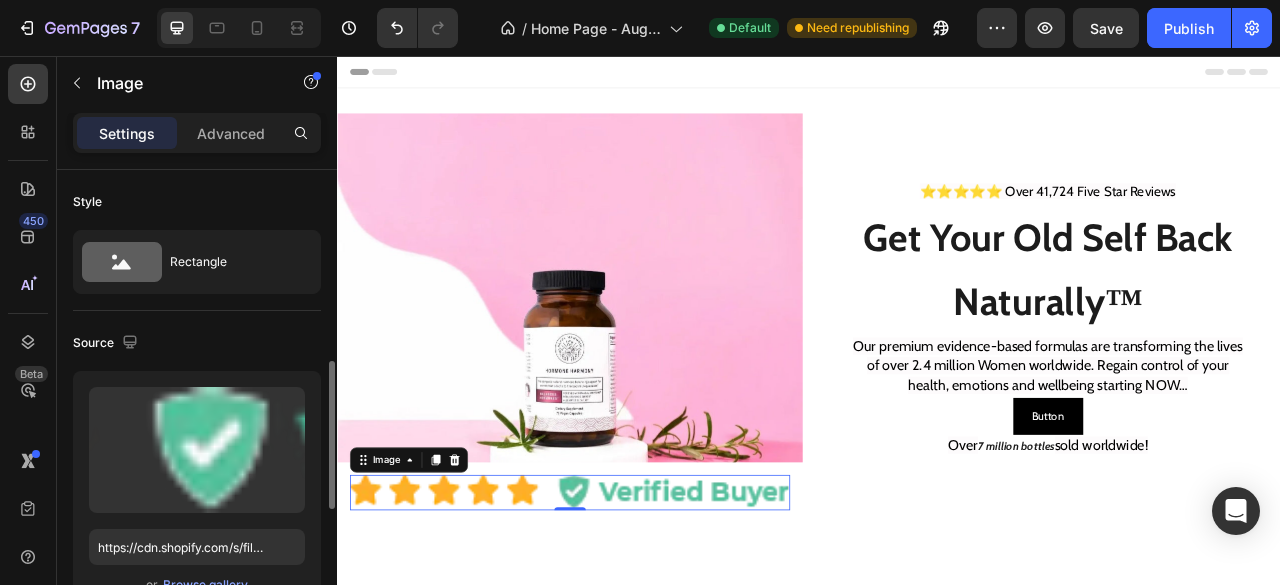scroll, scrollTop: 173, scrollLeft: 0, axis: vertical 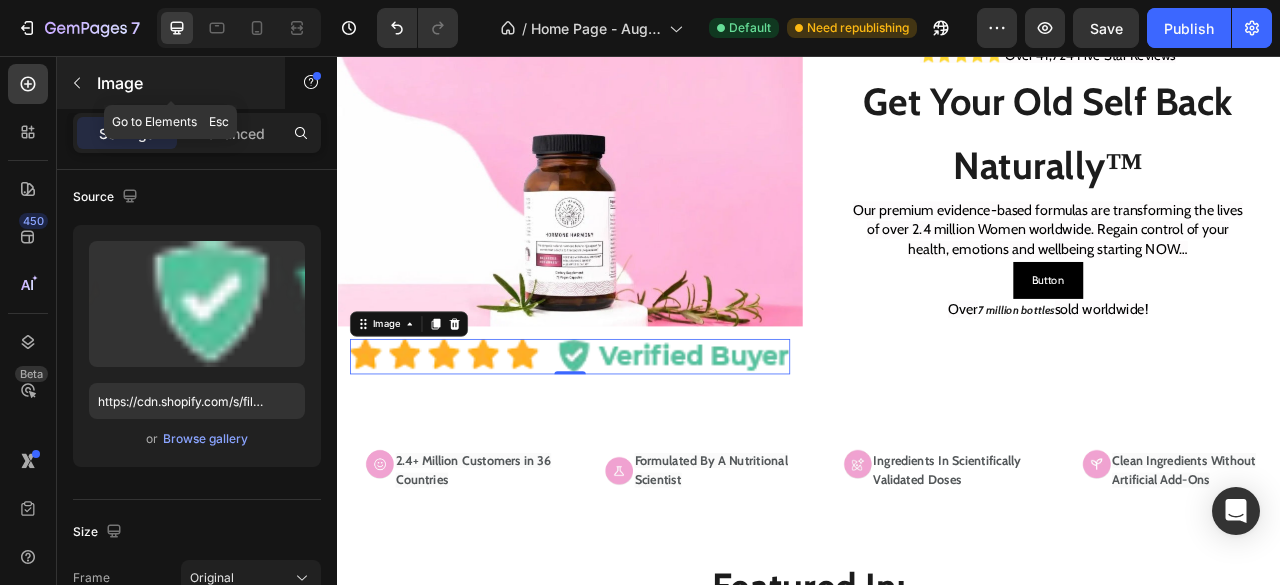 click 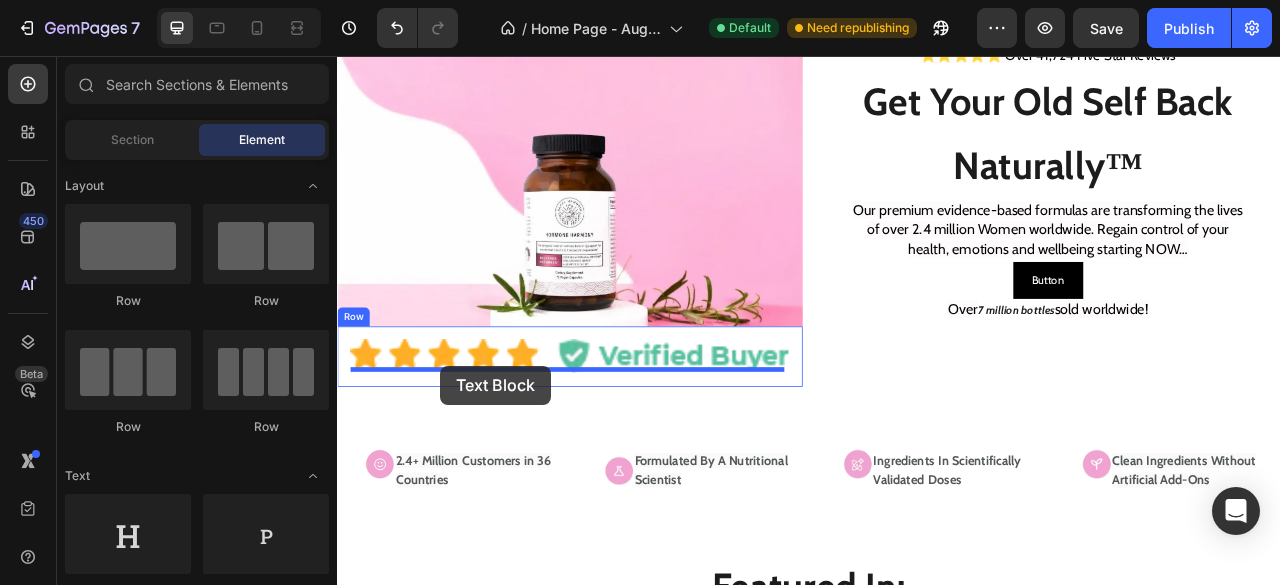 drag, startPoint x: 595, startPoint y: 263, endPoint x: 468, endPoint y: 450, distance: 226.04866 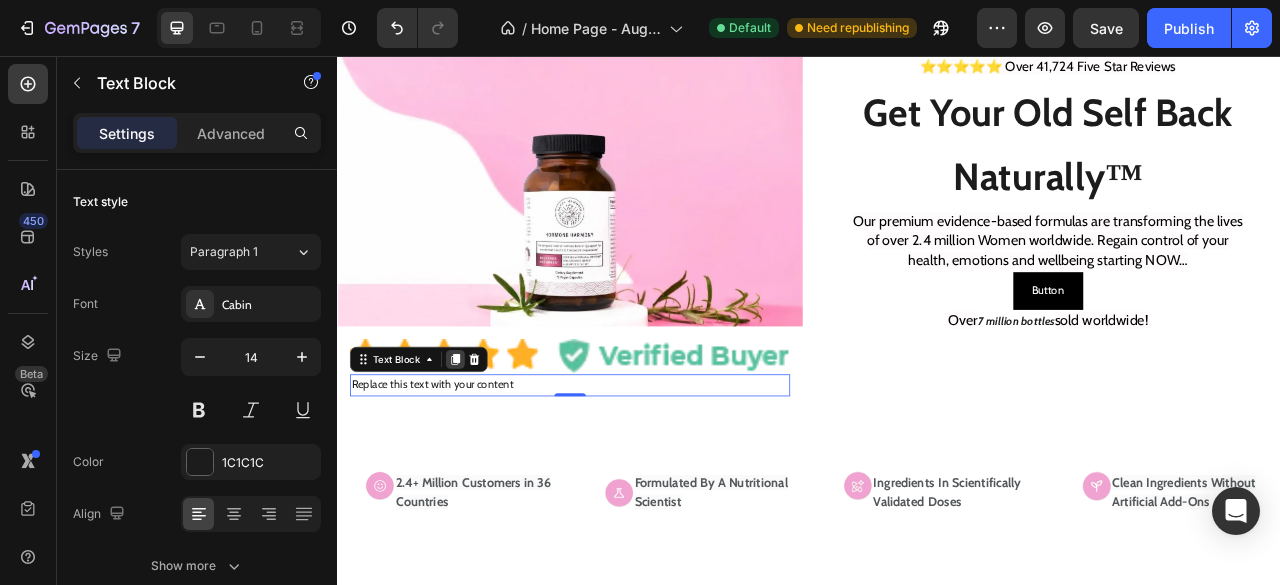 click 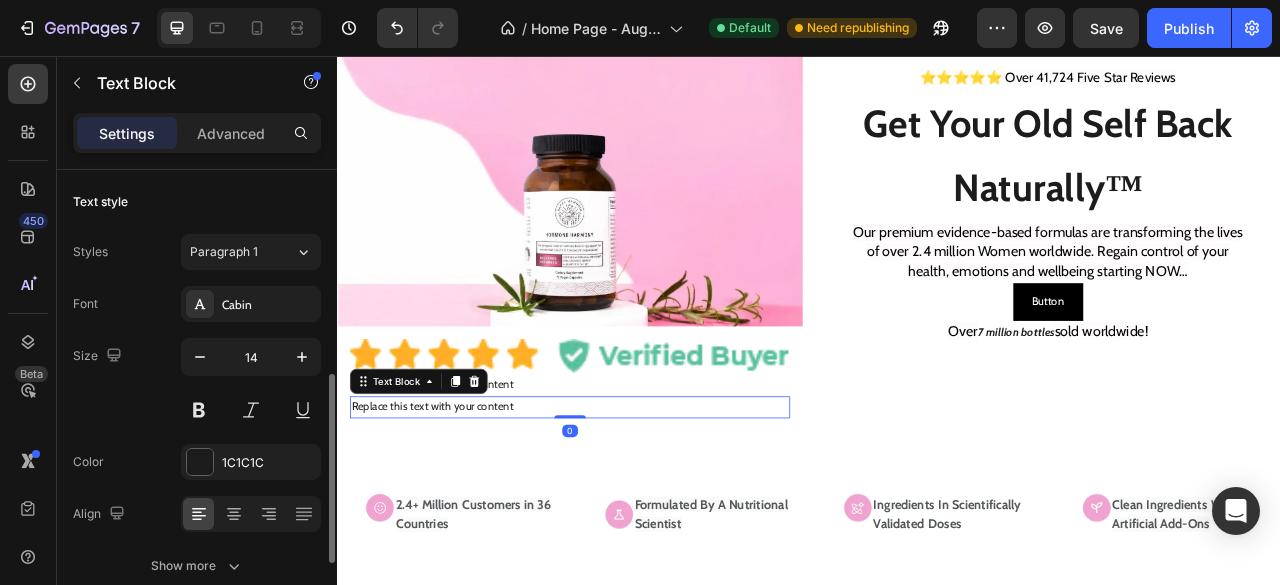 scroll, scrollTop: 146, scrollLeft: 0, axis: vertical 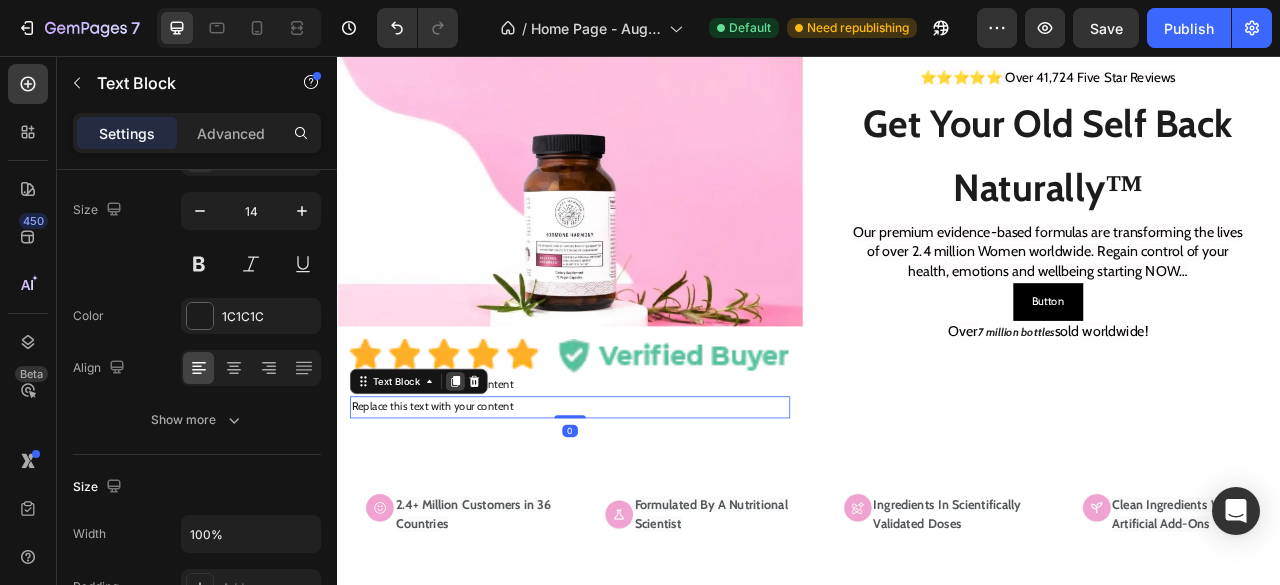 click 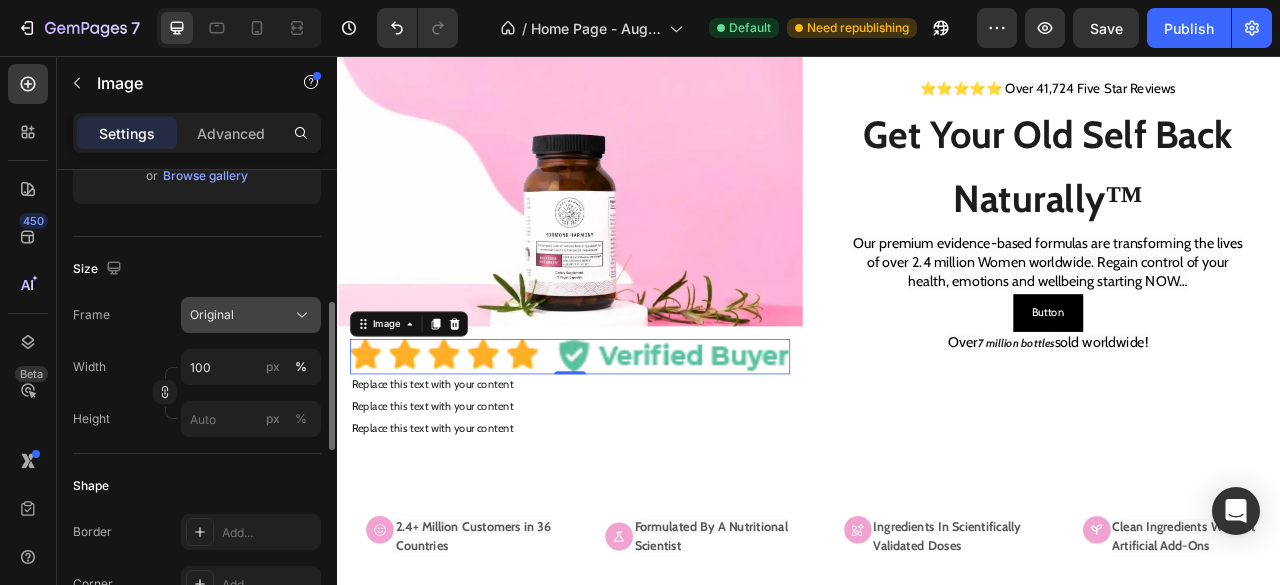 scroll, scrollTop: 412, scrollLeft: 0, axis: vertical 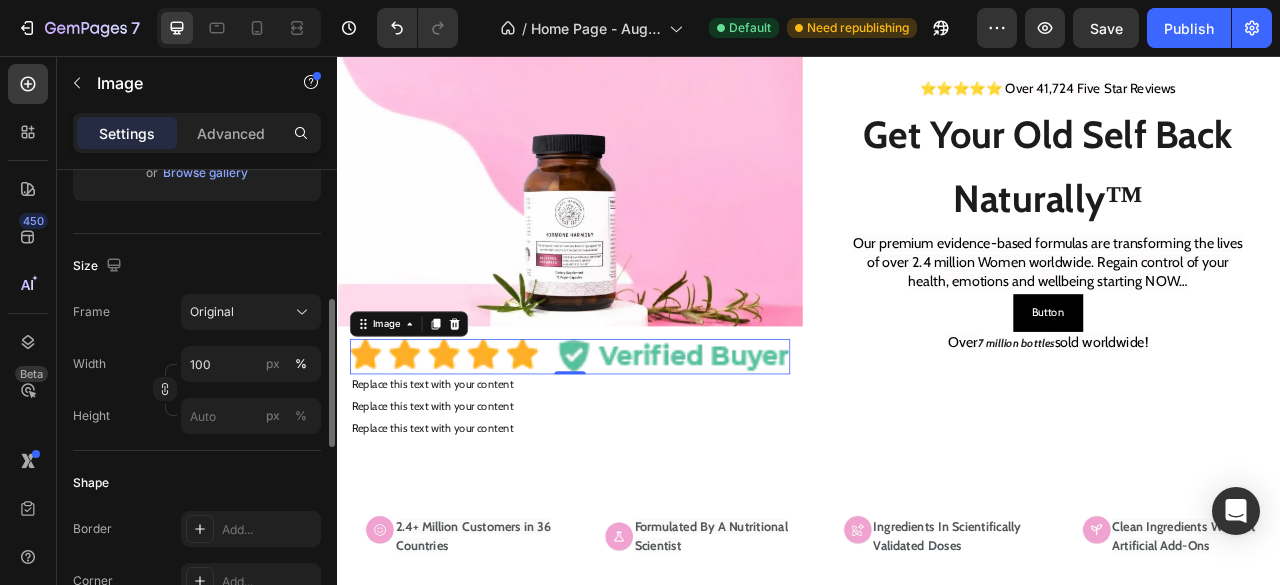click on "Frame Original Width 100 px % Height px %" 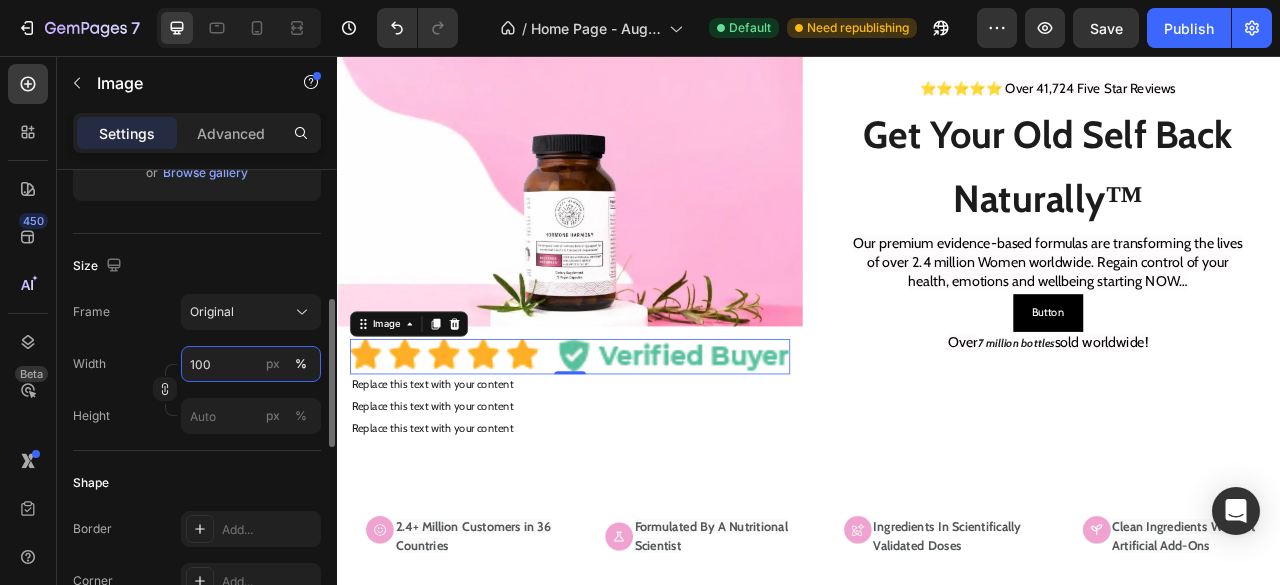 click on "100" at bounding box center [251, 364] 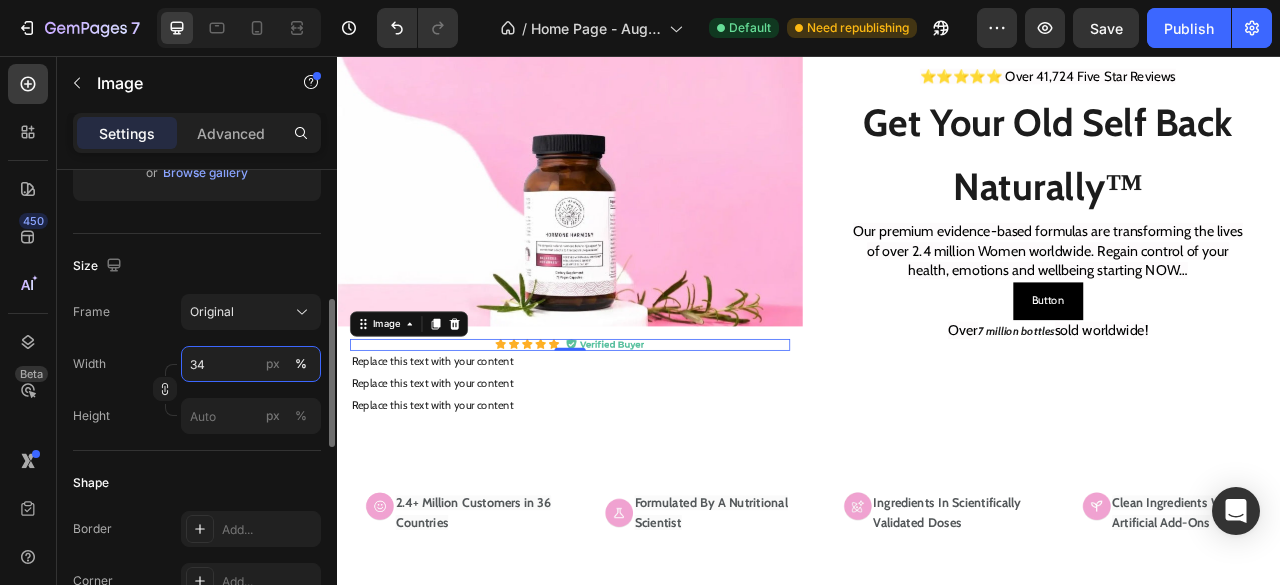 type on "33" 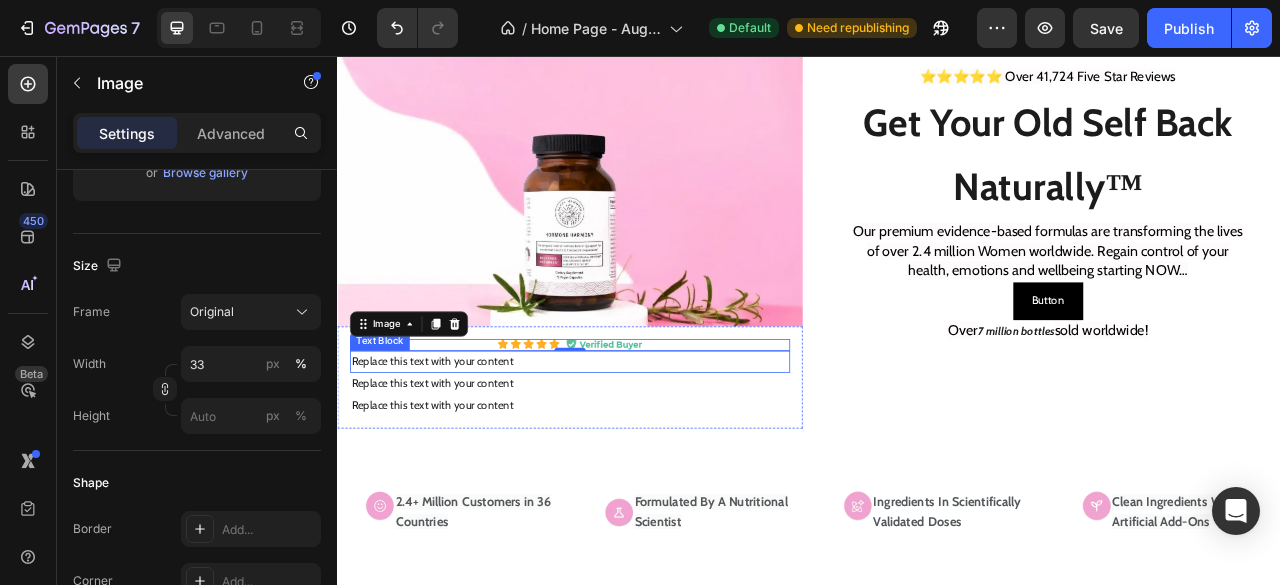click on "Replace this text with your content" at bounding box center [633, 445] 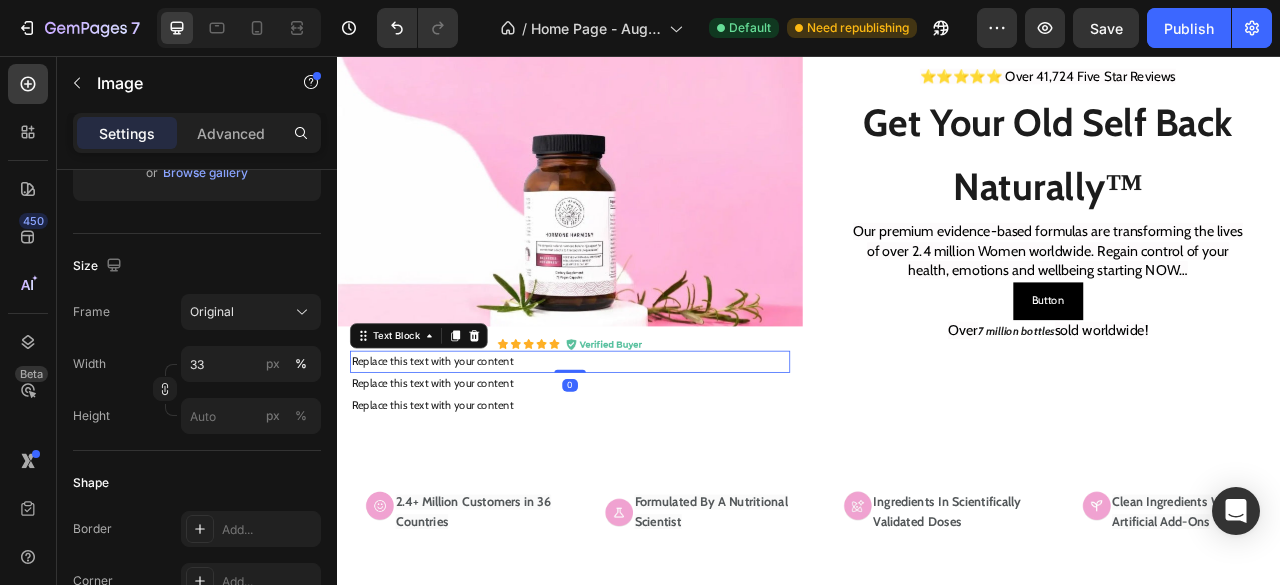 click on "Replace this text with your content" at bounding box center [633, 445] 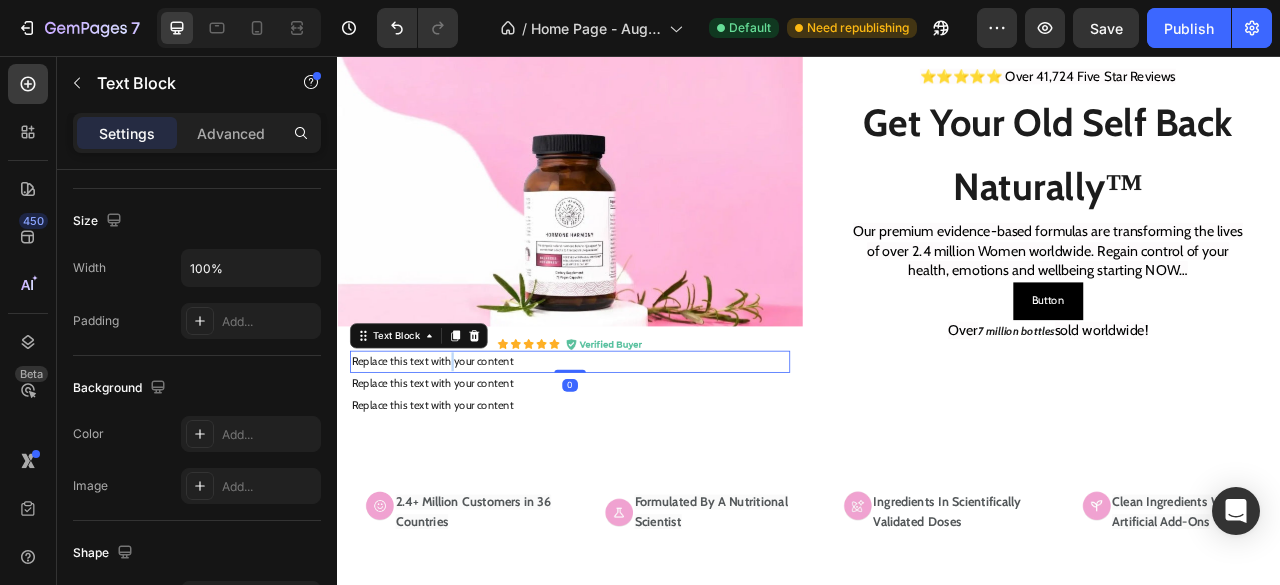 scroll, scrollTop: 0, scrollLeft: 0, axis: both 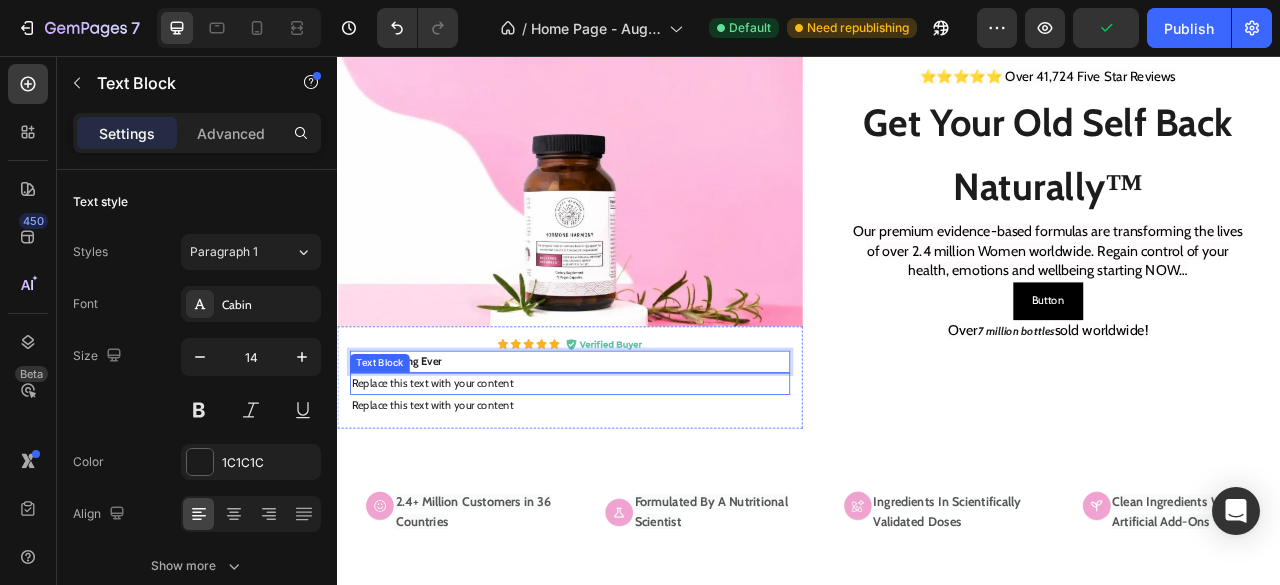 click on "Replace this text with your content" at bounding box center [633, 473] 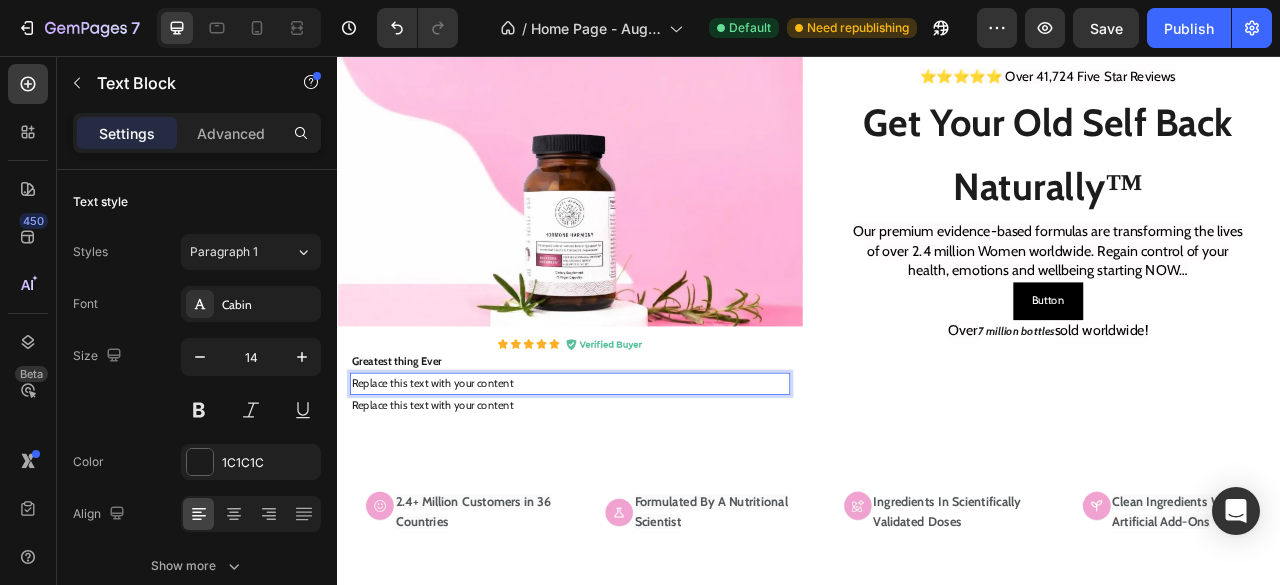 click on "Replace this text with your content" at bounding box center [633, 473] 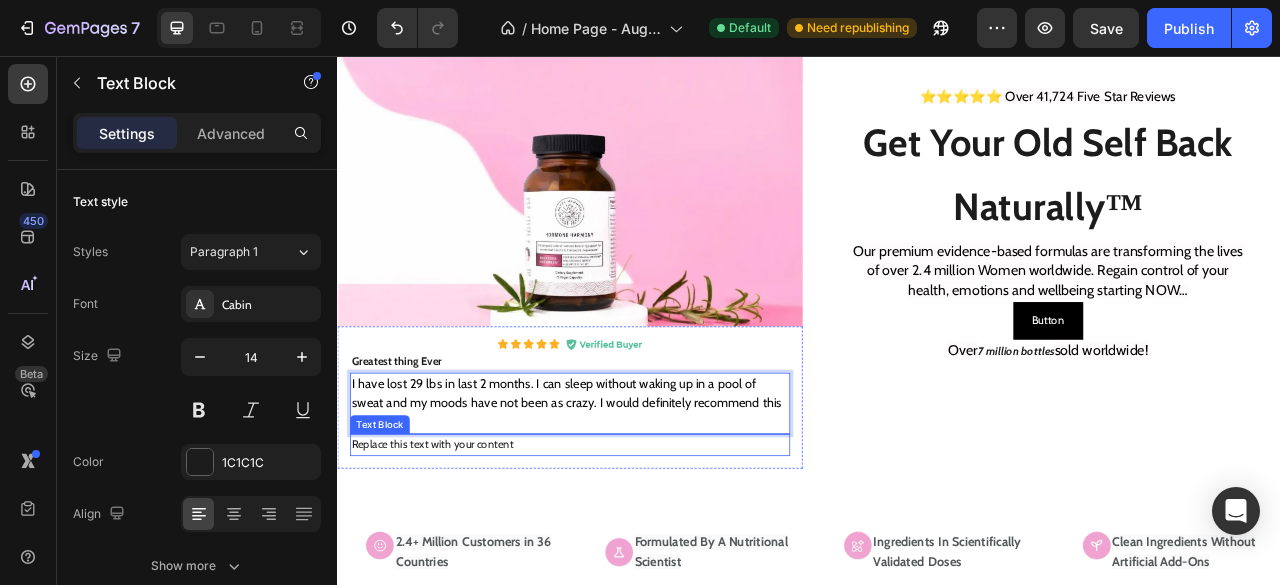 click on "Replace this text with your content" at bounding box center [633, 551] 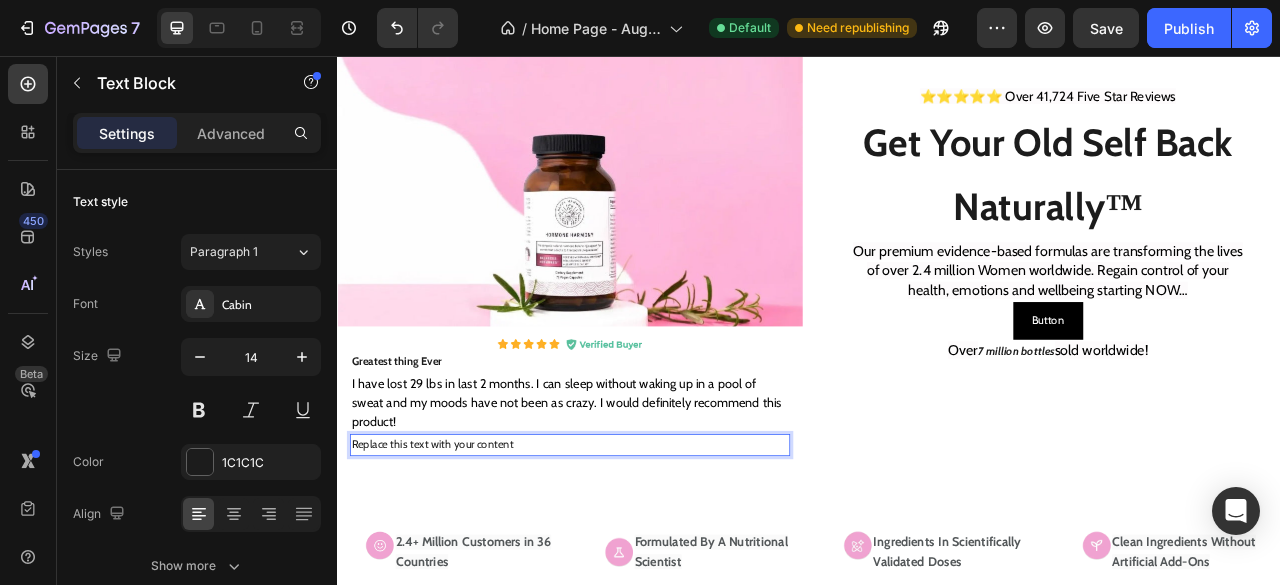 click on "Replace this text with your content" at bounding box center [633, 551] 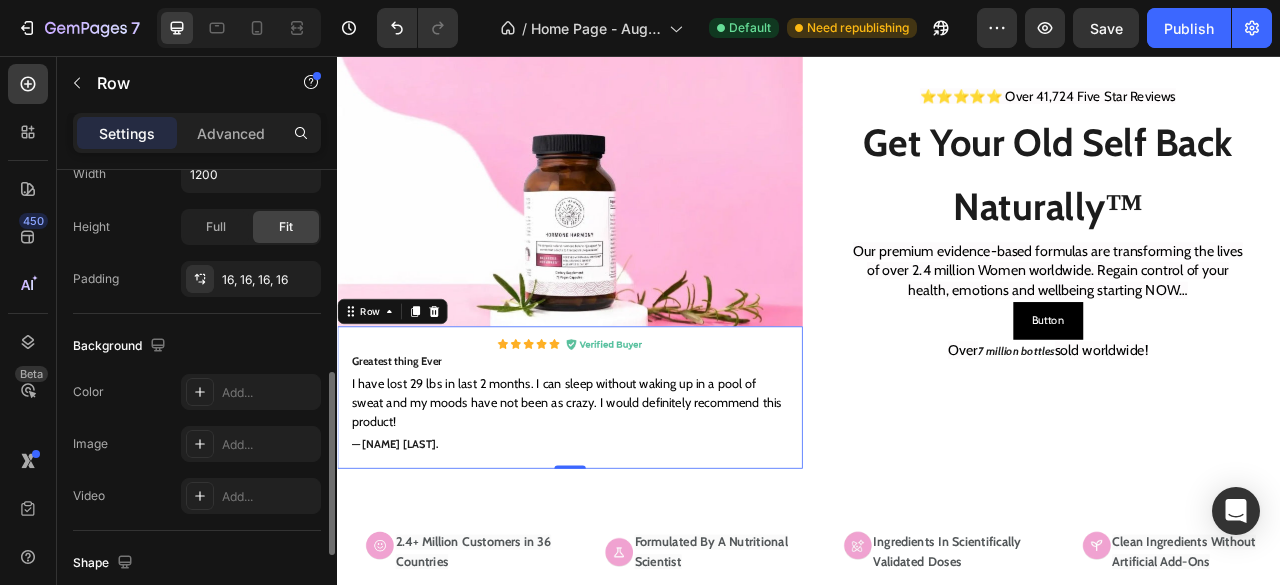 scroll, scrollTop: 510, scrollLeft: 0, axis: vertical 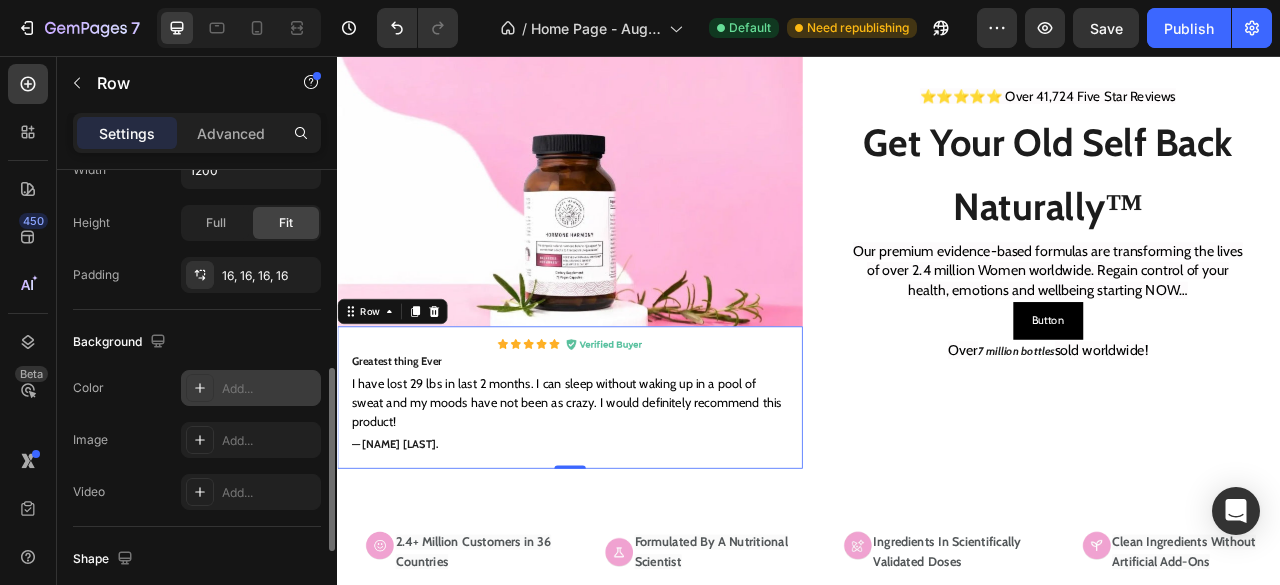 click on "Add..." at bounding box center [269, 389] 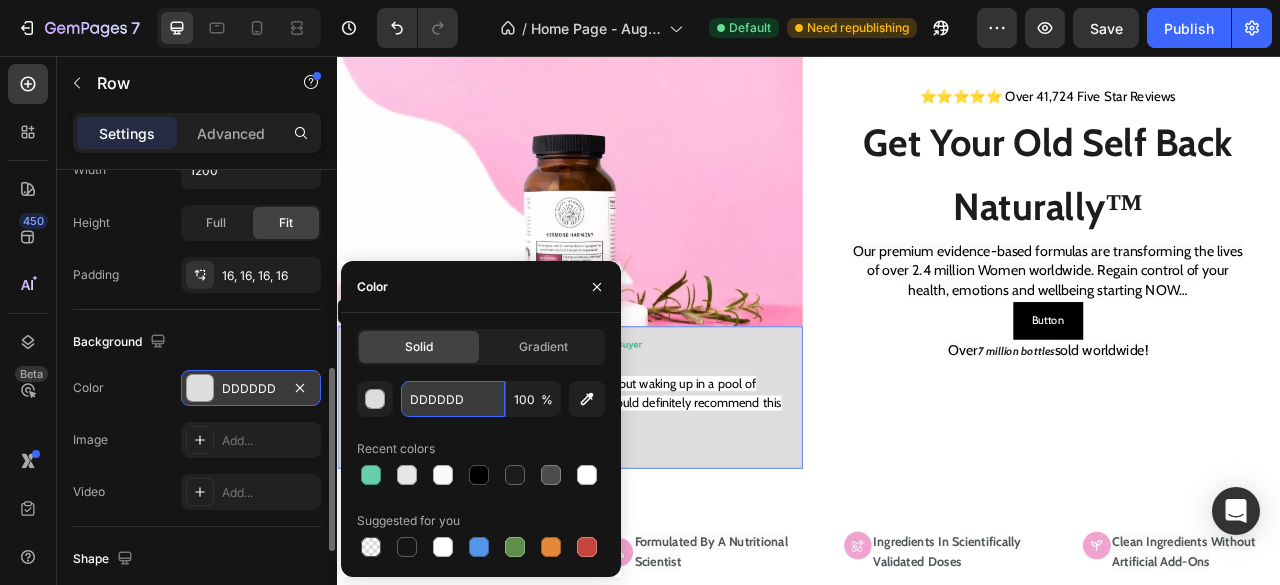 click on "DDDDDD" at bounding box center [453, 399] 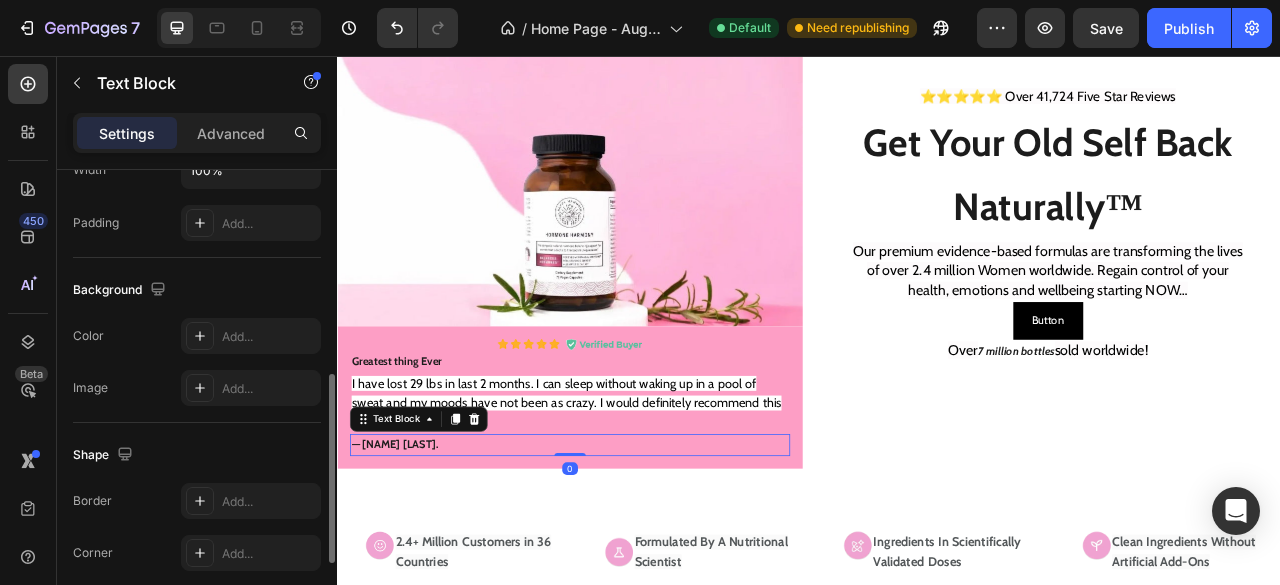 click on "— Tammy N." at bounding box center [633, 551] 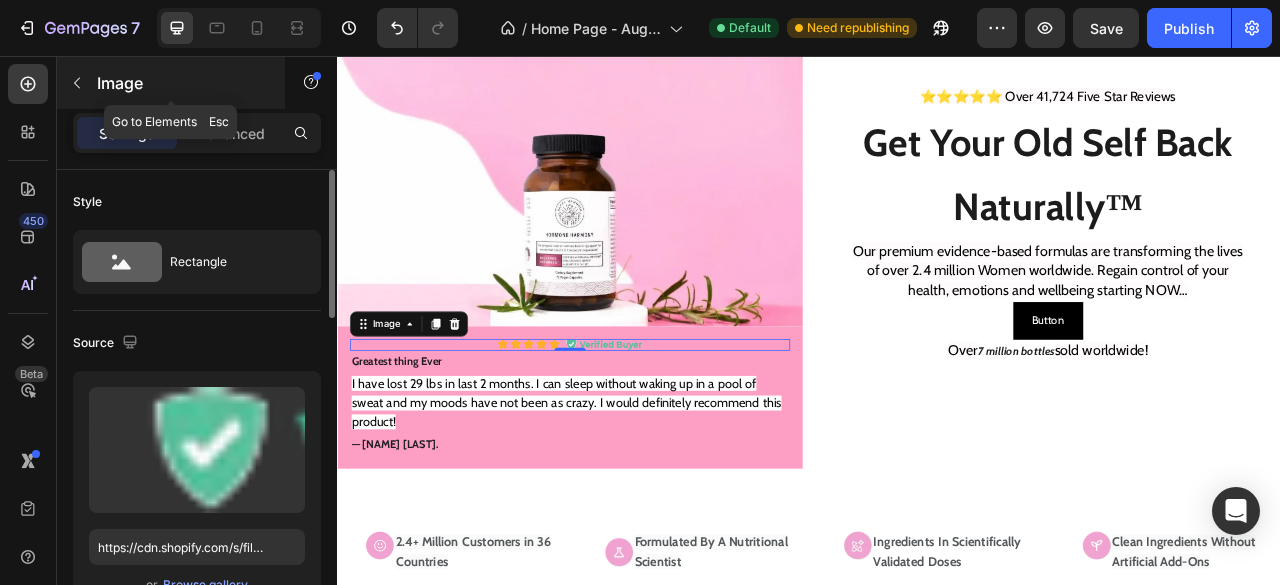 click 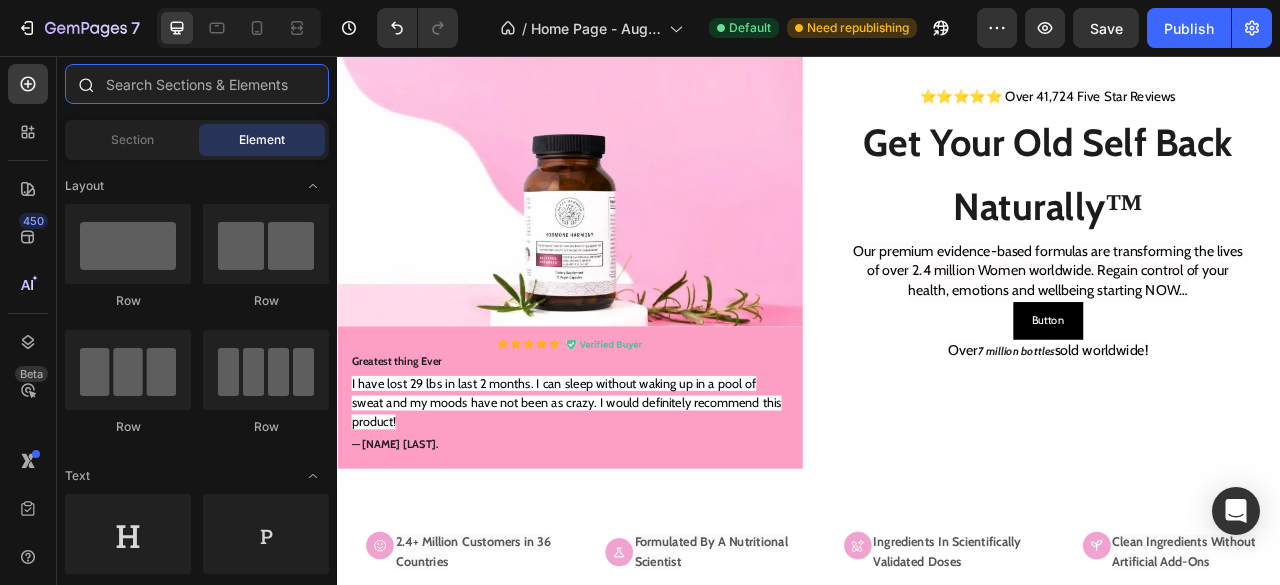 click at bounding box center [197, 84] 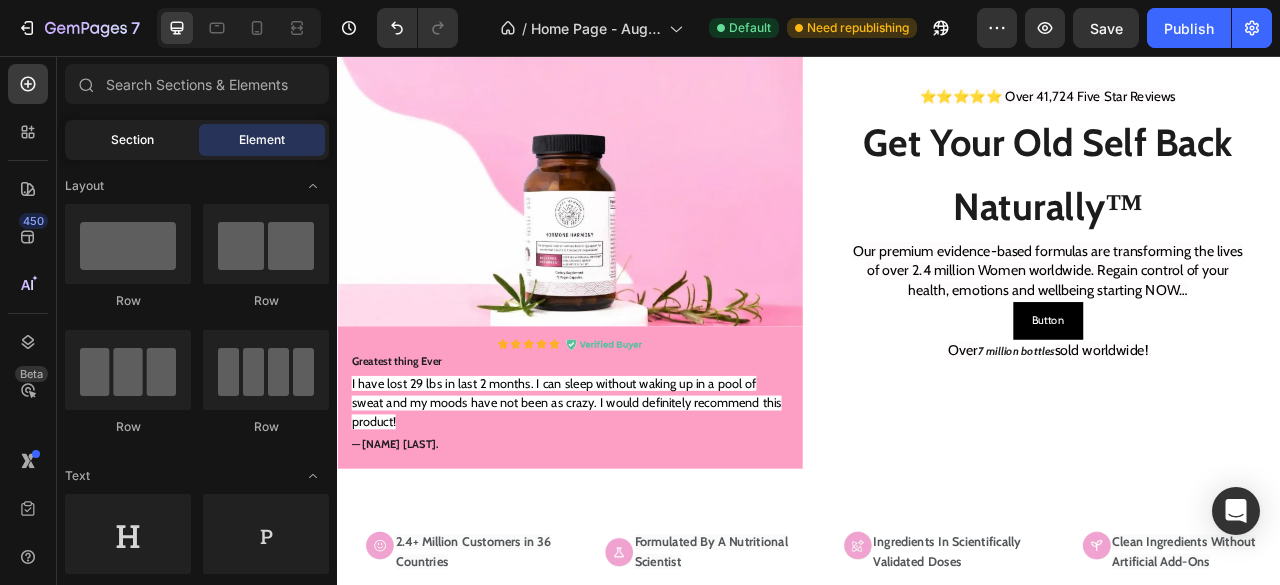 click on "Section" at bounding box center [132, 140] 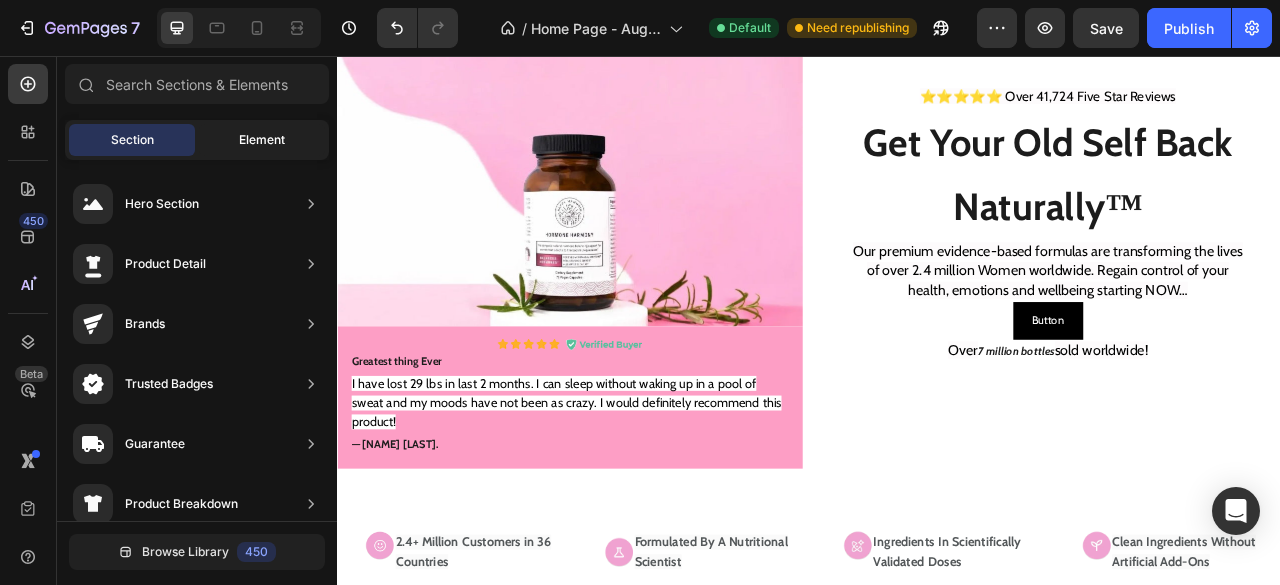click on "Element" 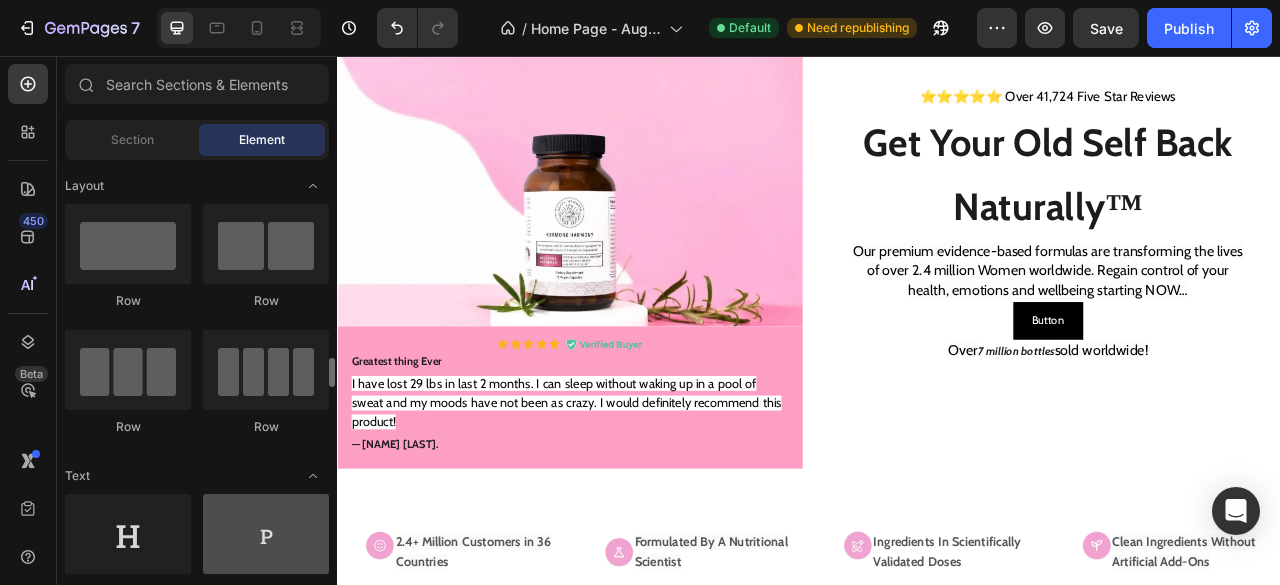 scroll, scrollTop: 0, scrollLeft: 0, axis: both 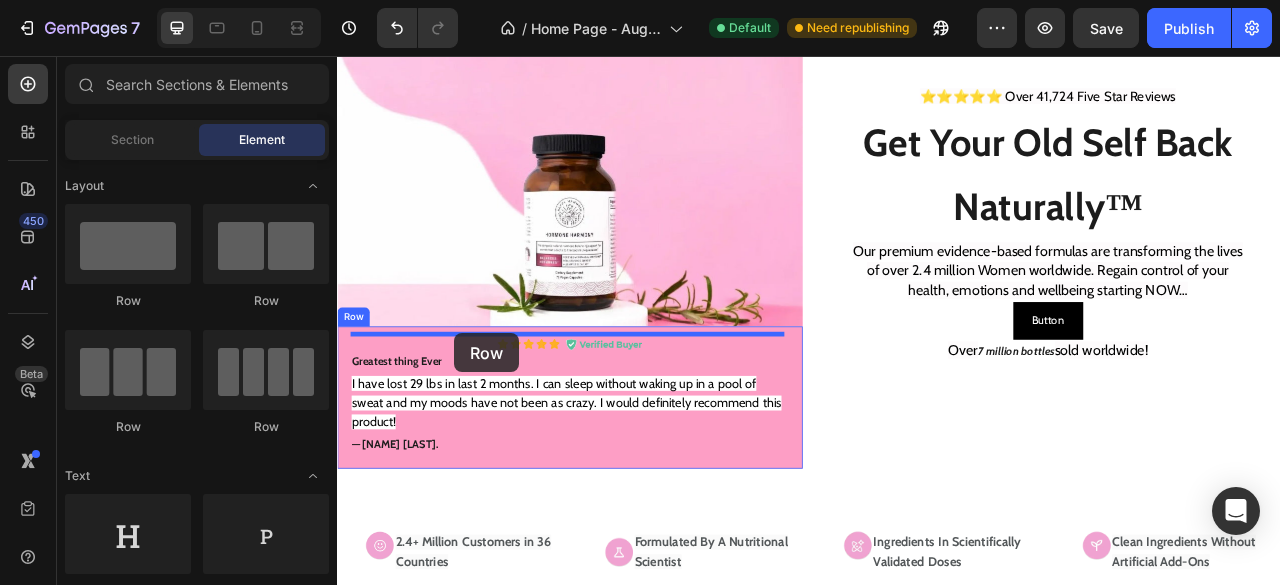 drag, startPoint x: 483, startPoint y: 308, endPoint x: 486, endPoint y: 409, distance: 101.04455 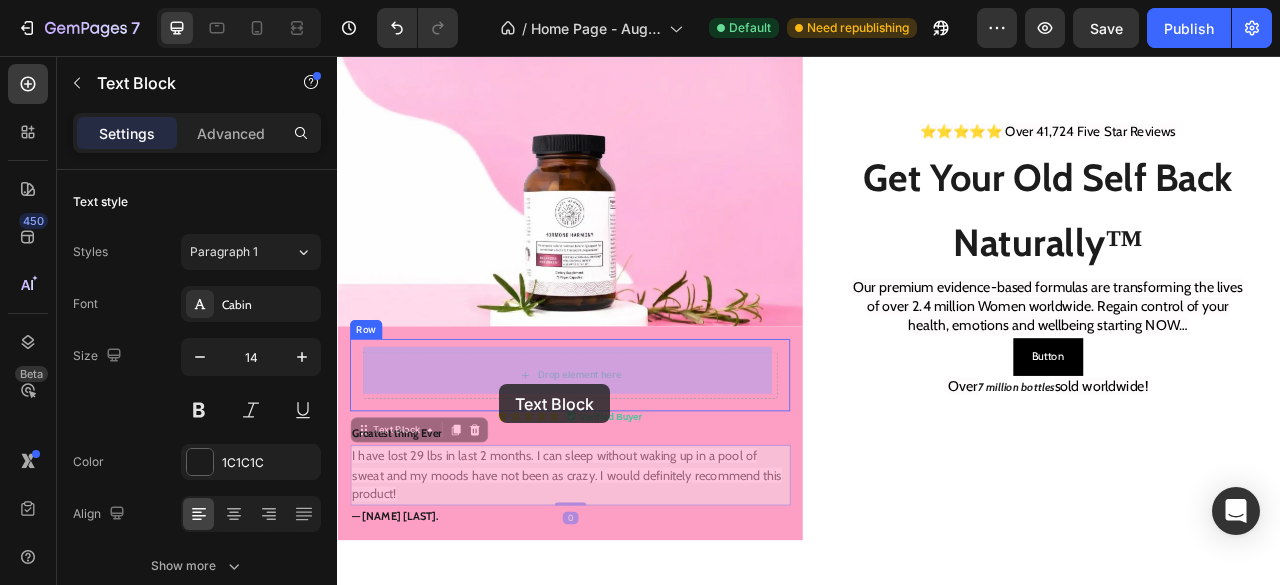 drag, startPoint x: 530, startPoint y: 556, endPoint x: 543, endPoint y: 474, distance: 83.02409 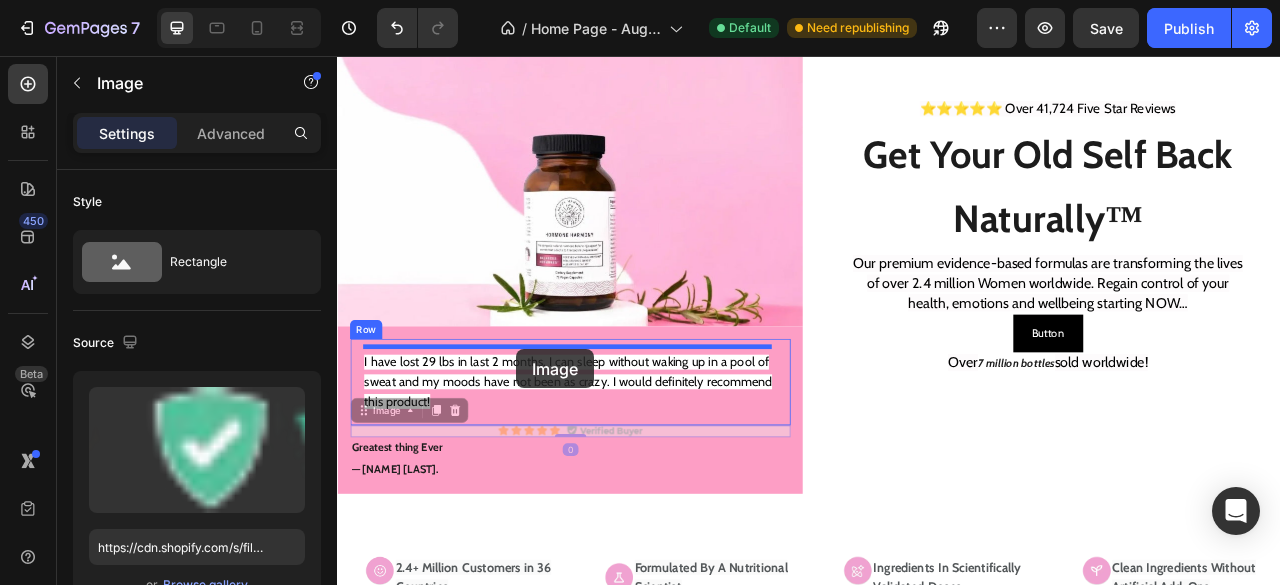 drag, startPoint x: 566, startPoint y: 523, endPoint x: 565, endPoint y: 429, distance: 94.00532 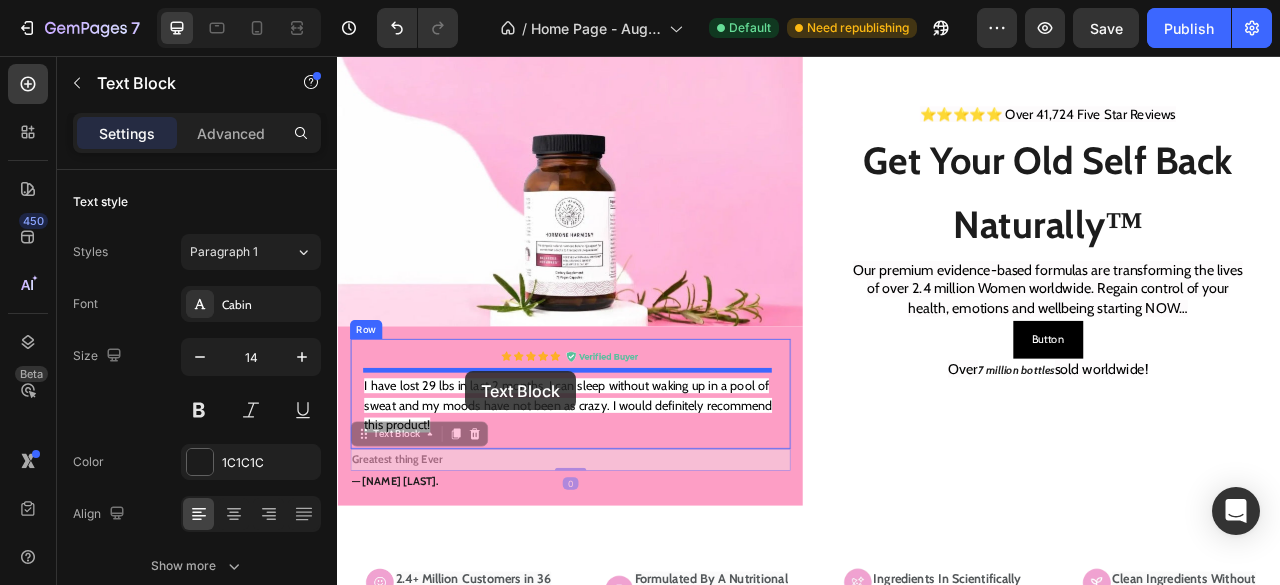 drag, startPoint x: 460, startPoint y: 567, endPoint x: 500, endPoint y: 457, distance: 117.047 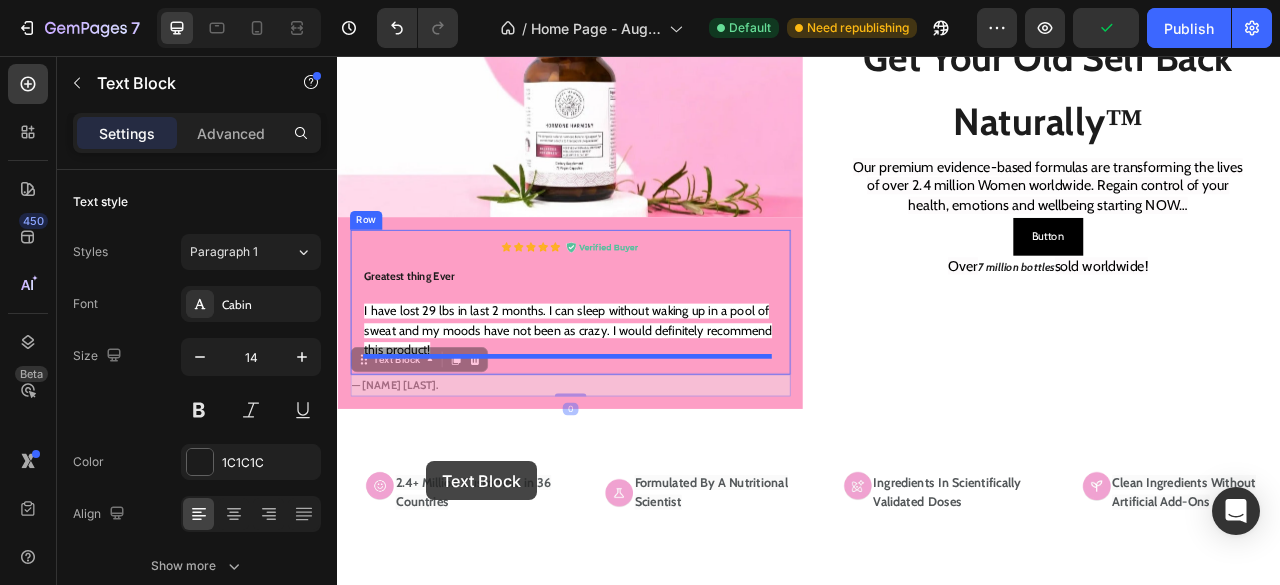 drag, startPoint x: 445, startPoint y: 595, endPoint x: 450, endPoint y: 572, distance: 23.537205 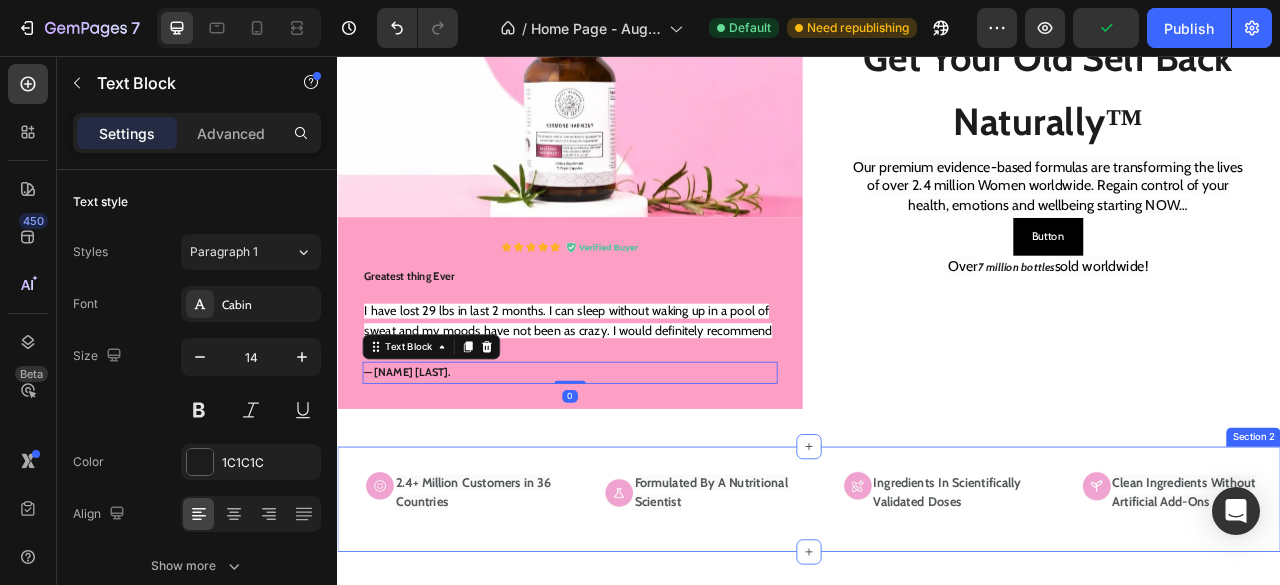 scroll, scrollTop: 381, scrollLeft: 0, axis: vertical 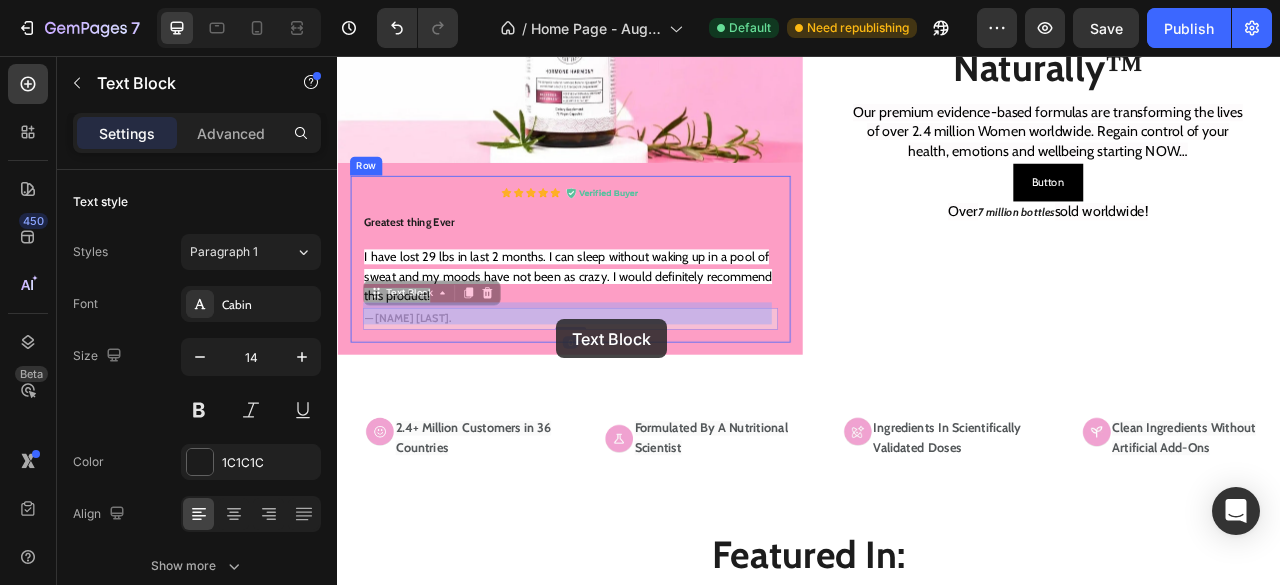 drag, startPoint x: 425, startPoint y: 380, endPoint x: 616, endPoint y: 391, distance: 191.3165 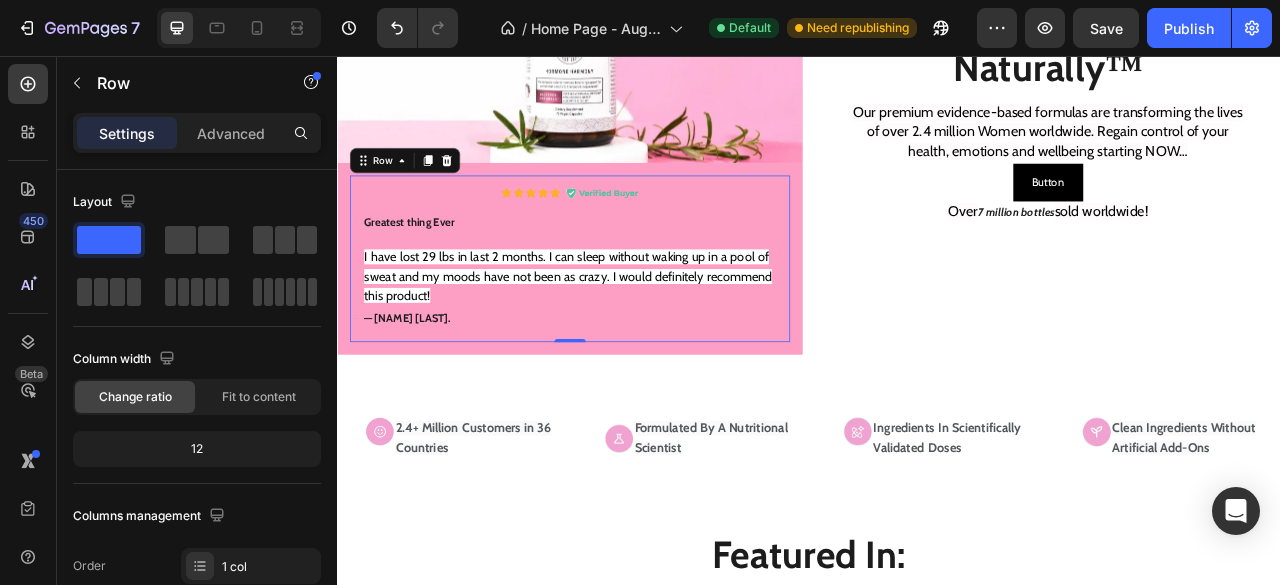 click on "Image Greatest thing Ever Text Block I have lost 29 lbs in last 2 months. I can sleep without waking up in a pool of sweat and my moods have not been as crazy. I would definitely recommend this product! Text Block — Tammy N. Text Block Row   0" at bounding box center (633, 314) 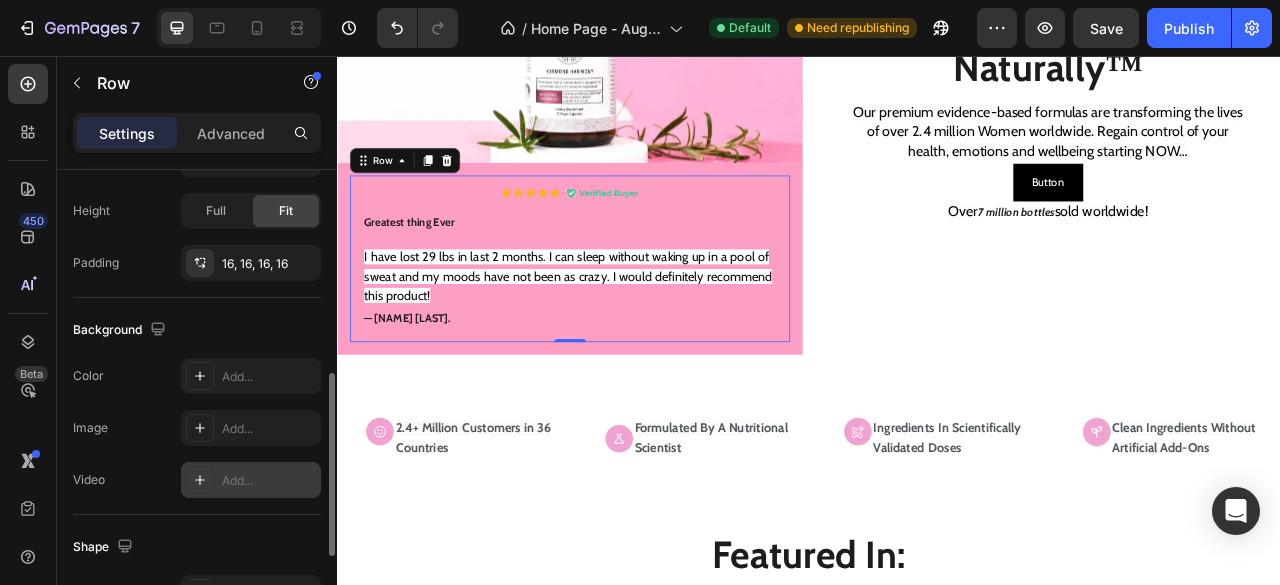 scroll, scrollTop: 520, scrollLeft: 0, axis: vertical 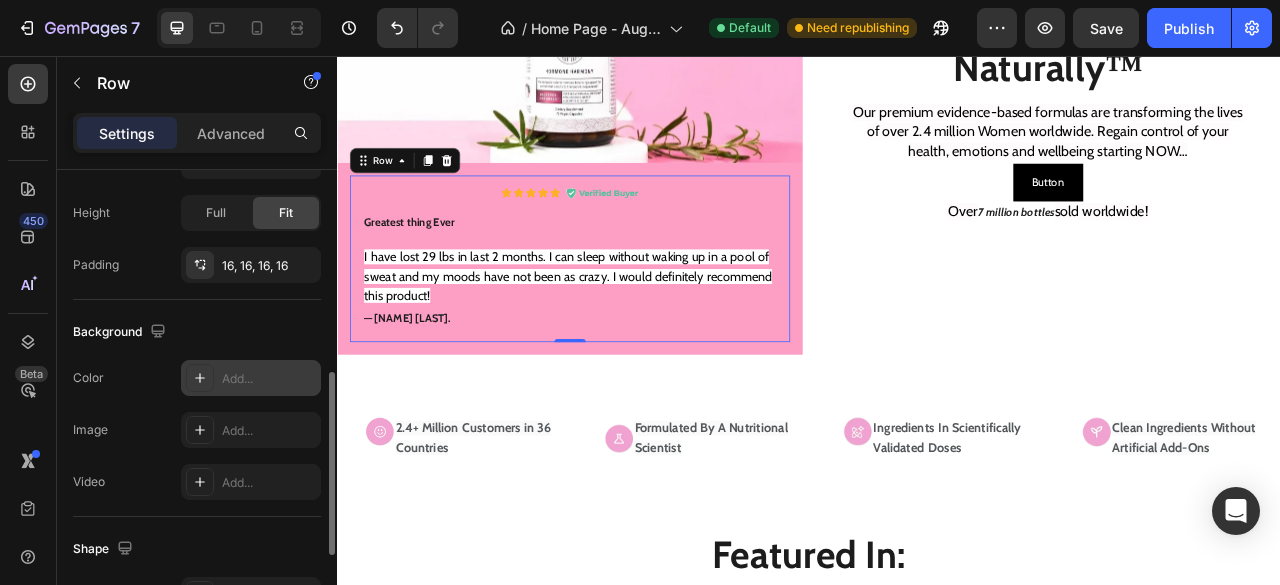 click on "Add..." at bounding box center (269, 379) 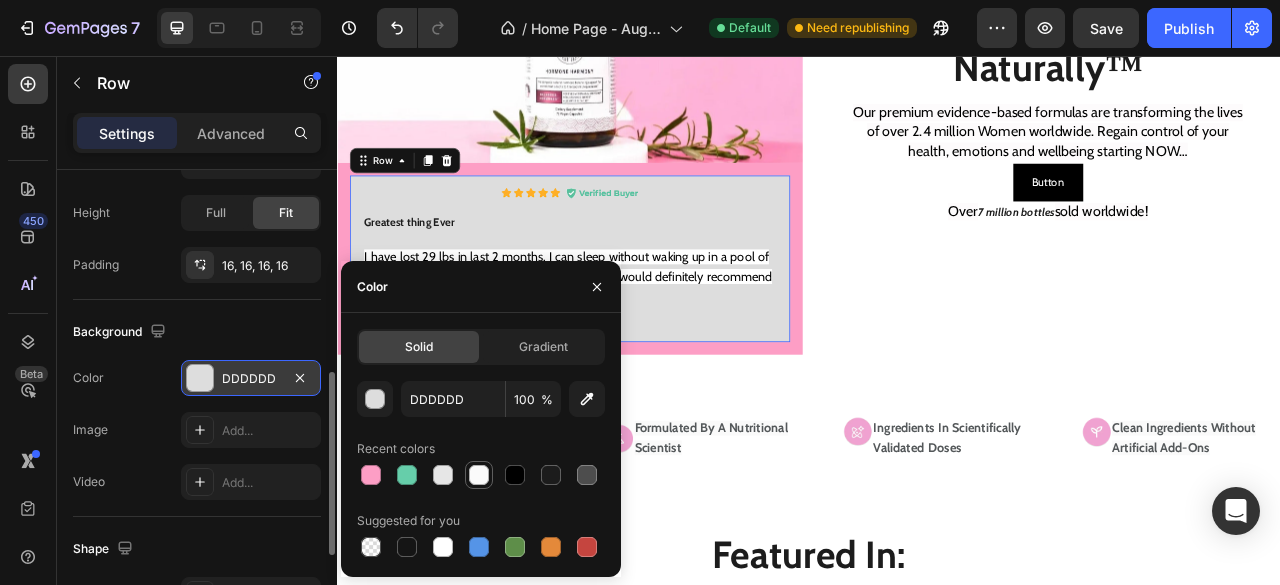 click at bounding box center [479, 475] 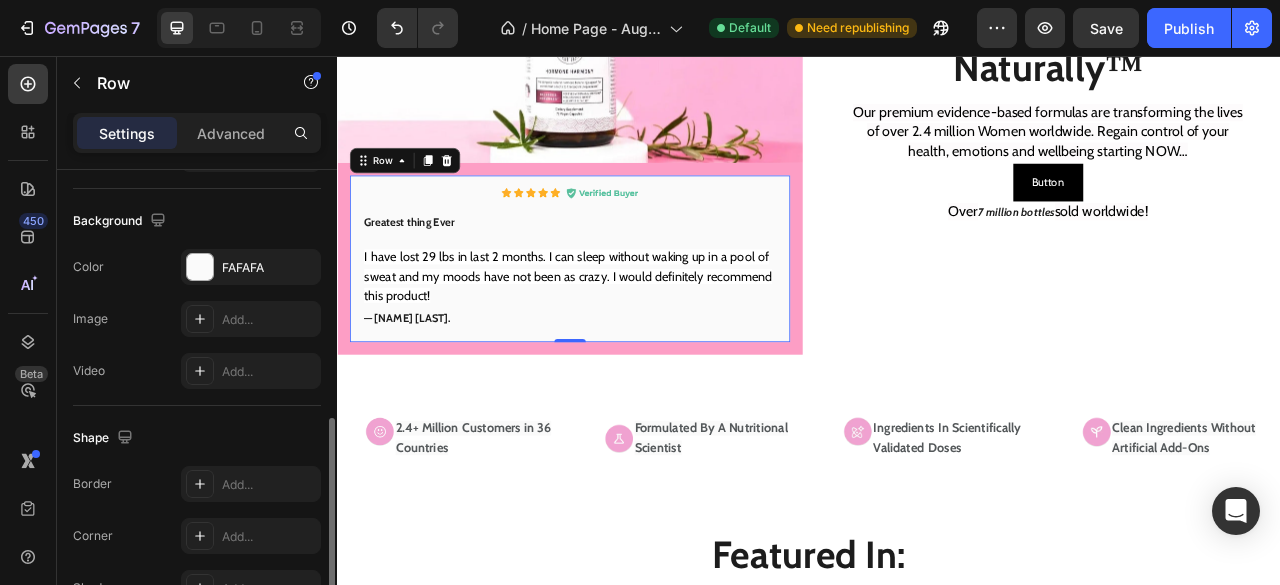 scroll, scrollTop: 633, scrollLeft: 0, axis: vertical 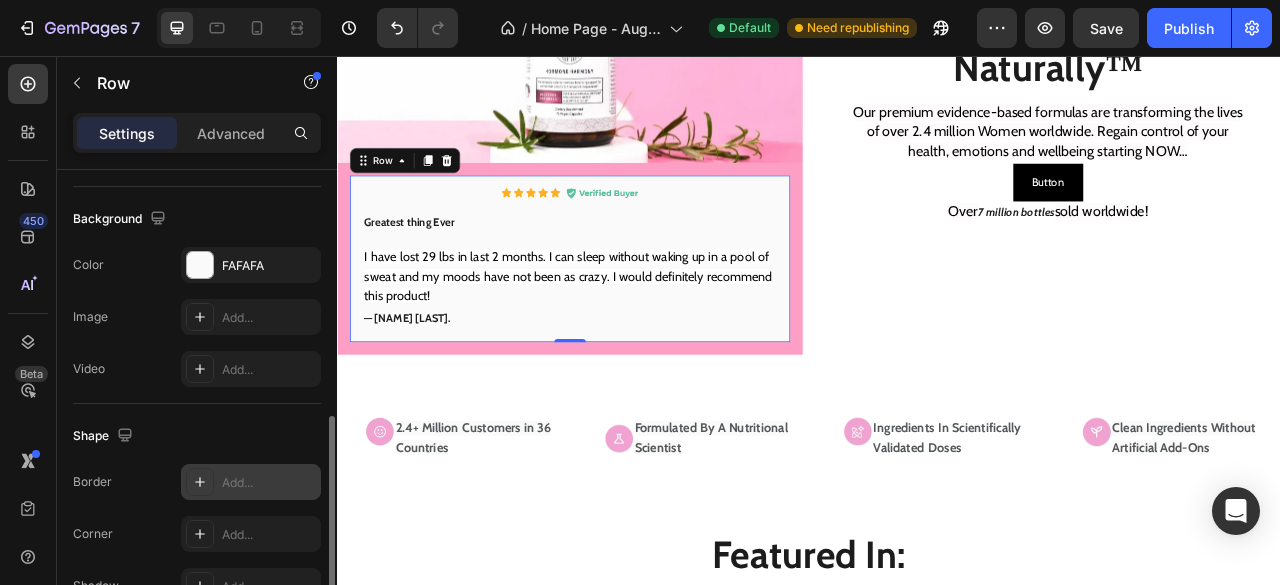 click on "Add..." at bounding box center (269, 483) 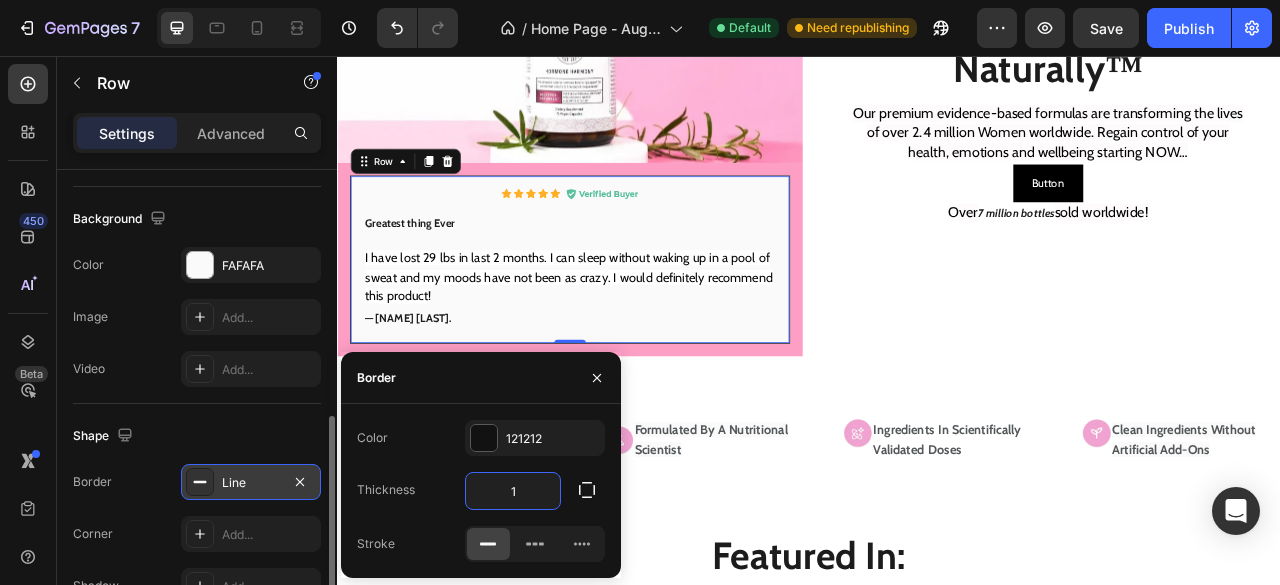 click on "1" at bounding box center [513, 491] 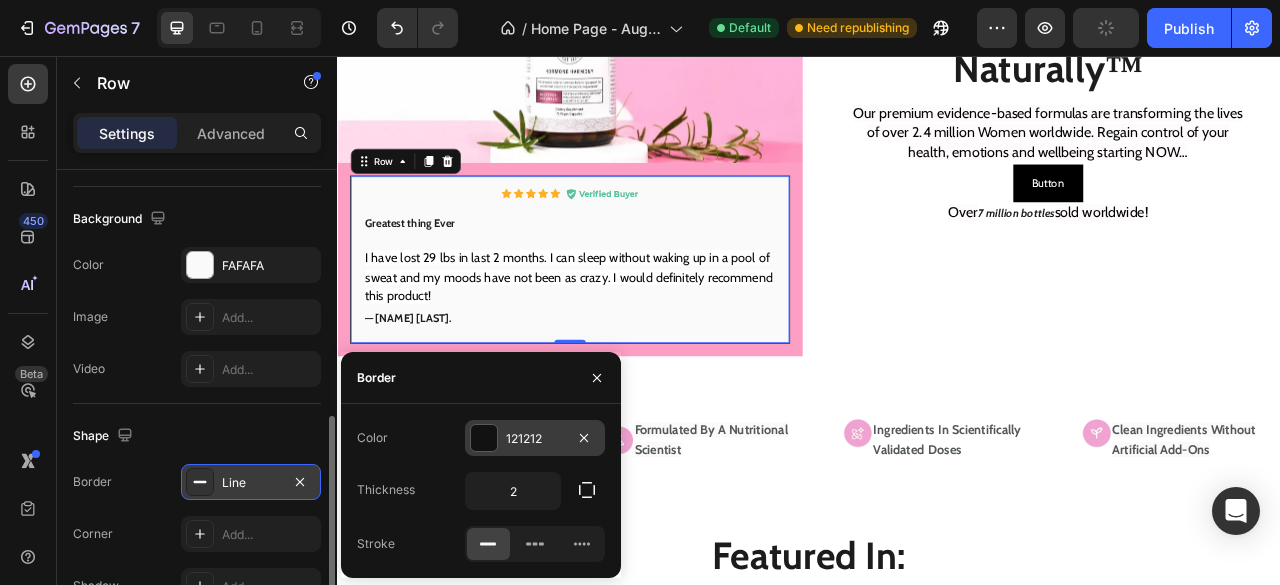 click on "121212" at bounding box center (535, 438) 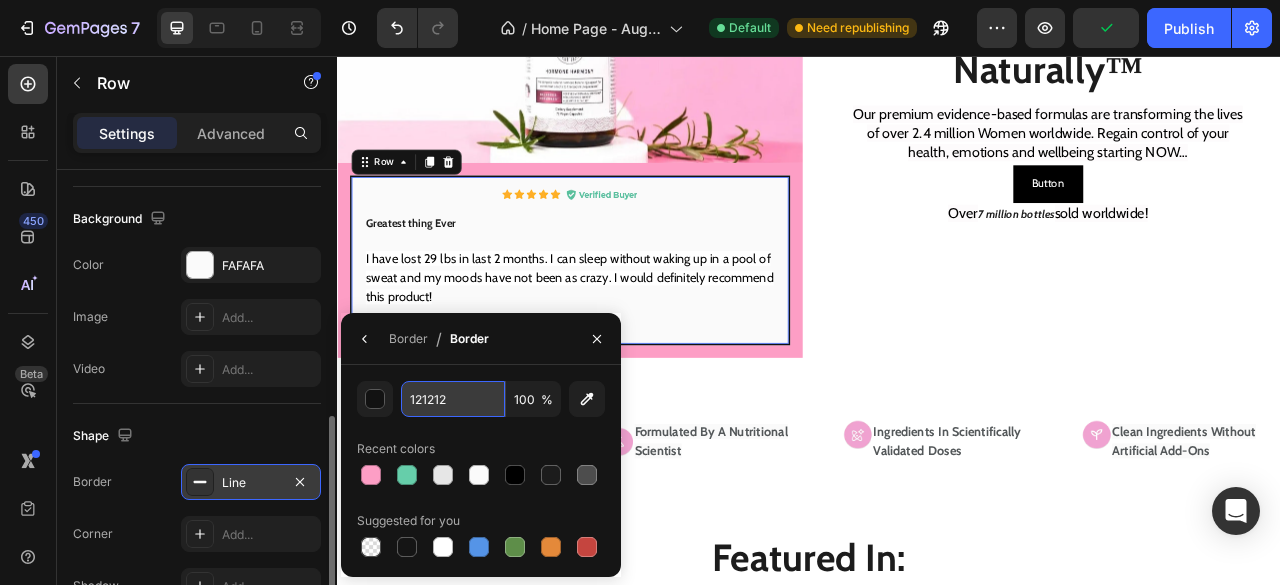 click on "121212" at bounding box center [453, 399] 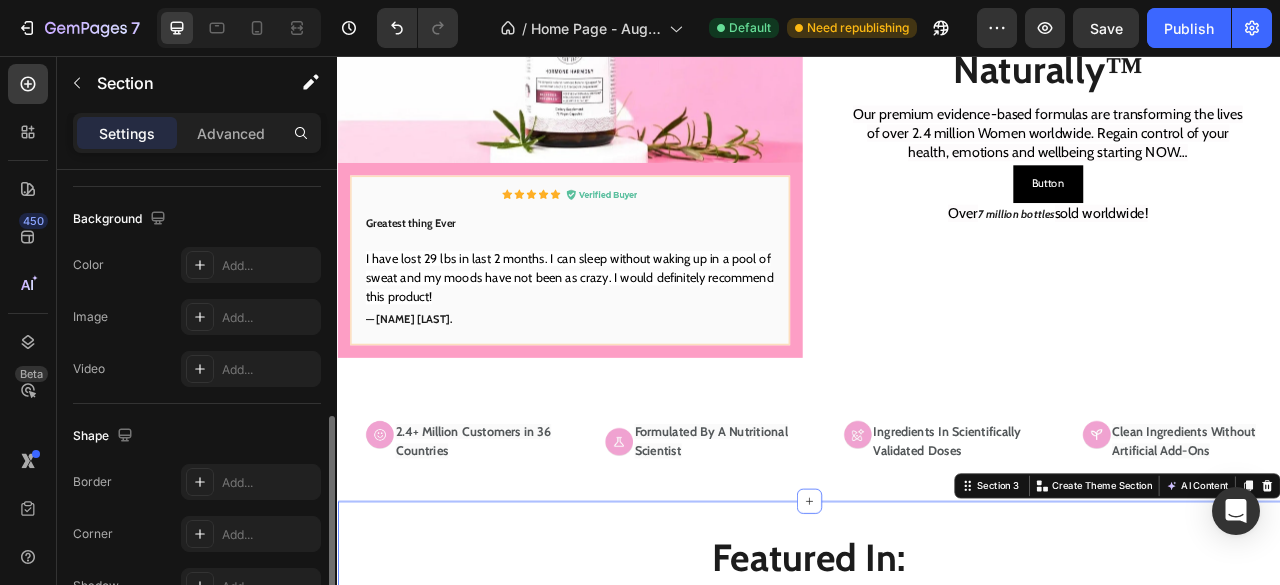 scroll, scrollTop: 0, scrollLeft: 0, axis: both 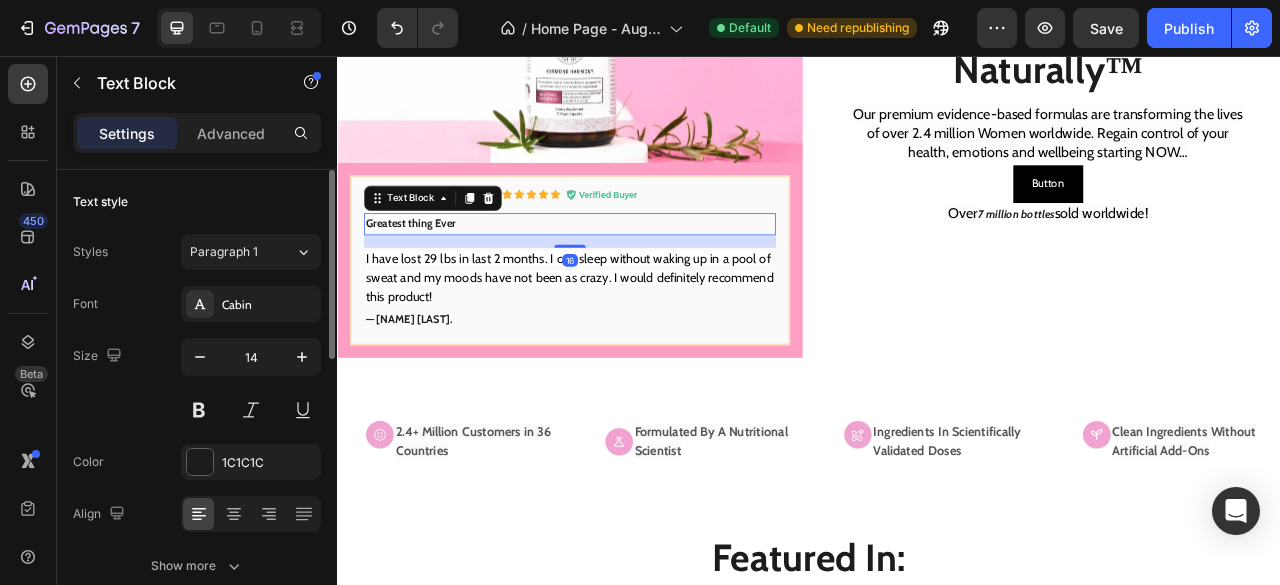 click on "Greatest thing Ever" at bounding box center [633, 270] 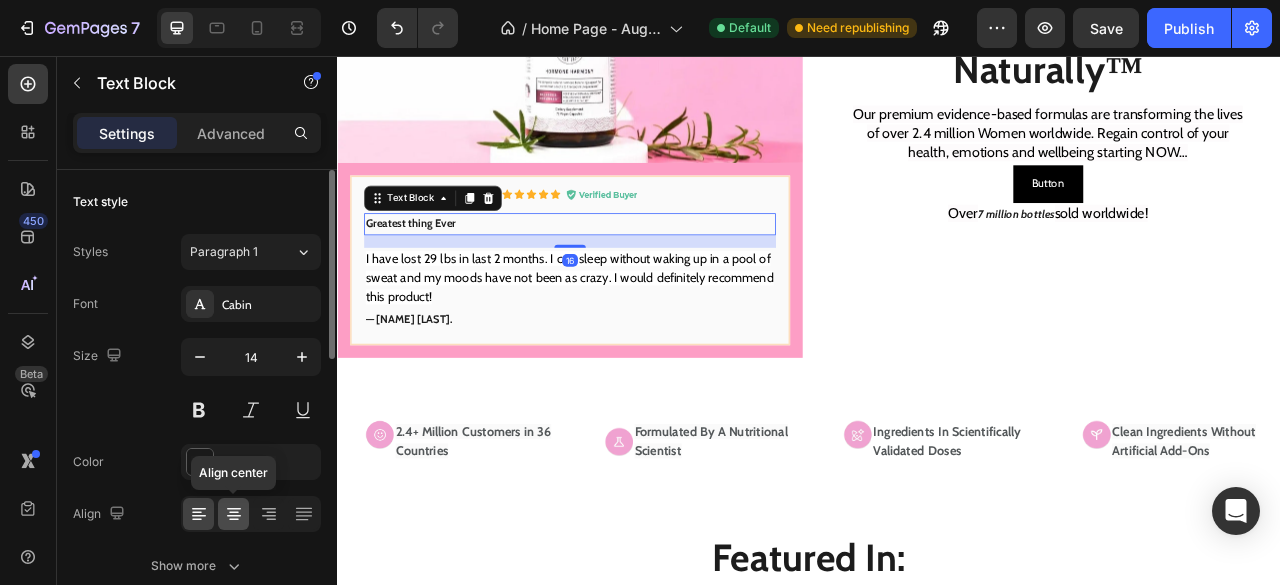 drag, startPoint x: 240, startPoint y: 507, endPoint x: 62, endPoint y: 411, distance: 202.23749 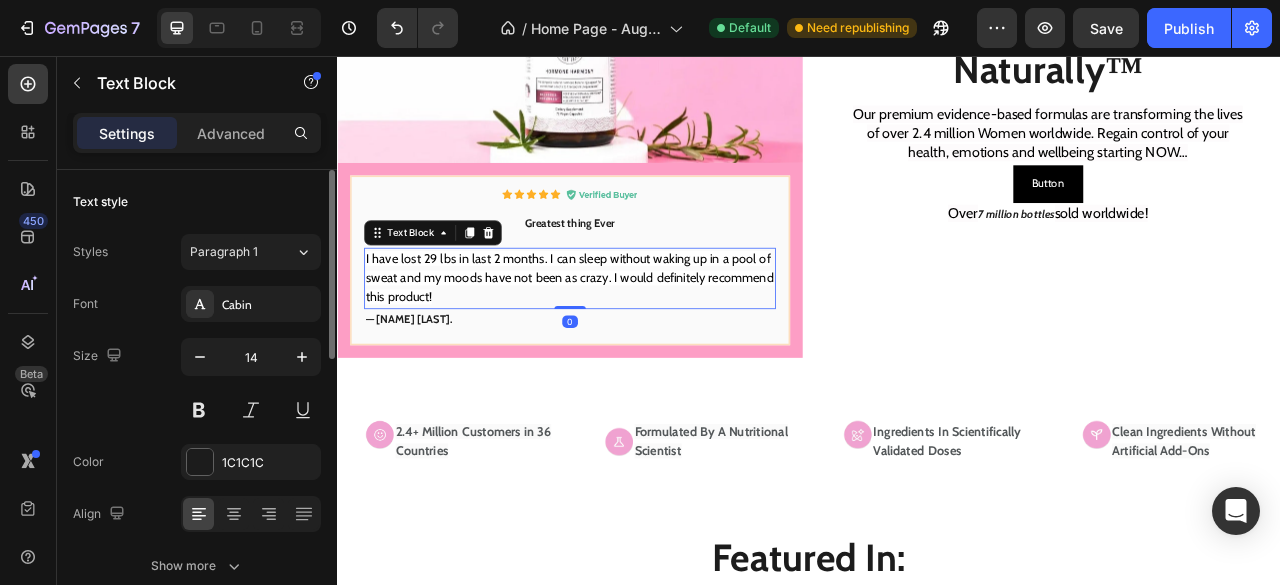 click on "I have lost 29 lbs in last 2 months. I can sleep without waking up in a pool of sweat and my moods have not been as crazy. I would definitely recommend this product!" at bounding box center [633, 339] 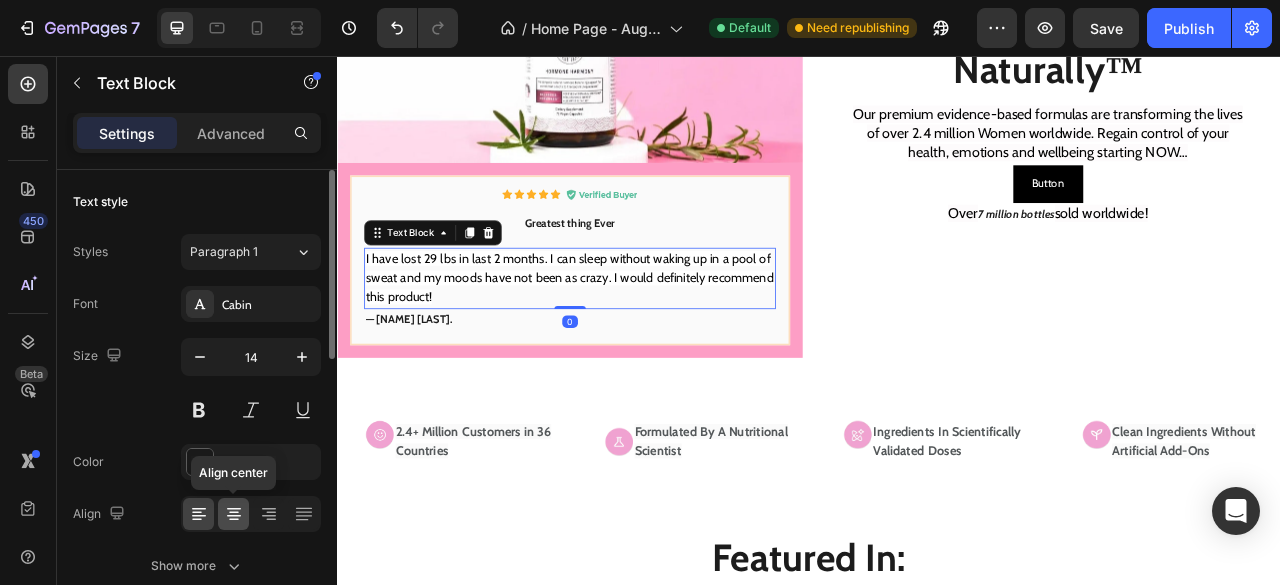 click 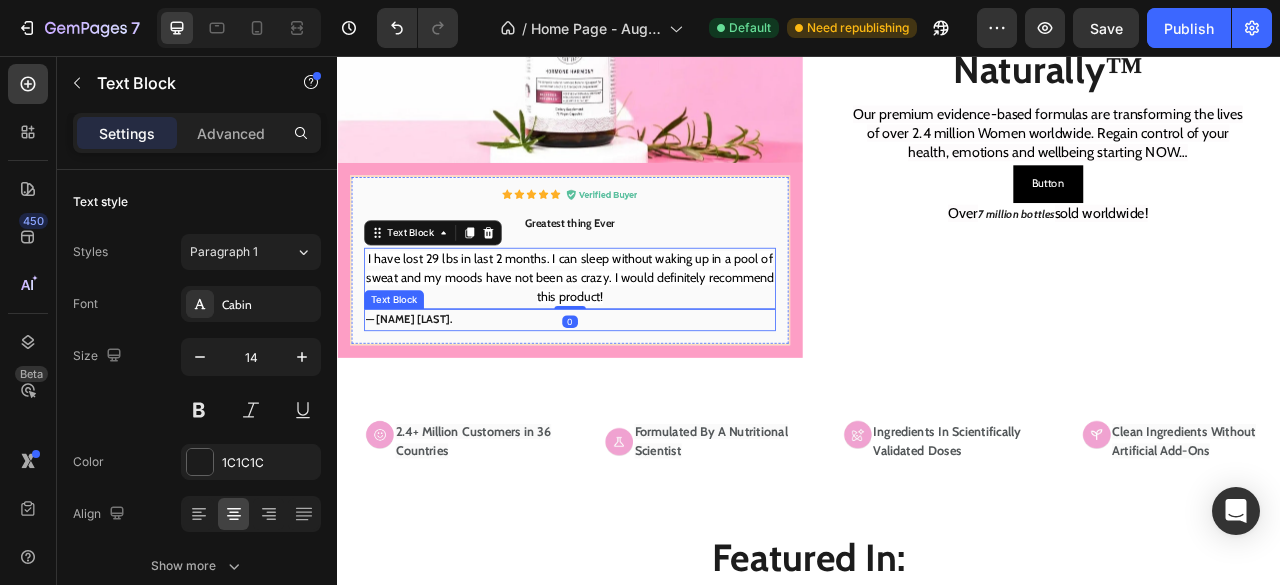 click on "— Tammy N." at bounding box center (428, 391) 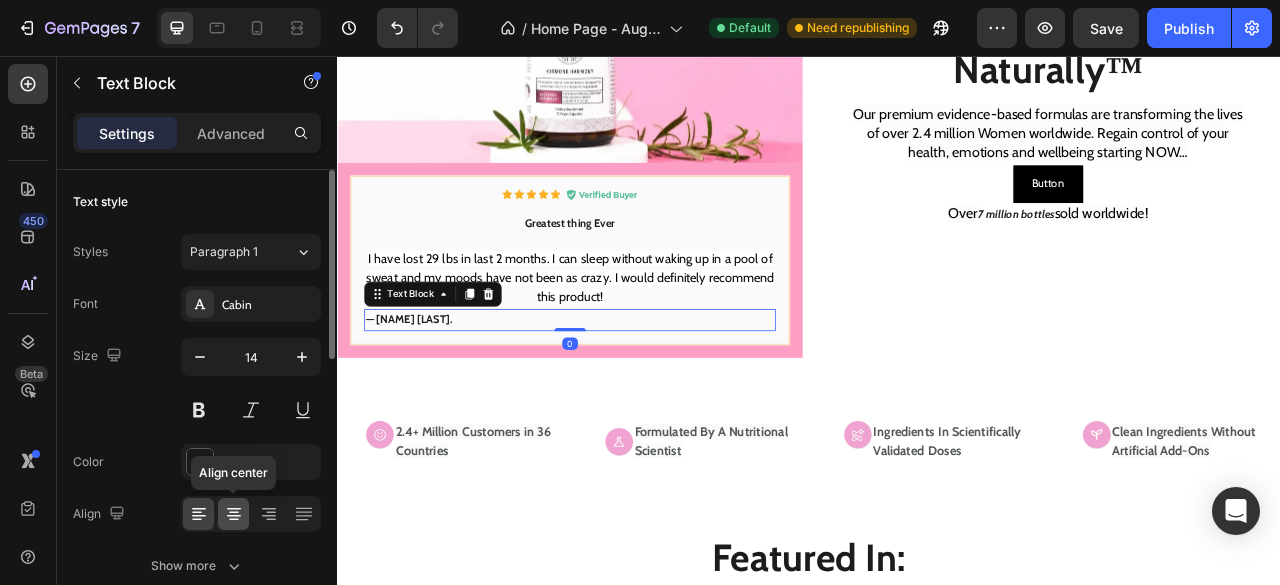 click 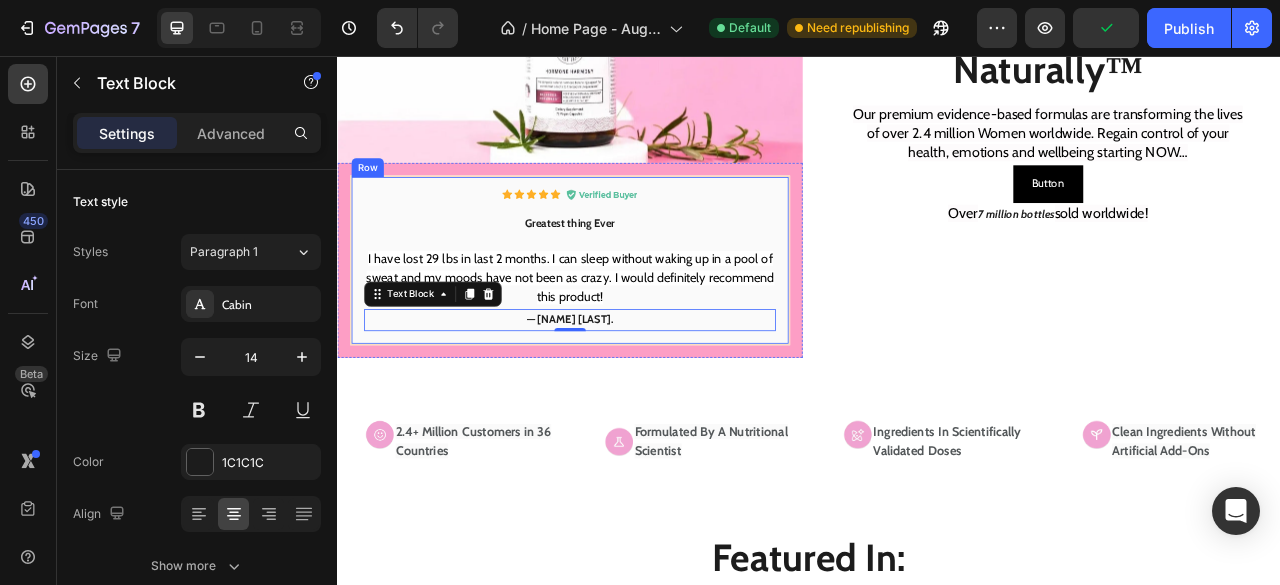 click on "Image Greatest thing Ever Text Block I have lost 29 lbs in last 2 months. I can sleep without waking up in a pool of sweat and my moods have not been as crazy. I would definitely recommend this product! Text Block — Tammy N. Text Block   0 Row" at bounding box center (633, 316) 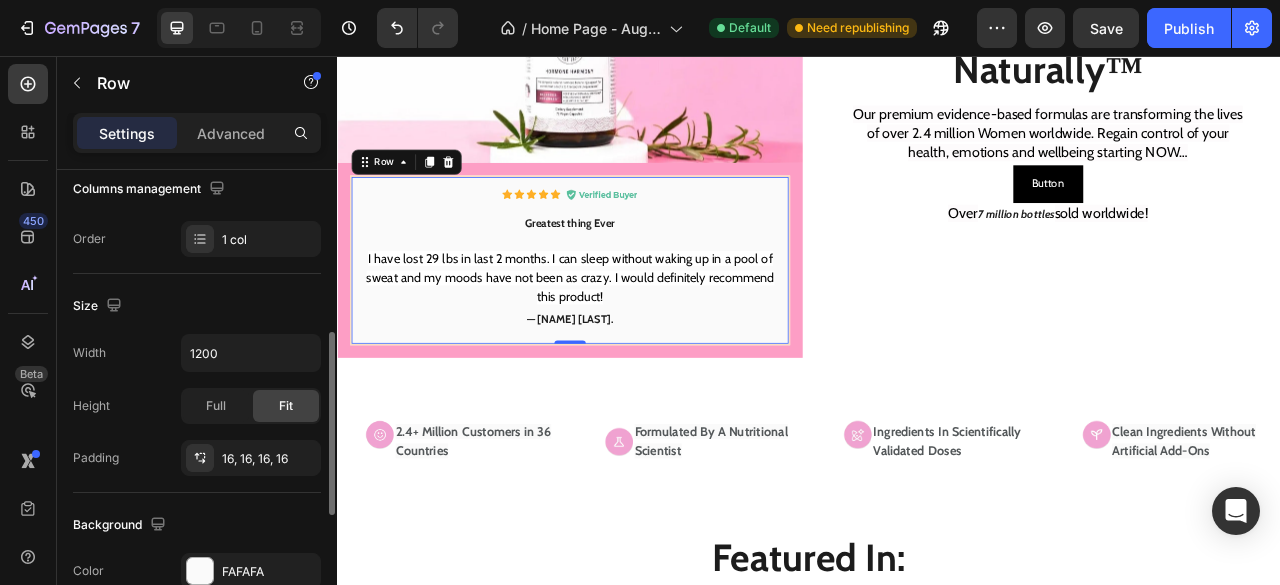 scroll, scrollTop: 306, scrollLeft: 0, axis: vertical 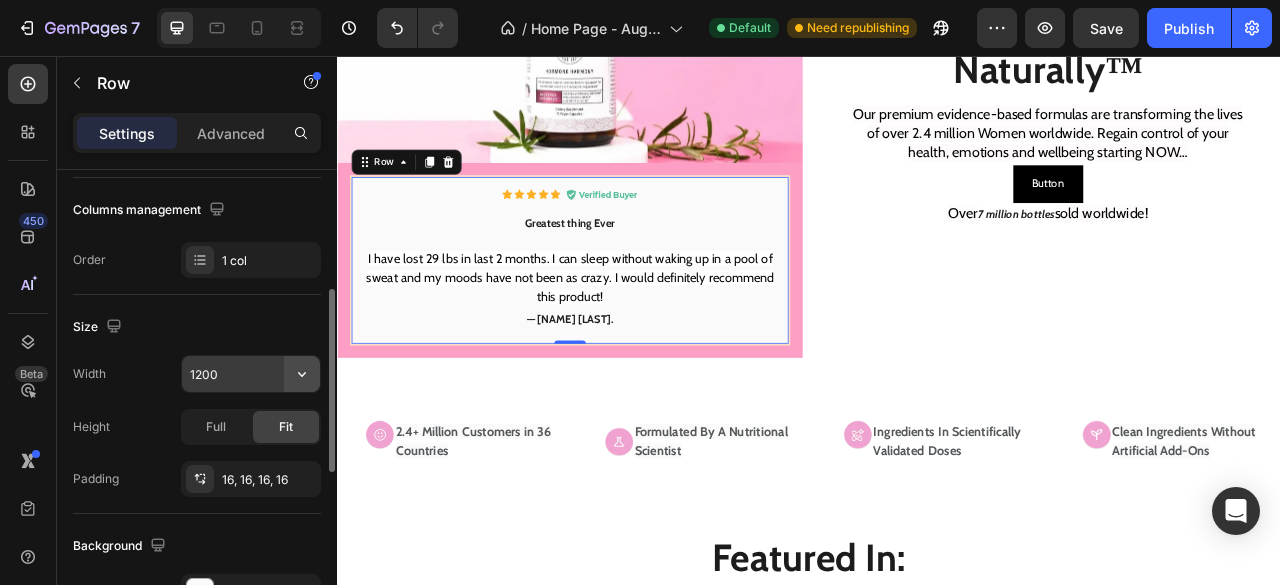 click 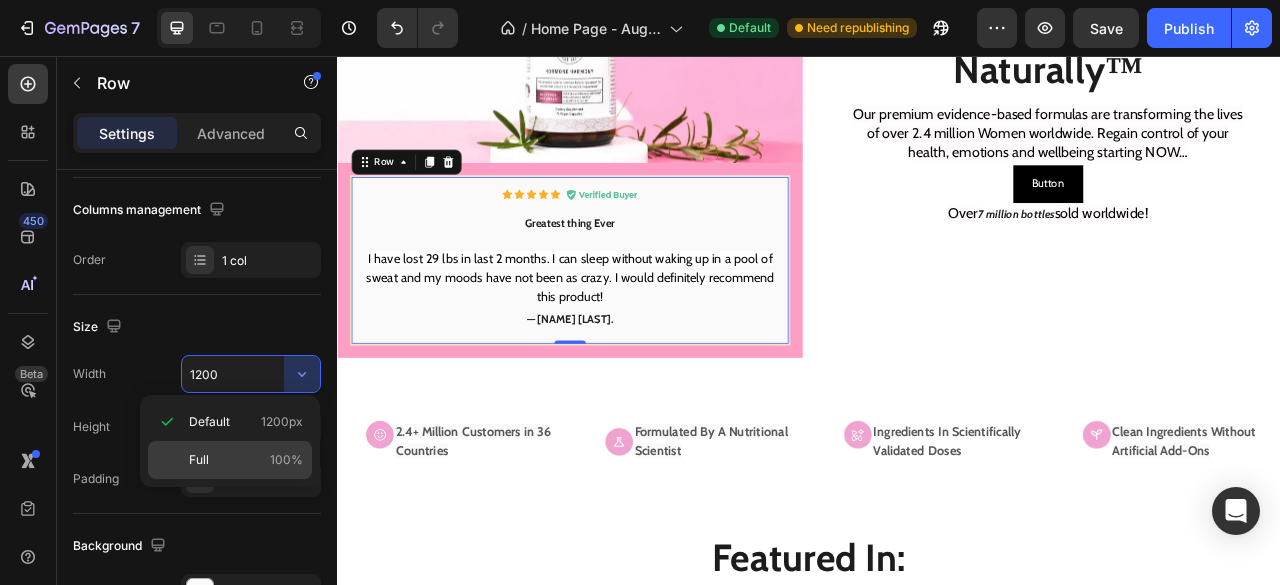 click on "Full" at bounding box center (199, 460) 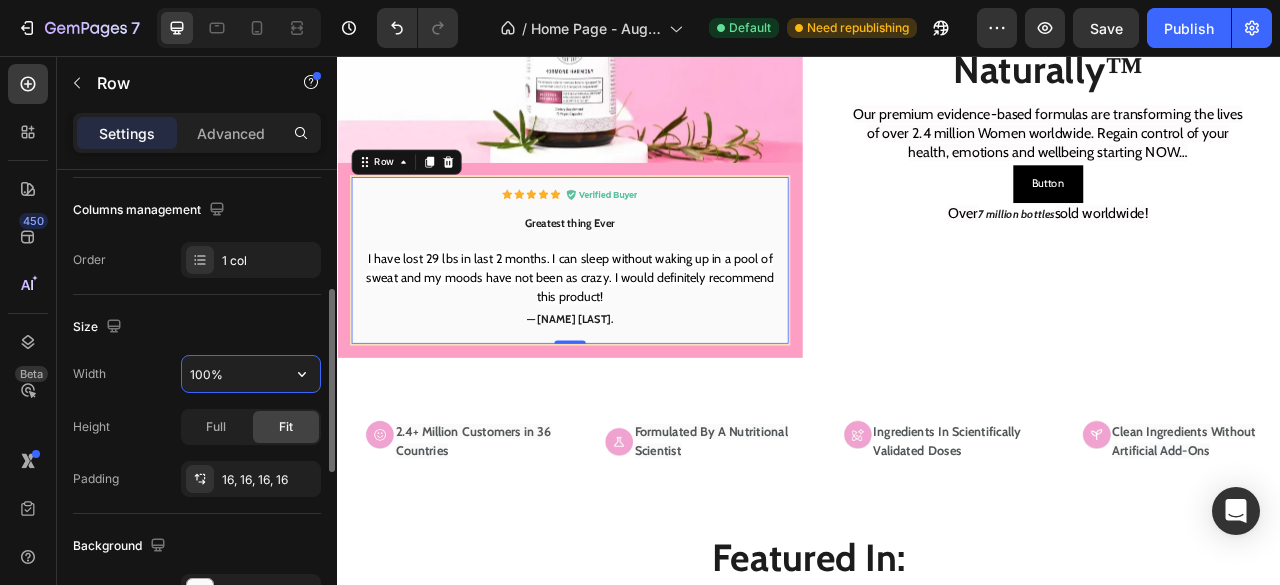 click on "100%" at bounding box center [251, 374] 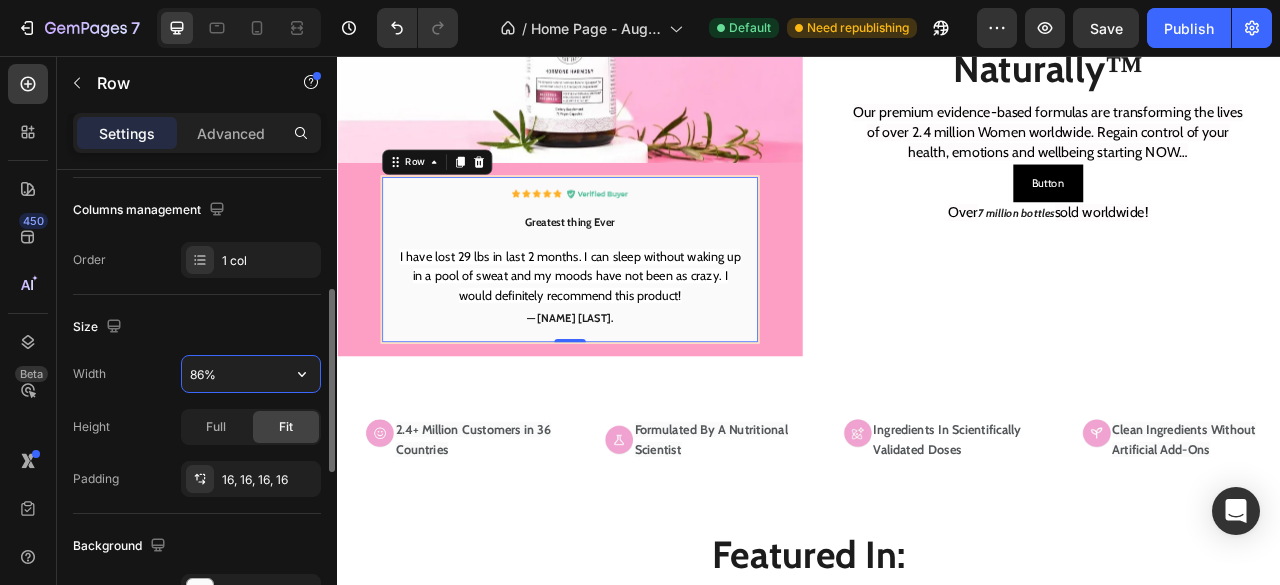 type on "85%" 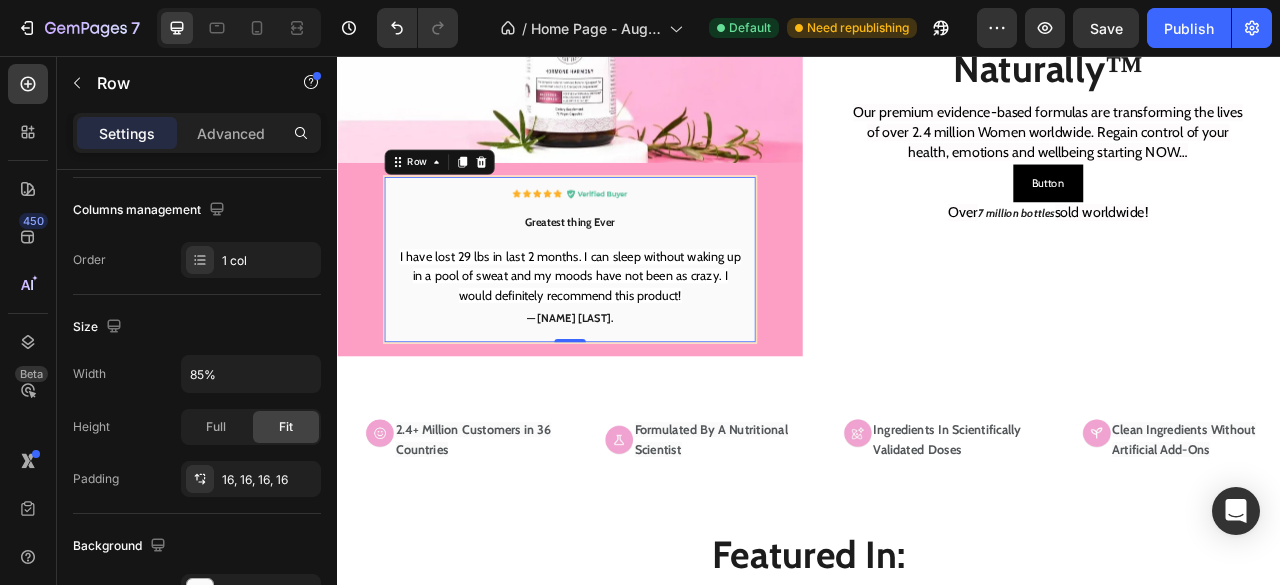 click on "Image Greatest thing Ever Text Block I have lost 29 lbs in last 2 months. I can sleep without waking up in a pool of sweat and my moods have not been as crazy. I would definitely recommend this product! Text Block — Tammy N. Text Block Row   0" at bounding box center [633, 315] 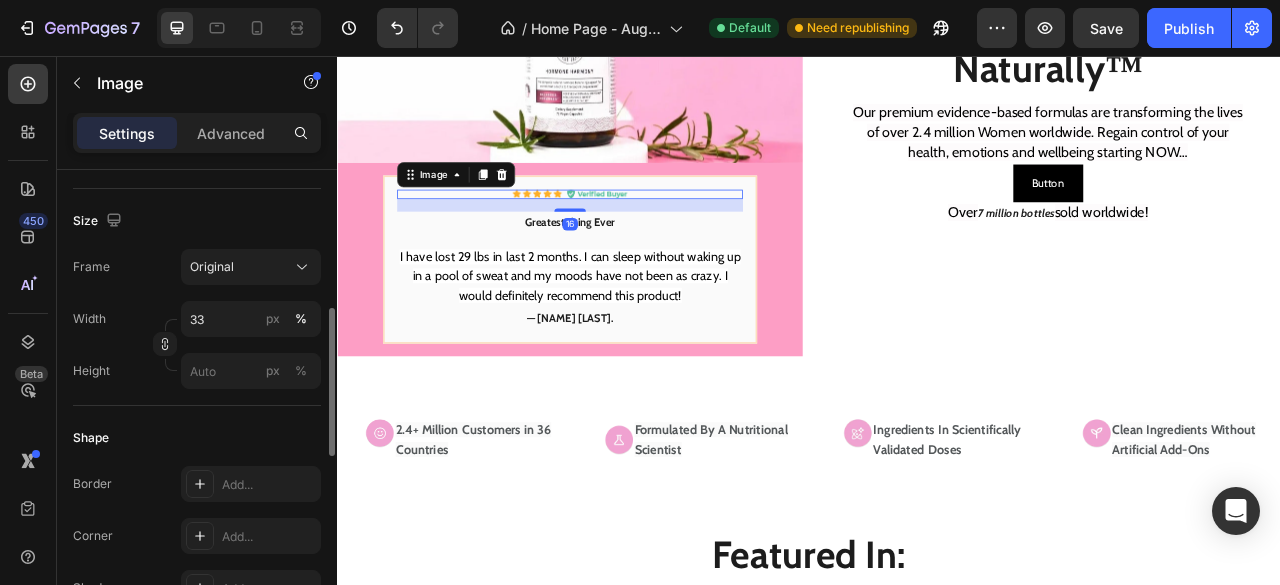 scroll, scrollTop: 468, scrollLeft: 0, axis: vertical 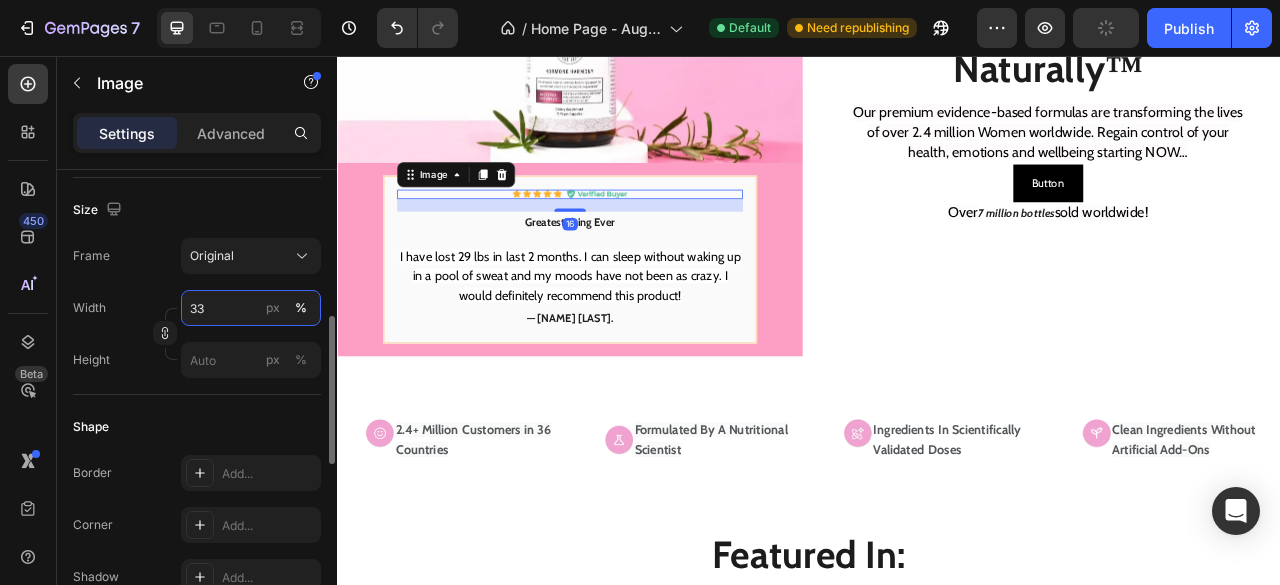 click on "33" at bounding box center [251, 308] 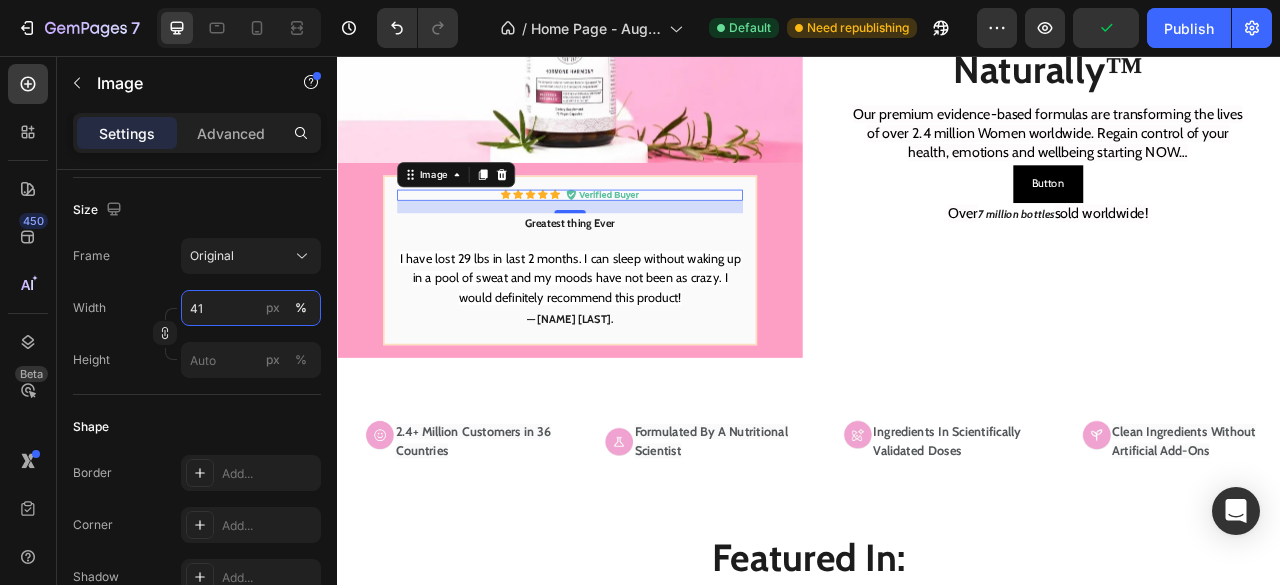 type on "40" 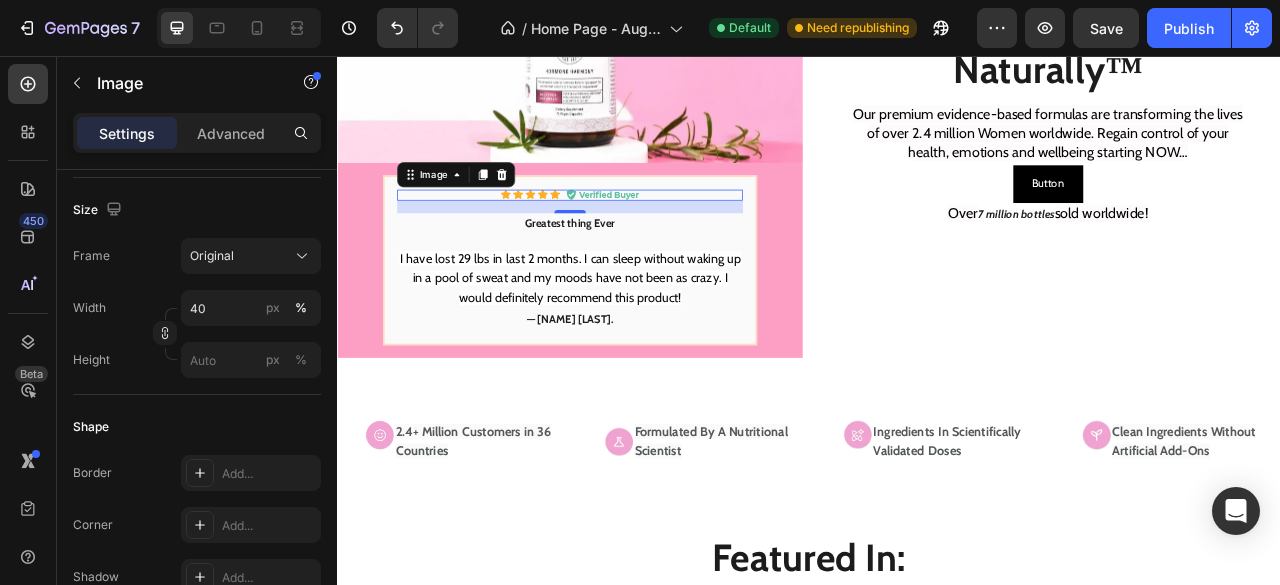 click on "16" at bounding box center (633, 248) 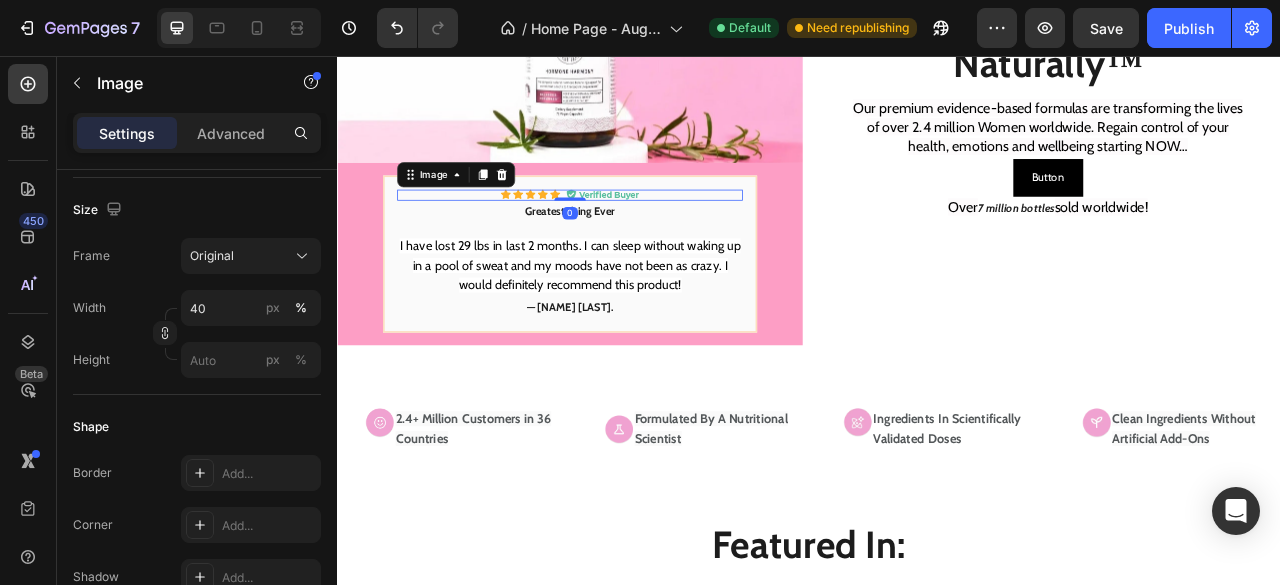 drag, startPoint x: 639, startPoint y: 248, endPoint x: 632, endPoint y: 215, distance: 33.734257 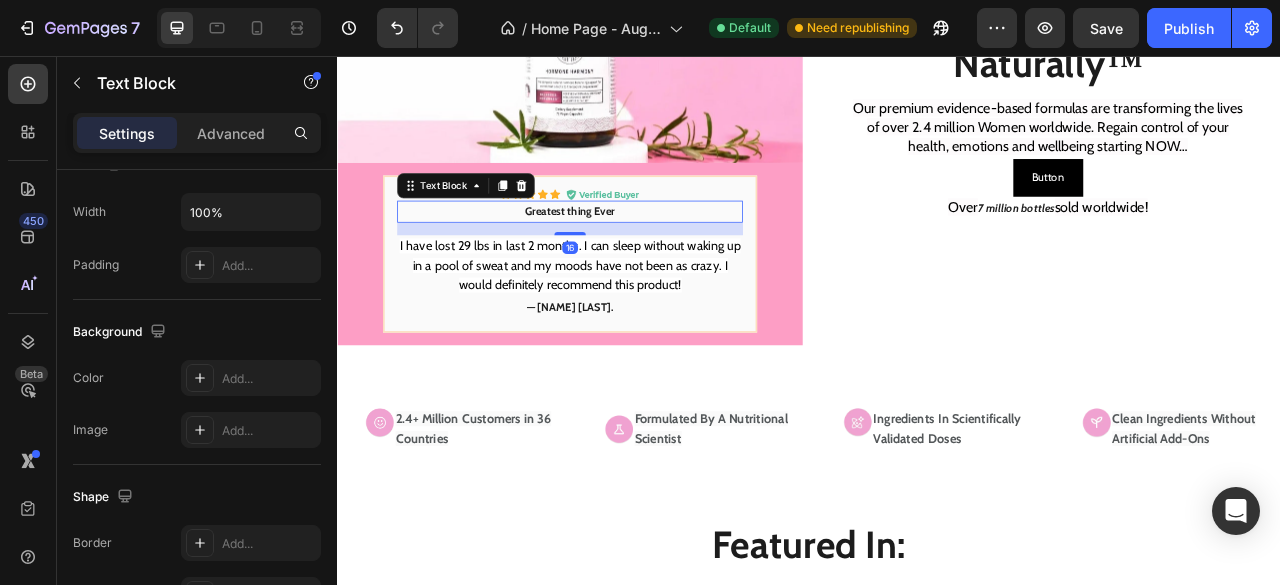 scroll, scrollTop: 0, scrollLeft: 0, axis: both 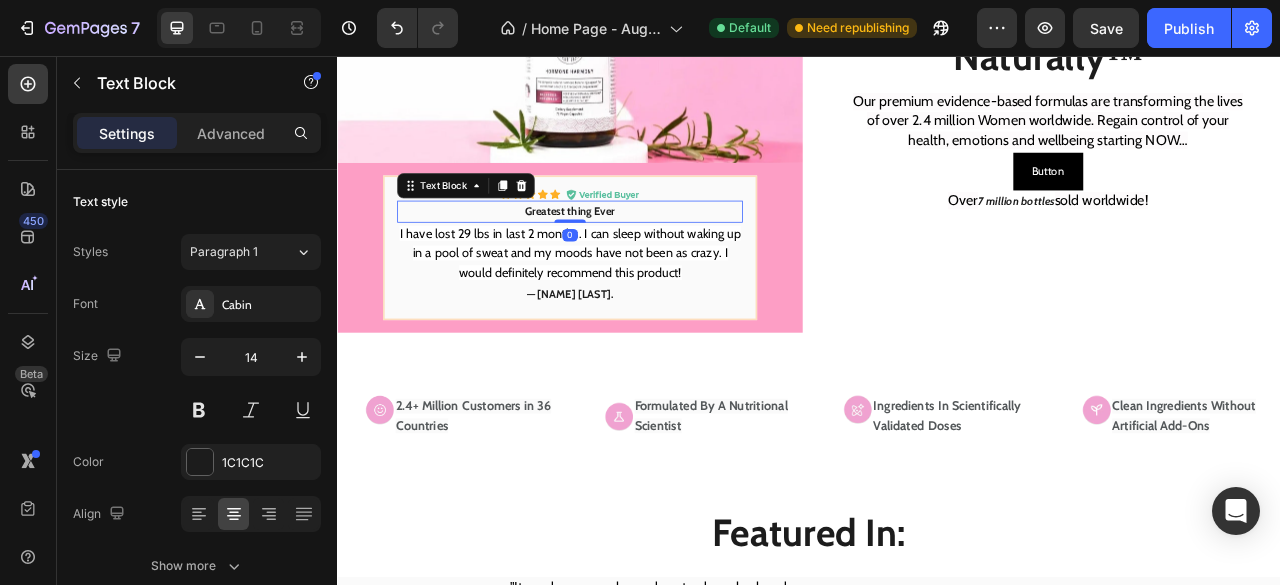 drag, startPoint x: 623, startPoint y: 271, endPoint x: 629, endPoint y: 243, distance: 28.635643 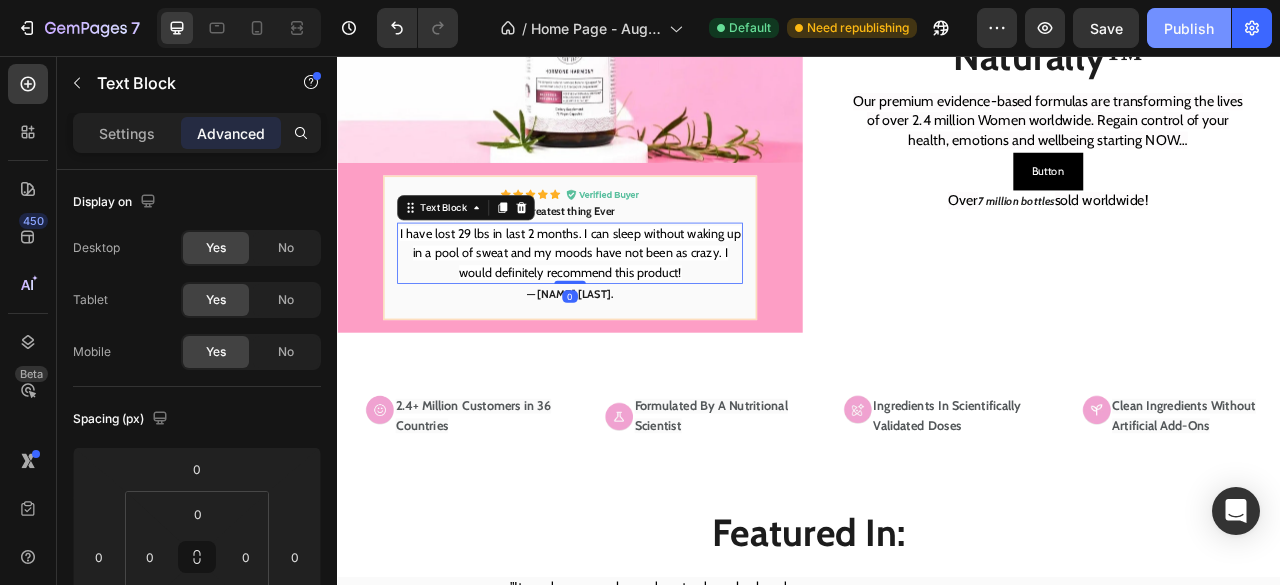 click on "Publish" 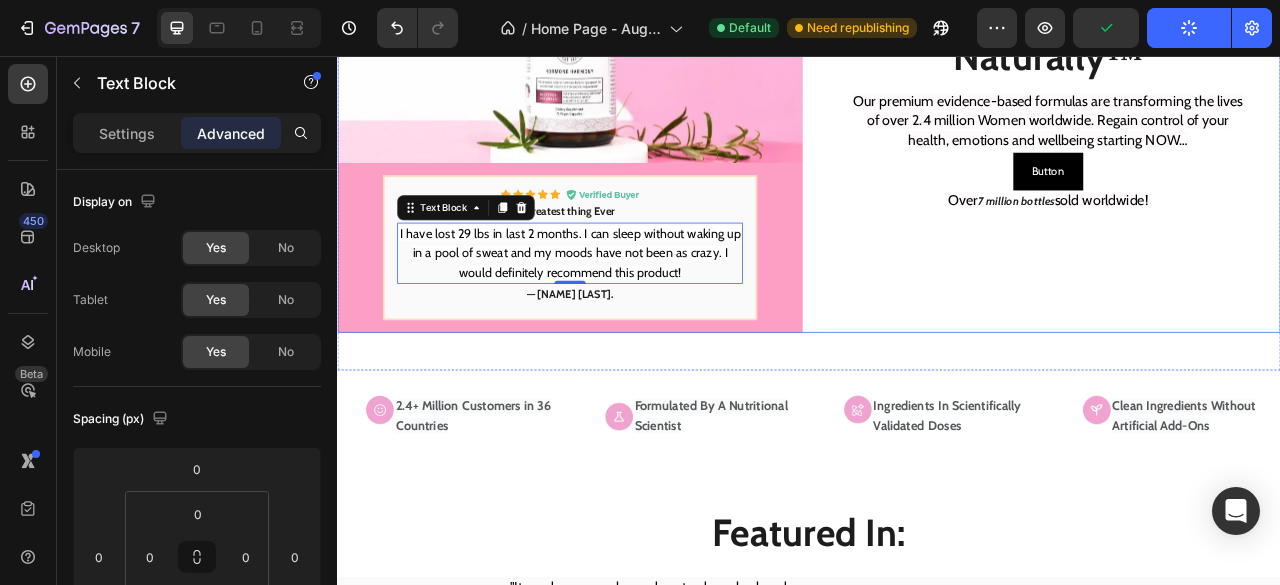 type 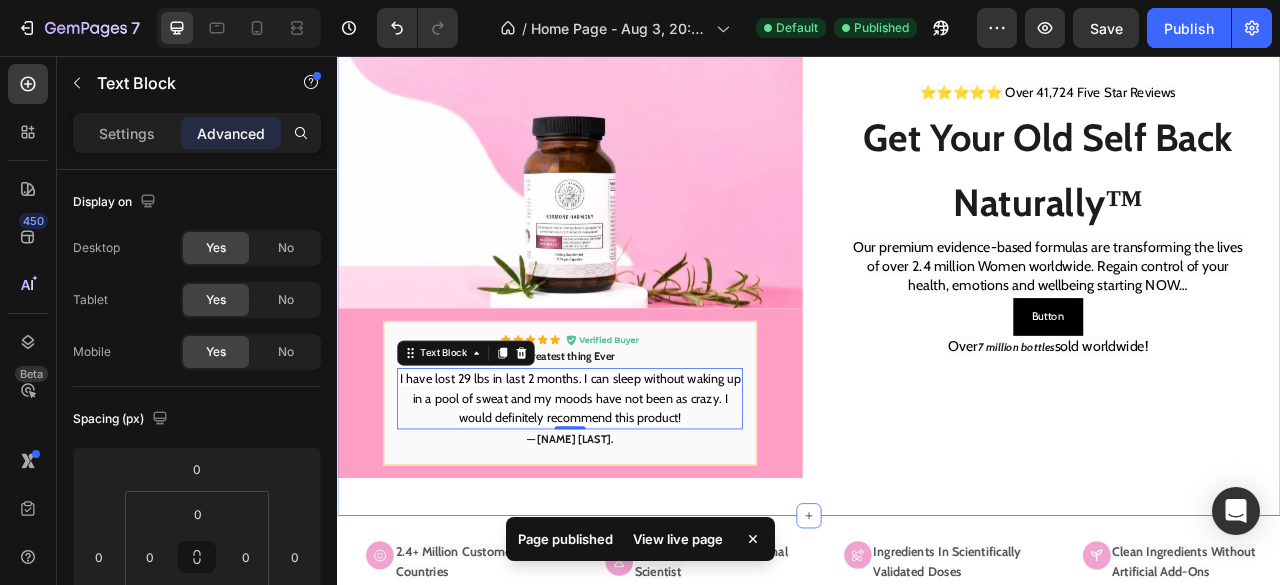 scroll, scrollTop: 195, scrollLeft: 0, axis: vertical 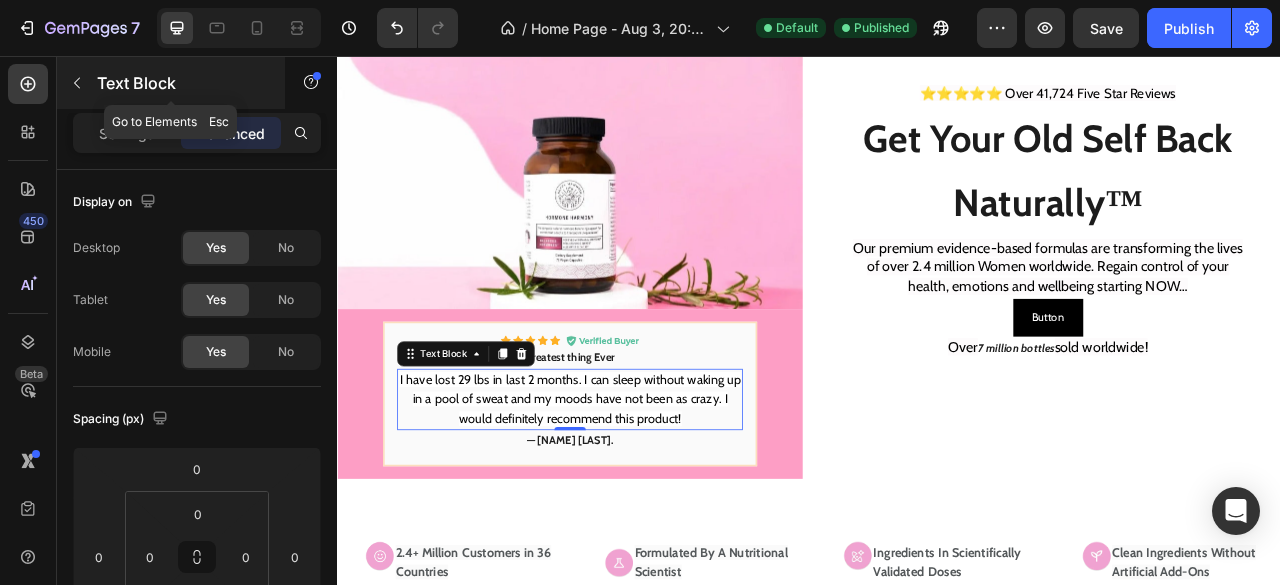 click at bounding box center (77, 83) 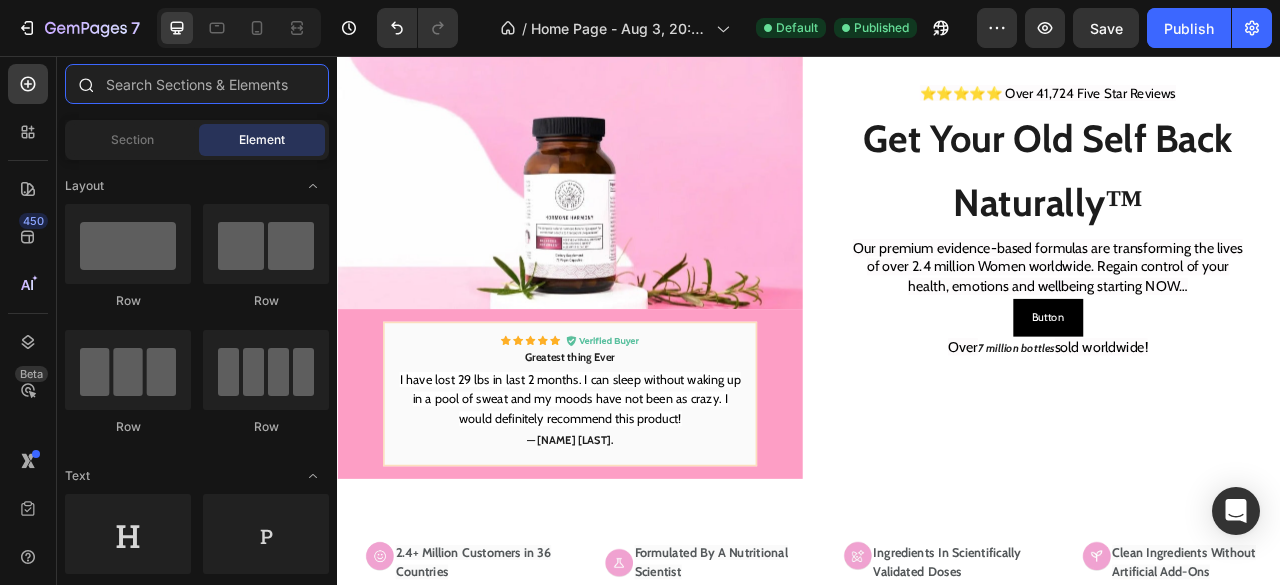 click at bounding box center [197, 84] 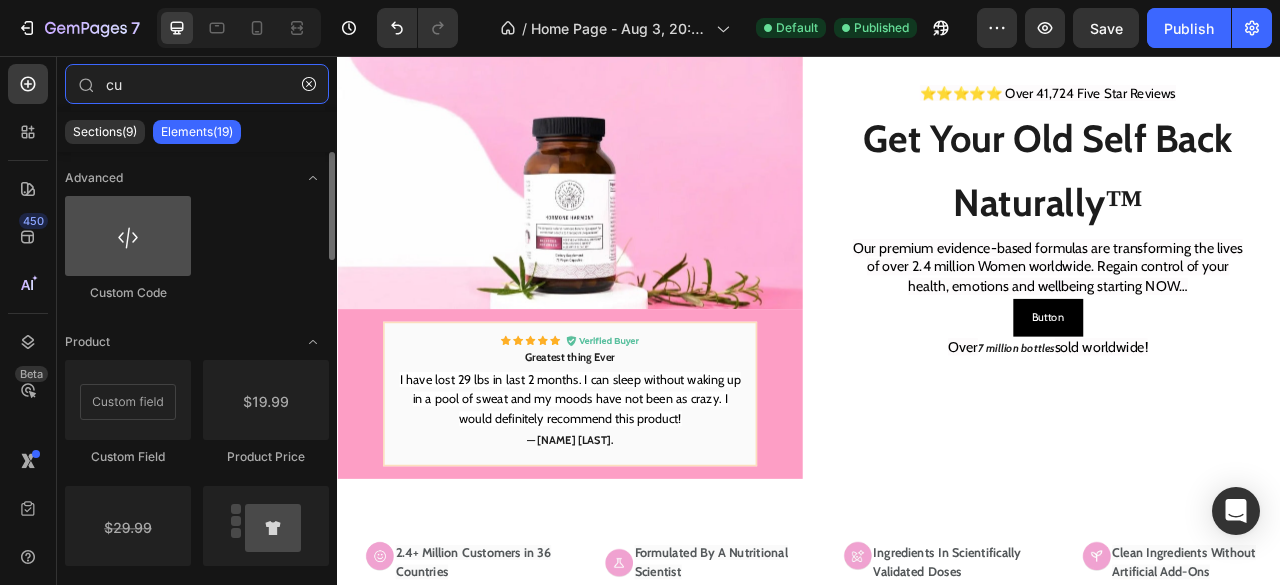 type on "cu" 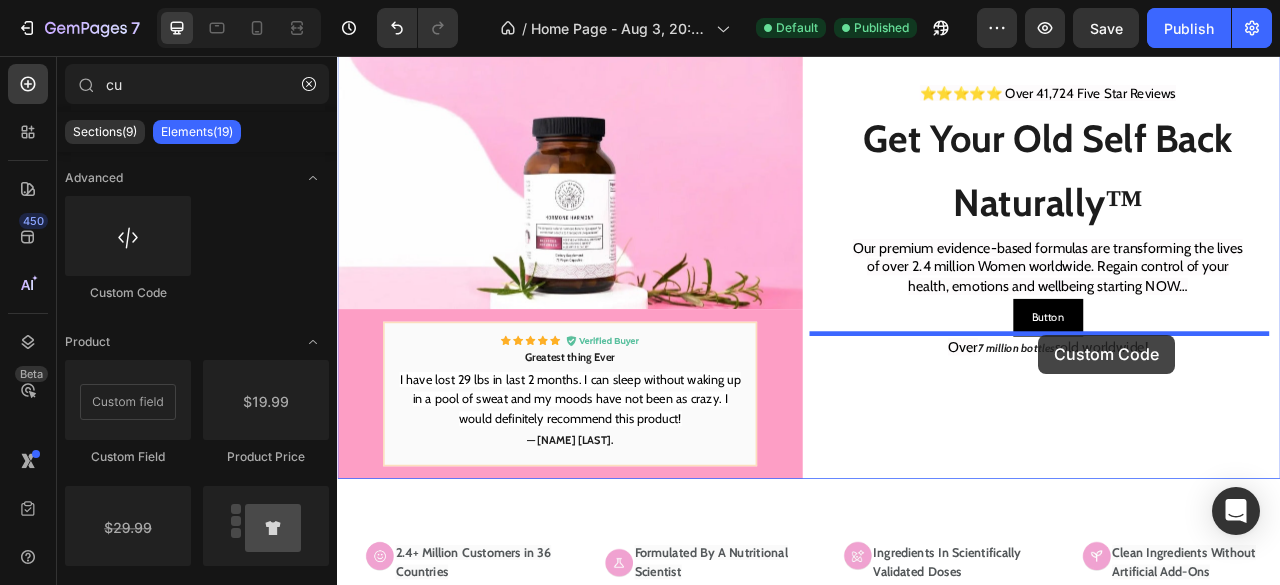 drag, startPoint x: 446, startPoint y: 271, endPoint x: 1229, endPoint y: 411, distance: 795.4175 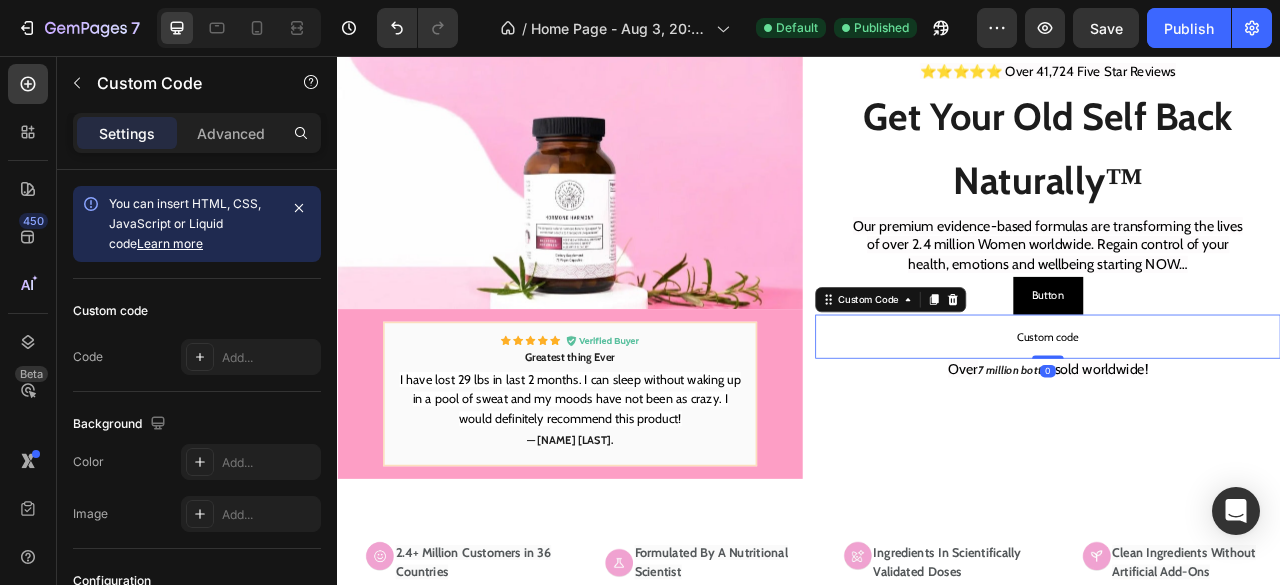 click on "Custom code" at bounding box center [1241, 413] 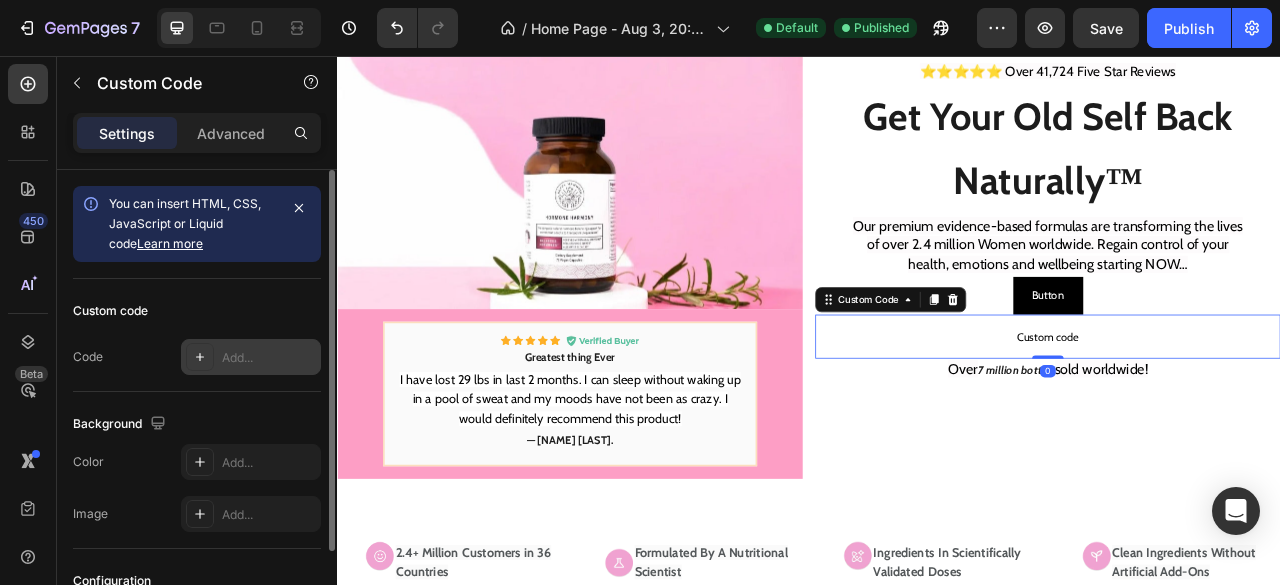 click on "Add..." at bounding box center [251, 357] 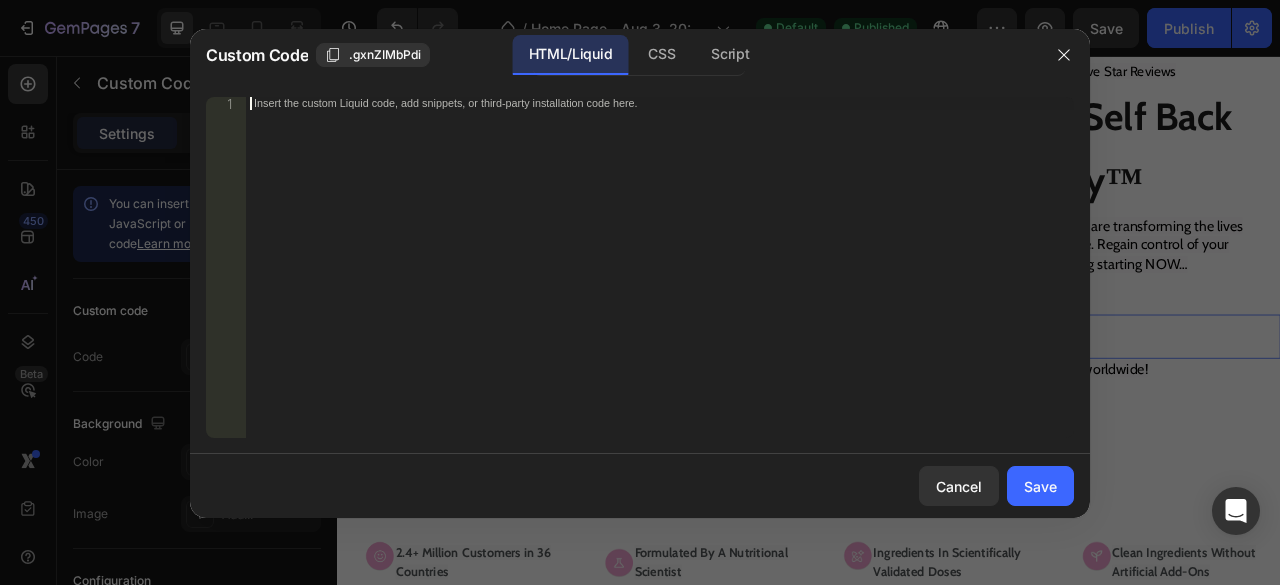 click on "Insert the custom Liquid code, add snippets, or third-party installation code here." at bounding box center (660, 280) 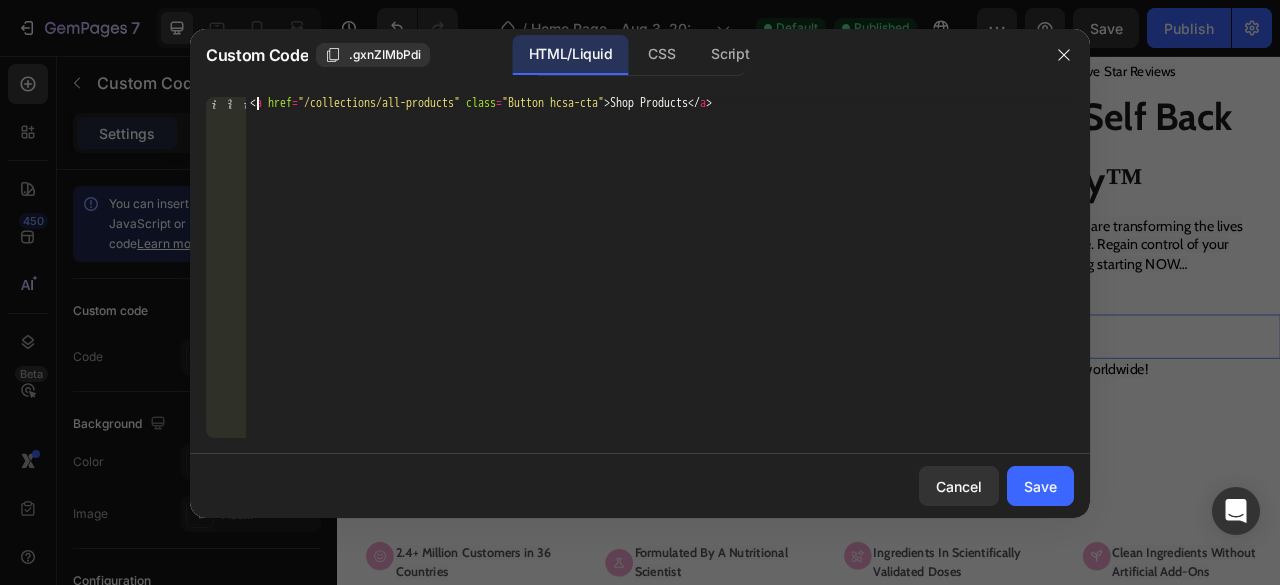 click on "< a   href = "/collections/all-products"   class = "Button hcsa-cta" > Shop Products </ a >" at bounding box center [660, 280] 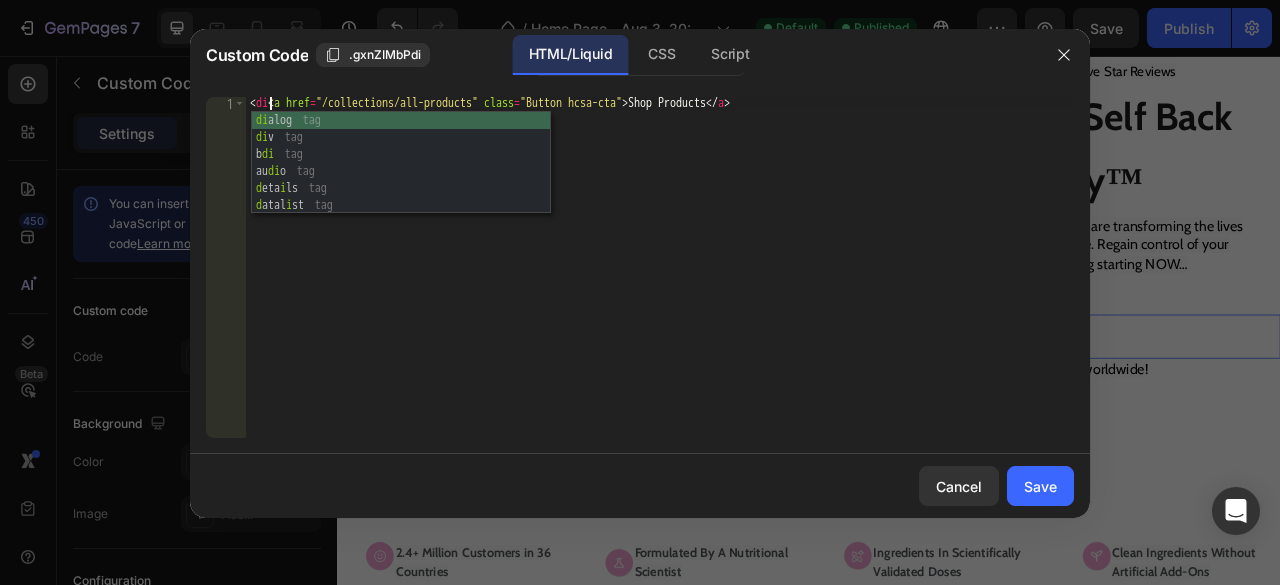 scroll, scrollTop: 0, scrollLeft: 2, axis: horizontal 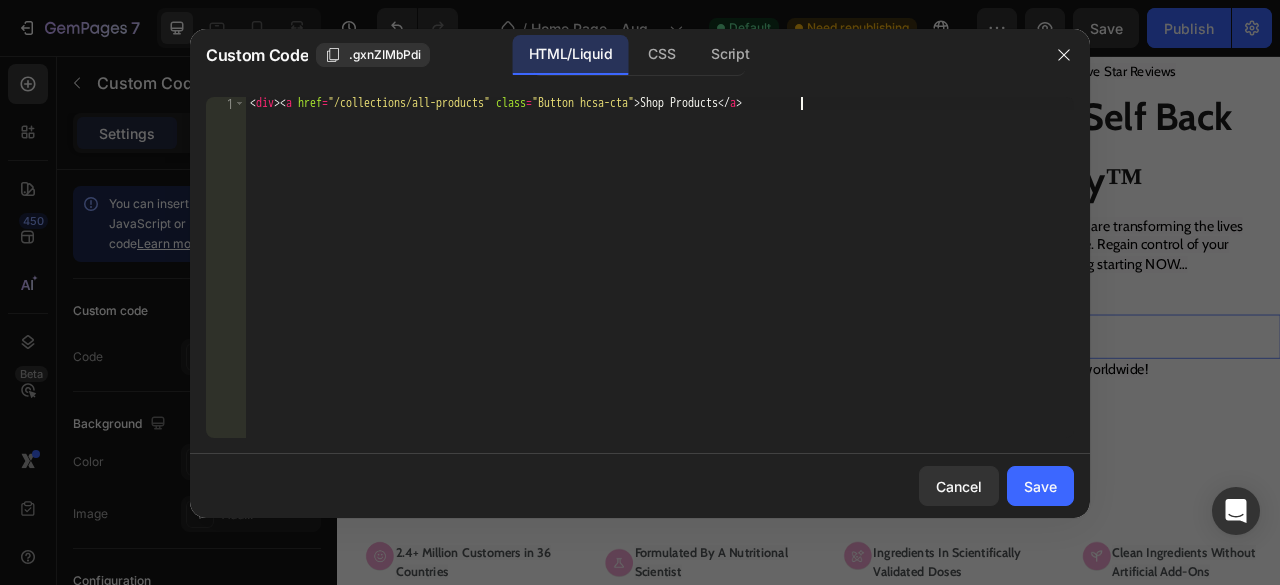 click on "< div > < a   href = "/collections/all-products"   class = "Button hcsa-cta" > Shop Products </ a >" at bounding box center (660, 280) 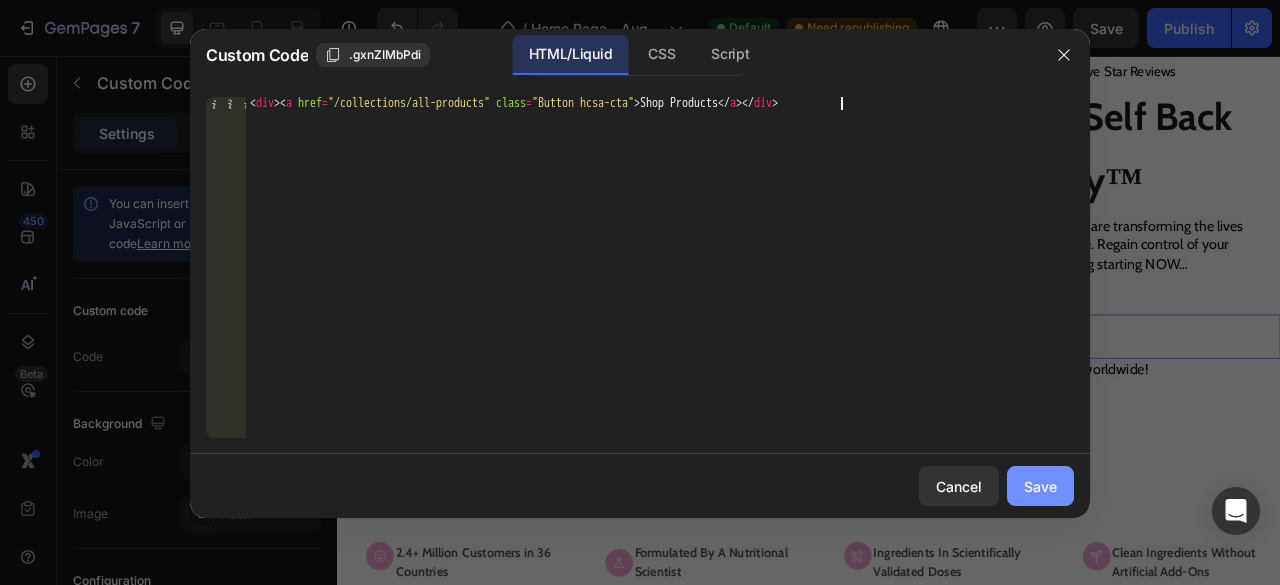 type on "<div><a href="/collections/all-products" class="Button hcsa-cta">Shop Products</a></div>" 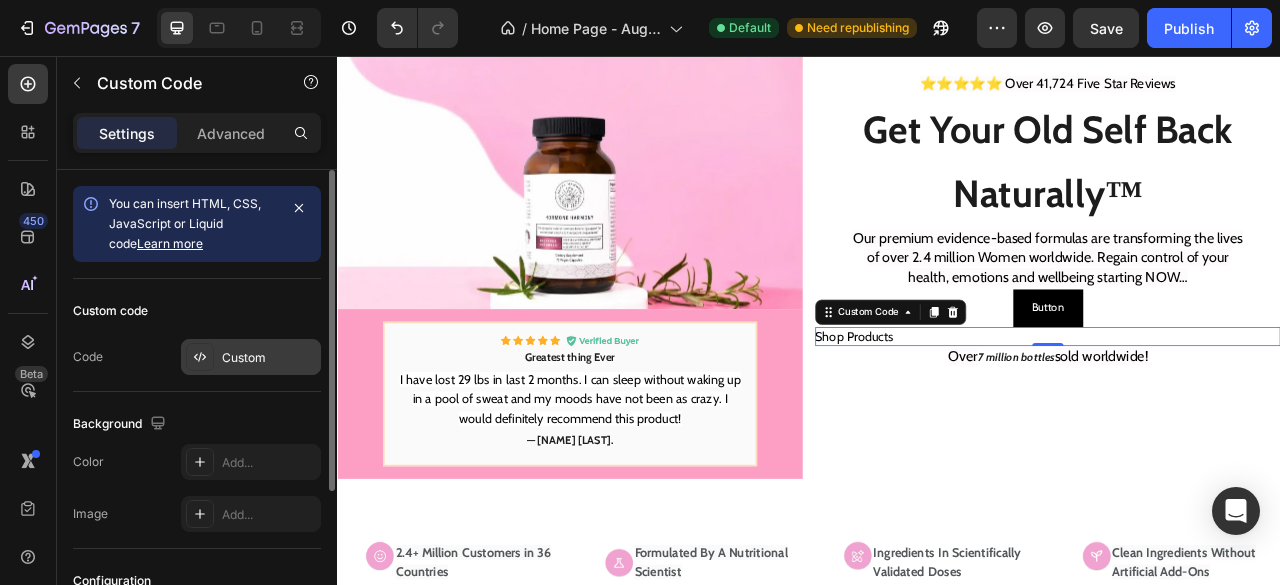 click on "Custom" at bounding box center [251, 357] 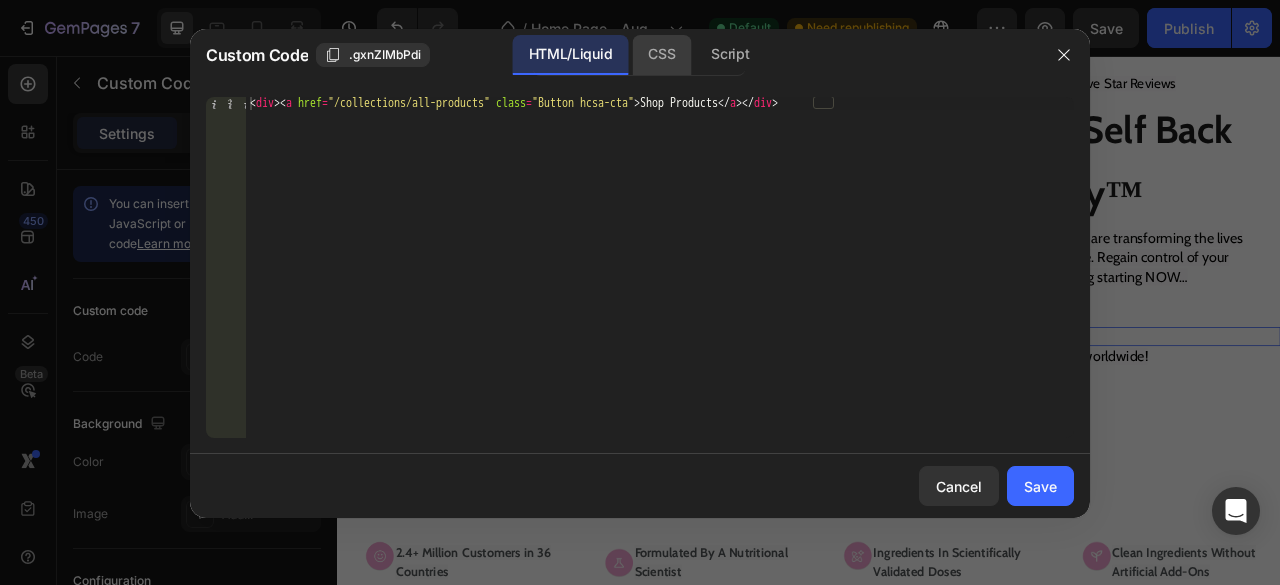 click on "CSS" 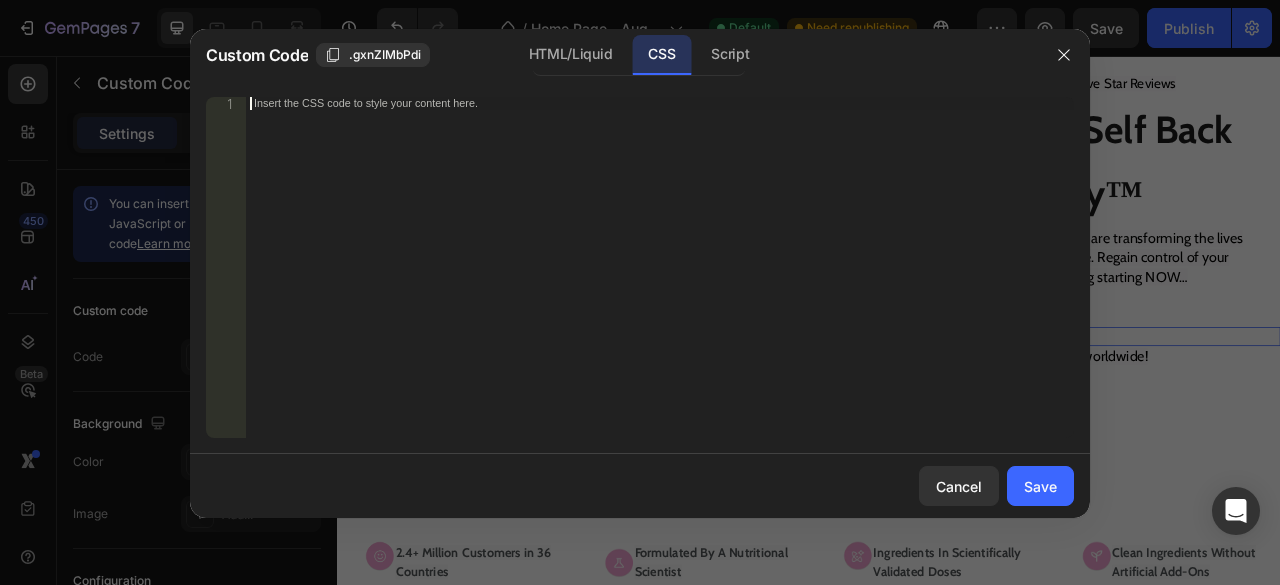 click on "Insert the CSS code to style your content here." at bounding box center [660, 280] 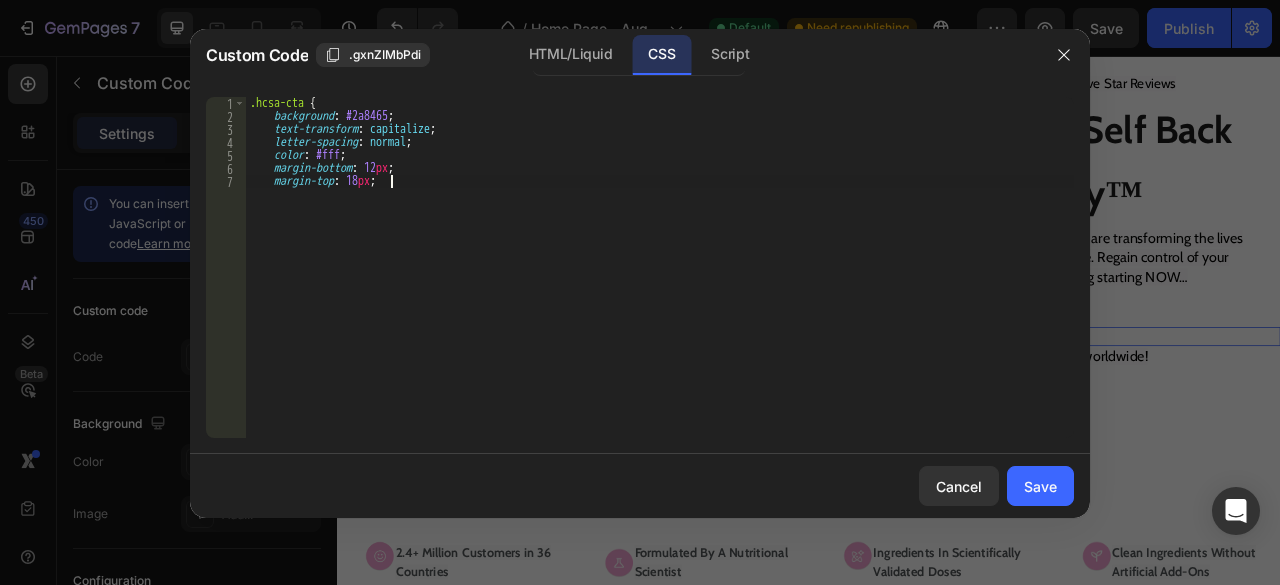 scroll, scrollTop: 0, scrollLeft: 10, axis: horizontal 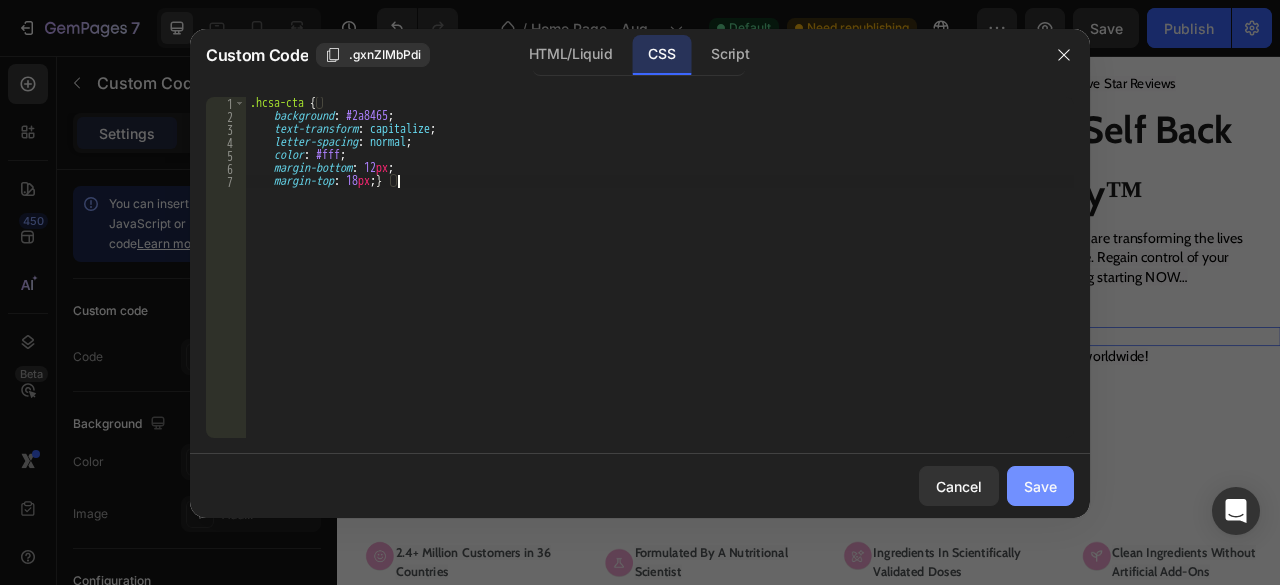 type on "margin-top: 18px;}" 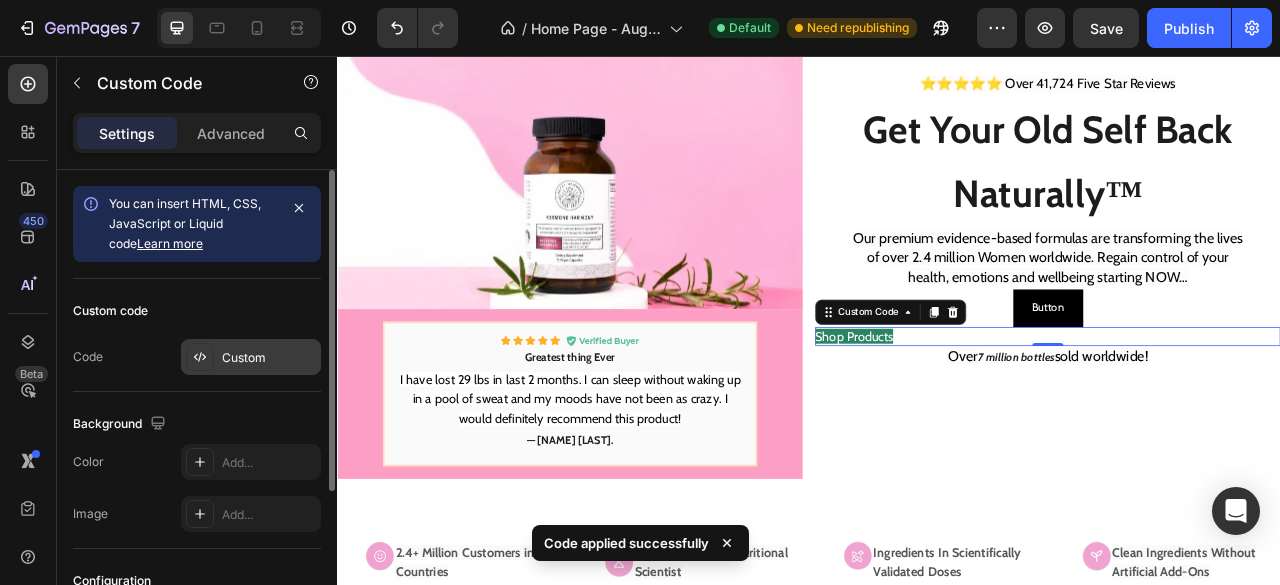 click on "Custom" at bounding box center [269, 358] 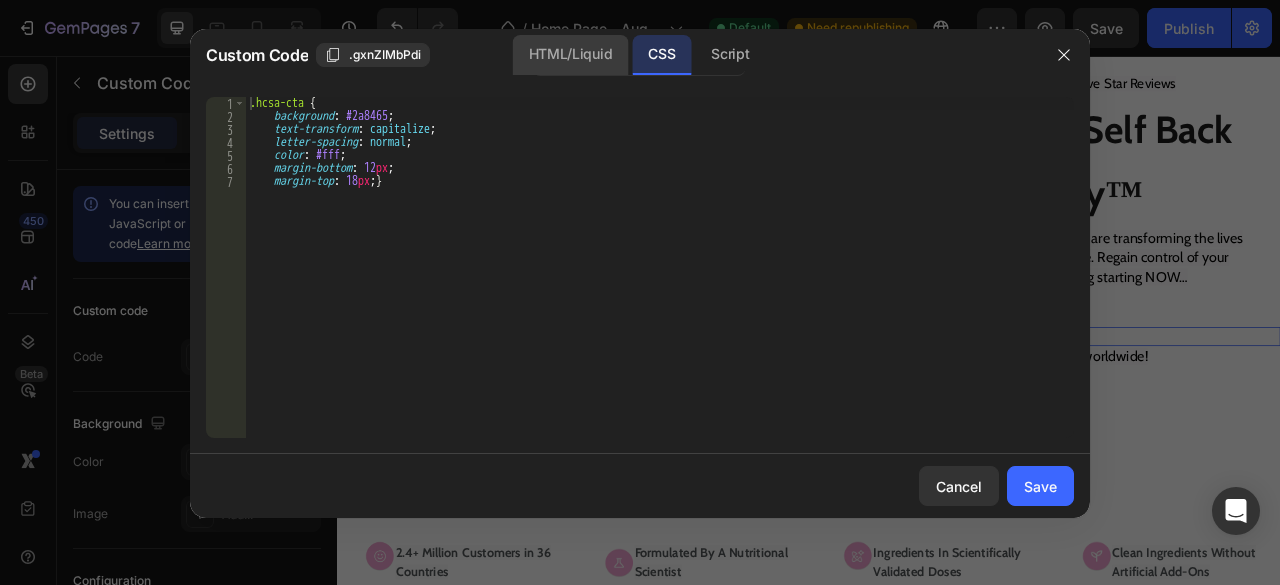 click on "HTML/Liquid" 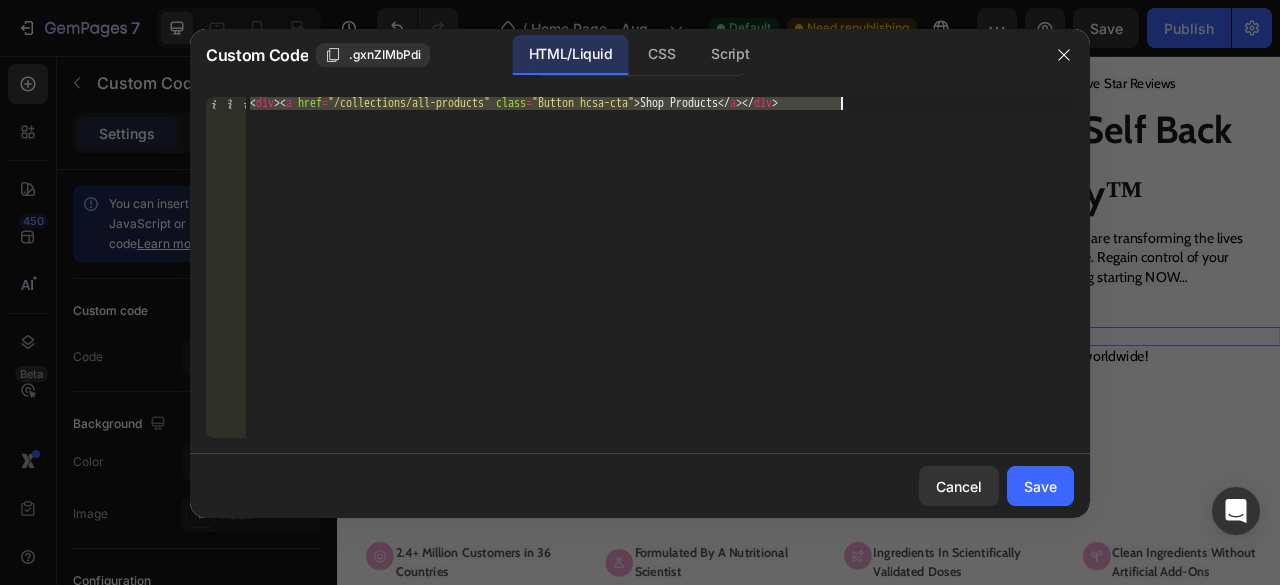 click on "< div > < a   href = "/collections/all-products"   class = "Button hcsa-cta" > Shop Products </ a > </ div >" at bounding box center [660, 267] 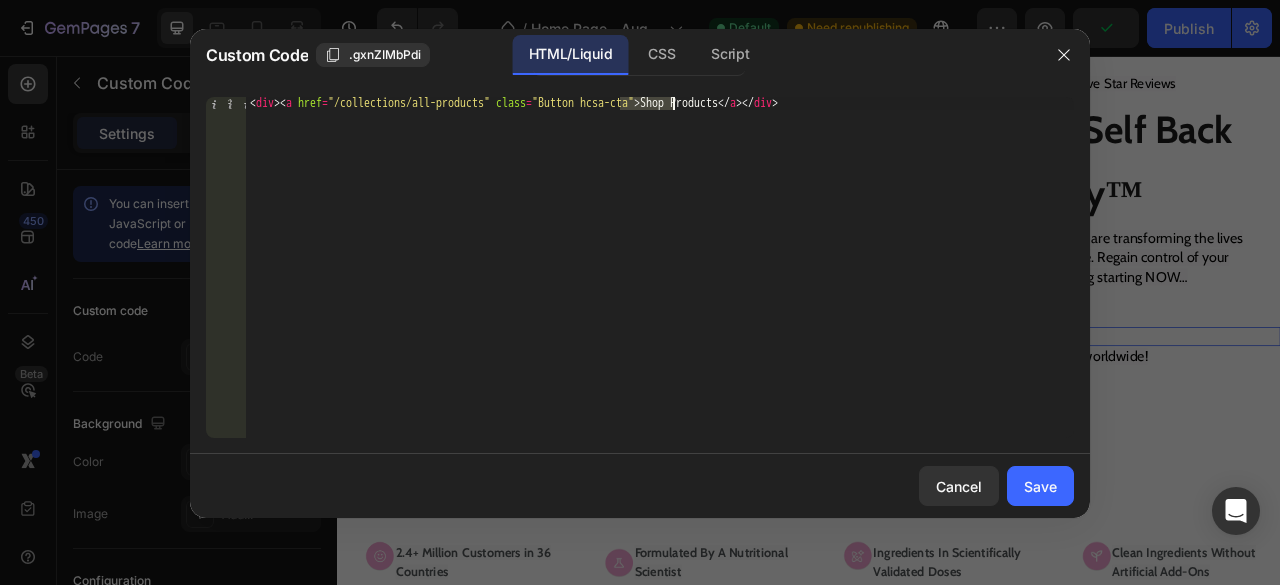drag, startPoint x: 619, startPoint y: 101, endPoint x: 670, endPoint y: 106, distance: 51.24451 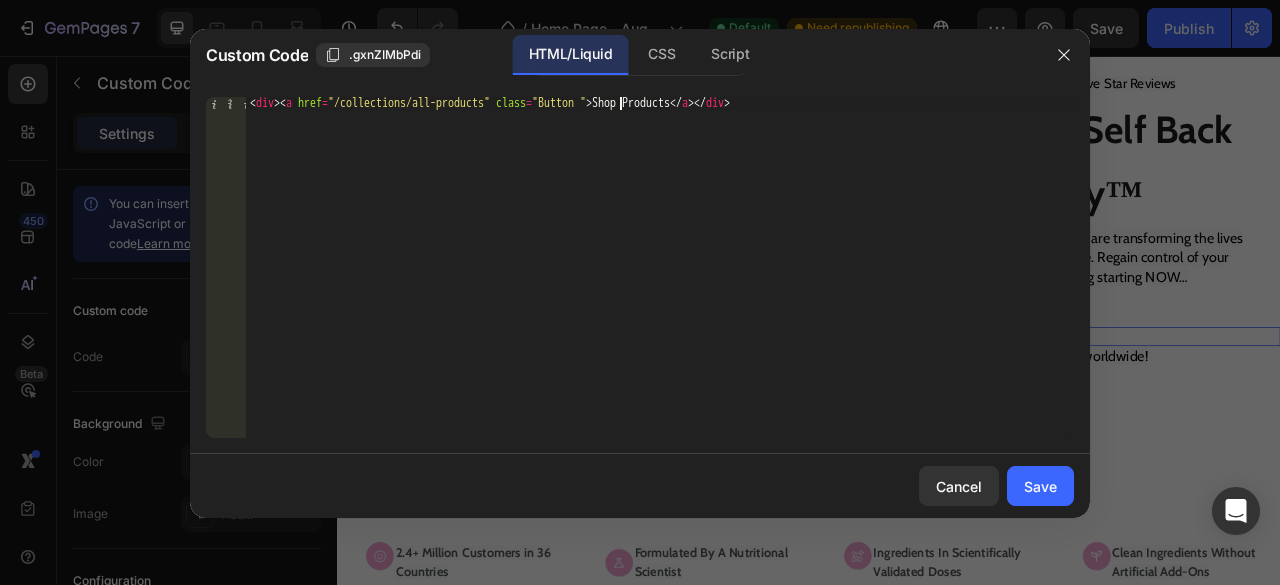 click on "< div > < a   href = "/collections/all-products"   class = "Button " > Shop Products </ a > </ div >" at bounding box center [660, 280] 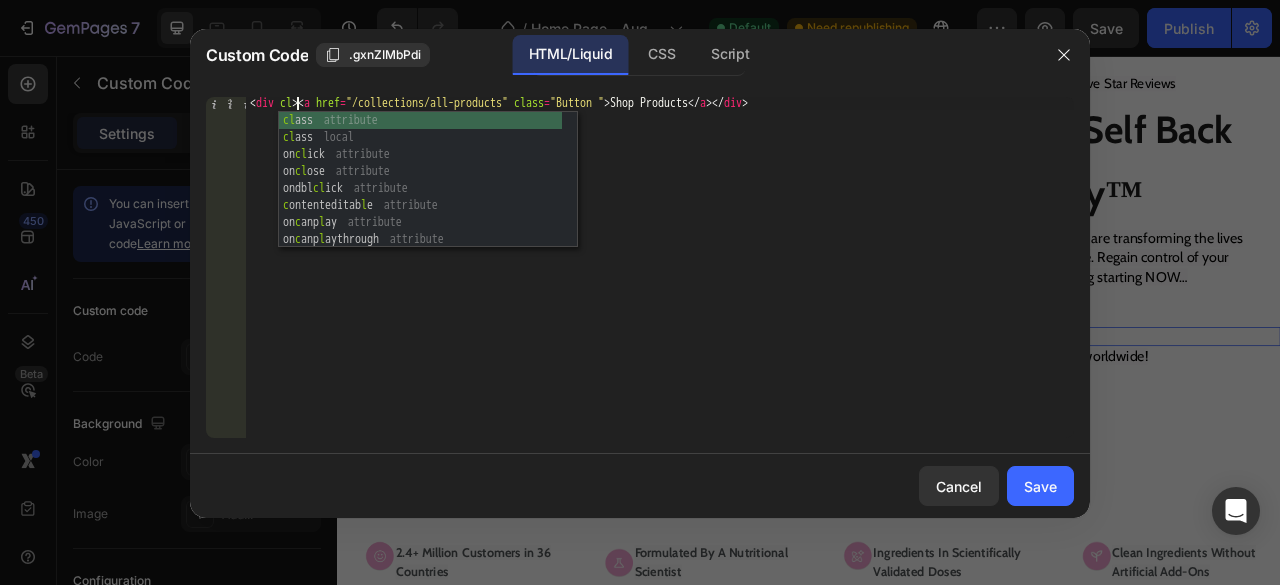 scroll, scrollTop: 0, scrollLeft: 4, axis: horizontal 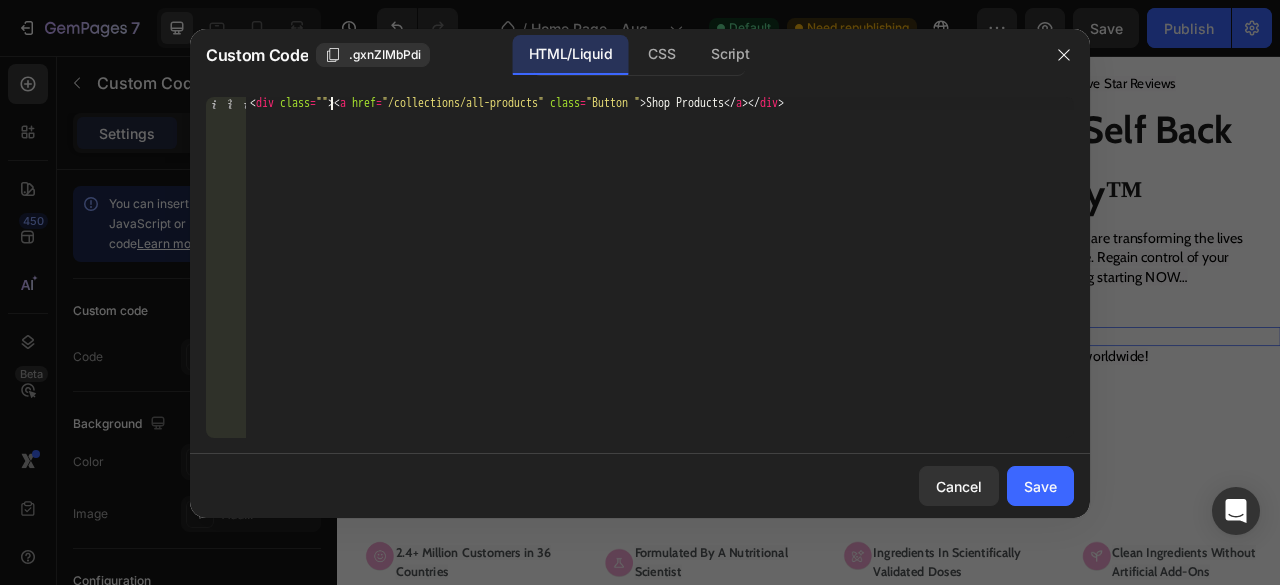 paste on "hcsa-cta" 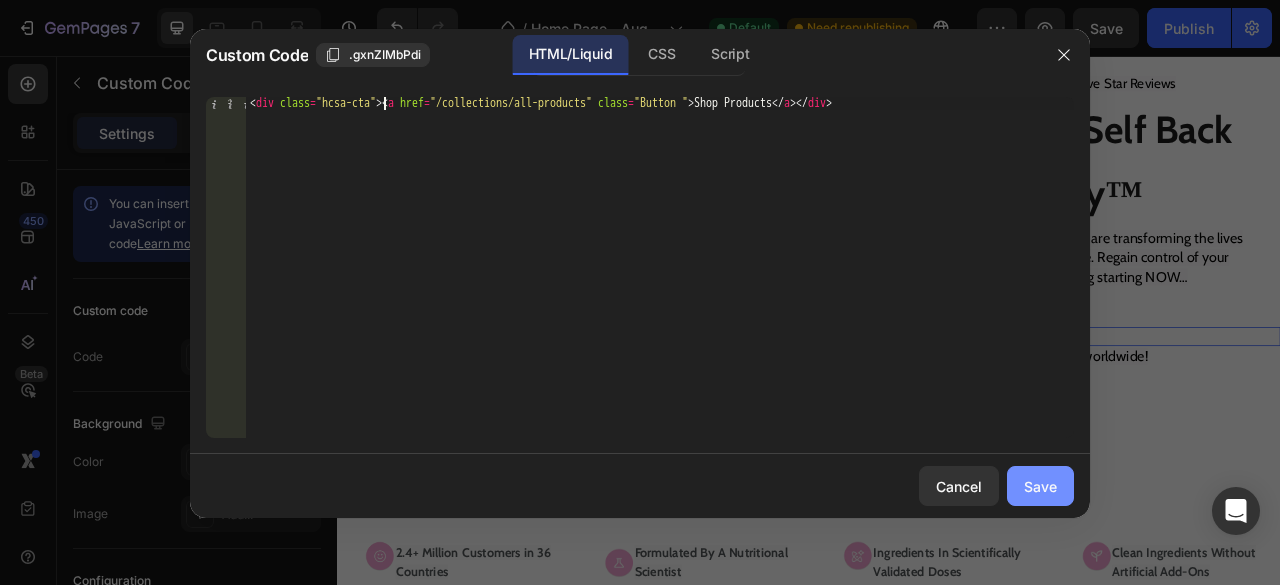 type on "<div class="hcsa-cta"><a href="/collections/all-products" class="Button ">Shop Products</a></div>" 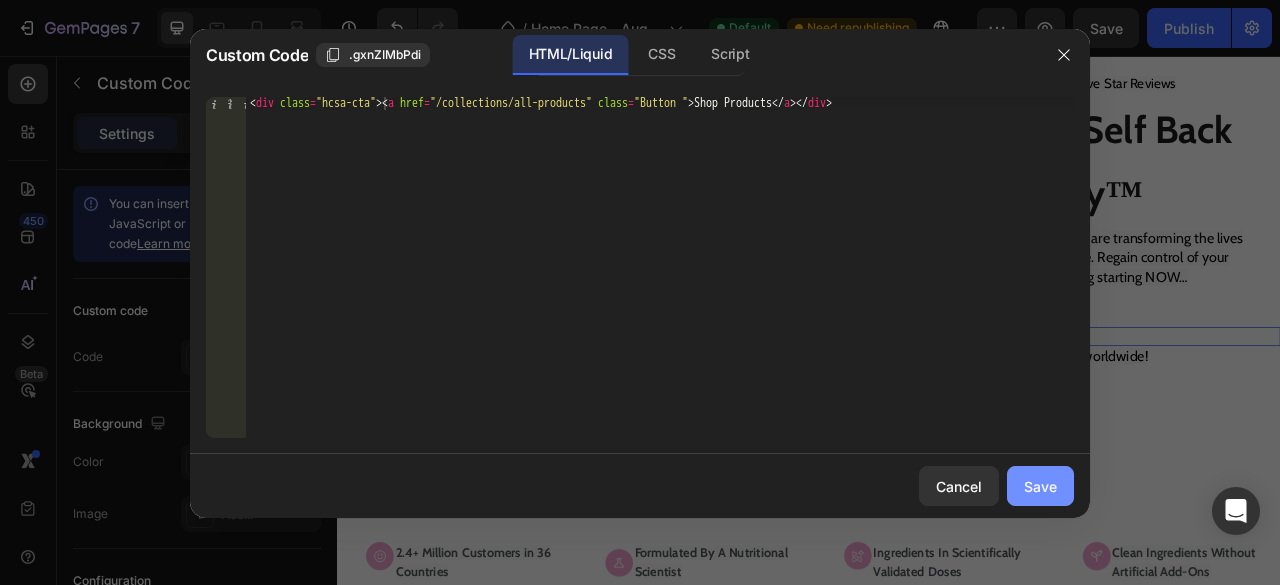 click on "Save" 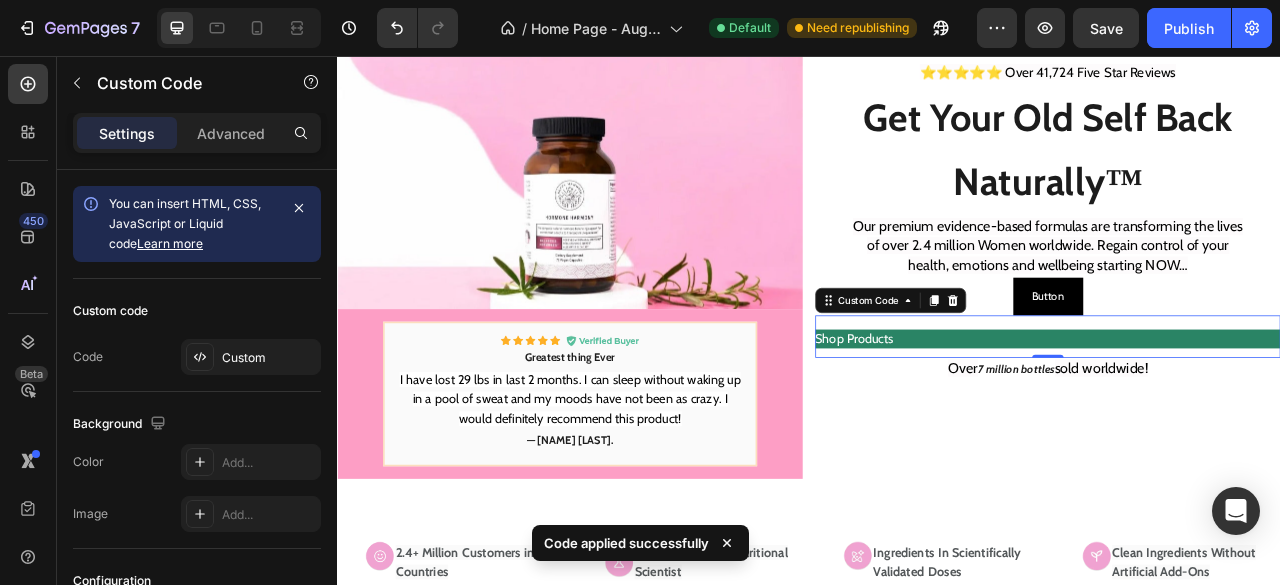 click on "Shop Products" at bounding box center [1241, 416] 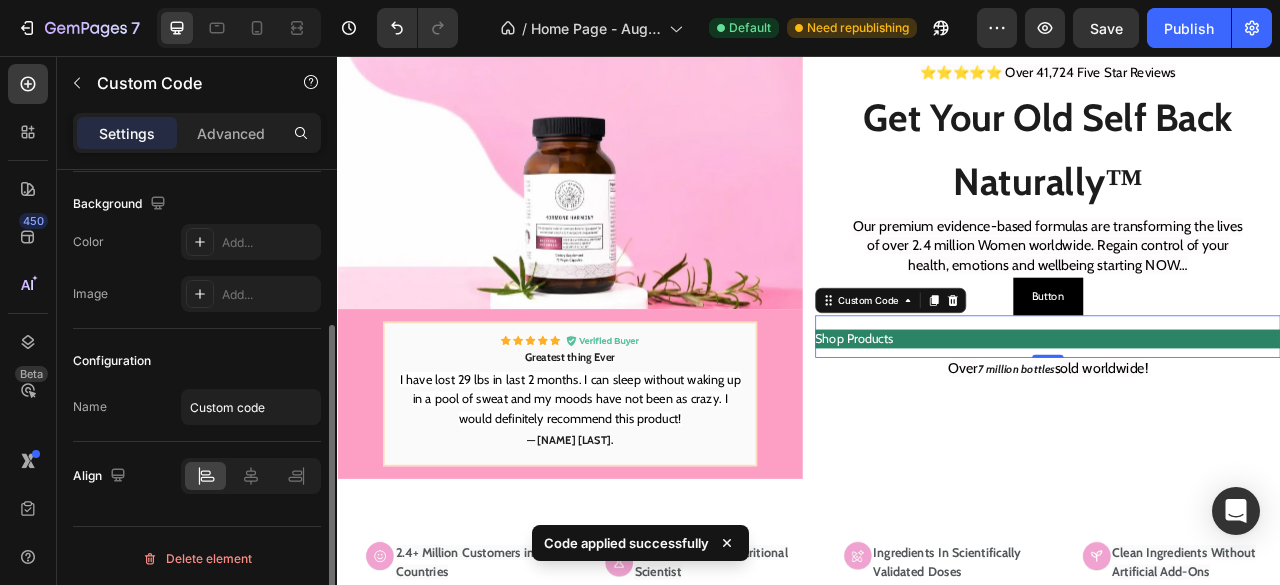 scroll, scrollTop: 223, scrollLeft: 0, axis: vertical 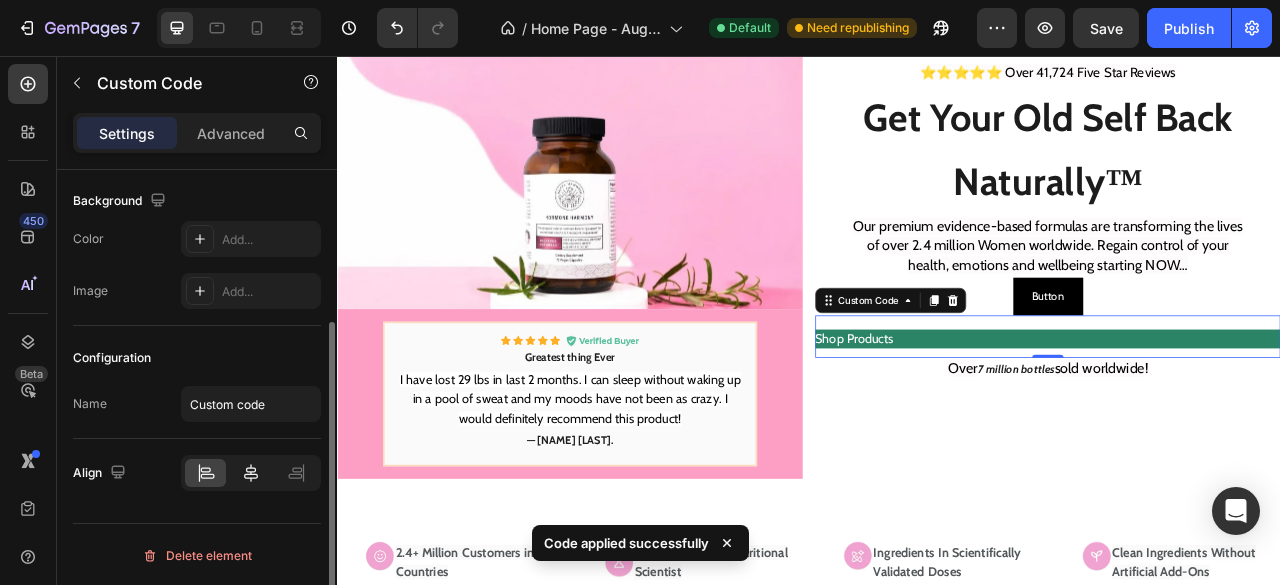 click 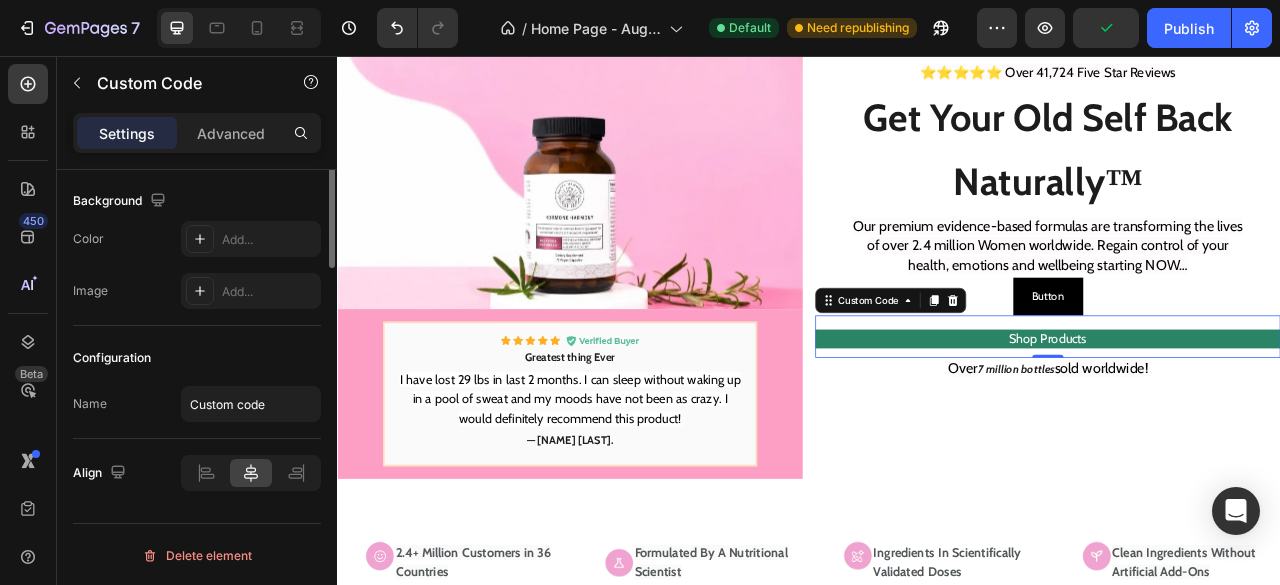 scroll, scrollTop: 0, scrollLeft: 0, axis: both 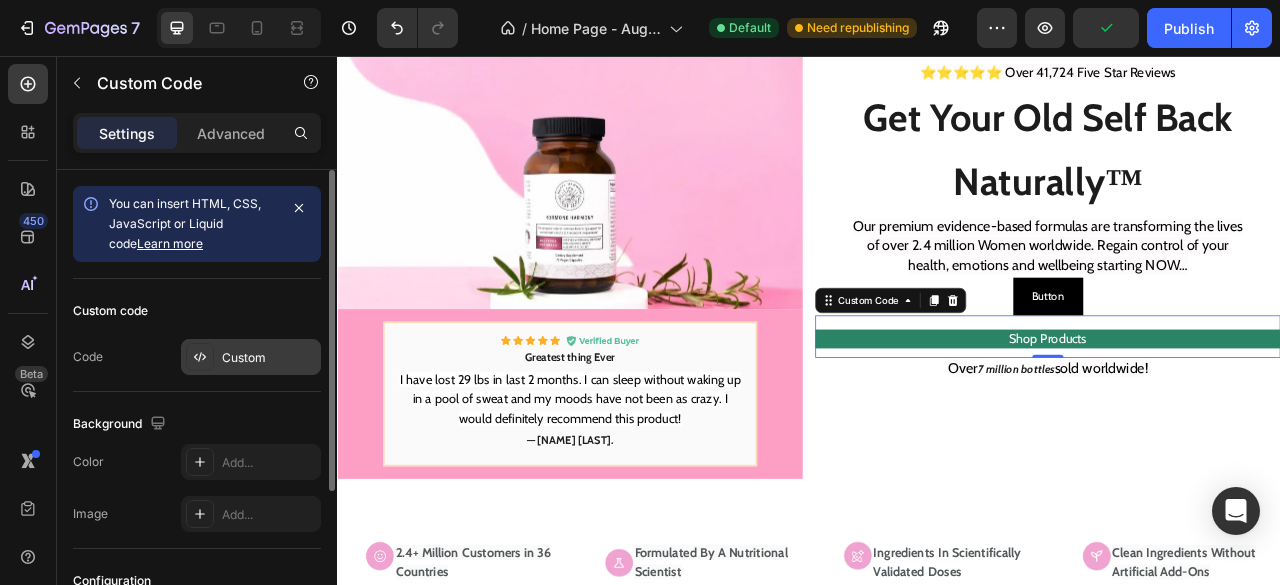 click on "Custom" at bounding box center [269, 358] 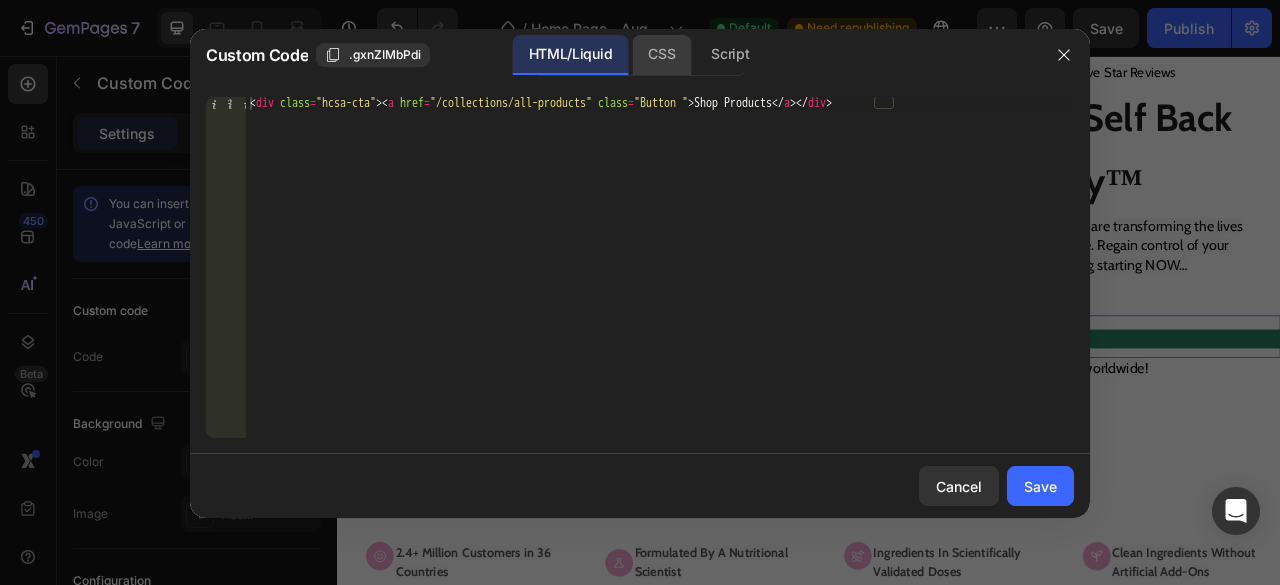 click on "CSS" 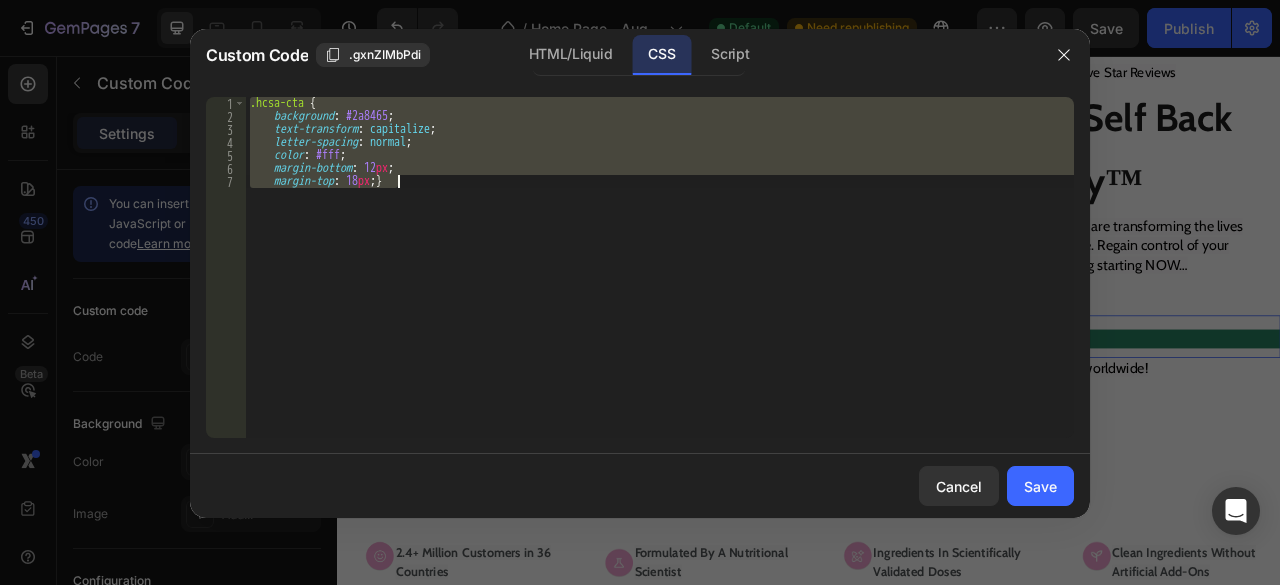 click on ".hcsa-cta   {      background :   #2a8465 ;      text-transform :   capitalize ;      letter-spacing :   normal ;      color :   #fff ;      margin-bottom :   12 px ;      margin-top :   18 px ; }" at bounding box center [660, 267] 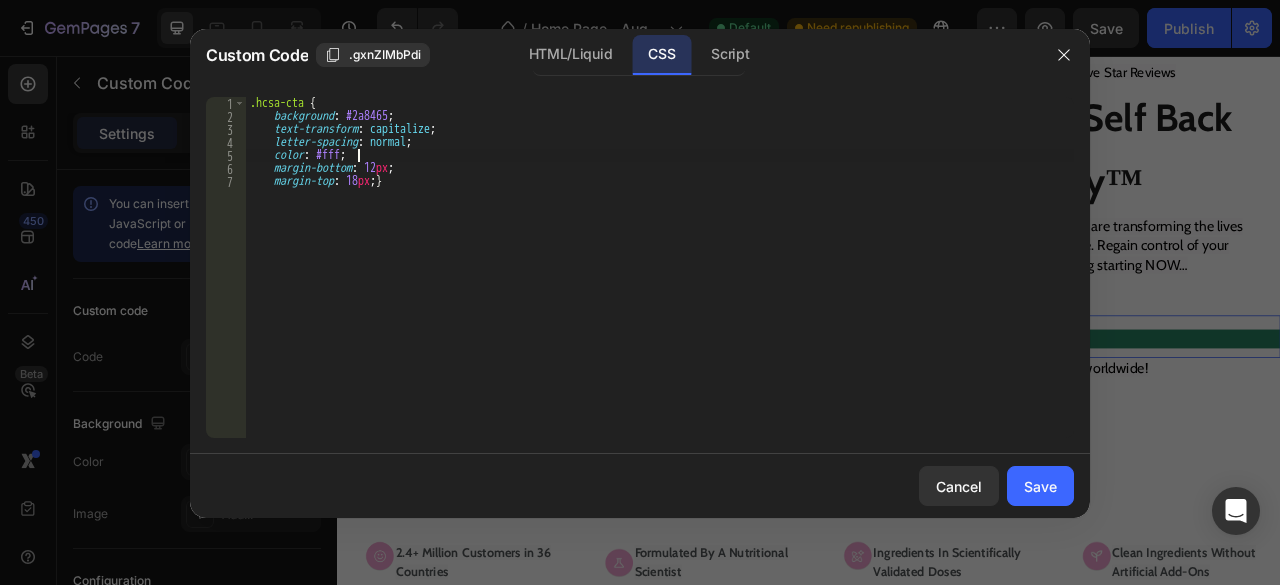 click on ".hcsa-cta   {      background :   #2a8465 ;      text-transform :   capitalize ;      letter-spacing :   normal ;      color :   #fff ;      margin-bottom :   12 px ;      margin-top :   18 px ; }" at bounding box center (660, 280) 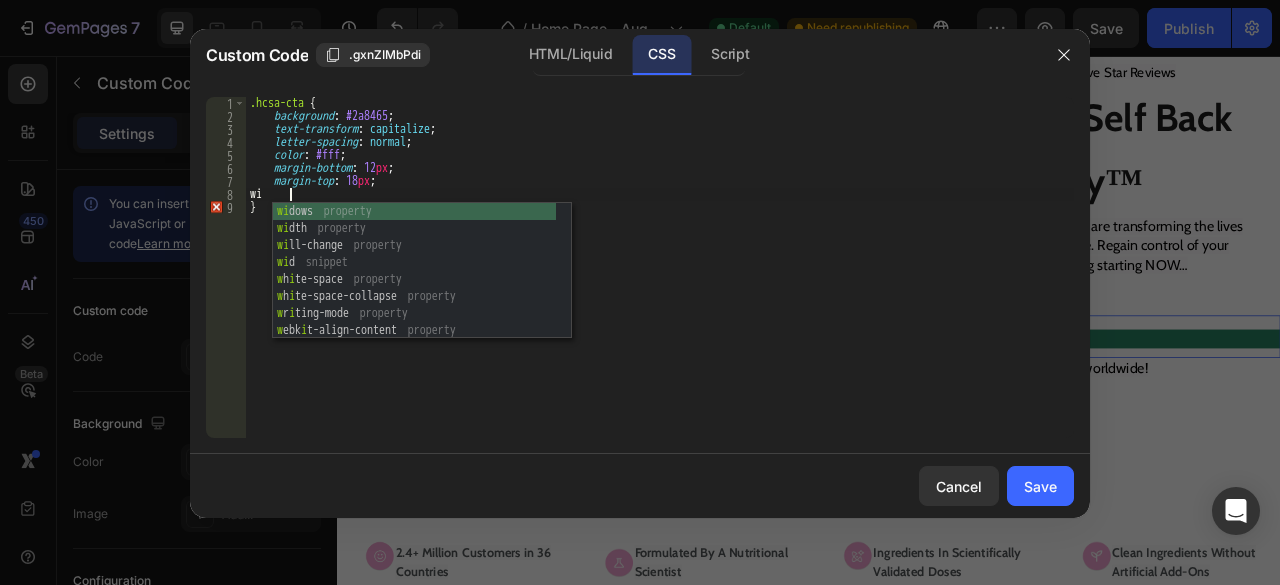 scroll, scrollTop: 0, scrollLeft: 2, axis: horizontal 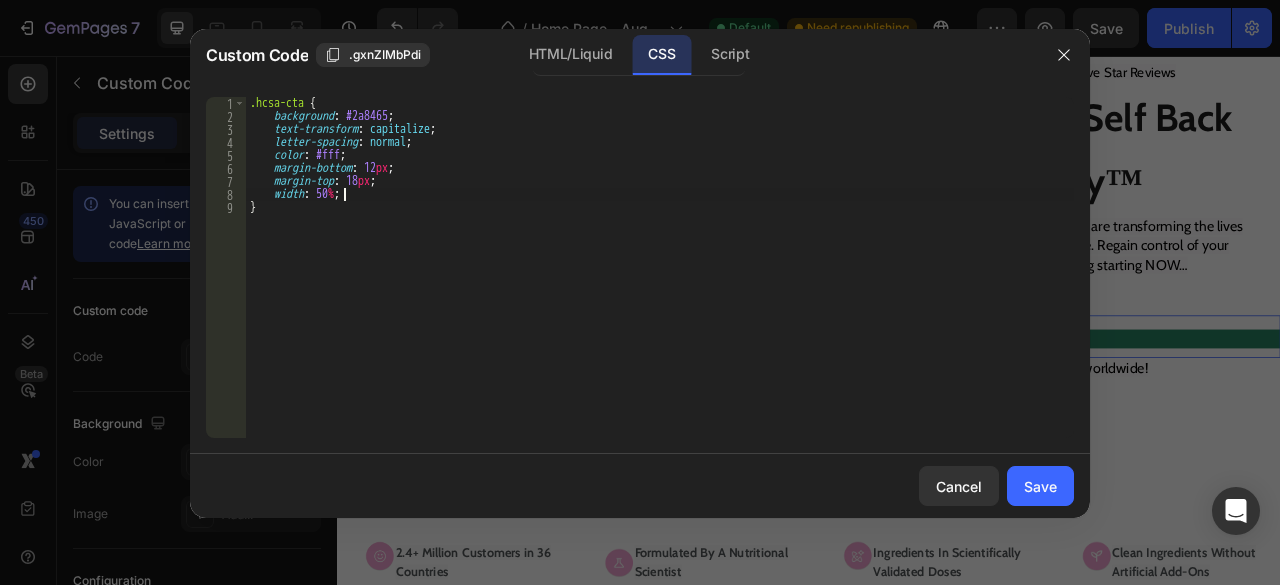 type on "width: 50%;;" 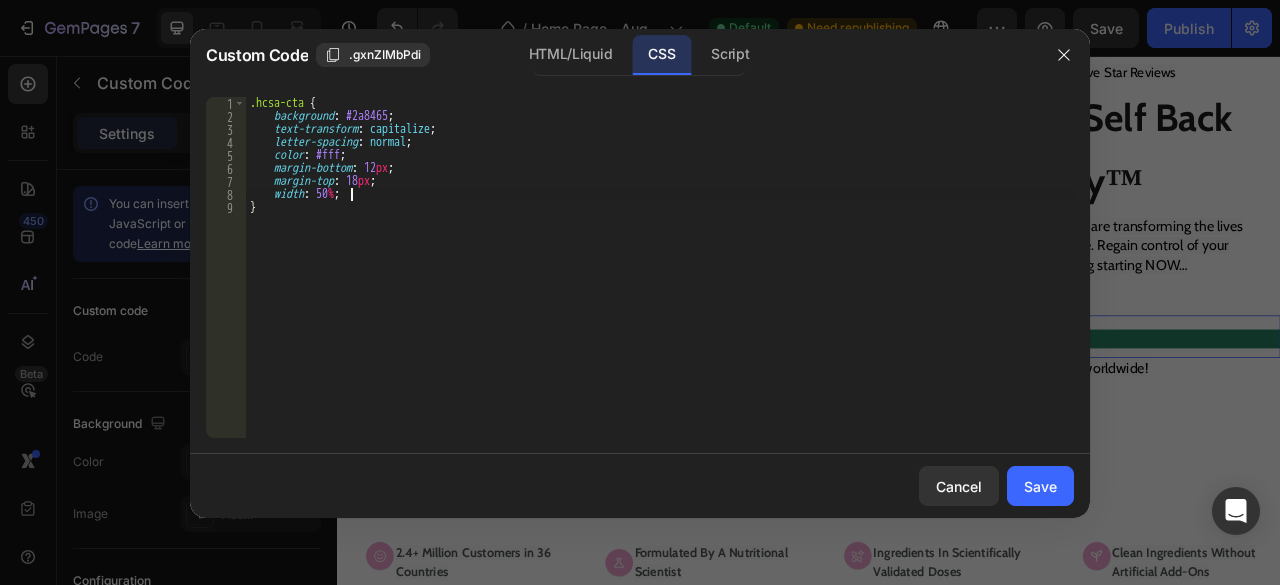 scroll, scrollTop: 0, scrollLeft: 1, axis: horizontal 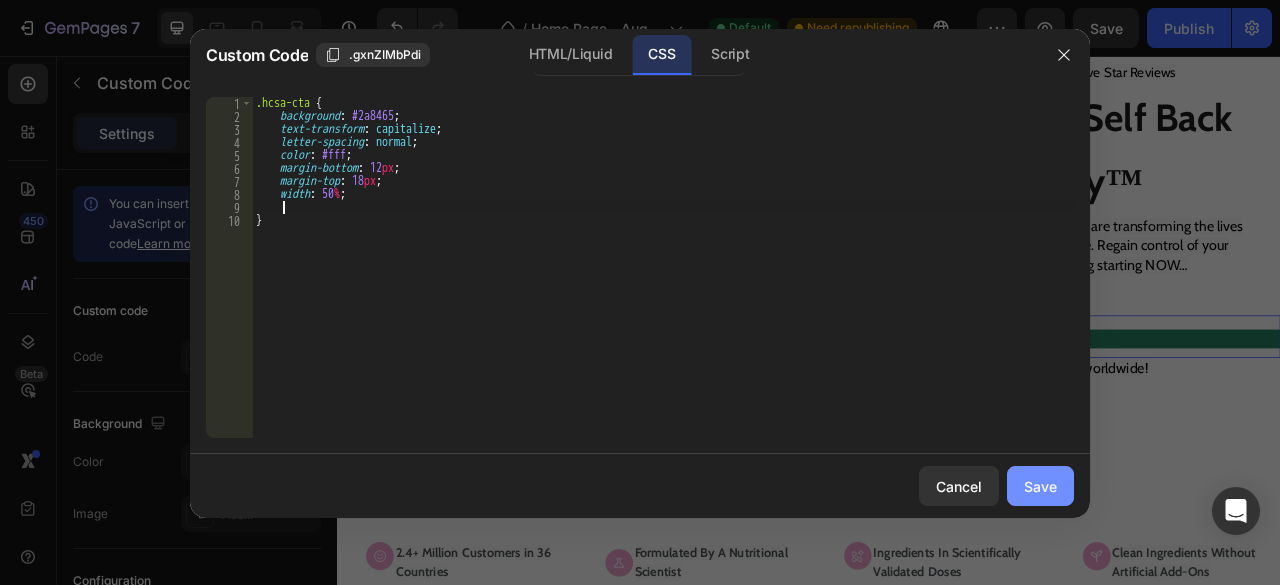 type 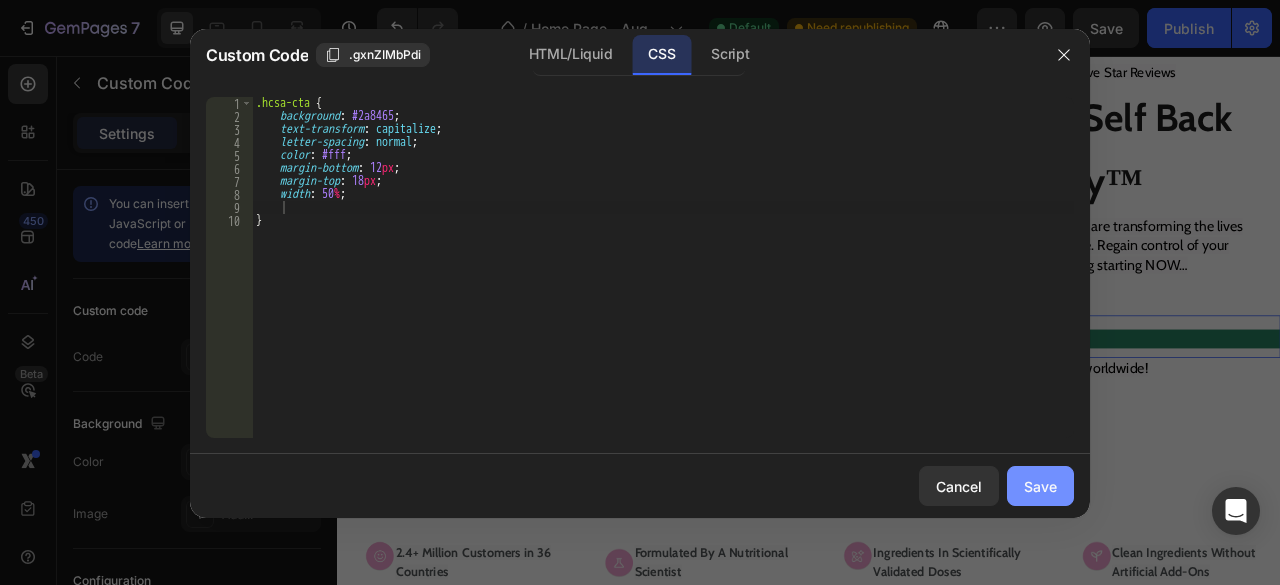 click on "Save" at bounding box center (1040, 486) 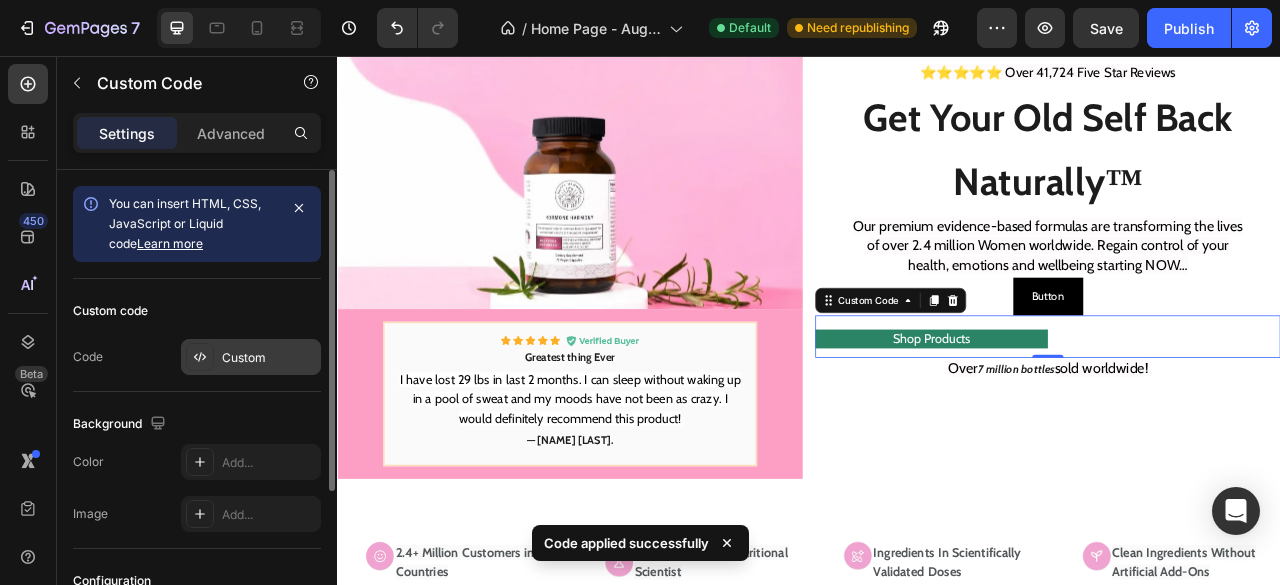 click on "Custom" at bounding box center (251, 357) 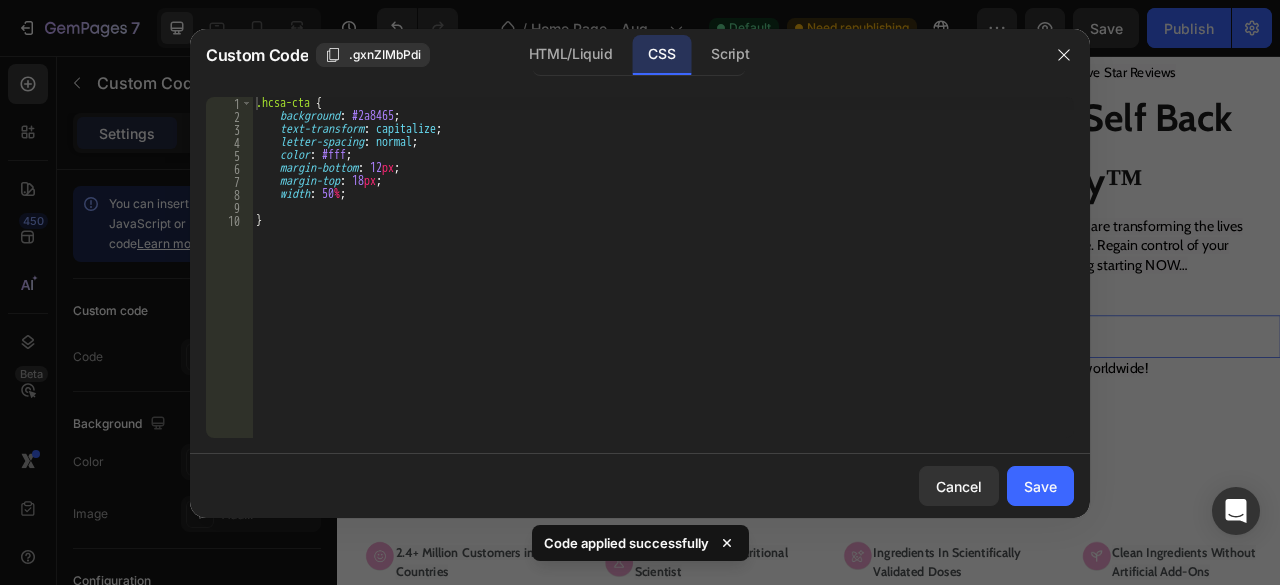 click on ".hcsa-cta   {      background :   #2a8465 ;      text-transform :   capitalize ;      letter-spacing :   normal ;      color :   #fff ;      margin-bottom :   12 px ;      margin-top :   18 px ;      width :   50 % ;      }" at bounding box center [663, 280] 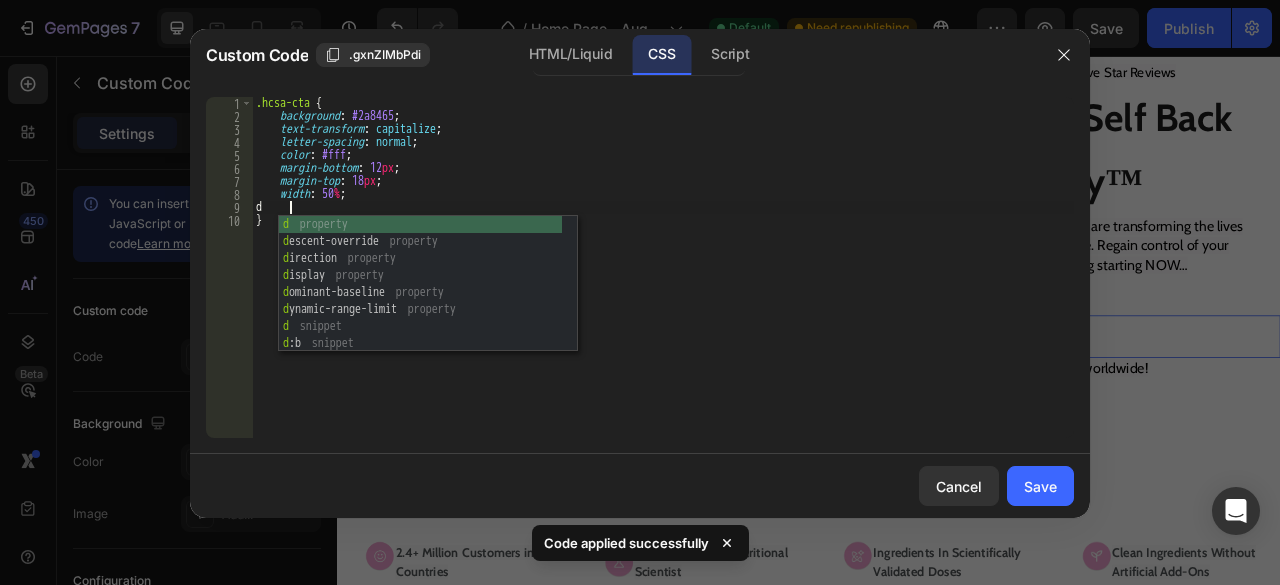 scroll, scrollTop: 0, scrollLeft: 2, axis: horizontal 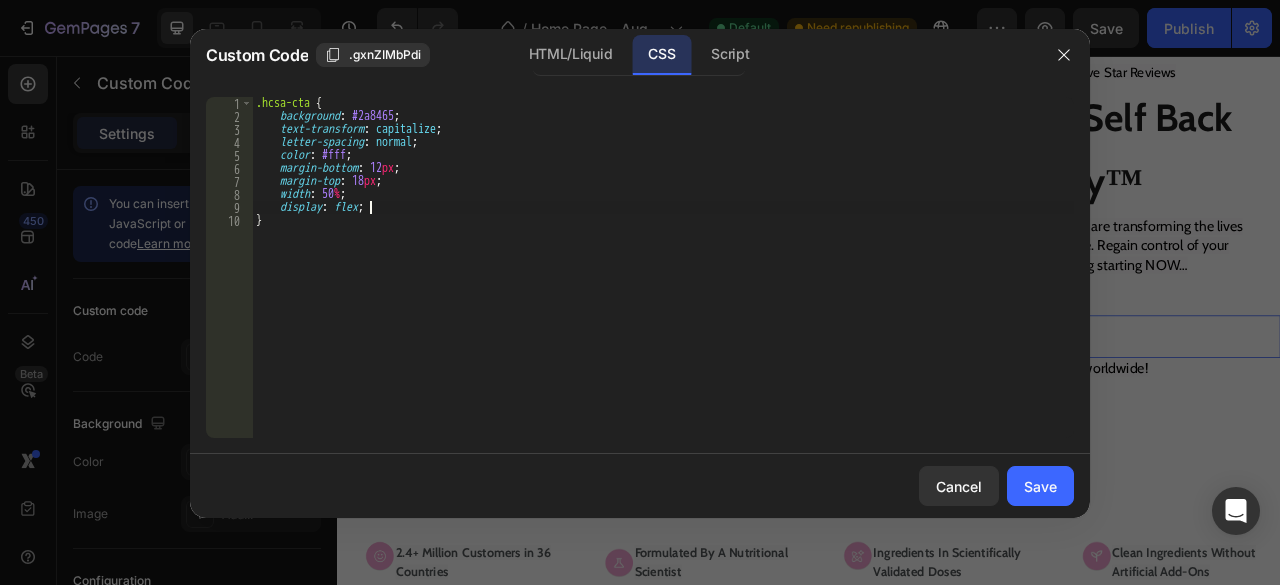 type on "display: flex;;" 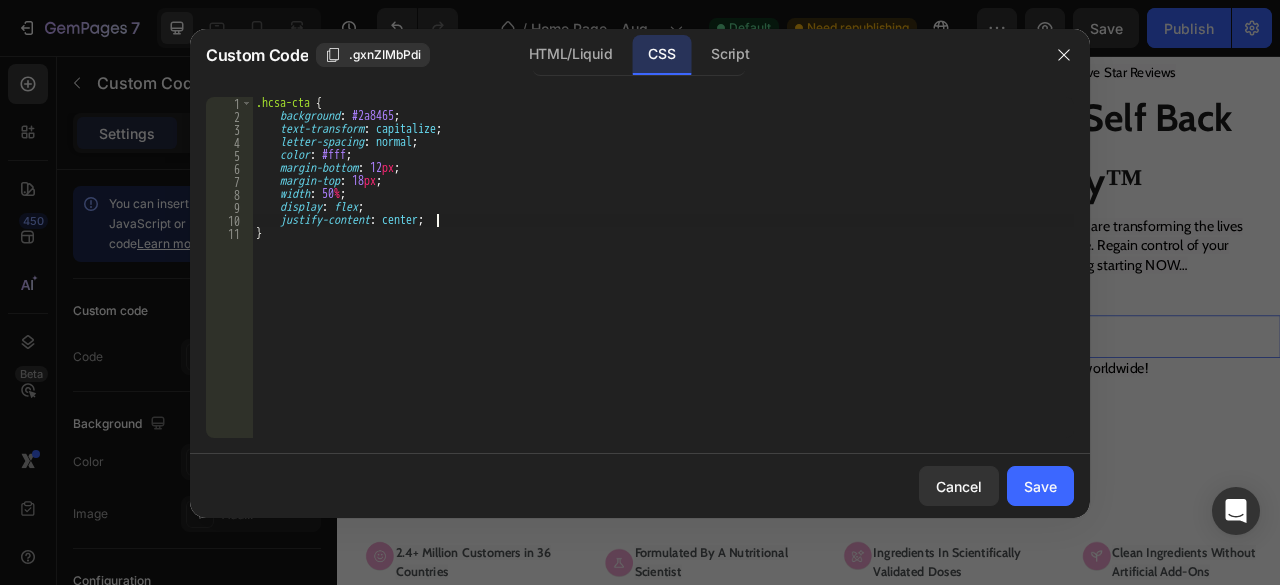 scroll, scrollTop: 0, scrollLeft: 15, axis: horizontal 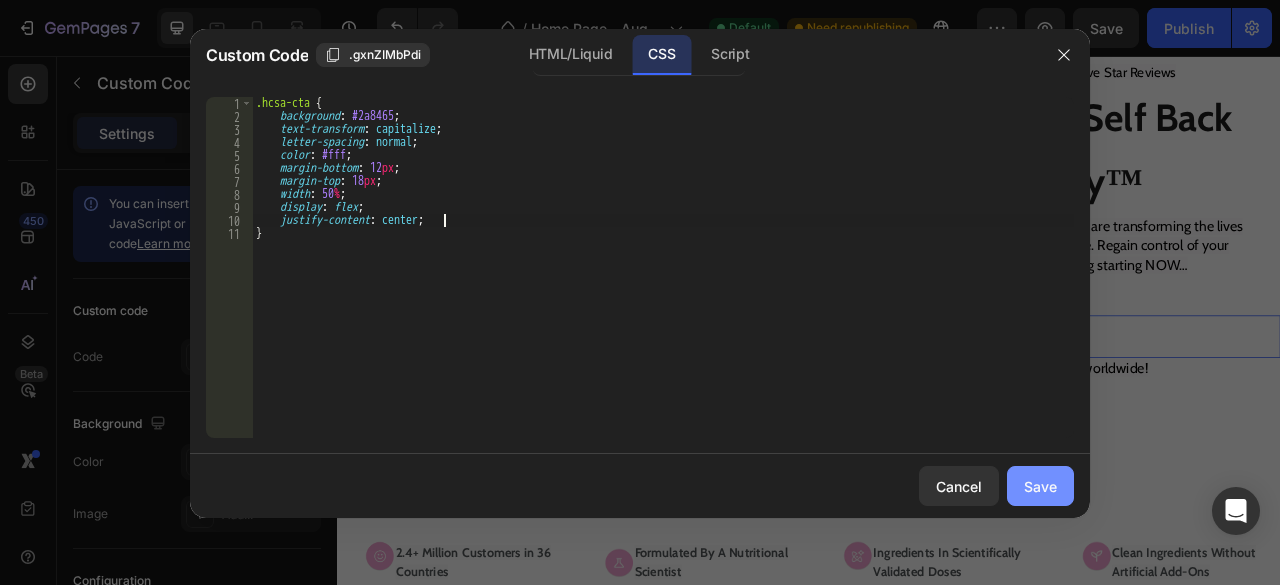 type on "justify-content: center;;" 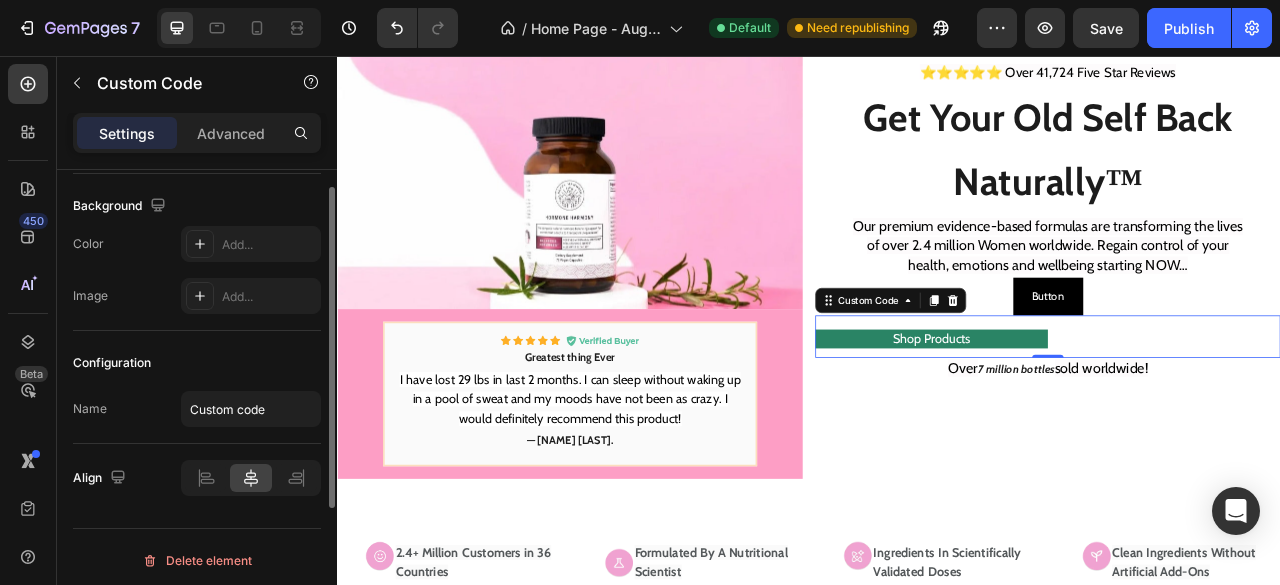 scroll, scrollTop: 223, scrollLeft: 0, axis: vertical 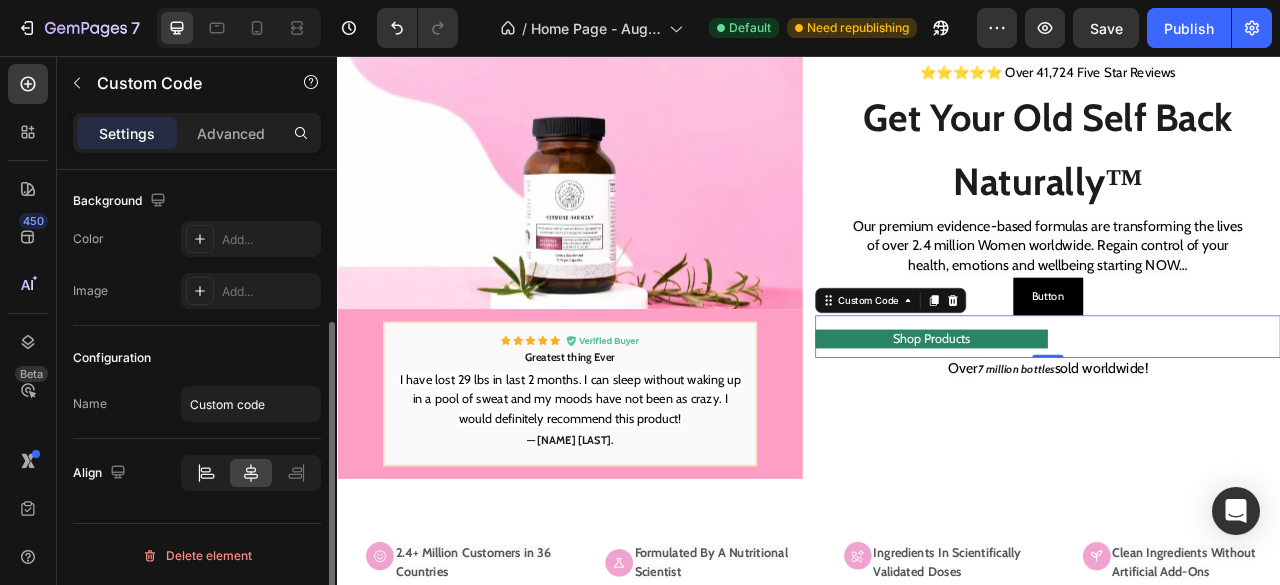 click 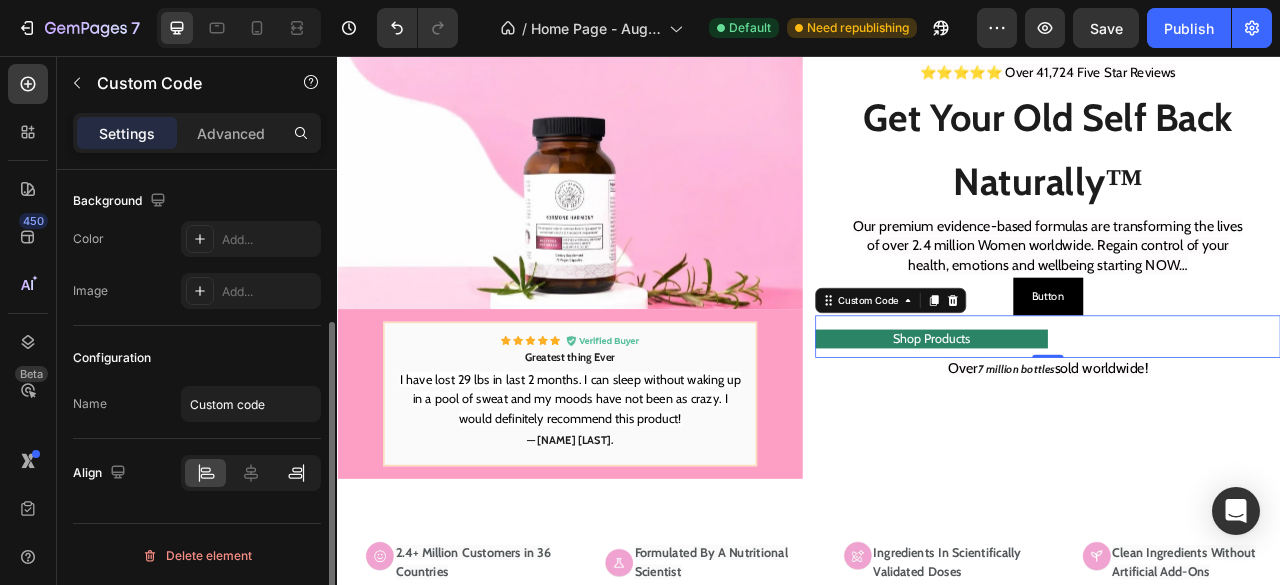 click 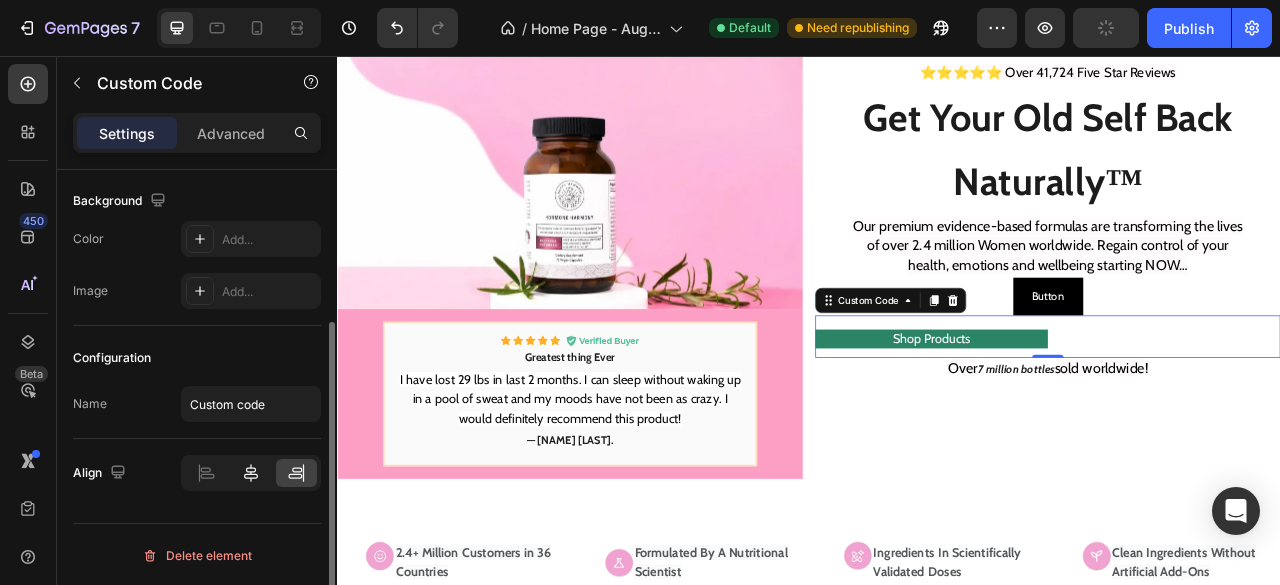 click 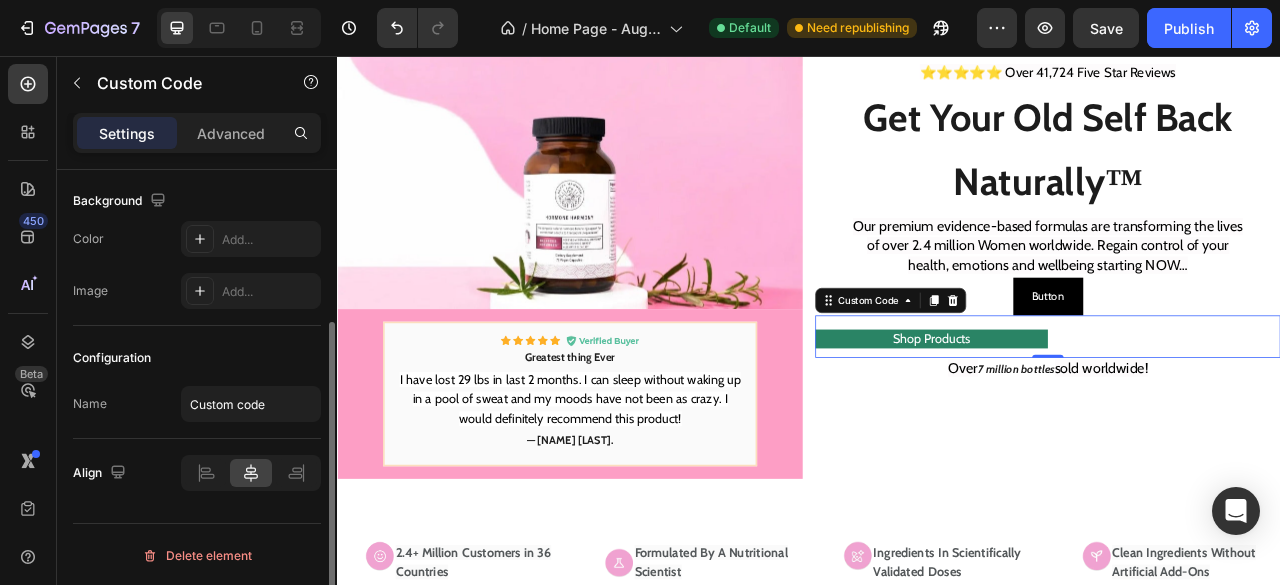 scroll, scrollTop: 0, scrollLeft: 0, axis: both 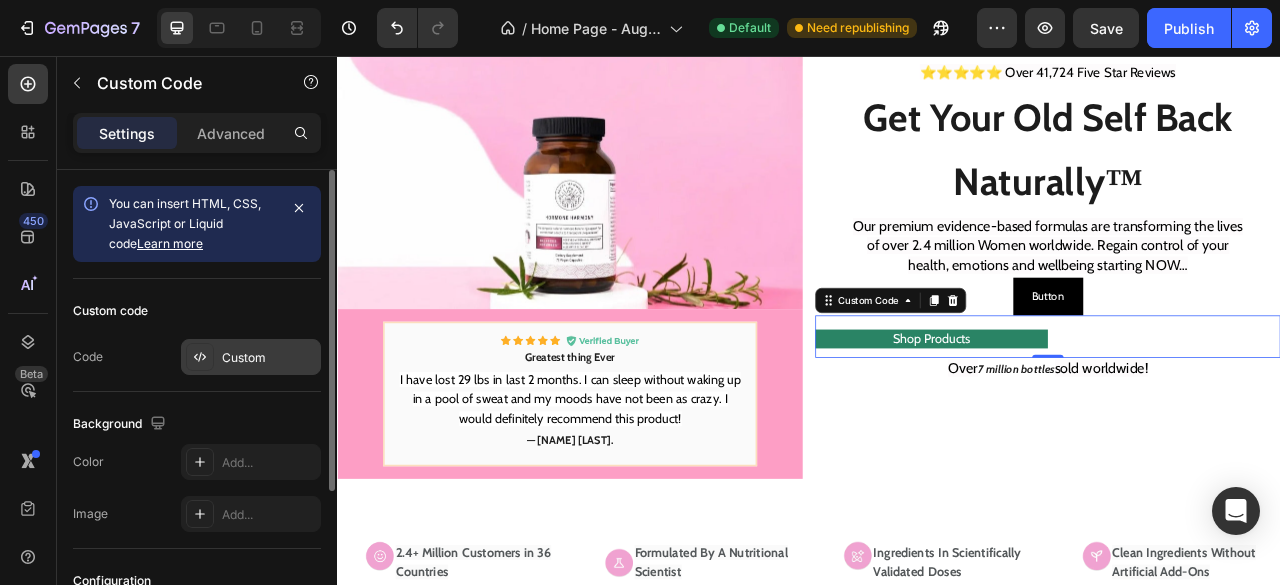 click at bounding box center (200, 357) 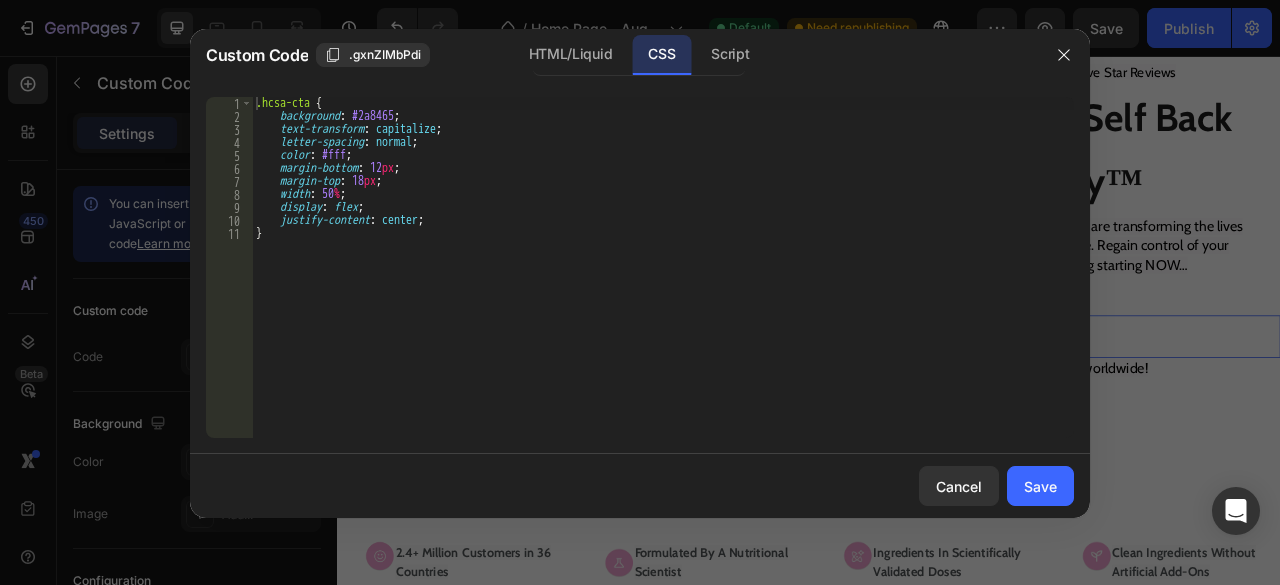 type on "justify-content: center;" 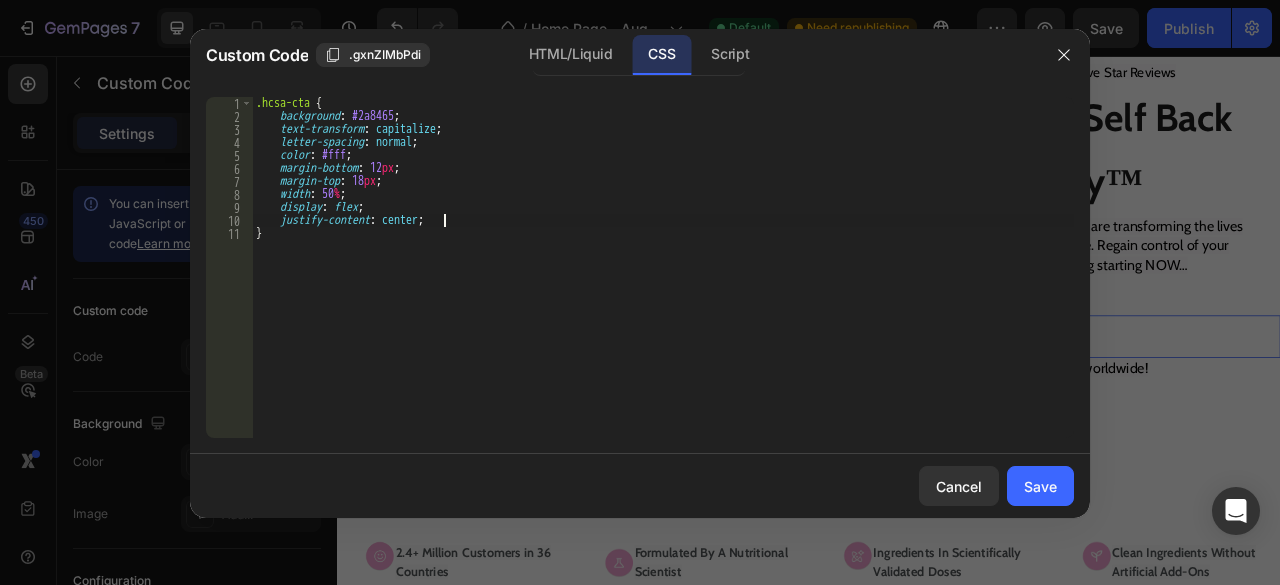 click on ".hcsa-cta   {      background :   #2a8465 ;      text-transform :   capitalize ;      letter-spacing :   normal ;      color :   #fff ;      margin-bottom :   12 px ;      margin-top :   18 px ;      width :   50 % ;      display :   flex ;      justify-content :   center ; }" at bounding box center [663, 280] 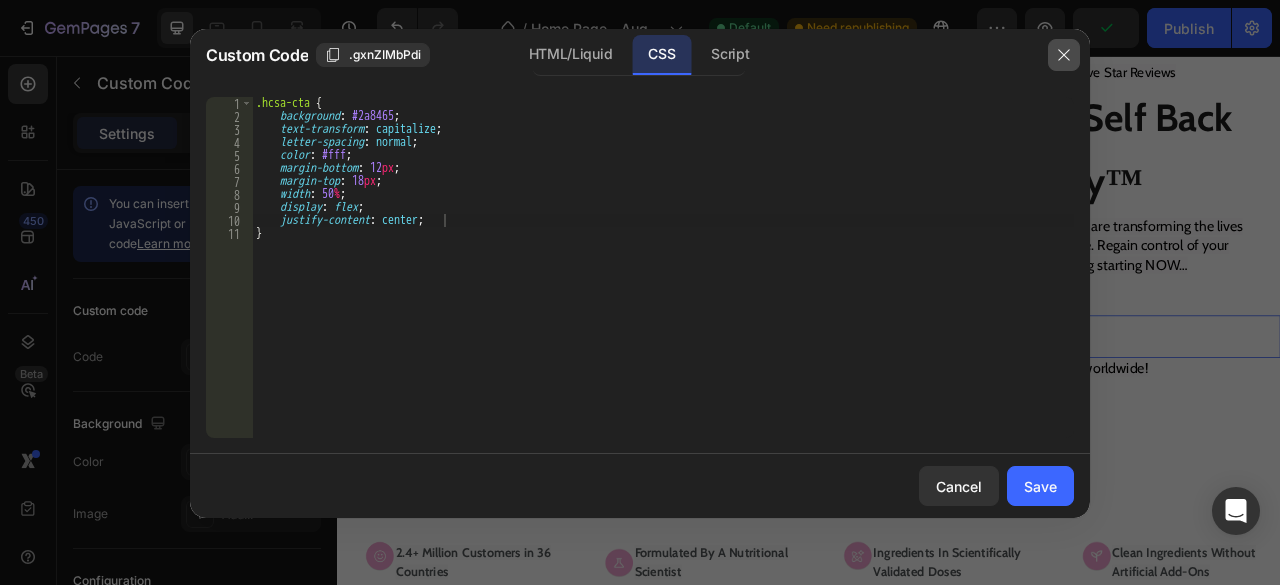 click 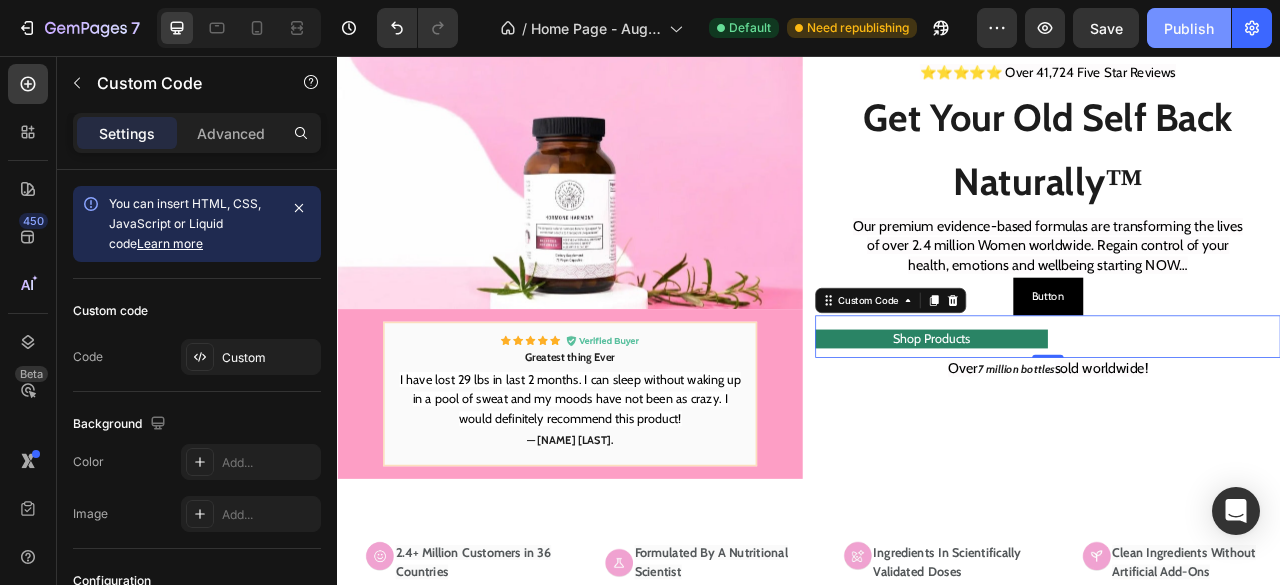 click on "Publish" at bounding box center [1189, 28] 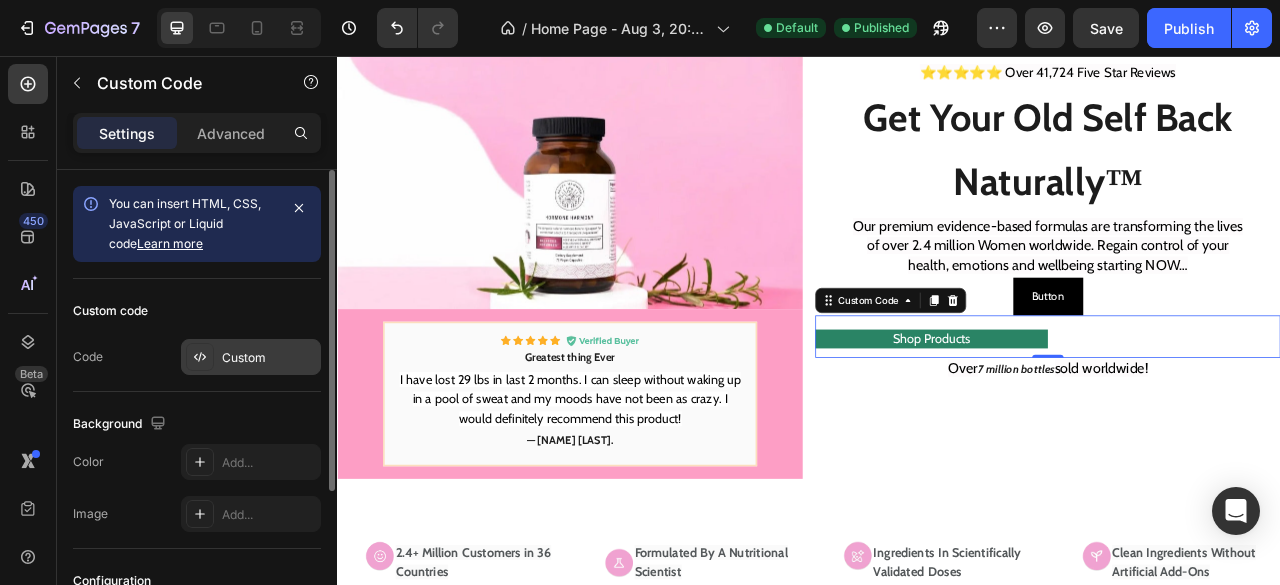 click on "Custom" at bounding box center [269, 358] 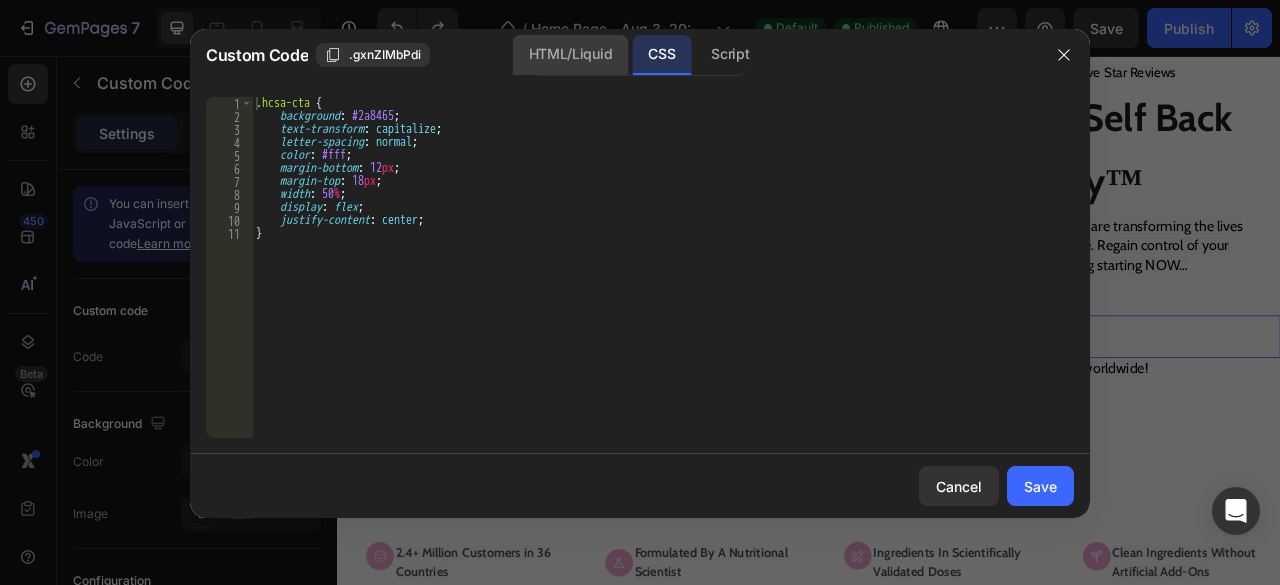 click on "HTML/Liquid" 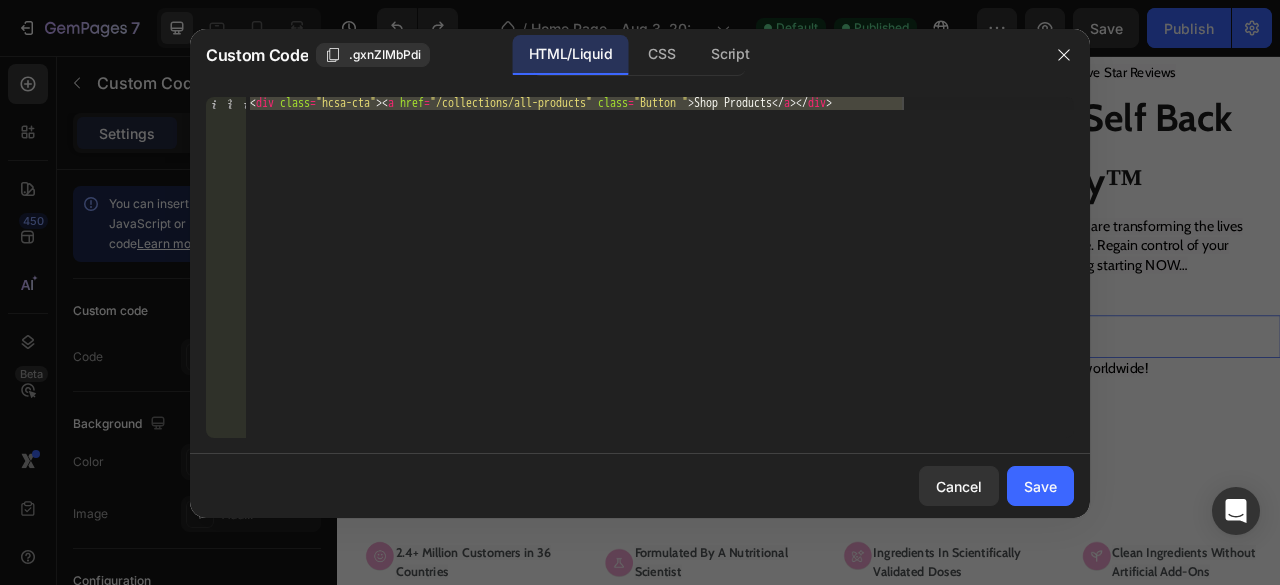 click on "< div   class = "hcsa-cta" > < a   href = "/collections/all-products"   class = "Button " > Shop Products </ a > </ div >" at bounding box center [660, 267] 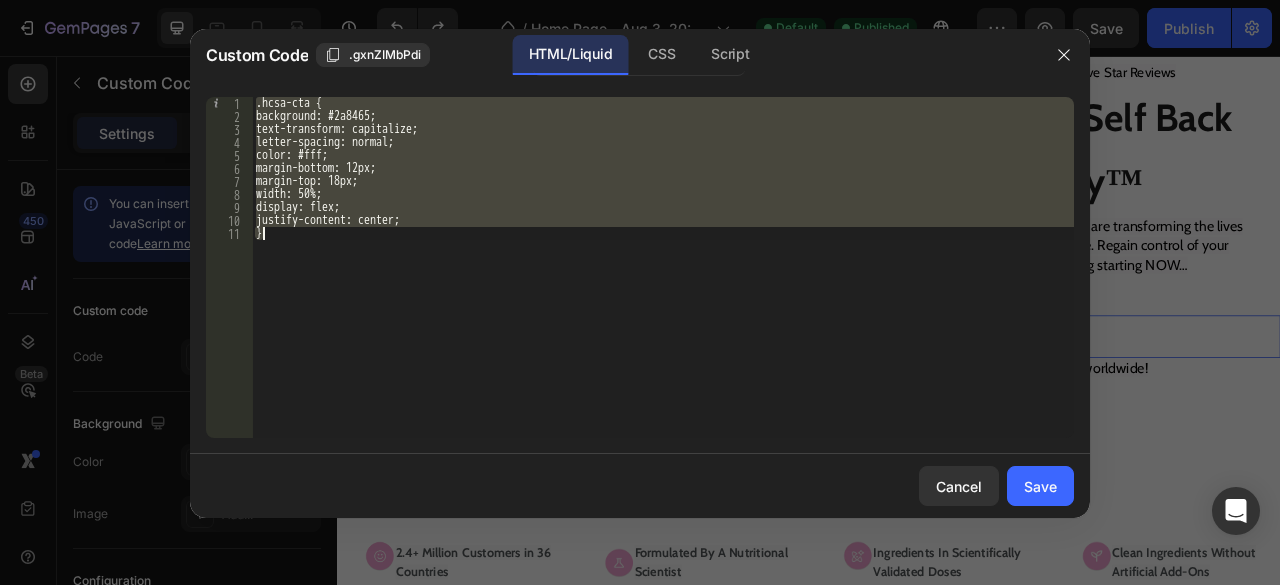 click on ".hcsa-cta {     background: #2a8465;     text-transform: capitalize;     letter-spacing: normal;     color: #fff;     margin-bottom: 12px;     margin-top: 18px;     width: 50%;     display: flex;     justify-content: center; }" at bounding box center (663, 267) 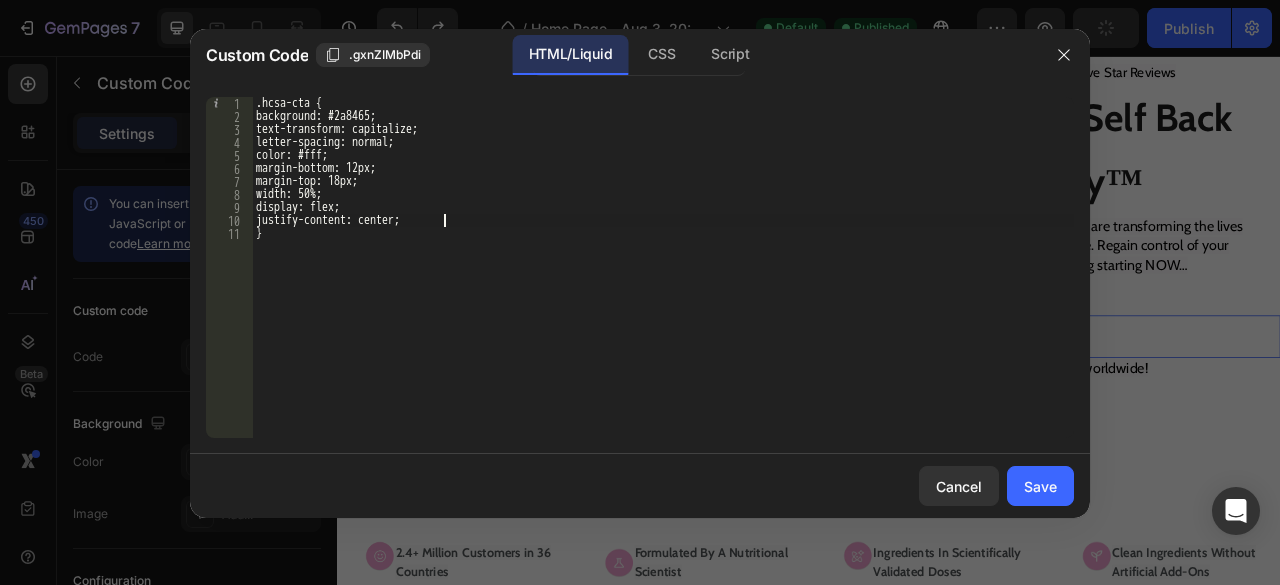 click on ".hcsa-cta {     background: #2a8465;     text-transform: capitalize;     letter-spacing: normal;     color: #fff;     margin-bottom: 12px;     margin-top: 18px;     width: 50%;     display: flex;     justify-content: center; }" at bounding box center (663, 280) 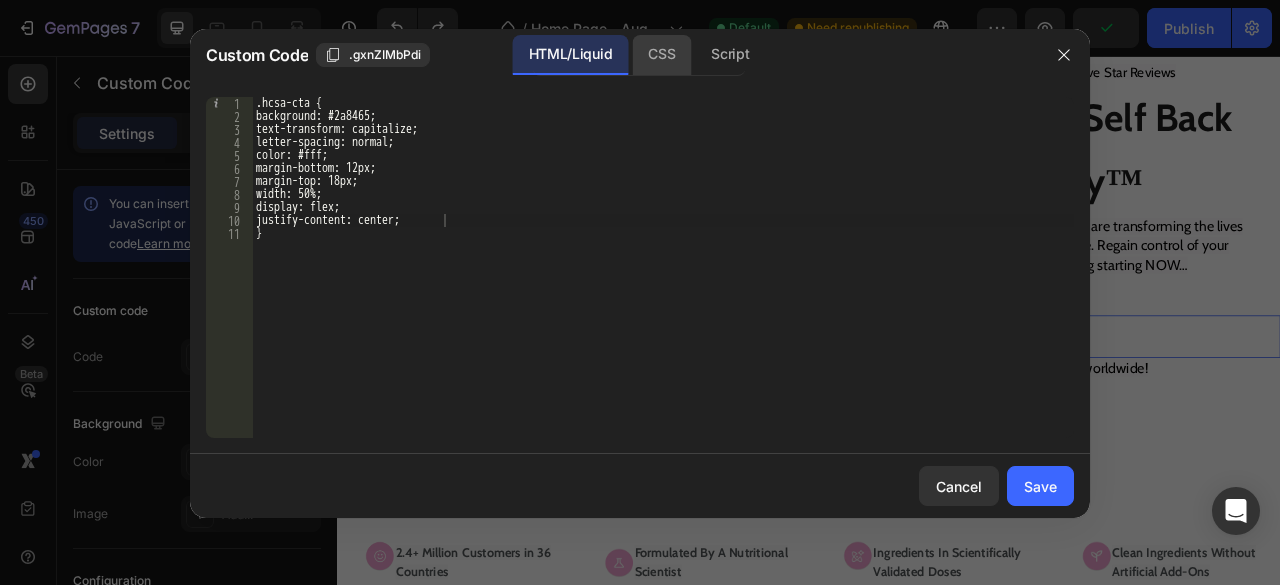 click on "CSS" 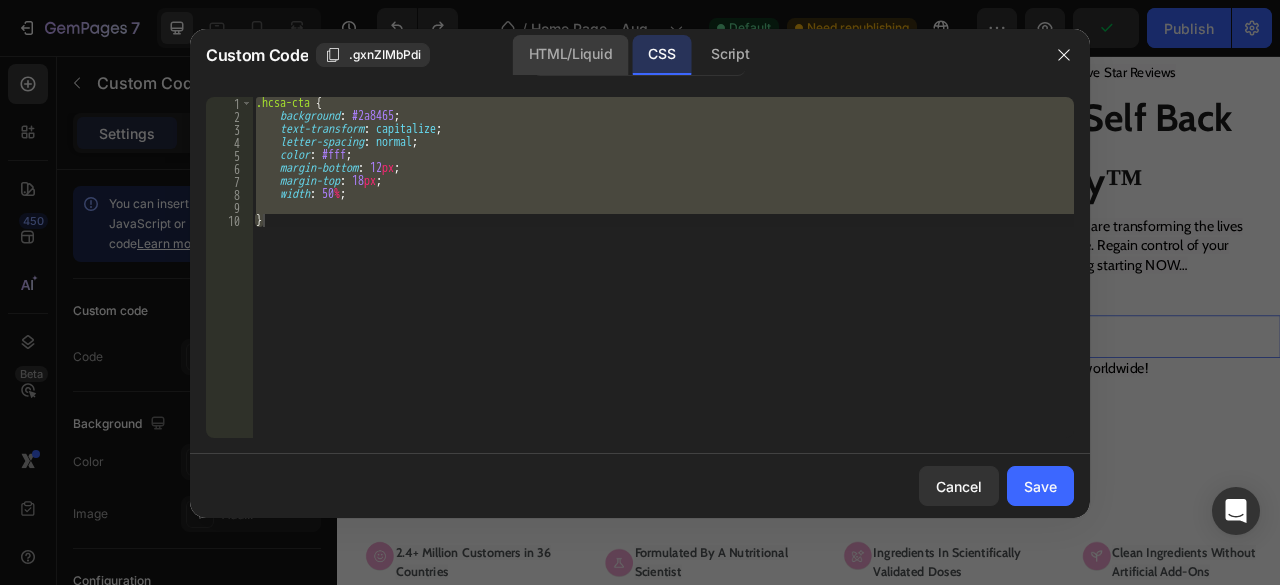 click on "HTML/Liquid" 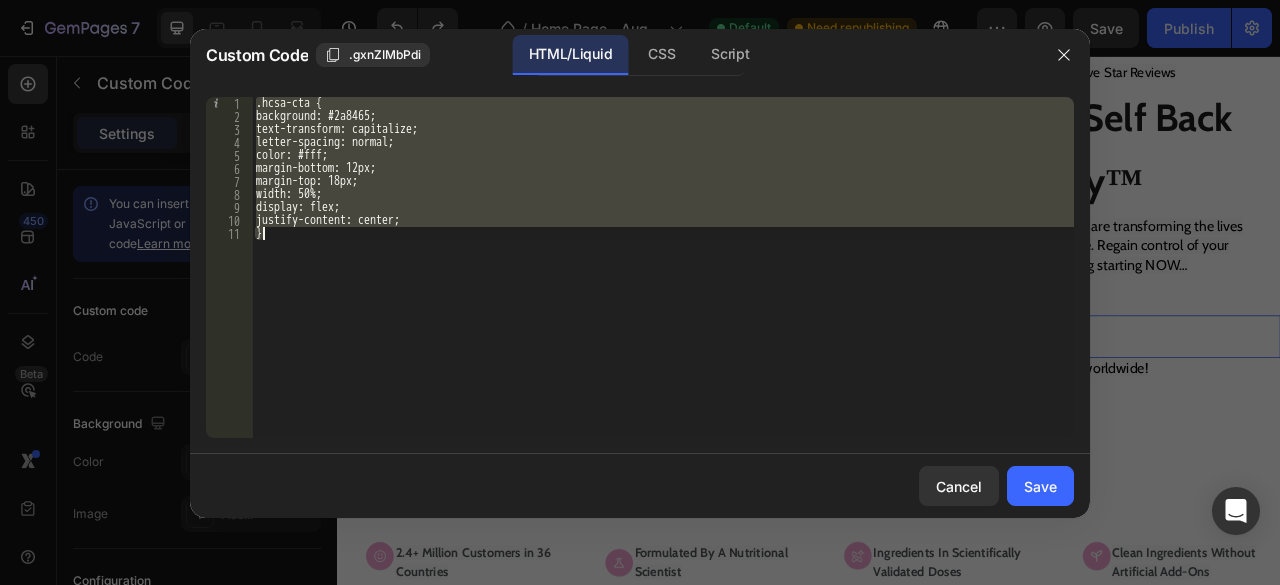 click on ".hcsa-cta {     background: #2a8465;     text-transform: capitalize;     letter-spacing: normal;     color: #fff;     margin-bottom: 12px;     margin-top: 18px;     width: 50%;     display: flex;     justify-content: center; }" at bounding box center [663, 267] 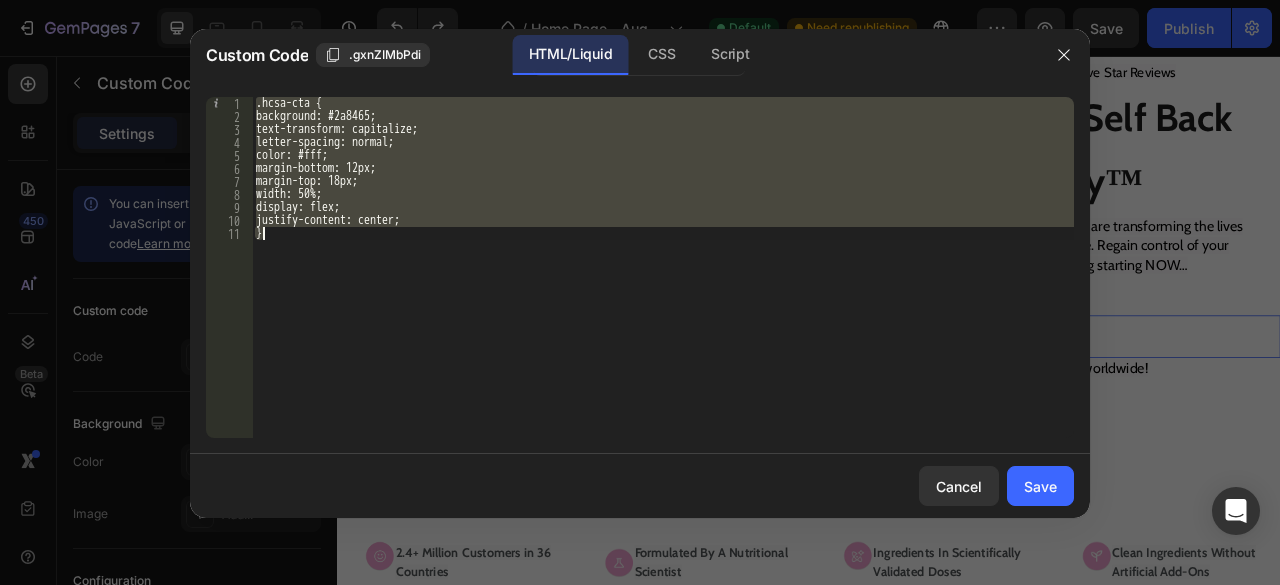 paste on "</div>" 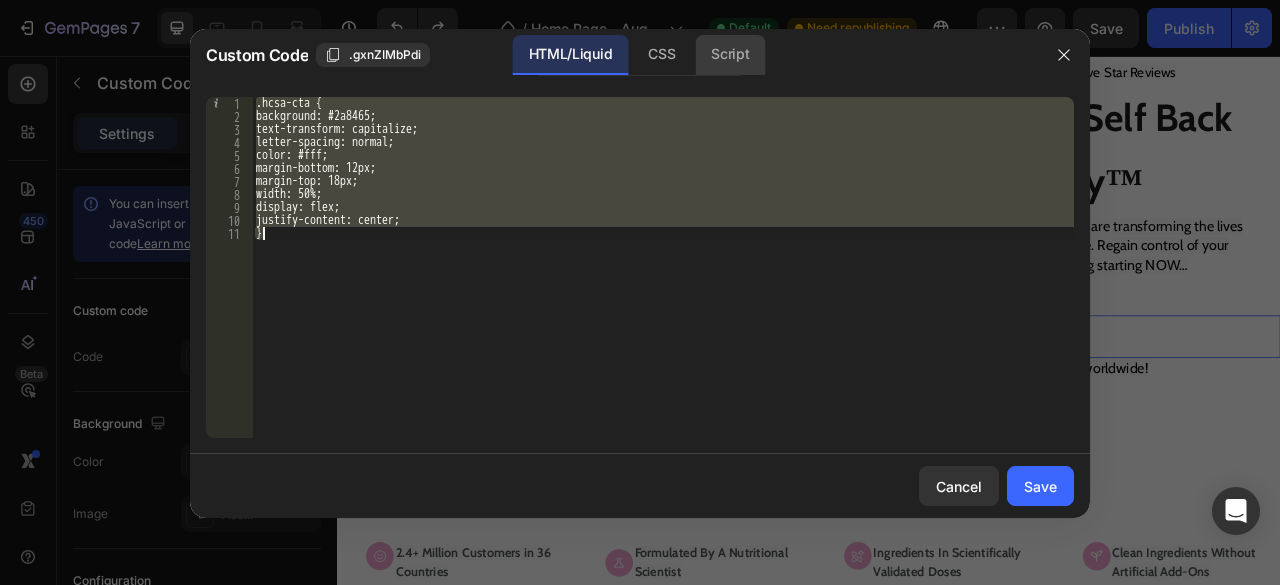 paste on "<a href="/collections/all-products" class="Button hcsa-cta">Shop Products</a>" 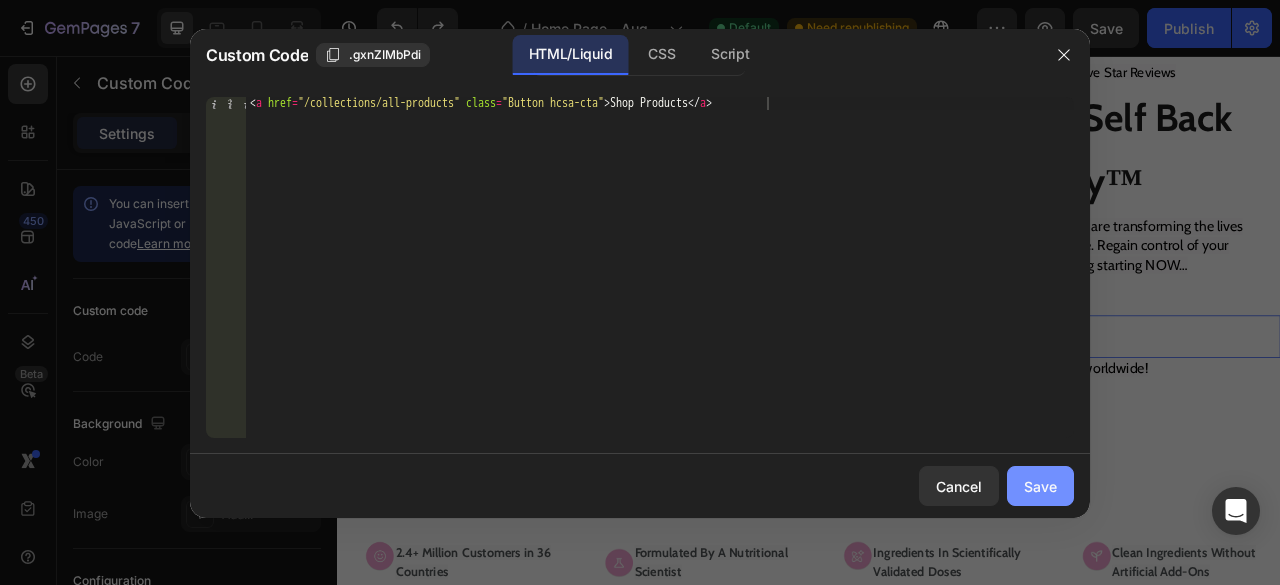 click on "Save" at bounding box center (1040, 486) 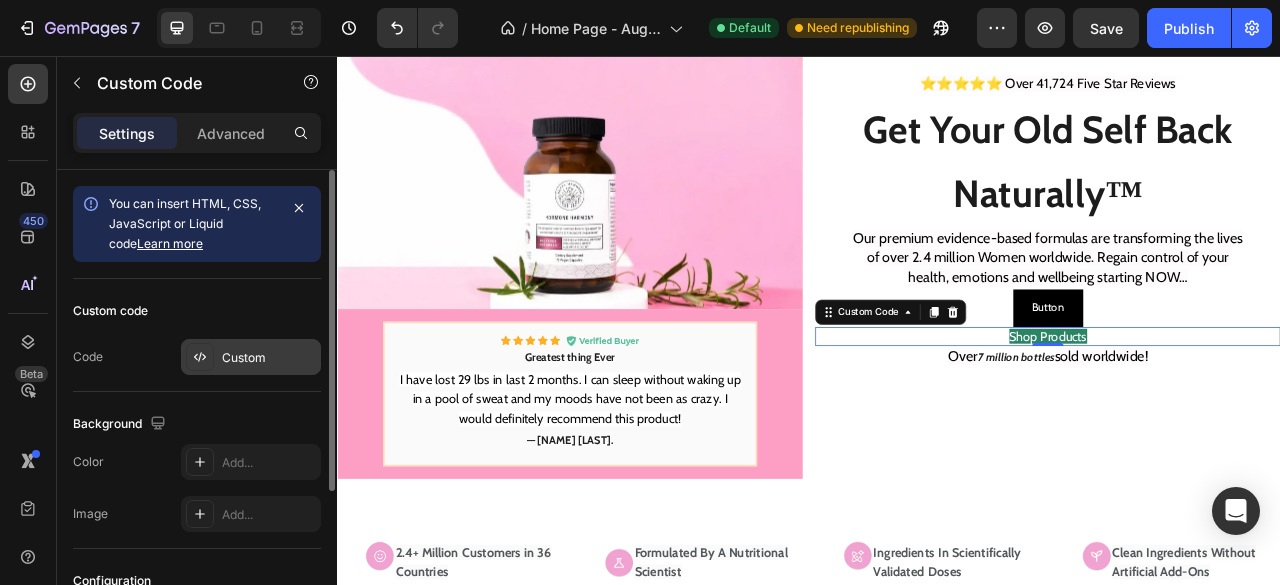 click on "Custom" at bounding box center (269, 358) 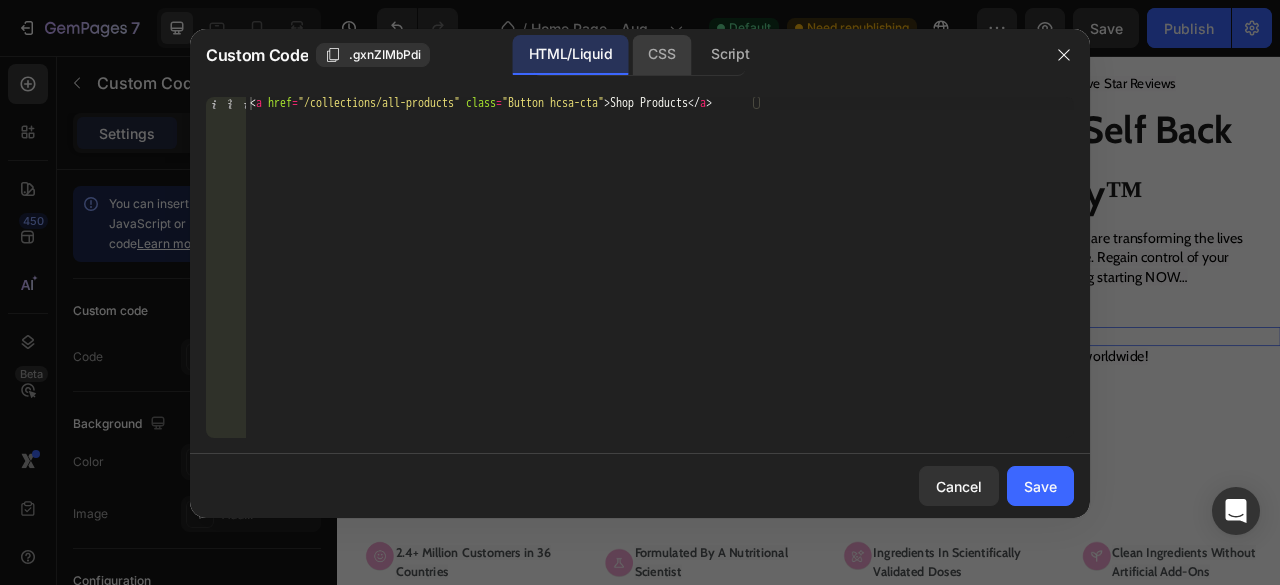click on "CSS" 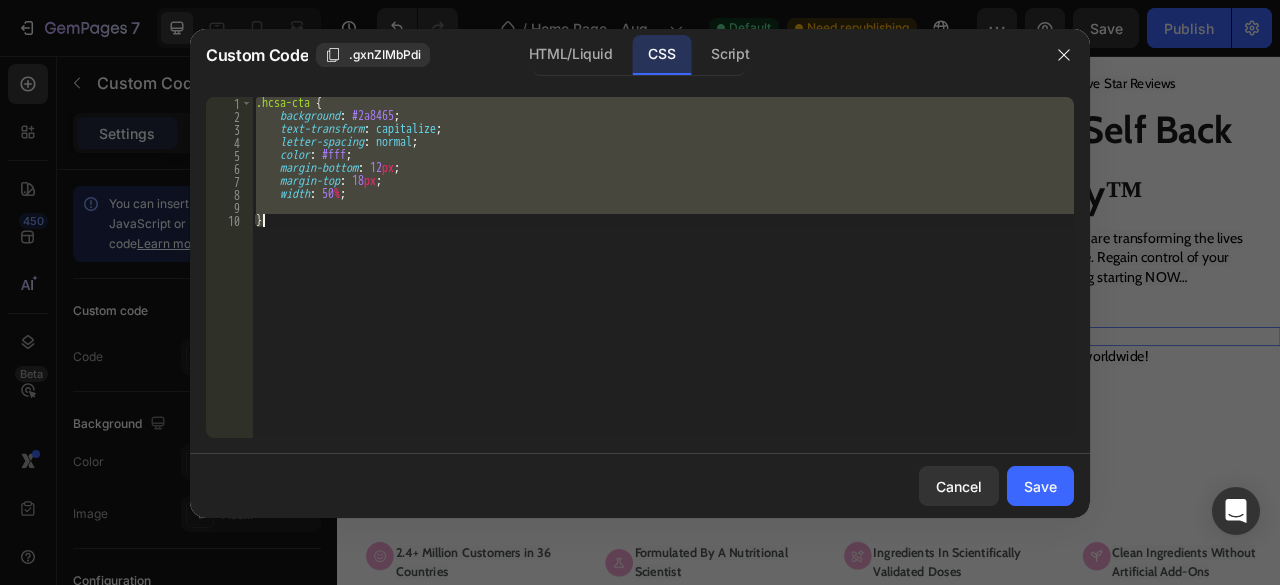 click on ".hcsa-cta   {      background :   #2a8465 ;      text-transform :   capitalize ;      letter-spacing :   normal ;      color :   #fff ;      margin-bottom :   12 px ;      margin-top :   18 px ;      width :   50 % ;      }" at bounding box center [663, 267] 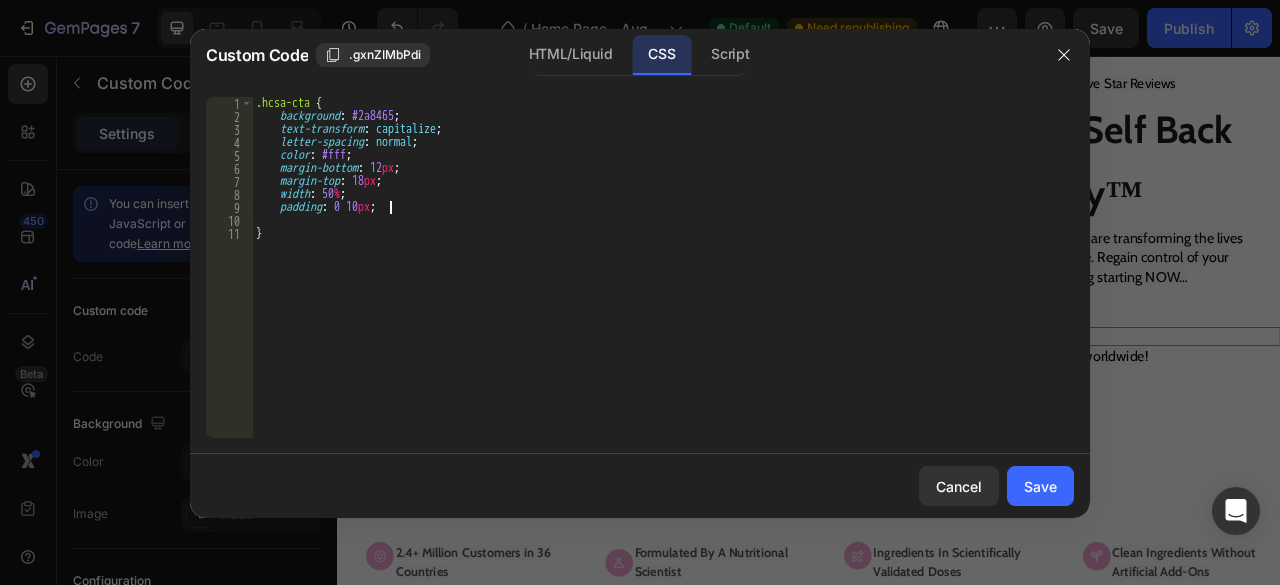 scroll, scrollTop: 0, scrollLeft: 10, axis: horizontal 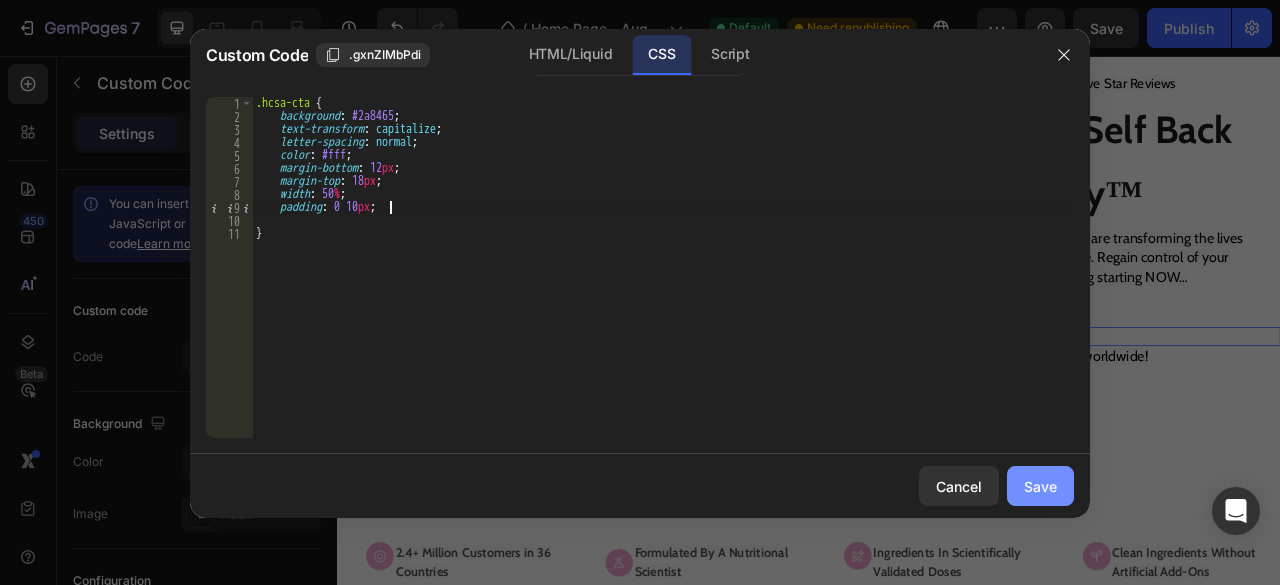 type on "padding: 0 10px;;" 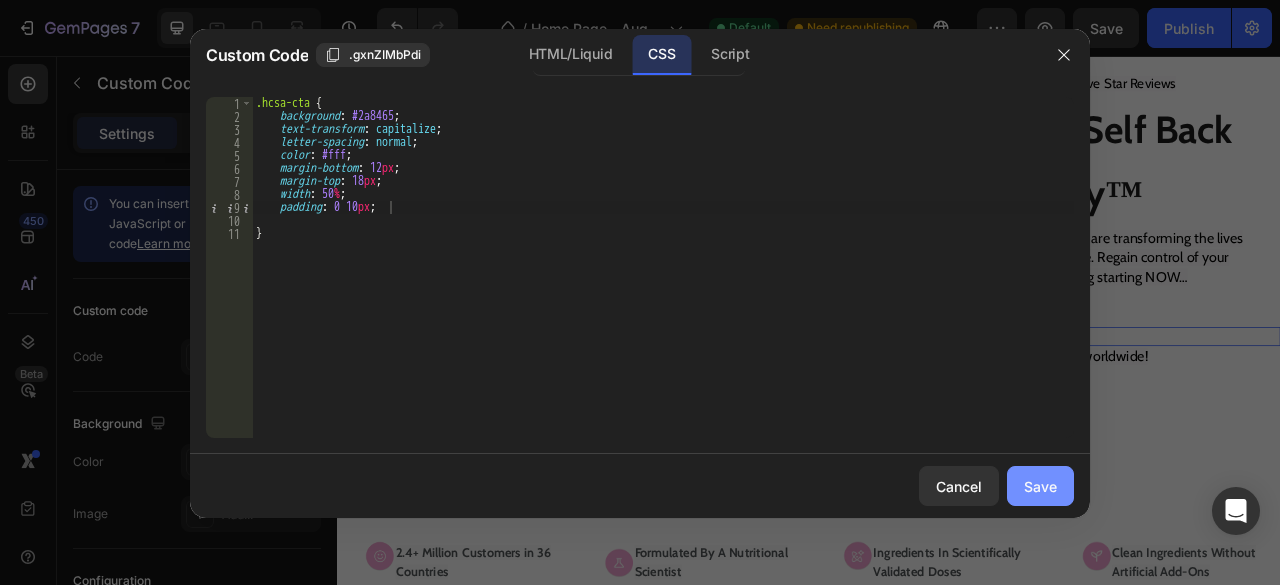 click on "Save" at bounding box center (1040, 486) 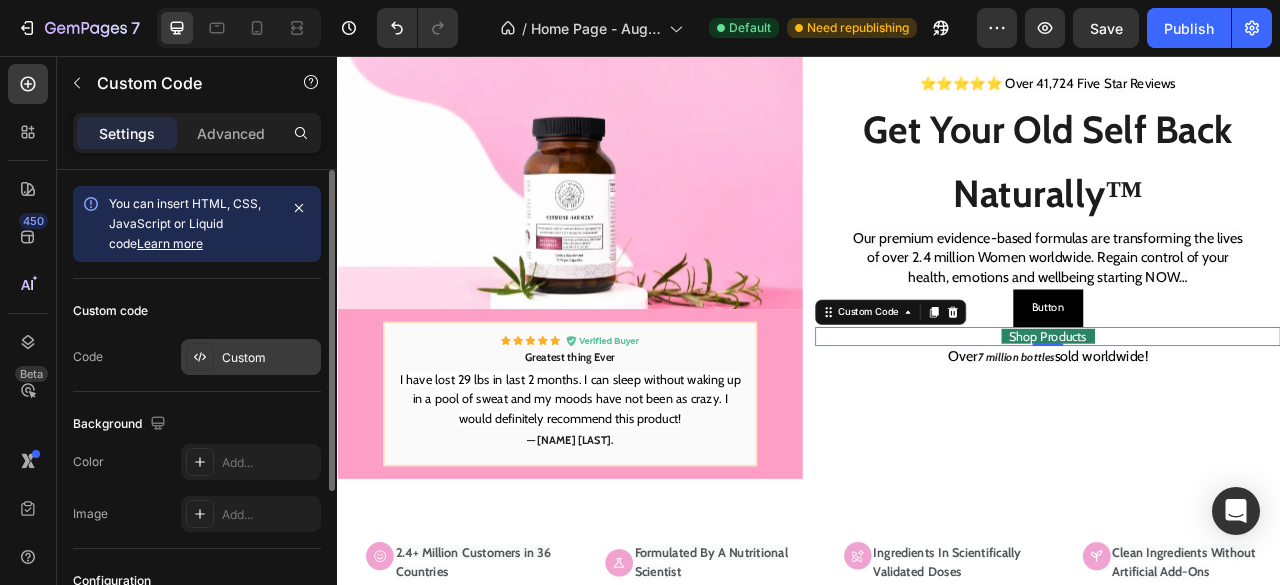click on "Custom" at bounding box center (251, 357) 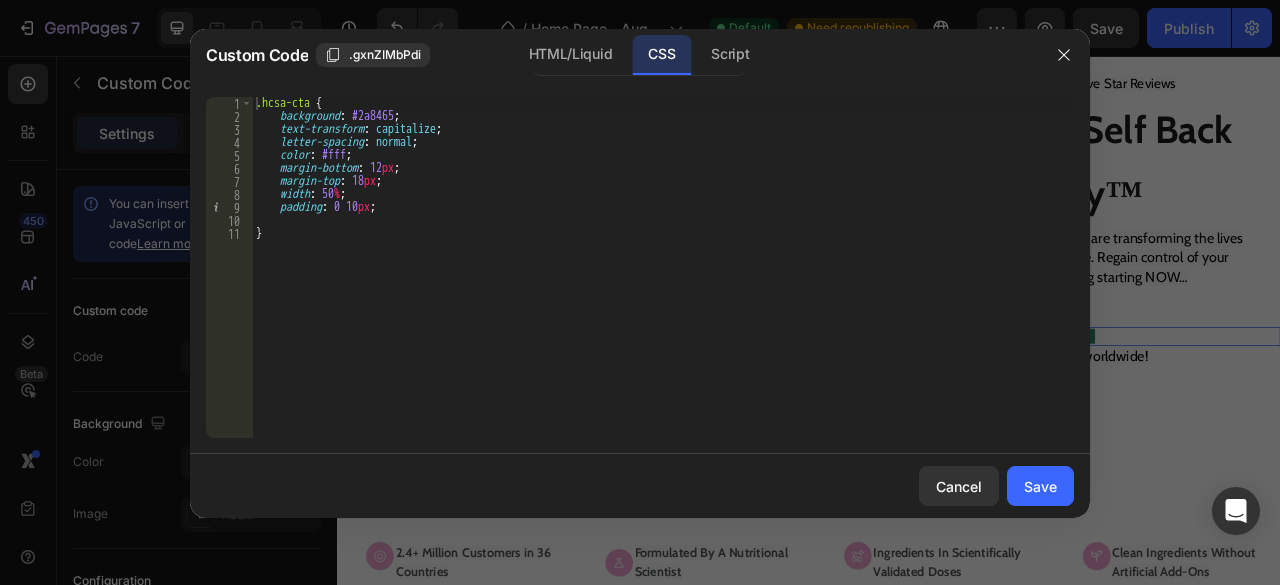 click on ".hcsa-cta   {      background :   #2a8465 ;      text-transform :   capitalize ;      letter-spacing :   normal ;      color :   #fff ;      margin-bottom :   12 px ;      margin-top :   18 px ;      width :   50 % ;      padding :   0   10 px ;      }" at bounding box center (663, 280) 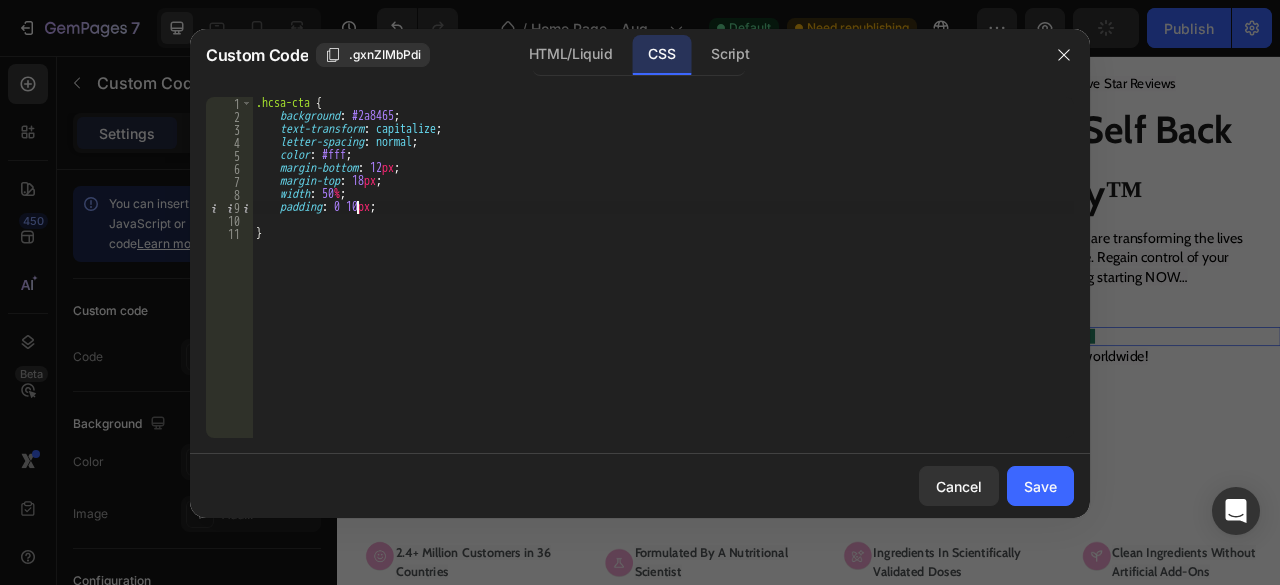 click on ".hcsa-cta   {      background :   #2a8465 ;      text-transform :   capitalize ;      letter-spacing :   normal ;      color :   #fff ;      margin-bottom :   12 px ;      margin-top :   18 px ;      width :   50 % ;      padding :   0   10 px ;      }" at bounding box center (663, 280) 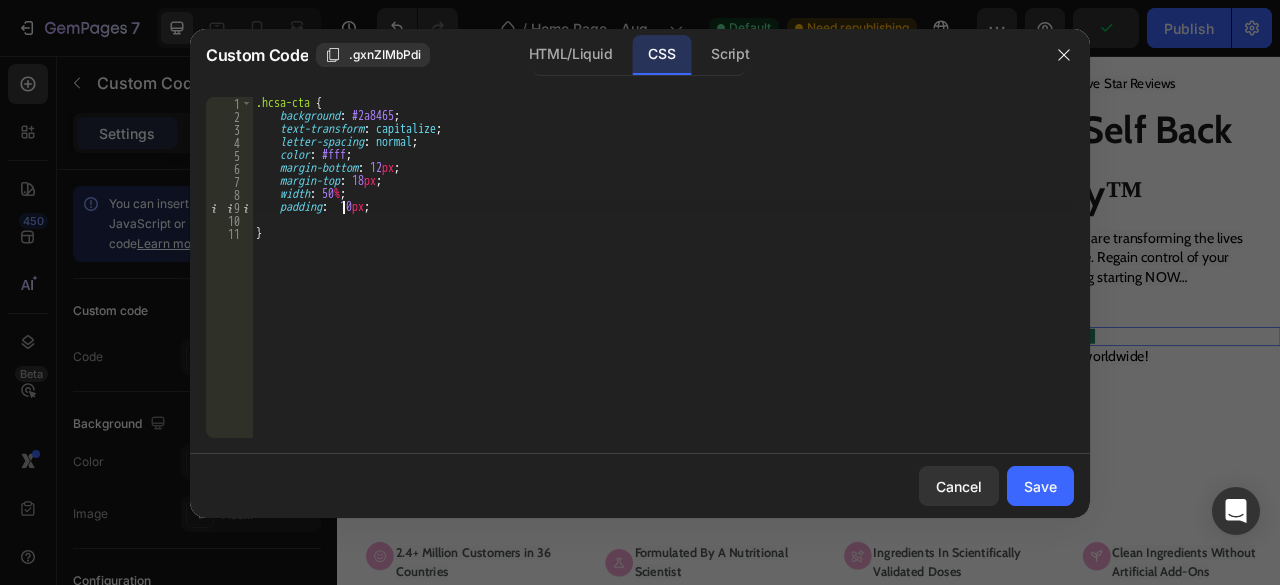 scroll, scrollTop: 0, scrollLeft: 8, axis: horizontal 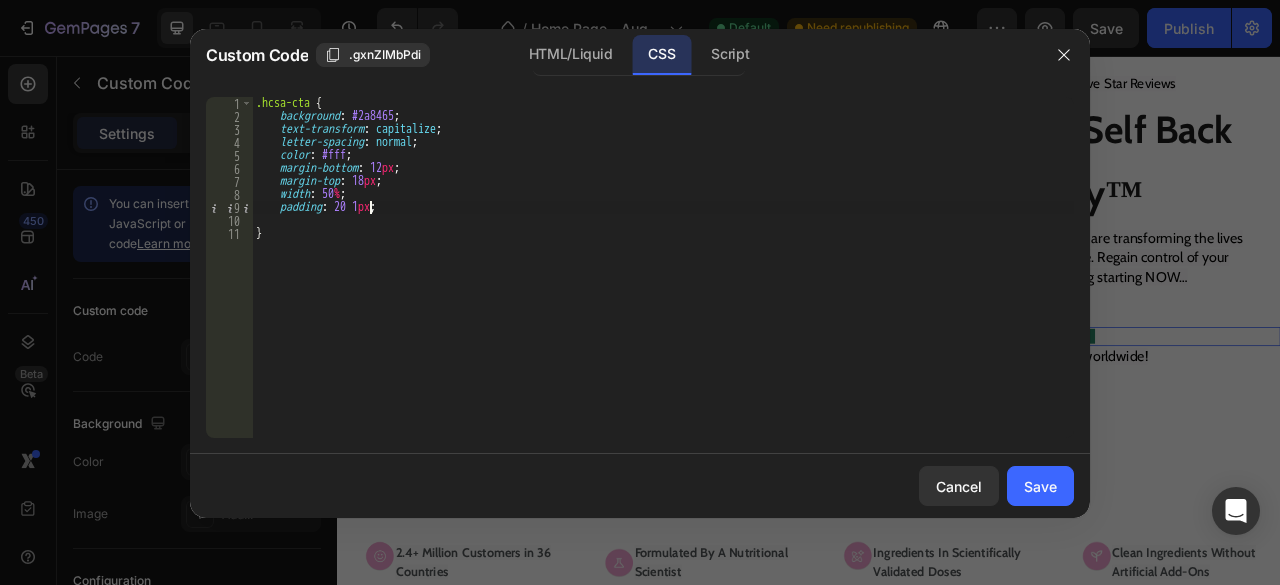 type on "padding: 20px;" 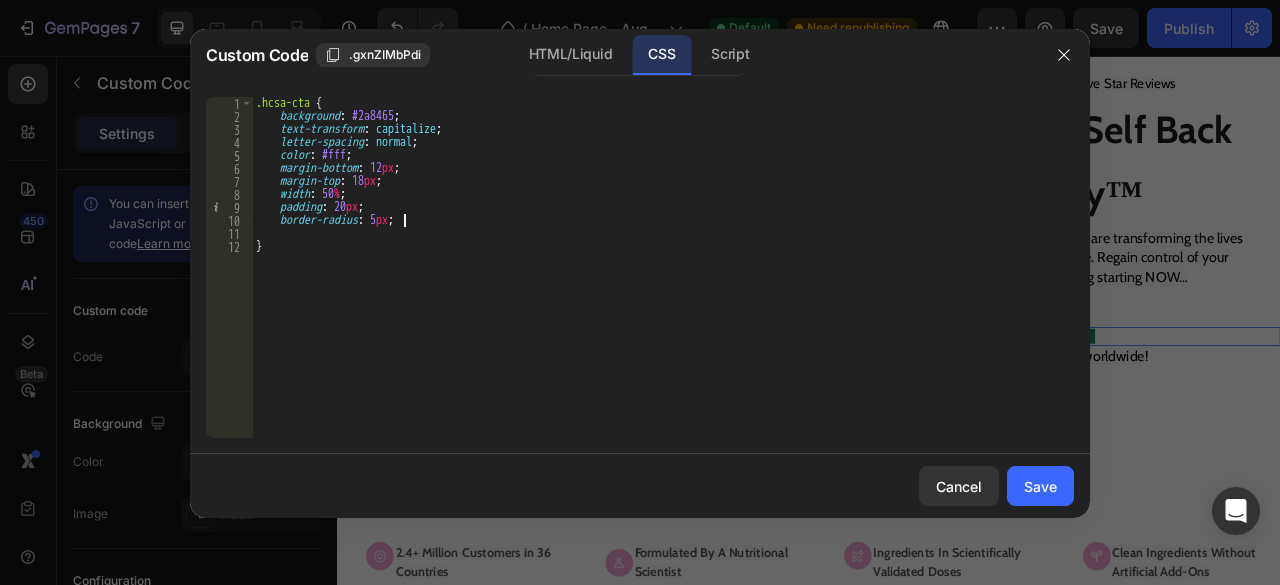 scroll, scrollTop: 0, scrollLeft: 12, axis: horizontal 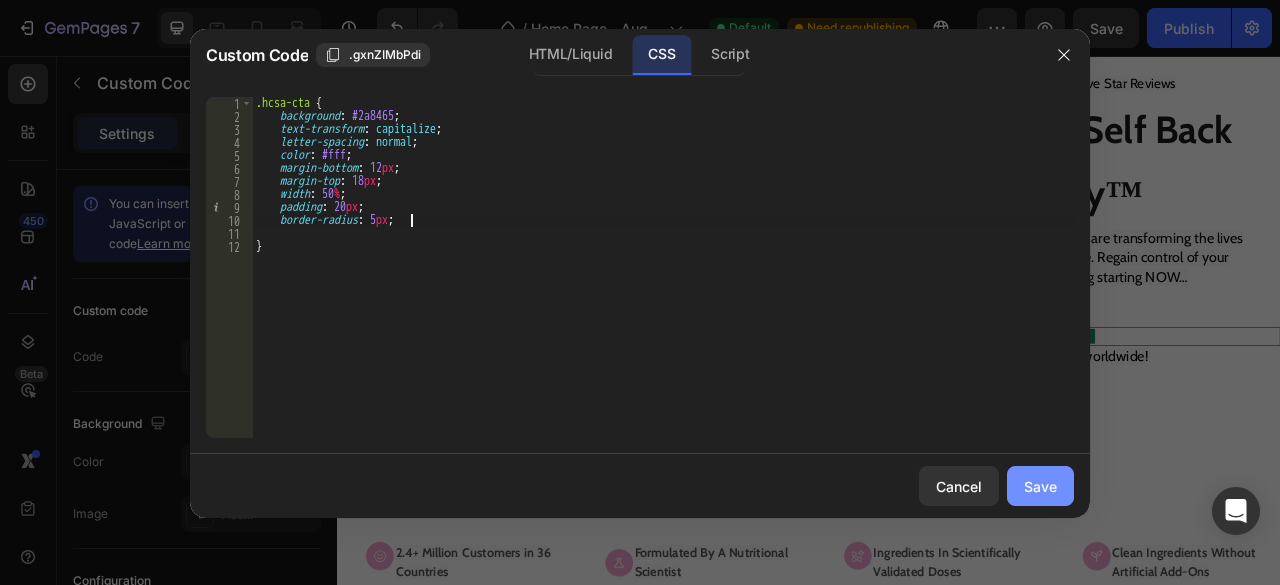 type on "border-radius: 5px;;" 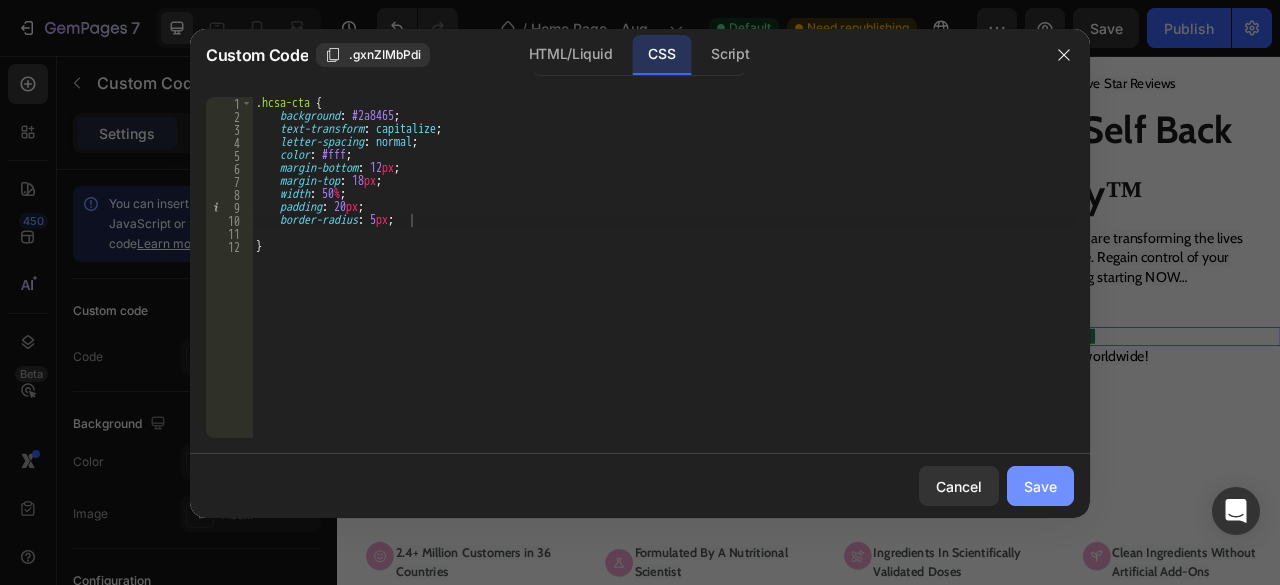 click on "Save" at bounding box center (1040, 486) 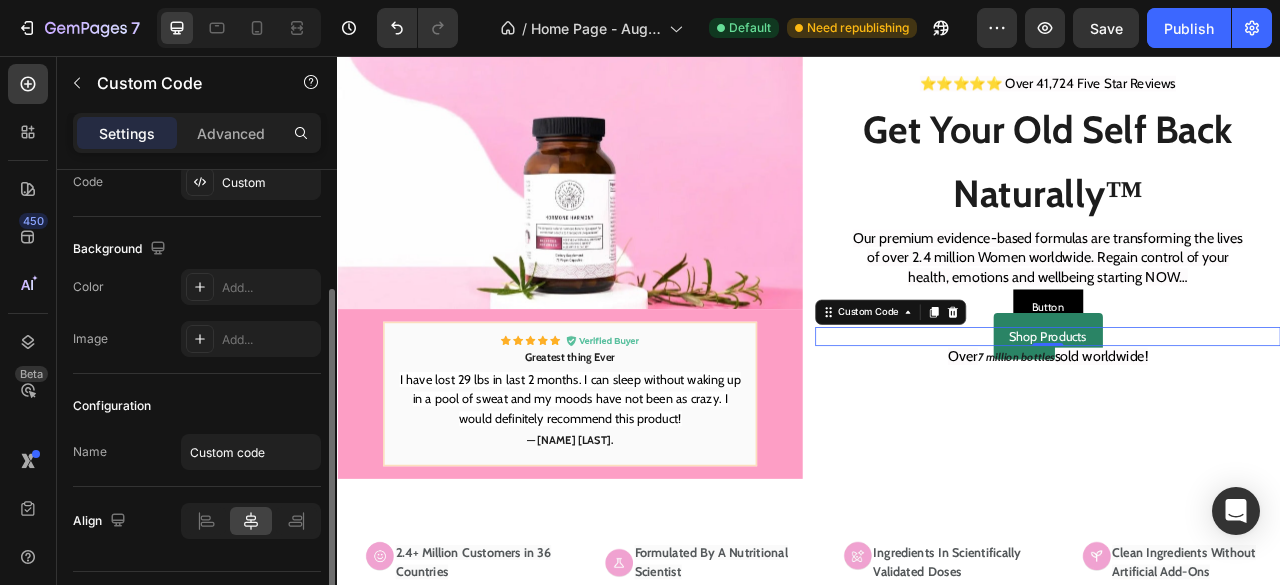 scroll, scrollTop: 223, scrollLeft: 0, axis: vertical 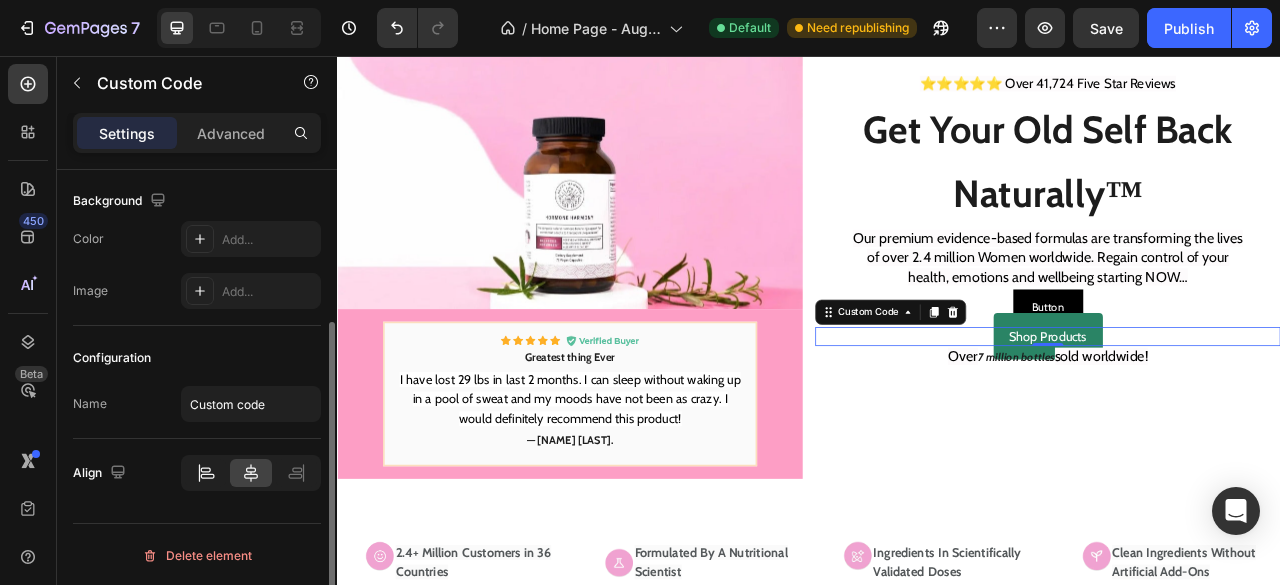 click 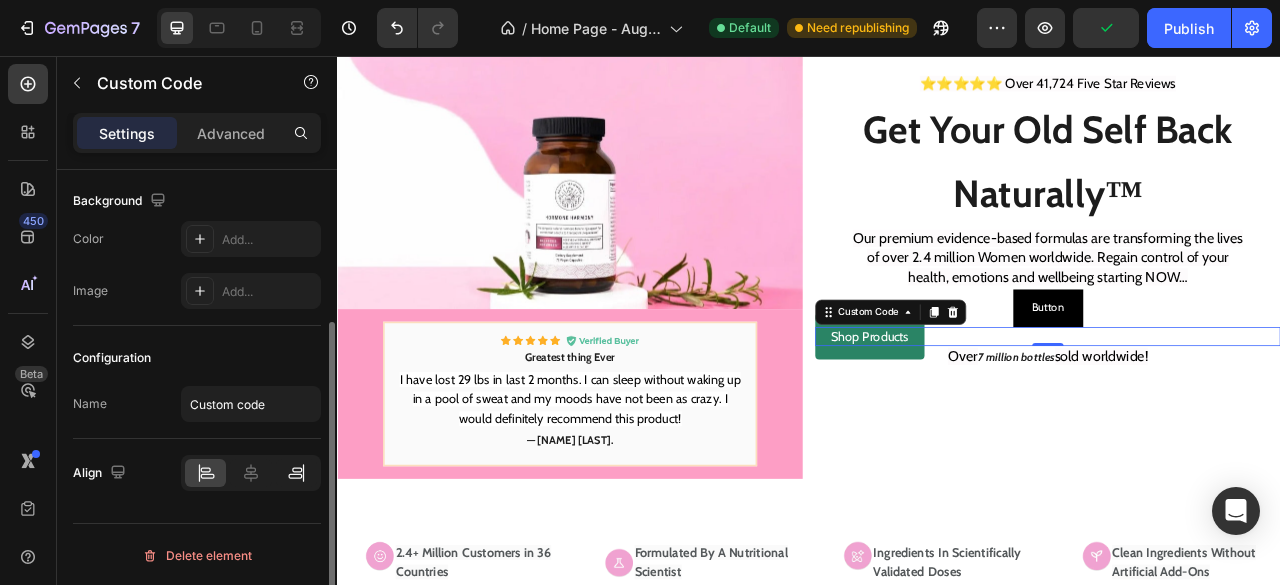 click 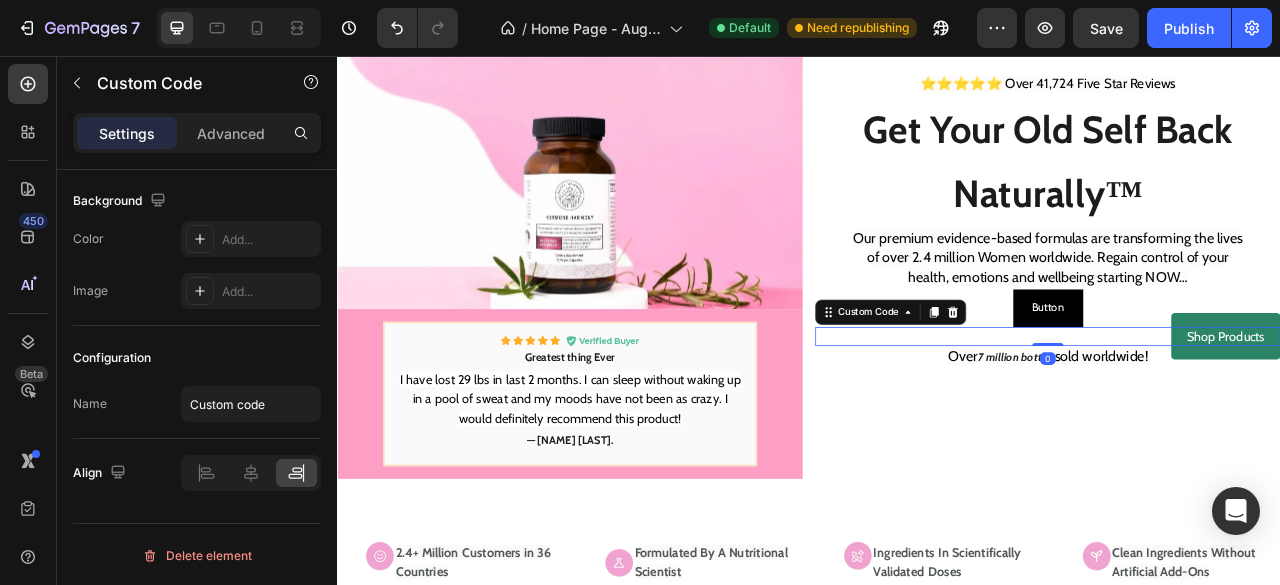 drag, startPoint x: 1228, startPoint y: 417, endPoint x: 1222, endPoint y: 408, distance: 10.816654 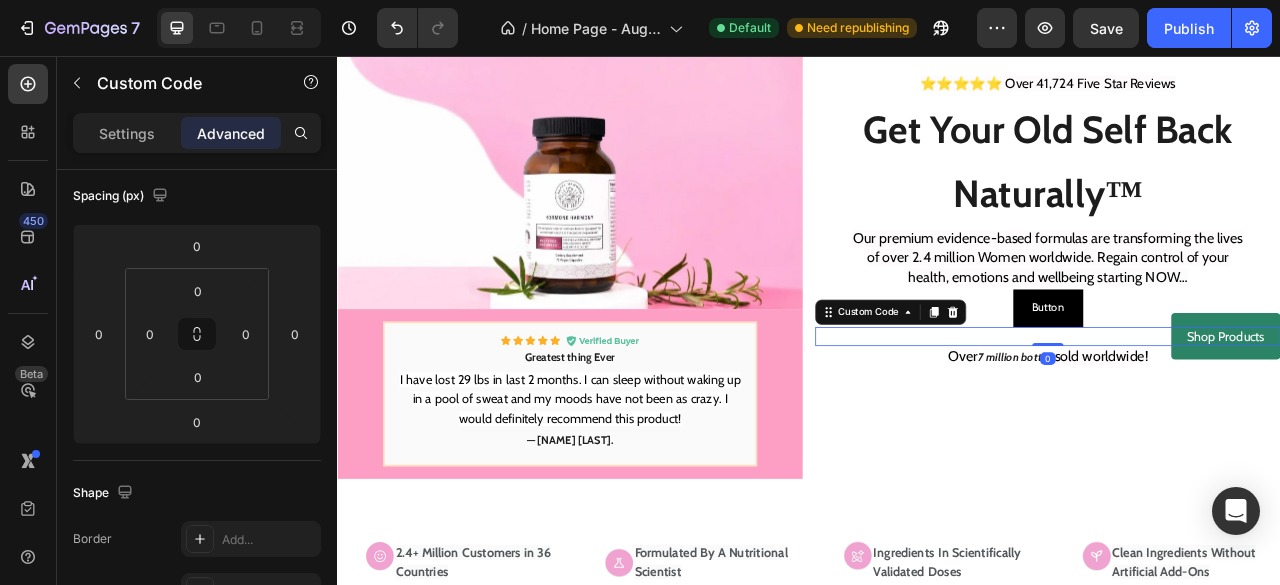 click on "Shop Products" at bounding box center [1241, 413] 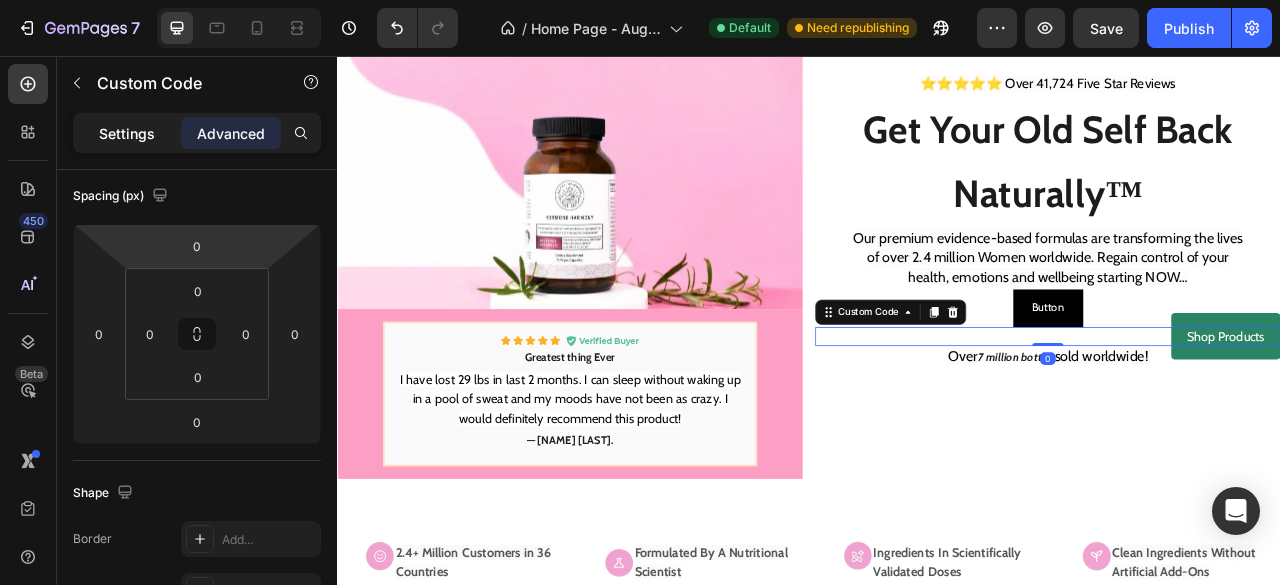 click on "Settings" at bounding box center [127, 133] 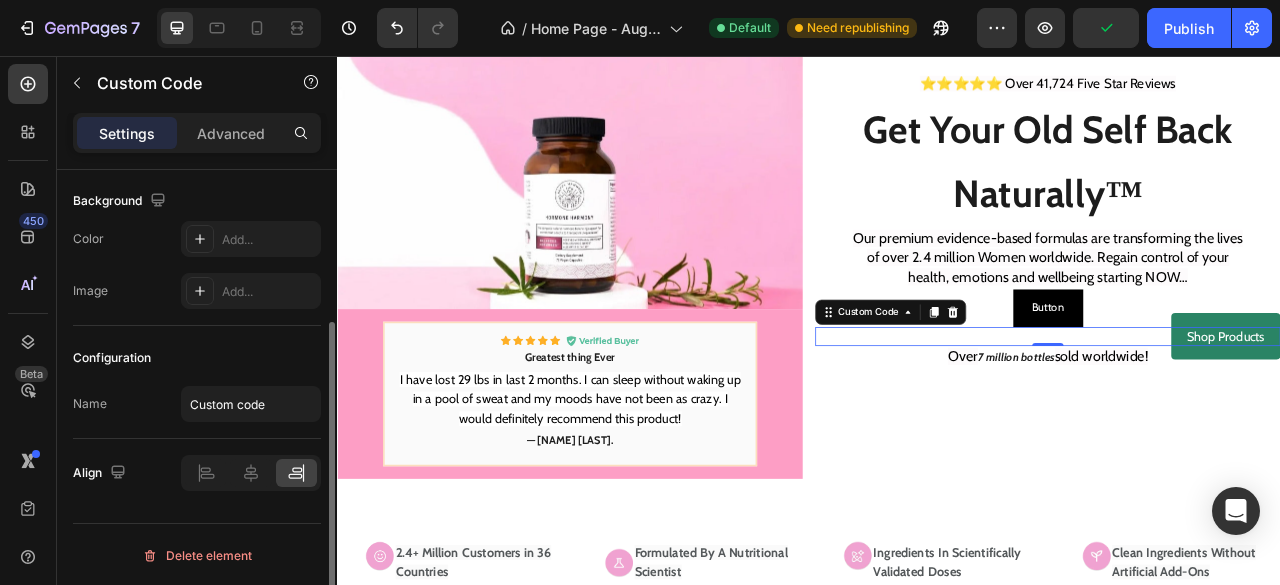 scroll, scrollTop: 0, scrollLeft: 0, axis: both 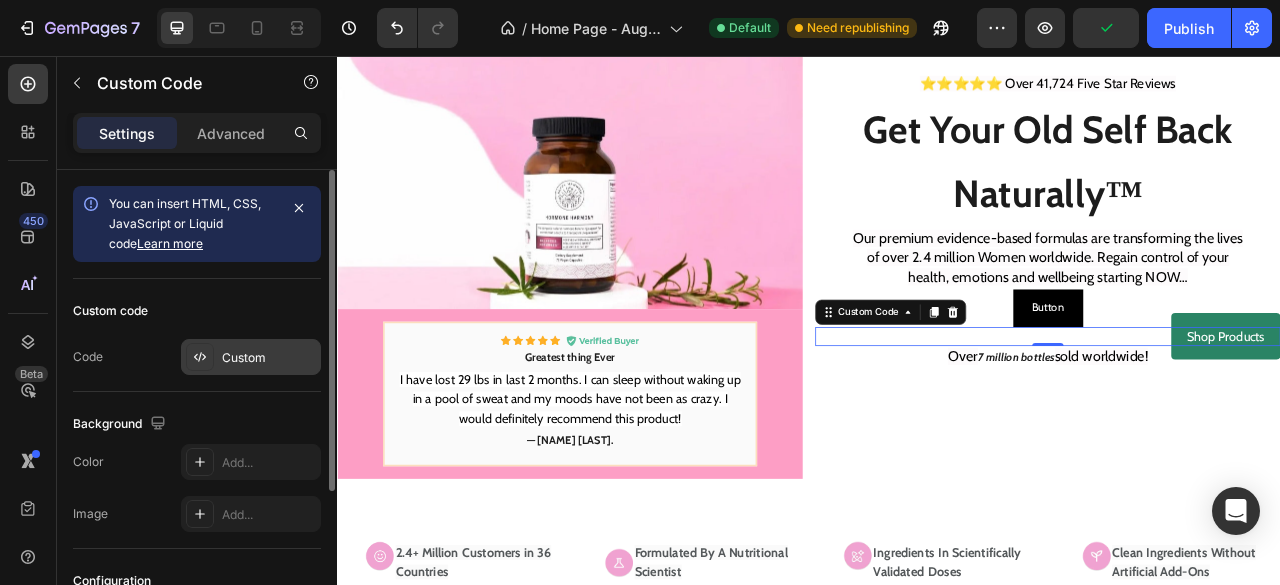 click on "Custom" at bounding box center (269, 358) 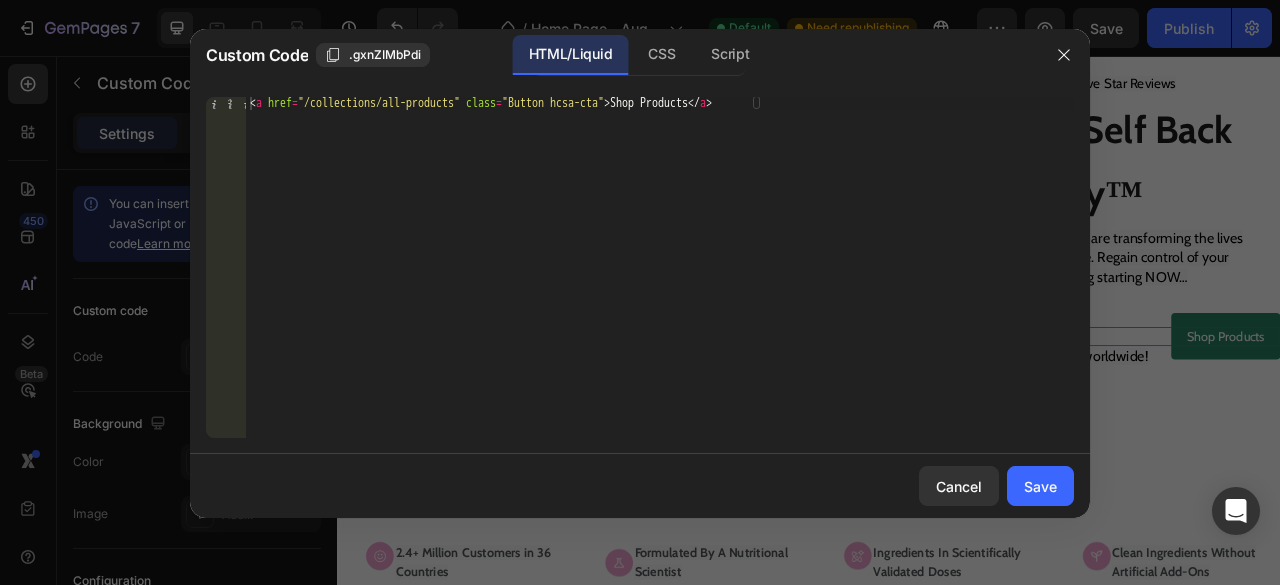 click on "< a   href = "/collections/all-products"   class = "Button hcsa-cta" > Shop Products </ a >" at bounding box center (660, 280) 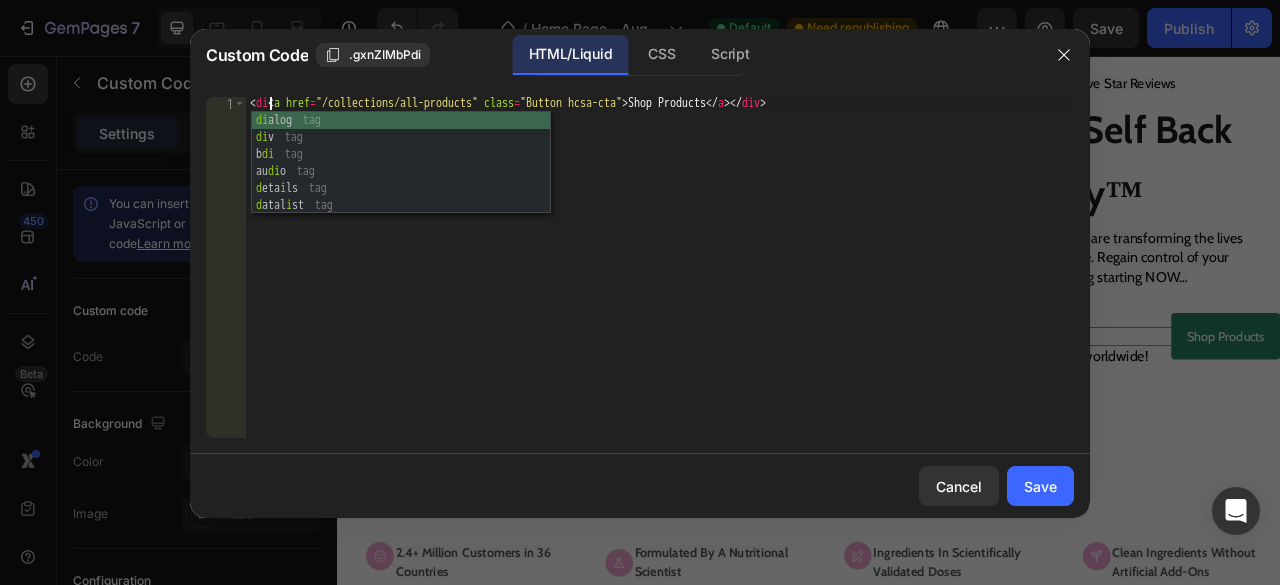 scroll, scrollTop: 0, scrollLeft: 2, axis: horizontal 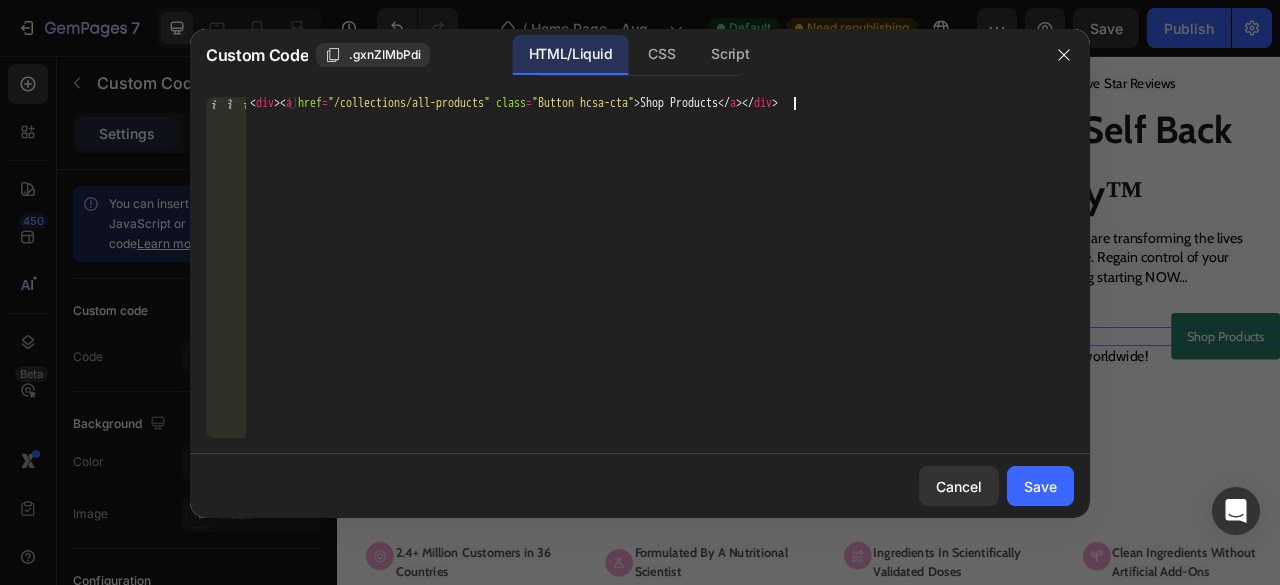 click on "< div > < a   href = "/collections/all-products"   class = "Button hcsa-cta" > Shop Products </ a > </ div >" at bounding box center (660, 280) 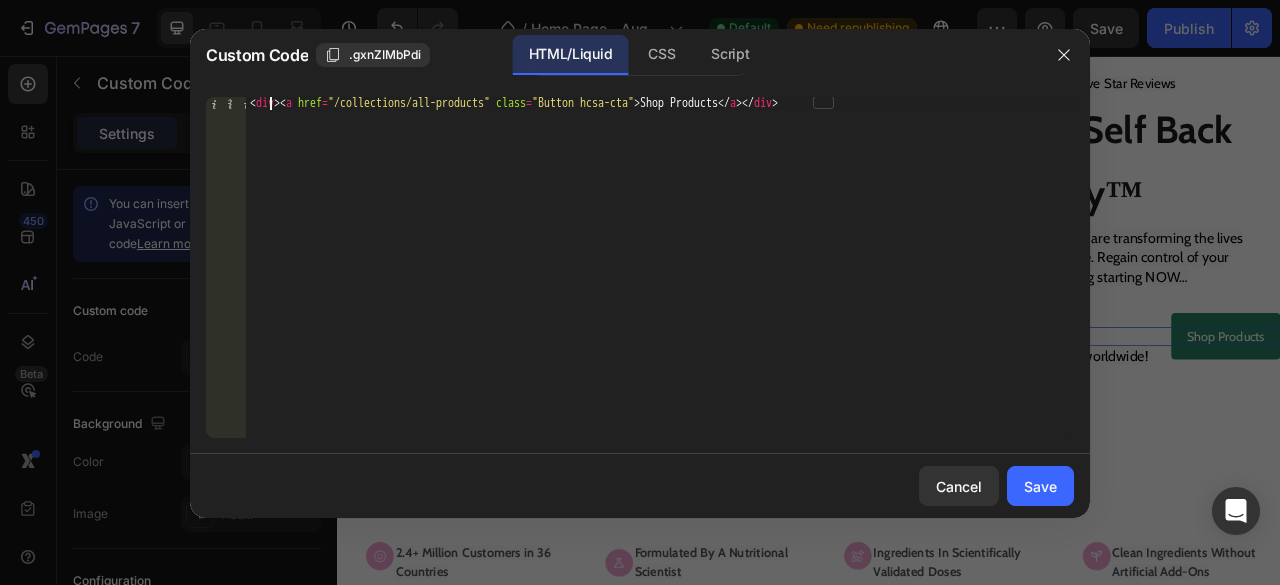 click on "< div > < a   href = "/collections/all-products"   class = "Button hcsa-cta" > Shop Products </ a > </ div >" at bounding box center [660, 280] 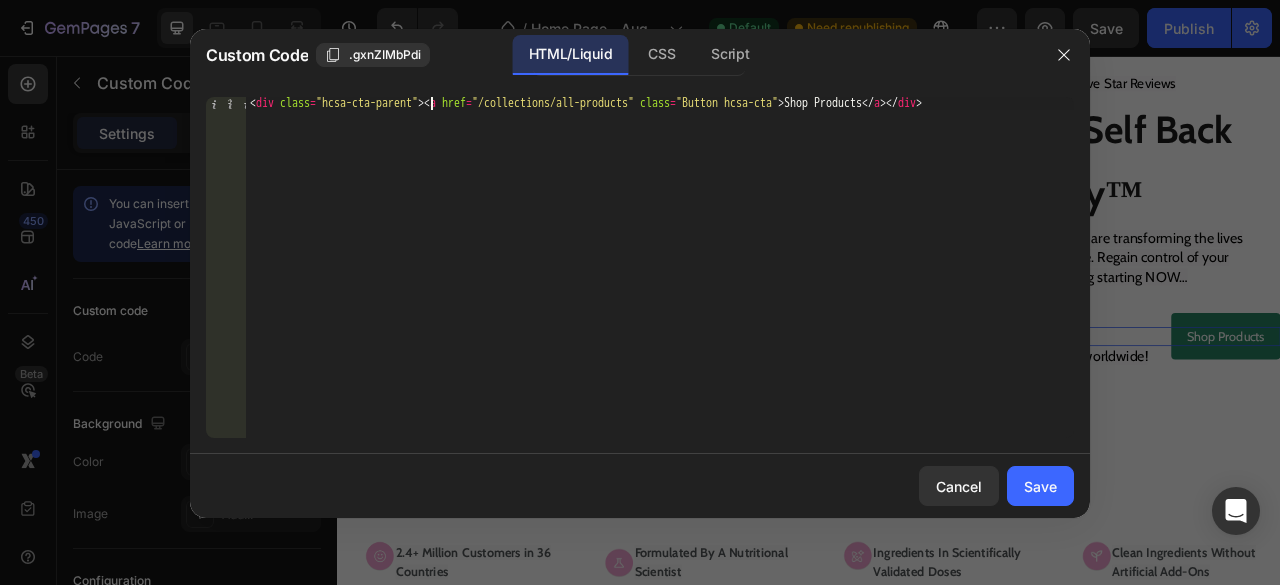 scroll, scrollTop: 0, scrollLeft: 15, axis: horizontal 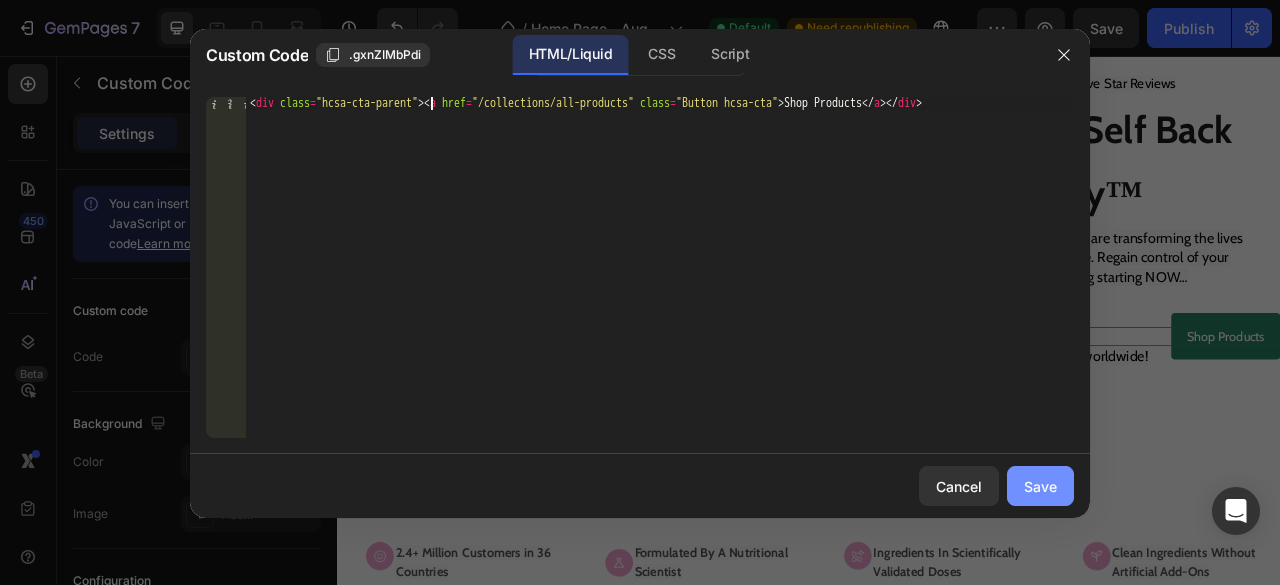 type on "<div class="hcsa-cta-parent"><a href="/collections/all-products" class="Button hcsa-cta">Shop Products</a></div>" 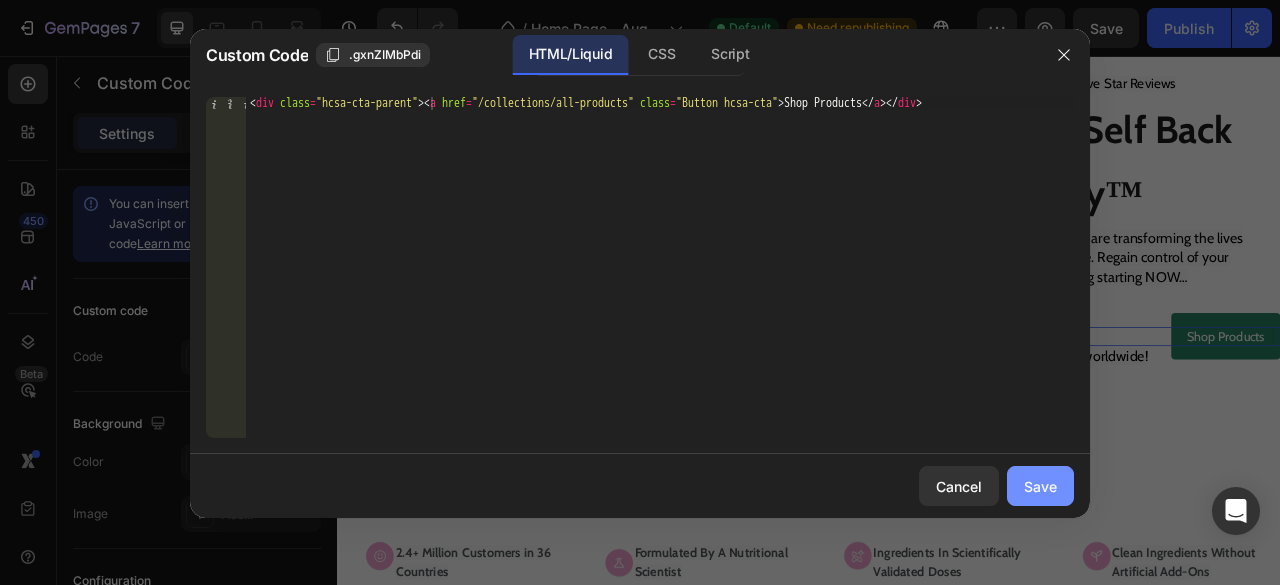 click on "Save" at bounding box center [1040, 486] 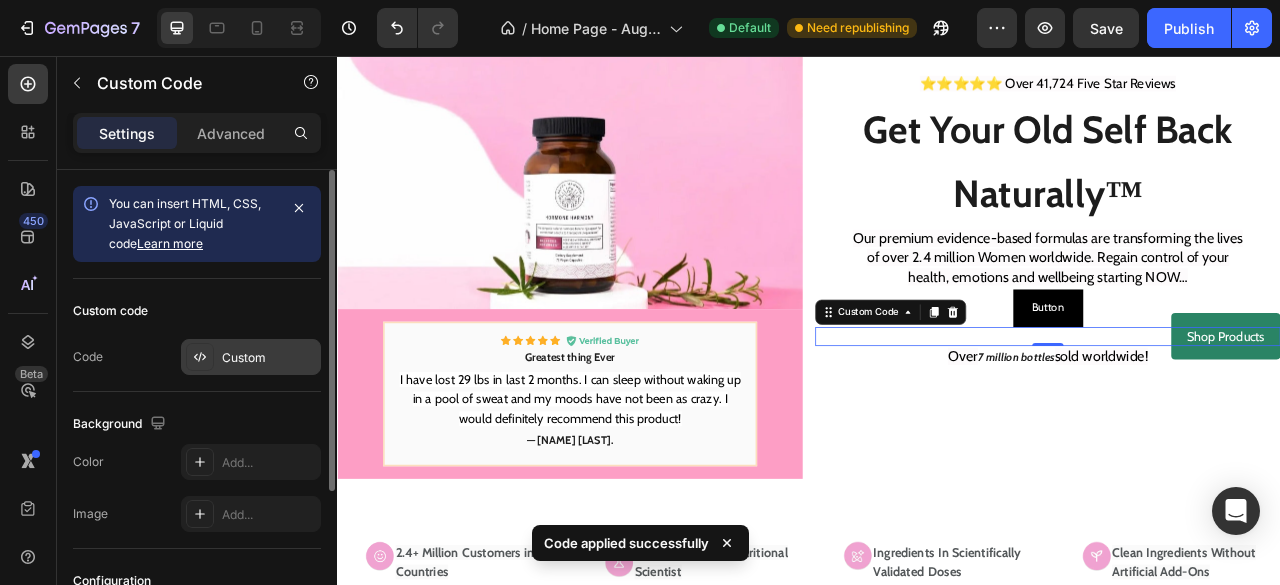 click on "Custom" at bounding box center [251, 357] 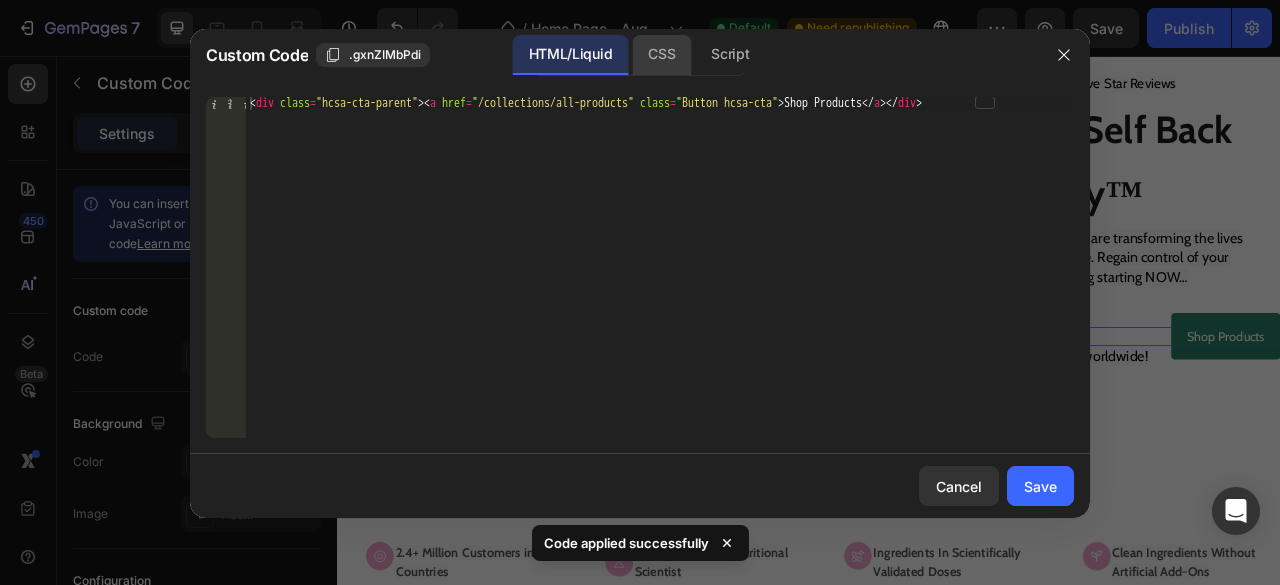 click on "CSS" 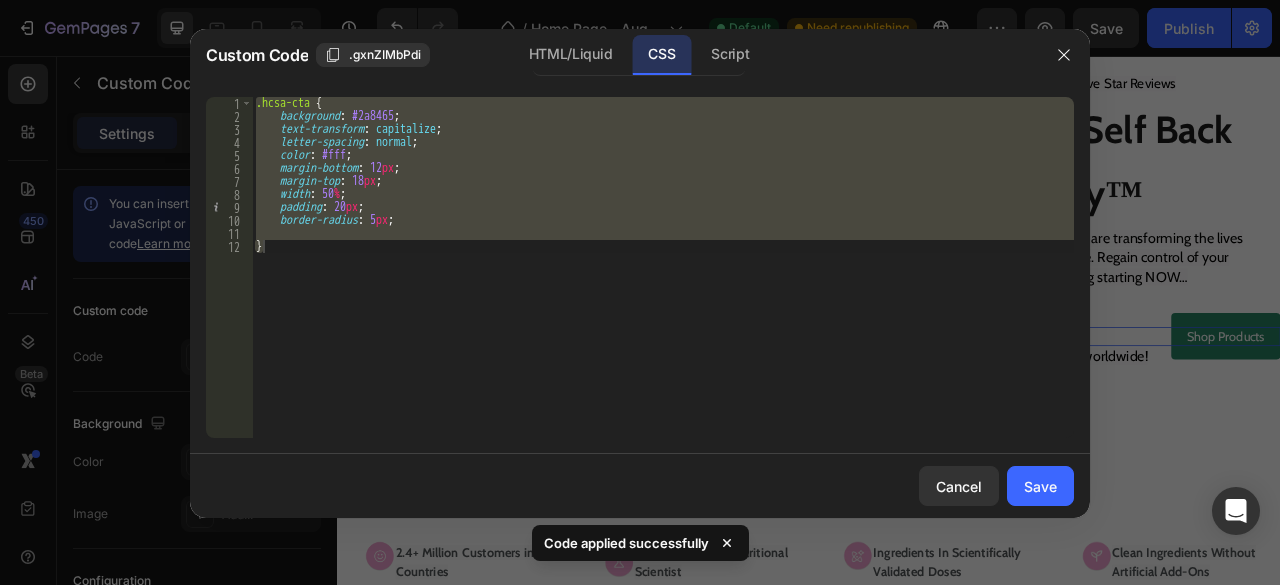 click on ".hcsa-cta   {      background :   #2a8465 ;      text-transform :   capitalize ;      letter-spacing :   normal ;      color :   #fff ;      margin-bottom :   12 px ;      margin-top :   18 px ;      width :   50 % ;      padding :   20 px ;      border-radius :   5 px ;      }" at bounding box center [663, 267] 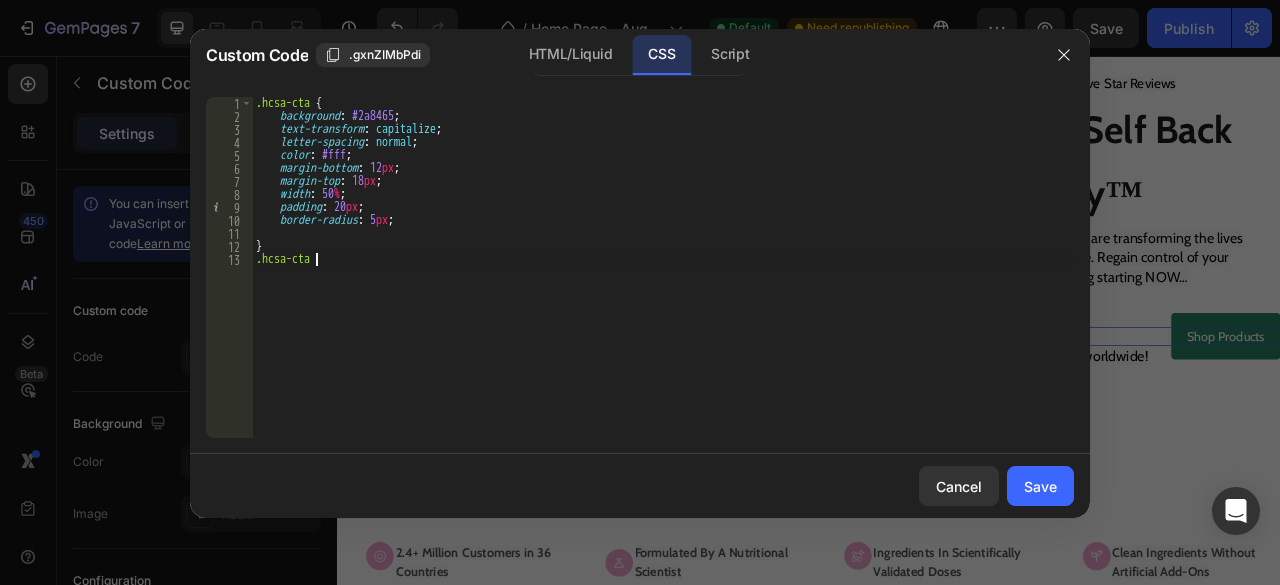 scroll, scrollTop: 0, scrollLeft: 4, axis: horizontal 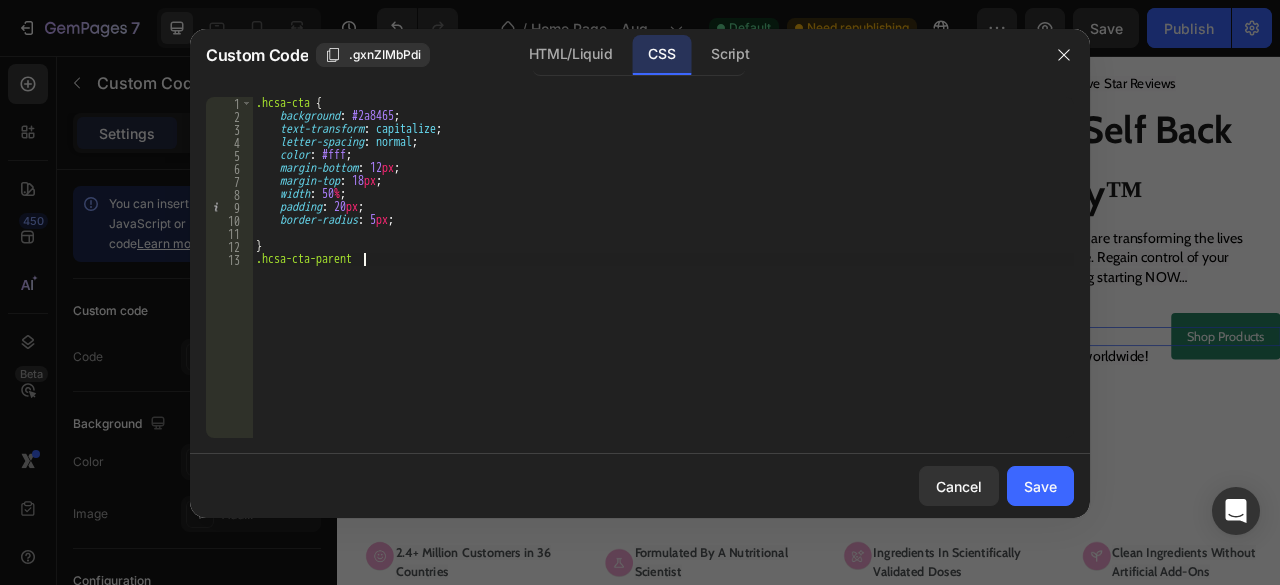 type on ".hcsa-cta-parent{" 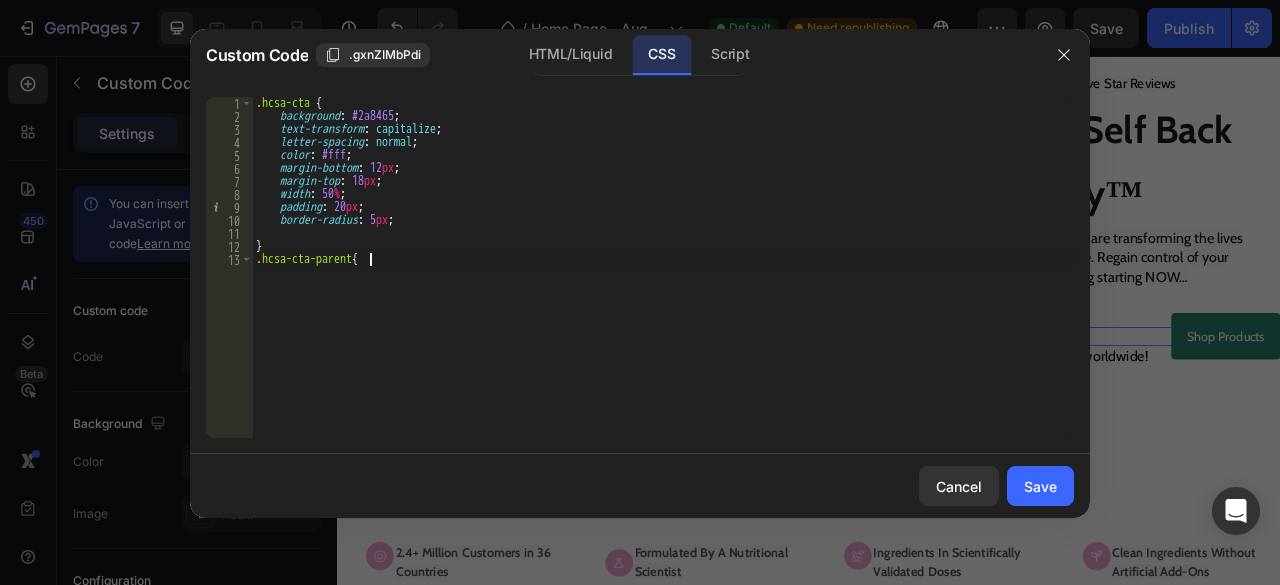 scroll, scrollTop: 0, scrollLeft: 1, axis: horizontal 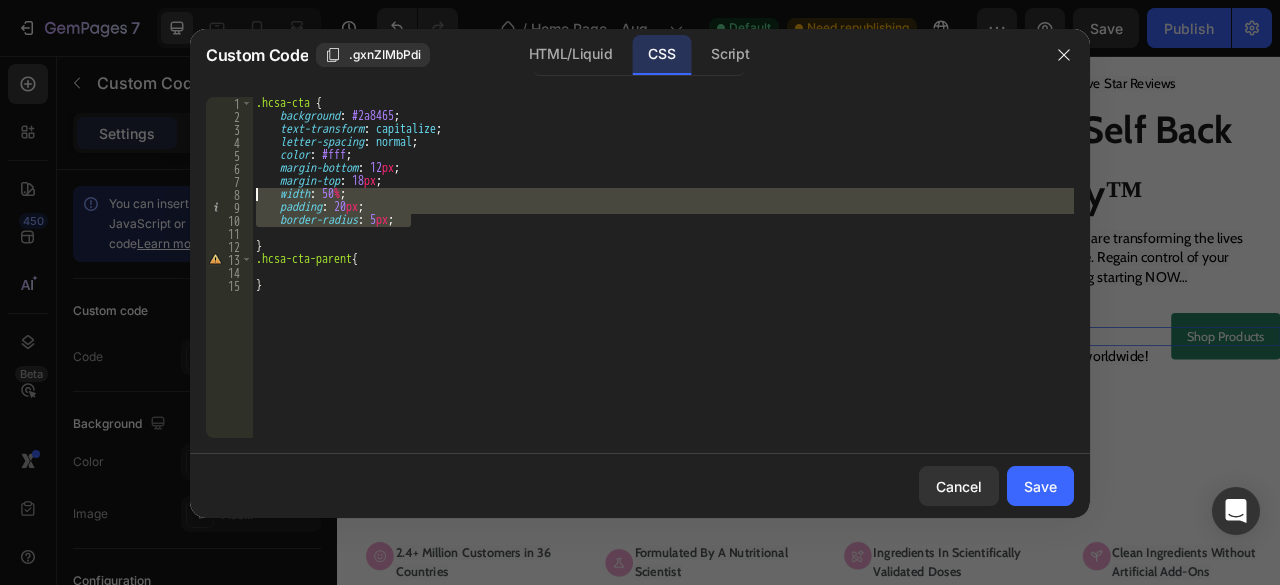drag, startPoint x: 426, startPoint y: 223, endPoint x: 240, endPoint y: 197, distance: 187.80841 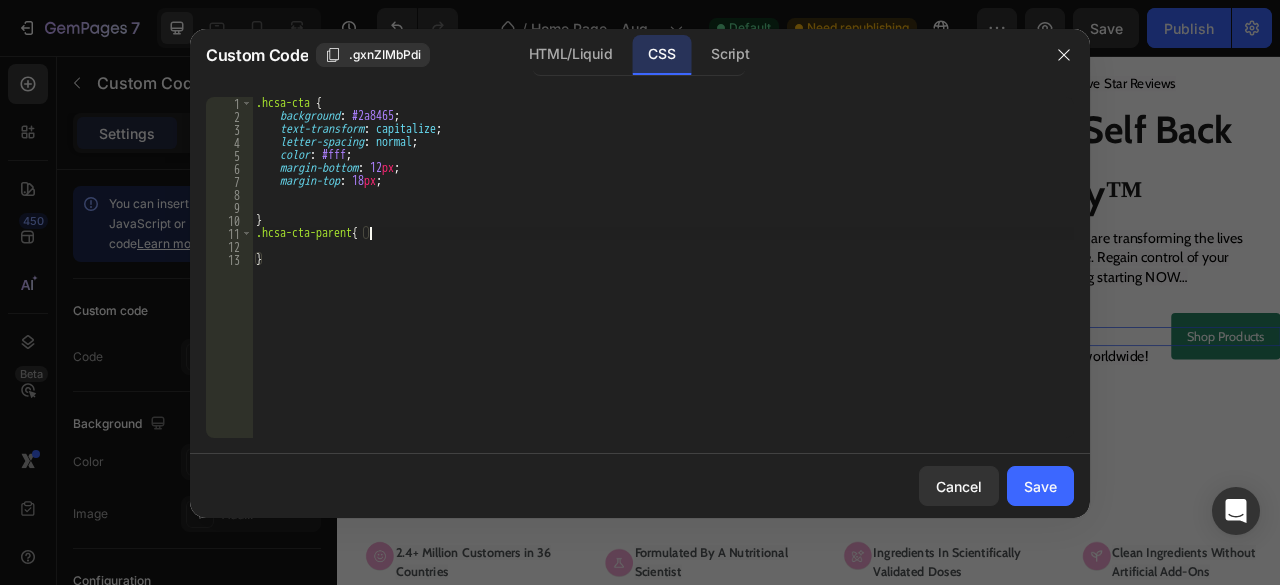 click on ".hcsa-cta   {      background :   #2a8465 ;      text-transform :   capitalize ;      letter-spacing :   normal ;      color :   #fff ;      margin-bottom :   12 px ;      margin-top :   18 px ;      } .hcsa-cta-parent {      }" at bounding box center [663, 280] 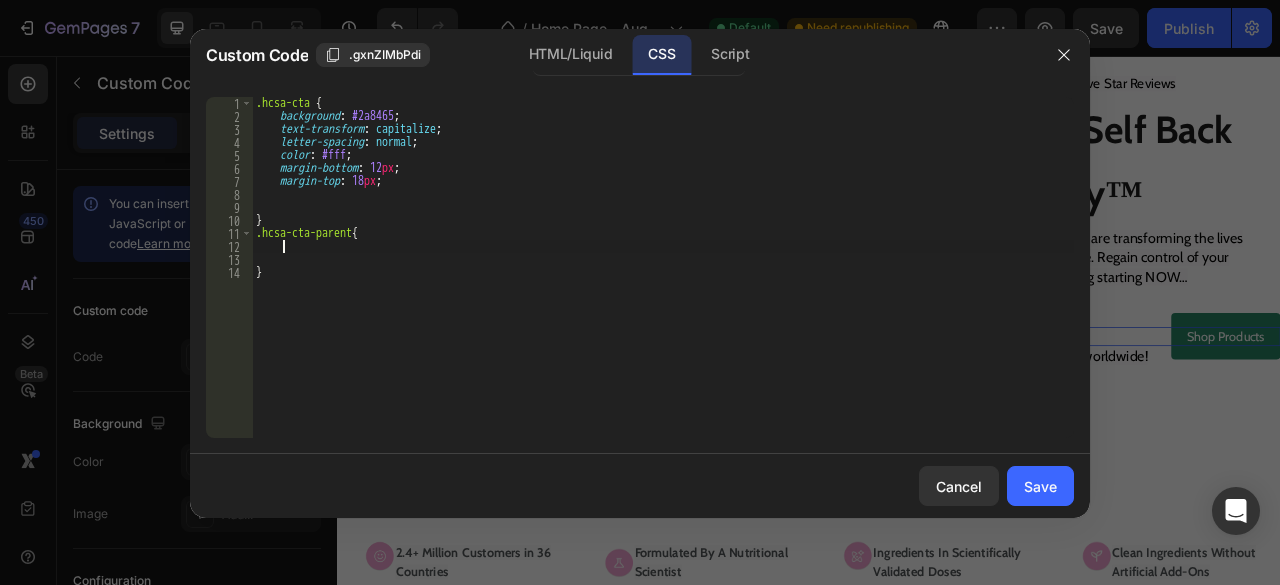 paste on "border-radius: 5px;" 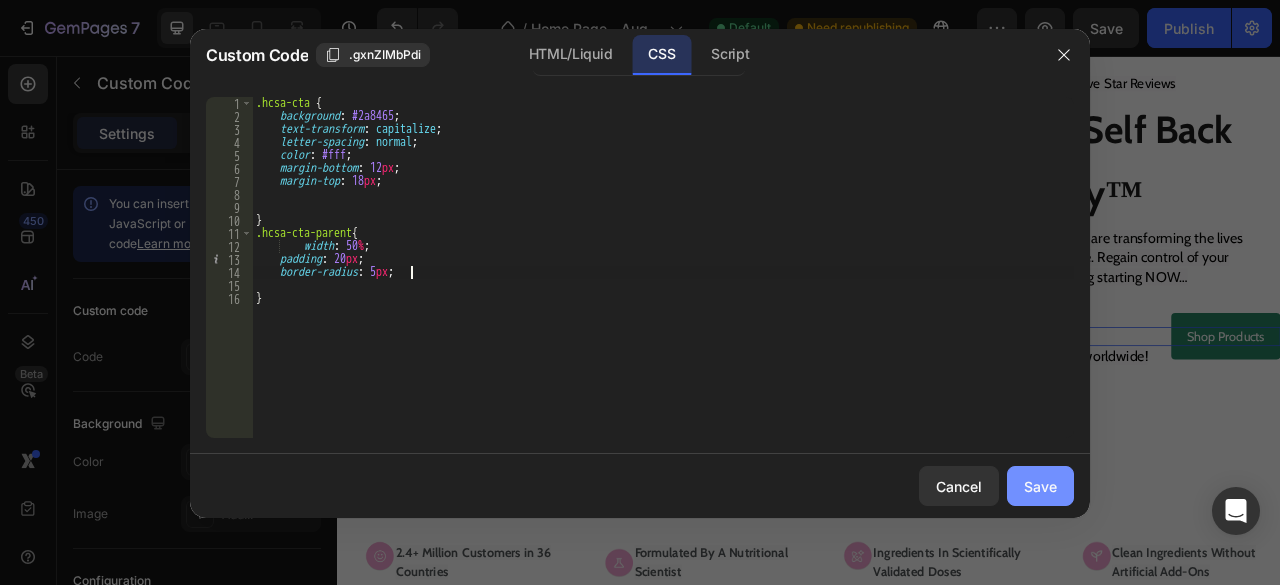 type on "border-radius: 5px;" 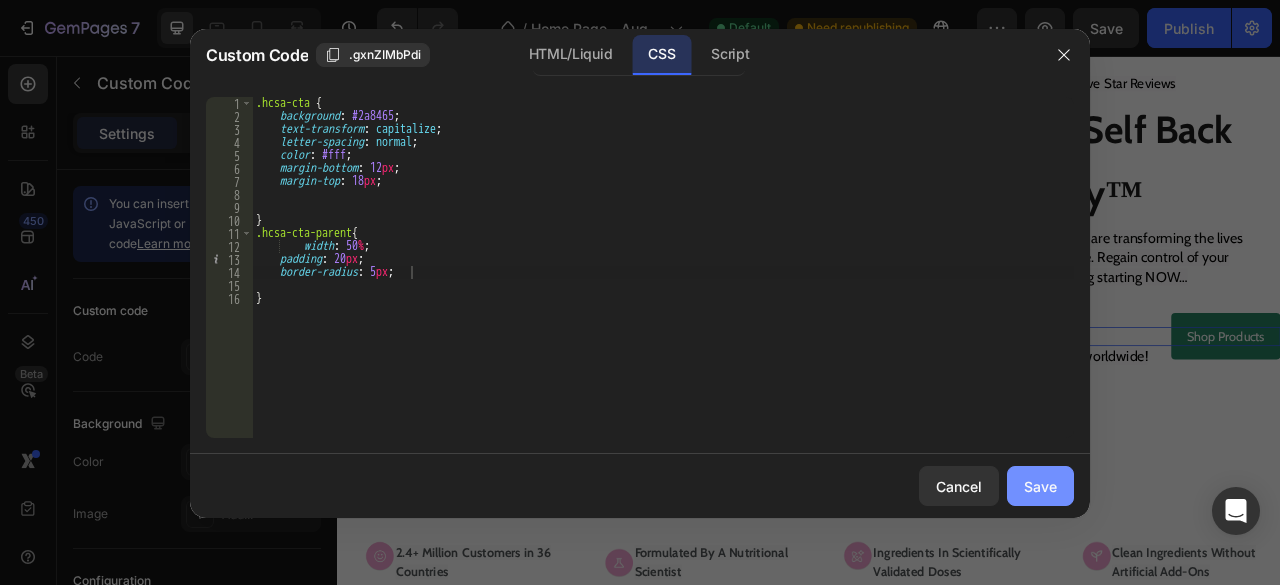 click on "Save" at bounding box center [1040, 486] 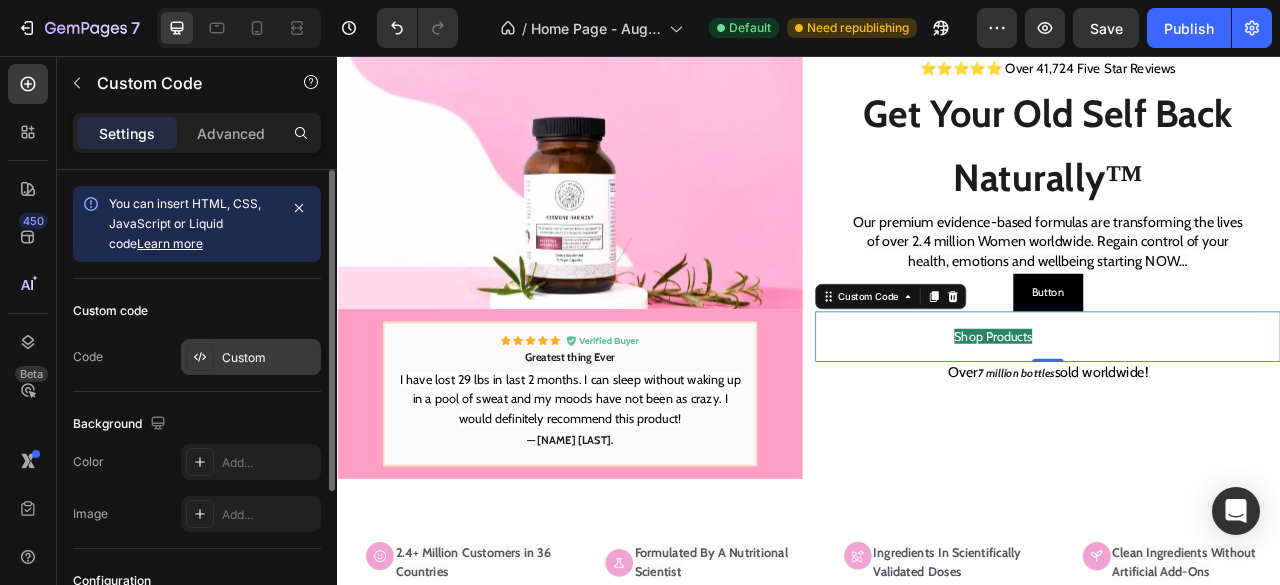click on "Custom" at bounding box center [269, 358] 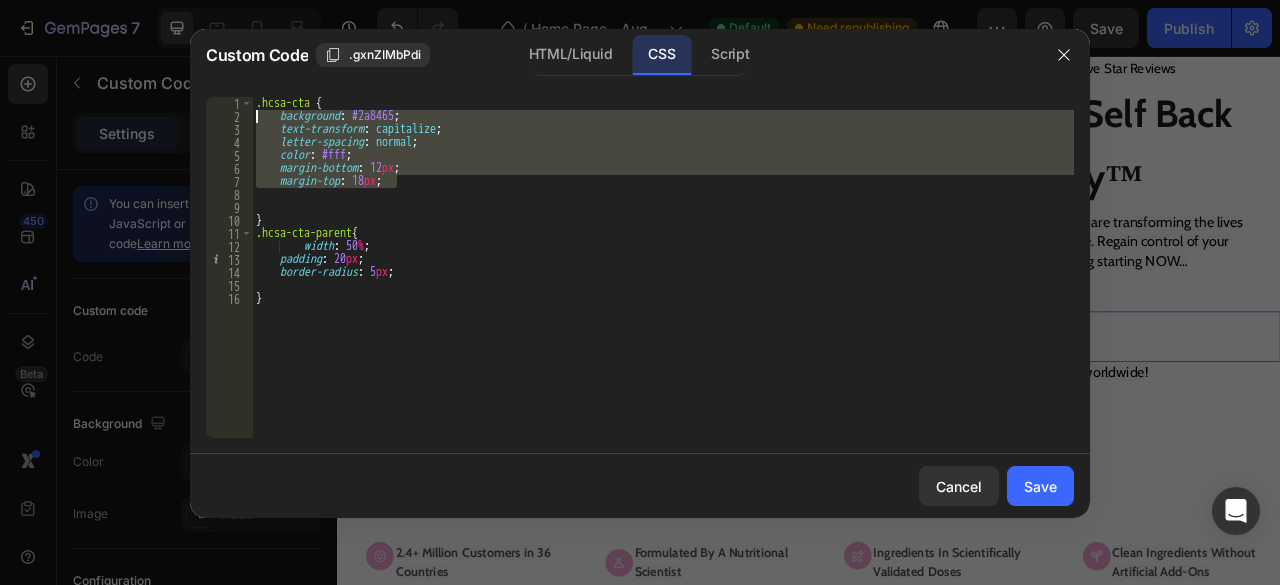 drag, startPoint x: 414, startPoint y: 185, endPoint x: 237, endPoint y: 119, distance: 188.90474 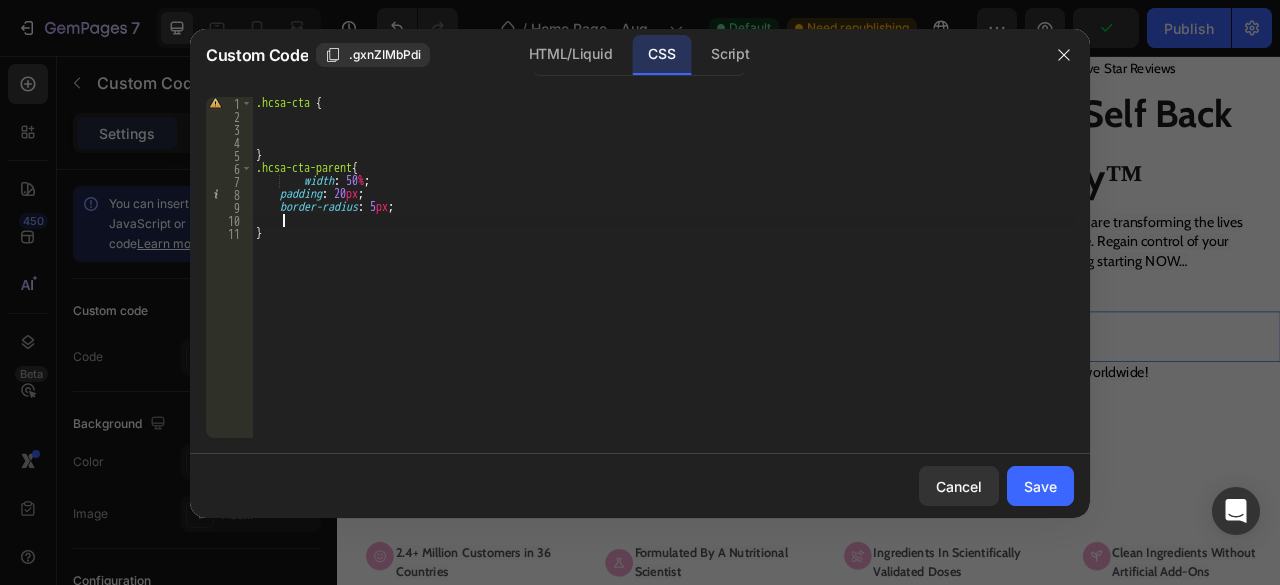 click on ".hcsa-cta   {      } .hcsa-cta-parent {           width :   50 % ;      padding :   20 px ;      border-radius :   5 px ;      }" at bounding box center [663, 280] 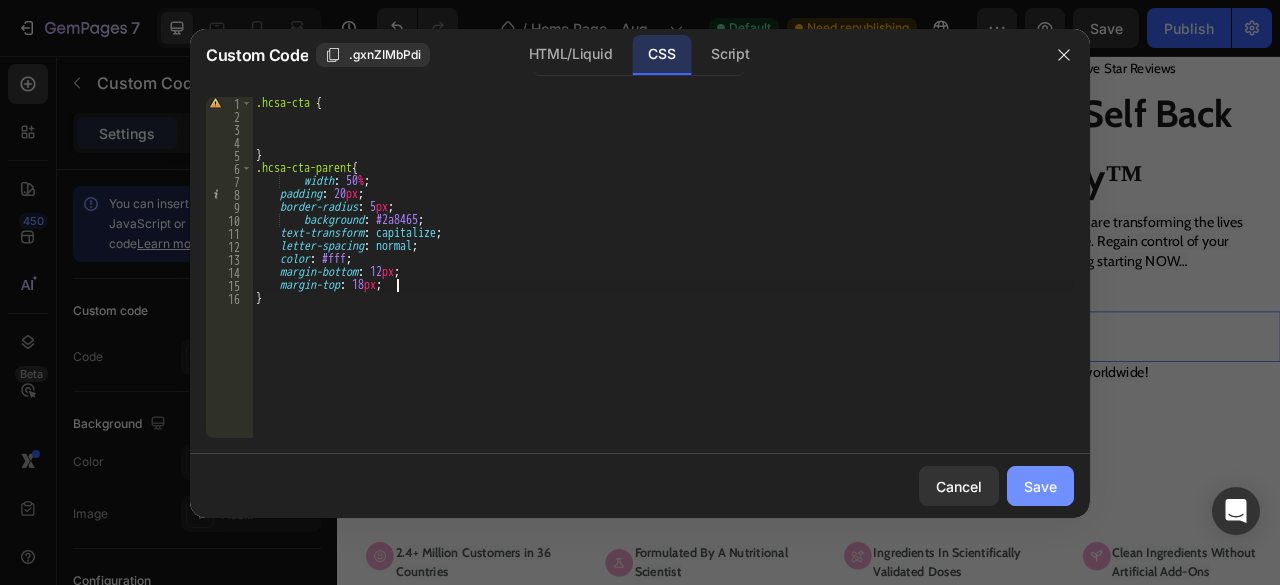 click on "Save" at bounding box center (1040, 486) 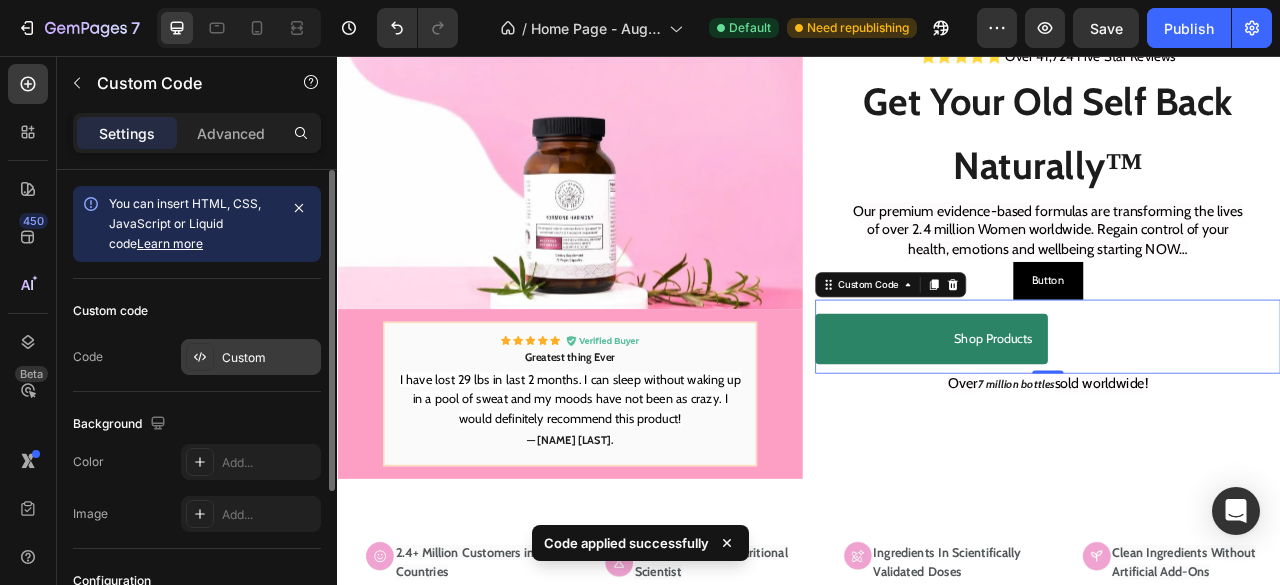 click on "Custom" at bounding box center (269, 358) 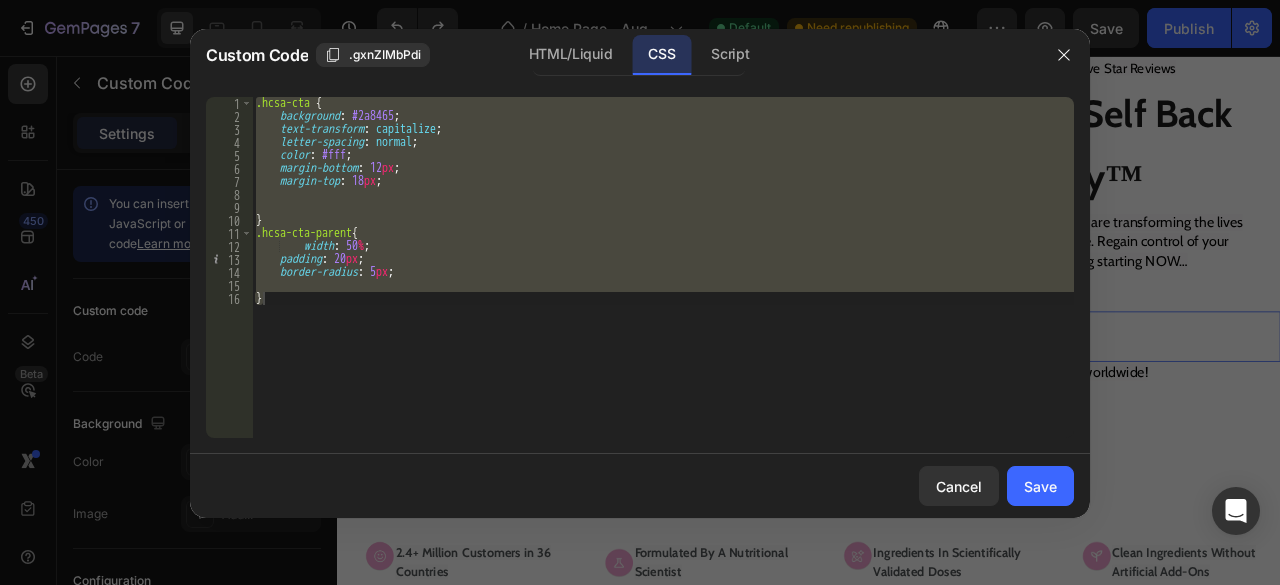 type on "}" 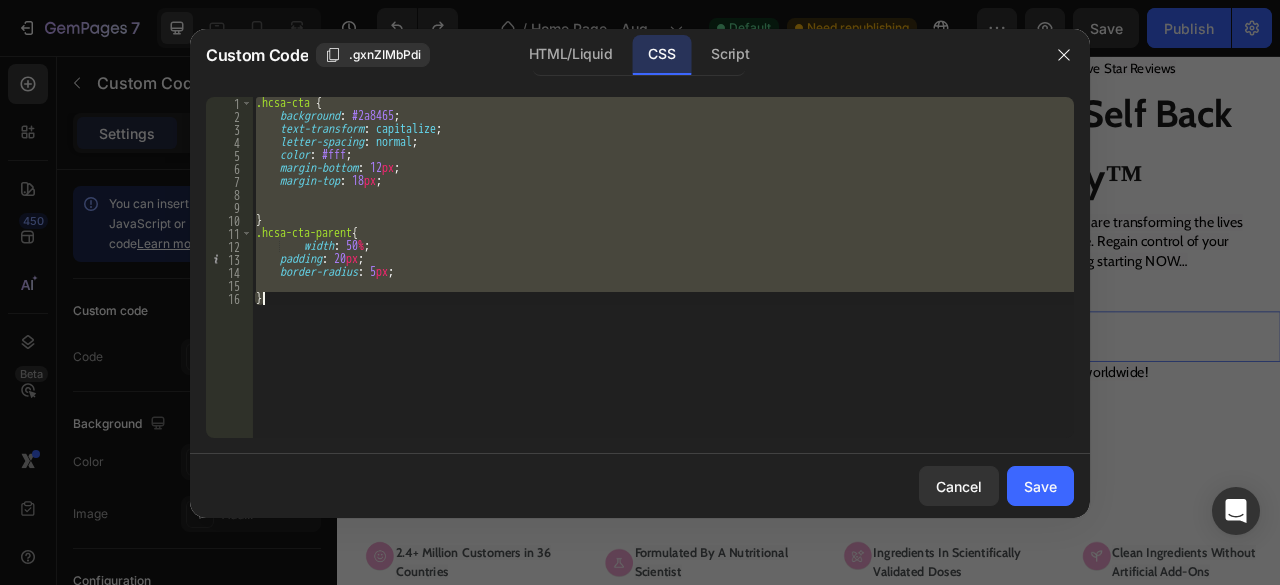 click on ".hcsa-cta   {      background :   #2a8465 ;      text-transform :   capitalize ;      letter-spacing :   normal ;      color :   #fff ;      margin-bottom :   12 px ;      margin-top :   18 px ;      } .hcsa-cta-parent {           width :   50 % ;      padding :   20 px ;      border-radius :   5 px ;      }" at bounding box center [663, 267] 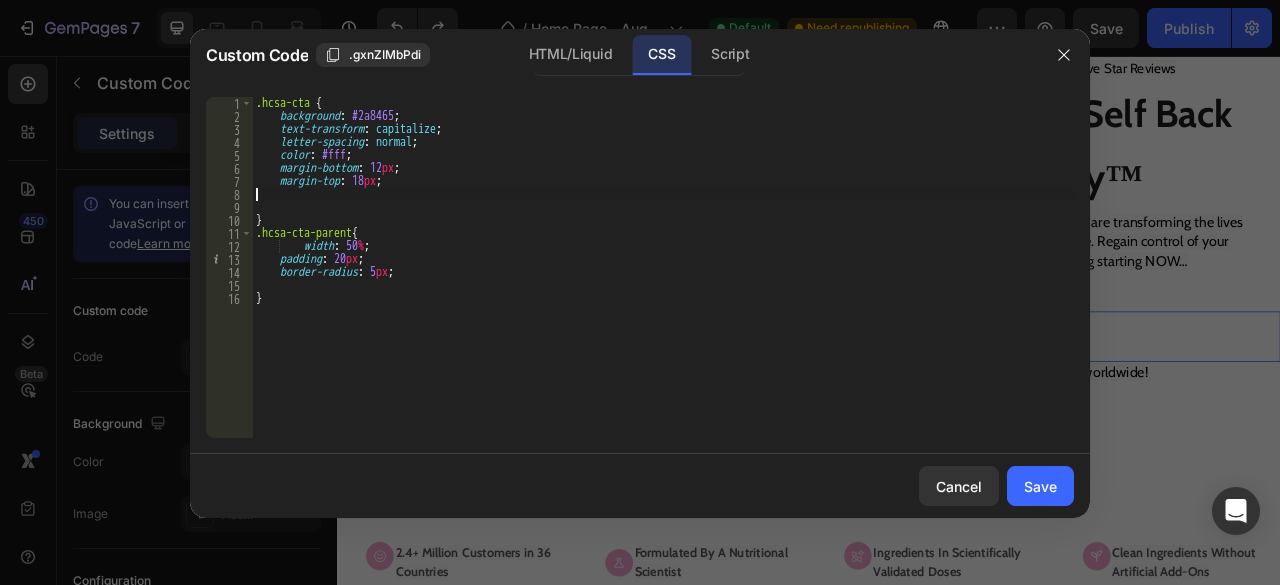 click on ".hcsa-cta   {      background :   #2a8465 ;      text-transform :   capitalize ;      letter-spacing :   normal ;      color :   #fff ;      margin-bottom :   12 px ;      margin-top :   18 px ;      } .hcsa-cta-parent {           width :   50 % ;      padding :   20 px ;      border-radius :   5 px ;      }" at bounding box center (663, 280) 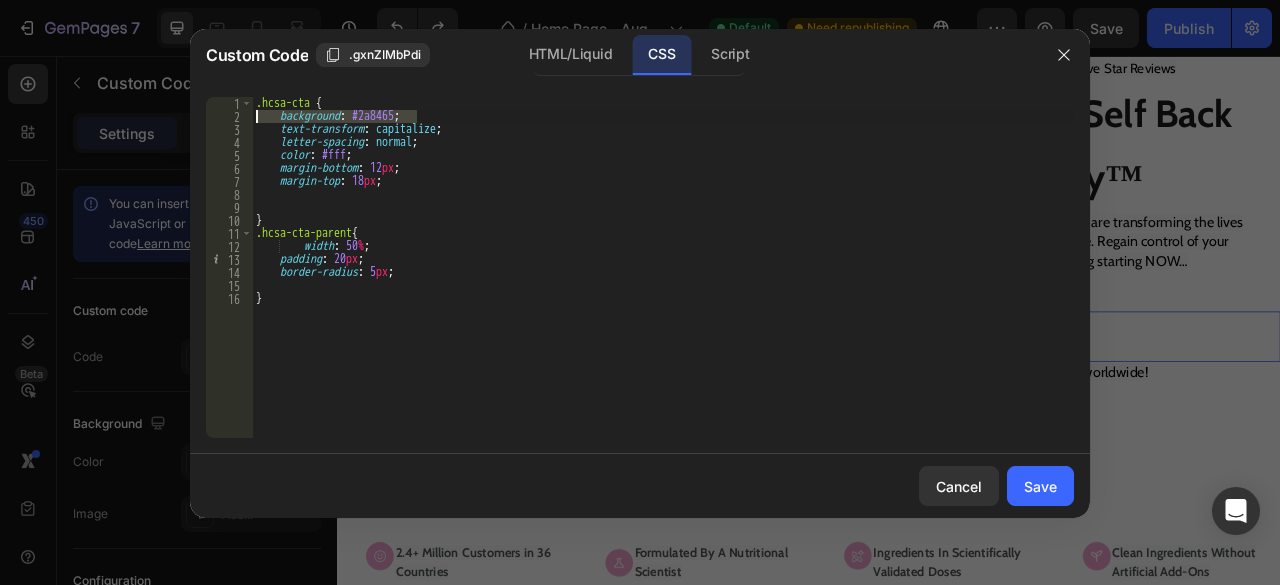 drag, startPoint x: 501, startPoint y: 115, endPoint x: 240, endPoint y: 121, distance: 261.06897 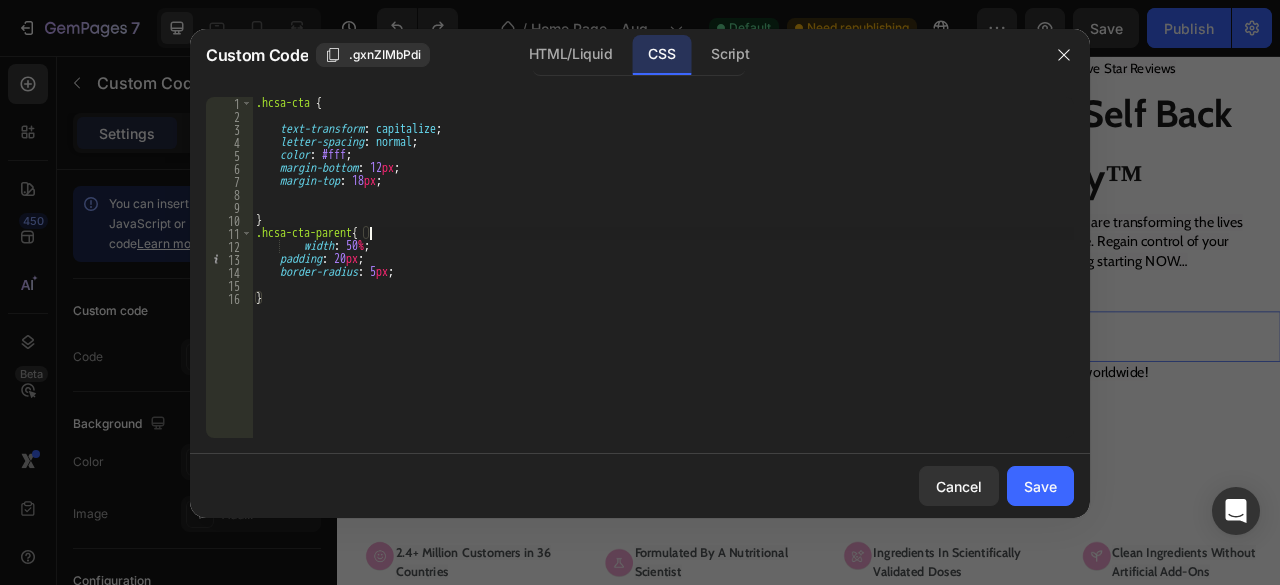 click on ".hcsa-cta   {      text-transform :   capitalize ;      letter-spacing :   normal ;      color :   #fff ;      margin-bottom :   12 px ;      margin-top :   18 px ;      } .hcsa-cta-parent {           width :   50 % ;      padding :   20 px ;      border-radius :   5 px ;      }" at bounding box center [663, 280] 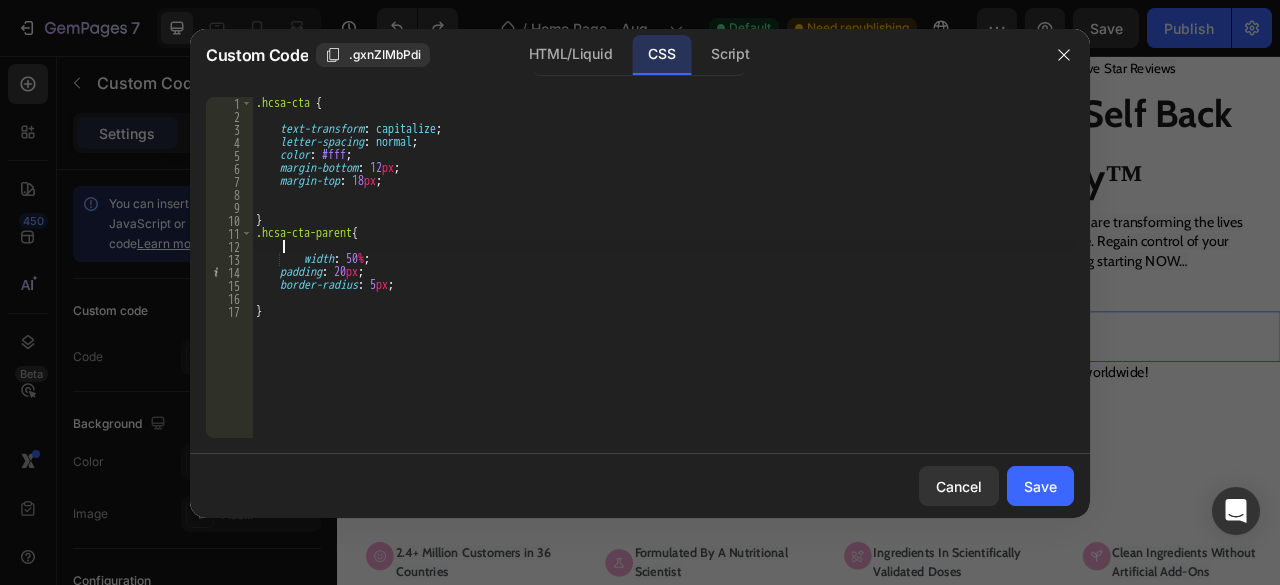 paste on "background: #2a8465;" 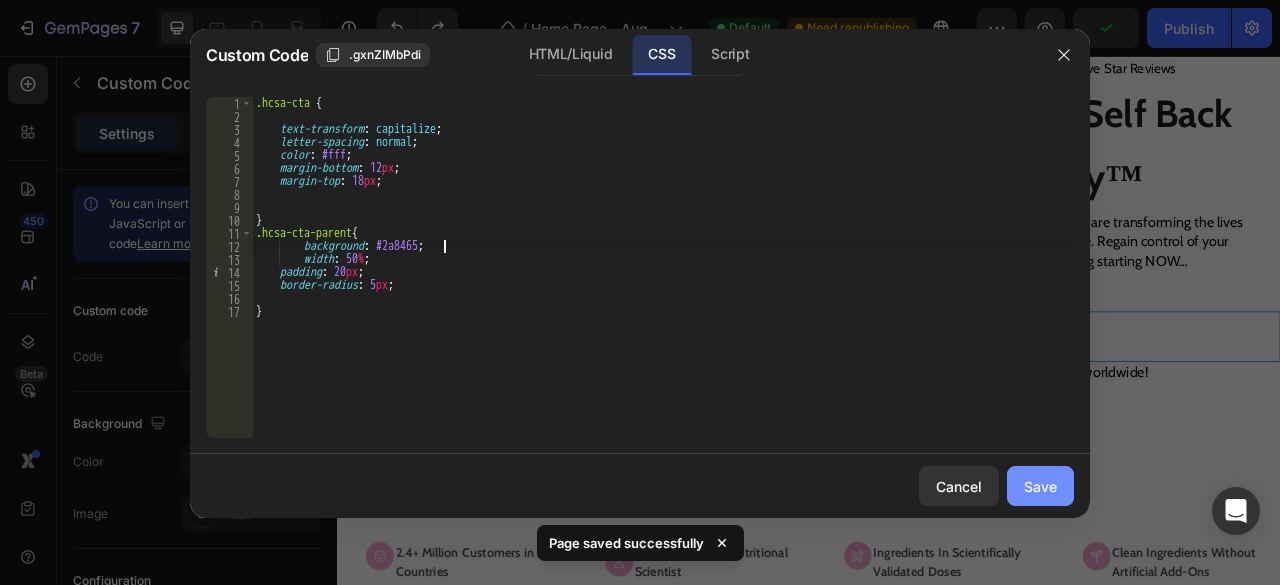 type on "background: #2a8465;" 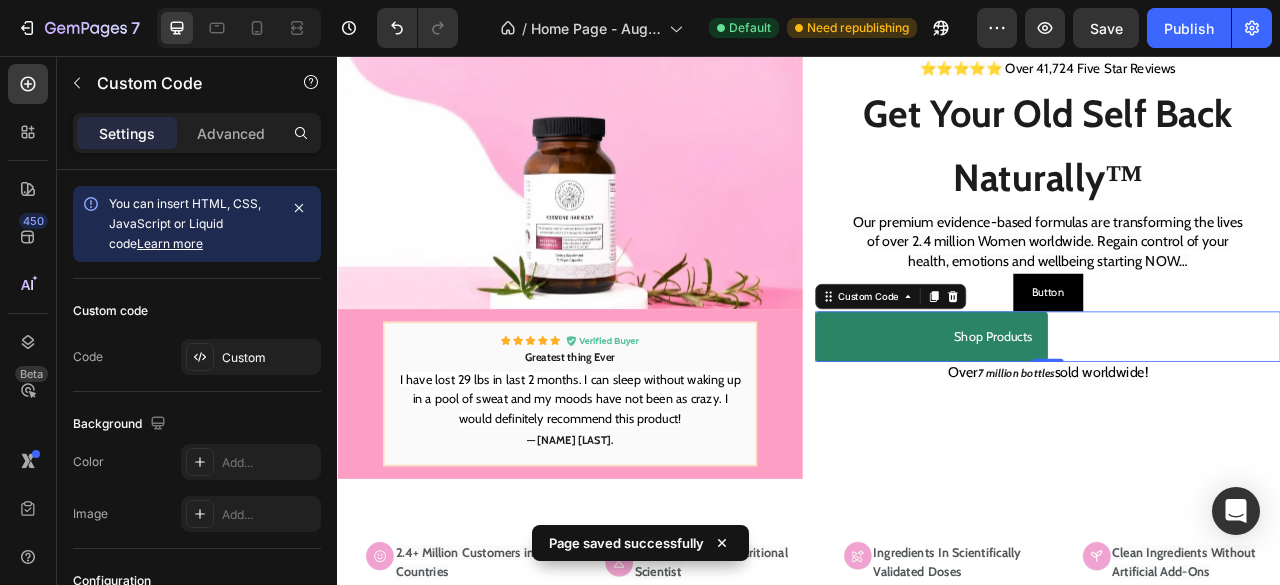 click on "Shop Products" at bounding box center [1093, 413] 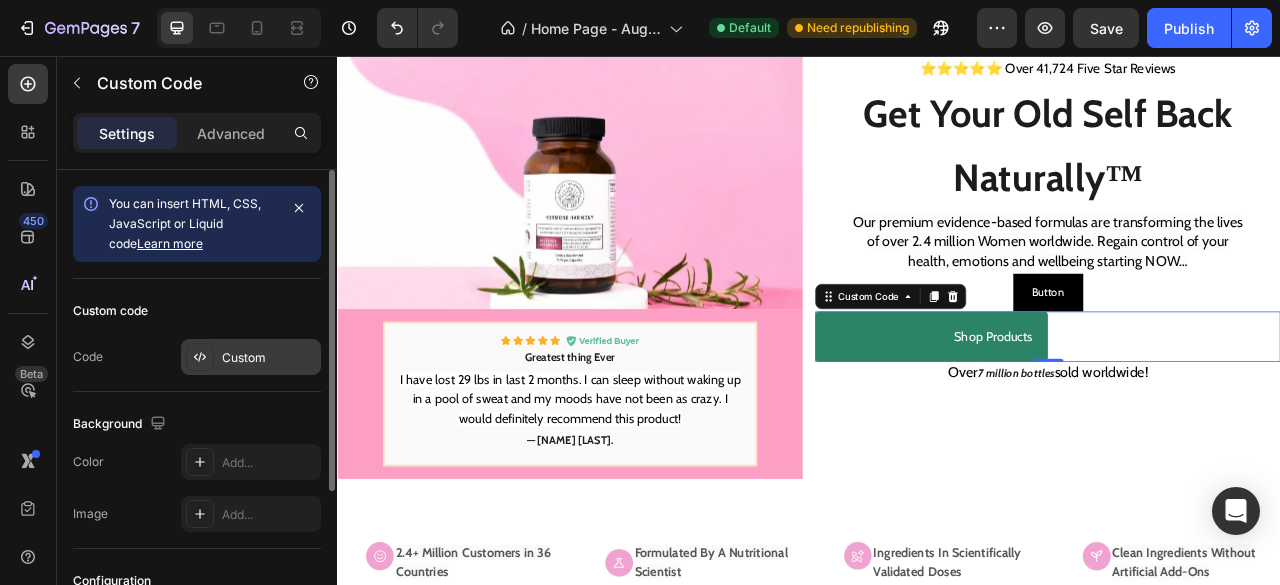 click on "Custom" at bounding box center (251, 357) 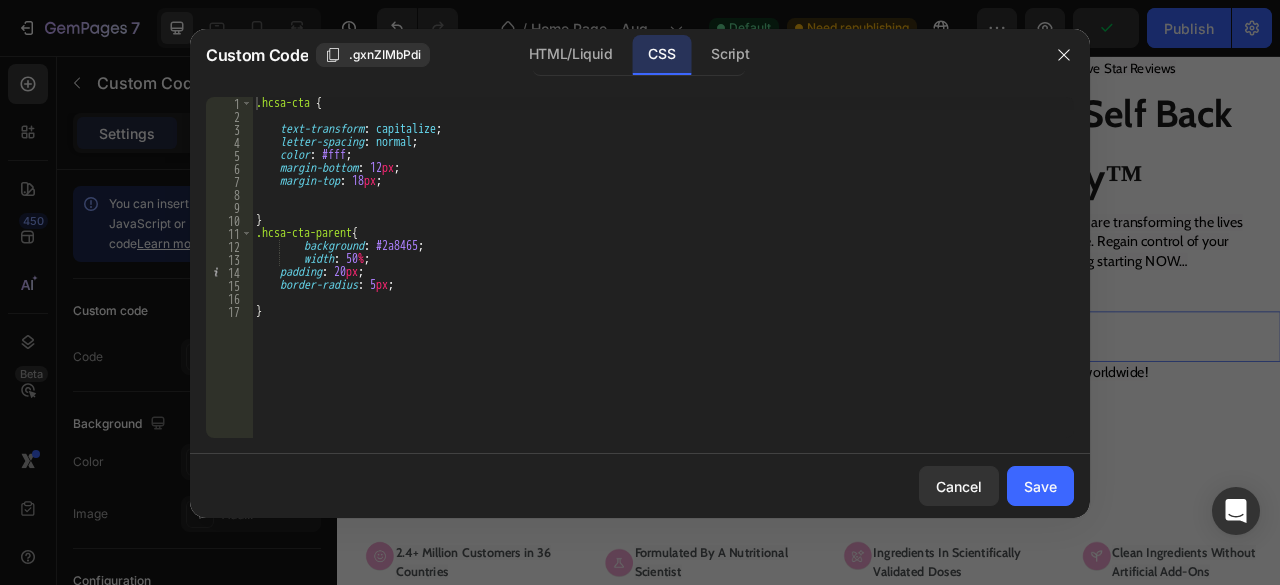 type on "width: 50%;" 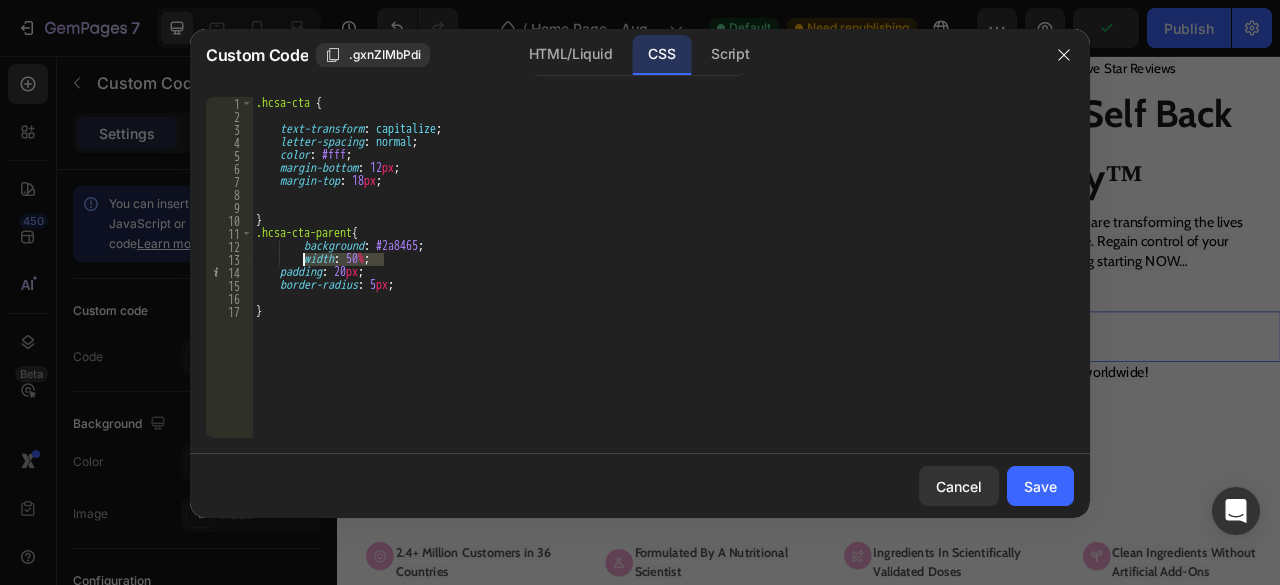 drag, startPoint x: 388, startPoint y: 263, endPoint x: 302, endPoint y: 255, distance: 86.37129 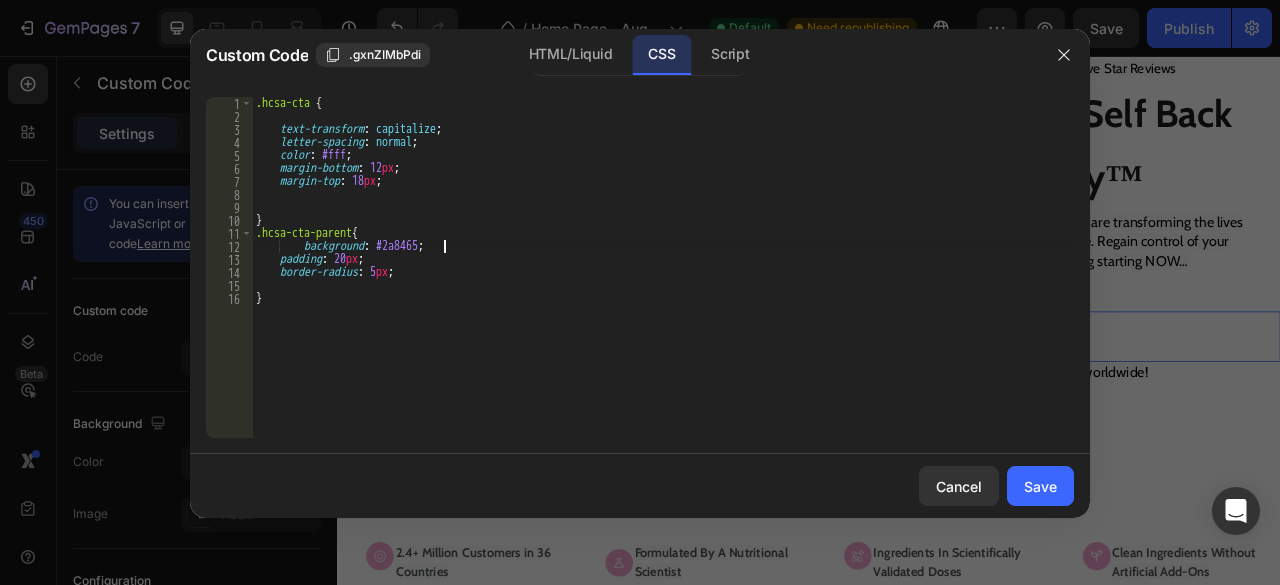 click on ".hcsa-cta   {      text-transform :   capitalize ;      letter-spacing :   normal ;      color :   #fff ;      margin-bottom :   12 px ;      margin-top :   18 px ;      } .hcsa-cta-parent {           background :   #2a8465 ;      padding :   20 px ;      border-radius :   5 px ;      }" at bounding box center [663, 280] 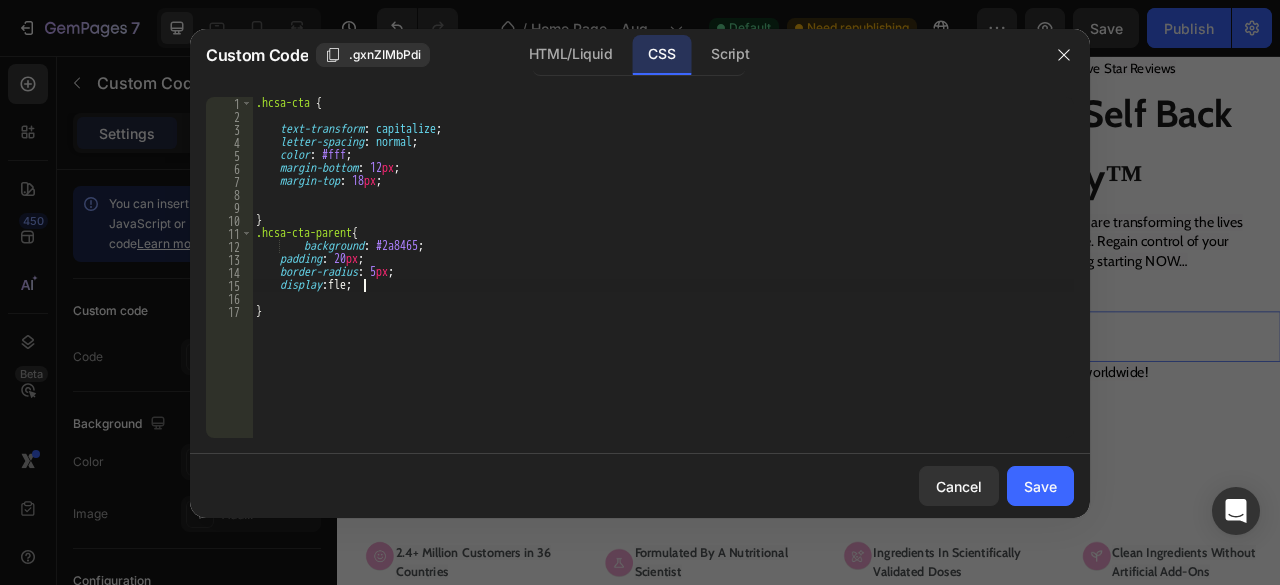 scroll, scrollTop: 0, scrollLeft: 8, axis: horizontal 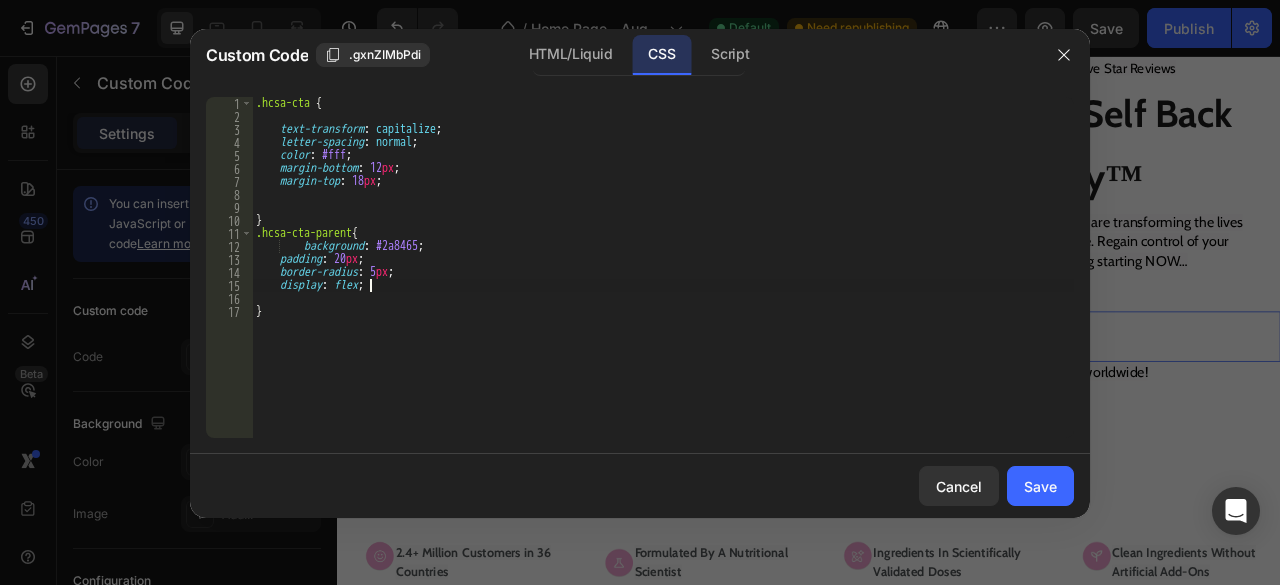 type on "display: flex;;" 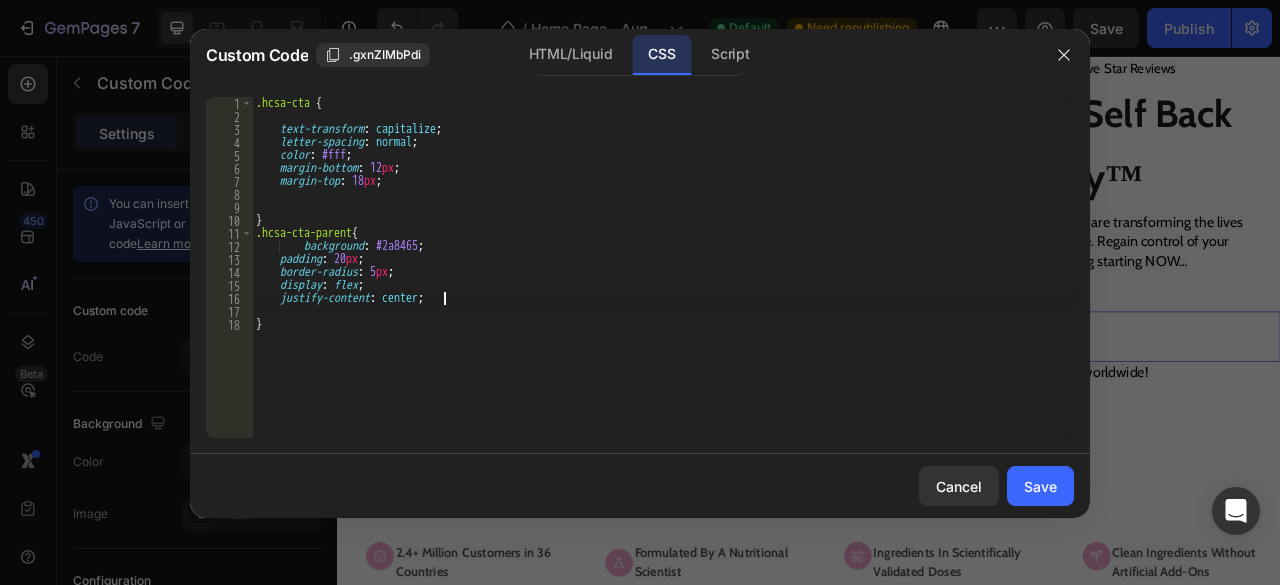 scroll, scrollTop: 0, scrollLeft: 15, axis: horizontal 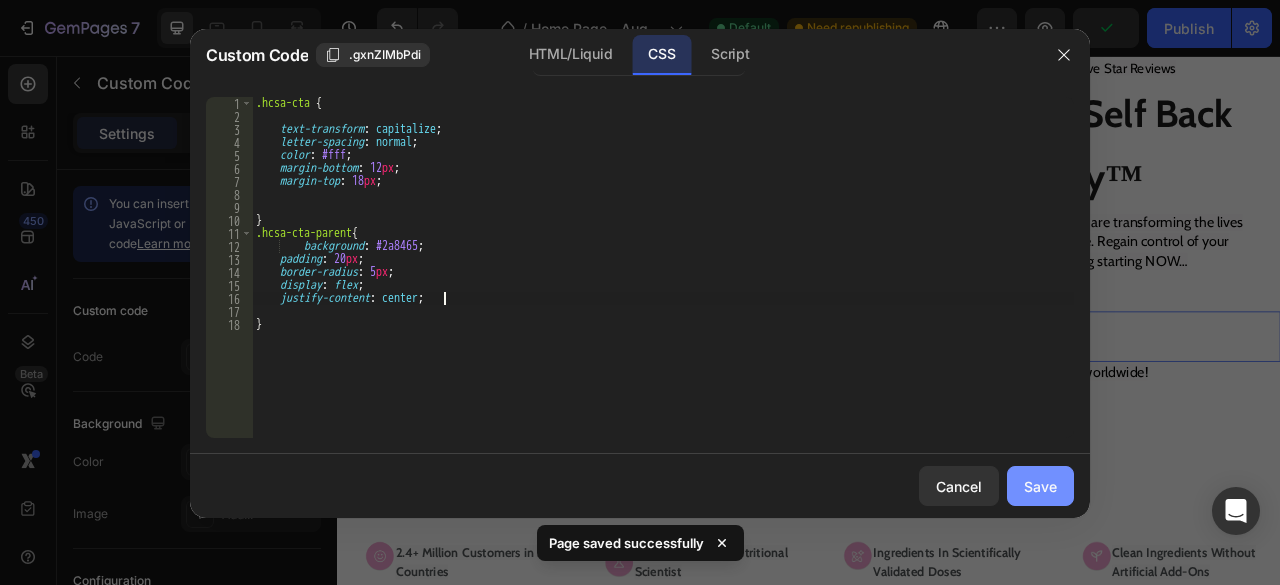 type on "justify-content: center;;" 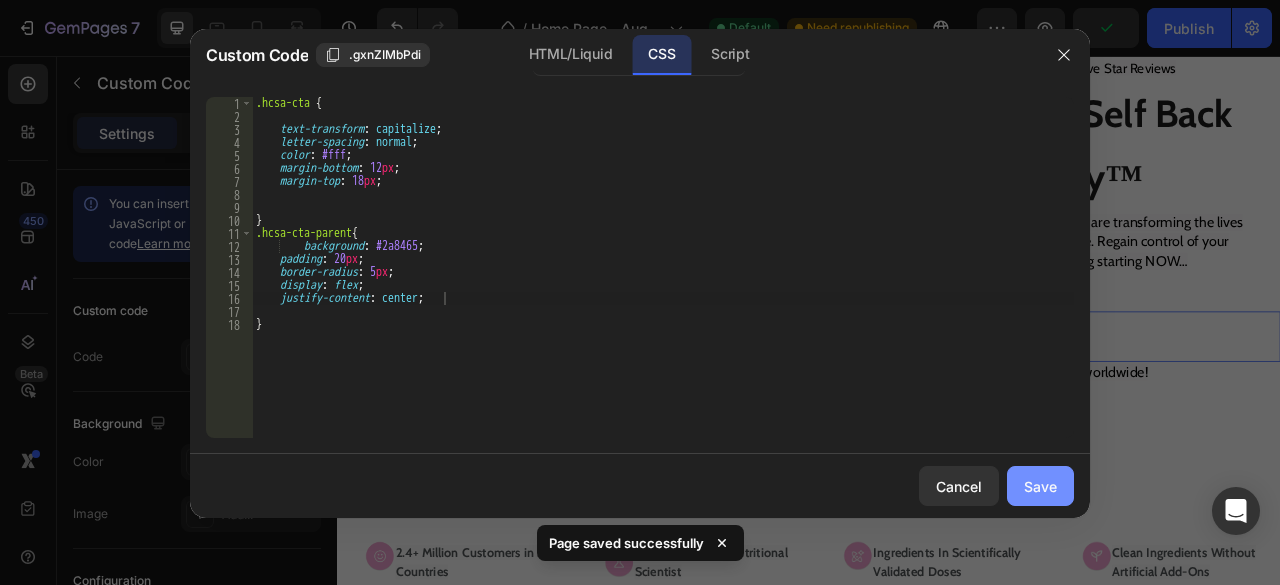 click on "Save" at bounding box center (1040, 486) 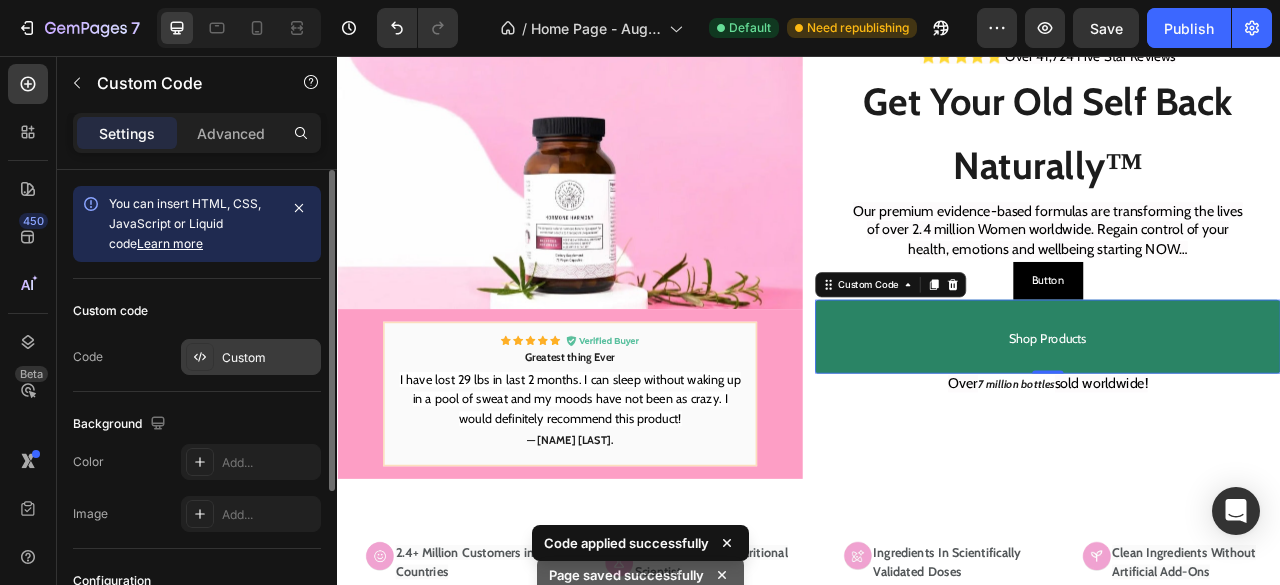click on "Custom" at bounding box center (269, 358) 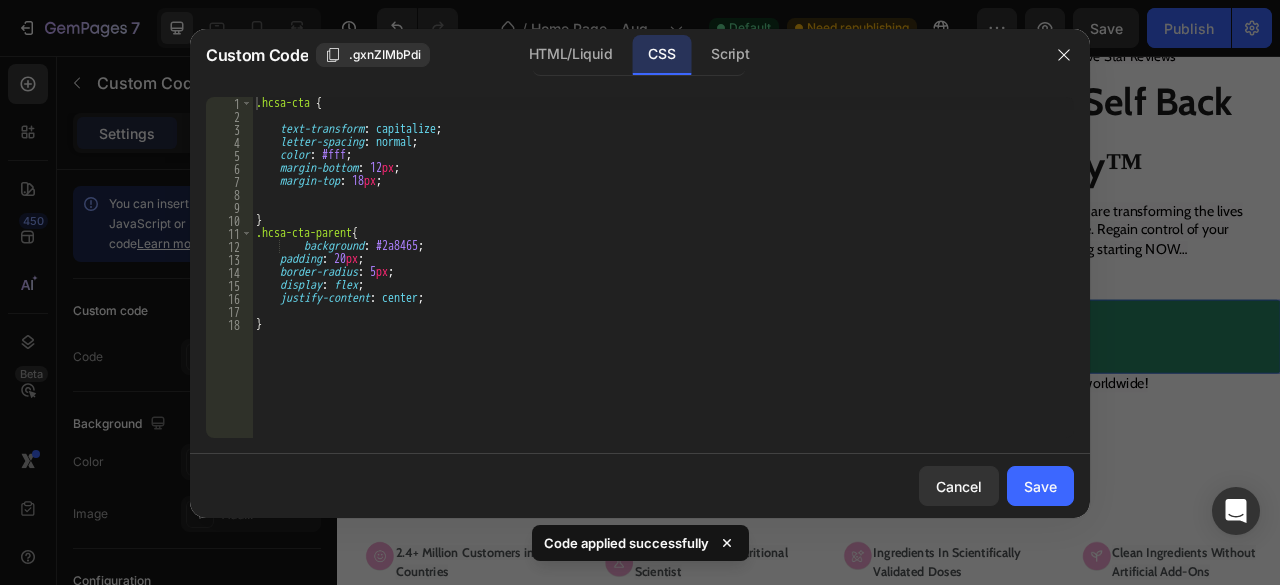 type on ".hcsa-cta-parent{" 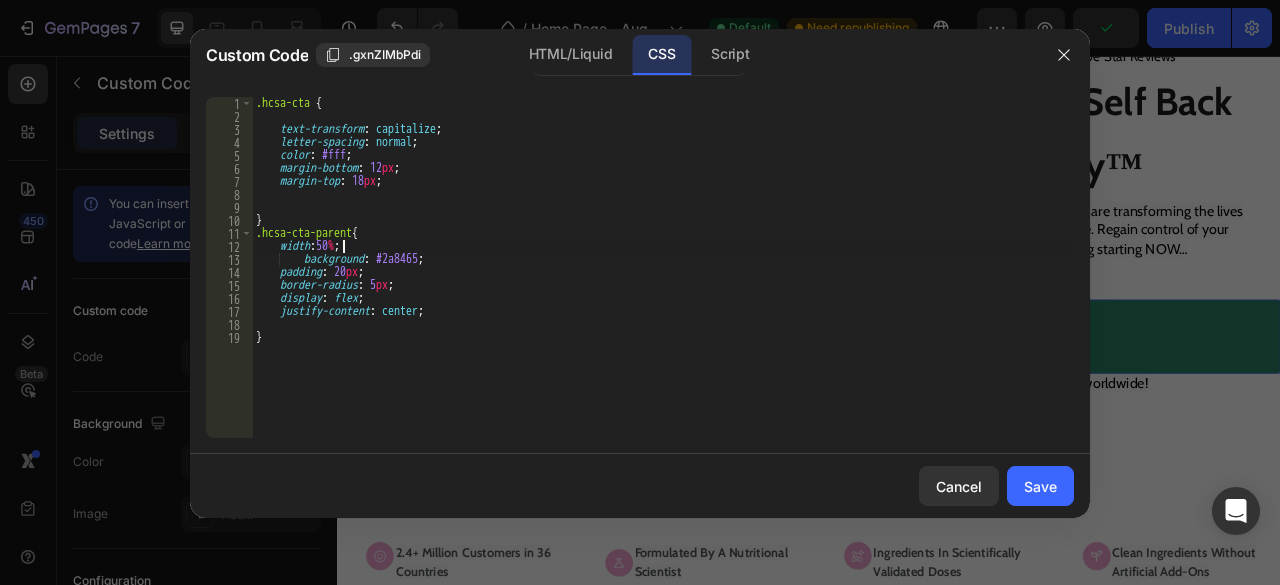 scroll, scrollTop: 0, scrollLeft: 7, axis: horizontal 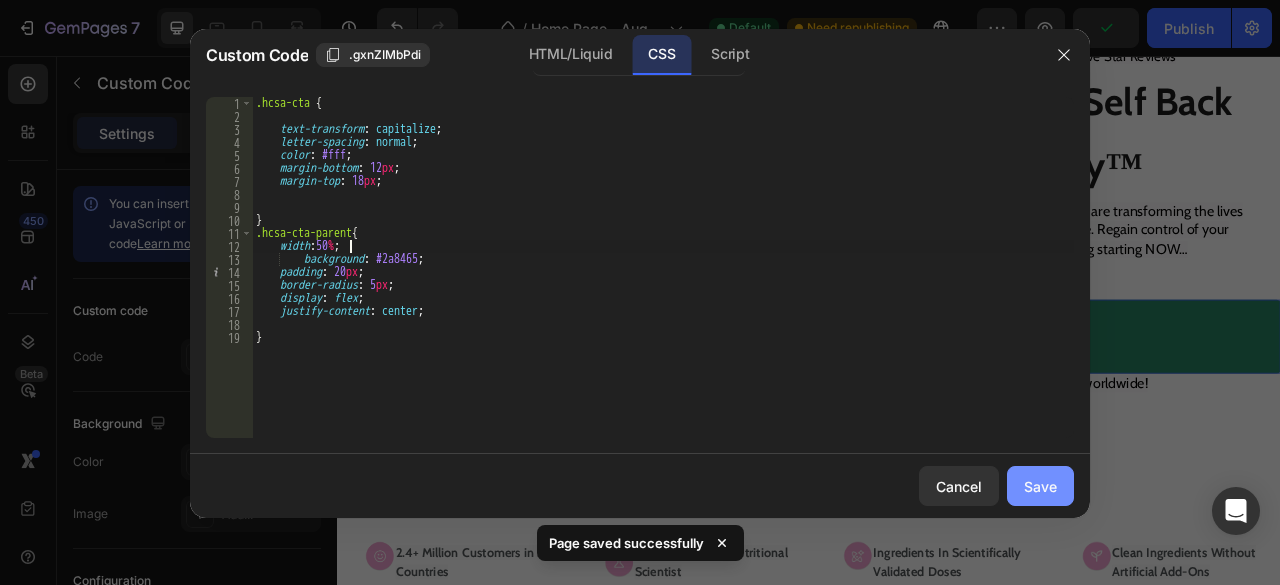 type on "width:50%;;" 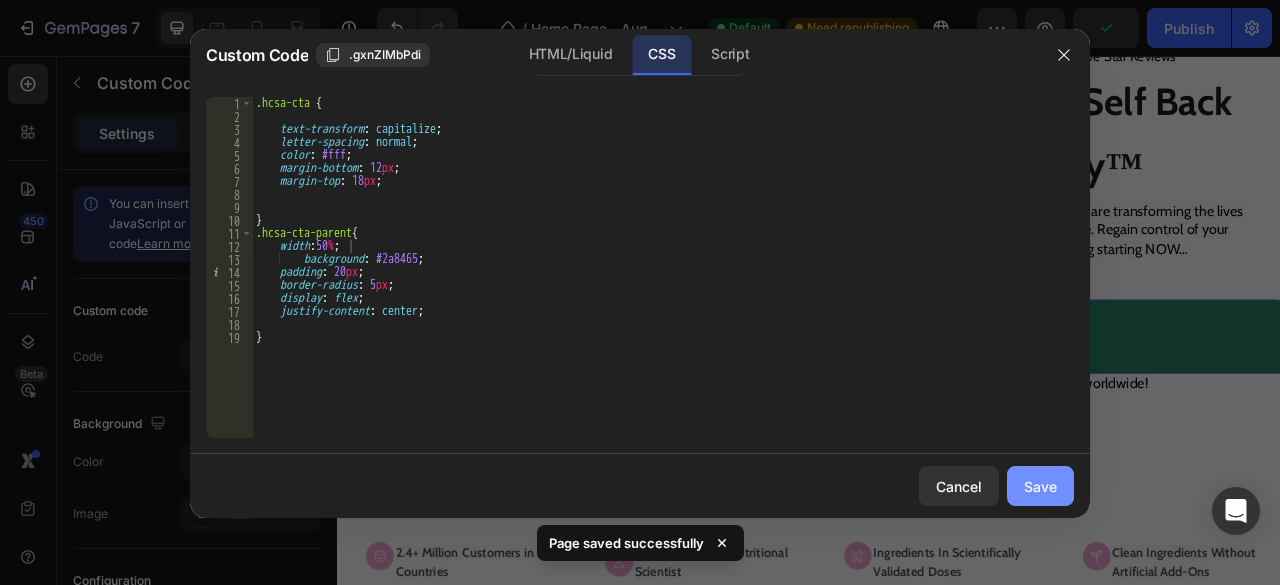 click on "Save" at bounding box center (1040, 486) 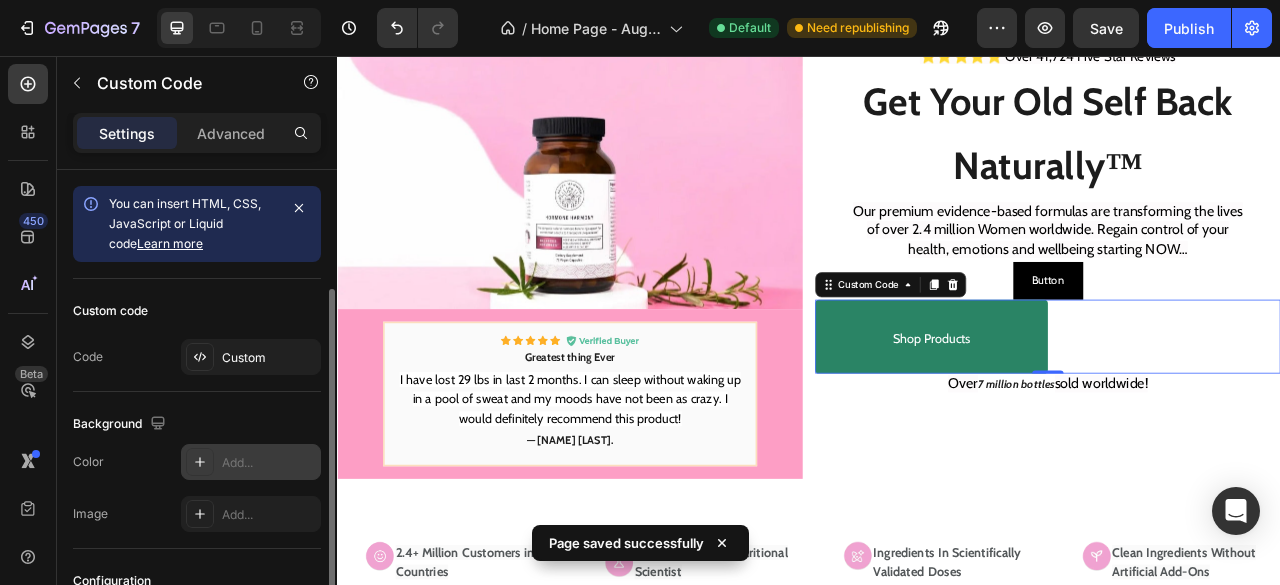 scroll, scrollTop: 223, scrollLeft: 0, axis: vertical 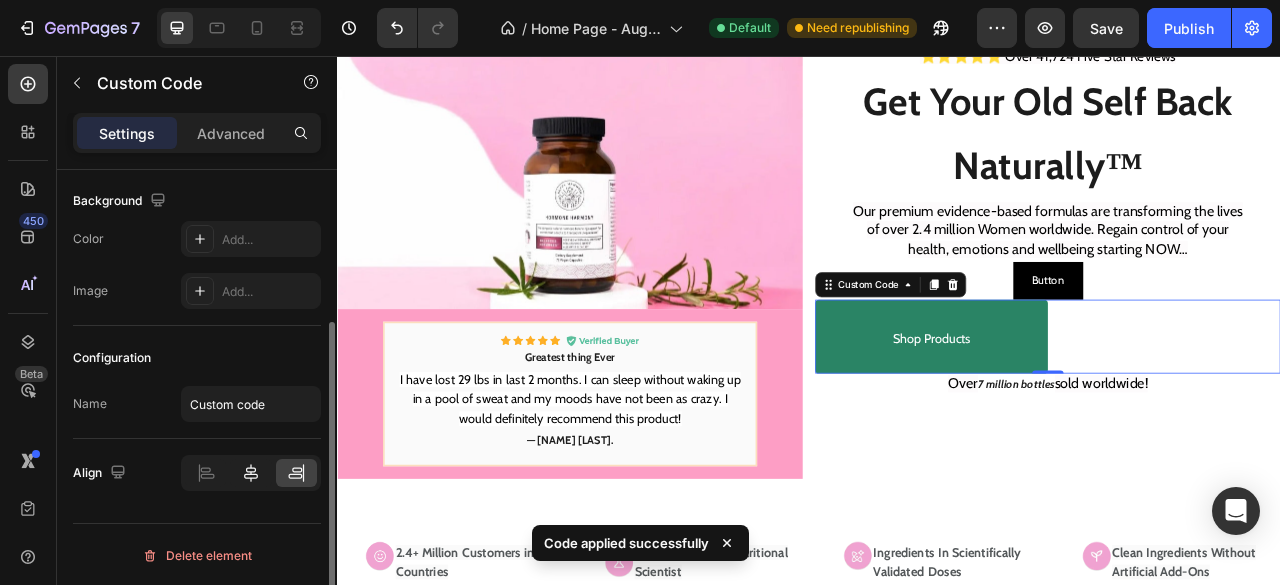 click 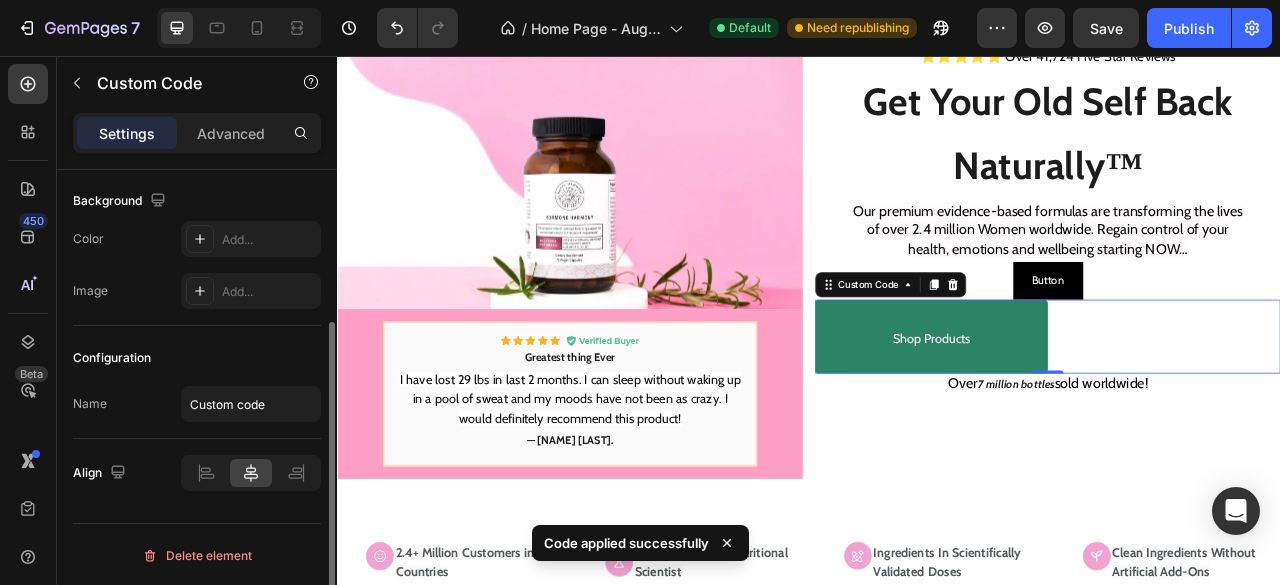 scroll, scrollTop: 0, scrollLeft: 0, axis: both 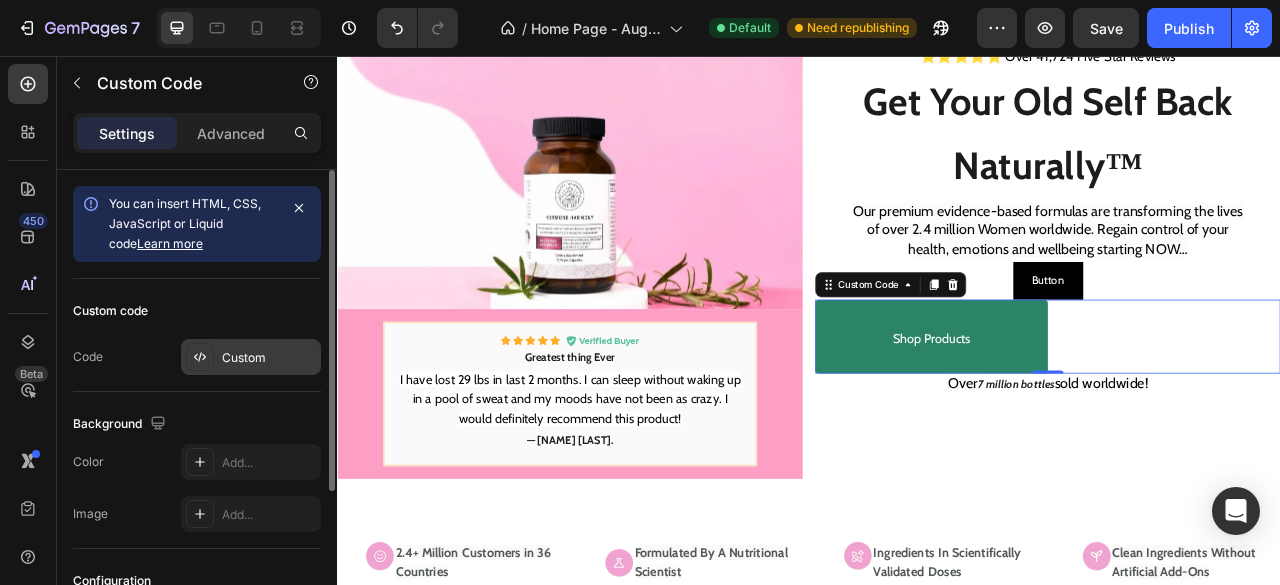 click on "Custom" at bounding box center [251, 357] 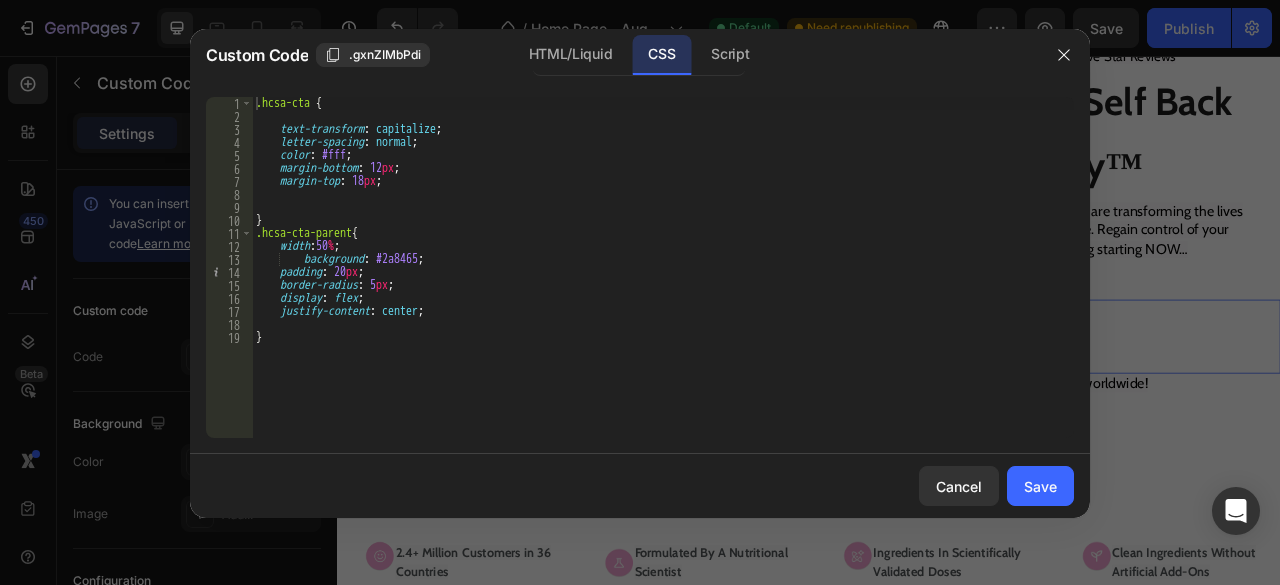 type on "justify-content: center;" 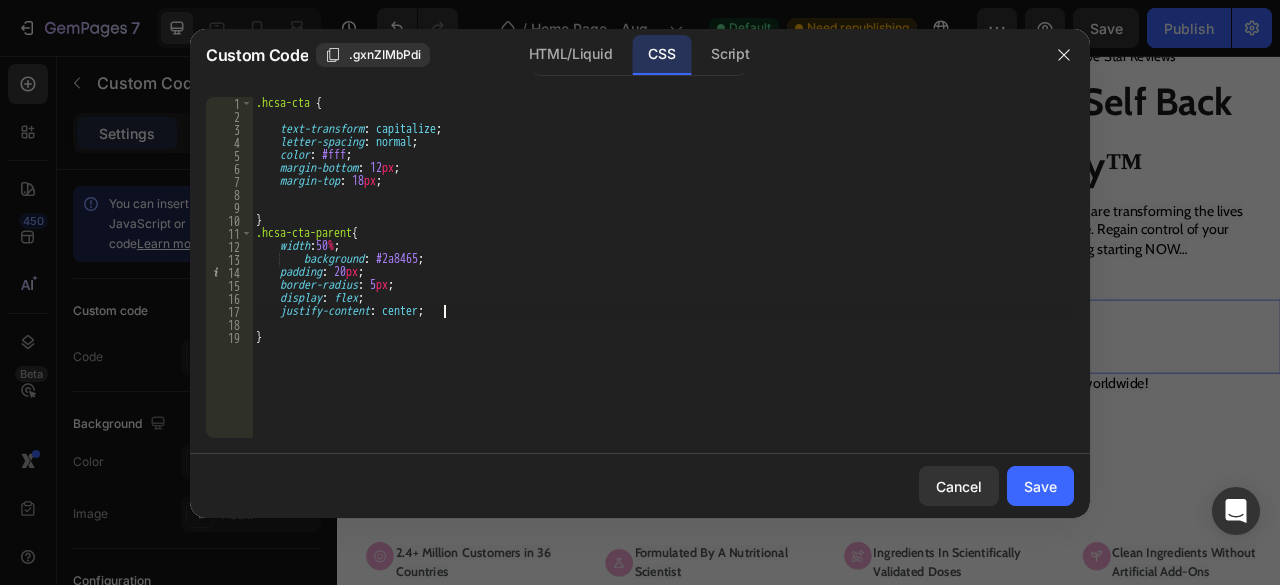 click on ".hcsa-cta   {      text-transform :   capitalize ;      letter-spacing :   normal ;      color :   #fff ;      margin-bottom :   12 px ;      margin-top :   18 px ;      } .hcsa-cta-parent {      width : 50 % ;           background :   #2a8465 ;      padding :   20 px ;      border-radius :   5 px ;      display :   flex ;      justify-content :   center ;      }" at bounding box center [663, 280] 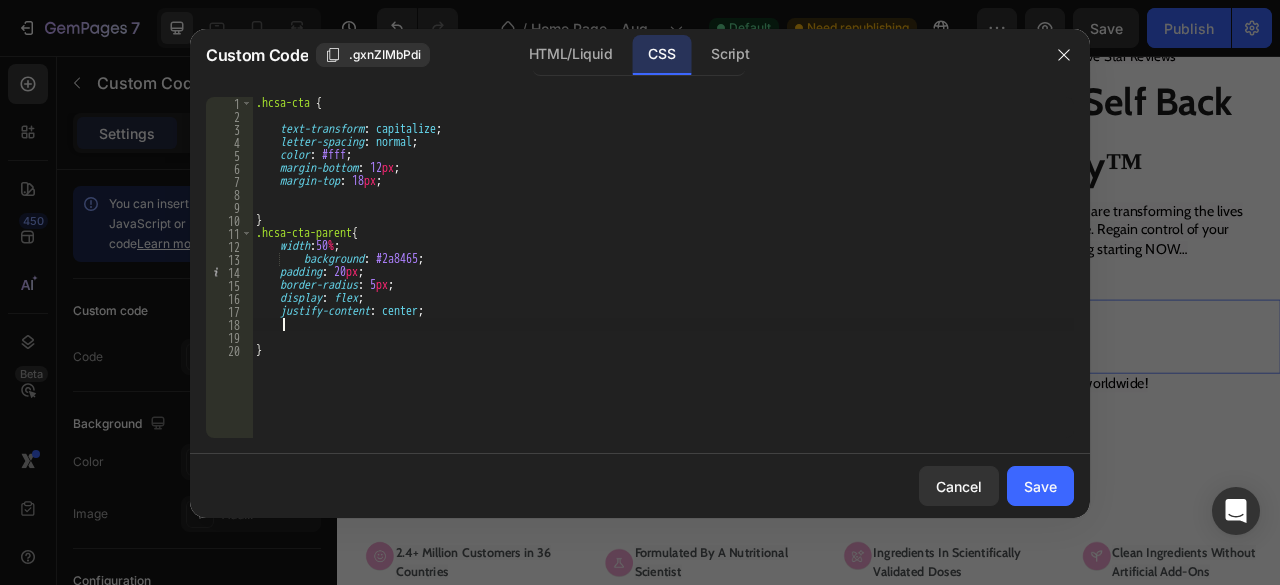 scroll, scrollTop: 0, scrollLeft: 0, axis: both 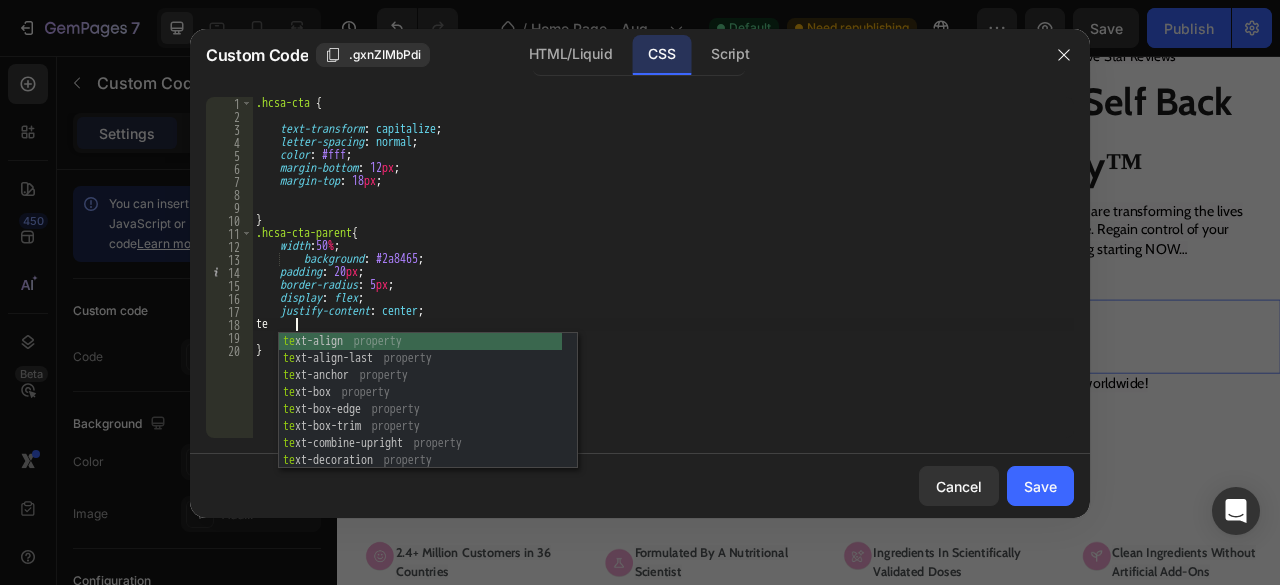 type on "t" 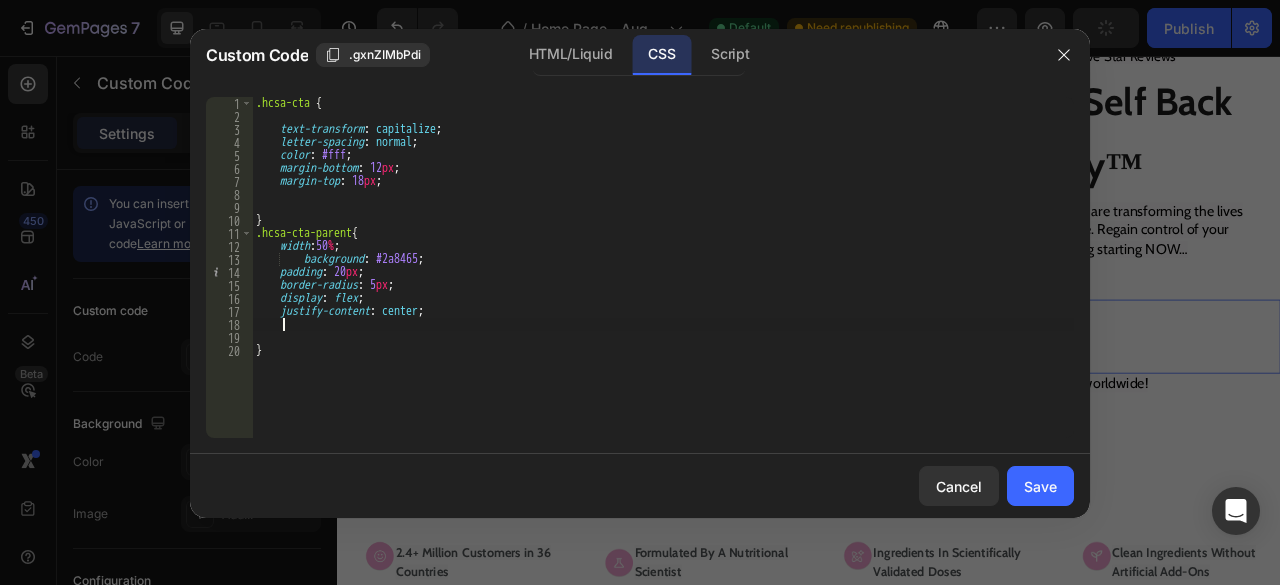 scroll, scrollTop: 0, scrollLeft: 0, axis: both 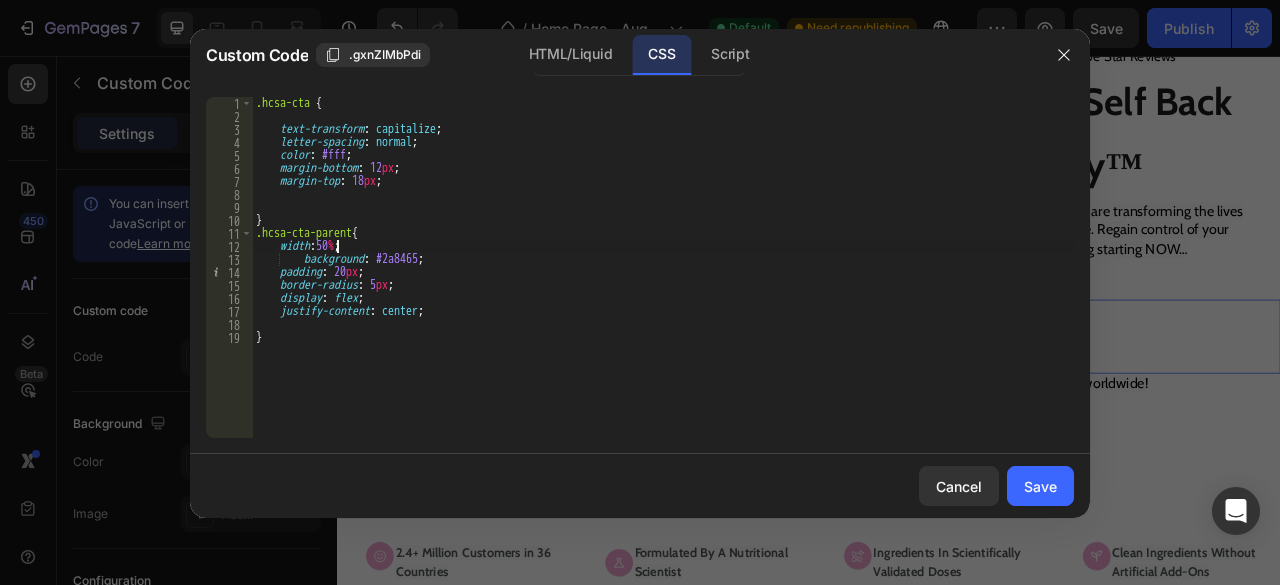 click on ".hcsa-cta   {      text-transform :   capitalize ;      letter-spacing :   normal ;      color :   #fff ;      margin-bottom :   12 px ;      margin-top :   18 px ;      } .hcsa-cta-parent {      width : 50 % ;           background :   #2a8465 ;      padding :   20 px ;      border-radius :   5 px ;      display :   flex ;      justify-content :   center ;      }" at bounding box center [663, 280] 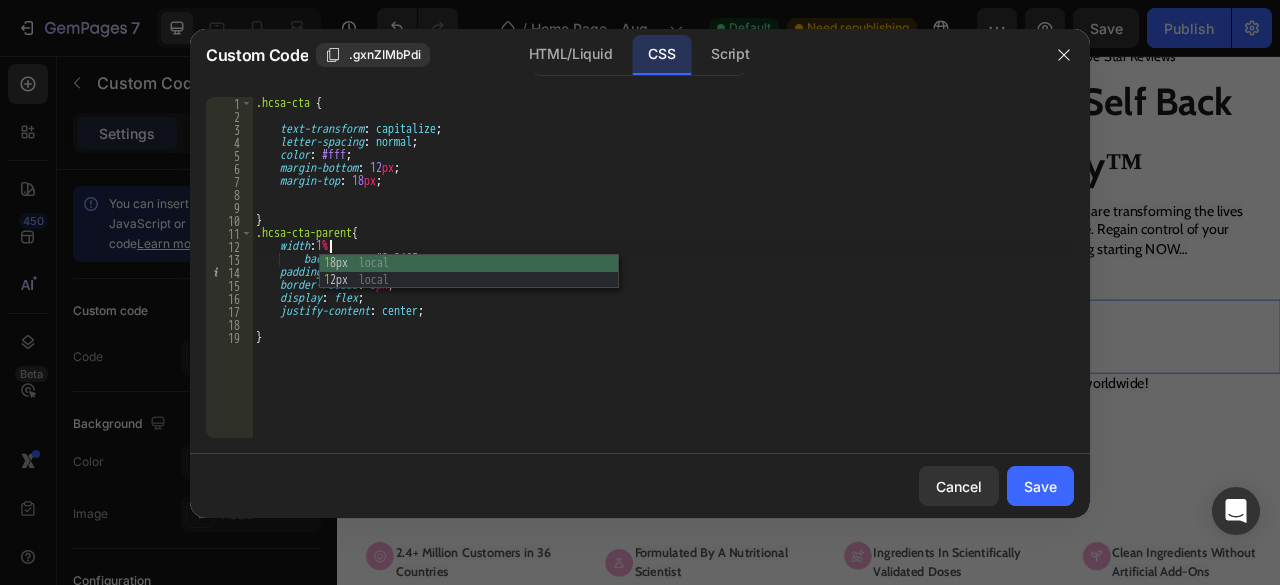 scroll, scrollTop: 0, scrollLeft: 6, axis: horizontal 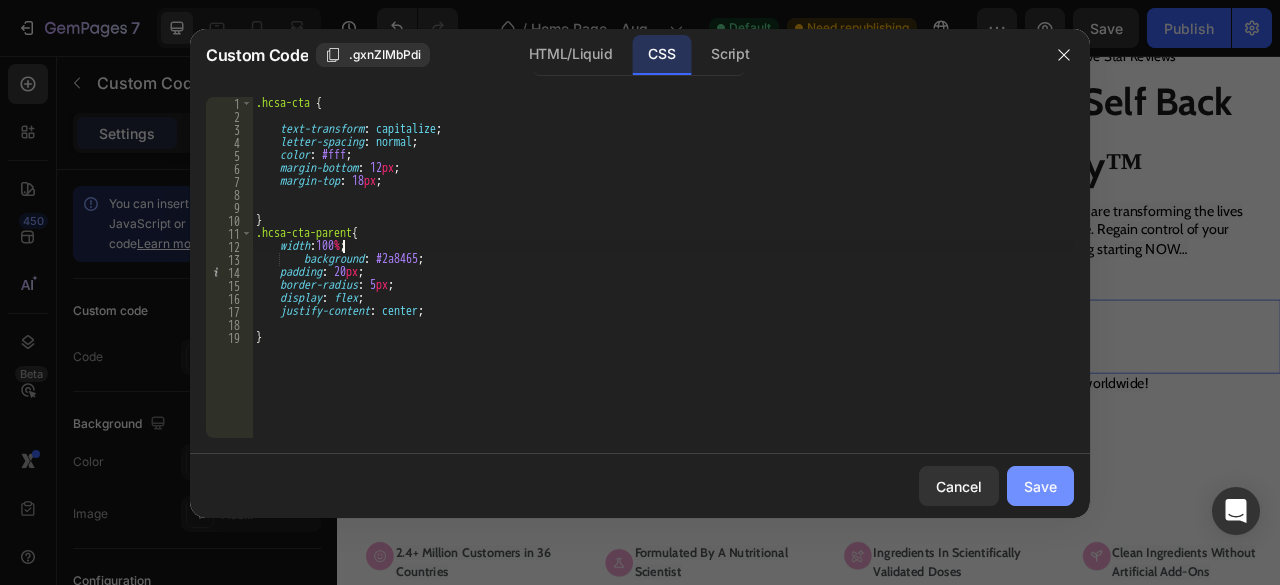 type on "width:100%;" 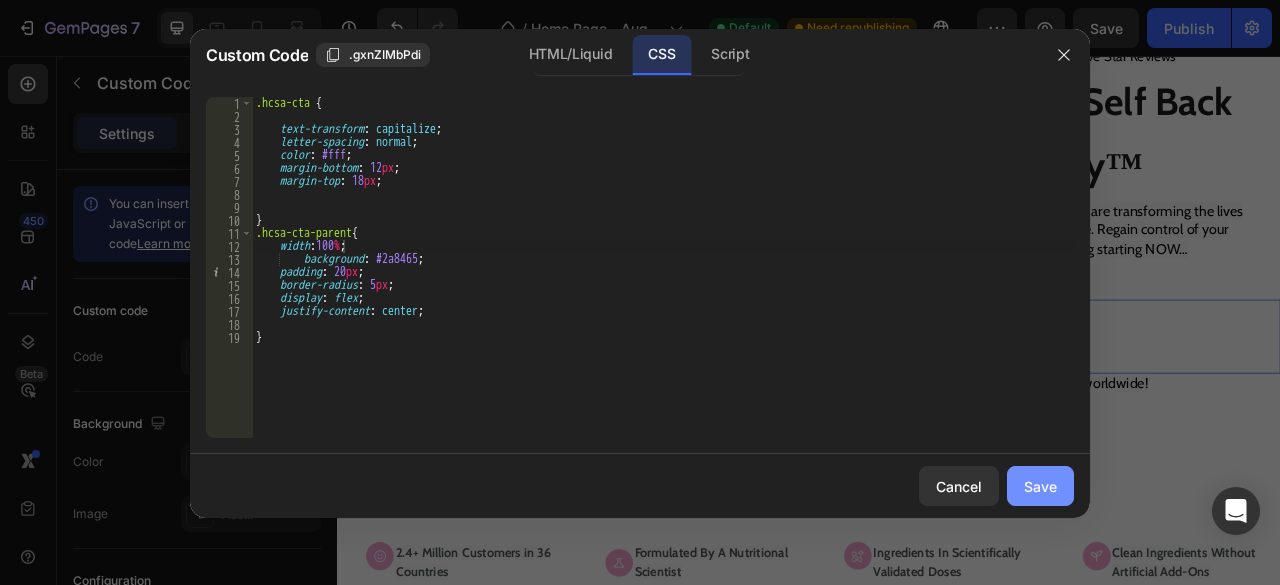 click on "Save" 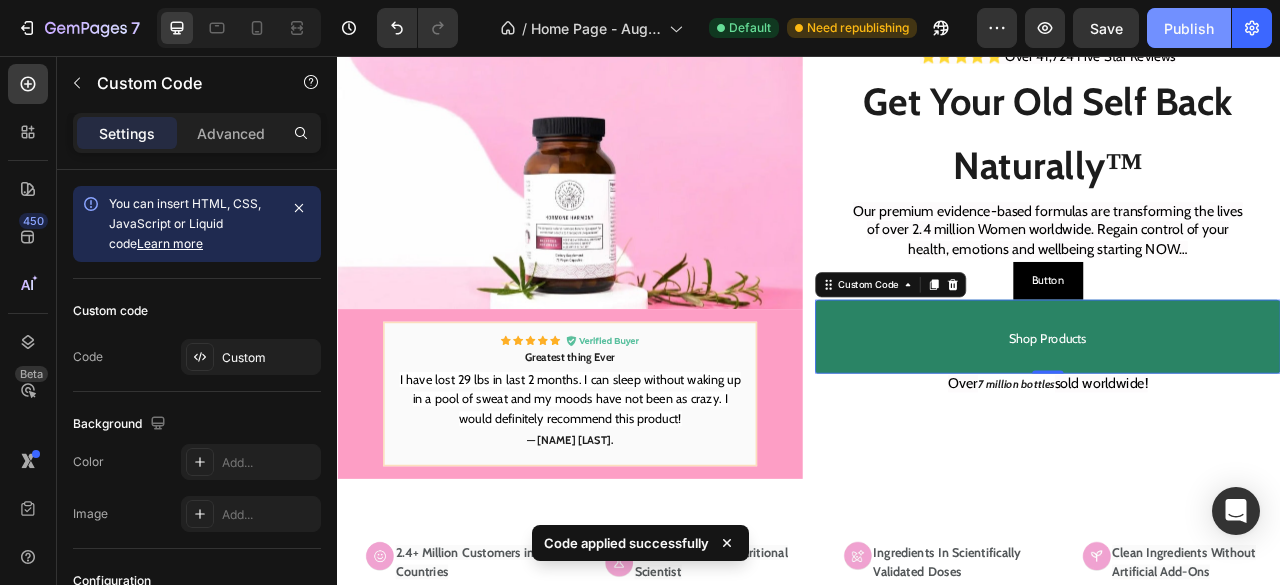 click on "Publish" at bounding box center [1189, 28] 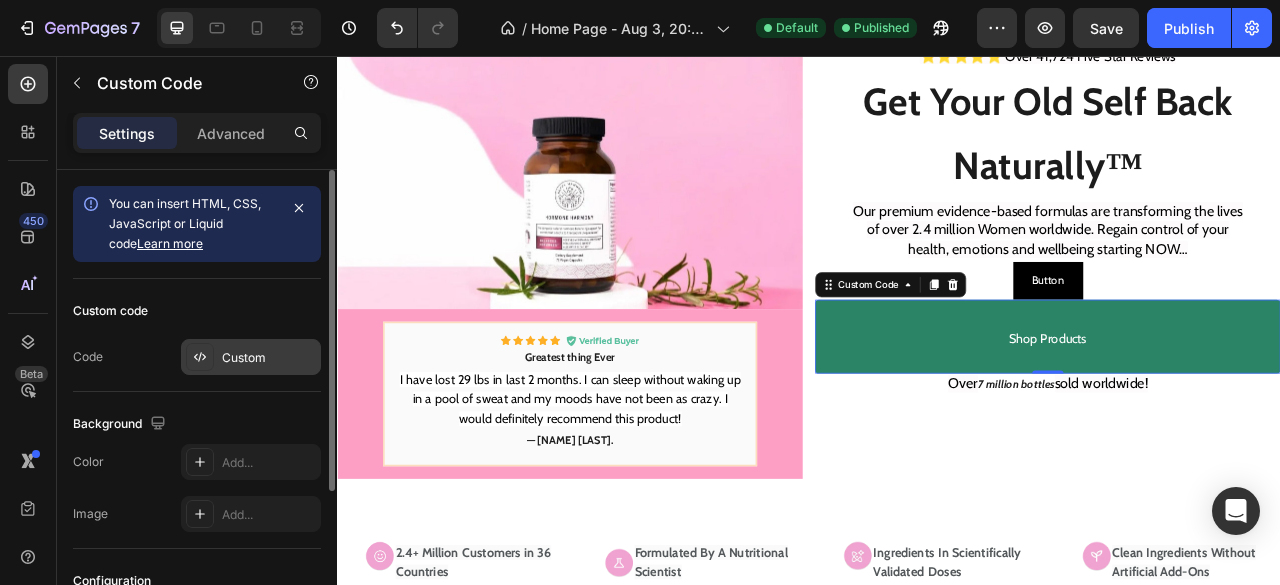 click on "Custom" at bounding box center (251, 357) 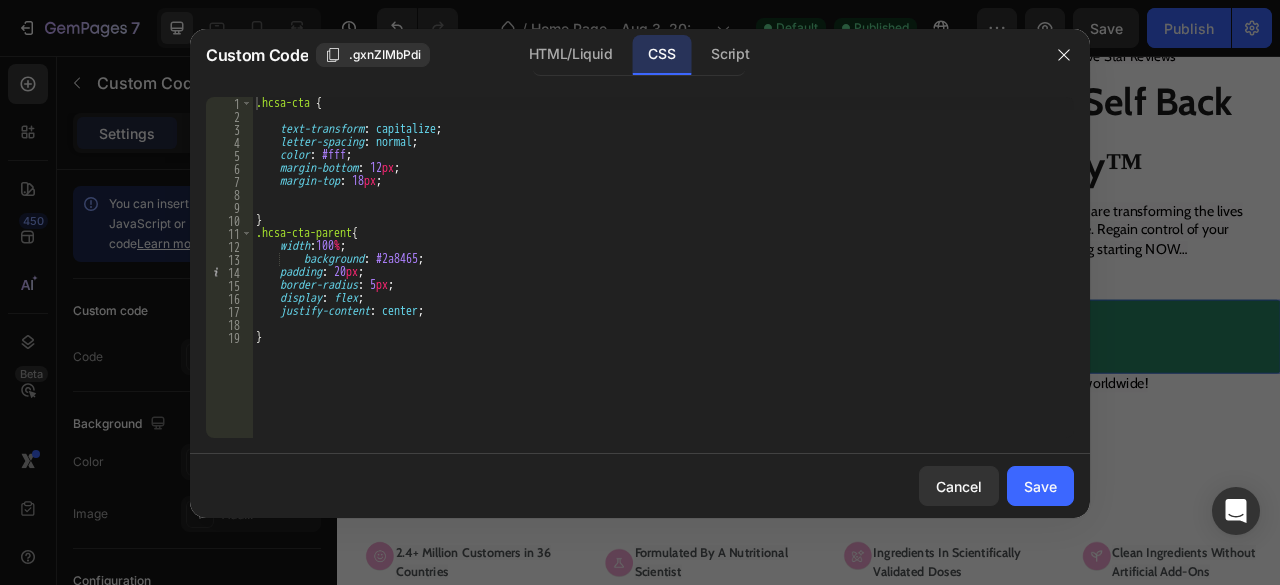 type on "width:100%;" 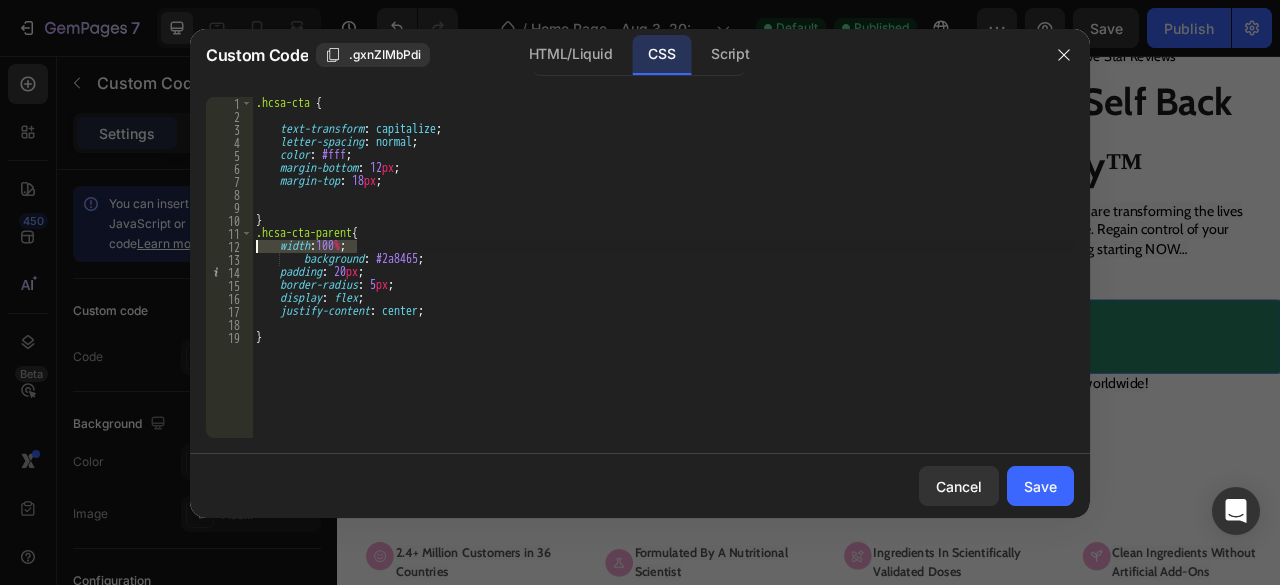 drag, startPoint x: 378, startPoint y: 248, endPoint x: 256, endPoint y: 249, distance: 122.0041 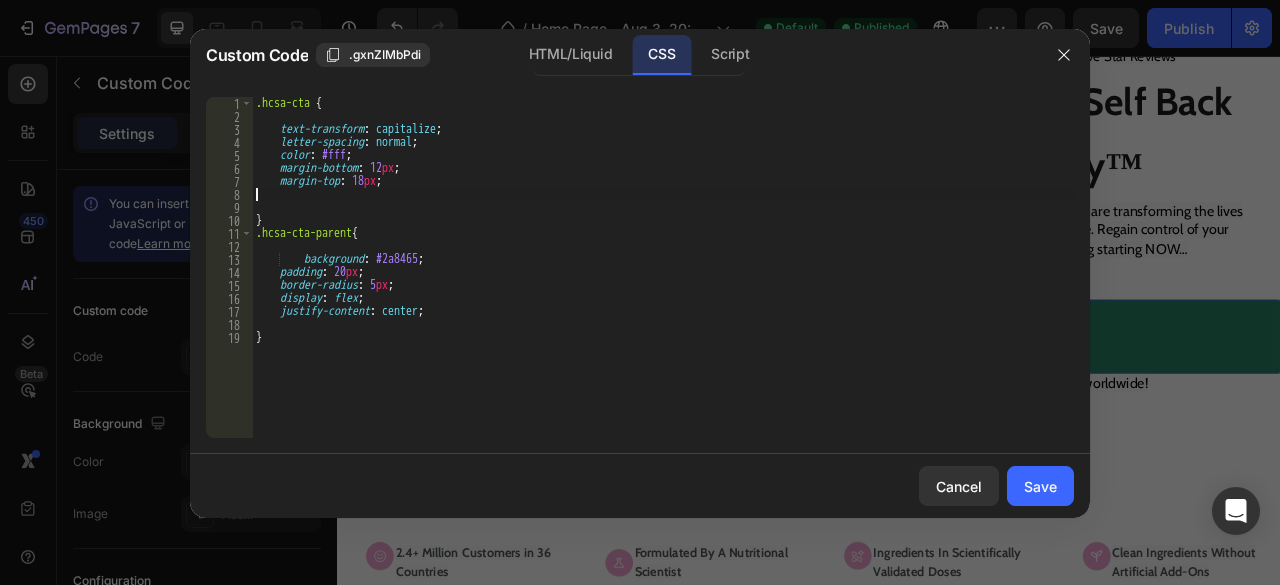 click on ".hcsa-cta   {      text-transform :   capitalize ;      letter-spacing :   normal ;      color :   #fff ;      margin-bottom :   12 px ;      margin-top :   18 px ;      } .hcsa-cta-parent {           background :   #2a8465 ;      padding :   20 px ;      border-radius :   5 px ;      display :   flex ;      justify-content :   center ;      }" at bounding box center (663, 280) 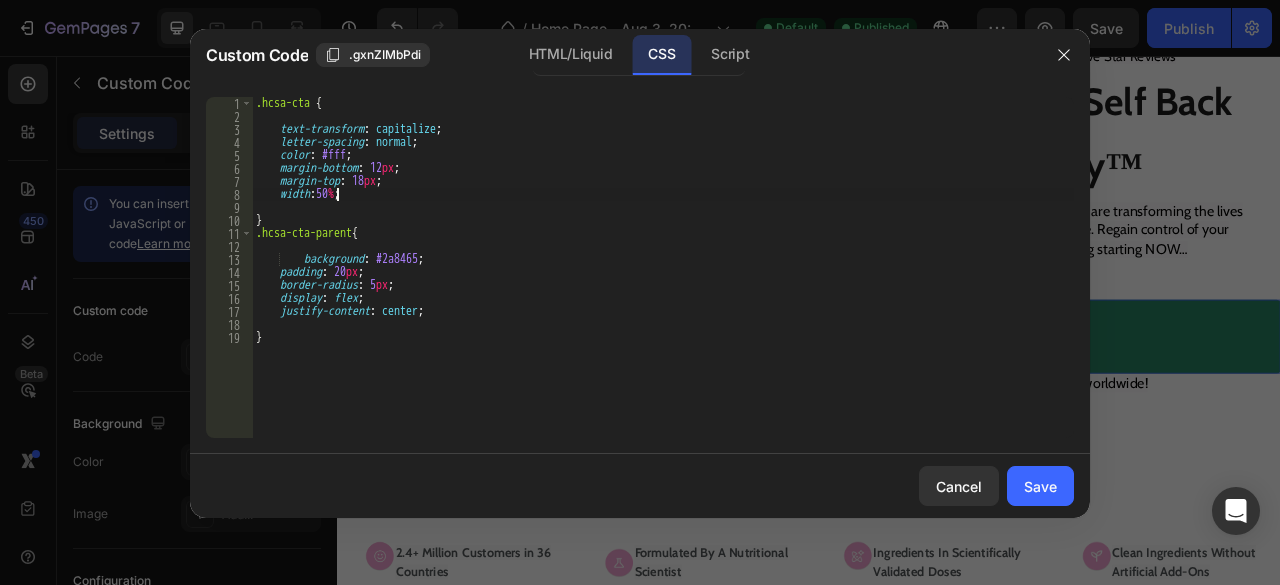 scroll, scrollTop: 0, scrollLeft: 6, axis: horizontal 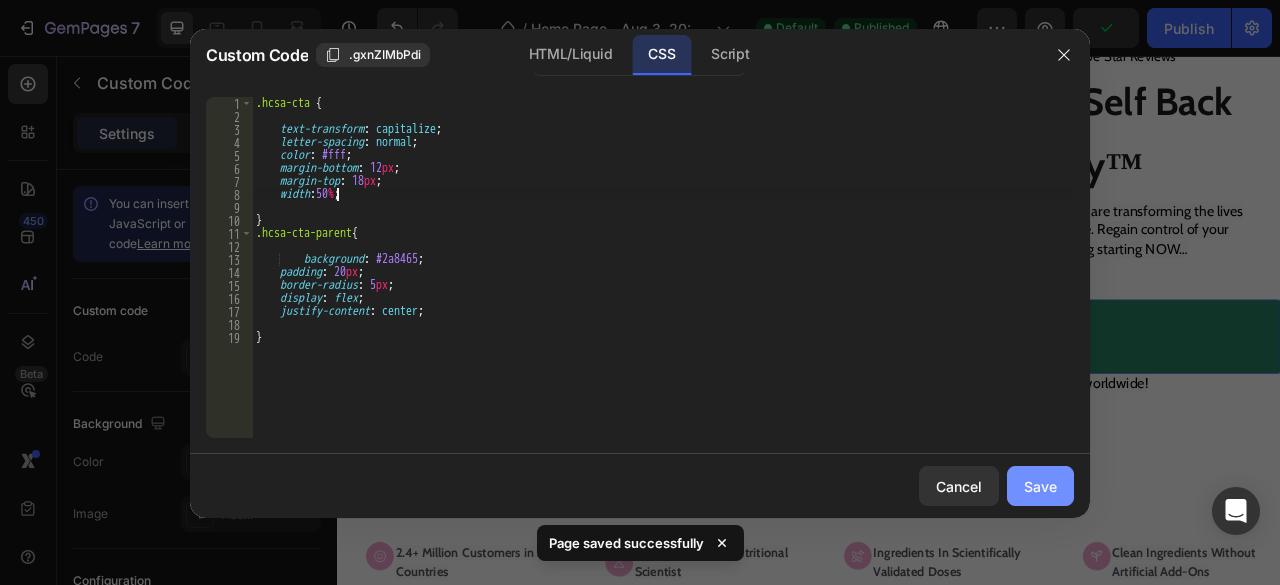 type on "width:50%;" 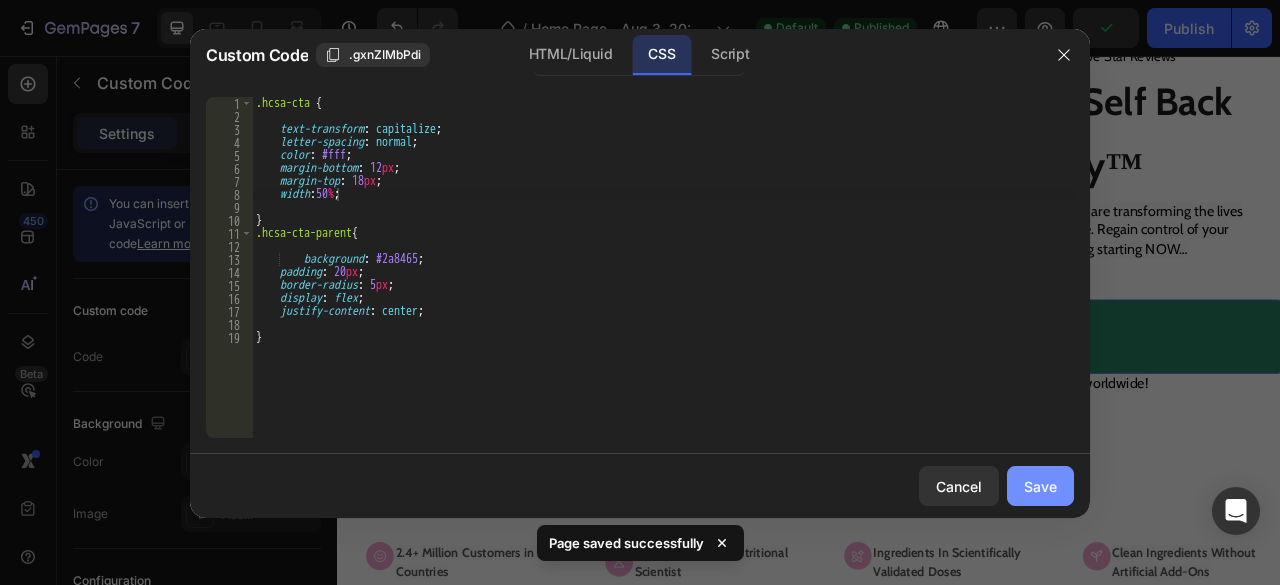 click on "Save" at bounding box center (1040, 486) 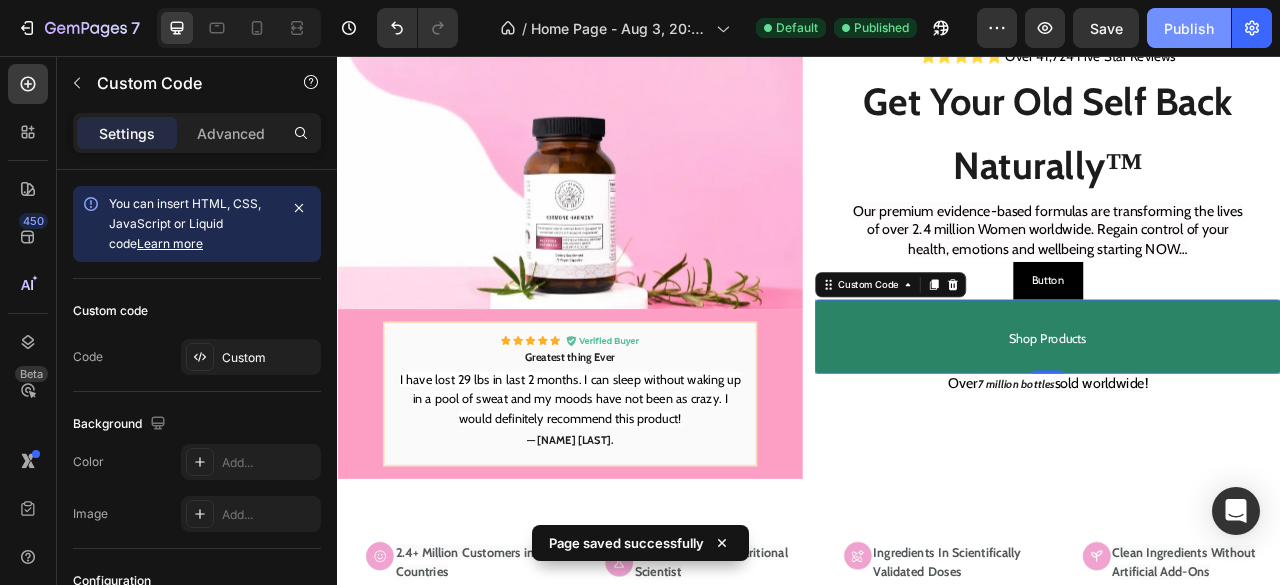 click on "Publish" 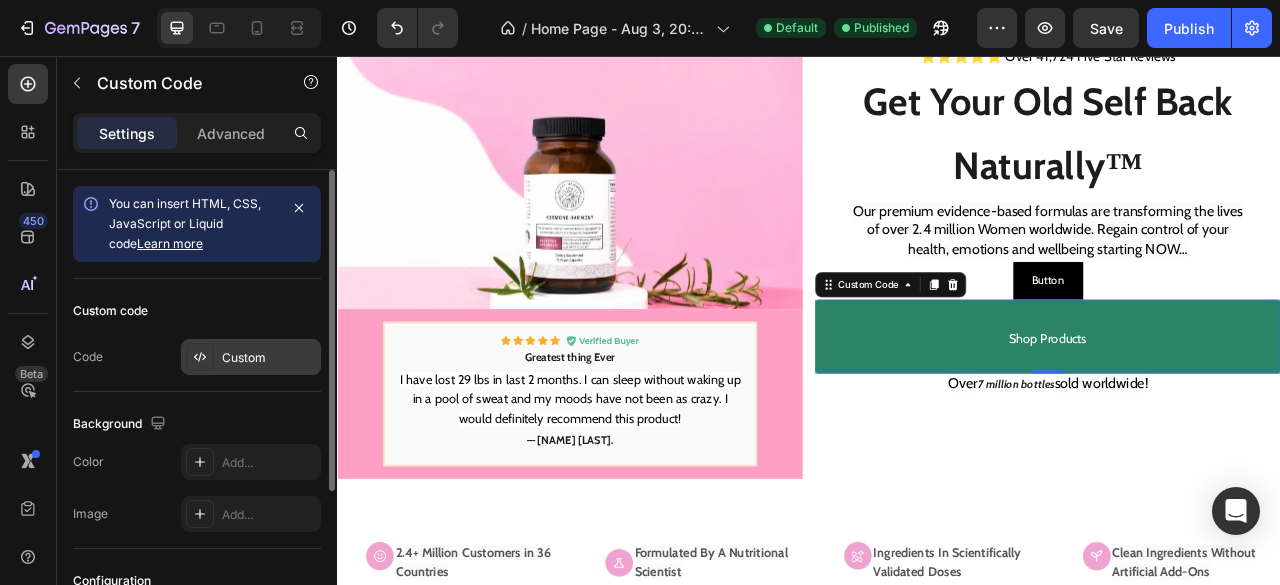 drag, startPoint x: 249, startPoint y: 333, endPoint x: 247, endPoint y: 351, distance: 18.110771 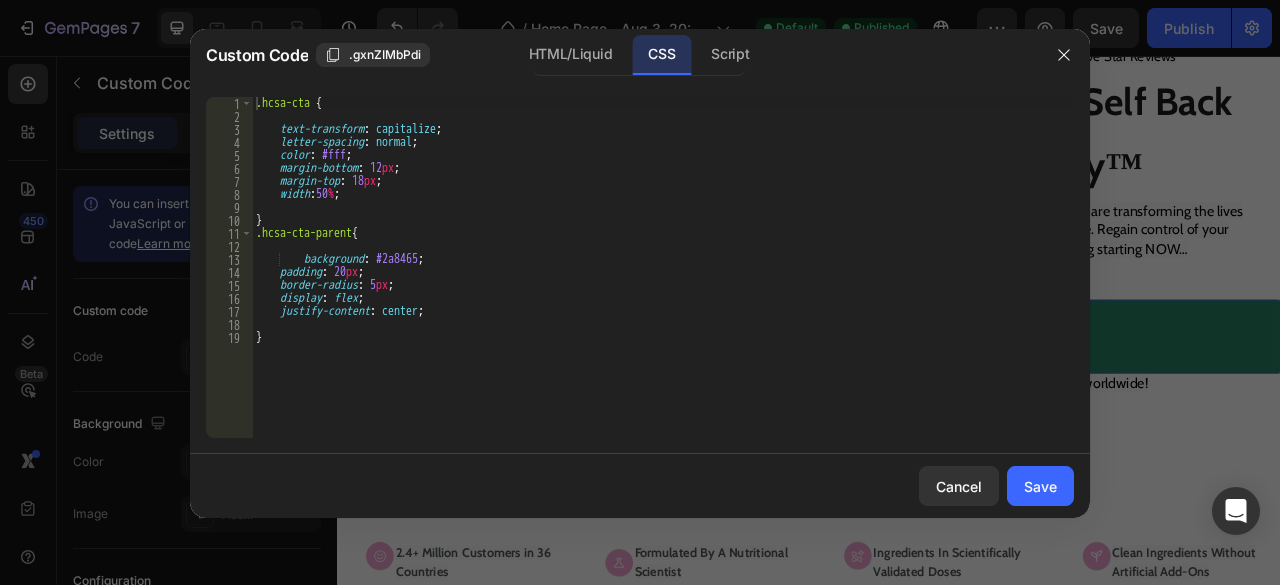 type on "background: #2a8465;" 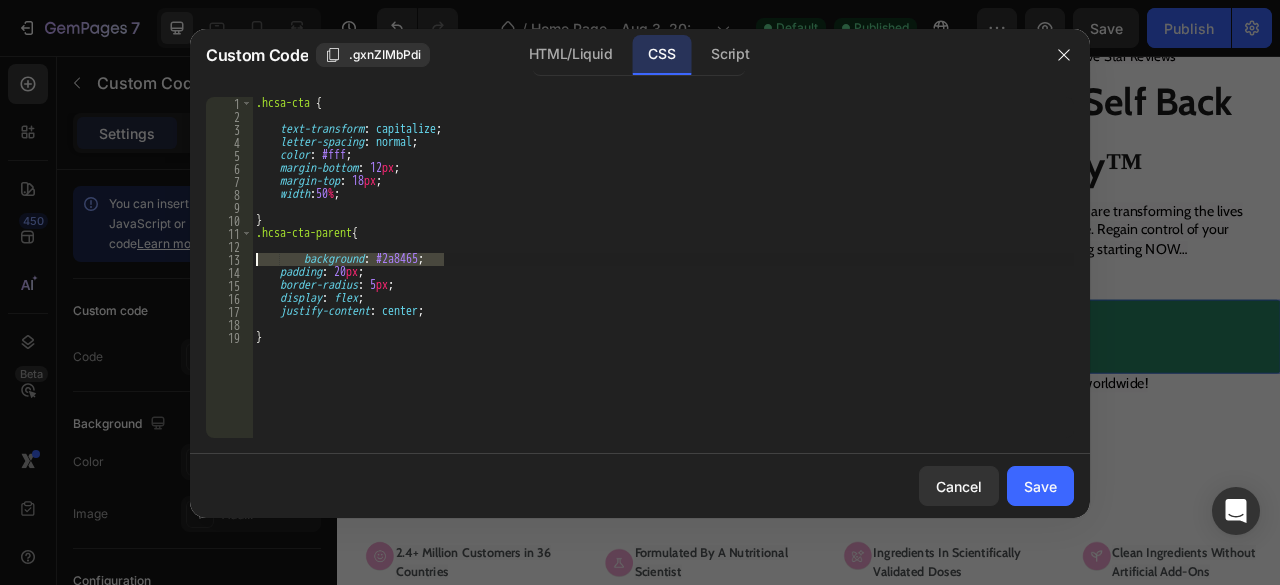 drag, startPoint x: 473, startPoint y: 261, endPoint x: 236, endPoint y: 259, distance: 237.00844 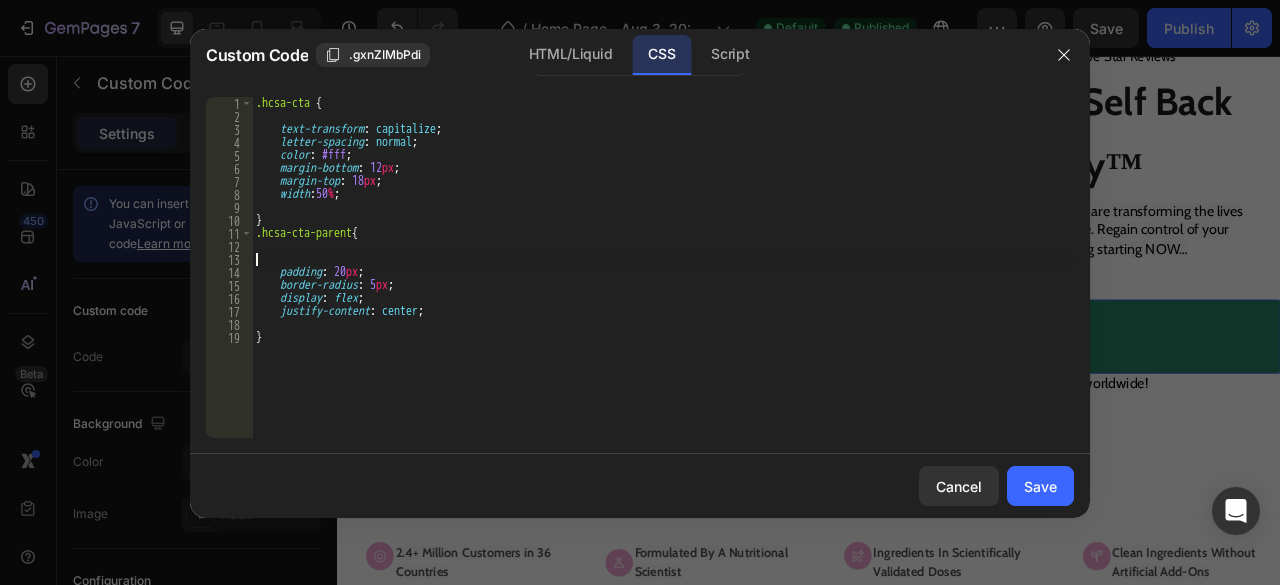 click on ".hcsa-cta   {      text-transform :   capitalize ;      letter-spacing :   normal ;      color :   #fff ;      margin-bottom :   12 px ;      margin-top :   18 px ;      width : 50 % ;      } .hcsa-cta-parent {      padding :   20 px ;      border-radius :   5 px ;      display :   flex ;      justify-content :   center ;      }" at bounding box center [663, 280] 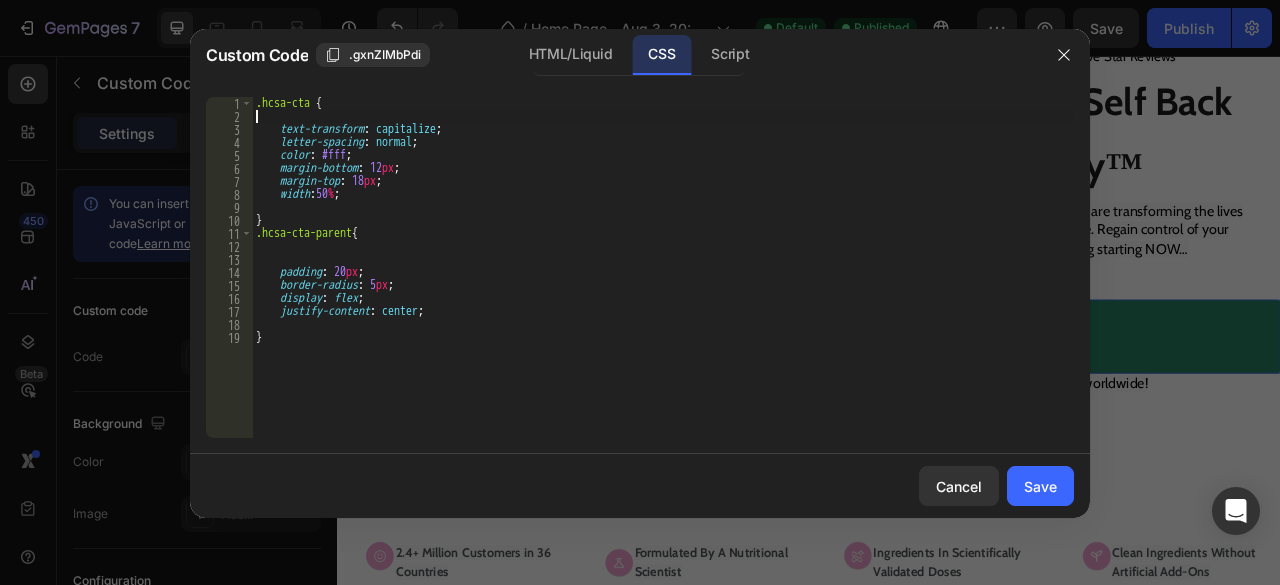 paste on "background: #2a8465;" 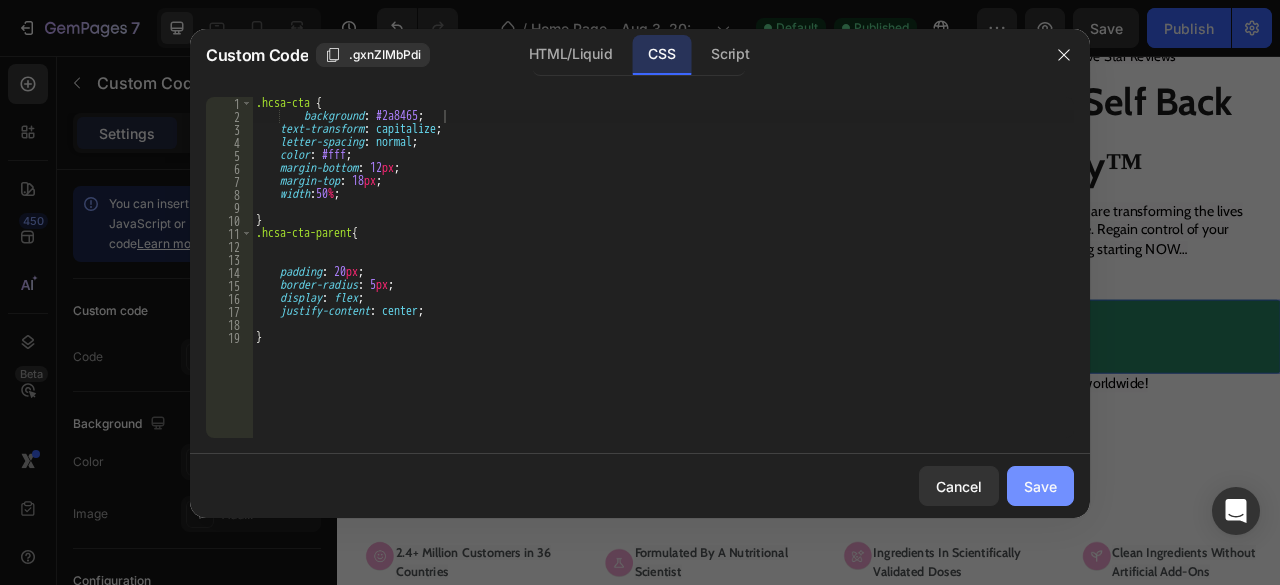 click on "Save" at bounding box center (1040, 486) 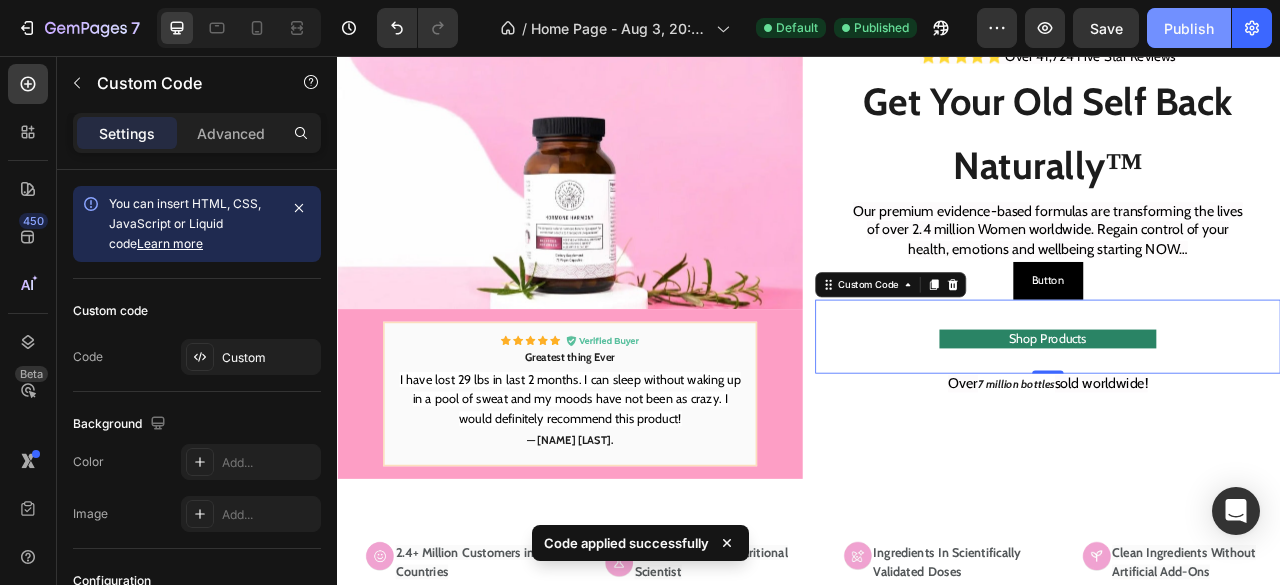 click on "Publish" at bounding box center (1189, 28) 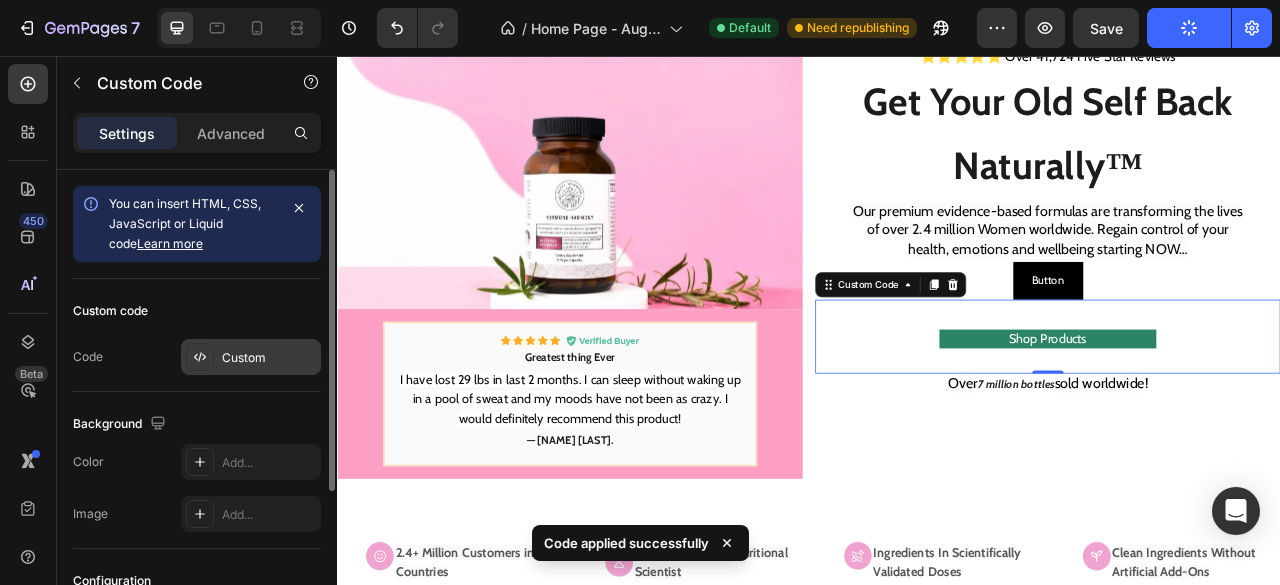 click on "Custom" at bounding box center (251, 357) 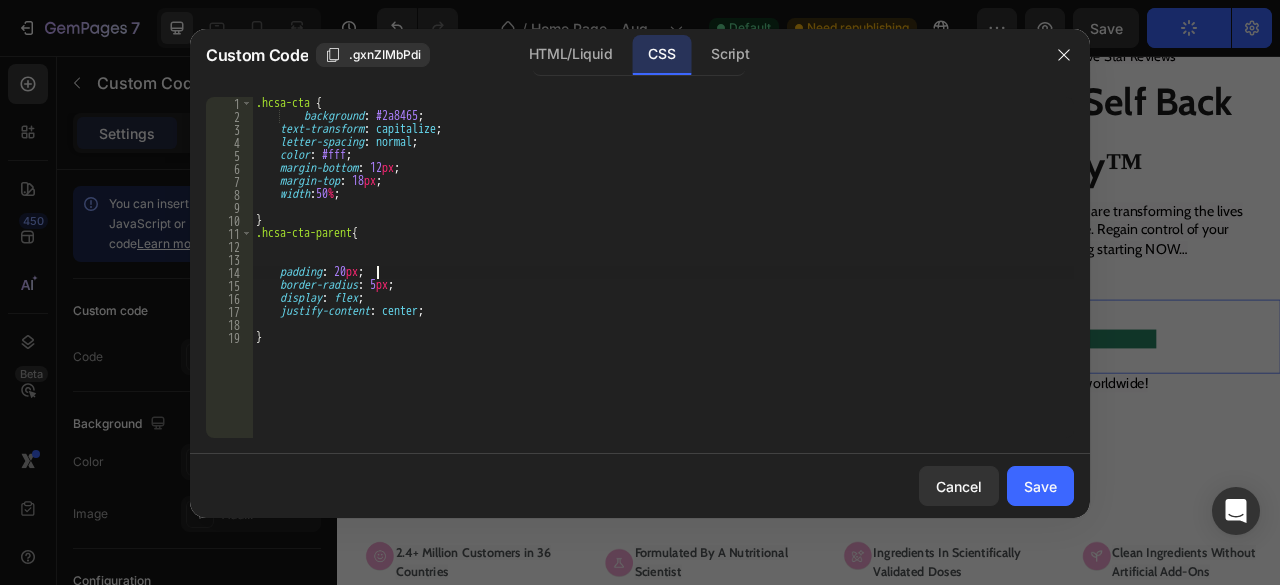type on "padding: 20px;" 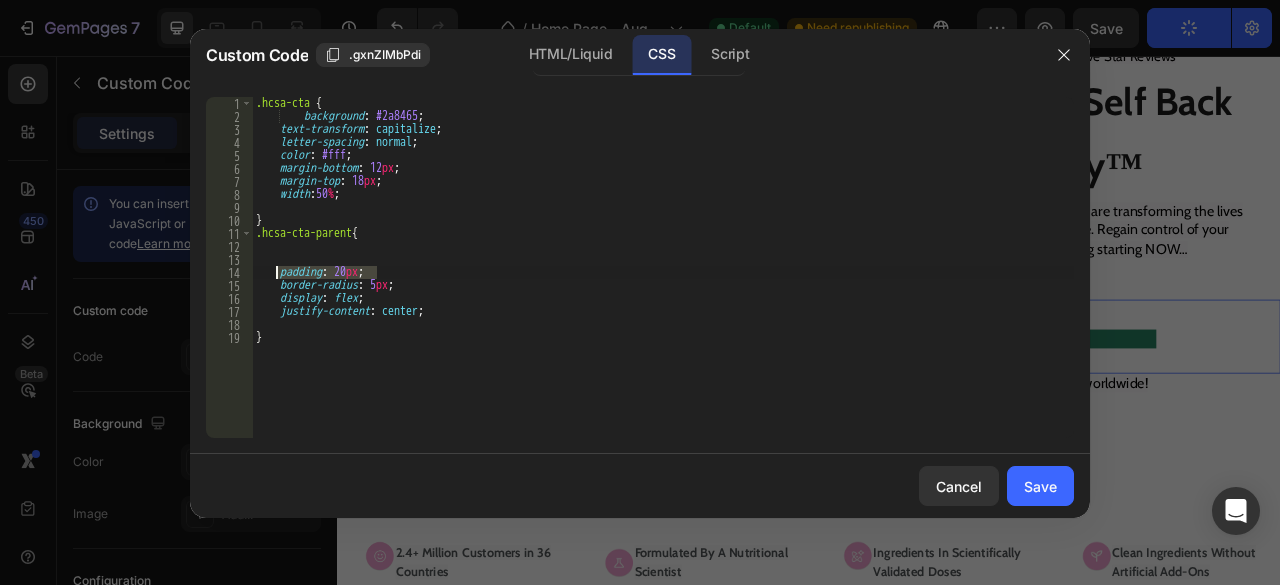 drag, startPoint x: 381, startPoint y: 269, endPoint x: 269, endPoint y: 273, distance: 112.0714 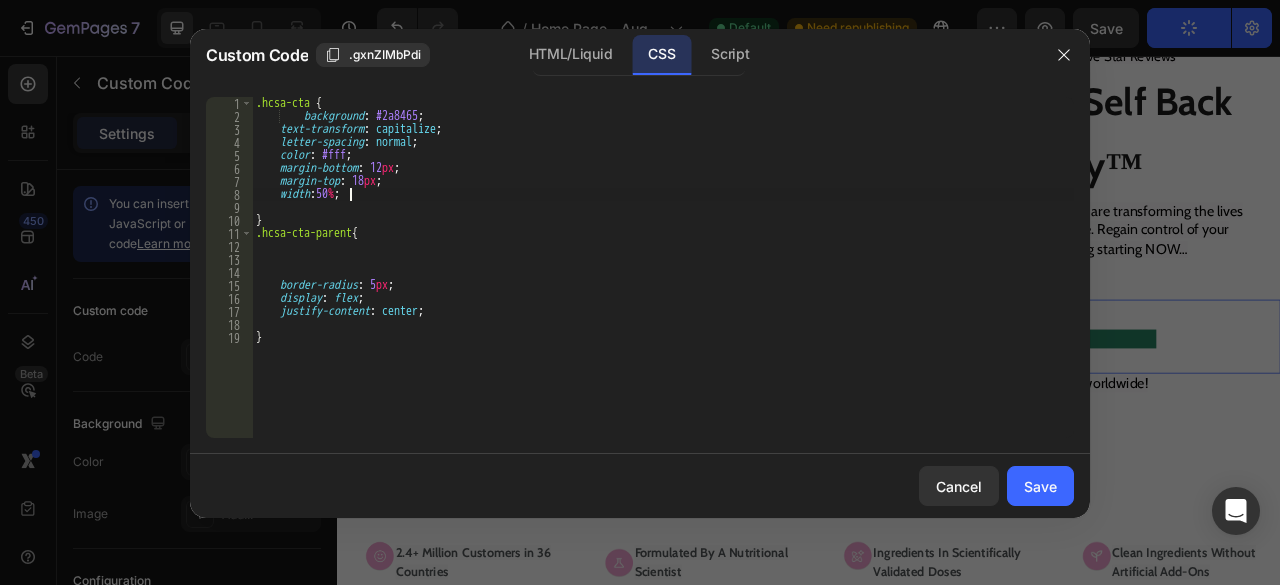 click on ".hcsa-cta   {           background :   #2a8465 ;      text-transform :   capitalize ;      letter-spacing :   normal ;      color :   #fff ;      margin-bottom :   12 px ;      margin-top :   18 px ;      width : 50 % ;      } .hcsa-cta-parent {         border-radius :   5 px ;      display :   flex ;      justify-content :   center ;      }" at bounding box center [663, 280] 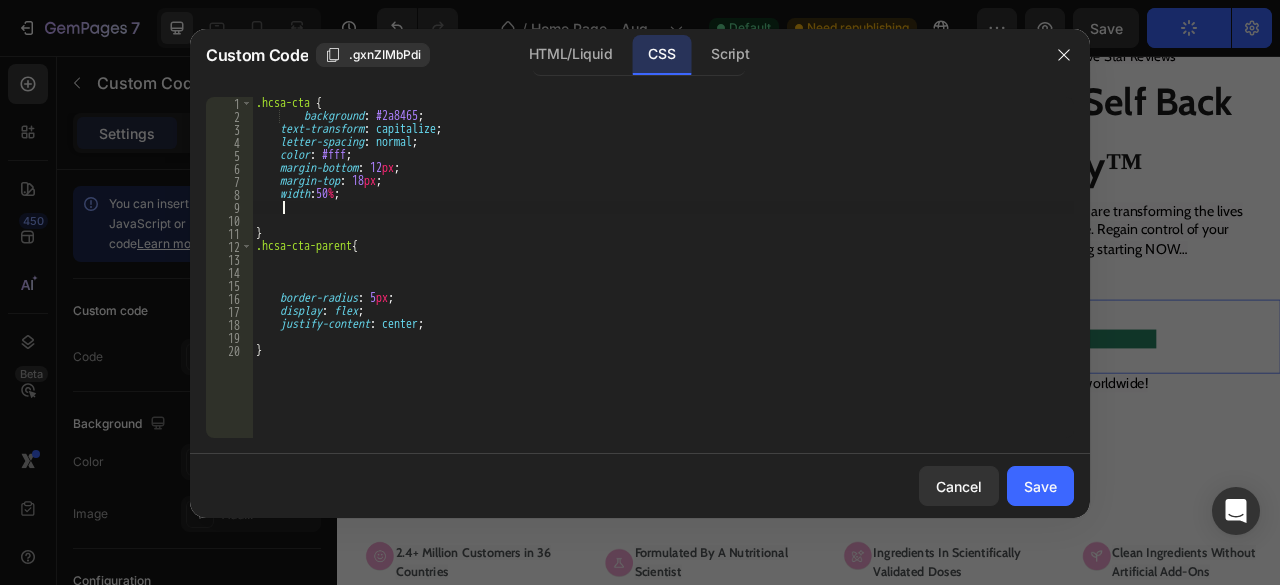 scroll, scrollTop: 0, scrollLeft: 0, axis: both 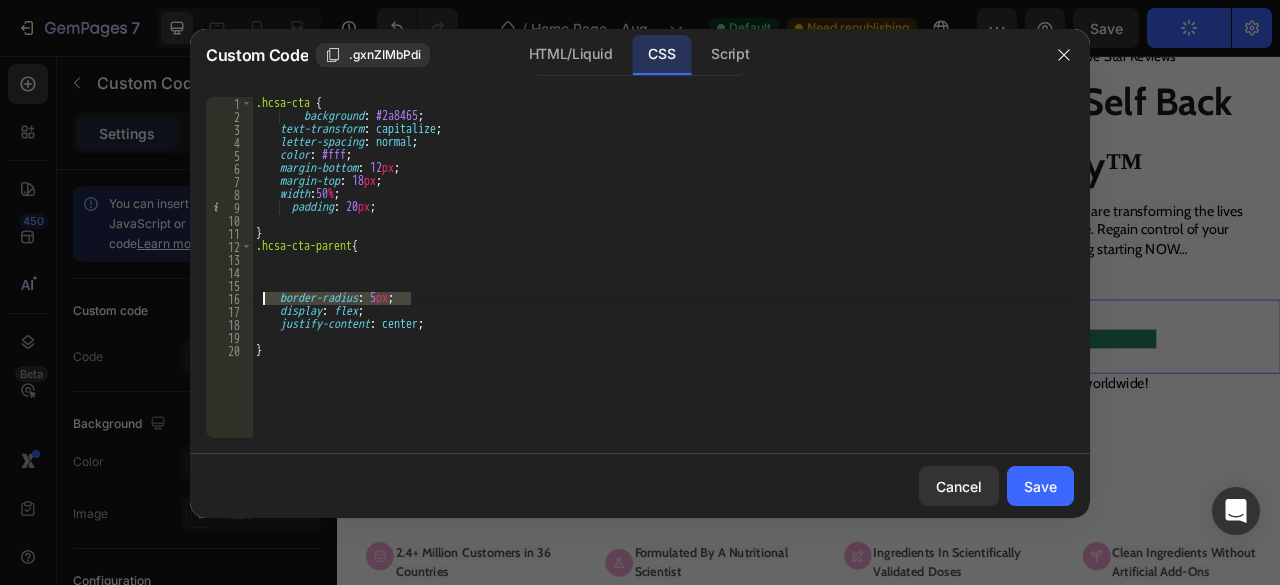 drag, startPoint x: 434, startPoint y: 302, endPoint x: 260, endPoint y: 297, distance: 174.07182 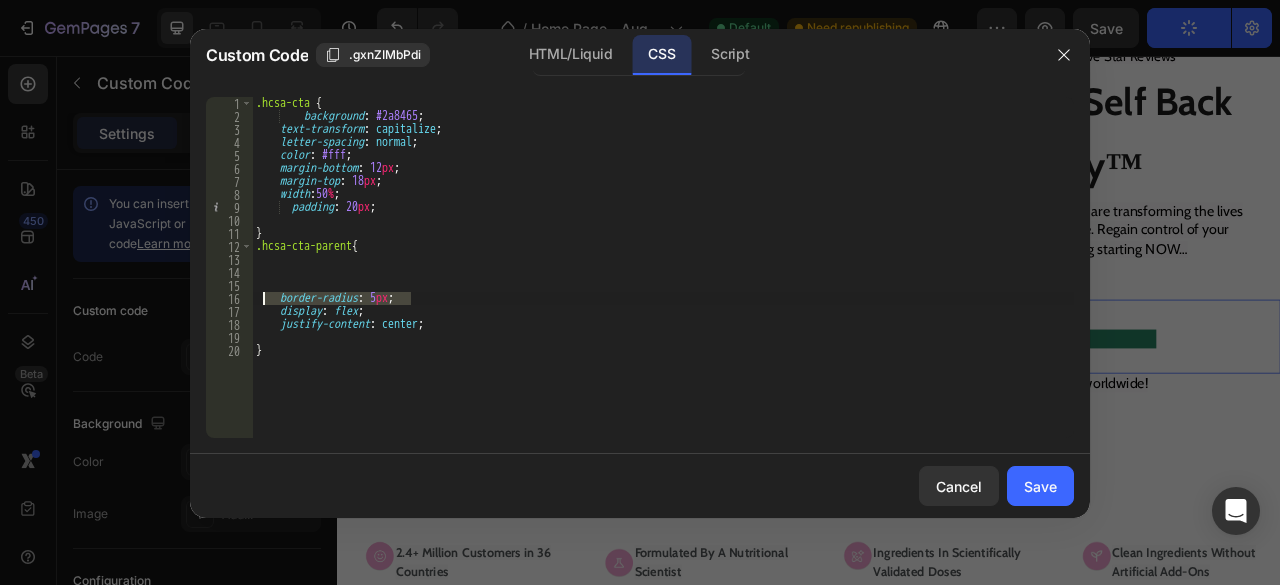 click on ".hcsa-cta   {           background :   #2a8465 ;      text-transform :   capitalize ;      letter-spacing :   normal ;      color :   #fff ;      margin-bottom :   12 px ;      margin-top :   18 px ;      width : 50 % ;         padding :   20 px ;      } .hcsa-cta-parent {         border-radius :   5 px ;      display :   flex ;      justify-content :   center ;      }" at bounding box center (663, 280) 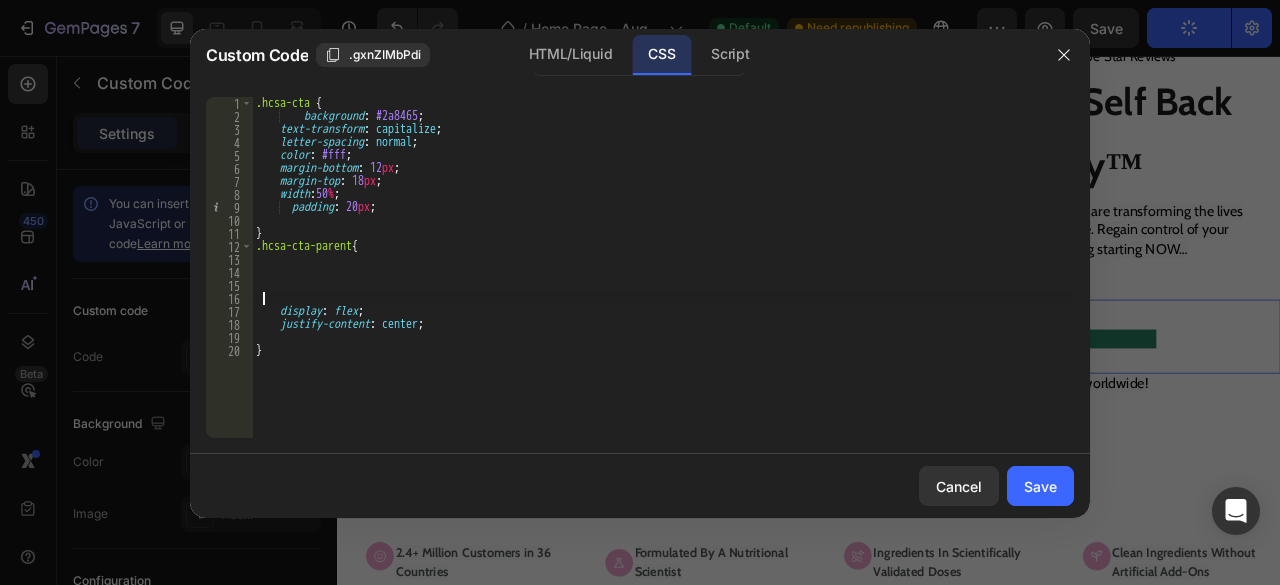 scroll, scrollTop: 0, scrollLeft: 0, axis: both 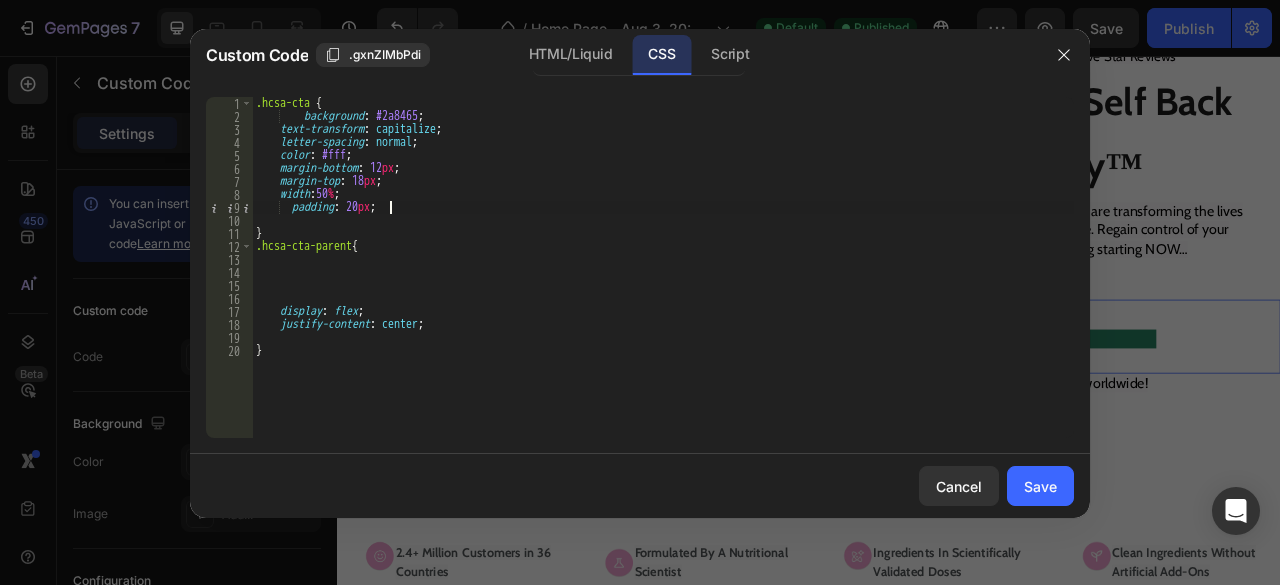 click on ".hcsa-cta   {           background :   #2a8465 ;      text-transform :   capitalize ;      letter-spacing :   normal ;      color :   #fff ;      margin-bottom :   12 px ;      margin-top :   18 px ;      width : 50 % ;         padding :   20 px ;      } .hcsa-cta-parent {           display :   flex ;      justify-content :   center ;      }" at bounding box center [663, 280] 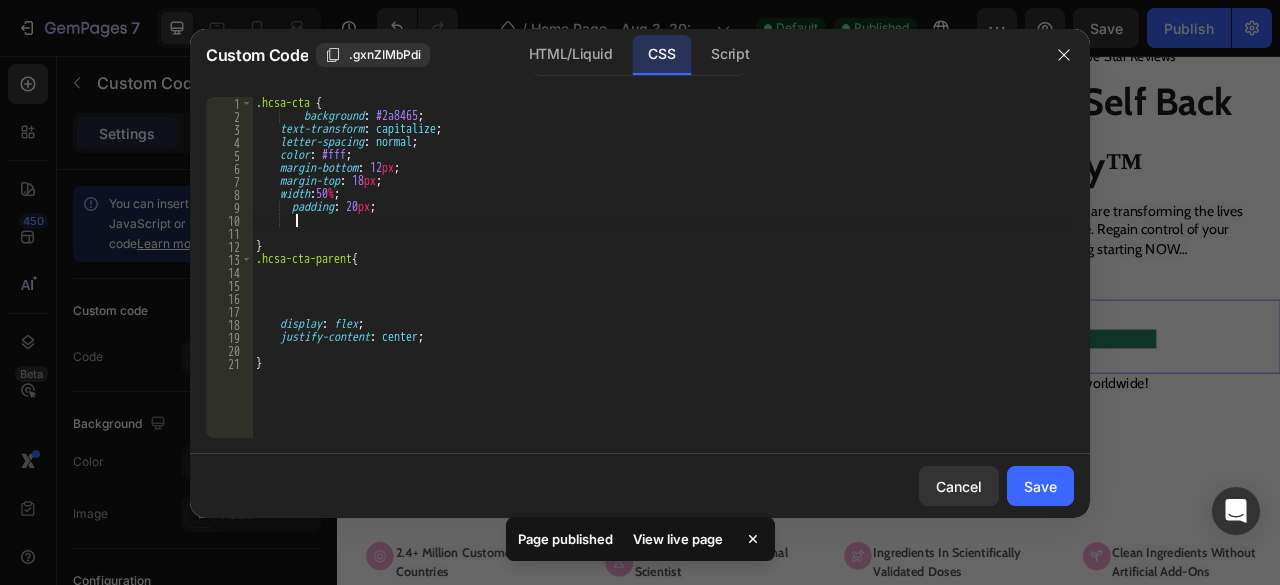 paste on "border-radius: 5px;" 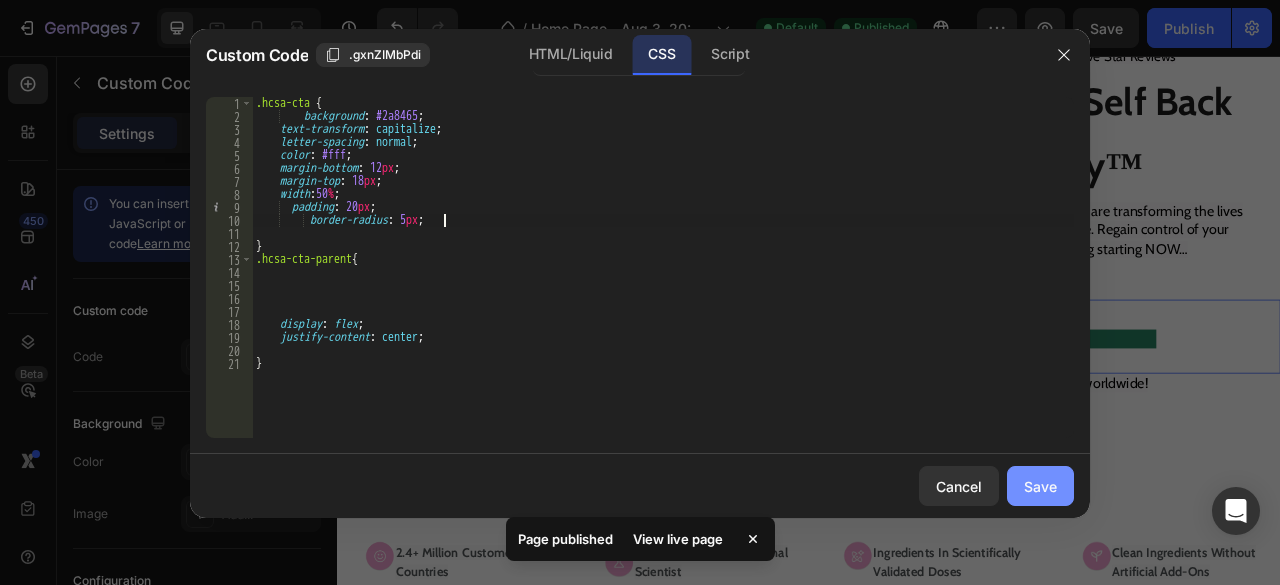 type on "border-radius: 5px;" 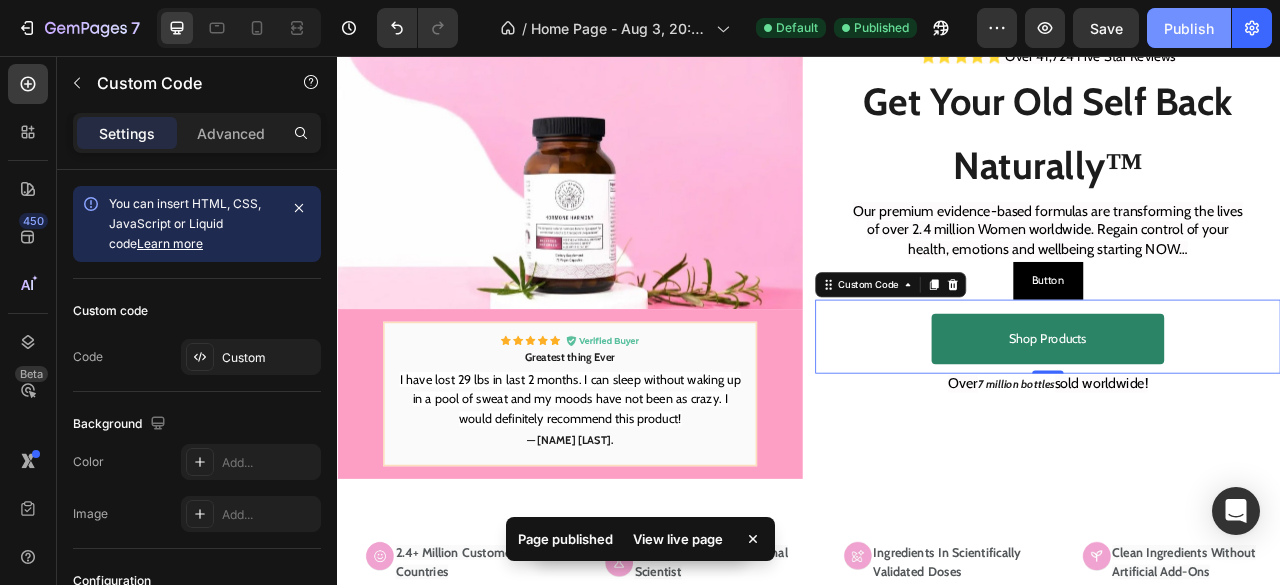 click on "Publish" at bounding box center [1189, 28] 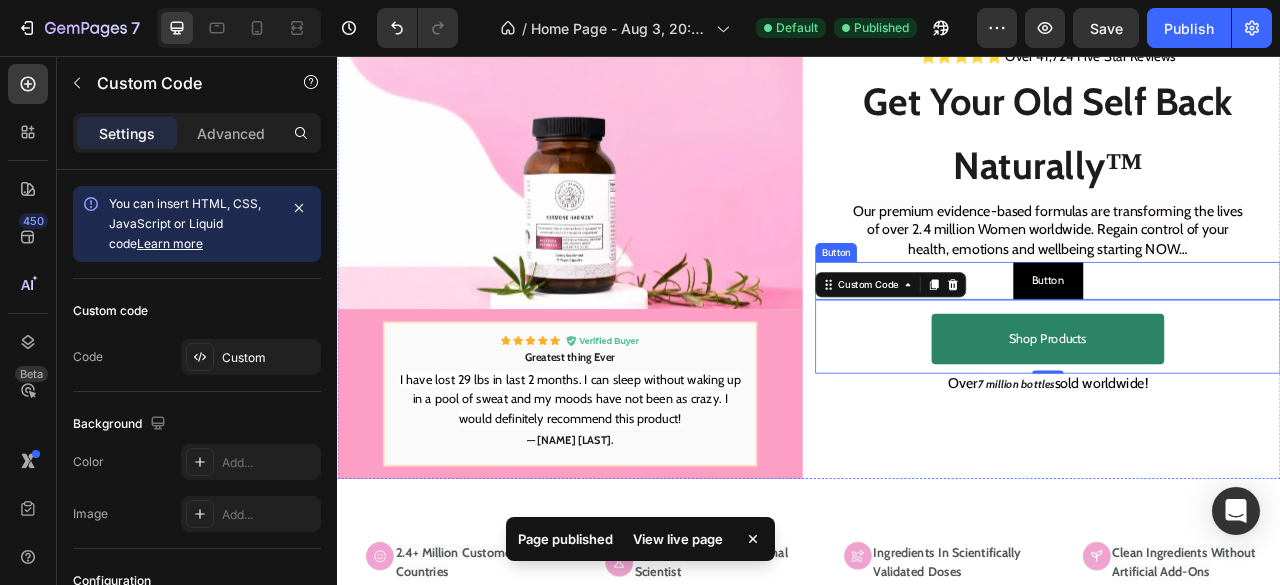 click on "Button Button" at bounding box center (1241, 342) 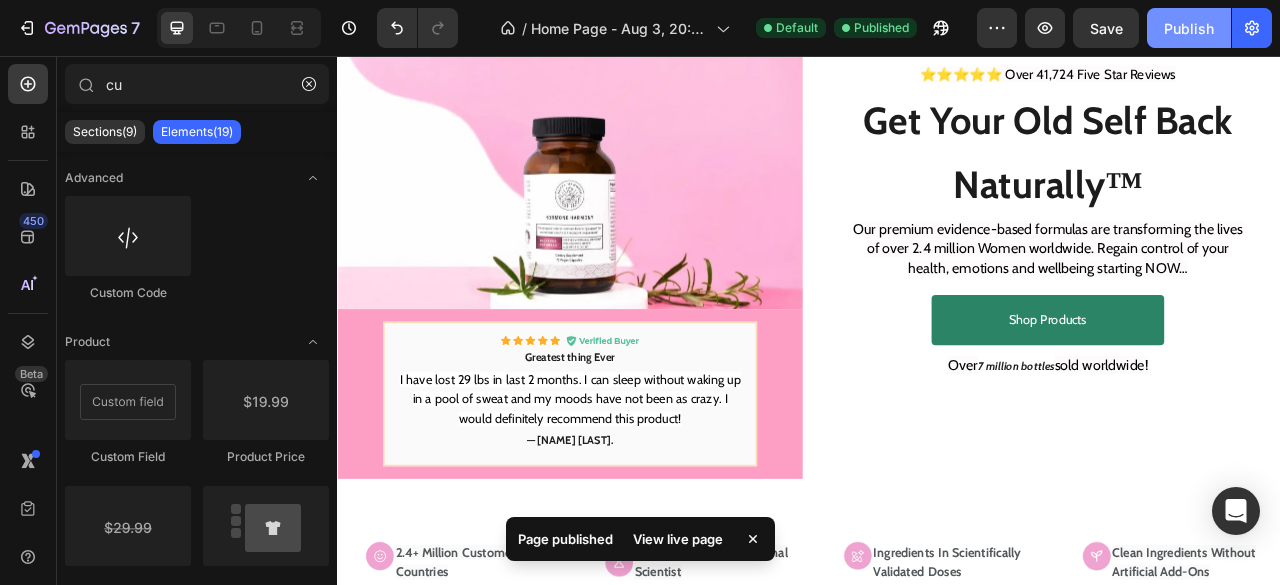click on "Publish" at bounding box center (1189, 28) 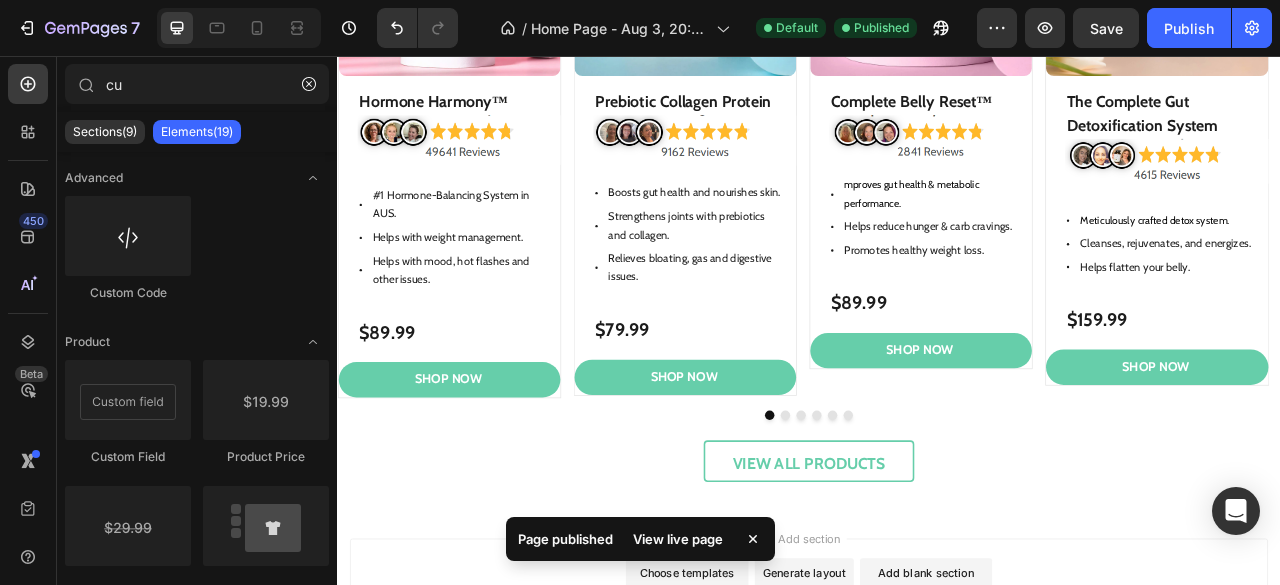scroll, scrollTop: 1724, scrollLeft: 0, axis: vertical 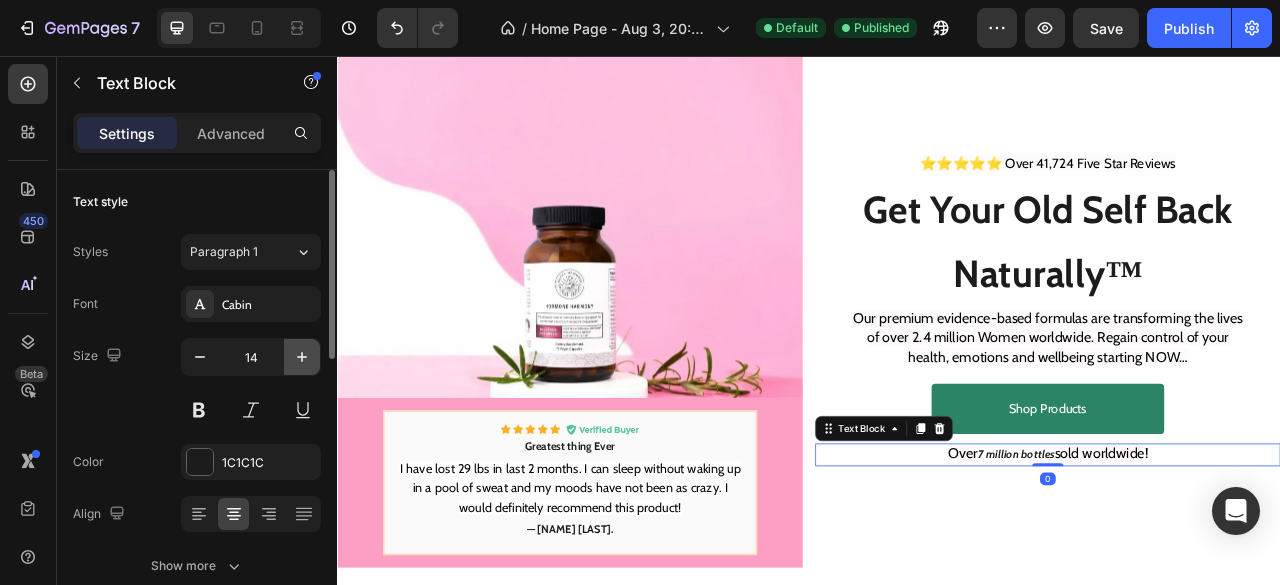 click 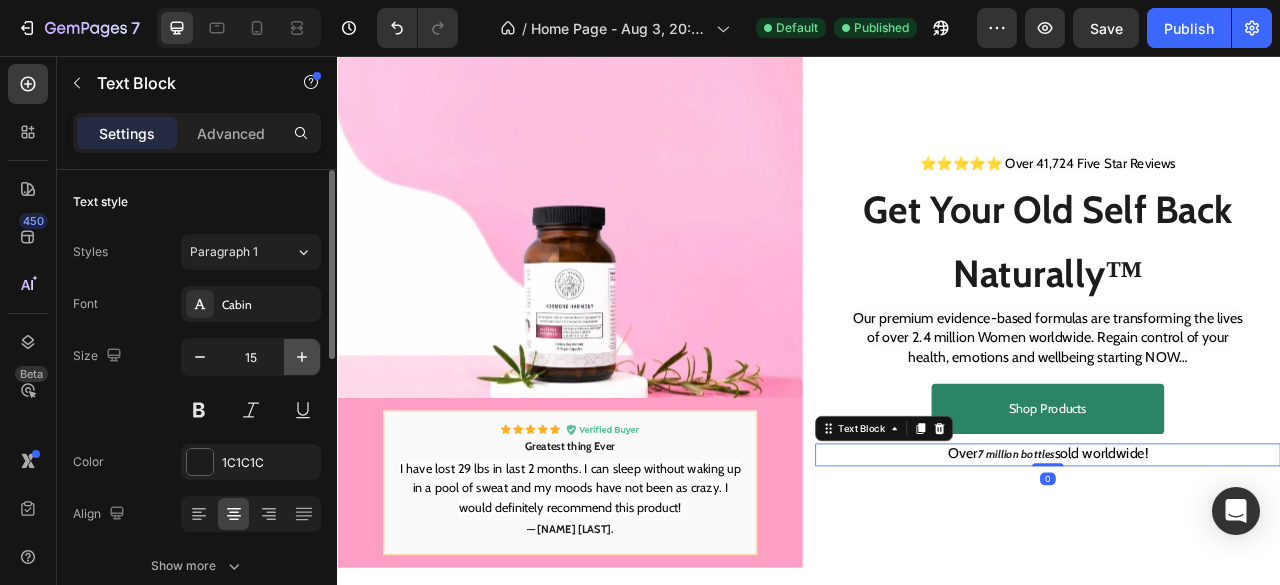 click 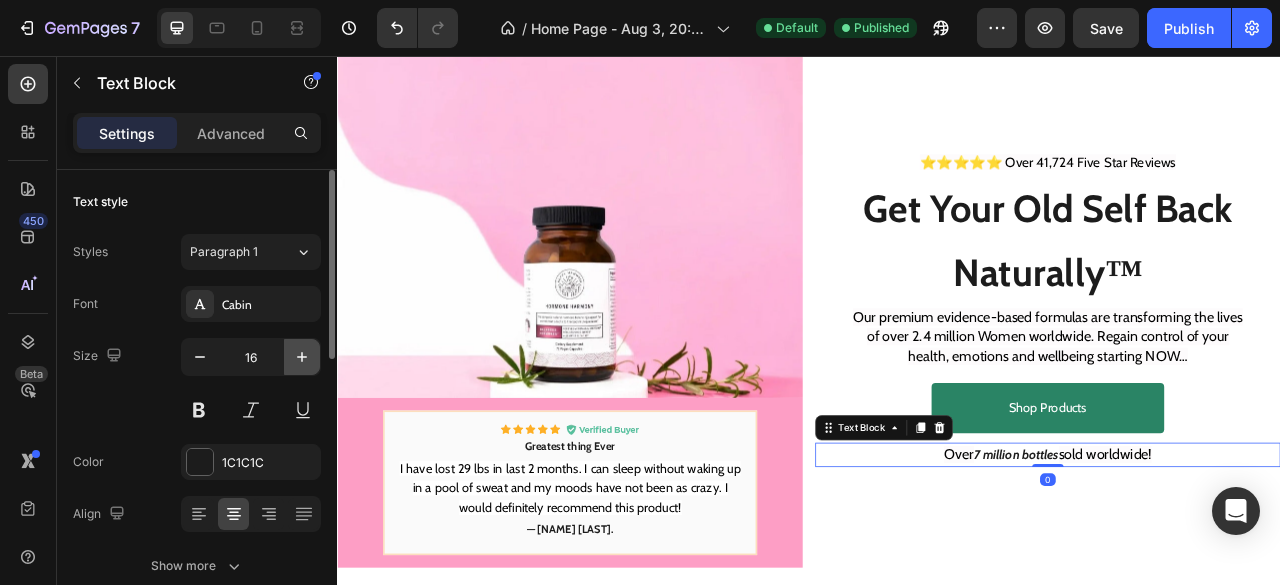 click 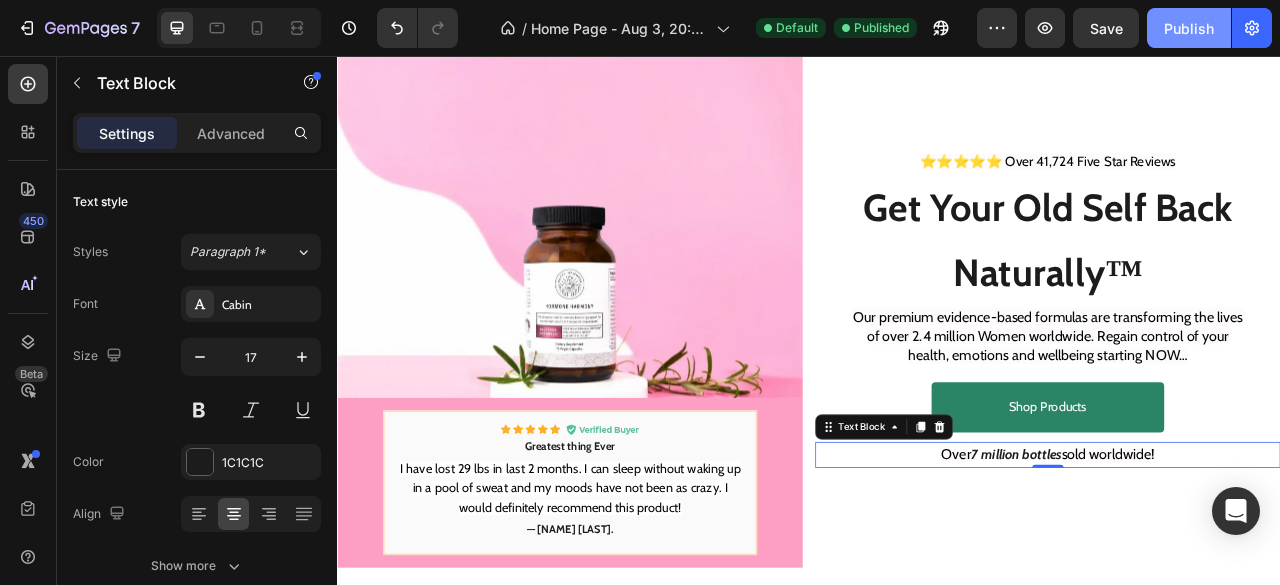 click on "Publish" 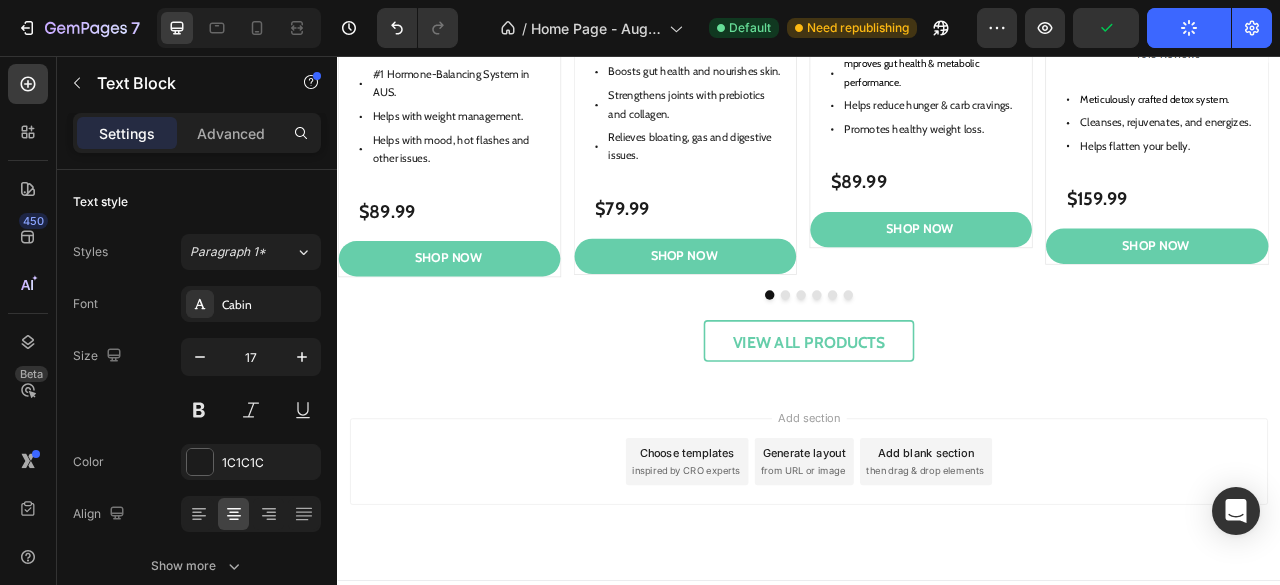 scroll, scrollTop: 1724, scrollLeft: 0, axis: vertical 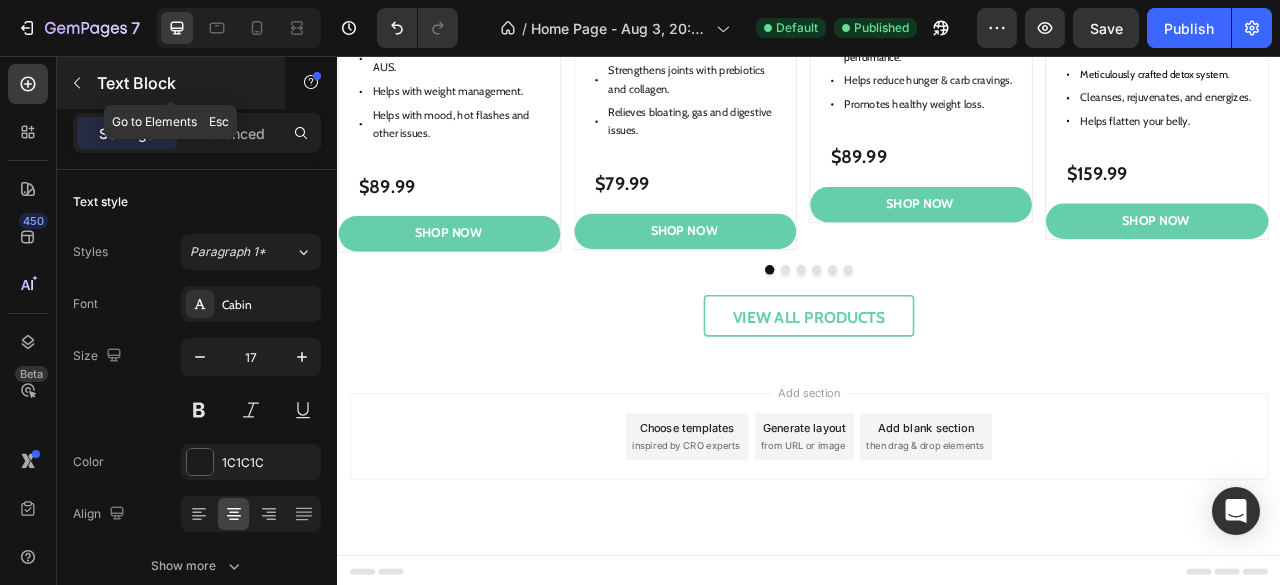 click 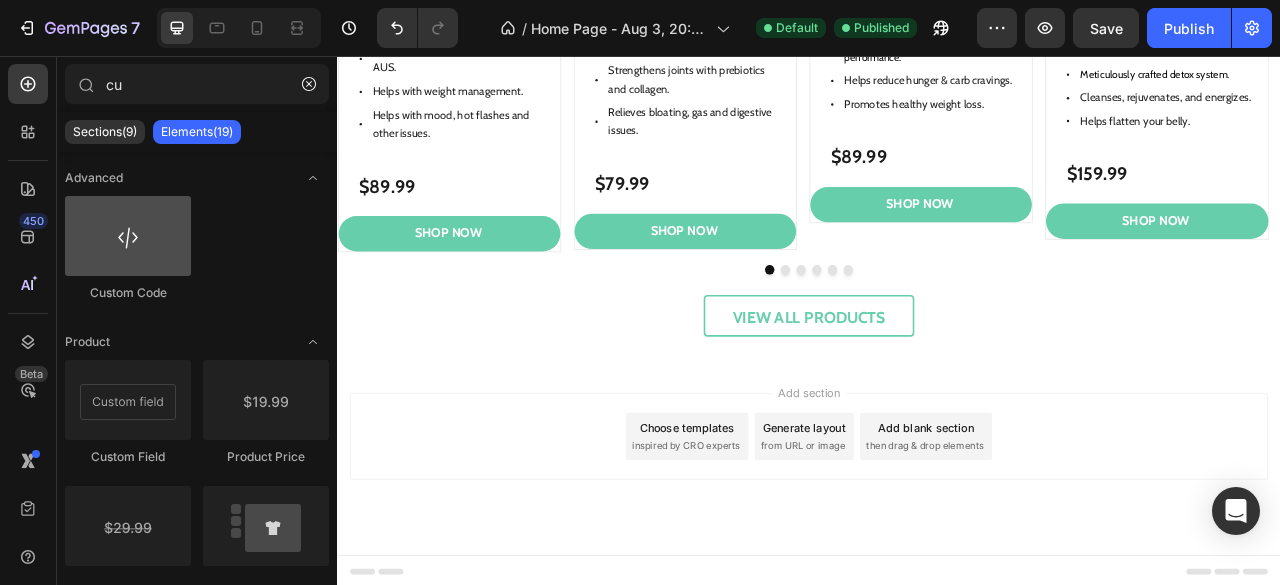 click at bounding box center [128, 236] 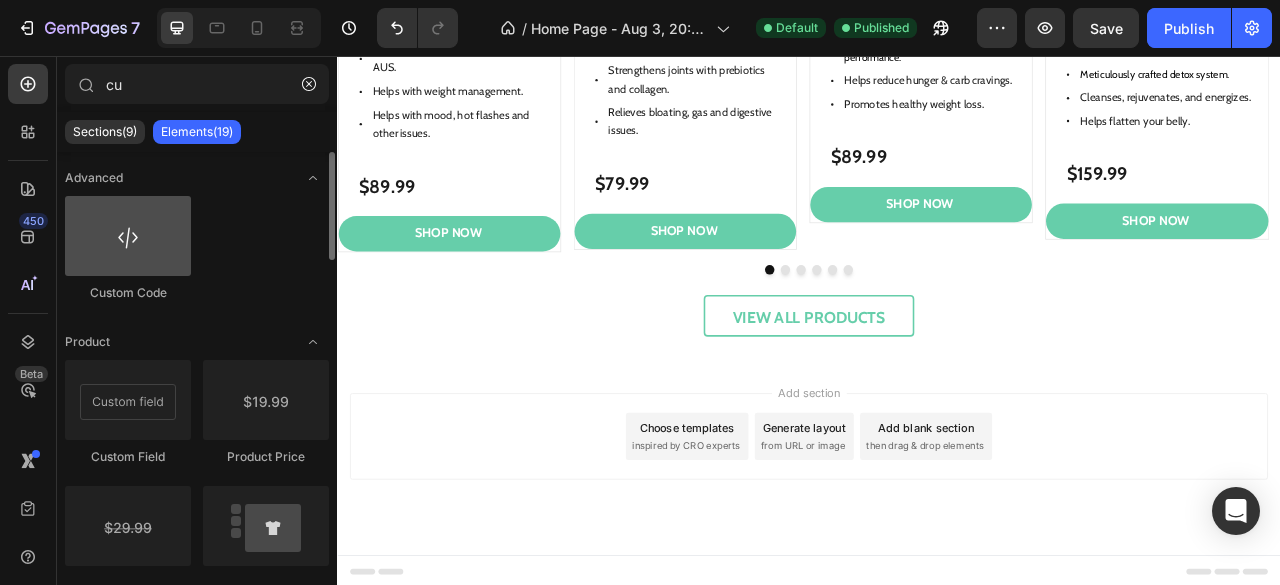 click at bounding box center [128, 236] 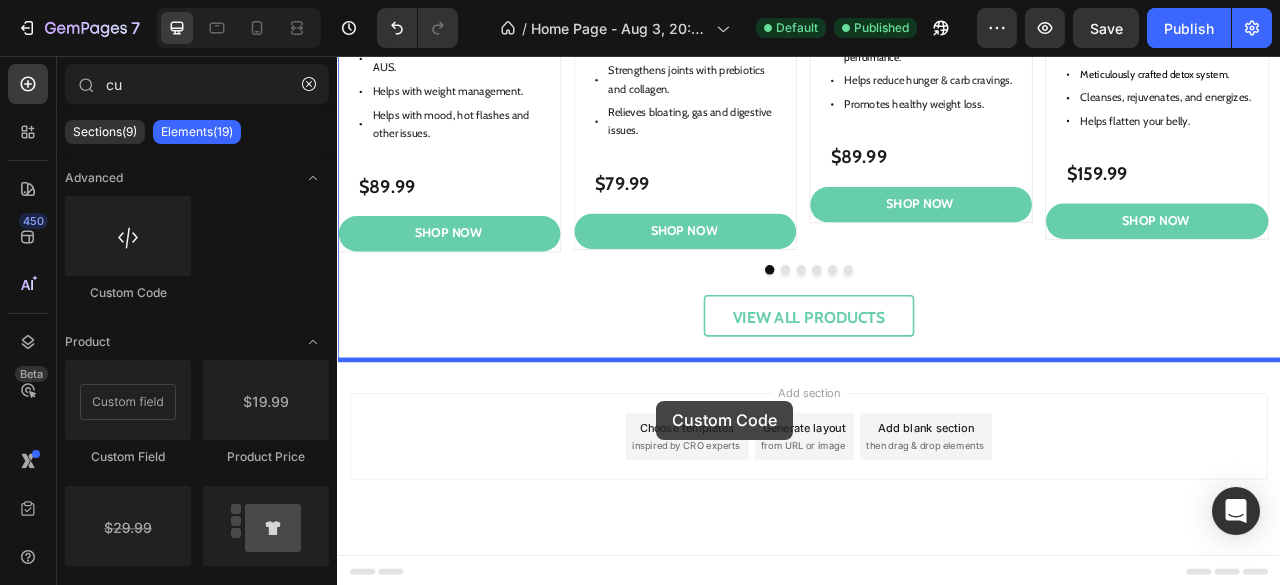 drag, startPoint x: 465, startPoint y: 305, endPoint x: 743, endPoint y: 495, distance: 336.7254 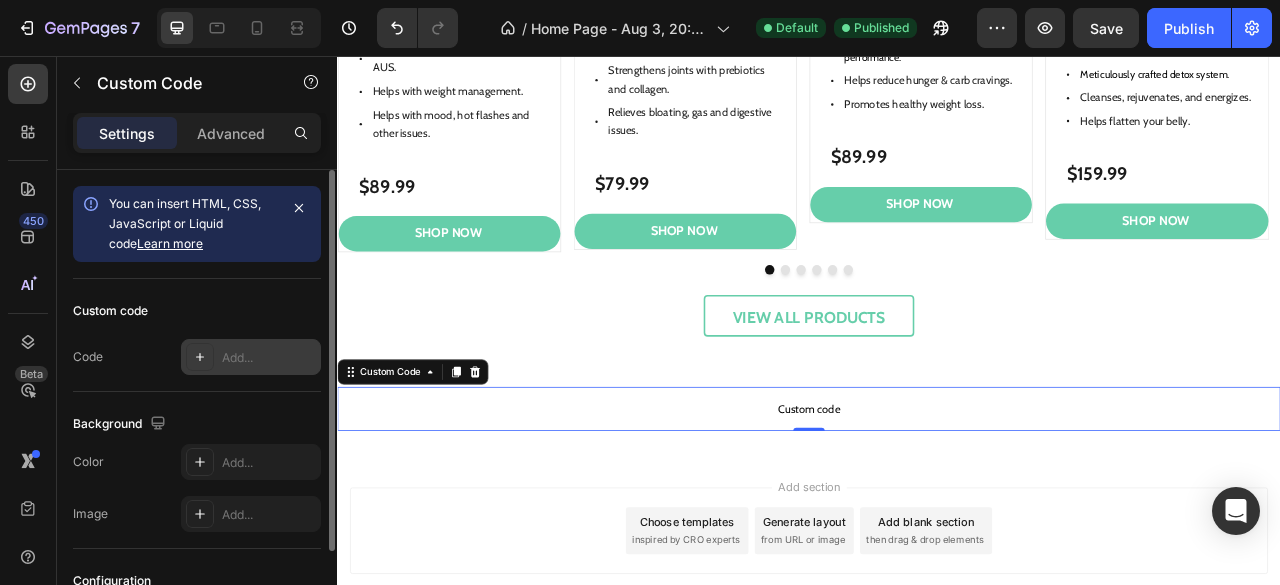 click on "Add..." at bounding box center [269, 358] 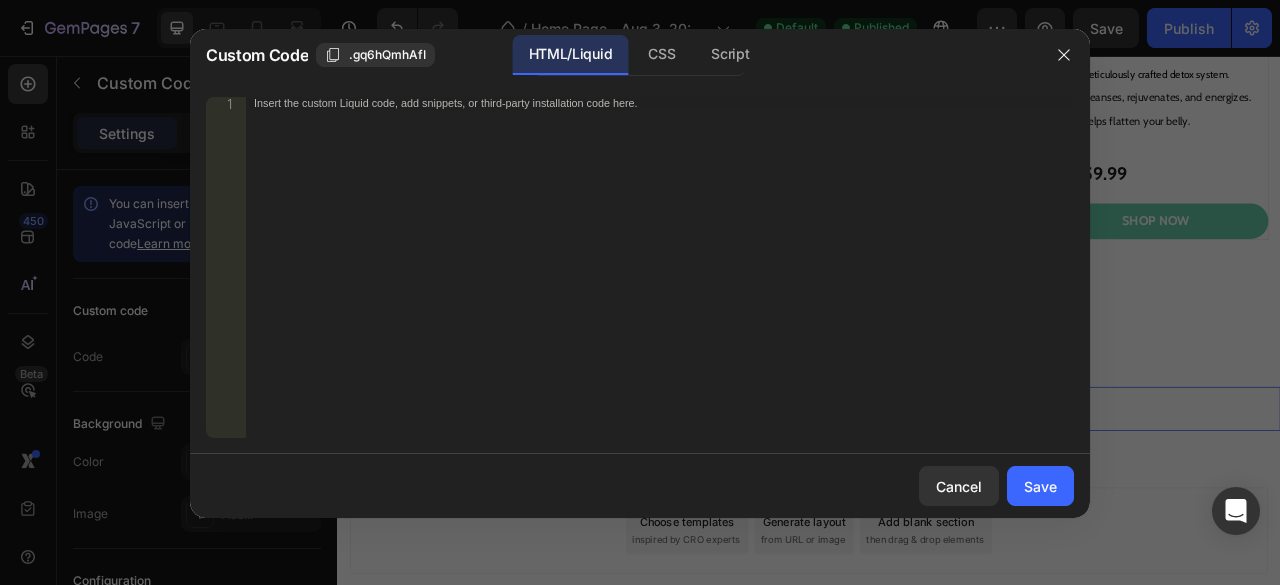click on "Insert the custom Liquid code, add snippets, or third-party installation code here." at bounding box center [660, 280] 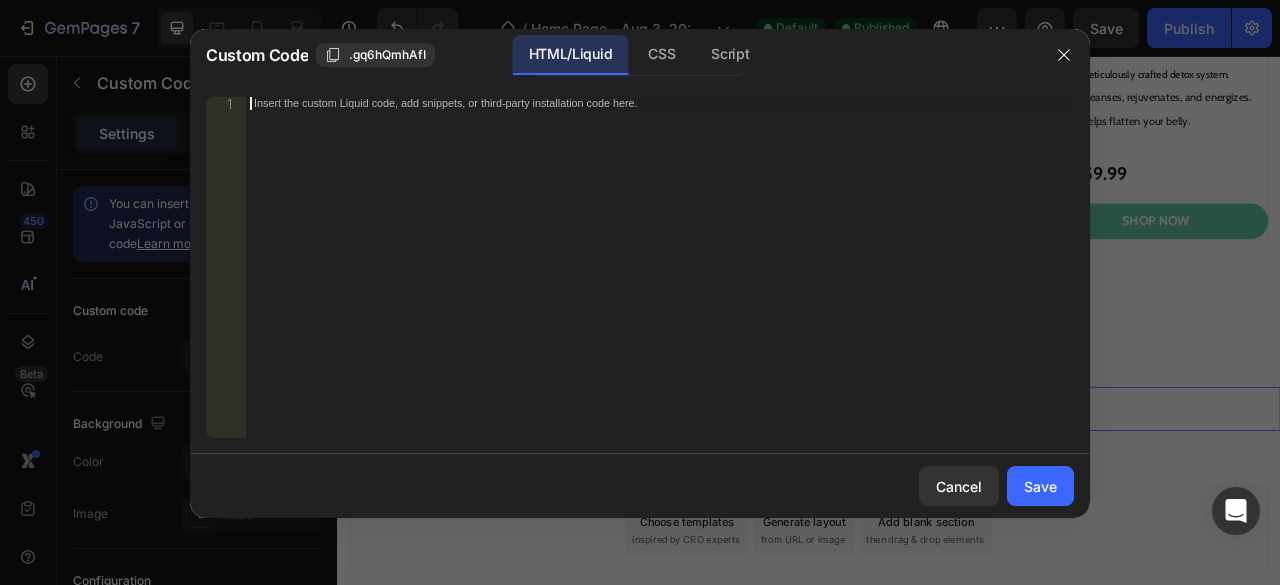 paste on "</div>" 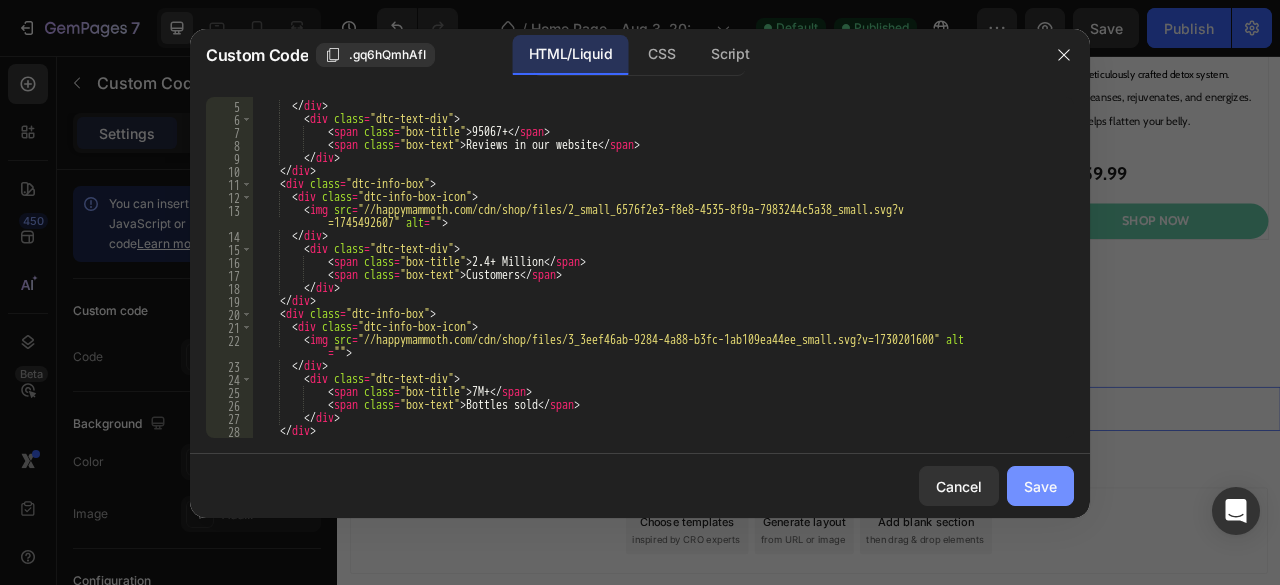 click on "Save" 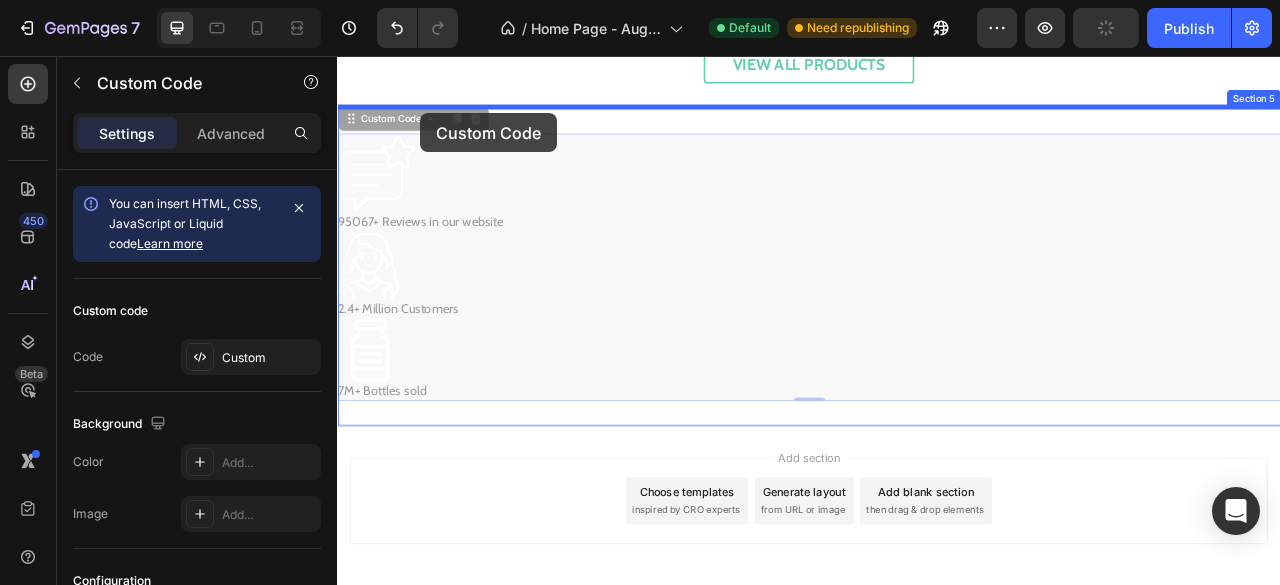 scroll, scrollTop: 2030, scrollLeft: 0, axis: vertical 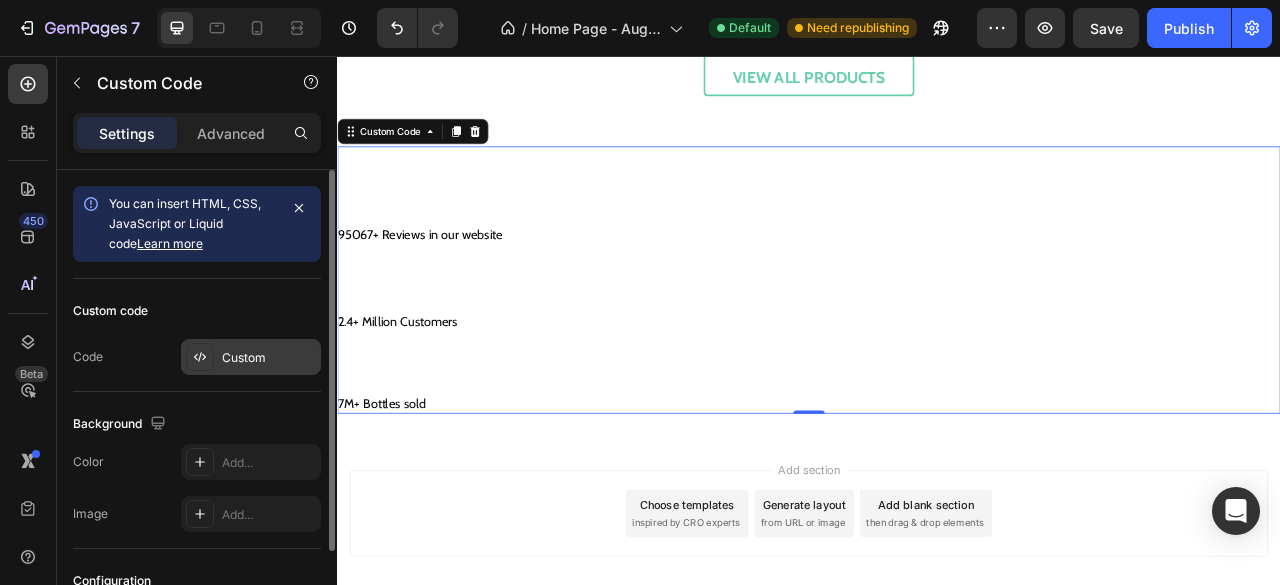 click on "Custom" at bounding box center (251, 357) 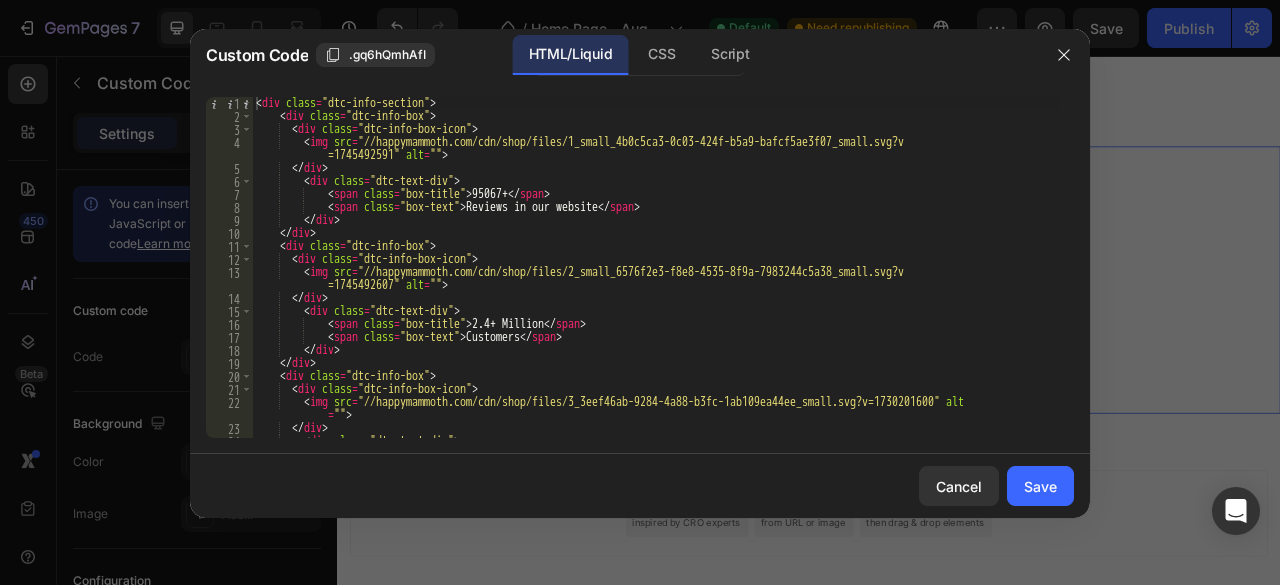 type on "<div class="dtc-info-section">" 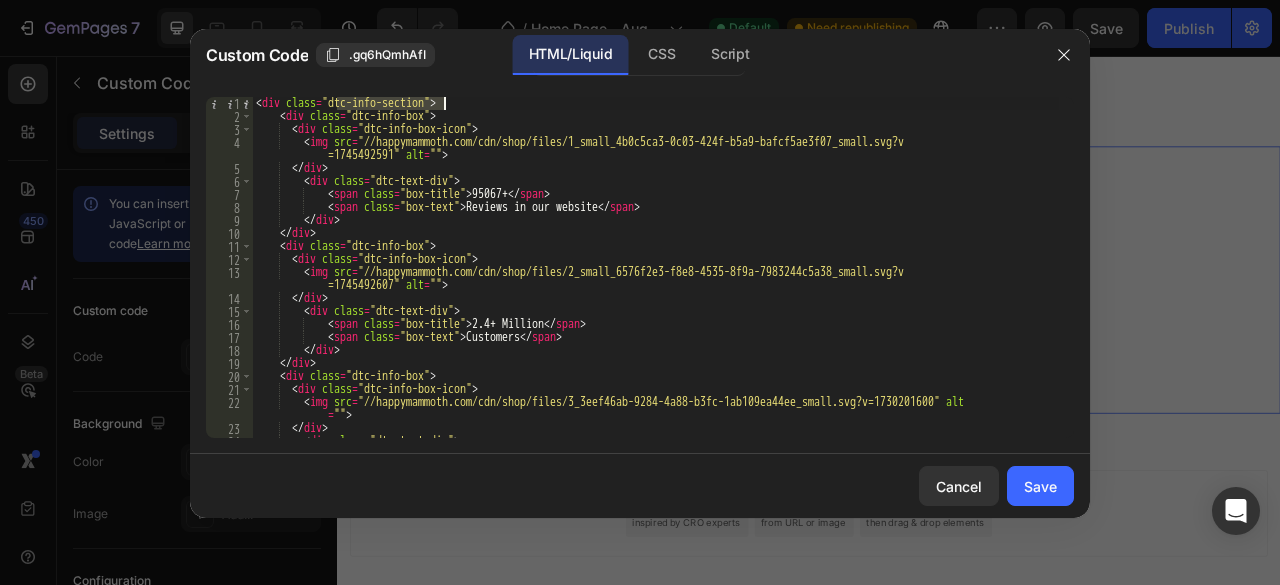drag, startPoint x: 338, startPoint y: 103, endPoint x: 442, endPoint y: 105, distance: 104.019226 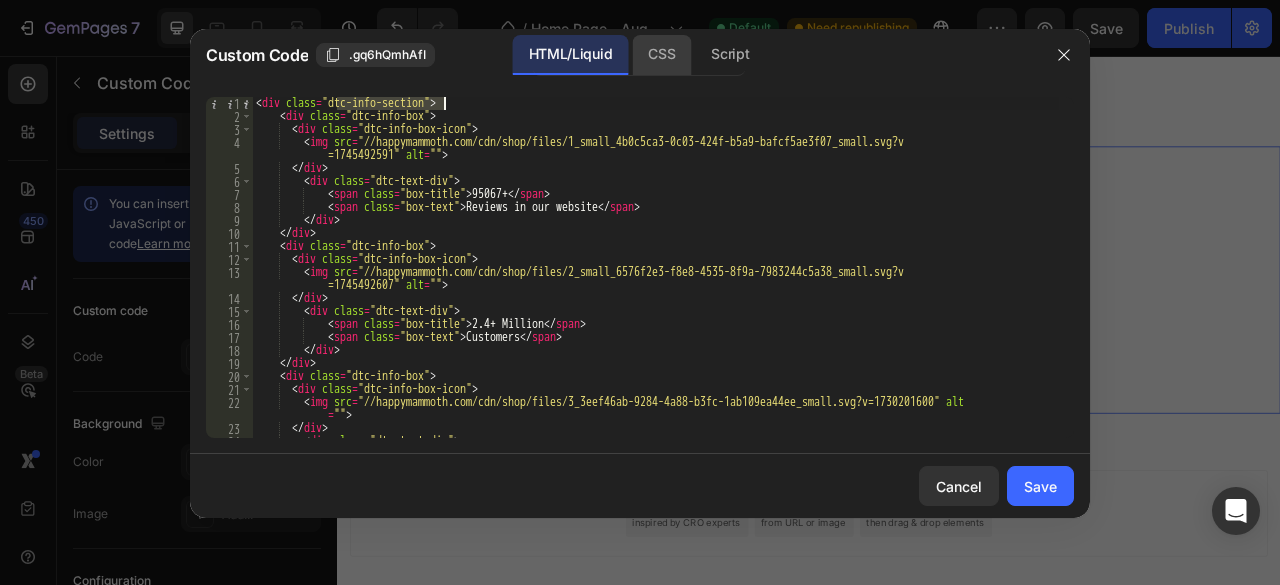 click on "CSS" 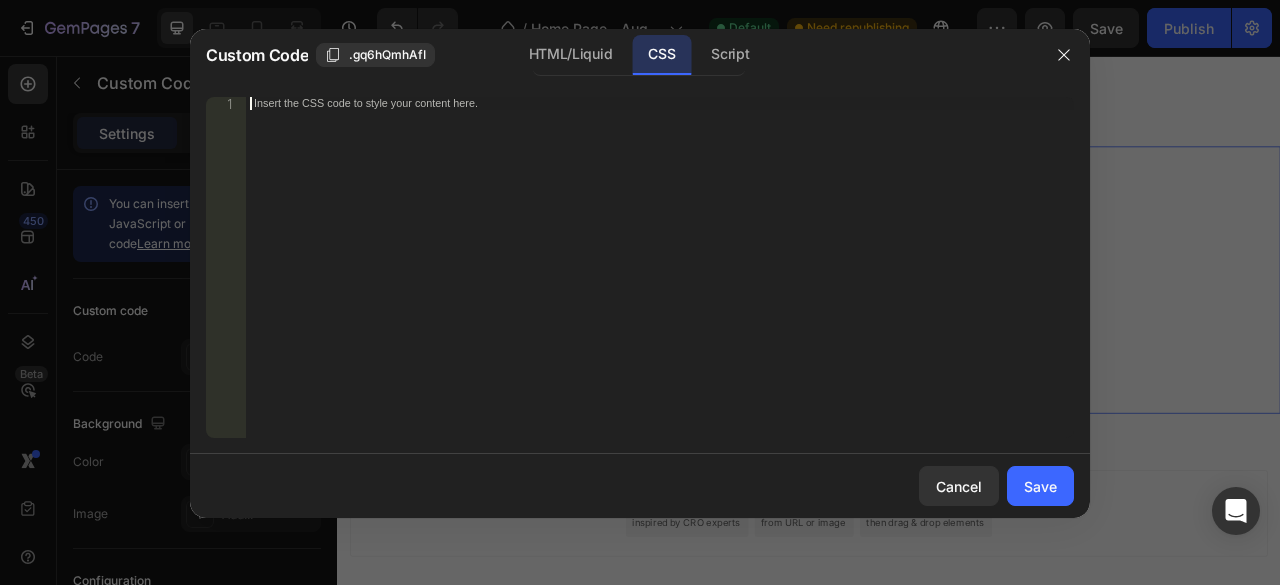 click on "Insert the CSS code to style your content here." at bounding box center (660, 280) 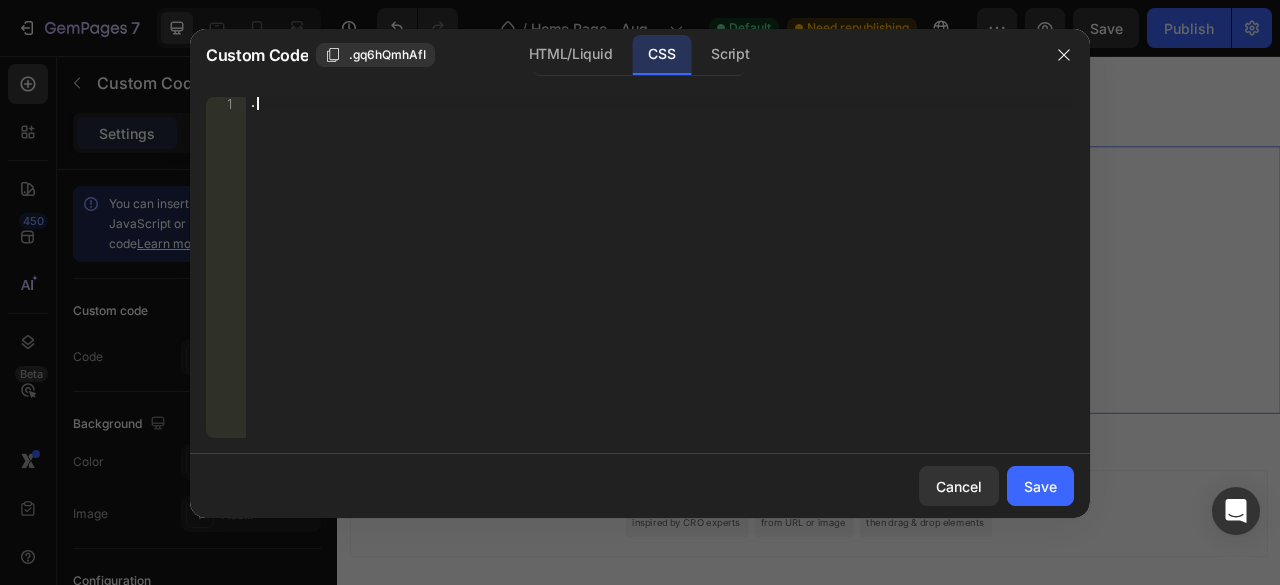 paste on "dtc-info-section" 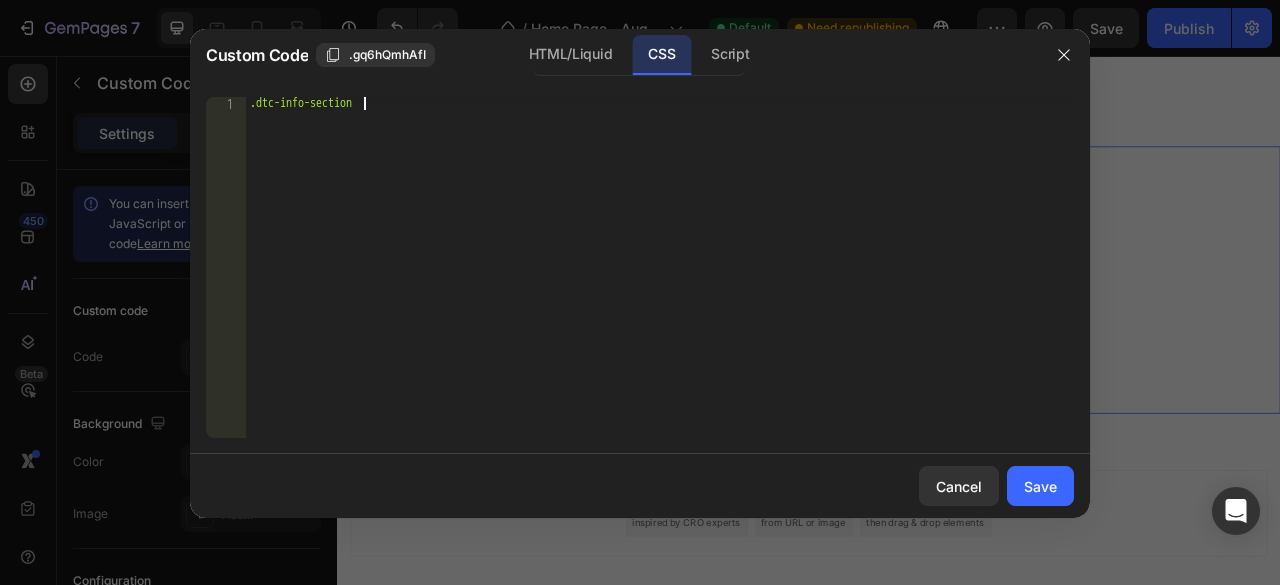 type on ".dtc-info-section{" 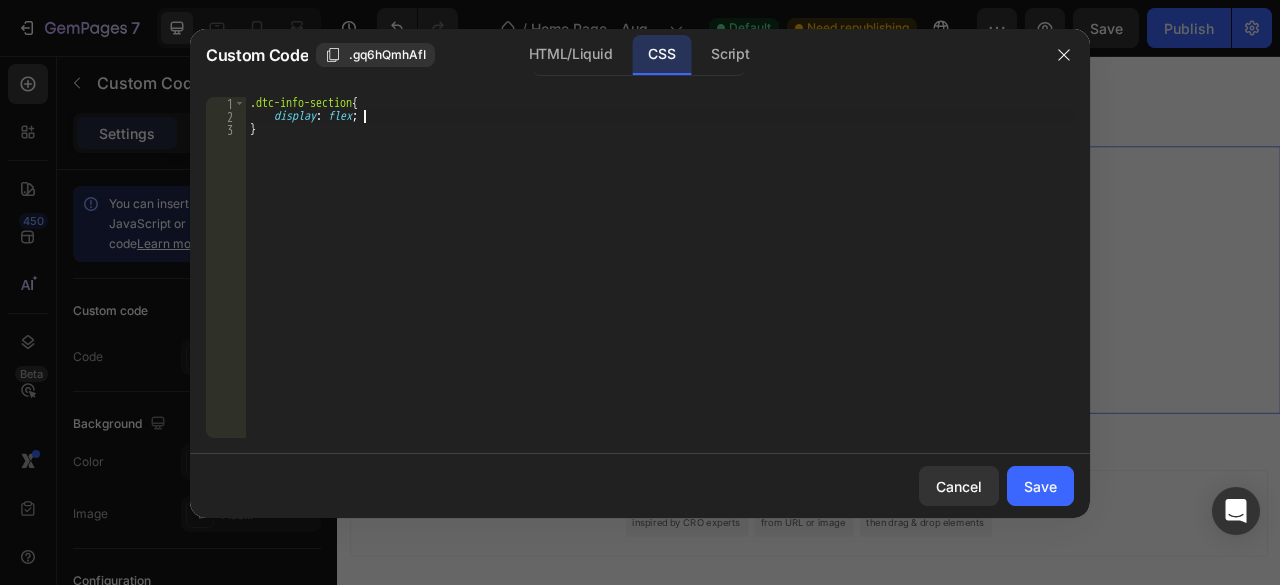 scroll, scrollTop: 0, scrollLeft: 9, axis: horizontal 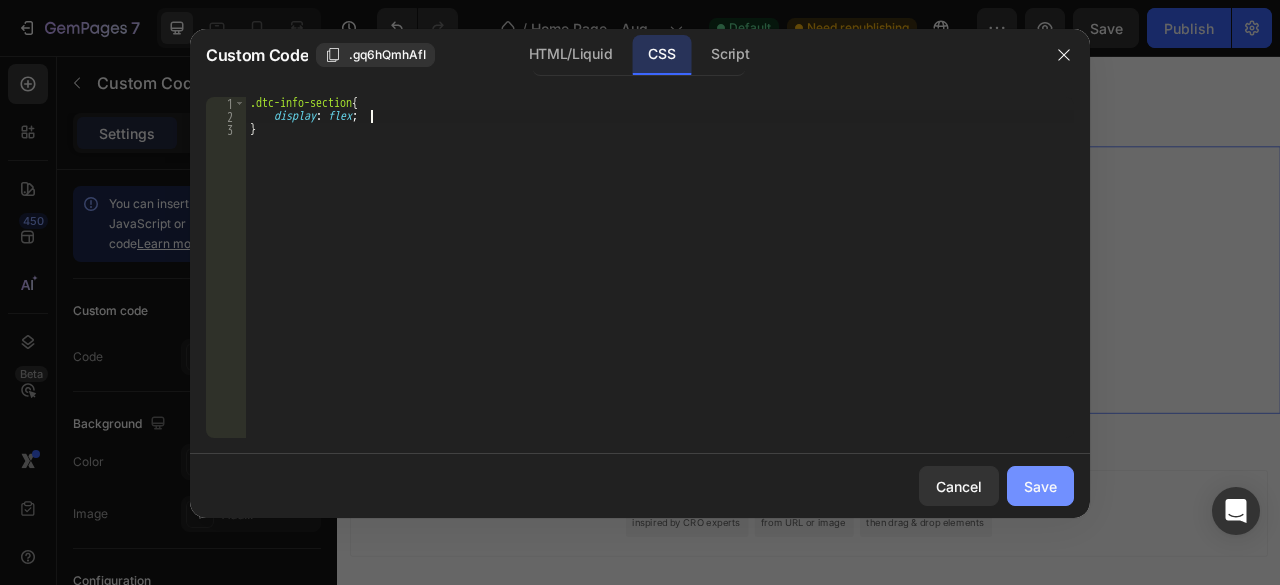 type on "display: flex;;" 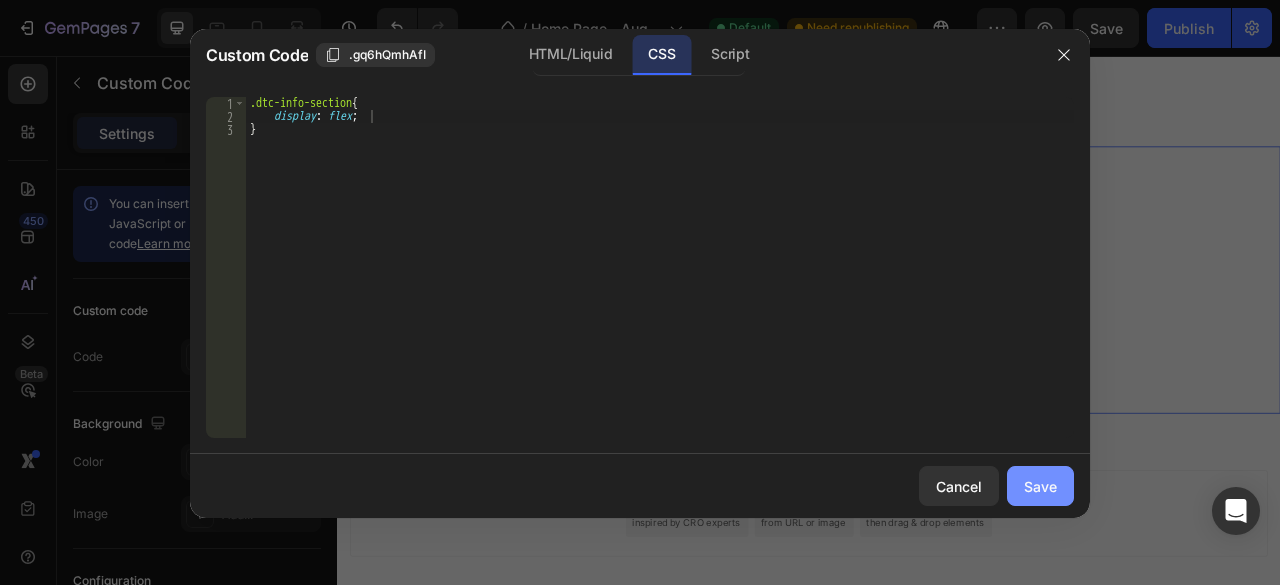 click on "Save" at bounding box center [1040, 486] 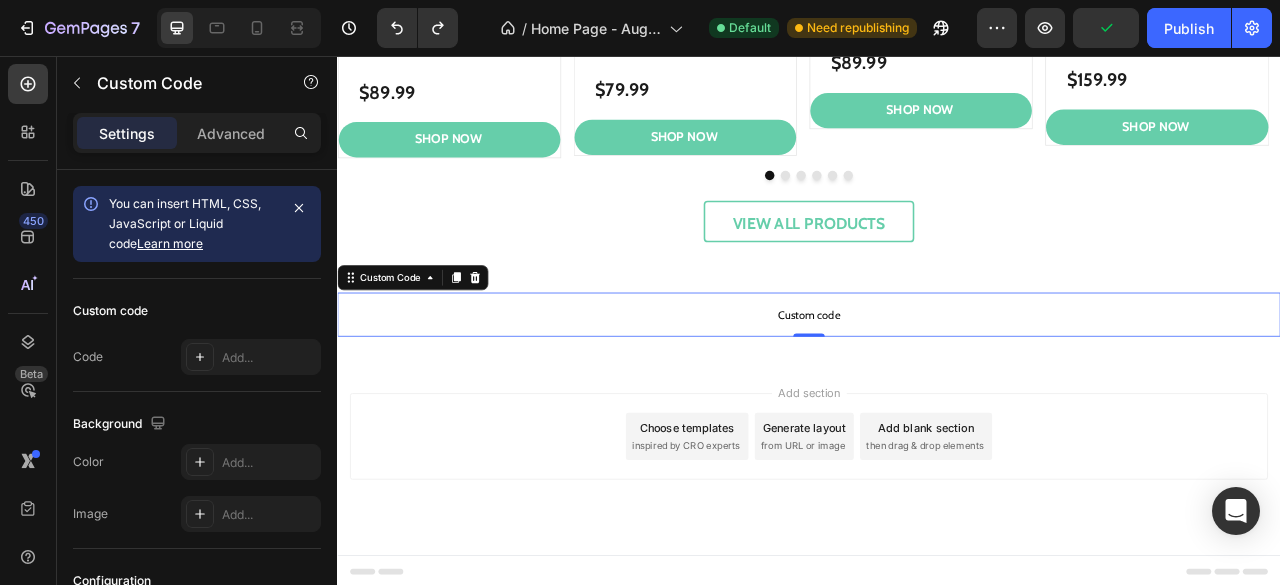 scroll, scrollTop: 1724, scrollLeft: 0, axis: vertical 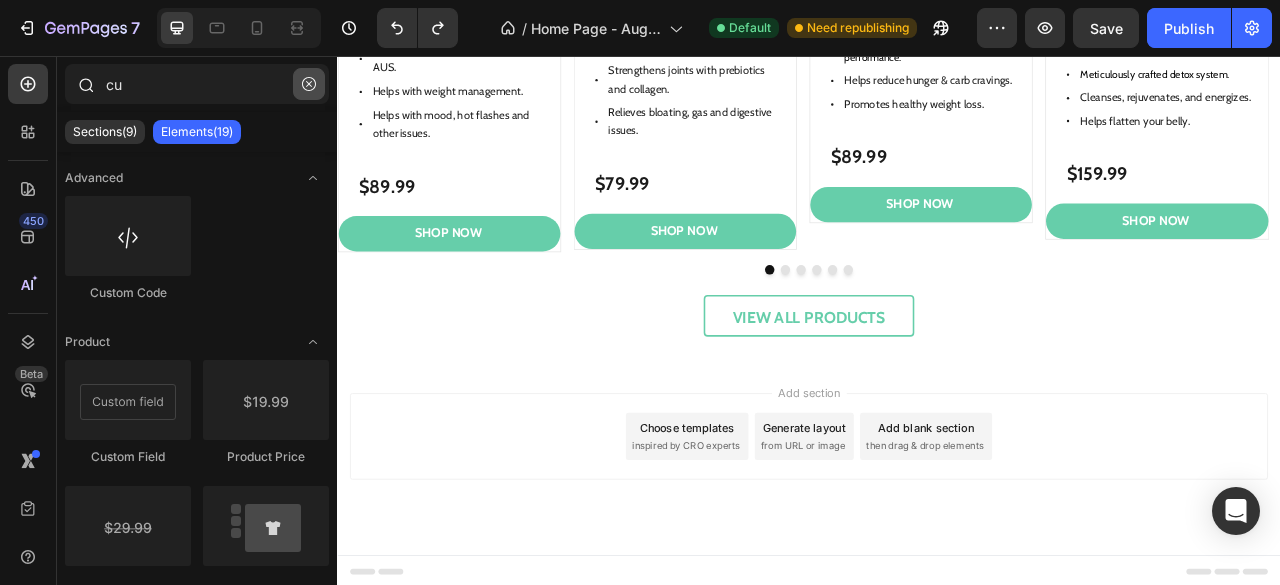 click at bounding box center (309, 84) 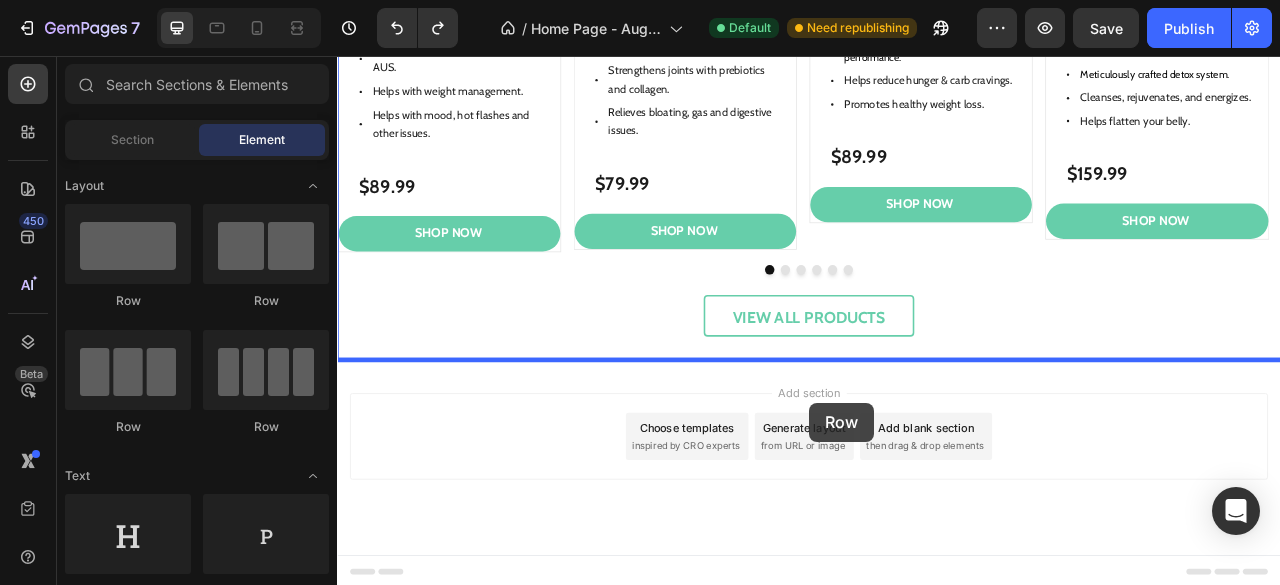 drag, startPoint x: 483, startPoint y: 431, endPoint x: 938, endPoint y: 497, distance: 459.7619 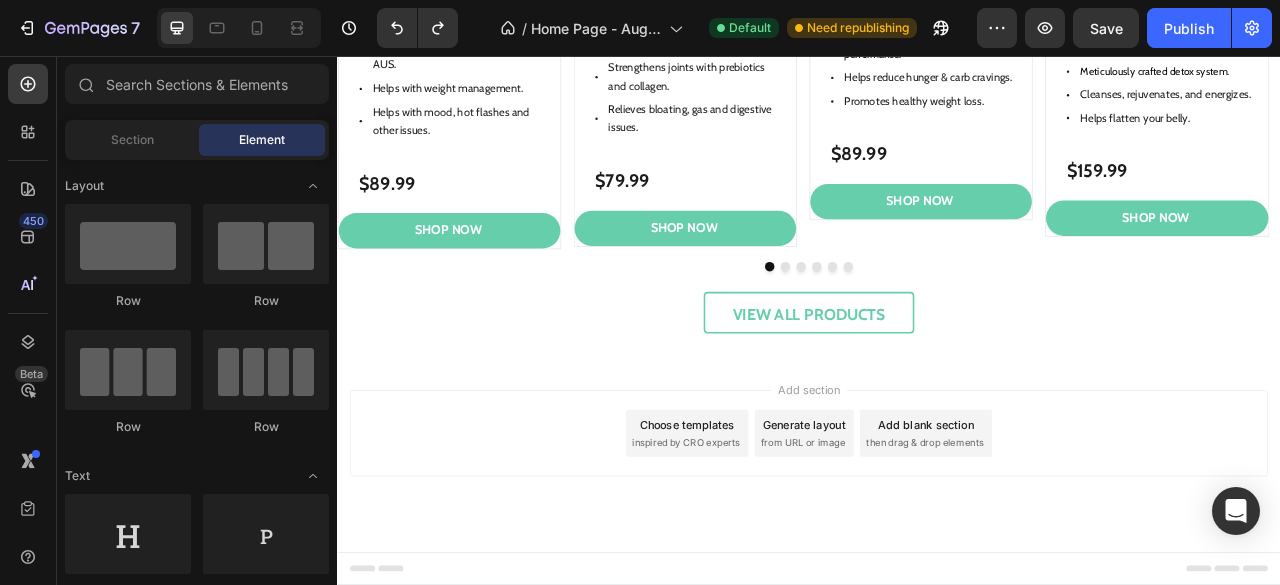 scroll, scrollTop: 1724, scrollLeft: 0, axis: vertical 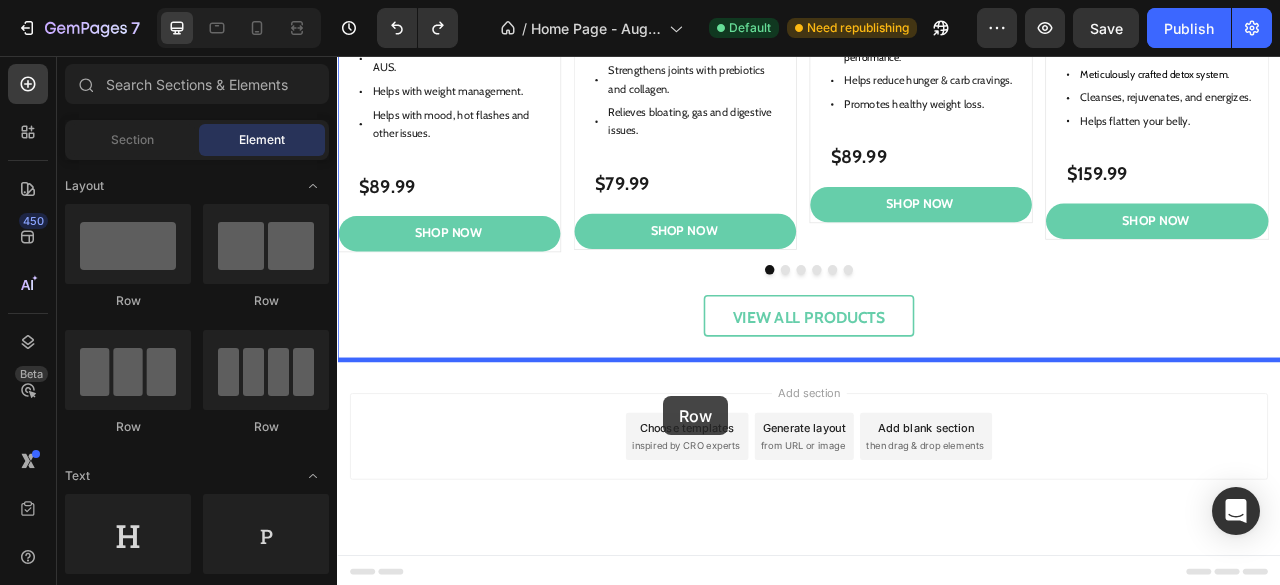 drag, startPoint x: 449, startPoint y: 327, endPoint x: 752, endPoint y: 487, distance: 342.64996 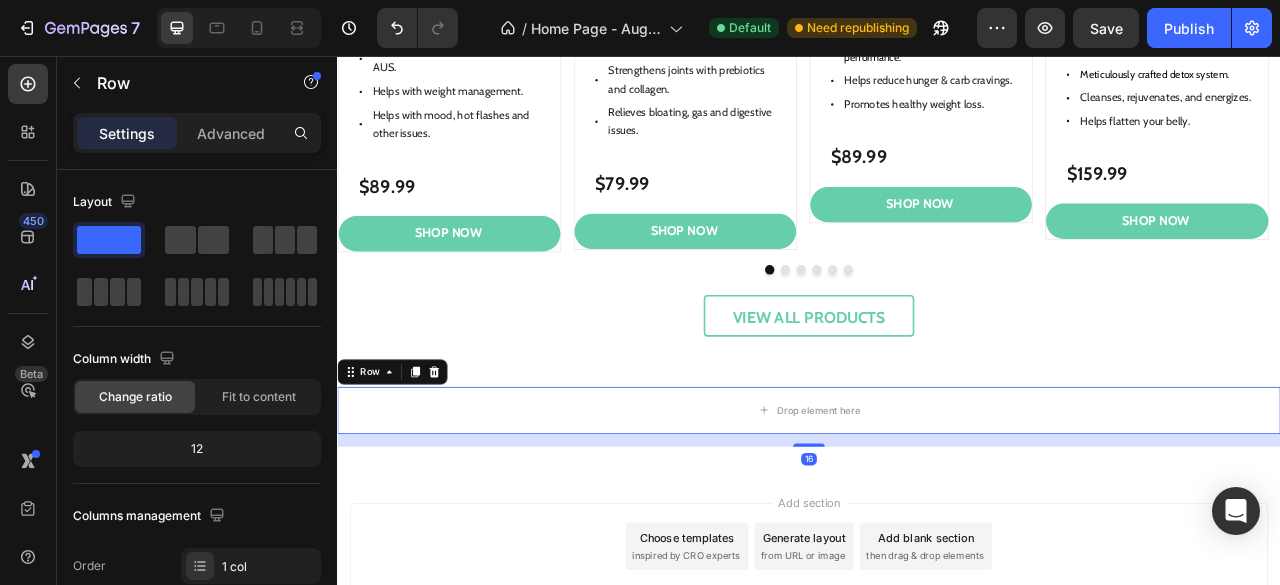 scroll, scrollTop: 1864, scrollLeft: 0, axis: vertical 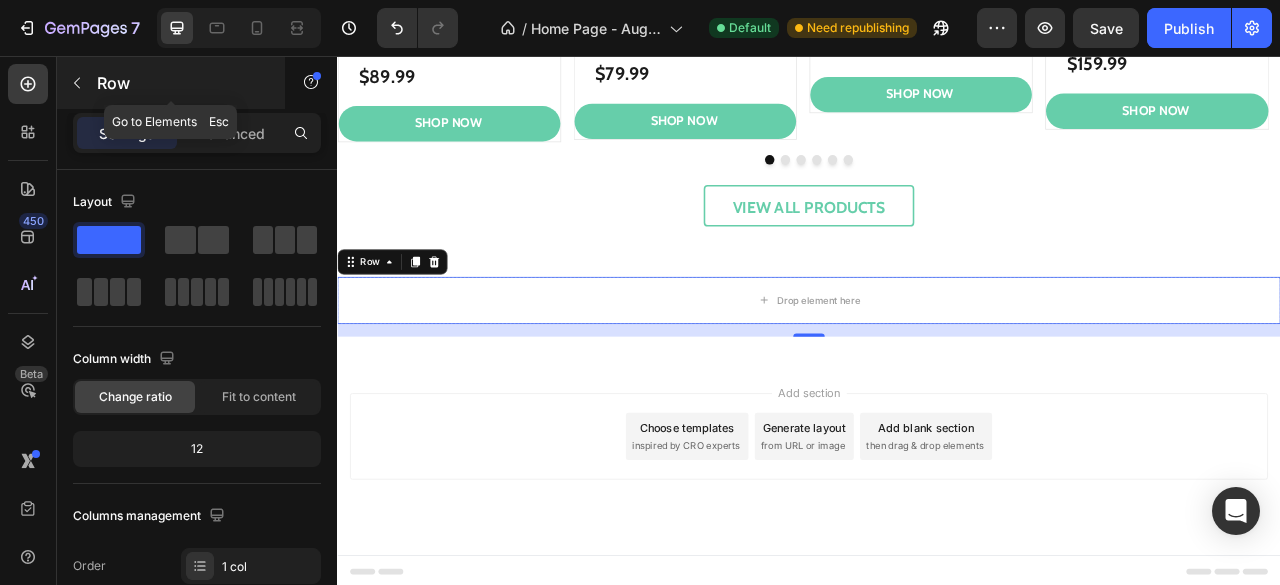 click at bounding box center [77, 83] 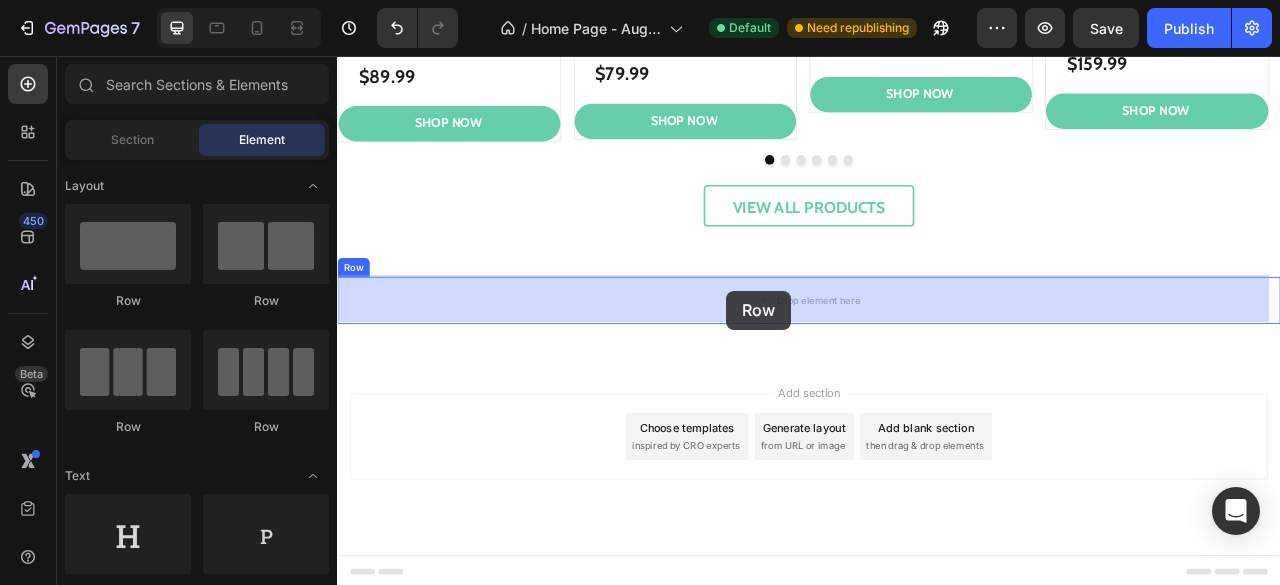 drag, startPoint x: 471, startPoint y: 435, endPoint x: 832, endPoint y: 355, distance: 369.75803 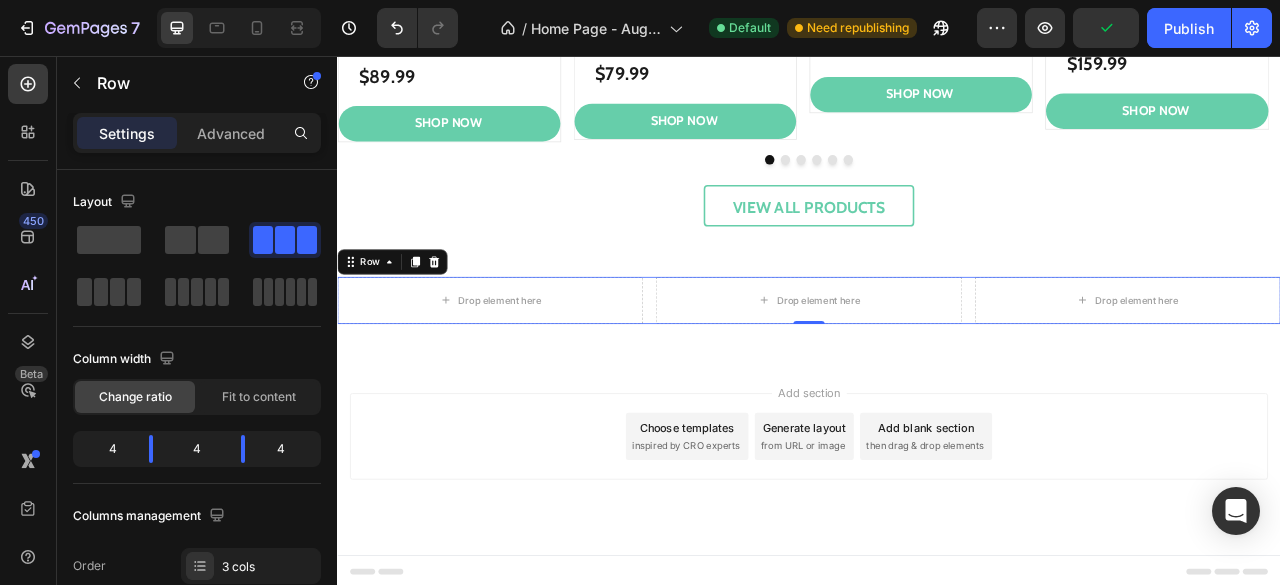 click on "Drop element here
Drop element here
Drop element here Row   0" at bounding box center (937, 367) 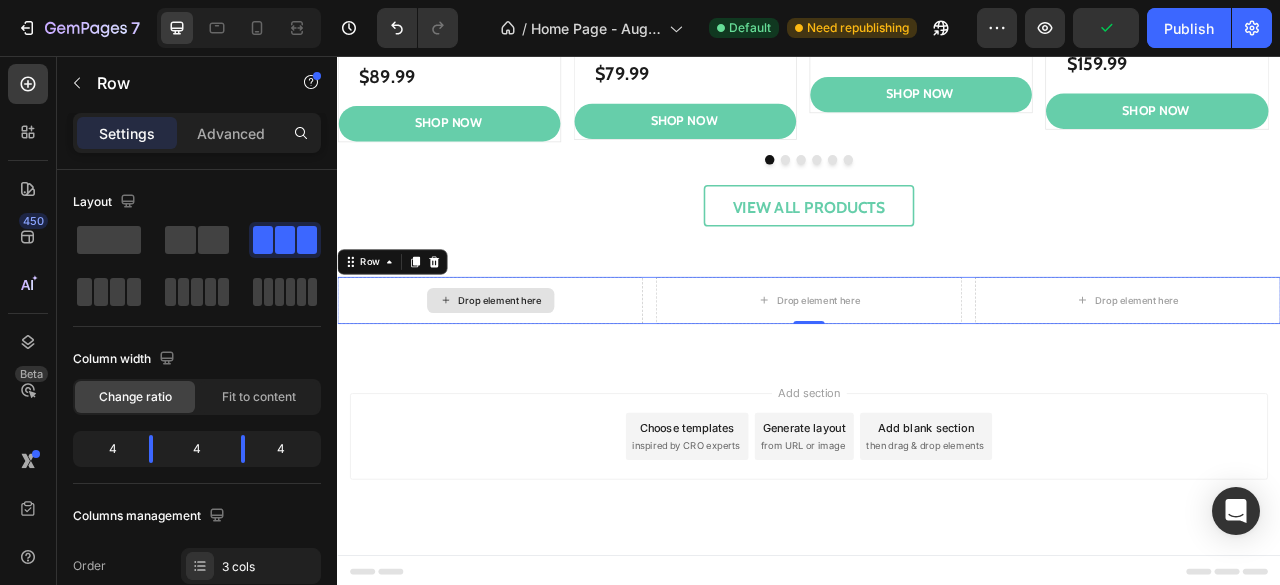 click on "Drop element here" at bounding box center (544, 367) 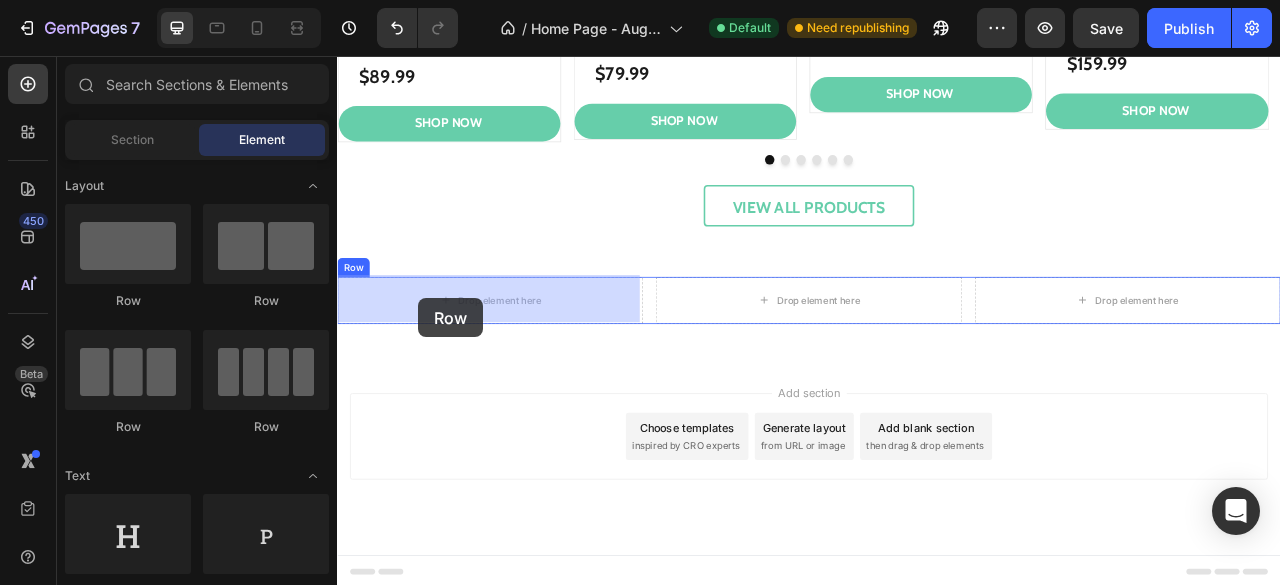 drag, startPoint x: 575, startPoint y: 296, endPoint x: 440, endPoint y: 364, distance: 151.15886 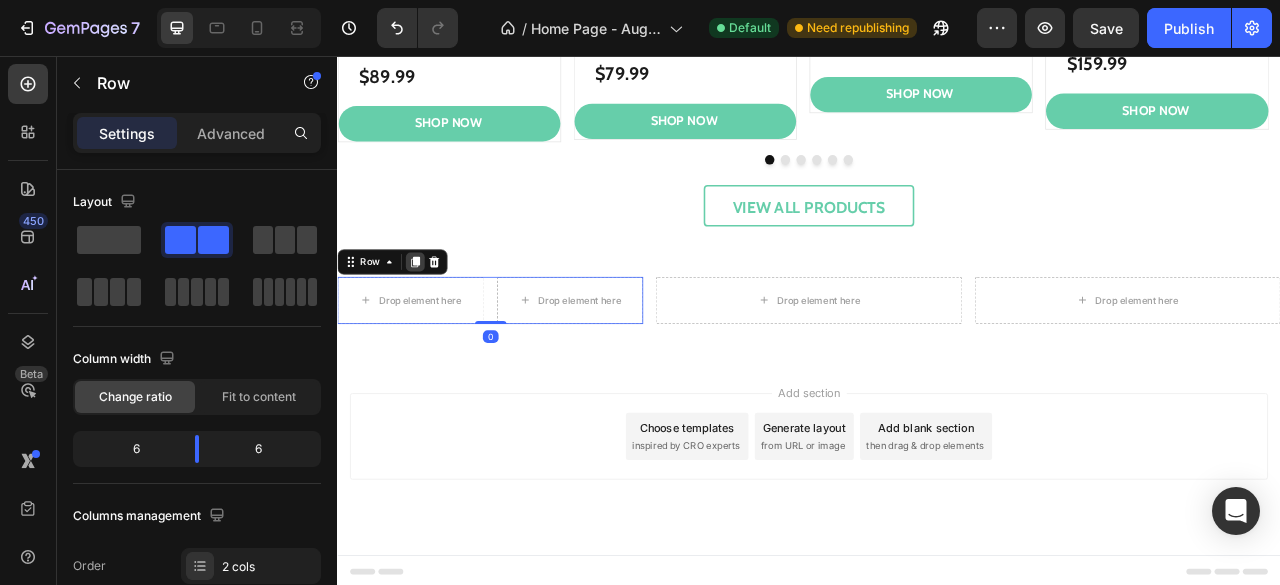 click at bounding box center [436, 318] 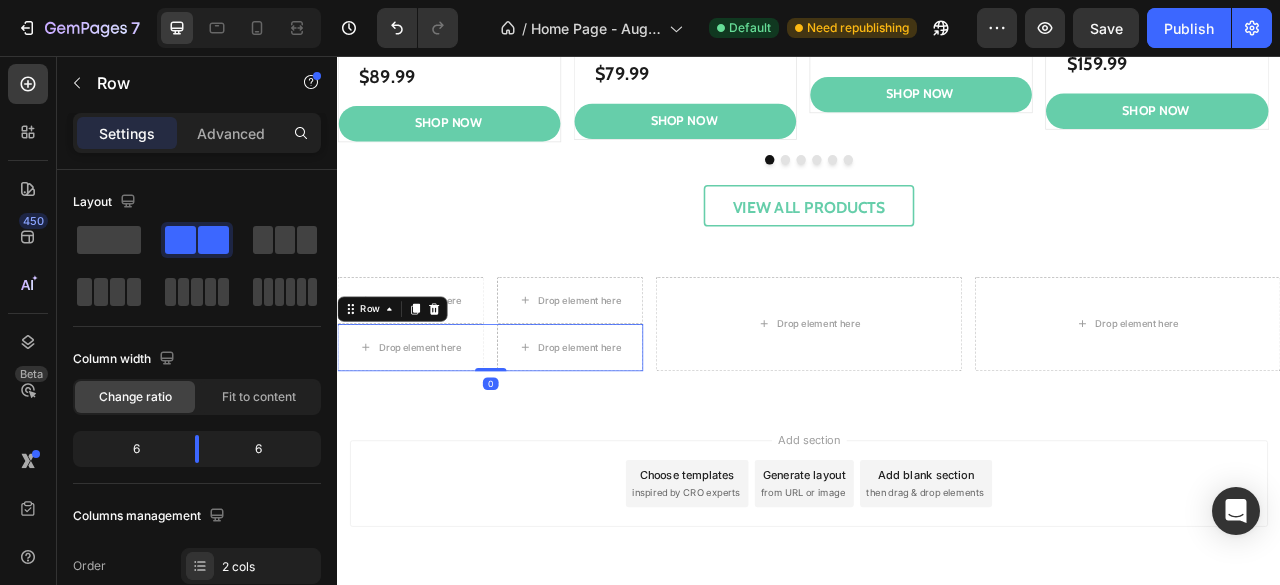 scroll, scrollTop: 1924, scrollLeft: 0, axis: vertical 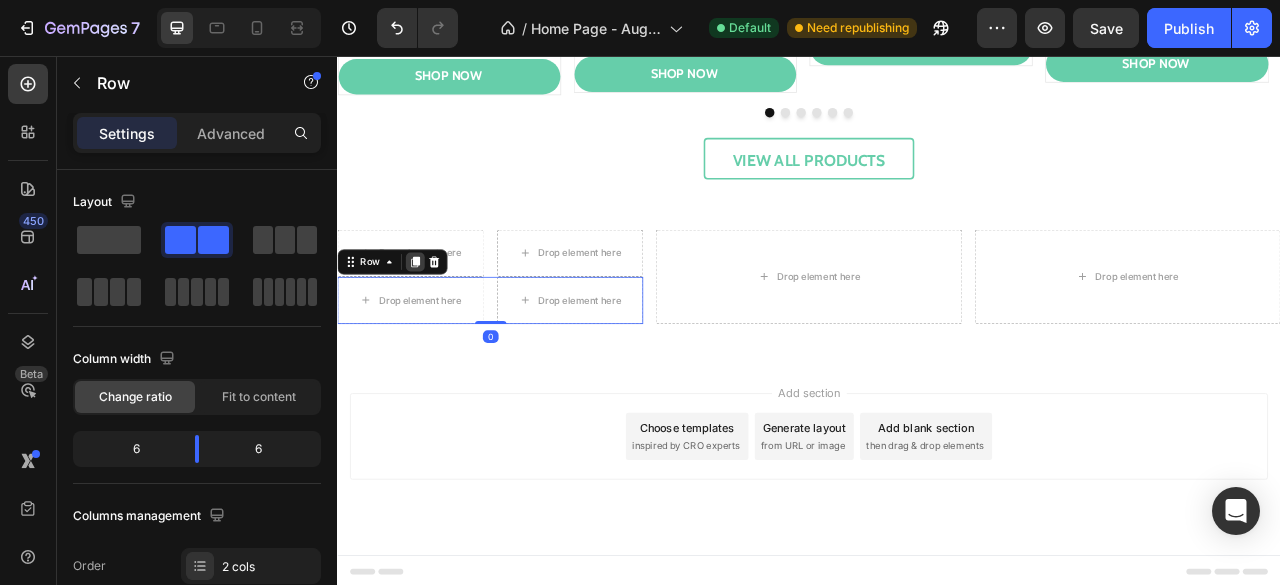 click at bounding box center (436, 318) 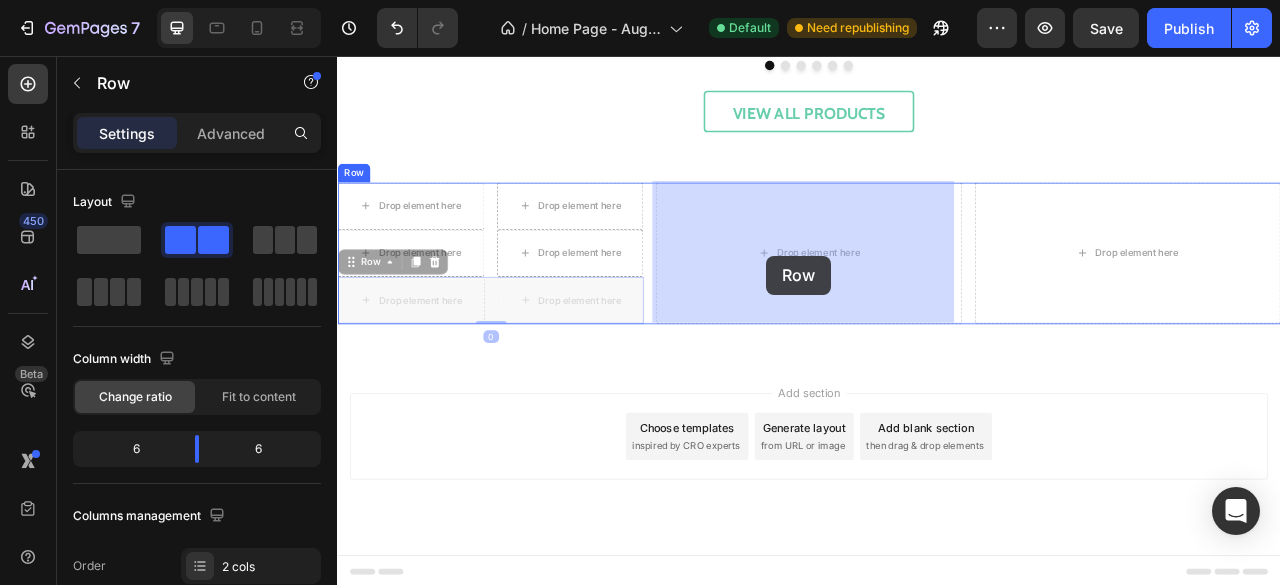 drag, startPoint x: 377, startPoint y: 313, endPoint x: 887, endPoint y: 310, distance: 510.00882 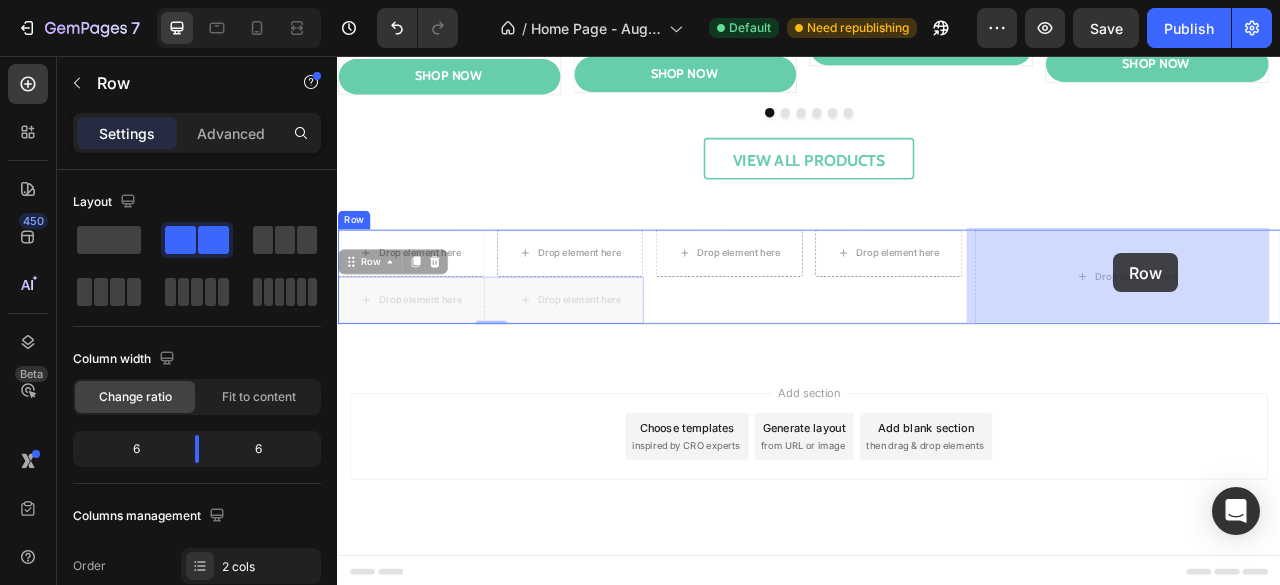 drag, startPoint x: 371, startPoint y: 309, endPoint x: 1330, endPoint y: 307, distance: 959.0021 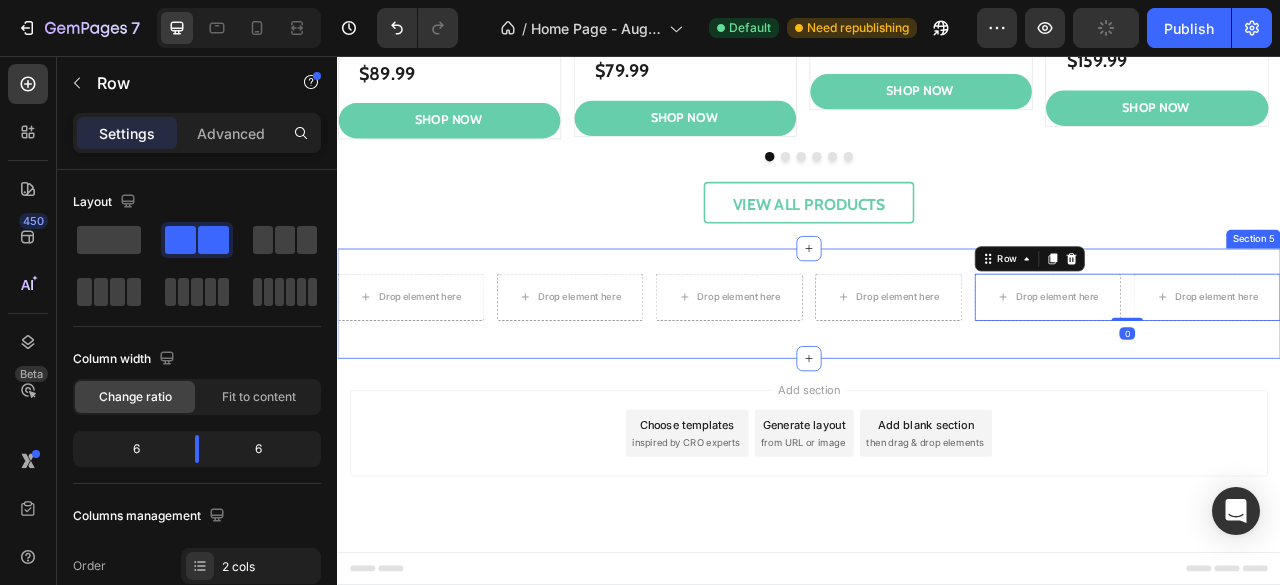 scroll, scrollTop: 1864, scrollLeft: 0, axis: vertical 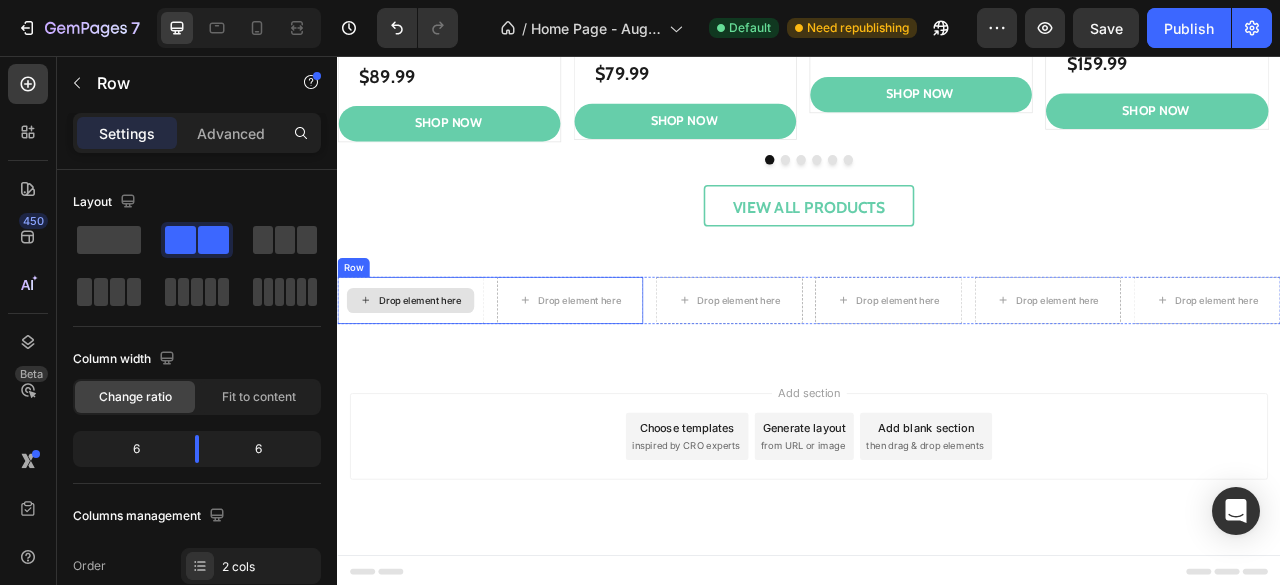 click on "Drop element here" at bounding box center [442, 367] 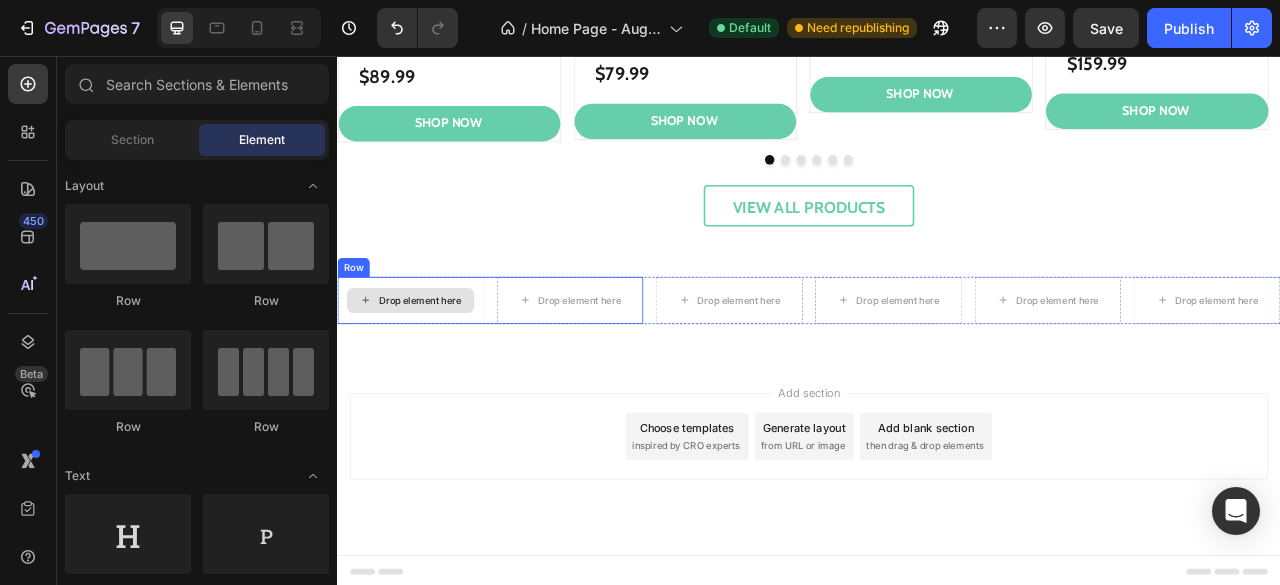click on "Drop element here" at bounding box center (430, 367) 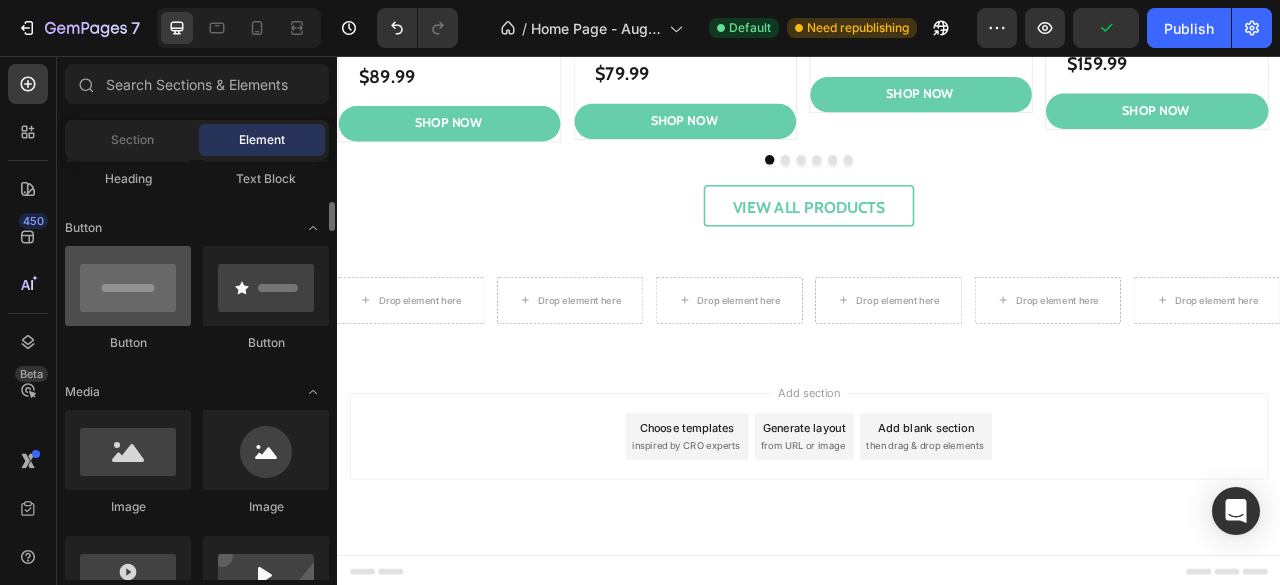 scroll, scrollTop: 426, scrollLeft: 0, axis: vertical 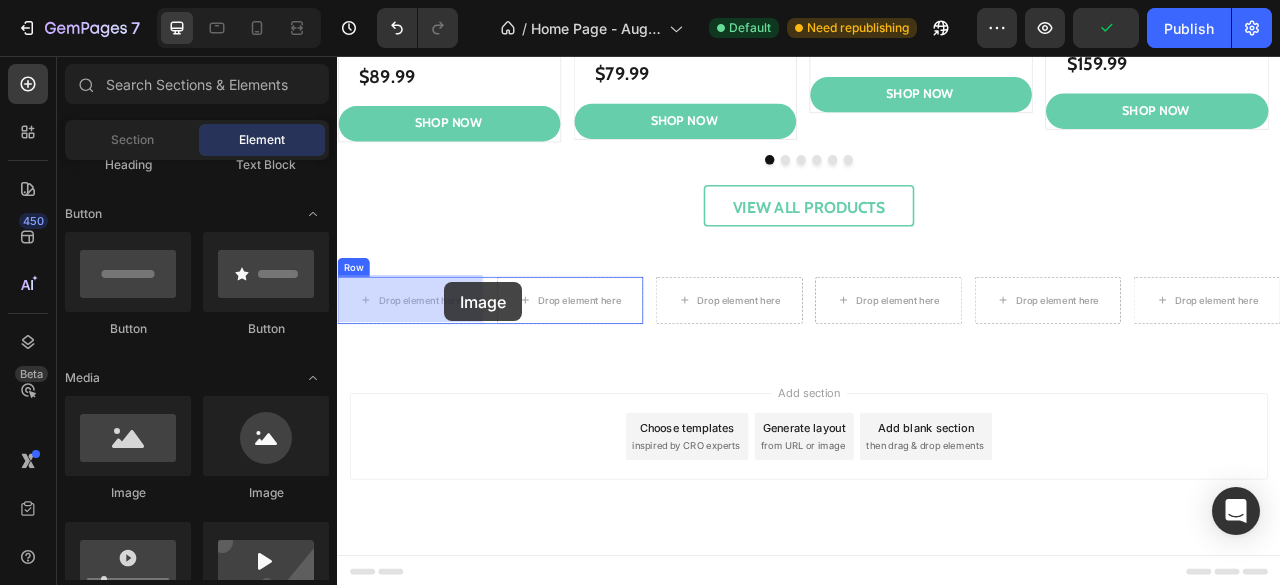 drag, startPoint x: 462, startPoint y: 513, endPoint x: 468, endPoint y: 348, distance: 165.10905 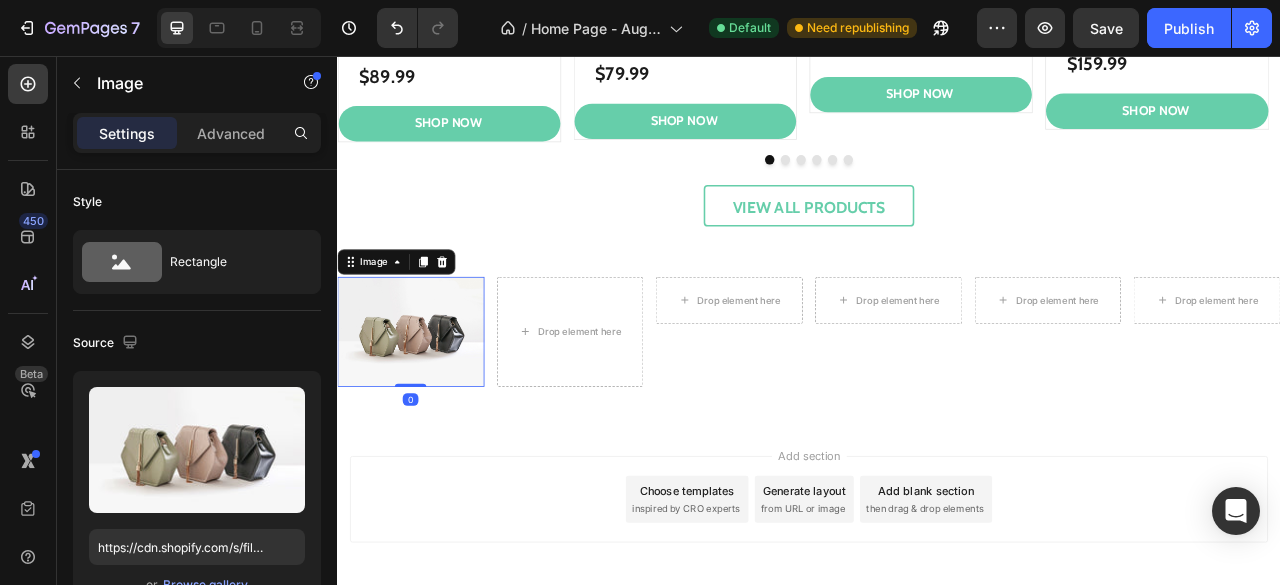 scroll, scrollTop: 1942, scrollLeft: 0, axis: vertical 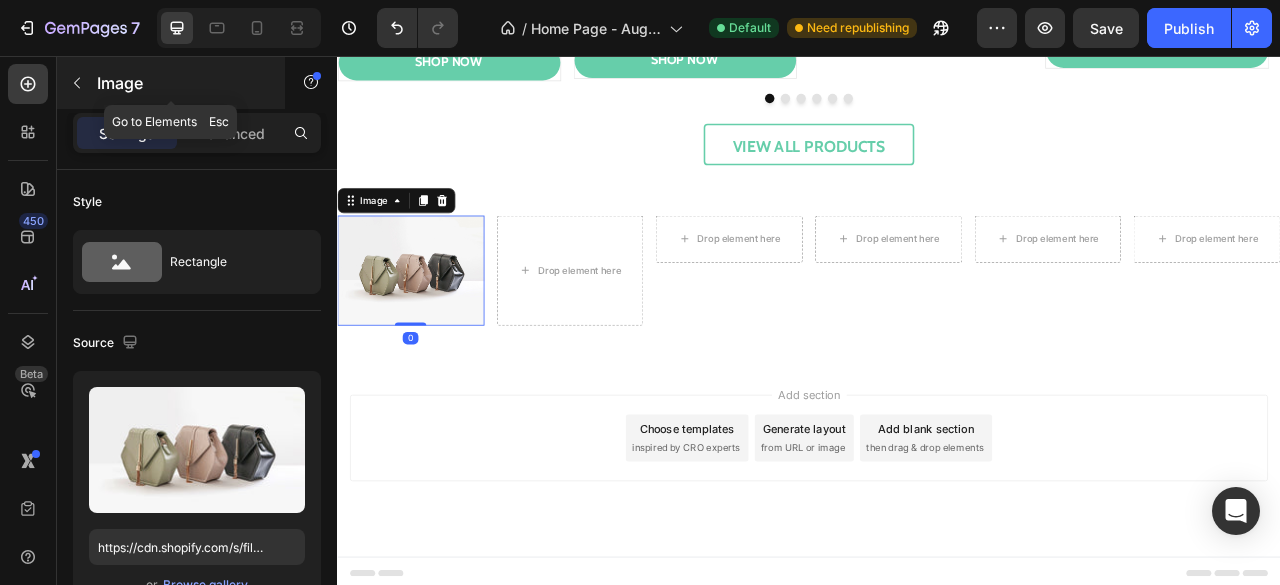 click 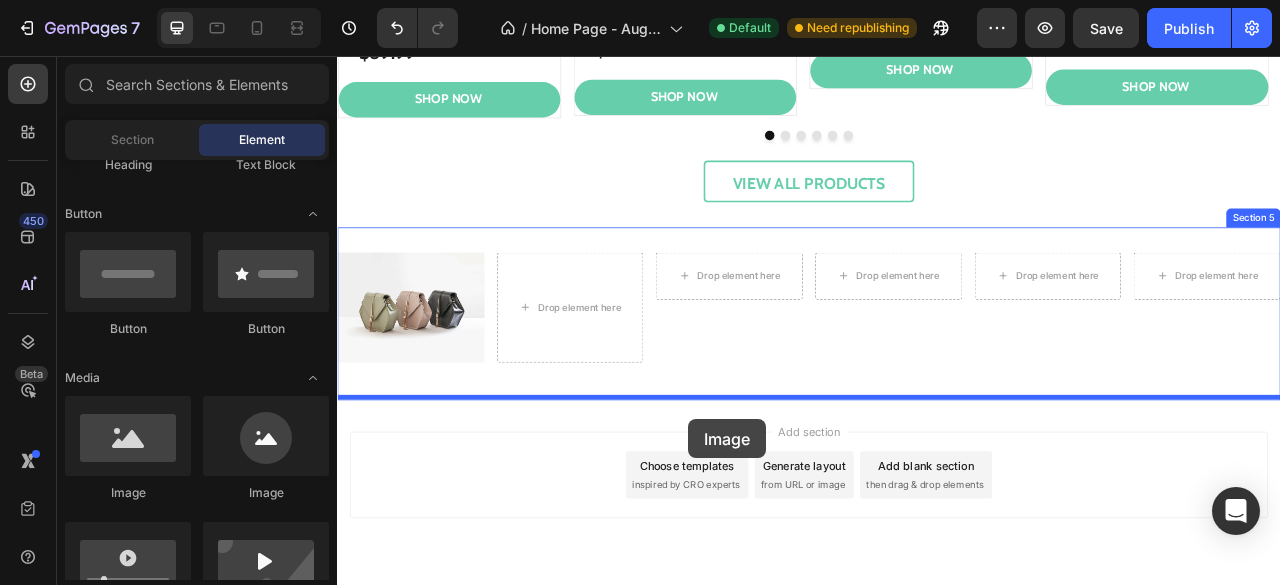 scroll, scrollTop: 1929, scrollLeft: 0, axis: vertical 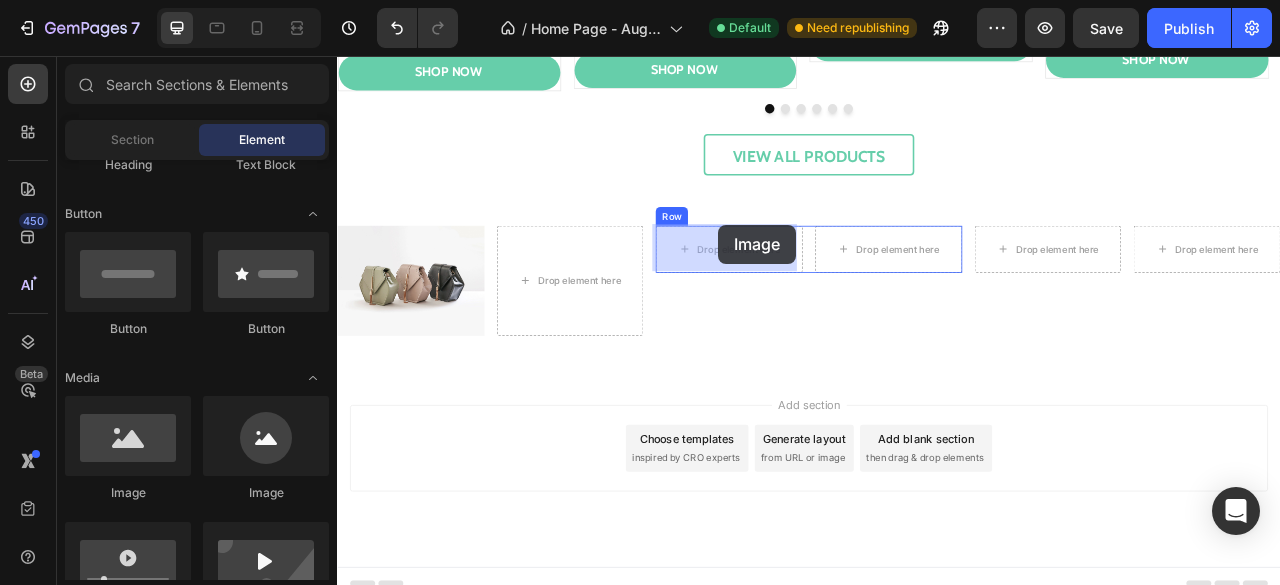 drag, startPoint x: 443, startPoint y: 510, endPoint x: 811, endPoint y: 292, distance: 427.7242 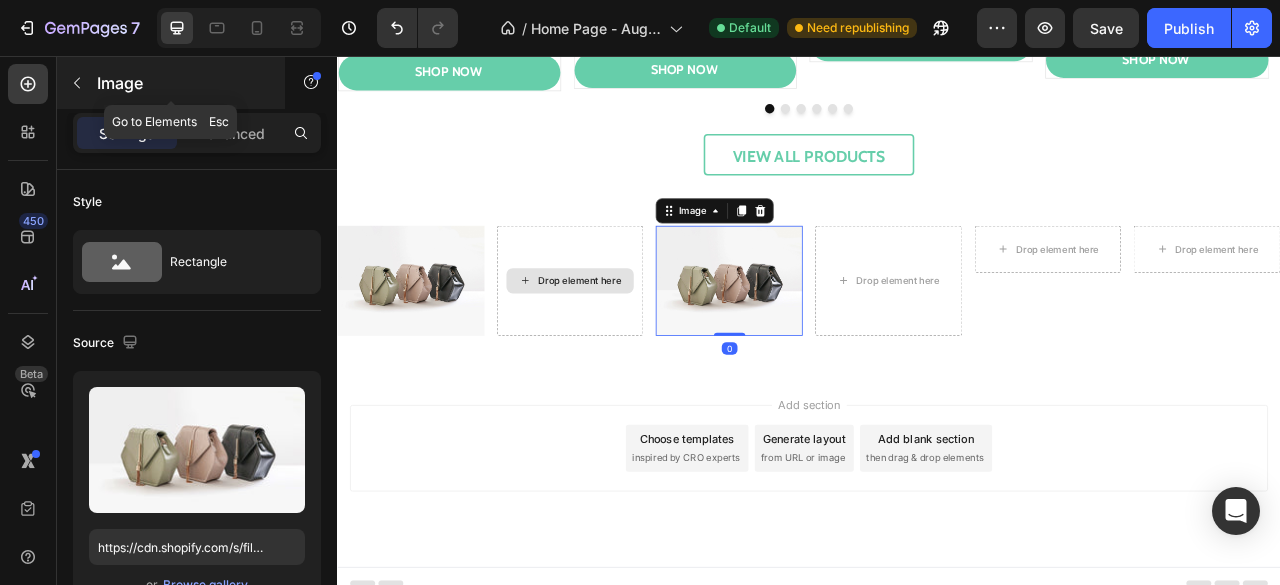 click 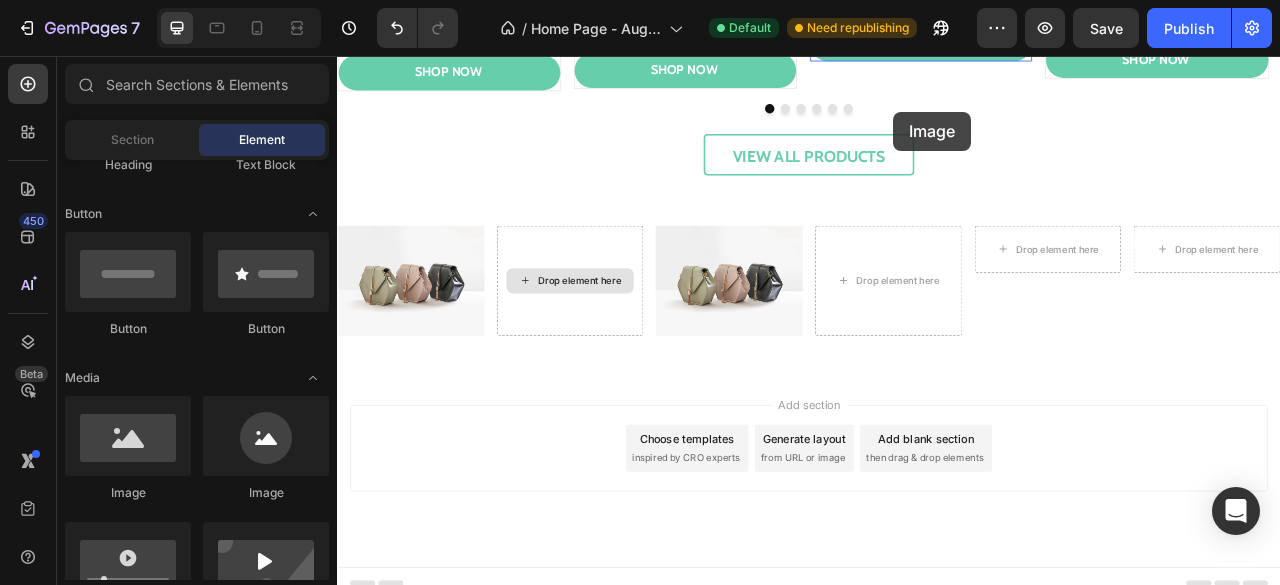 scroll, scrollTop: 1879, scrollLeft: 0, axis: vertical 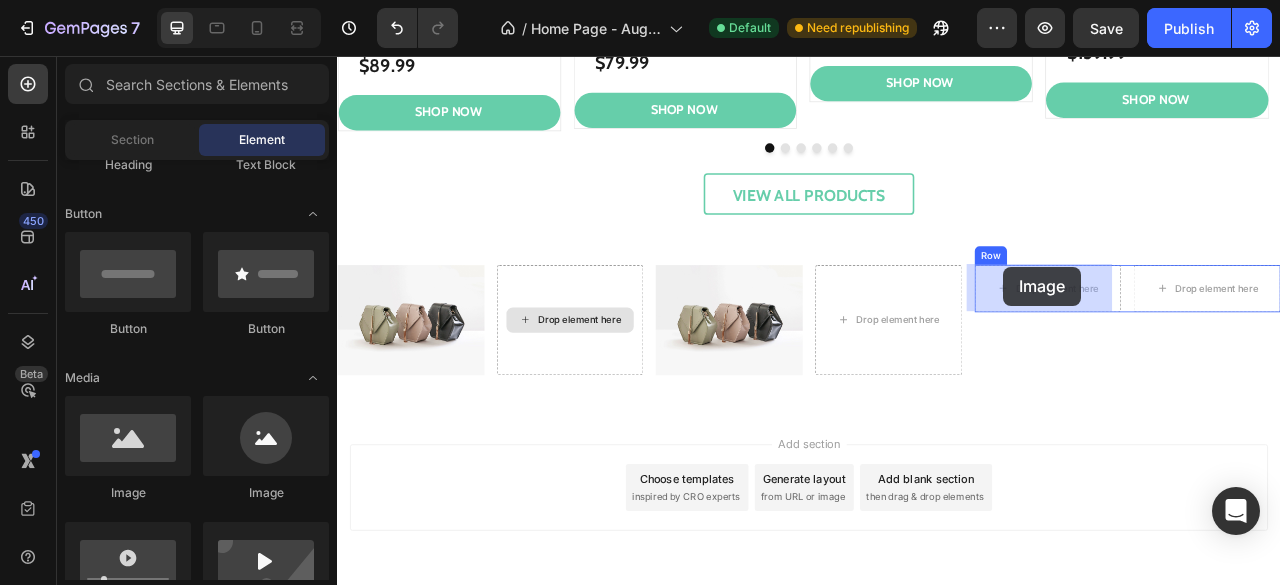 drag, startPoint x: 504, startPoint y: 505, endPoint x: 1184, endPoint y: 326, distance: 703.165 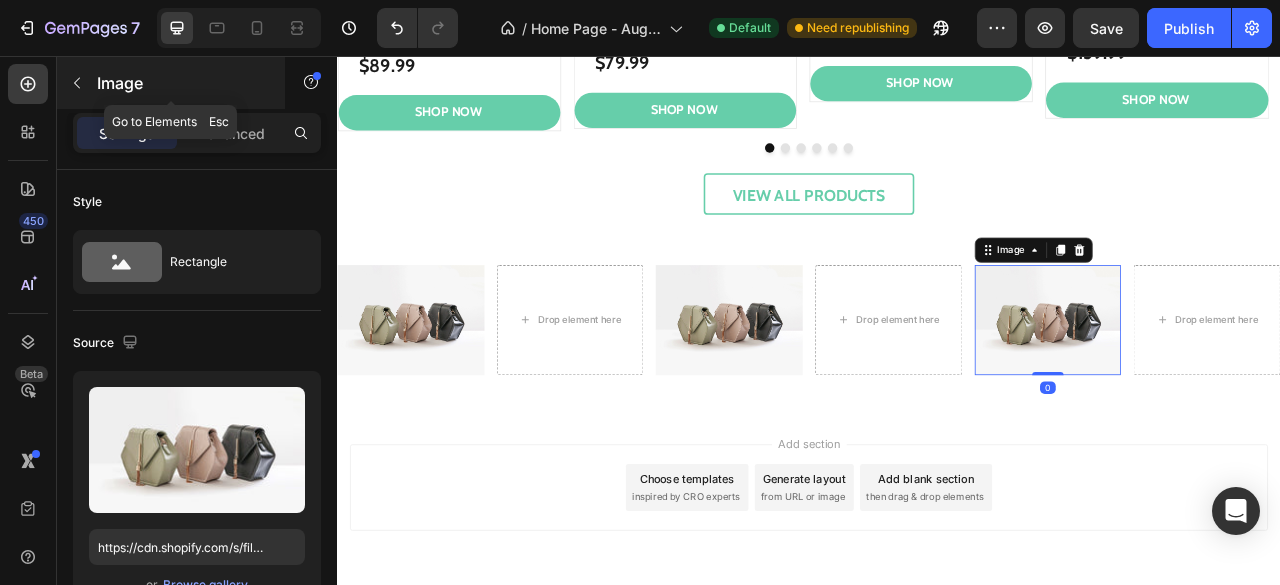 click 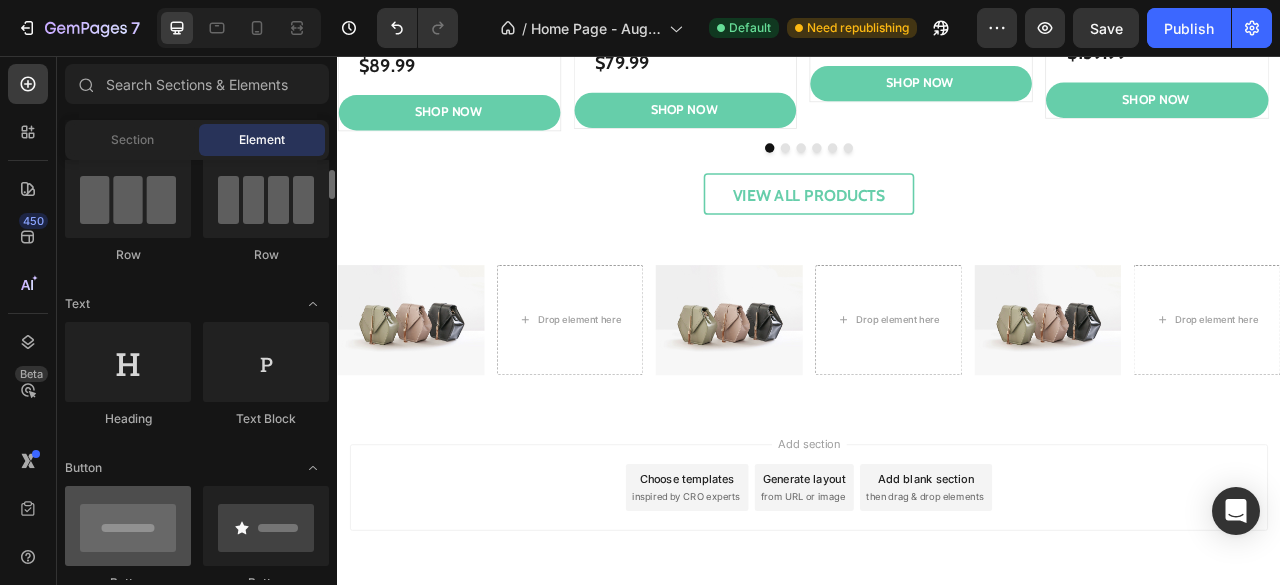 scroll, scrollTop: 170, scrollLeft: 0, axis: vertical 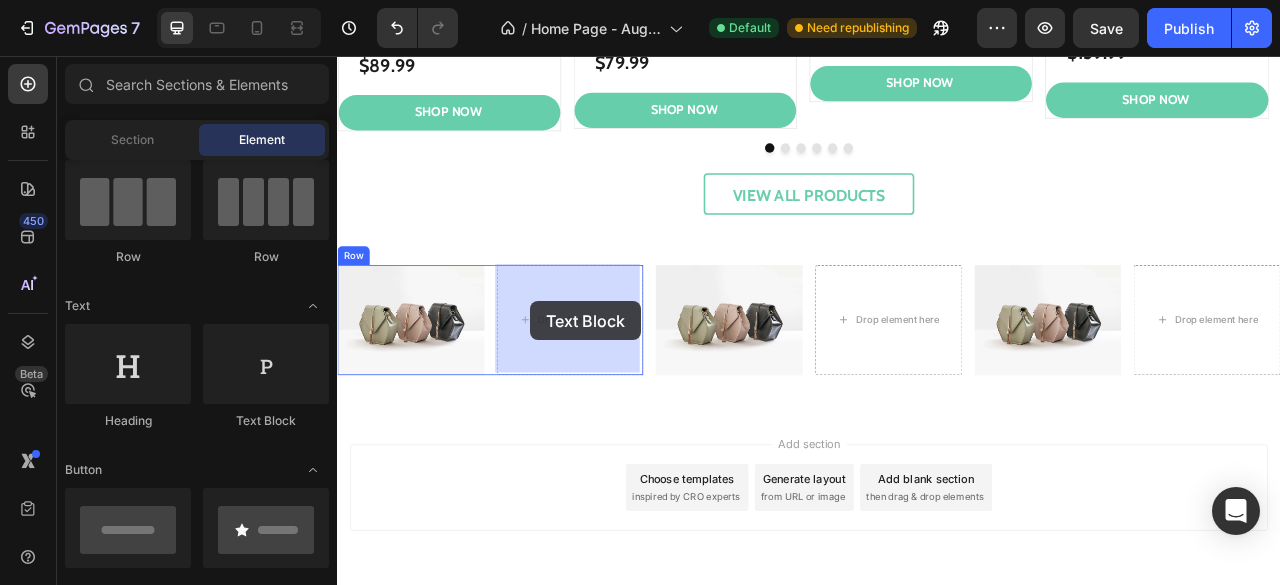 drag, startPoint x: 555, startPoint y: 439, endPoint x: 582, endPoint y: 371, distance: 73.1642 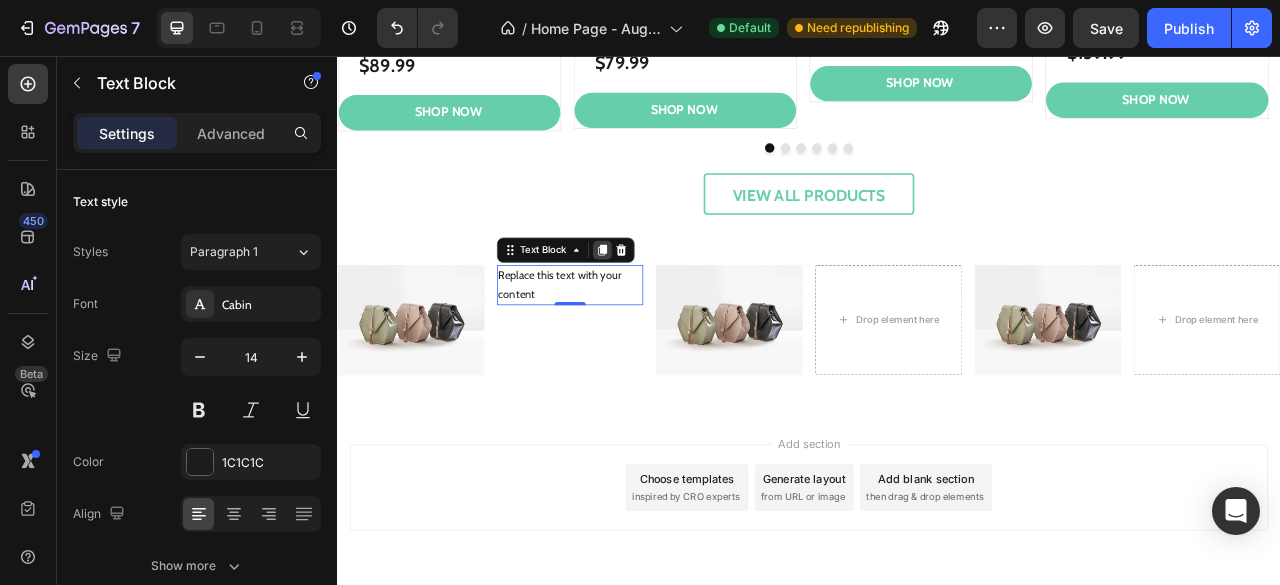 click at bounding box center [674, 303] 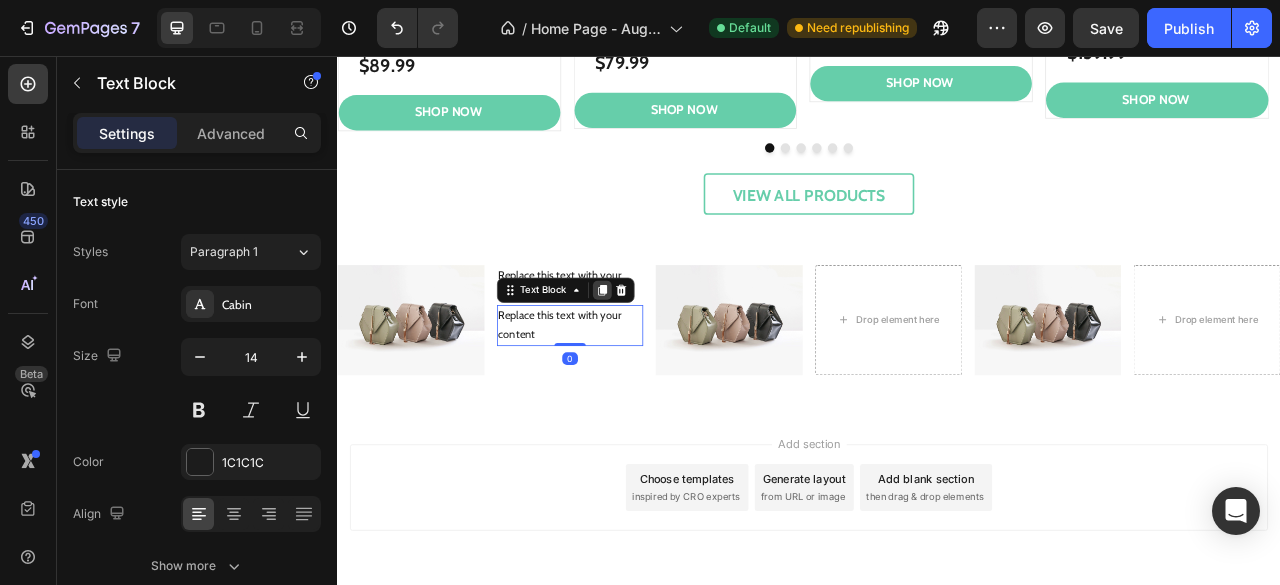 click at bounding box center [674, 354] 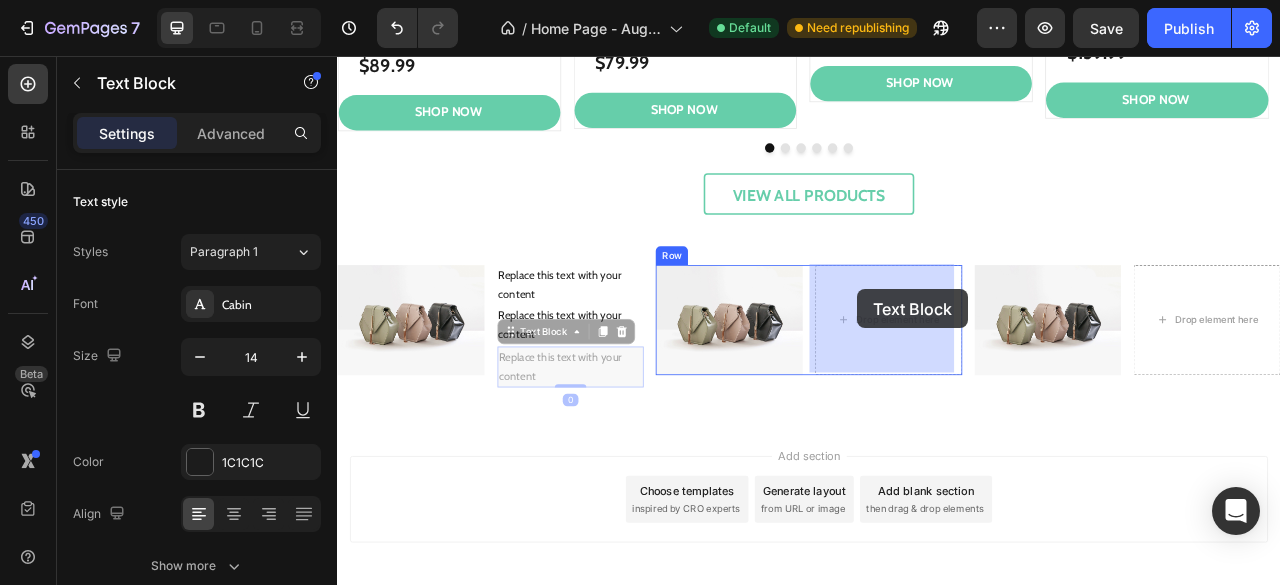 drag, startPoint x: 574, startPoint y: 405, endPoint x: 1010, endPoint y: 353, distance: 439.08997 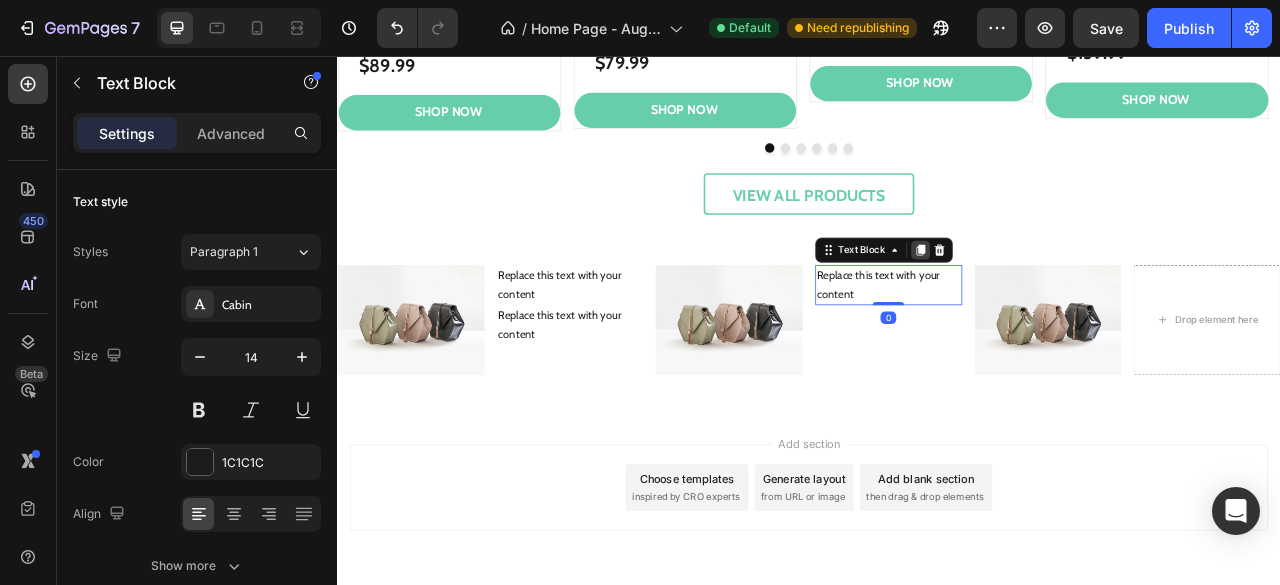 click 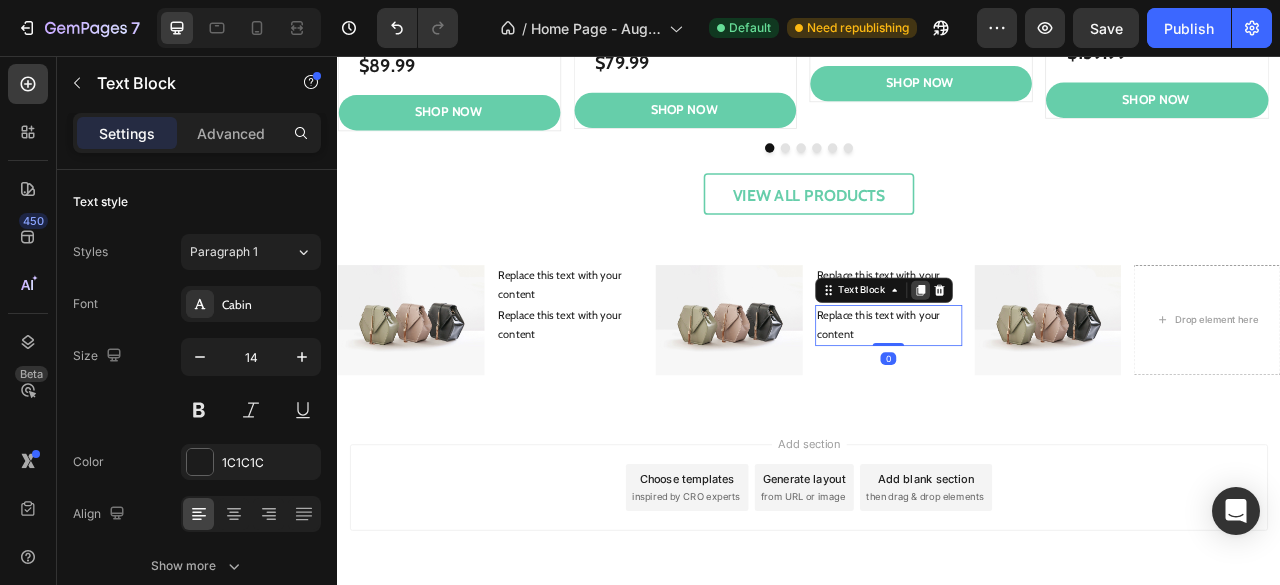 click at bounding box center [1079, 354] 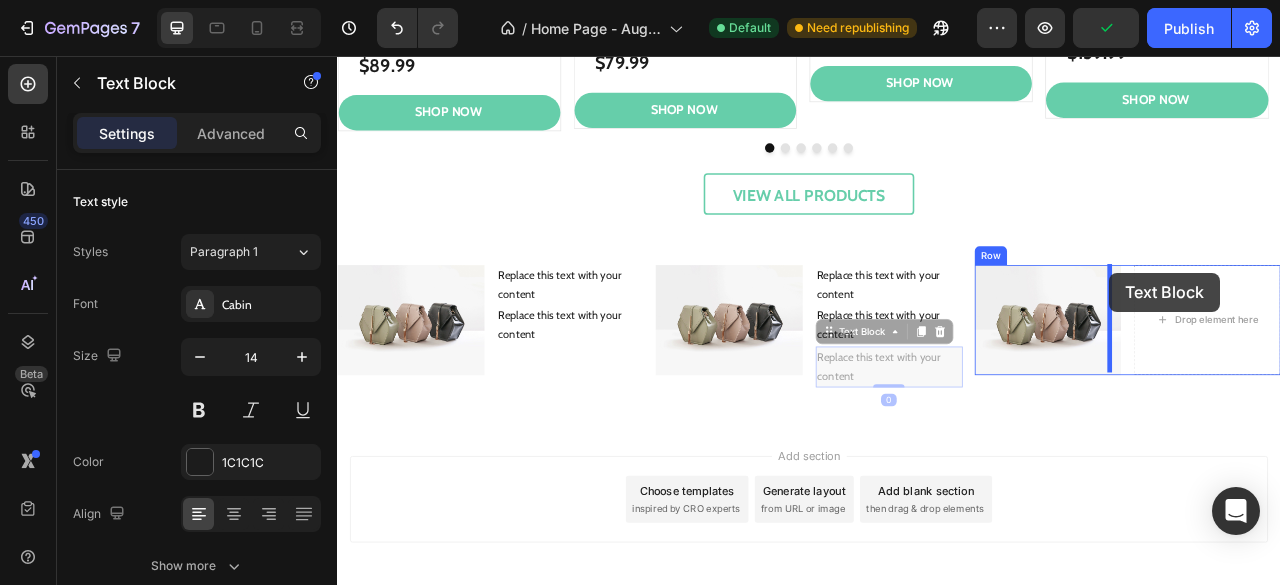drag, startPoint x: 986, startPoint y: 410, endPoint x: 1335, endPoint y: 339, distance: 356.14883 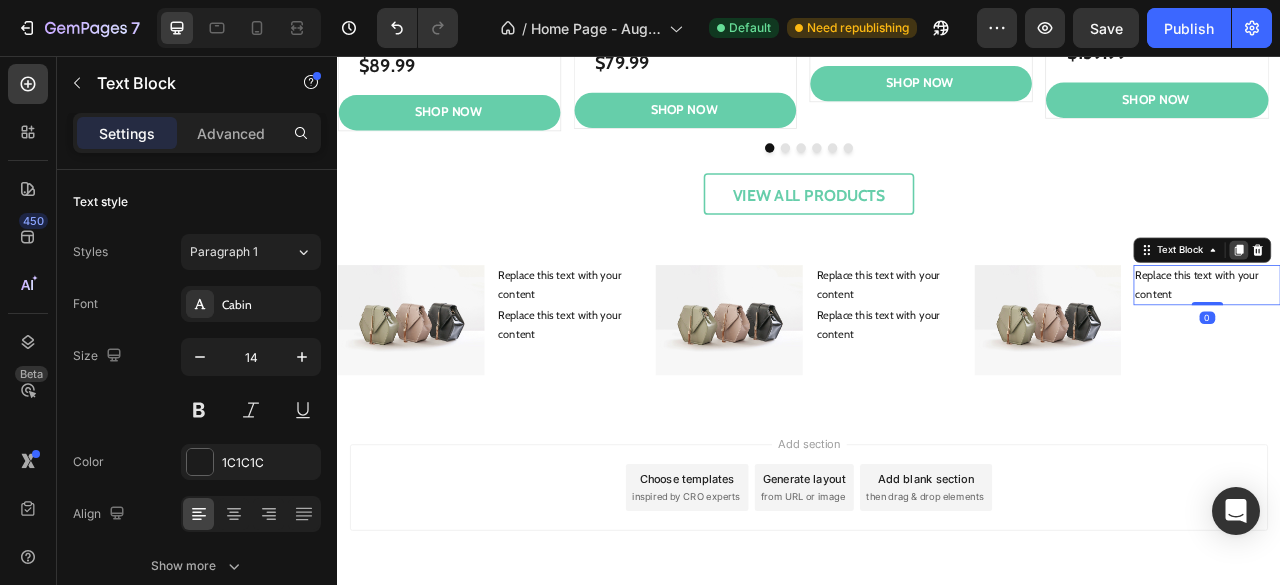click 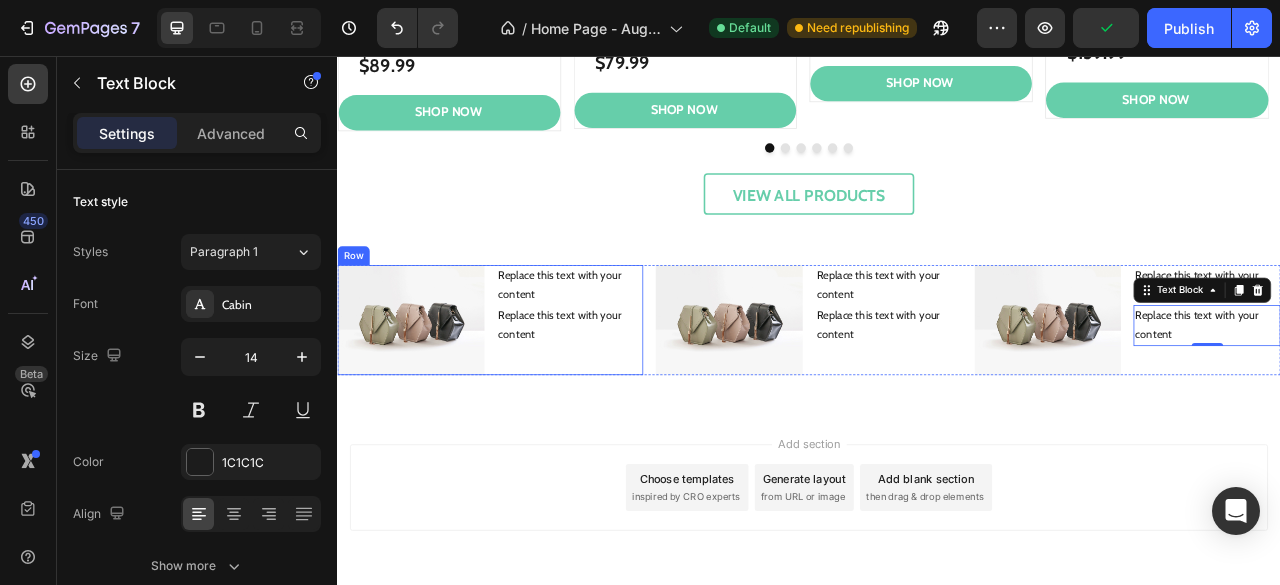 click on "Replace this text with your content Text Block Replace this text with your content Text Block" at bounding box center (633, 392) 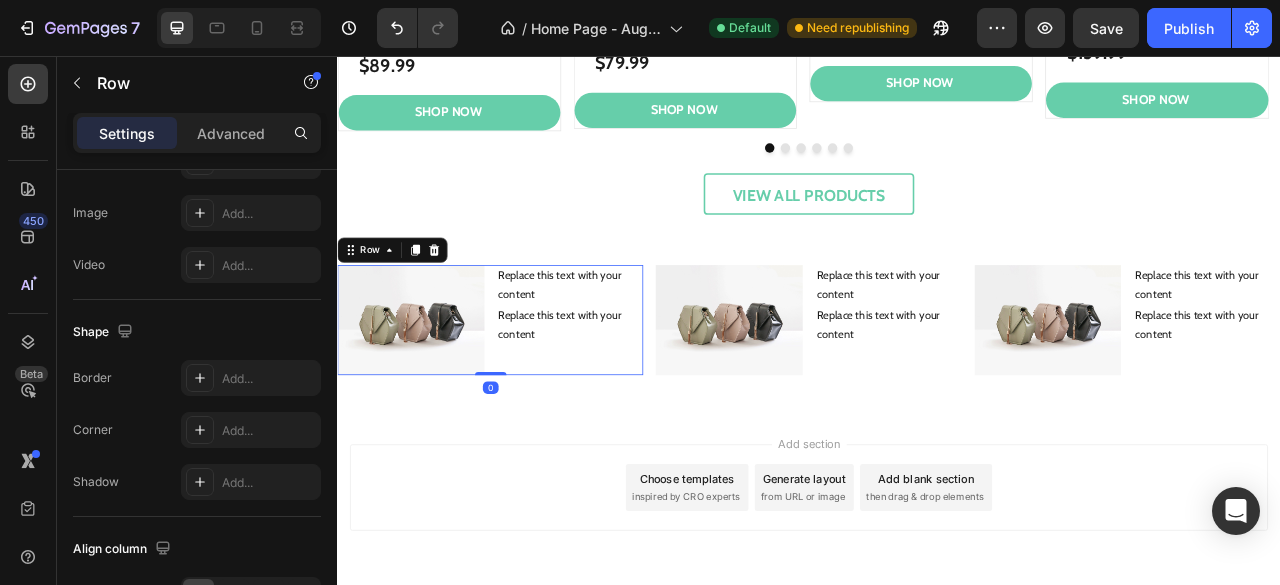 scroll, scrollTop: 972, scrollLeft: 0, axis: vertical 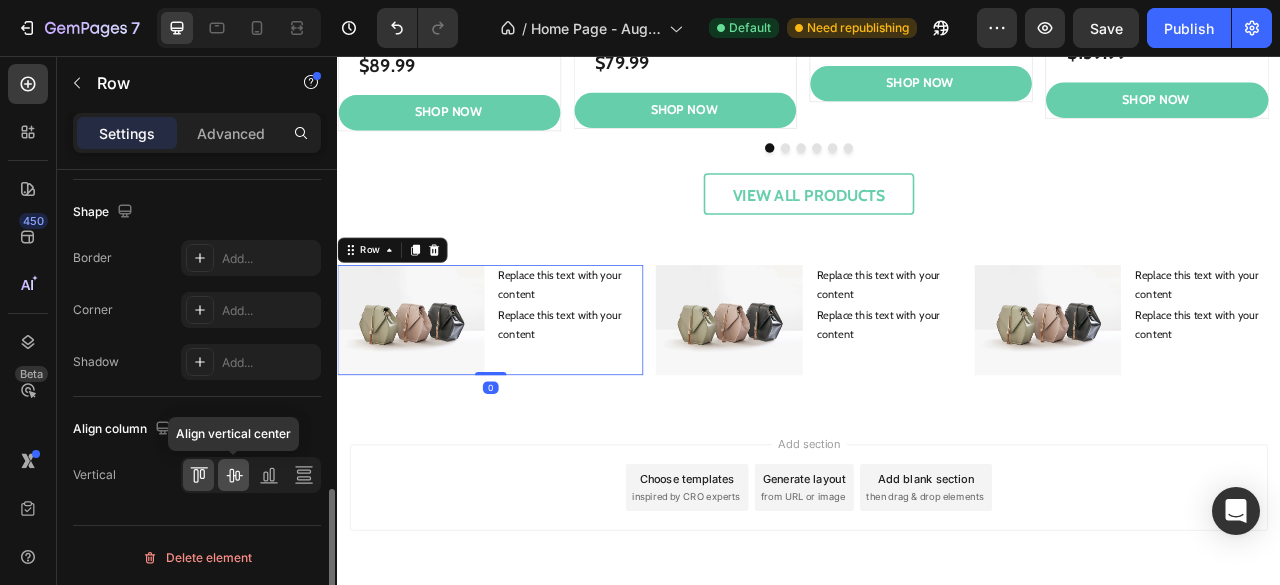 click 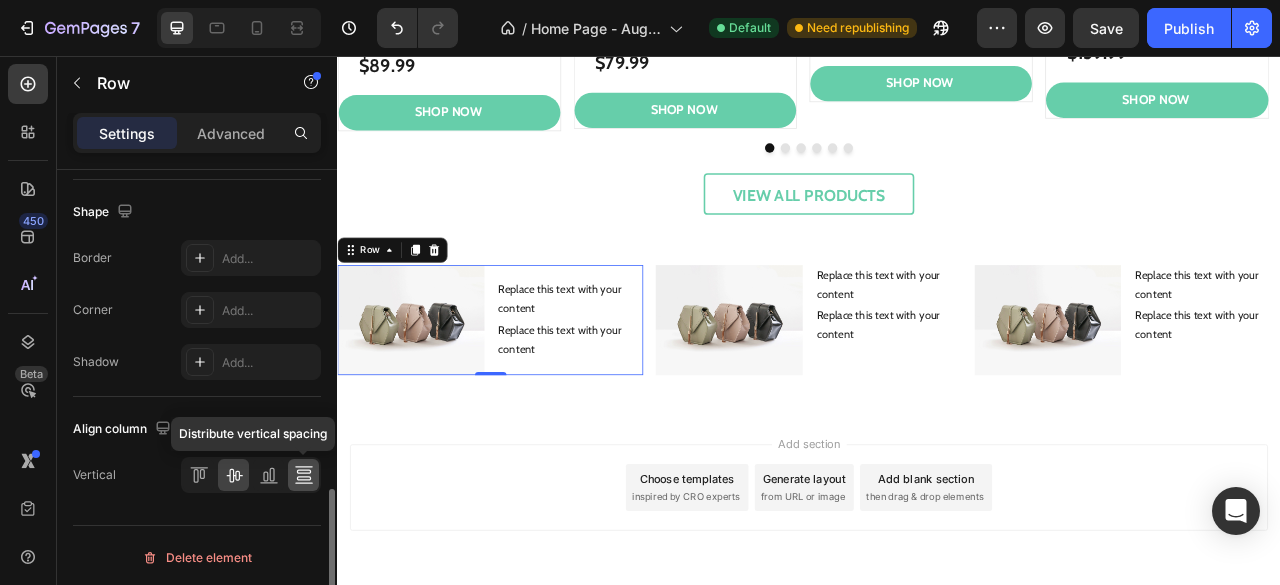 click 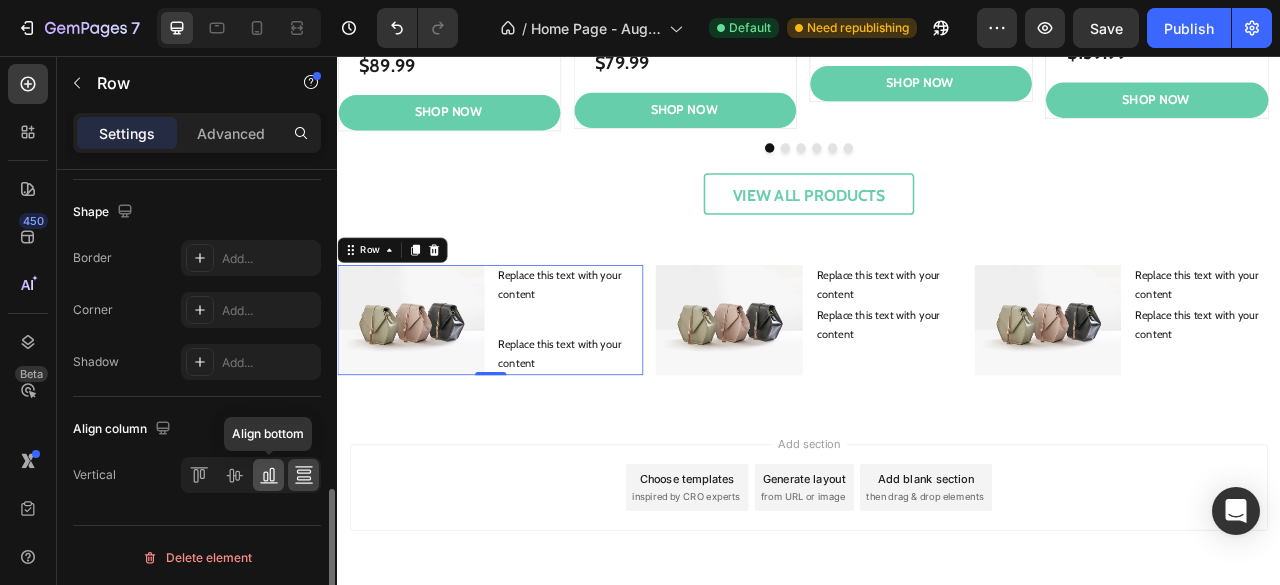 click 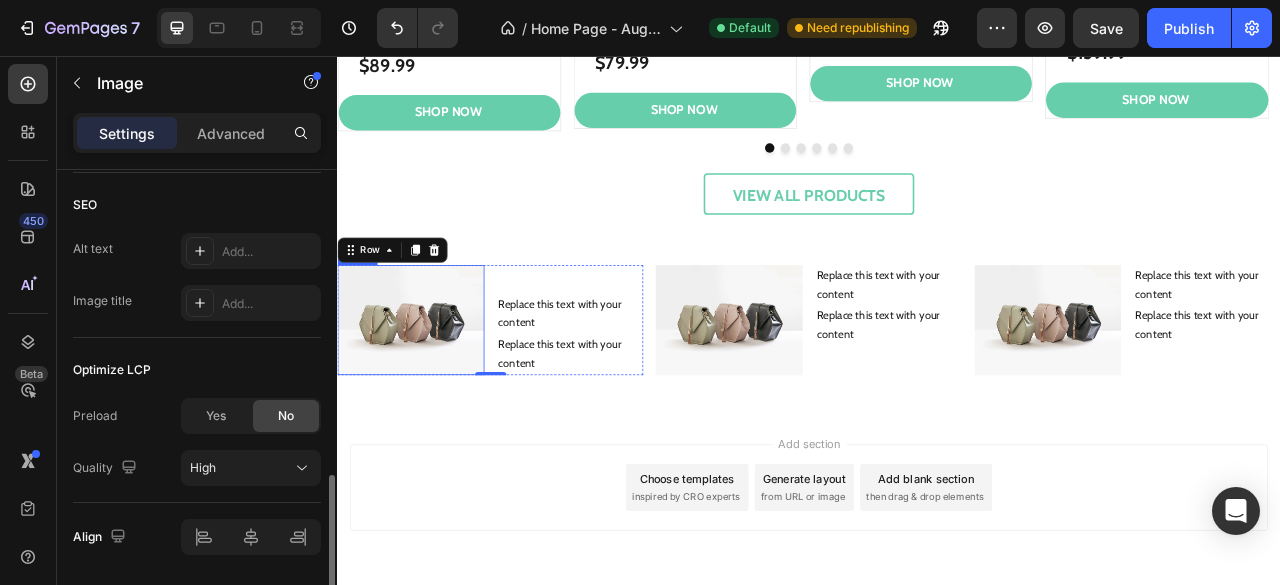 click at bounding box center [430, 392] 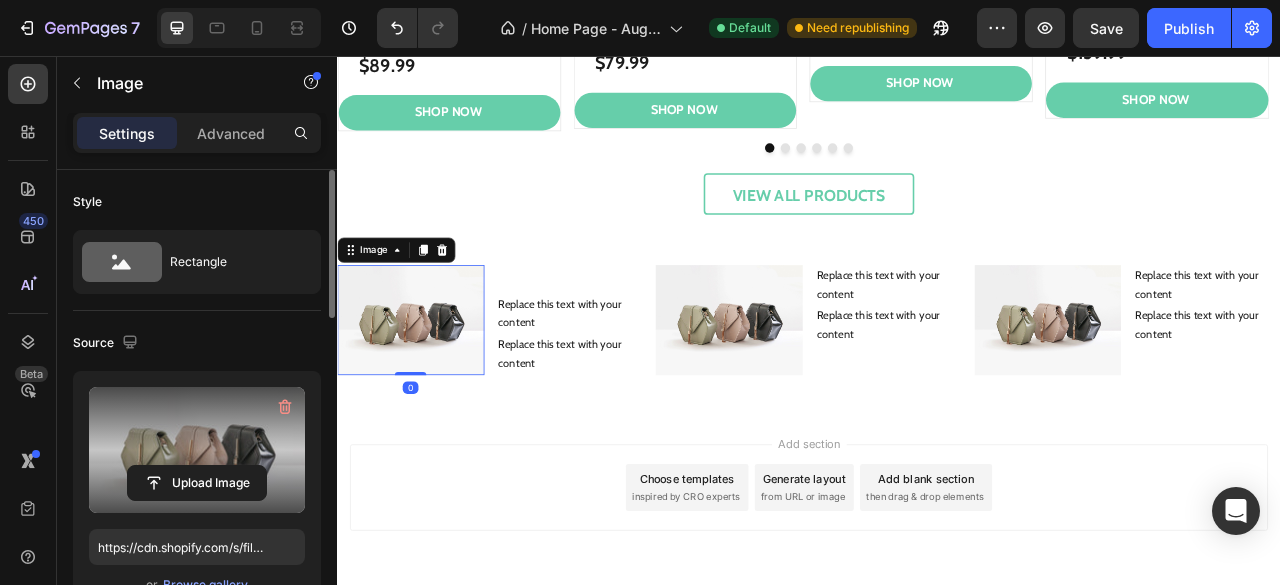 click at bounding box center [197, 450] 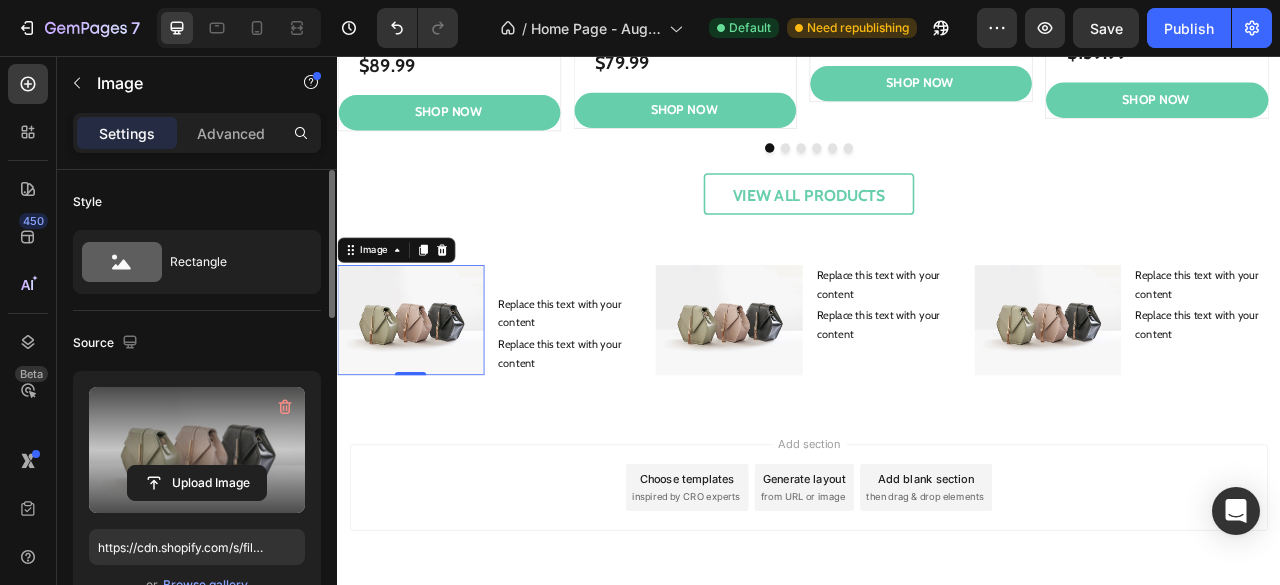 click at bounding box center [197, 450] 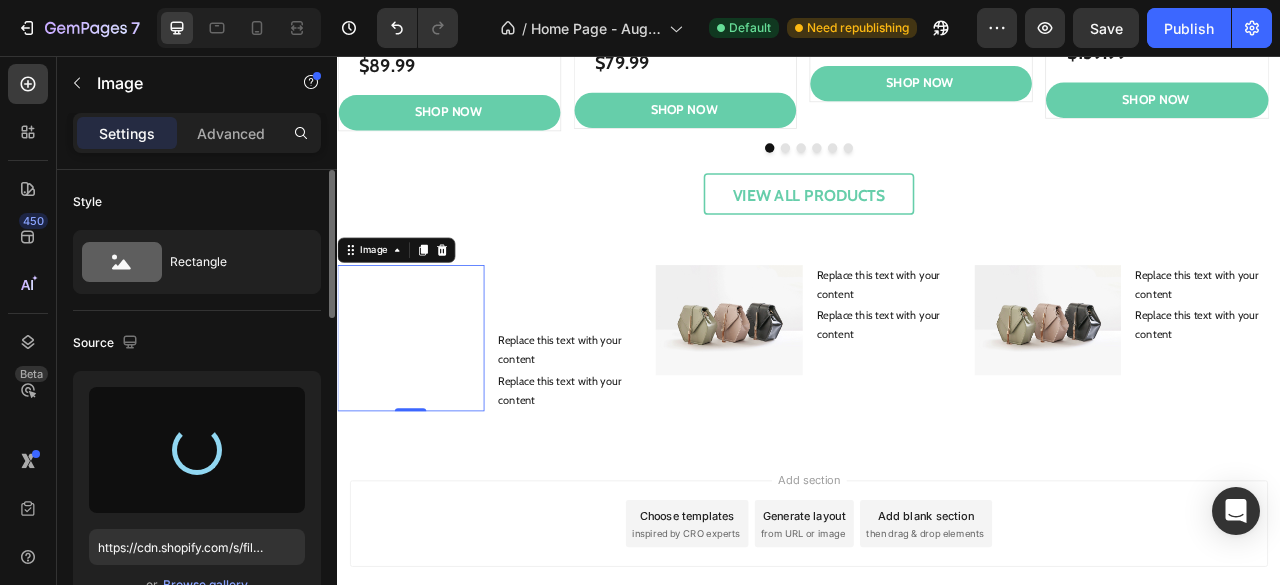 type on "https://cdn.shopify.com/s/files/1/0948/5395/5901/files/gempages_577662925980828434-be9d980d-4284-42ba-b713-8f88e0d845e1.svg" 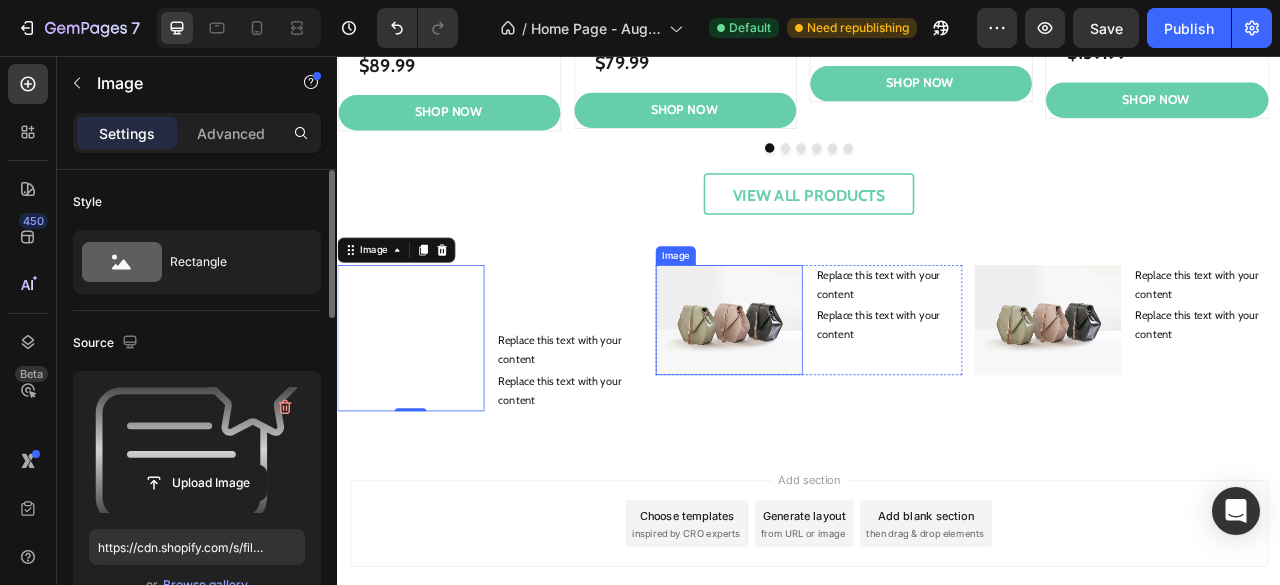 click at bounding box center [835, 392] 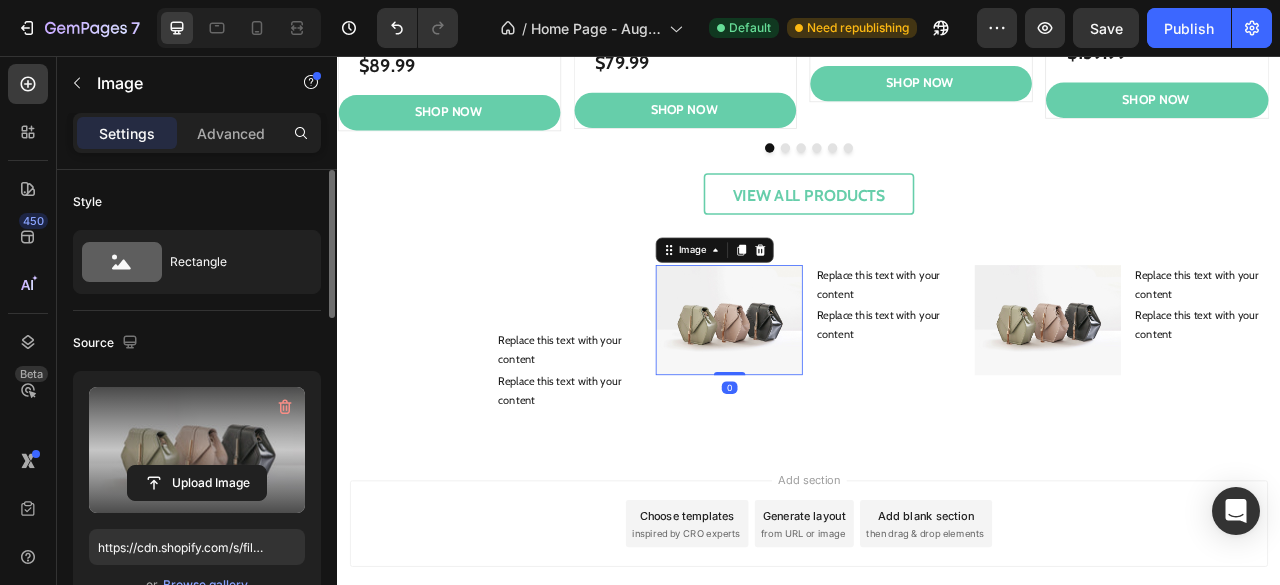 click at bounding box center [197, 450] 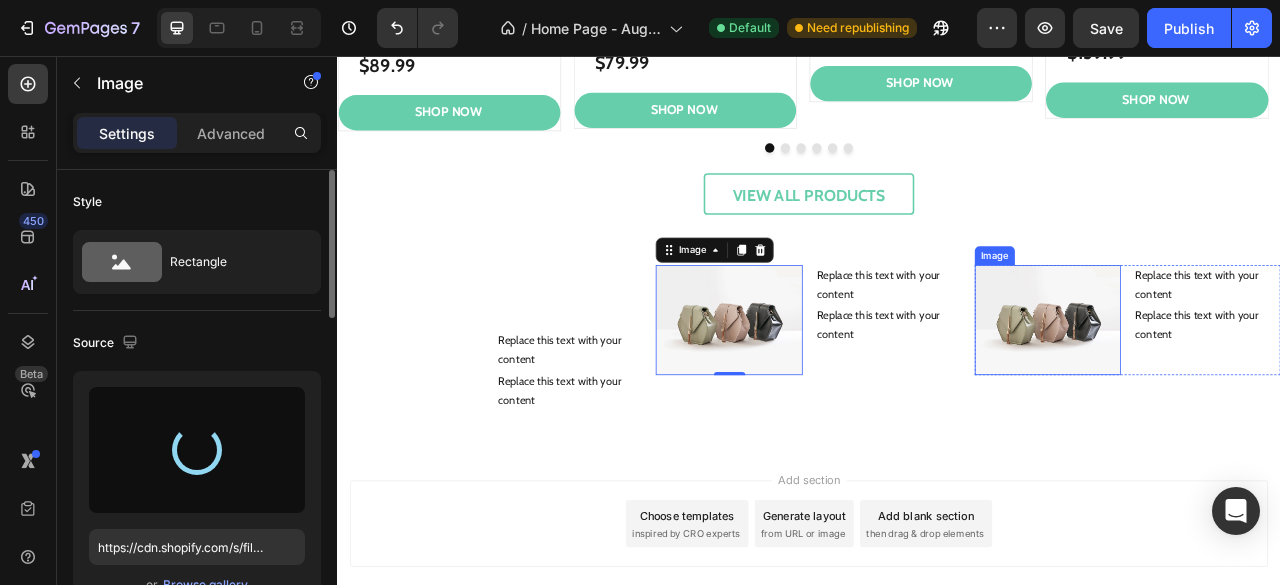 type on "https://cdn.shopify.com/s/files/1/0948/5395/5901/files/gempages_577662925980828434-41b53105-e422-485b-a47e-9a06d5e653d1.svg" 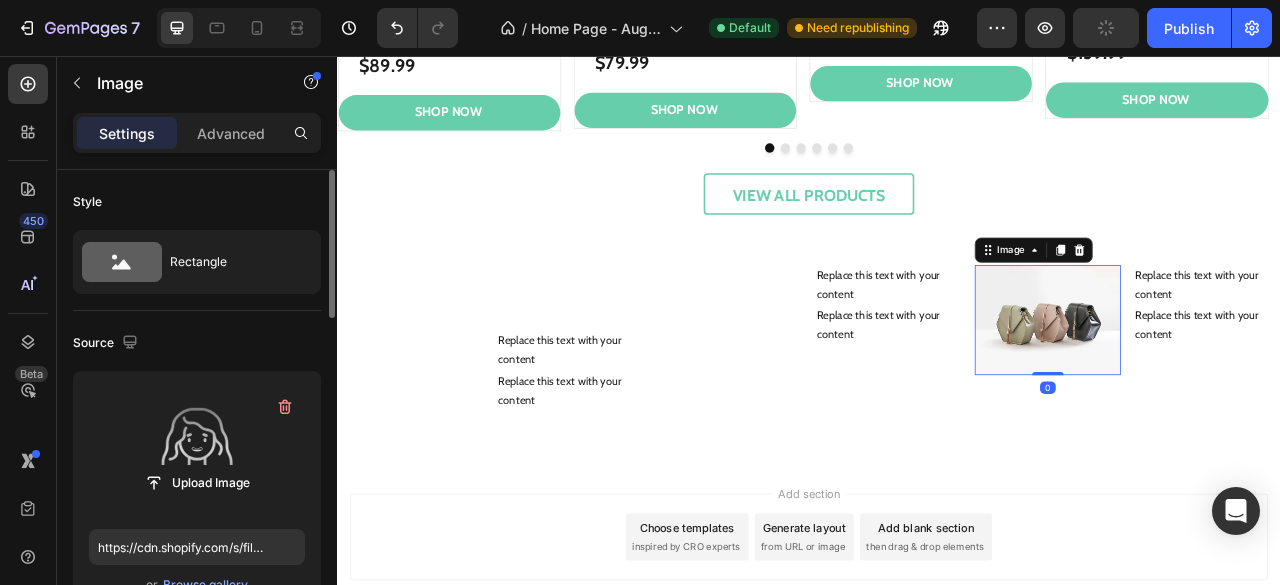 click at bounding box center [1241, 392] 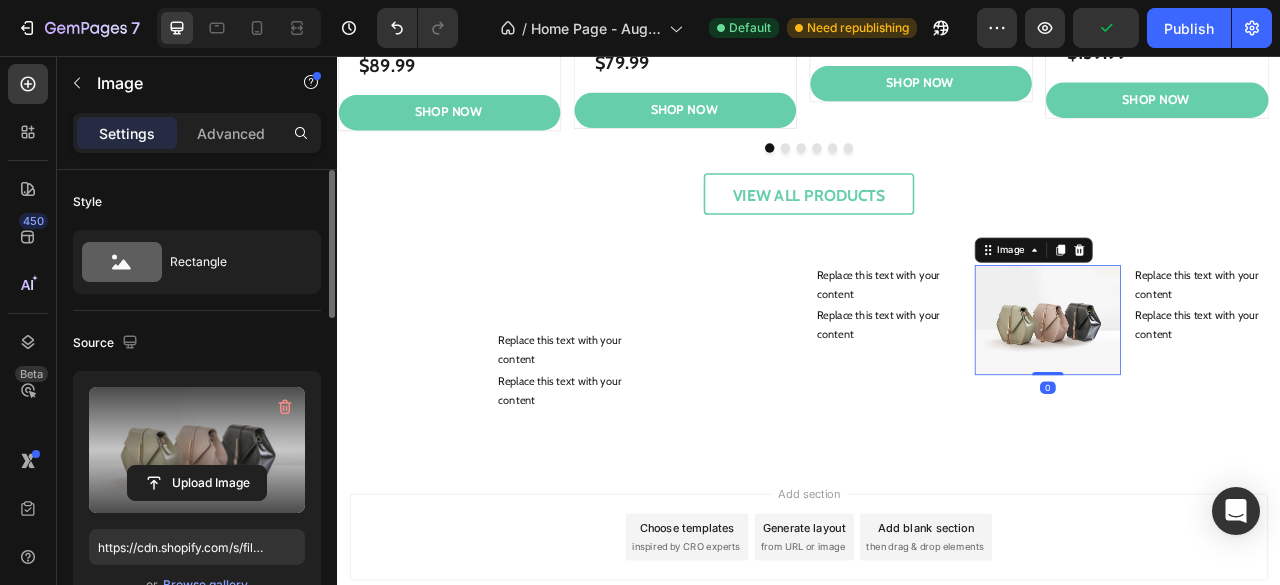 click at bounding box center (197, 450) 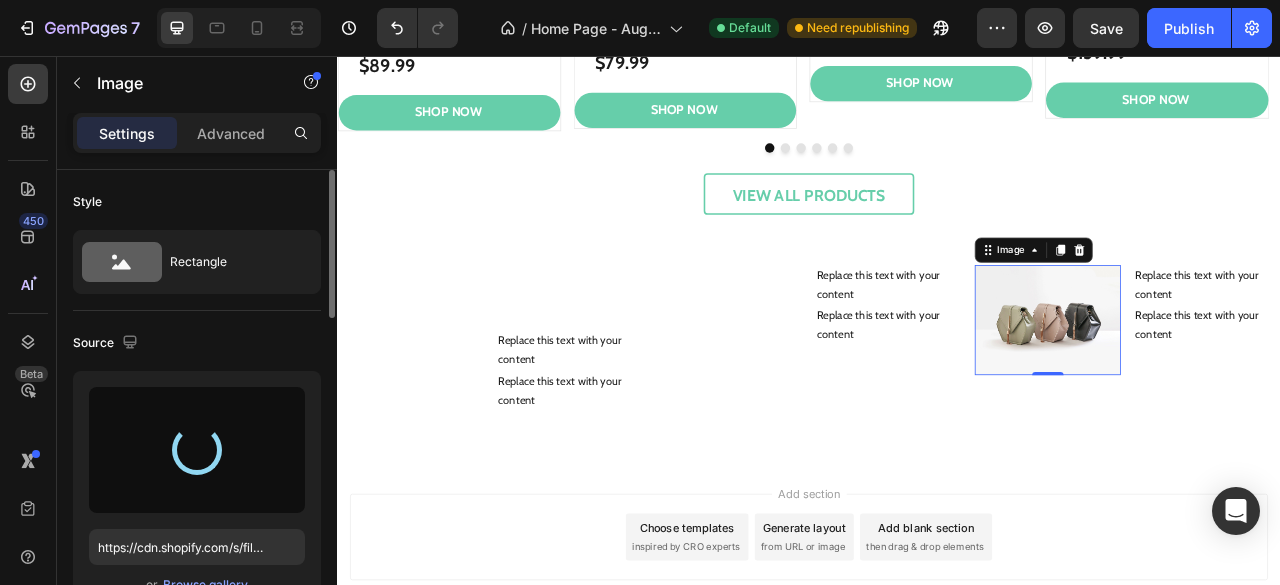 type on "https://cdn.shopify.com/s/files/1/0948/5395/5901/files/gempages_577662925980828434-697625df-e03b-4749-aa98-0b7819af1fb1.svg" 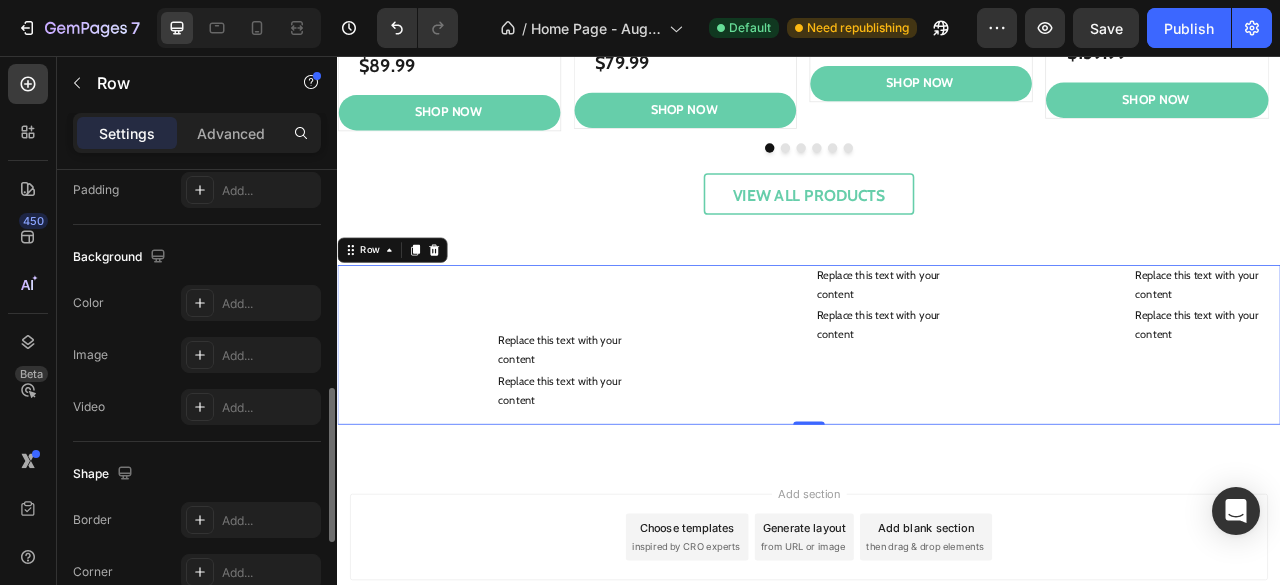 scroll, scrollTop: 672, scrollLeft: 0, axis: vertical 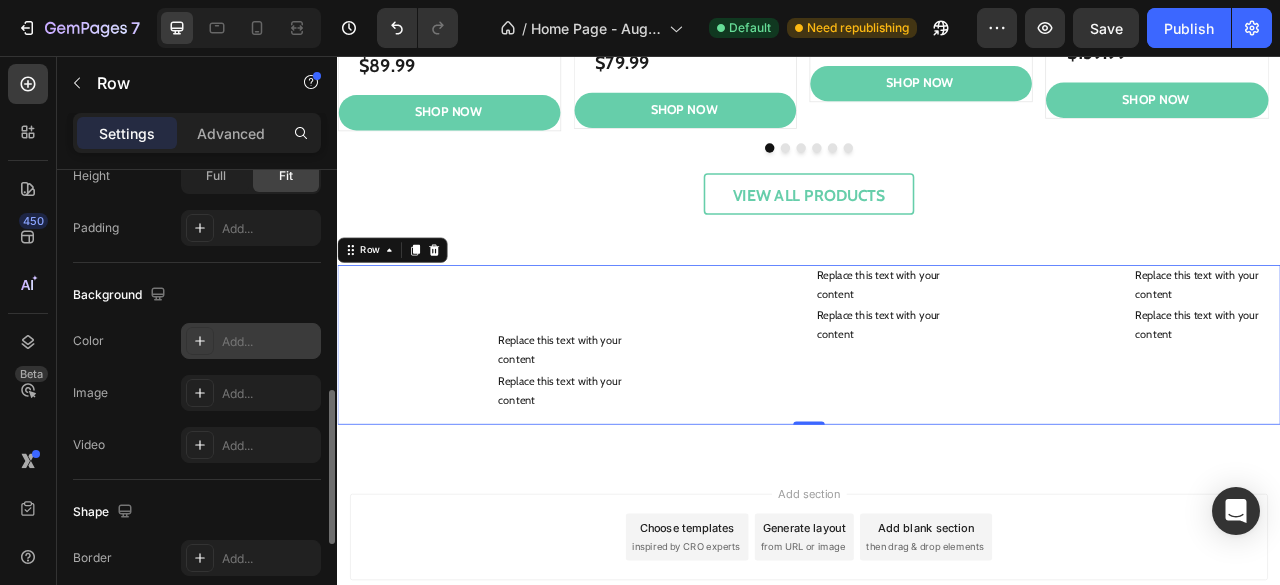 click on "Add..." at bounding box center (269, 342) 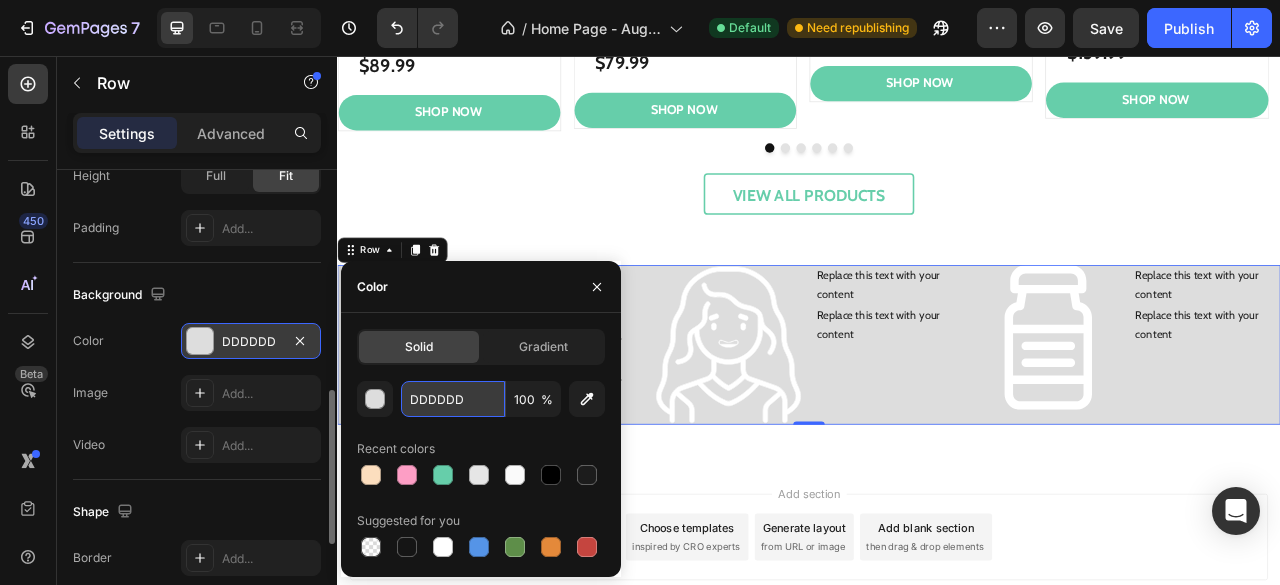 click on "DDDDDD" at bounding box center (453, 399) 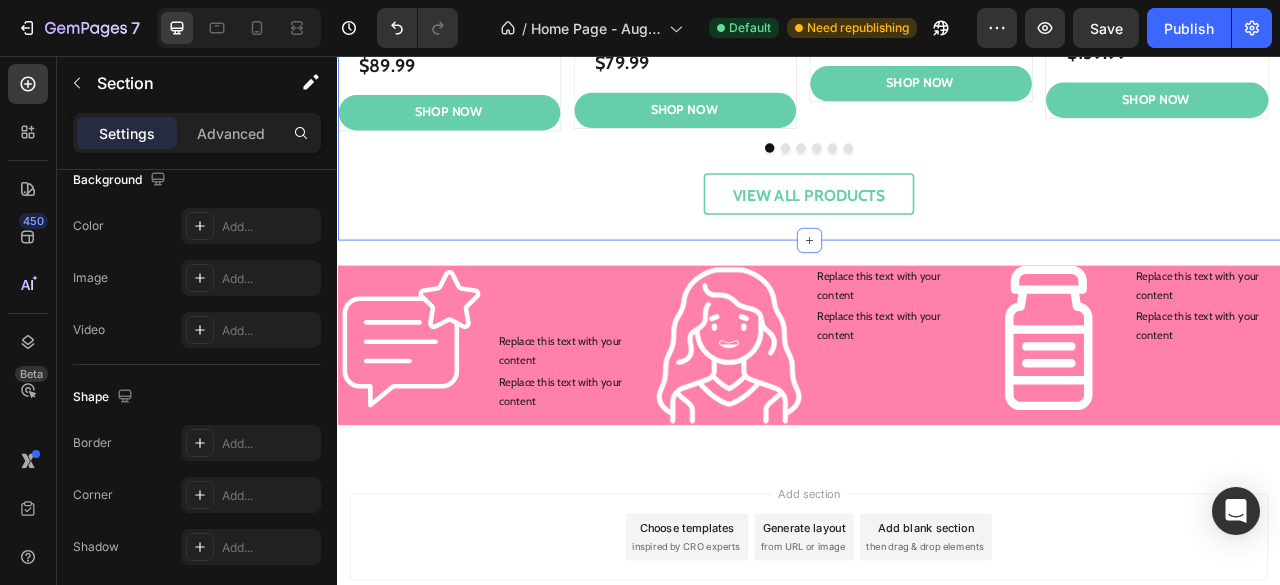 scroll, scrollTop: 0, scrollLeft: 0, axis: both 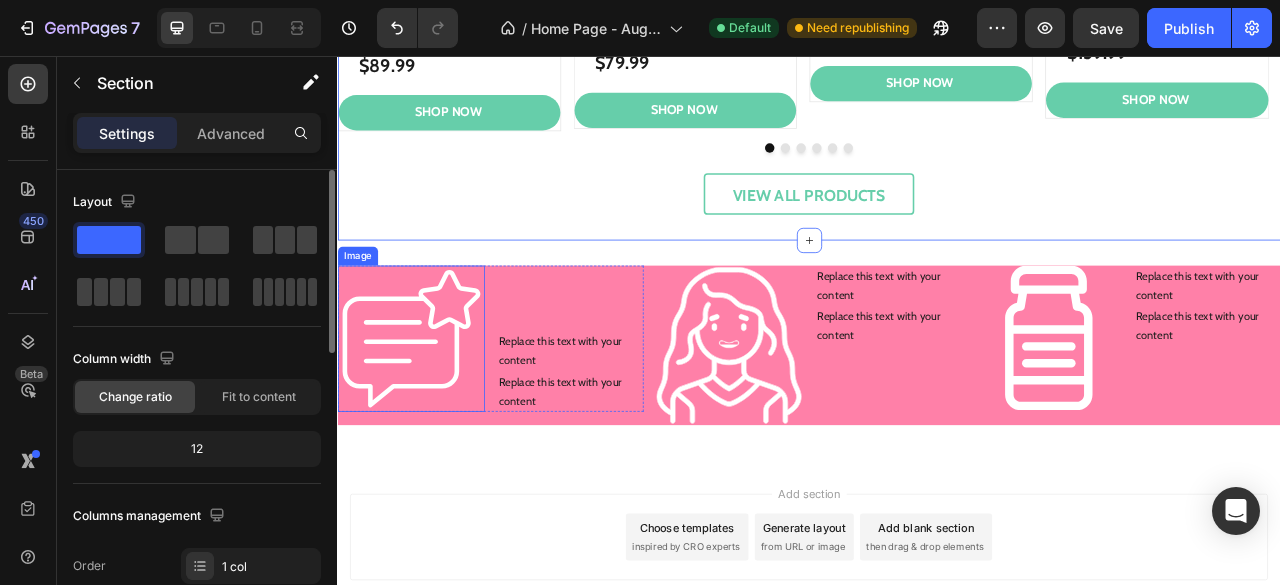 click at bounding box center [430, 415] 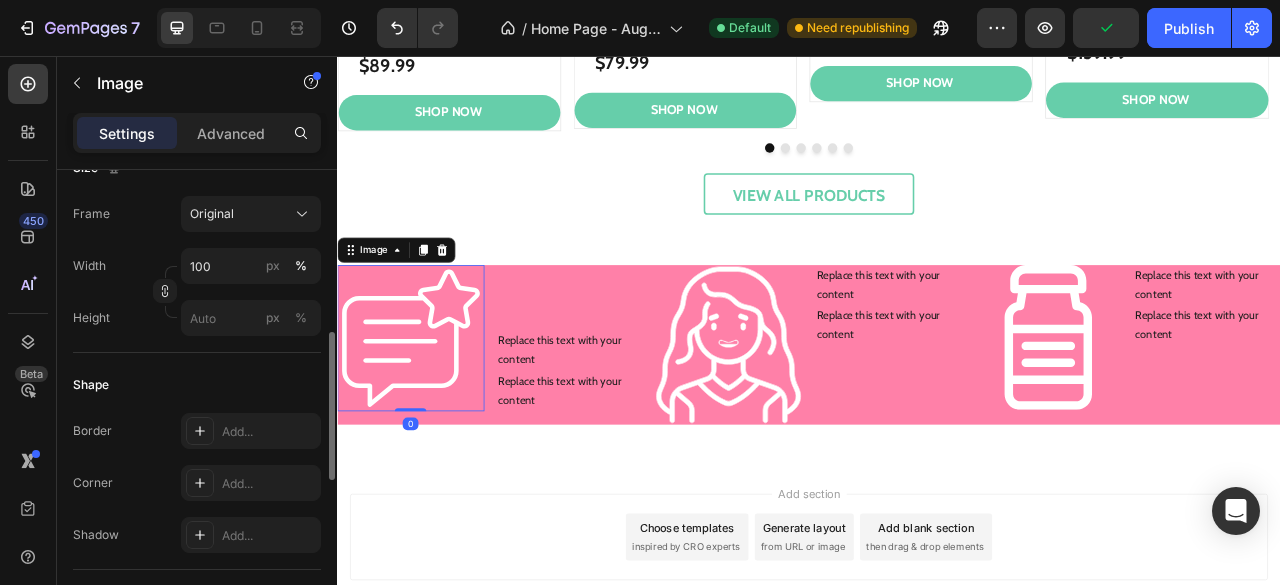 scroll, scrollTop: 522, scrollLeft: 0, axis: vertical 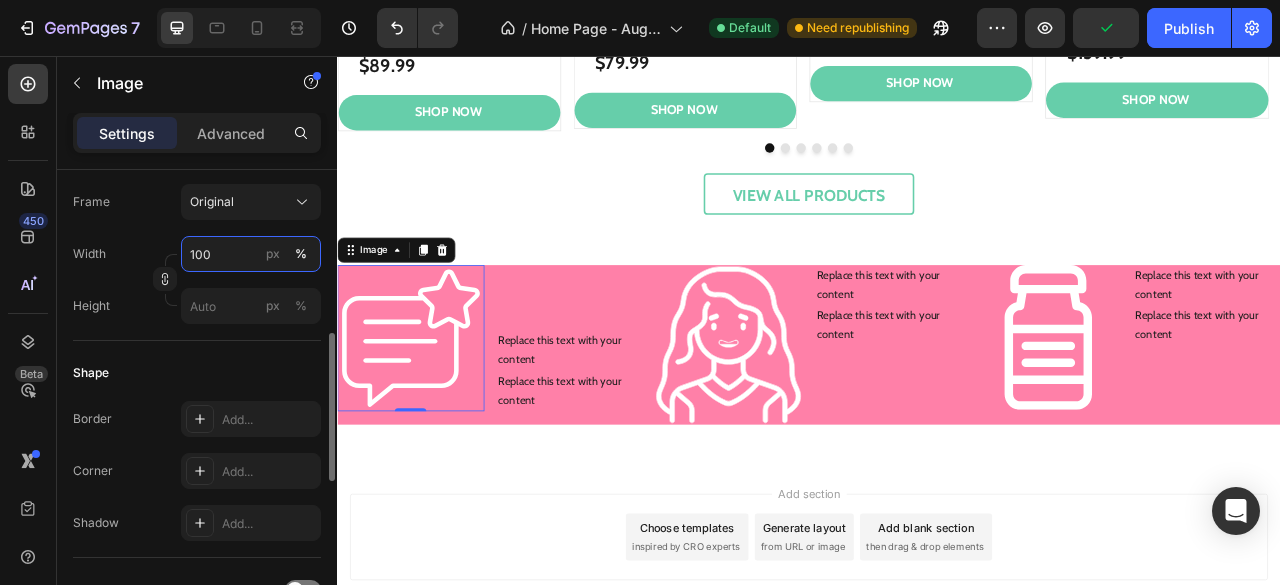 click on "100" at bounding box center (251, 254) 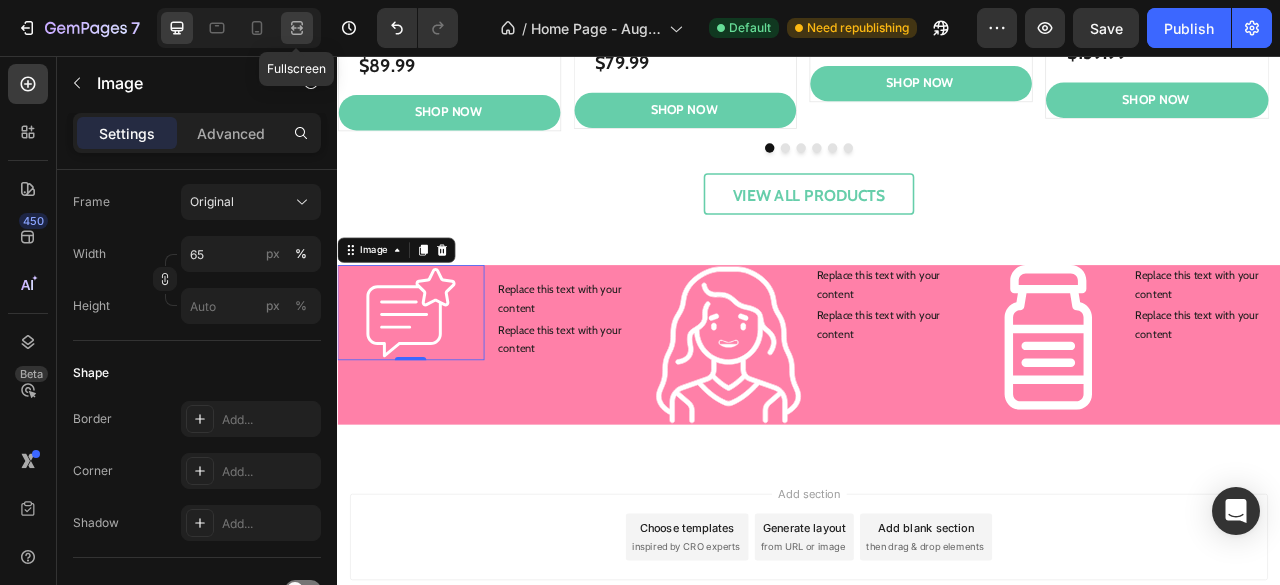 click 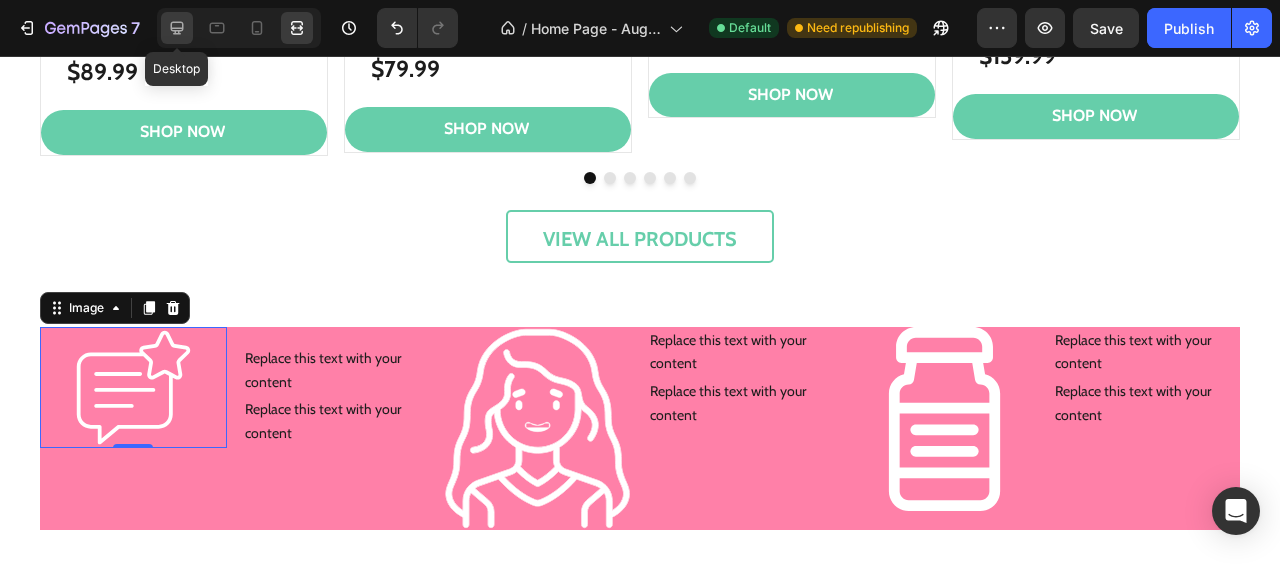 click 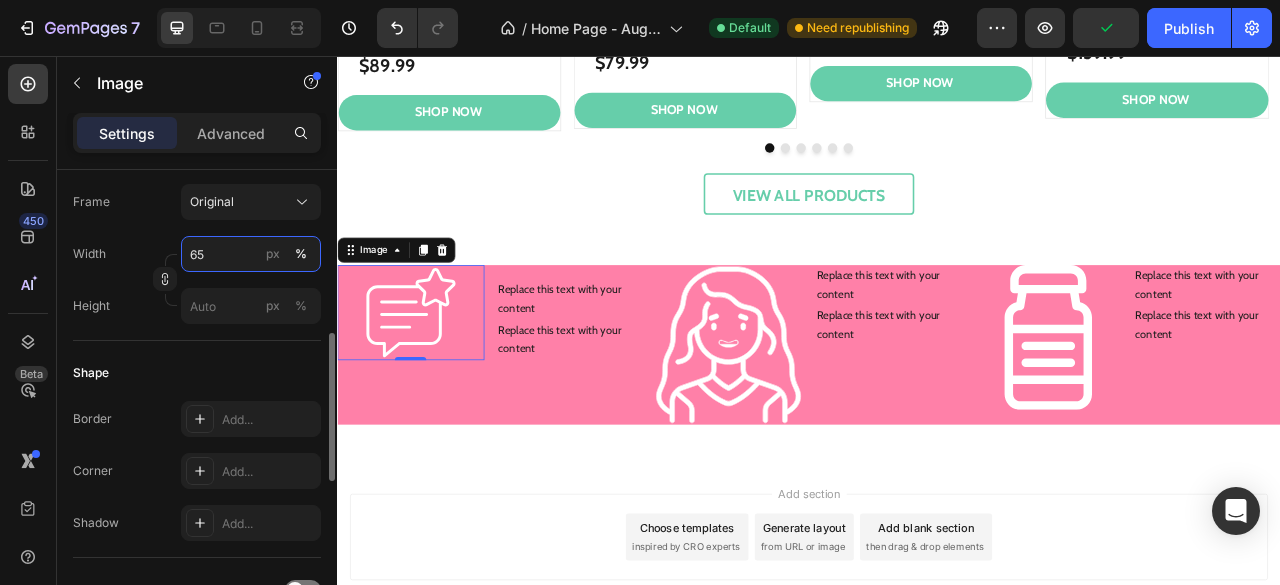 click on "65" at bounding box center (251, 254) 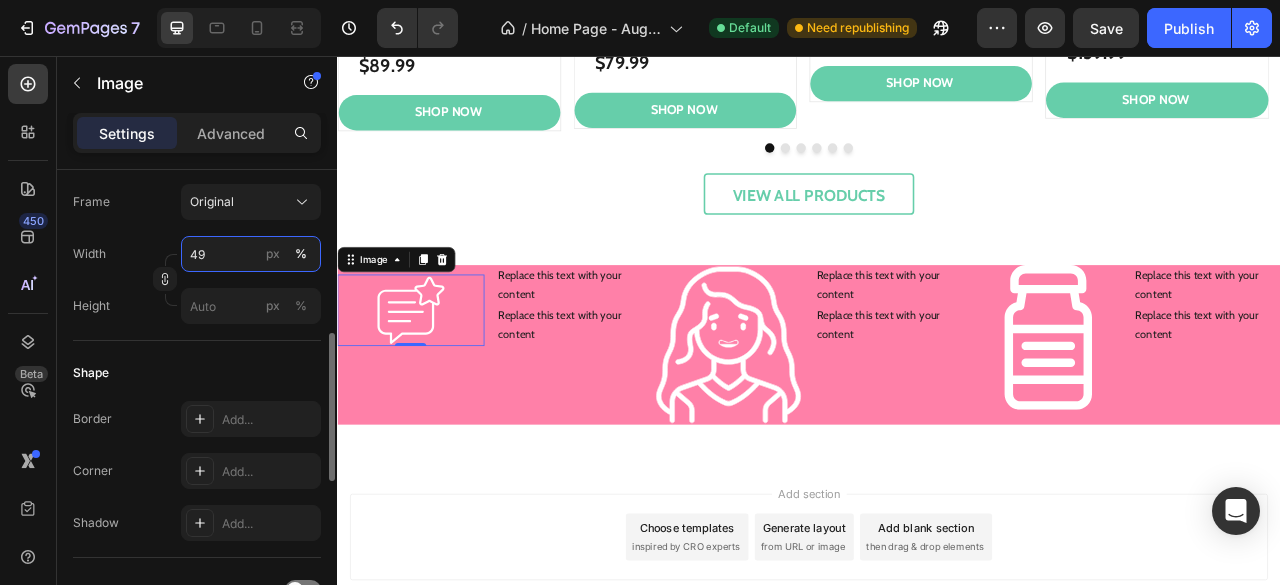 type on "50" 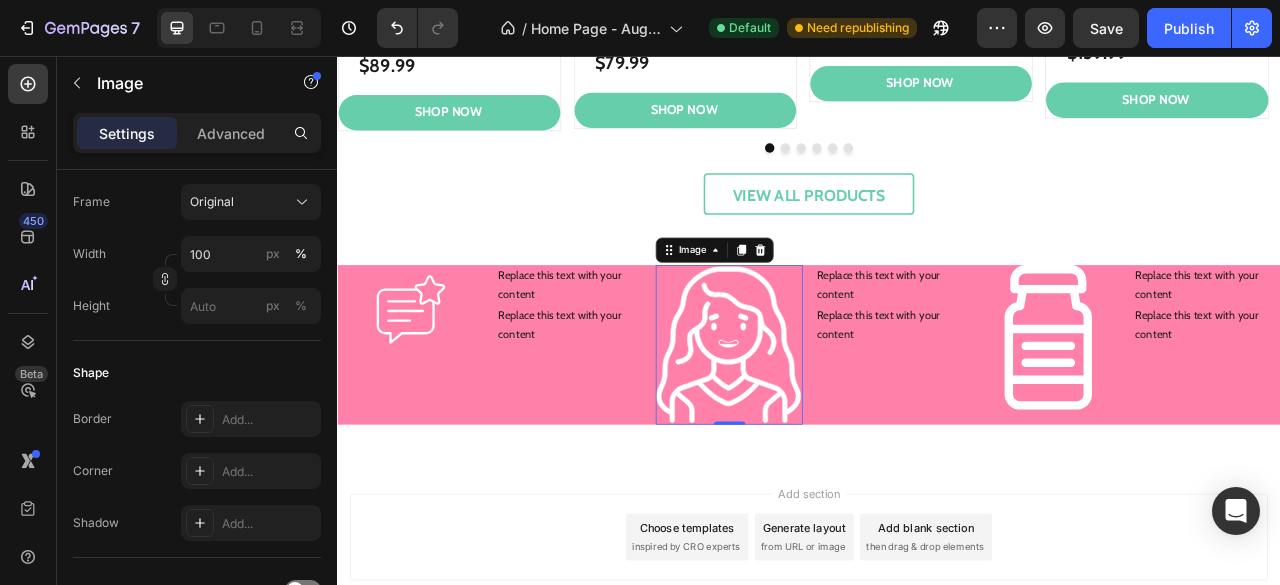 scroll, scrollTop: 522, scrollLeft: 0, axis: vertical 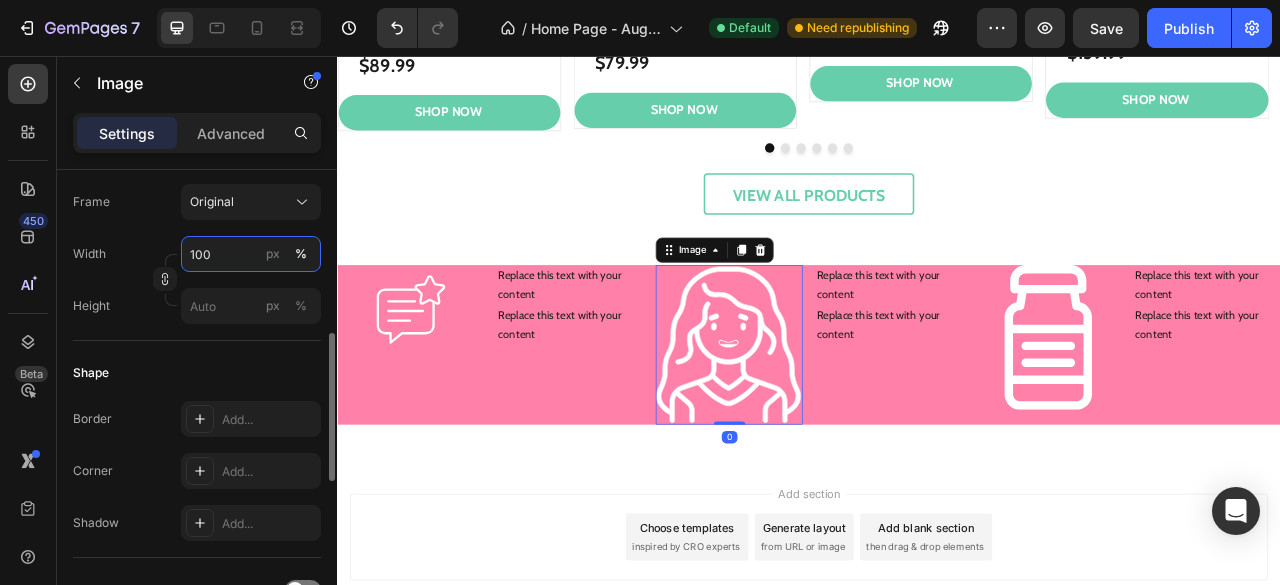 click on "100" at bounding box center (251, 254) 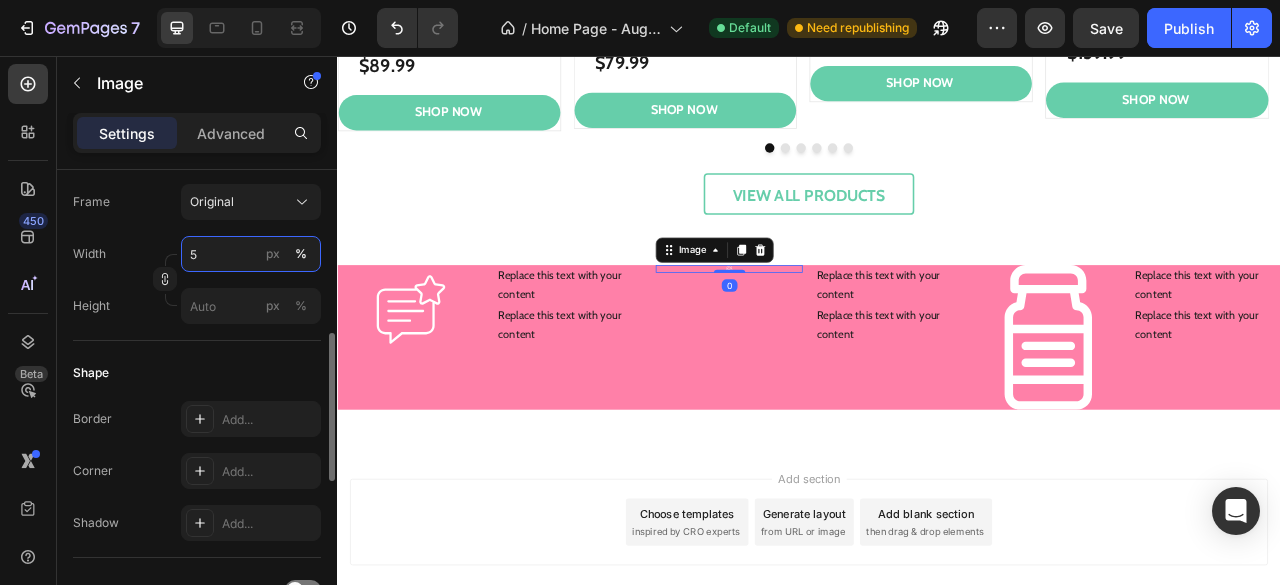 type on "50" 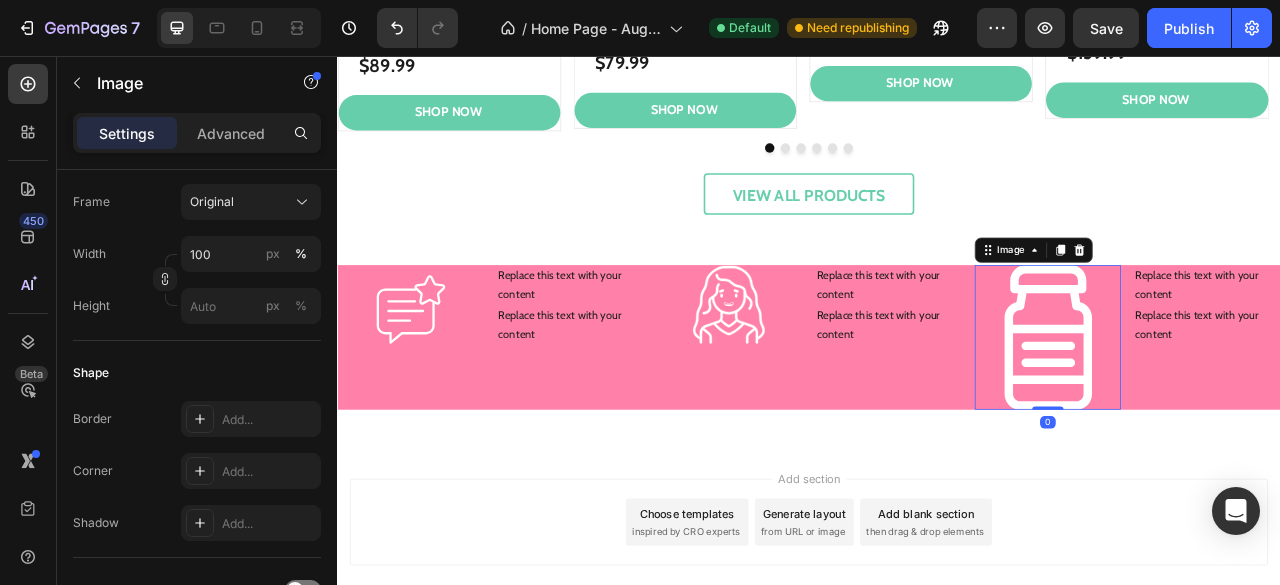 click at bounding box center [1241, 414] 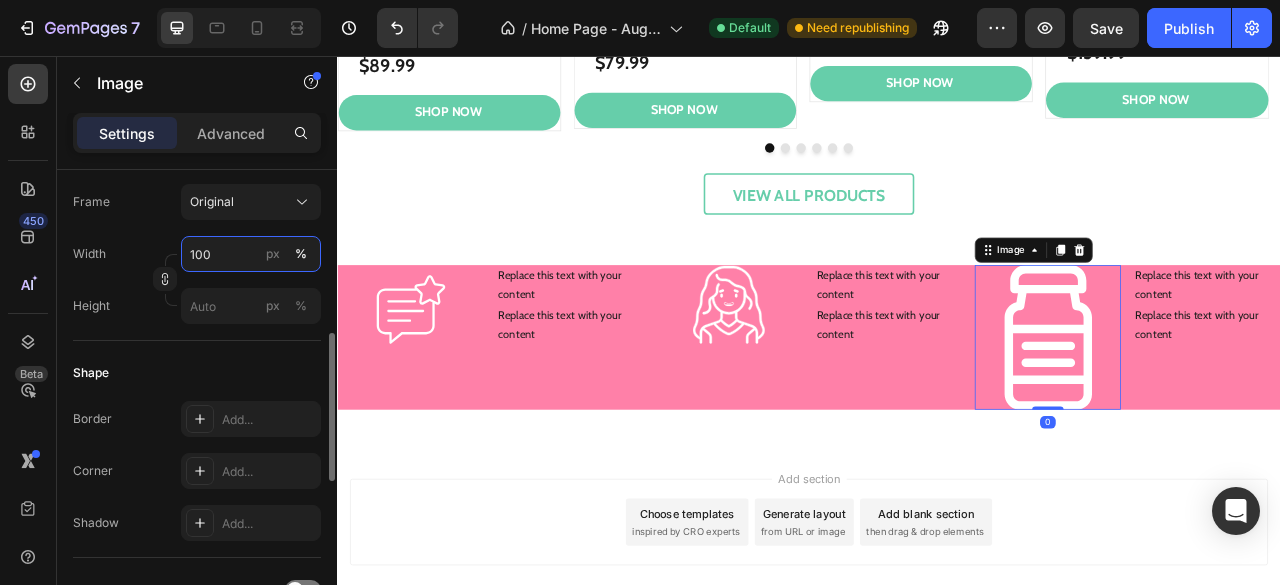 click on "100" at bounding box center (251, 254) 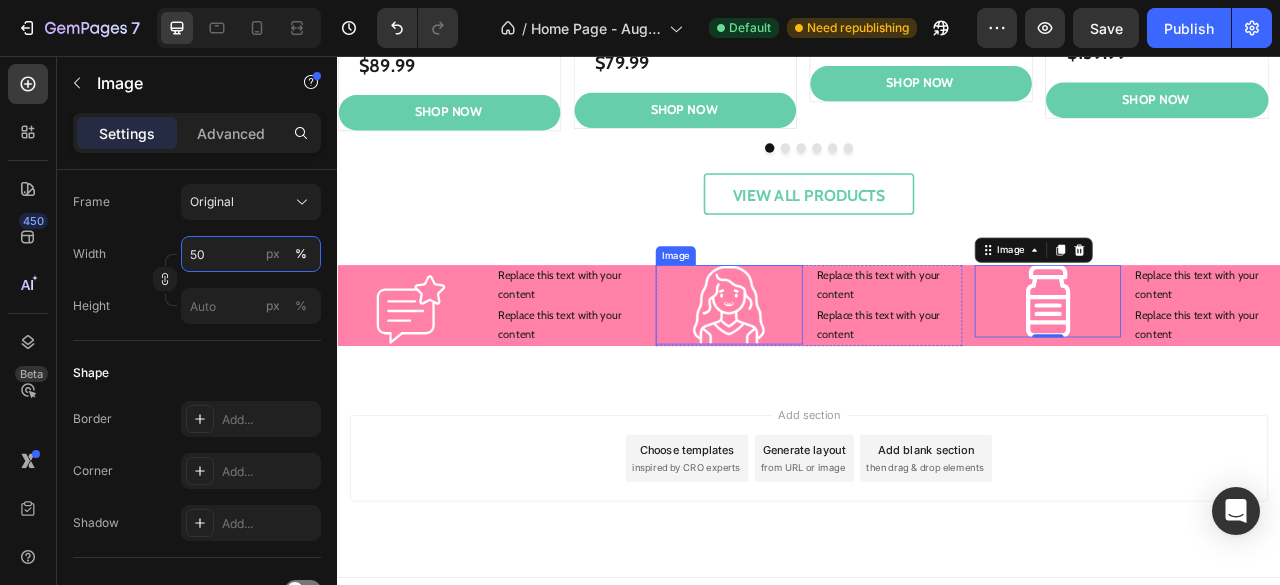 type on "50" 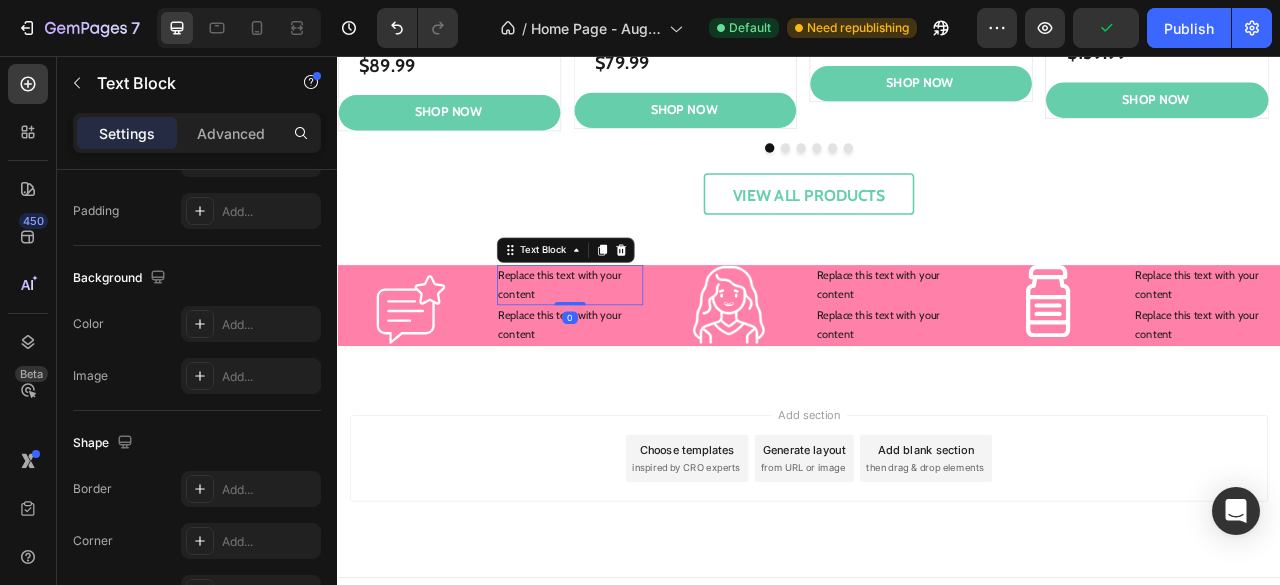 click on "Replace this text with your content" at bounding box center (633, 348) 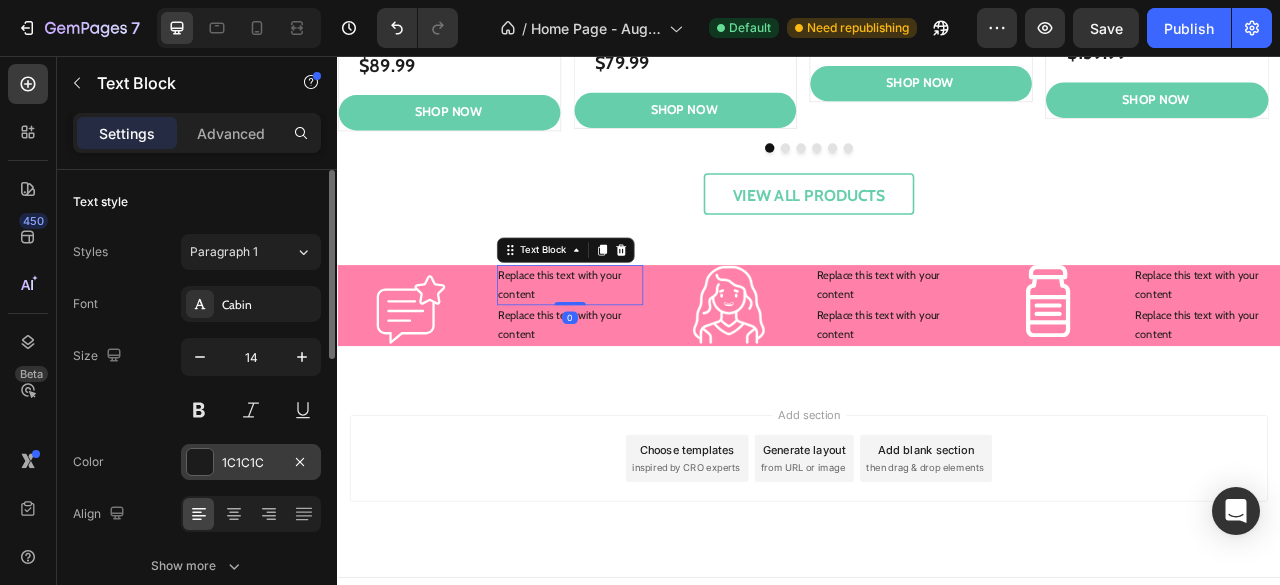 click at bounding box center [200, 462] 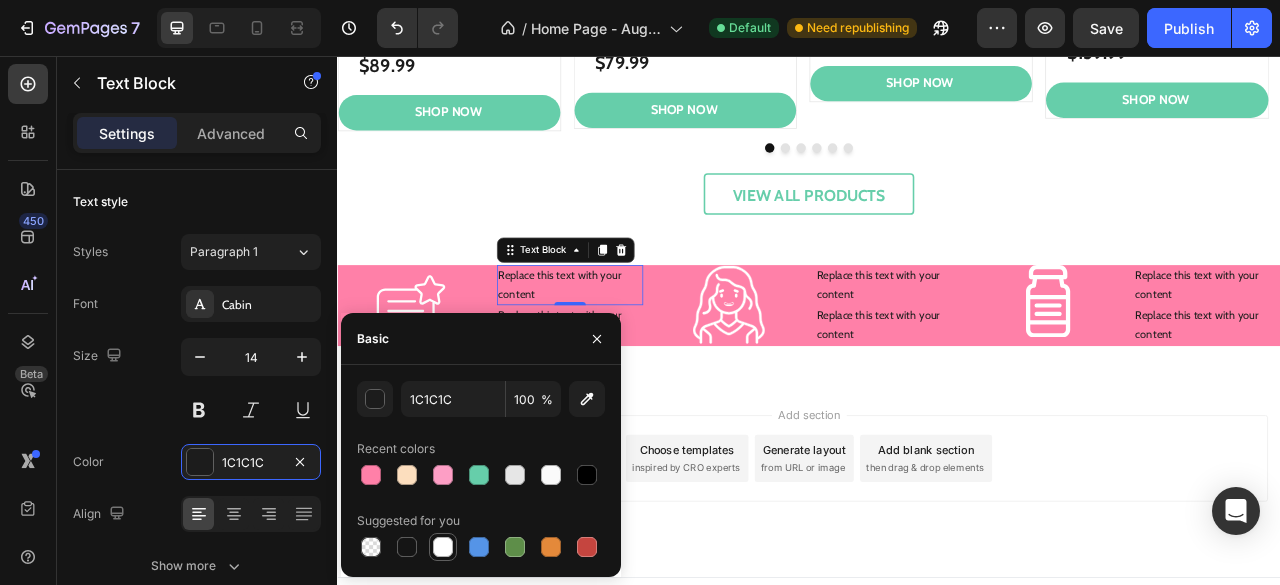 click at bounding box center (443, 547) 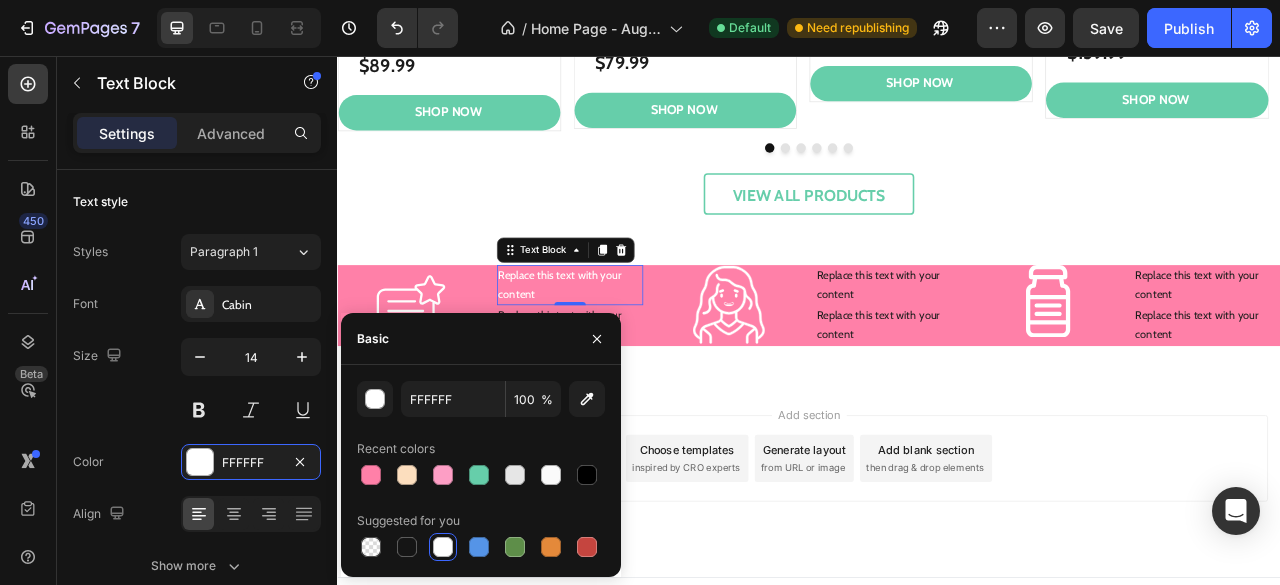 click on "Replace this text with your content" at bounding box center (633, 348) 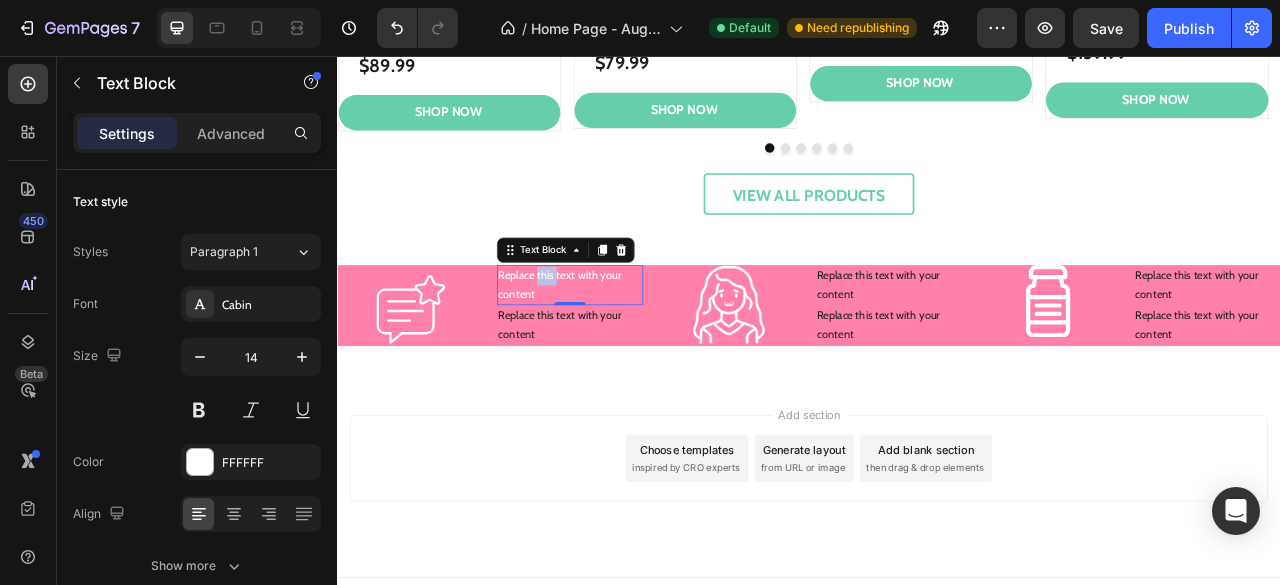 click on "Replace this text with your content" at bounding box center [633, 348] 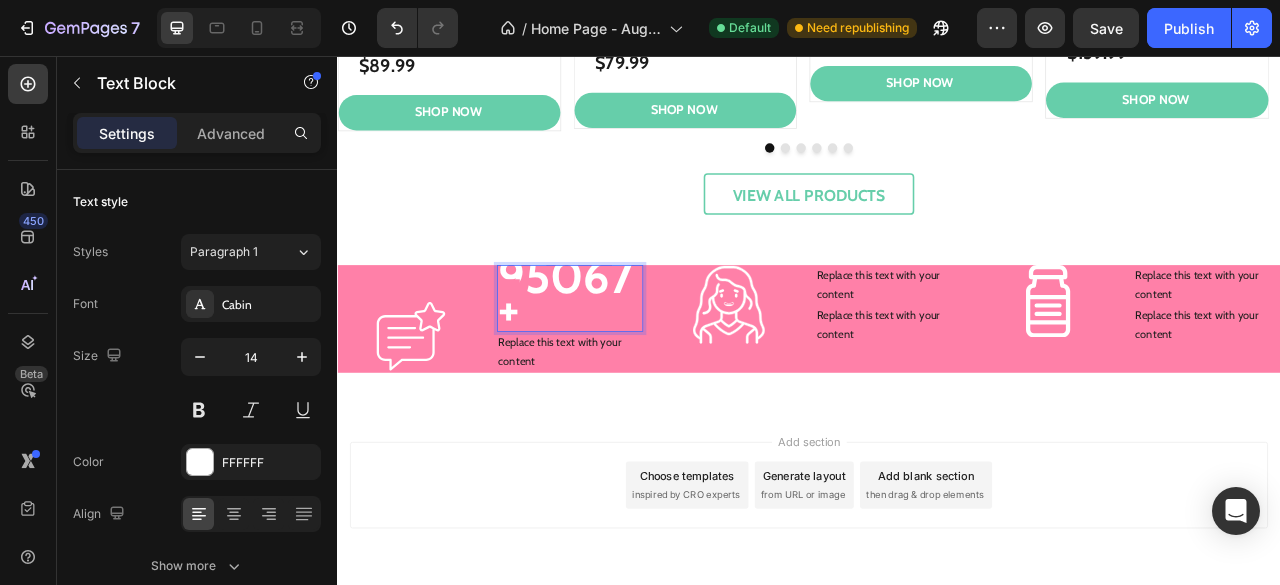 scroll, scrollTop: 6, scrollLeft: 0, axis: vertical 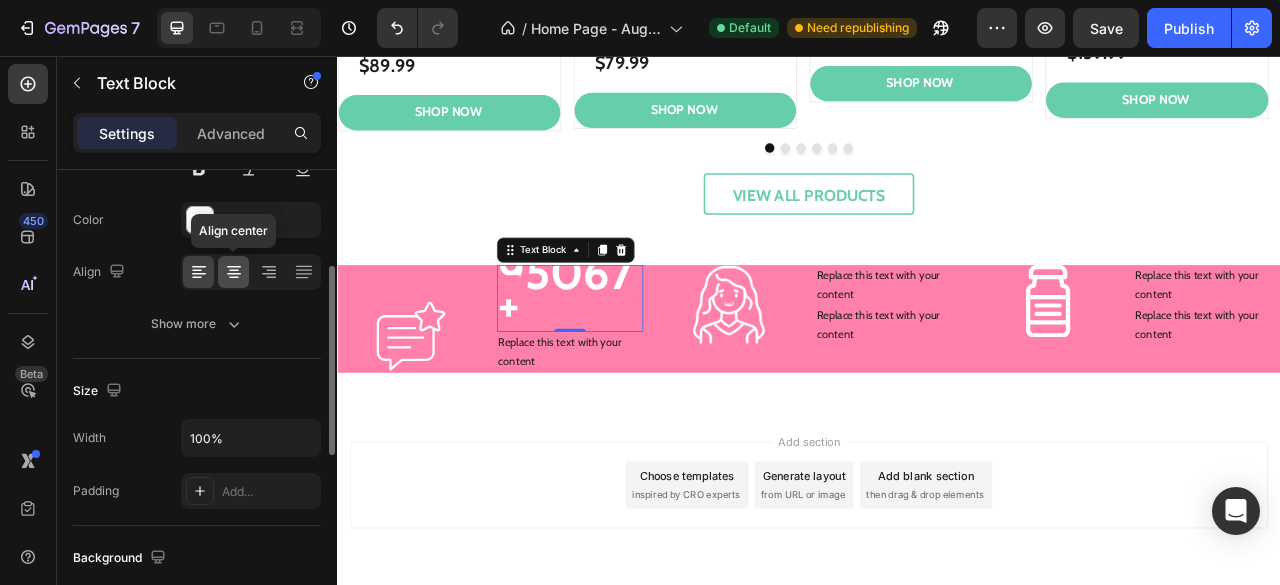 click 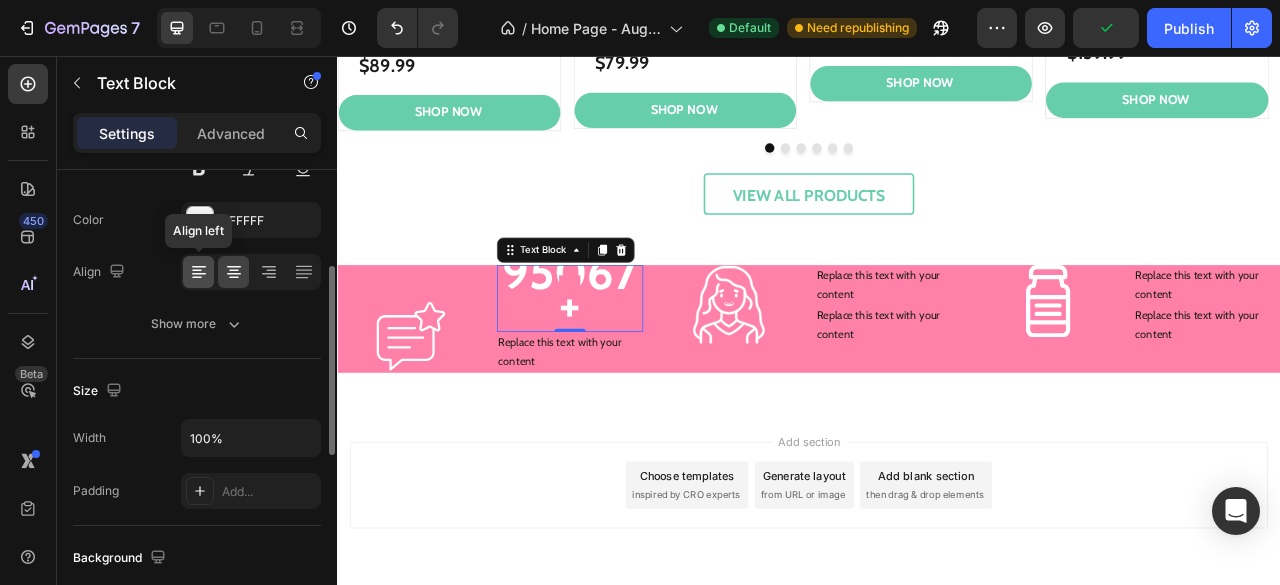 click 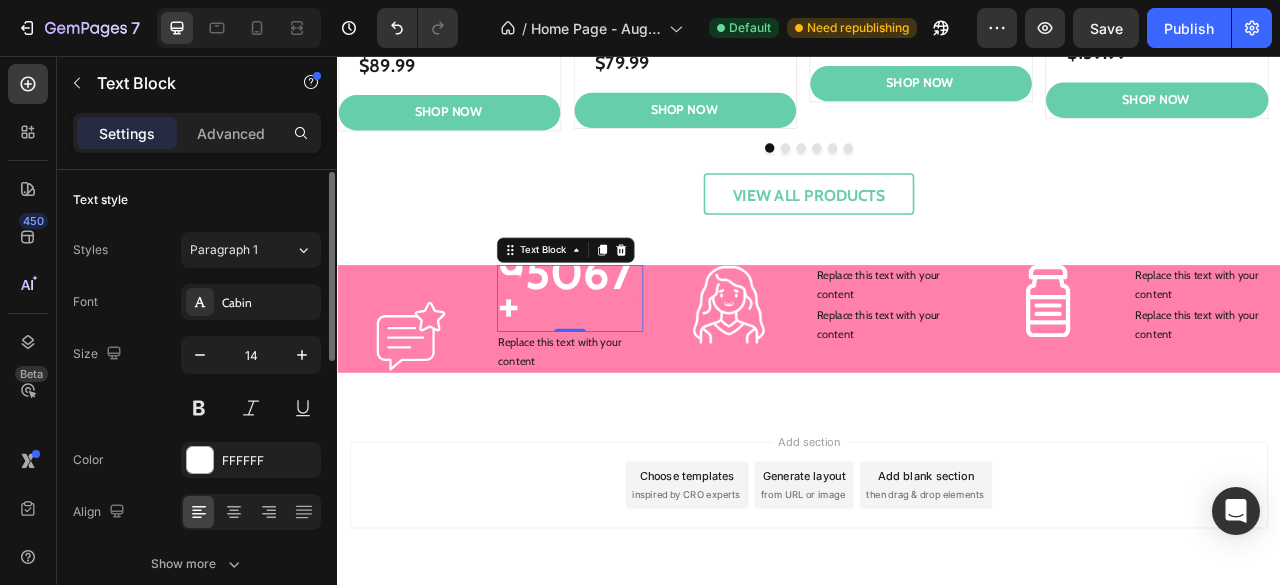 scroll, scrollTop: 1, scrollLeft: 0, axis: vertical 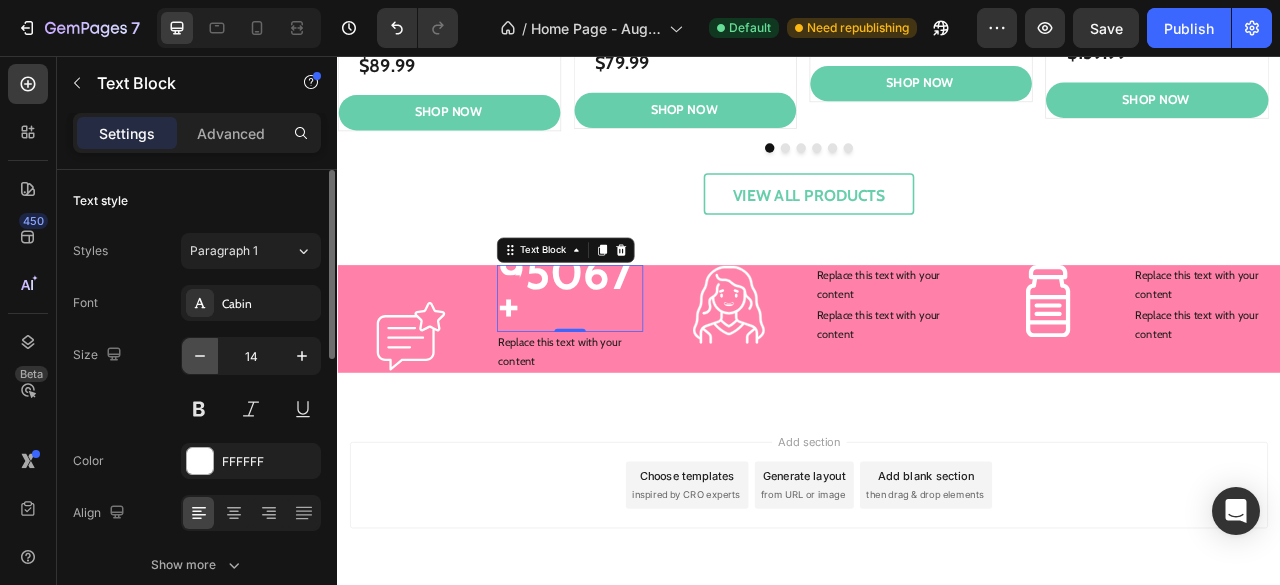 click at bounding box center (200, 356) 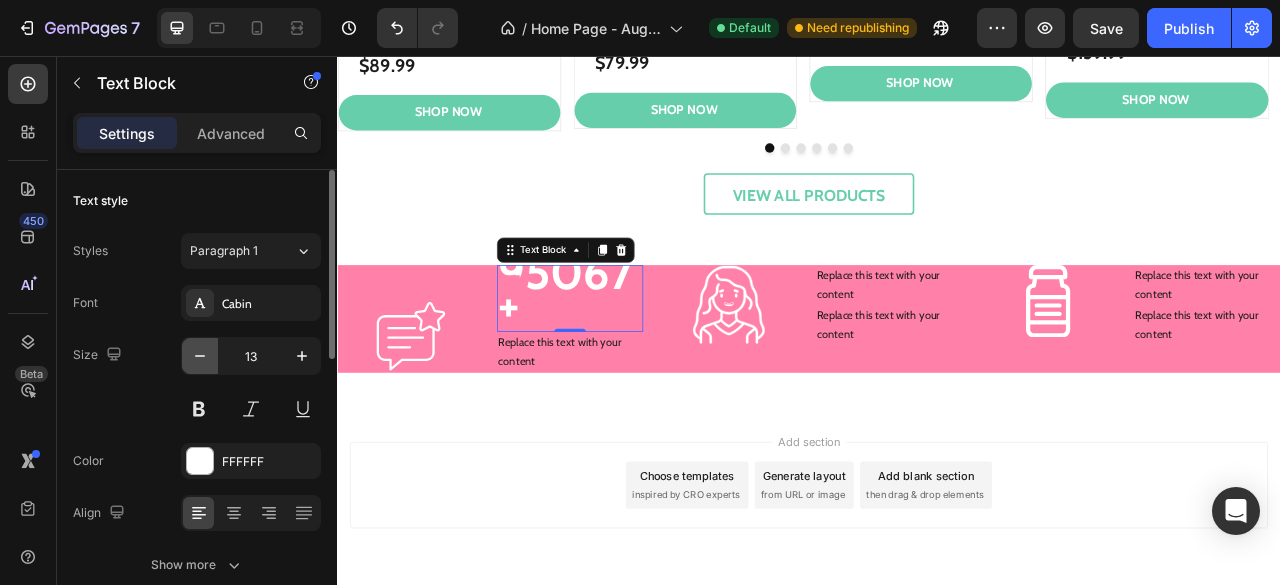 click at bounding box center [200, 356] 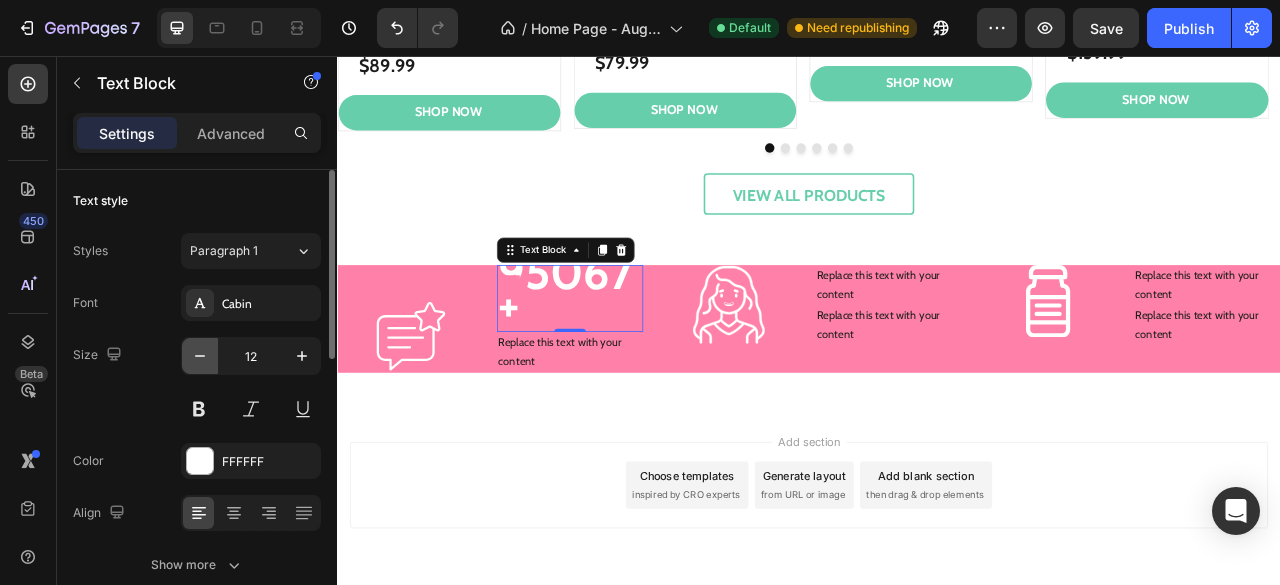 click at bounding box center [200, 356] 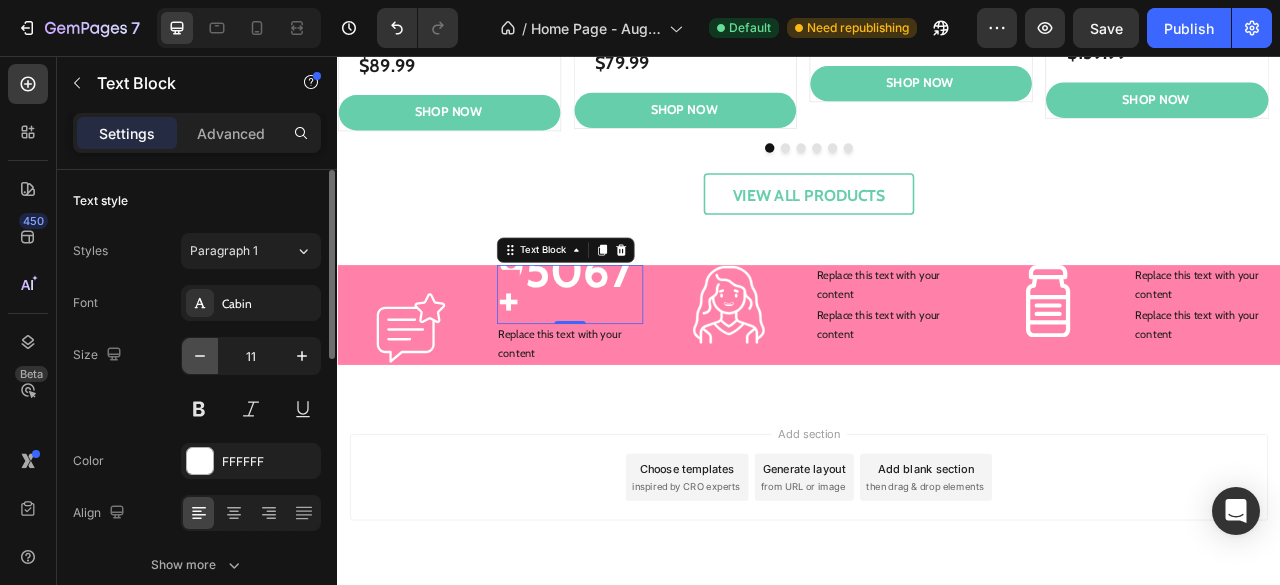 click at bounding box center [200, 356] 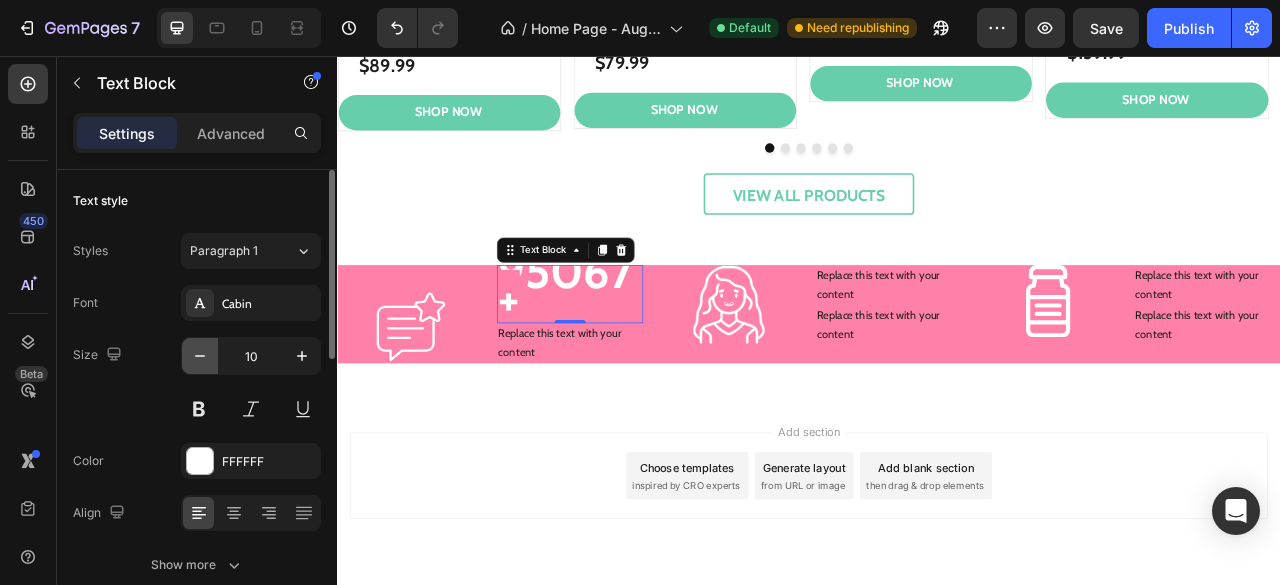 click at bounding box center (200, 356) 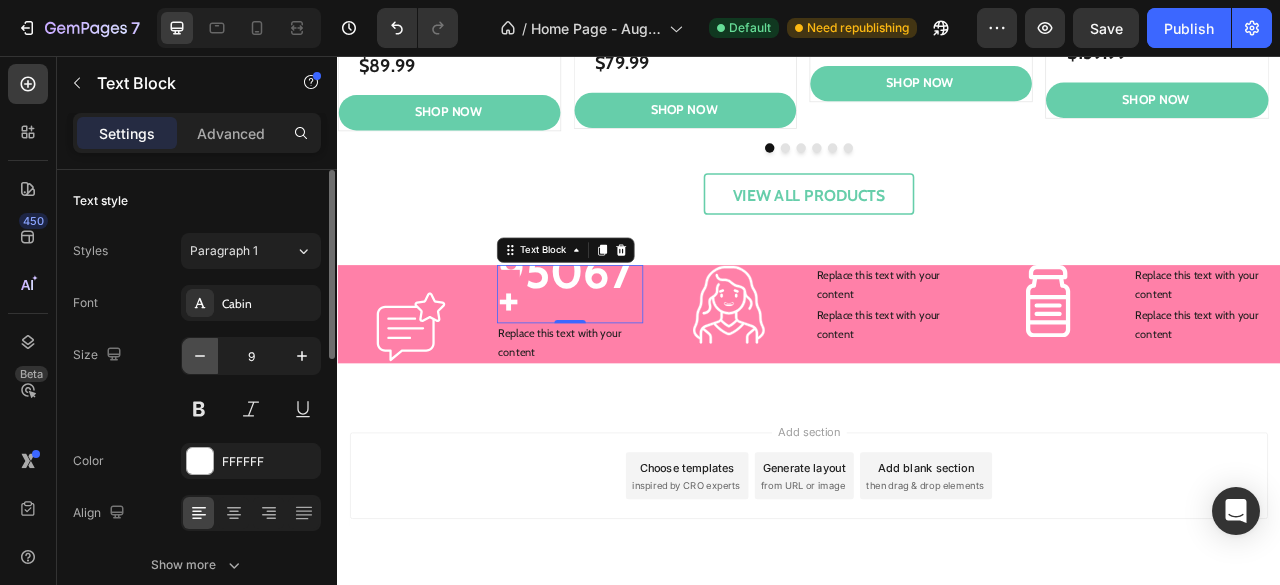 scroll, scrollTop: 2, scrollLeft: 0, axis: vertical 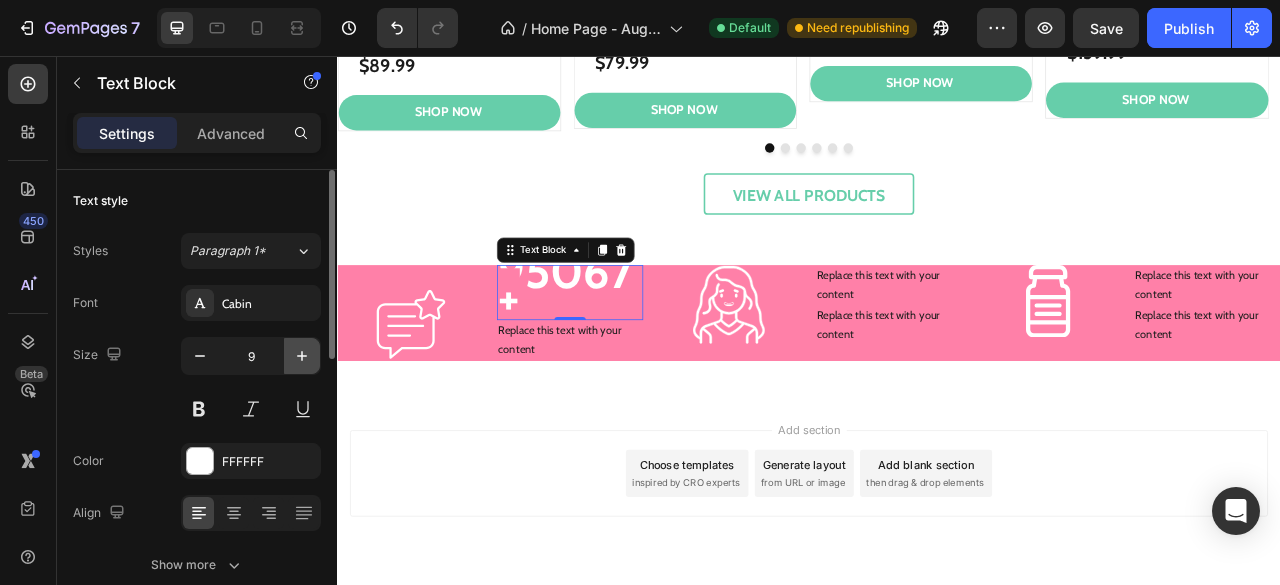 click 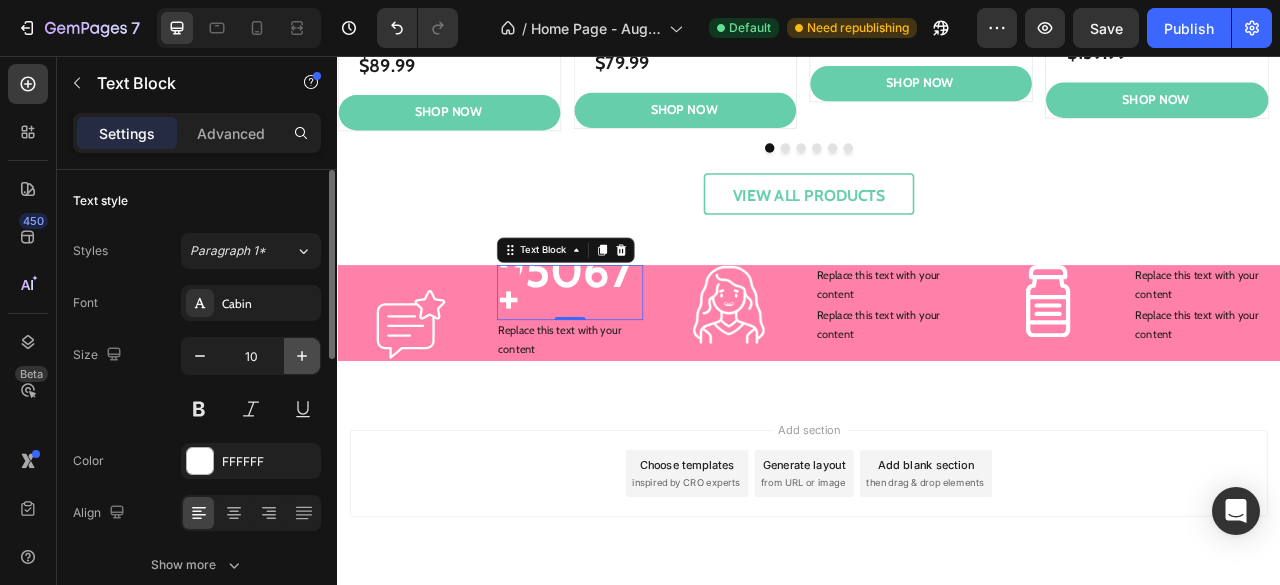 click 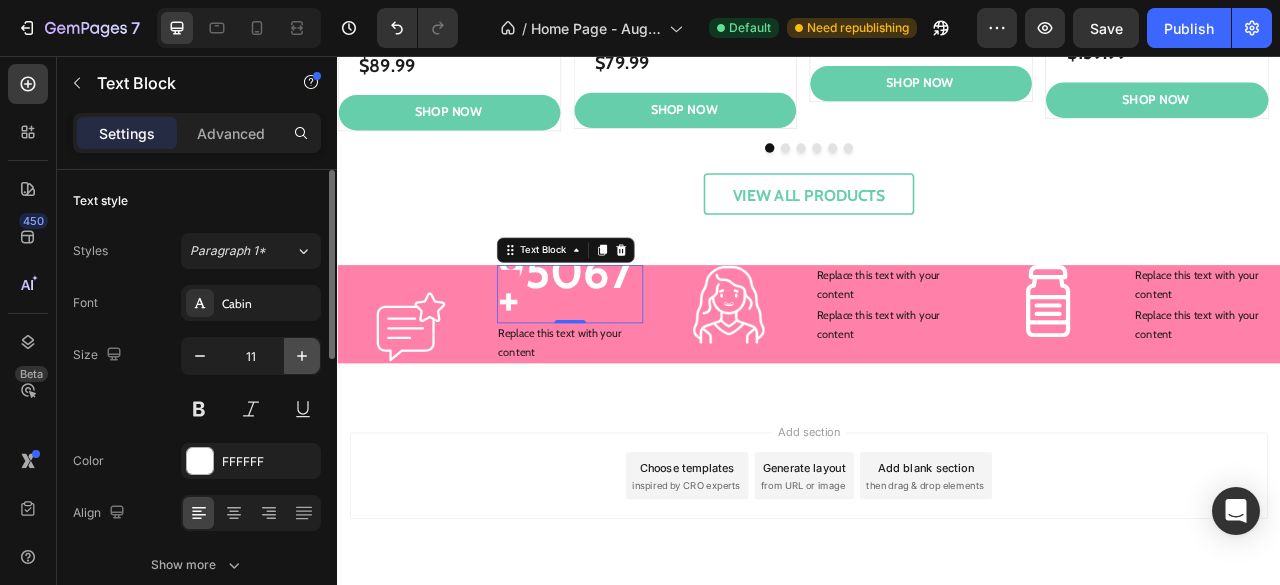 click 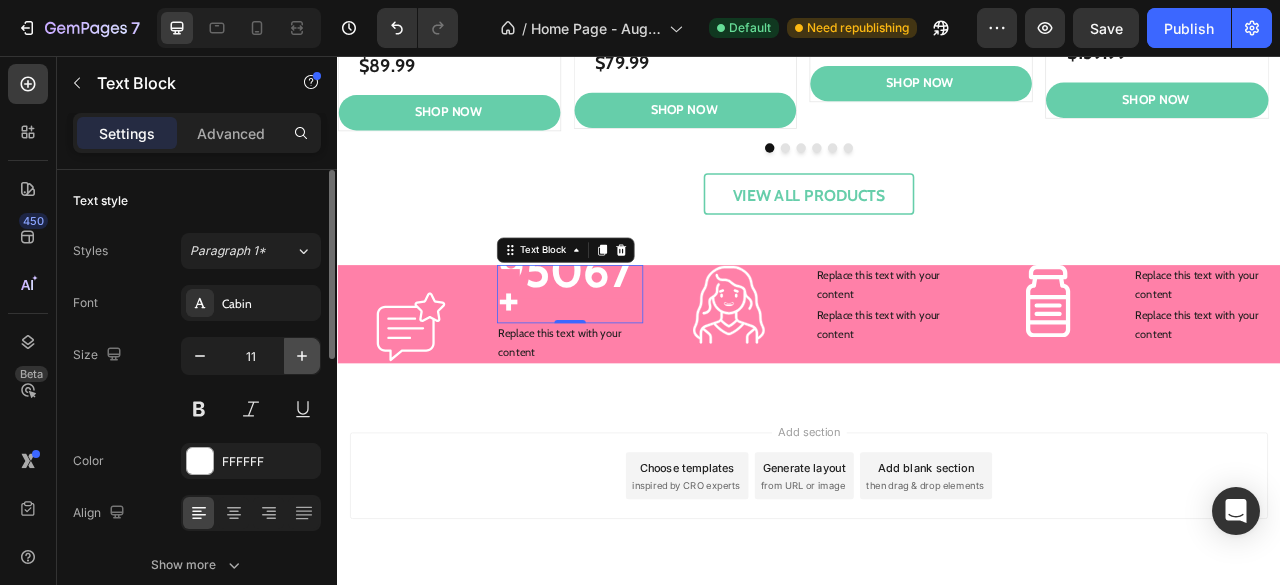 type on "12" 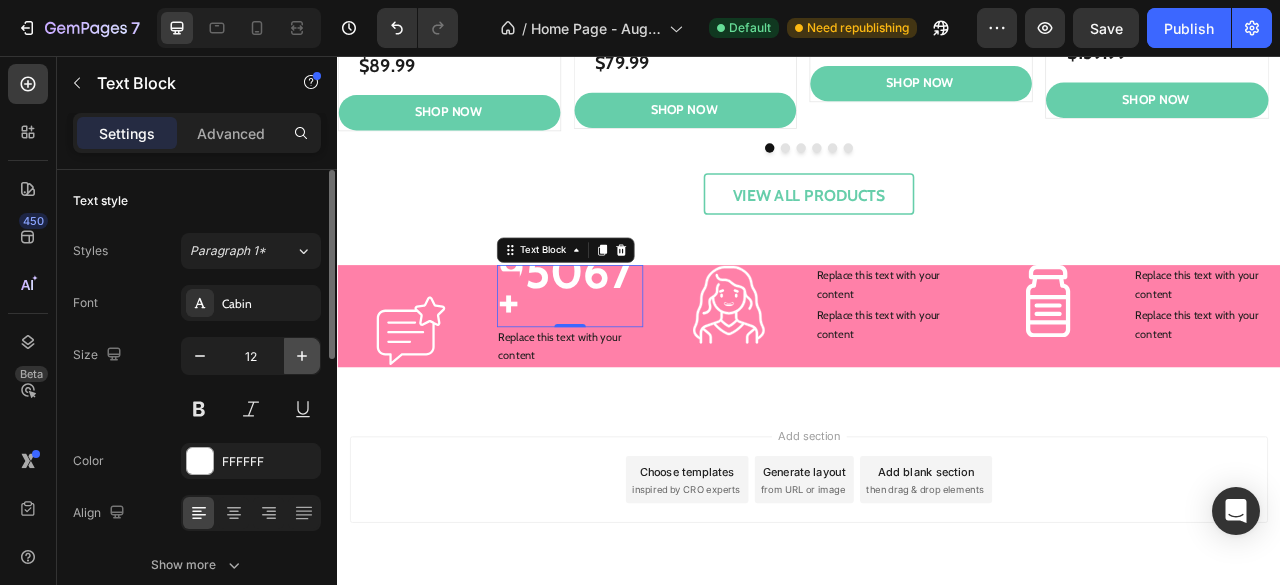scroll, scrollTop: 5, scrollLeft: 0, axis: vertical 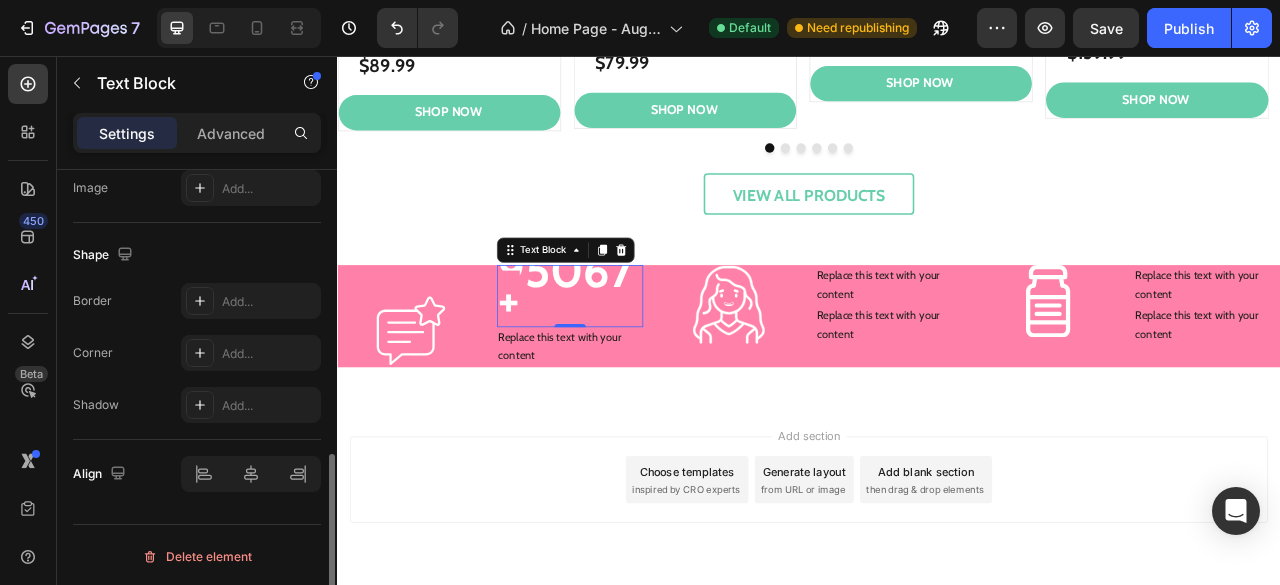 click on "Text style Styles Paragraph 1* Font Cabin Size 12 Color FFFFFF Align Show more Size Width 100% Padding Add... Background The changes might be hidden by  the video. Color Add... Image Add... Shape Border Add... Corner Add... Shadow Add... Align Delete element" at bounding box center (197, 52) 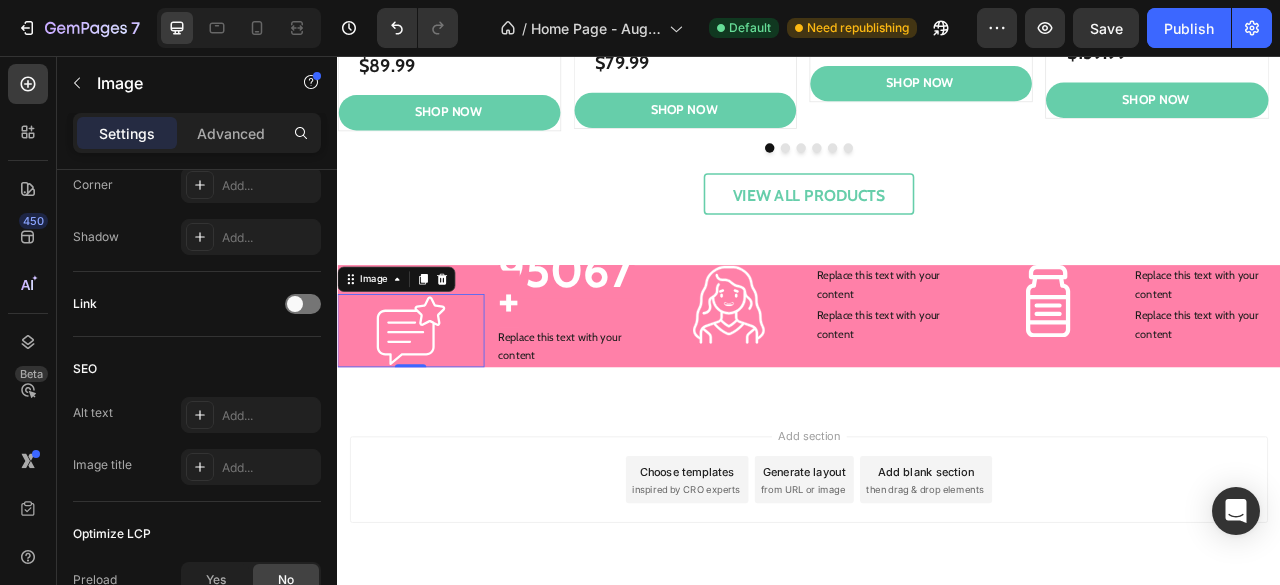 scroll, scrollTop: 1035, scrollLeft: 0, axis: vertical 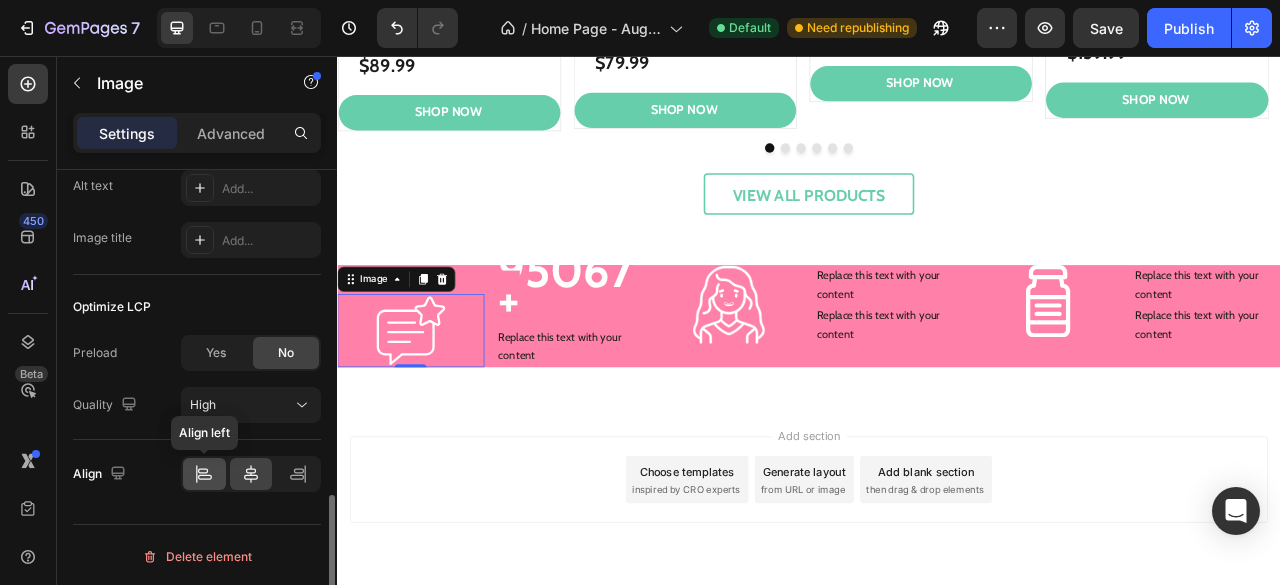 click 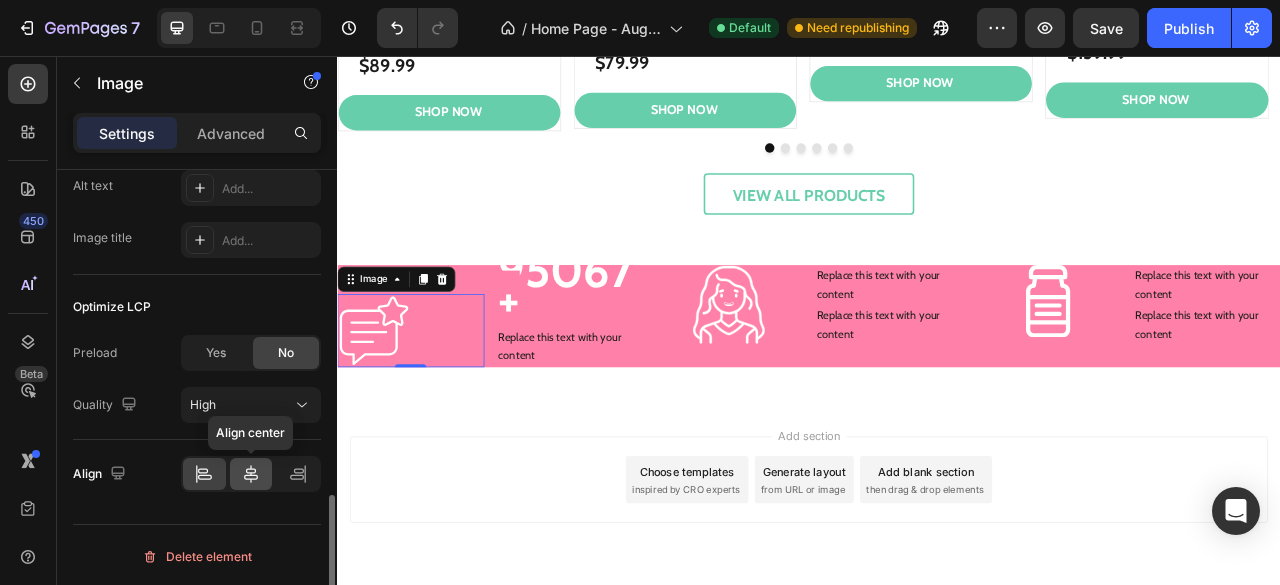 click 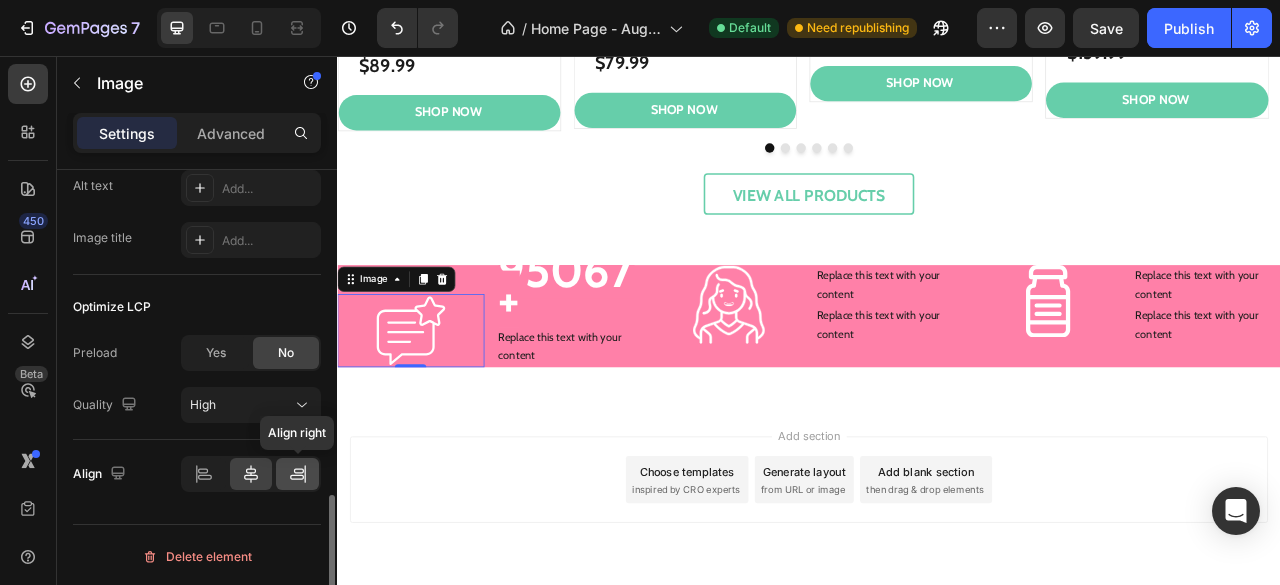 click 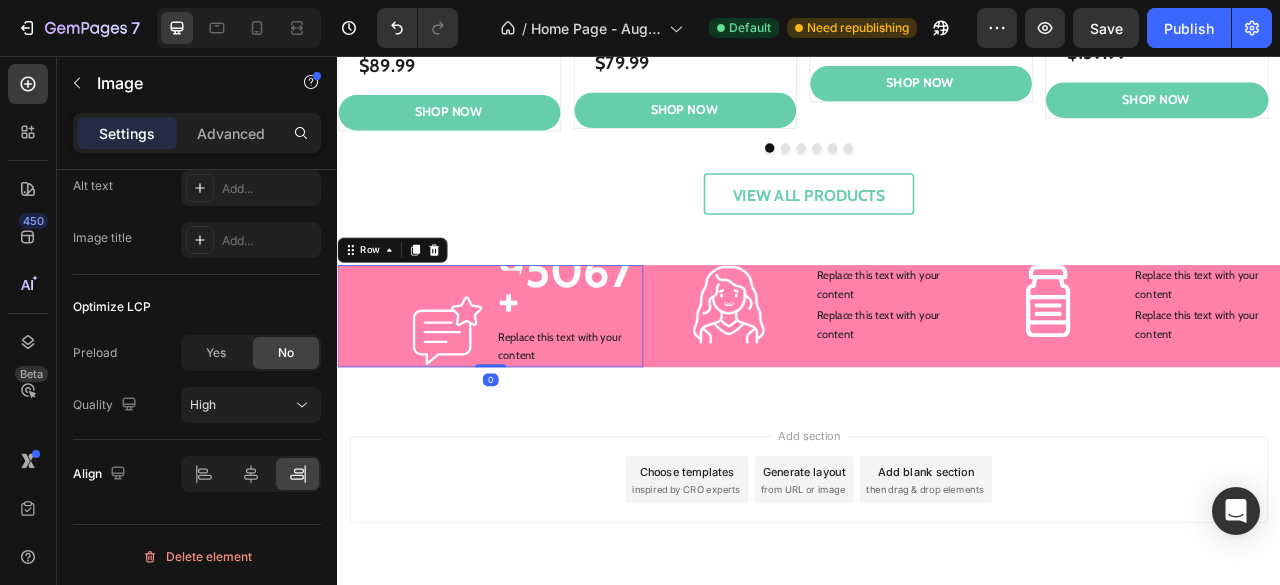 scroll, scrollTop: 0, scrollLeft: 0, axis: both 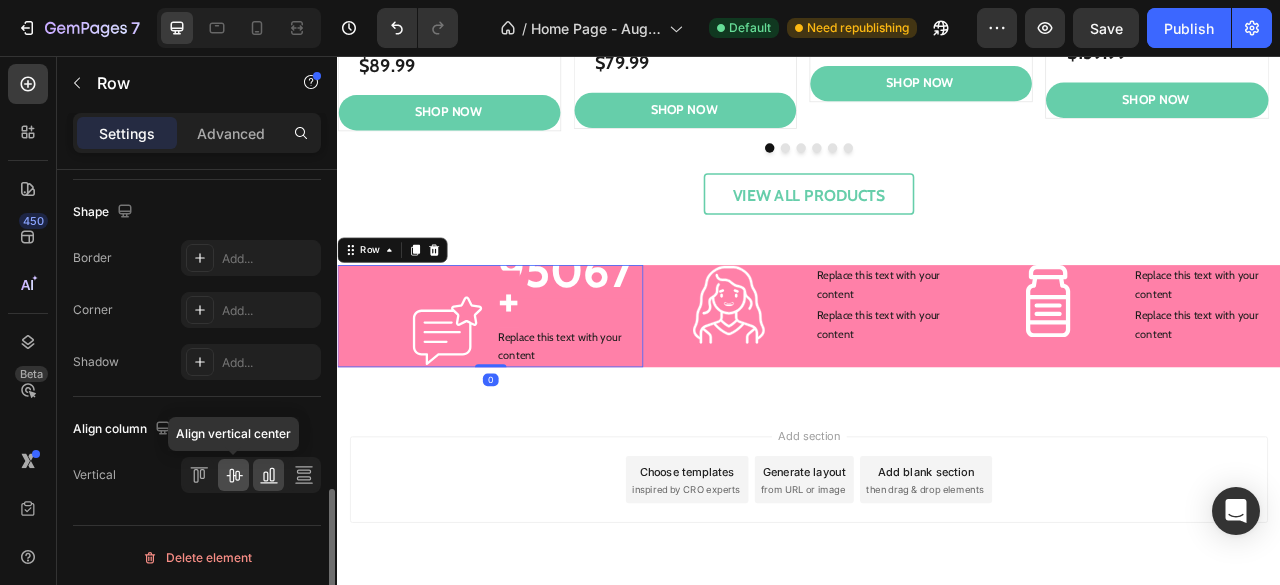 click 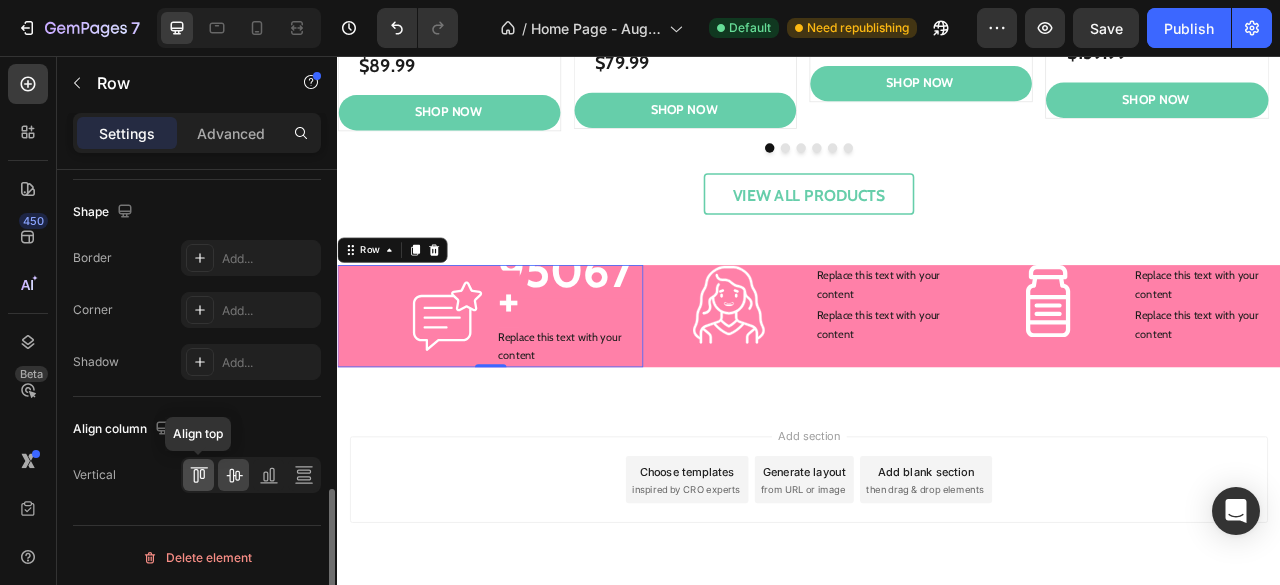 click 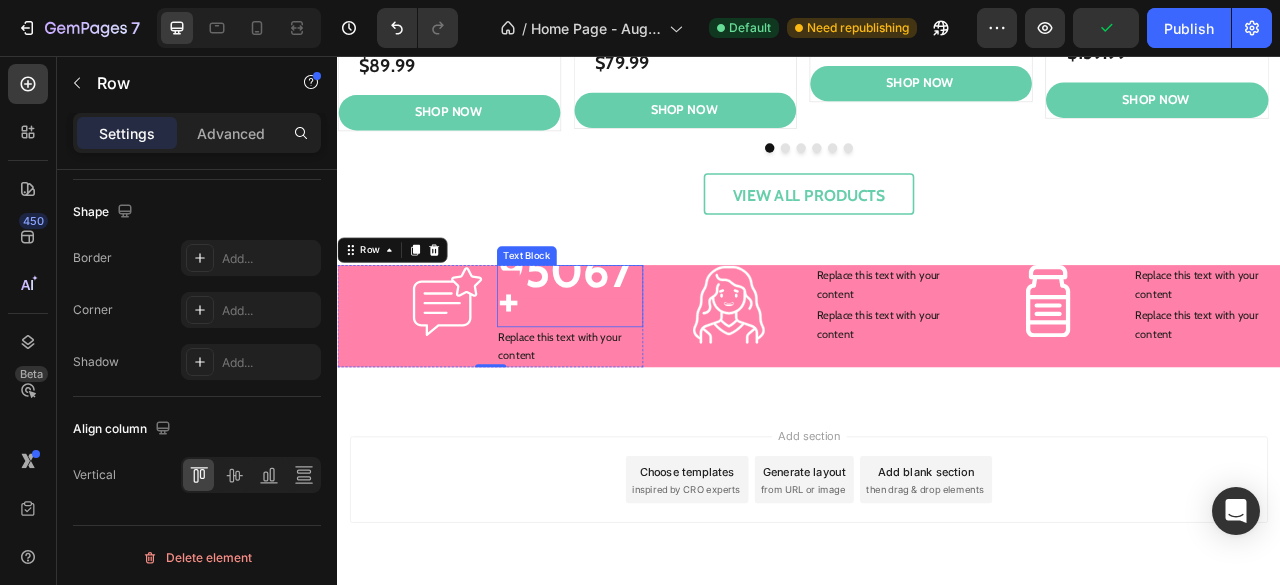 click on "95067+" at bounding box center (633, 356) 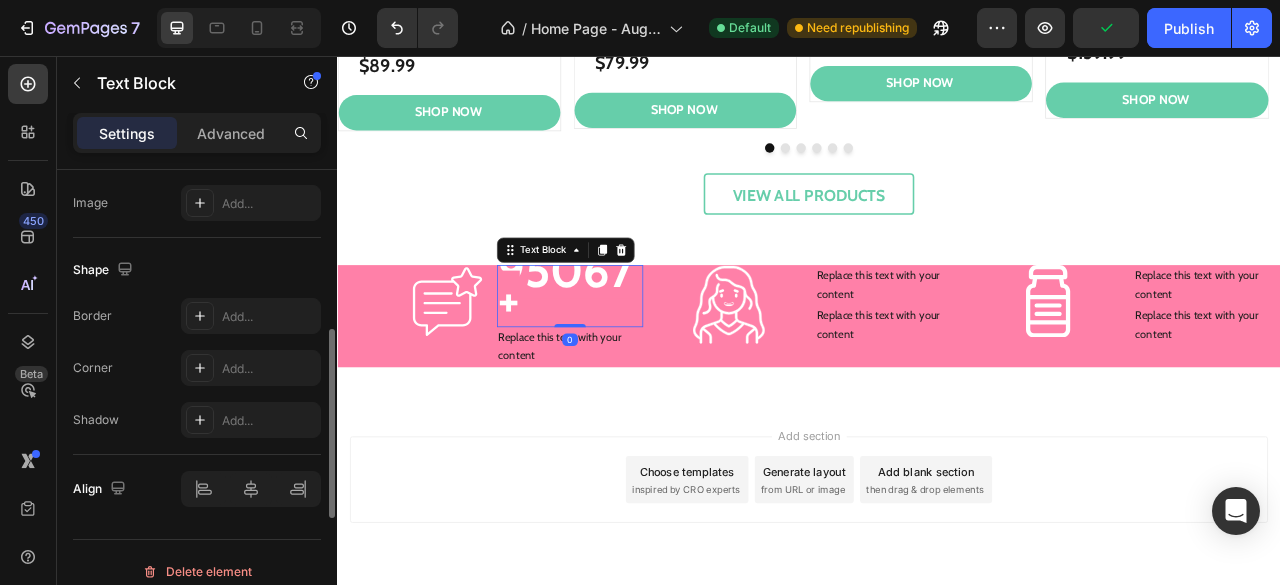 scroll, scrollTop: 710, scrollLeft: 0, axis: vertical 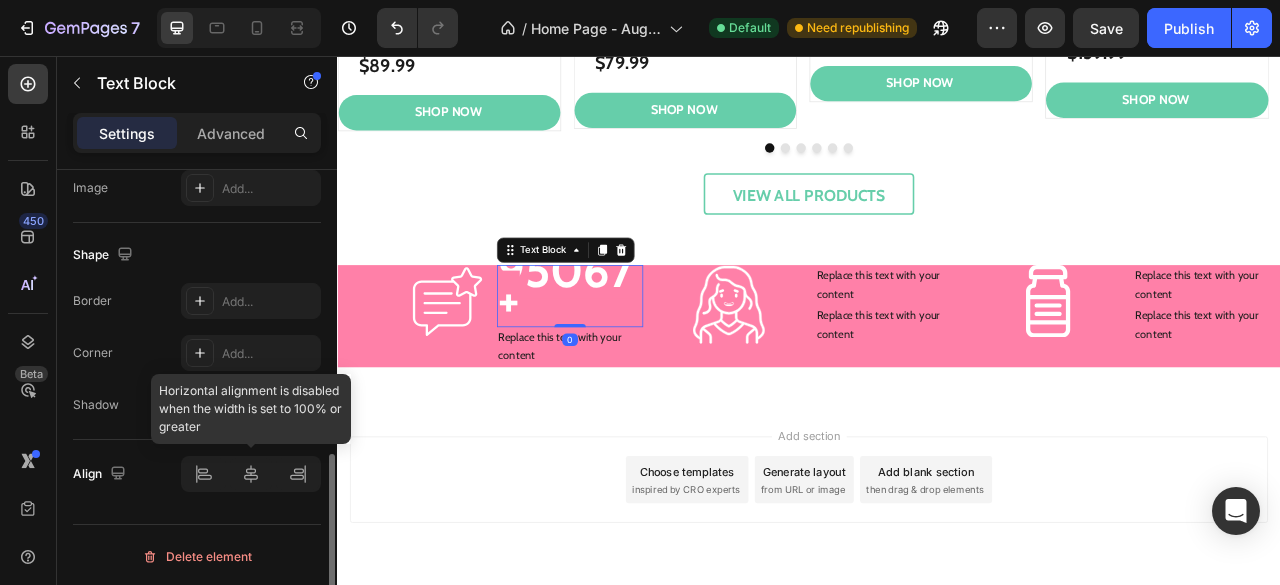 click 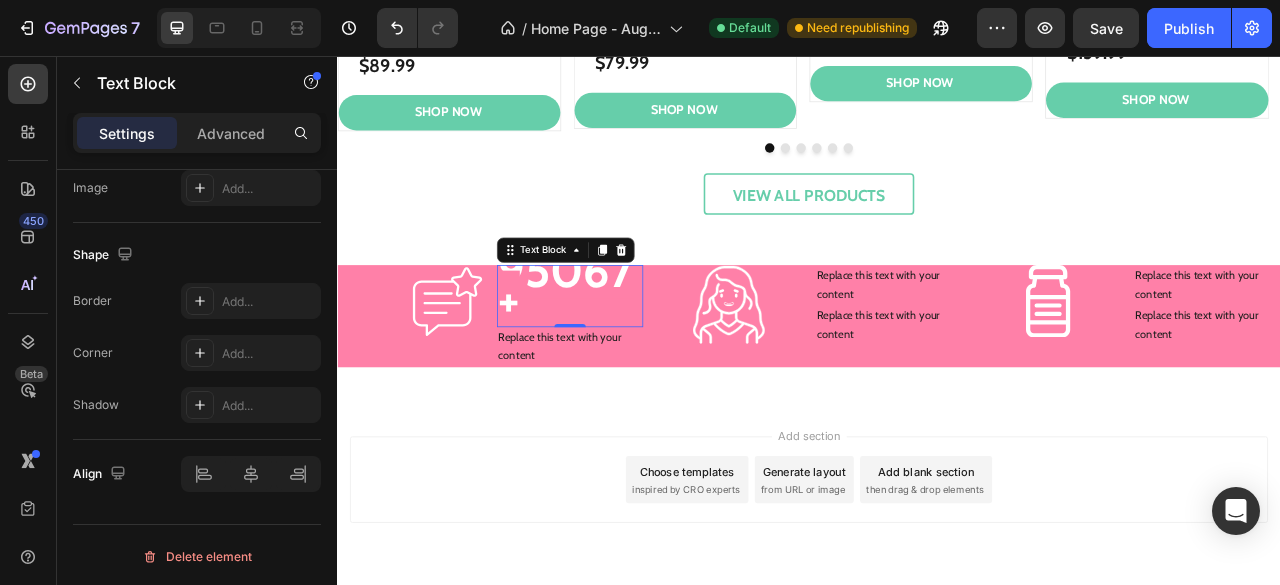click on "0" at bounding box center [633, 417] 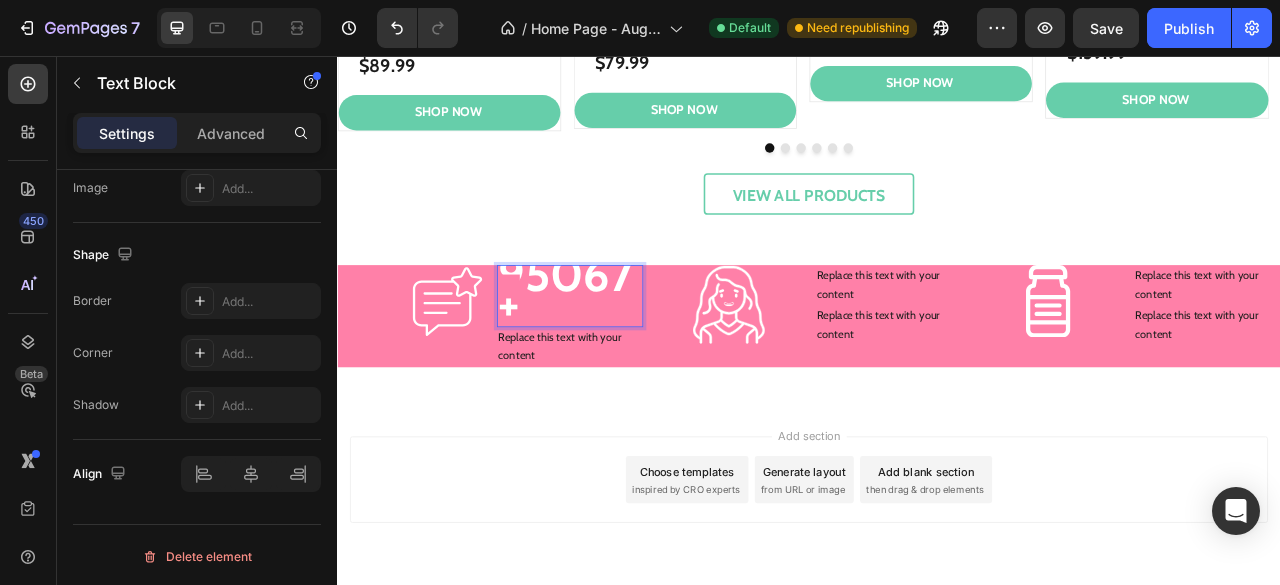 click on "95067+" at bounding box center [628, 352] 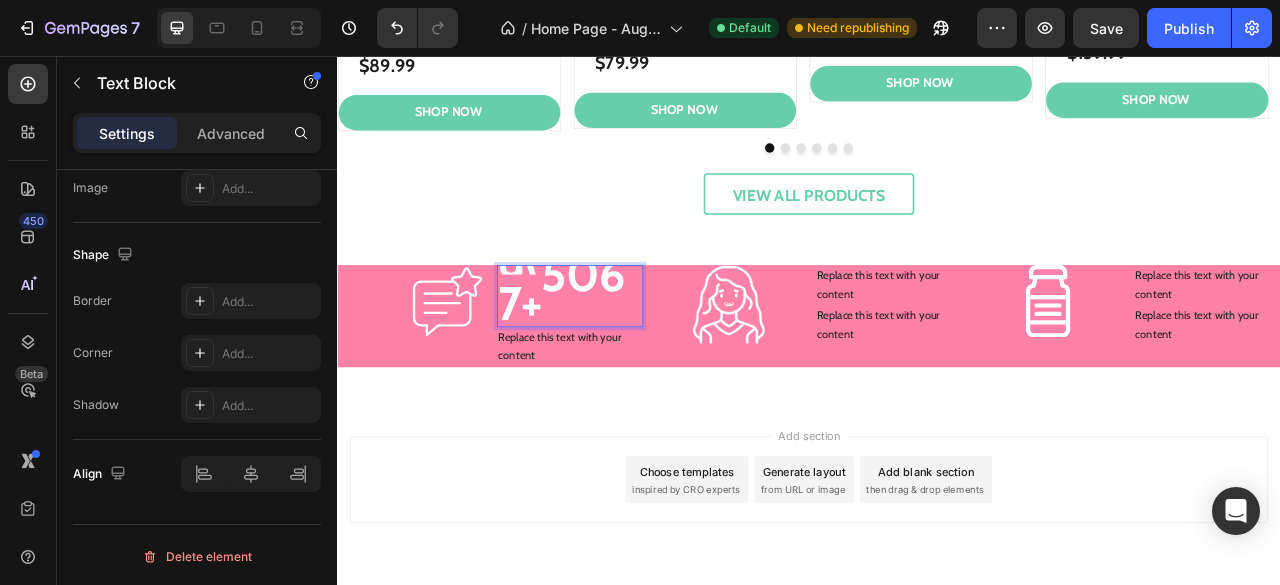scroll, scrollTop: 710, scrollLeft: 0, axis: vertical 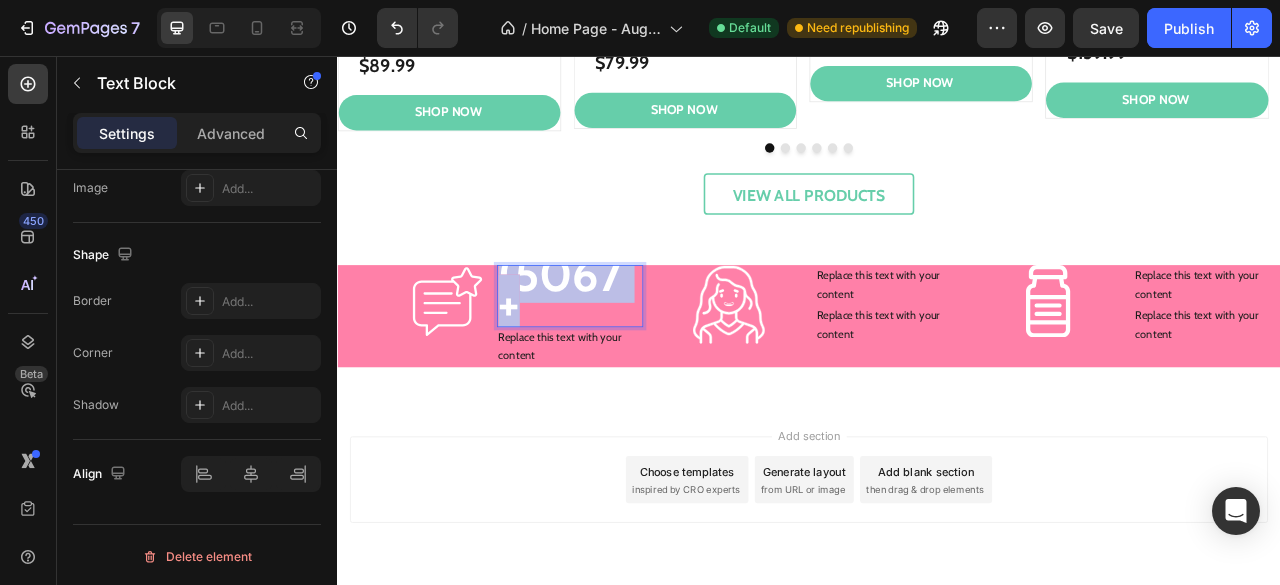 drag, startPoint x: 613, startPoint y: 374, endPoint x: 534, endPoint y: 328, distance: 91.416626 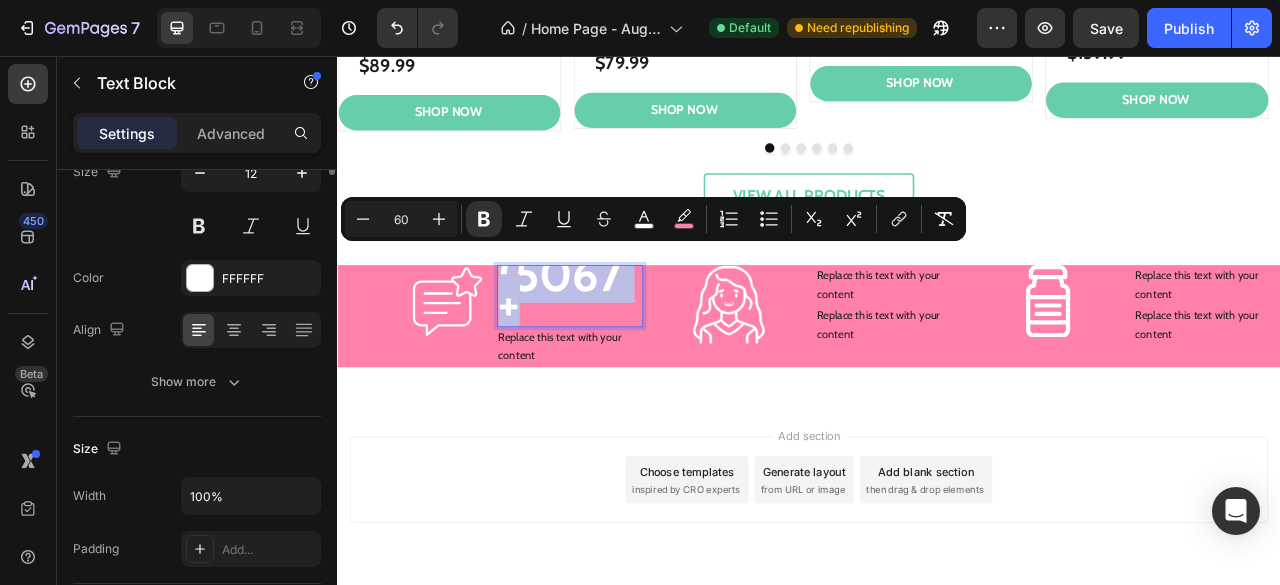 scroll, scrollTop: 0, scrollLeft: 0, axis: both 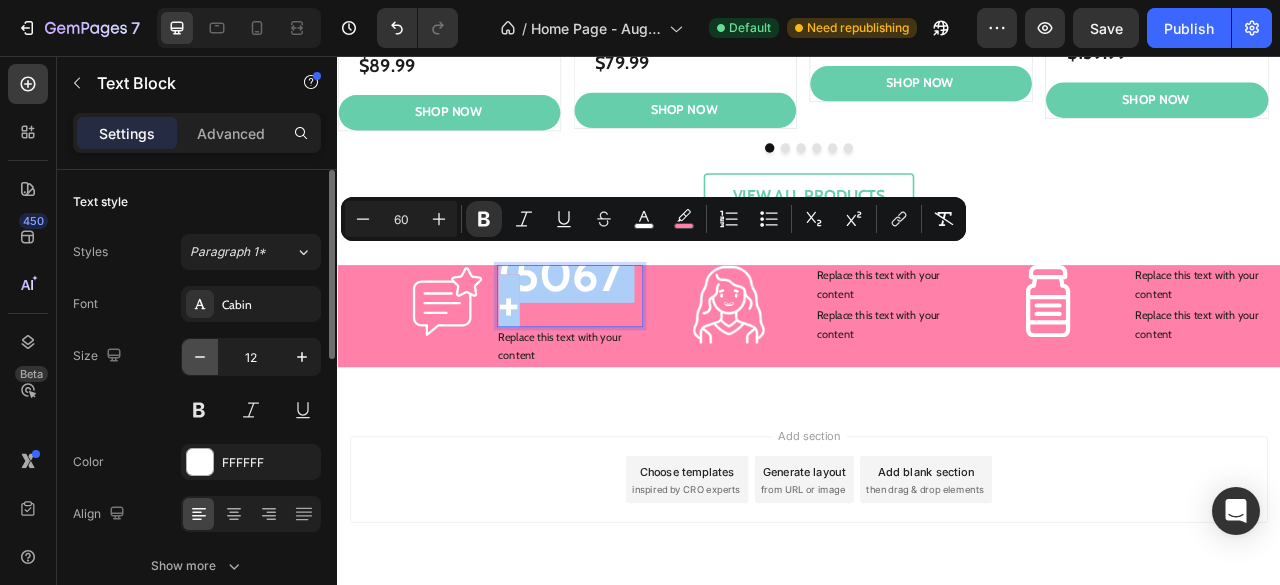 click at bounding box center (200, 357) 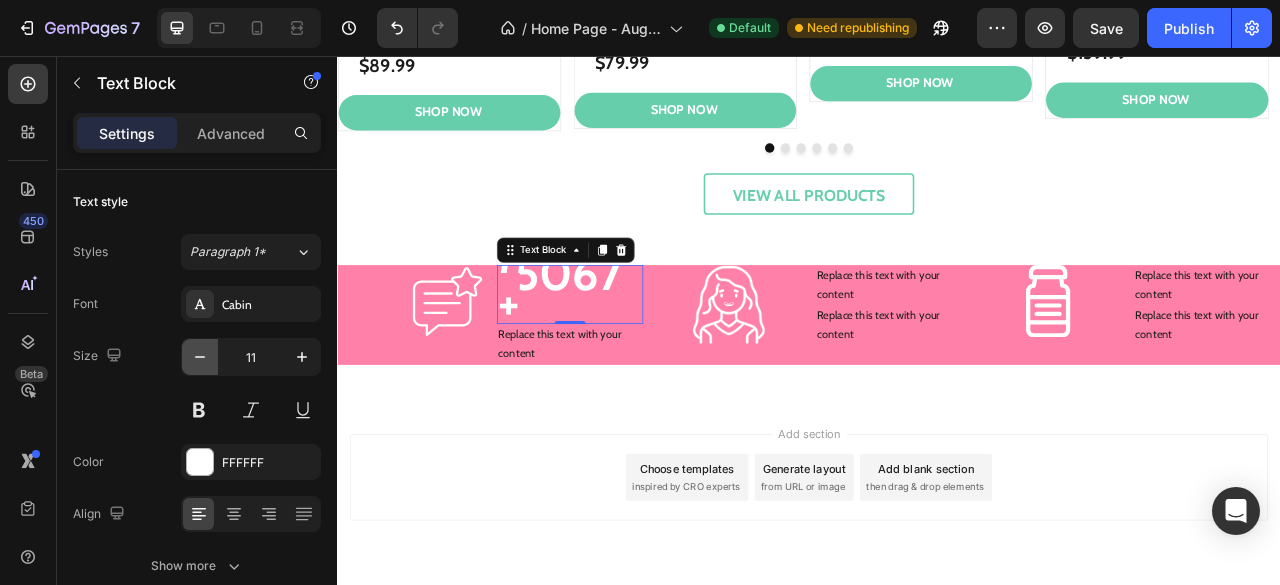 click at bounding box center (200, 357) 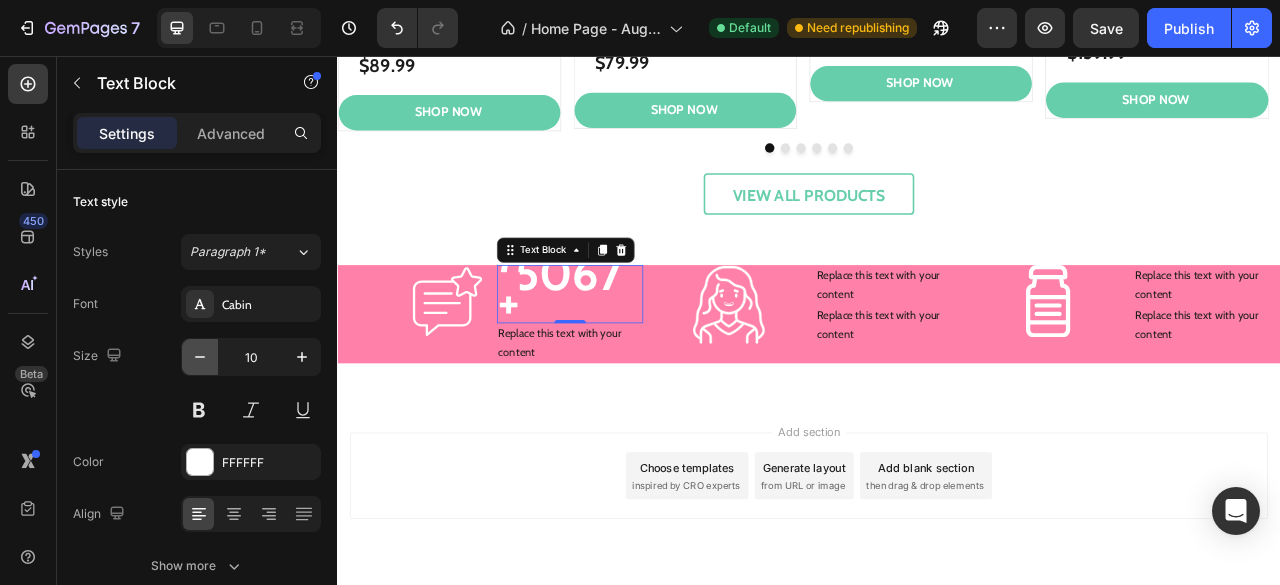 click at bounding box center (200, 357) 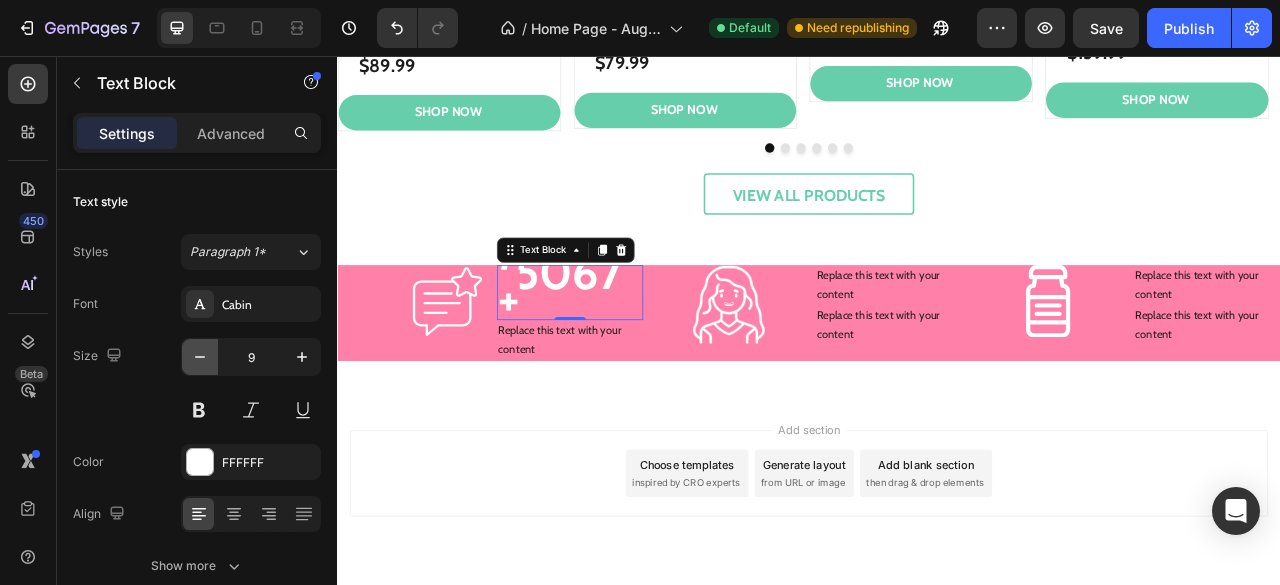 click at bounding box center [200, 357] 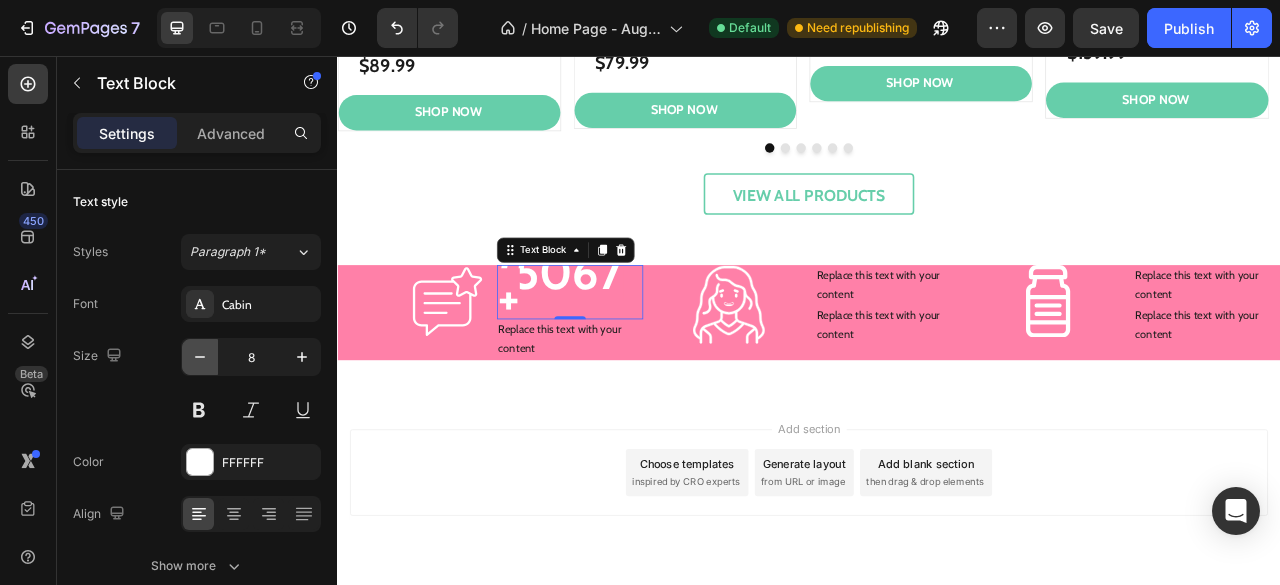 click at bounding box center (200, 357) 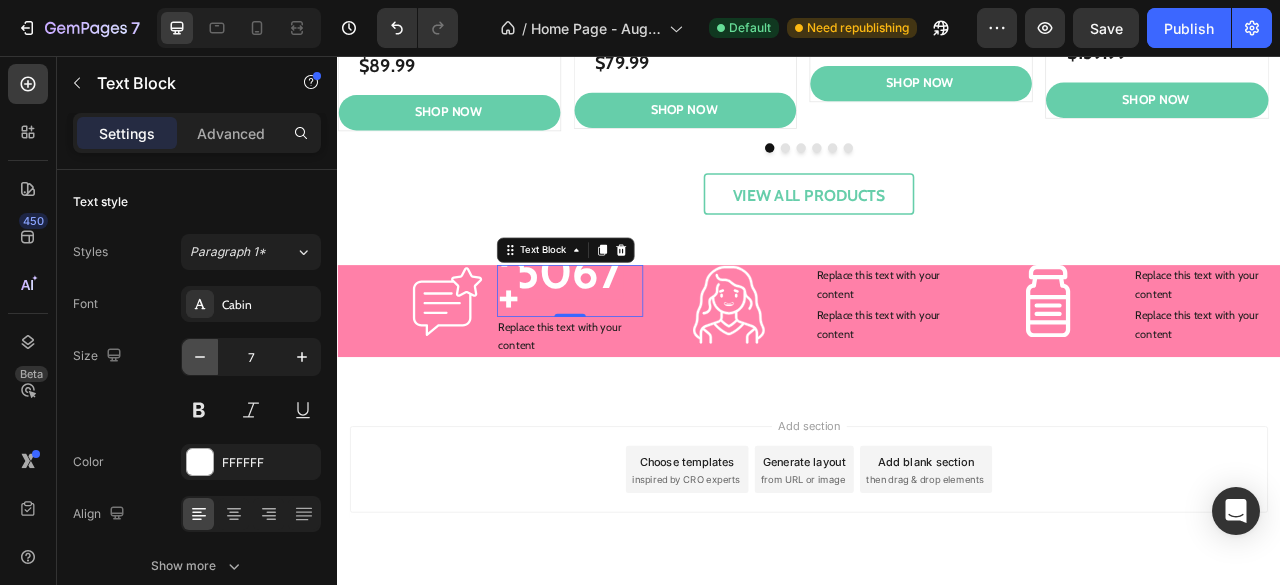 click at bounding box center [200, 357] 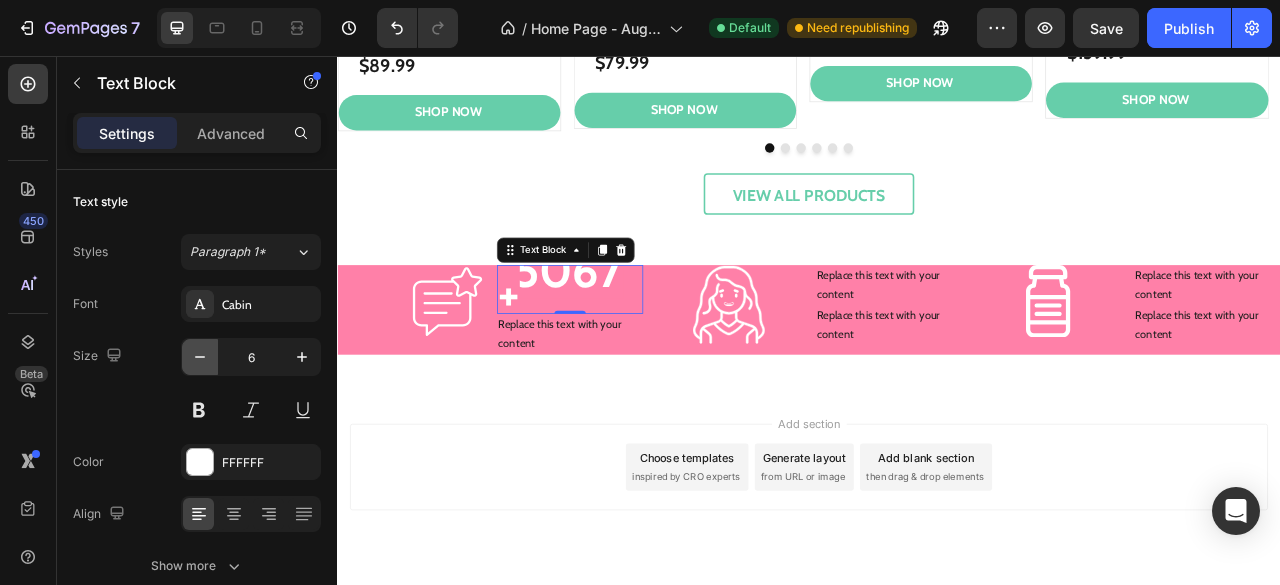 click at bounding box center [200, 357] 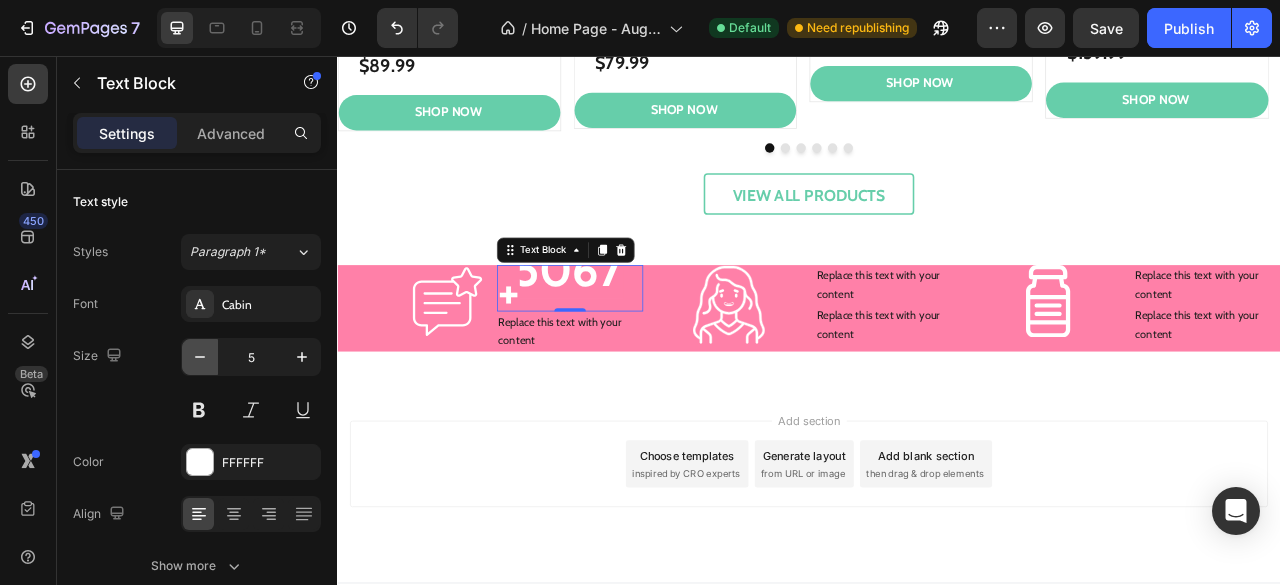click at bounding box center (200, 357) 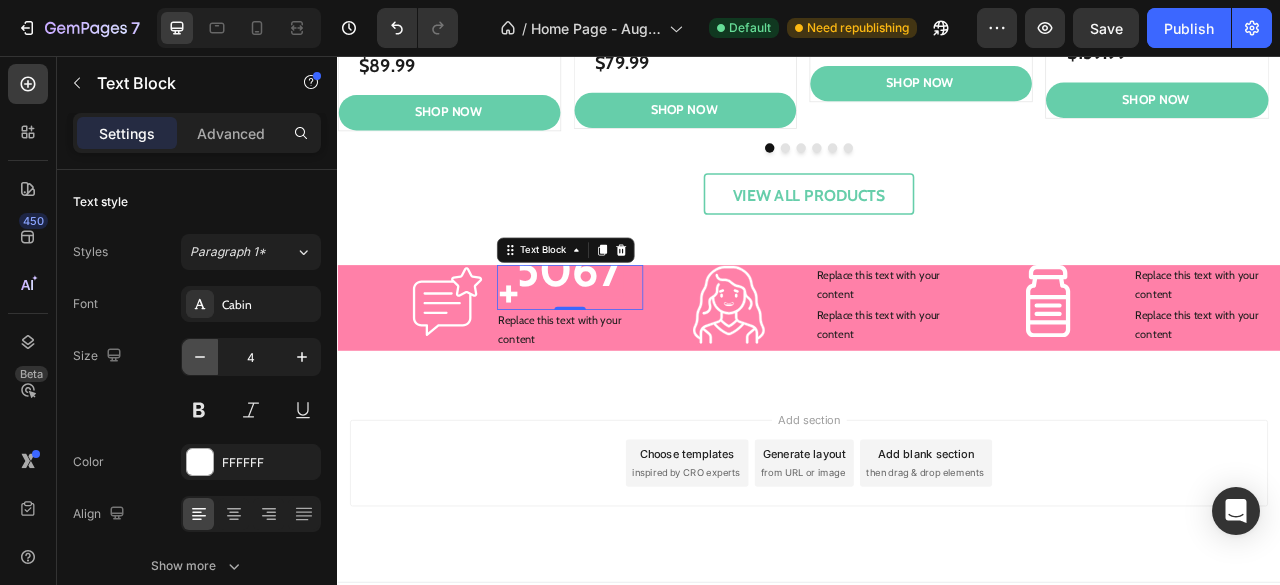 click at bounding box center (200, 357) 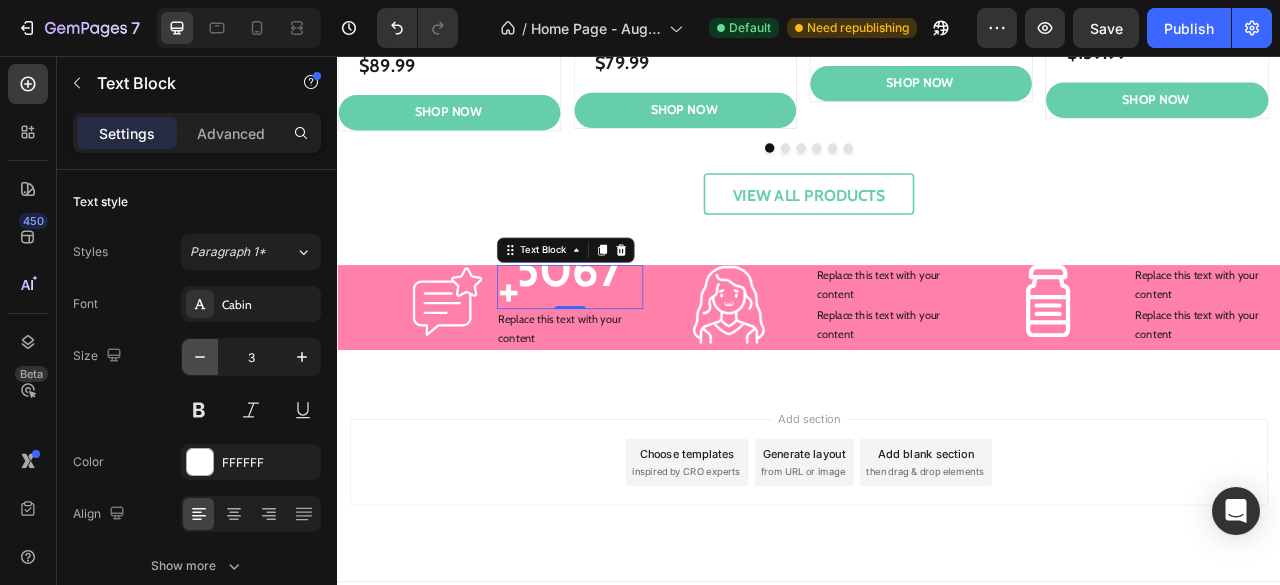 click at bounding box center [200, 357] 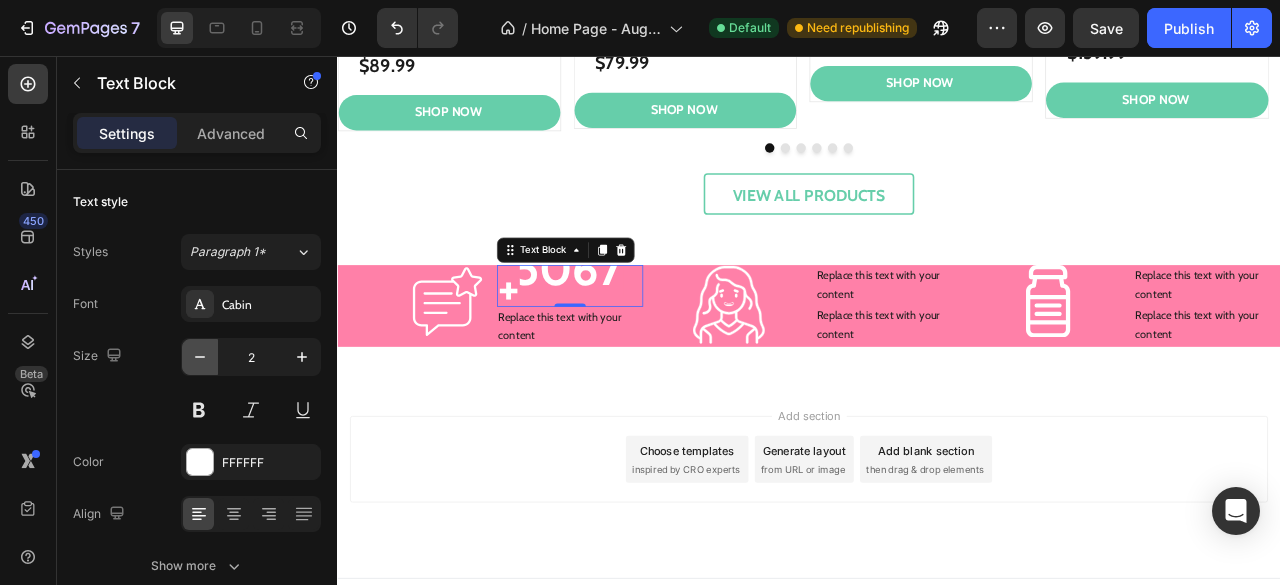 click at bounding box center [200, 357] 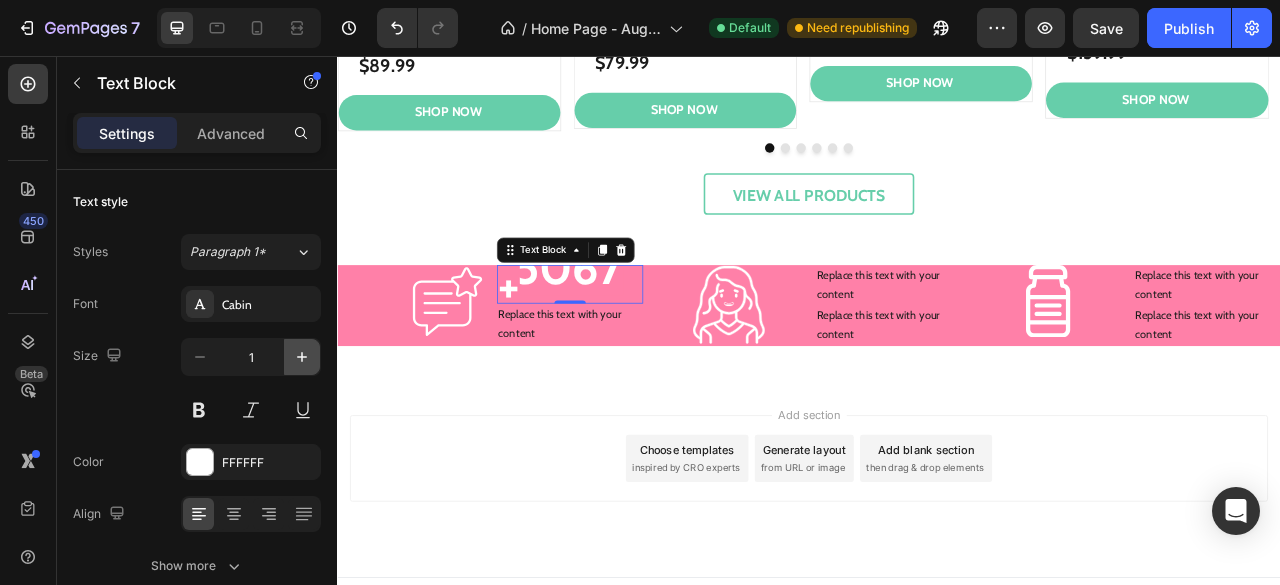 click at bounding box center (302, 357) 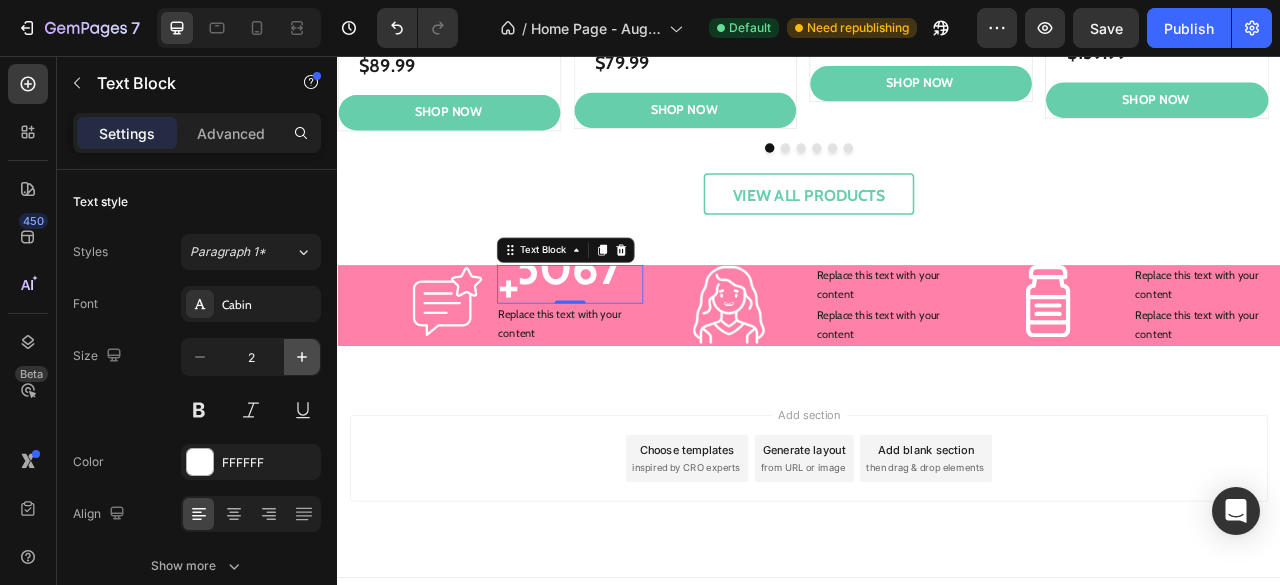 click at bounding box center (302, 357) 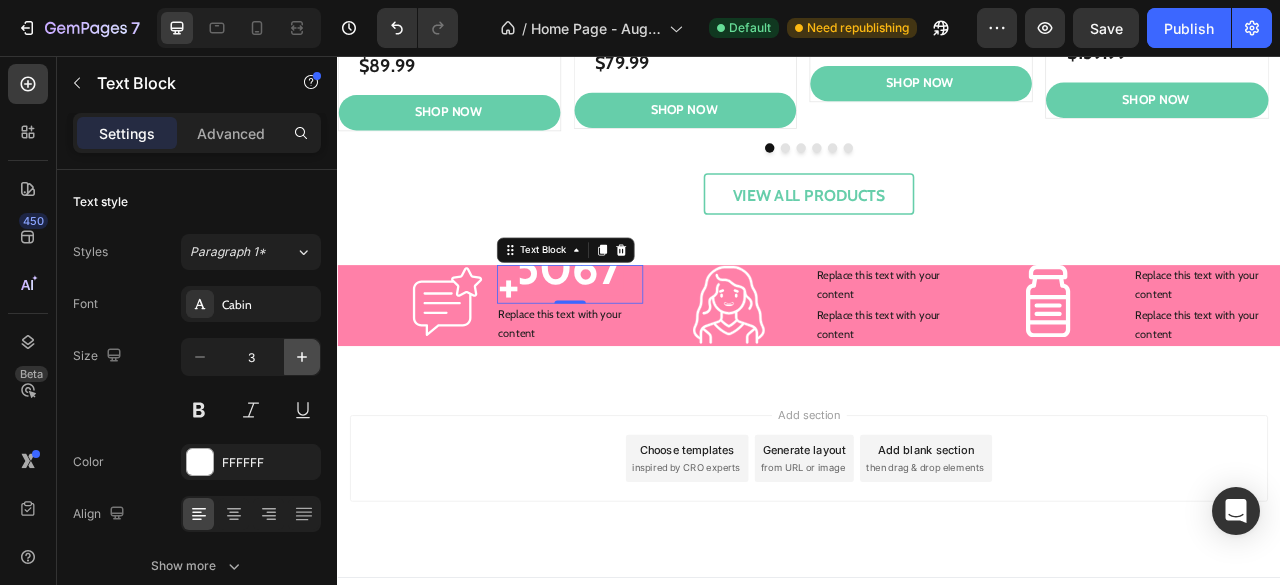 click at bounding box center [302, 357] 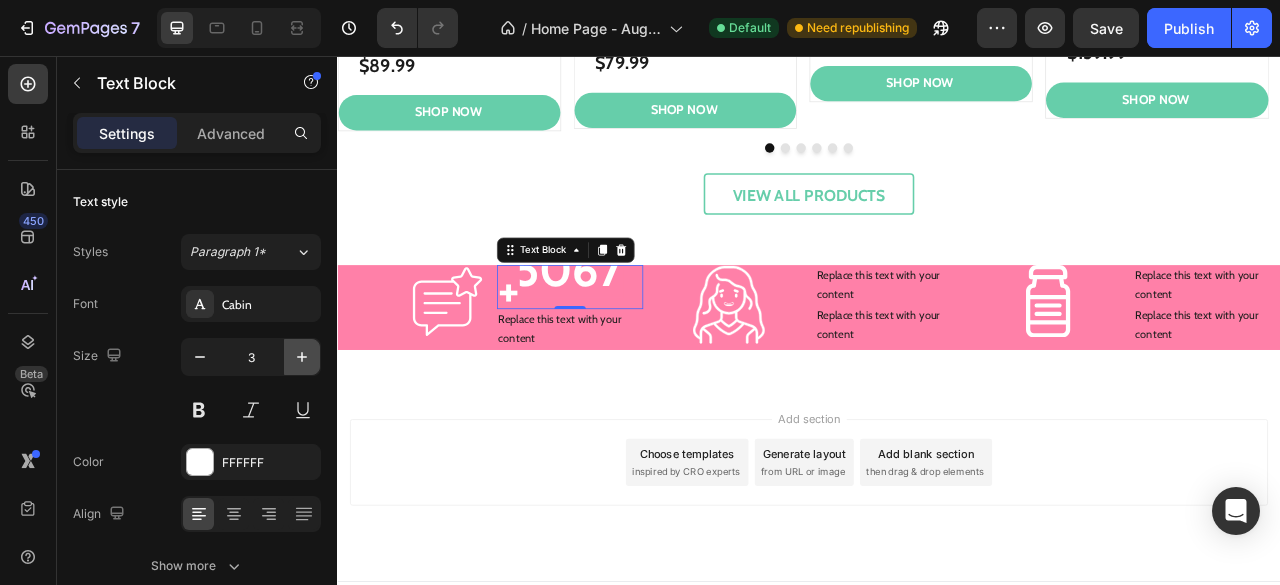 click at bounding box center (302, 357) 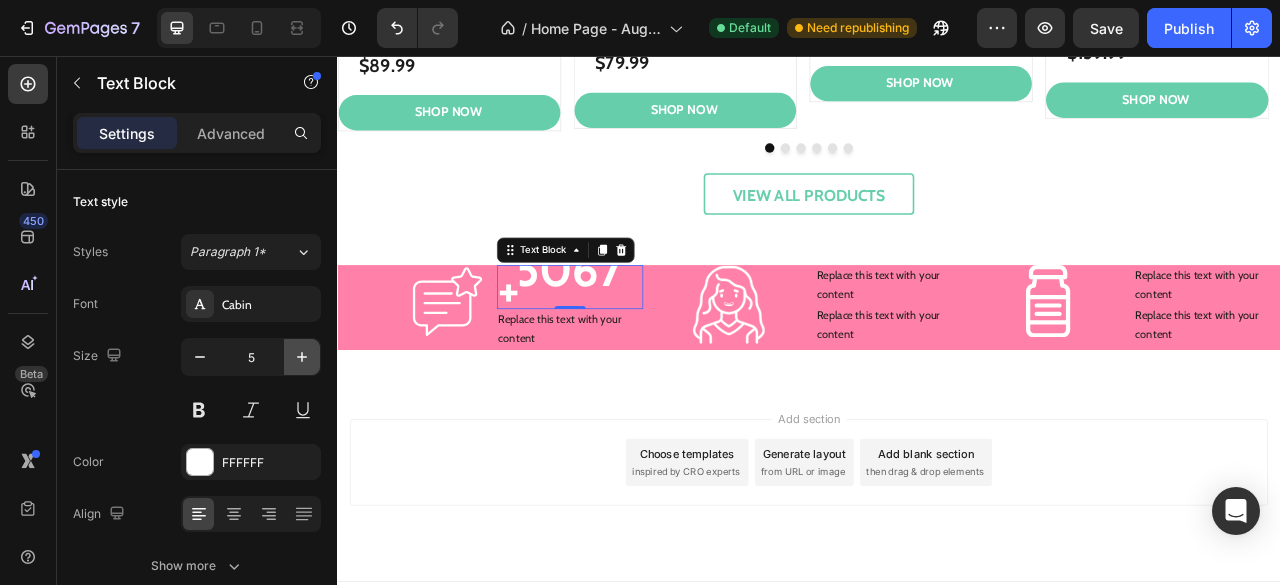 click at bounding box center (302, 357) 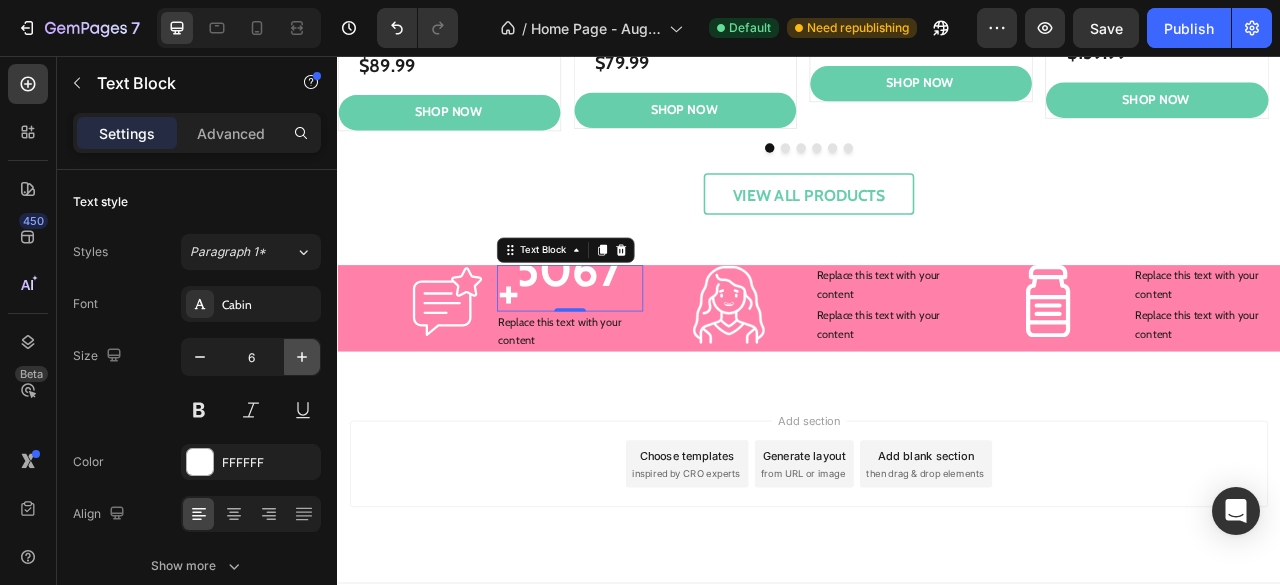 click at bounding box center [302, 357] 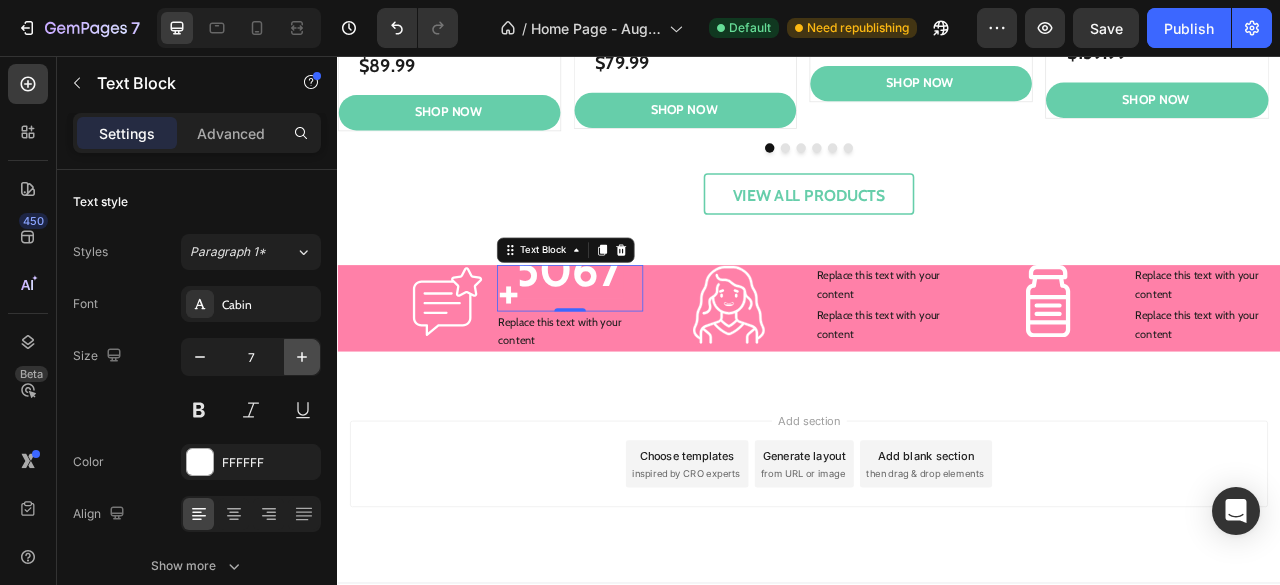 click at bounding box center (302, 357) 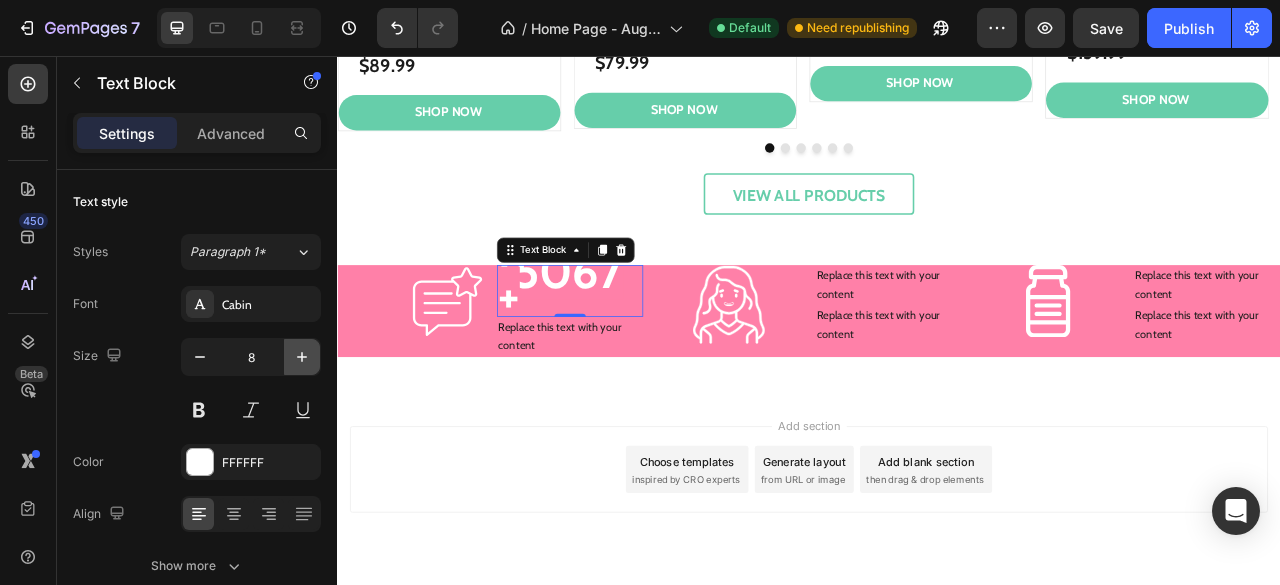 click at bounding box center (302, 357) 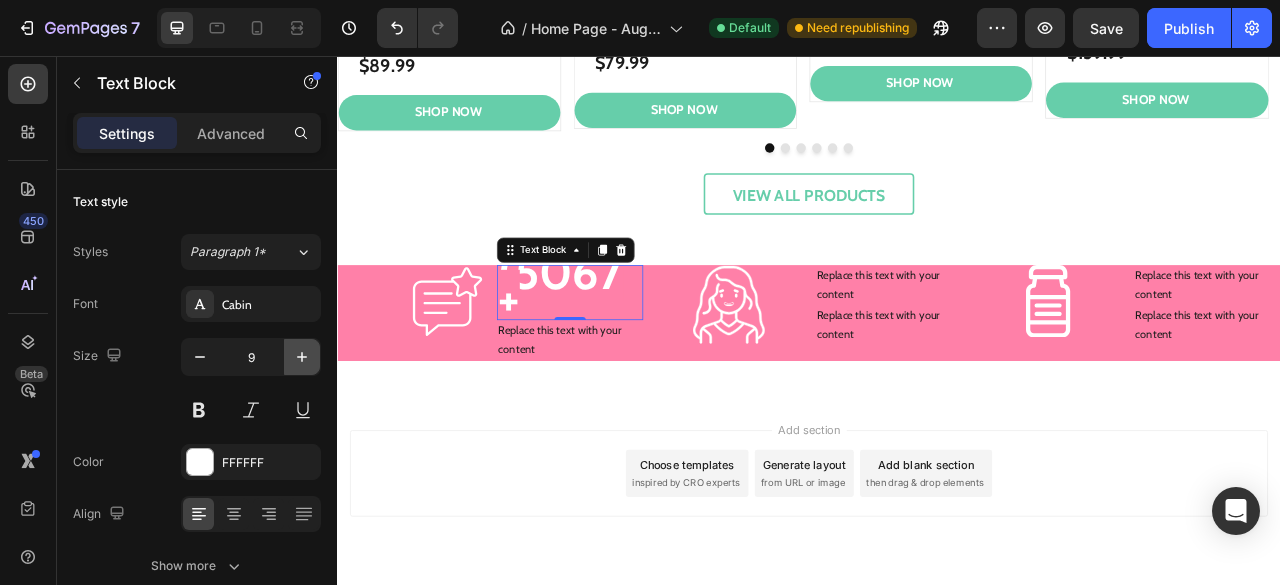 click at bounding box center [302, 357] 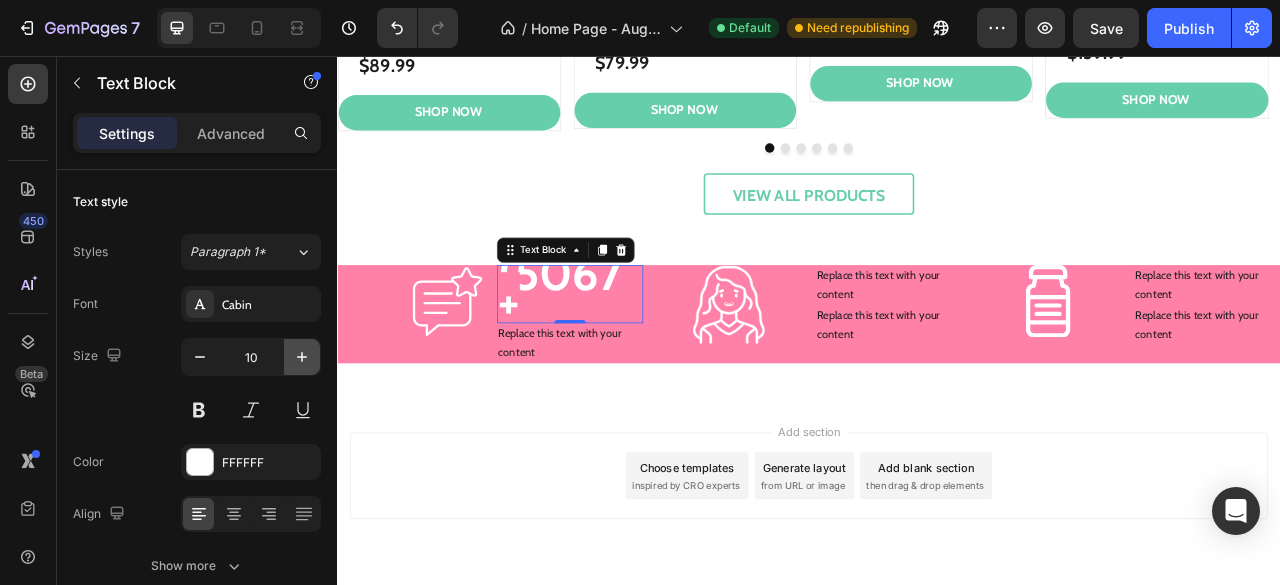 click at bounding box center [302, 357] 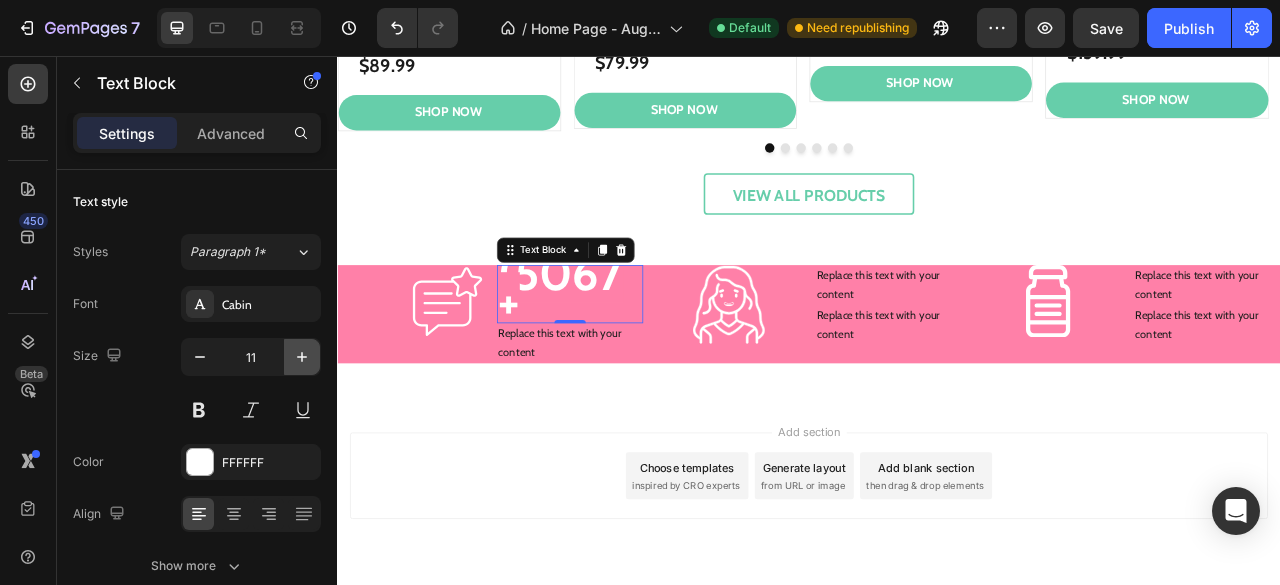 click at bounding box center [302, 357] 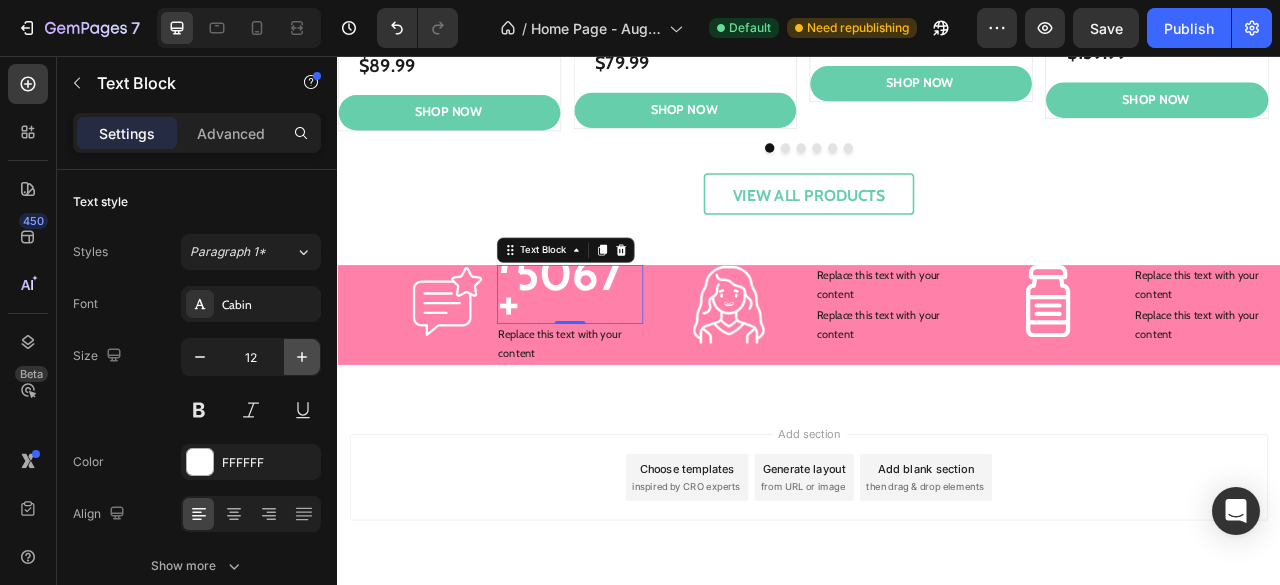 click at bounding box center [302, 357] 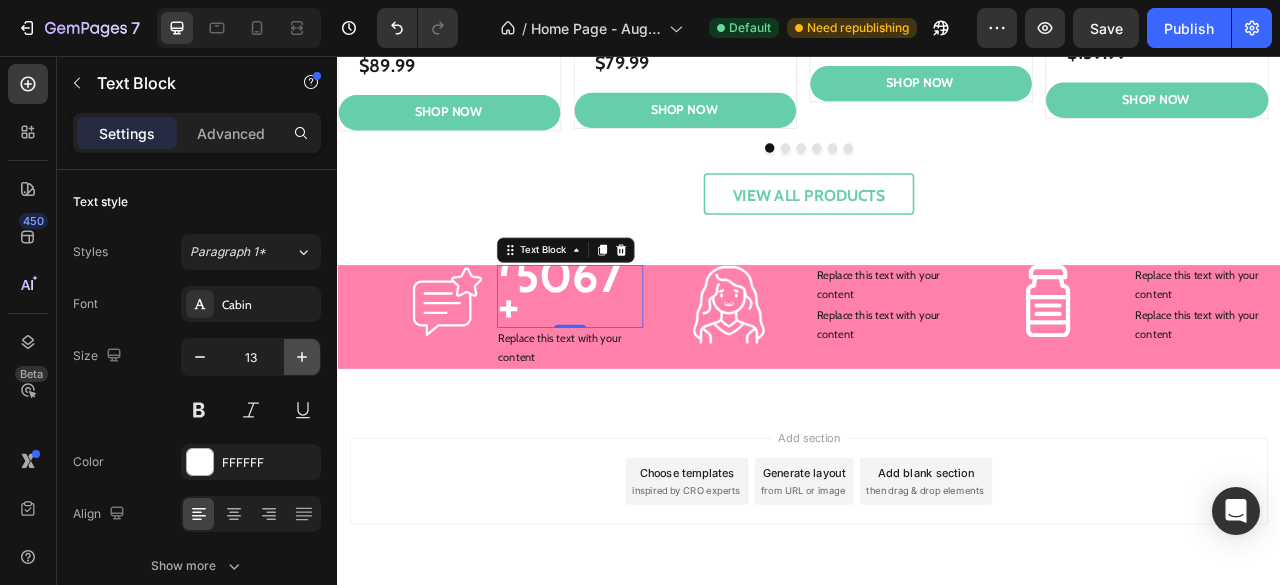 click at bounding box center (302, 357) 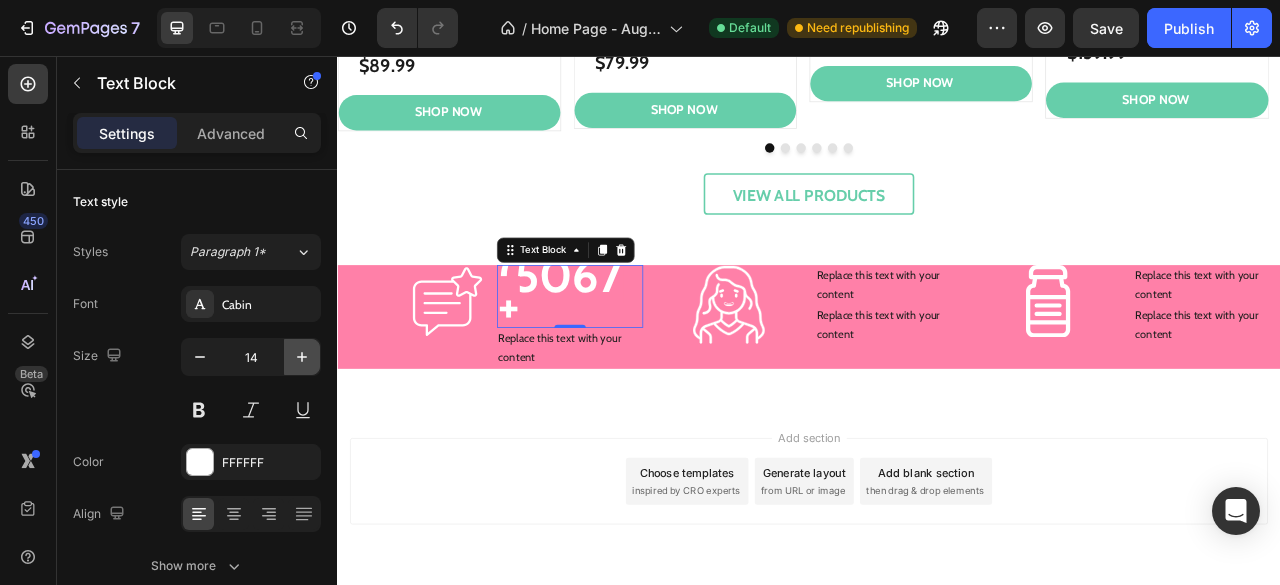 click at bounding box center (302, 357) 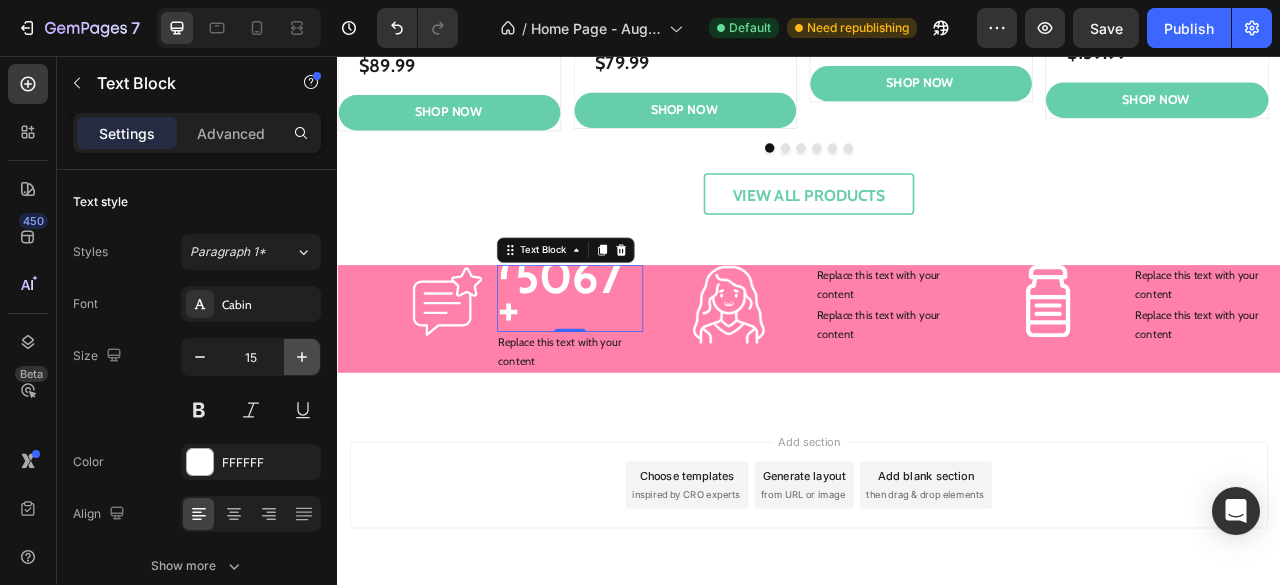 click at bounding box center [302, 357] 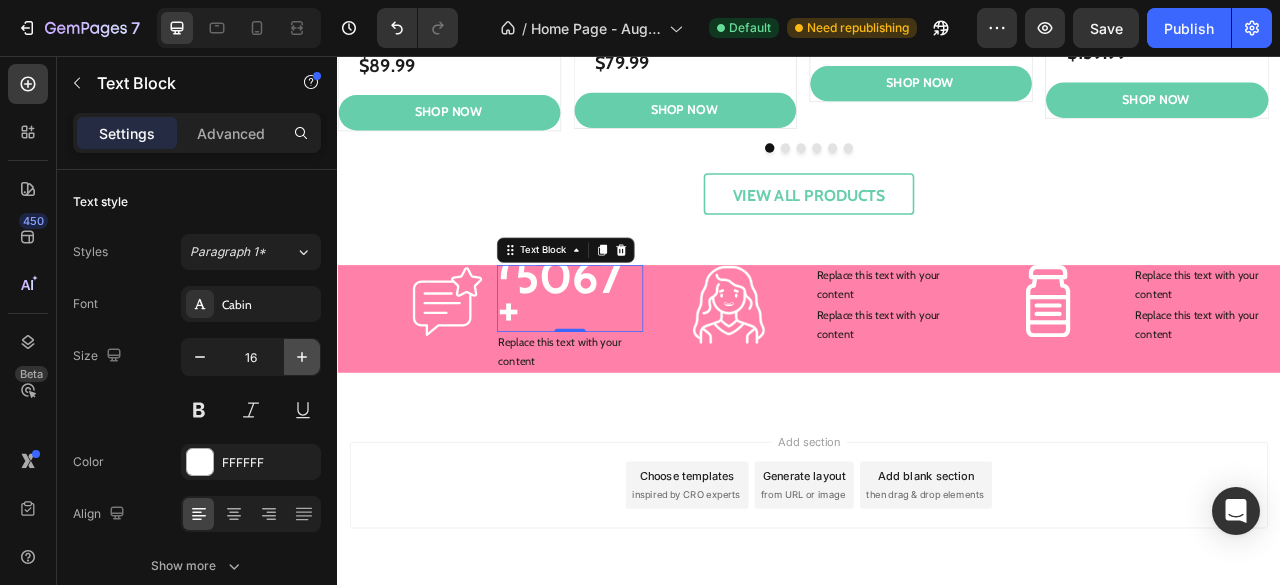 click at bounding box center (302, 357) 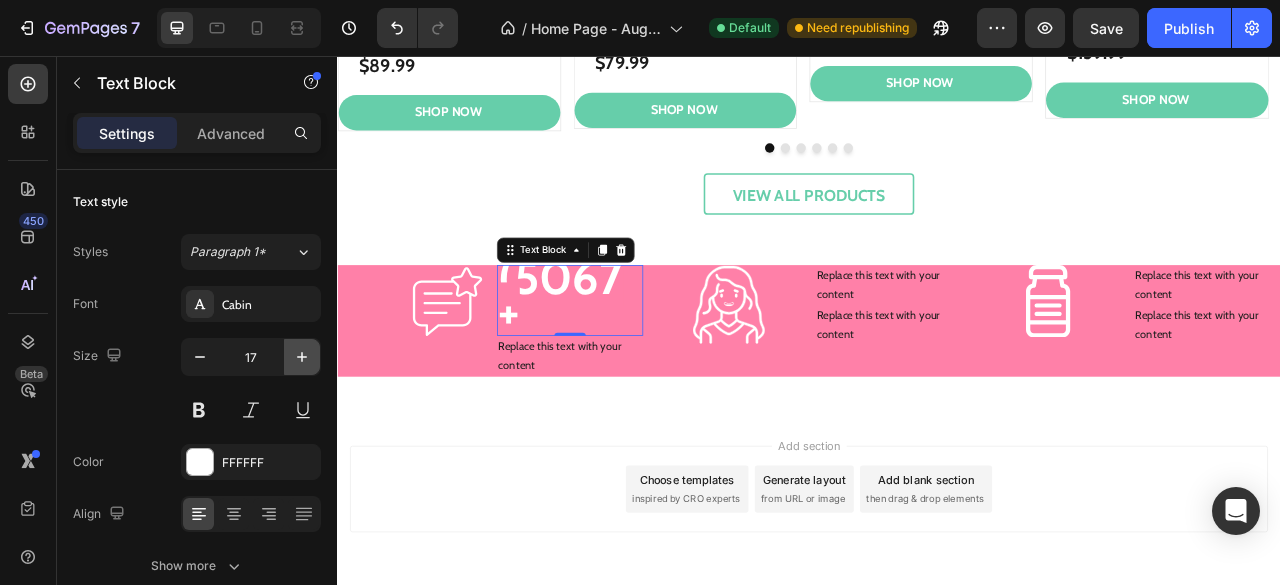 click at bounding box center [302, 357] 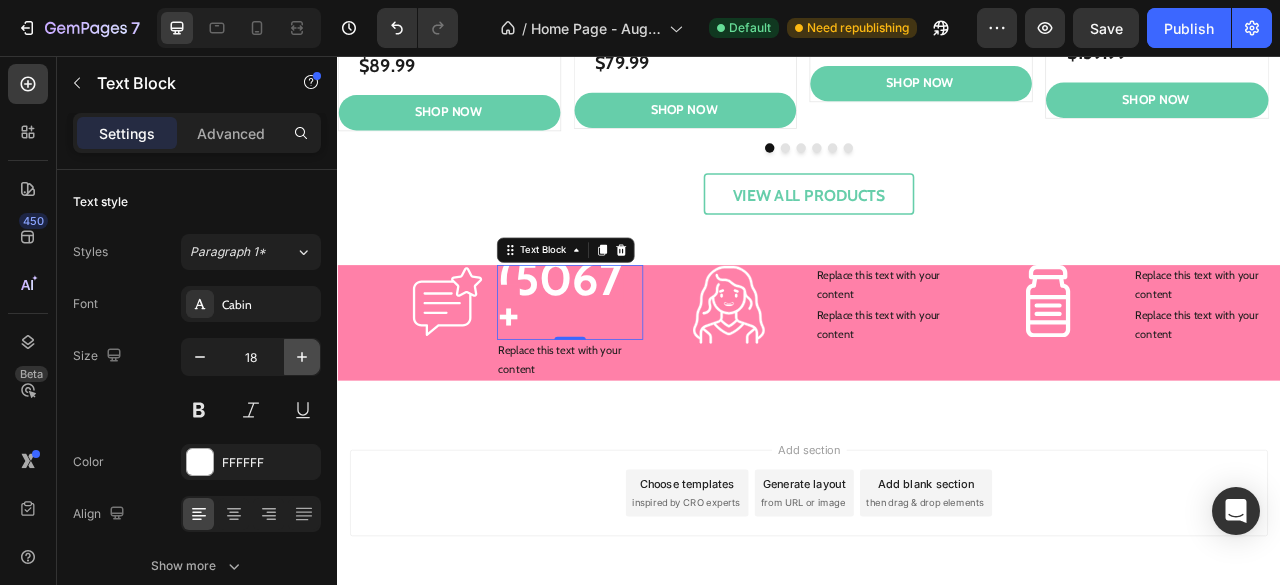 click at bounding box center (302, 357) 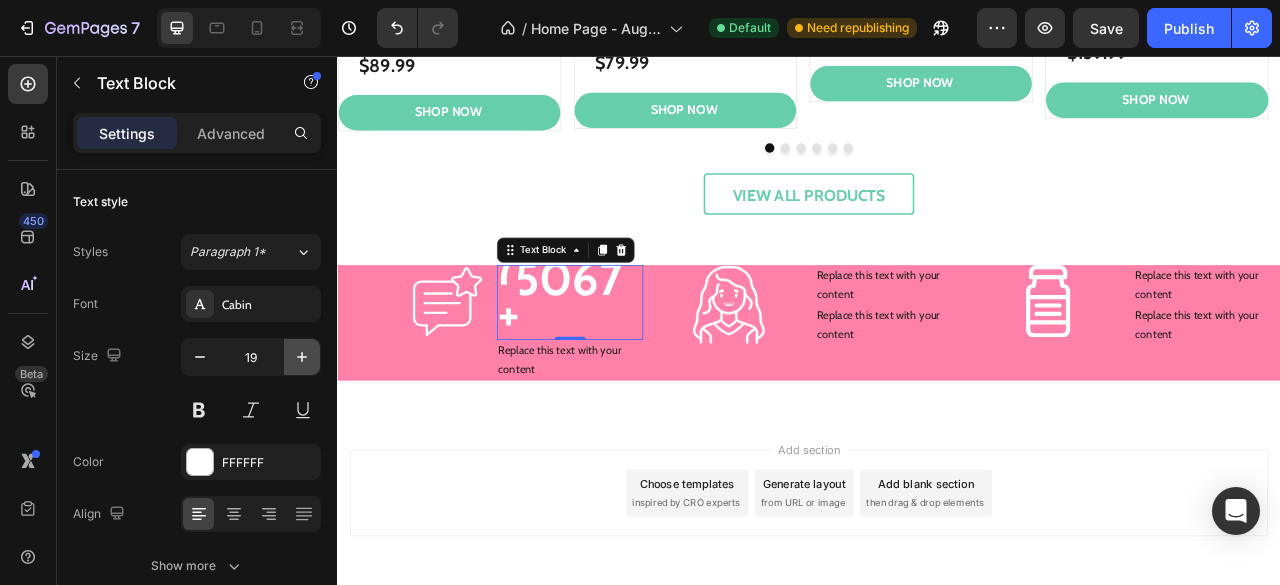 click at bounding box center (302, 357) 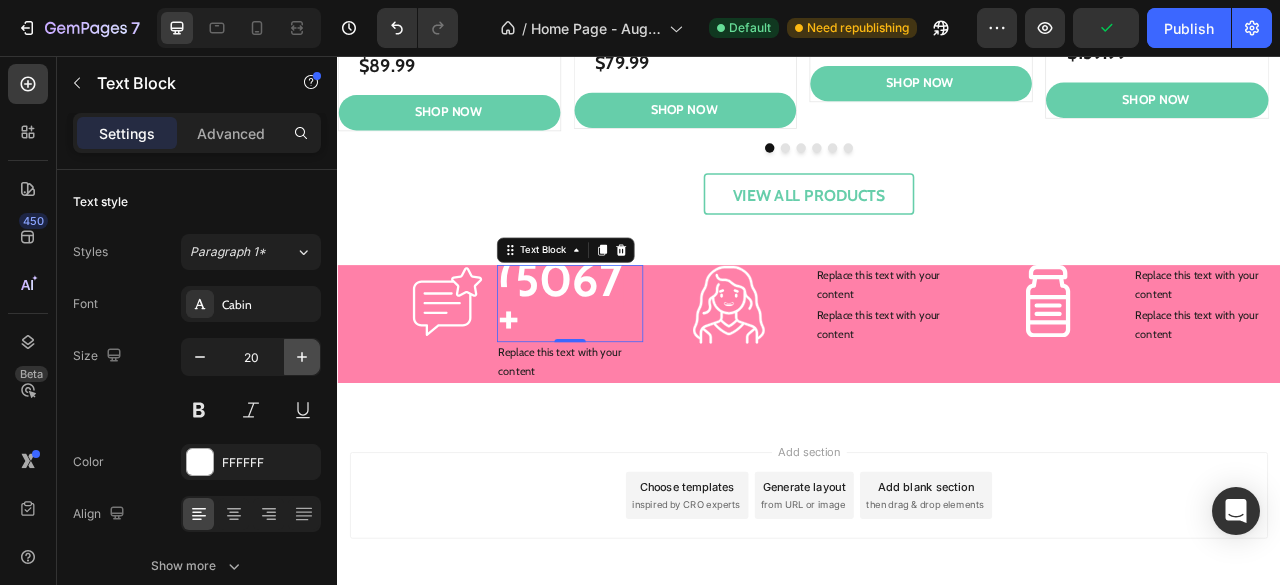 click at bounding box center (302, 357) 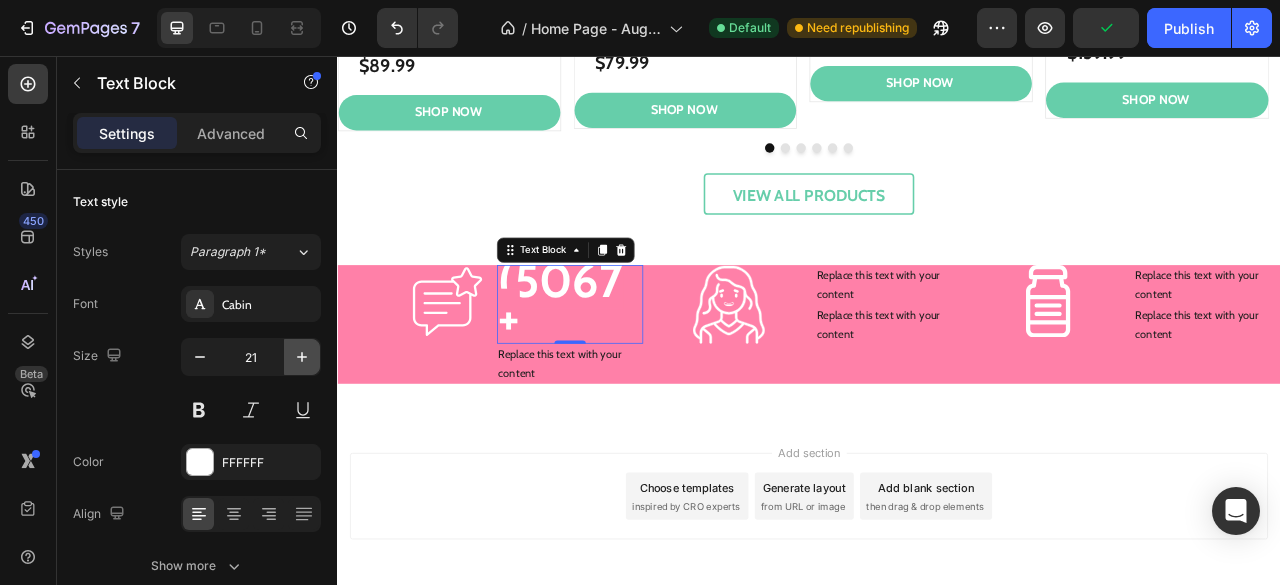 click at bounding box center [302, 357] 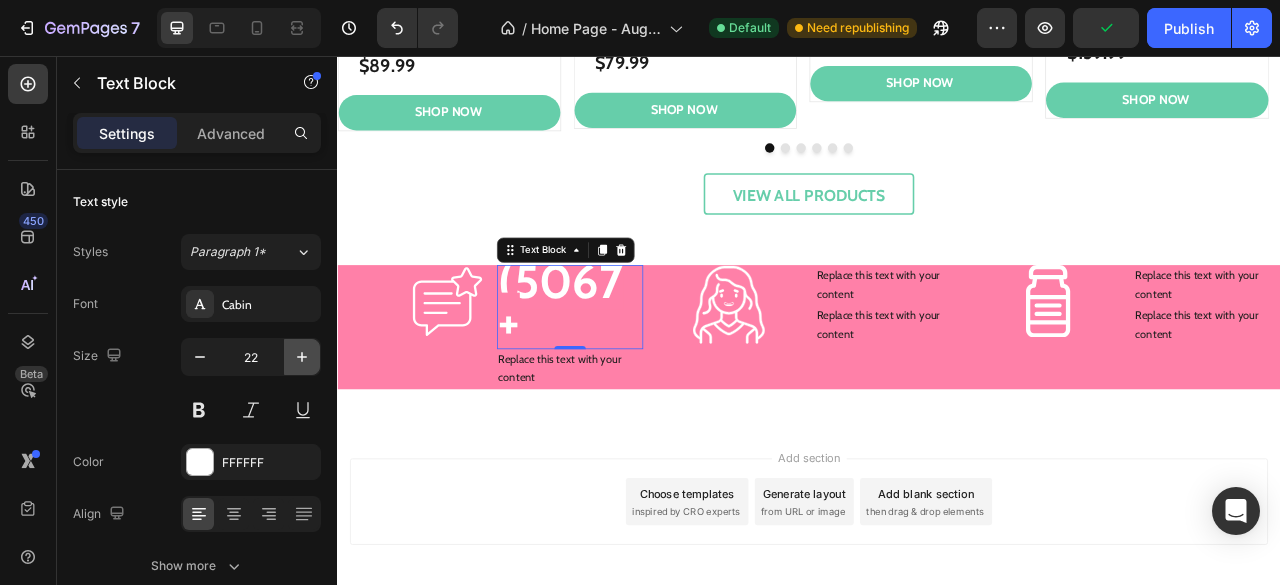 click at bounding box center (302, 357) 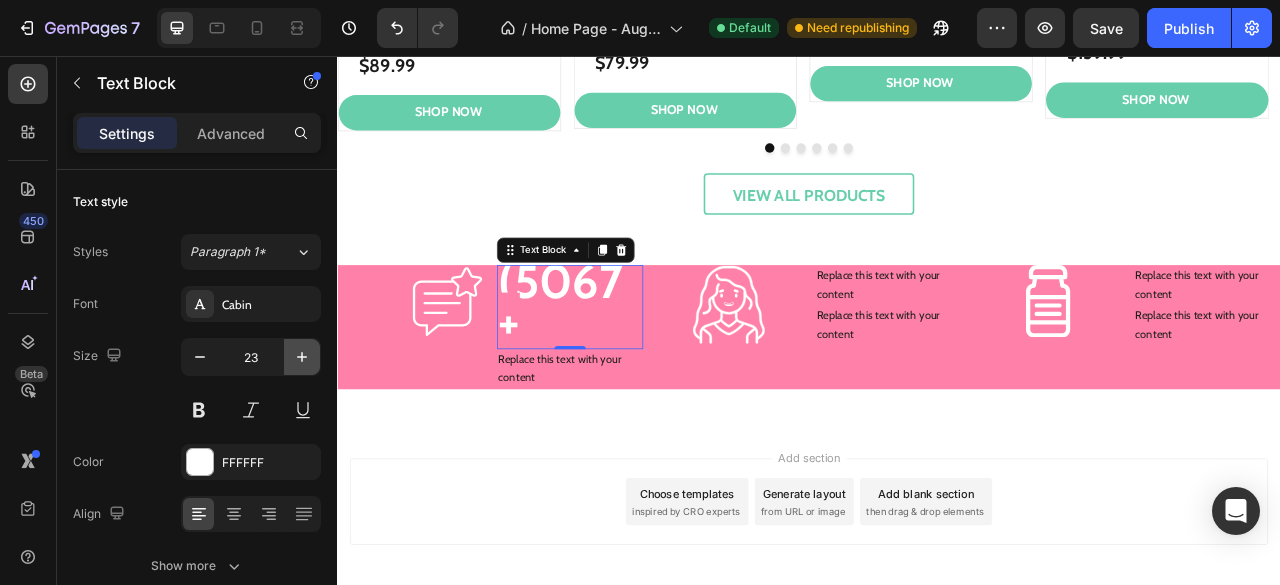 click at bounding box center [302, 357] 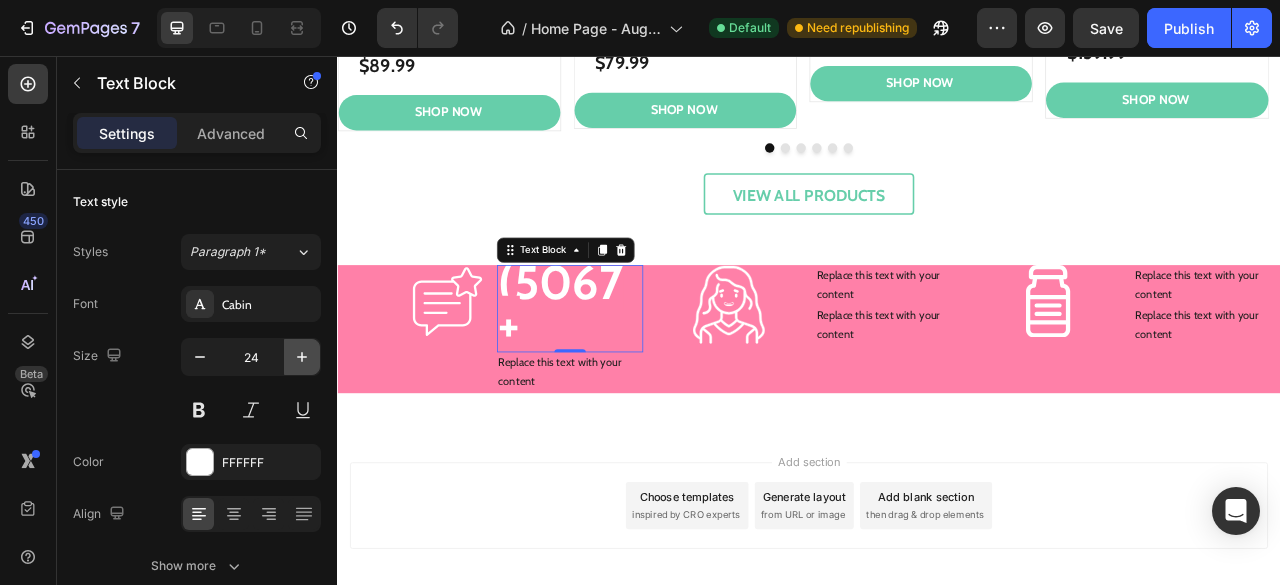 click at bounding box center [302, 357] 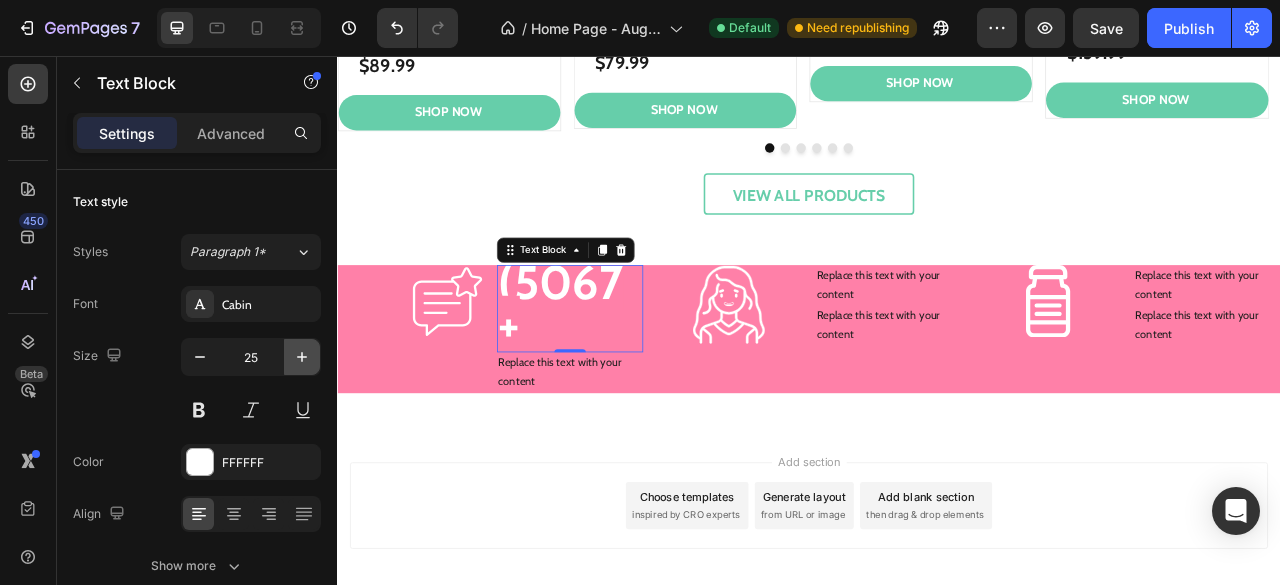 click at bounding box center (302, 357) 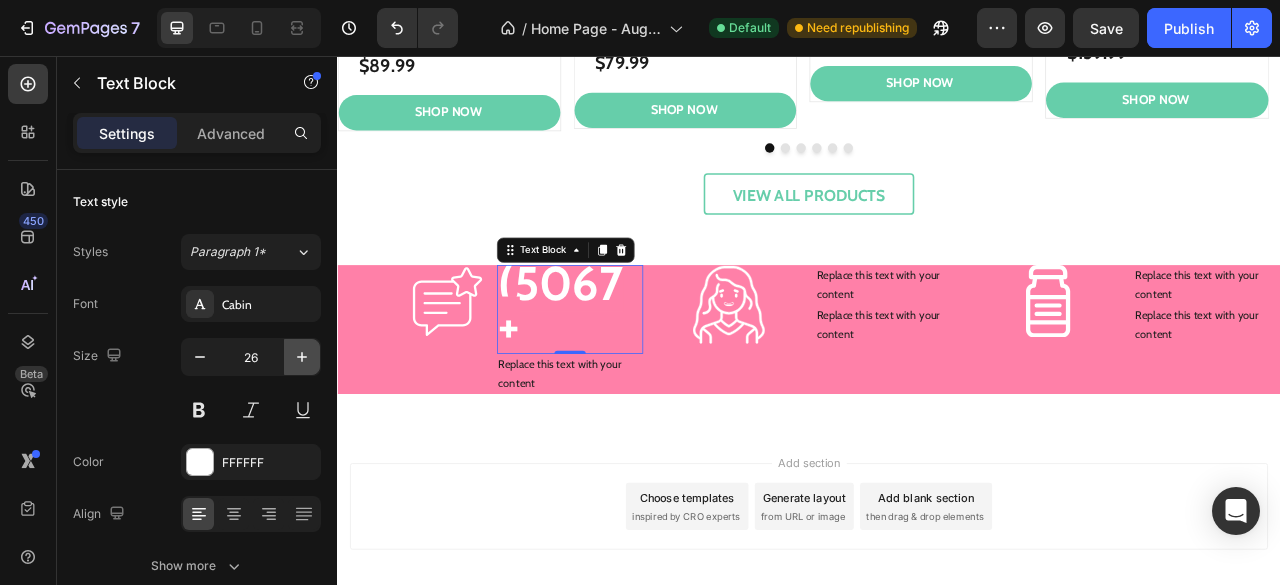 click at bounding box center (302, 357) 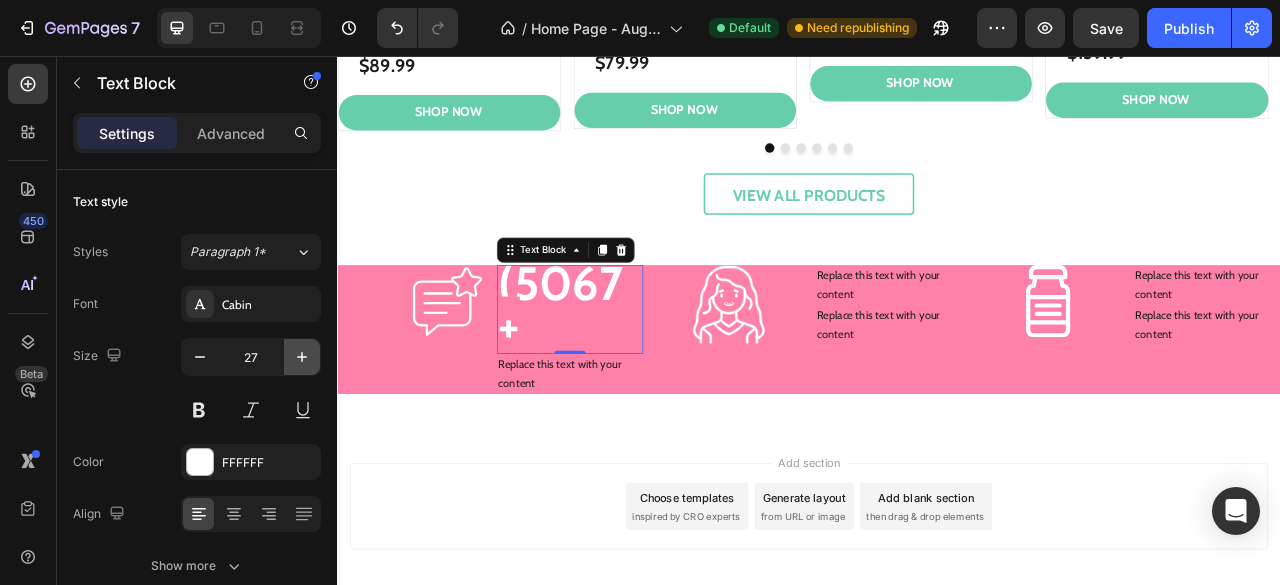 click at bounding box center [302, 357] 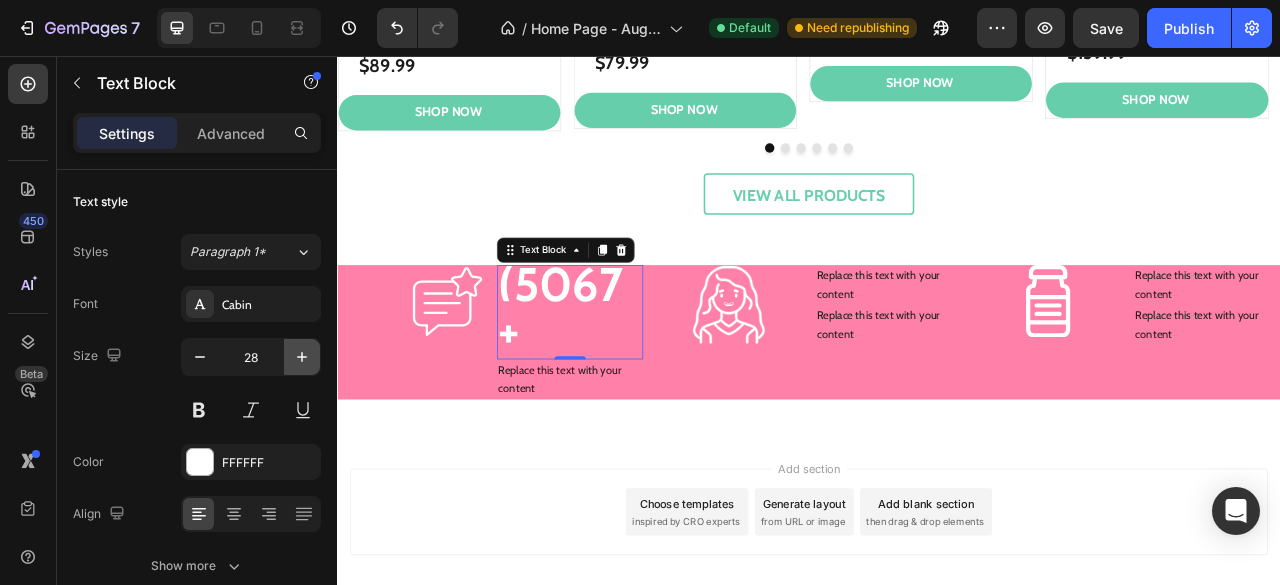 click at bounding box center [302, 357] 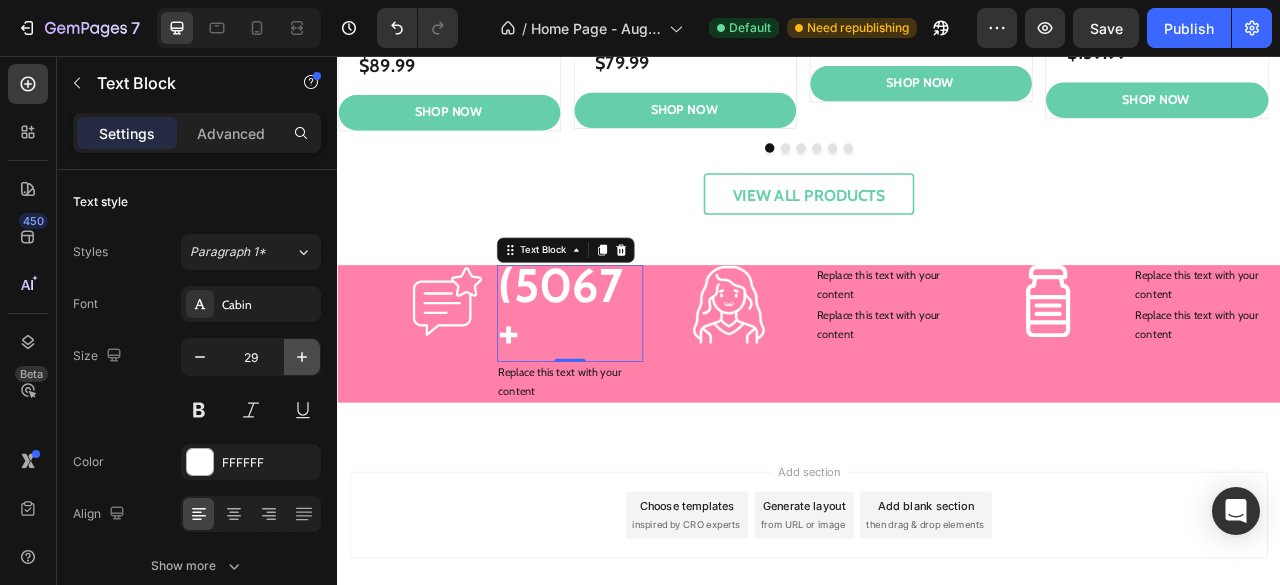 click at bounding box center [302, 357] 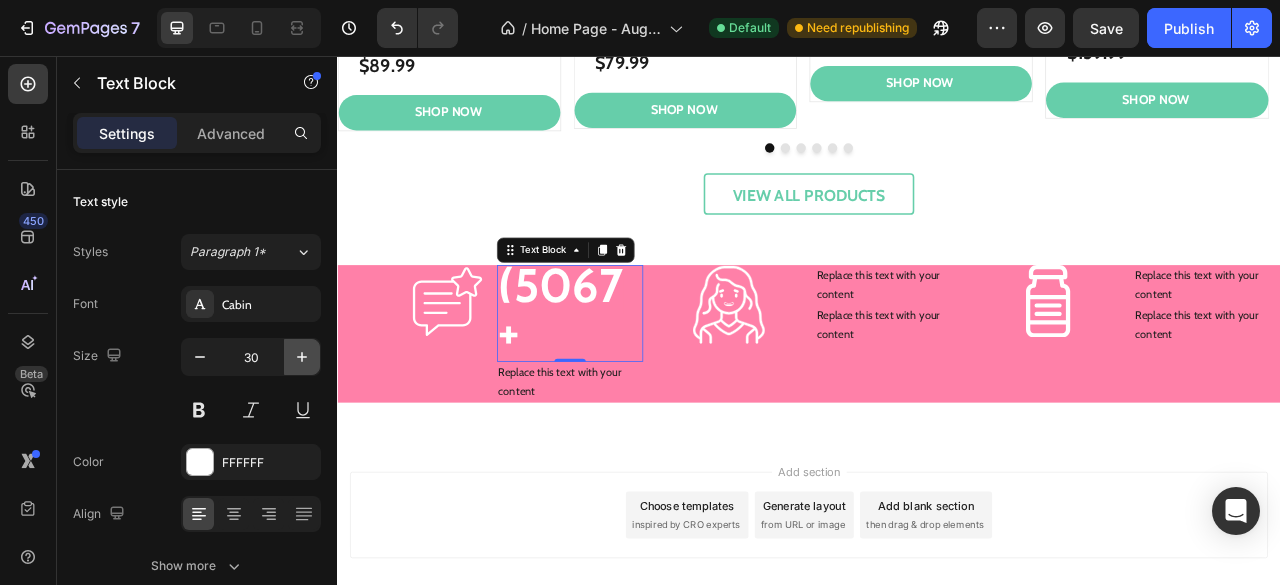 click at bounding box center [302, 357] 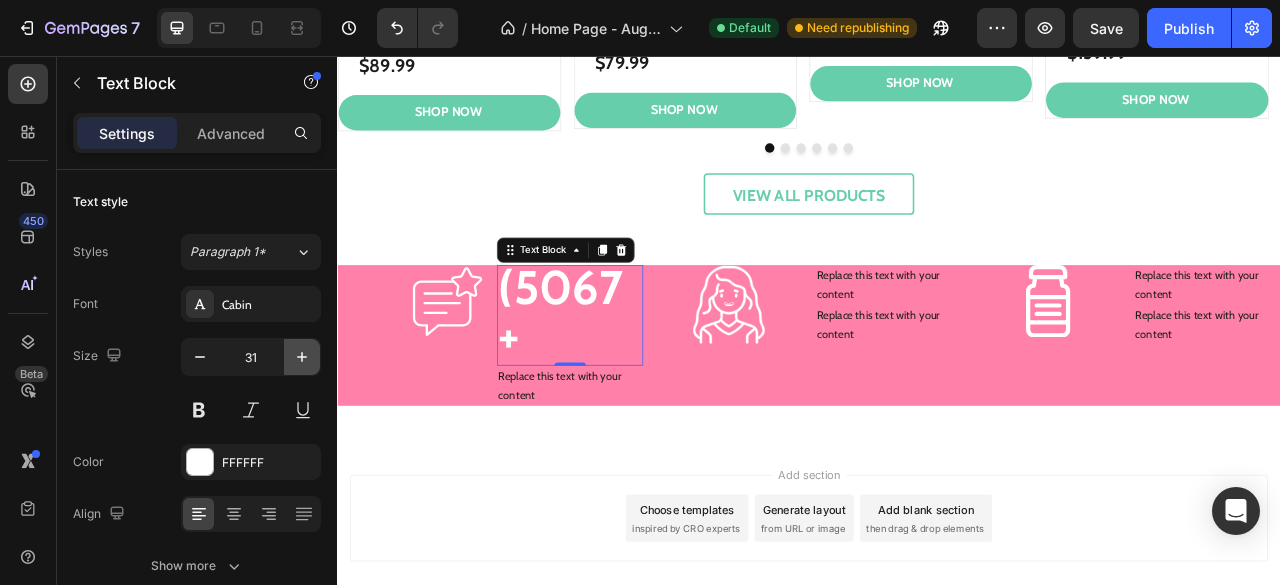 click at bounding box center (302, 357) 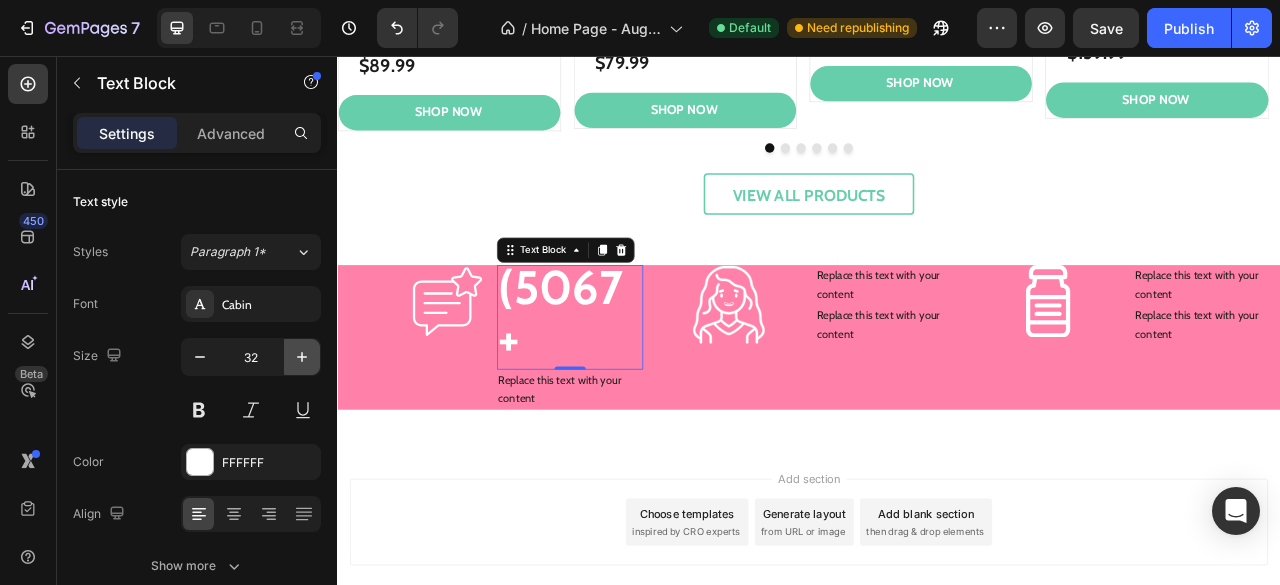 click at bounding box center [302, 357] 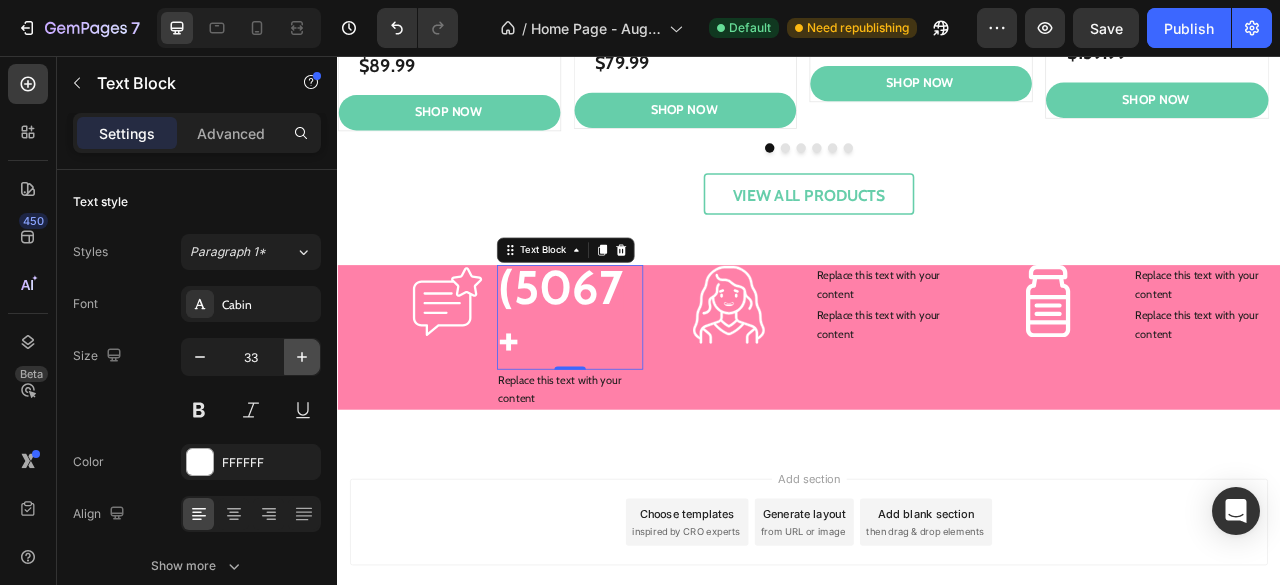 click at bounding box center (302, 357) 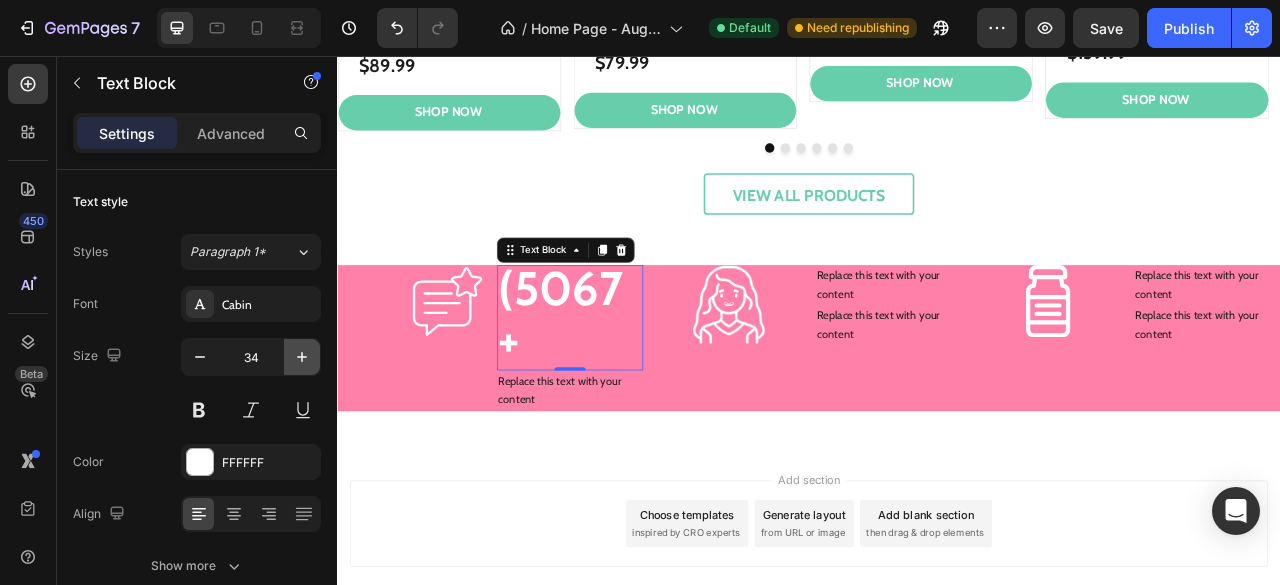 click at bounding box center [302, 357] 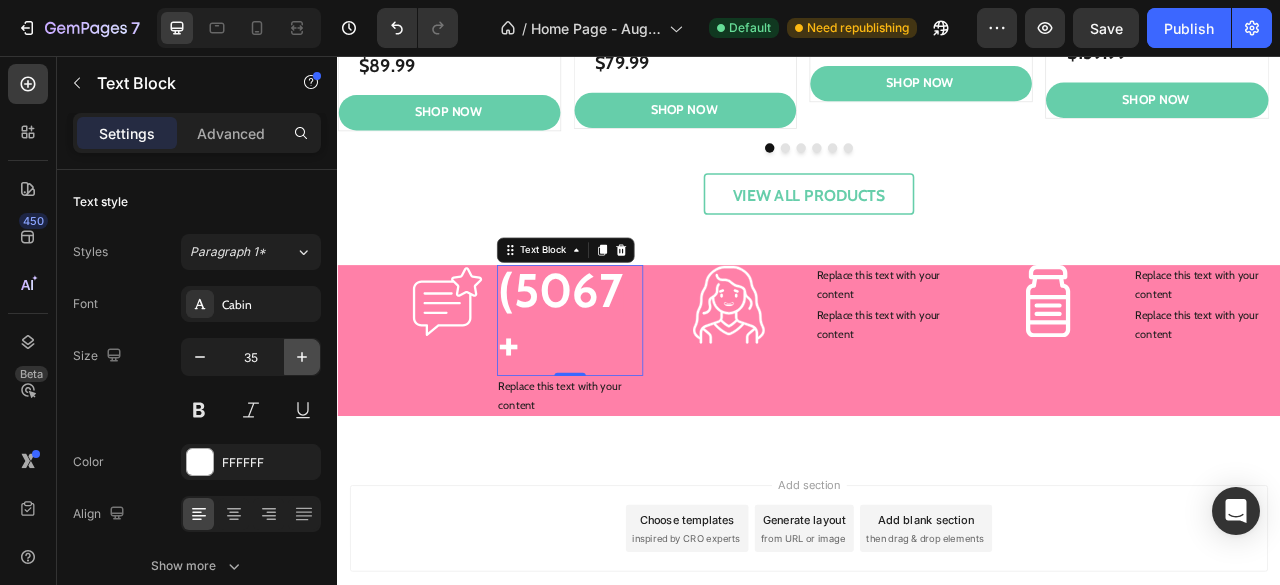 click at bounding box center [302, 357] 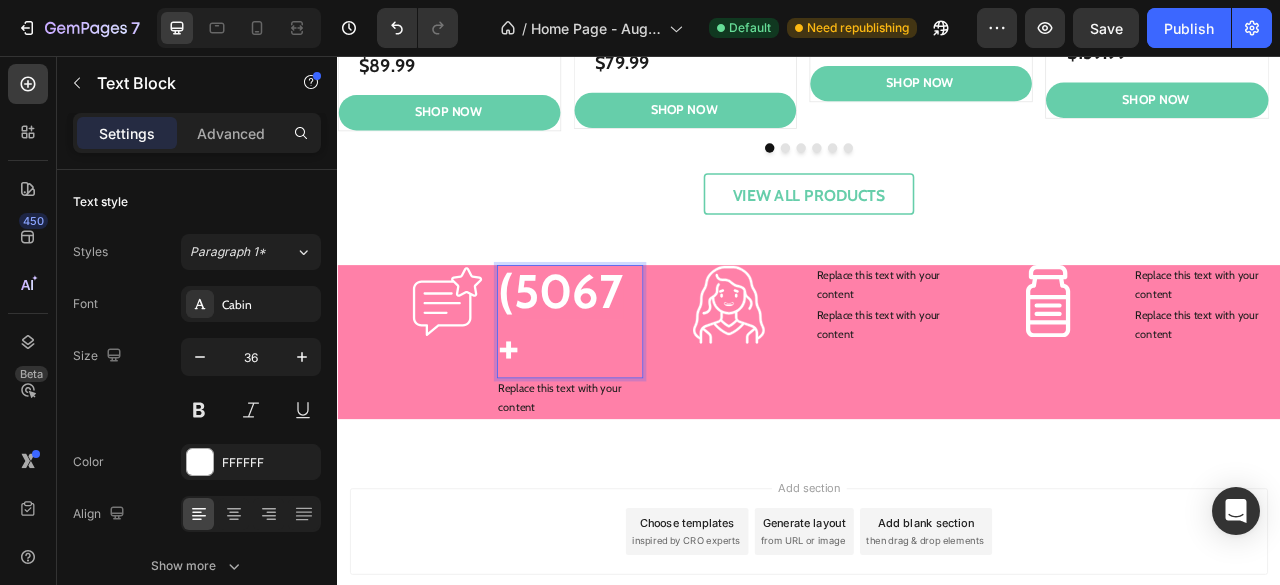 click on "(5067+" at bounding box center [621, 389] 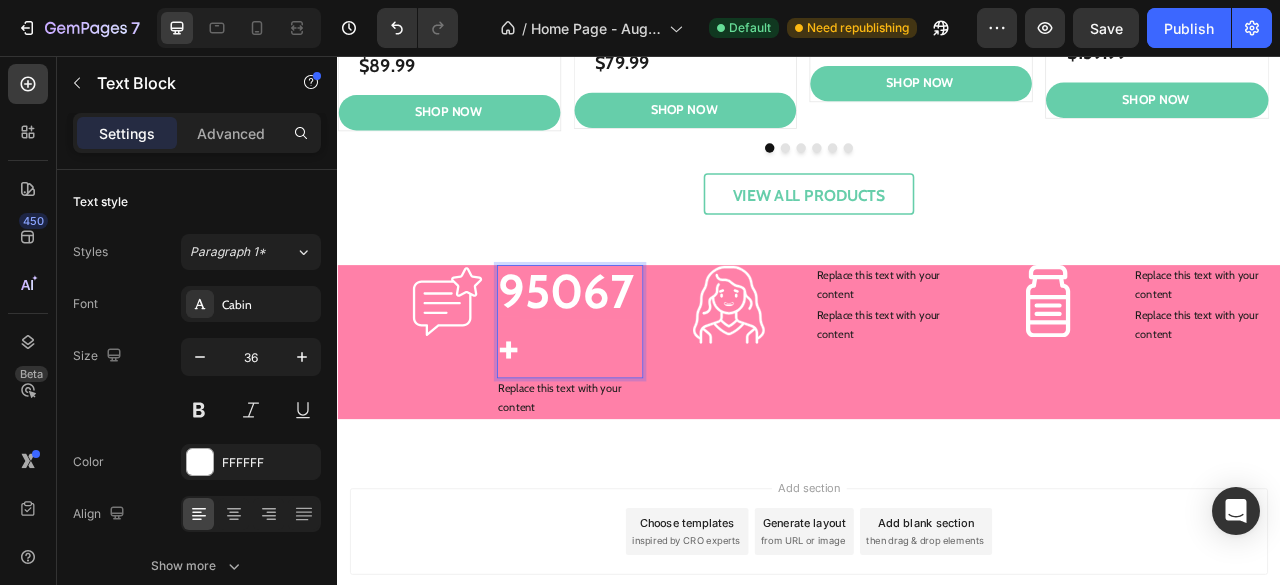 click on "95067+" at bounding box center (628, 389) 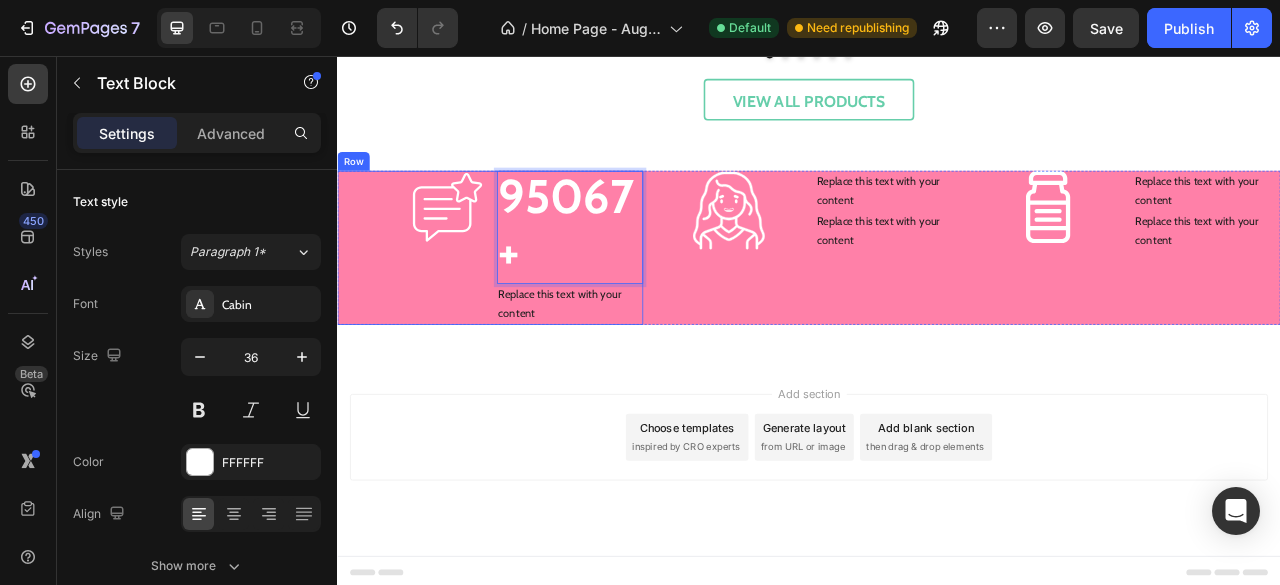 scroll, scrollTop: 1998, scrollLeft: 0, axis: vertical 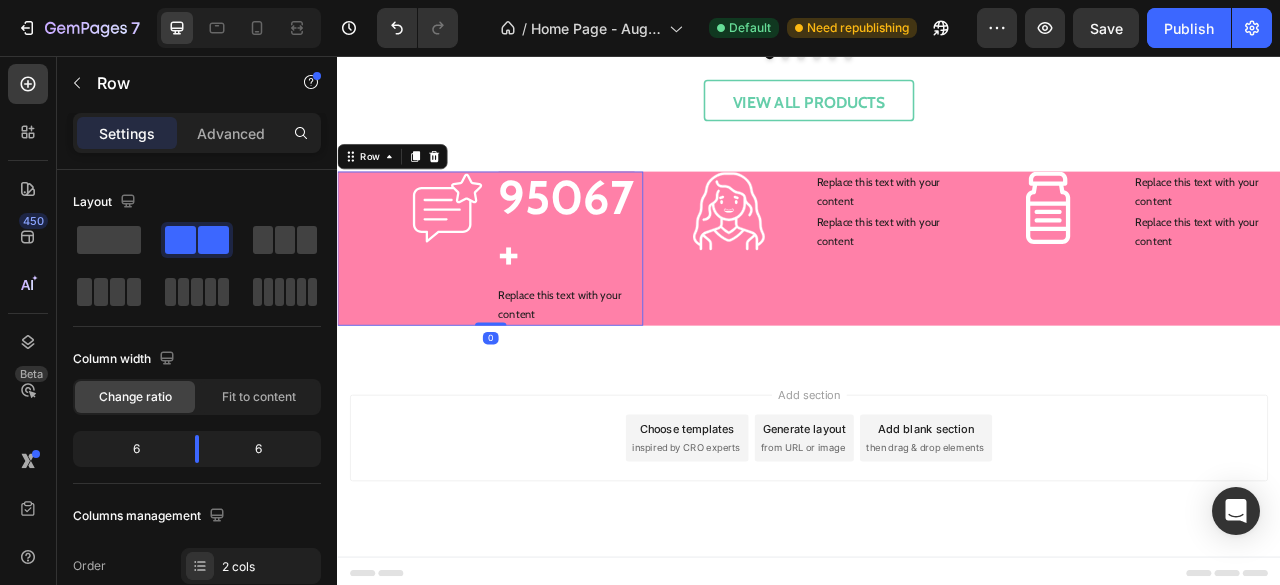 click on "Image" at bounding box center [430, 301] 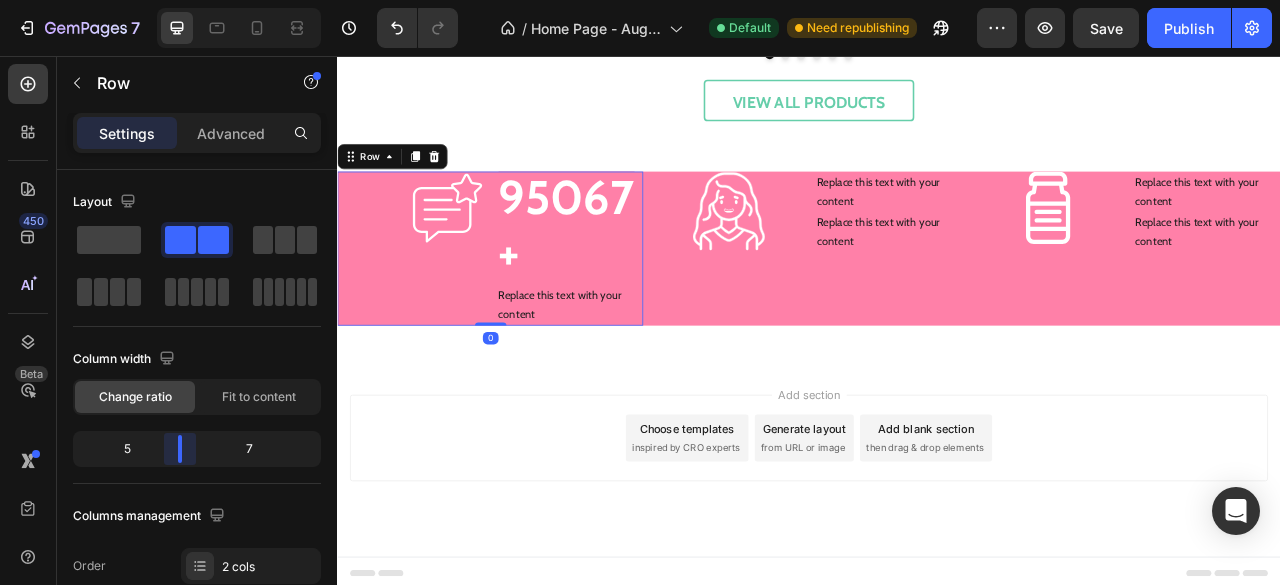scroll, scrollTop: 1907, scrollLeft: 0, axis: vertical 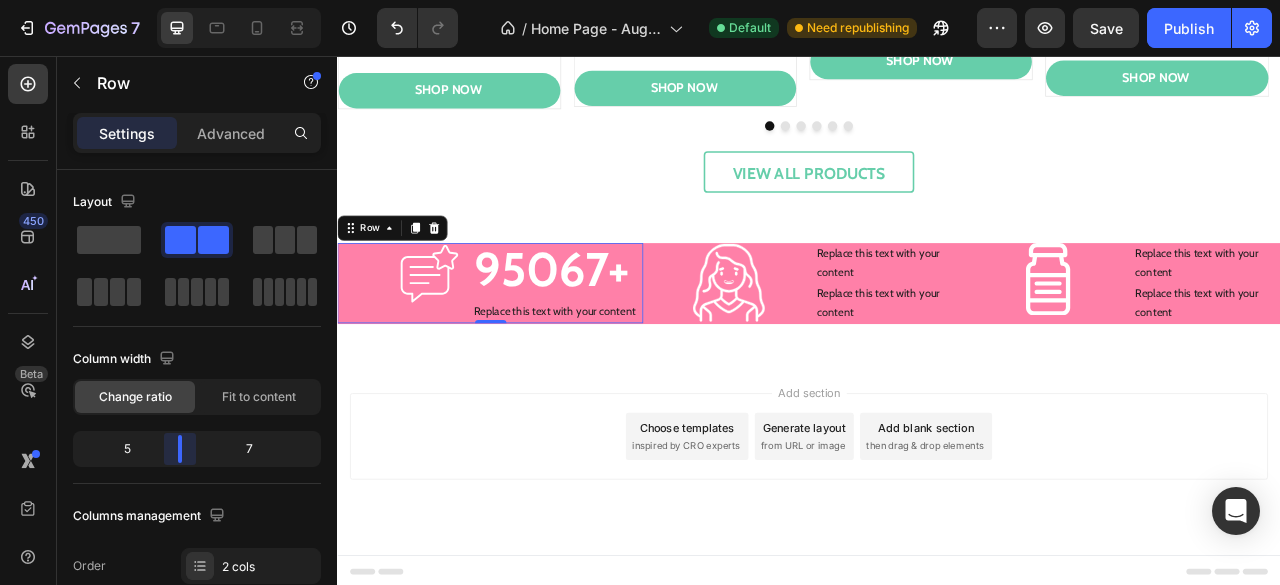 drag, startPoint x: 206, startPoint y: 457, endPoint x: 188, endPoint y: 457, distance: 18 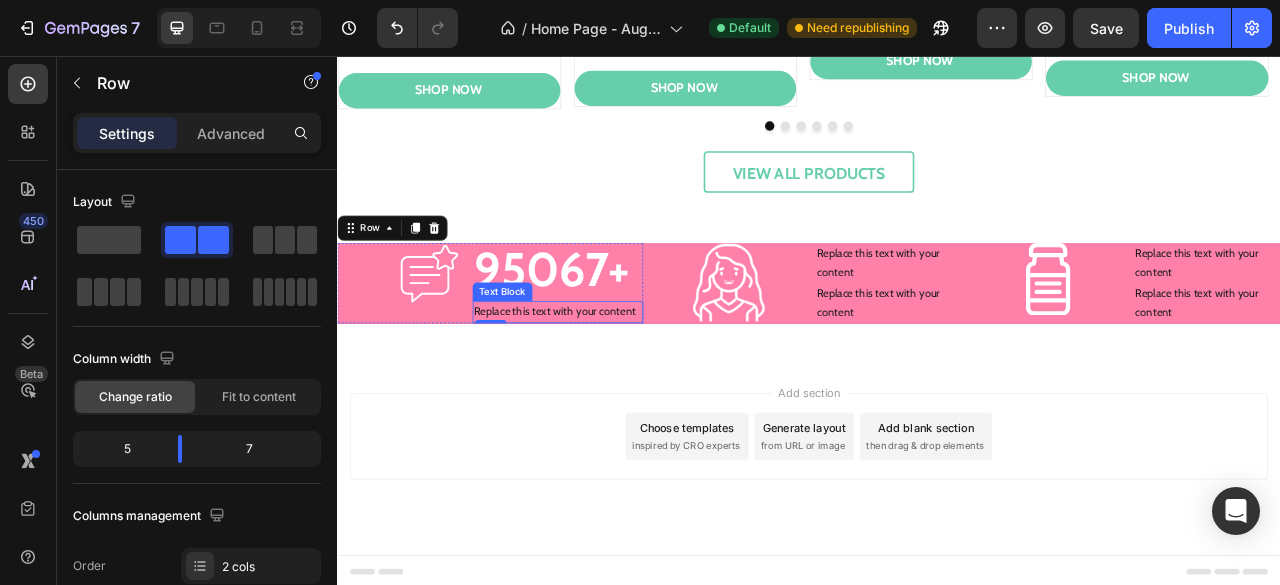 click on "Replace this text with your content" at bounding box center [618, 382] 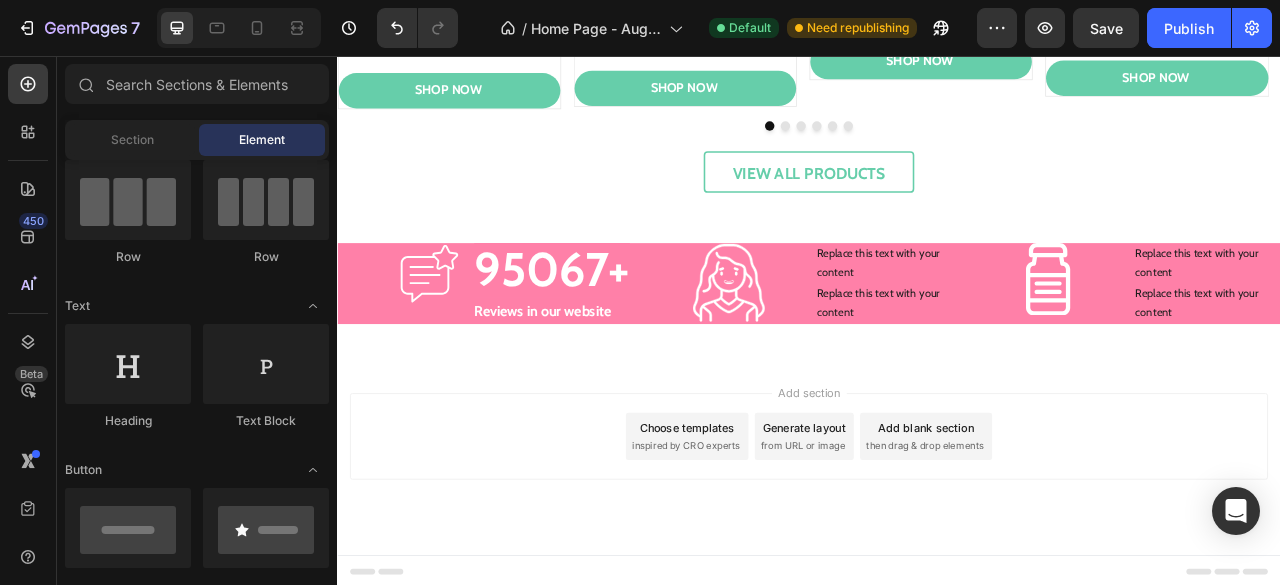click on "Add section Choose templates inspired by CRO experts Generate layout from URL or image Add blank section then drag & drop elements" at bounding box center [937, 540] 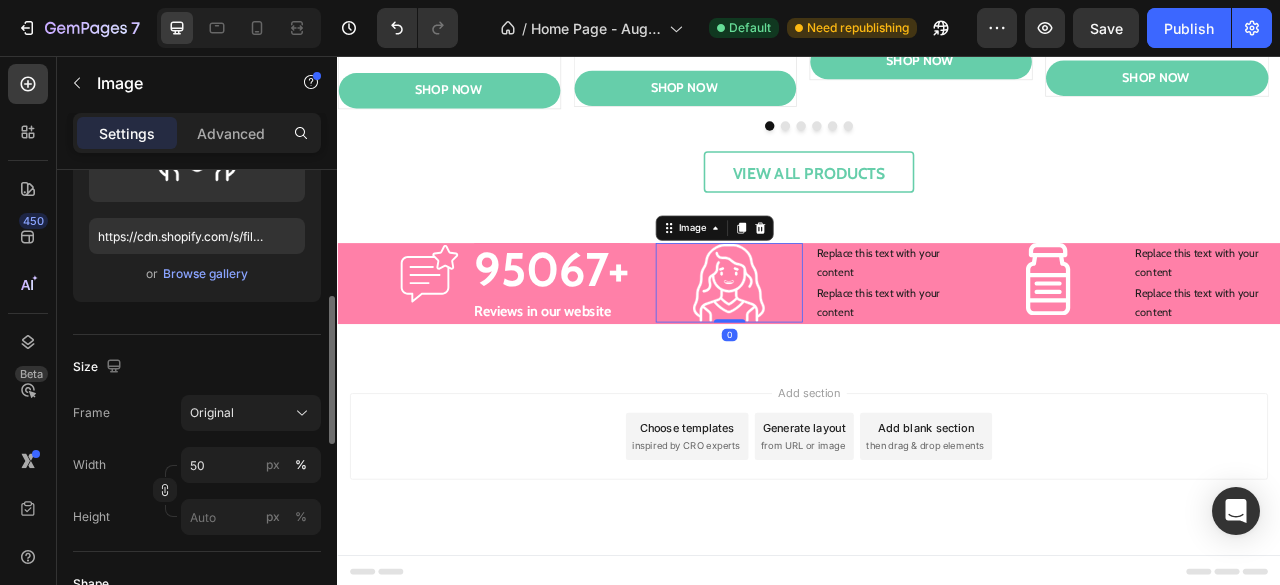 scroll, scrollTop: 336, scrollLeft: 0, axis: vertical 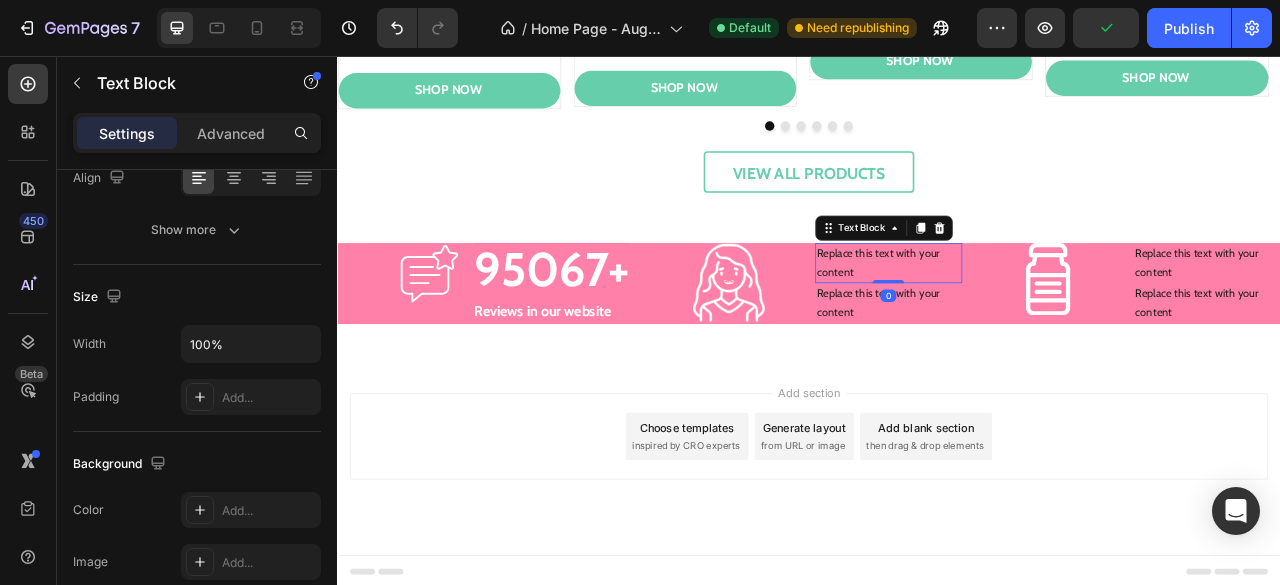 click on "Replace this text with your content" at bounding box center [1038, 320] 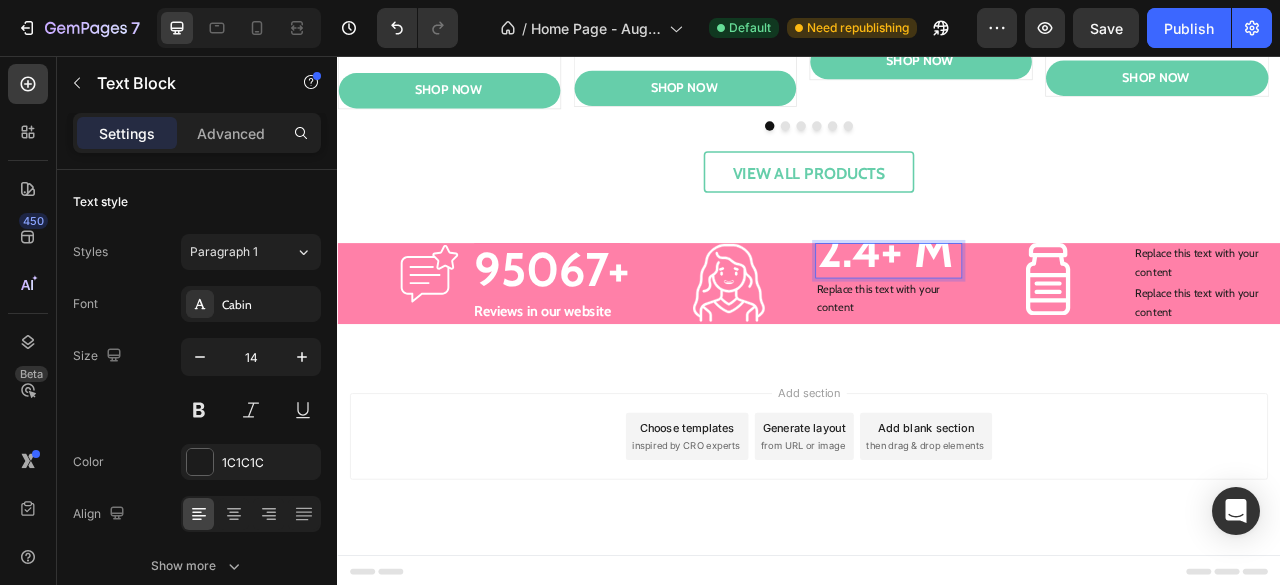 scroll, scrollTop: 0, scrollLeft: 0, axis: both 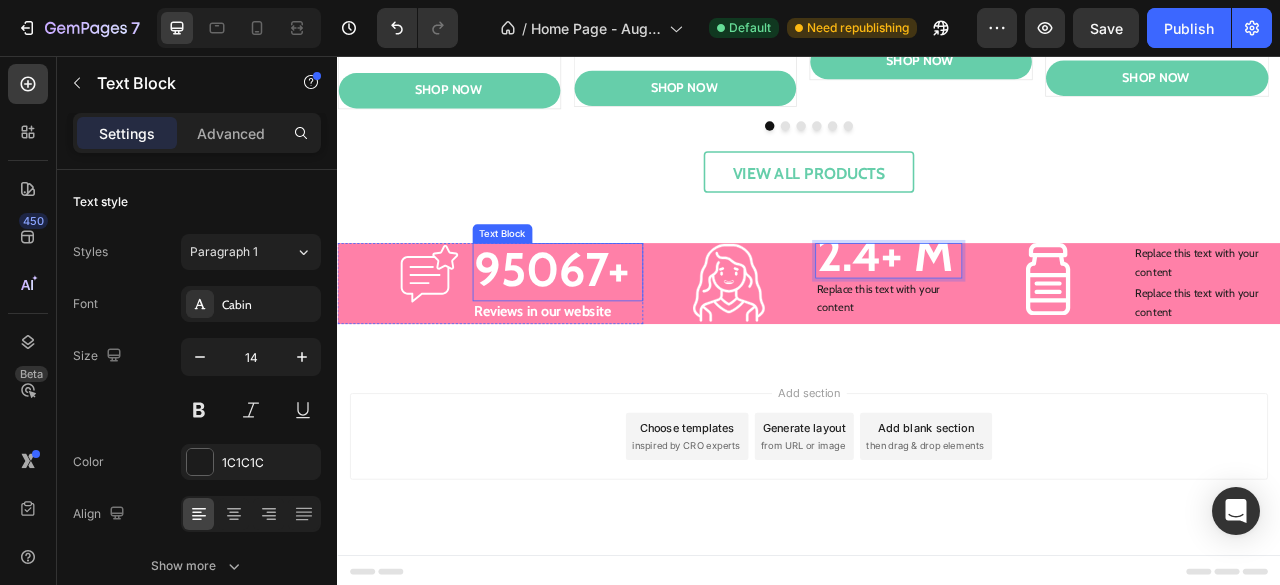 click on "95067+" at bounding box center [610, 326] 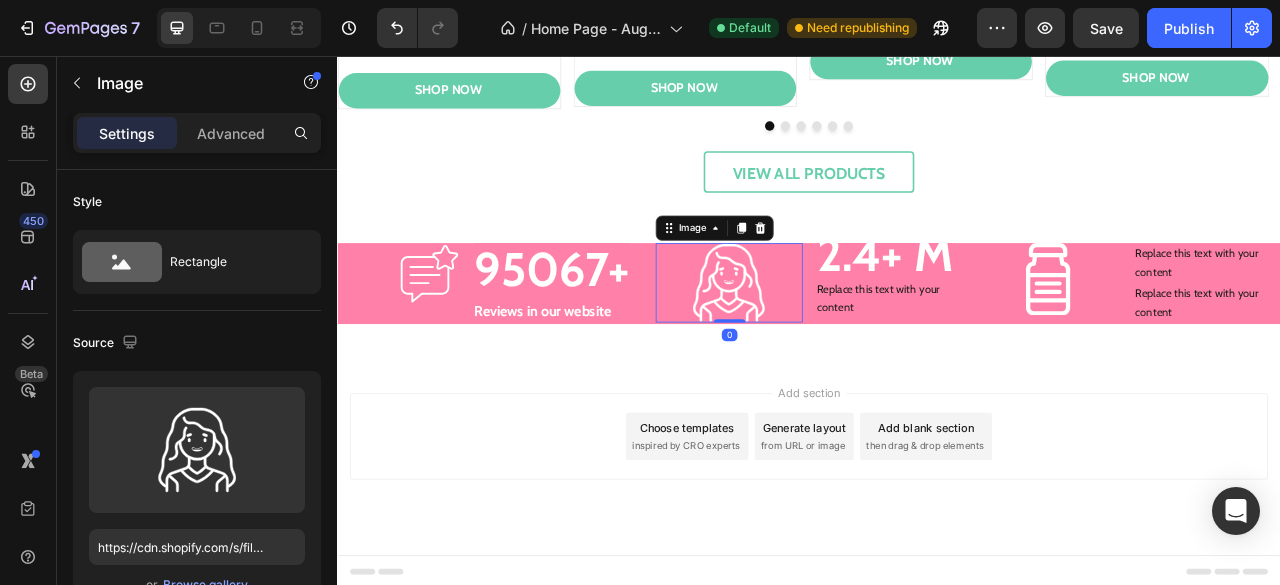 click at bounding box center [835, 345] 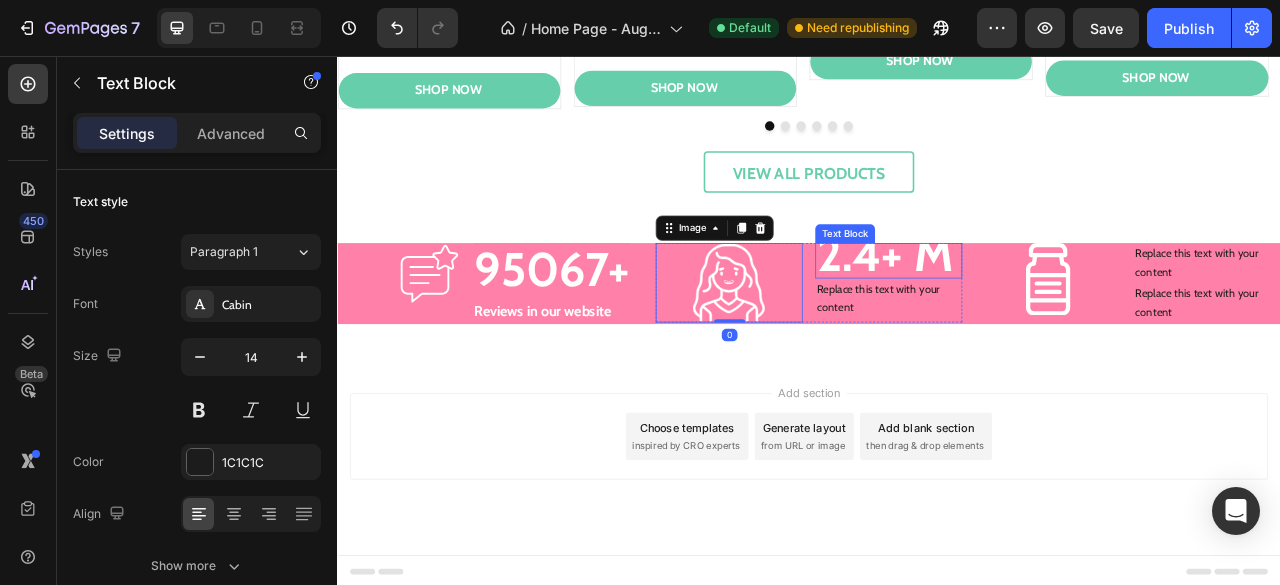 click on "2.4+ M" at bounding box center [1033, 307] 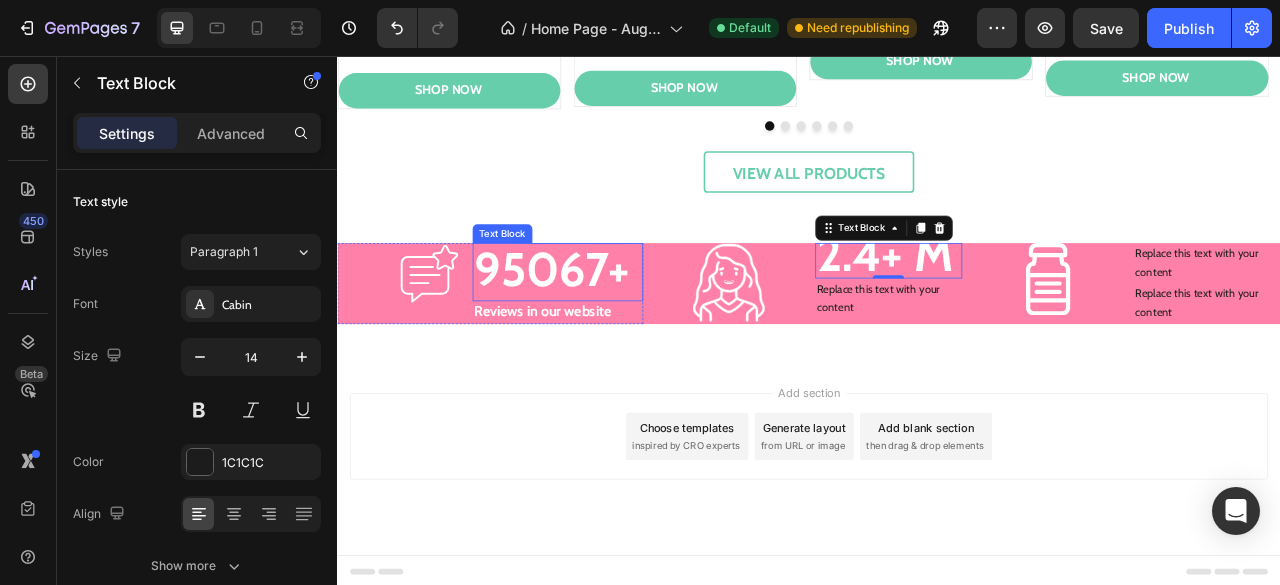 click on "95067+" at bounding box center (610, 326) 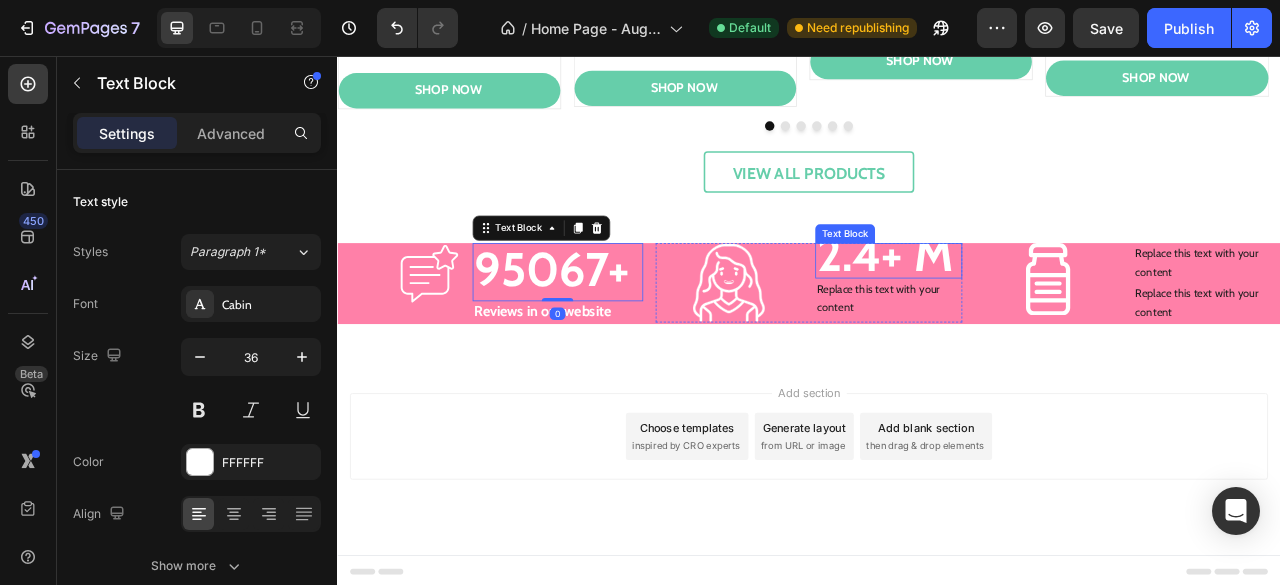 click on "Image 95067+ Text Block   0 Reviews in our website Text Block Row Image 2.4+ M Text Block Replace this text with your content Text Block Row Image Replace this text with your content Text Block Replace this text with your content Text Block Row Row Row Section 5" at bounding box center [937, 353] 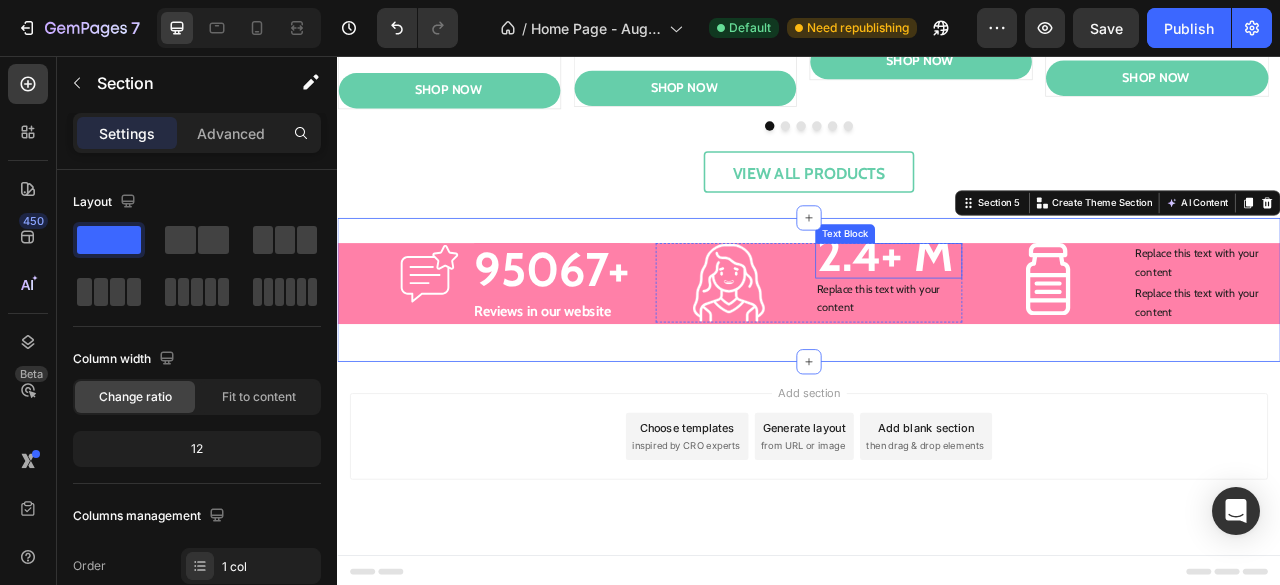 click on "2.4+ M" at bounding box center (1033, 307) 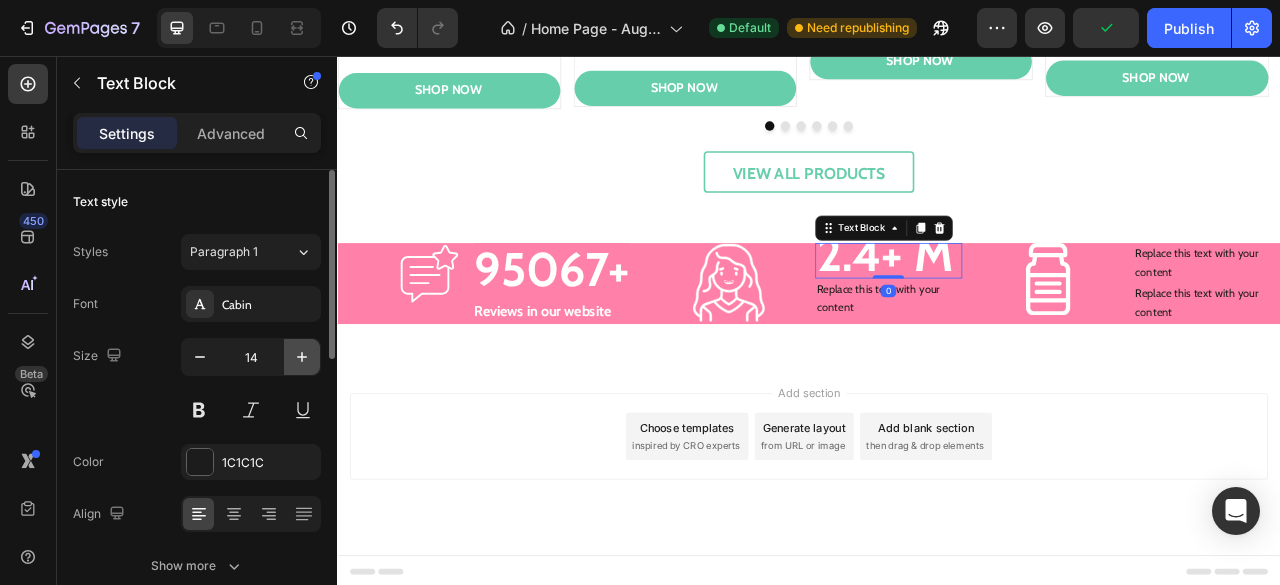 click 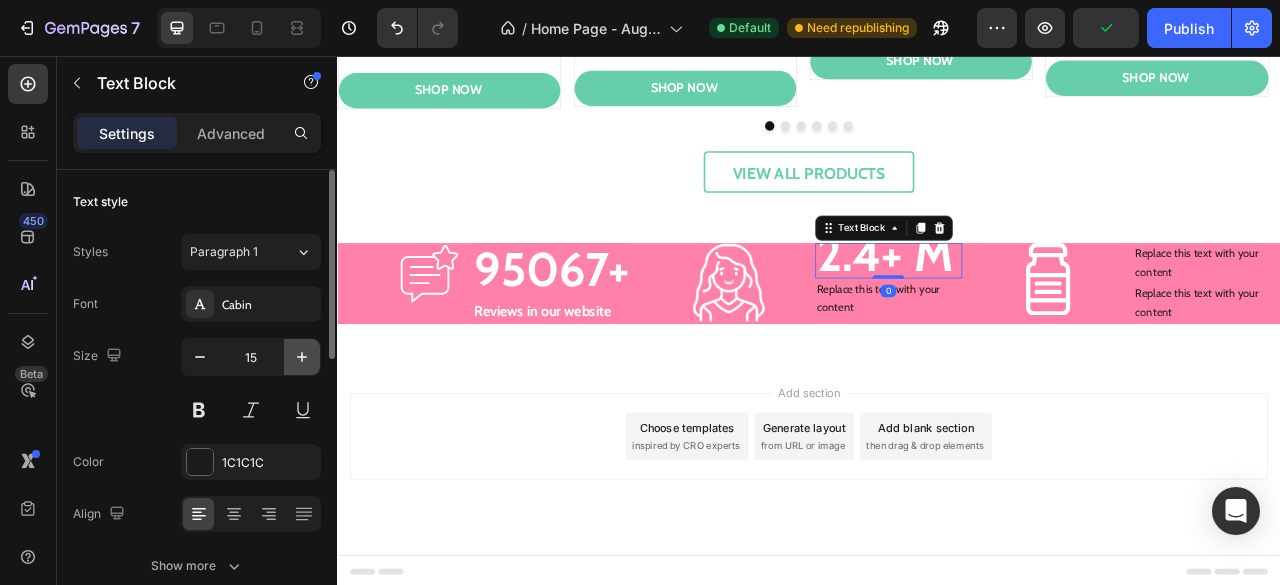 click 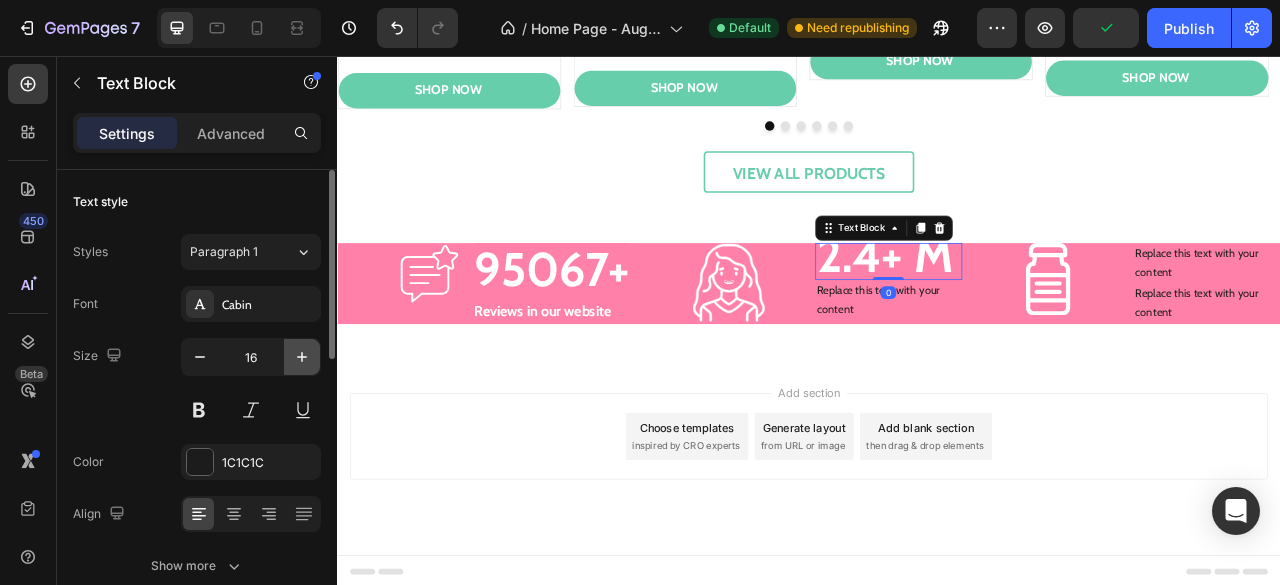 click 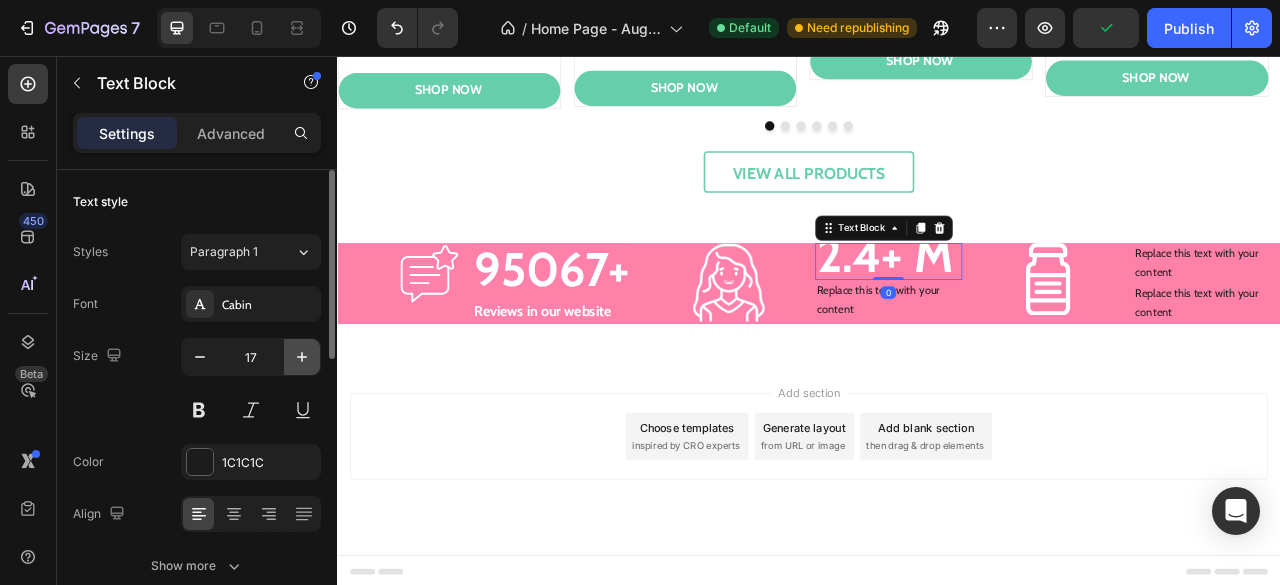 click 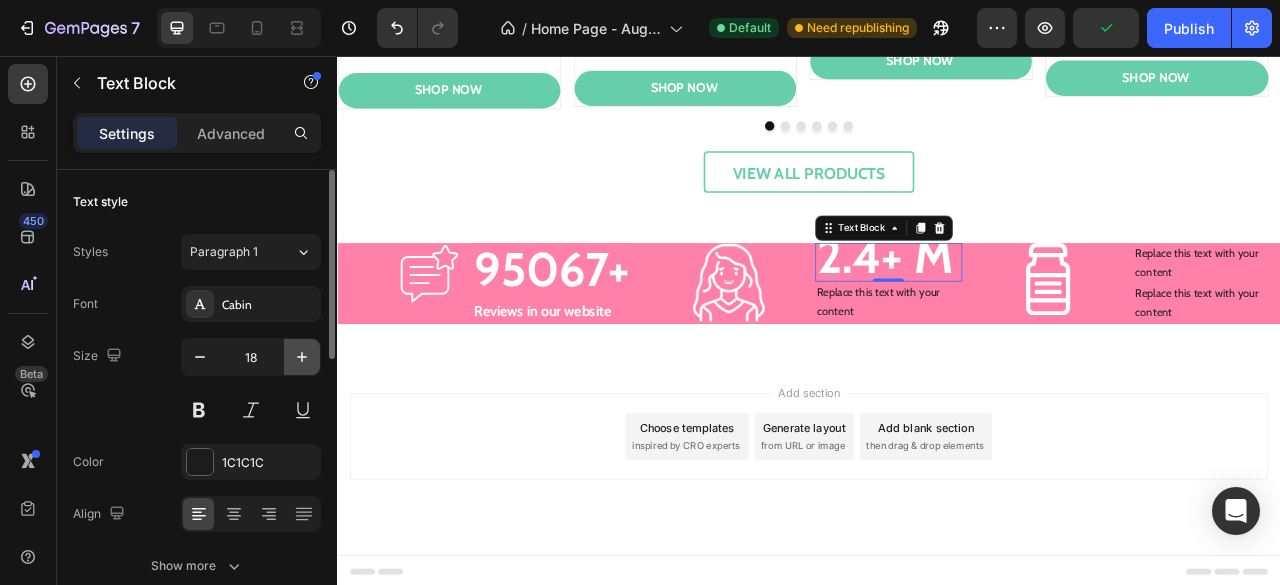 click 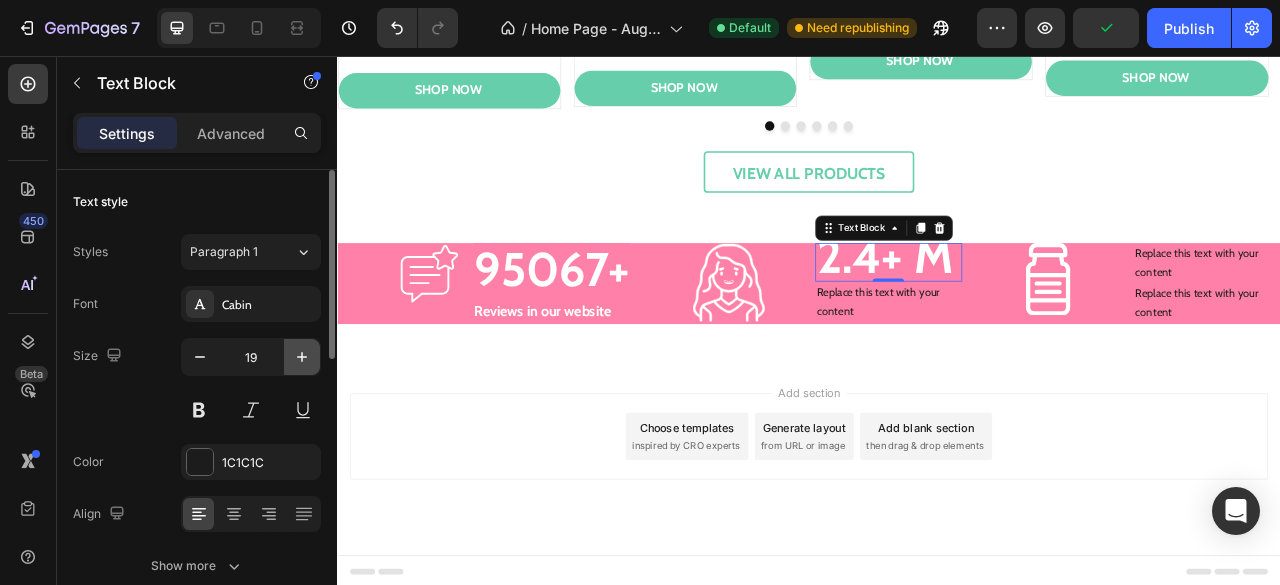 click 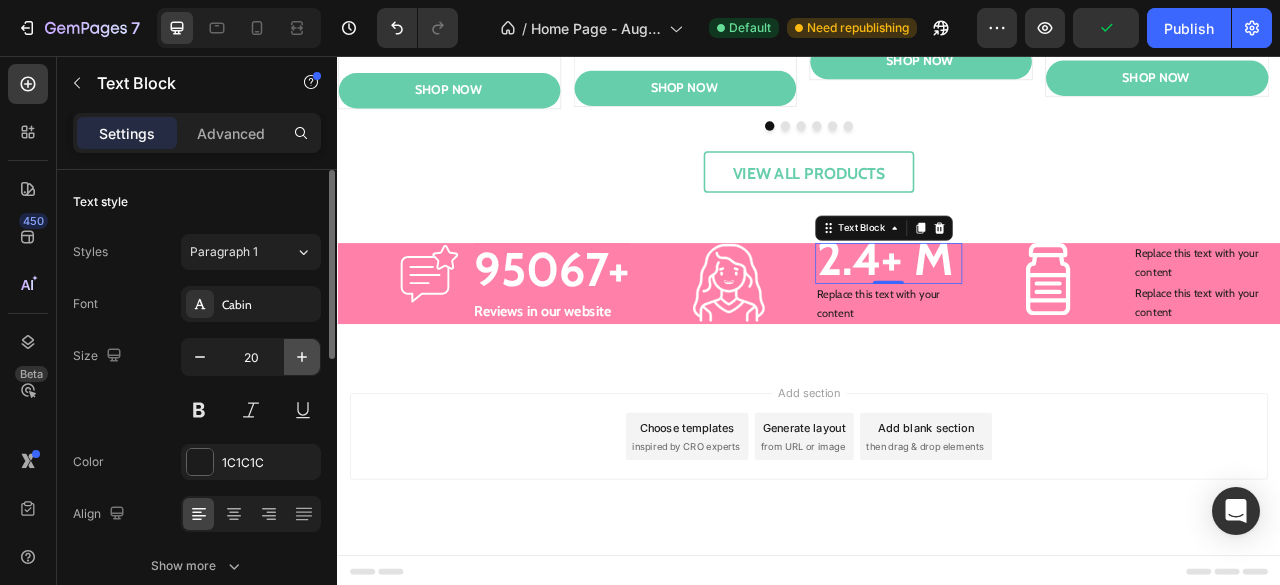 click 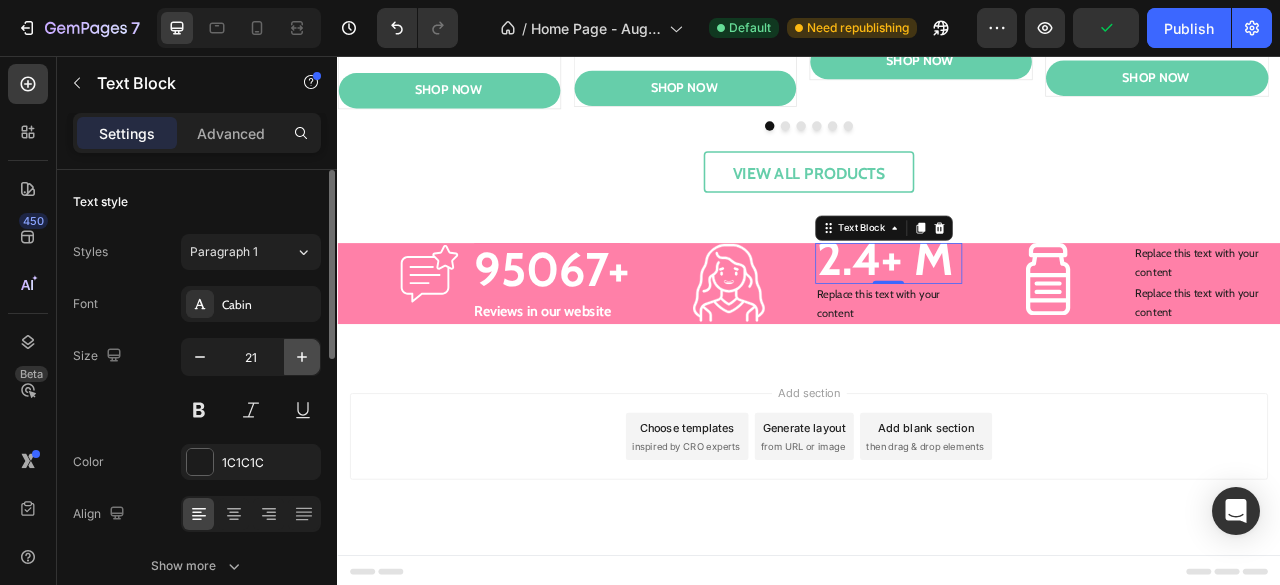 click 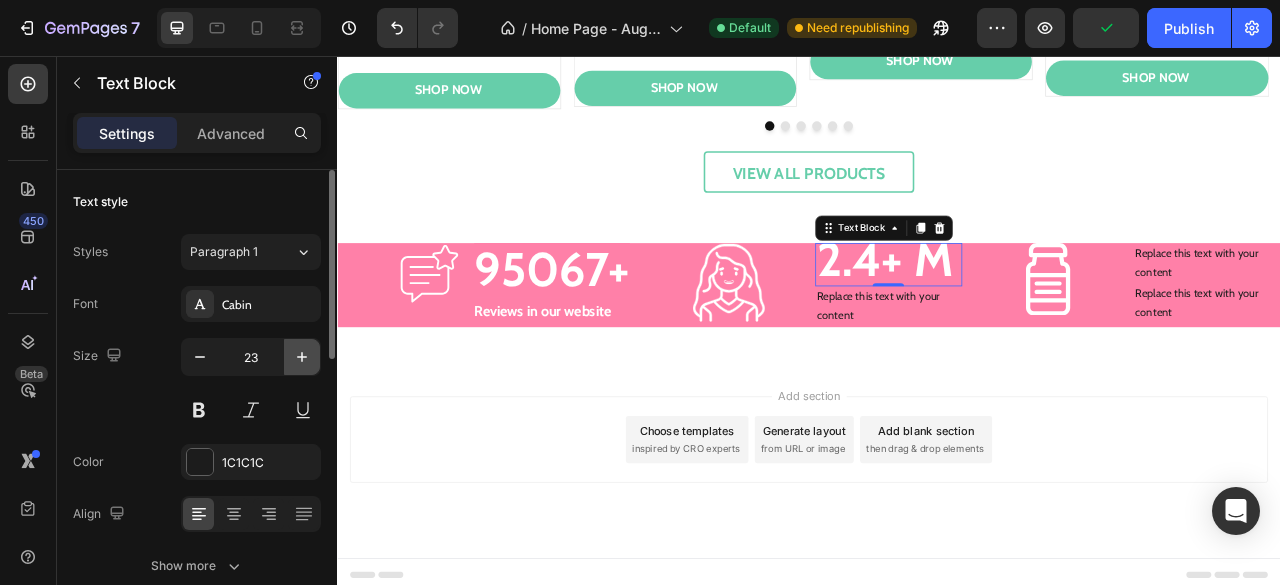 click 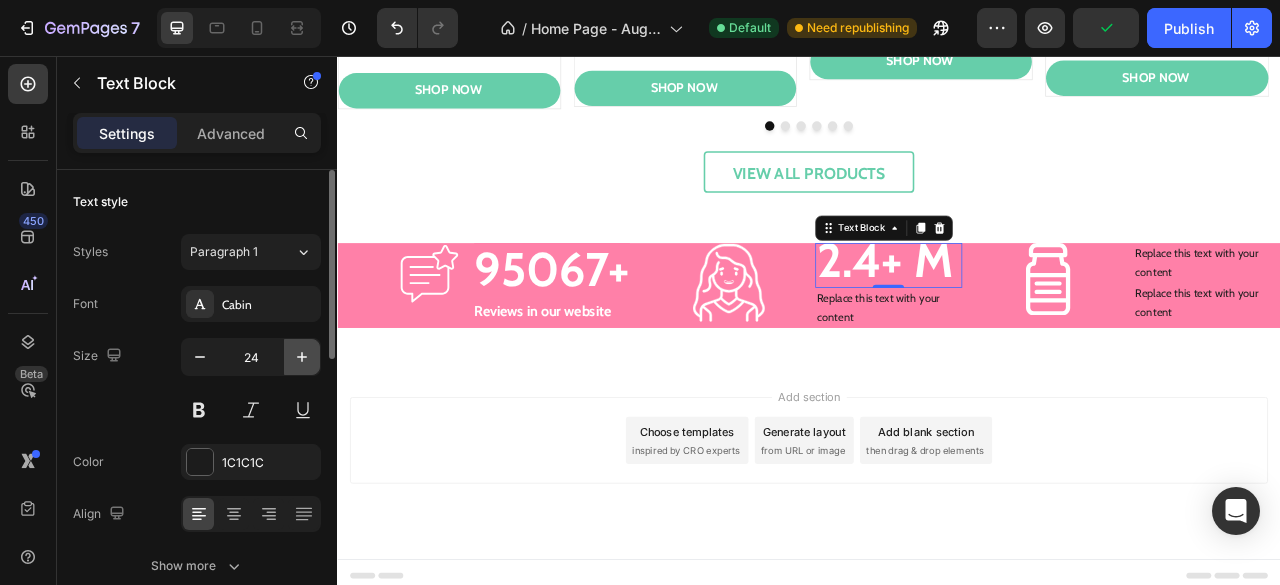 click 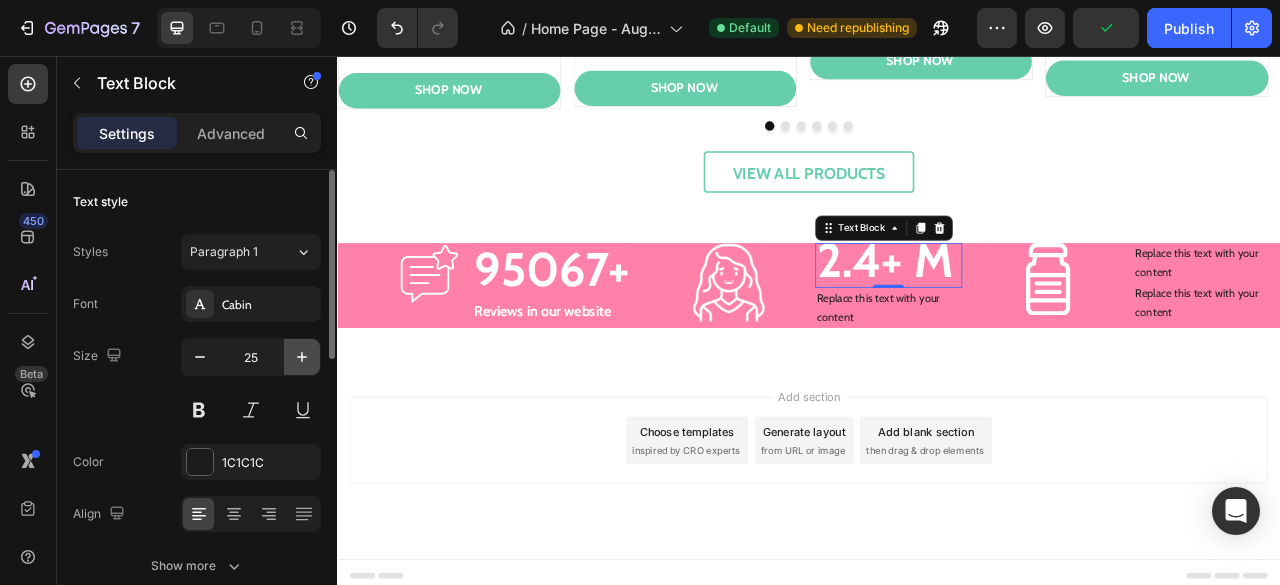 click 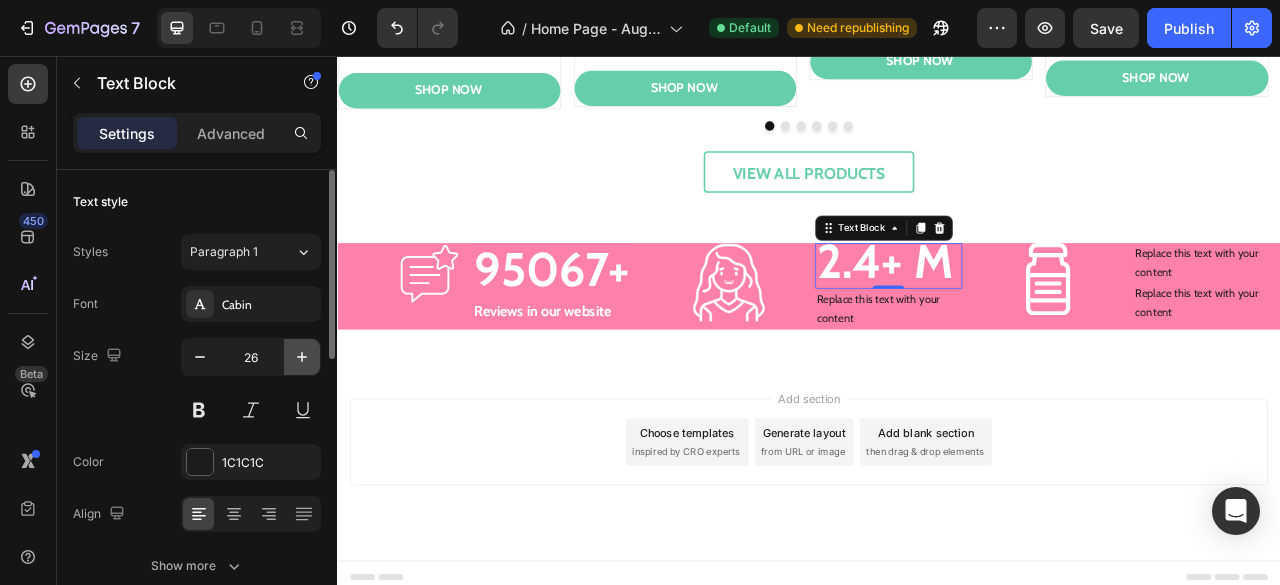 click 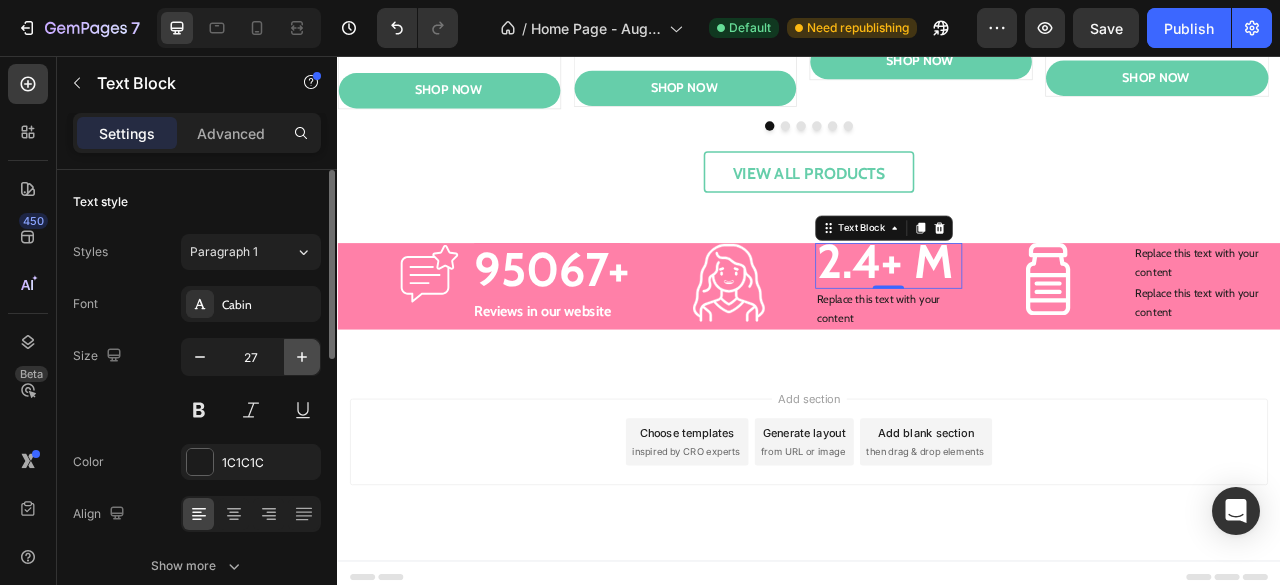 click 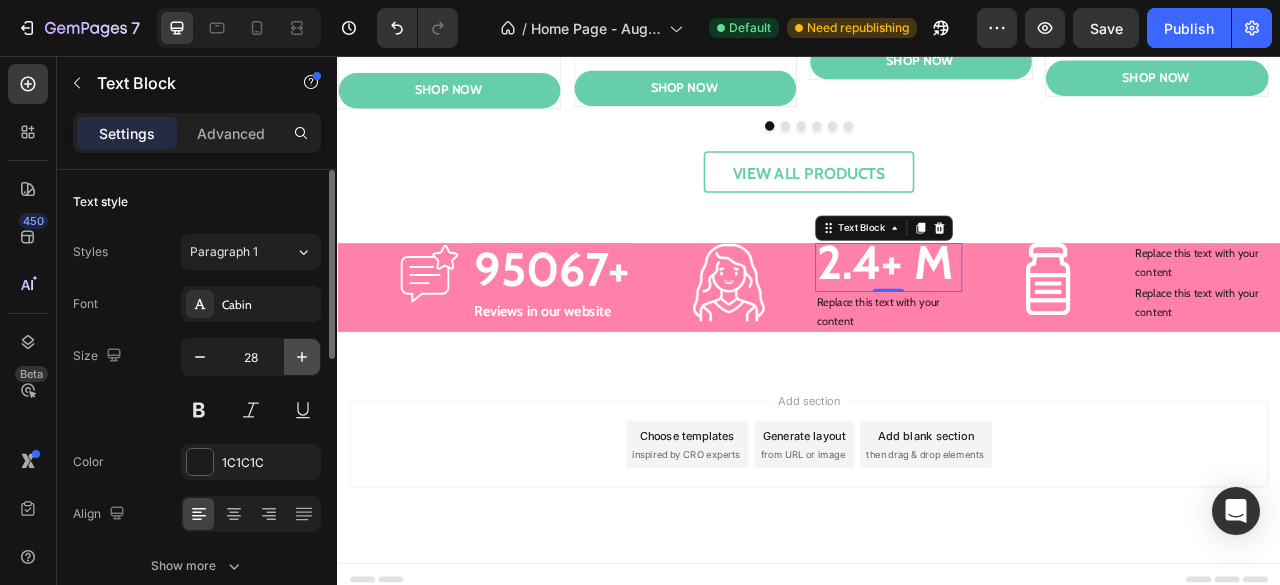 click 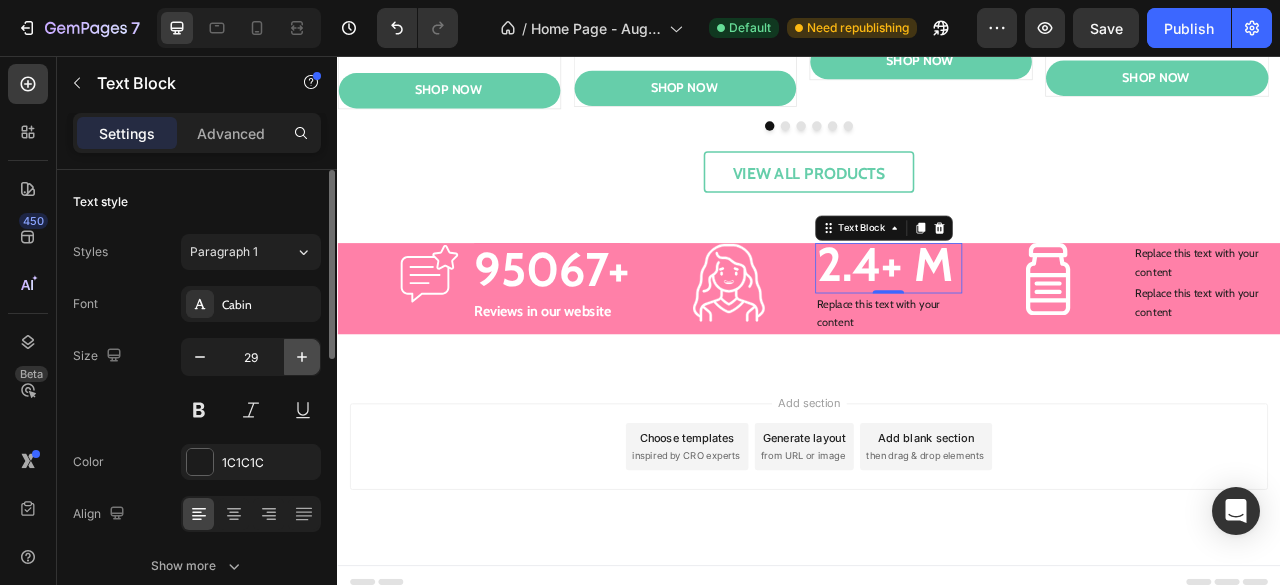 click 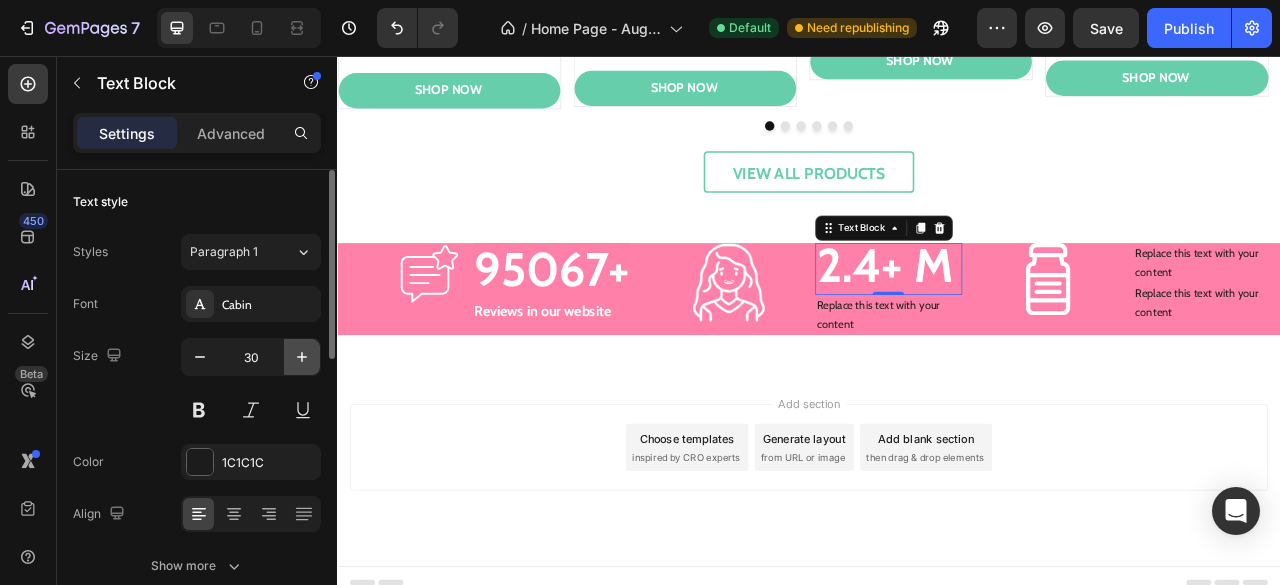 click 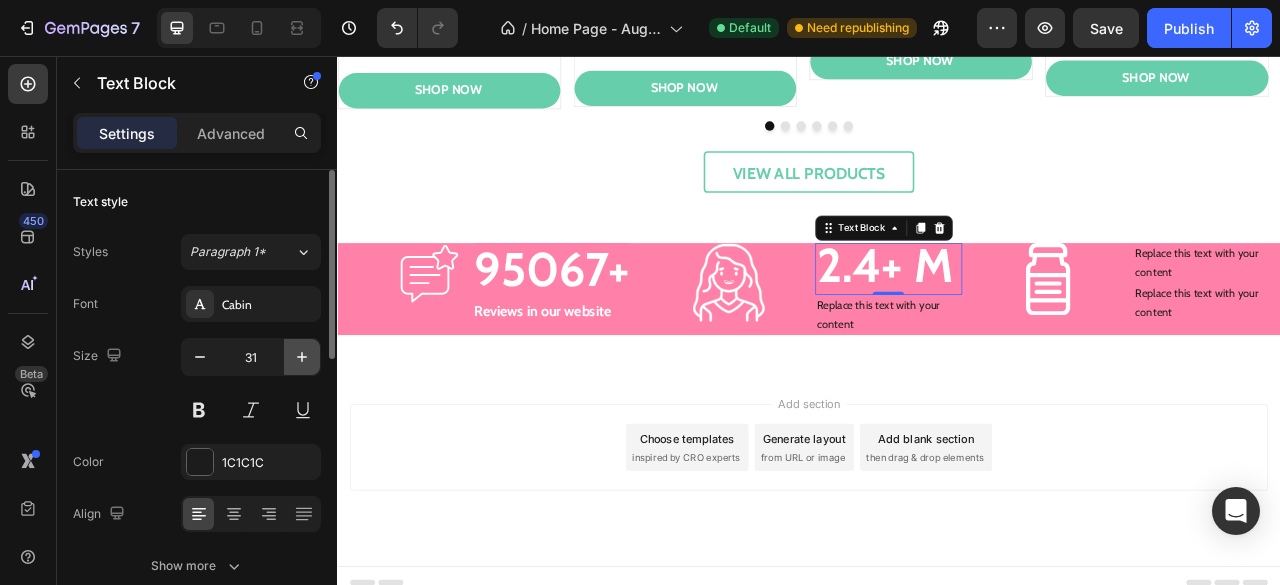 click 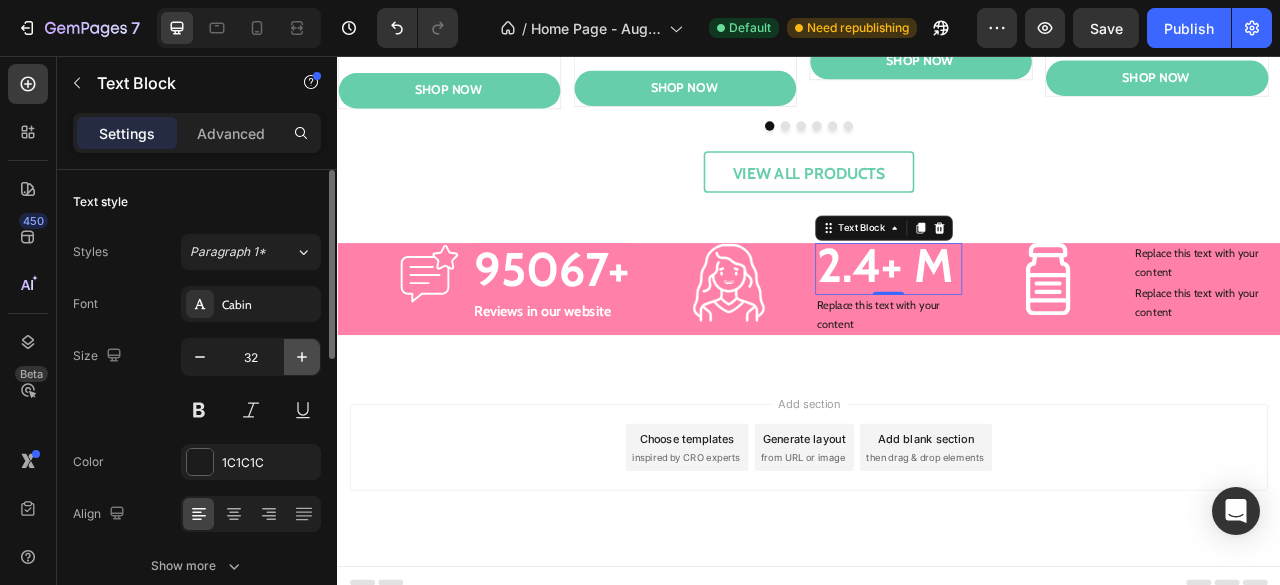 click 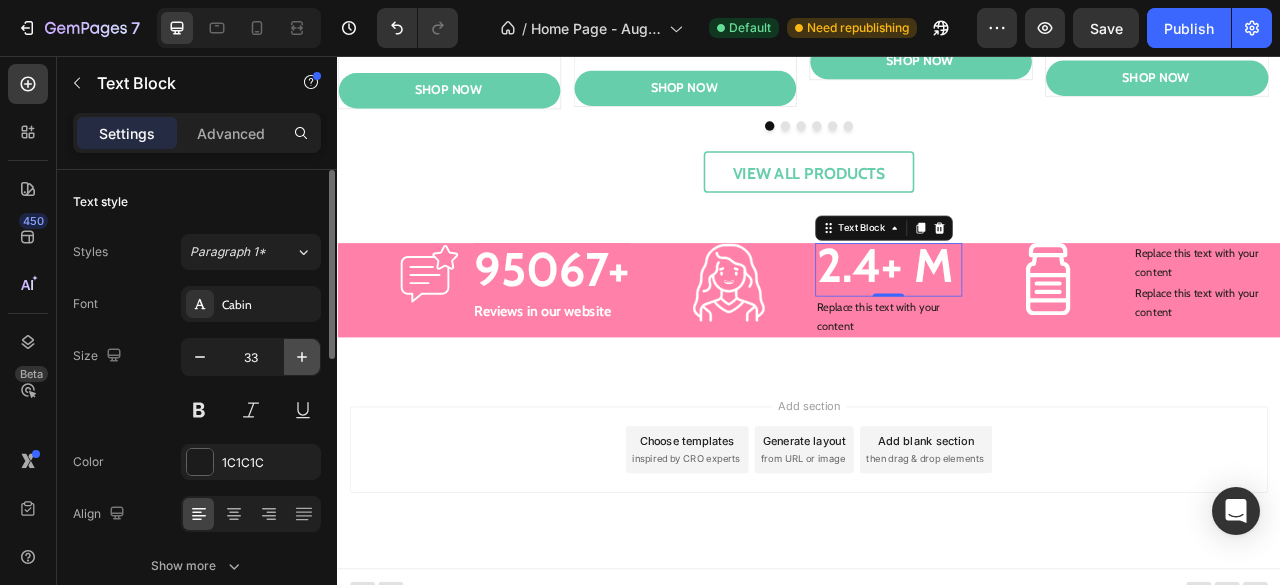 click 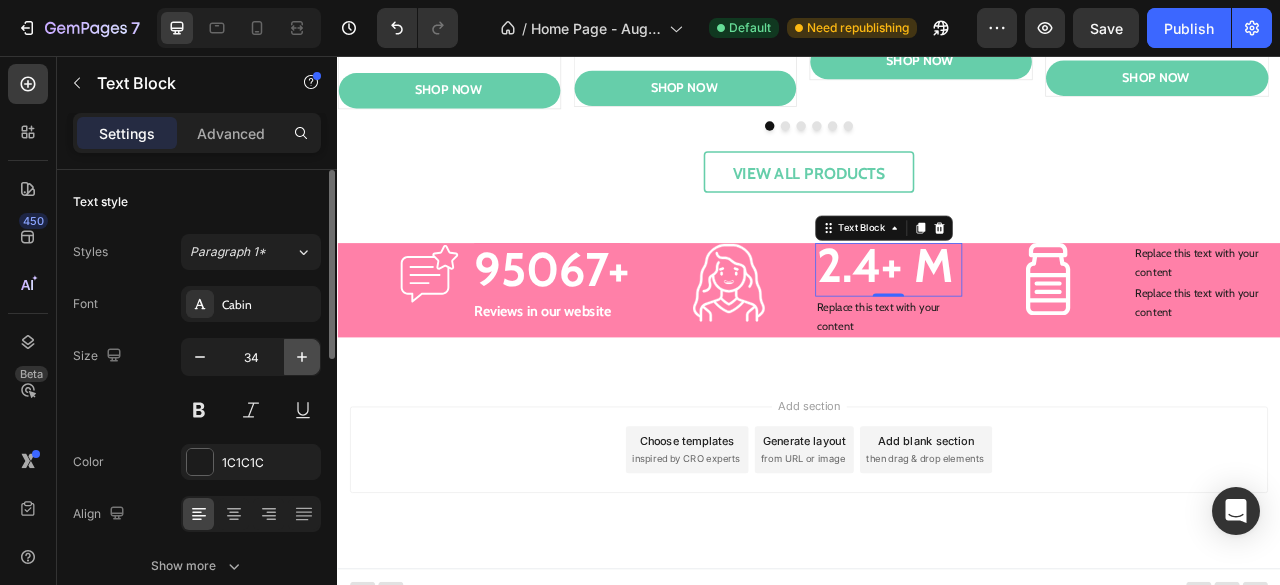 click 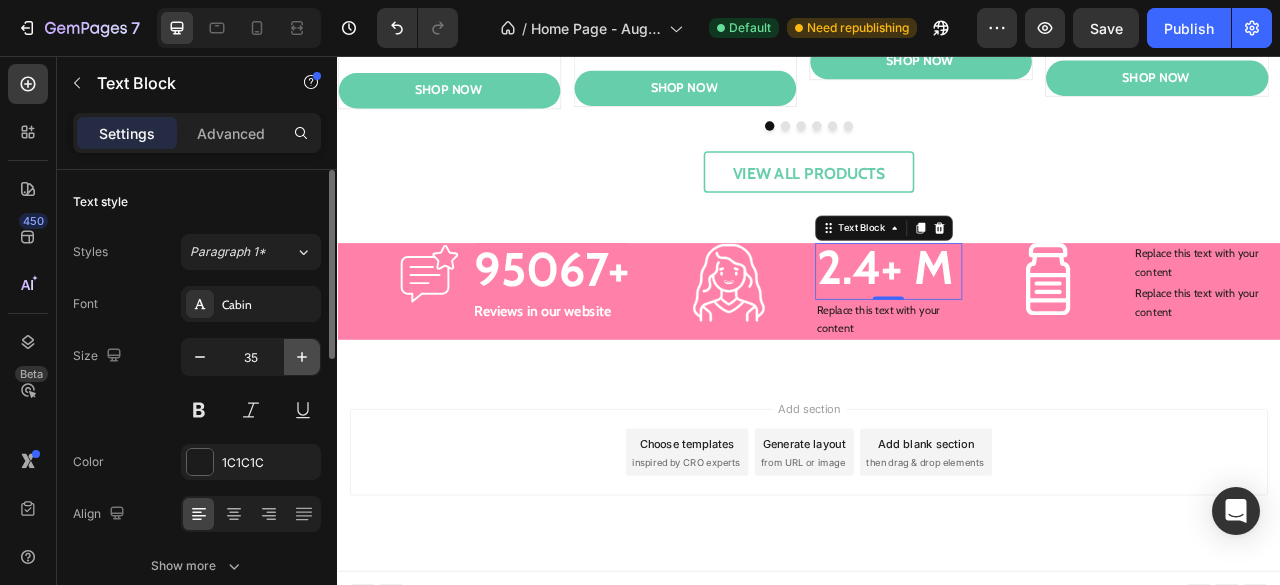 click 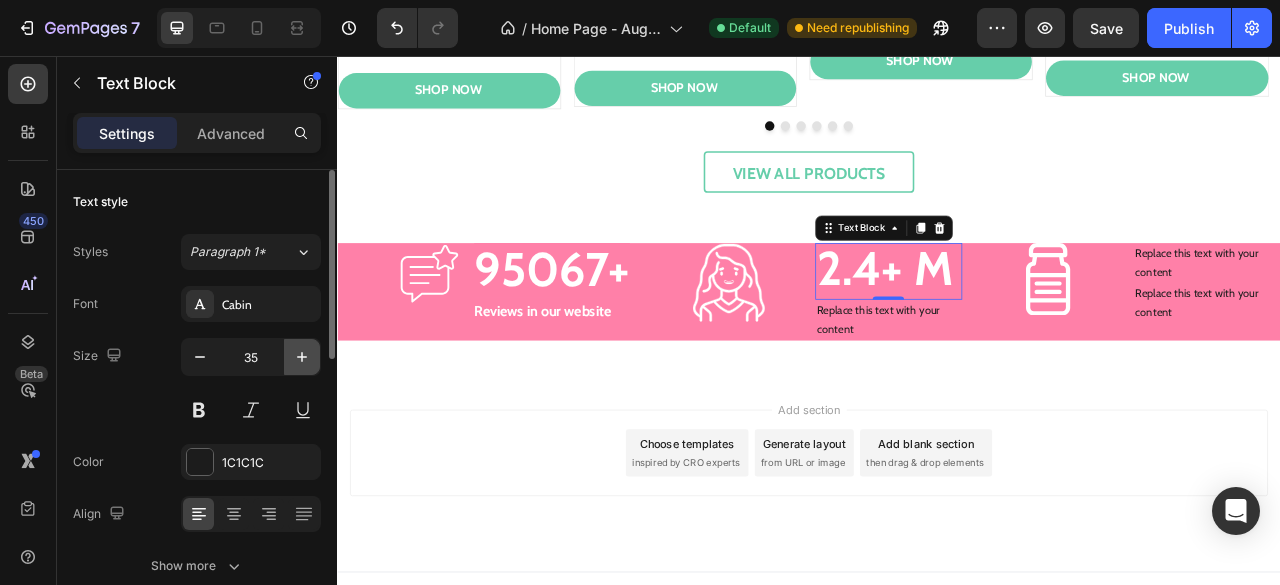 type on "36" 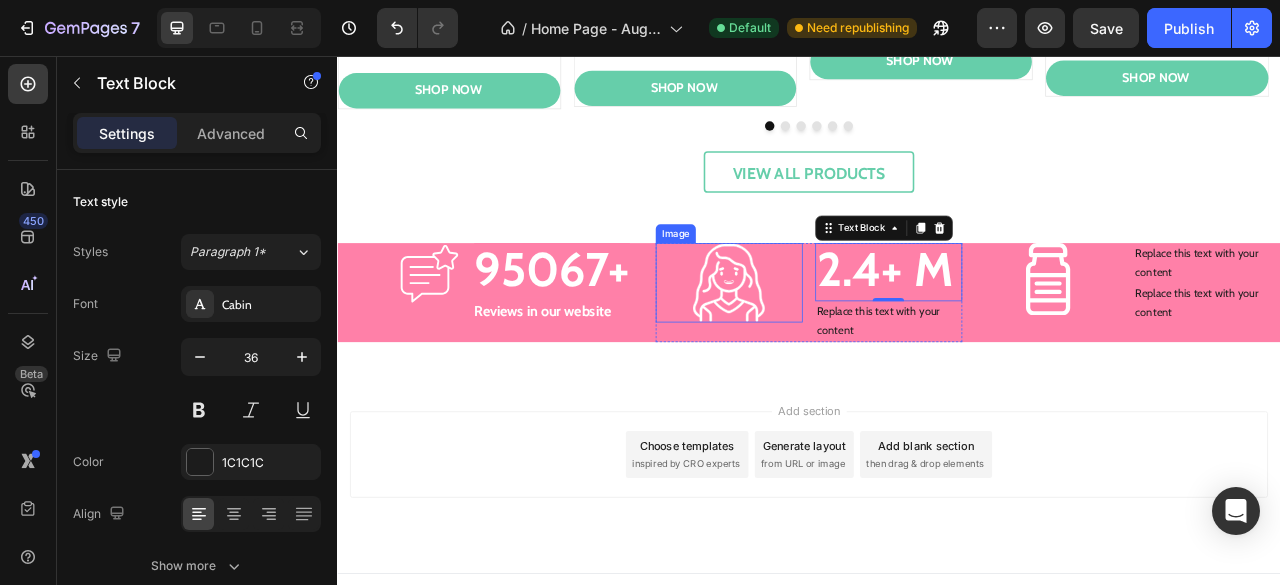 click at bounding box center [835, 345] 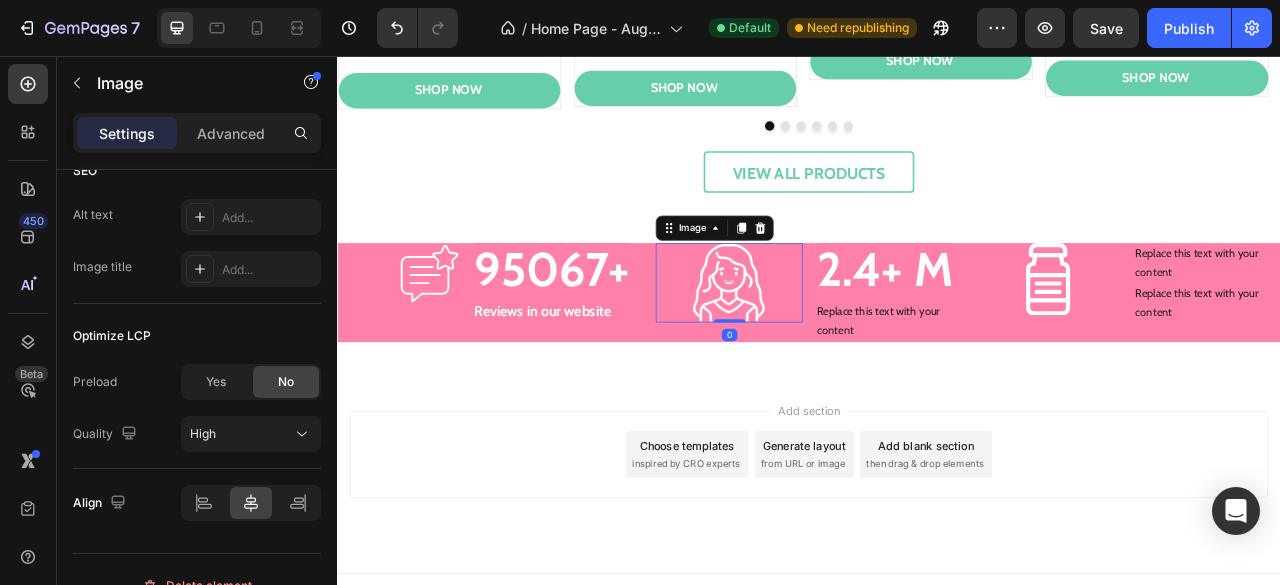 scroll, scrollTop: 1035, scrollLeft: 0, axis: vertical 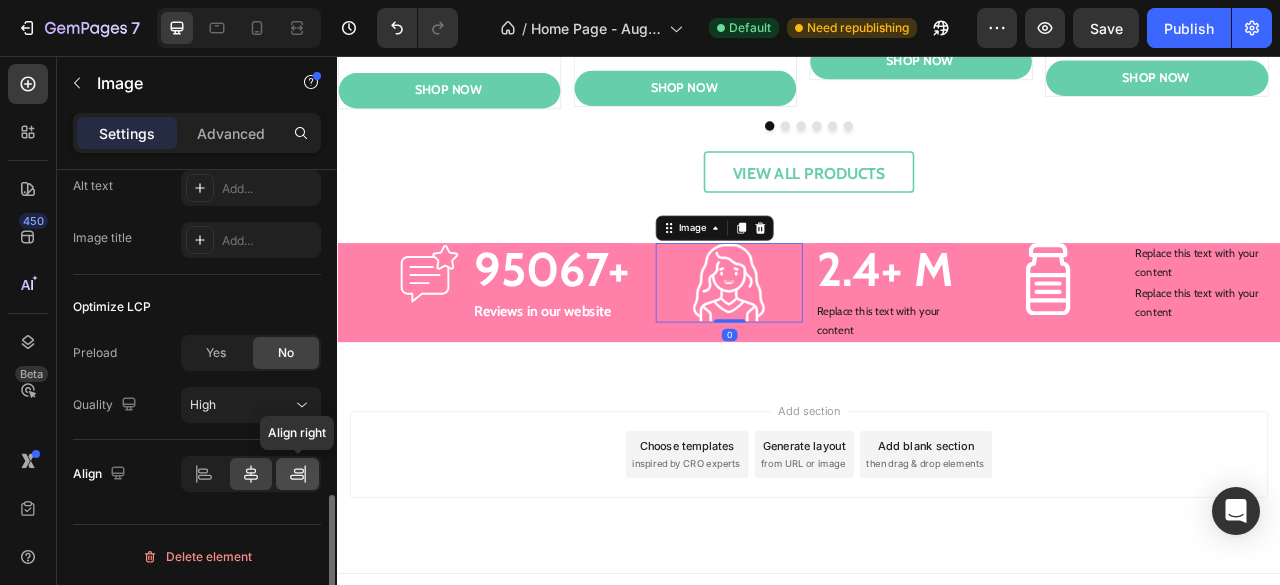 click 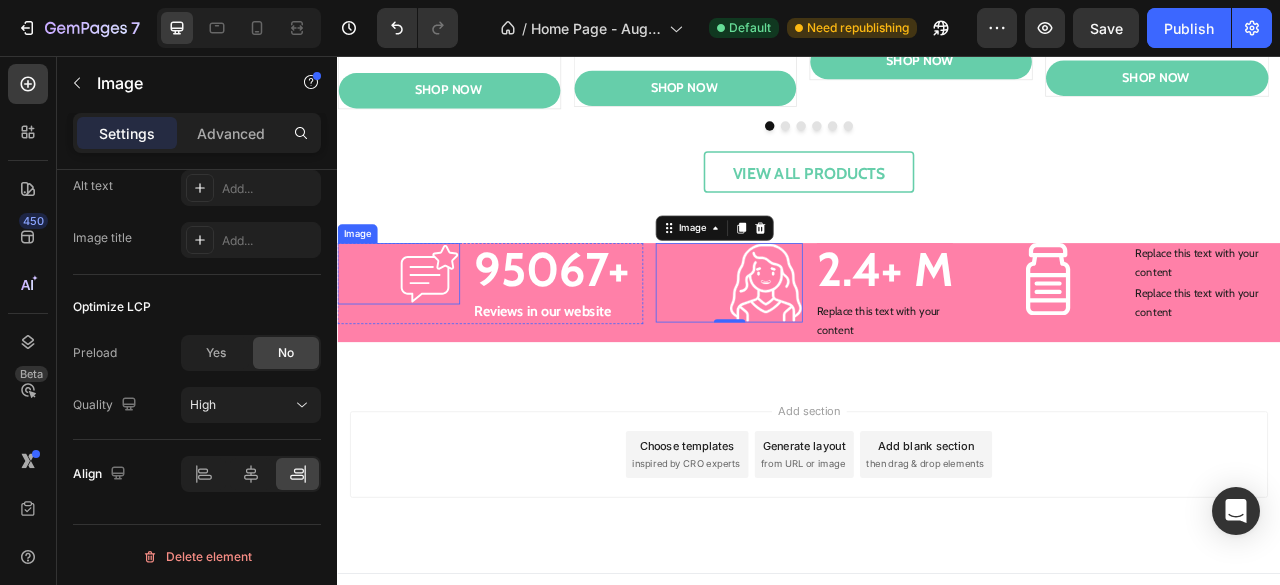 click at bounding box center (454, 333) 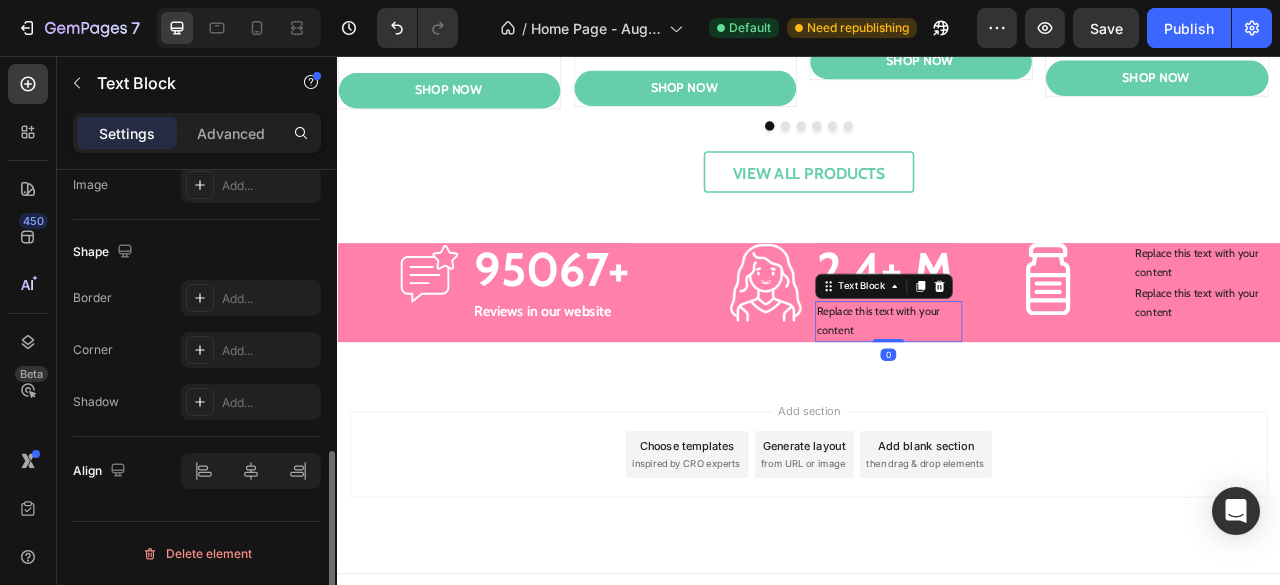 click on "Replace this text with your content" at bounding box center [1038, 394] 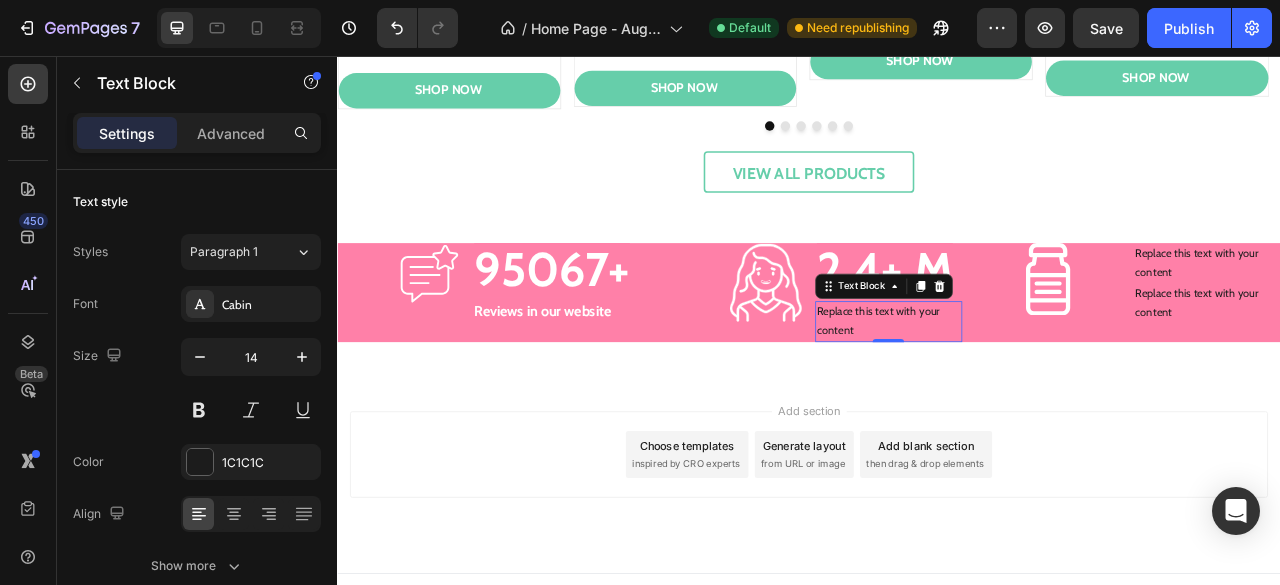click on "Replace this text with your content" at bounding box center (1038, 394) 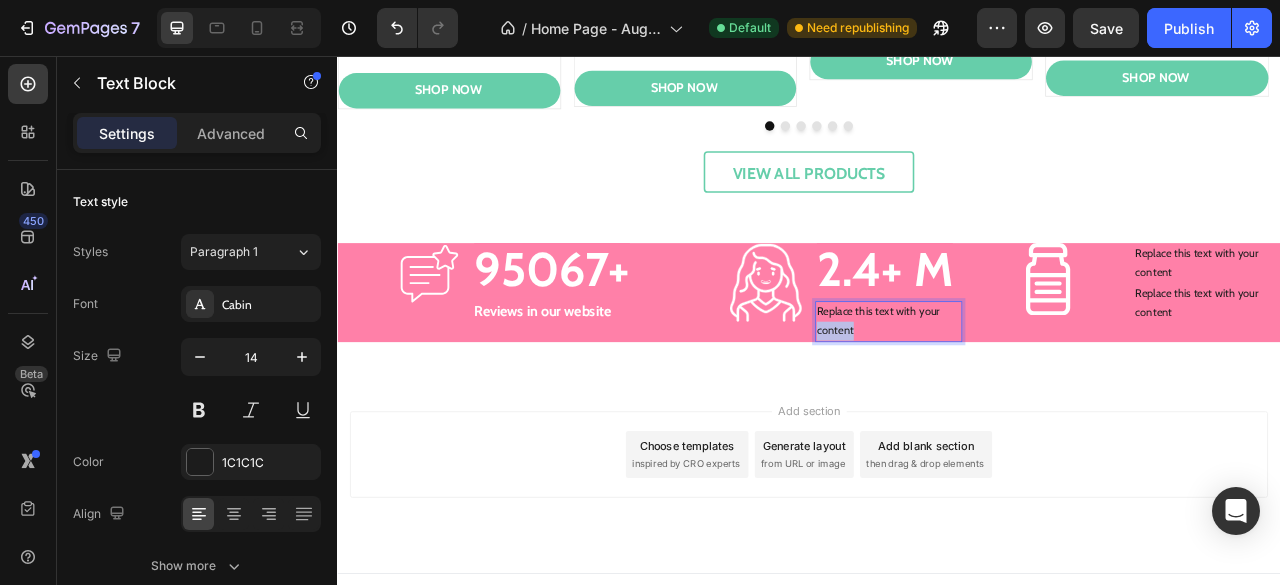 click on "Replace this text with your content" at bounding box center (1038, 394) 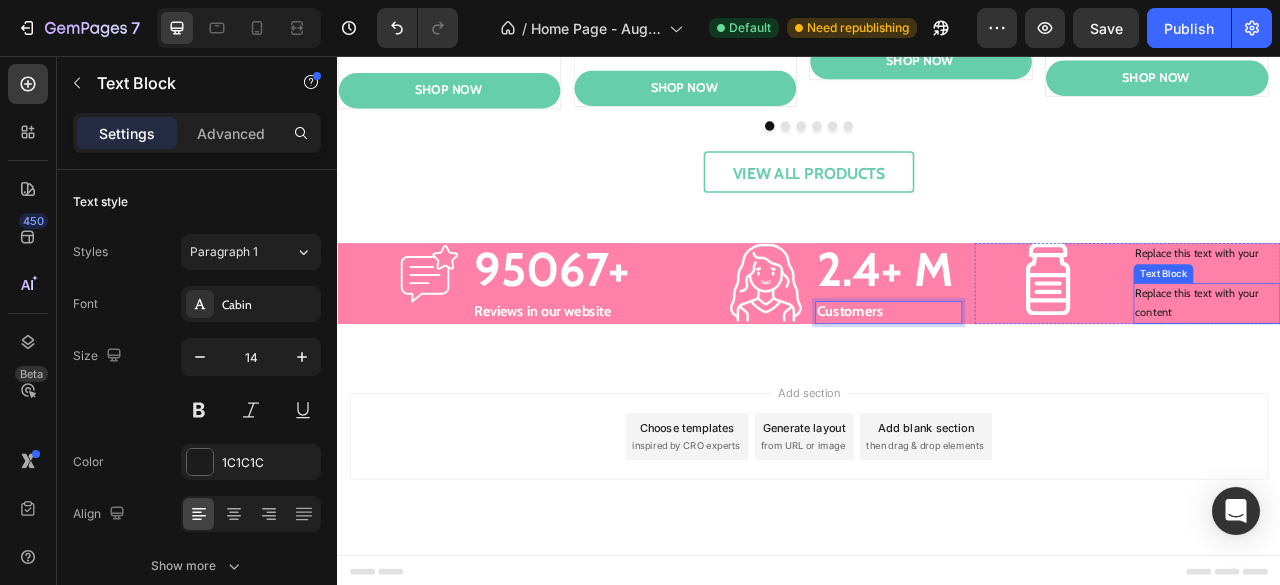 click on "Text Block" at bounding box center (1388, 333) 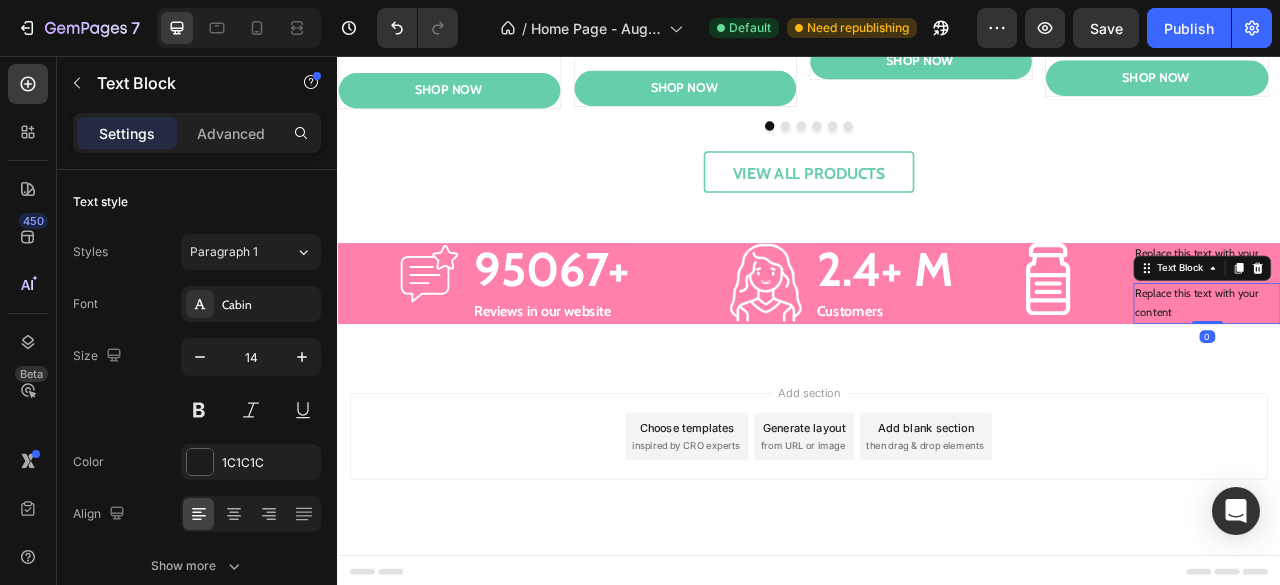 click on "Replace this text with your content" at bounding box center (1443, 371) 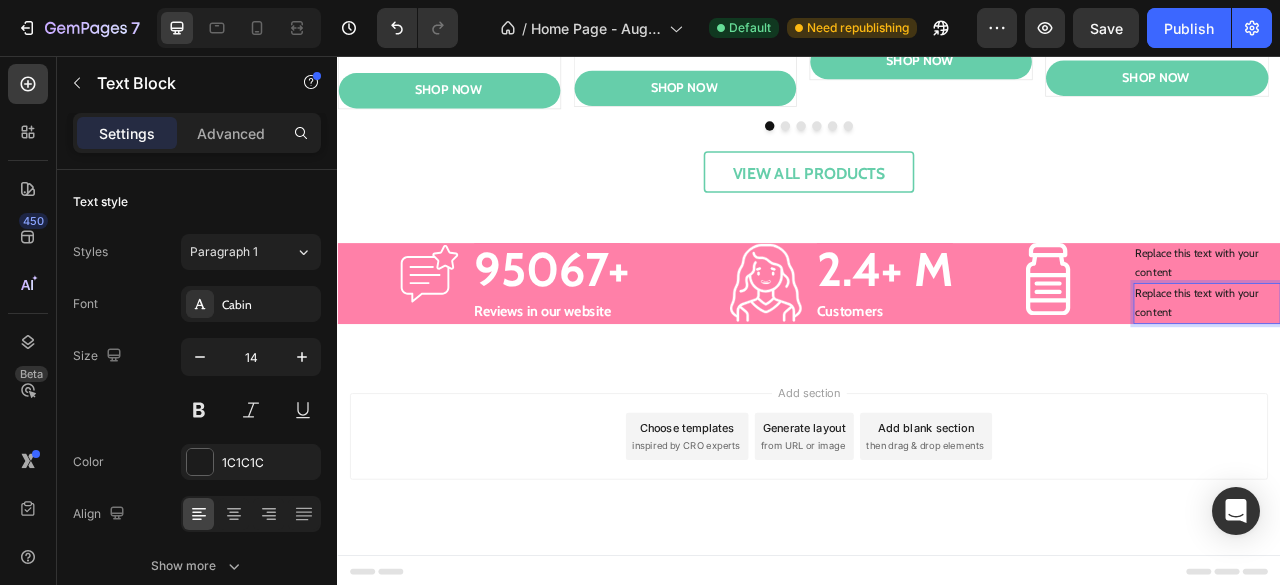 click on "Replace this text with your content" at bounding box center (1443, 371) 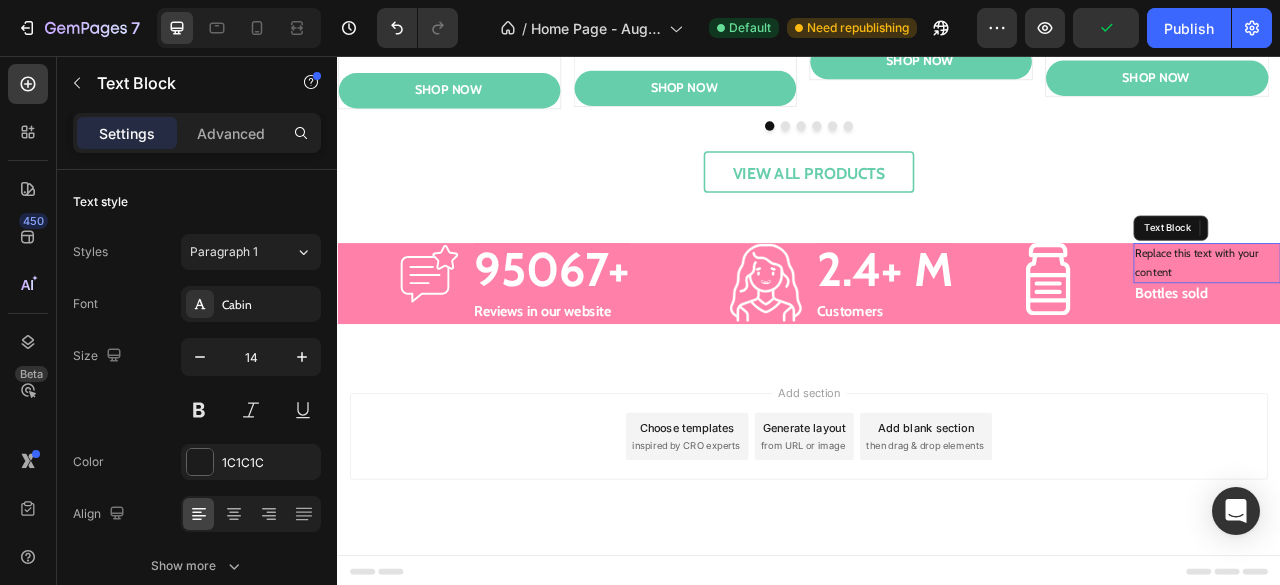 click on "Replace this text with your content" at bounding box center [1443, 320] 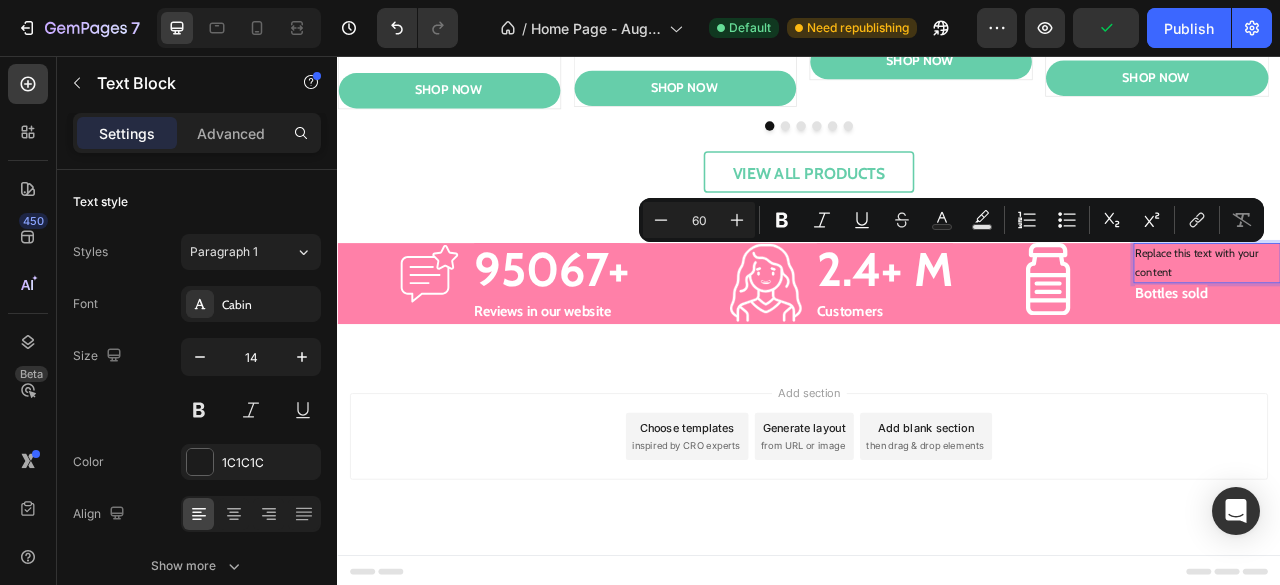 scroll, scrollTop: 6, scrollLeft: 0, axis: vertical 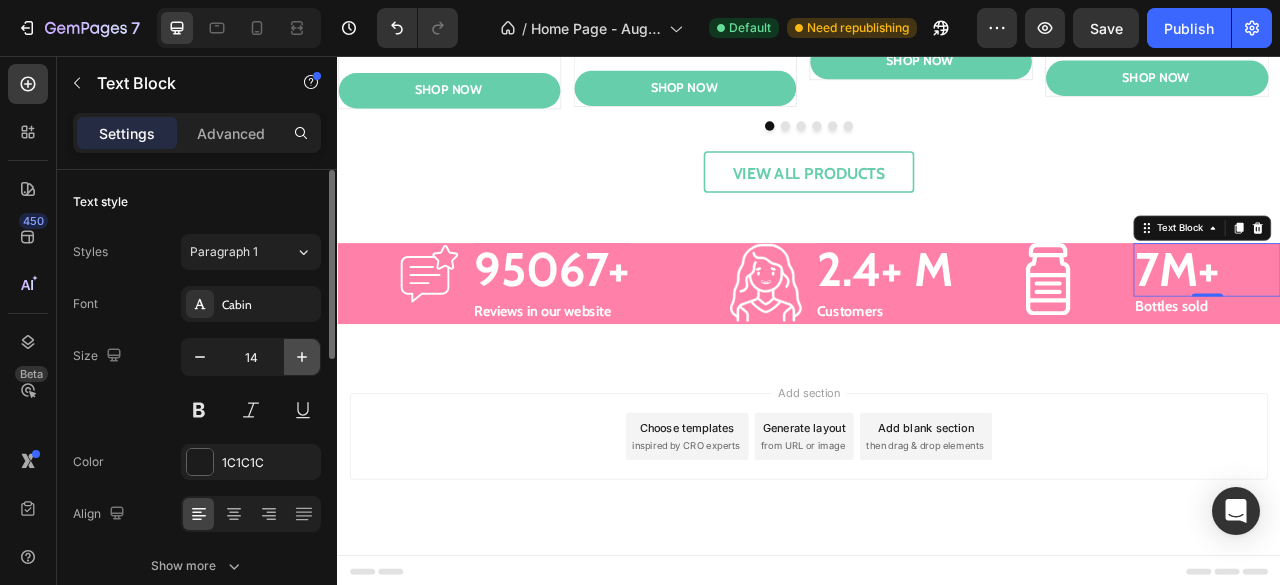 click 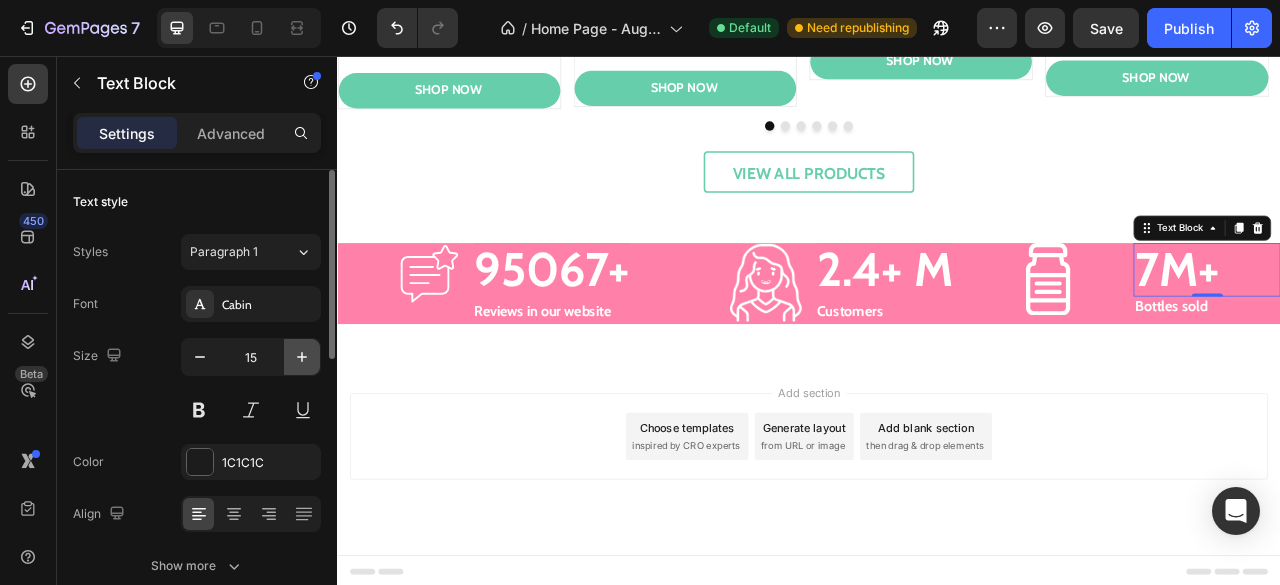 click 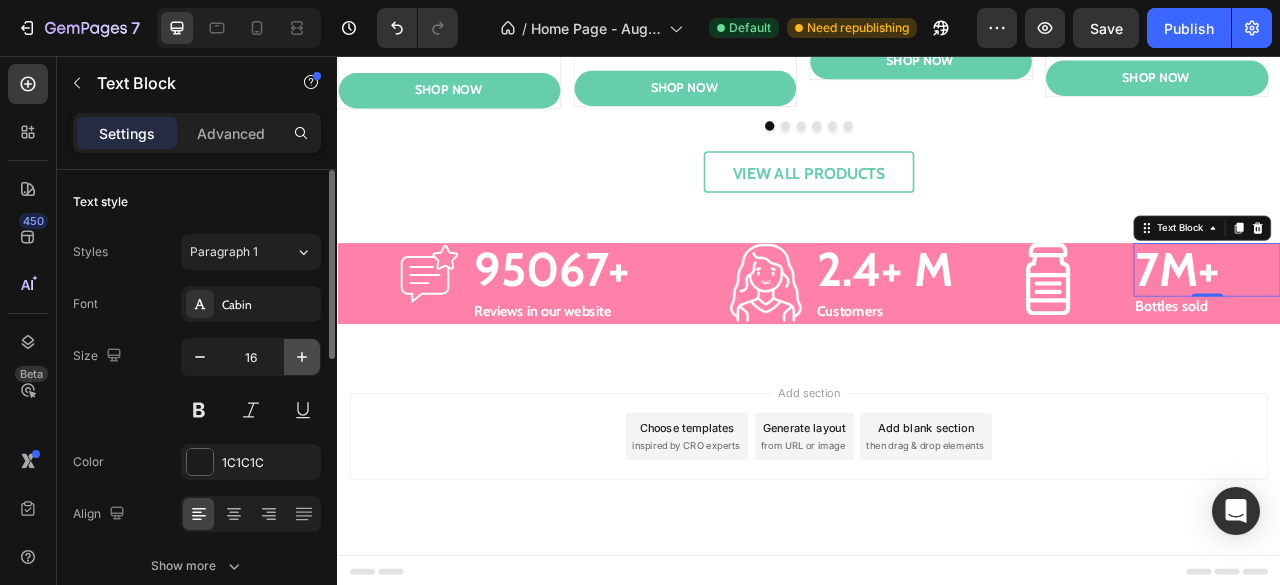 click 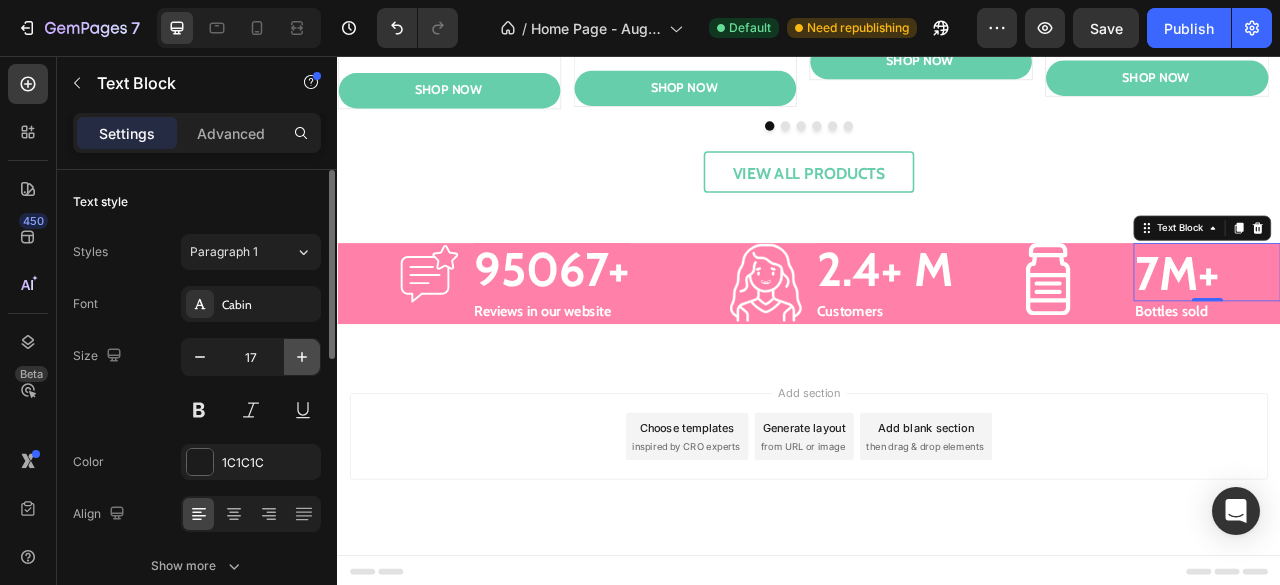 click 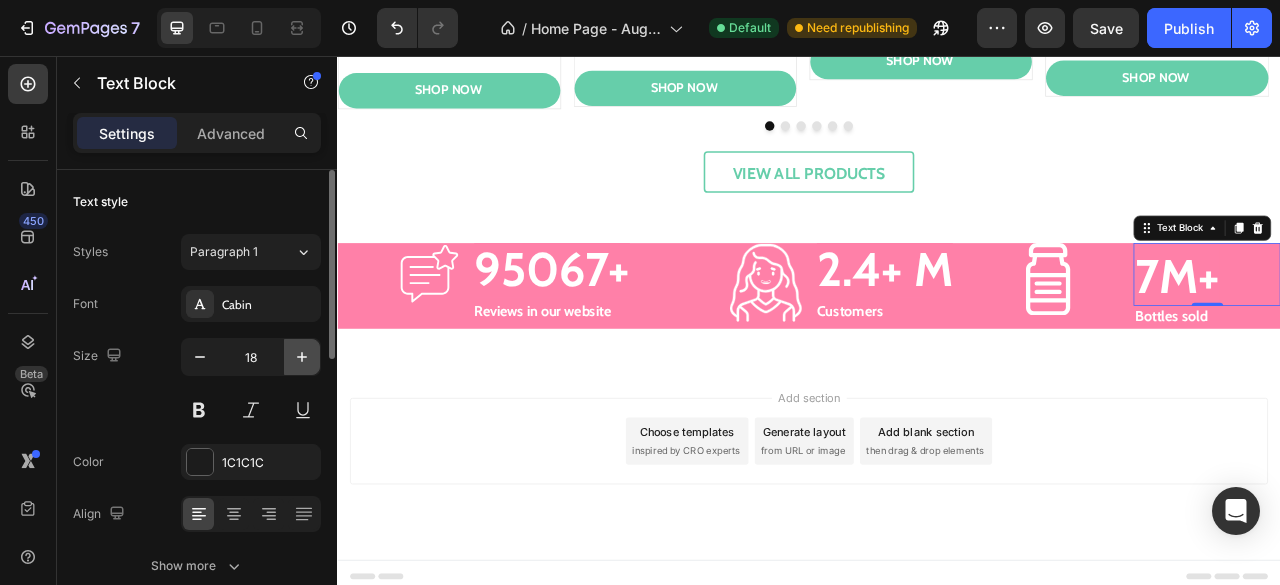 click 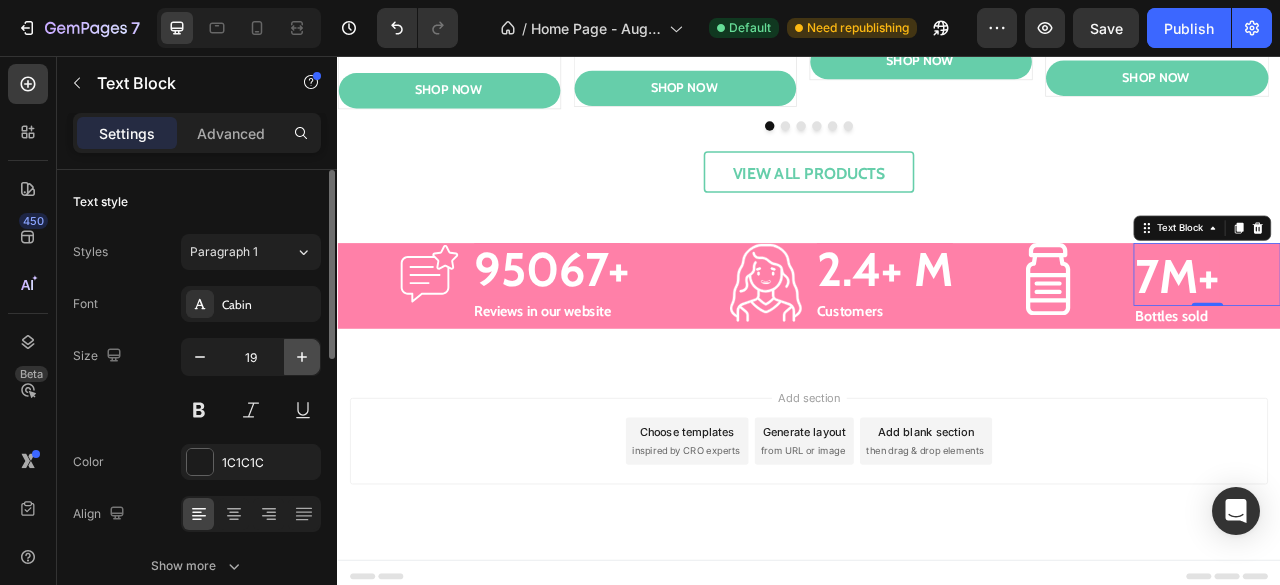 click 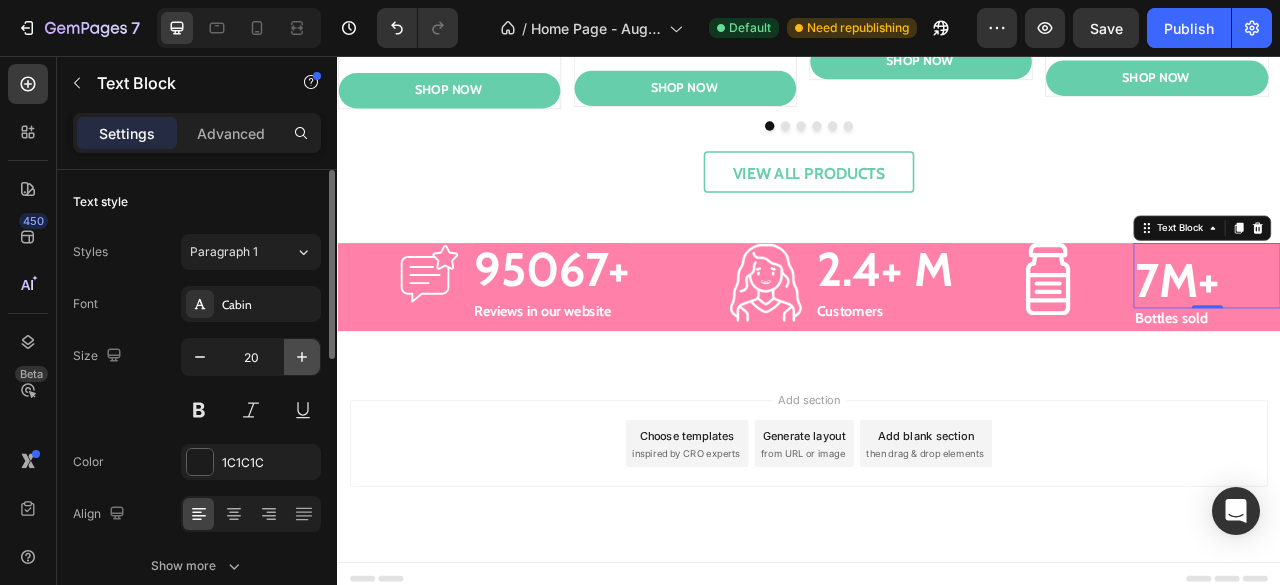 click 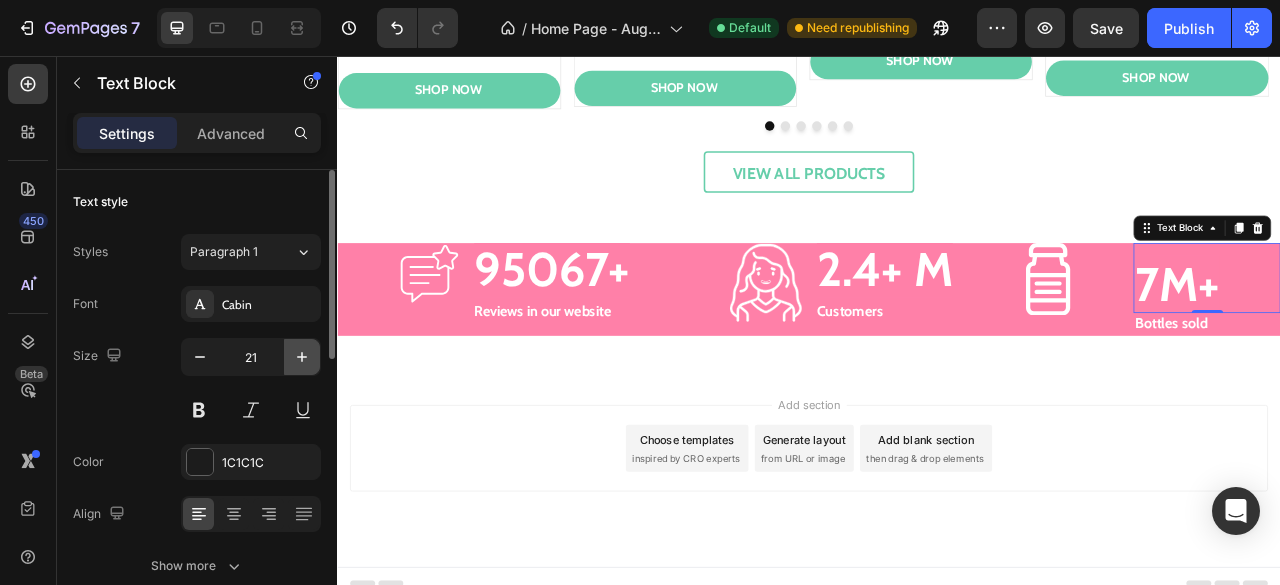 click 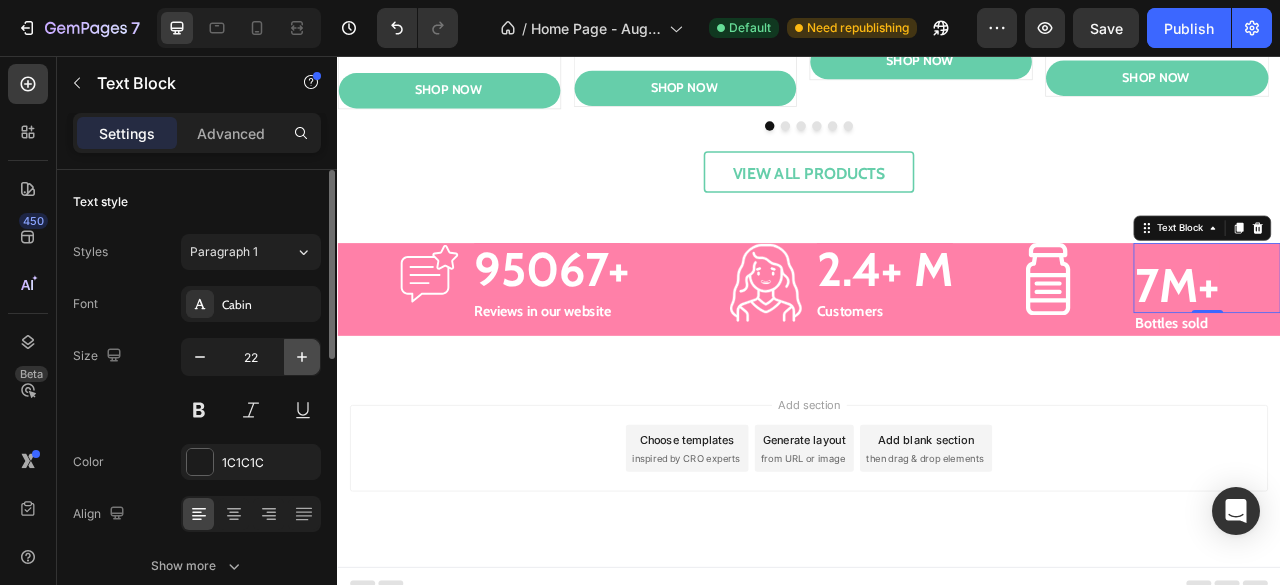 click 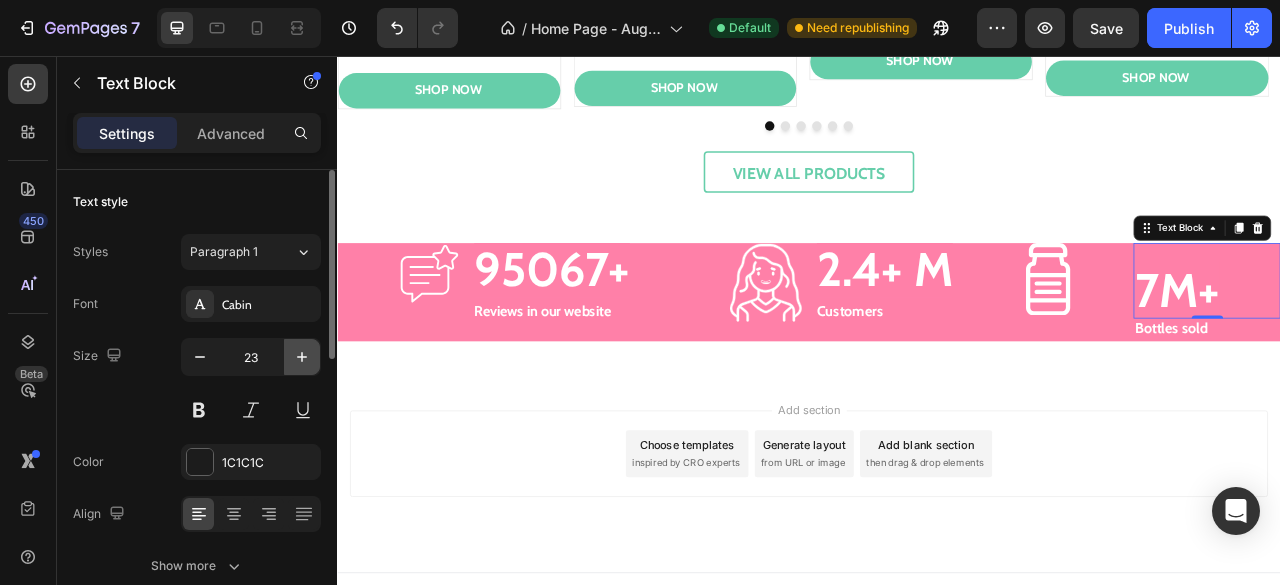 click 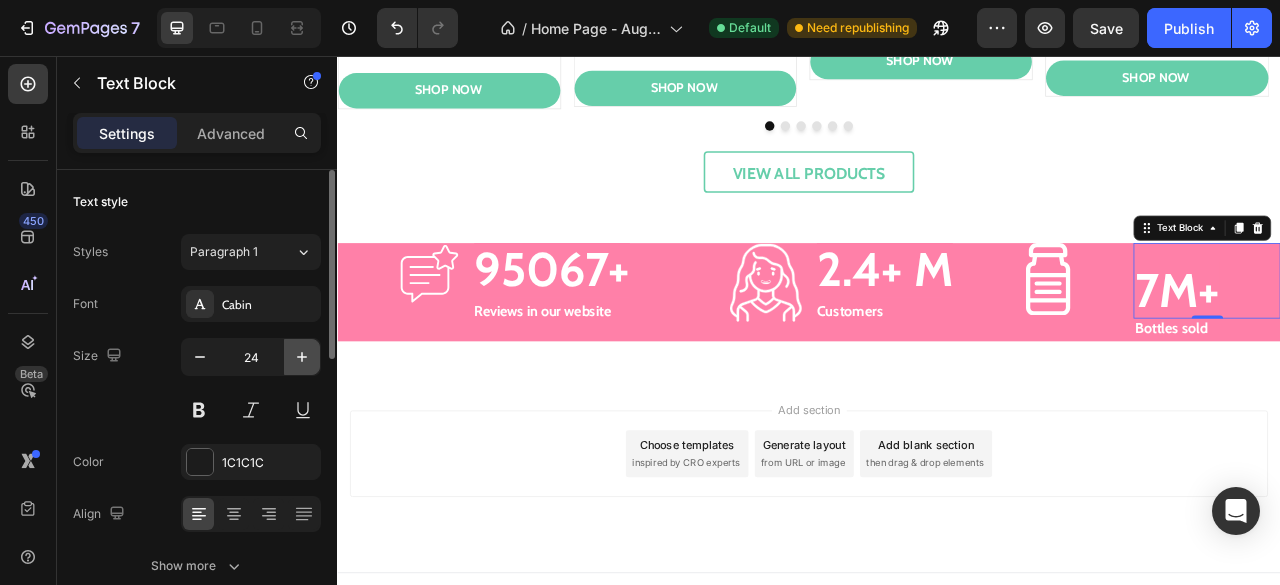 click 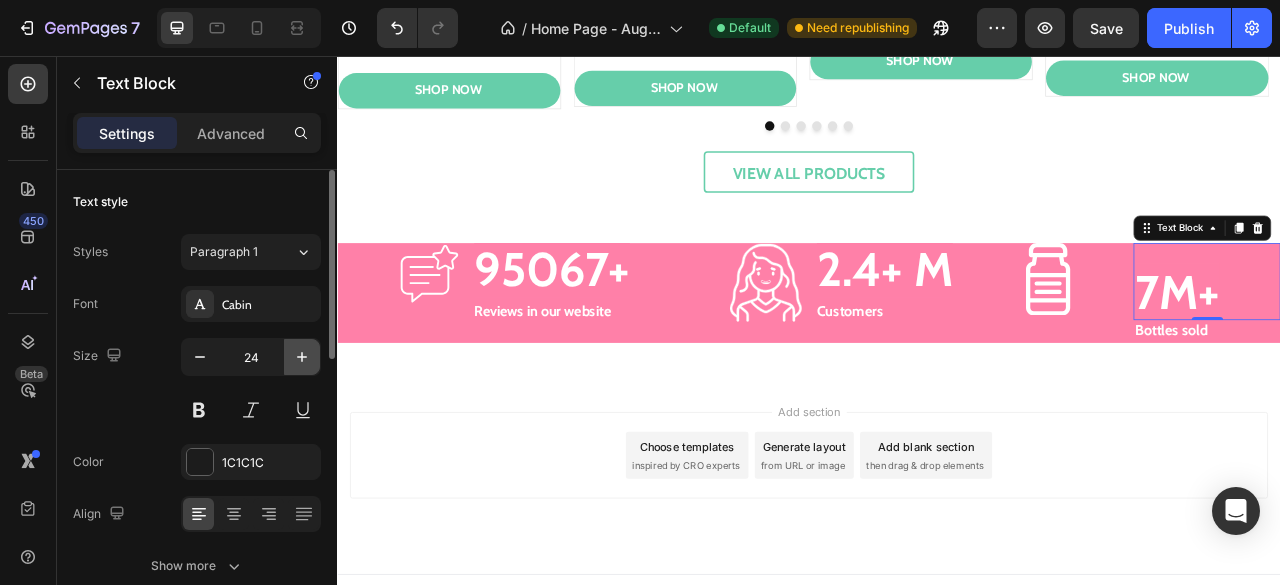 scroll, scrollTop: 1, scrollLeft: 0, axis: vertical 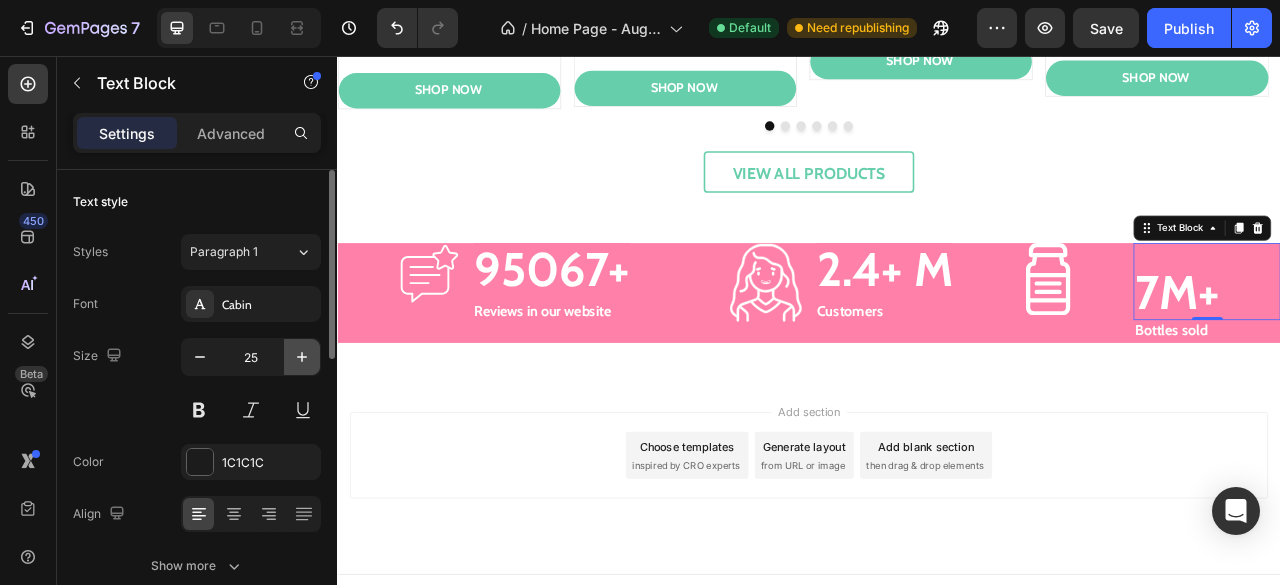 click 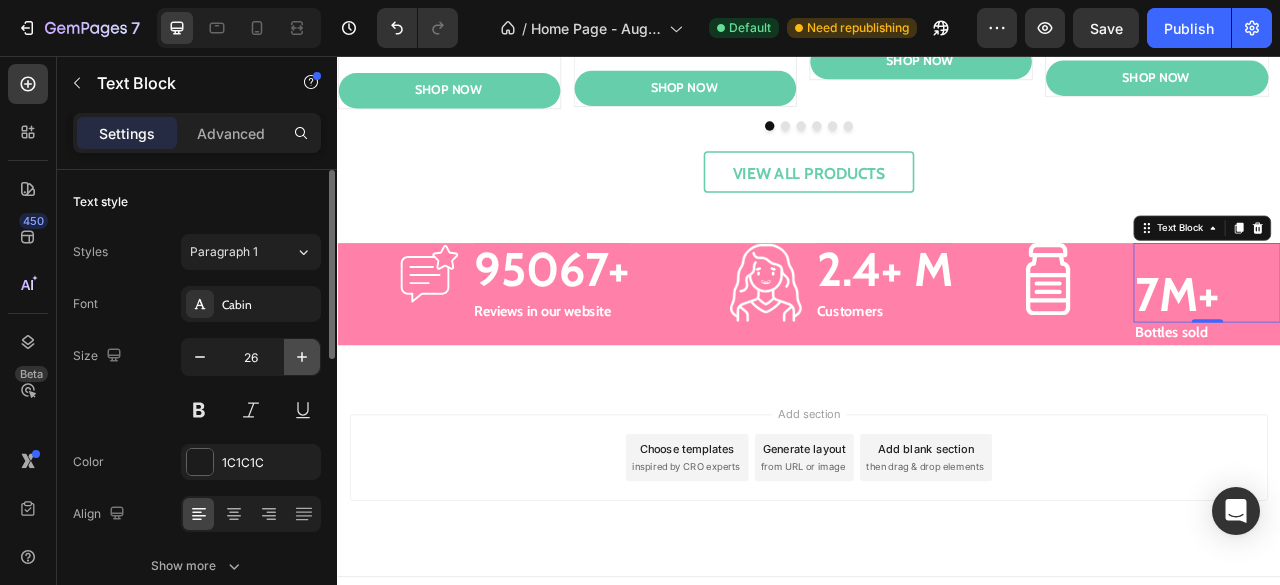 click 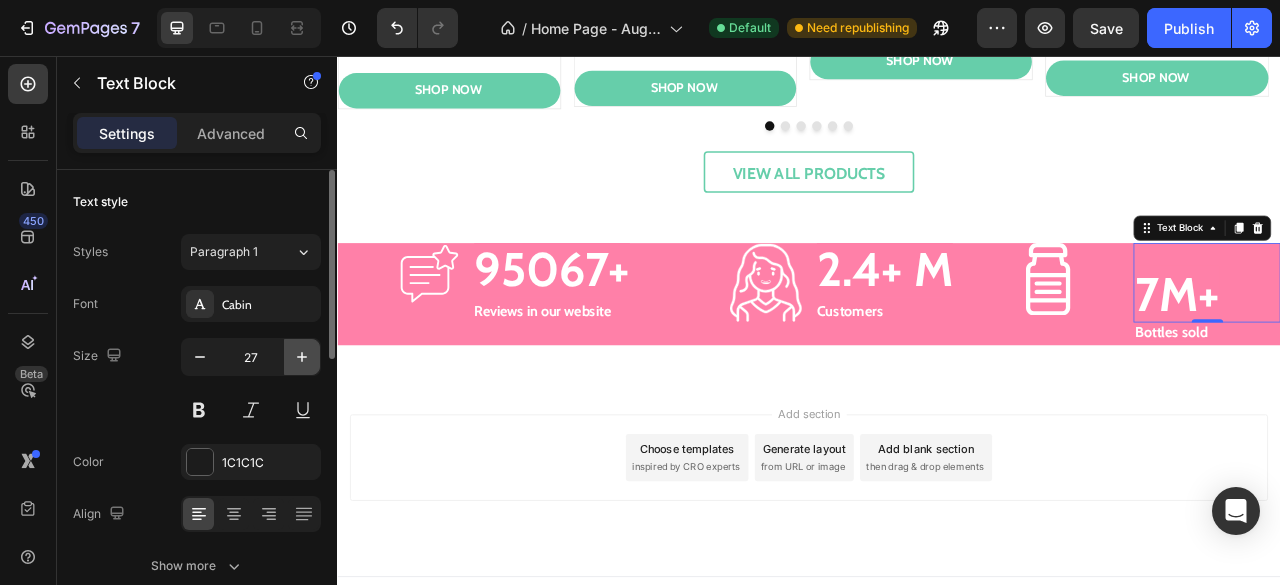 click 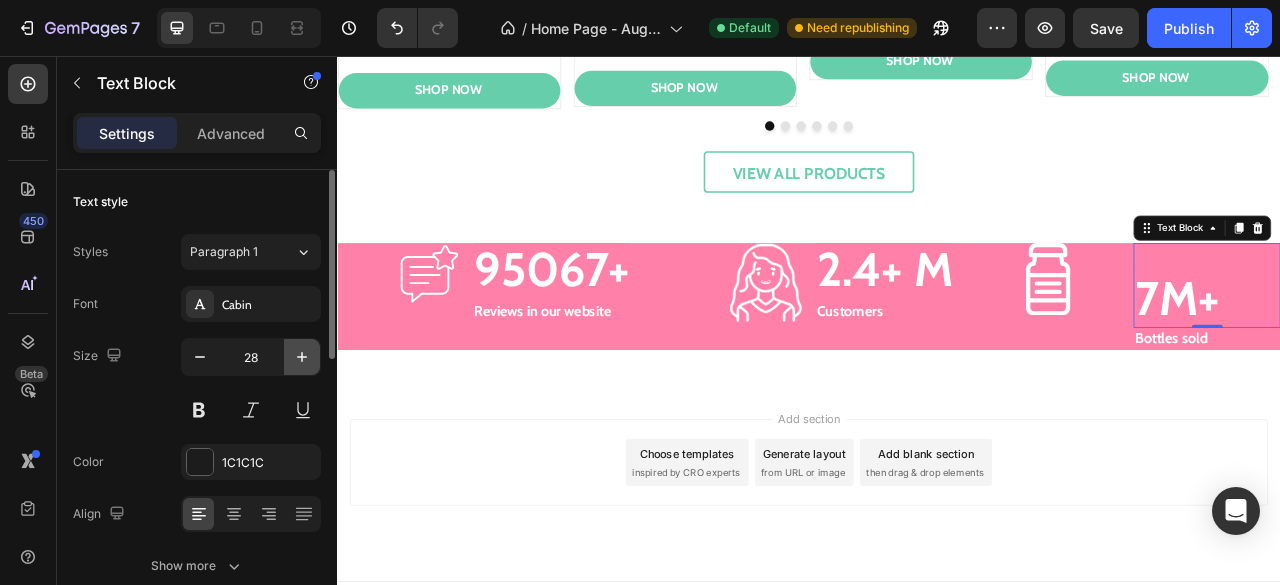 click 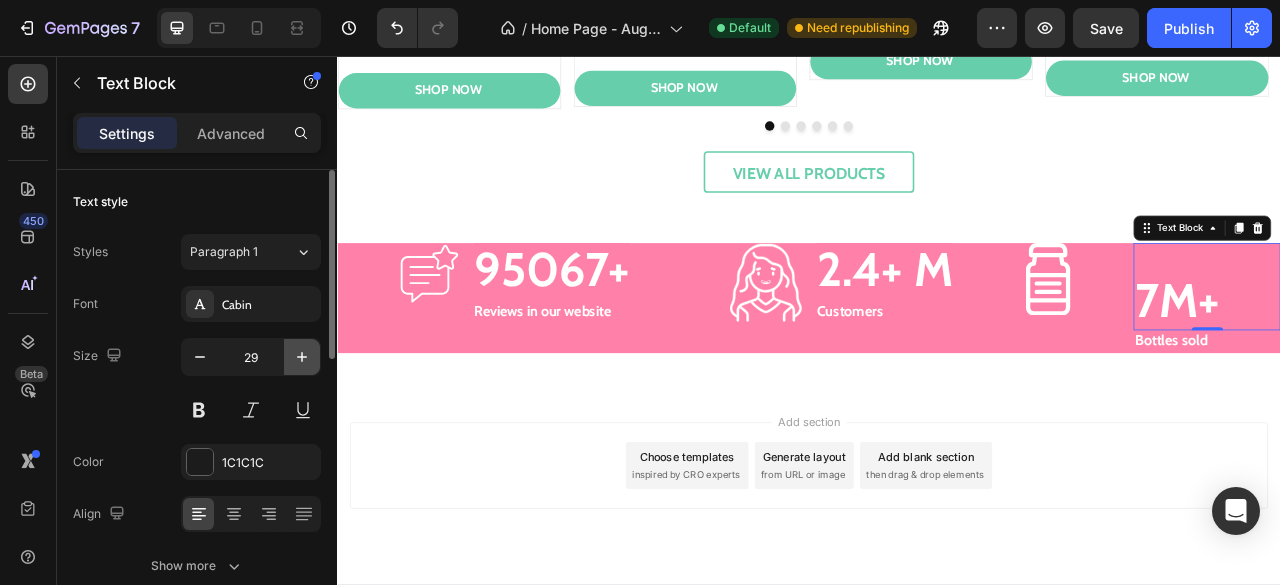 click 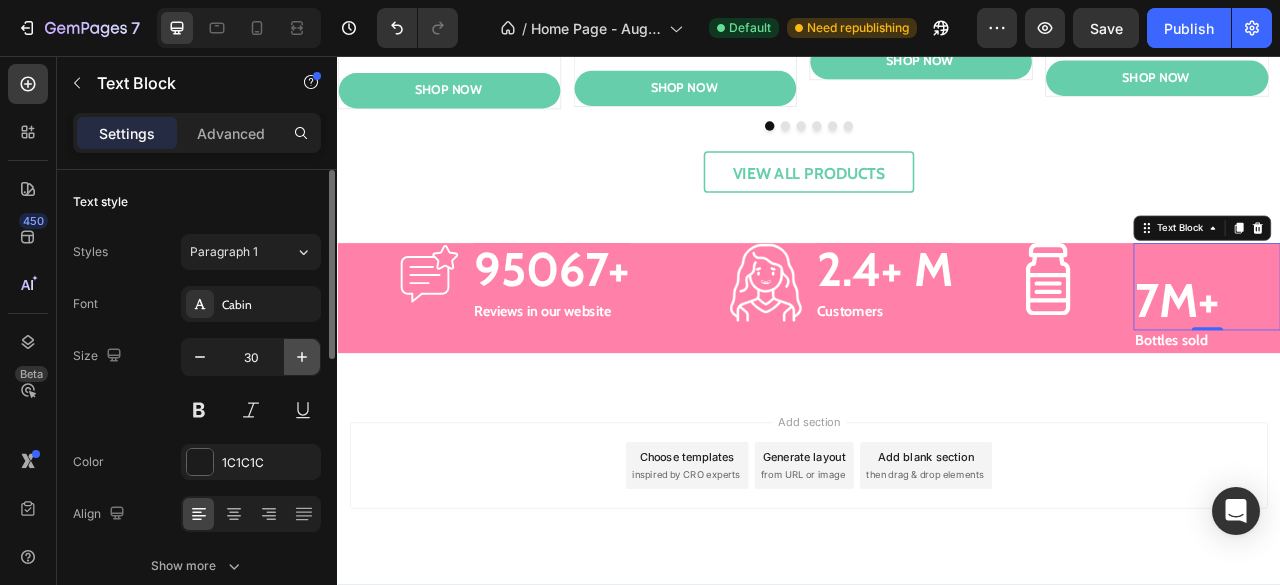 click 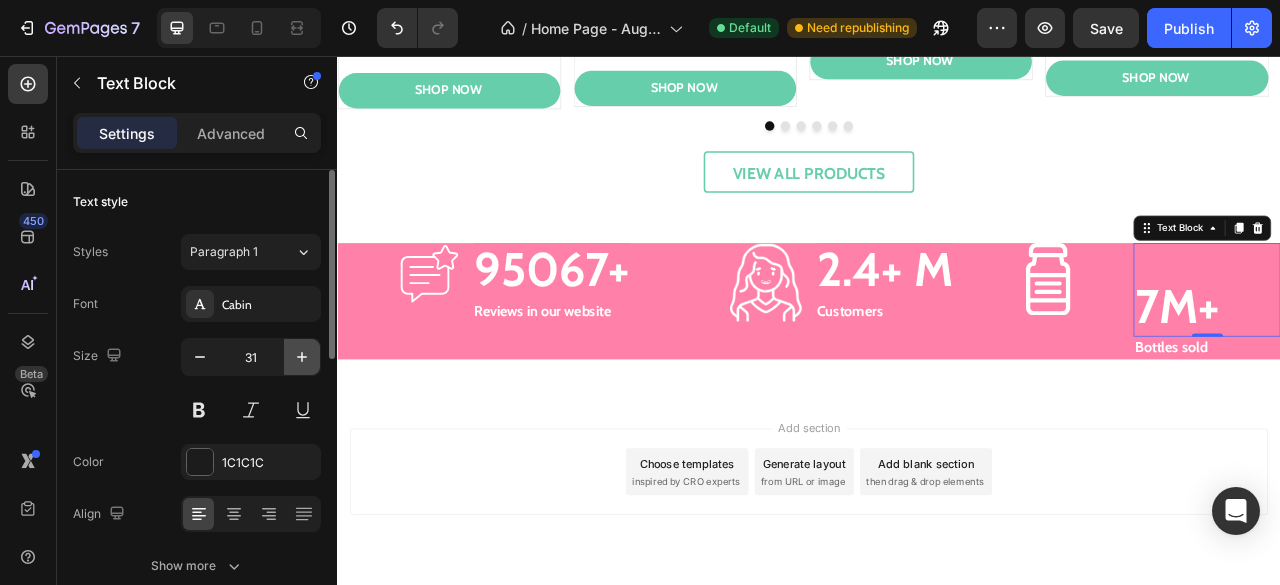 click 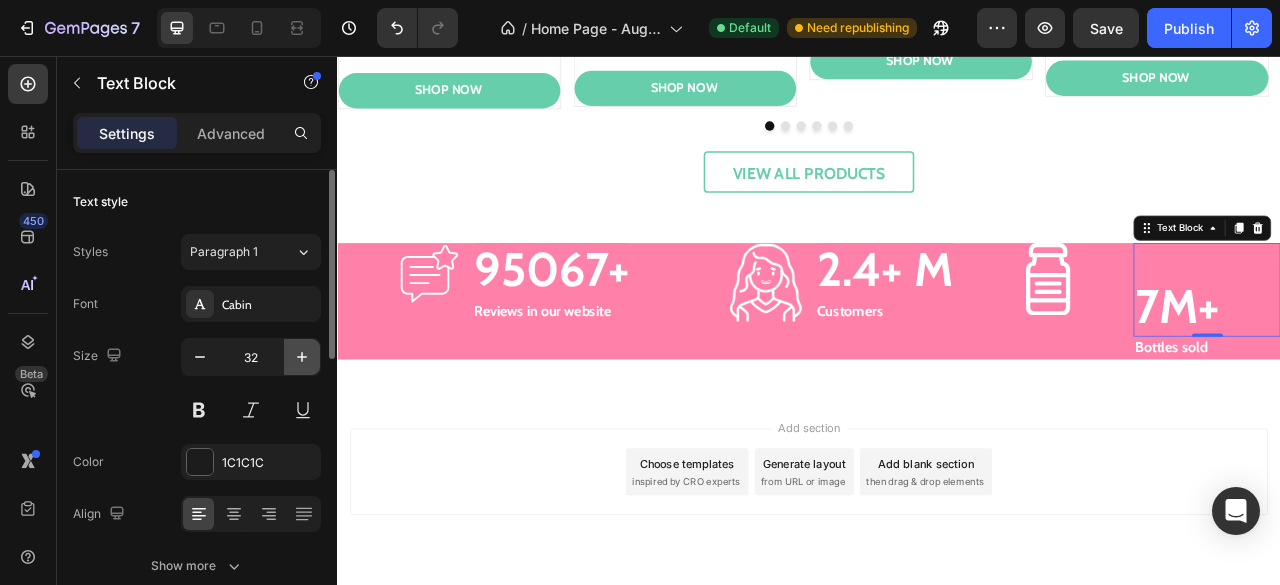 click 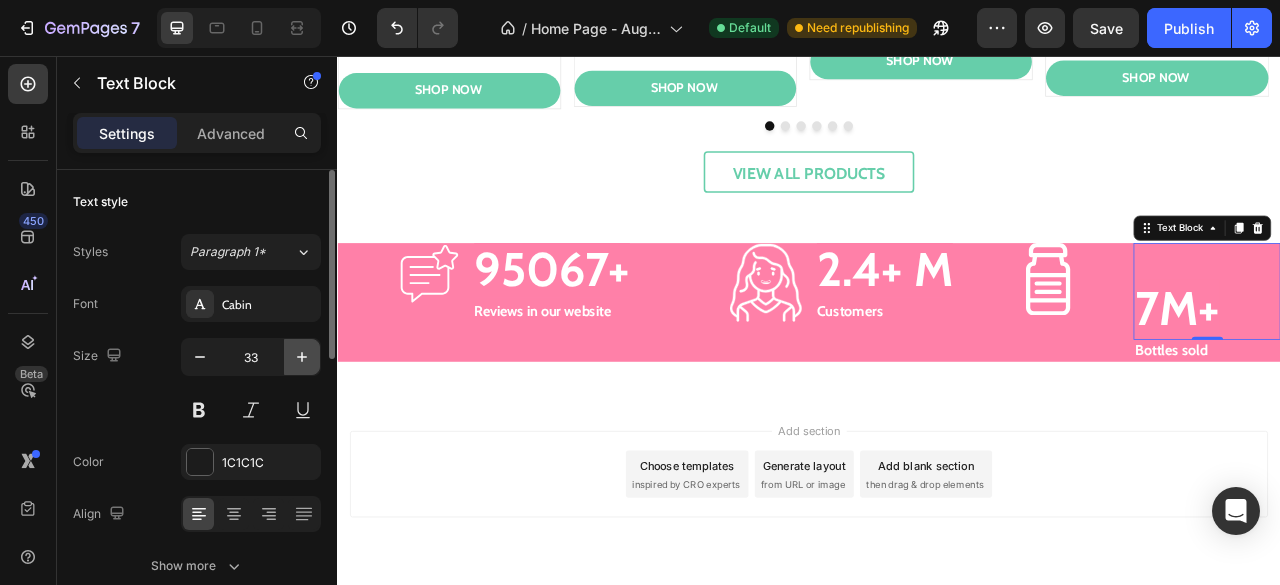 click 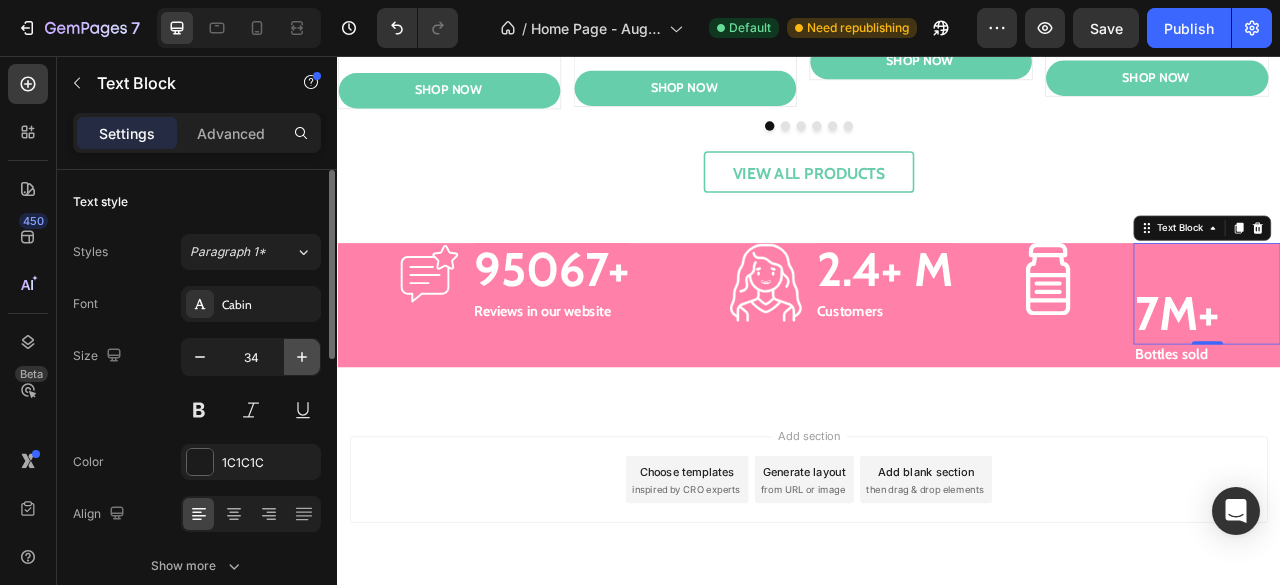 click 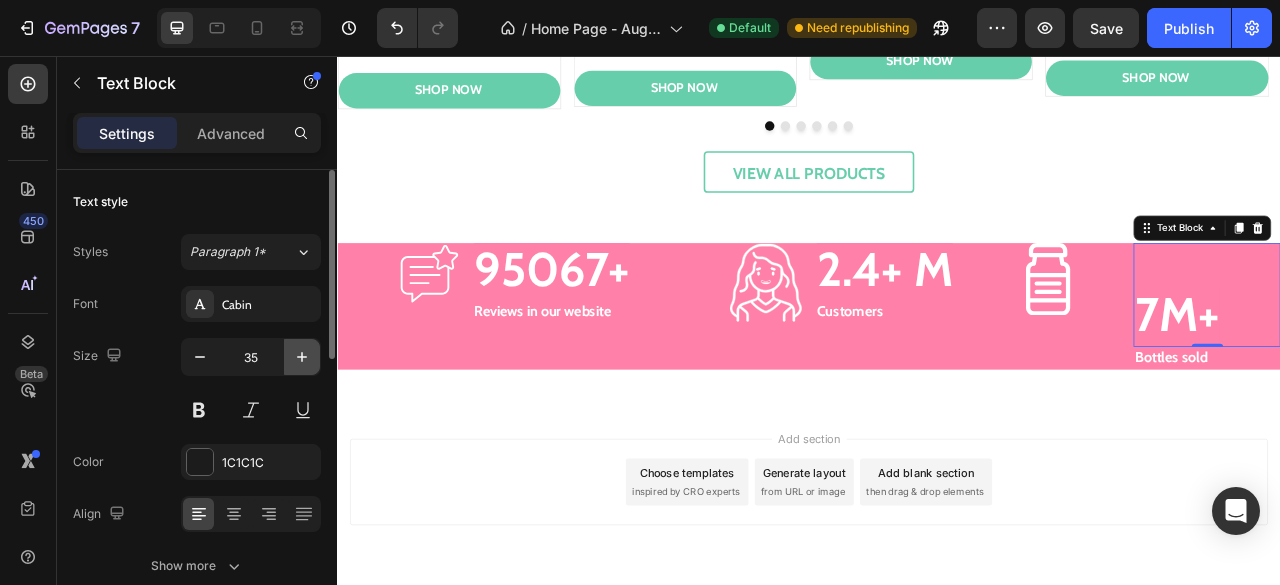 click 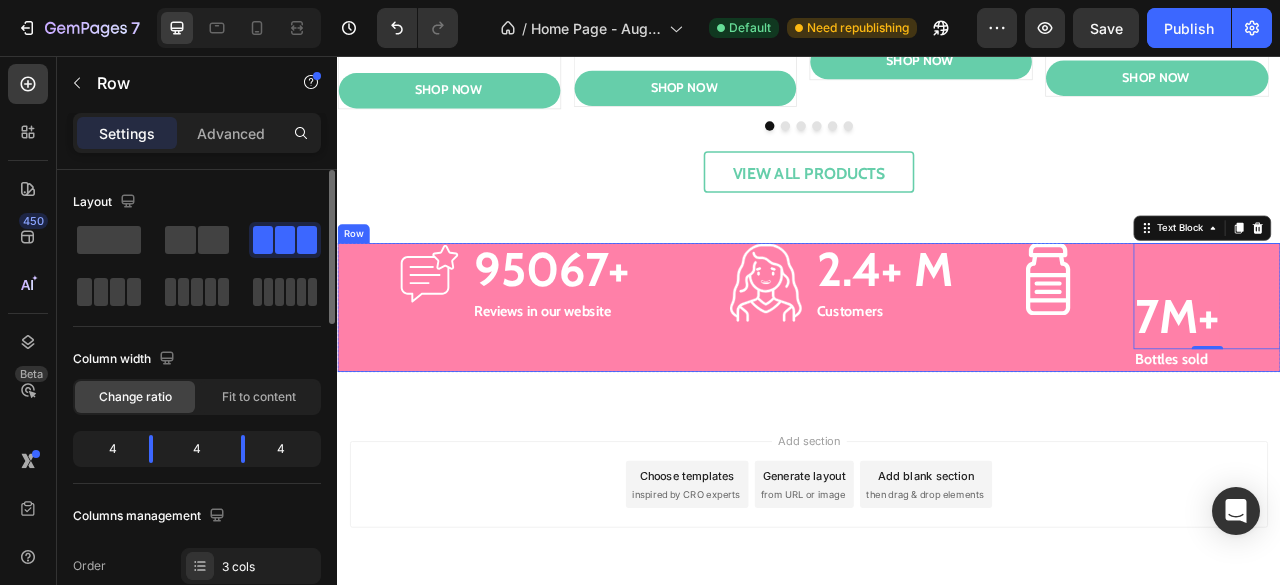 click on "Image 2.4+ M Text Block Customers Text Block Row" at bounding box center [936, 376] 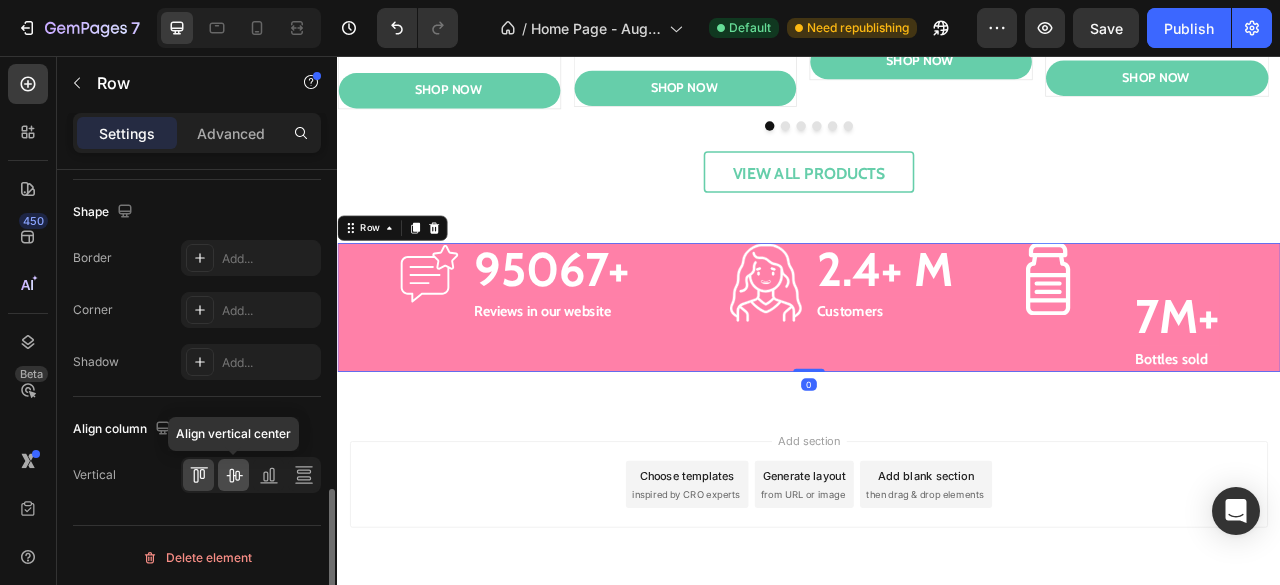click 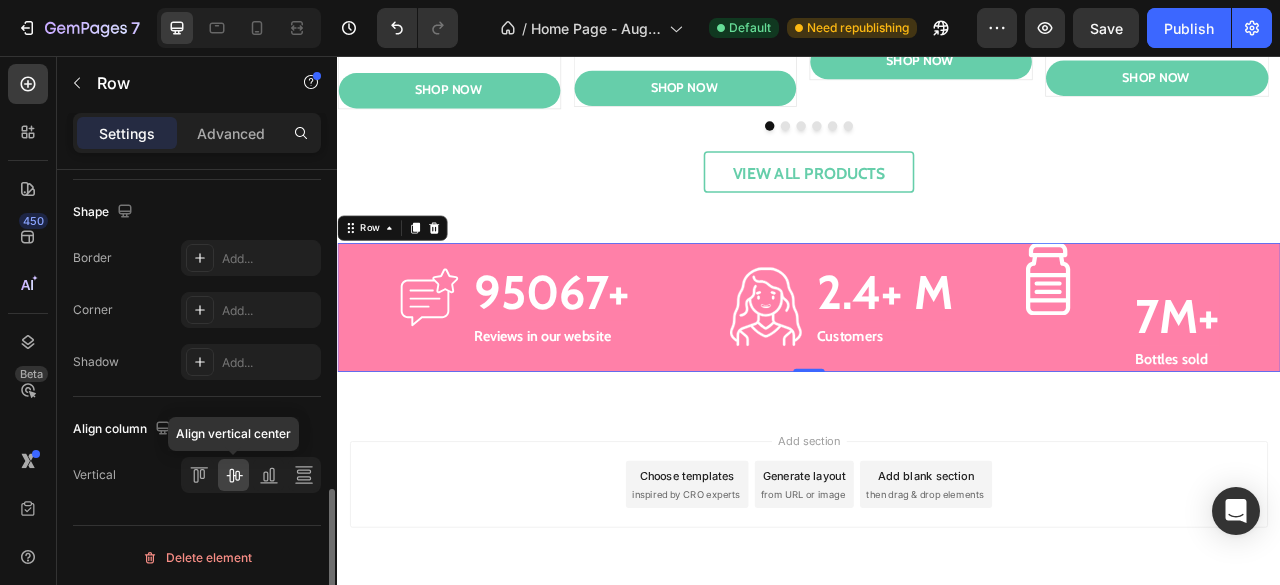 scroll, scrollTop: 972, scrollLeft: 0, axis: vertical 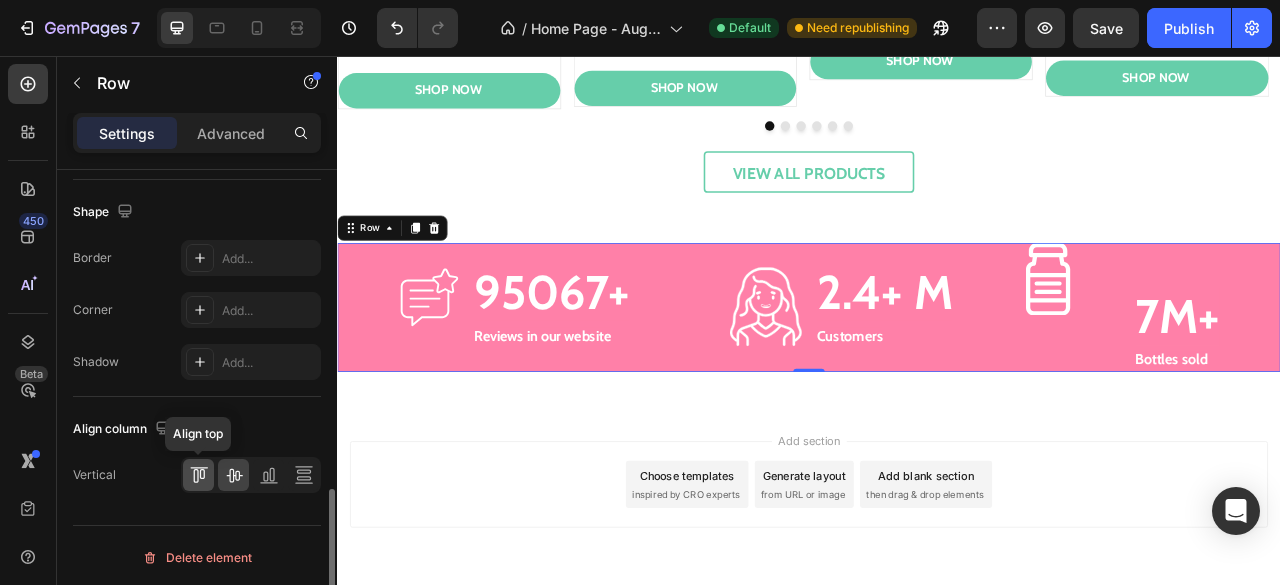 click 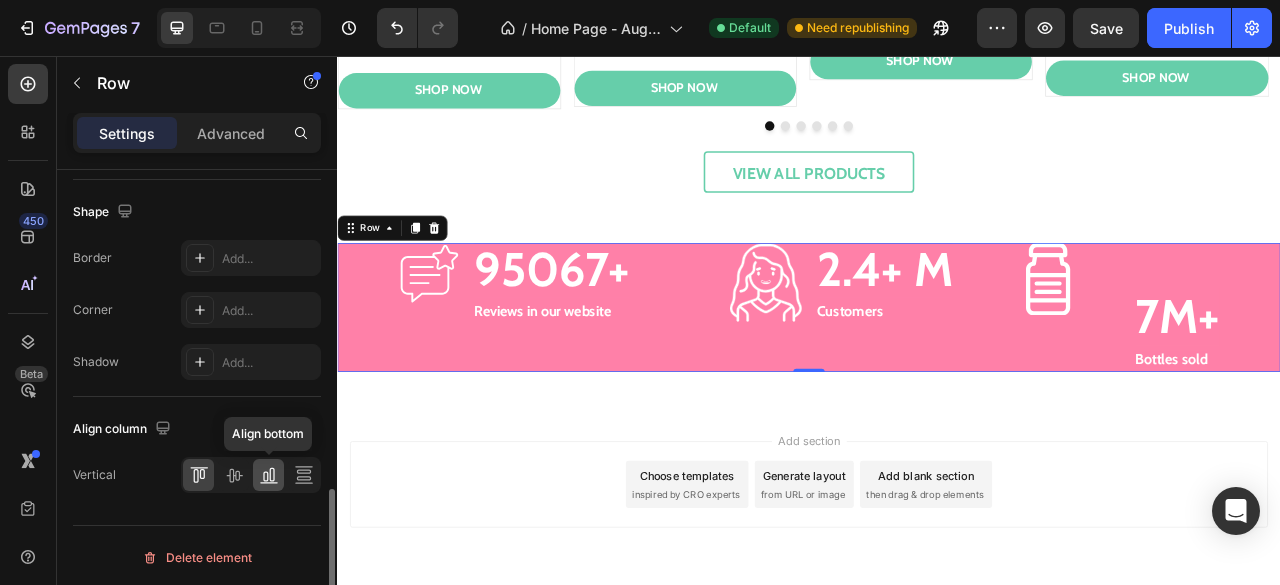 click 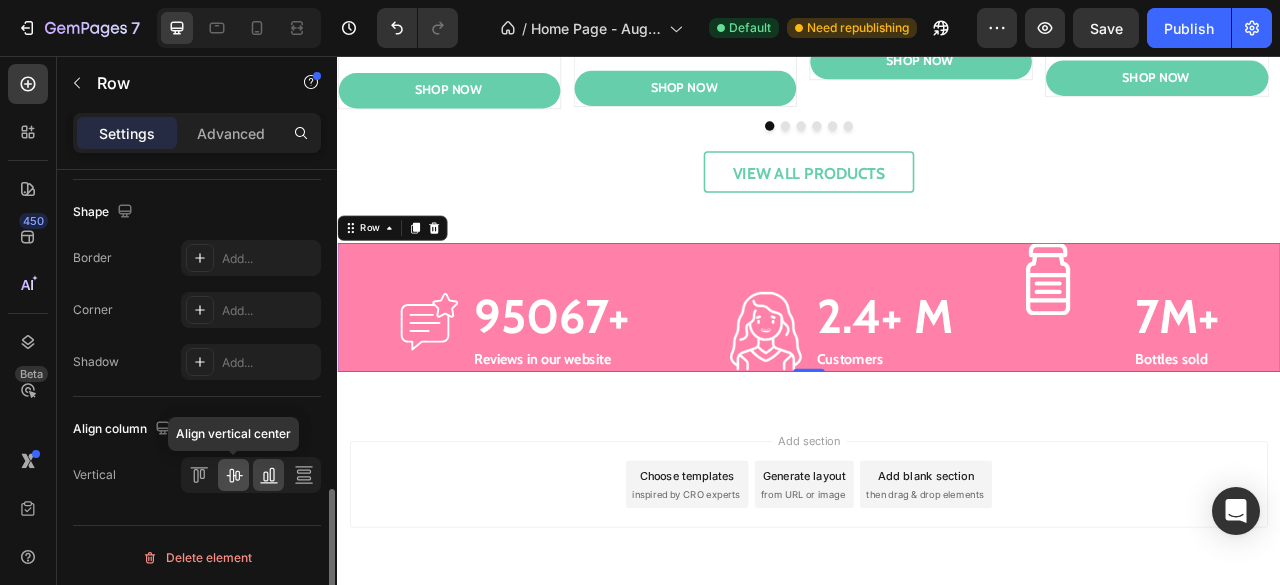 click 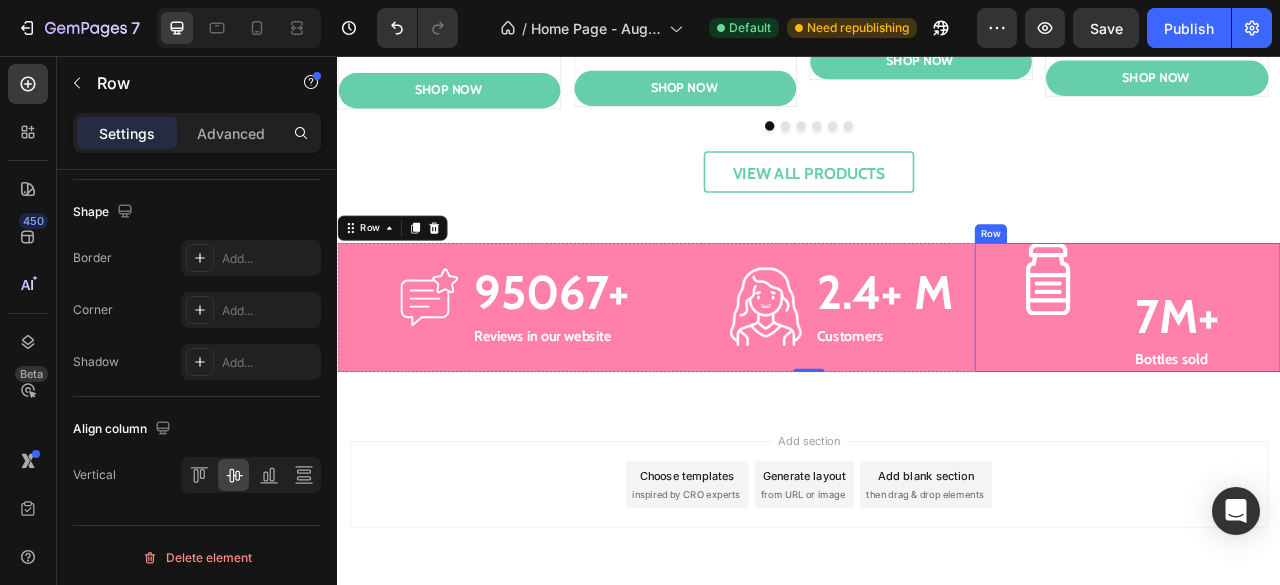 click on "Image" at bounding box center [1241, 376] 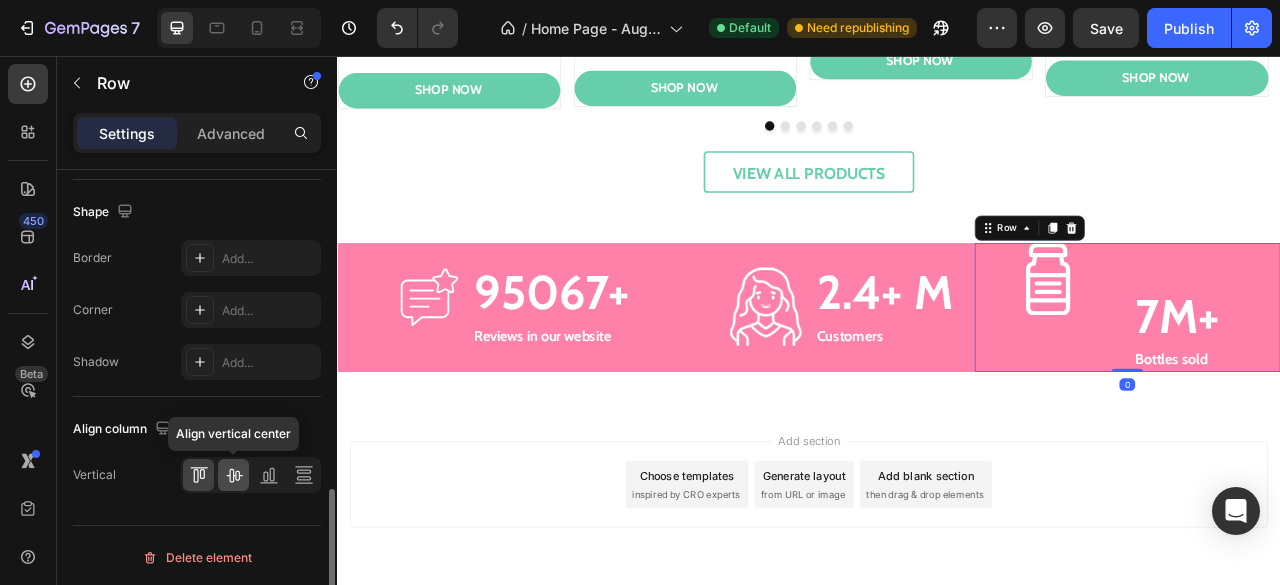 click 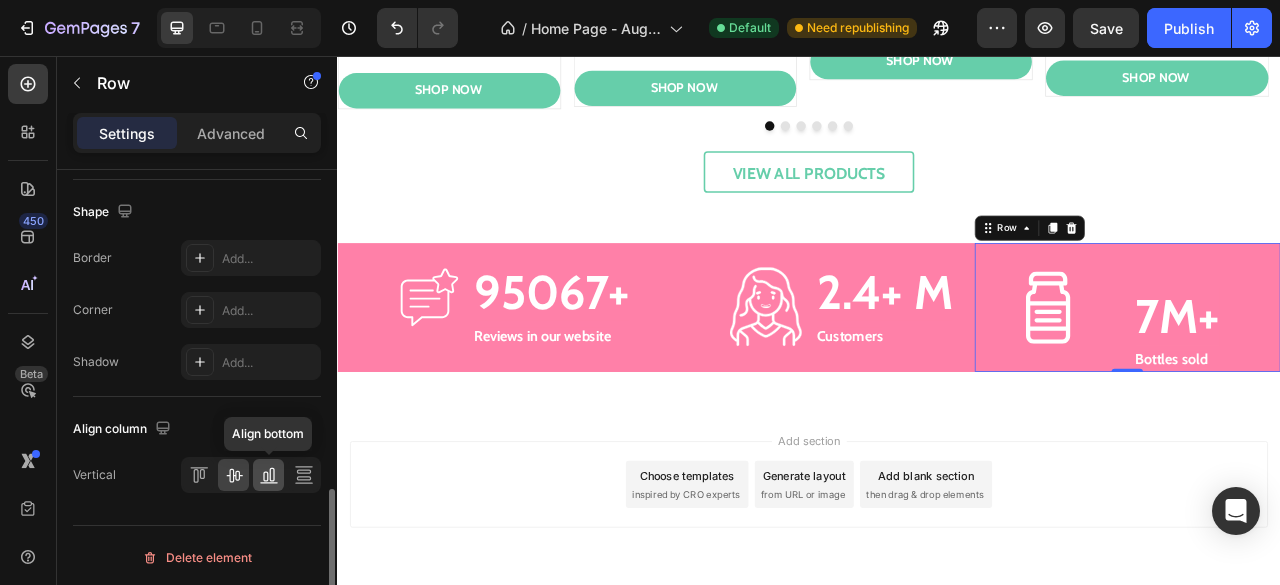 click 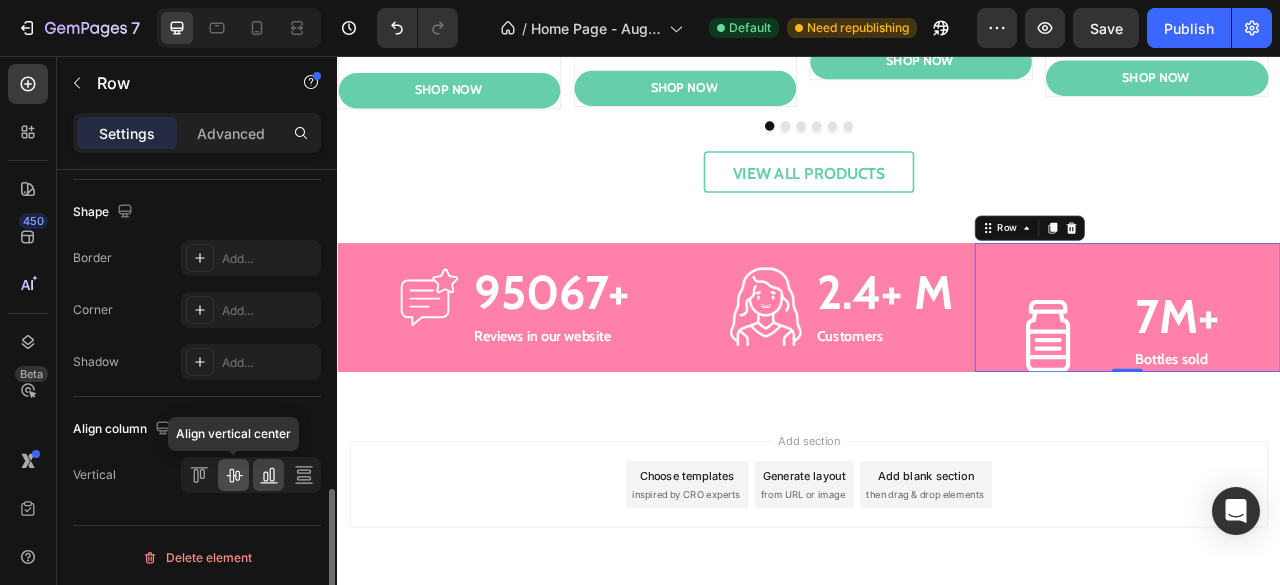 click 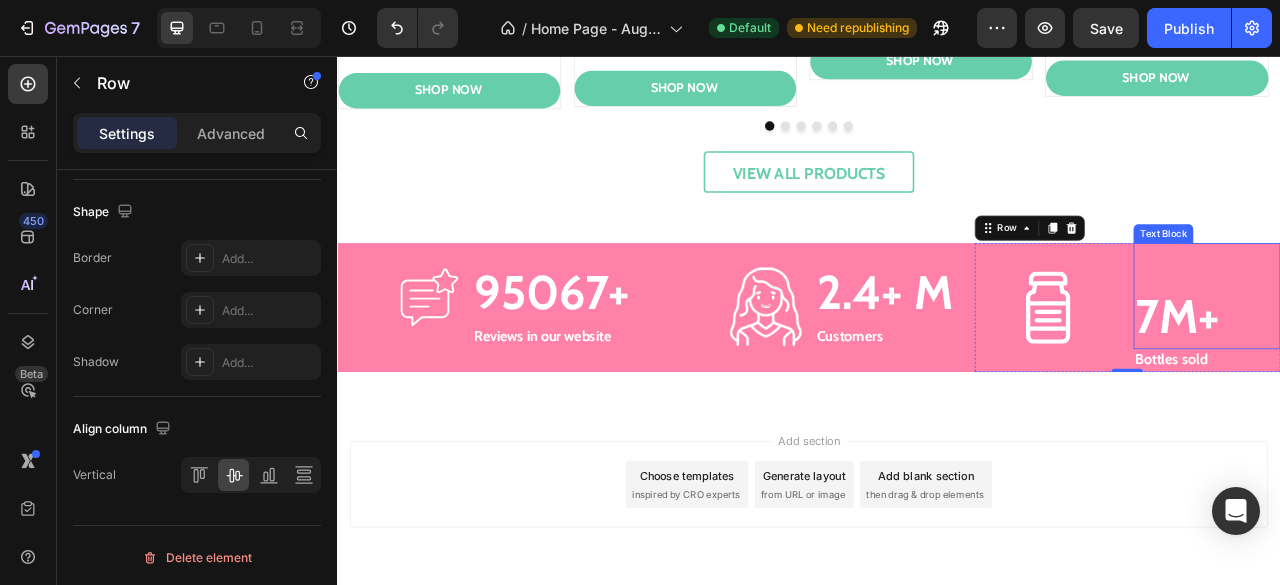 click on "7M+" at bounding box center (1405, 387) 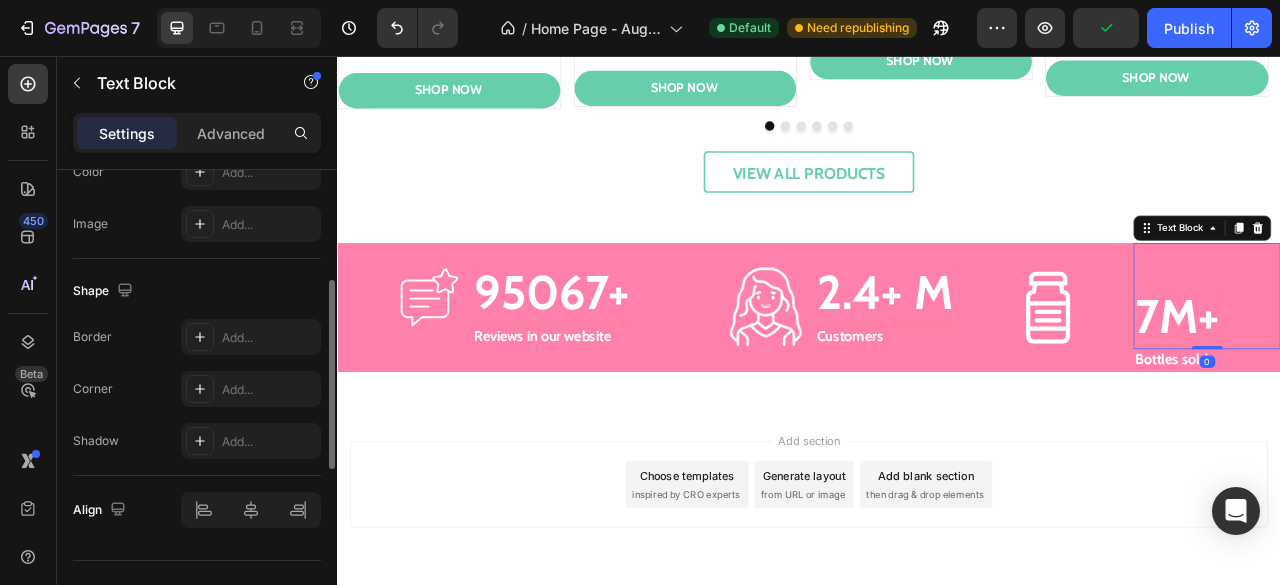 scroll, scrollTop: 710, scrollLeft: 0, axis: vertical 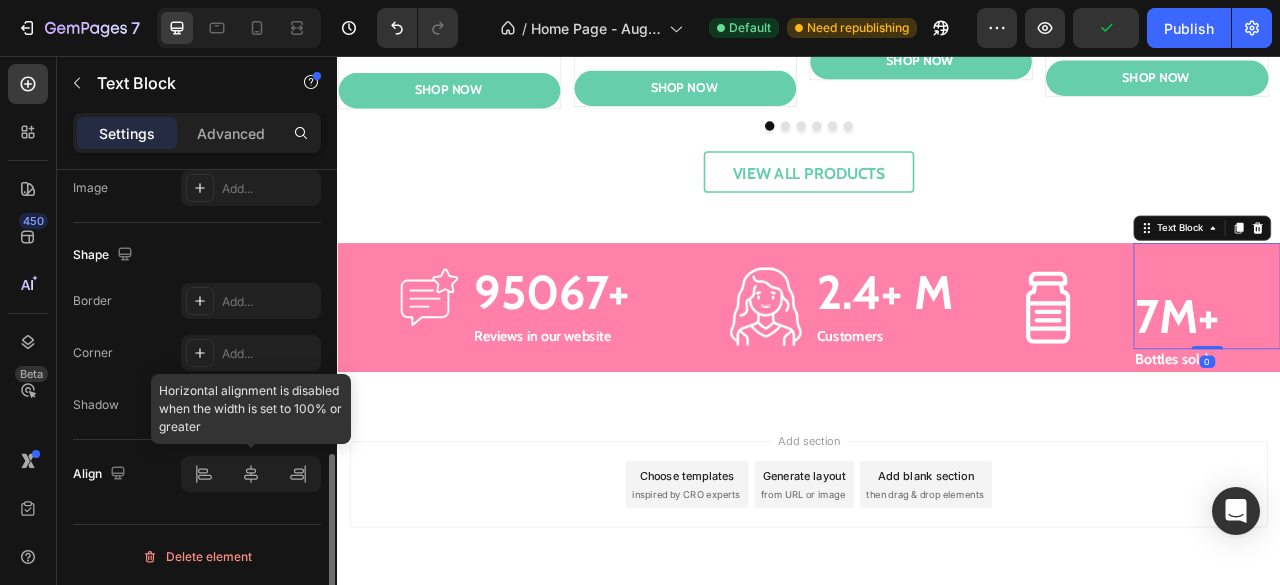 click 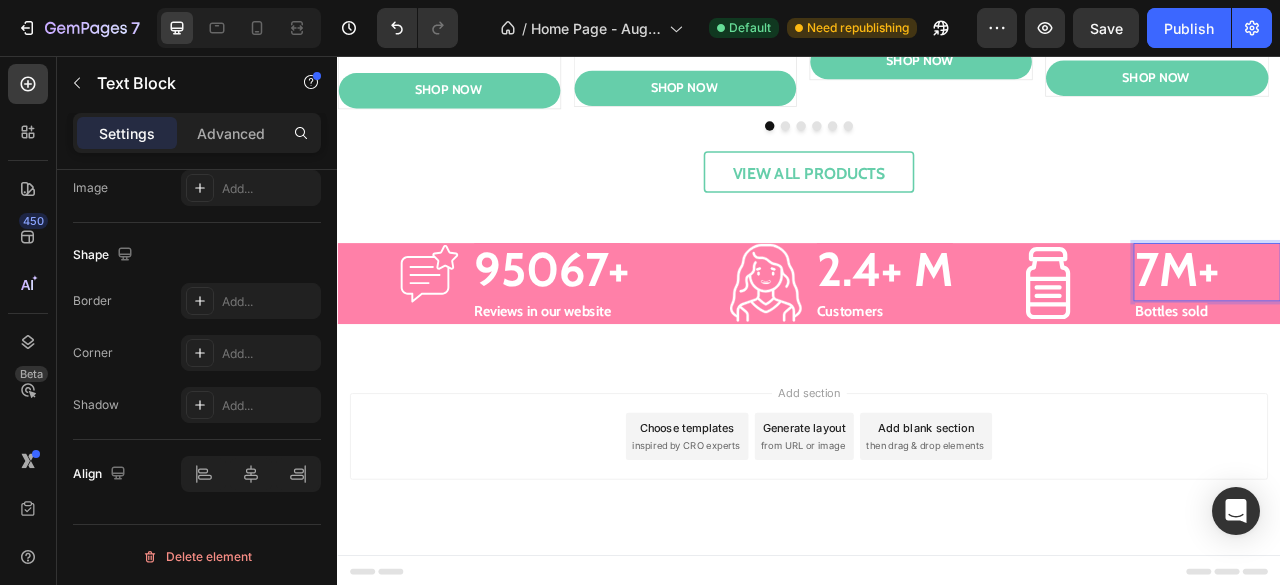scroll, scrollTop: 710, scrollLeft: 0, axis: vertical 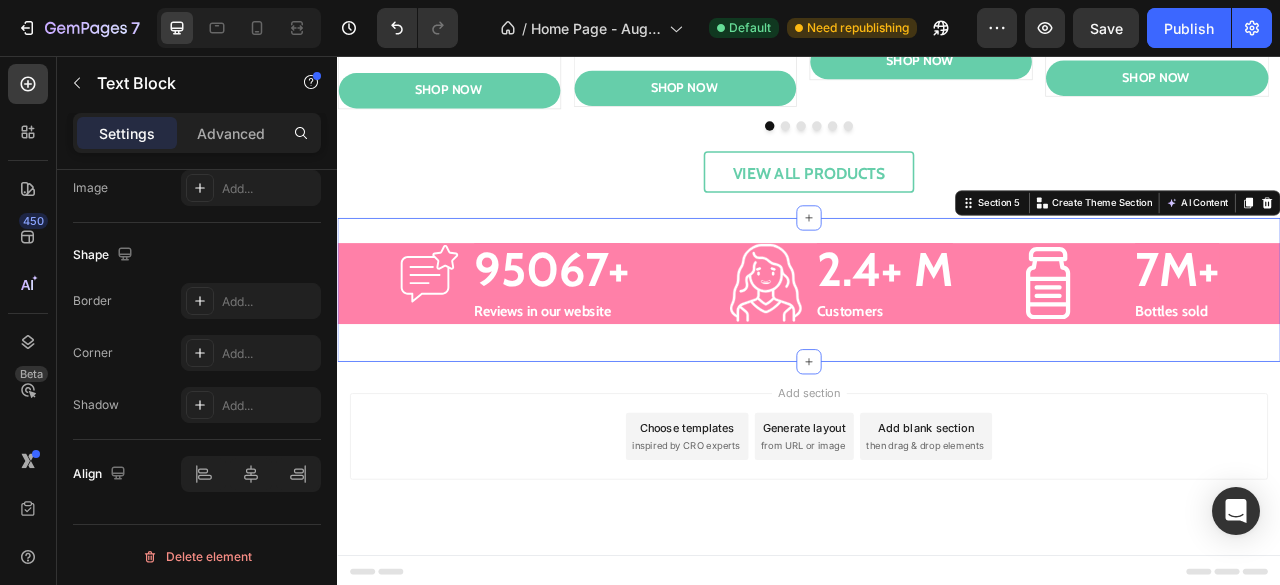 click on "Image 95067+ Text Block Reviews in our website Text Block Row Image 2.4+ M Text Block Customers Text Block Row Image 7M+ Text Block Bottles sold Text Block Row Row Row Section 5   You can create reusable sections Create Theme Section AI Content Write with GemAI What would you like to describe here? Tone and Voice Persuasive Product The Complete Gut Detoxification System Show more Generate" at bounding box center (937, 353) 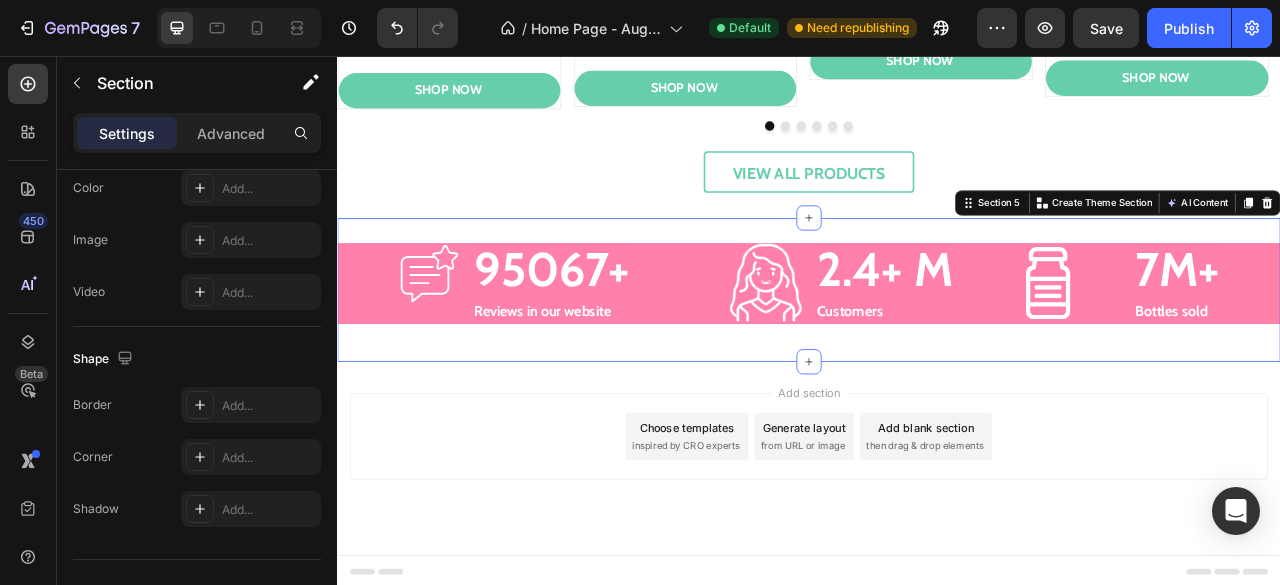 scroll, scrollTop: 0, scrollLeft: 0, axis: both 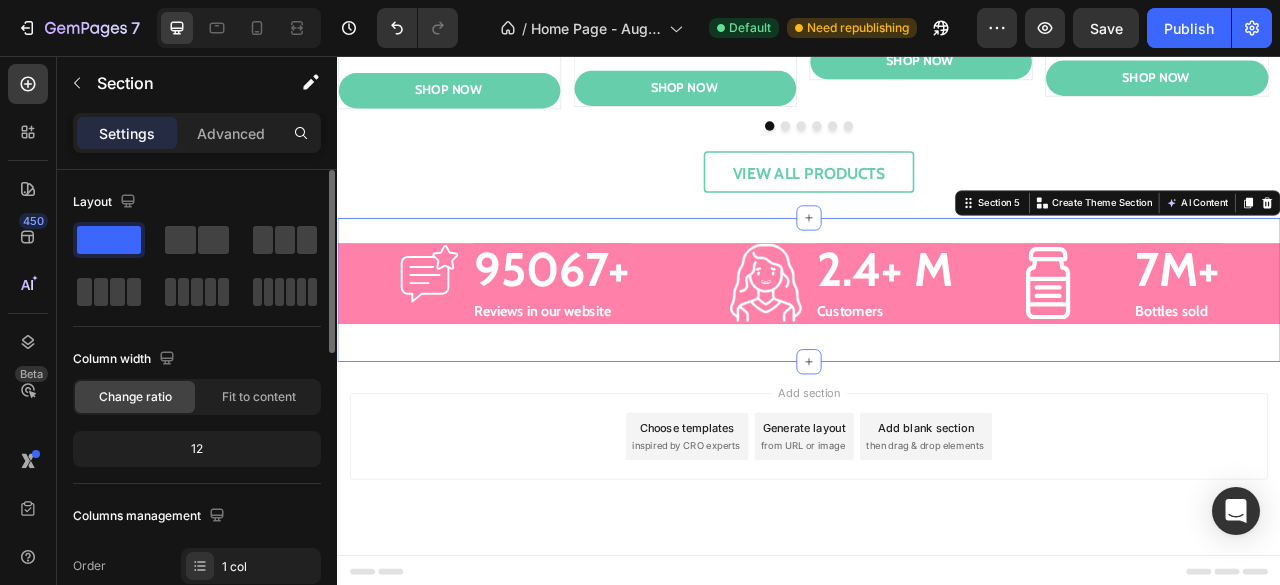 click on "Image 95067+ Text Block Reviews in our website Text Block Row Image 2.4+ M Text Block Customers Text Block Row Image 7M+ Text Block Bottles sold Text Block Row Row Row Section 5   You can create reusable sections Create Theme Section AI Content Write with GemAI What would you like to describe here? Tone and Voice Persuasive Product The Complete Gut Detoxification System Show more Generate" at bounding box center (937, 353) 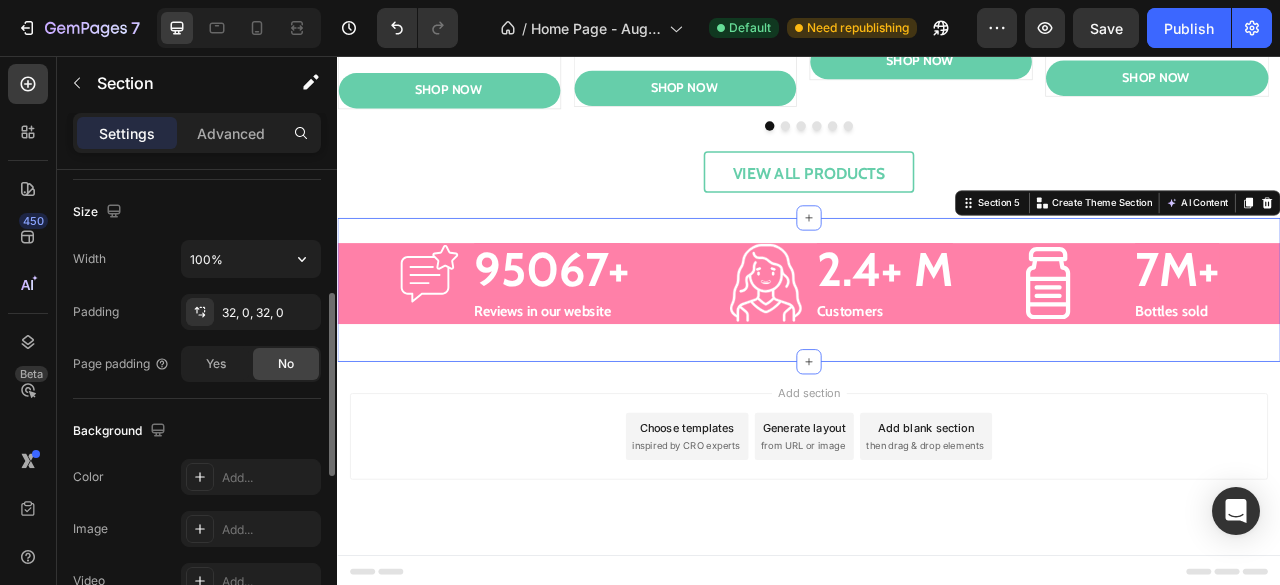scroll, scrollTop: 389, scrollLeft: 0, axis: vertical 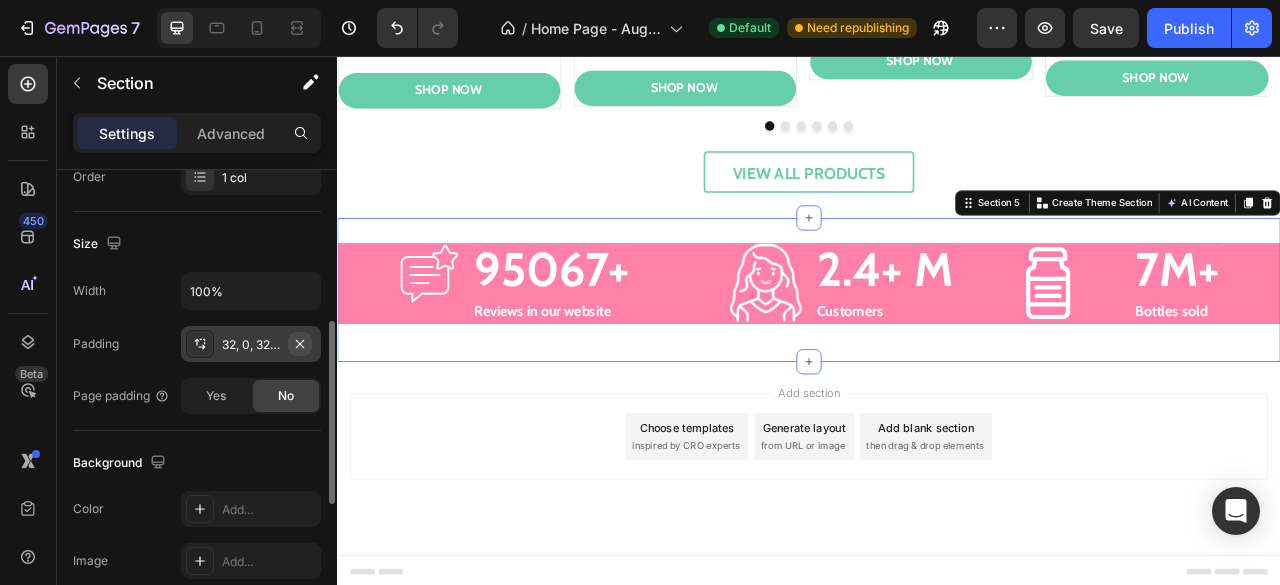 click 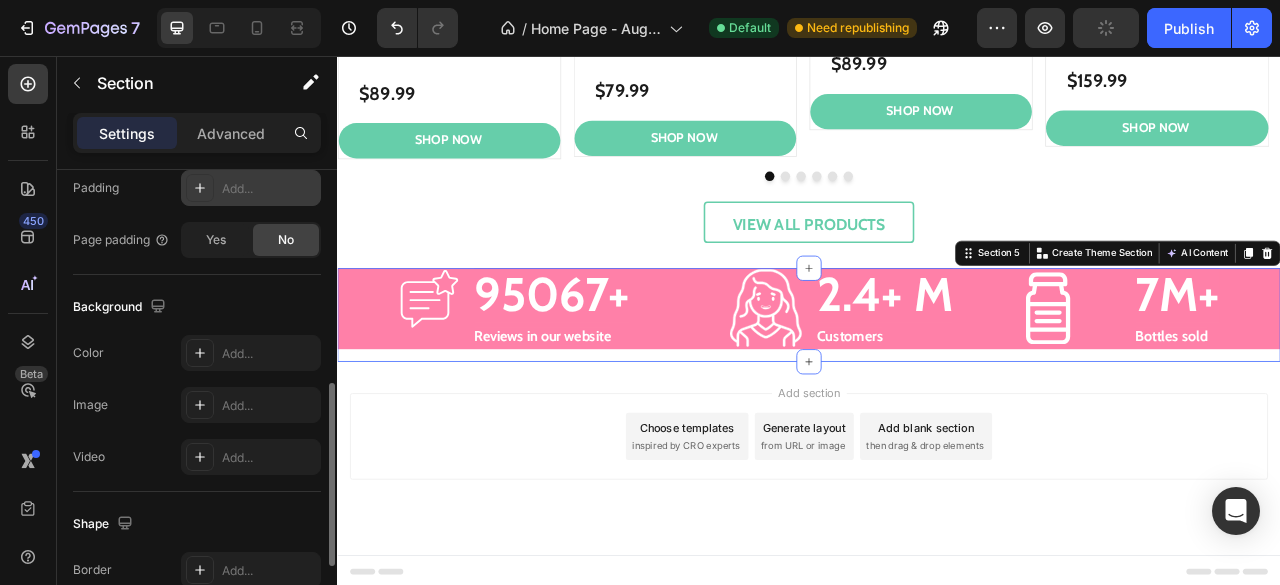 scroll, scrollTop: 546, scrollLeft: 0, axis: vertical 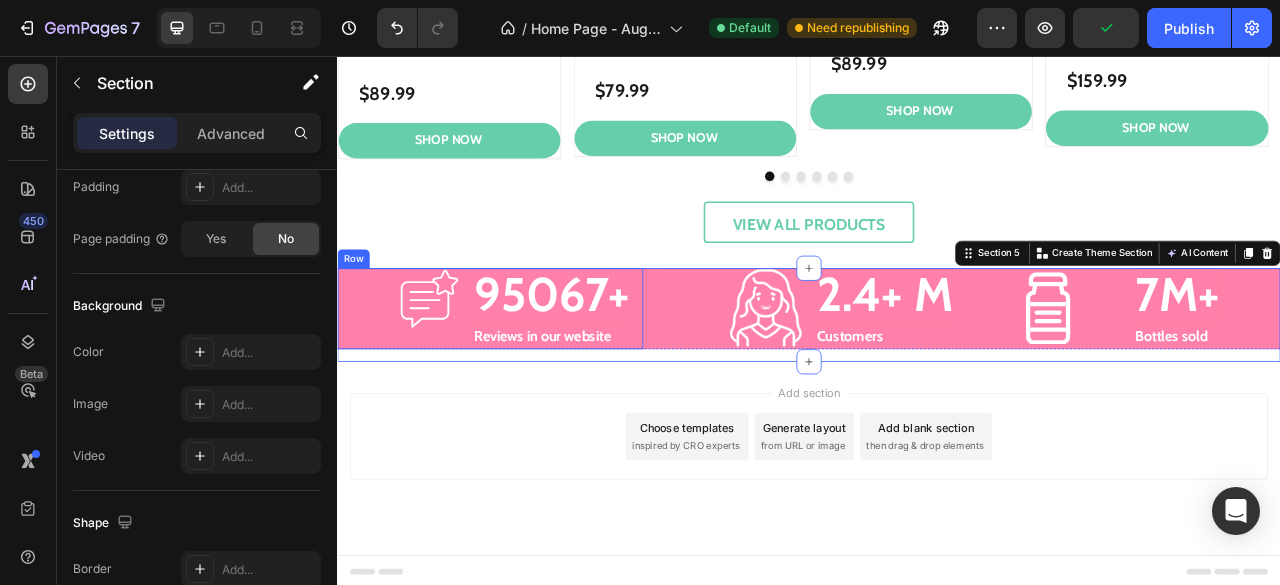 click on "Image" at bounding box center [415, 377] 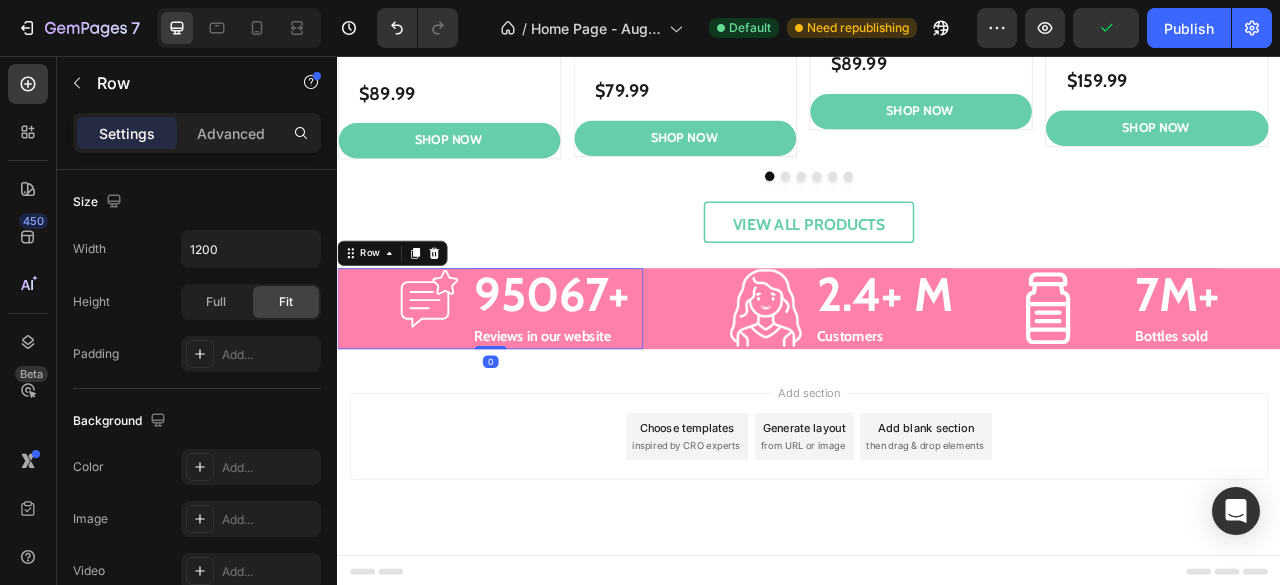 scroll, scrollTop: 0, scrollLeft: 0, axis: both 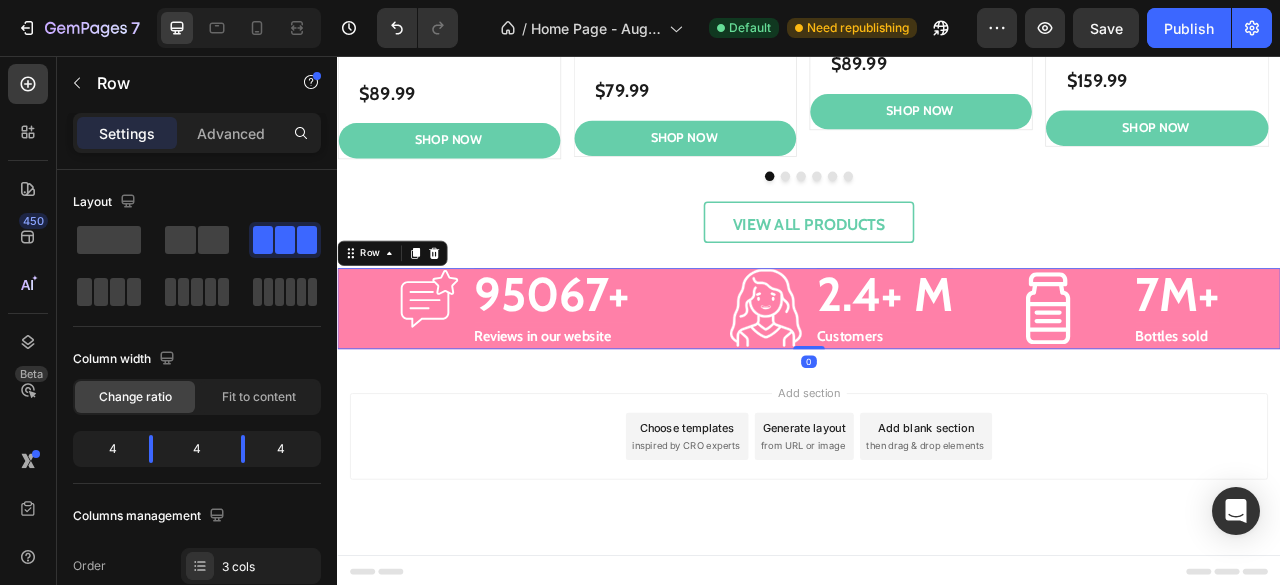 click on "Image 95067+ Text Block Reviews in our website Text Block Row Image 2.4+ M Text Block Customers Text Block Row Image 7M+ Text Block Bottles sold Text Block Row Row   0" at bounding box center (937, 377) 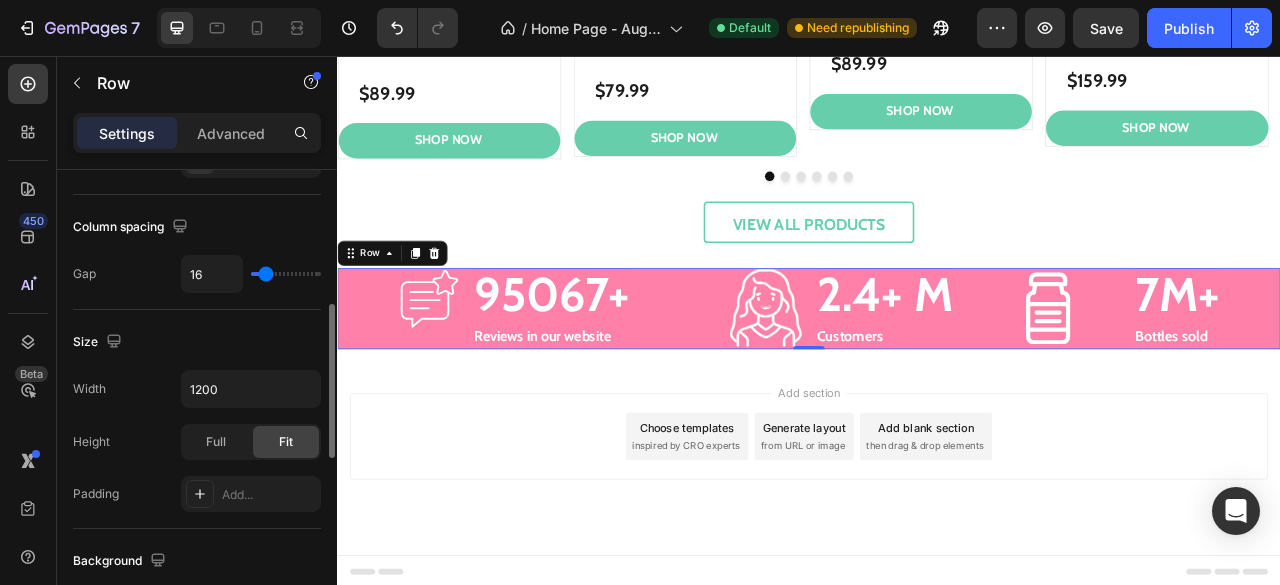 scroll, scrollTop: 407, scrollLeft: 0, axis: vertical 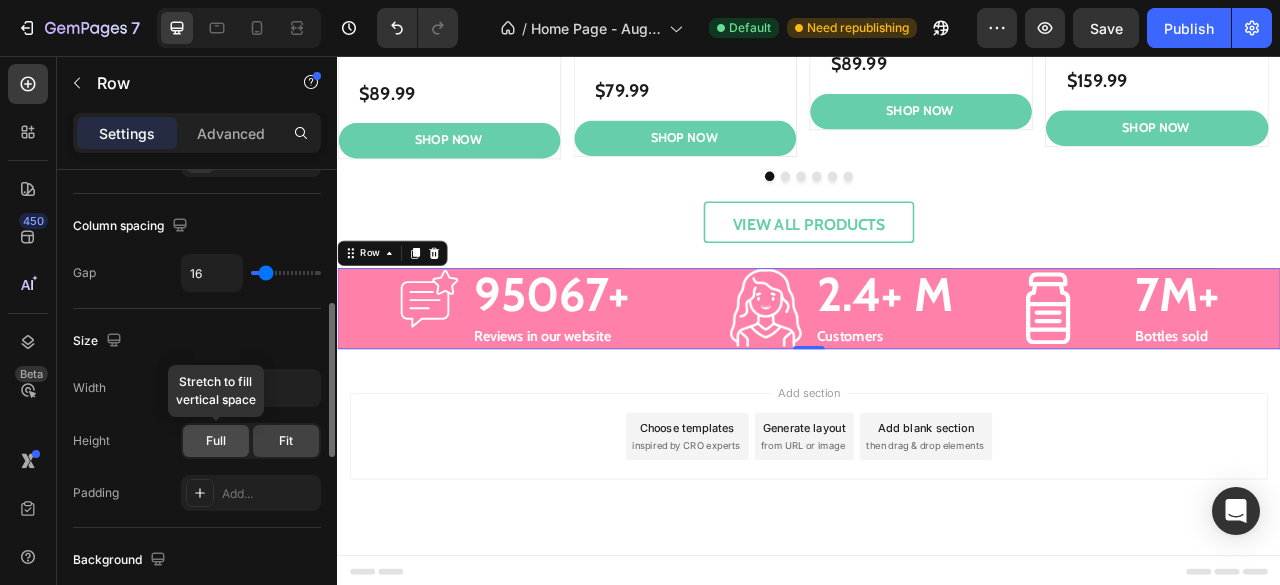 click on "Full" 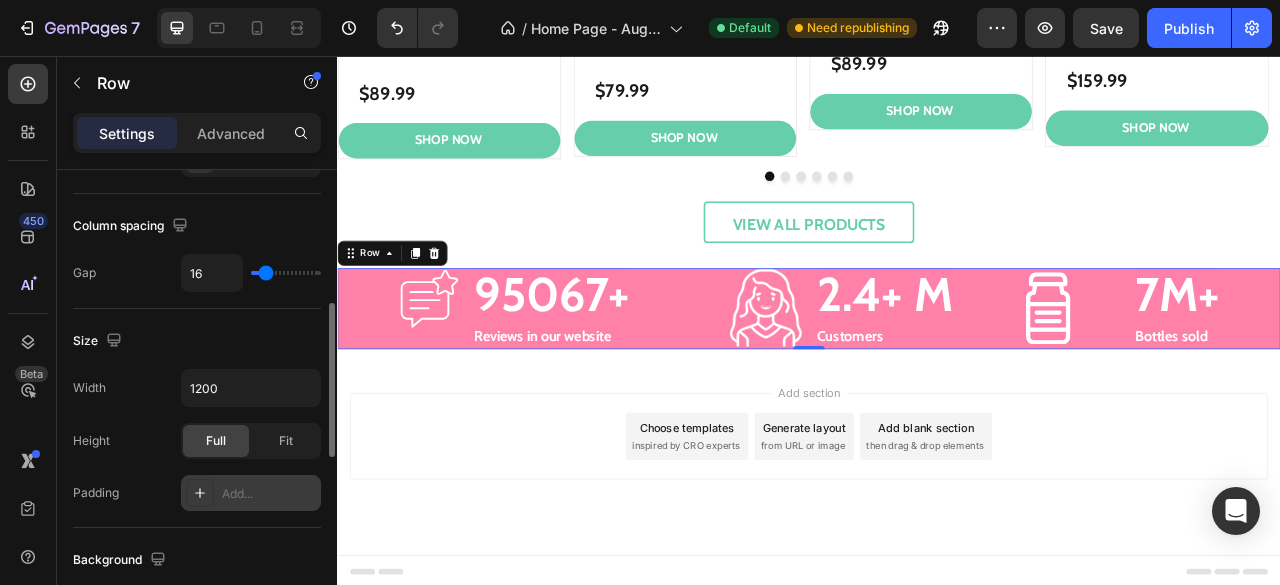 click on "Add..." at bounding box center [269, 494] 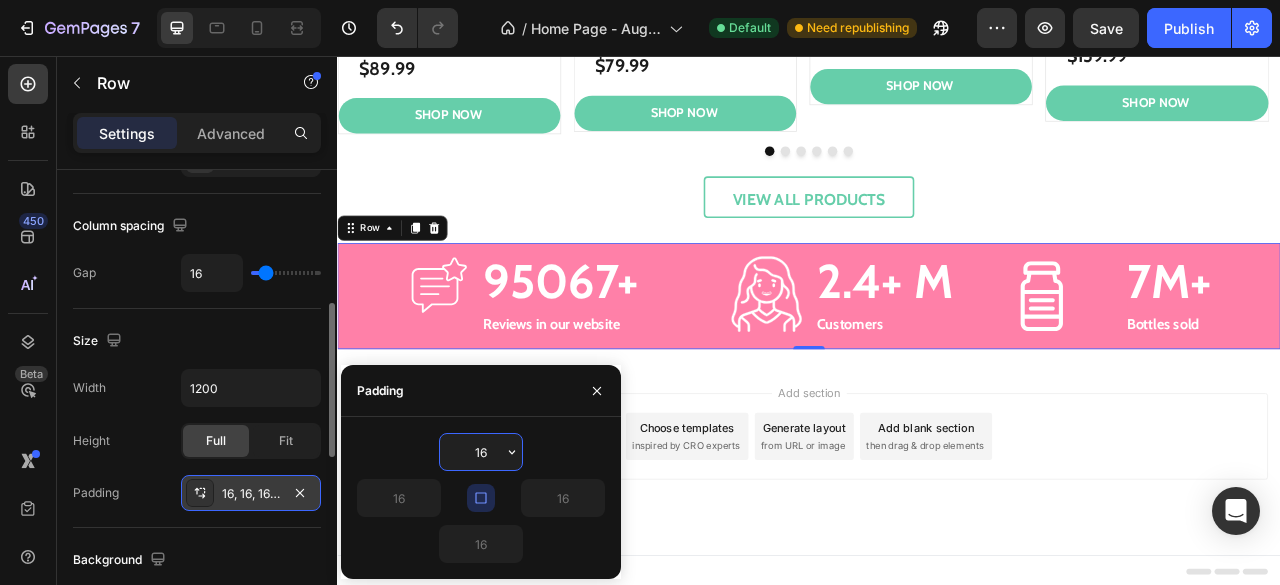 click on "16, 16, 16, 16" at bounding box center [251, 493] 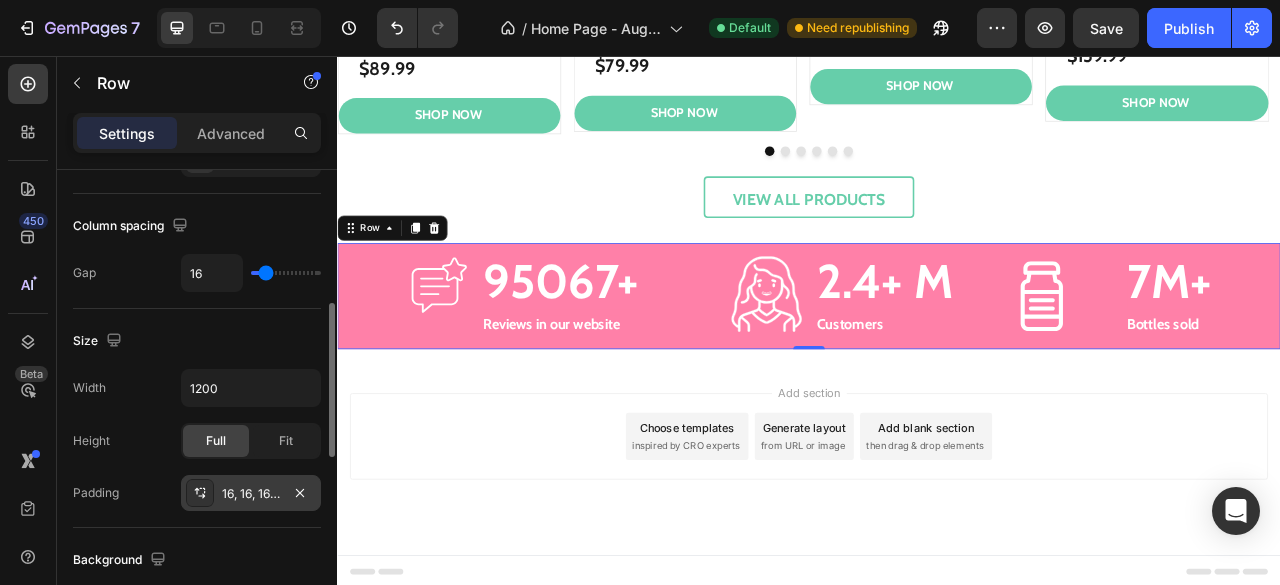 click on "16, 16, 16, 16" at bounding box center [251, 494] 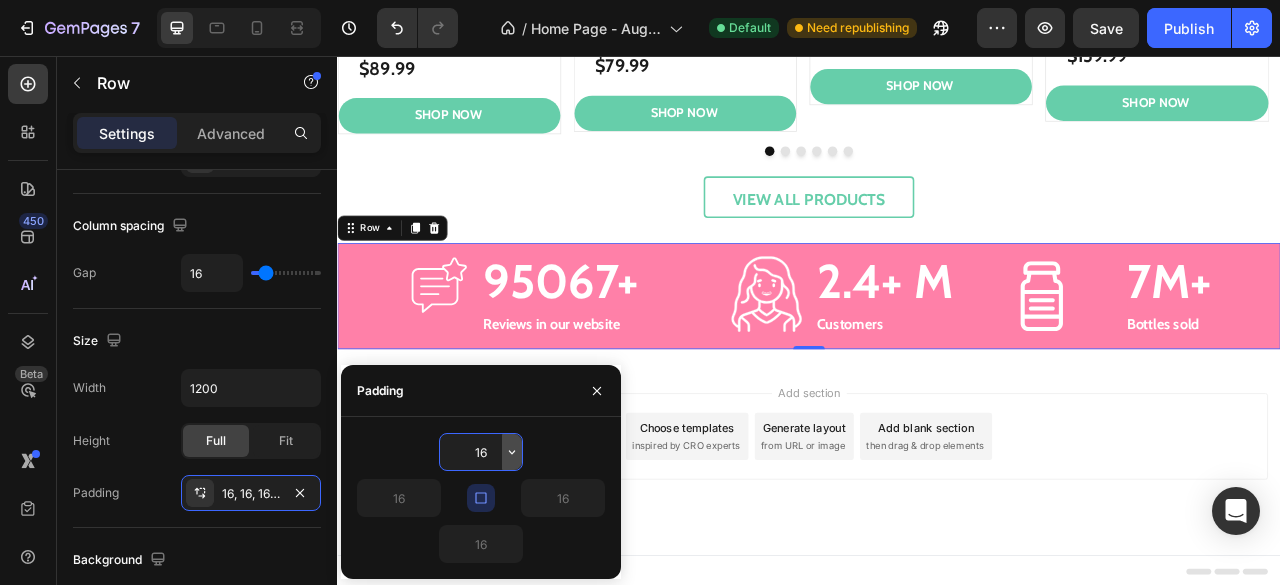 click 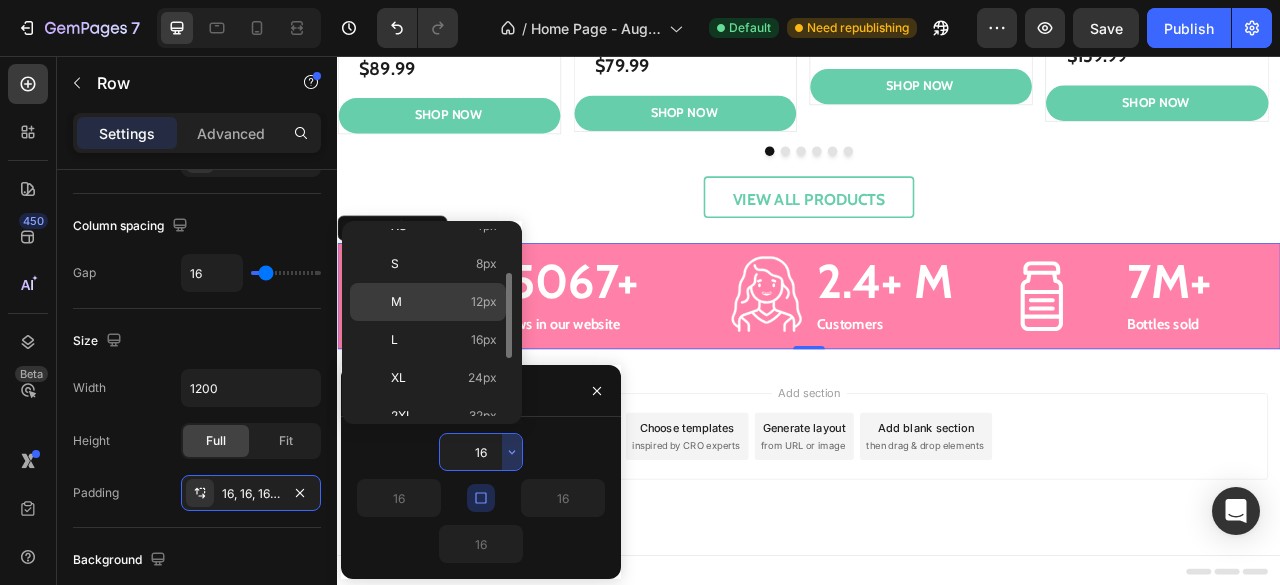scroll, scrollTop: 100, scrollLeft: 0, axis: vertical 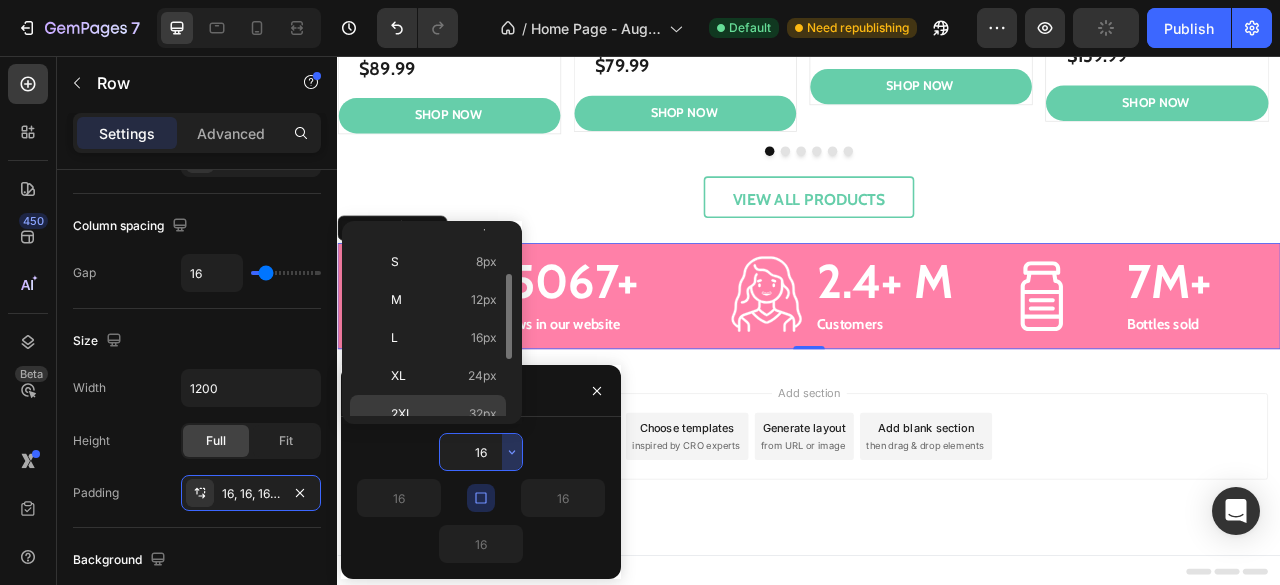 click on "2XL 32px" 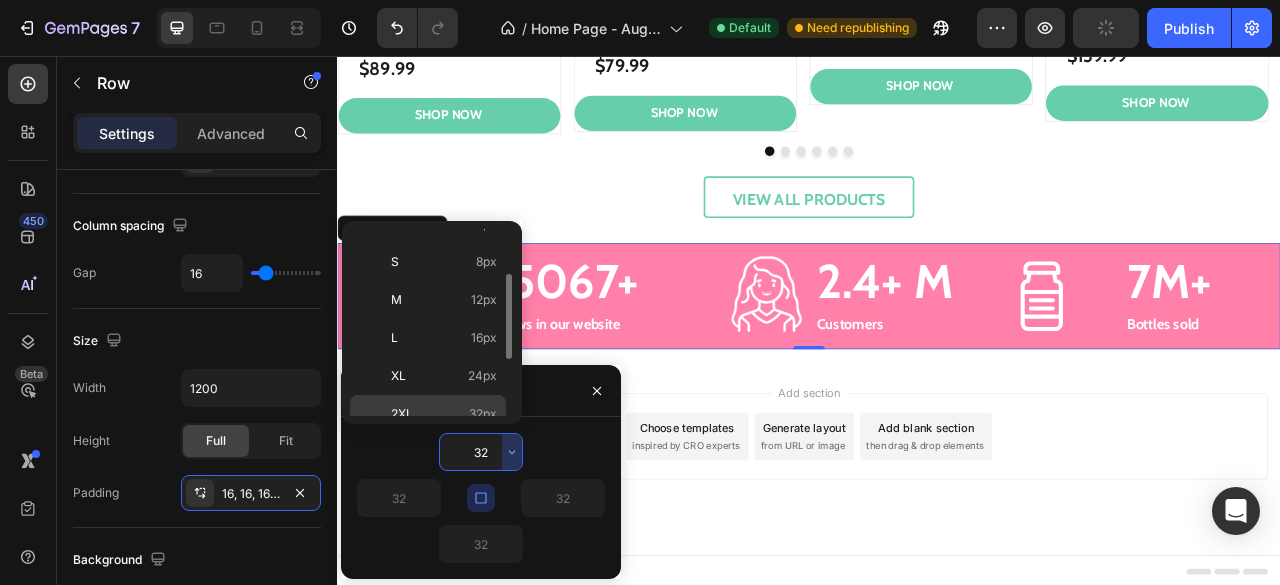 scroll, scrollTop: 1907, scrollLeft: 0, axis: vertical 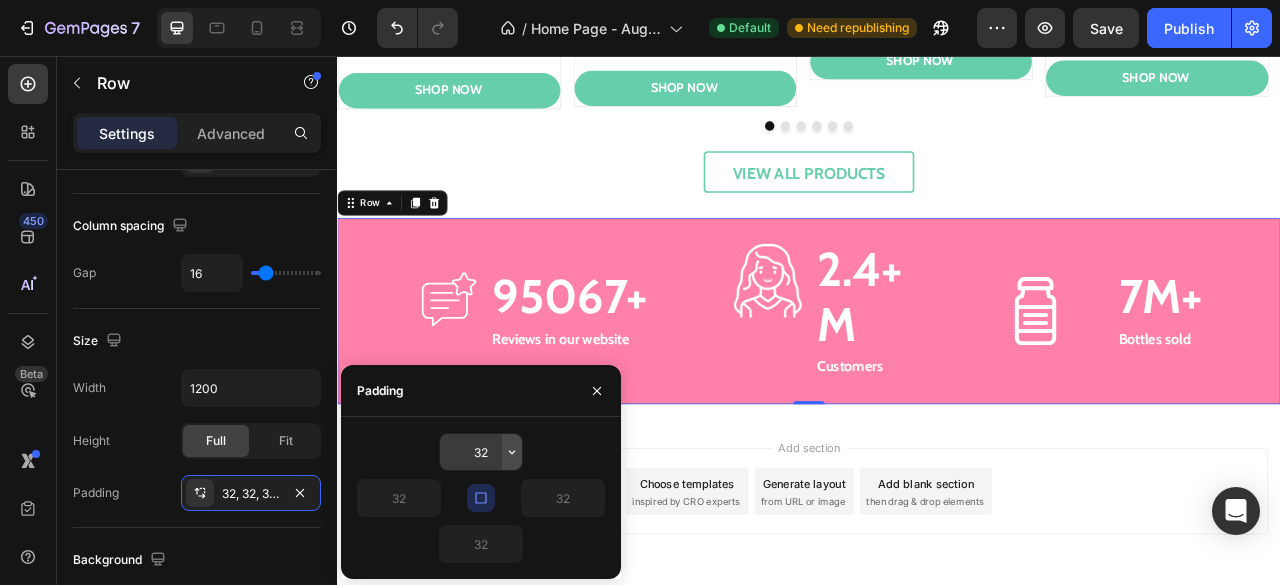 click 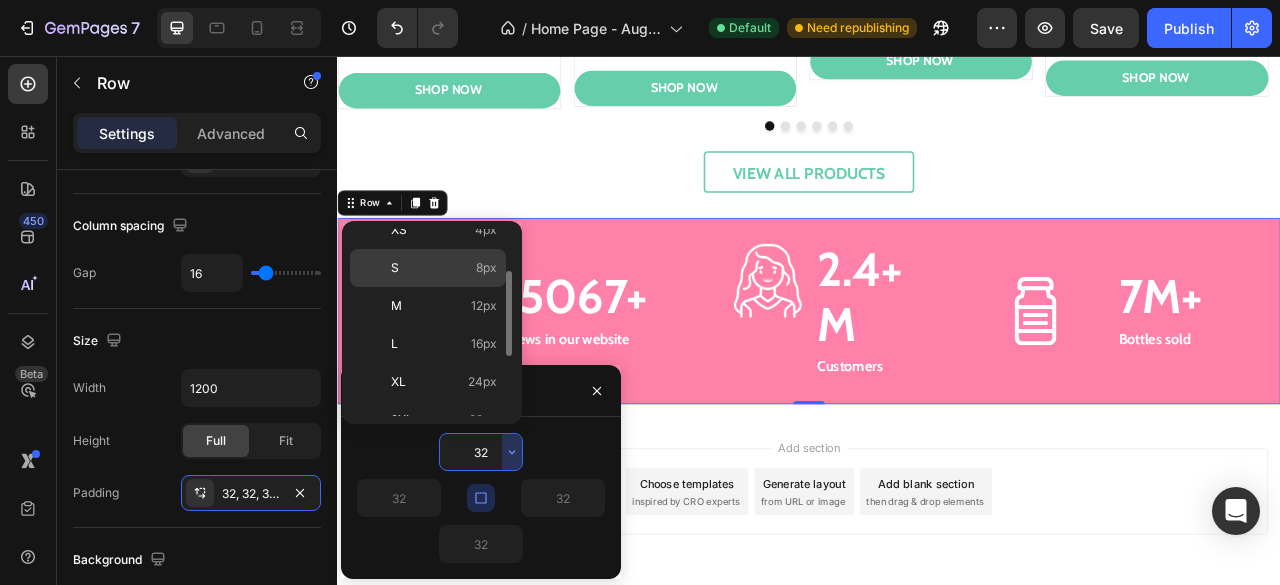 scroll, scrollTop: 105, scrollLeft: 0, axis: vertical 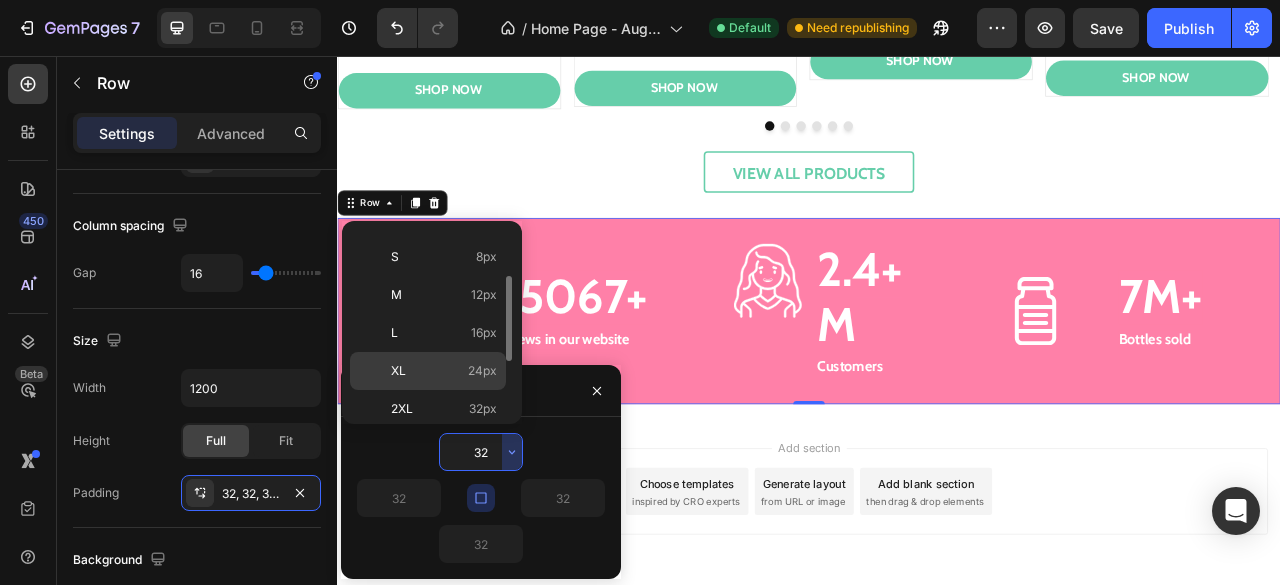 click on "XL 24px" at bounding box center [444, 371] 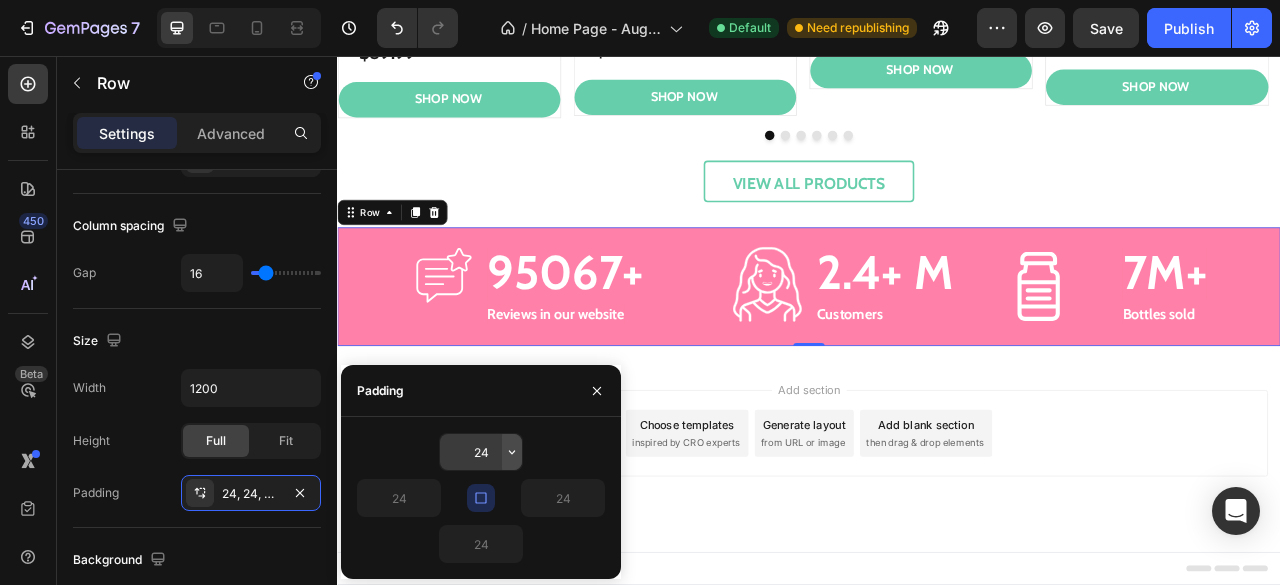 click 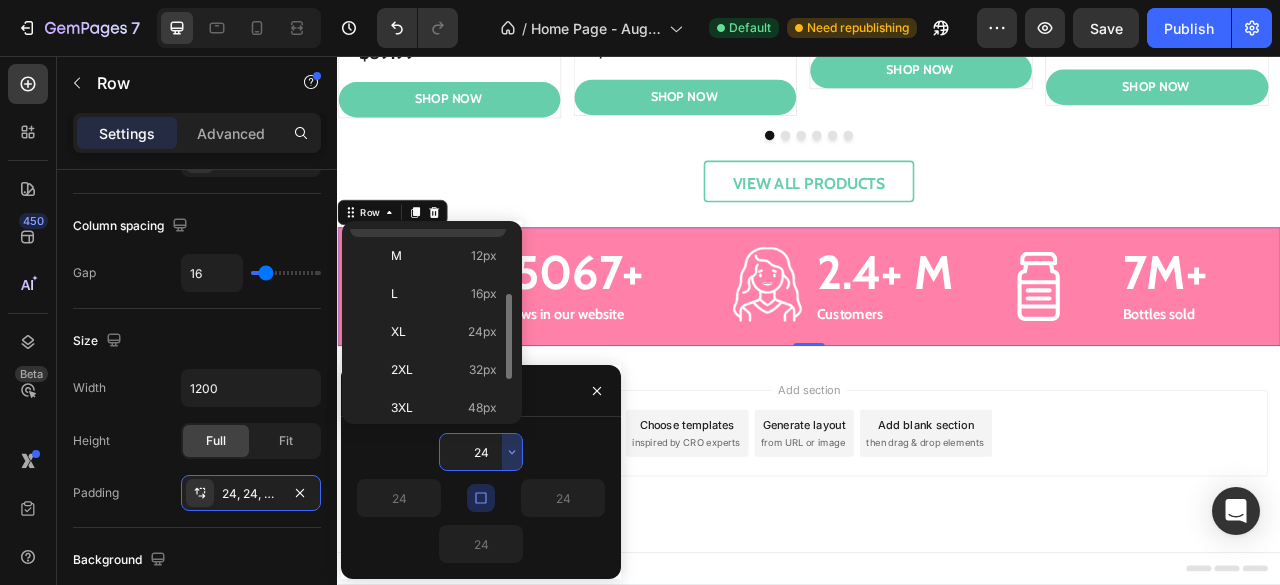 scroll, scrollTop: 146, scrollLeft: 0, axis: vertical 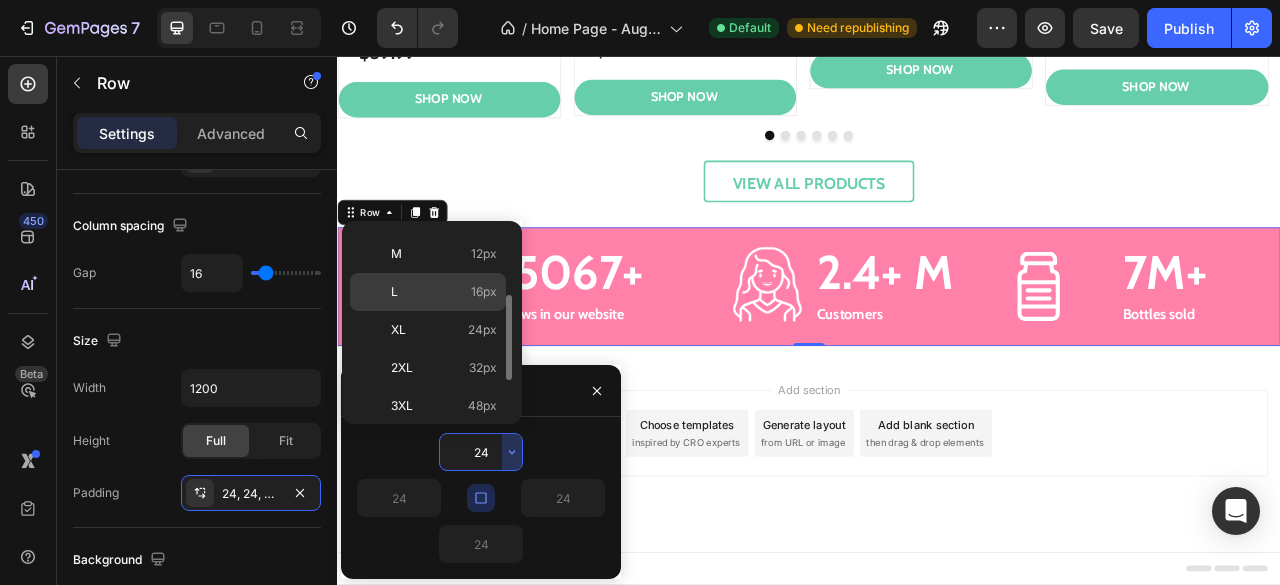 click on "L 16px" at bounding box center (444, 292) 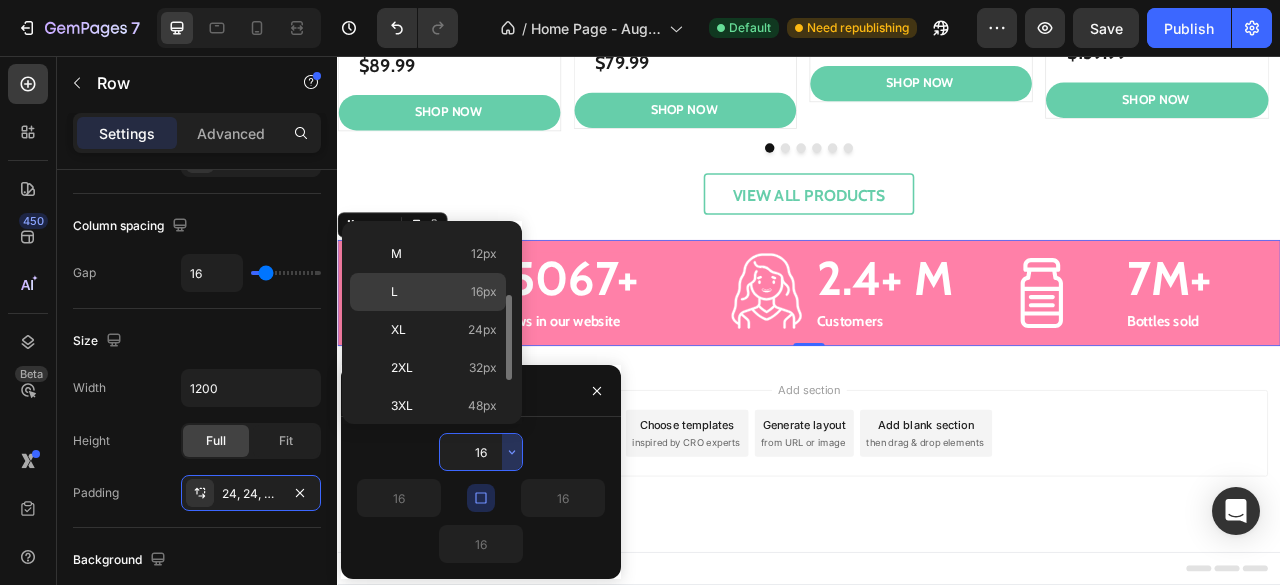 scroll, scrollTop: 1875, scrollLeft: 0, axis: vertical 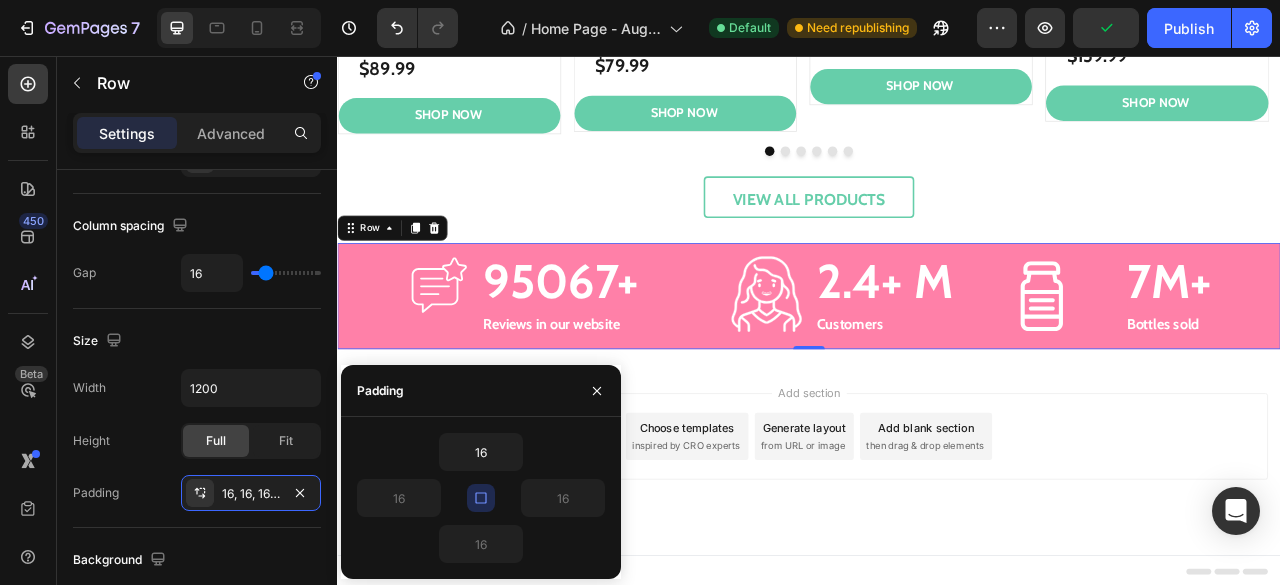click on "16" at bounding box center [419, 498] 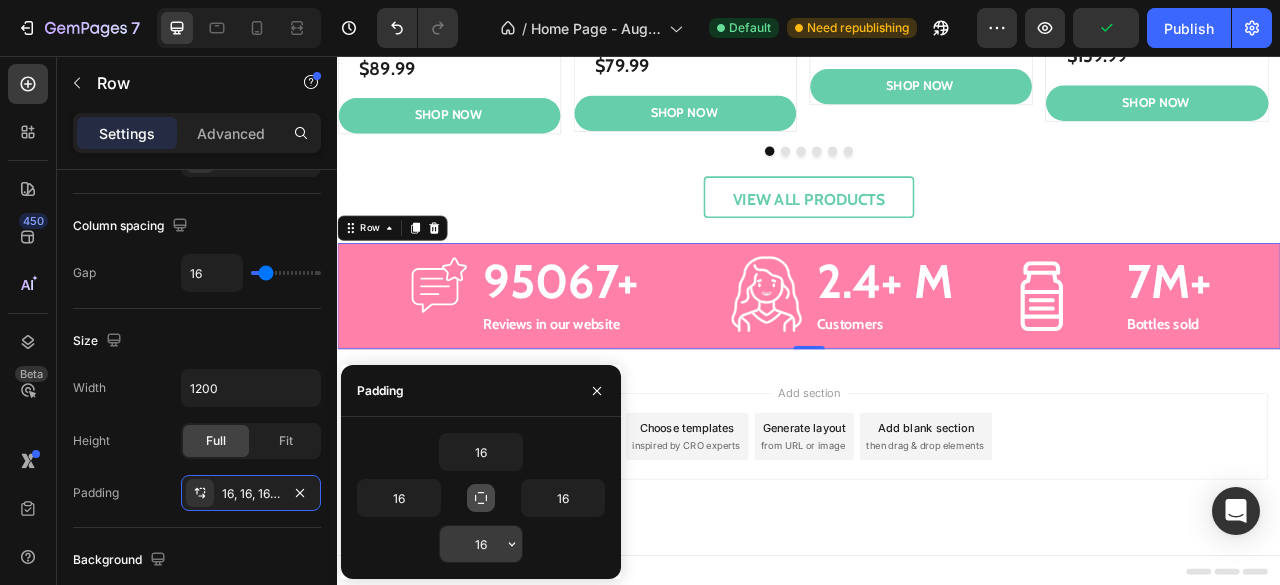 click on "16" at bounding box center [481, 544] 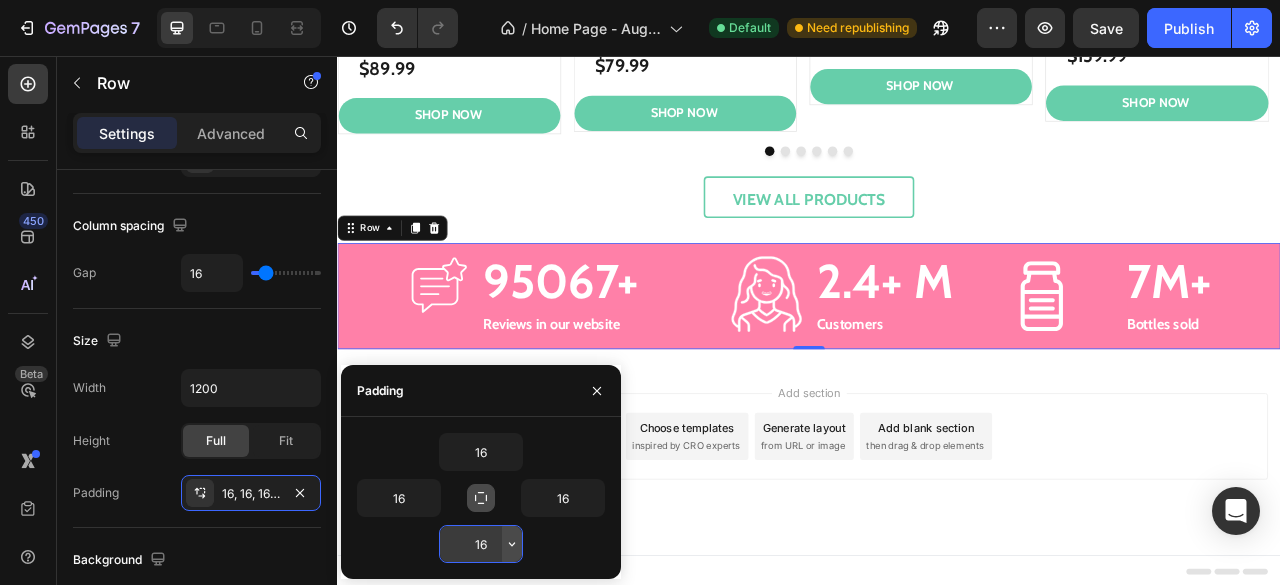 click 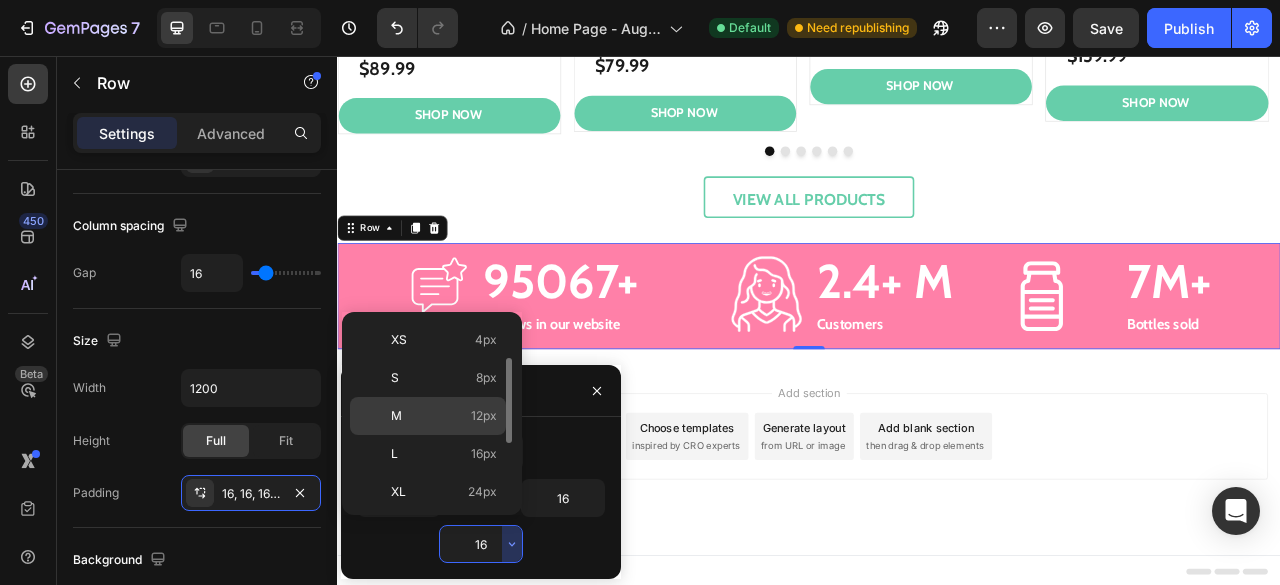 scroll, scrollTop: 79, scrollLeft: 0, axis: vertical 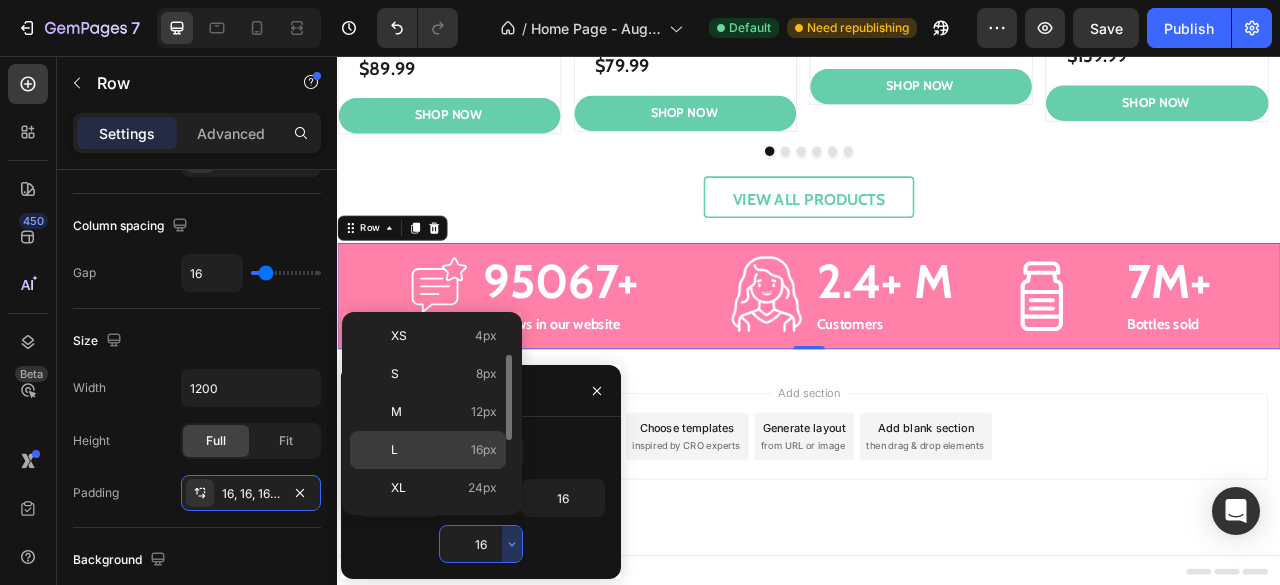 click on "16px" at bounding box center (484, 450) 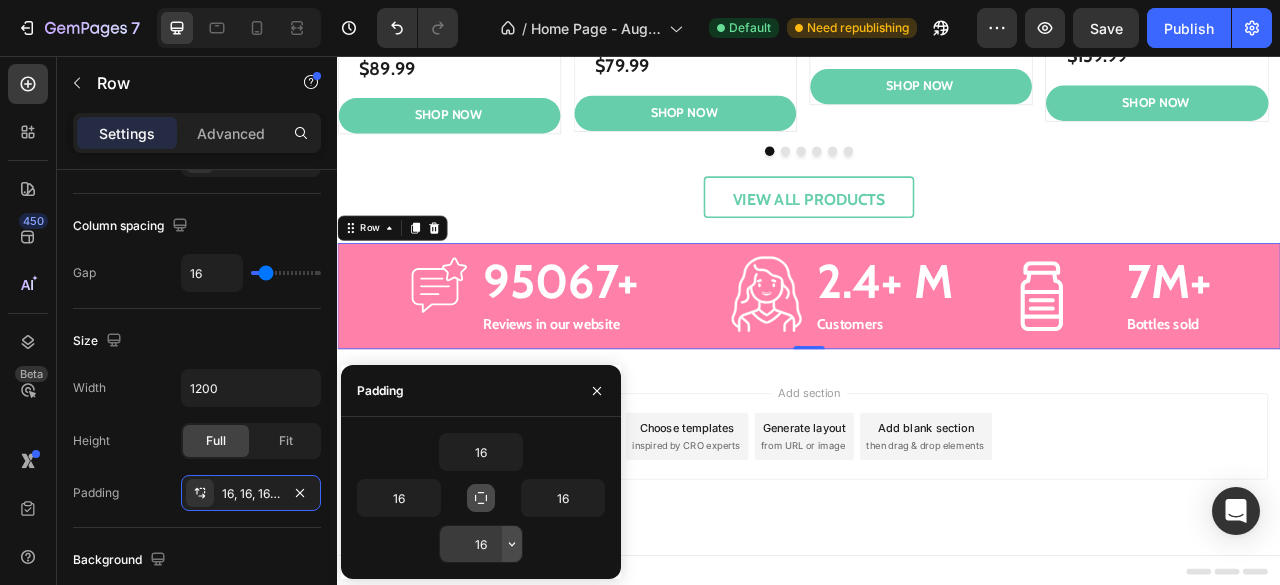 click 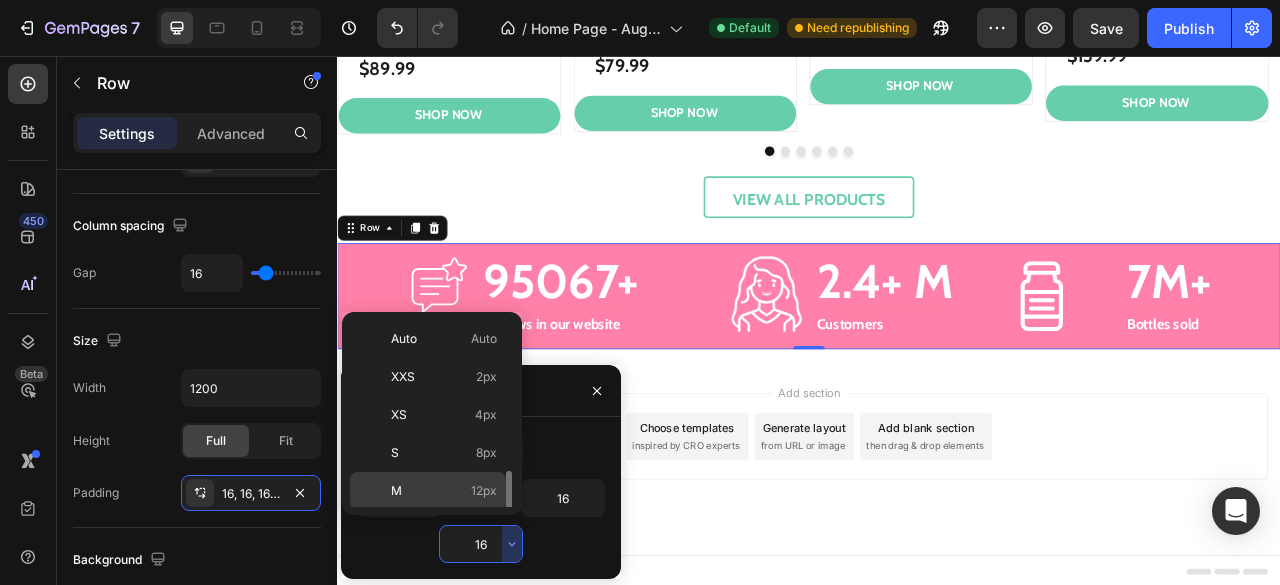 scroll, scrollTop: 110, scrollLeft: 0, axis: vertical 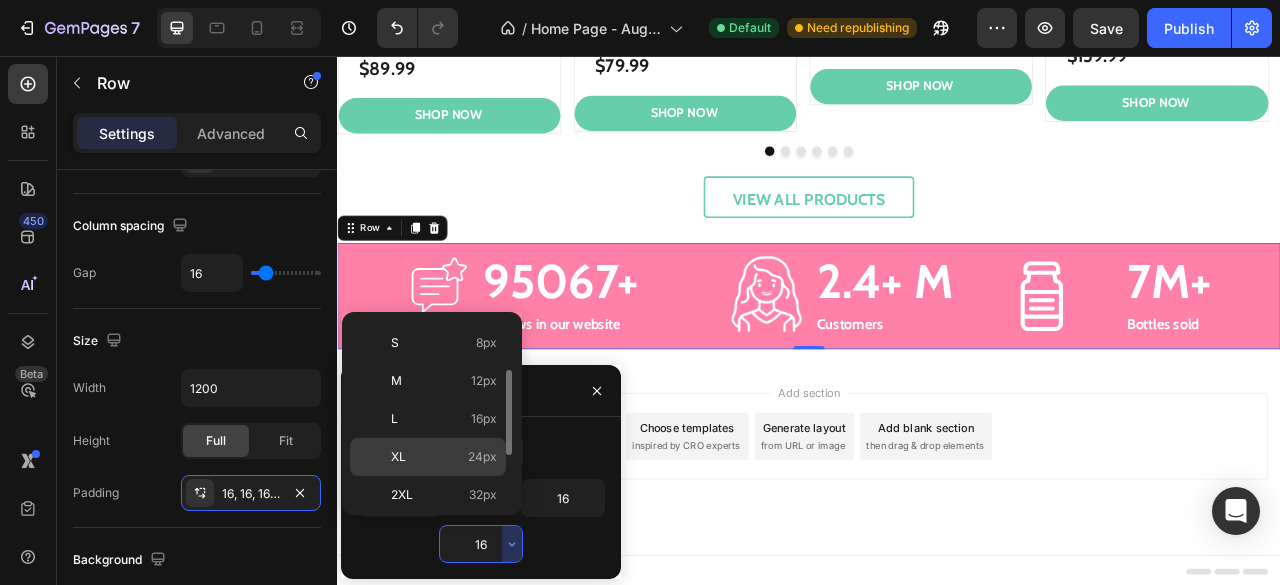 click on "XL 24px" 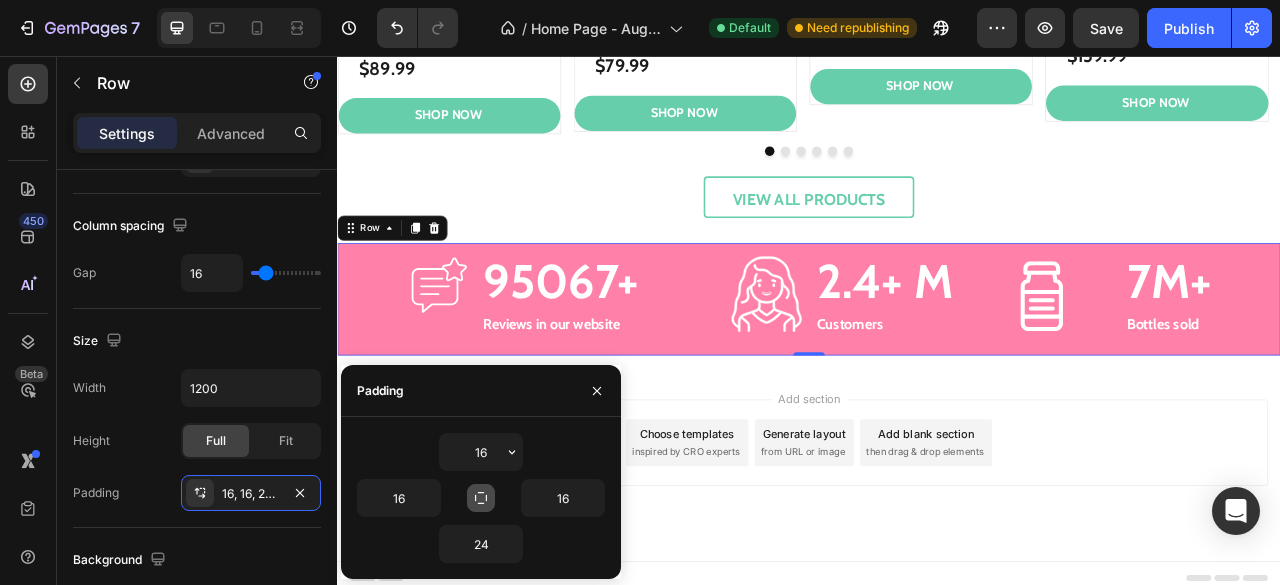 scroll, scrollTop: 1883, scrollLeft: 0, axis: vertical 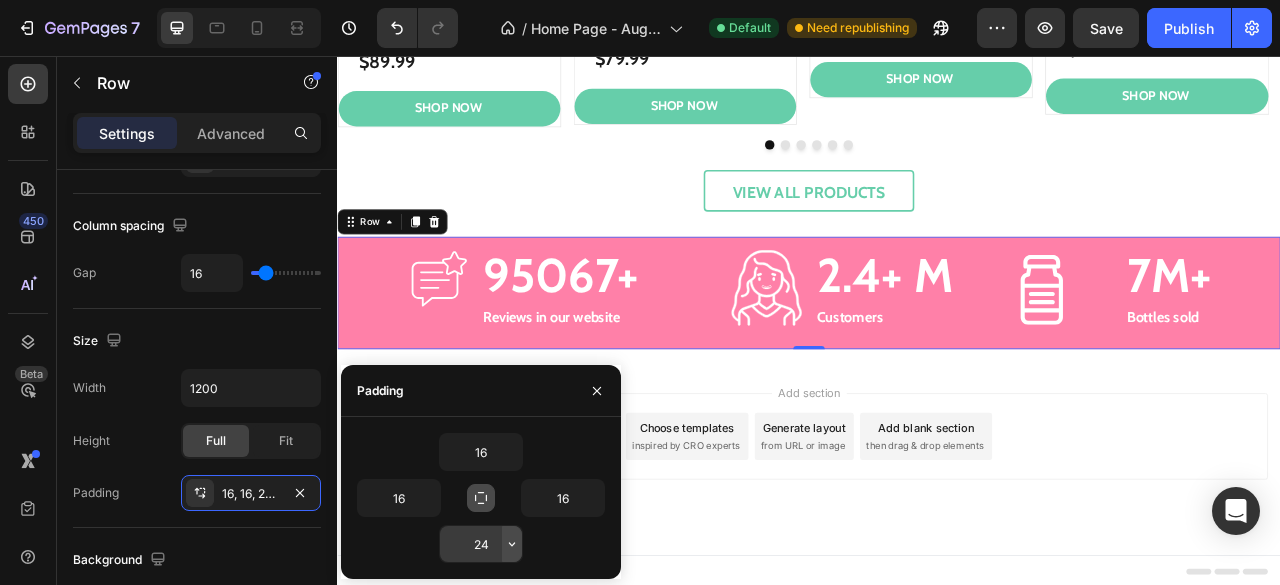 click 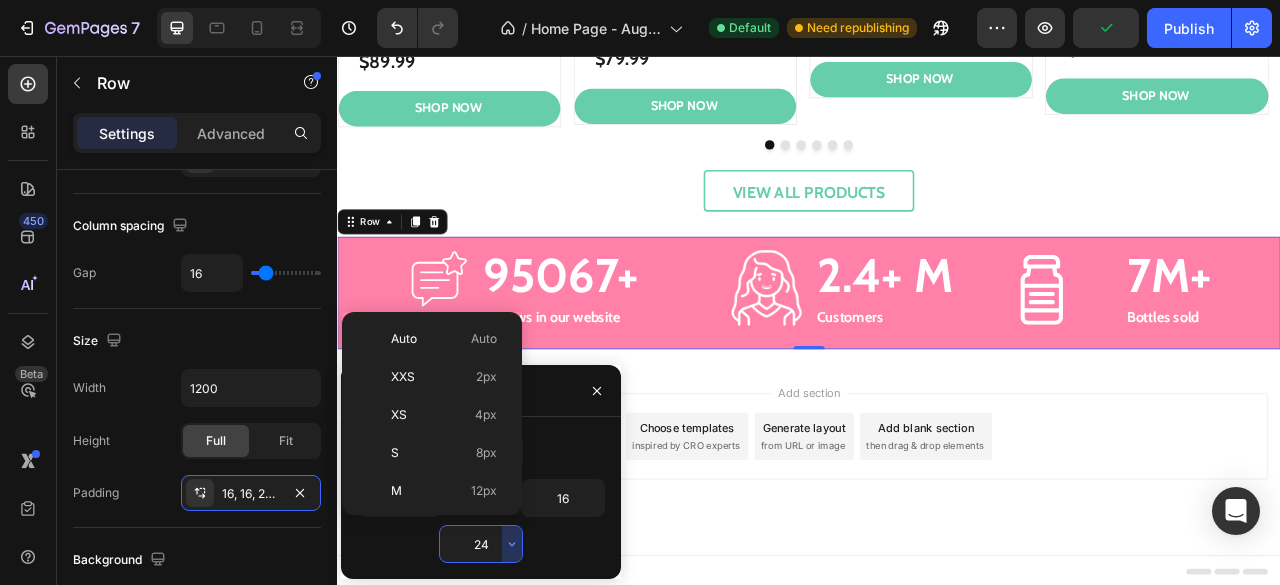 click on "16" at bounding box center [481, 452] 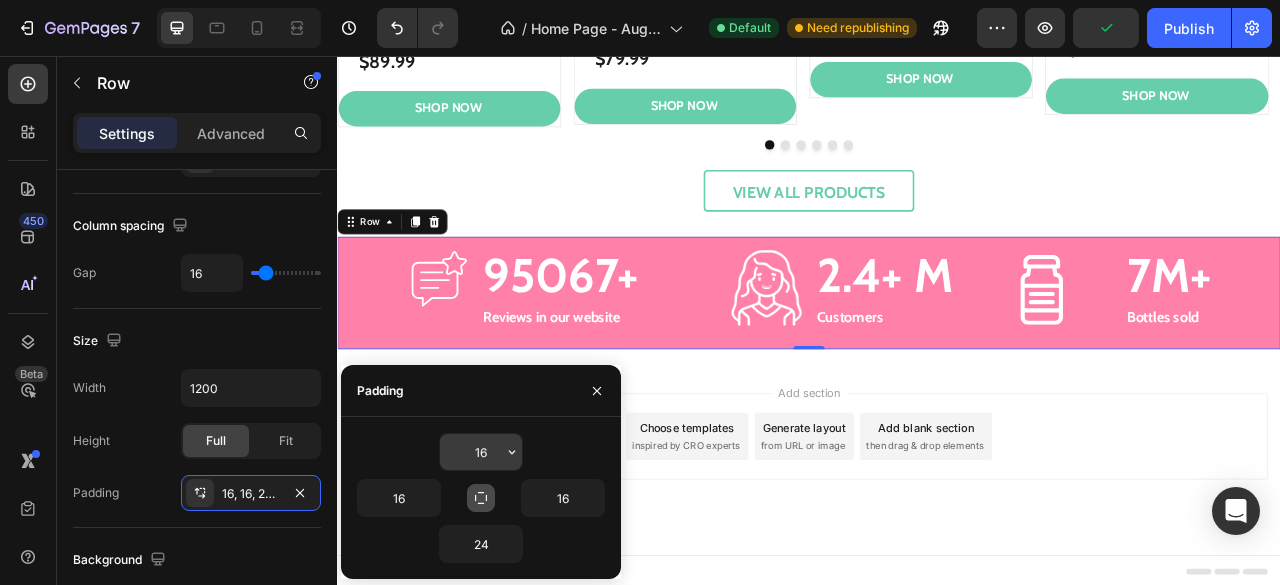 click 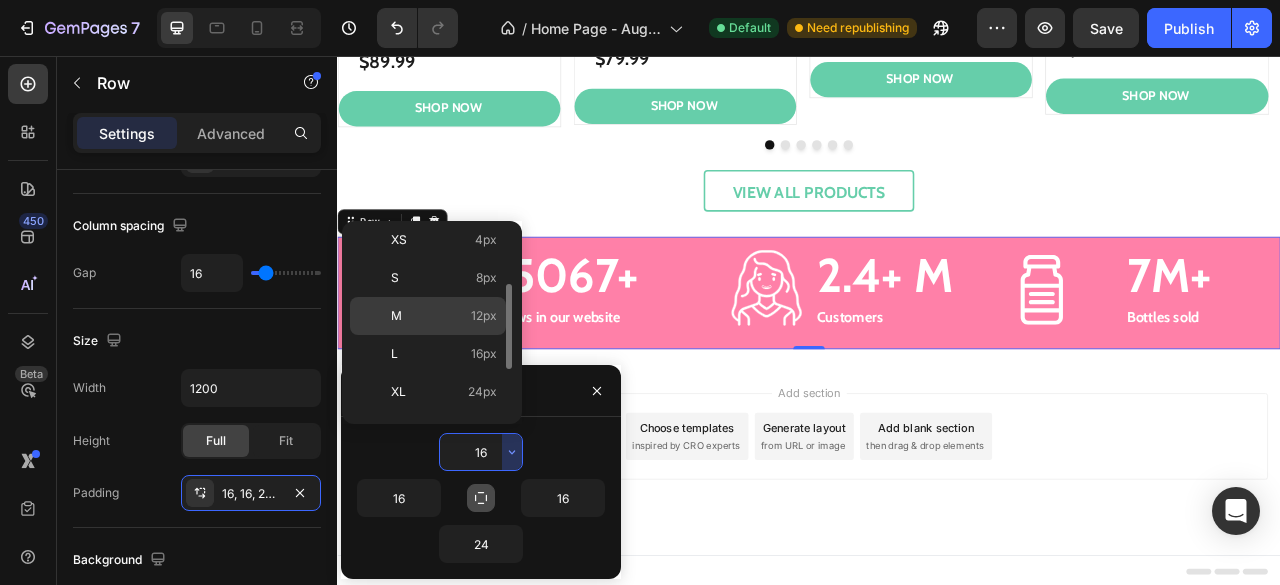 scroll, scrollTop: 96, scrollLeft: 0, axis: vertical 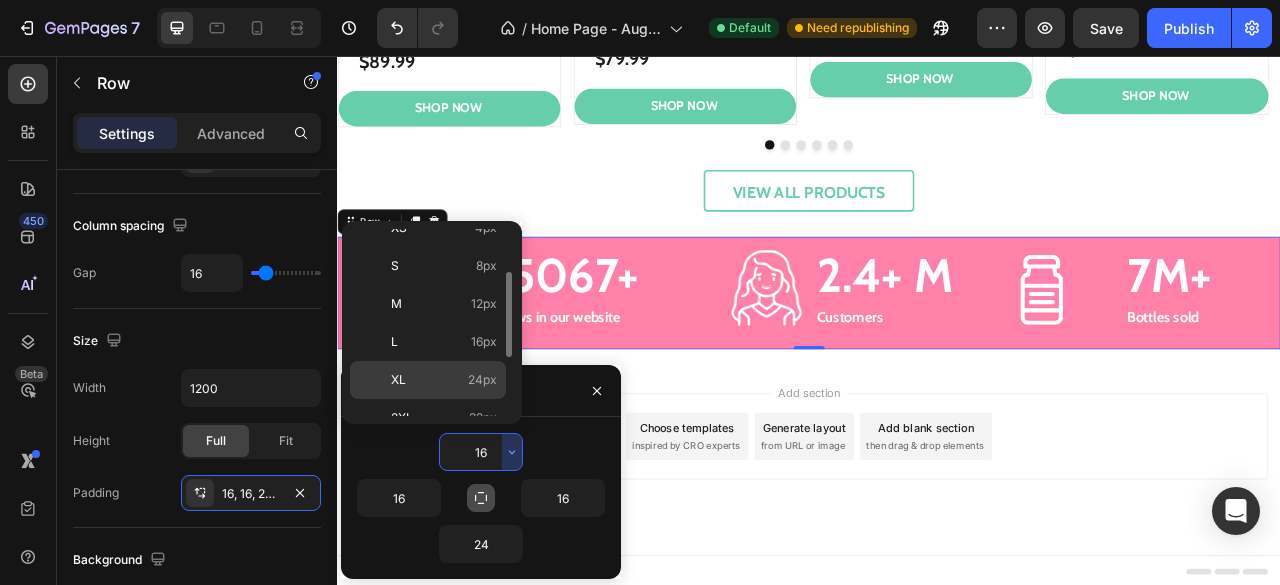 click on "24px" at bounding box center (482, 380) 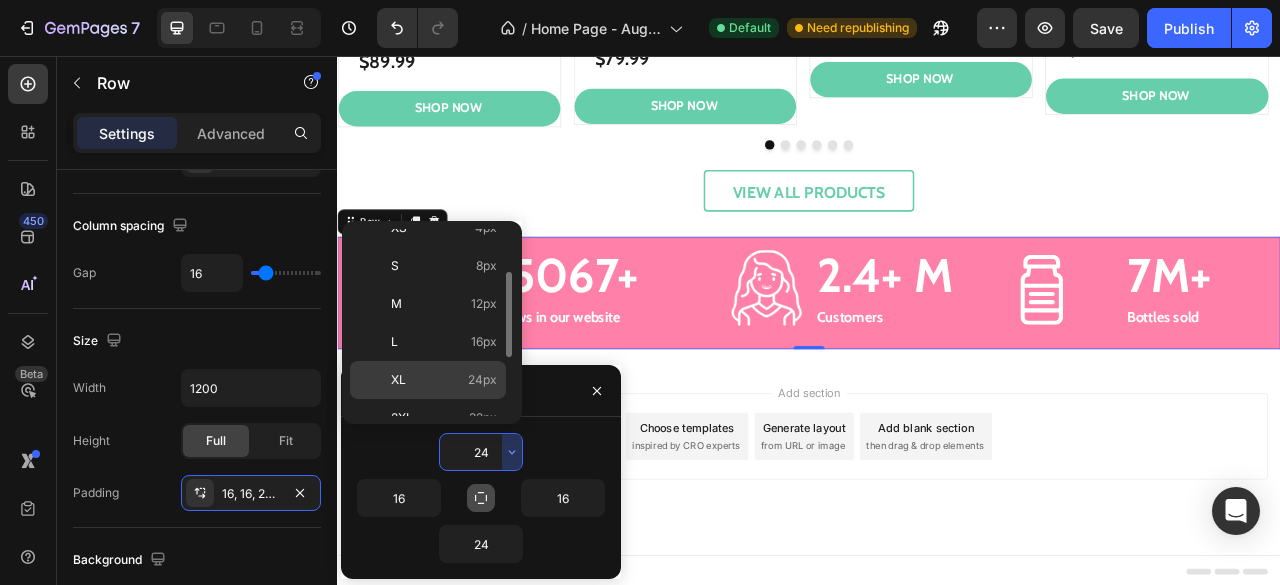 scroll, scrollTop: 1891, scrollLeft: 0, axis: vertical 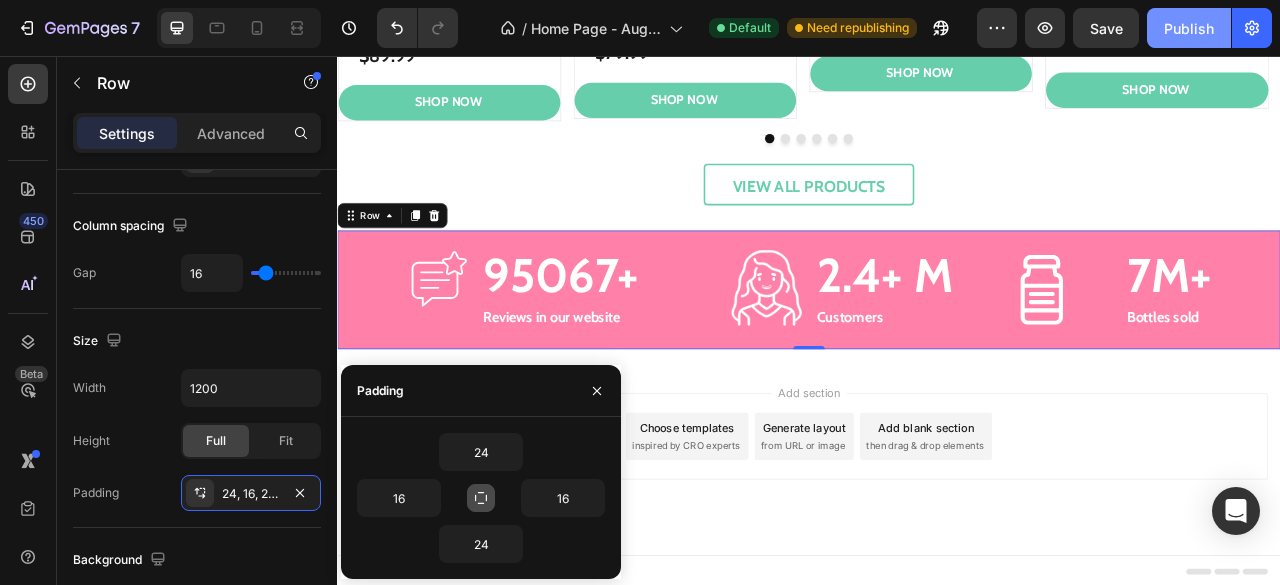 click on "Publish" at bounding box center (1189, 28) 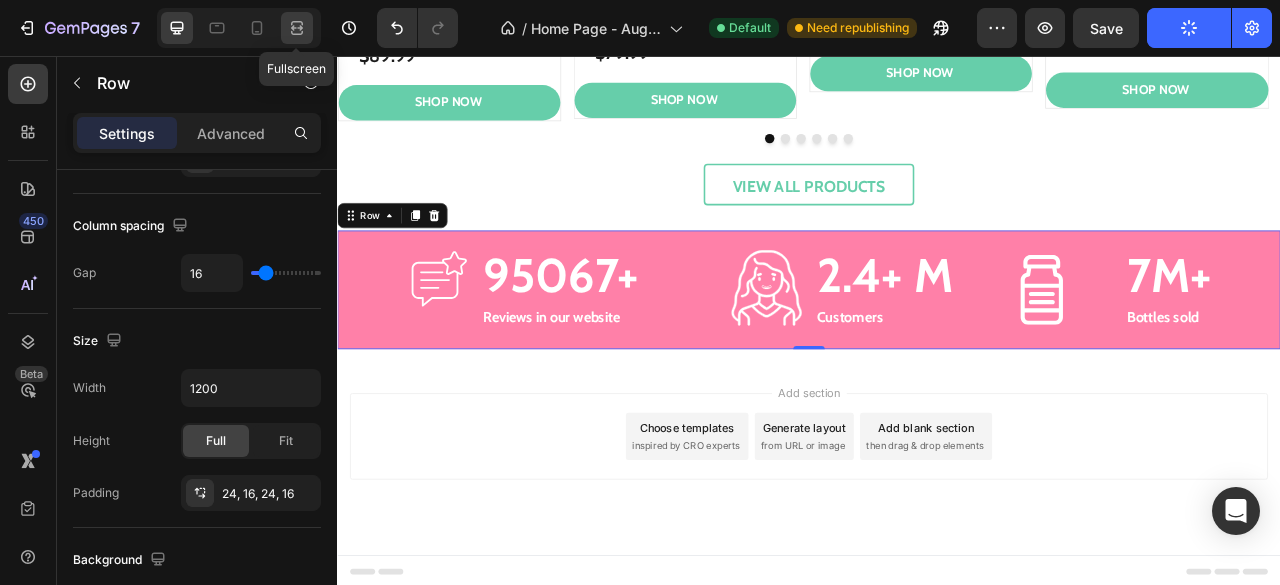 click 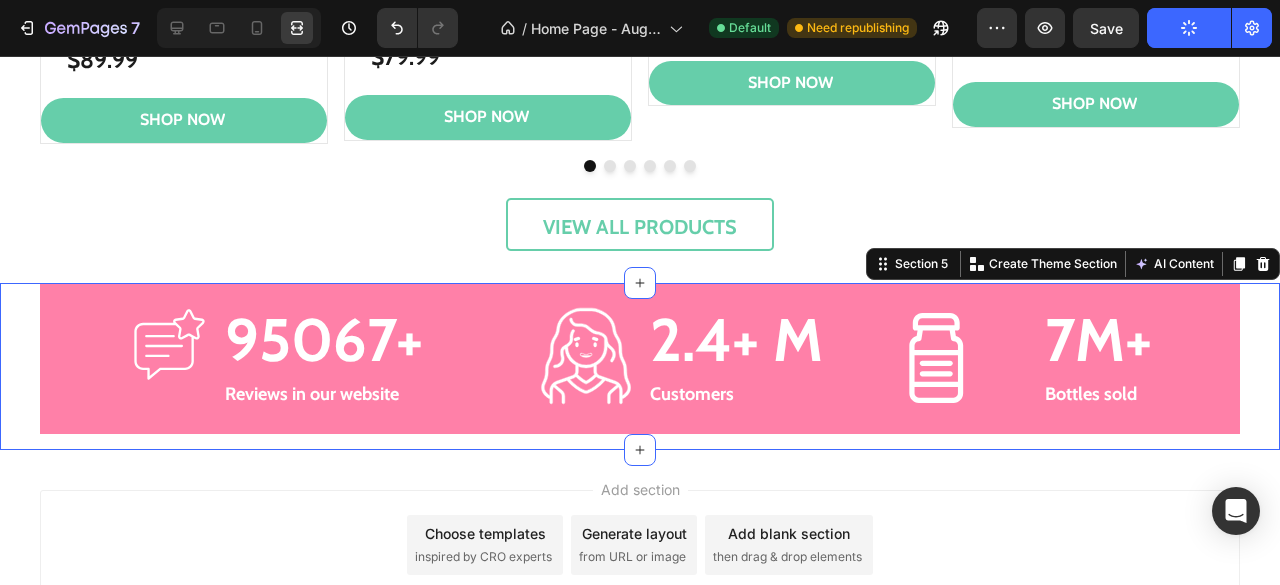 scroll, scrollTop: 0, scrollLeft: 0, axis: both 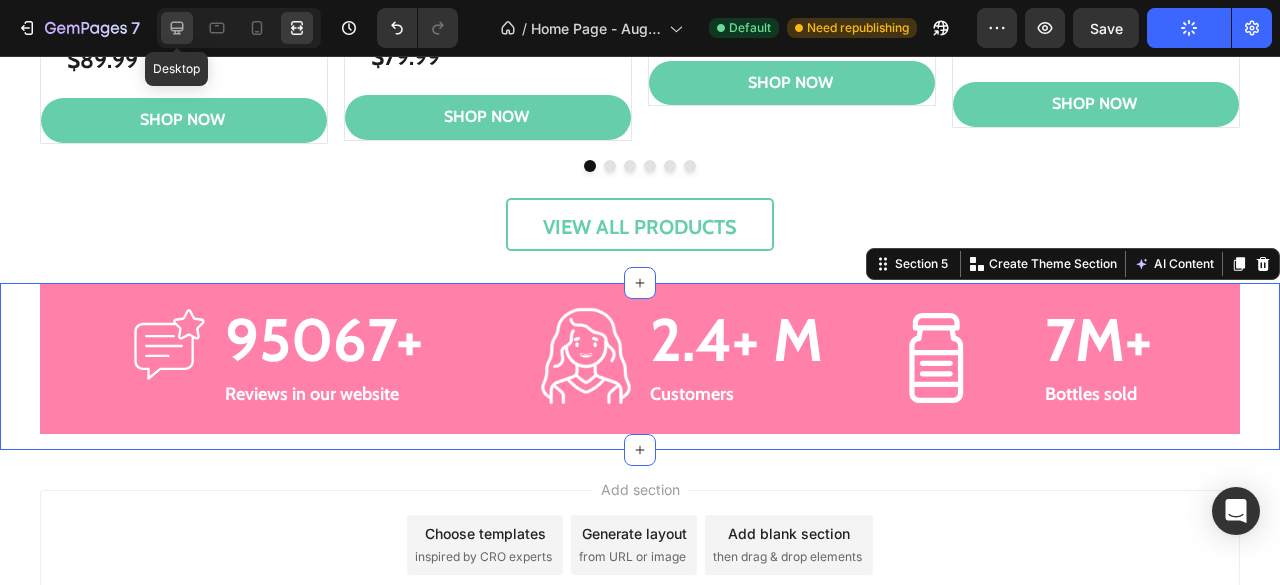 click 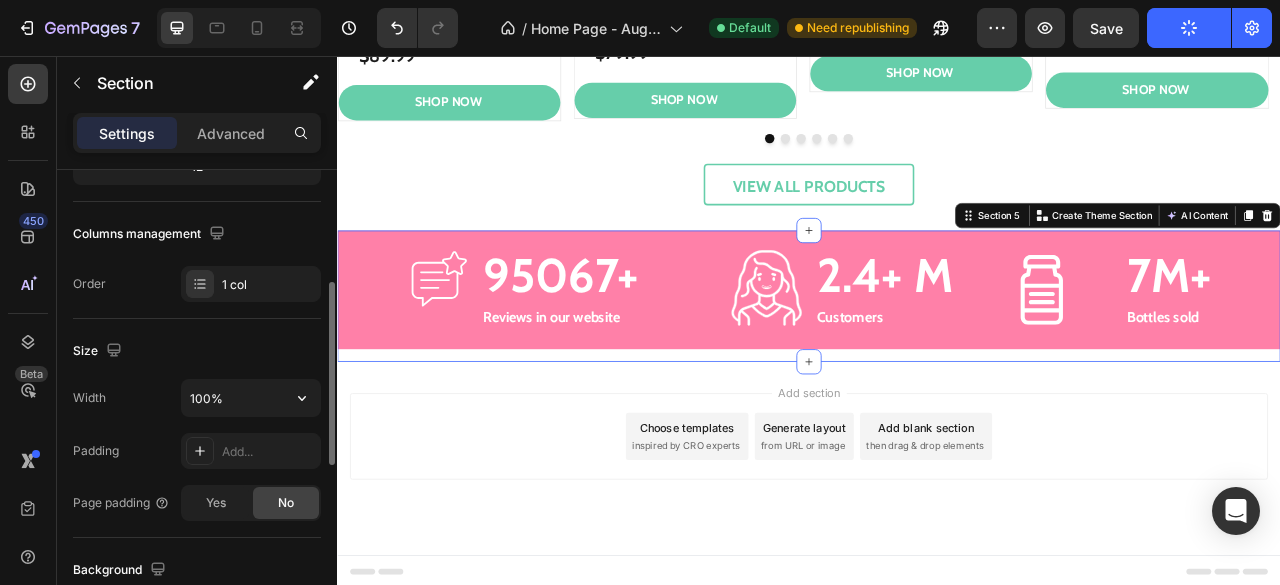 scroll, scrollTop: 284, scrollLeft: 0, axis: vertical 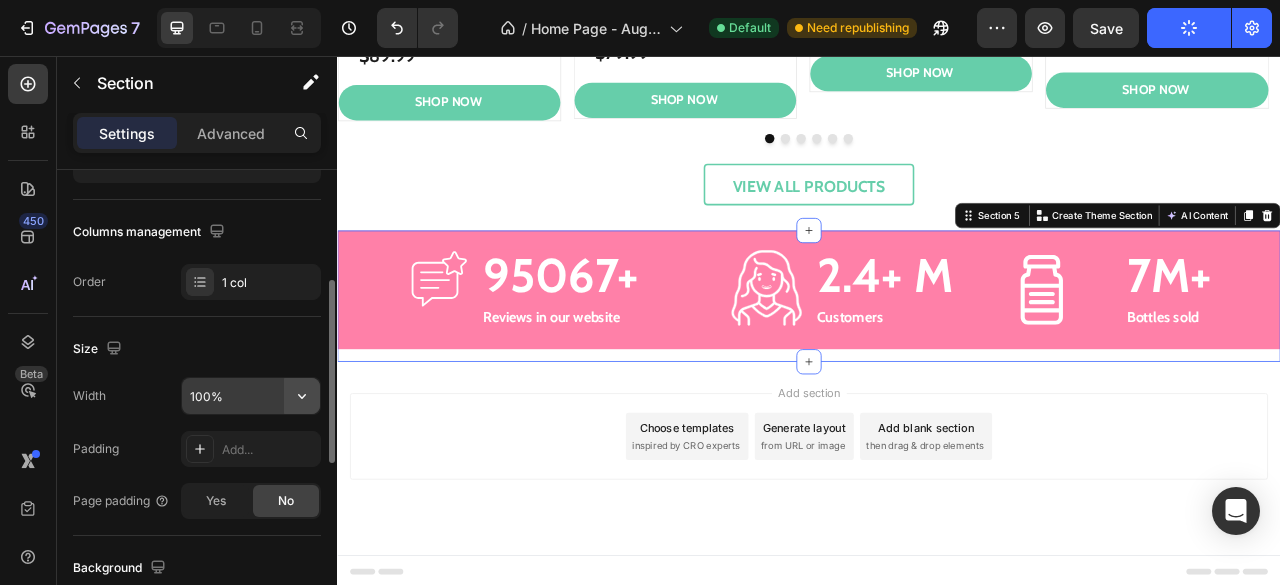 click 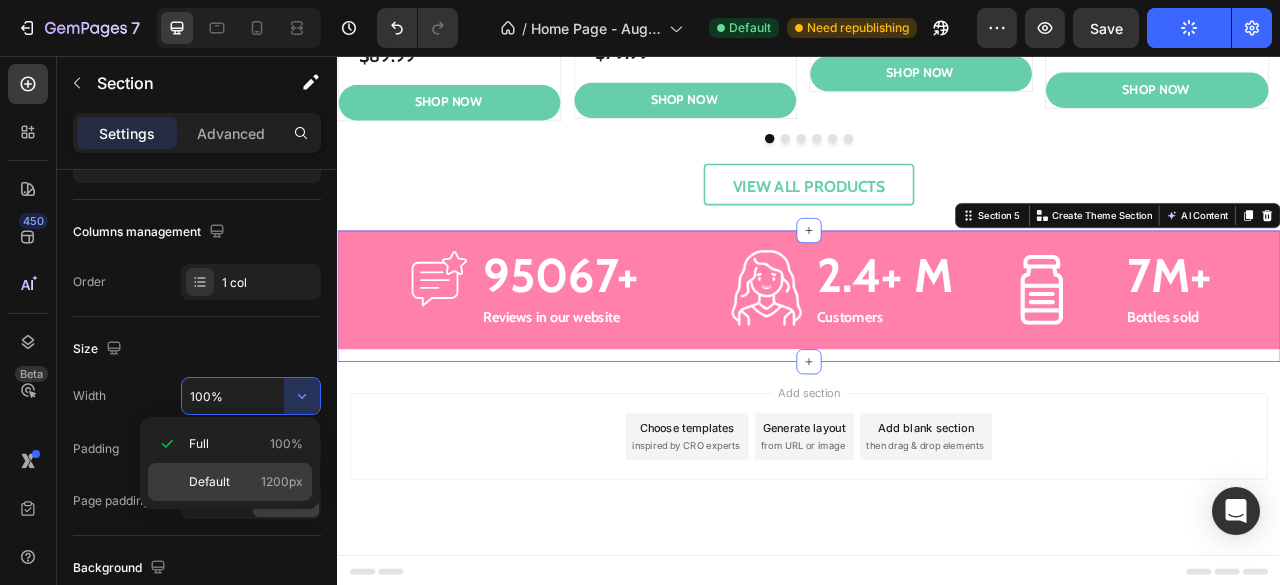 click on "Default 1200px" at bounding box center (246, 482) 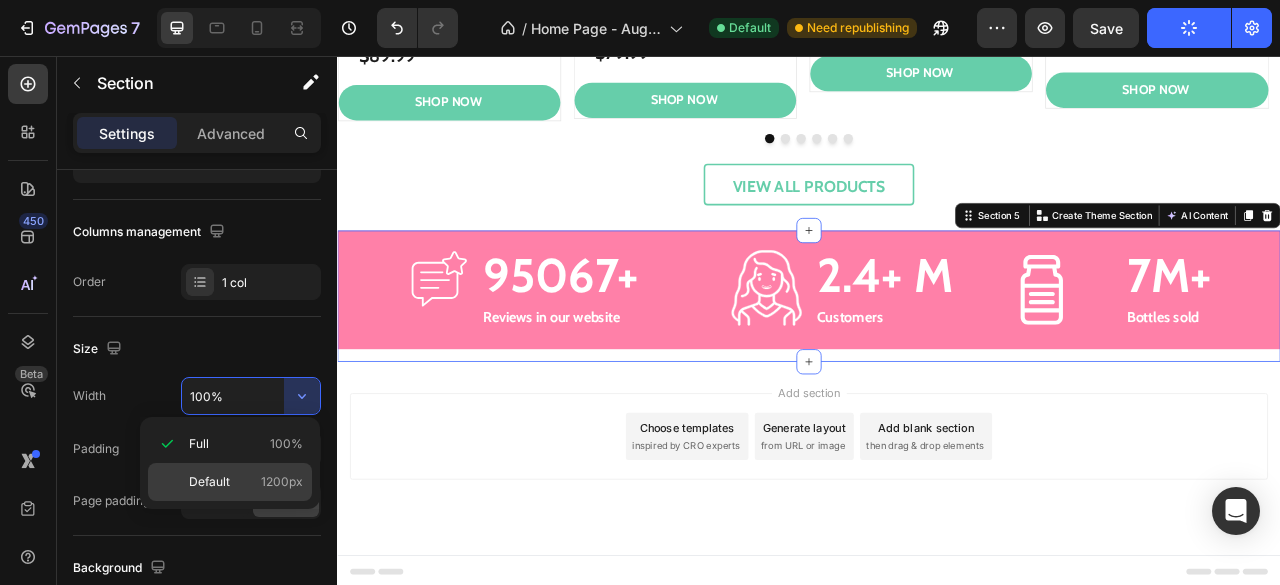 type on "1200" 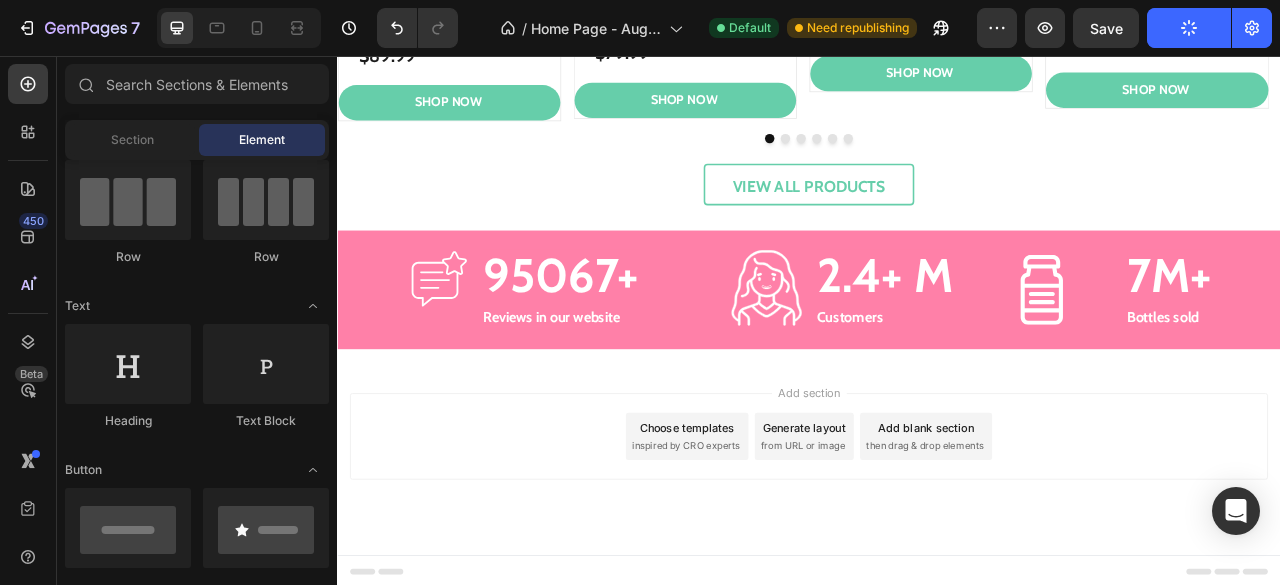 click on "Add section Choose templates inspired by CRO experts Generate layout from URL or image Add blank section then drag & drop elements" at bounding box center [937, 540] 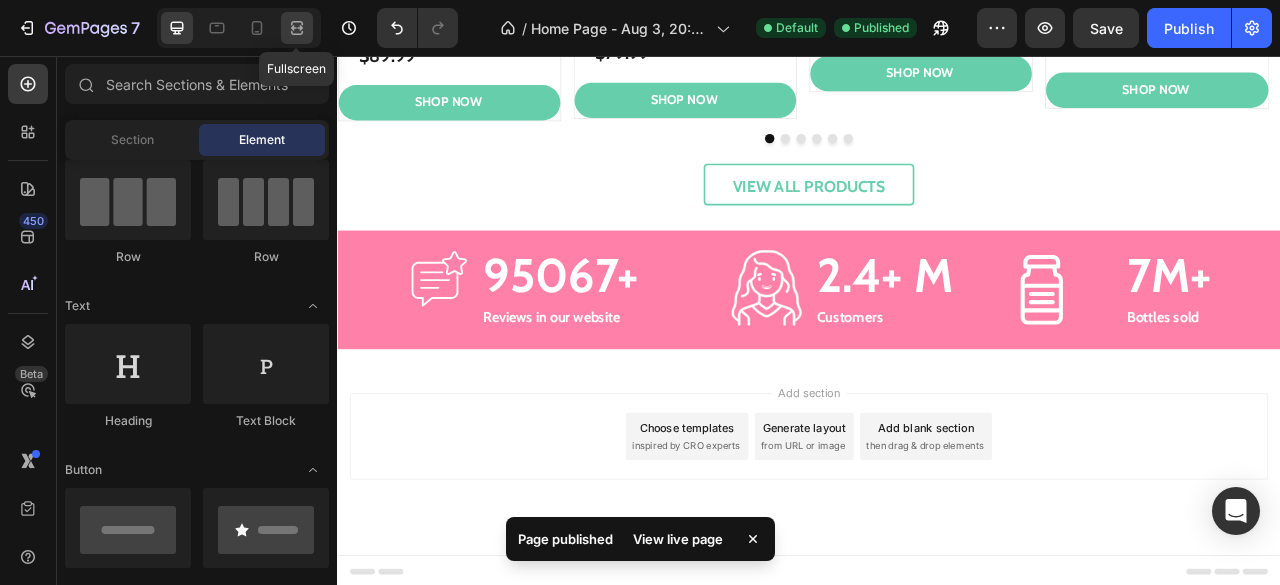 click 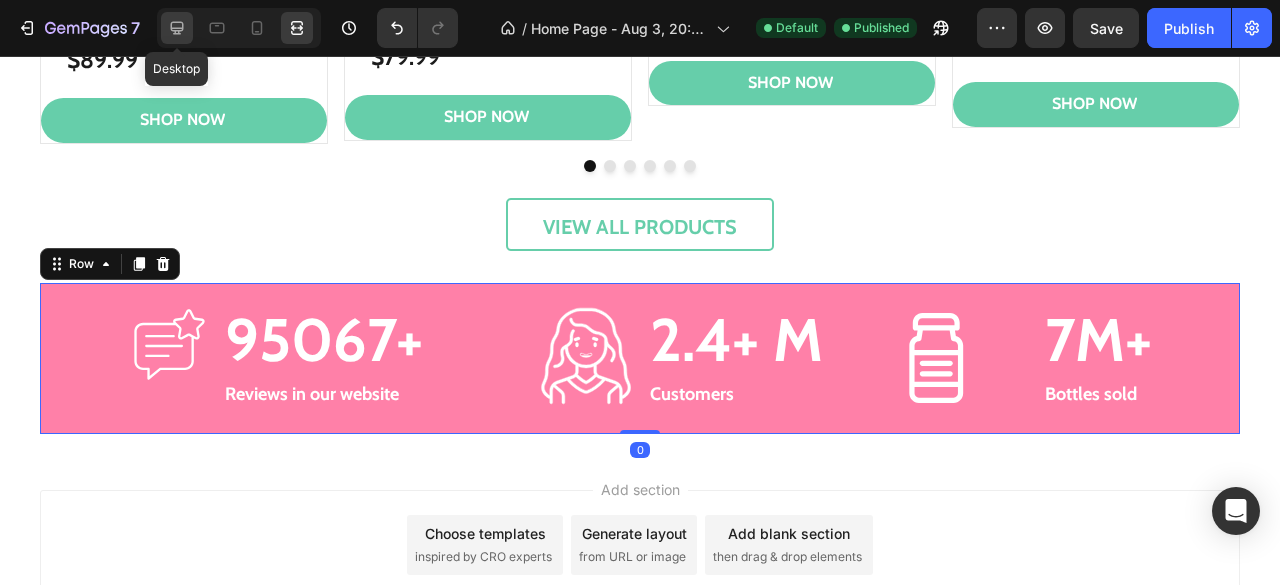 click 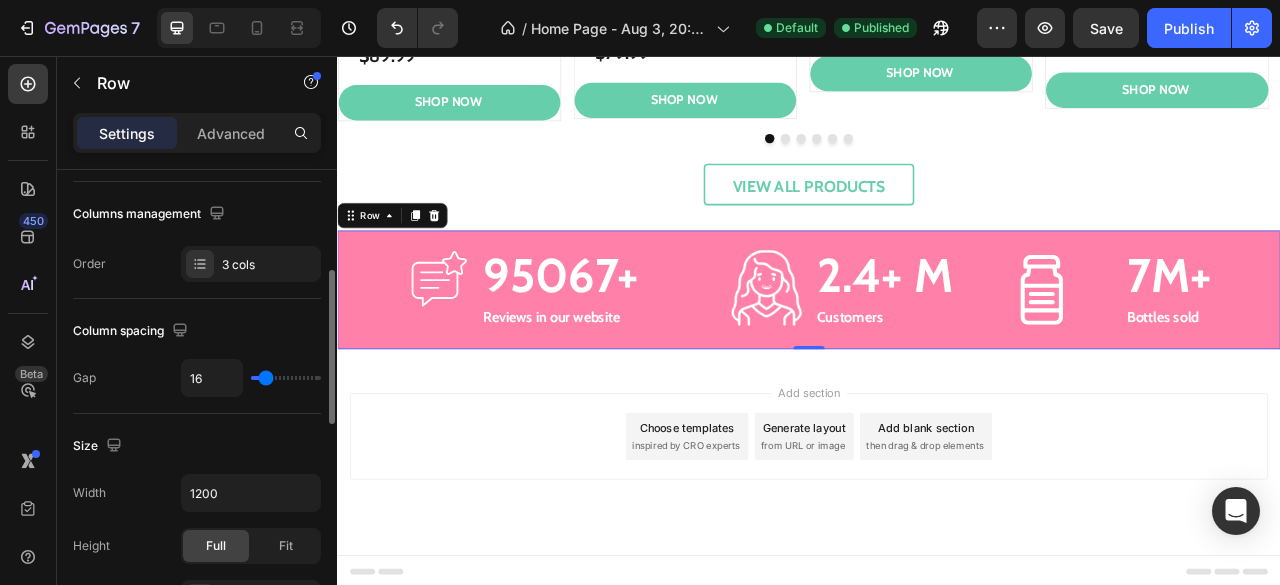 scroll, scrollTop: 303, scrollLeft: 0, axis: vertical 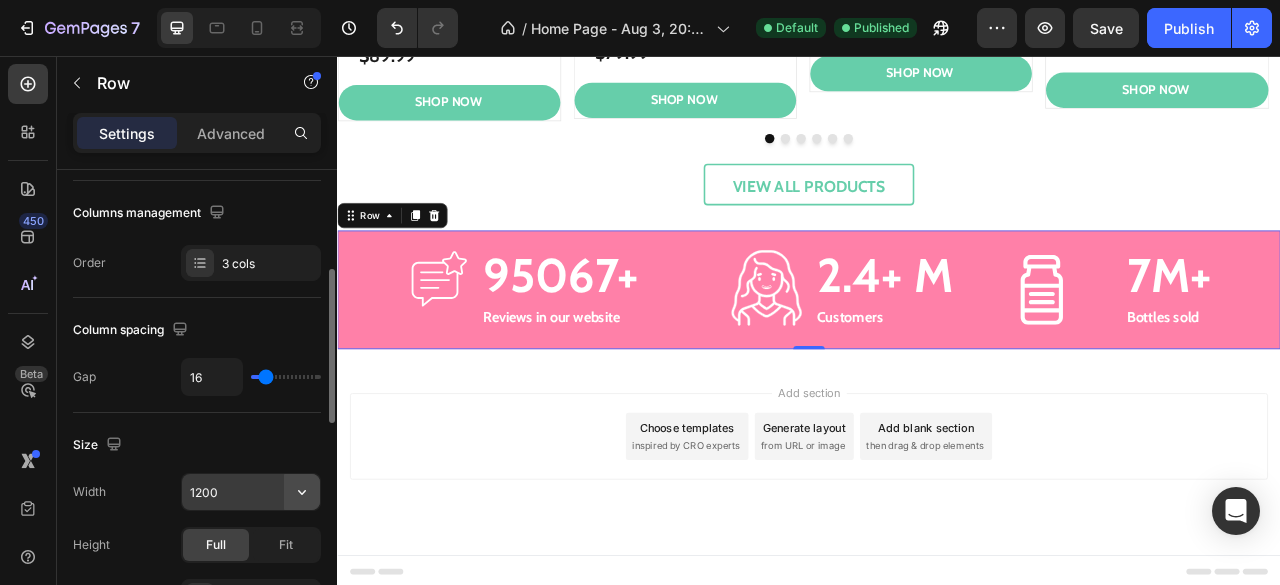 click 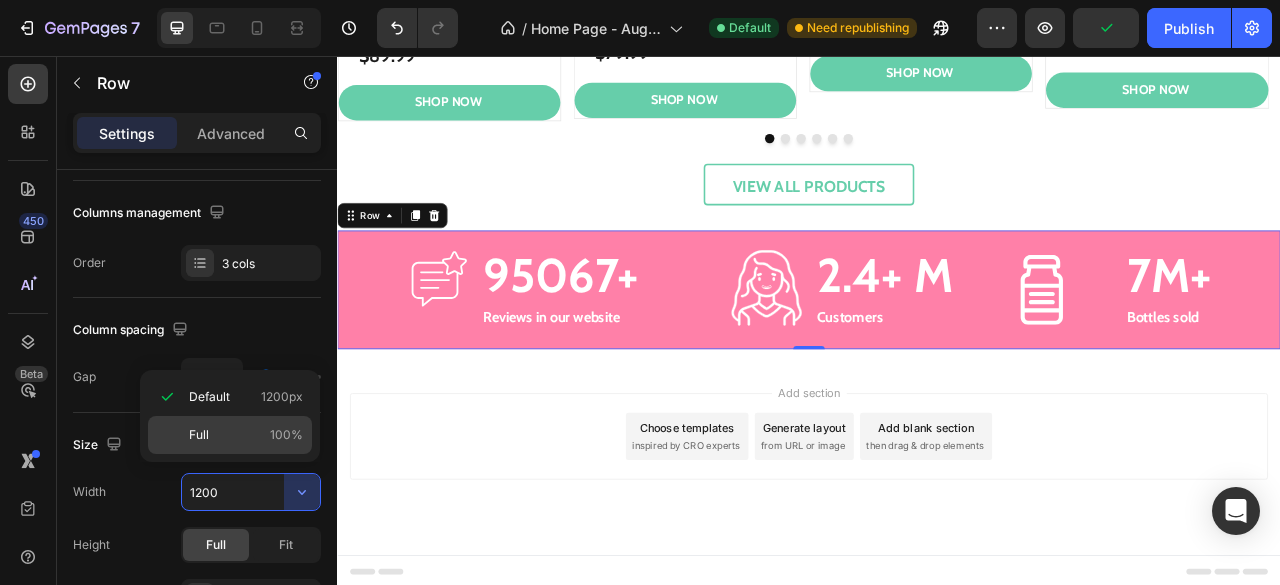 click on "Full 100%" 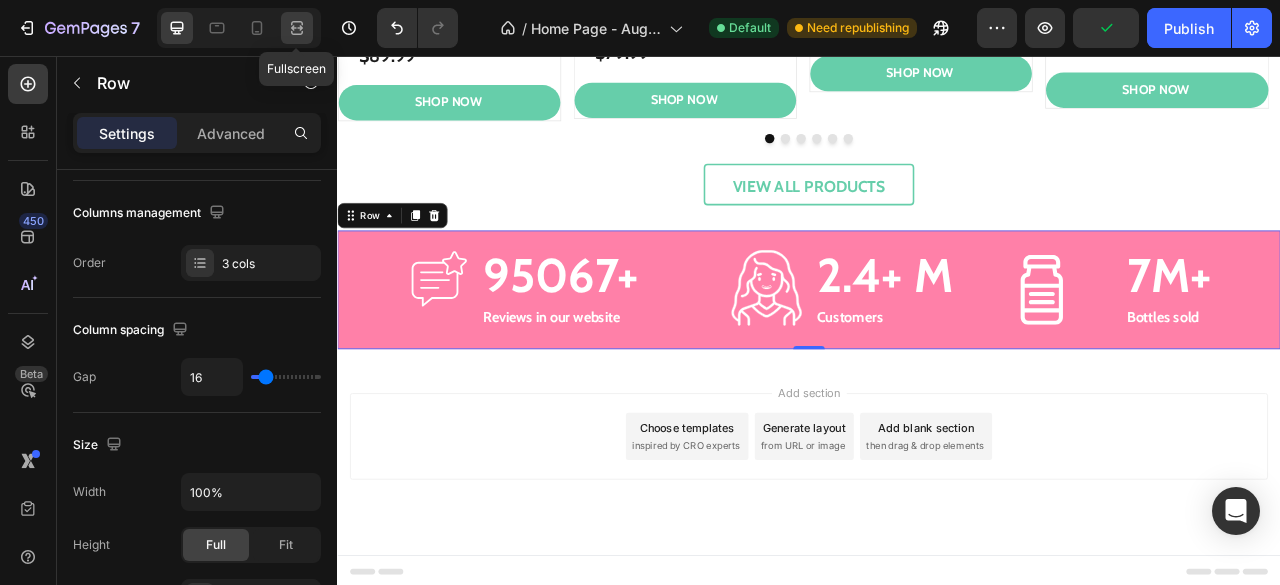 click 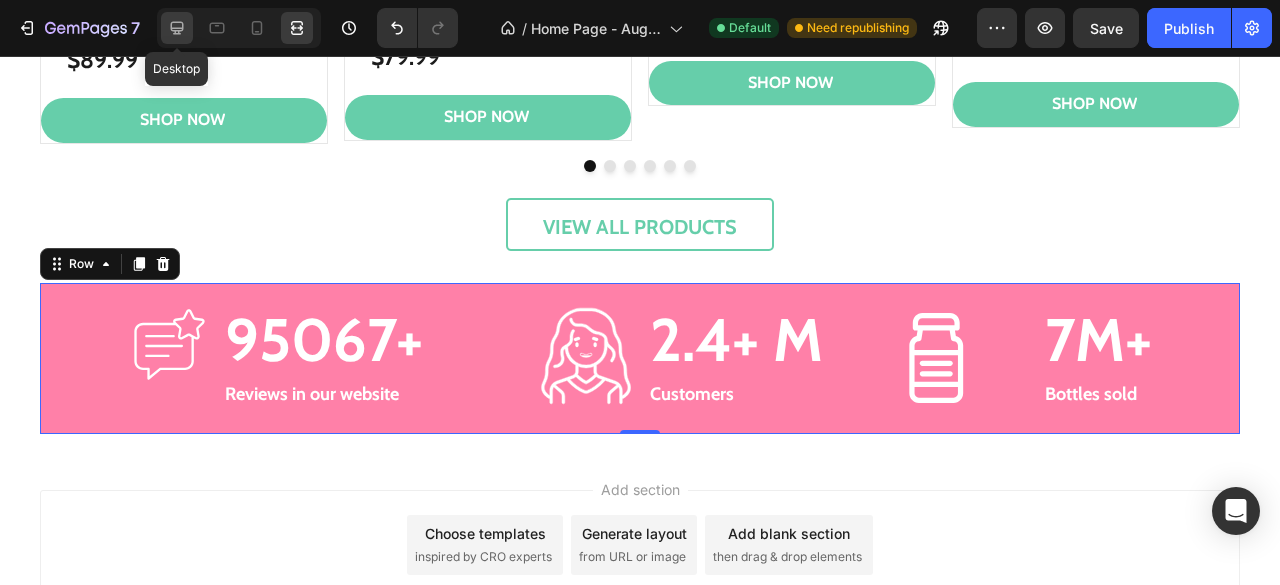 click 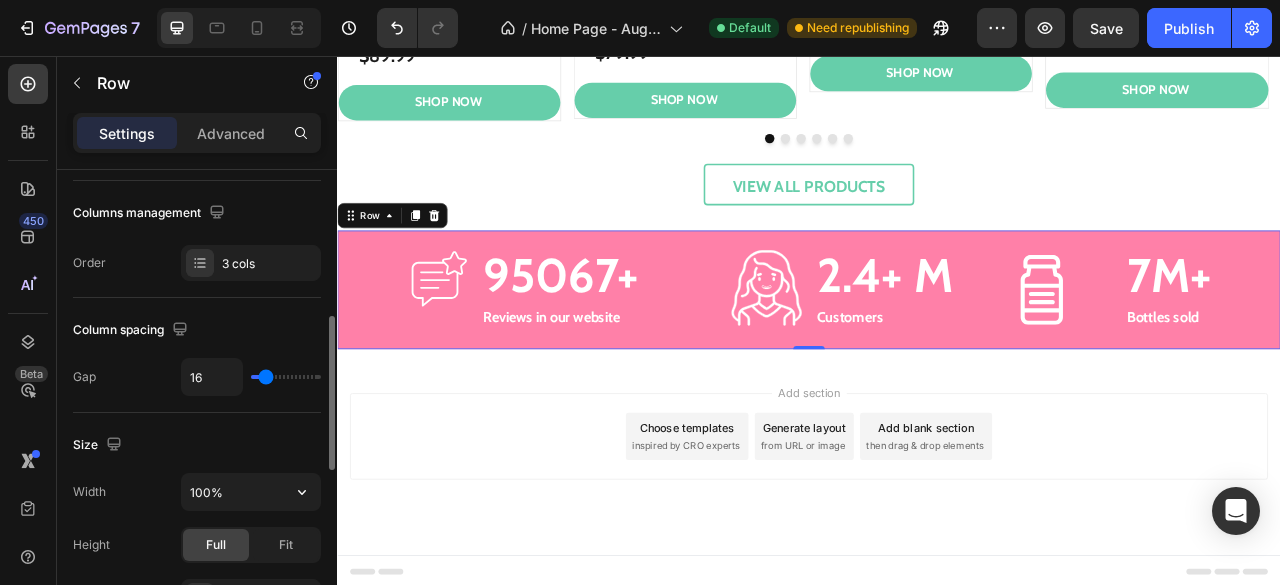 scroll, scrollTop: 350, scrollLeft: 0, axis: vertical 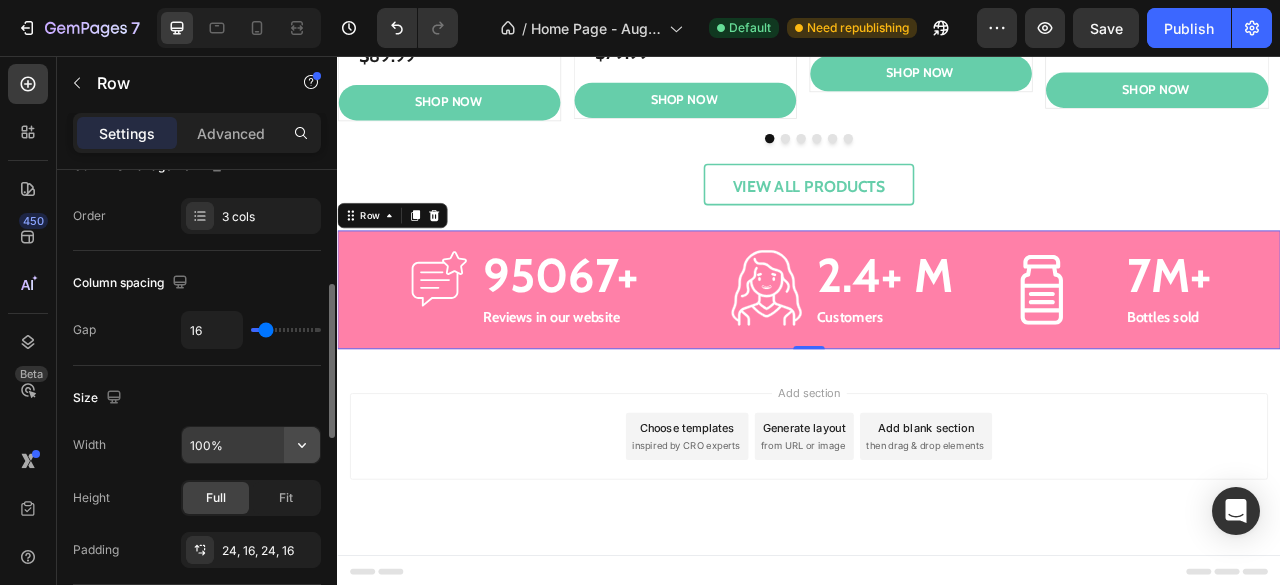 click 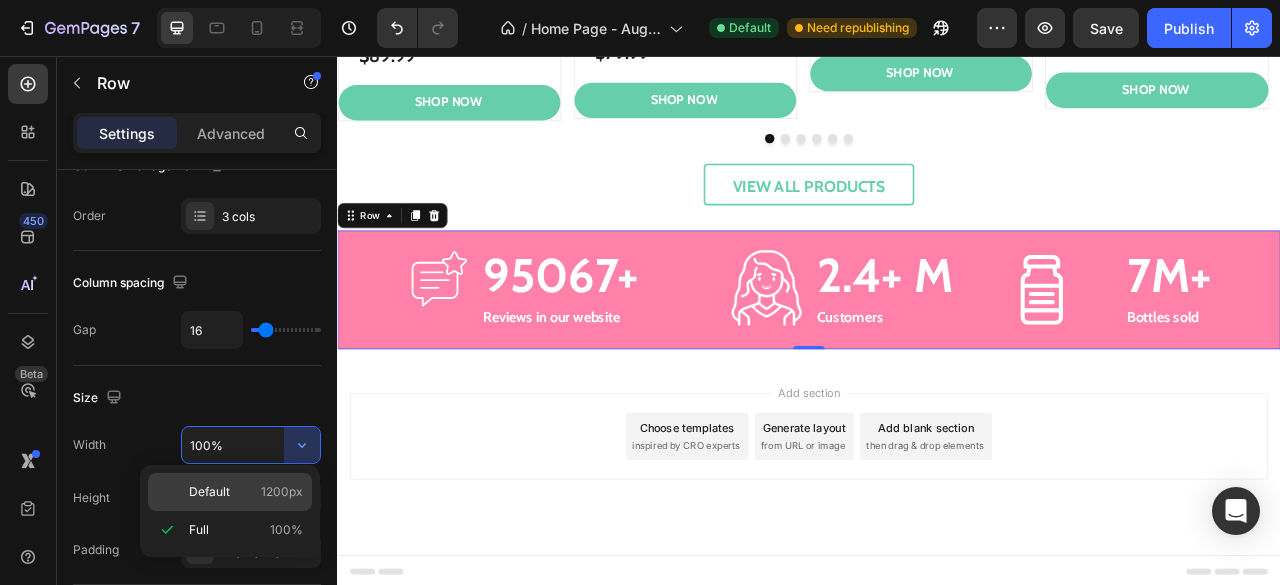 click on "Default 1200px" at bounding box center (246, 492) 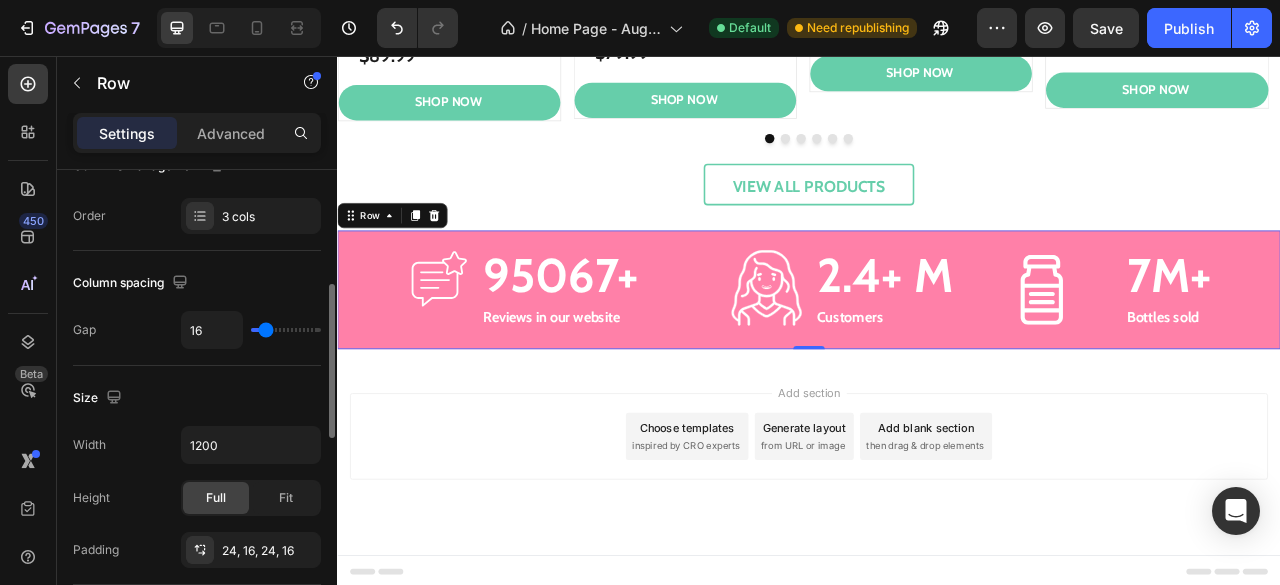 click on "Size Width 1200 Height Full Fit Padding 24, 16, 24, 16" 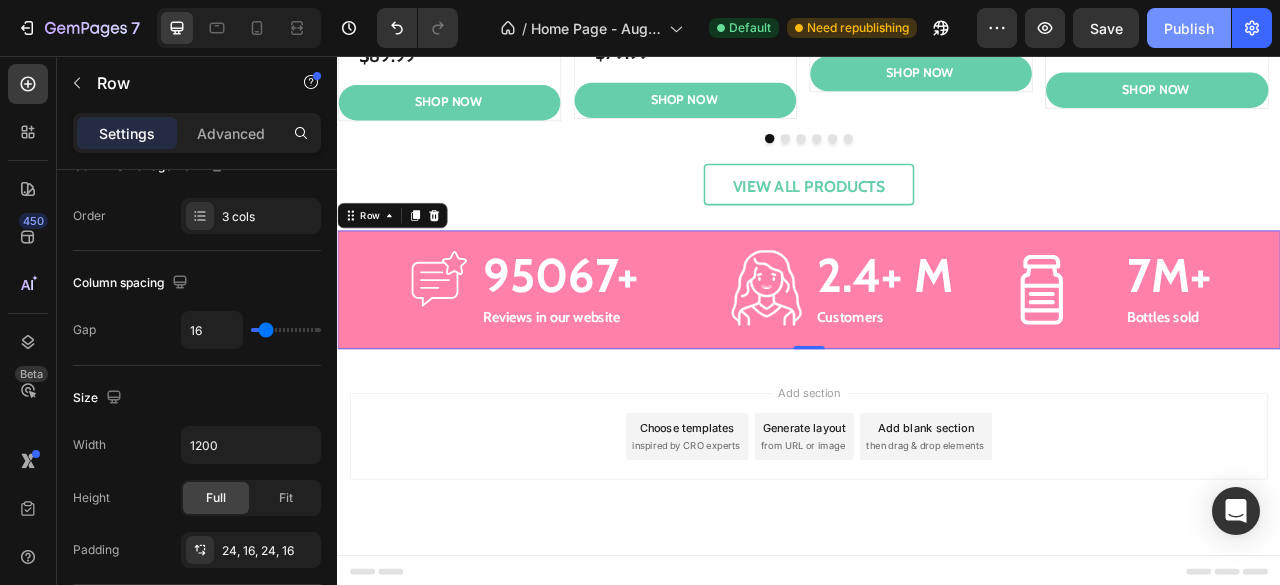 click on "Publish" 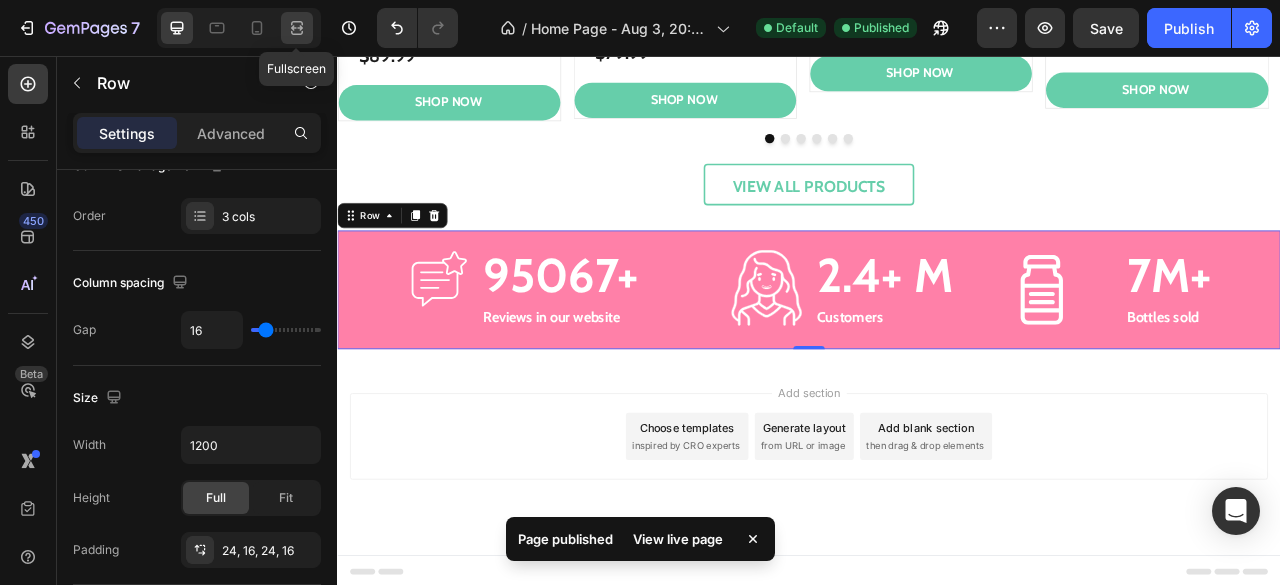 click 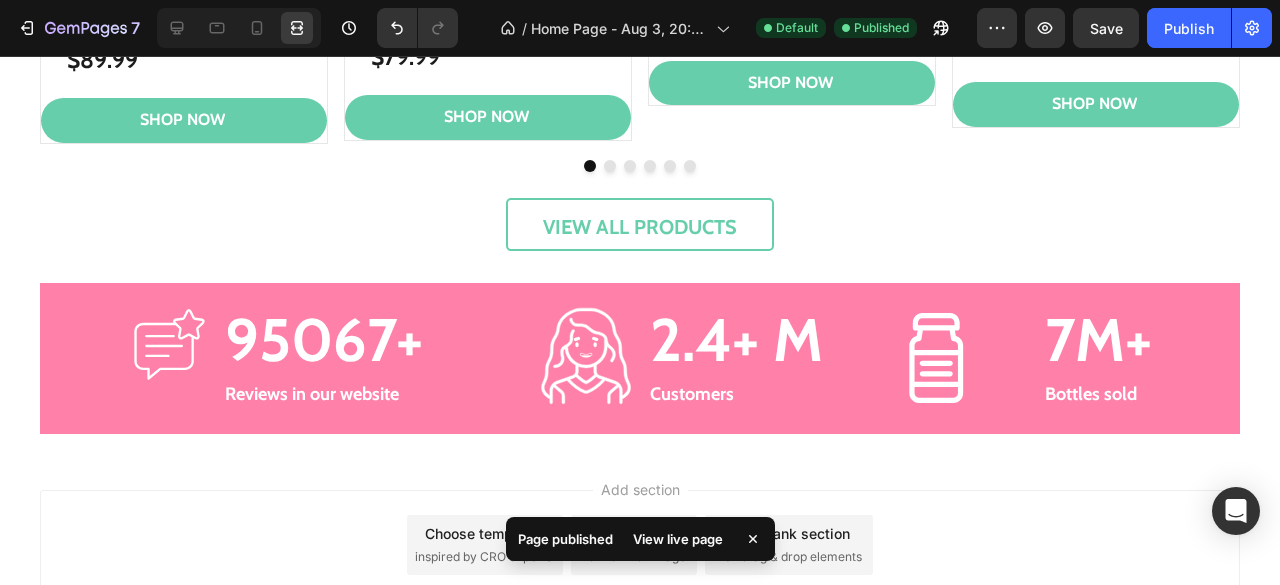 click on "Add section Choose templates inspired by CRO experts Generate layout from URL or image Add blank section then drag & drop elements" at bounding box center [640, 573] 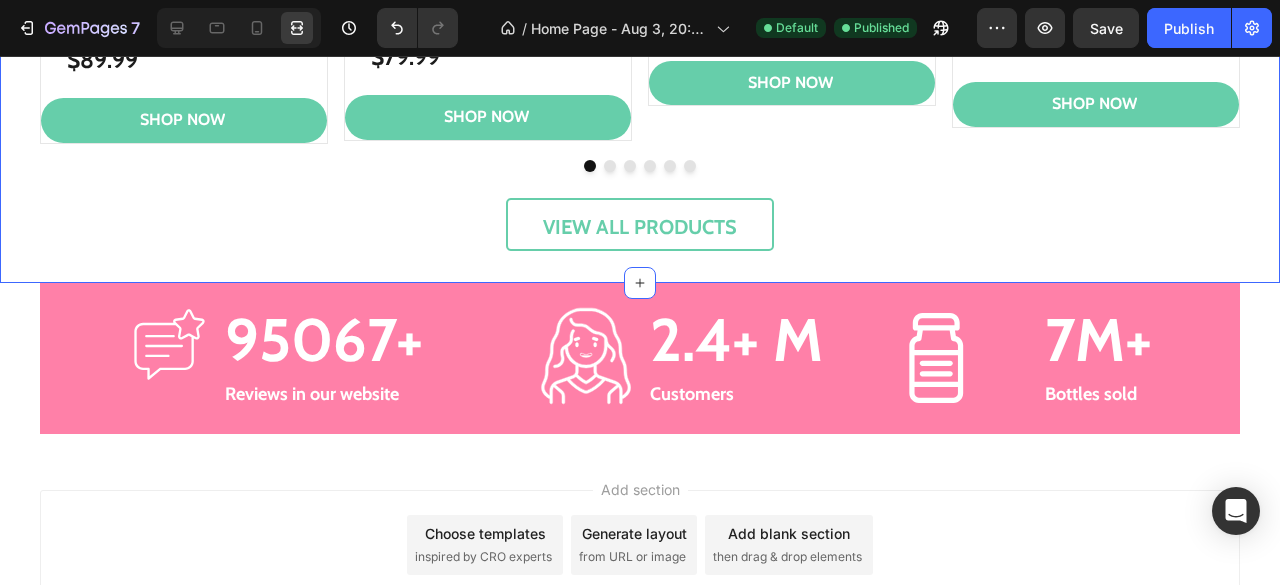 click on "Product Images Hormone Harmony™ Product Title Image Heading Row
#1 Hormone-Balancing System in AUS.
Helps with weight management.
Helps with mood, hot flashes and other issues. Item List $89.99 Product Price Product Price Row SHop Now Add to Cart Row Product Product Images Prebiotic Collagen Protein Product Title Image
Boosts gut health and nourishes skin.
Strengthens joints with prebiotics and collagen.
Relieves bloating, gas and digestive issues. Item List $79.99 Product Price Product Price Row SHOP NOW Add to Cart Row Product Product Images Complete Belly Reset™ Product Title Image
mproves gut health & metabolic performance.
Helps reduce hunger & carb cravings.
Promotes healthy weight loss. Item List $89.99 Product Price Product Price Row SHOP NOW Add to Cart Row Product Product Images The Complete Gut Detoxification System Product Title Image" at bounding box center (640, -152) 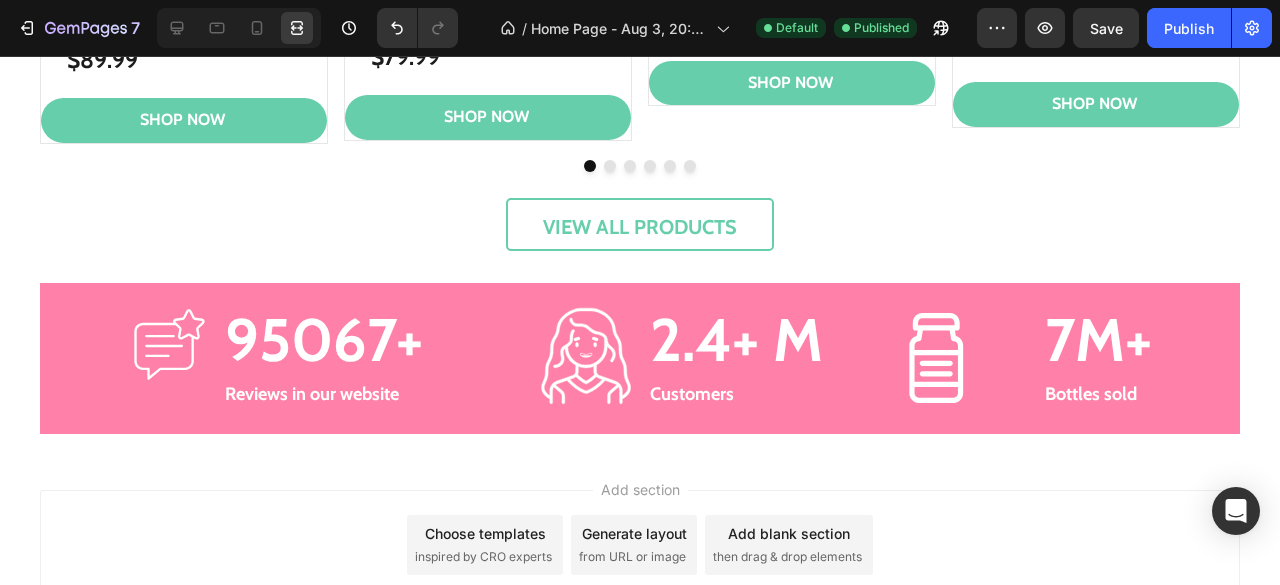click on "Product Images Hormone Harmony™ Product Title Image Heading Row
#1 Hormone-Balancing System in AUS.
Helps with weight management.
Helps with mood, hot flashes and other issues. Item List $89.99 Product Price Product Price Row SHop Now Add to Cart Row Product Product Images Prebiotic Collagen Protein Product Title Image
Boosts gut health and nourishes skin.
Strengthens joints with prebiotics and collagen.
Relieves bloating, gas and digestive issues. Item List $79.99 Product Price Product Price Row SHOP NOW Add to Cart Row Product Product Images Complete Belly Reset™ Product Title Image
mproves gut health & metabolic performance.
Helps reduce hunger & carb cravings.
Promotes healthy weight loss. Item List $89.99 Product Price Product Price Row SHOP NOW Add to Cart Row Product Product Images The Complete Gut Detoxification System Product Title Image" at bounding box center [640, -672] 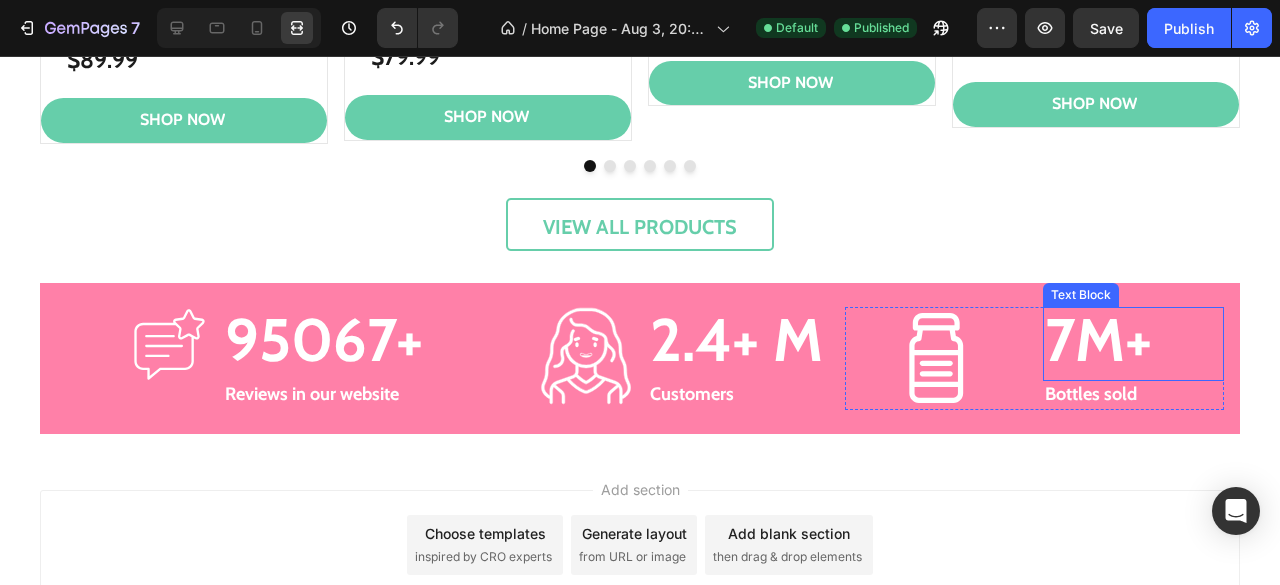 click on "7M+" at bounding box center [1133, 344] 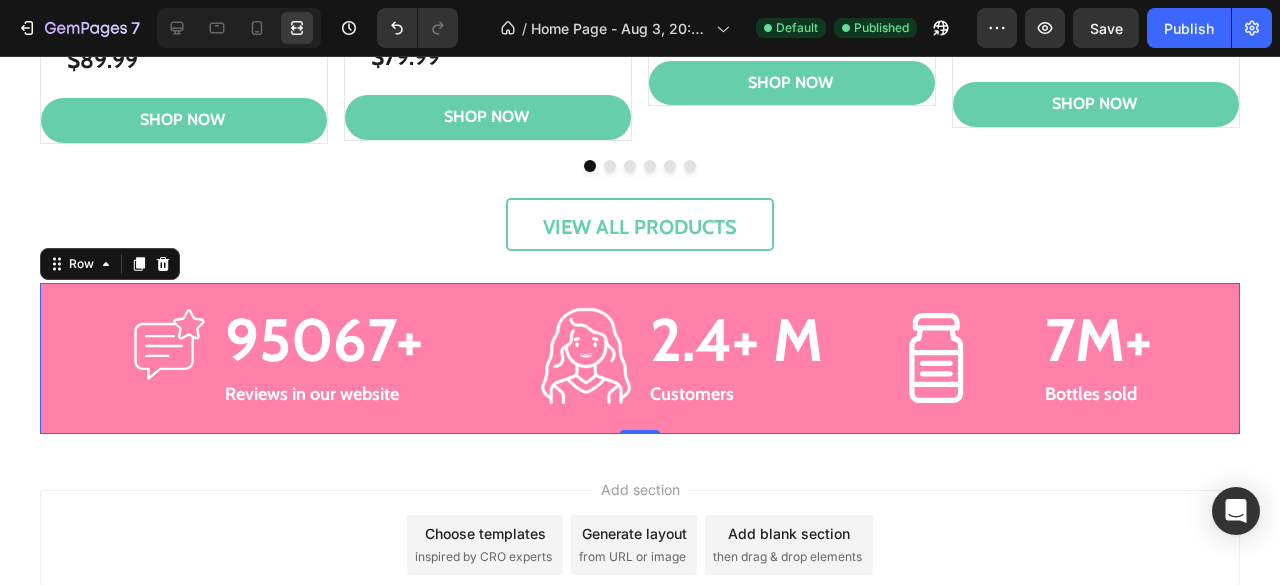 click on "Image 95067+ Text Block Reviews in our website Text Block Row Image 2.4+ M Text Block Customers Text Block Row Image 7M+ Text Block Bottles sold Text Block Row Row   0" at bounding box center (640, 358) 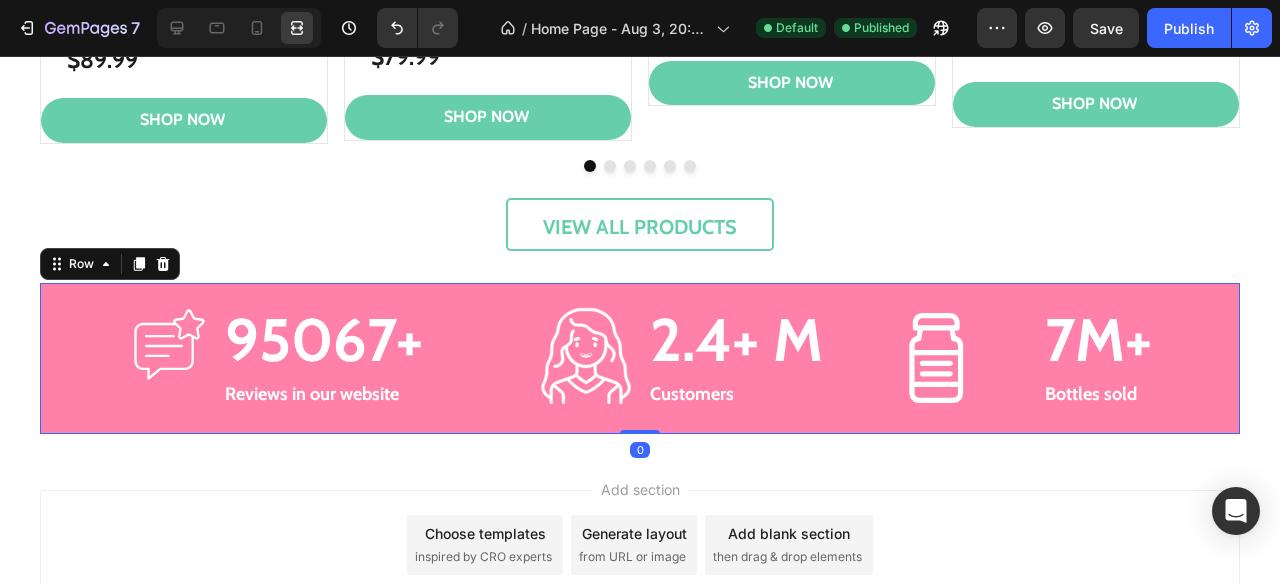click on "Product Images Hormone Harmony™ Product Title Image Heading Row
#1 Hormone-Balancing System in AUS.
Helps with weight management.
Helps with mood, hot flashes and other issues. Item List $89.99 Product Price Product Price Row SHop Now Add to Cart Row Product Product Images Prebiotic Collagen Protein Product Title Image
Boosts gut health and nourishes skin.
Strengthens joints with prebiotics and collagen.
Relieves bloating, gas and digestive issues. Item List $79.99 Product Price Product Price Row SHOP NOW Add to Cart Row Product Product Images Complete Belly Reset™ Product Title Image
mproves gut health & metabolic performance.
Helps reduce hunger & carb cravings.
Promotes healthy weight loss. Item List $89.99 Product Price Product Price Row SHOP NOW Add to Cart Row Product Product Images The Complete Gut Detoxification System Product Title Image" at bounding box center [640, -672] 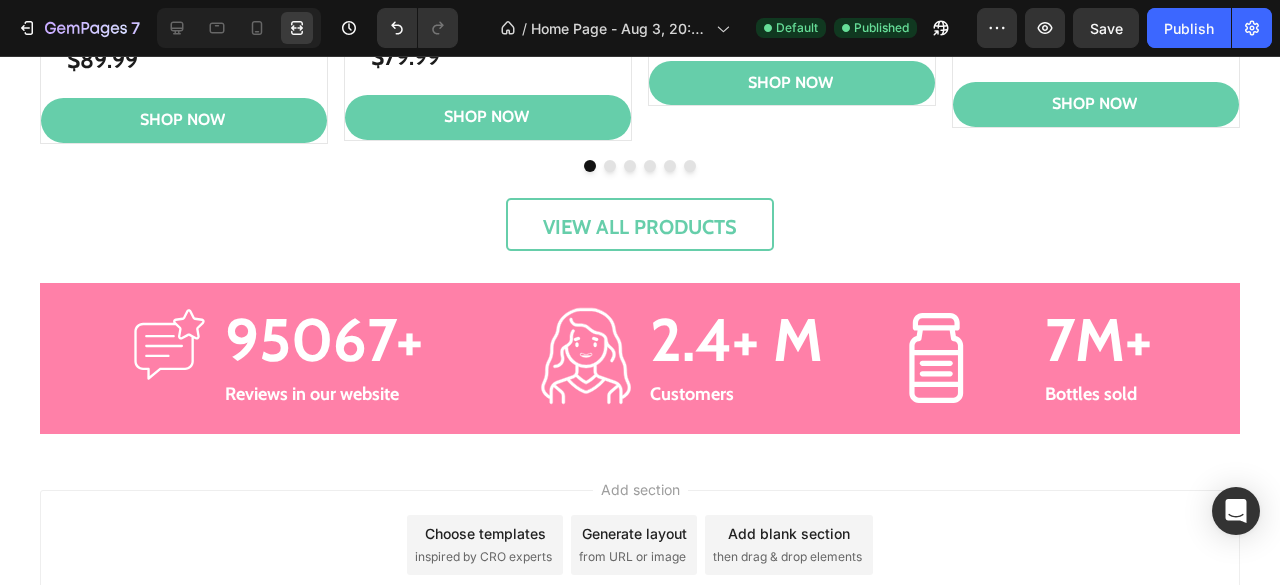 click on "Product Images Hormone Harmony™ Product Title Image Heading Row
#1 Hormone-Balancing System in AUS.
Helps with weight management.
Helps with mood, hot flashes and other issues. Item List $89.99 Product Price Product Price Row SHop Now Add to Cart Row Product Product Images Prebiotic Collagen Protein Product Title Image
Boosts gut health and nourishes skin.
Strengthens joints with prebiotics and collagen.
Relieves bloating, gas and digestive issues. Item List $79.99 Product Price Product Price Row SHOP NOW Add to Cart Row Product Product Images Complete Belly Reset™ Product Title Image
mproves gut health & metabolic performance.
Helps reduce hunger & carb cravings.
Promotes healthy weight loss. Item List $89.99 Product Price Product Price Row SHOP NOW Add to Cart Row Product Product Images The Complete Gut Detoxification System Product Title Image" at bounding box center [640, -672] 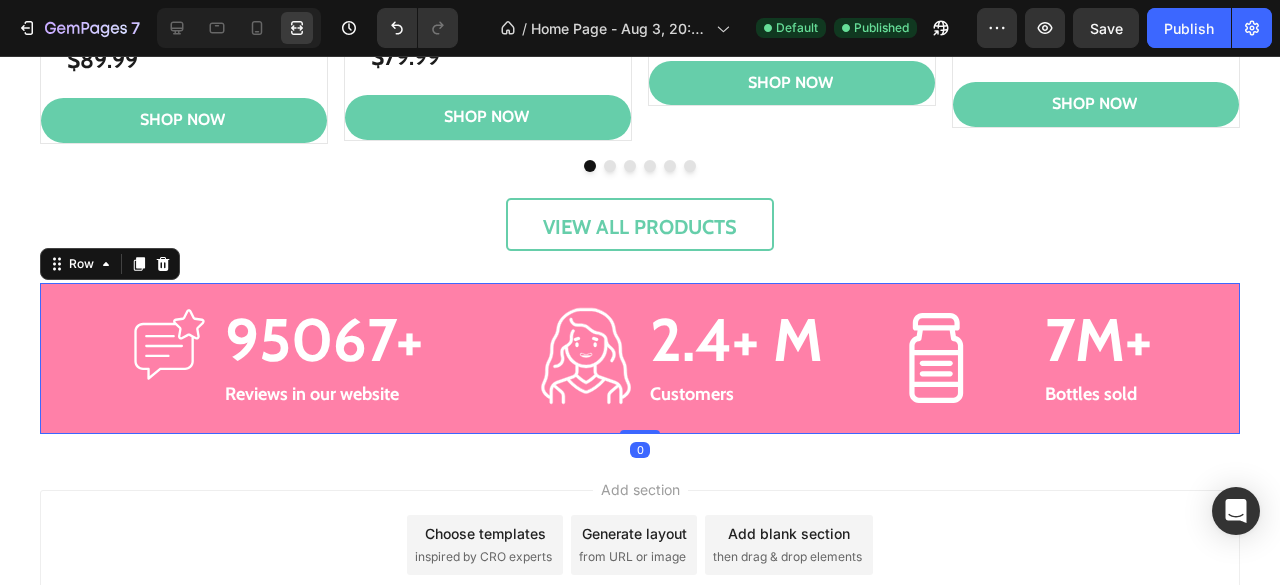 click on "Image 95067+ Text Block Reviews in our website Text Block Row Image 2.4+ M Text Block Customers Text Block Row Image 7M+ Text Block Bottles sold Text Block Row Row   0" at bounding box center [640, 358] 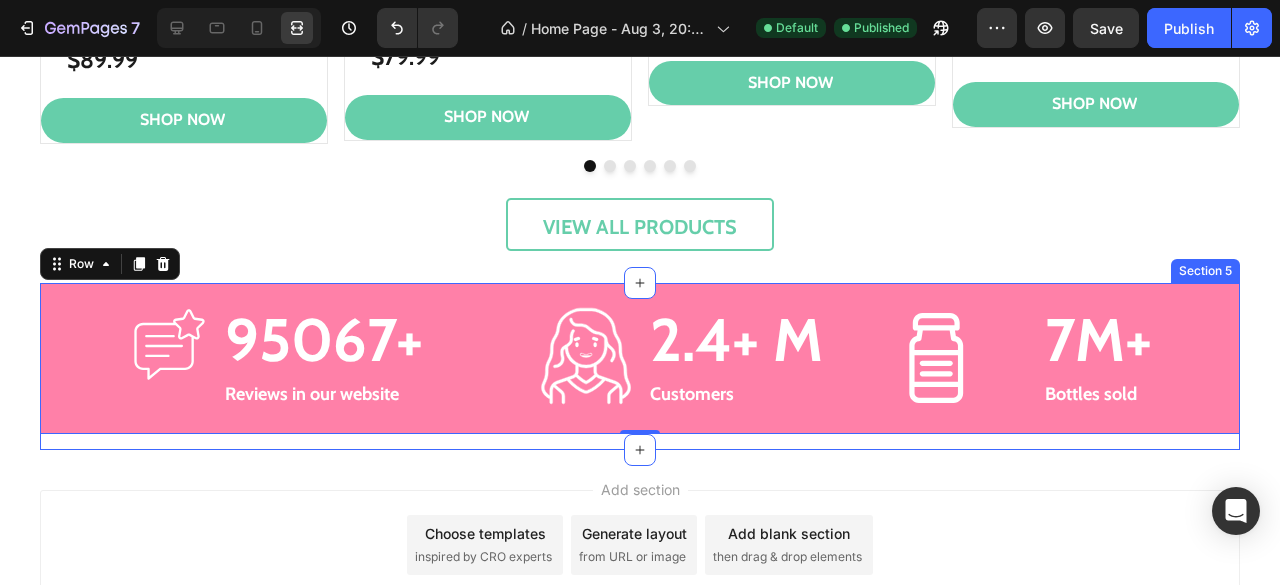 click on "Image 95067+ Text Block Reviews in our website Text Block Row Image 2.4+ M Text Block Customers Text Block Row Image 7M+ Text Block Bottles sold Text Block Row Row   0 Row" at bounding box center (640, 366) 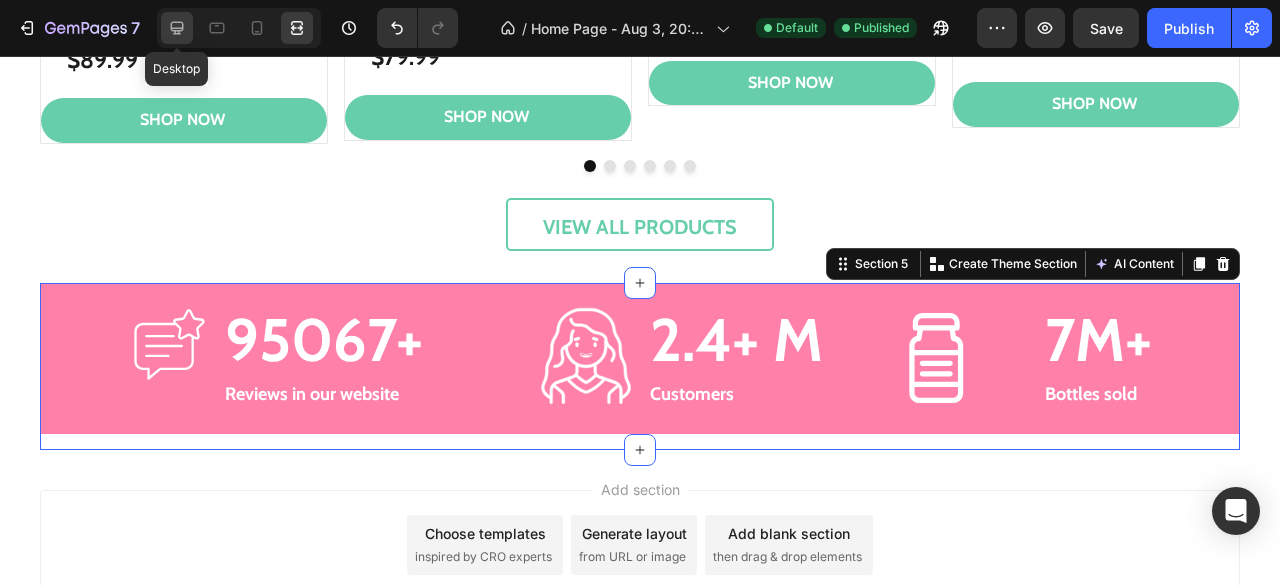 click 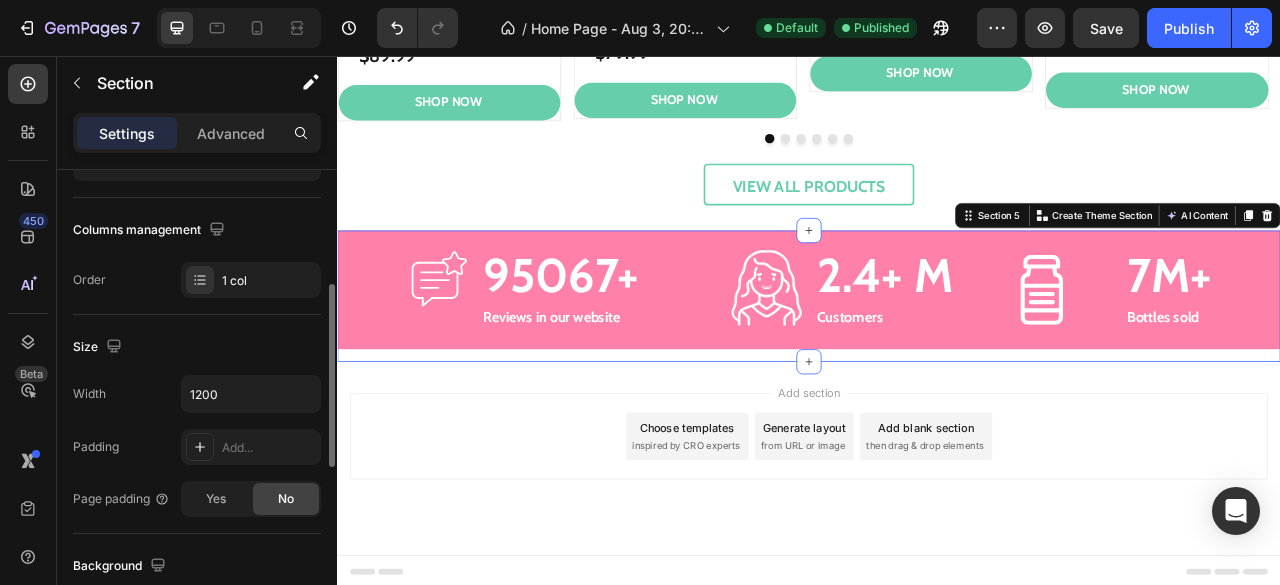 scroll, scrollTop: 289, scrollLeft: 0, axis: vertical 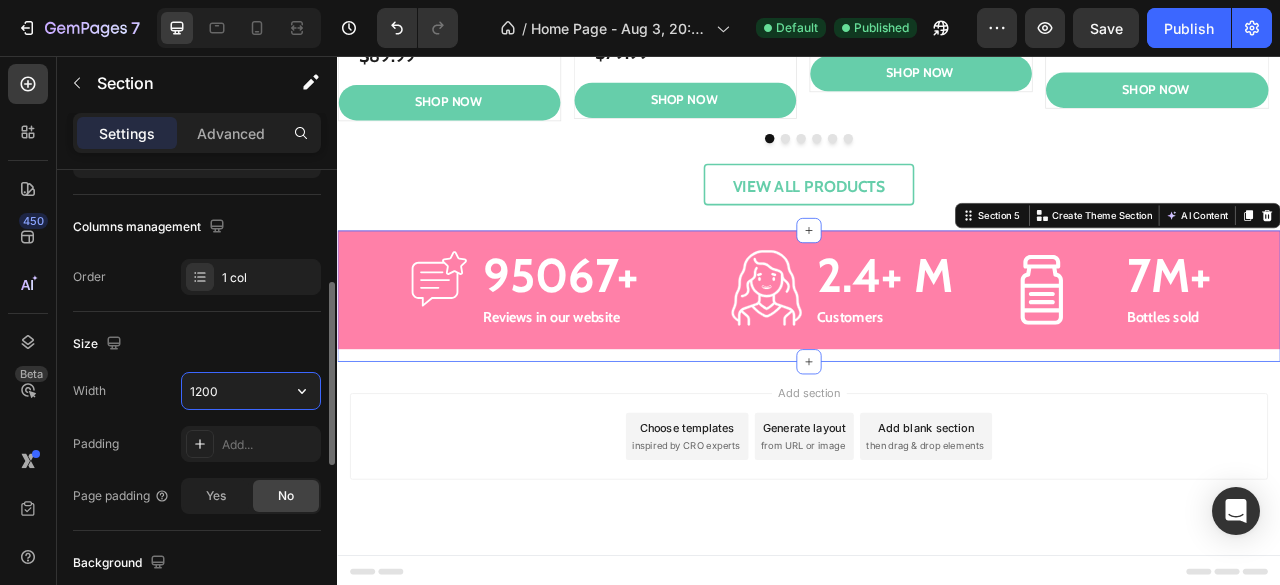 click on "1200" at bounding box center [251, 391] 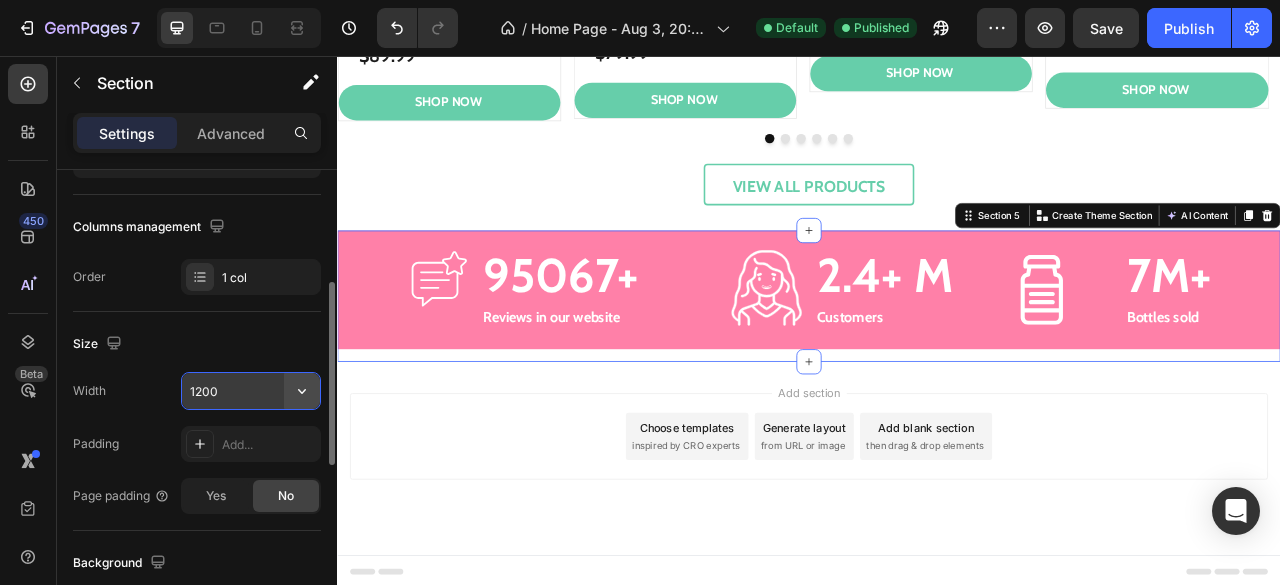 click 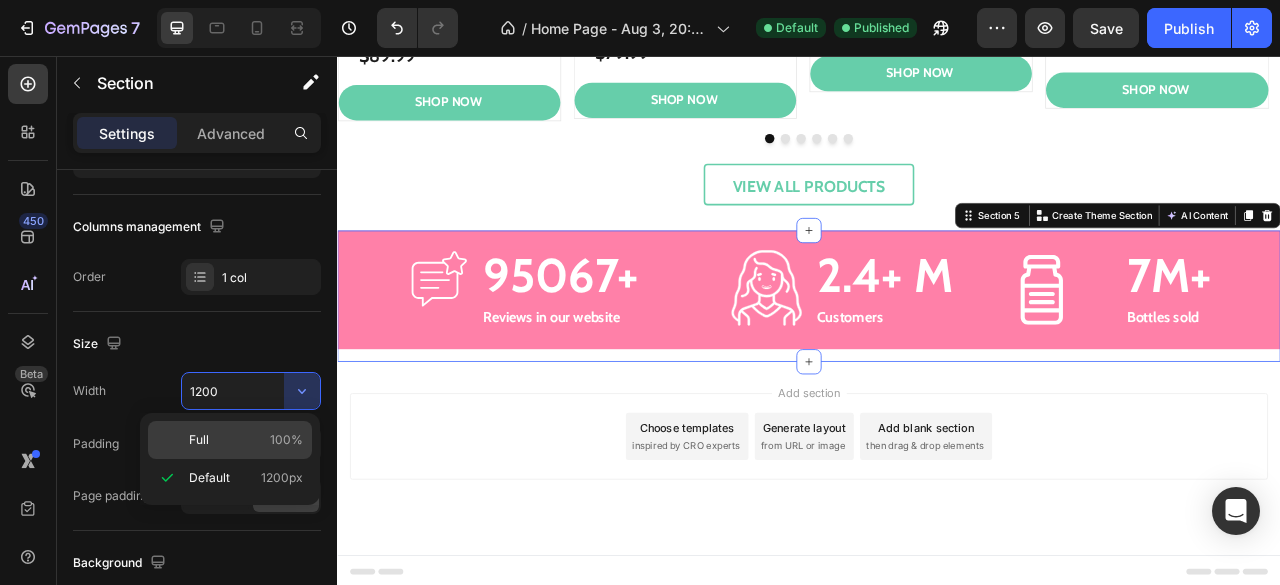 click on "Full 100%" at bounding box center (246, 440) 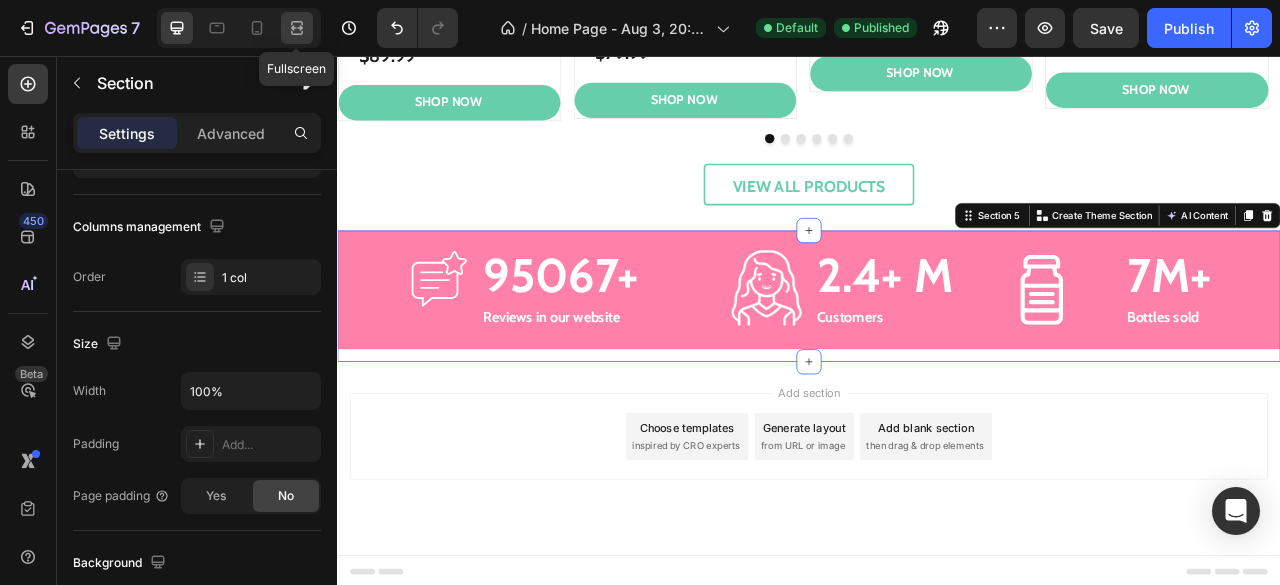 click 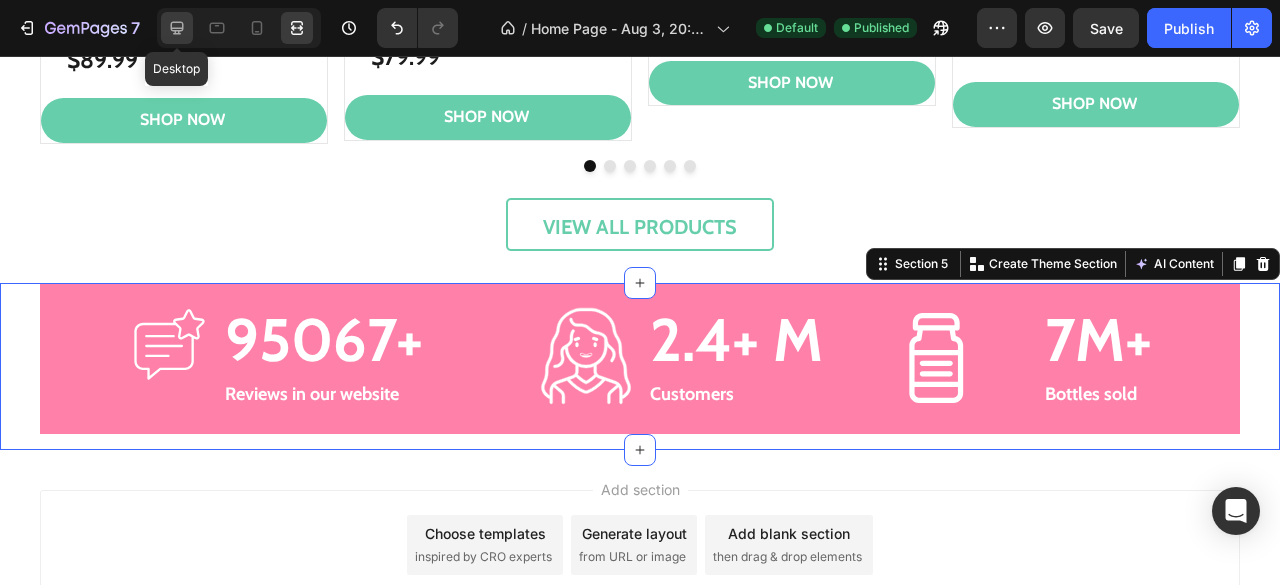 click 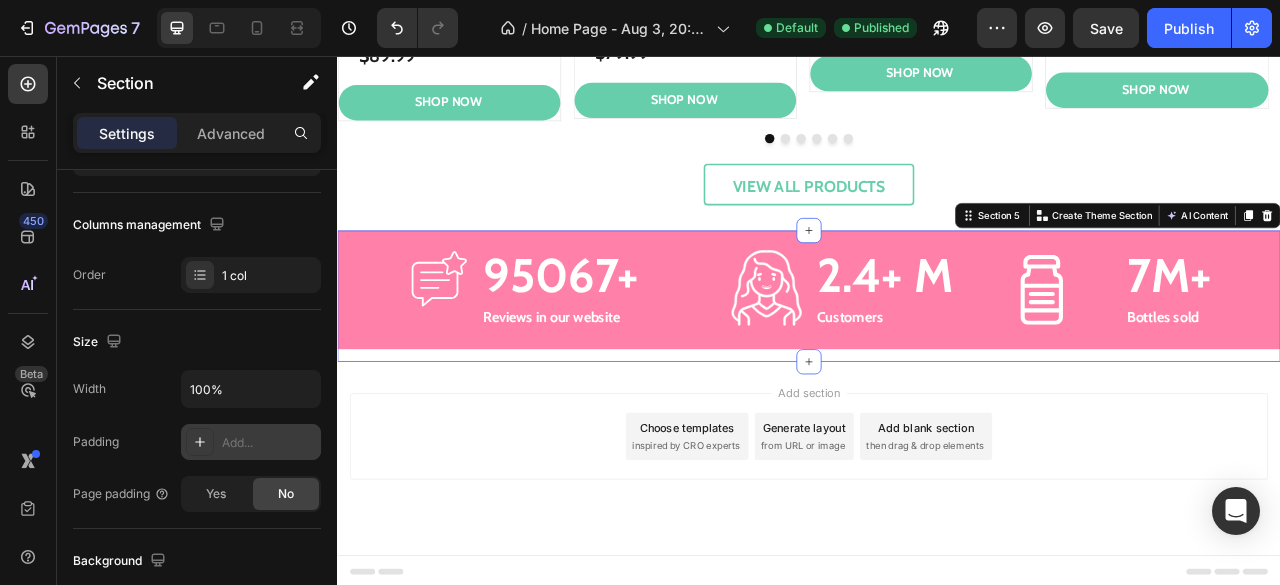 scroll, scrollTop: 0, scrollLeft: 0, axis: both 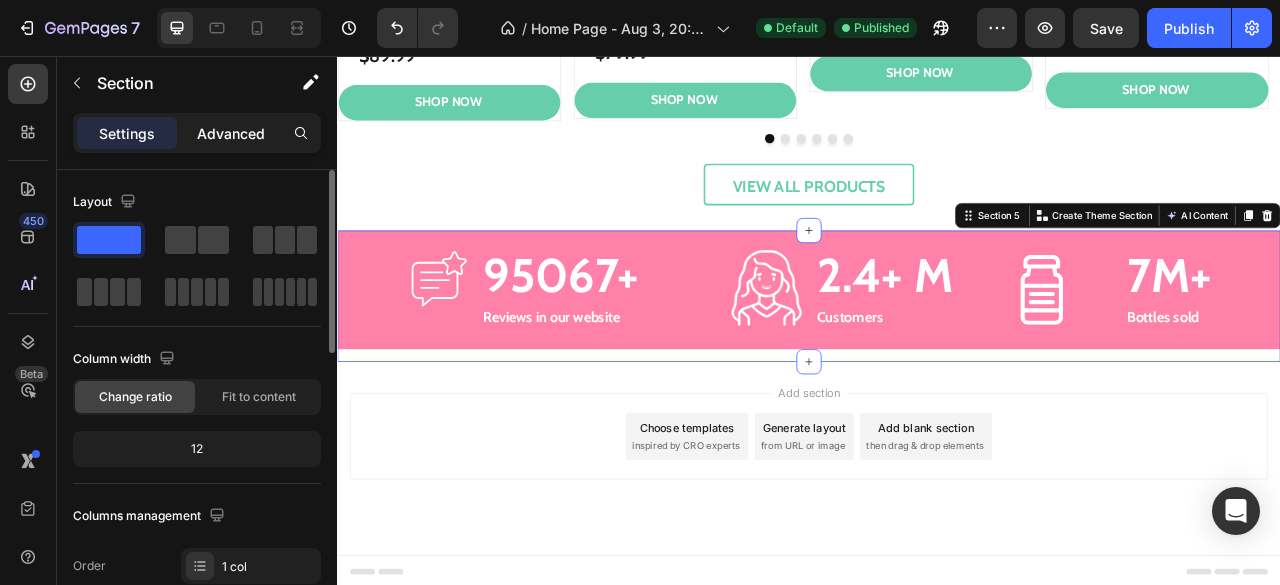 click on "Advanced" at bounding box center (231, 133) 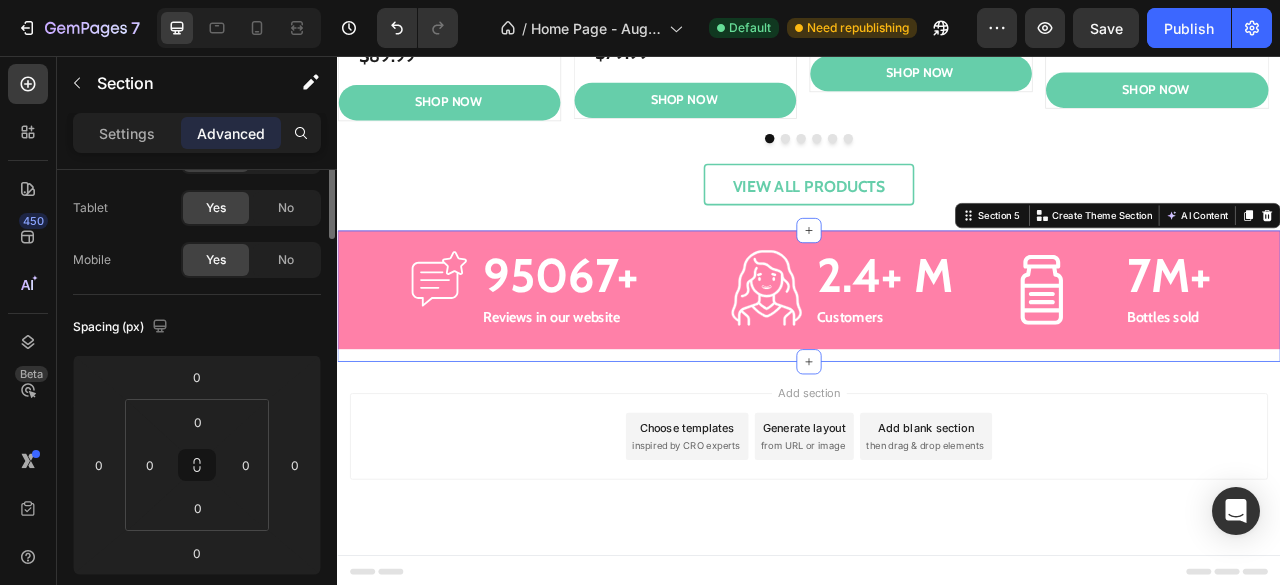 scroll, scrollTop: 0, scrollLeft: 0, axis: both 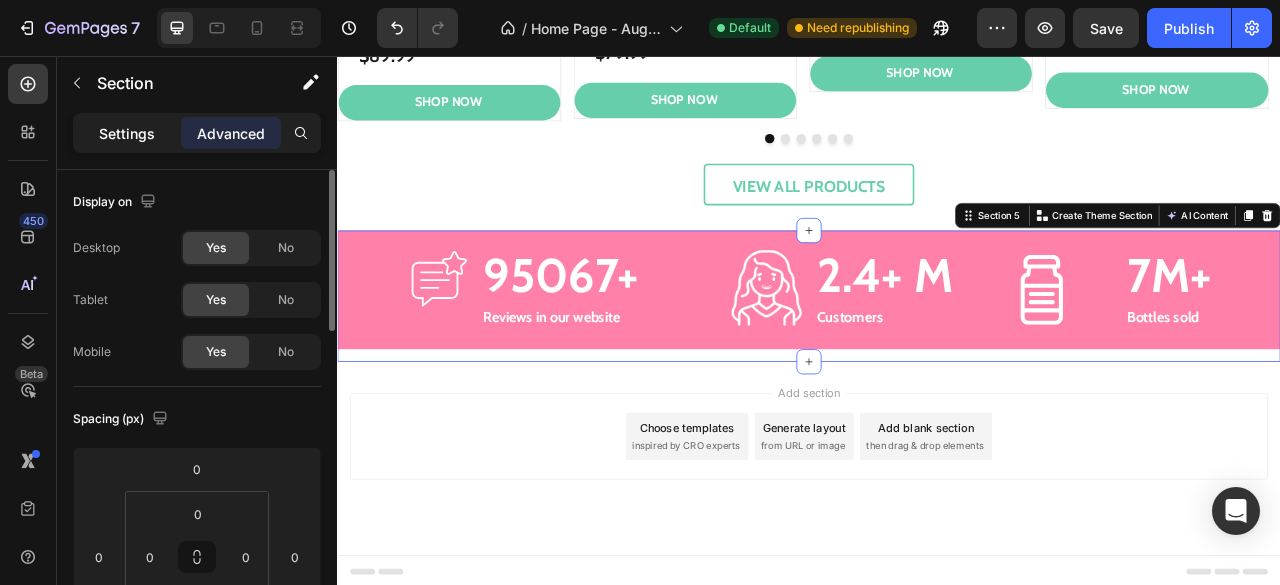 click on "Settings" 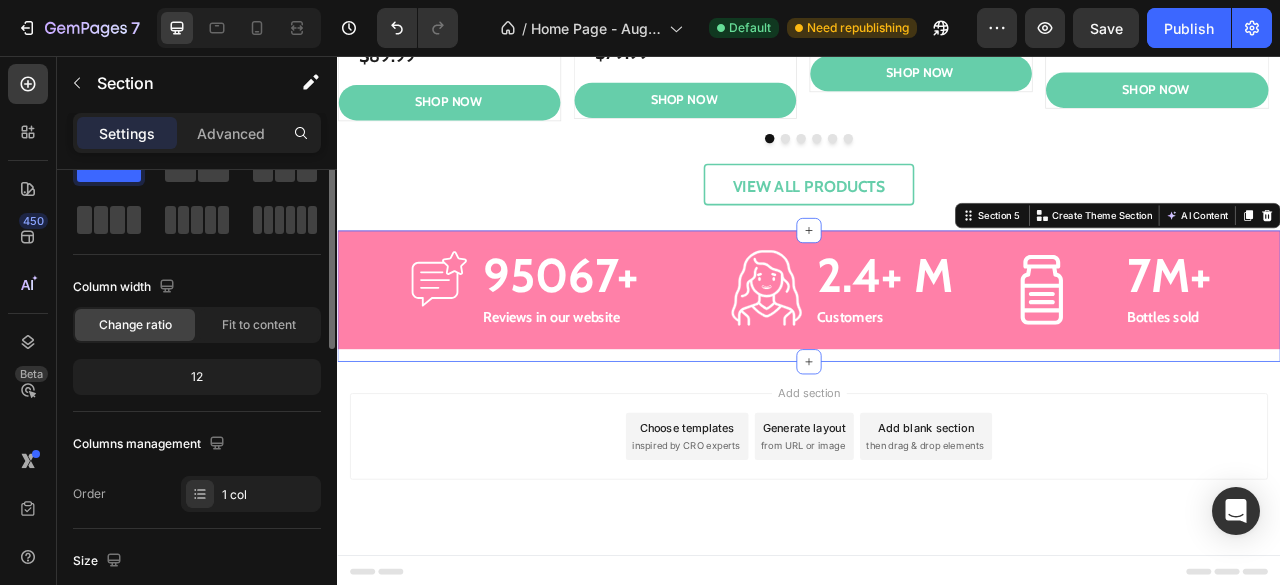 scroll, scrollTop: 82, scrollLeft: 0, axis: vertical 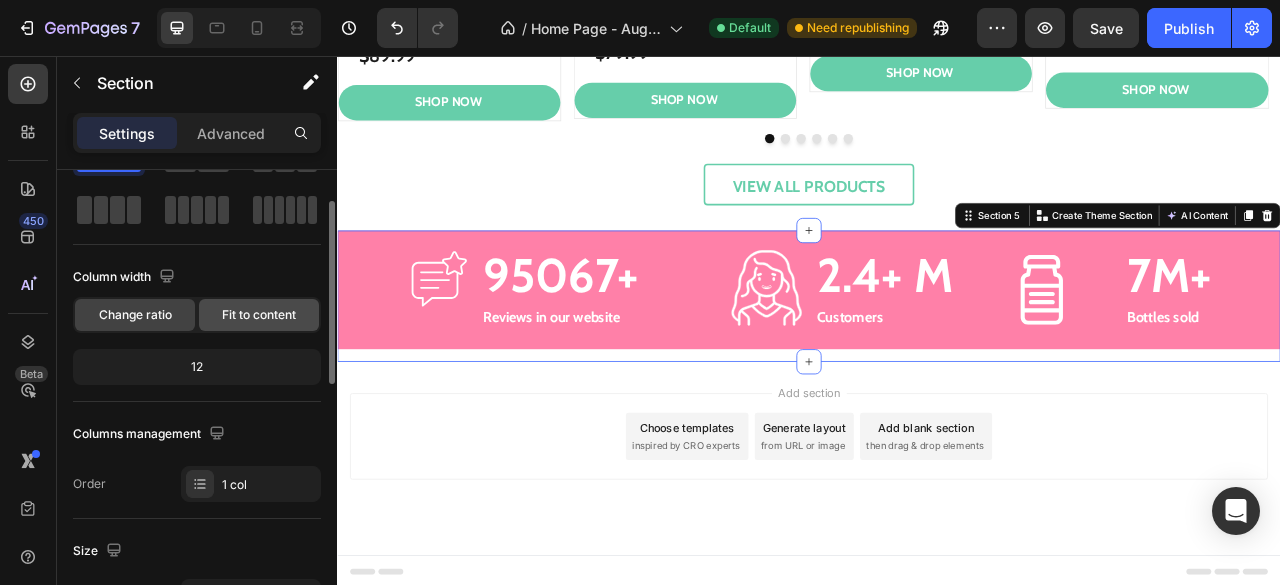 click on "Fit to content" 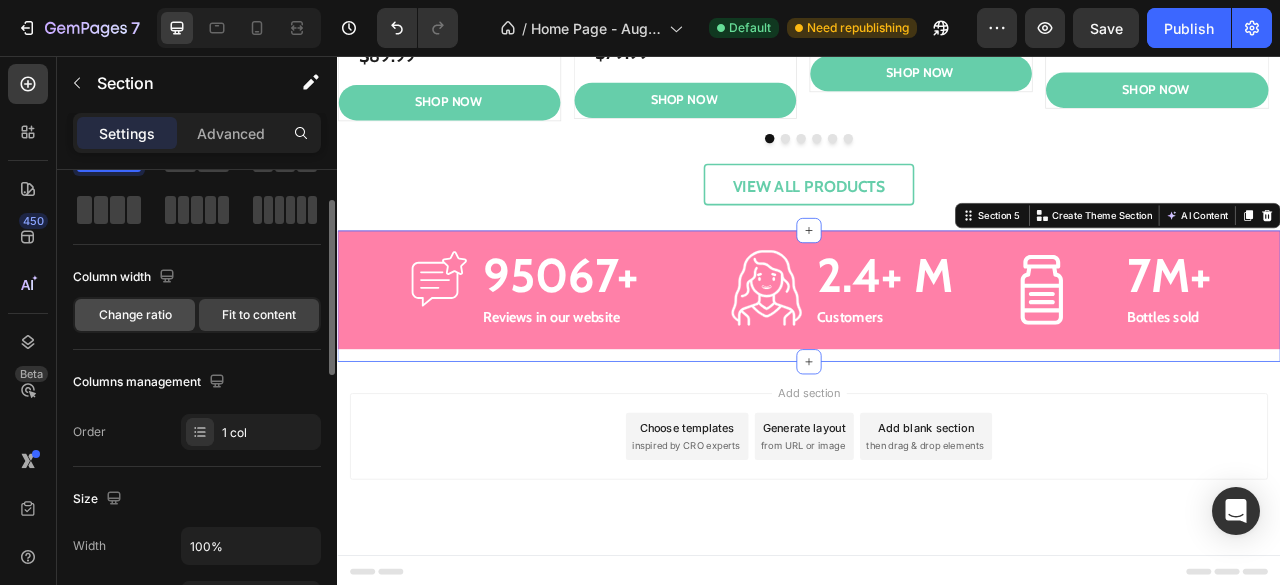 click on "Change ratio" 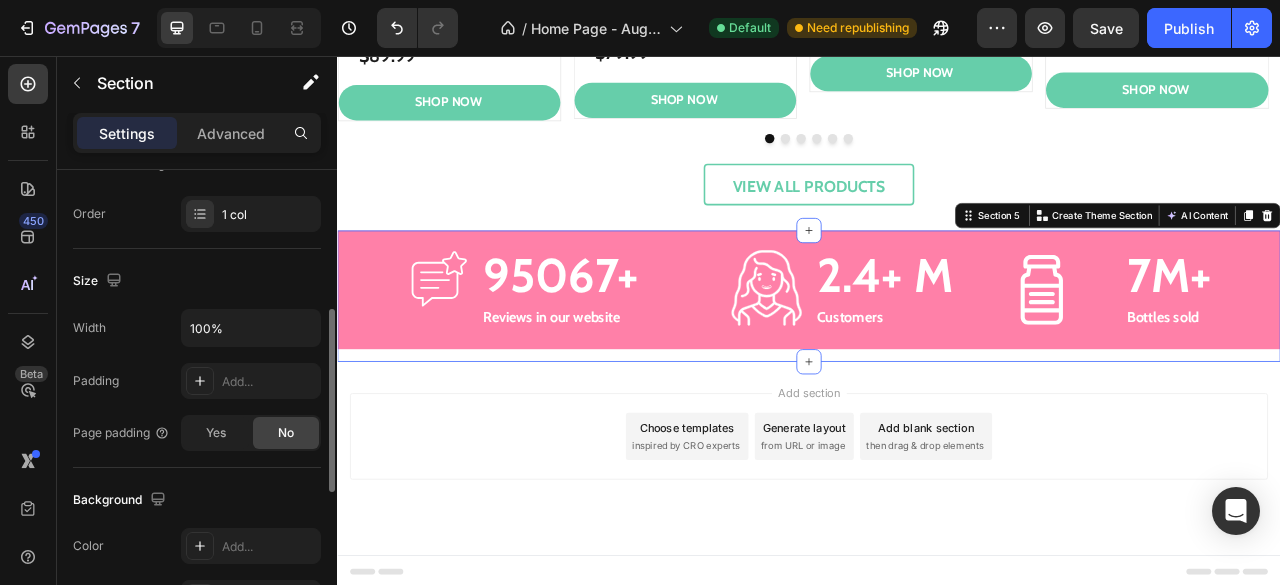 scroll, scrollTop: 357, scrollLeft: 0, axis: vertical 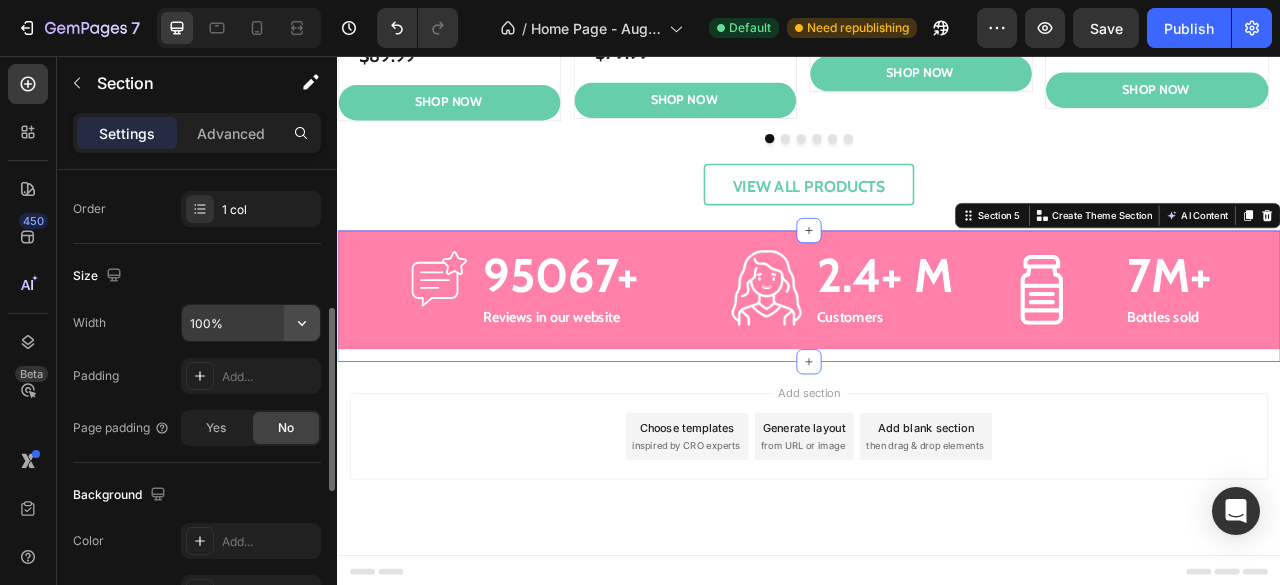 click 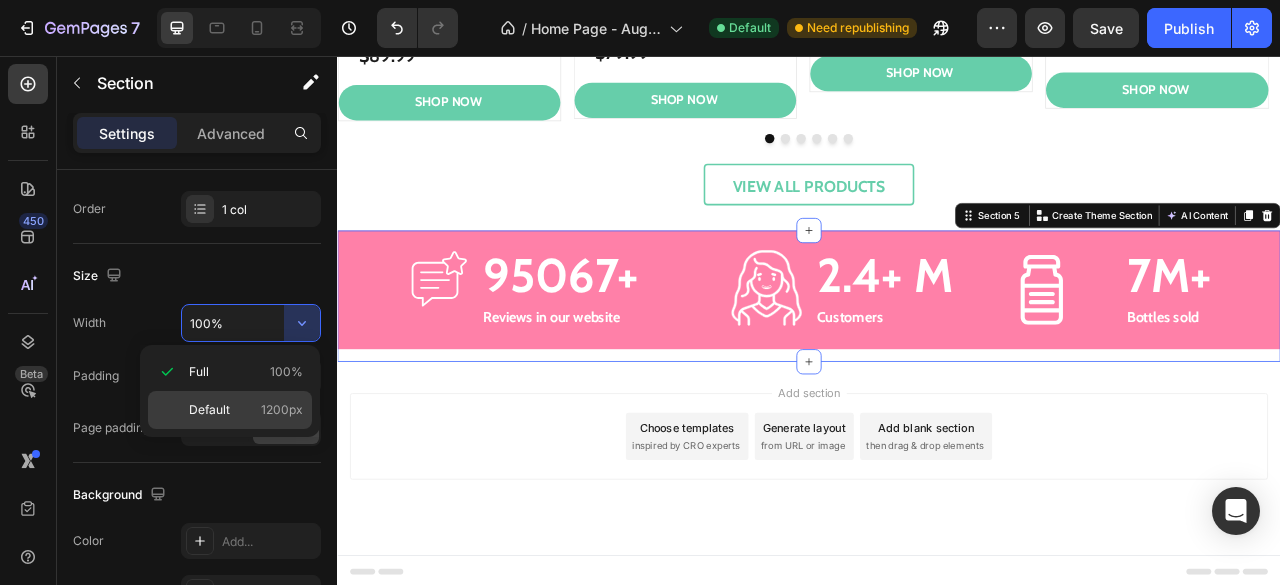 click on "Default" at bounding box center [209, 410] 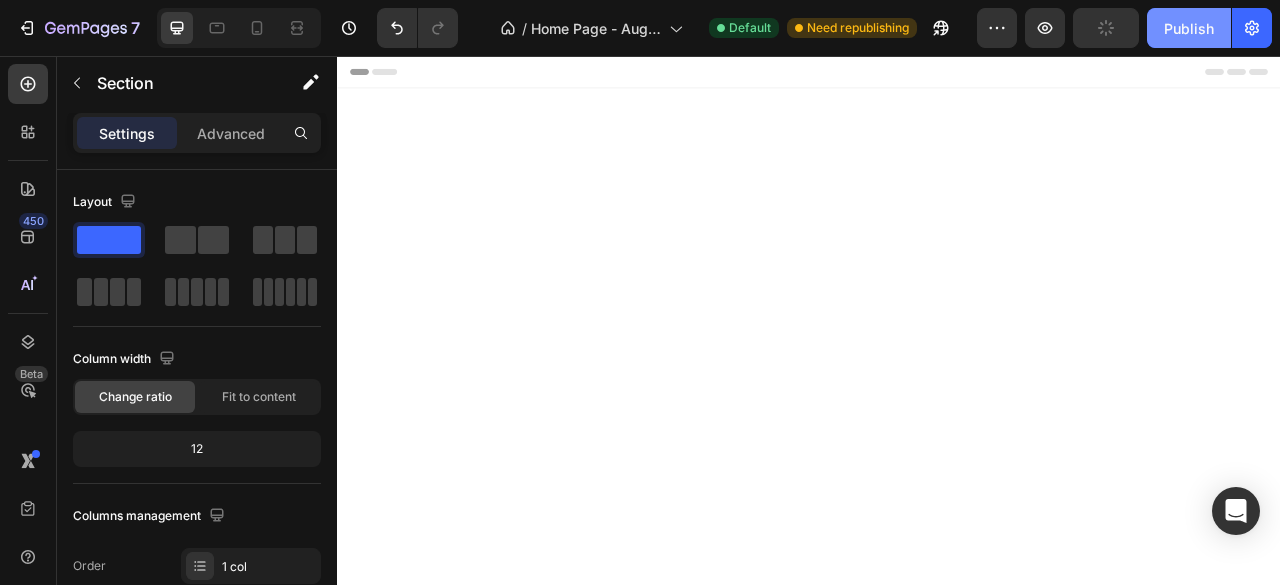 scroll, scrollTop: 1891, scrollLeft: 0, axis: vertical 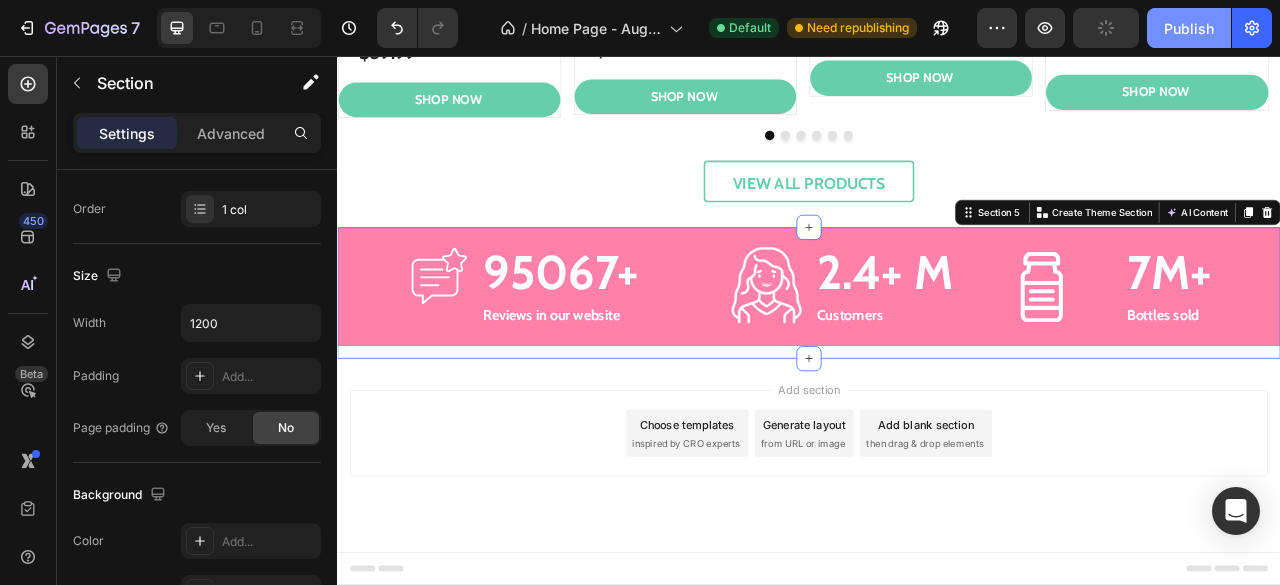 click on "Publish" 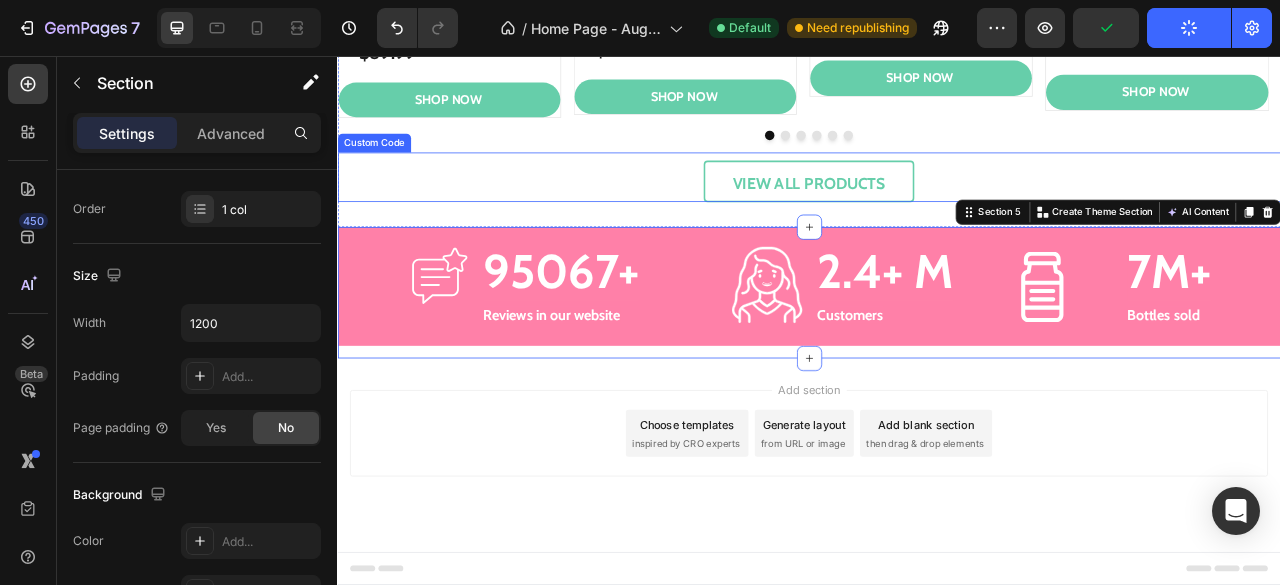 type 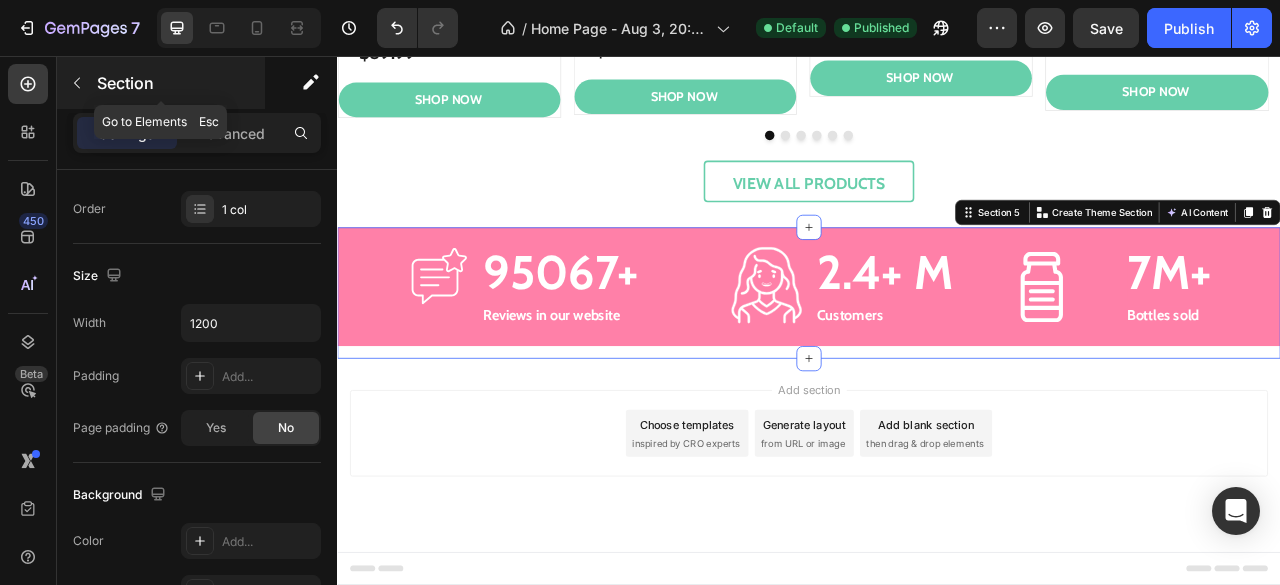 click 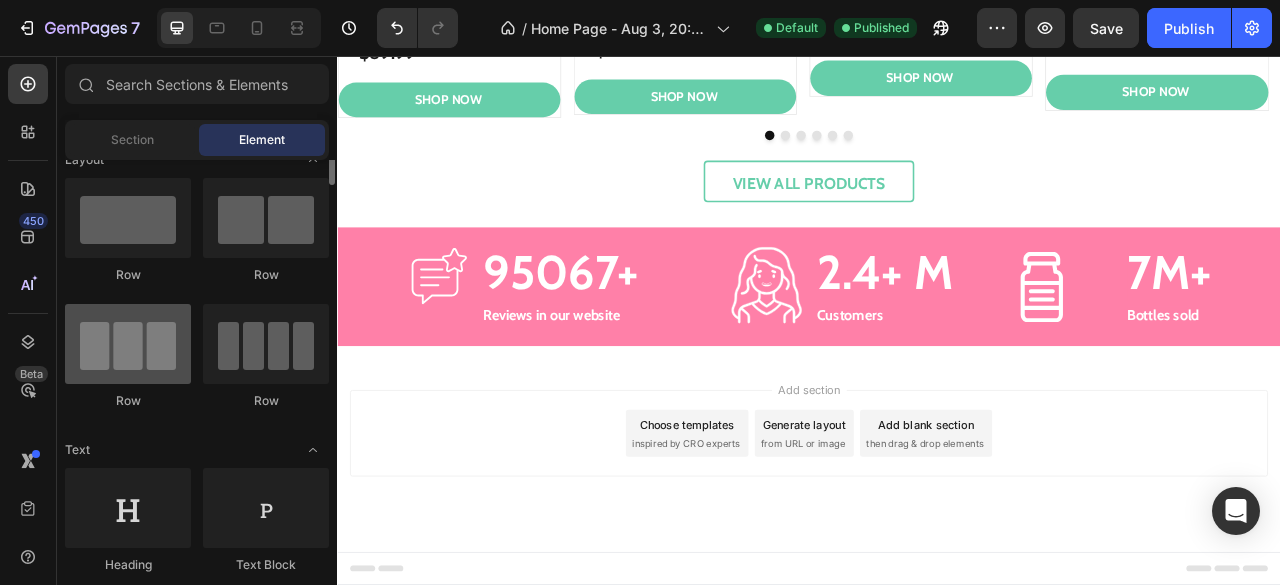 scroll, scrollTop: 20, scrollLeft: 0, axis: vertical 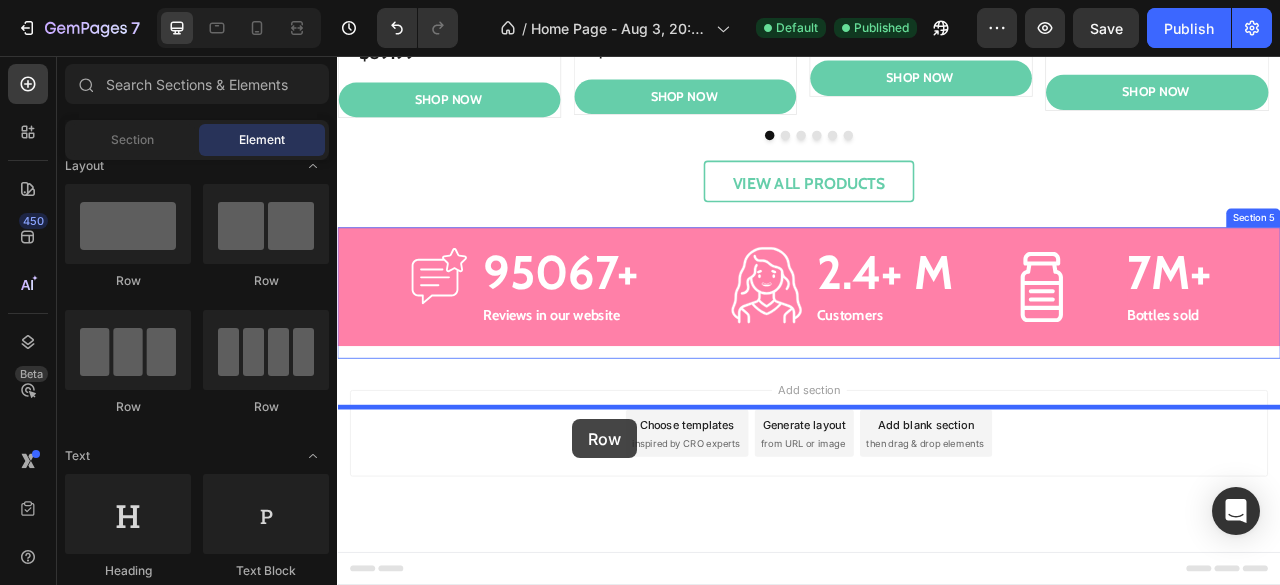 drag, startPoint x: 463, startPoint y: 288, endPoint x: 643, endPoint y: 518, distance: 292.06165 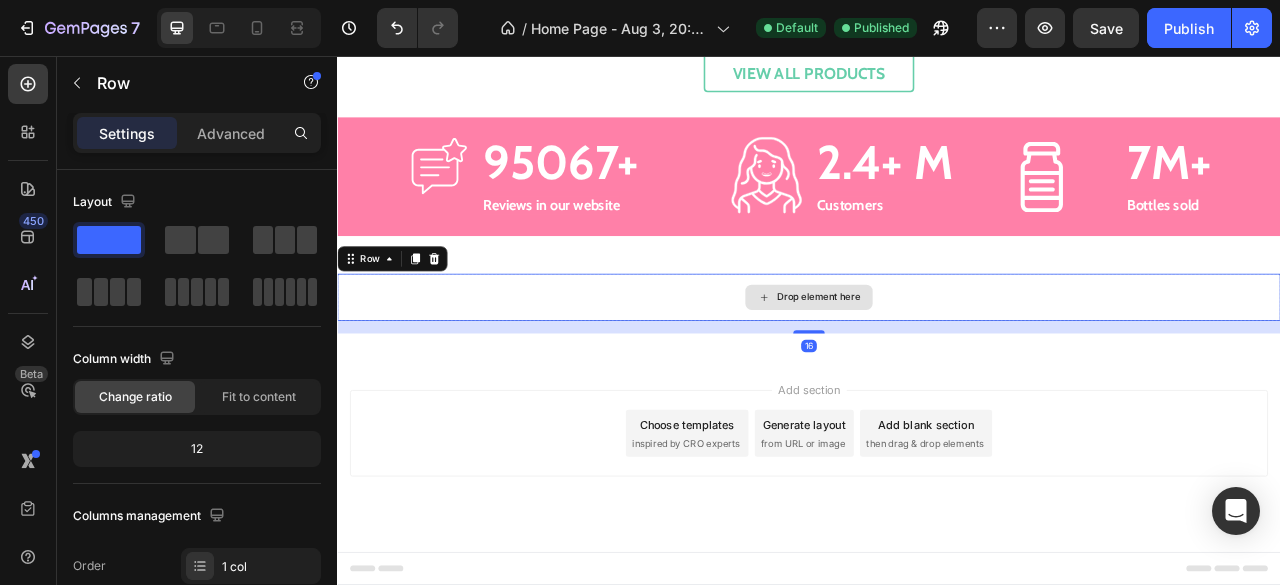 scroll, scrollTop: 2011, scrollLeft: 0, axis: vertical 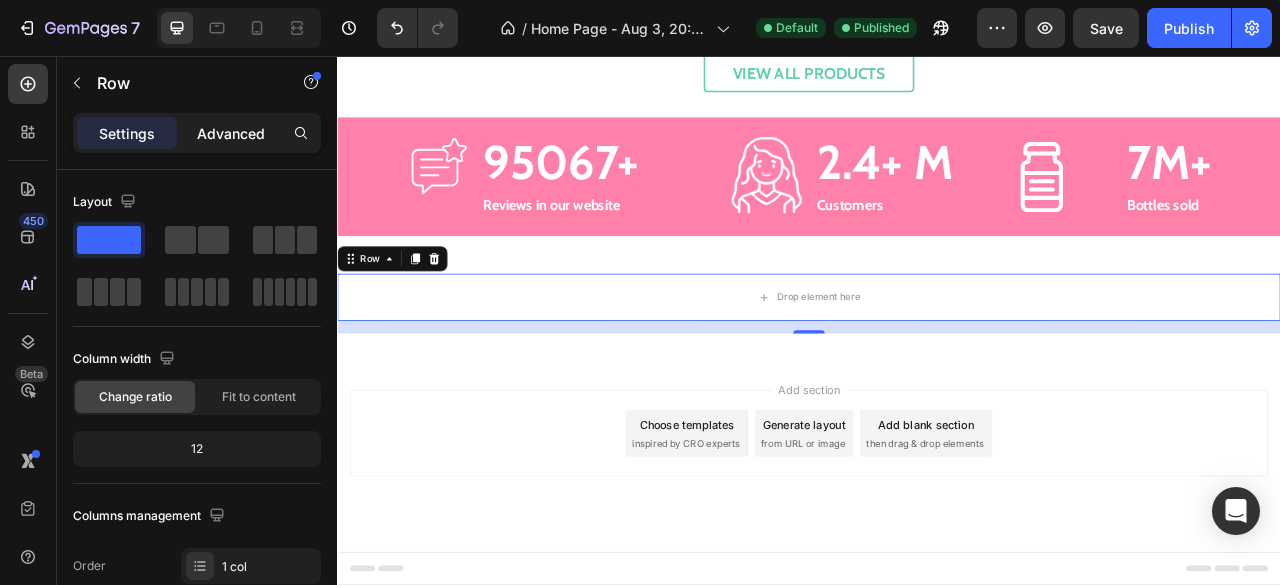 click on "Advanced" 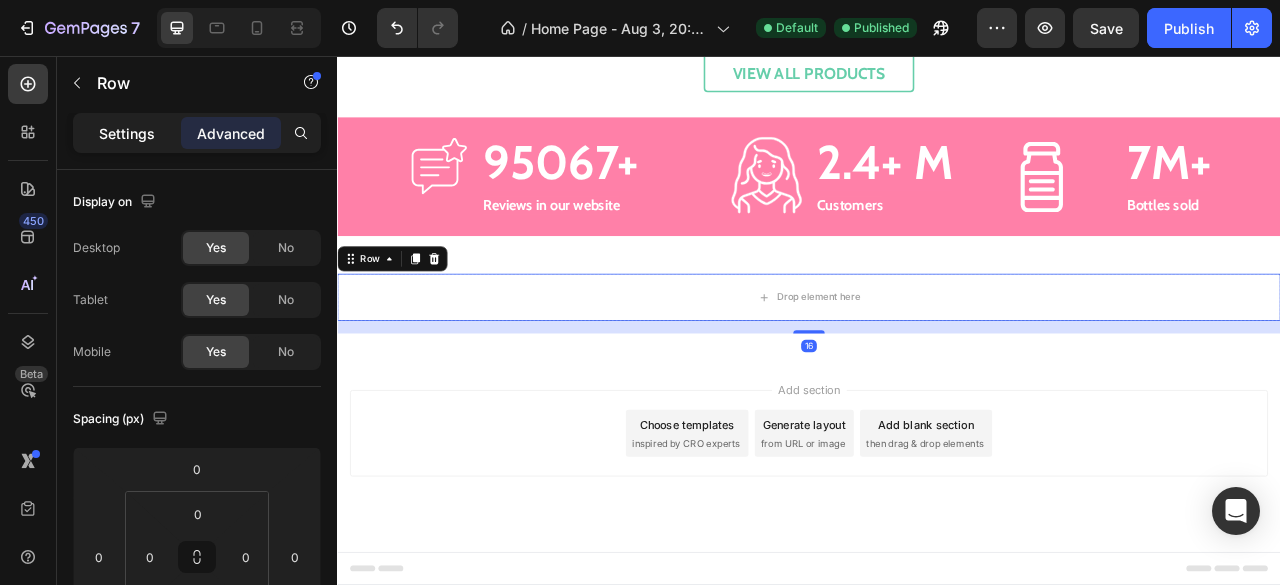 click on "Settings" at bounding box center (127, 133) 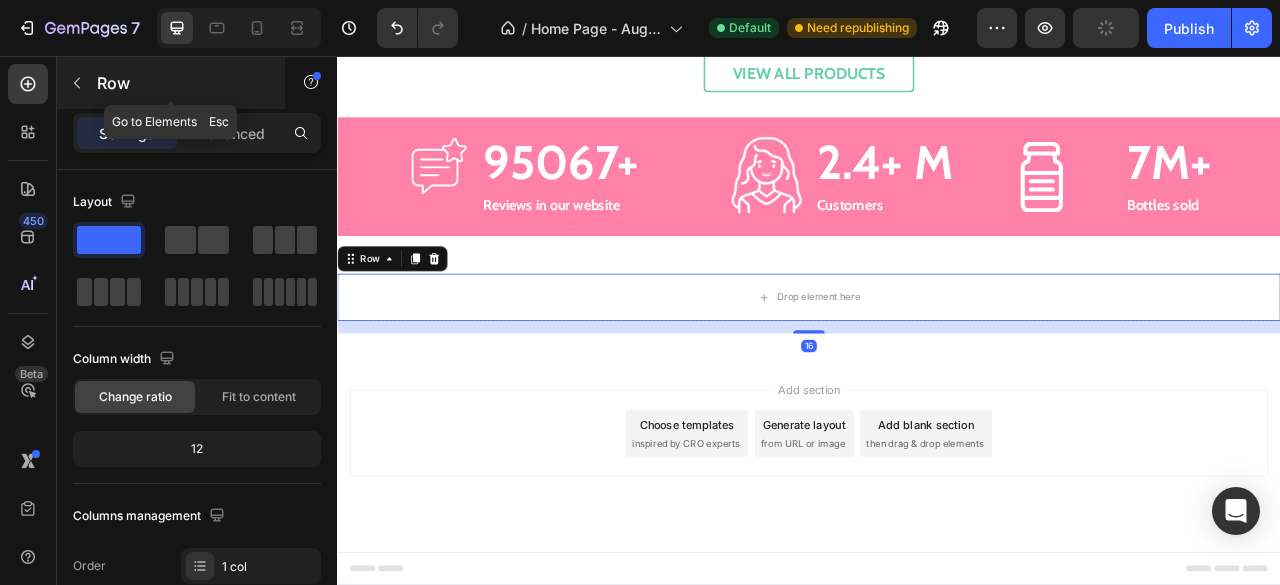 click 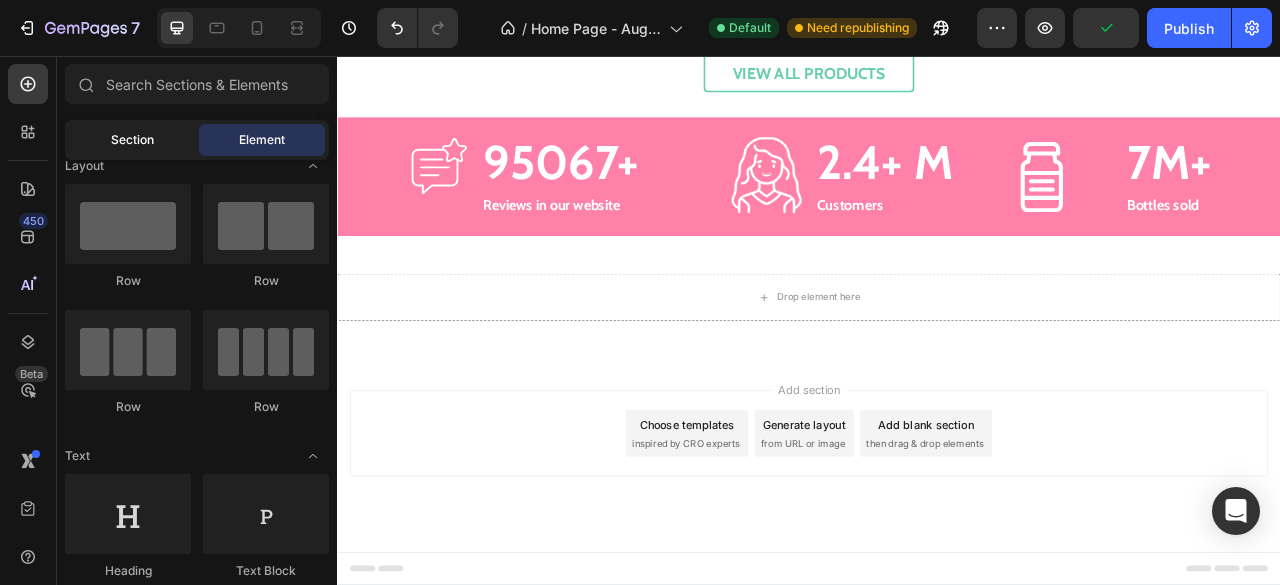 click on "Section" 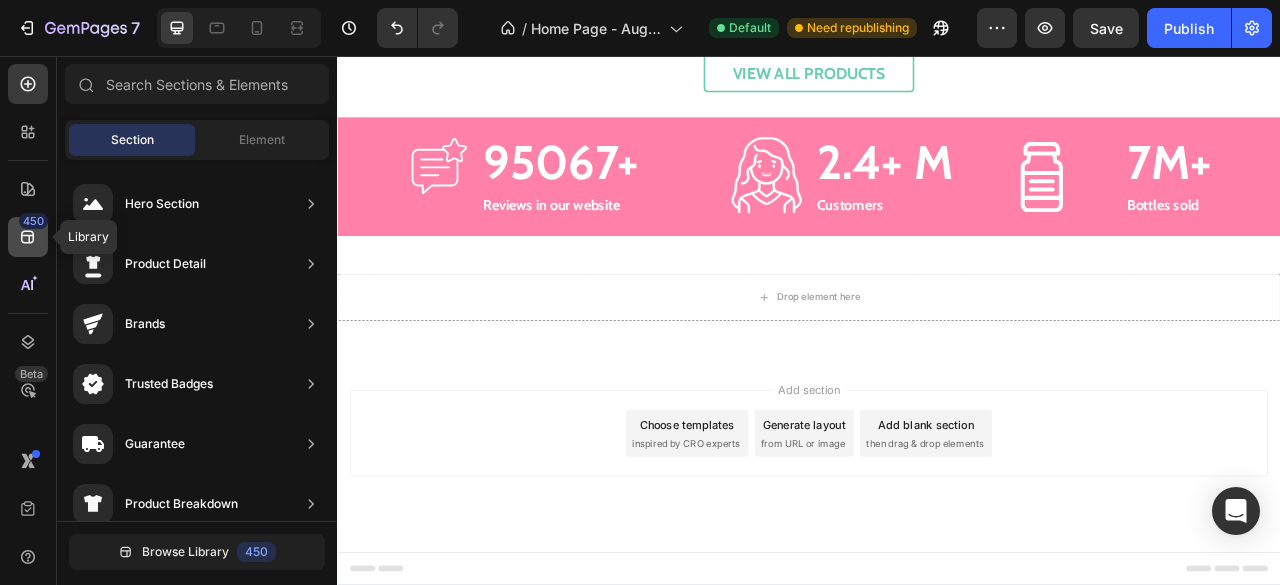 click 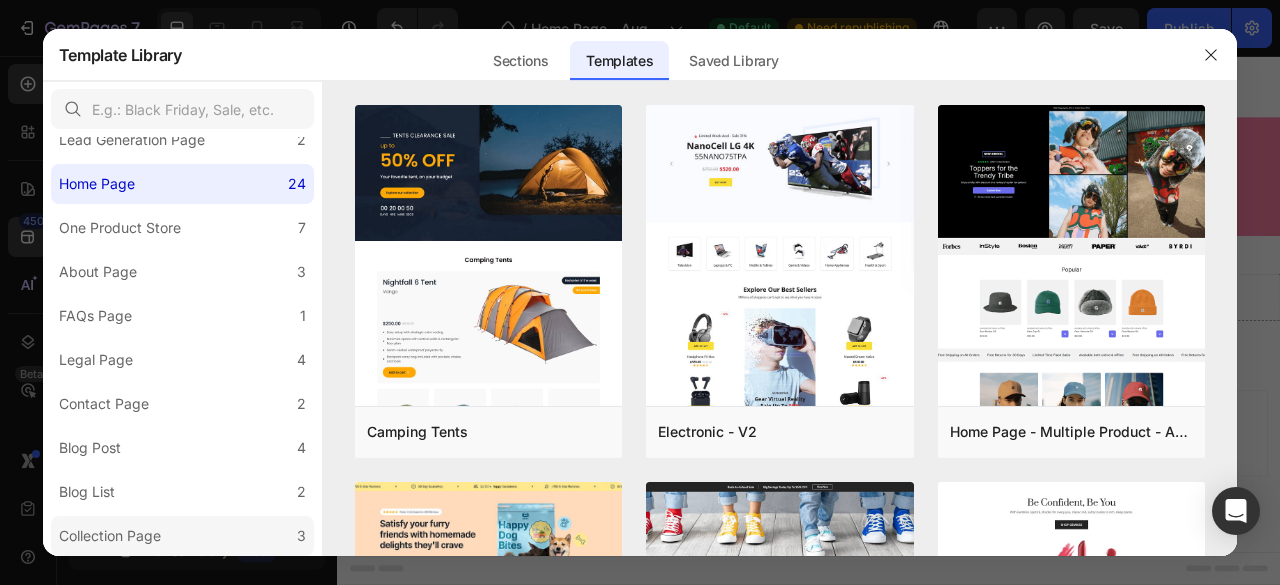scroll, scrollTop: 0, scrollLeft: 0, axis: both 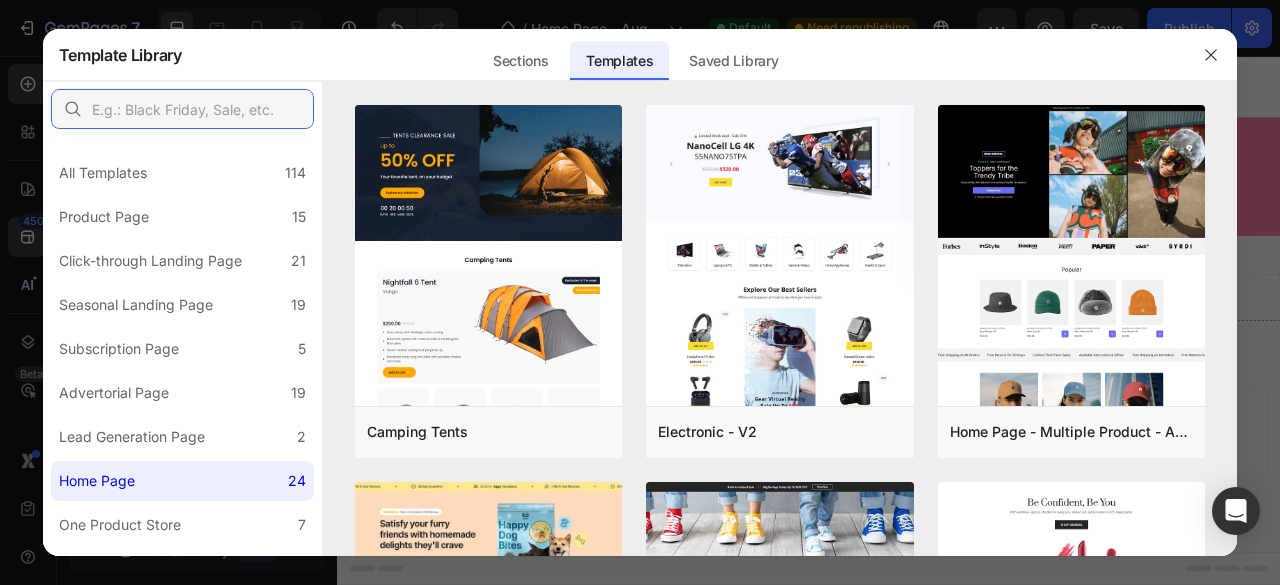 click at bounding box center (182, 109) 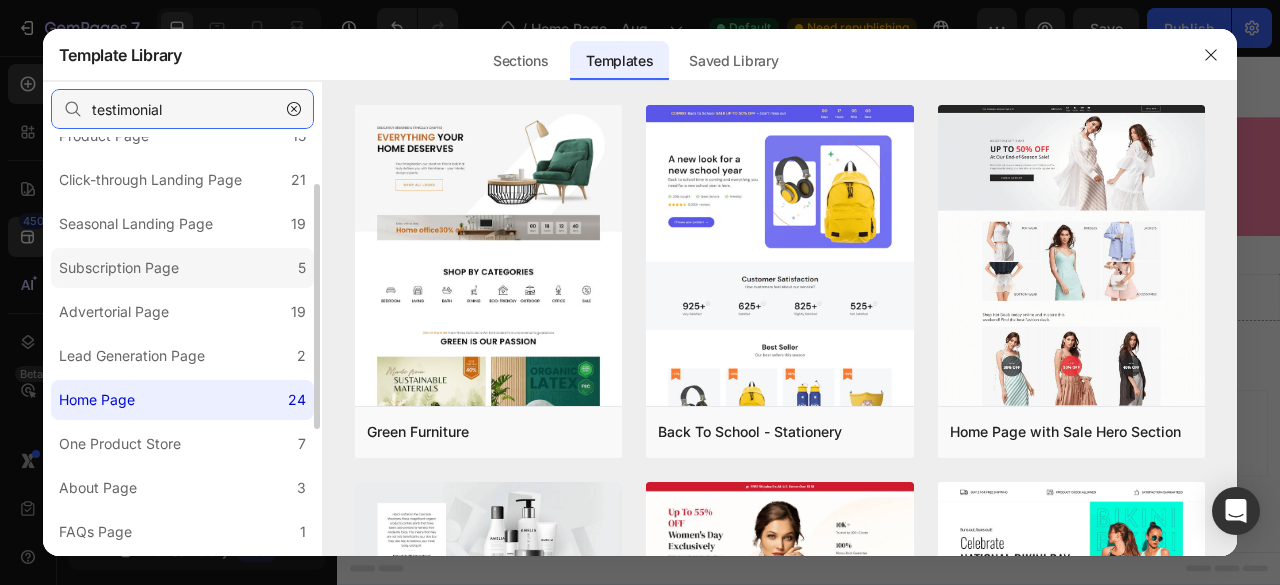 scroll, scrollTop: 0, scrollLeft: 0, axis: both 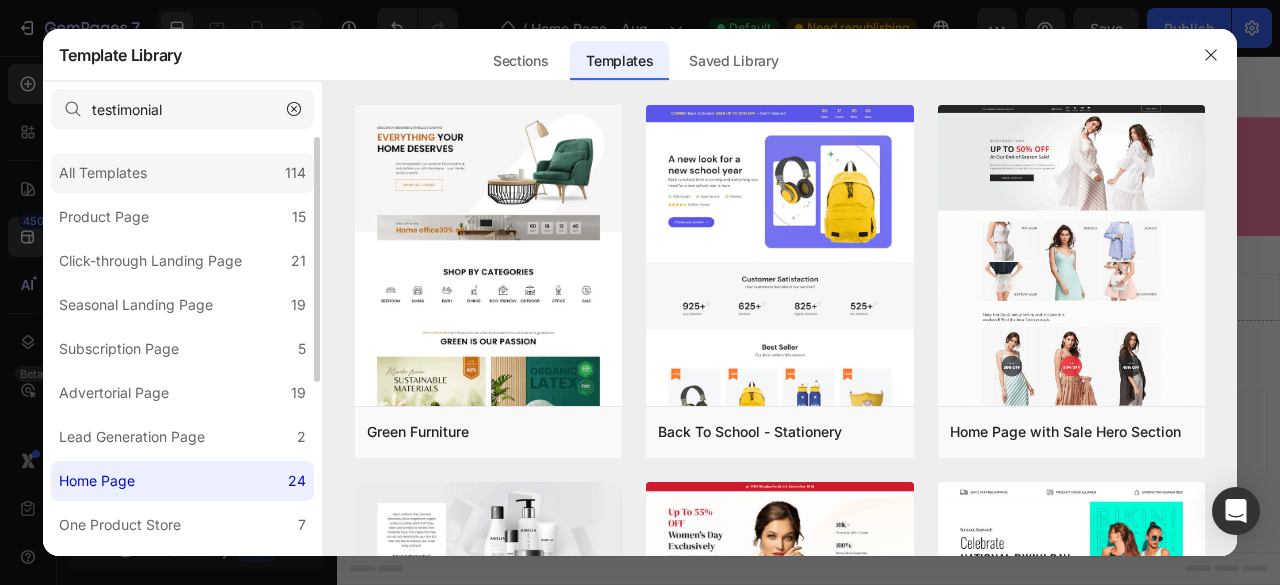 click on "All Templates 114" 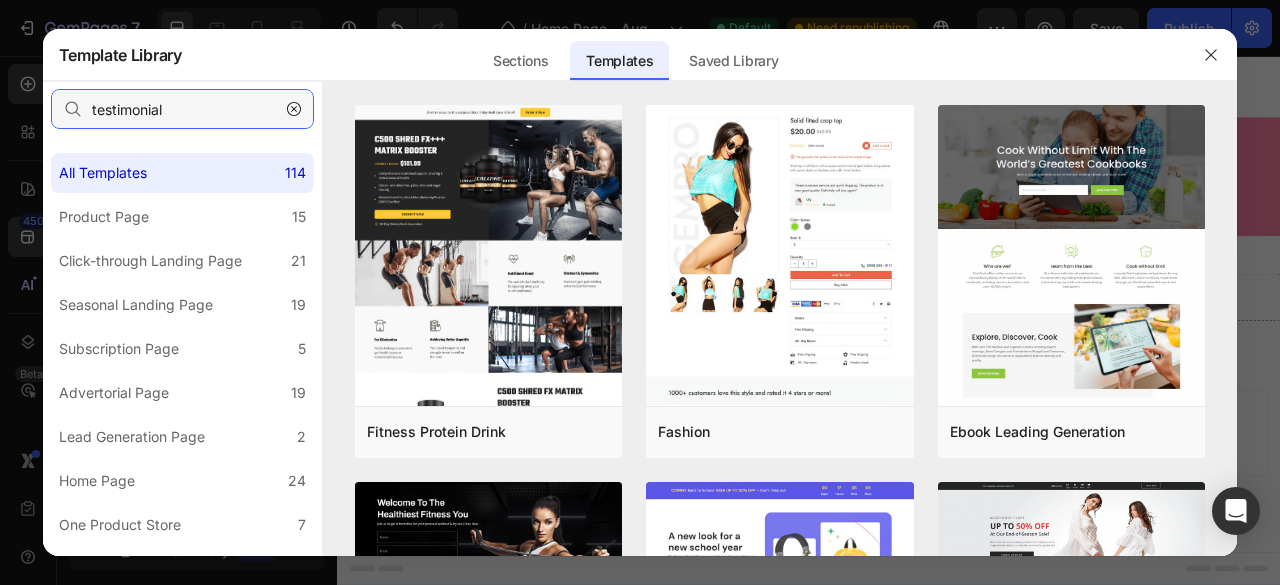 click on "testimonial" at bounding box center (182, 109) 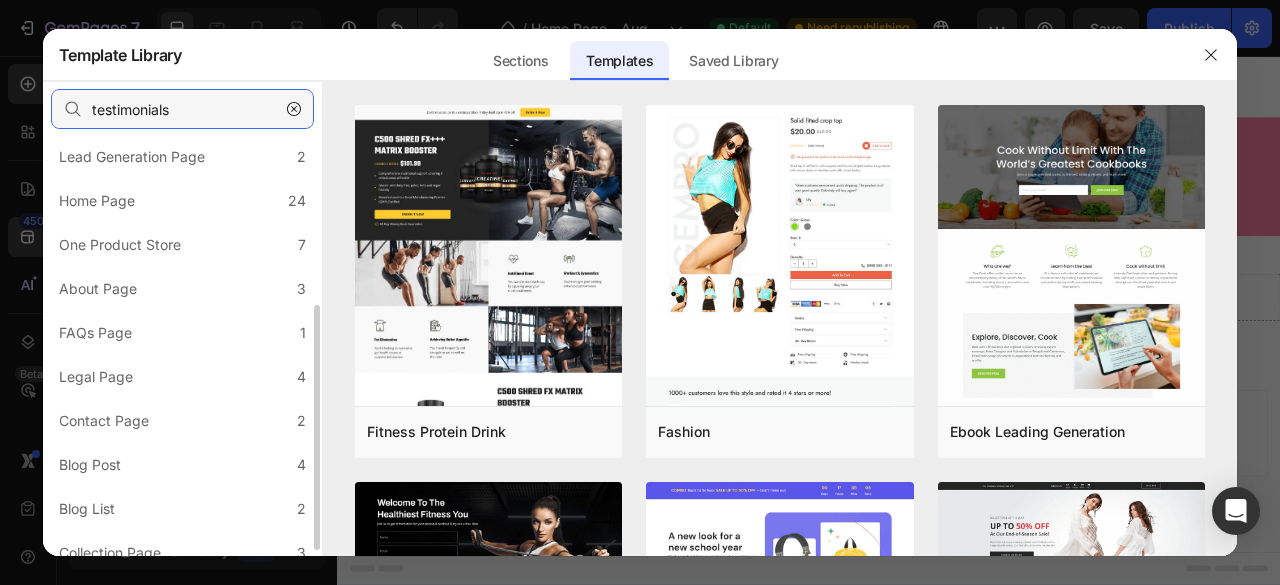 scroll, scrollTop: 297, scrollLeft: 0, axis: vertical 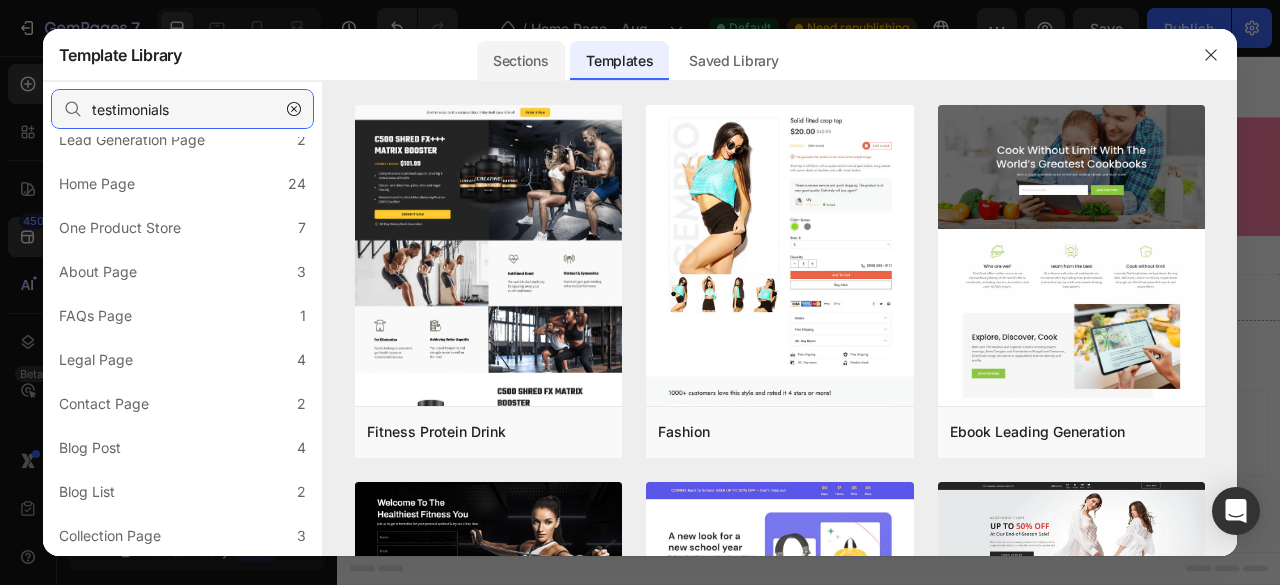 type on "testimonials" 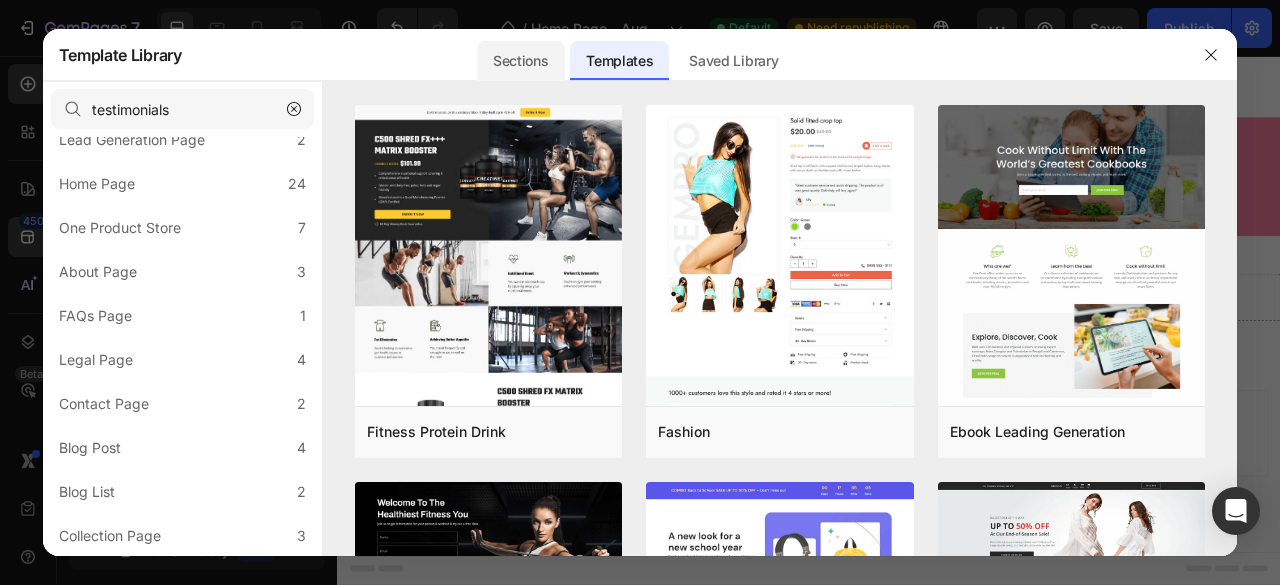 click on "Sections" 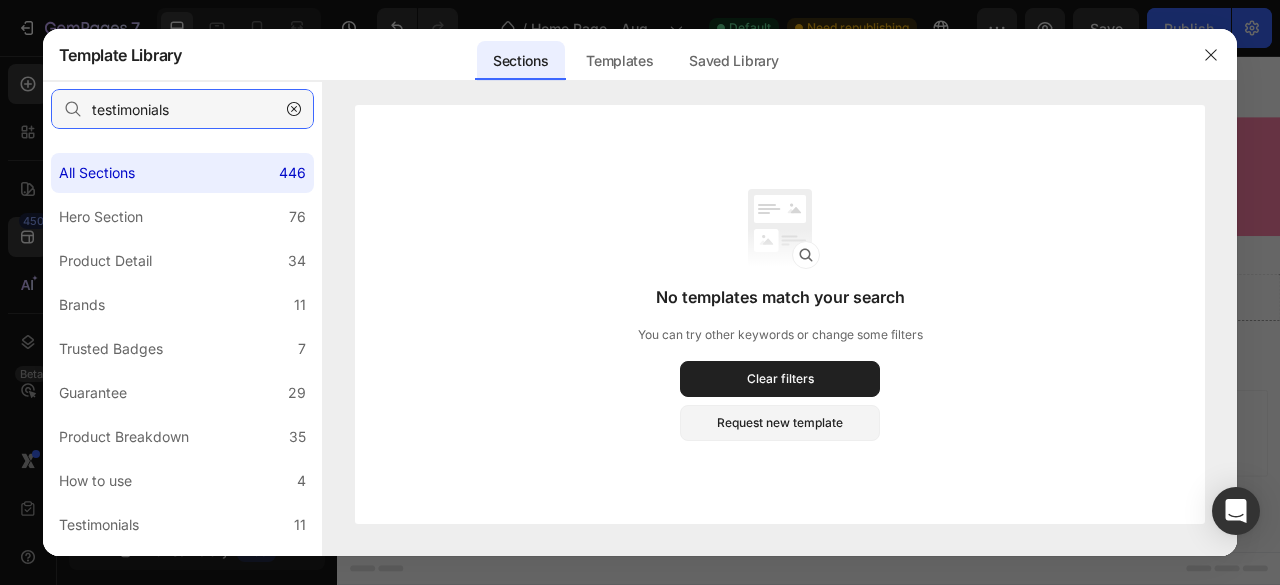 click on "testimonials" at bounding box center [182, 109] 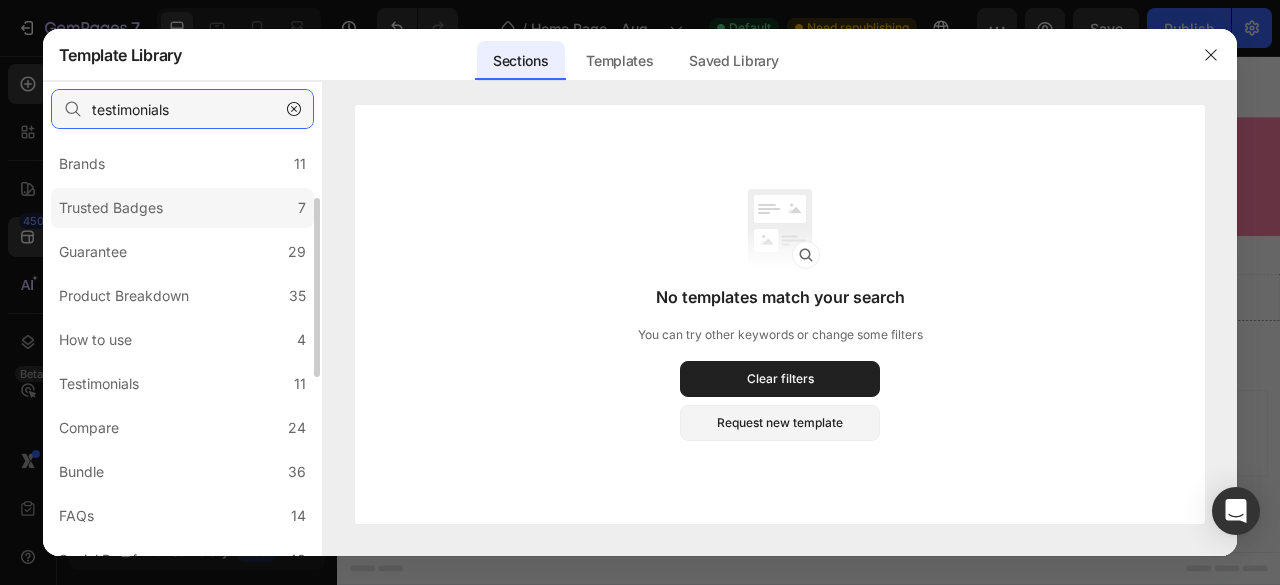 scroll, scrollTop: 142, scrollLeft: 0, axis: vertical 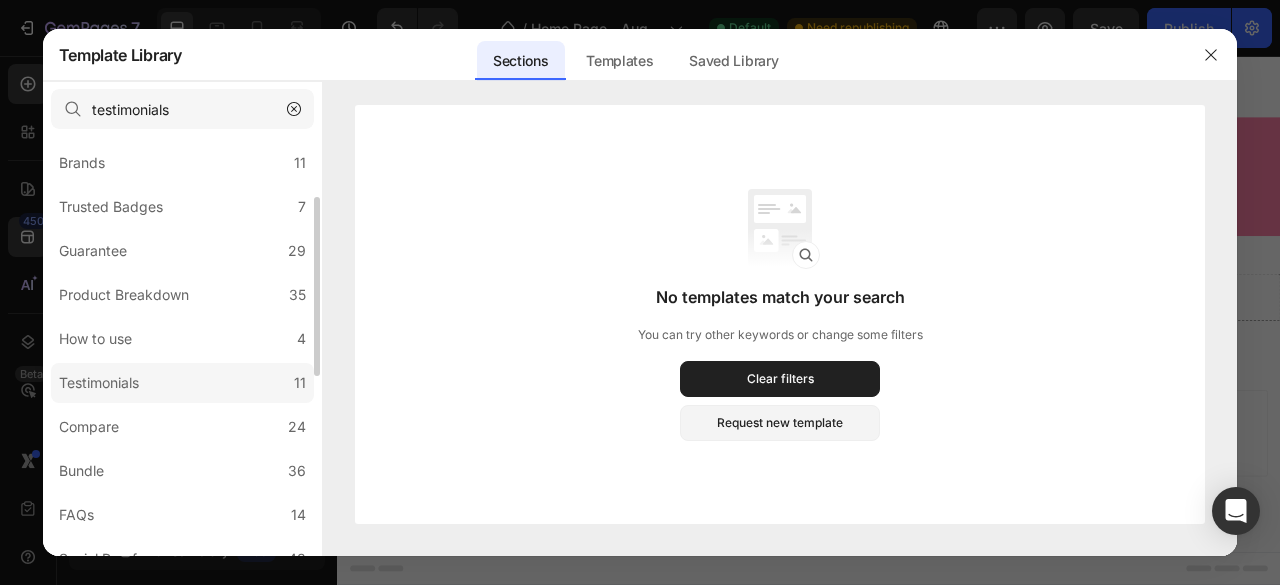 click on "Testimonials 11" 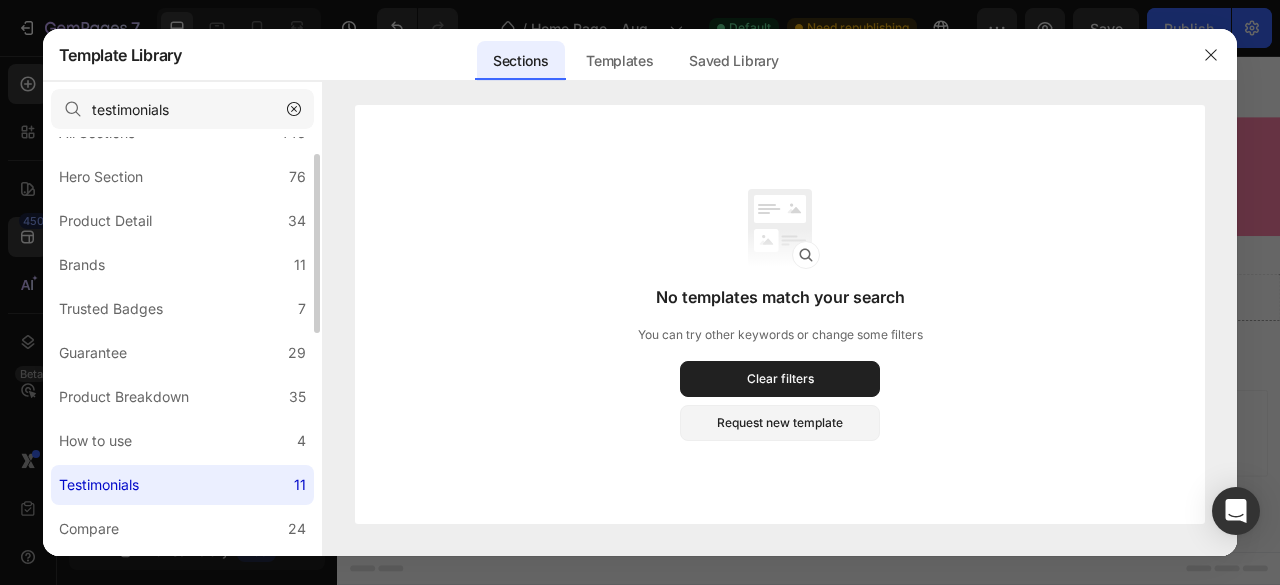 scroll, scrollTop: 29, scrollLeft: 0, axis: vertical 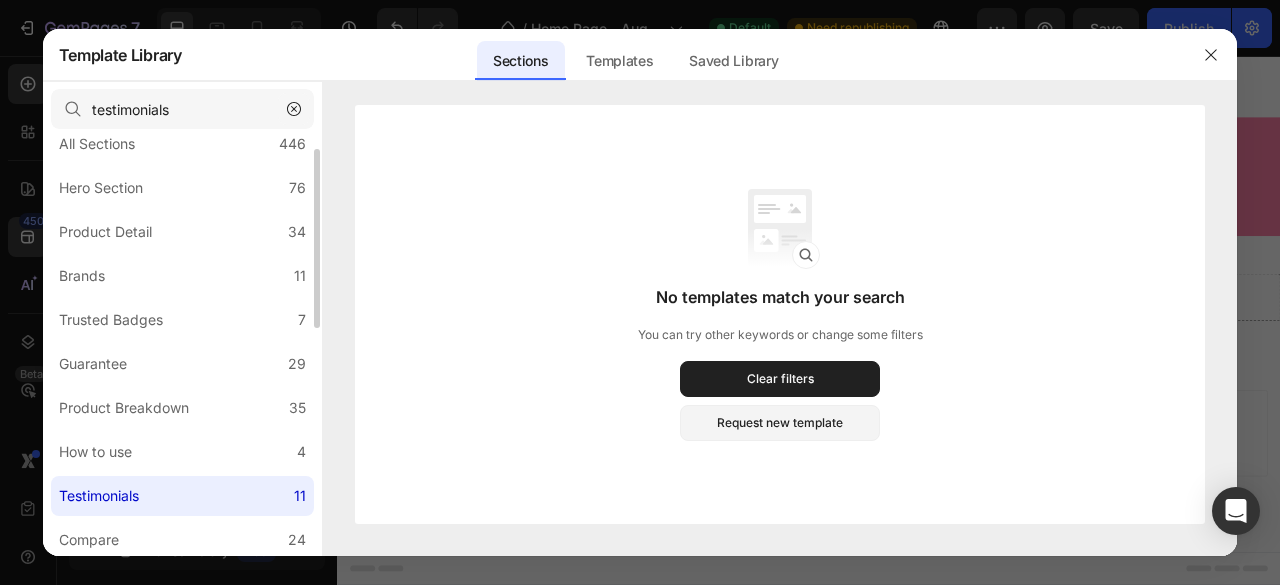 click 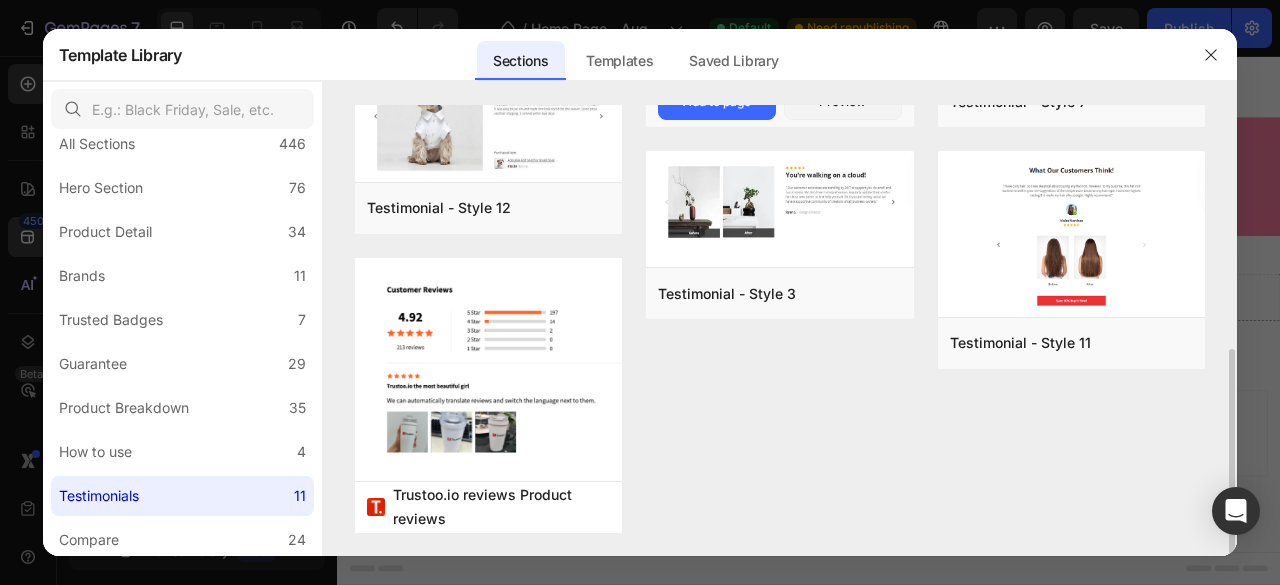 scroll, scrollTop: 0, scrollLeft: 0, axis: both 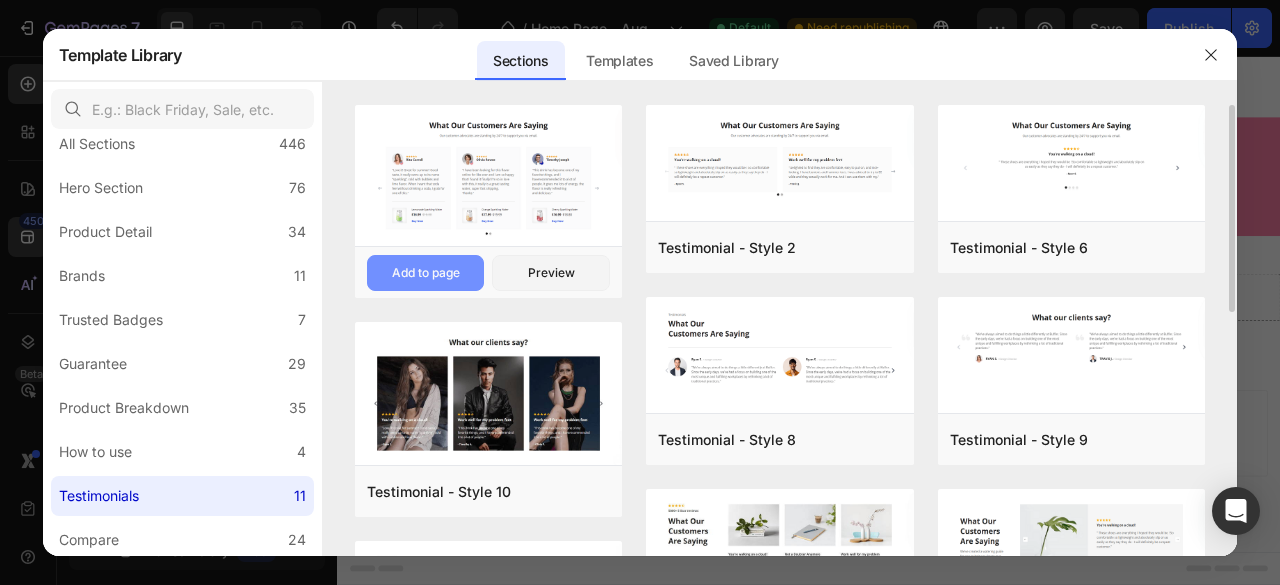 click on "Add to page" at bounding box center [426, 273] 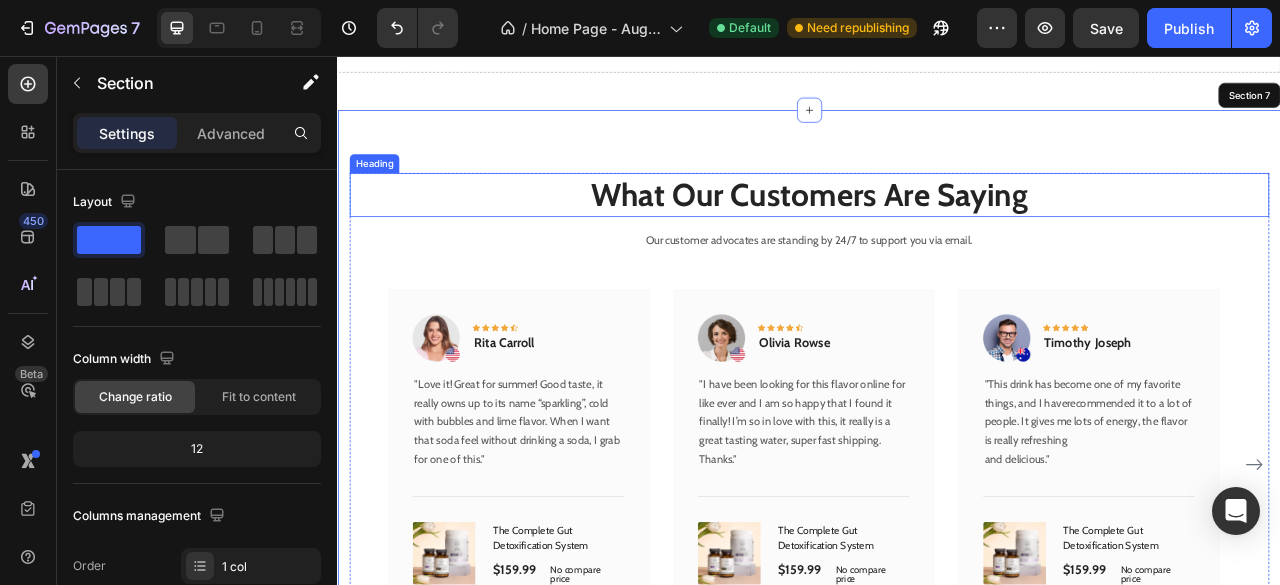 scroll, scrollTop: 2348, scrollLeft: 0, axis: vertical 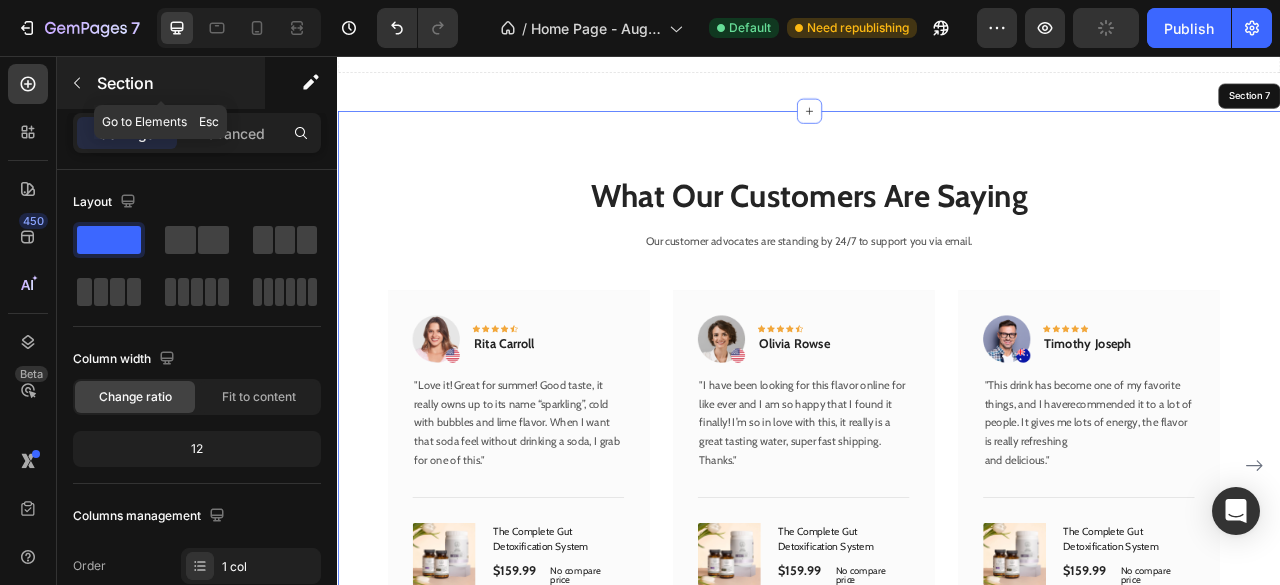 click 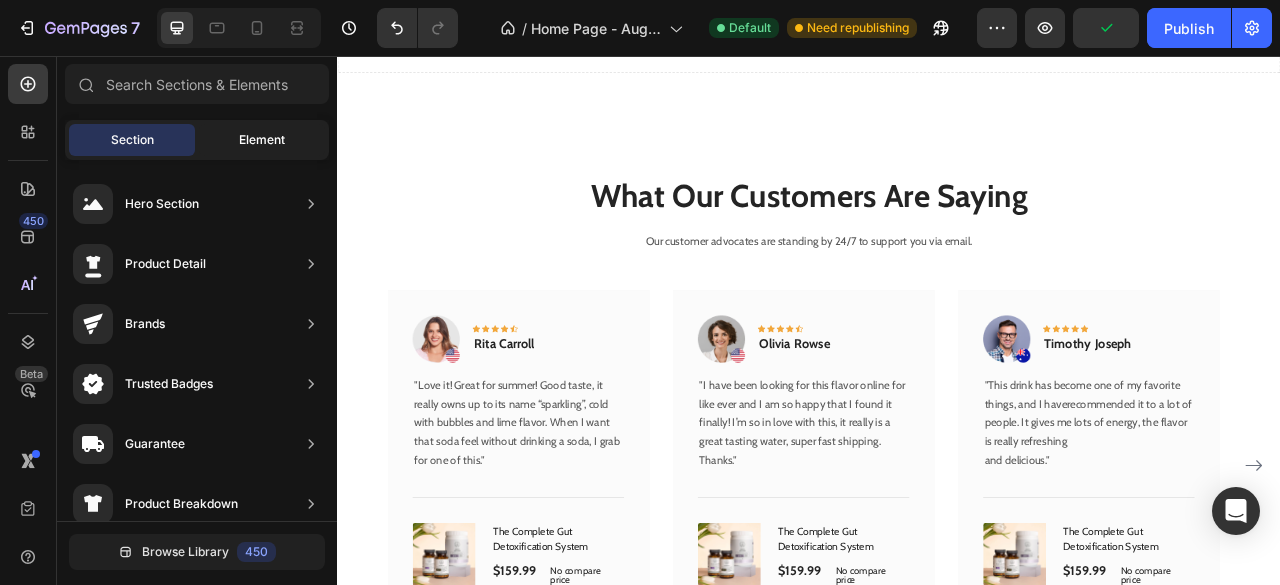 click on "Element" 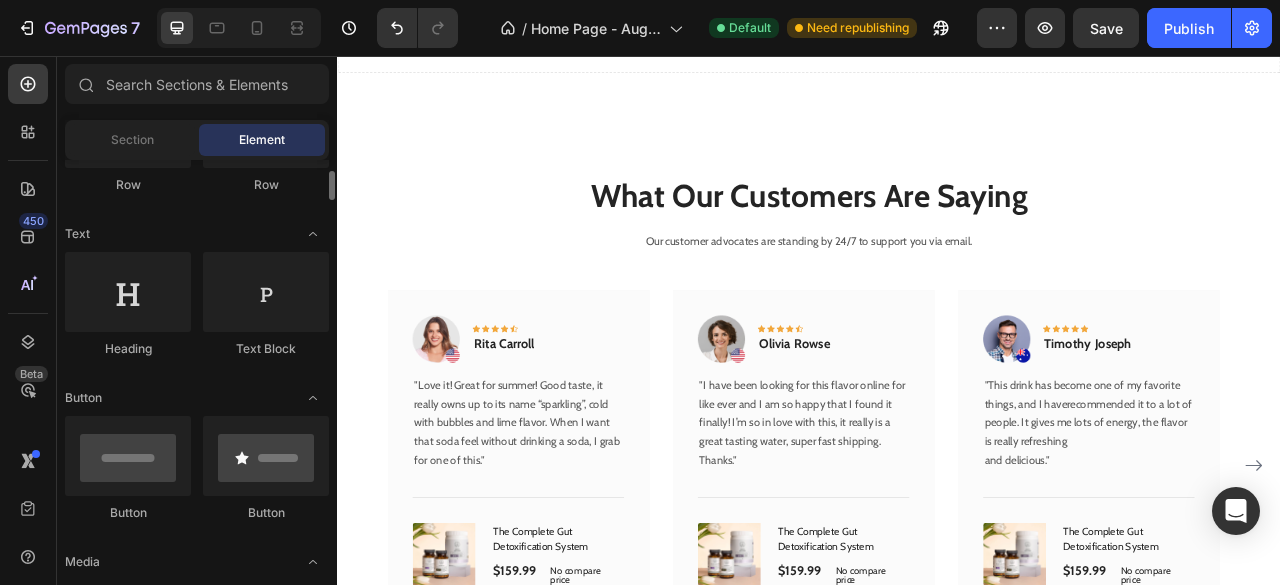 scroll, scrollTop: 244, scrollLeft: 0, axis: vertical 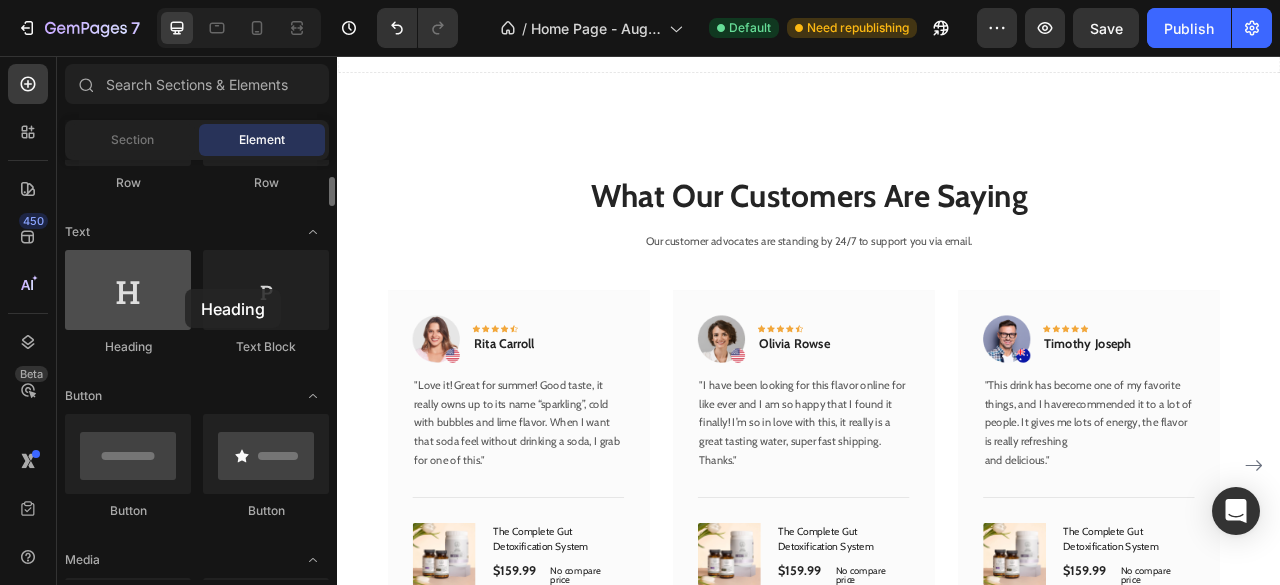 drag, startPoint x: 142, startPoint y: 301, endPoint x: 180, endPoint y: 289, distance: 39.849716 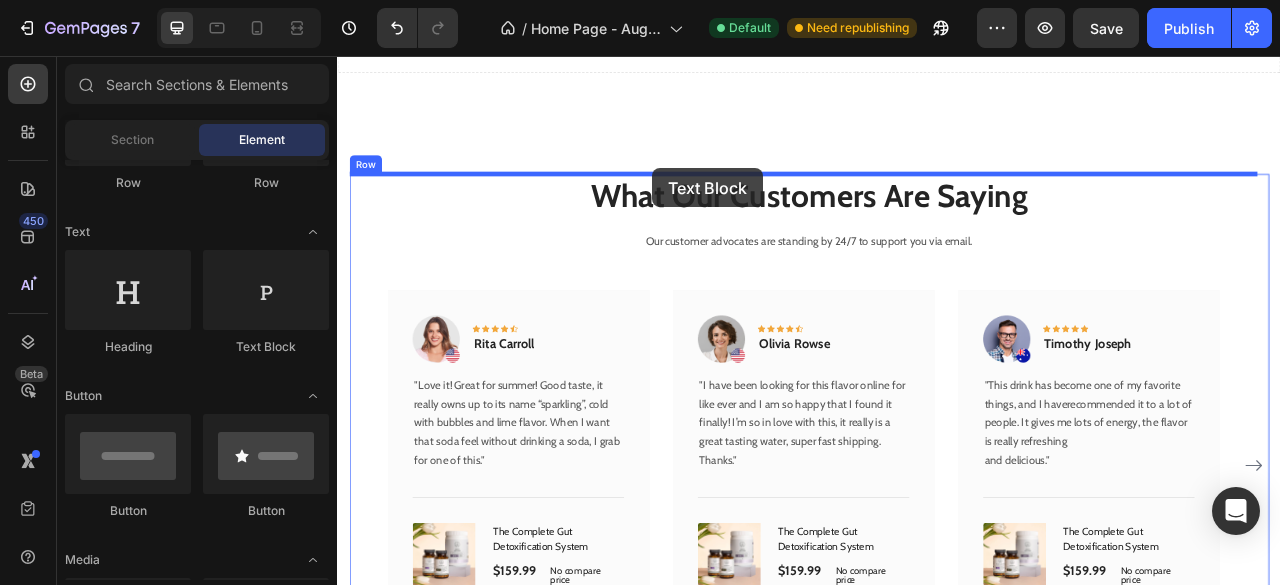 drag, startPoint x: 585, startPoint y: 343, endPoint x: 738, endPoint y: 204, distance: 206.71236 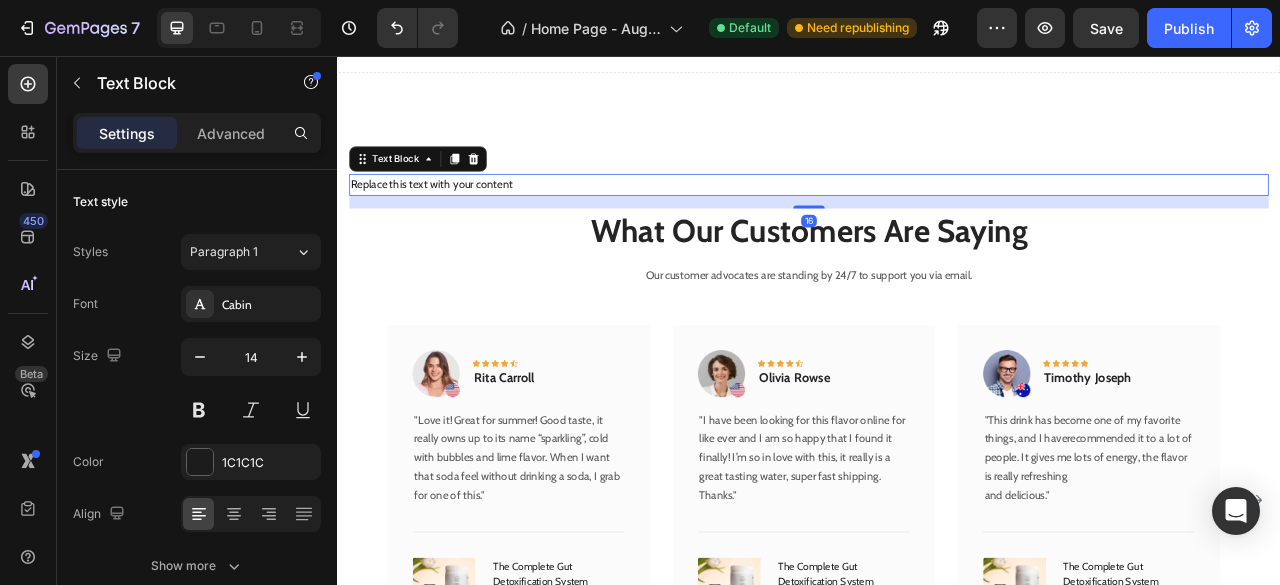 click on "Replace this text with your content" at bounding box center [937, 220] 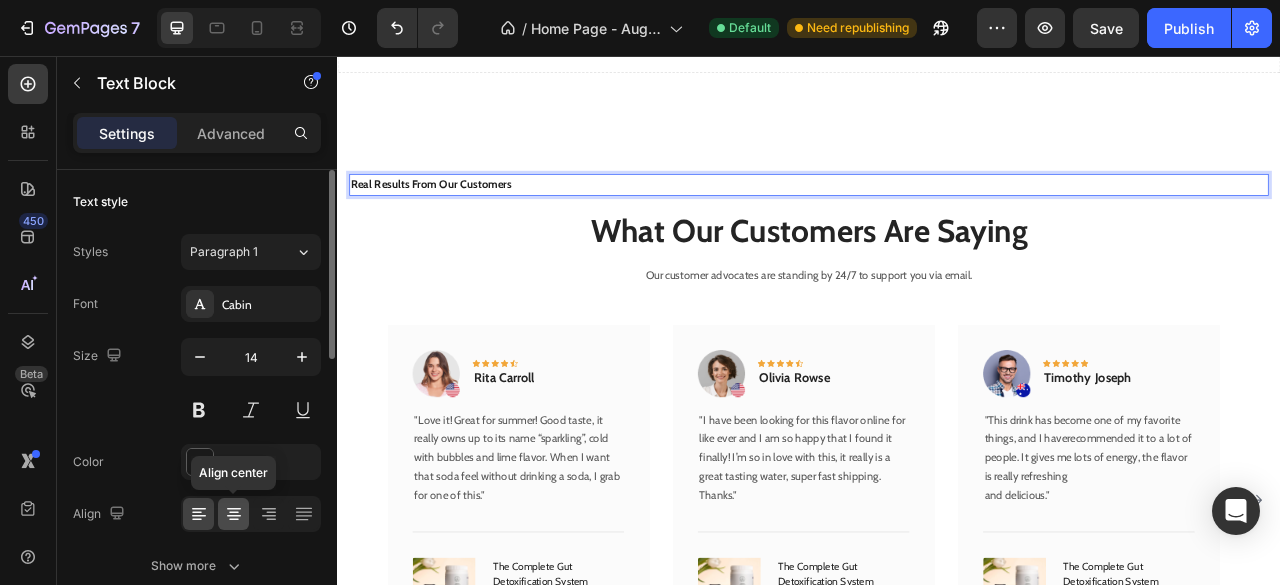 click 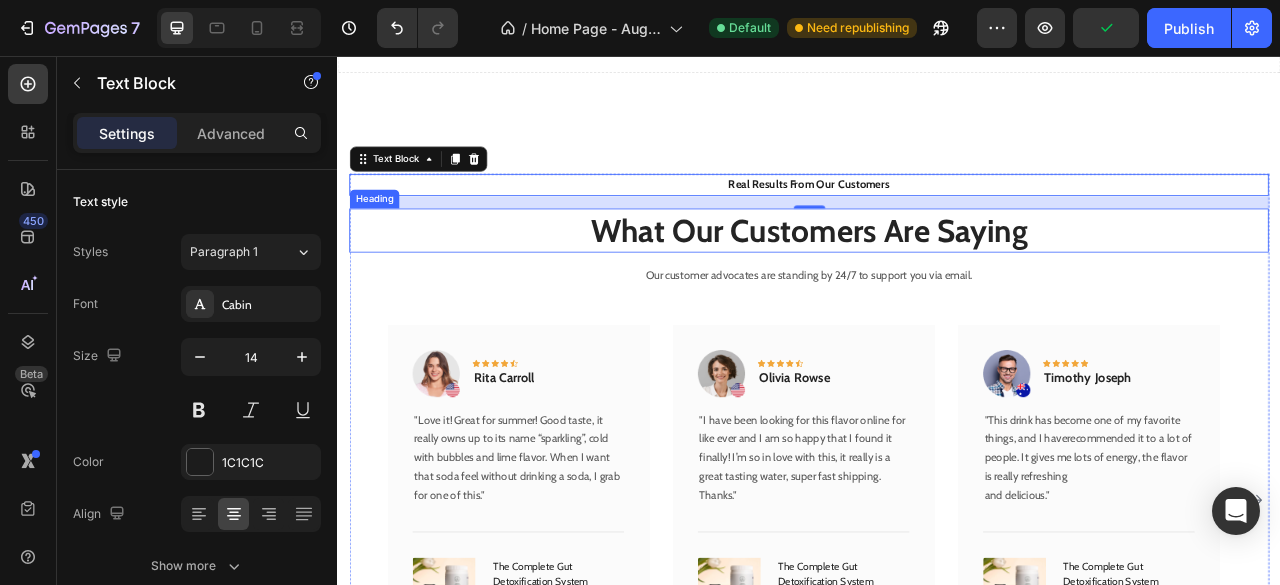 click on "What Our Customers Are Saying" at bounding box center (937, 278) 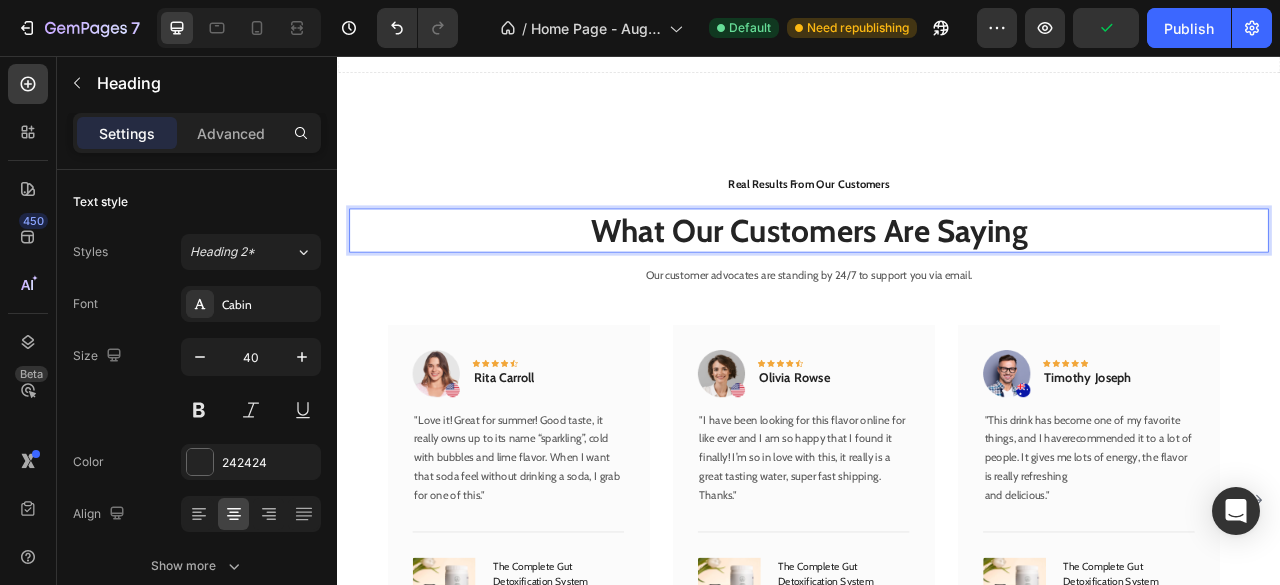 click on "What Our Customers Are Saying" at bounding box center [937, 278] 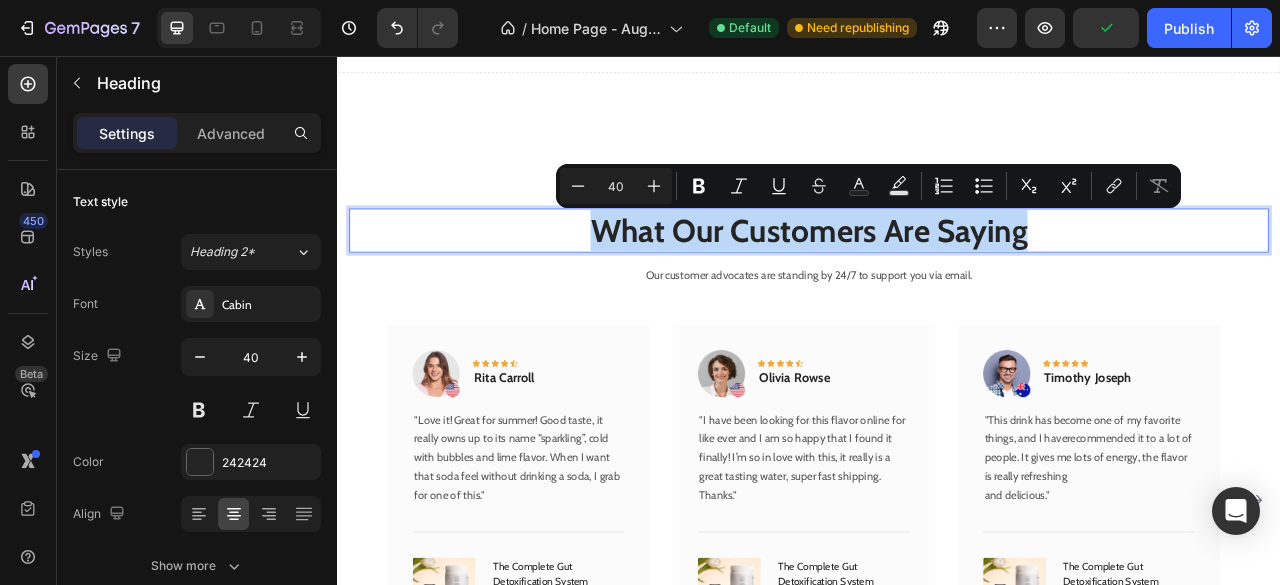 type on "32" 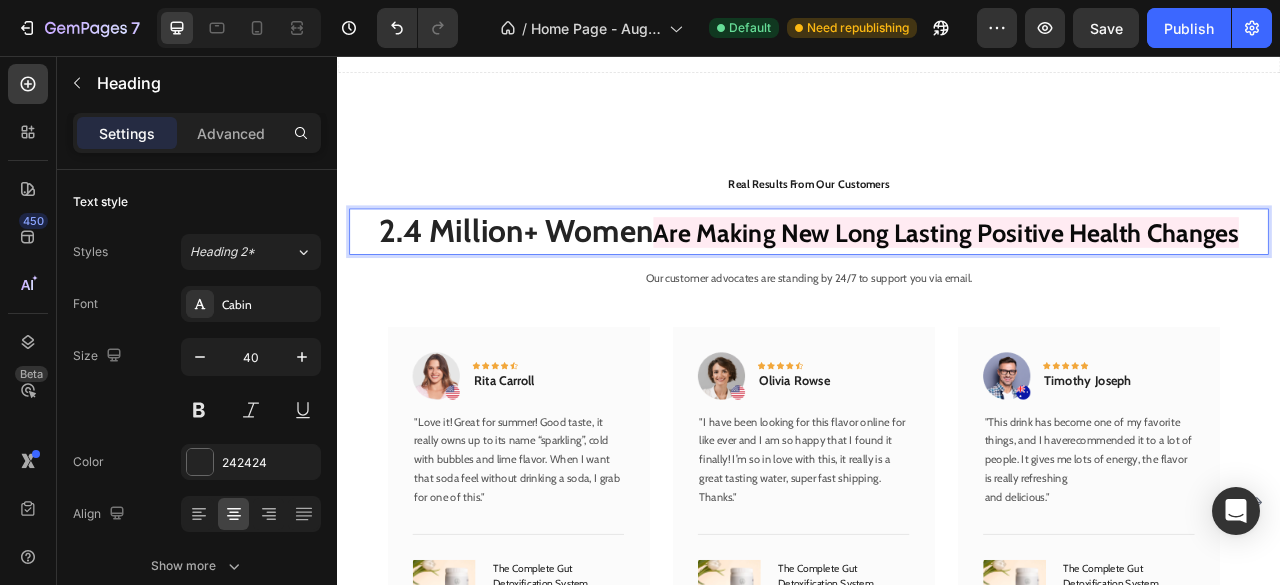 click on "Are Making New Long Lasting Positive Health Changes" at bounding box center [1111, 280] 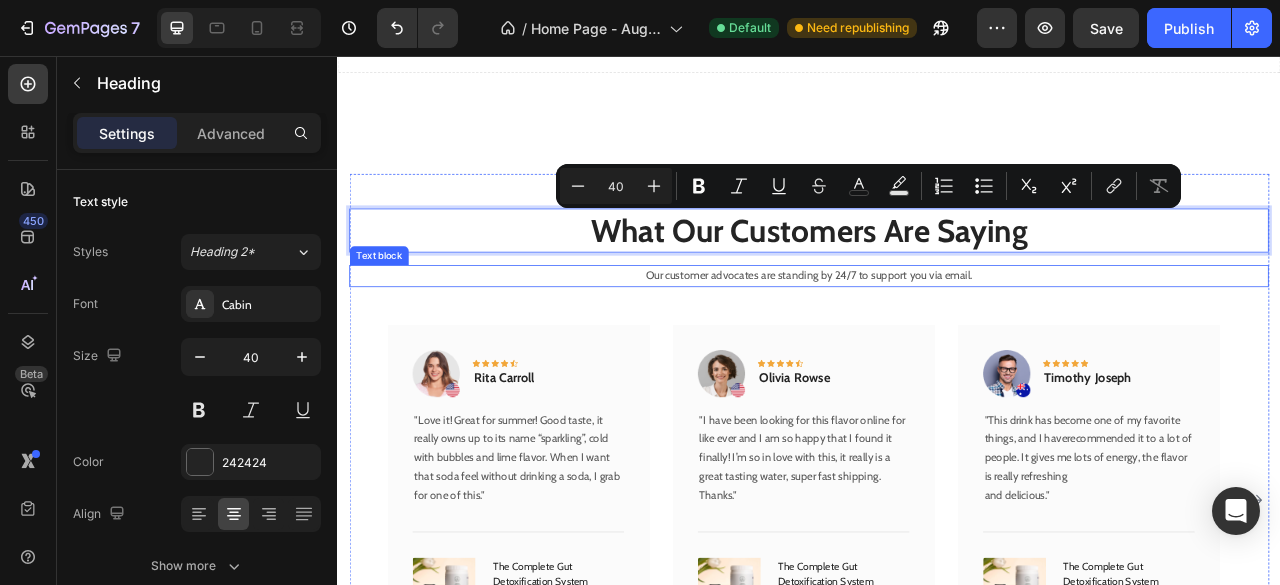 click on "Our customer advocates are standing by 24/7 to support you via email." at bounding box center (937, 336) 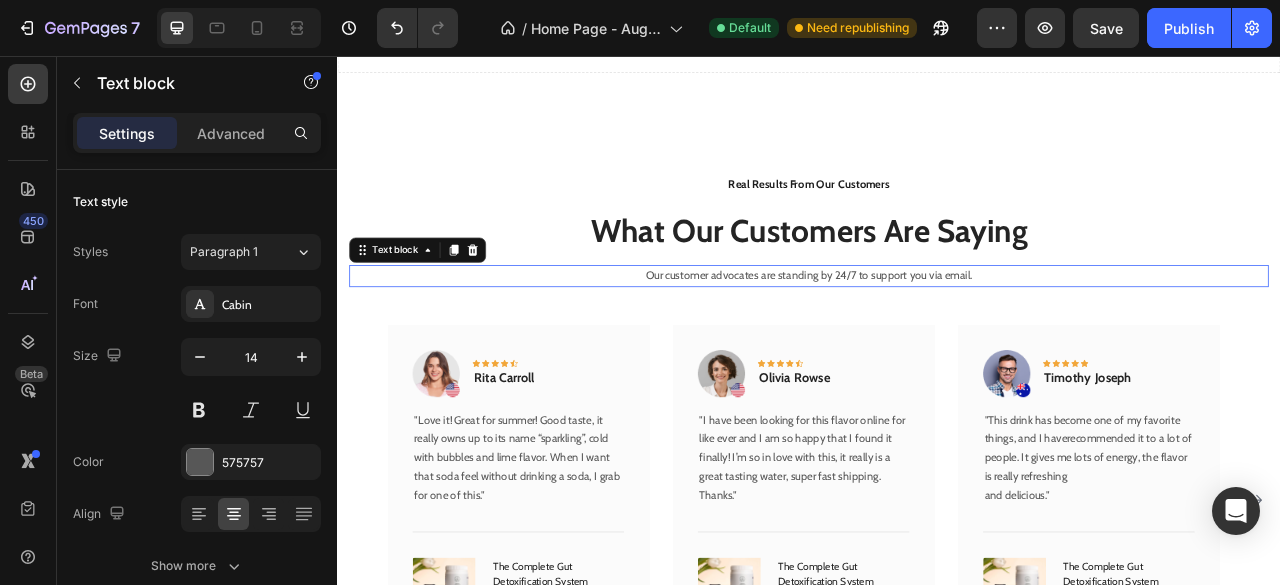 click on "Our customer advocates are standing by 24/7 to support you via email." at bounding box center [937, 336] 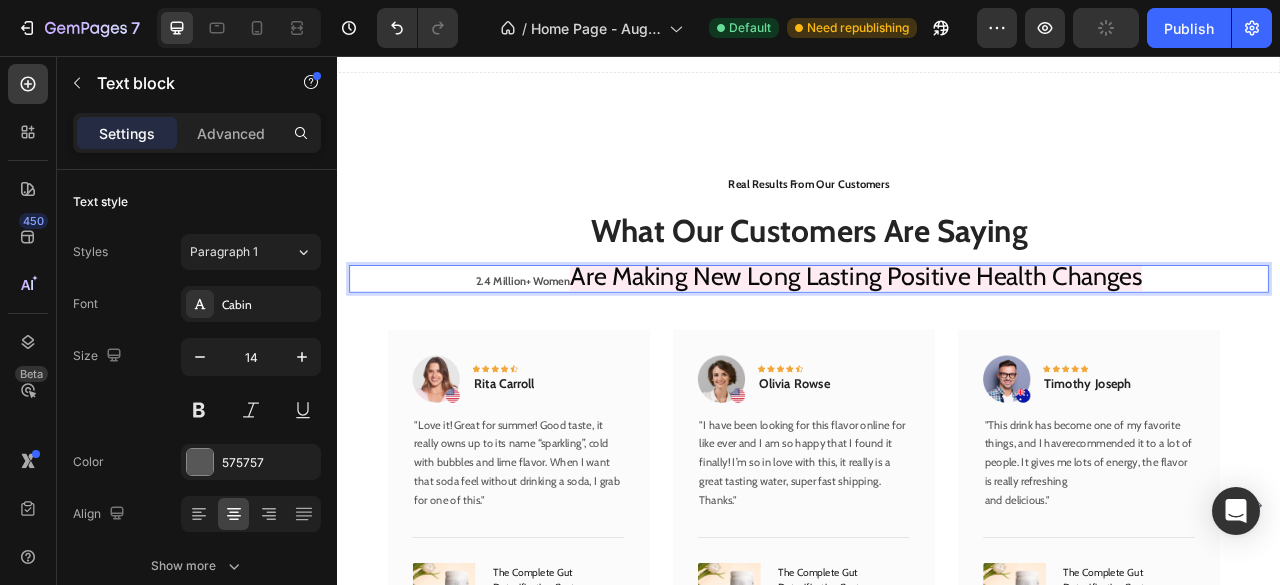 click on "Are Making New Long Lasting Positive Health Changes" at bounding box center (997, 335) 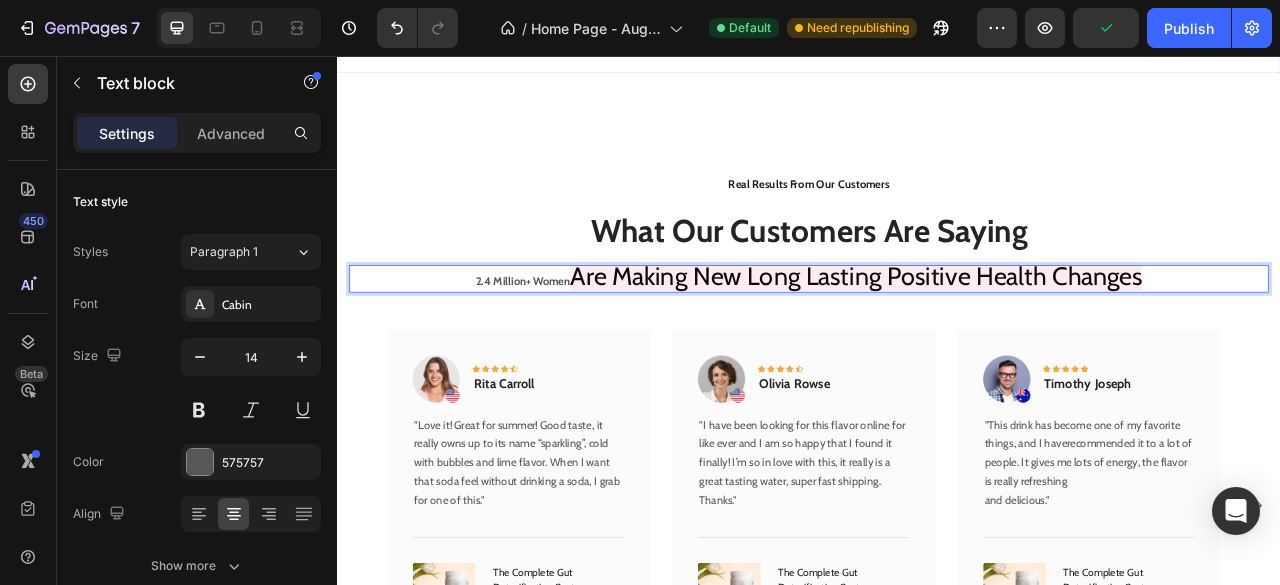 drag, startPoint x: 639, startPoint y: 332, endPoint x: 1357, endPoint y: 346, distance: 718.1365 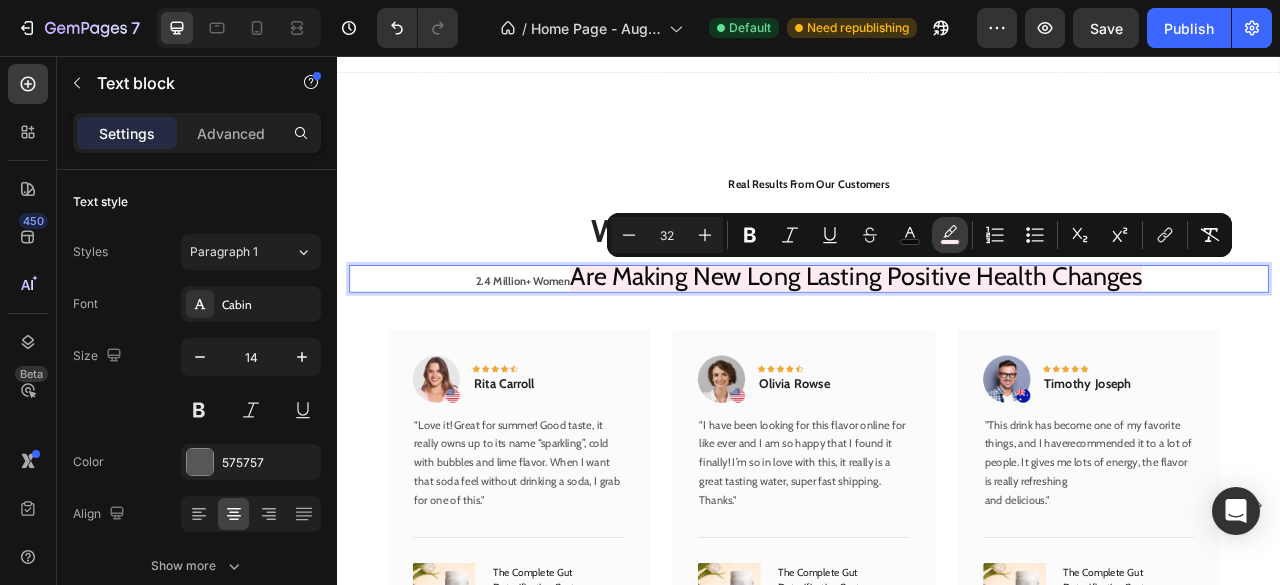 click on "color" at bounding box center [950, 235] 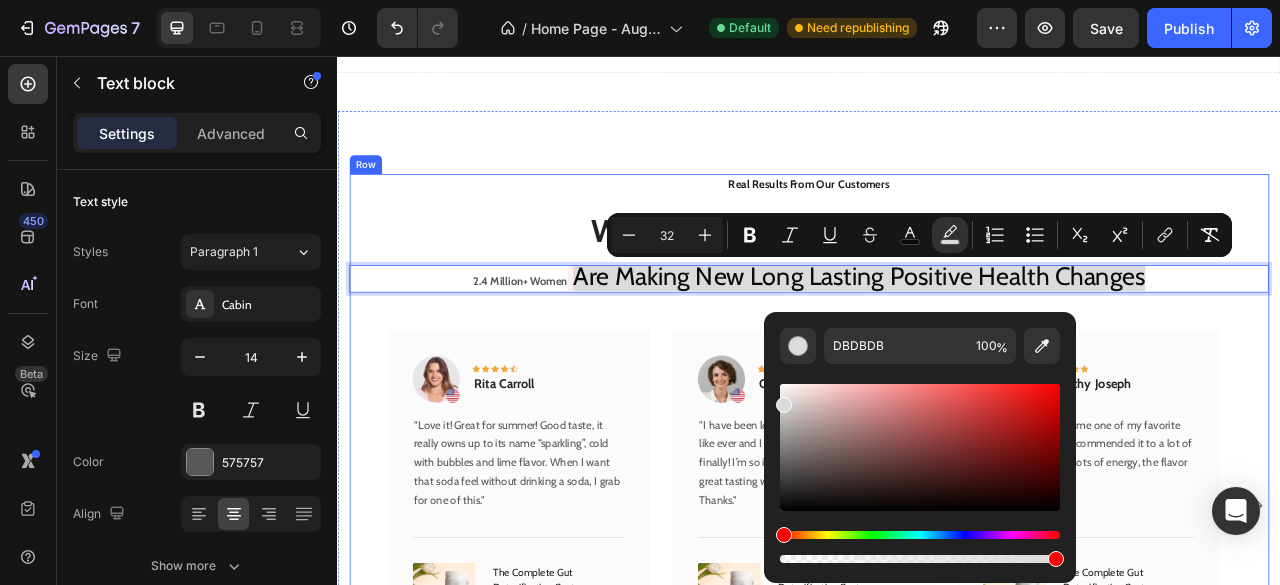 drag, startPoint x: 1146, startPoint y: 461, endPoint x: 838, endPoint y: 377, distance: 319.2491 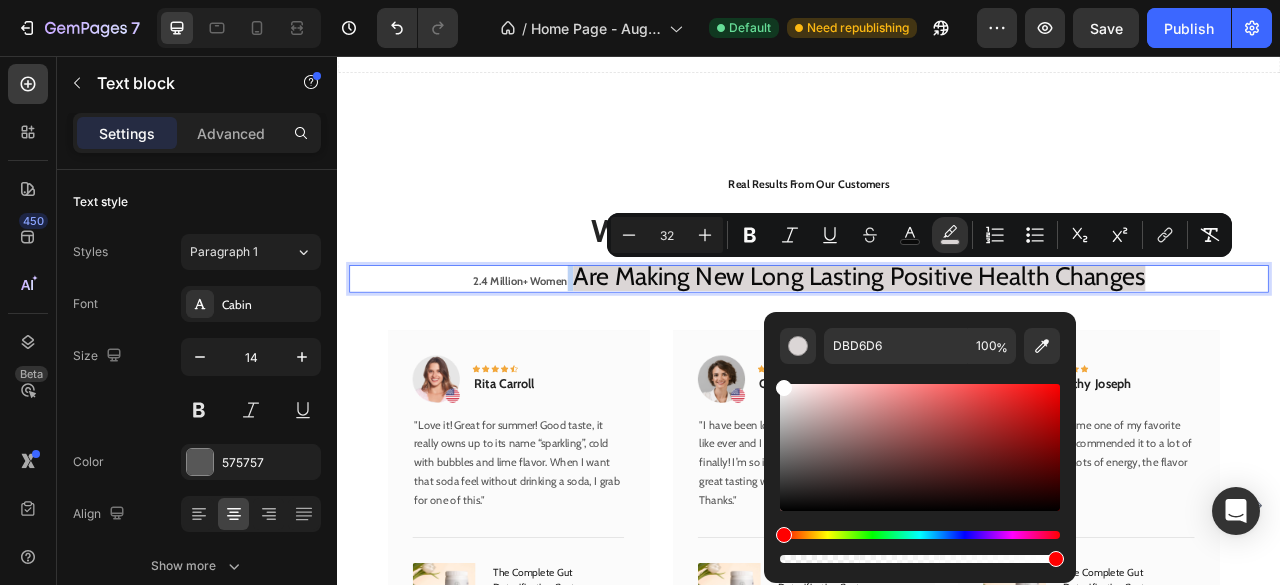 drag, startPoint x: 786, startPoint y: 401, endPoint x: 766, endPoint y: 362, distance: 43.829212 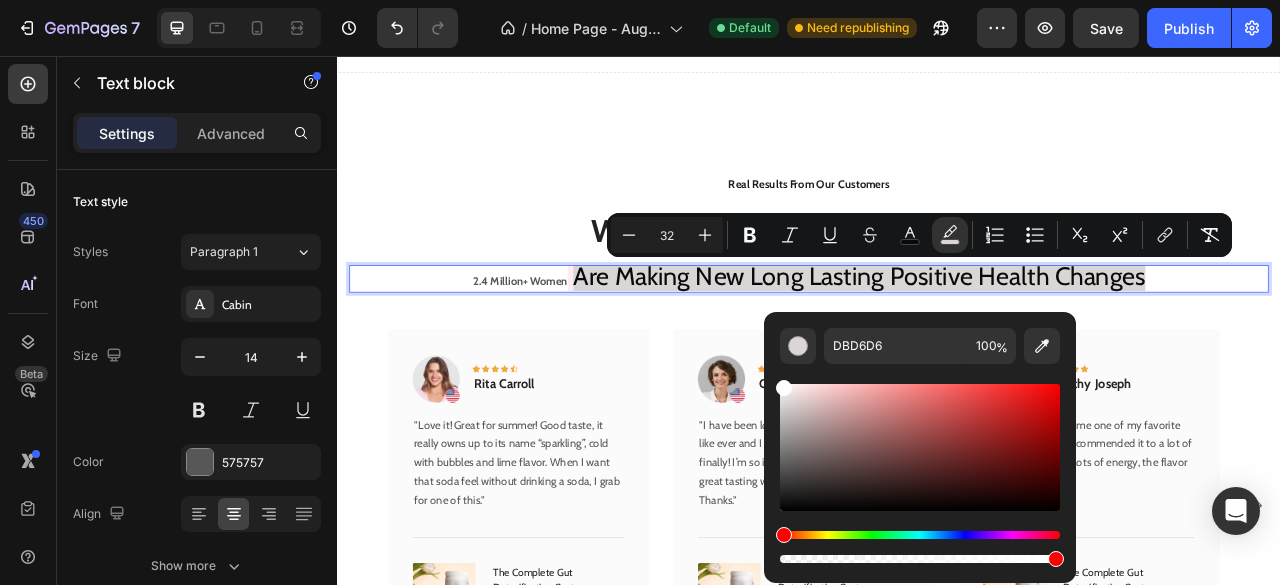 type on "FFFFFF" 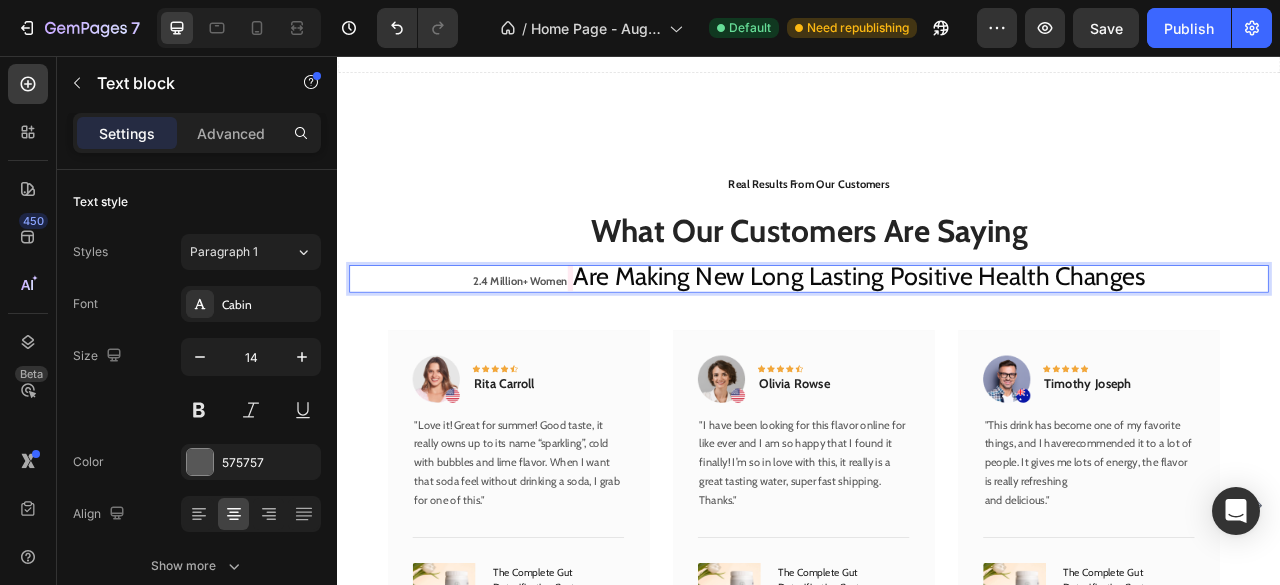 click at bounding box center (633, 335) 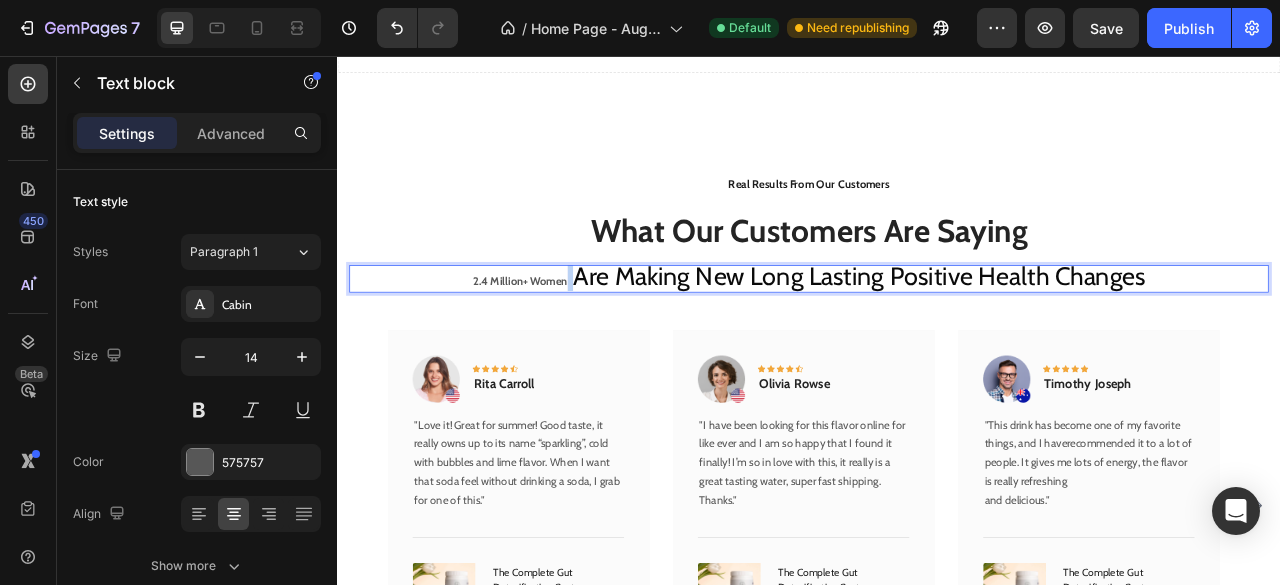 click at bounding box center [633, 335] 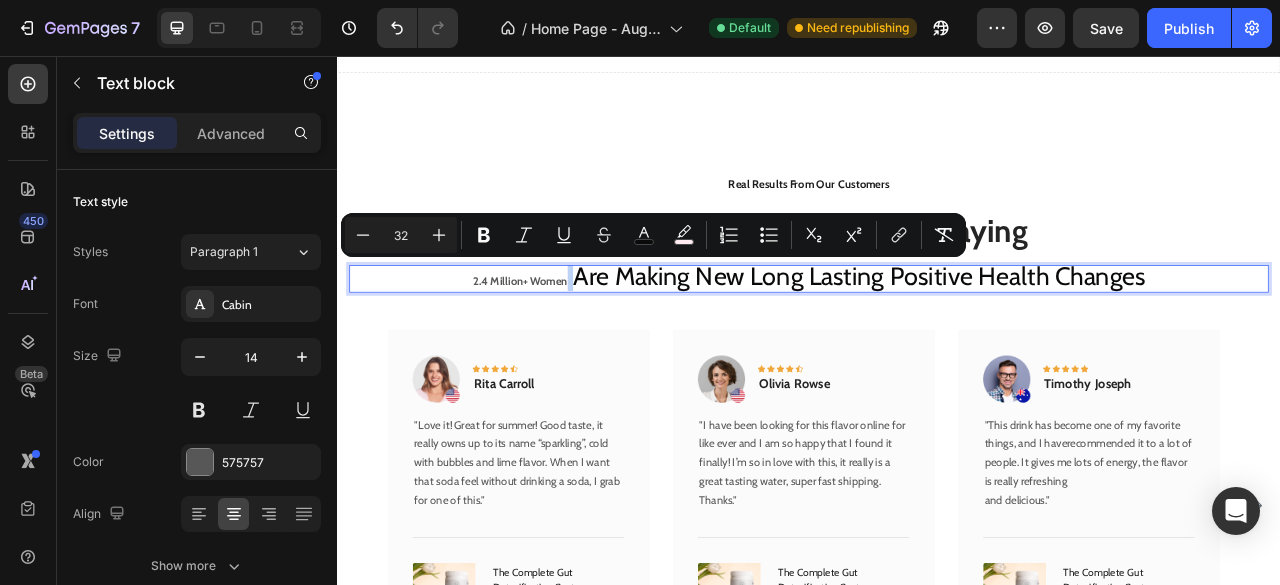 type on "14" 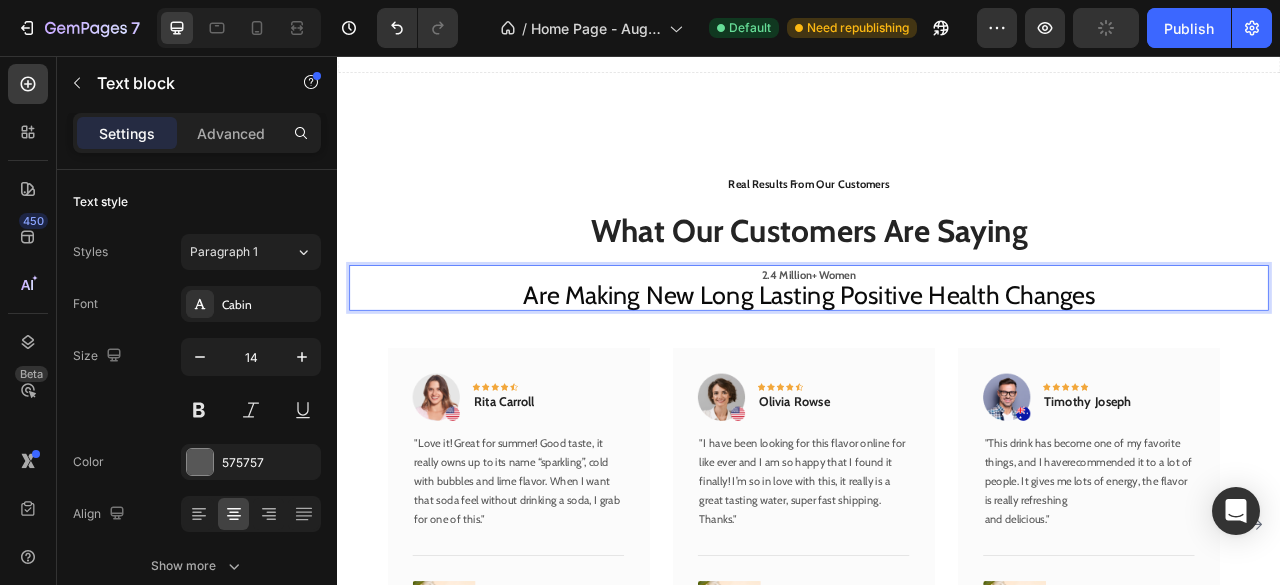 drag, startPoint x: 867, startPoint y: 331, endPoint x: 1020, endPoint y: 331, distance: 153 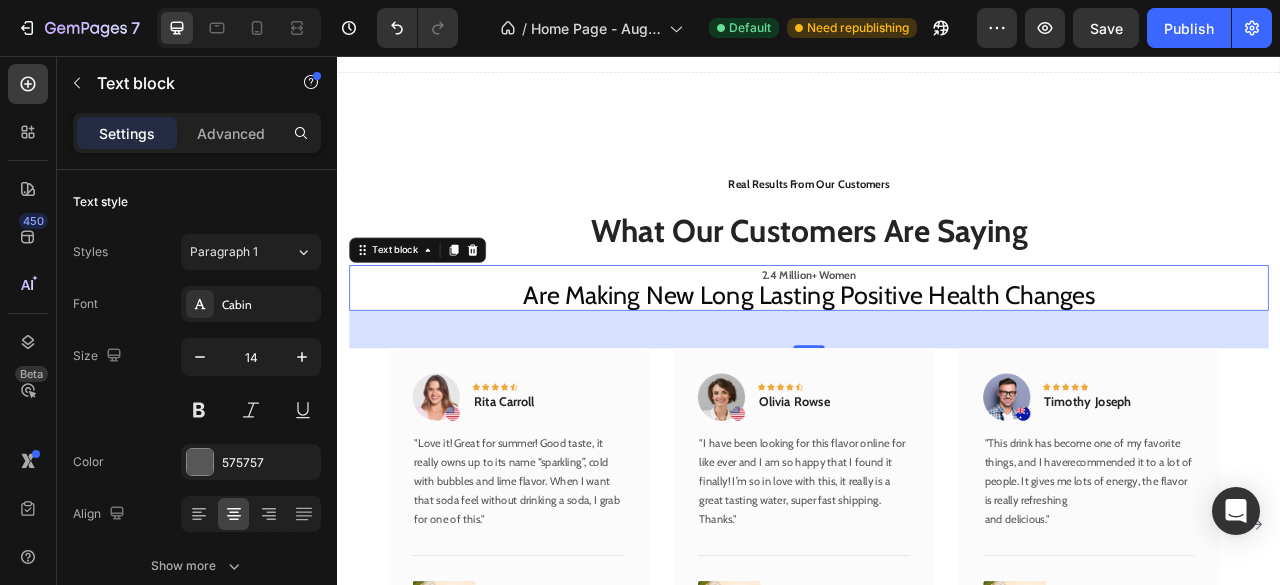 click on "2.4 Million+ Women" at bounding box center [937, 336] 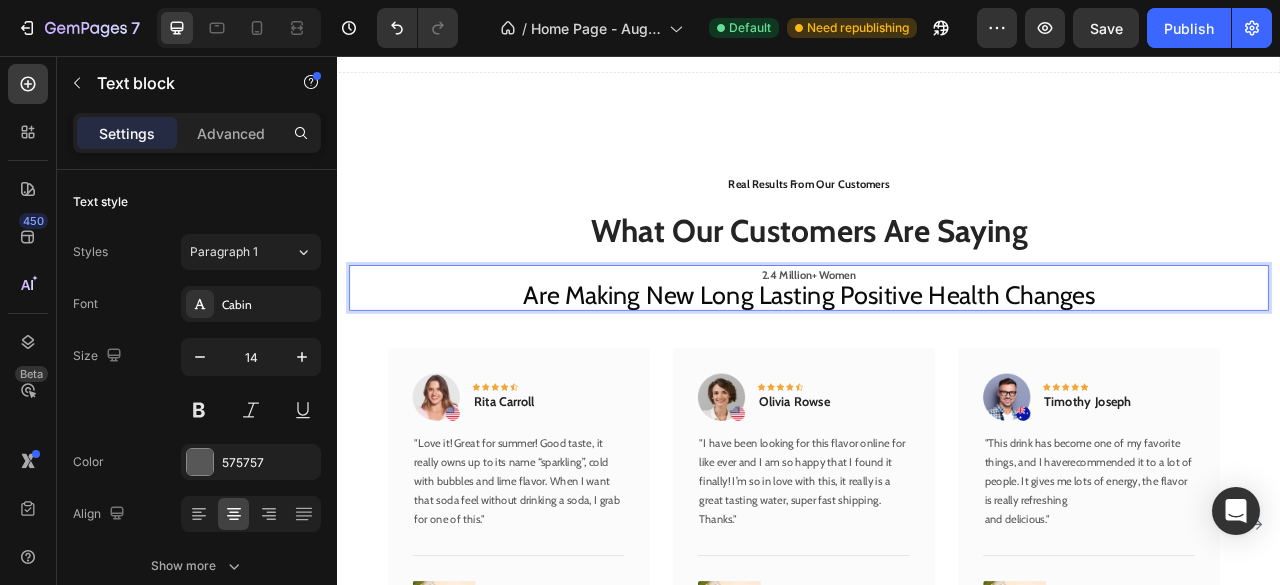 click on "2.4 Million+ Women" at bounding box center (937, 336) 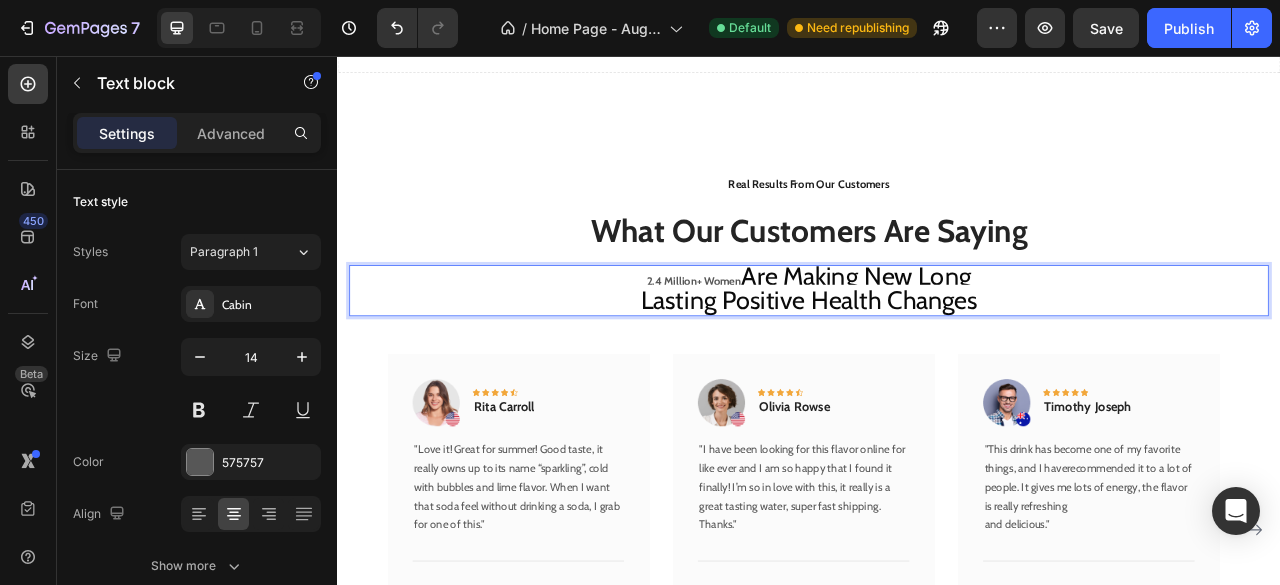 click on "Are Making New Long" at bounding box center (997, 335) 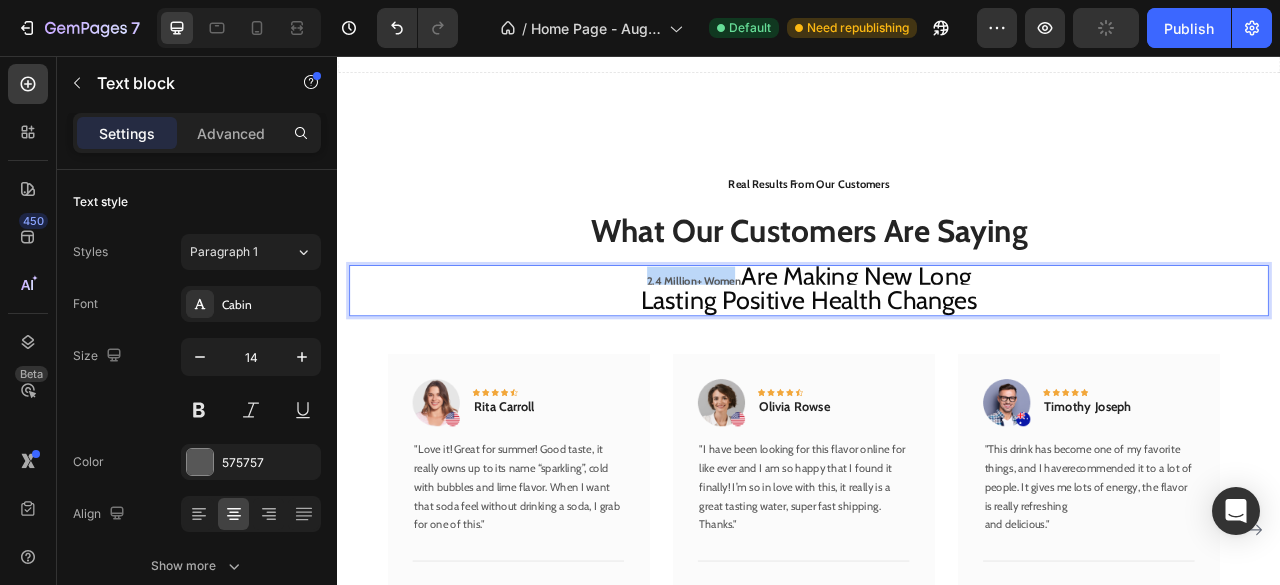 drag, startPoint x: 720, startPoint y: 338, endPoint x: 832, endPoint y: 335, distance: 112.04017 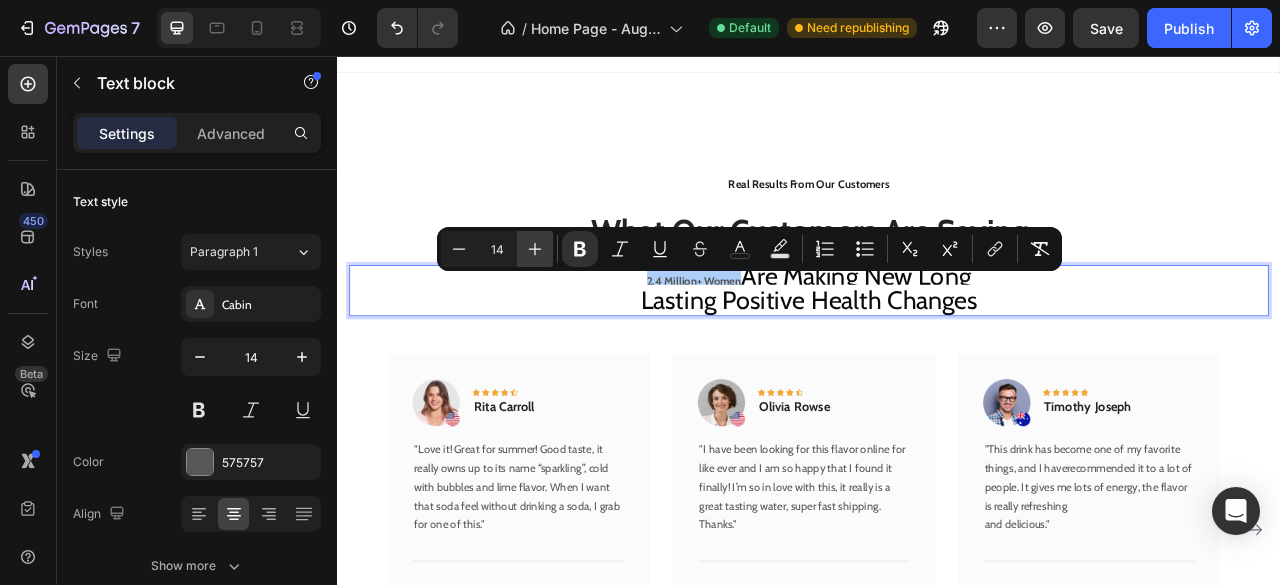 click 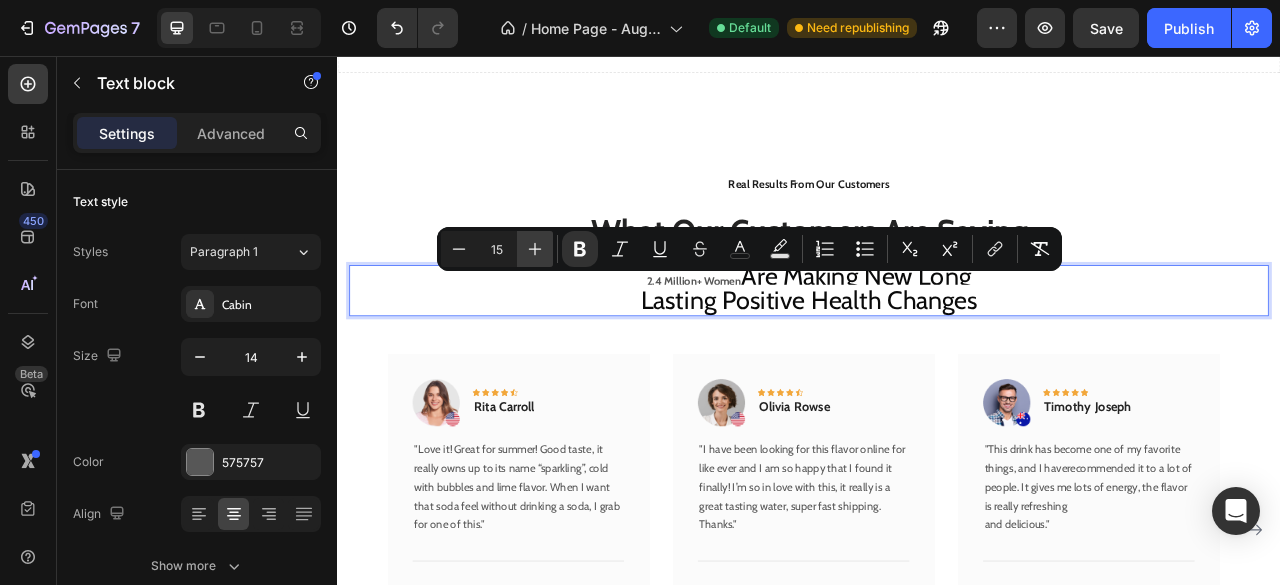 click 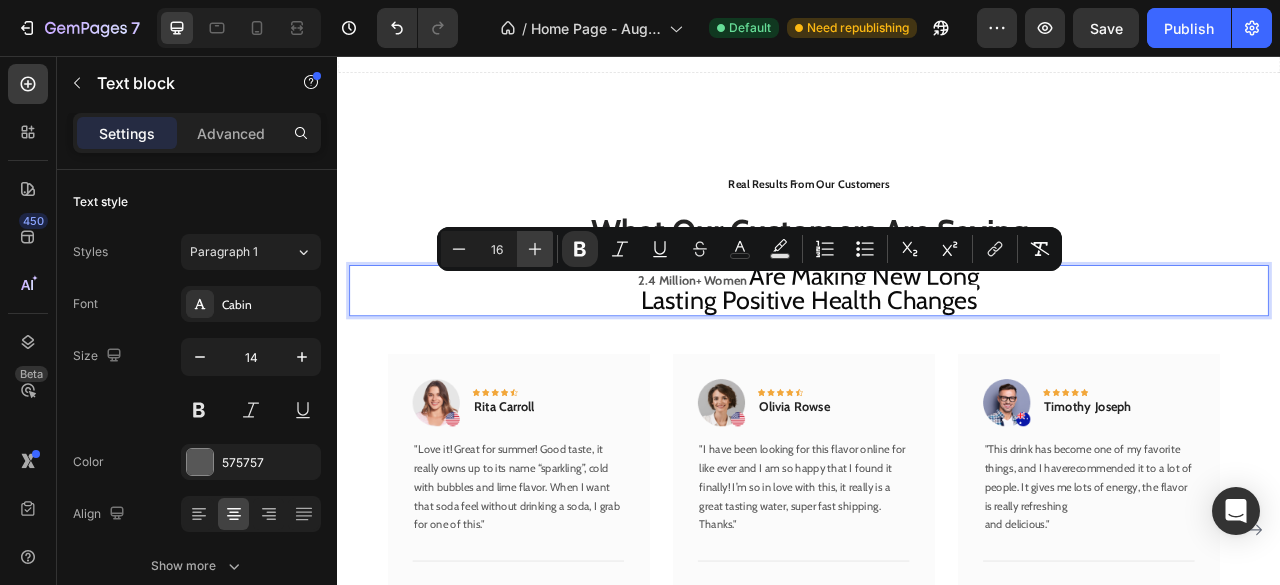 click 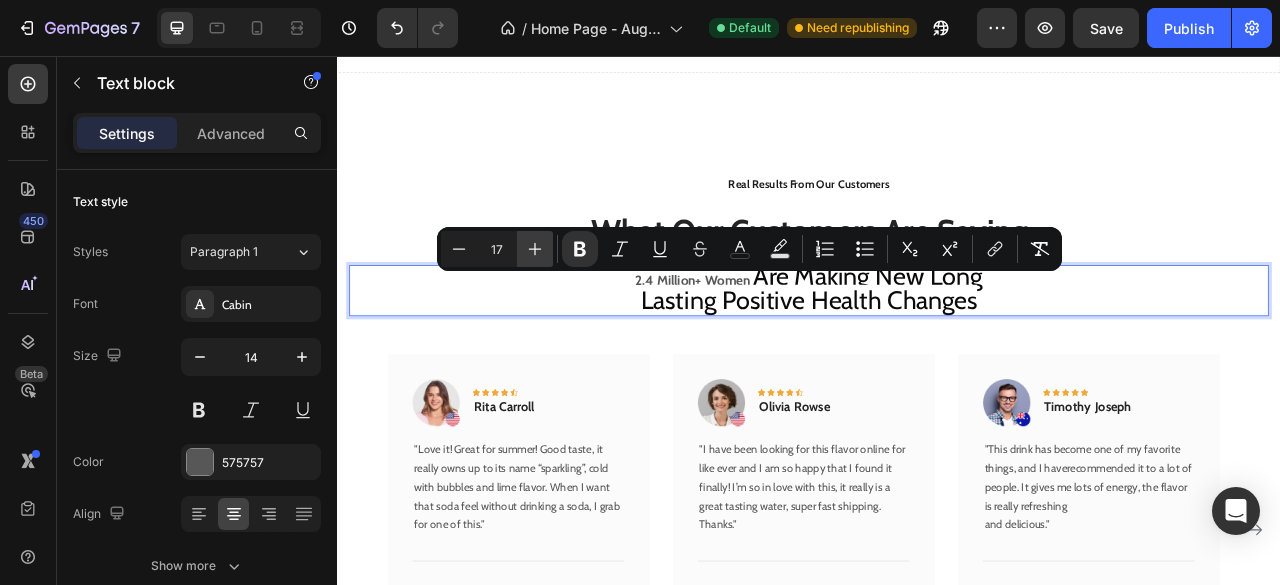 click 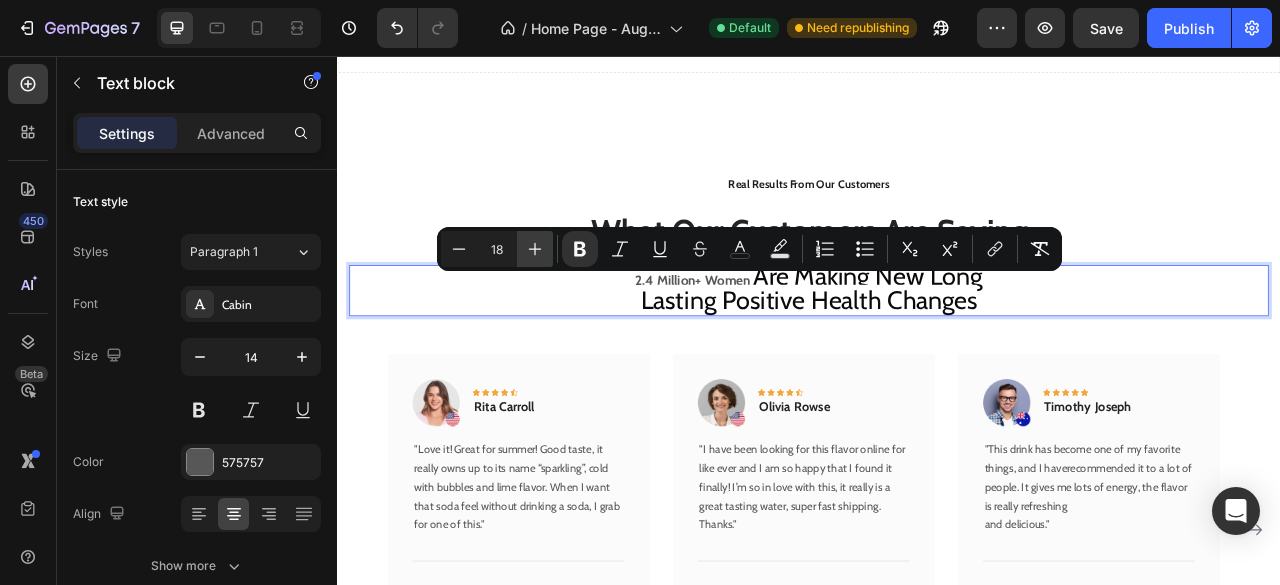 click 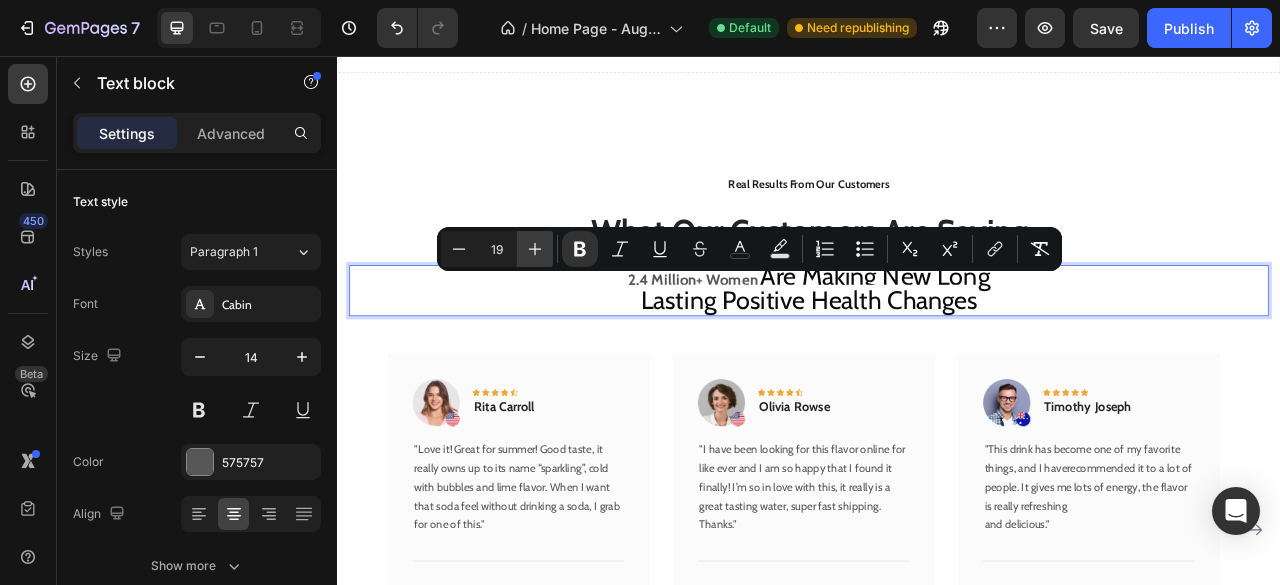 click 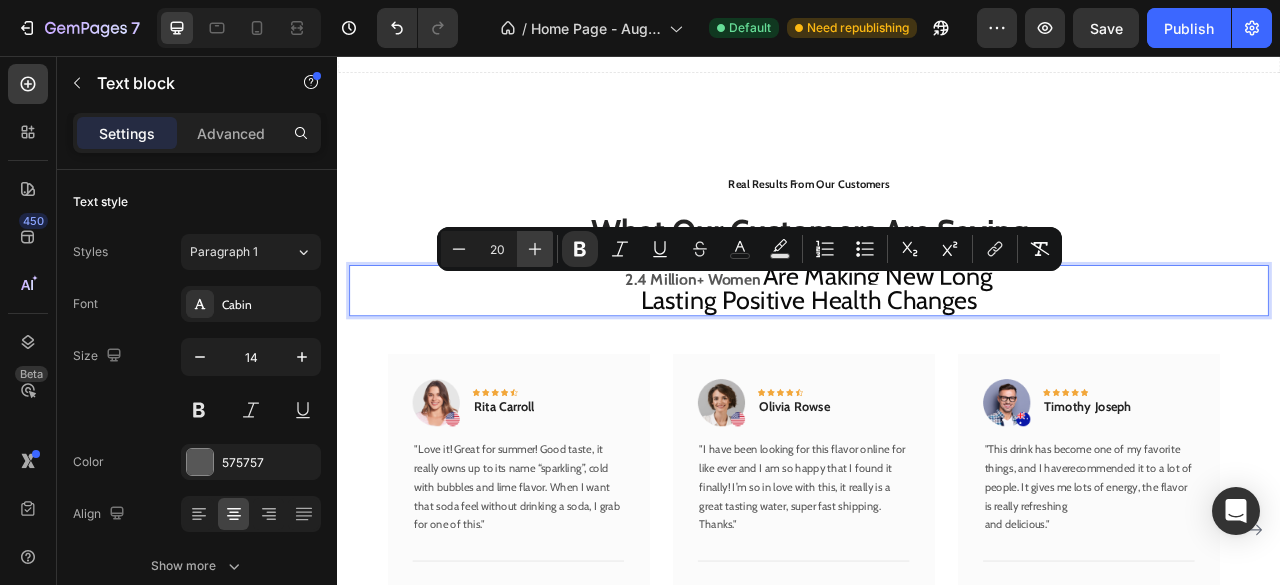 click 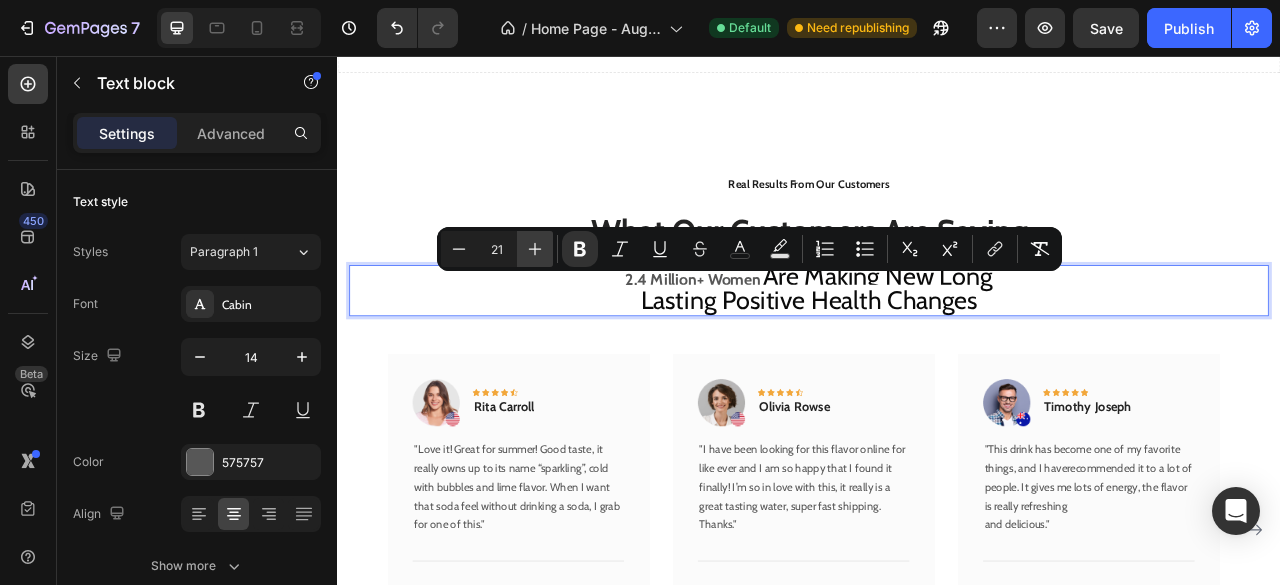 click 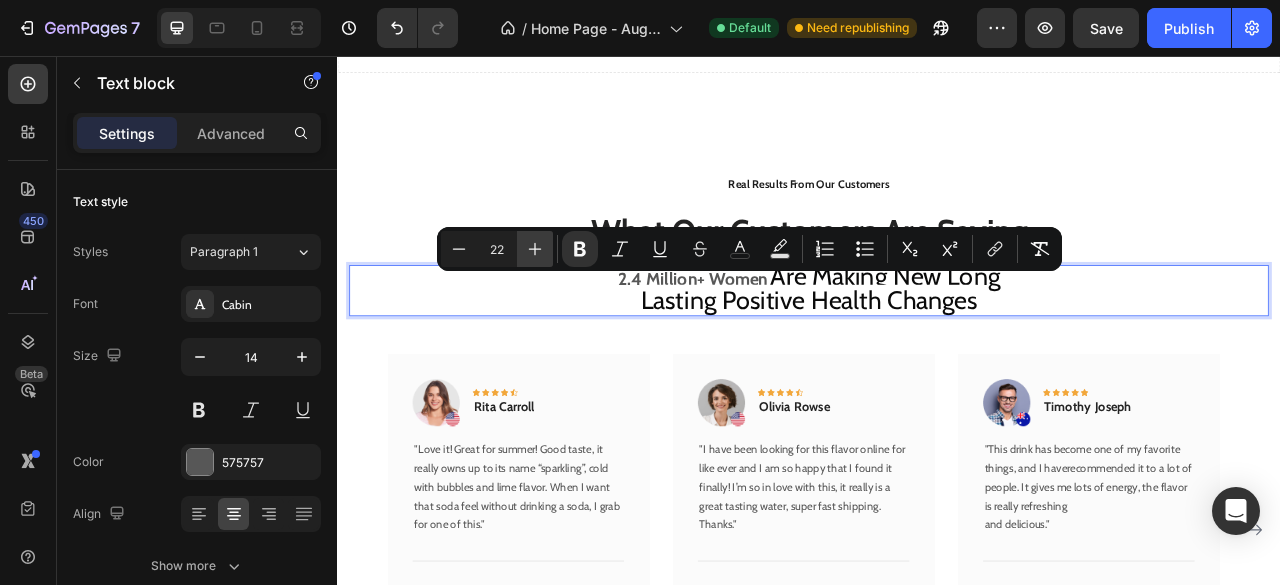 click 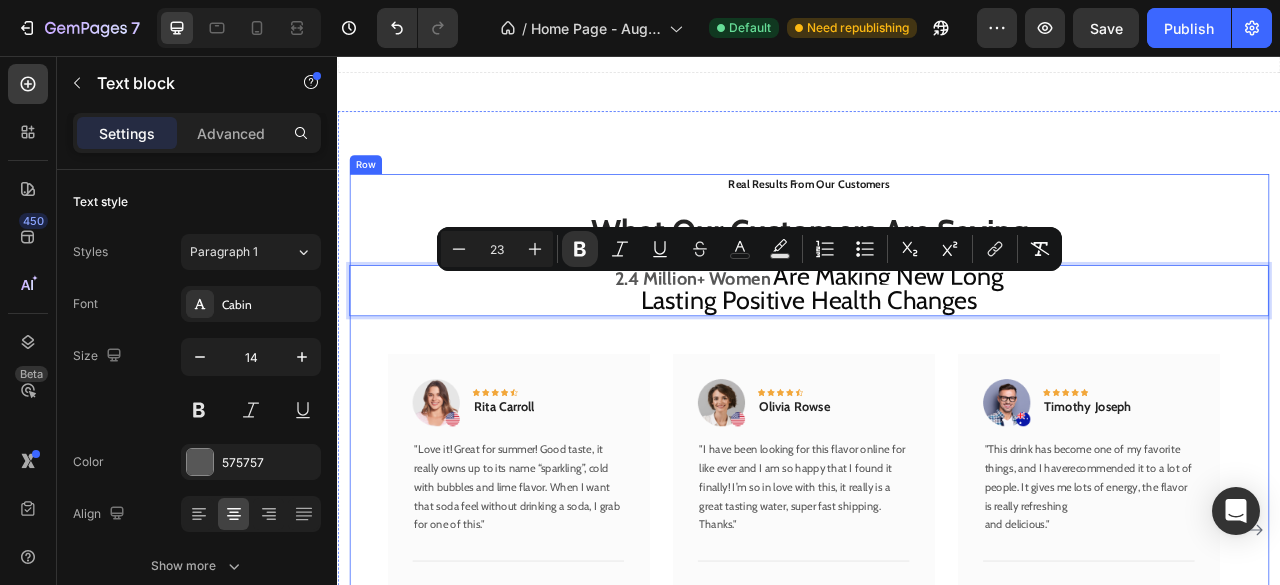 click on "Real Results From Our Customers Text Block What Our Customers Are Saying Heading 2.4 Million+ Women   Are Making New Long  Lasting Positive Health Changes Text block   48
Image
Icon
Icon
Icon
Icon
Icon Row Rita Carroll Text block Row "Love it! Great for summer! Good taste, it really owns up to its name “sparkling”, cold with bubbles and lime flavor. When I want that soda feel without drinking a soda, I grab for one of this." Text block                Title Line (P) Images & Gallery The Complete Gut Detoxification System (P) Title $159.99 (P) Price (P) Price No compare price (P) Price Row Buy Now (P) Cart Button Product Row Image
Icon
Icon
Icon
Icon
Icon Row Olivia Rowse Text block Row Thanks." Text block                Title Line (P) Images & Gallery The Complete Gut Detoxification System (P) Title $159.99 (P) Price (P) Price Row" at bounding box center (937, 558) 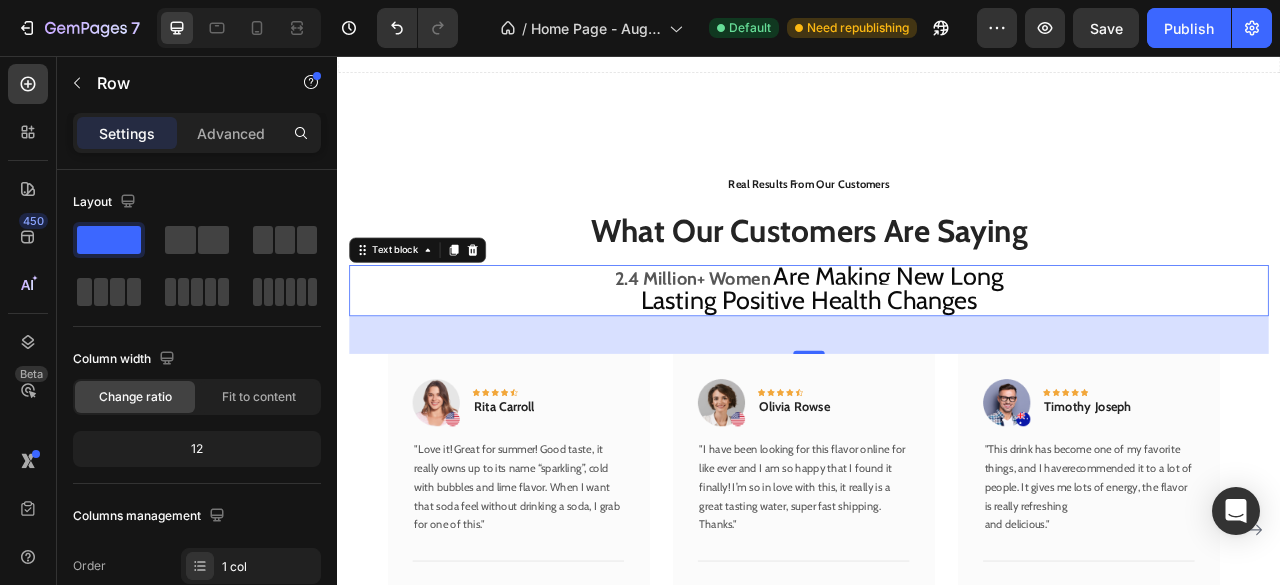 click on "Lasting Positive Health Changes" at bounding box center [937, 366] 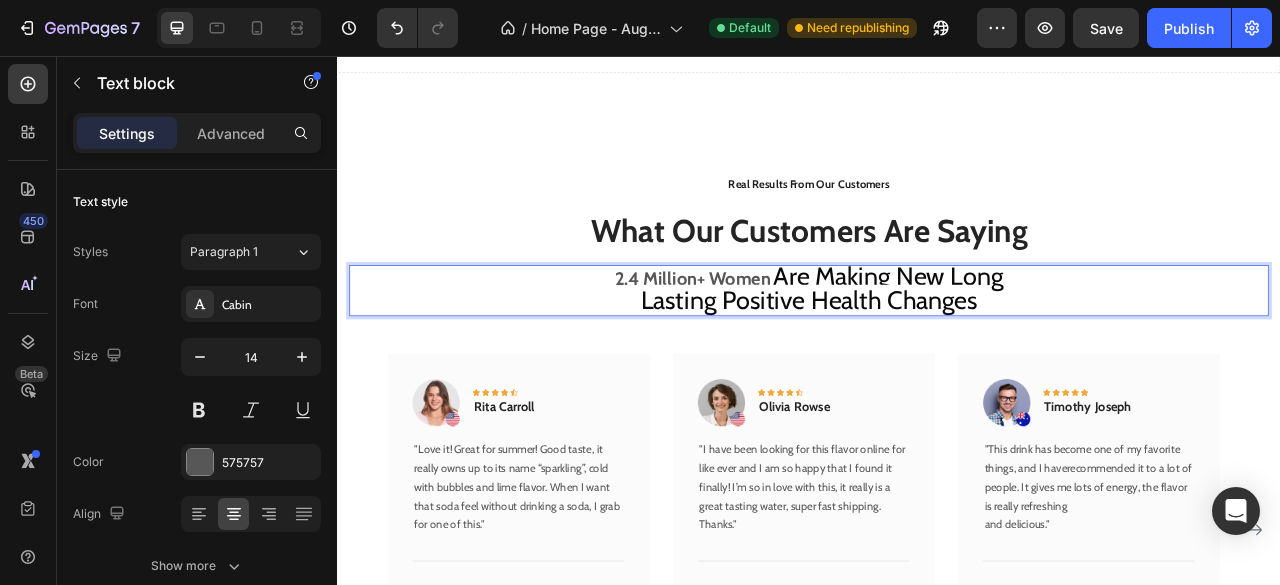 click on "Lasting Positive Health Changes" at bounding box center [937, 370] 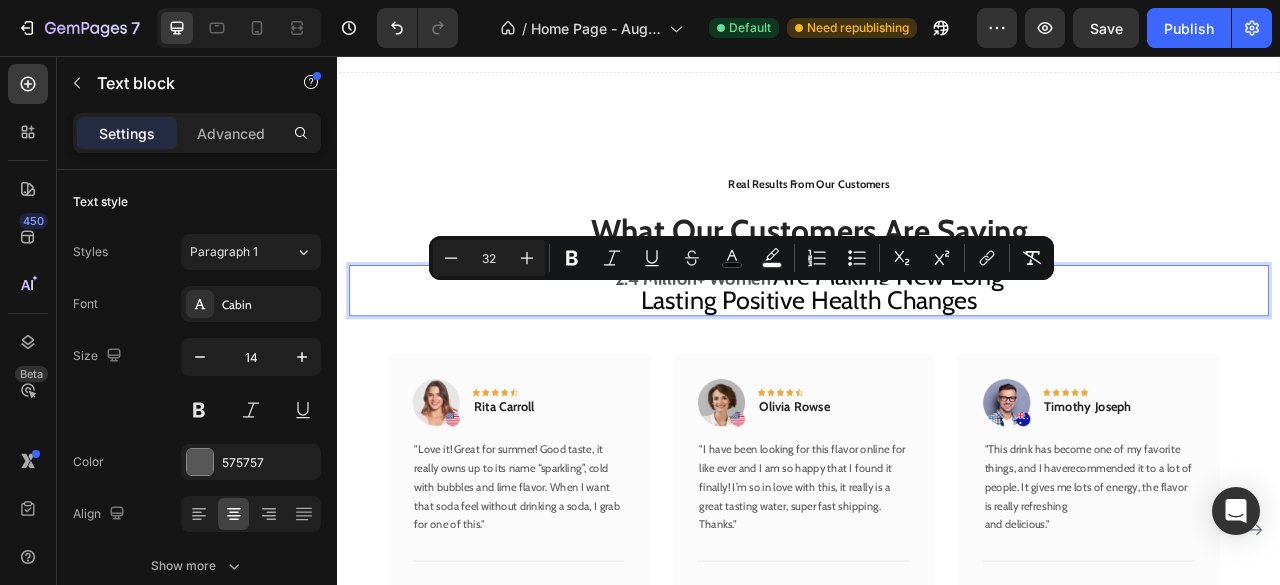 click on "Lasting Positive Health Changes" at bounding box center (937, 370) 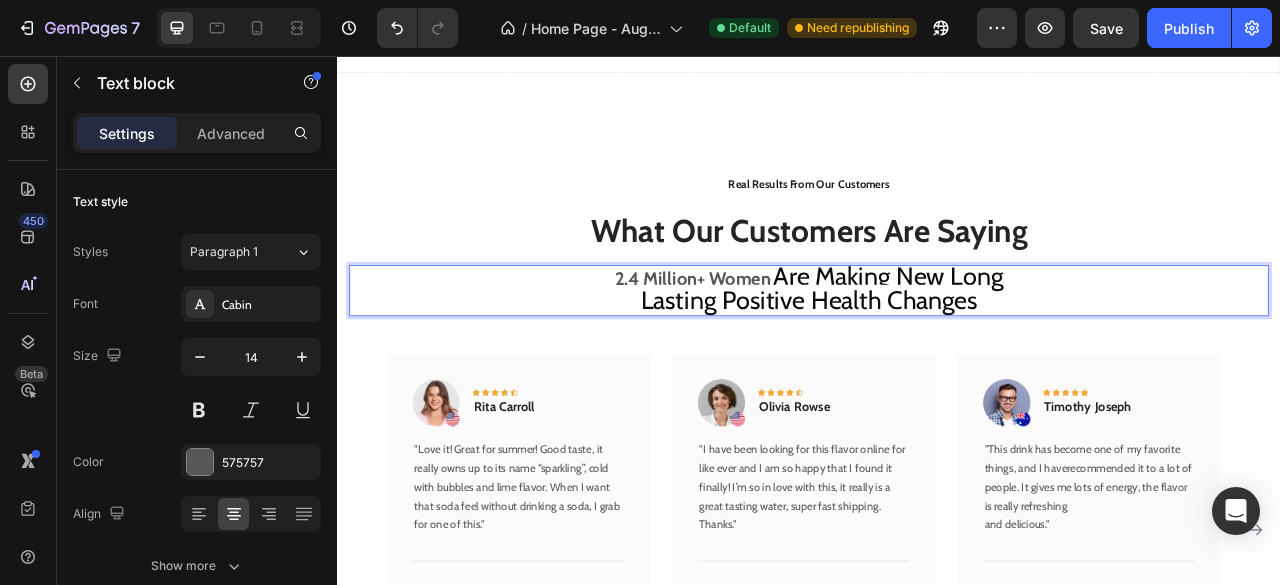 click on "Lasting Positive Health Changes" at bounding box center [937, 370] 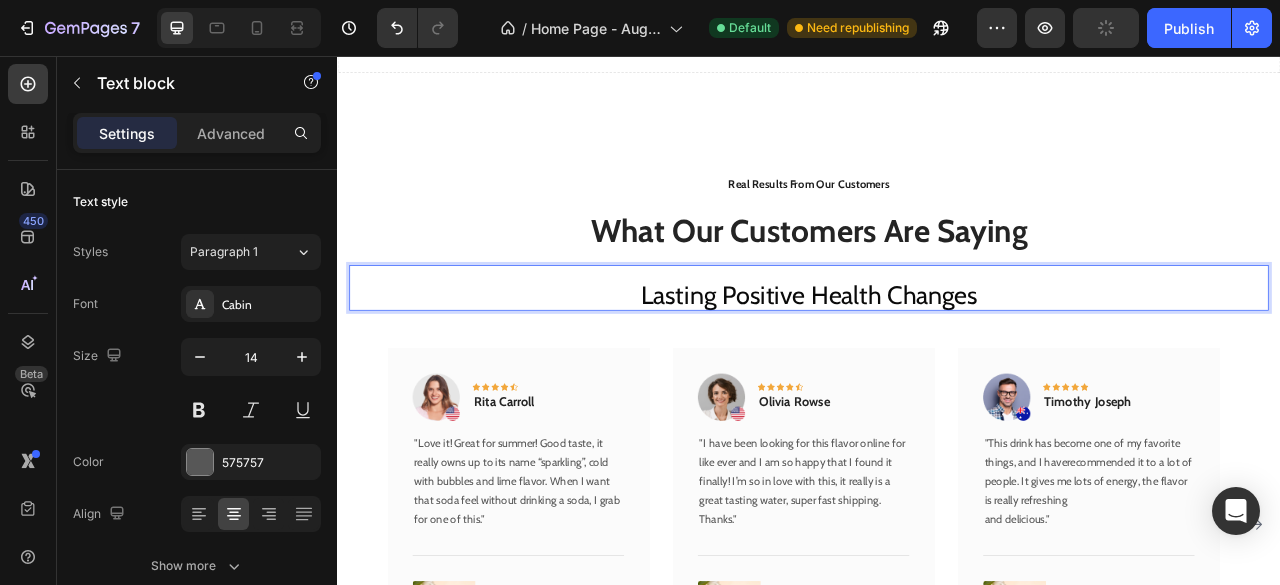 drag, startPoint x: 1186, startPoint y: 350, endPoint x: 1067, endPoint y: 371, distance: 120.83874 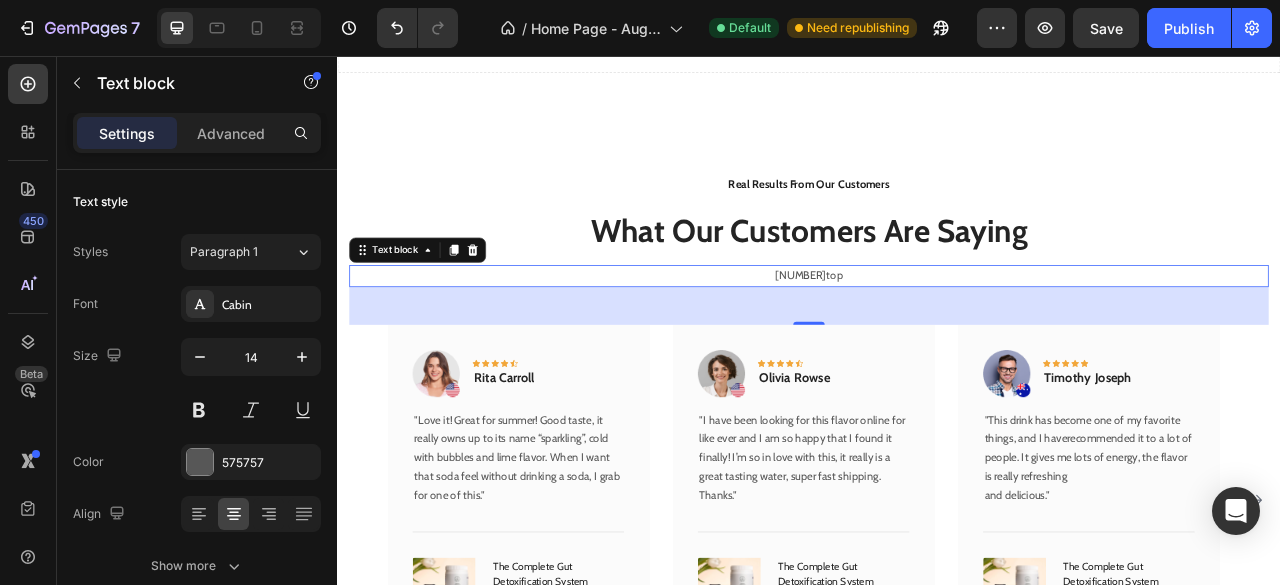 click on "2.4Milltop" at bounding box center (937, 336) 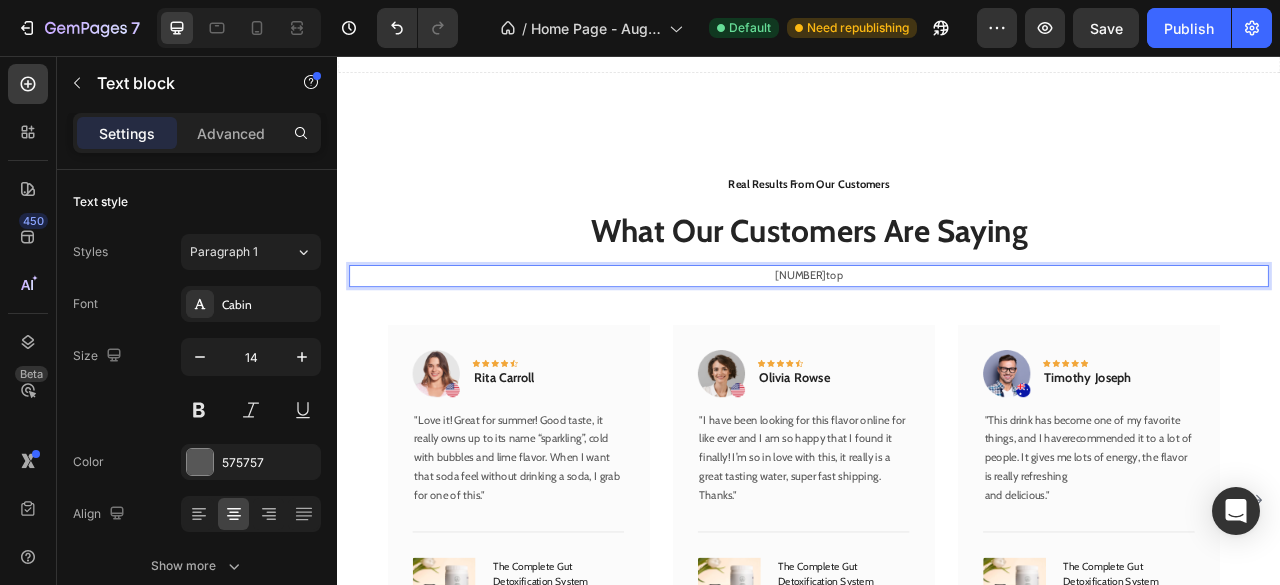 click on "2.4Milltop" at bounding box center (937, 336) 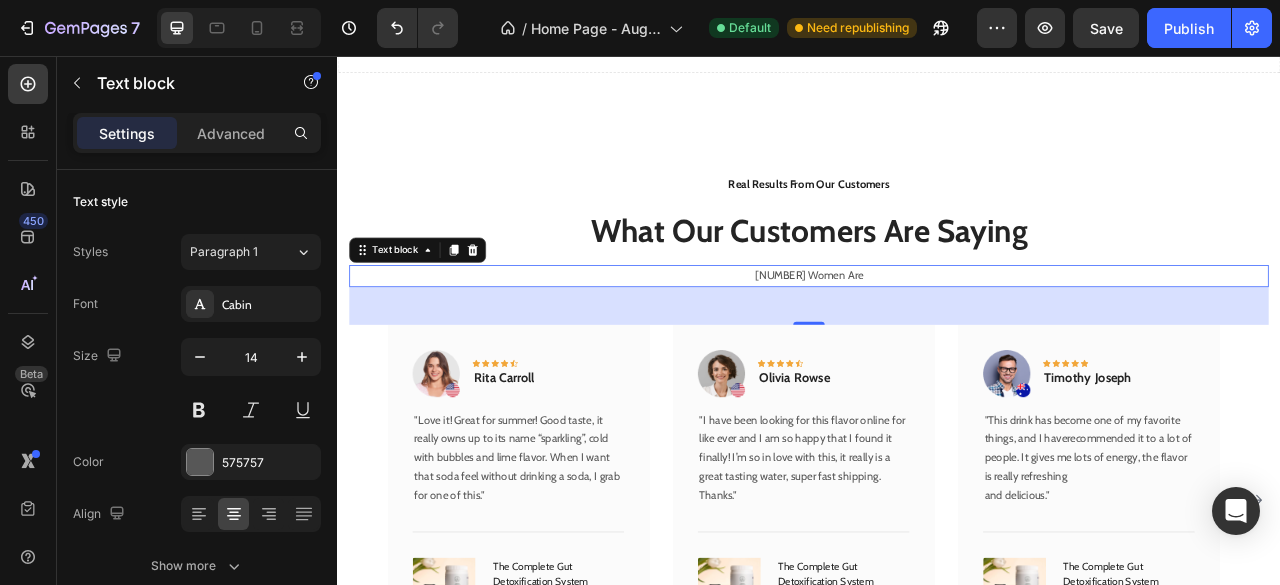 click on "2.4Millton+ Women Are" at bounding box center (937, 336) 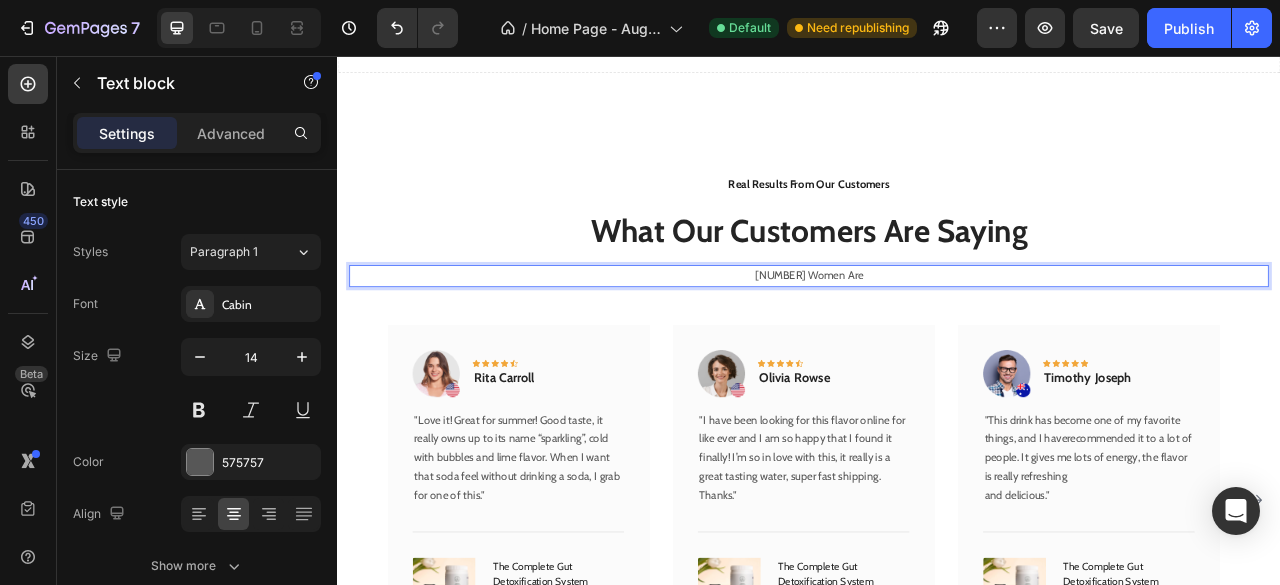 click on "2.4Millton+ Women Are" at bounding box center [937, 336] 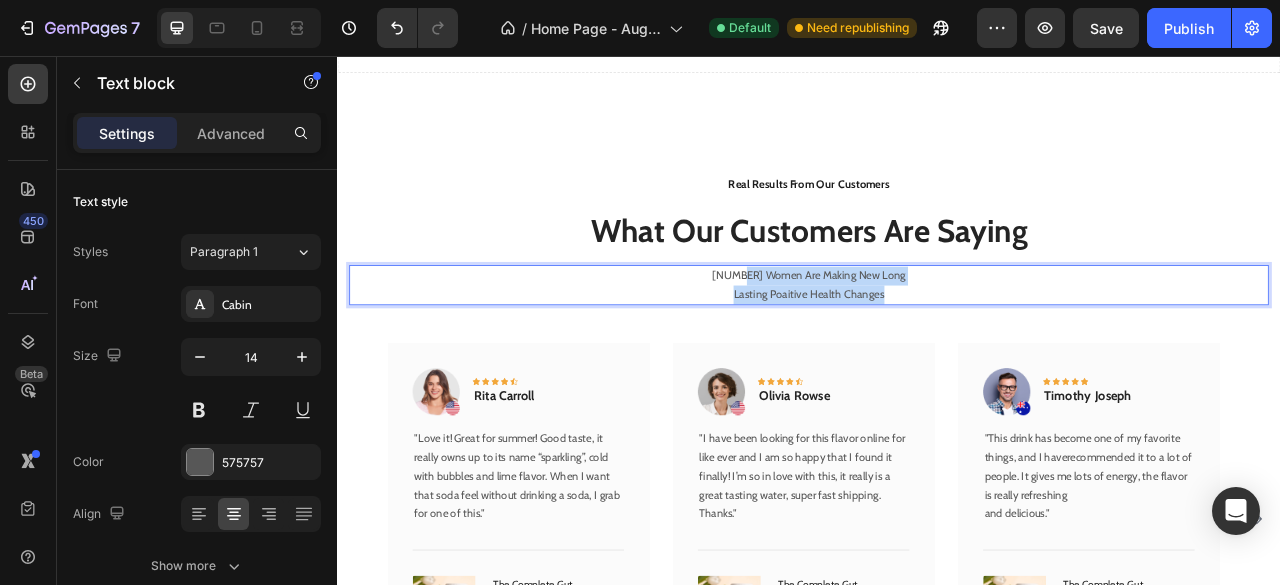 drag, startPoint x: 1039, startPoint y: 365, endPoint x: 836, endPoint y: 327, distance: 206.52603 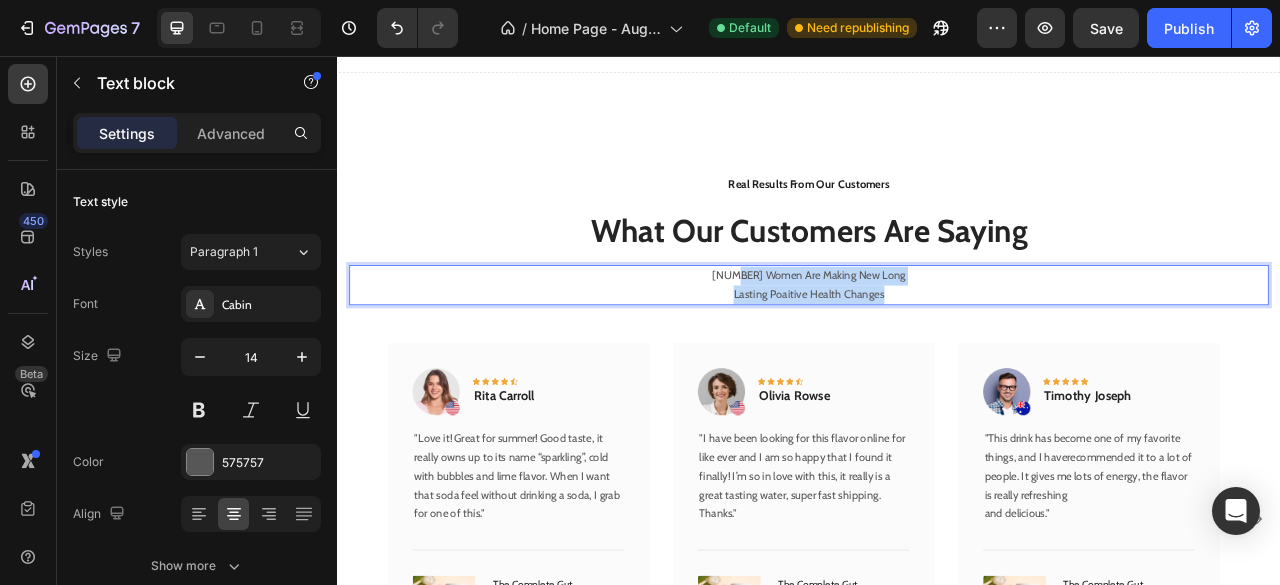 click on "2.4Millton+ Women Are Making New Long" at bounding box center [937, 336] 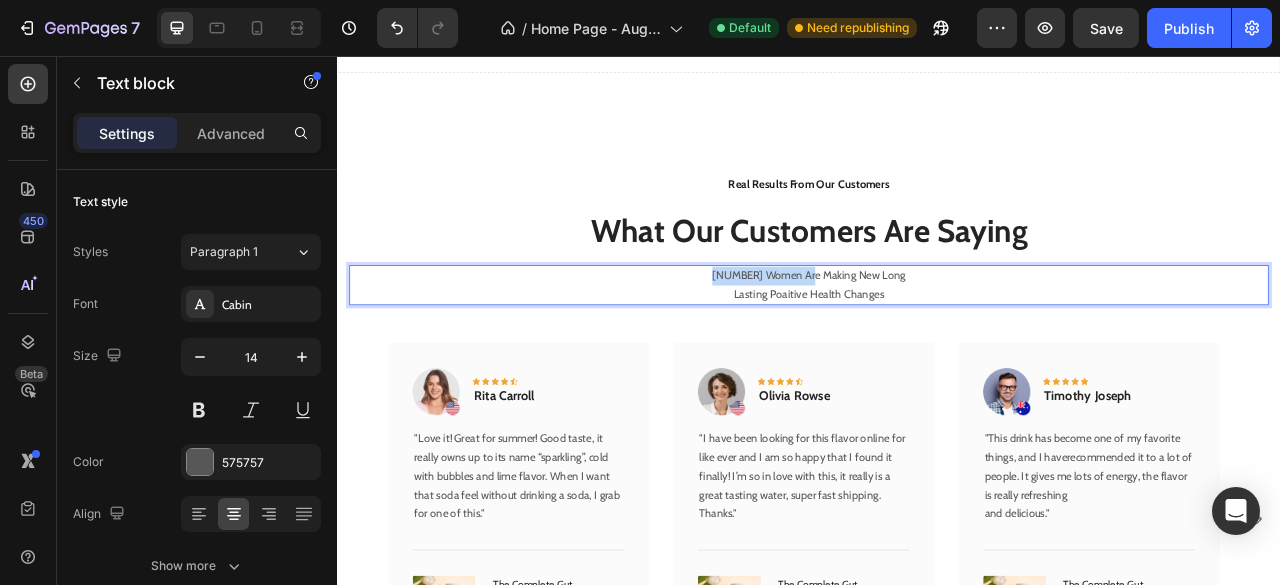 drag, startPoint x: 792, startPoint y: 337, endPoint x: 922, endPoint y: 322, distance: 130.86252 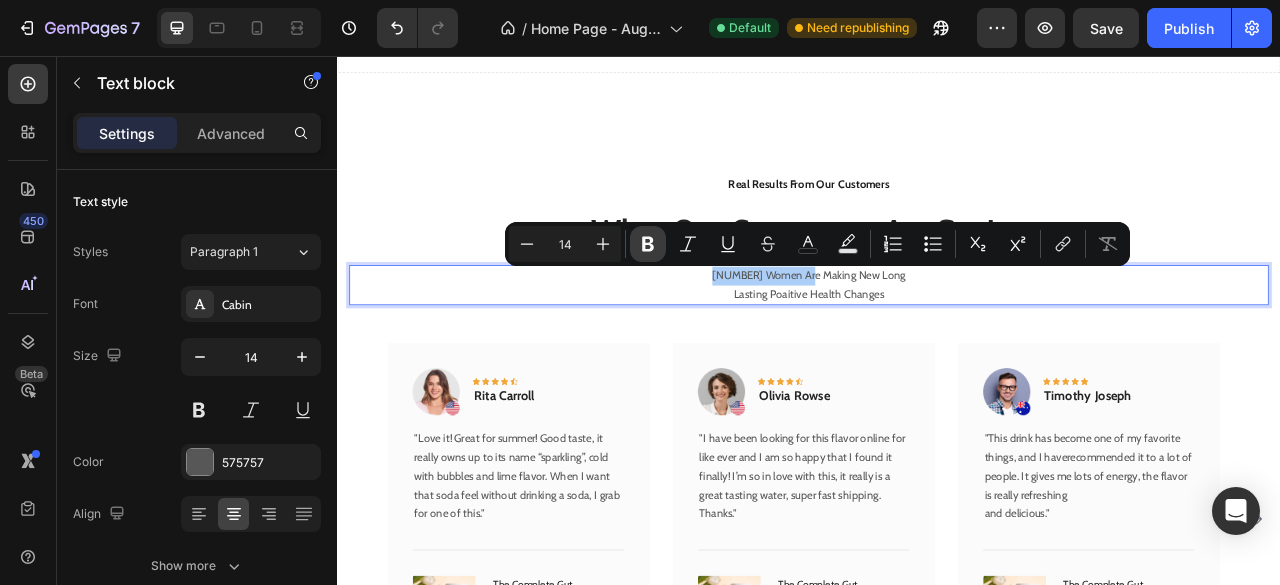 click 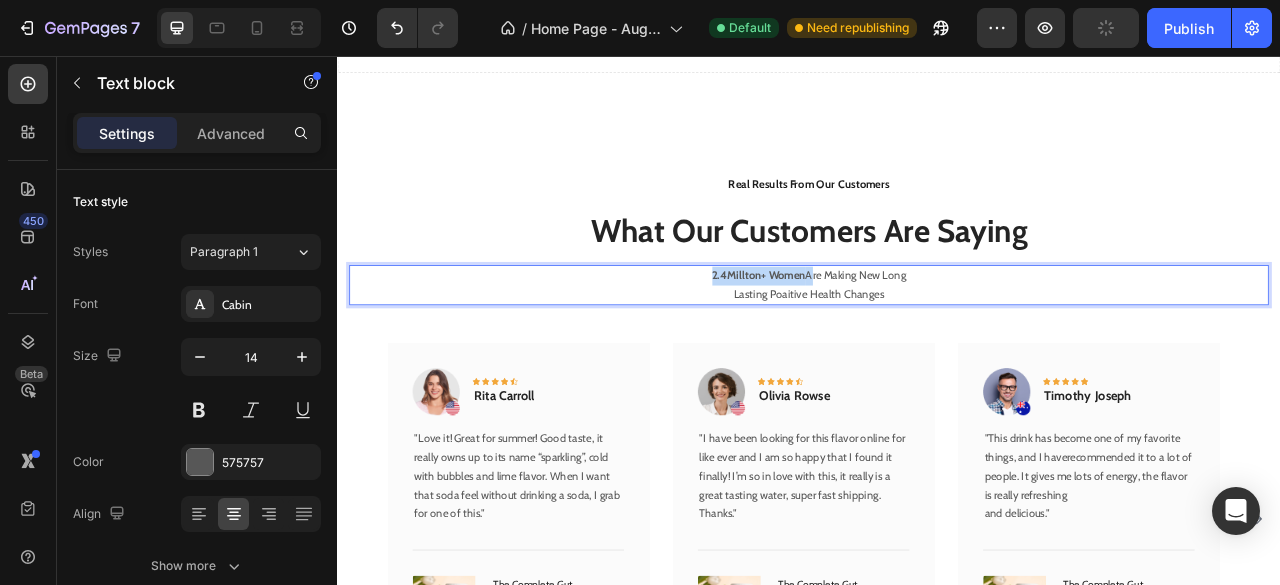 drag, startPoint x: 787, startPoint y: 329, endPoint x: 926, endPoint y: 332, distance: 139.03236 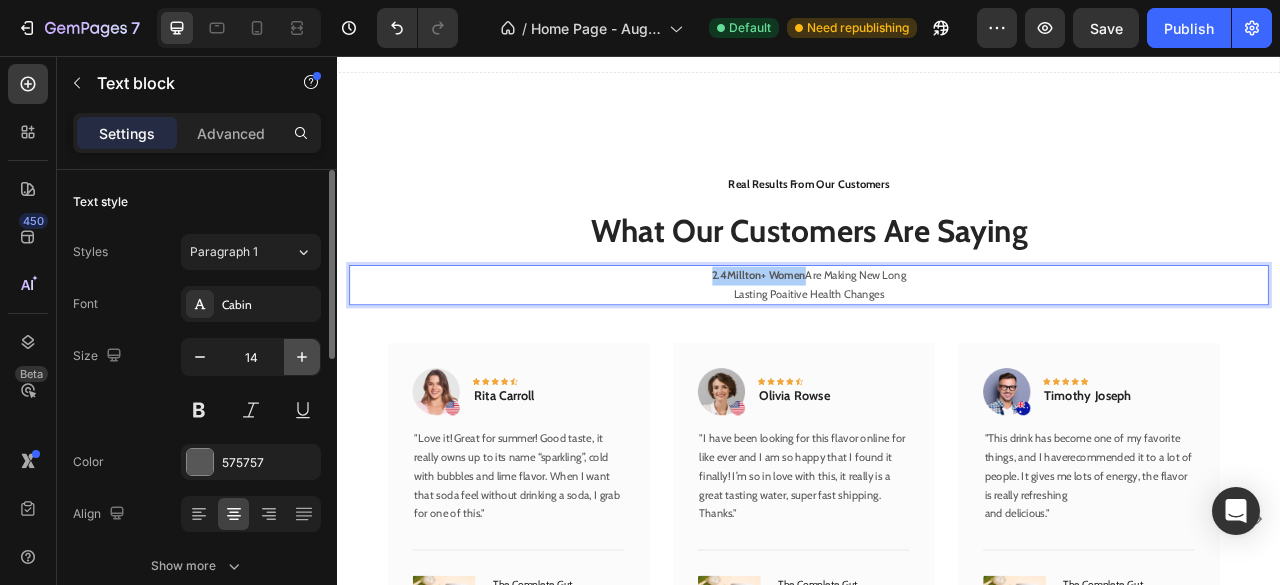 click at bounding box center (302, 357) 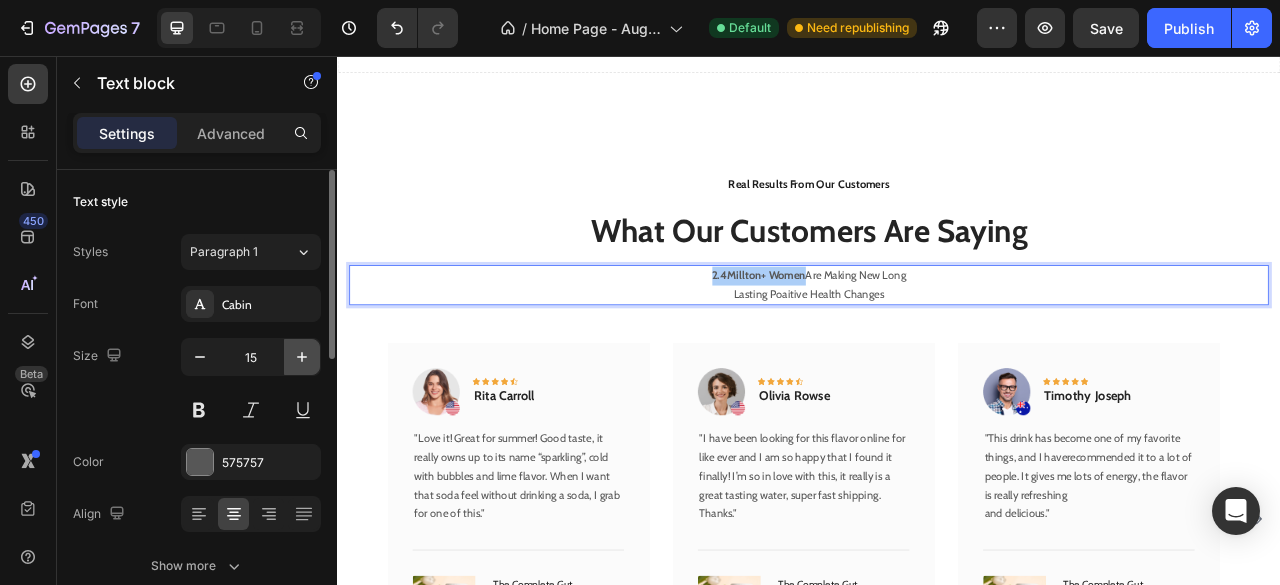 click at bounding box center (302, 357) 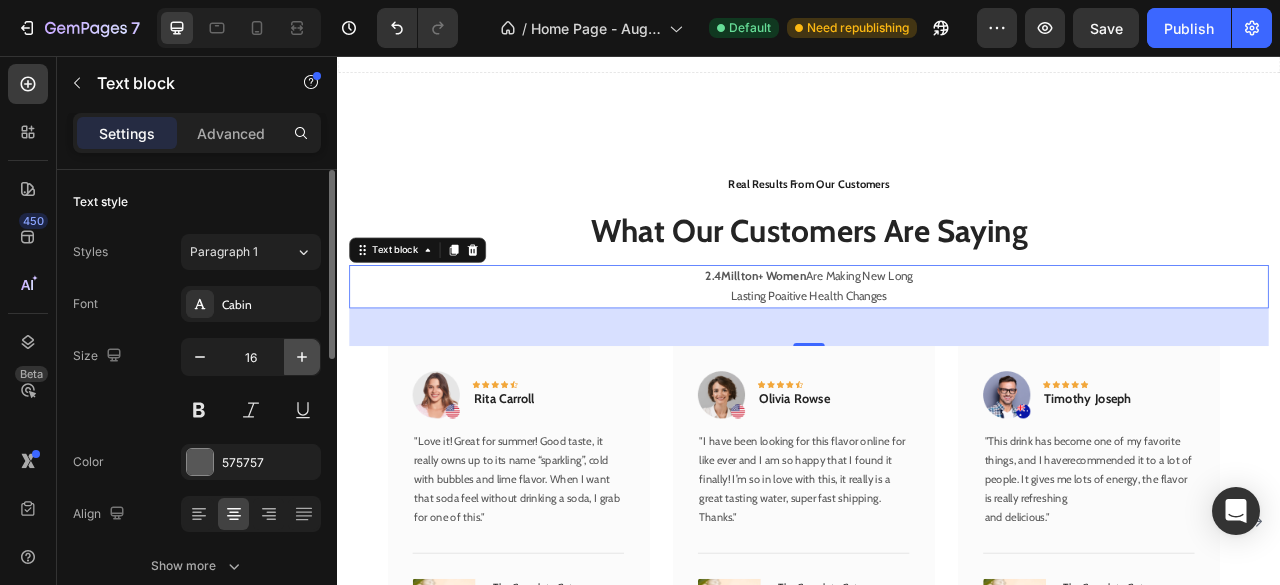 click at bounding box center (302, 357) 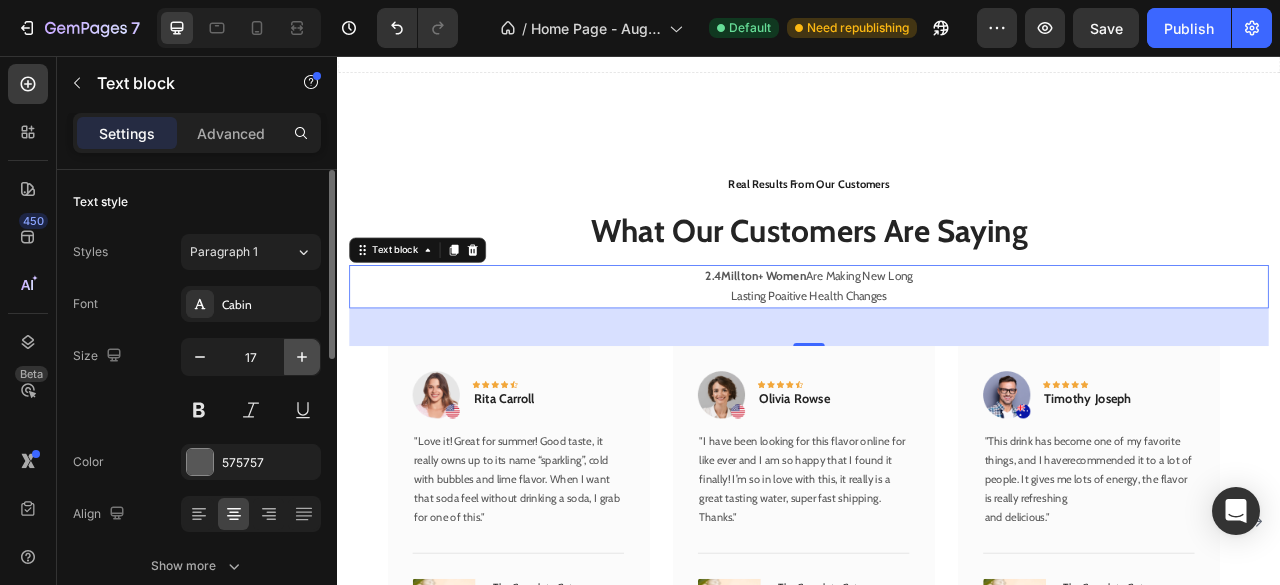 click at bounding box center (302, 357) 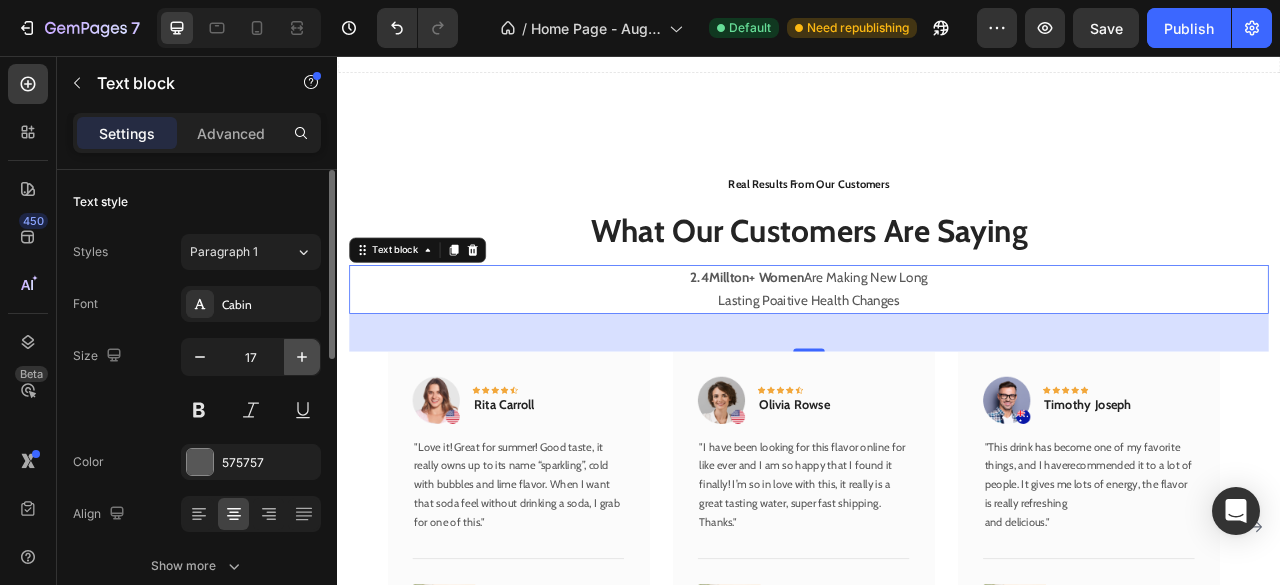 click at bounding box center (302, 357) 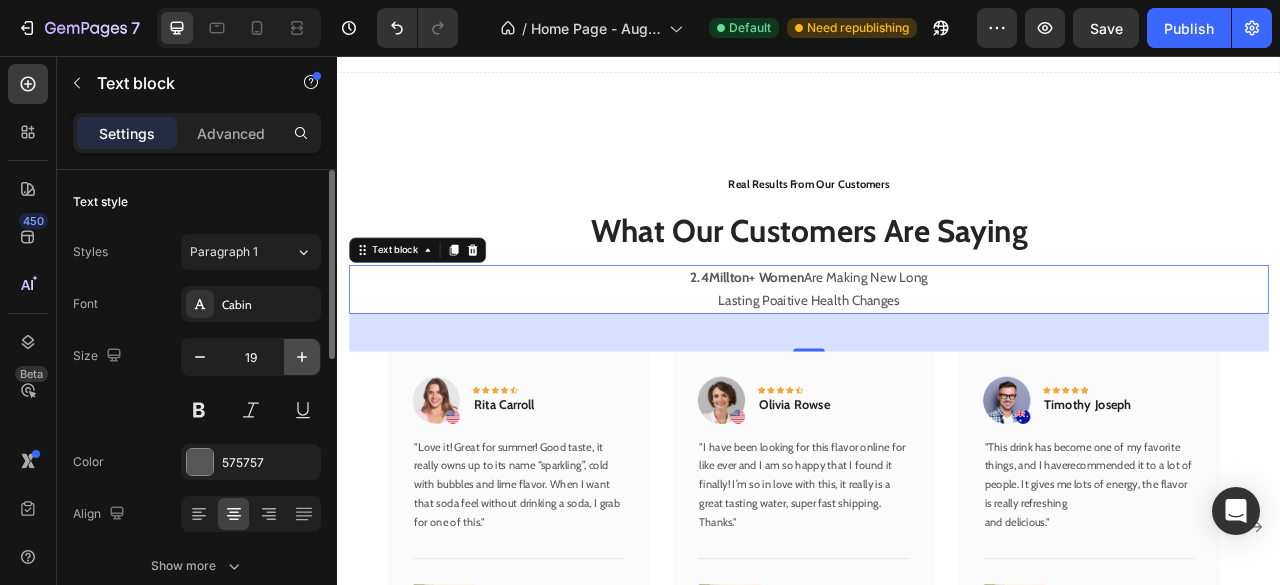 click at bounding box center [302, 357] 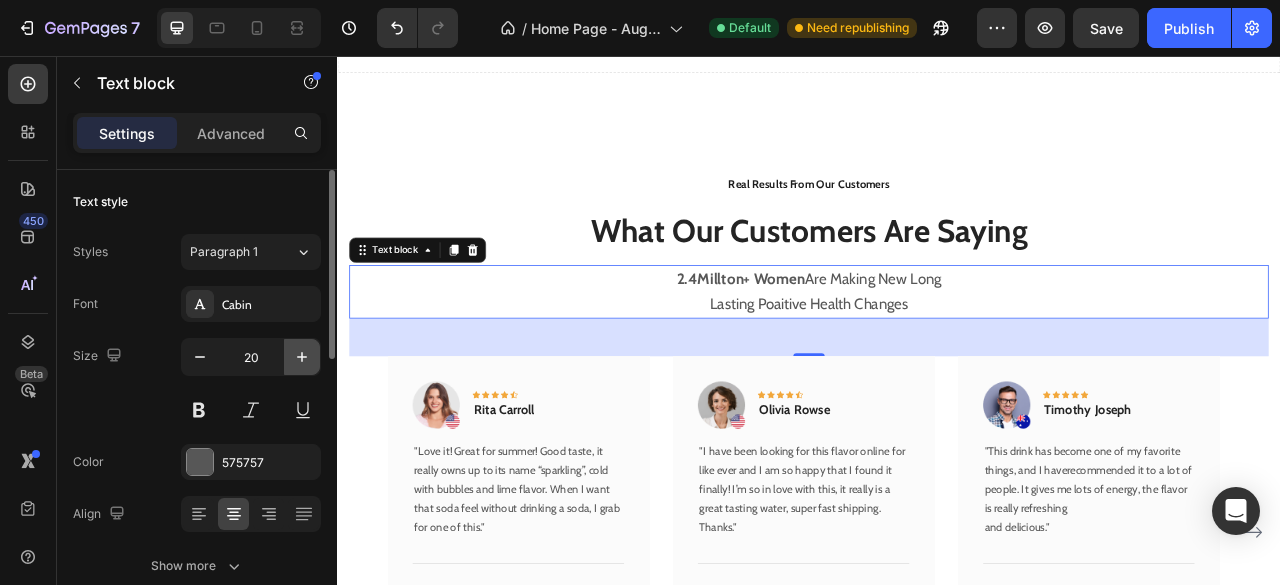 click at bounding box center (302, 357) 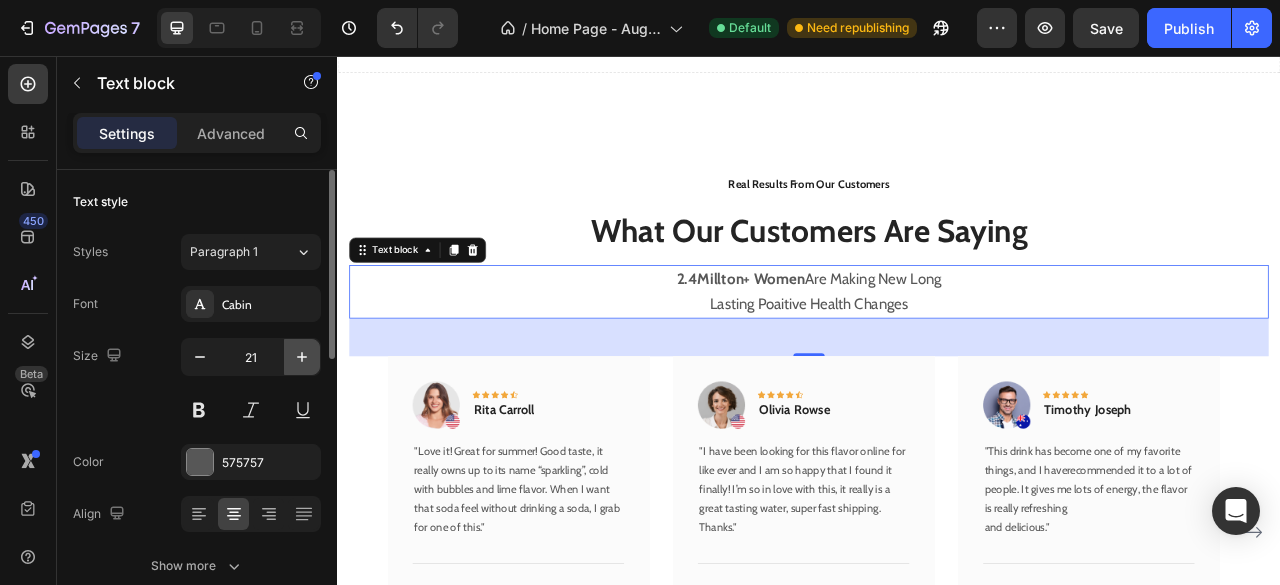click at bounding box center [302, 357] 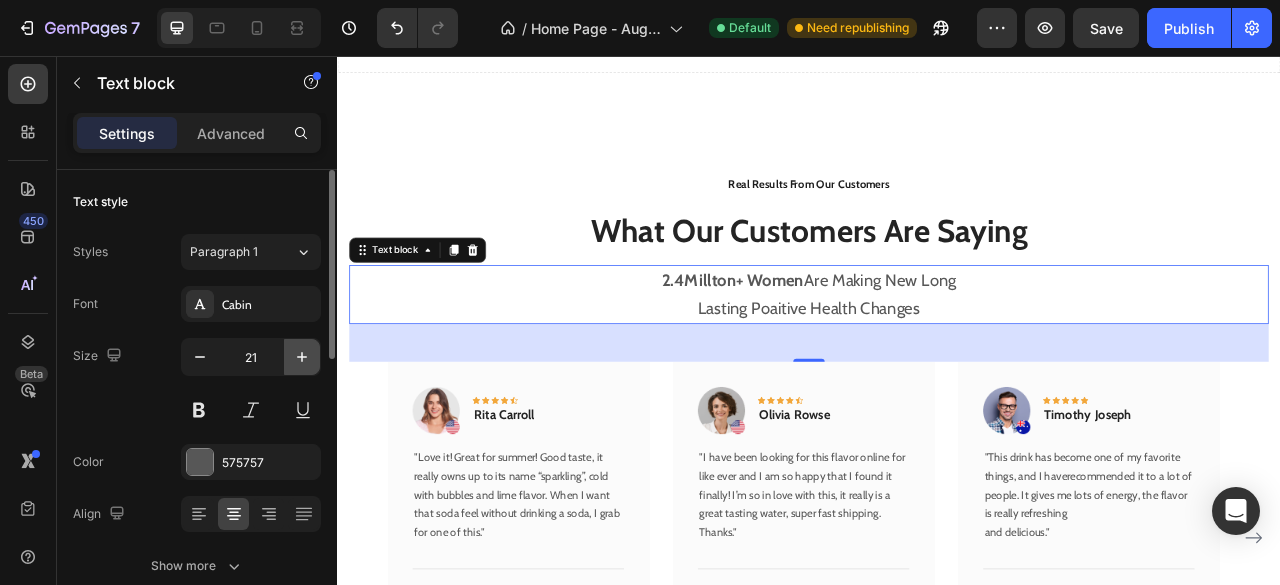 click at bounding box center (302, 357) 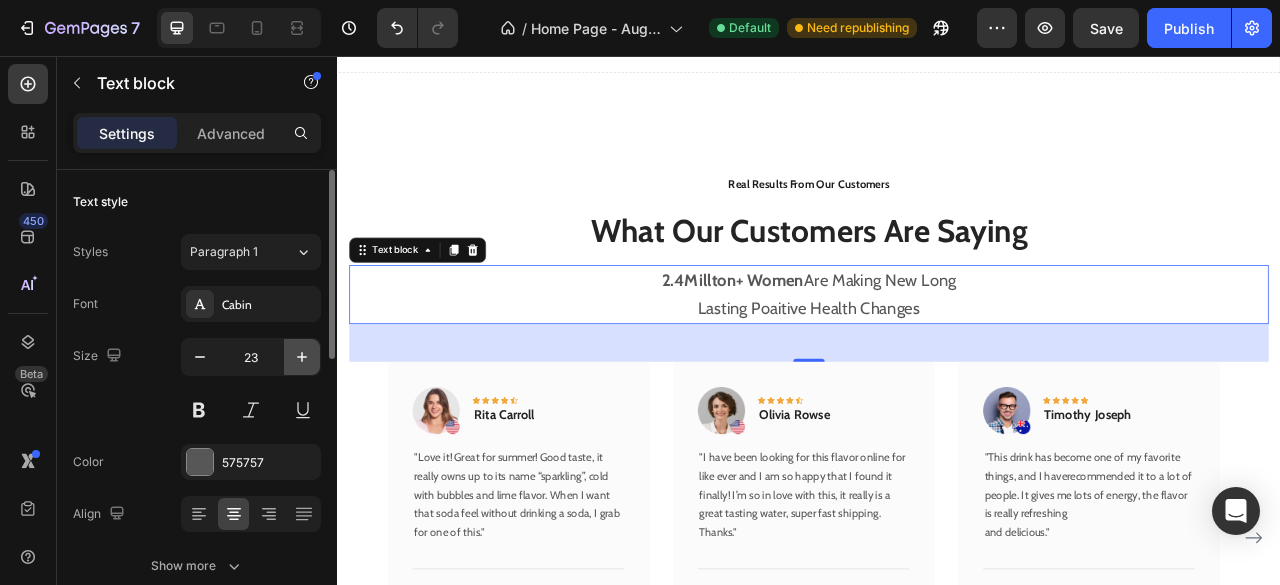 click at bounding box center [302, 357] 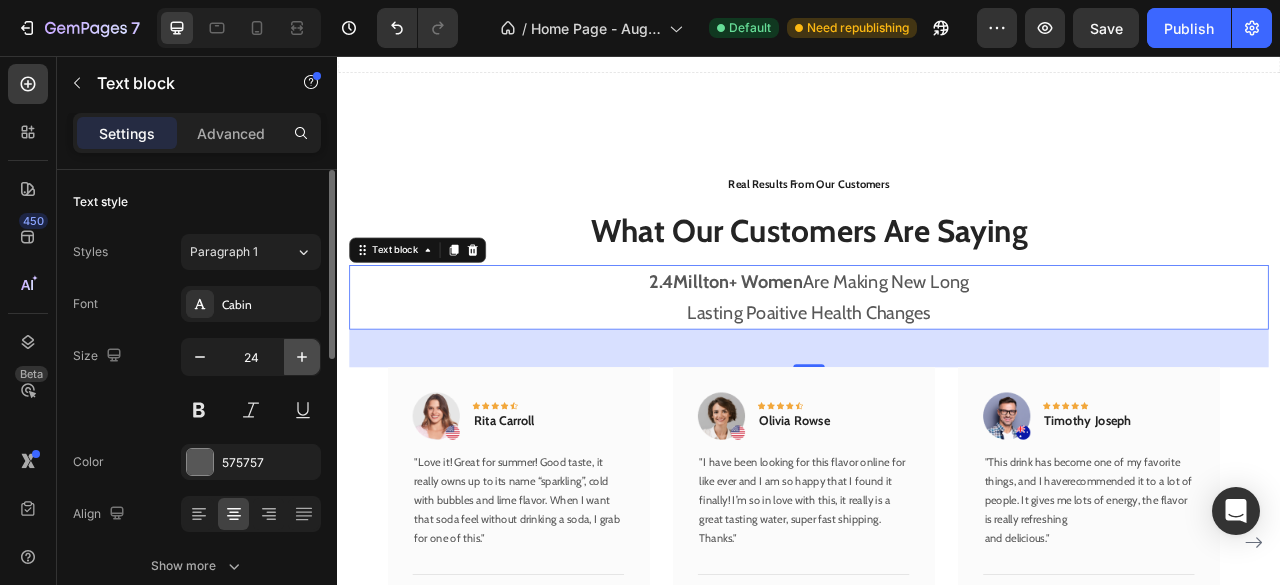 click at bounding box center [302, 357] 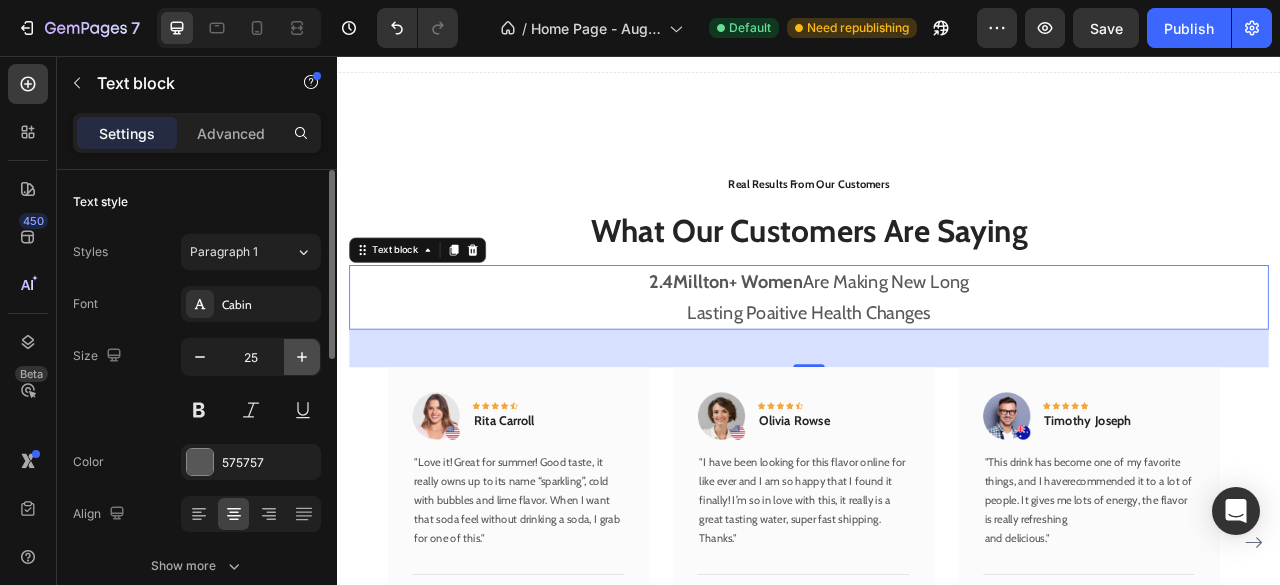 click at bounding box center [302, 357] 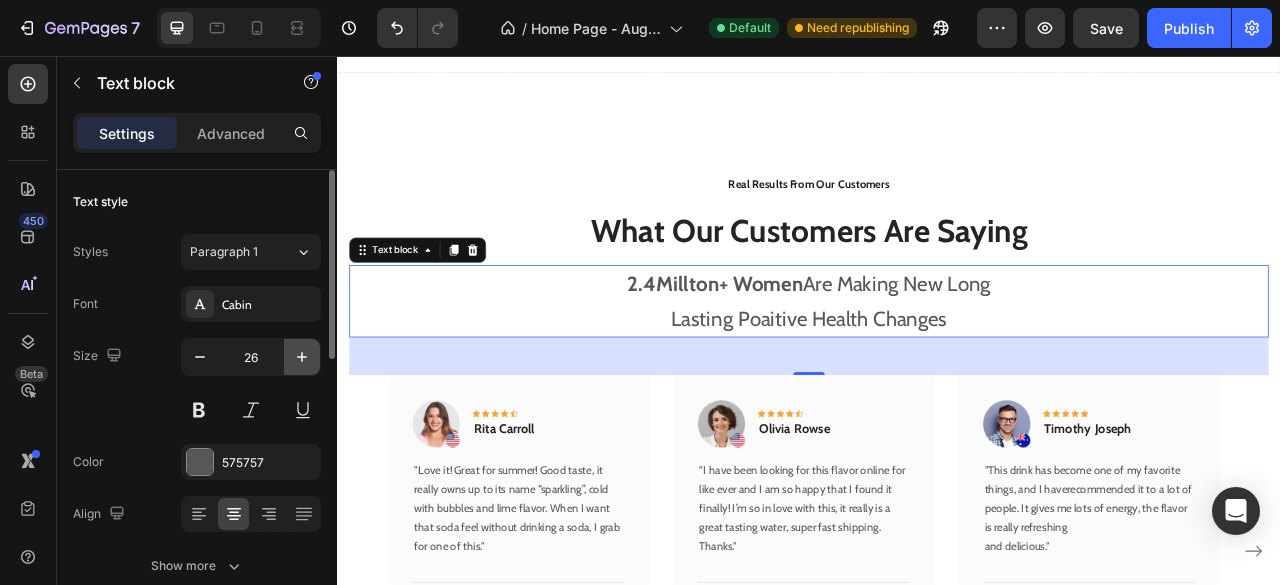 click at bounding box center (302, 357) 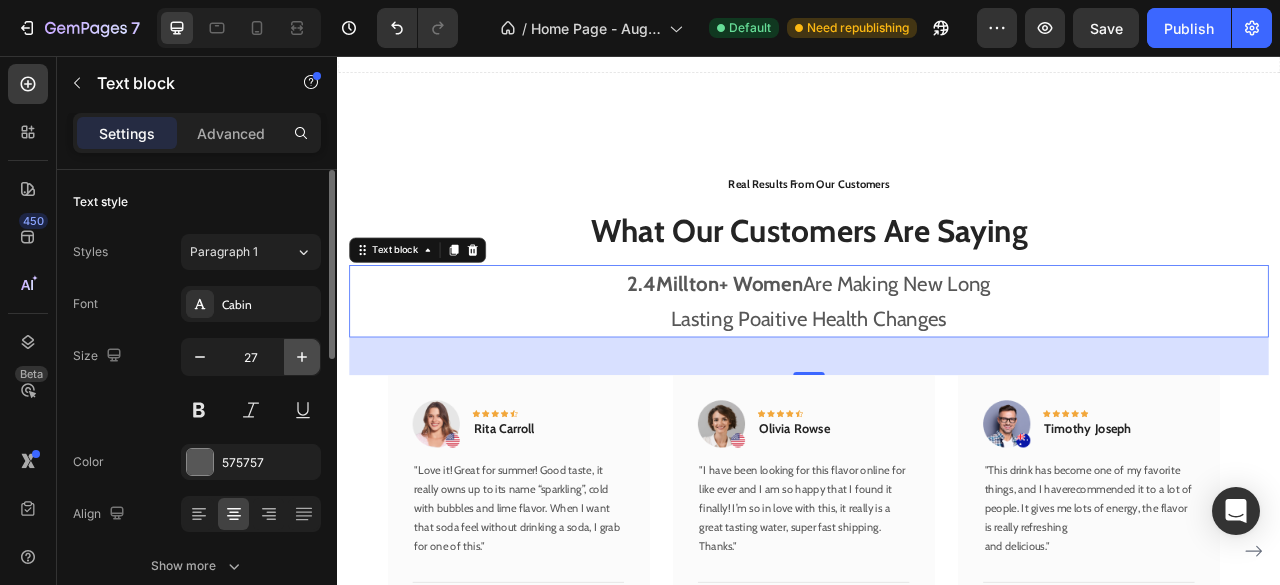 click at bounding box center (302, 357) 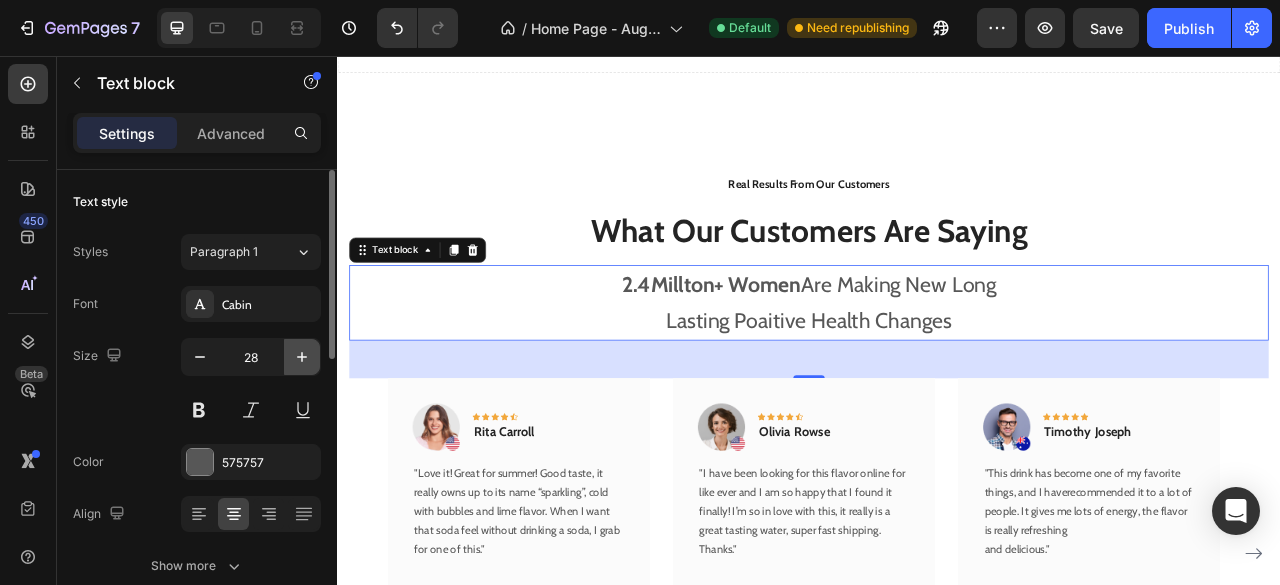 click at bounding box center (302, 357) 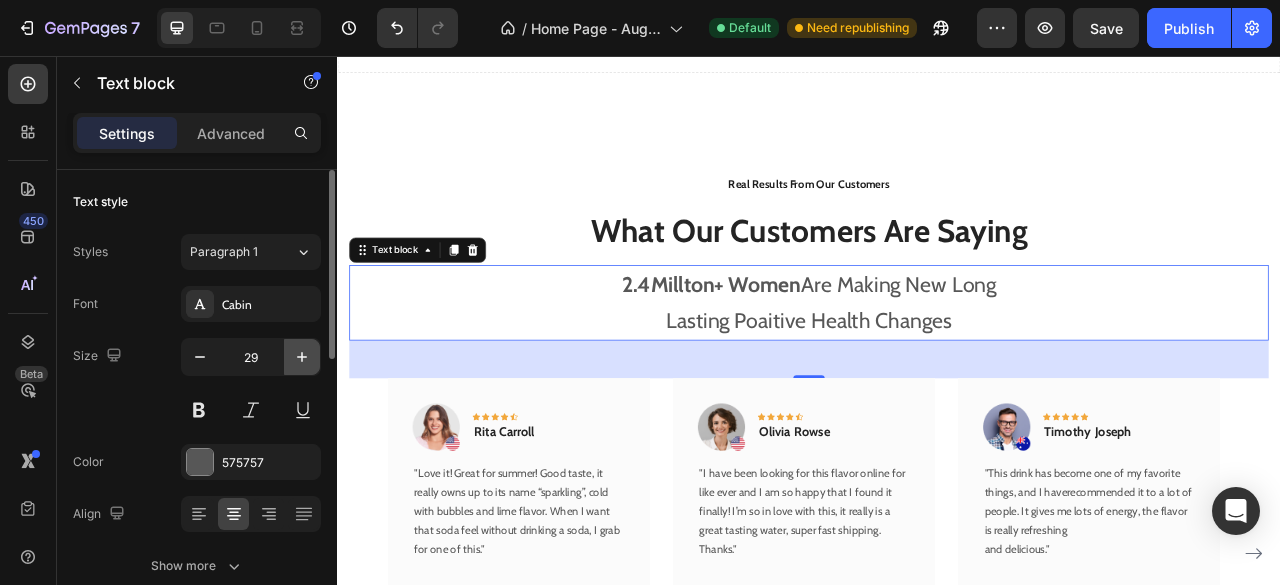 click at bounding box center (302, 357) 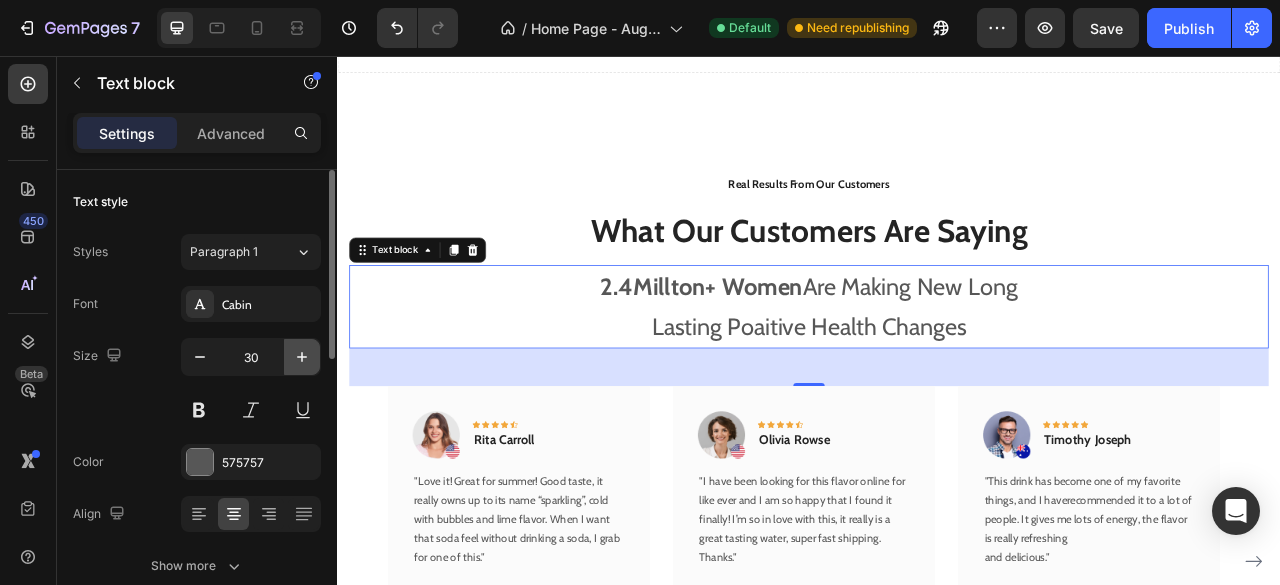 click at bounding box center (302, 357) 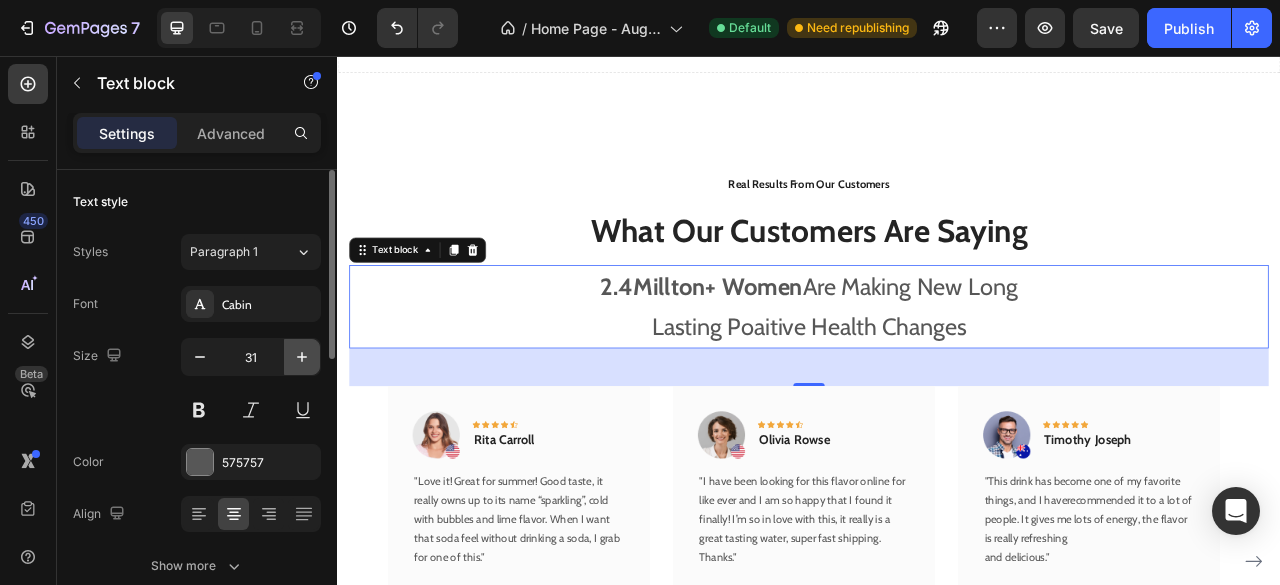 click at bounding box center (302, 357) 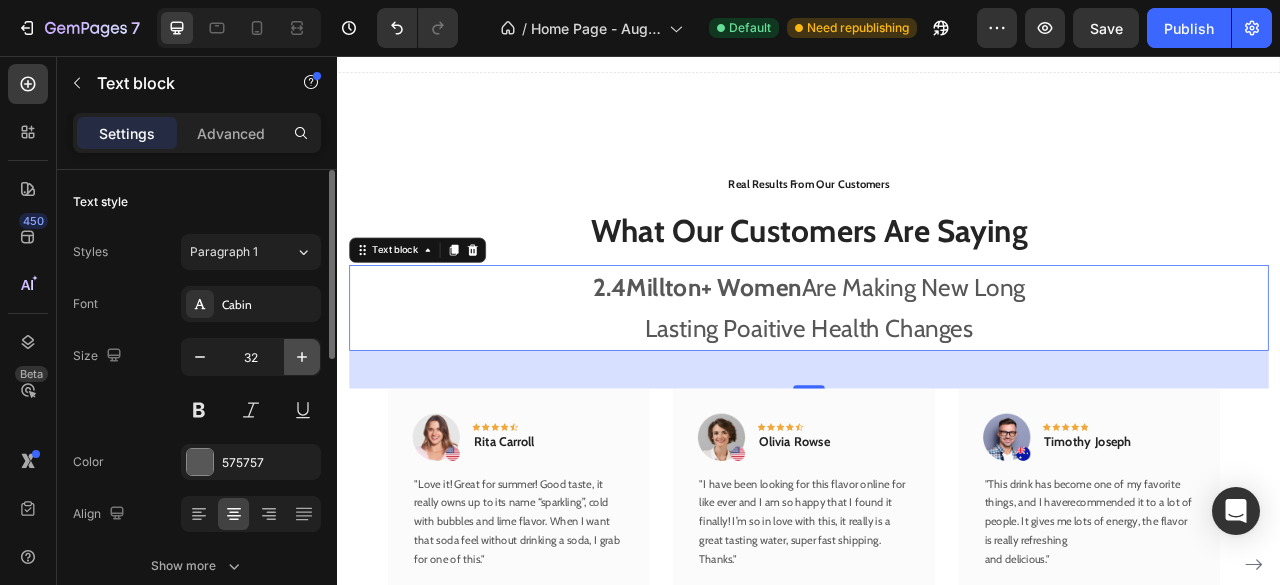 click at bounding box center (302, 357) 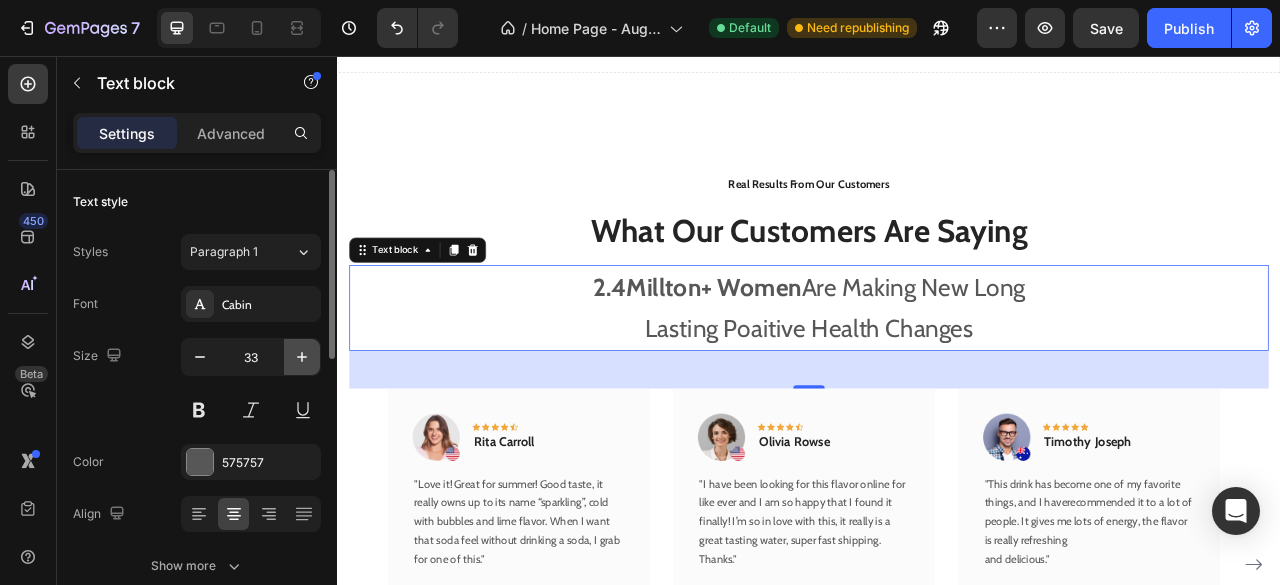 click at bounding box center [302, 357] 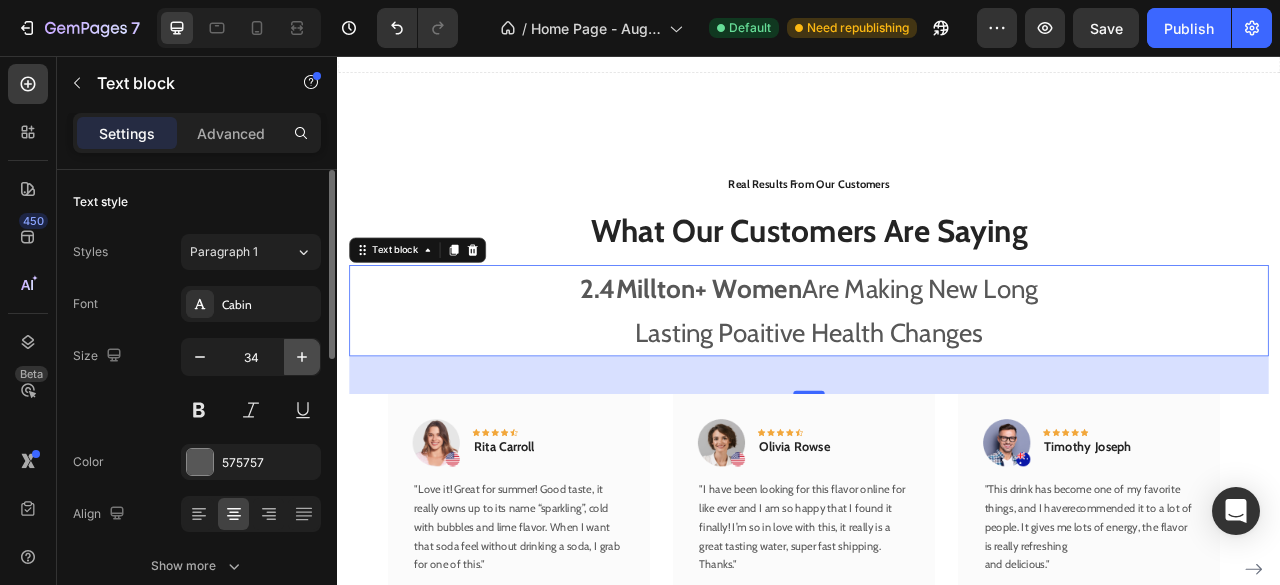 click at bounding box center (302, 357) 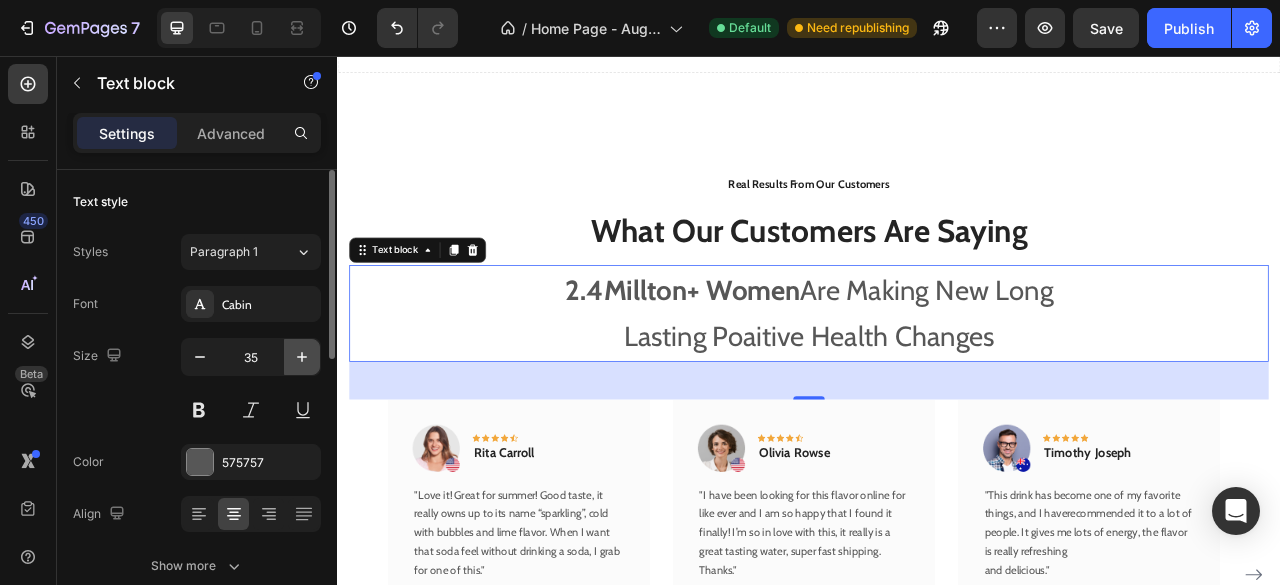click at bounding box center [302, 357] 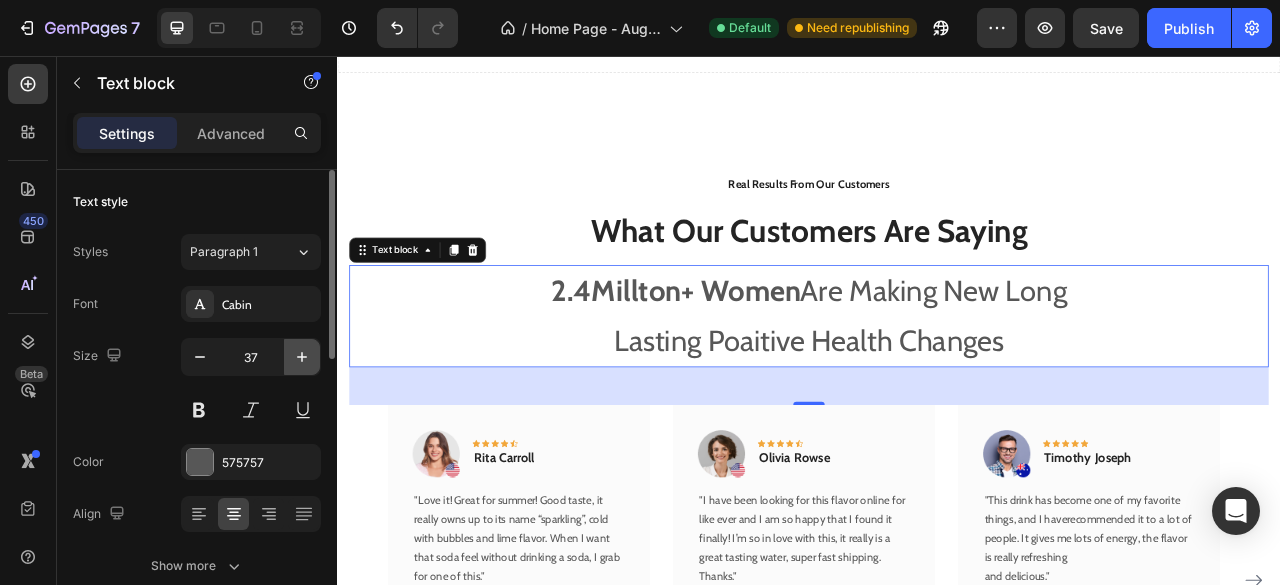 click at bounding box center (302, 357) 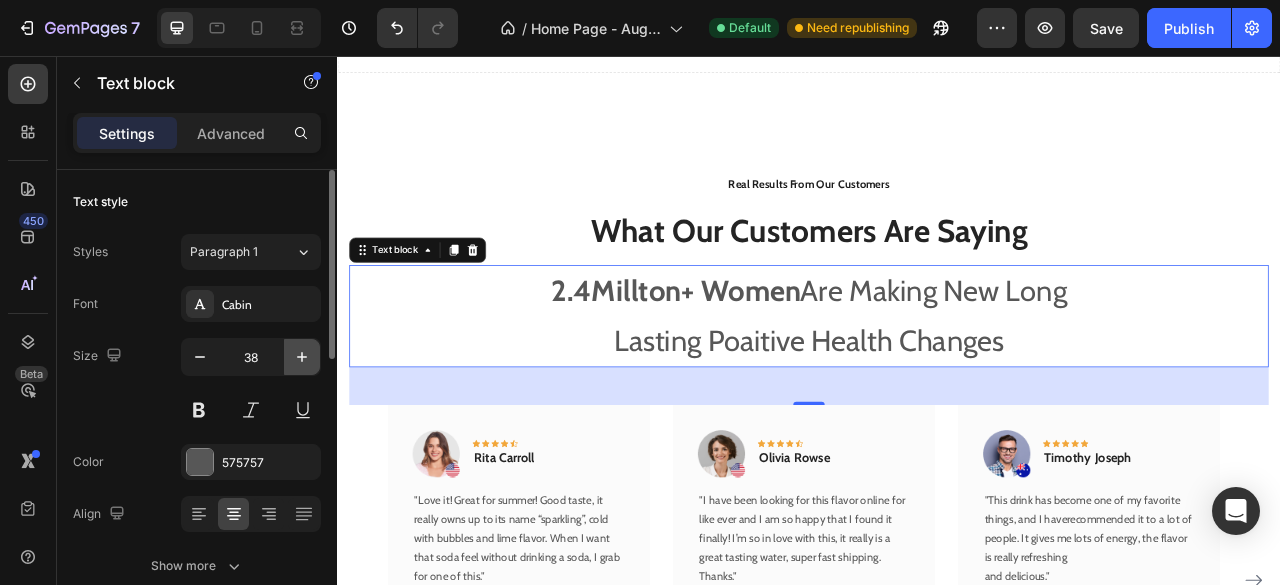 click at bounding box center (302, 357) 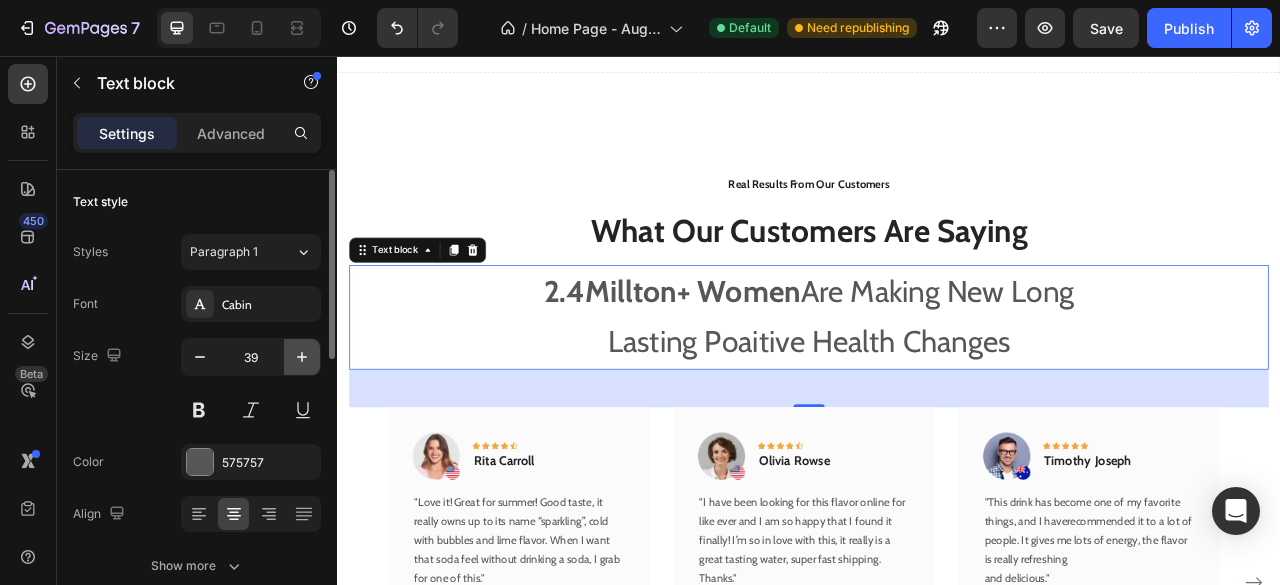 click at bounding box center (302, 357) 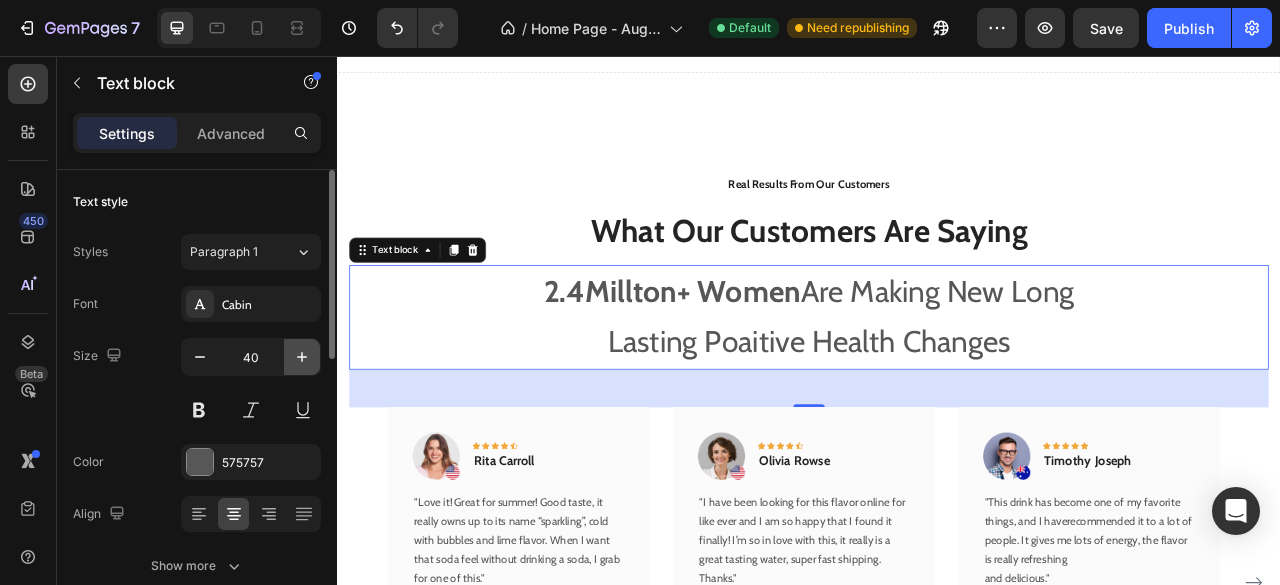 click at bounding box center [302, 357] 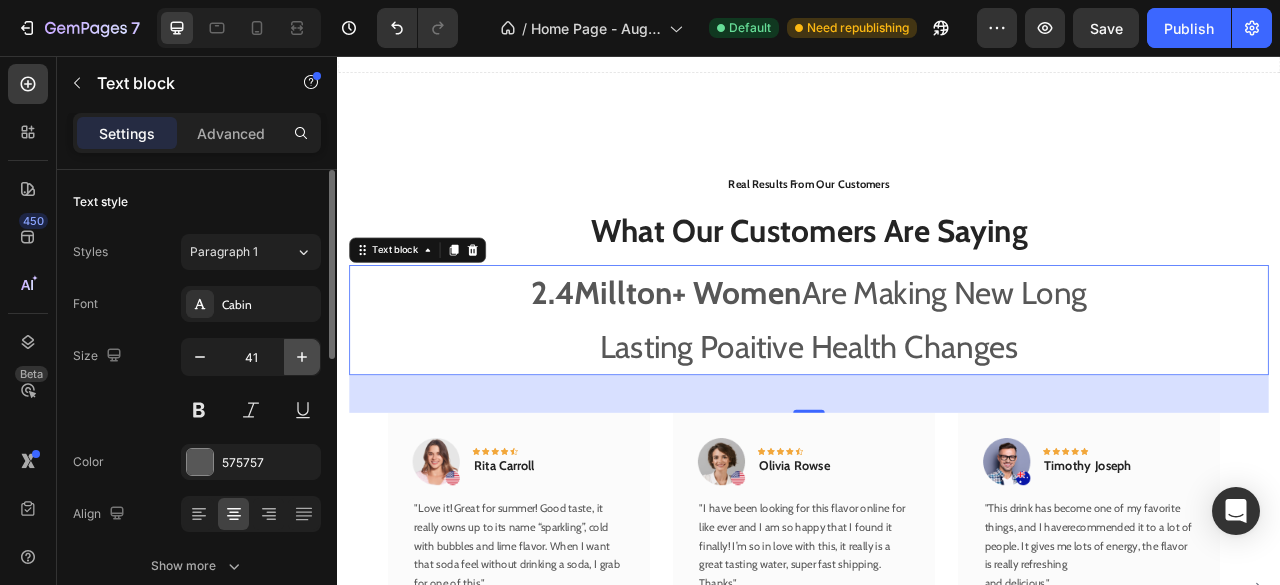 click at bounding box center [302, 357] 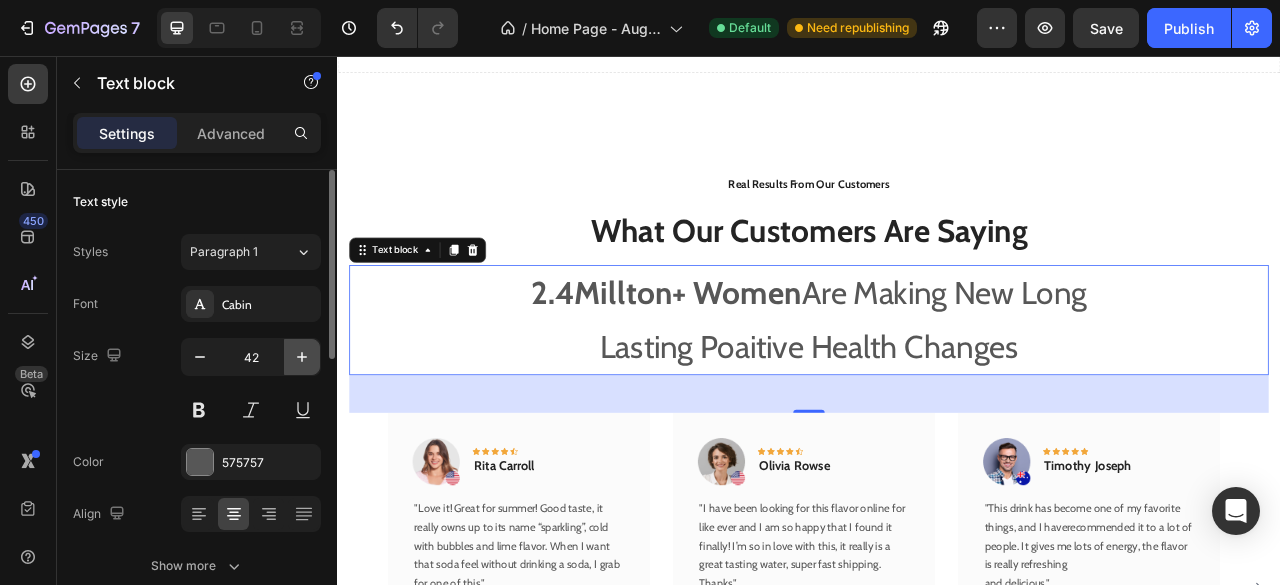click at bounding box center [302, 357] 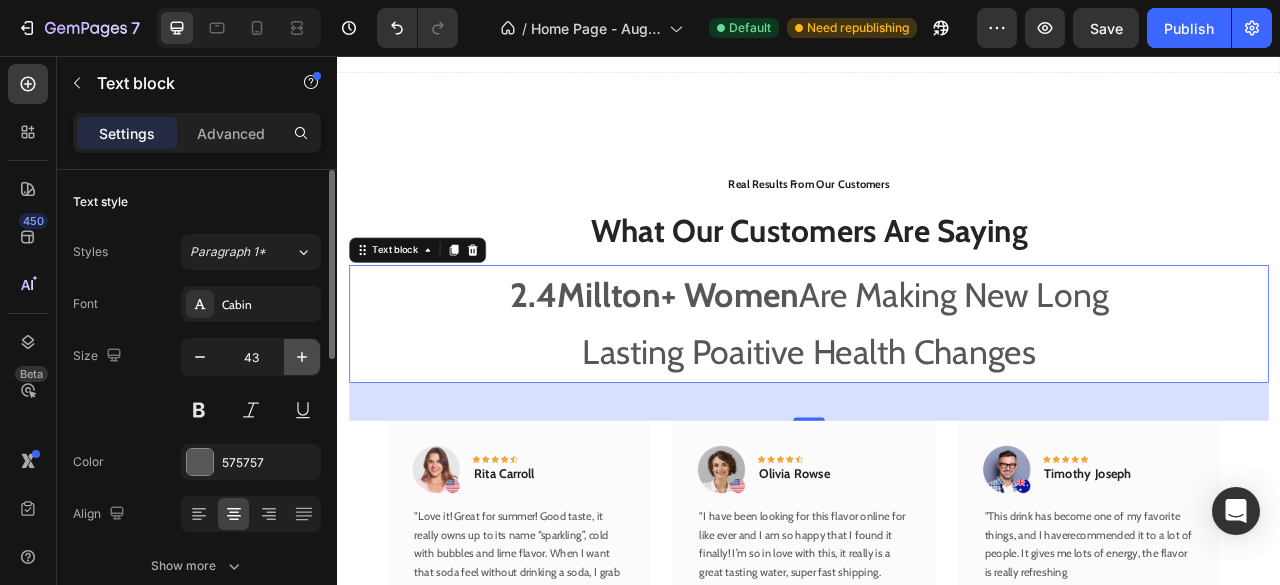 click 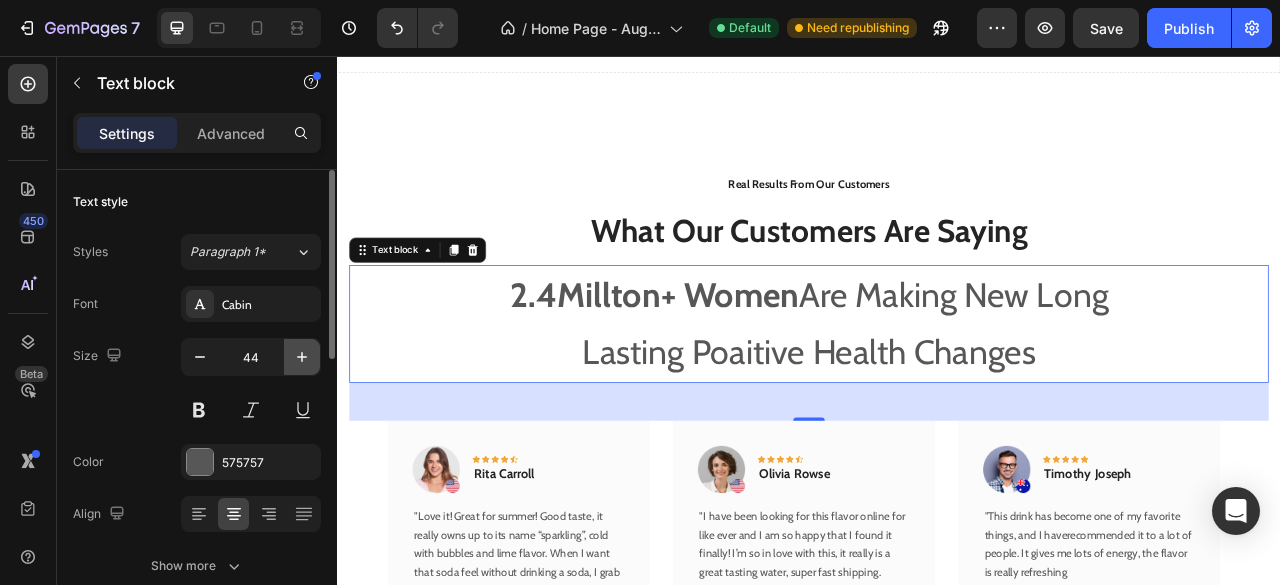 click 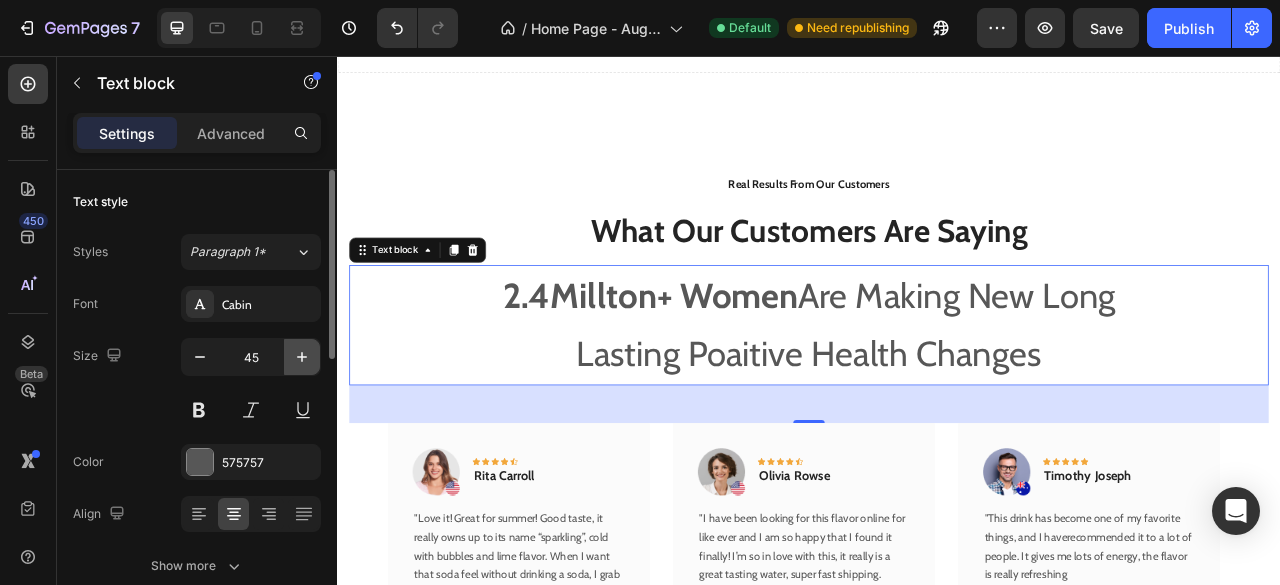 click 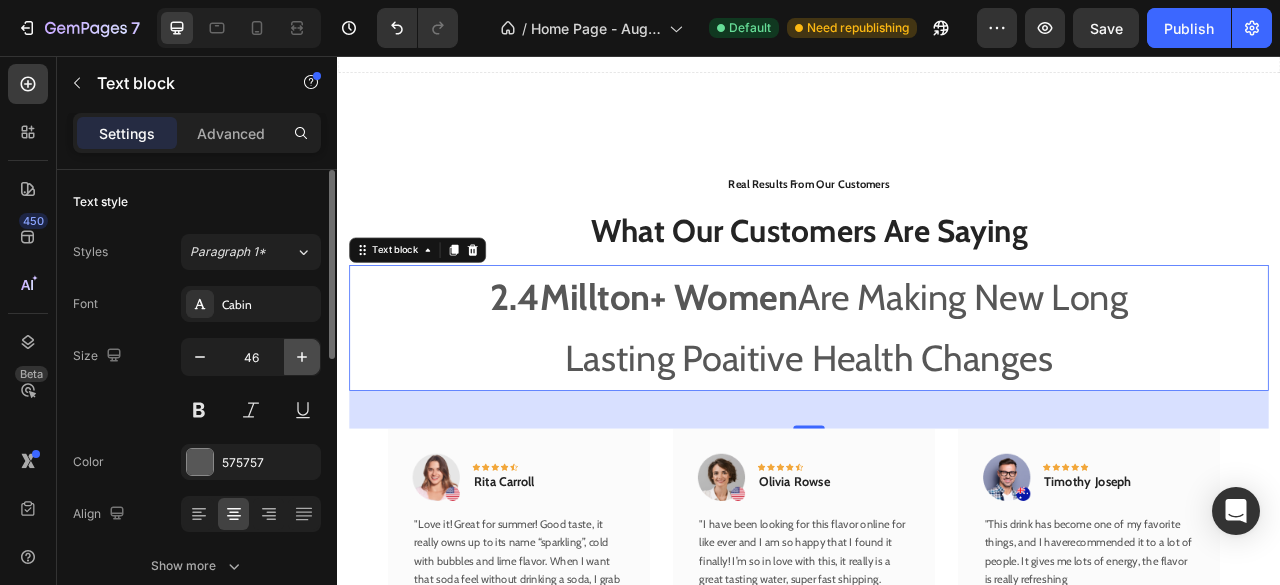 click 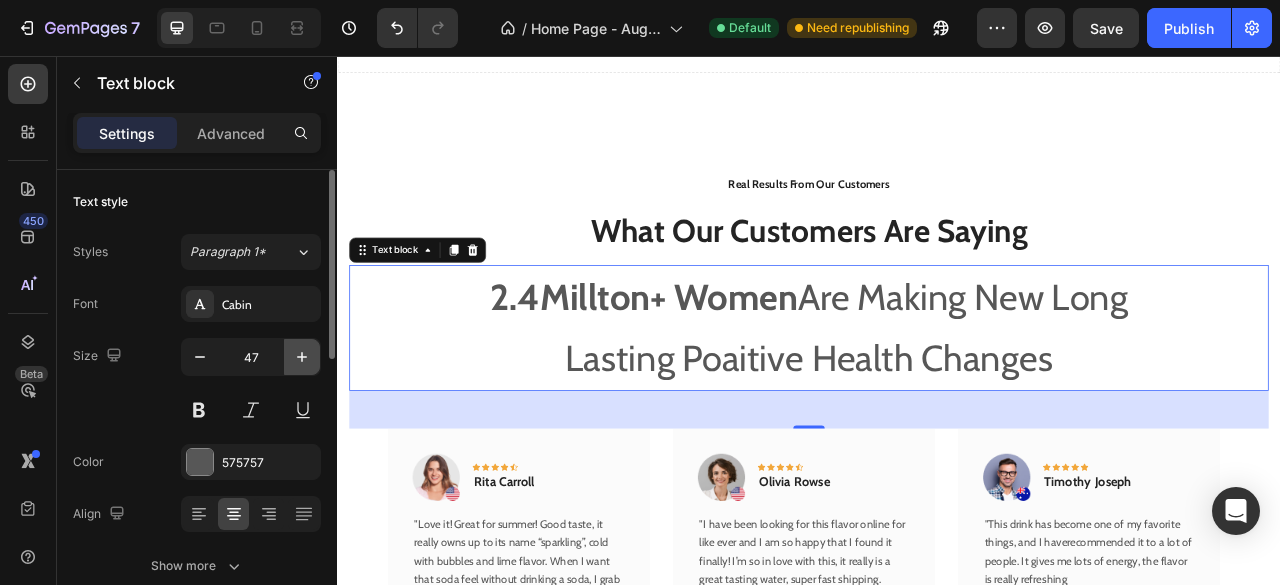 click 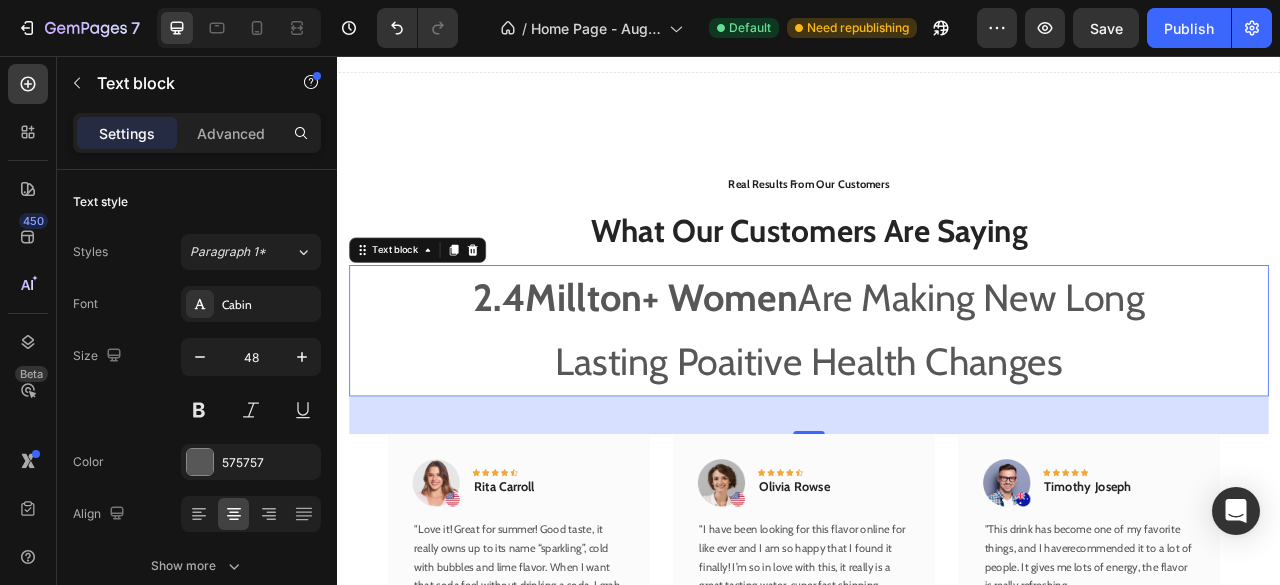 type 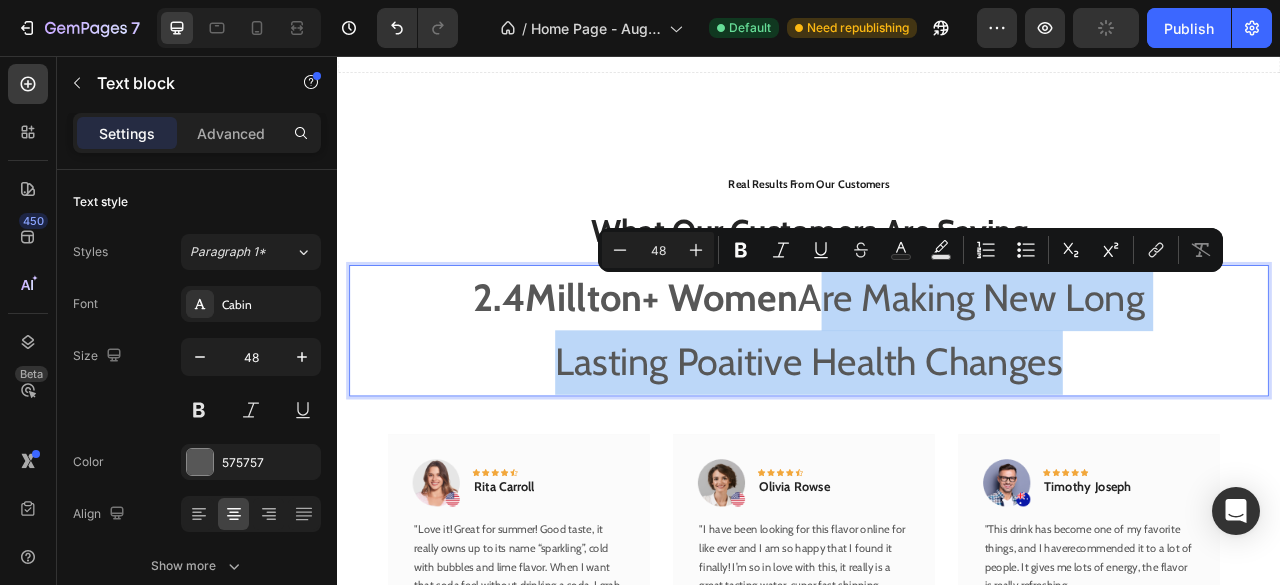 drag, startPoint x: 932, startPoint y: 366, endPoint x: 1262, endPoint y: 488, distance: 351.8295 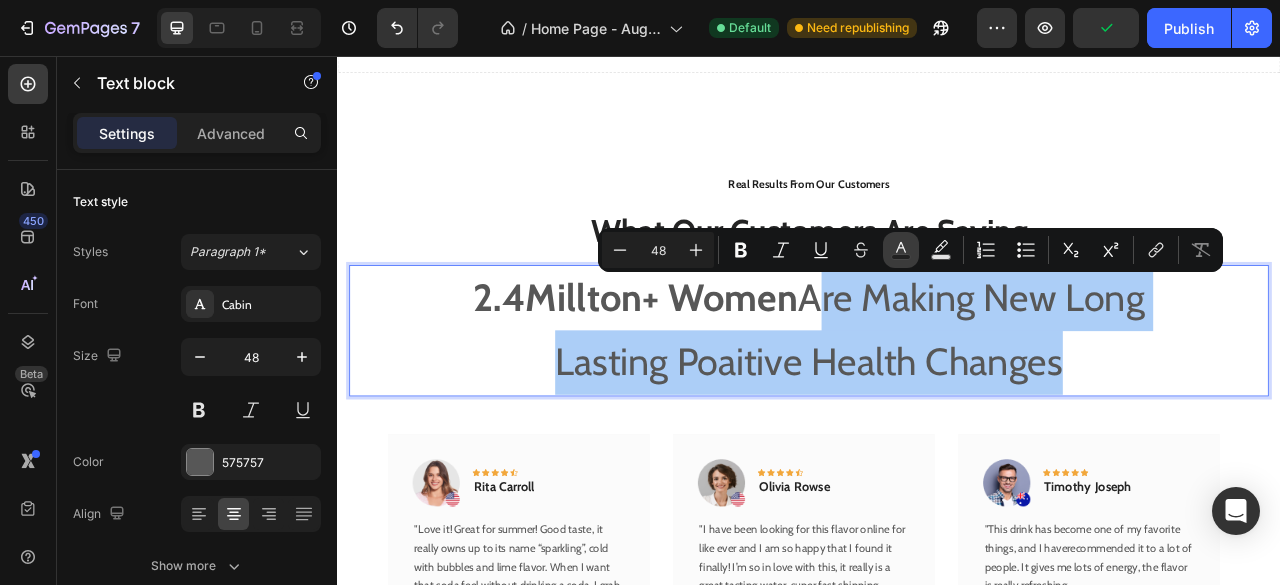 click 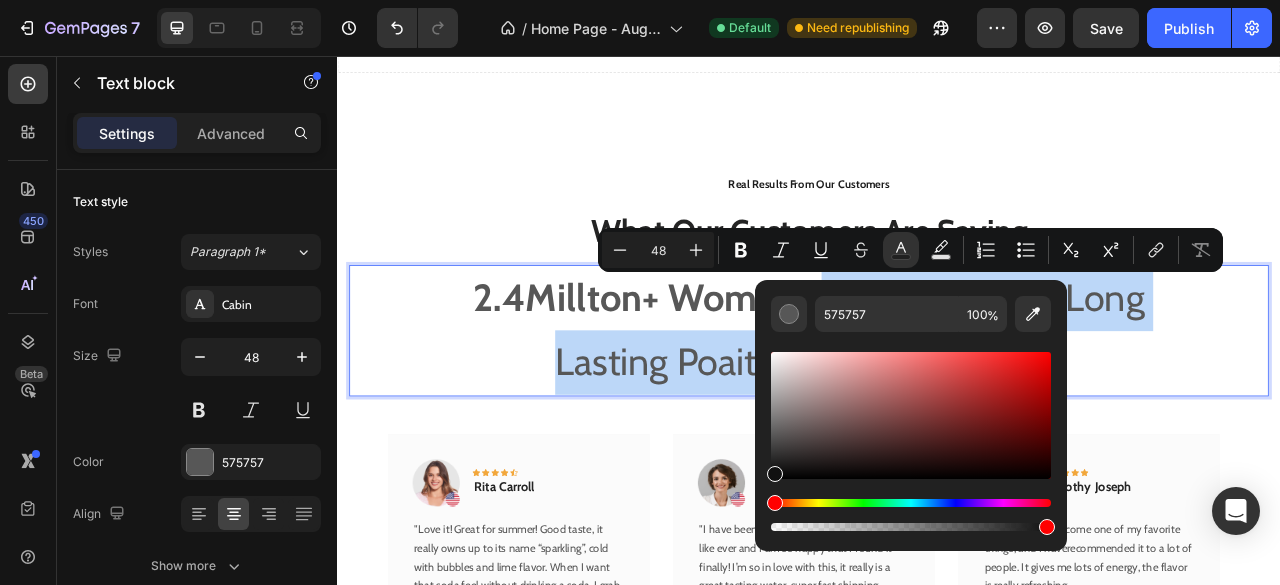 drag, startPoint x: 1157, startPoint y: 461, endPoint x: 841, endPoint y: 619, distance: 353.29874 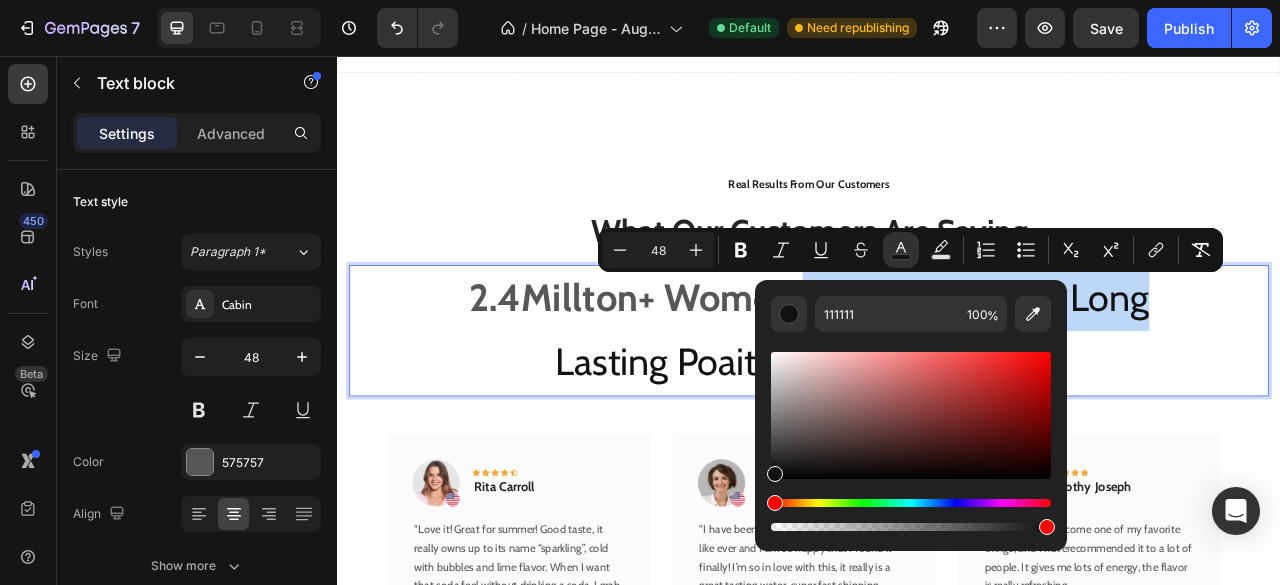 click on "Lasting Poaitive Health Changes" at bounding box center (937, 446) 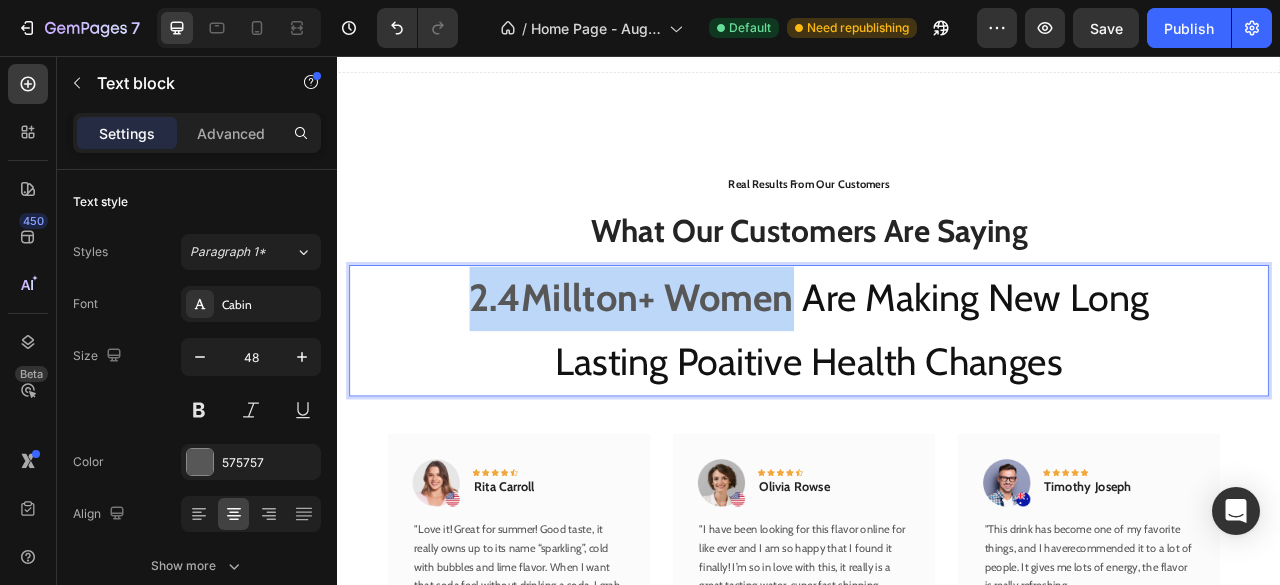 drag, startPoint x: 495, startPoint y: 363, endPoint x: 916, endPoint y: 388, distance: 421.74164 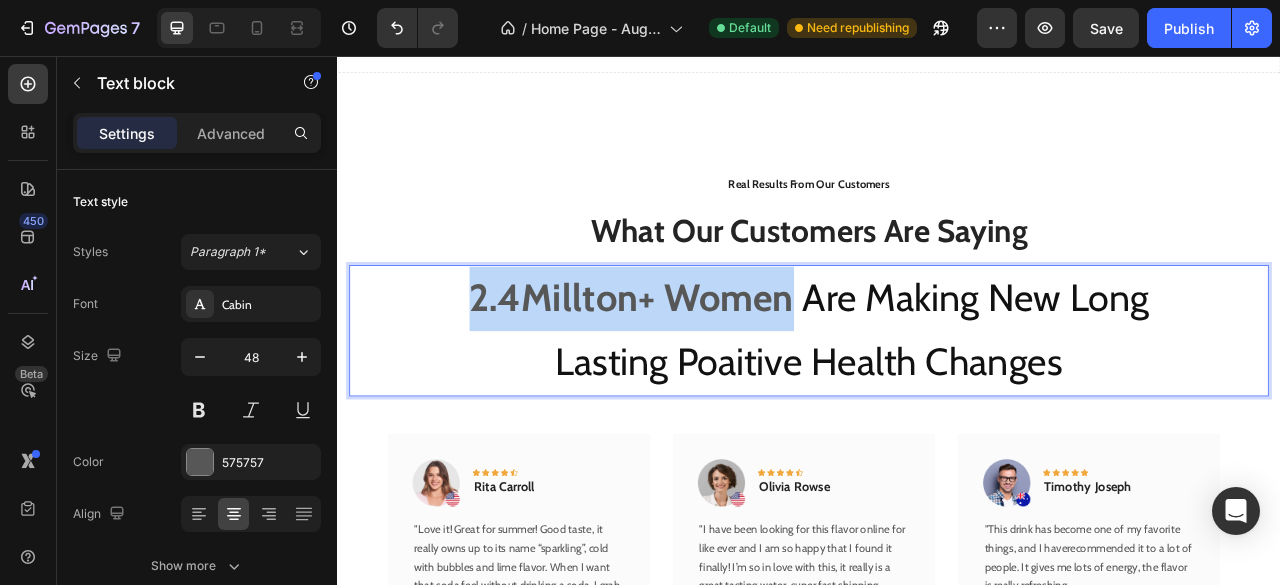 click on "2.4Millton+ Women   Are Making New Long" at bounding box center [937, 365] 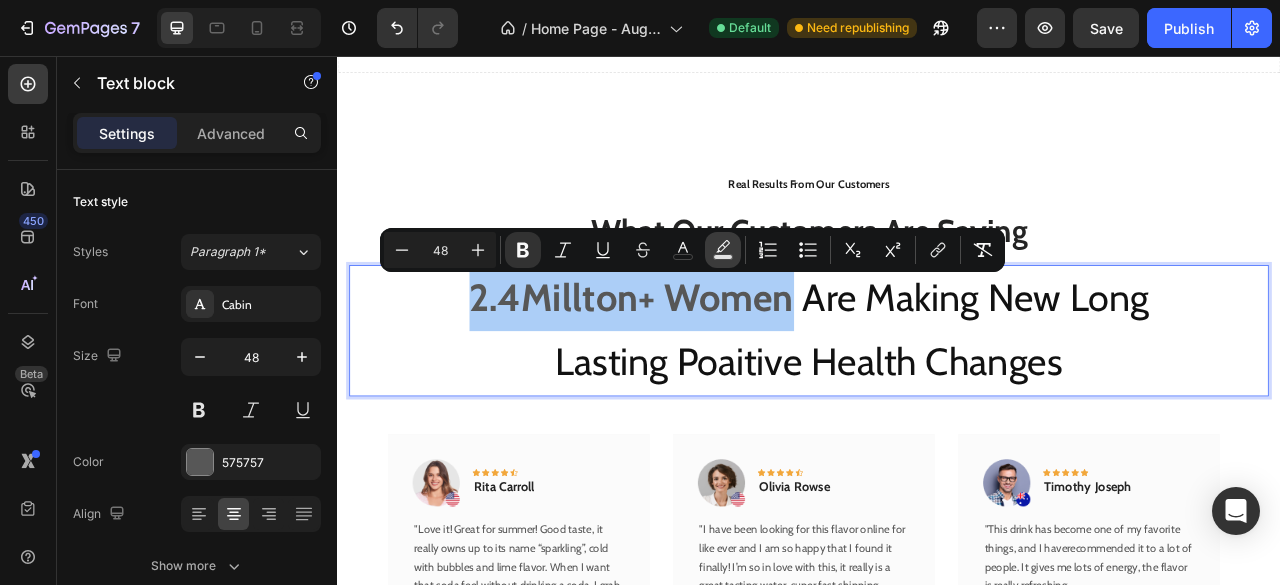 click 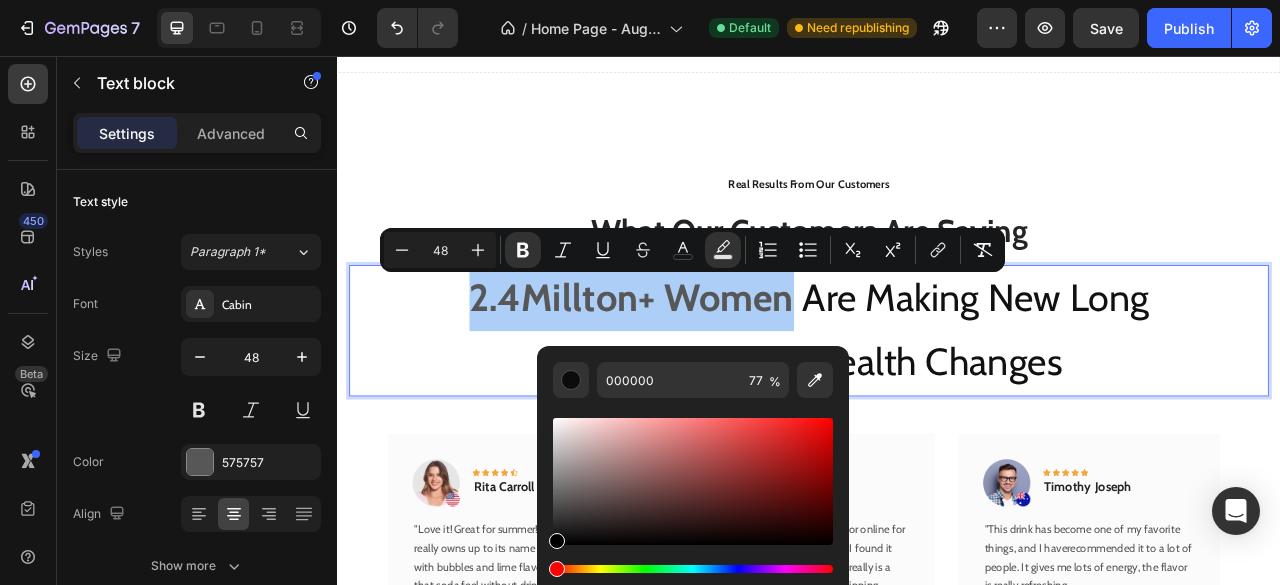 drag, startPoint x: 598, startPoint y: 447, endPoint x: 474, endPoint y: 632, distance: 222.71281 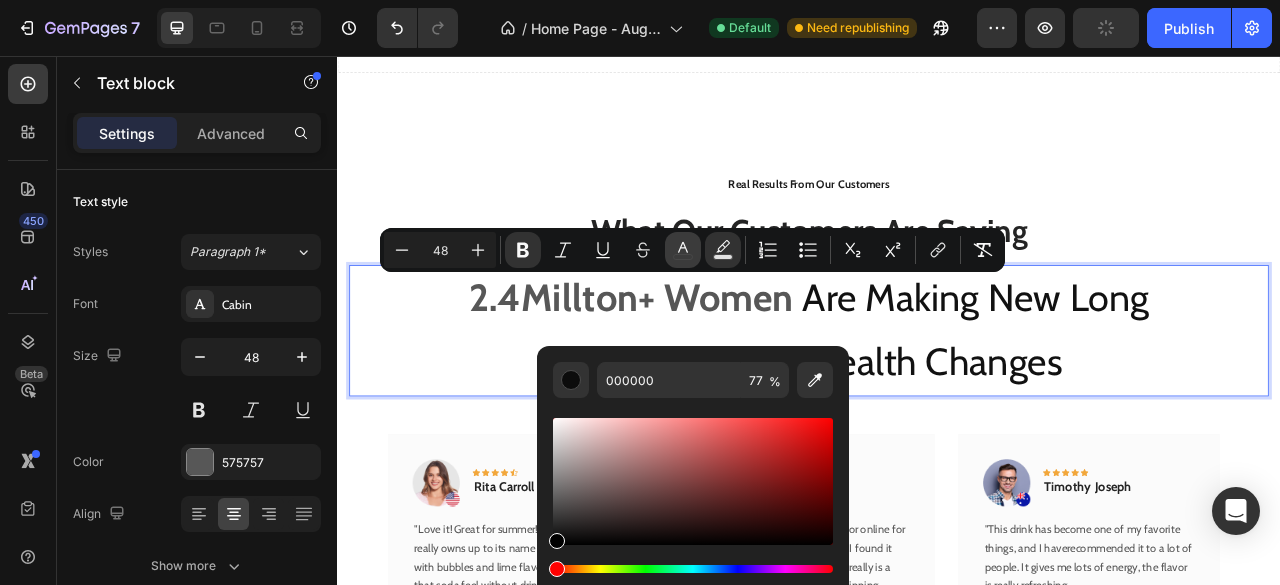 click 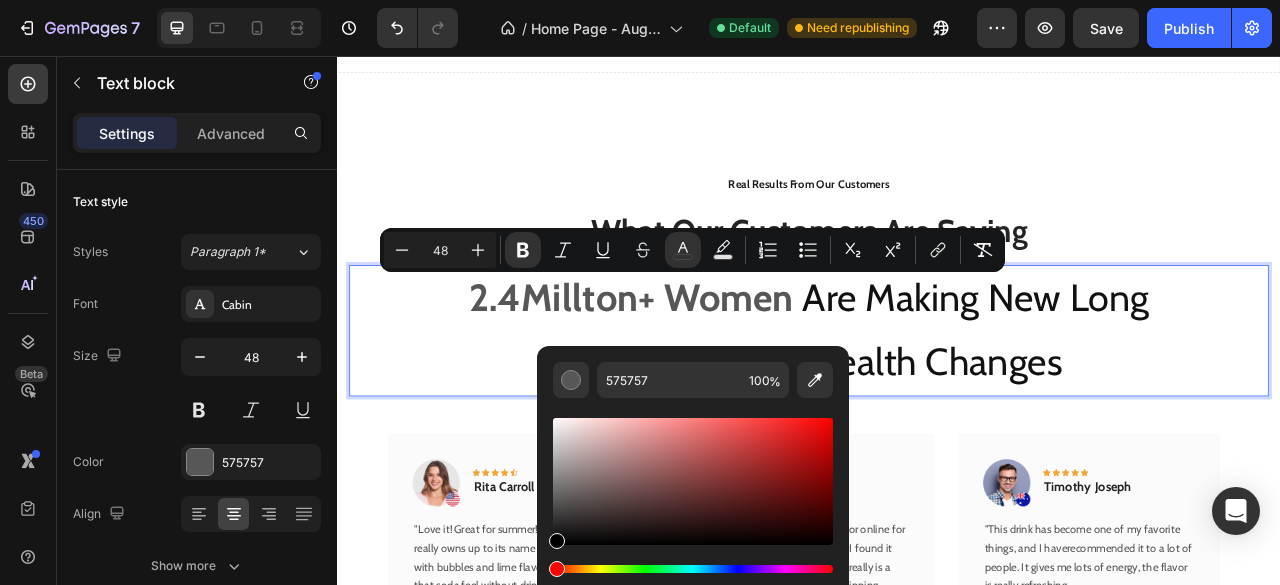 drag, startPoint x: 600, startPoint y: 437, endPoint x: 464, endPoint y: 607, distance: 217.70622 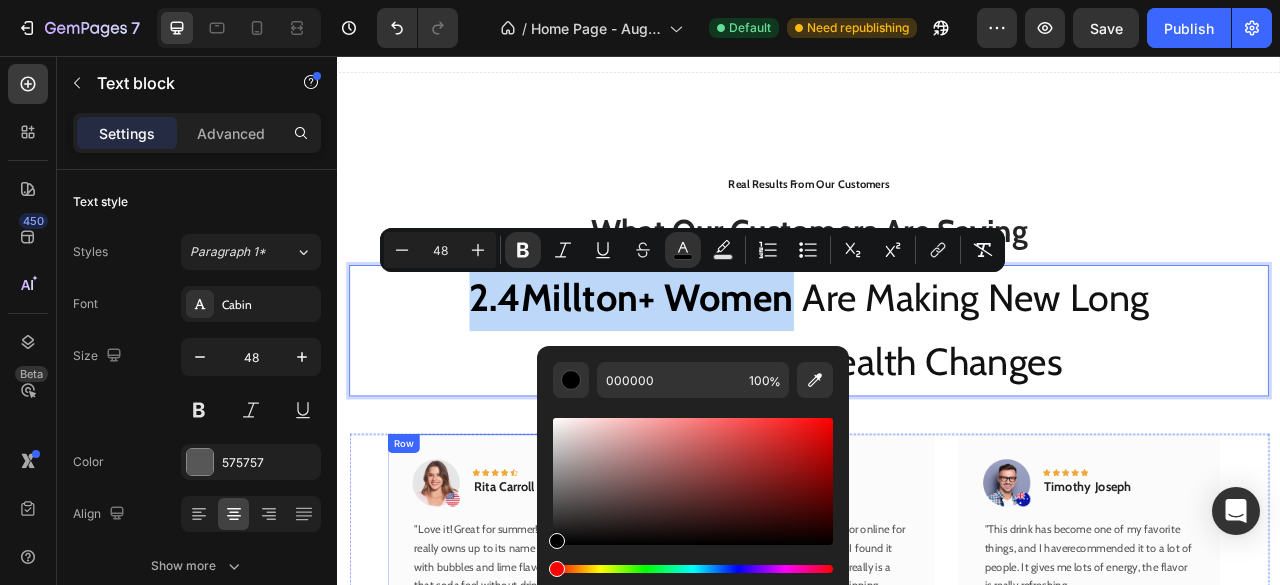 click on "Real Results From Our Customers Text Block What Our Customers Are Saying Heading 2.4Millton+ Women   Are Making New Long Lasting Poaitive Health Changes Text block   48
Image
Icon
Icon
Icon
Icon
Icon Row Rita Carroll Text block Row "Love it! Great for summer! Good taste, it really owns up to its name “sparkling”, cold with bubbles and lime flavor. When I want that soda feel without drinking a soda, I grab for one of this." Text block                Title Line (P) Images & Gallery The Complete Gut Detoxification System (P) Title $159.99 (P) Price (P) Price No compare price (P) Price Row Buy Now (P) Cart Button Product Row Image
Icon
Icon
Icon
Icon
Icon Row Olivia Rowse Text block Row Thanks." Text block                Title Line (P) Images & Gallery The Complete Gut Detoxification System (P) Title $159.99 (P) Price (P) Price Row Row" at bounding box center [937, 609] 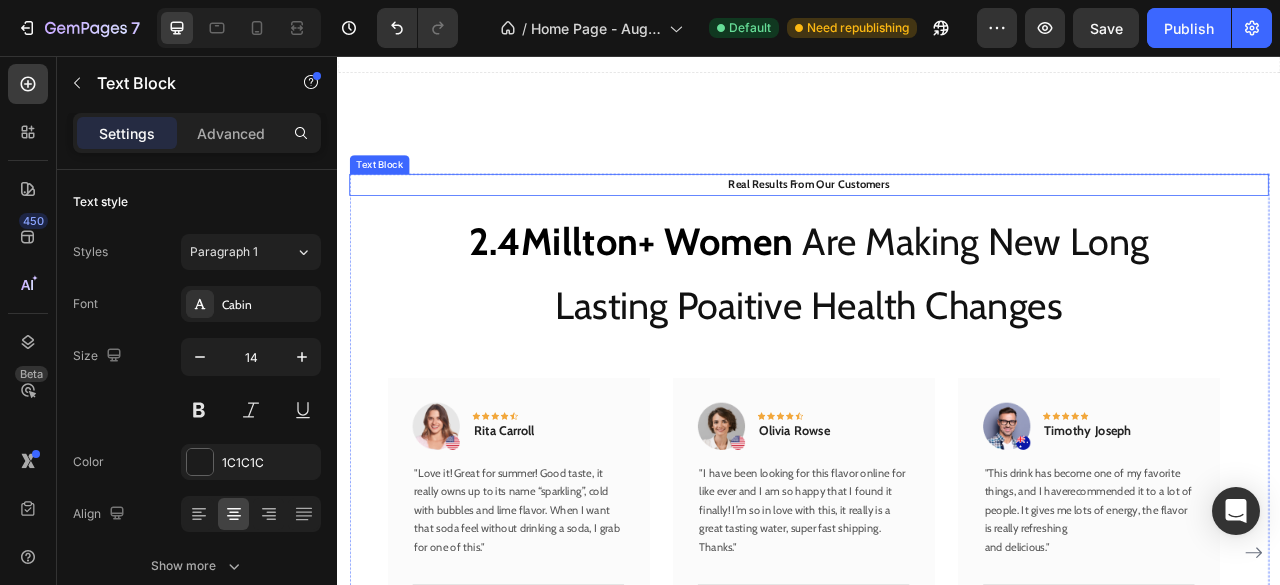 click on "Real Results From Our Customers" at bounding box center [937, 219] 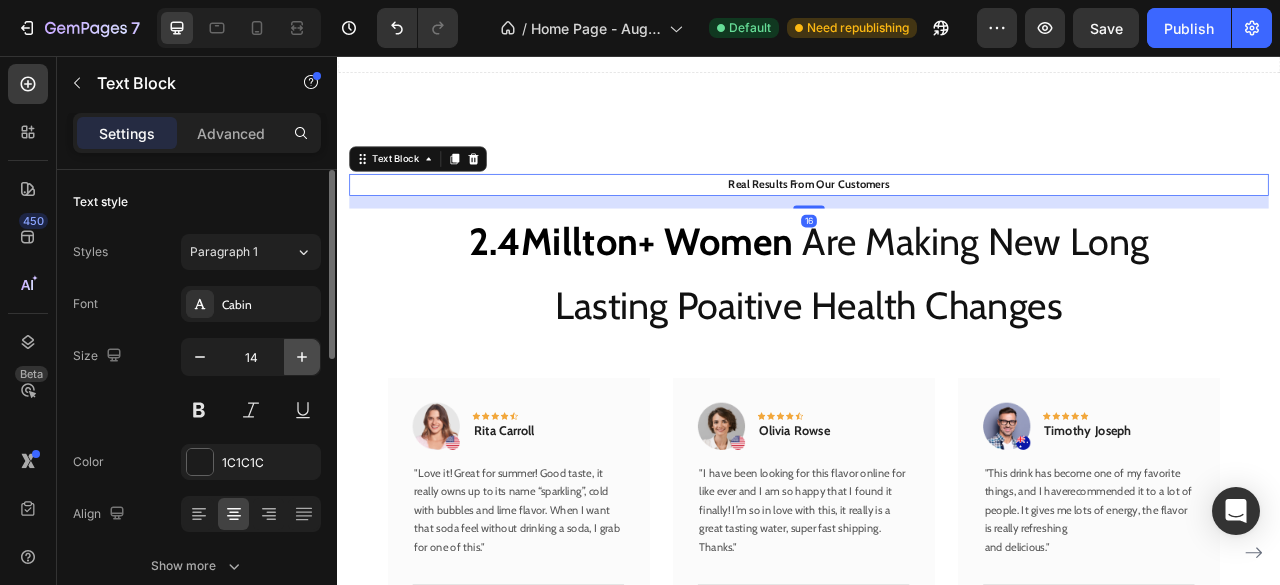 click 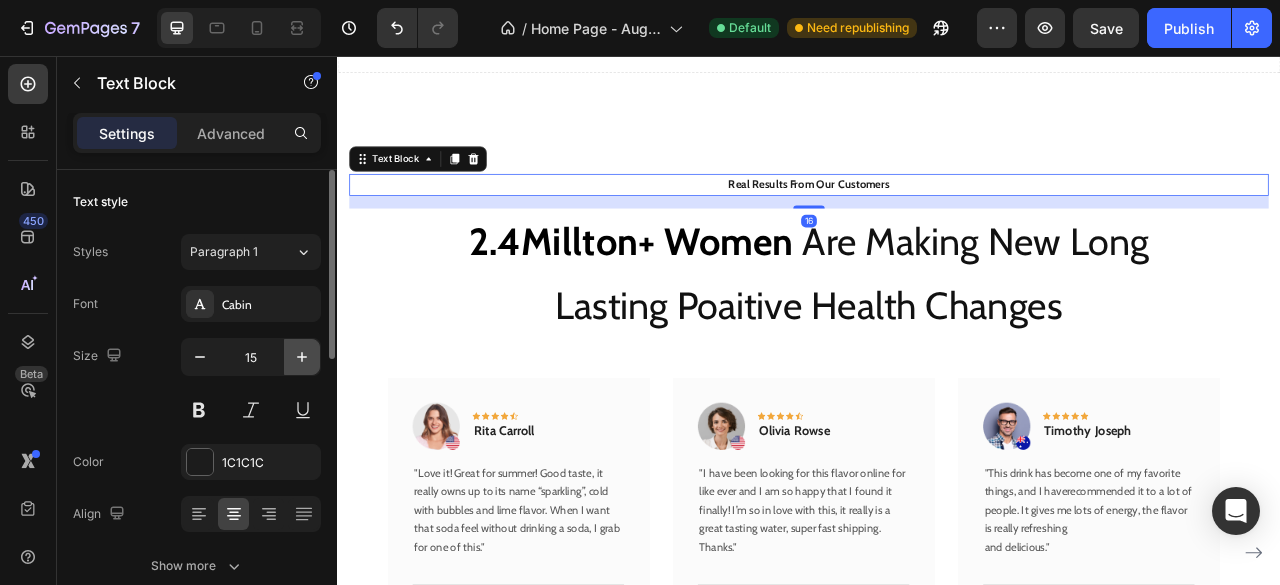 click 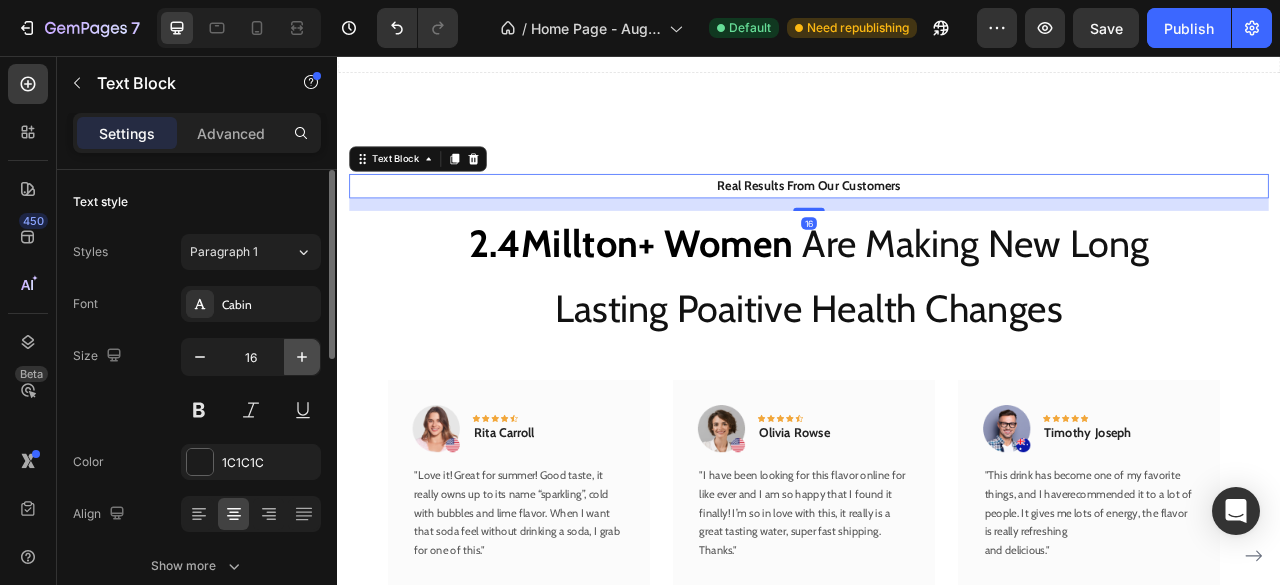 click 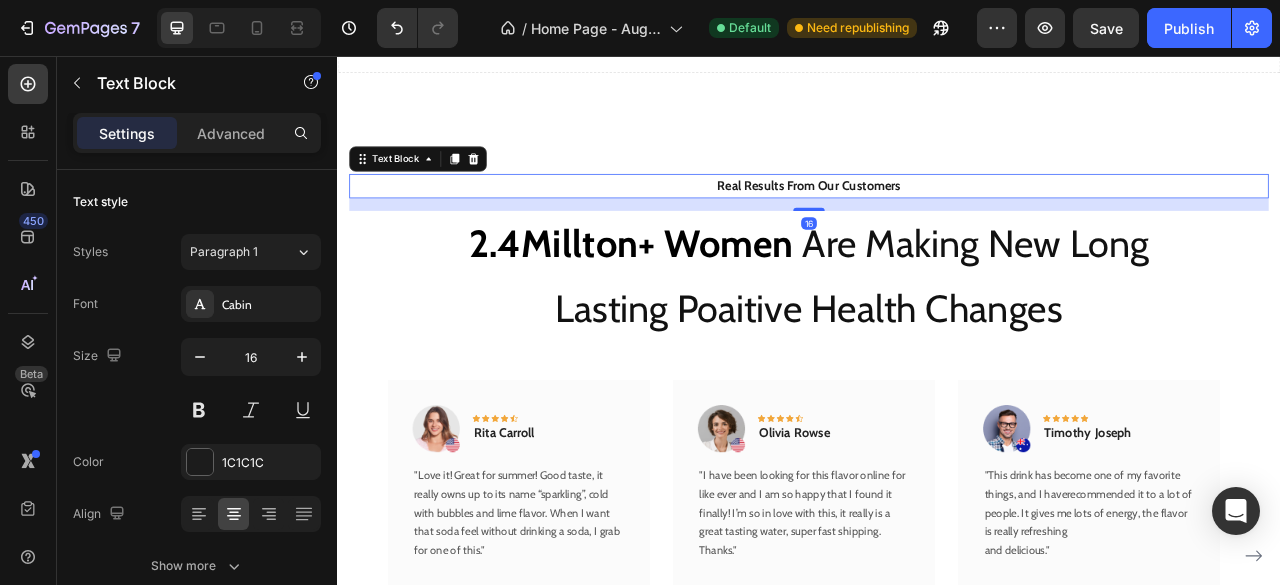 type on "17" 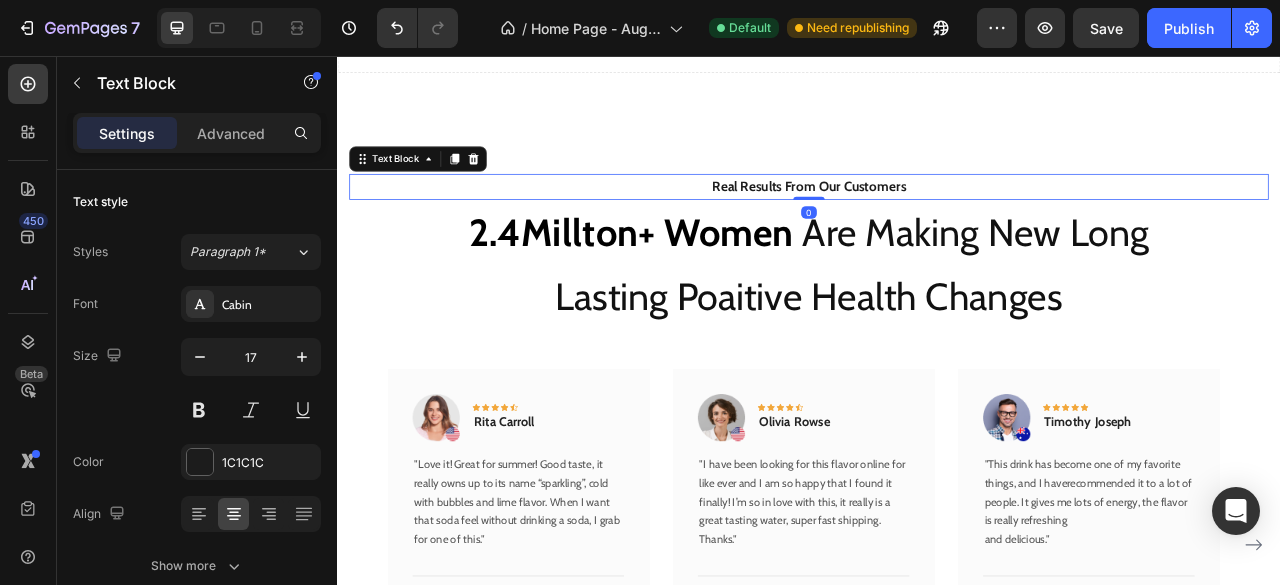 drag, startPoint x: 934, startPoint y: 248, endPoint x: 936, endPoint y: 216, distance: 32.06244 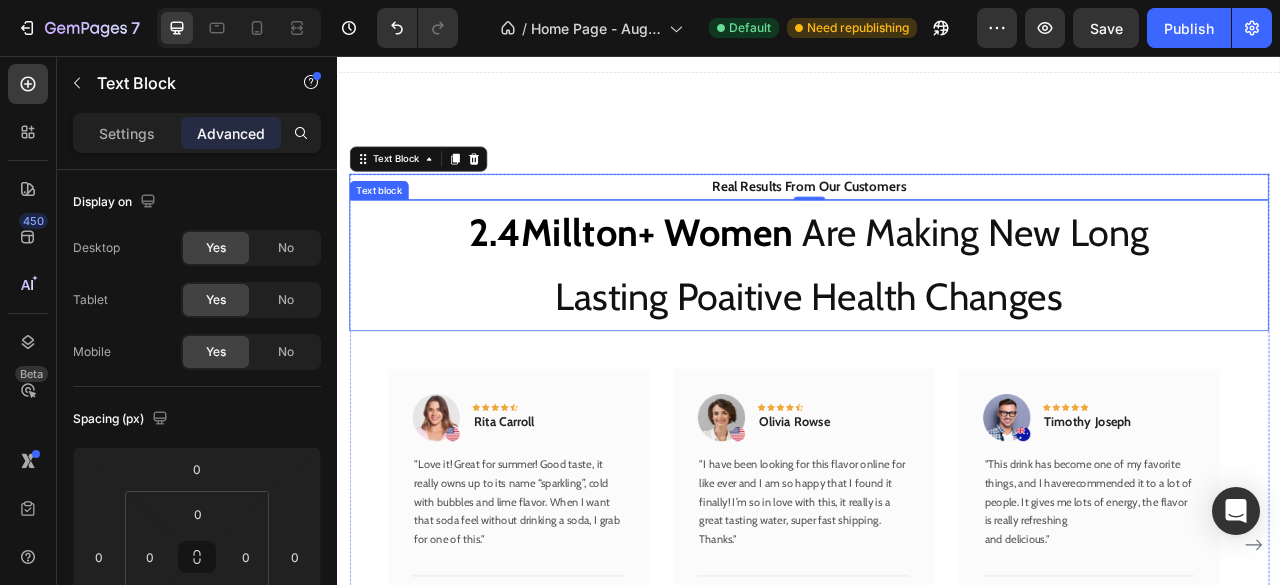 click on "Lasting Poaitive Health Changes" at bounding box center (937, 362) 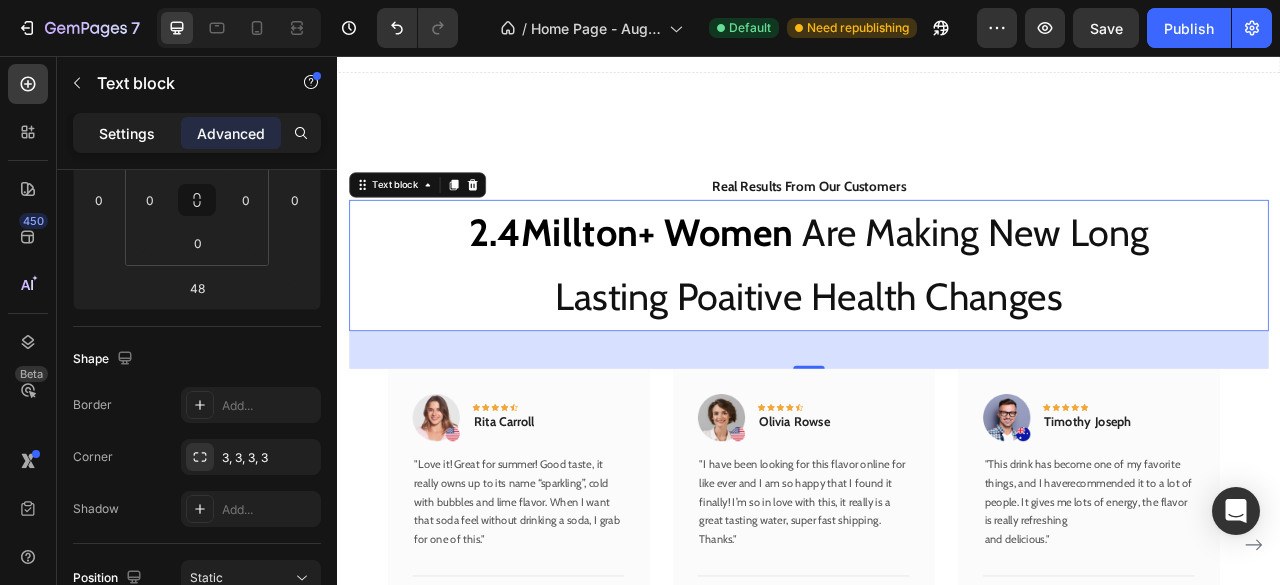 click on "Settings" at bounding box center (127, 133) 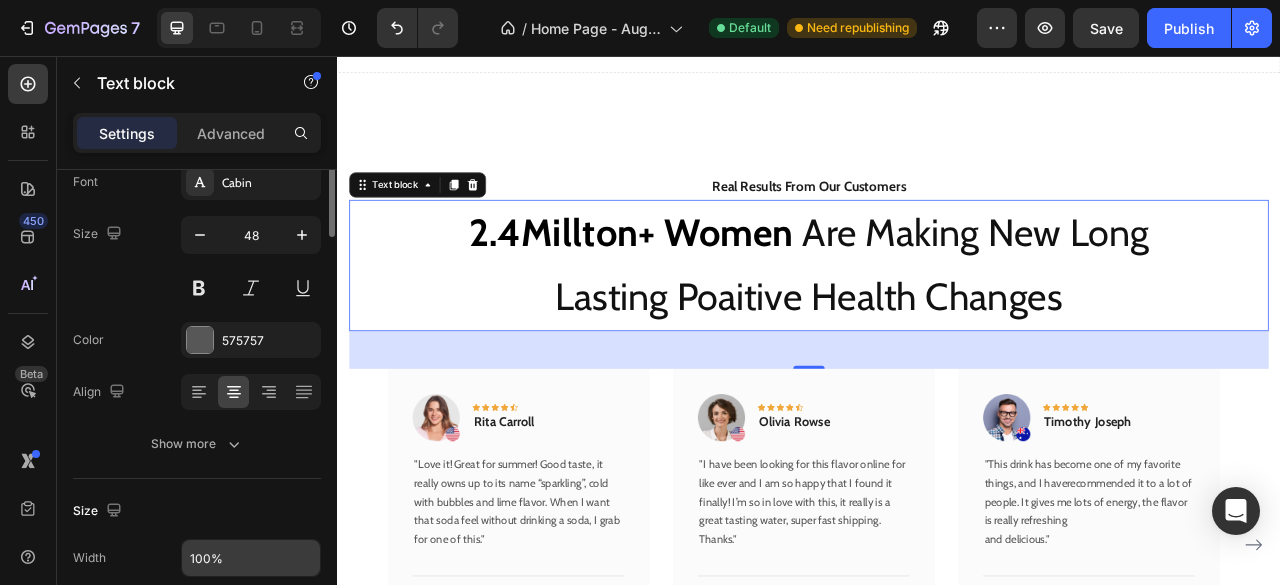 scroll, scrollTop: 0, scrollLeft: 0, axis: both 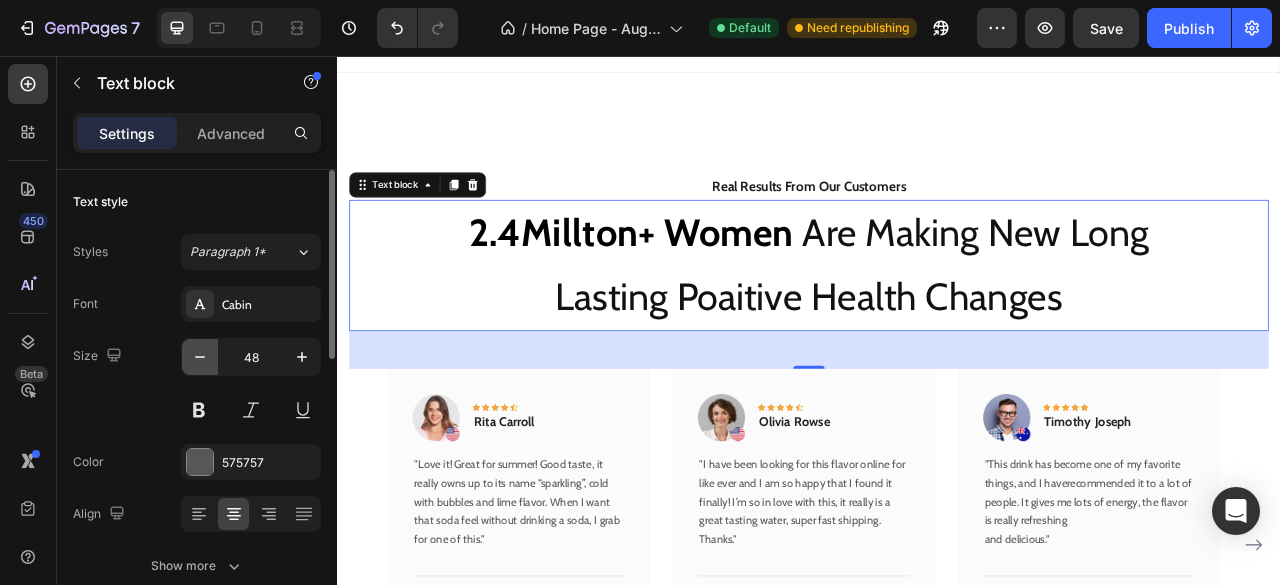 click 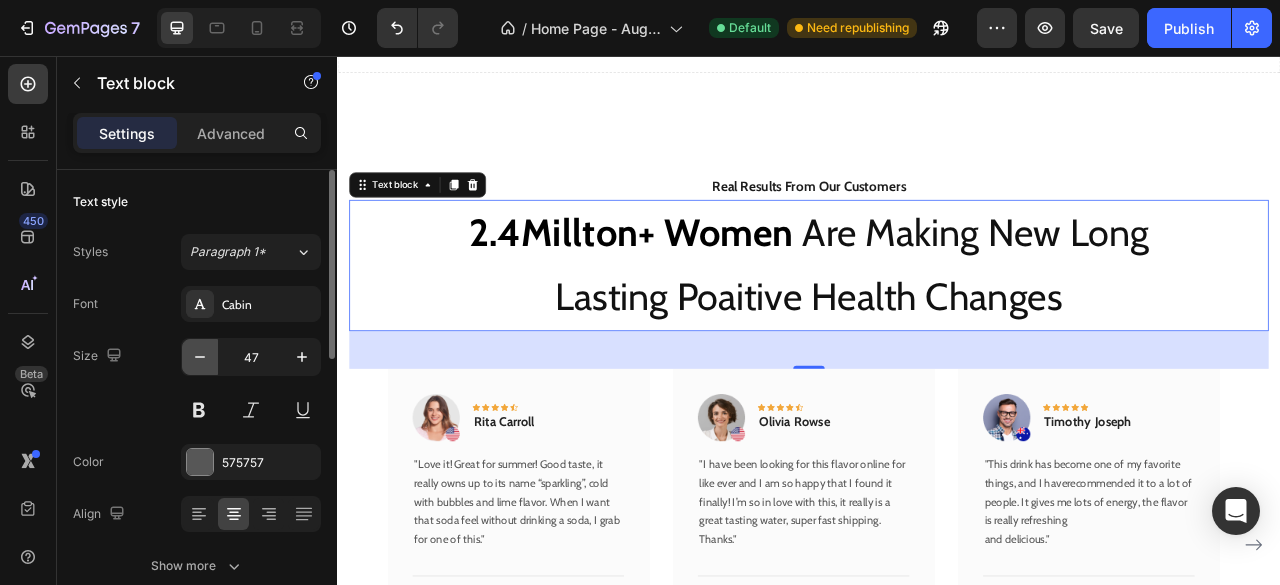 click 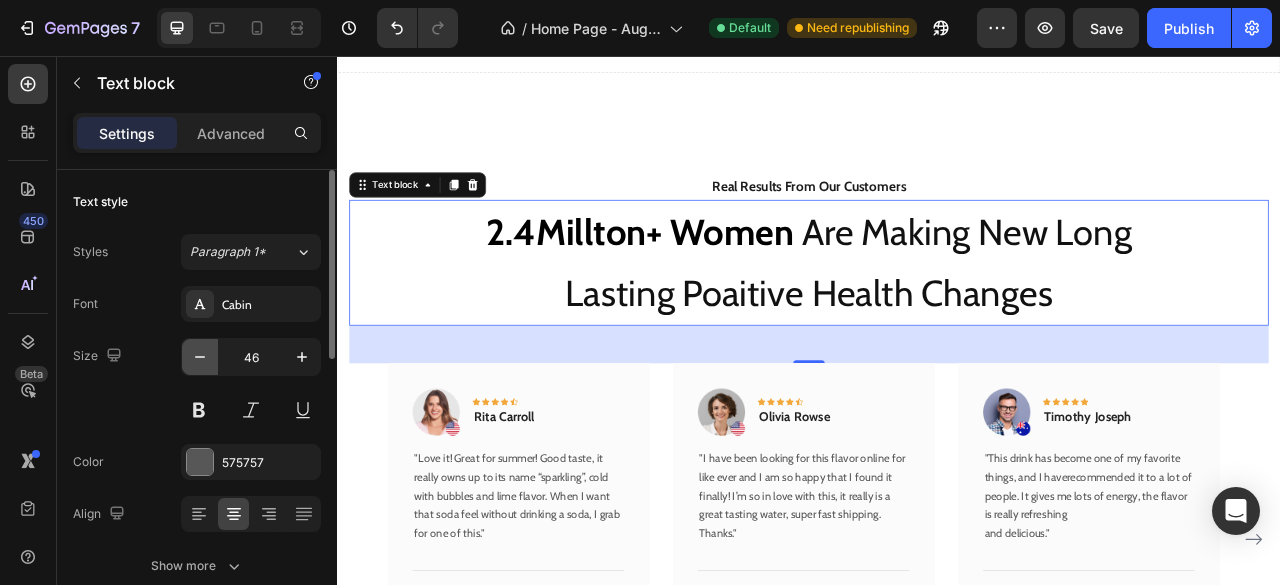 click 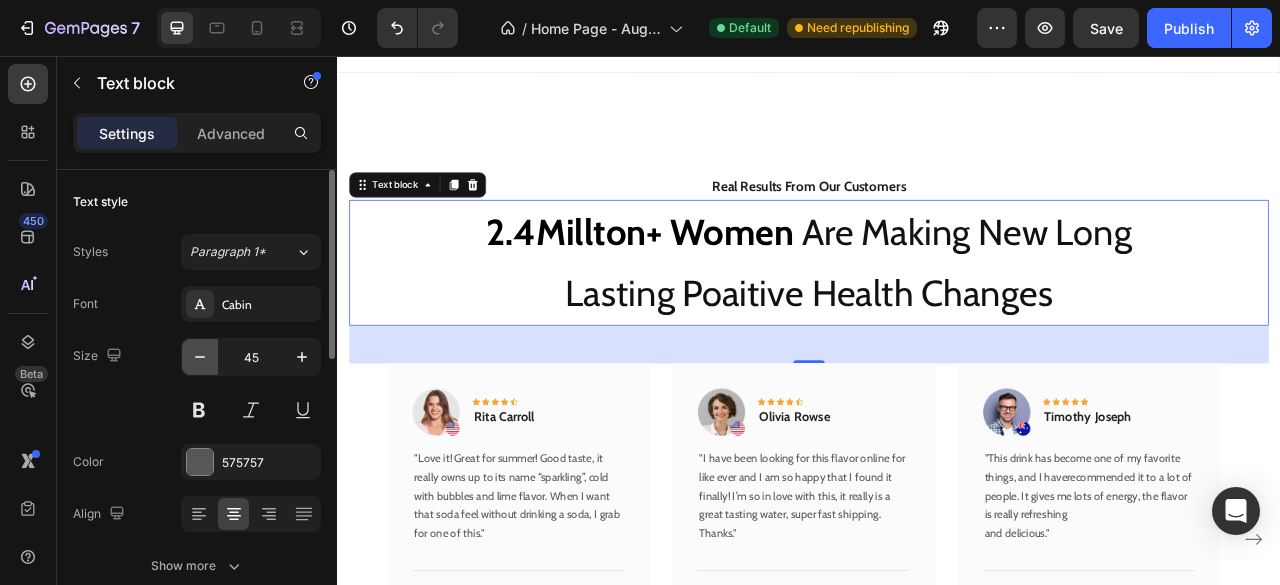 click 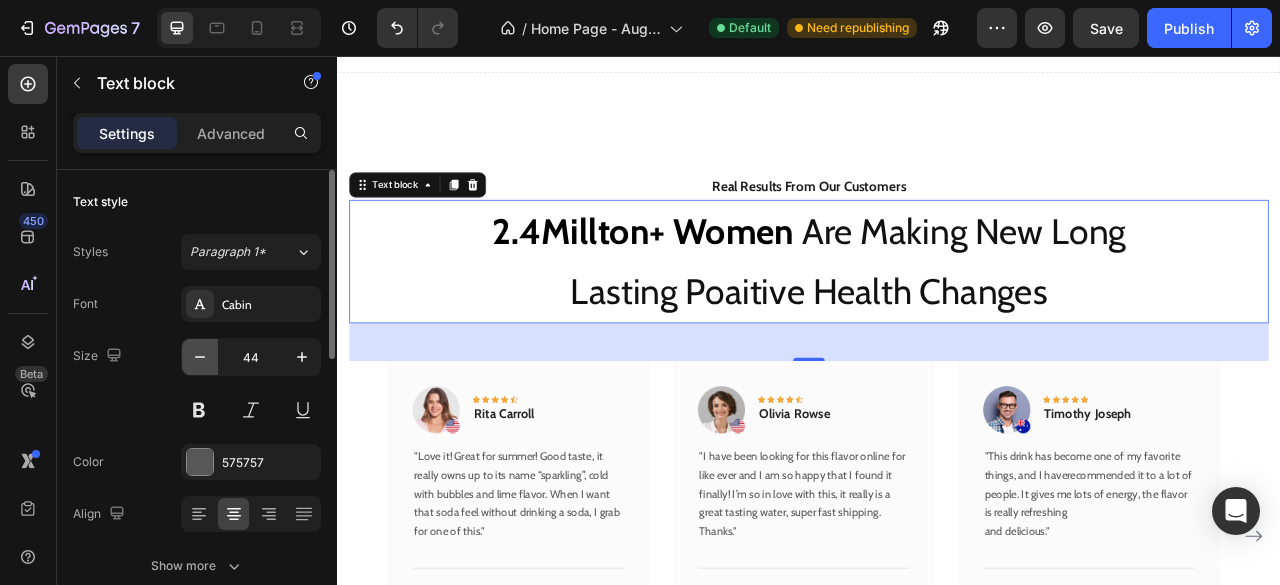 click 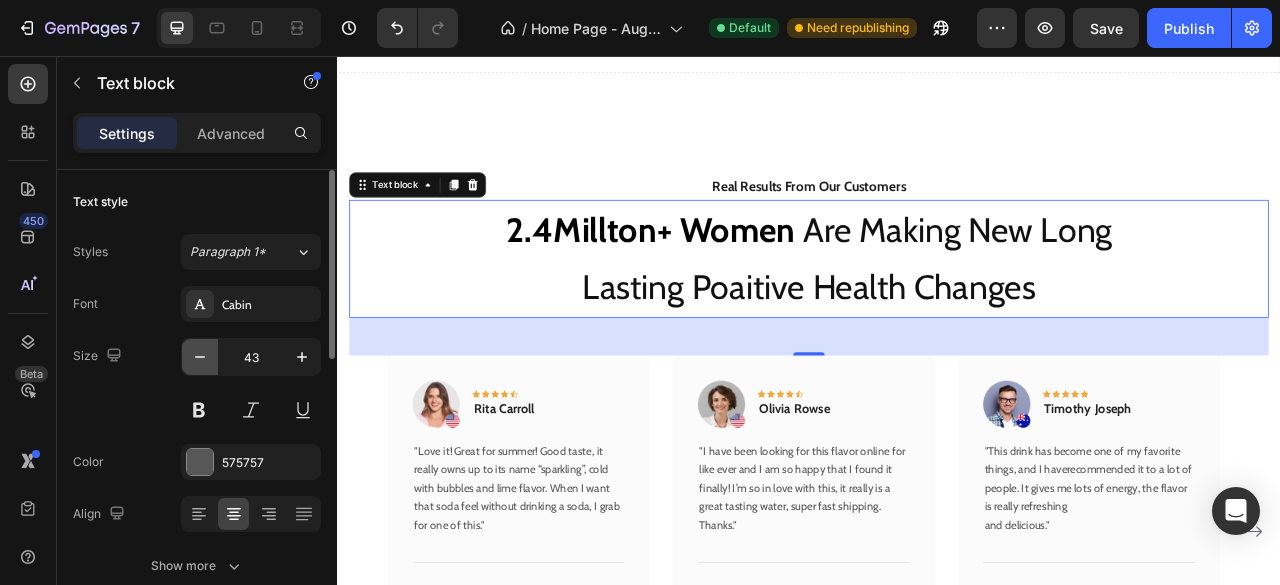 click 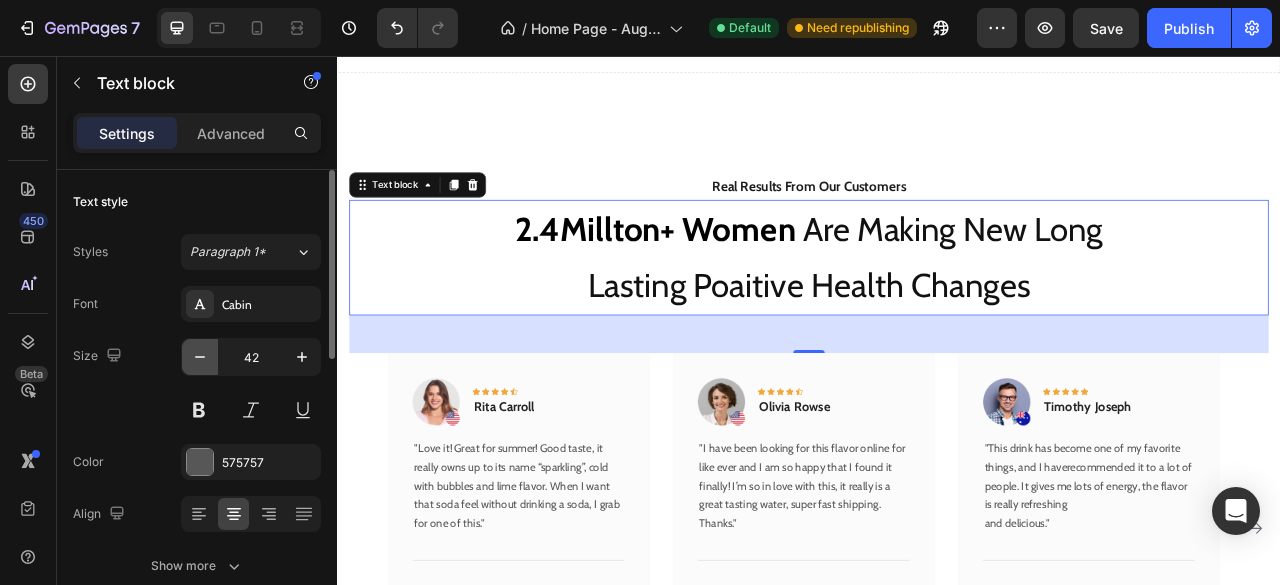 click 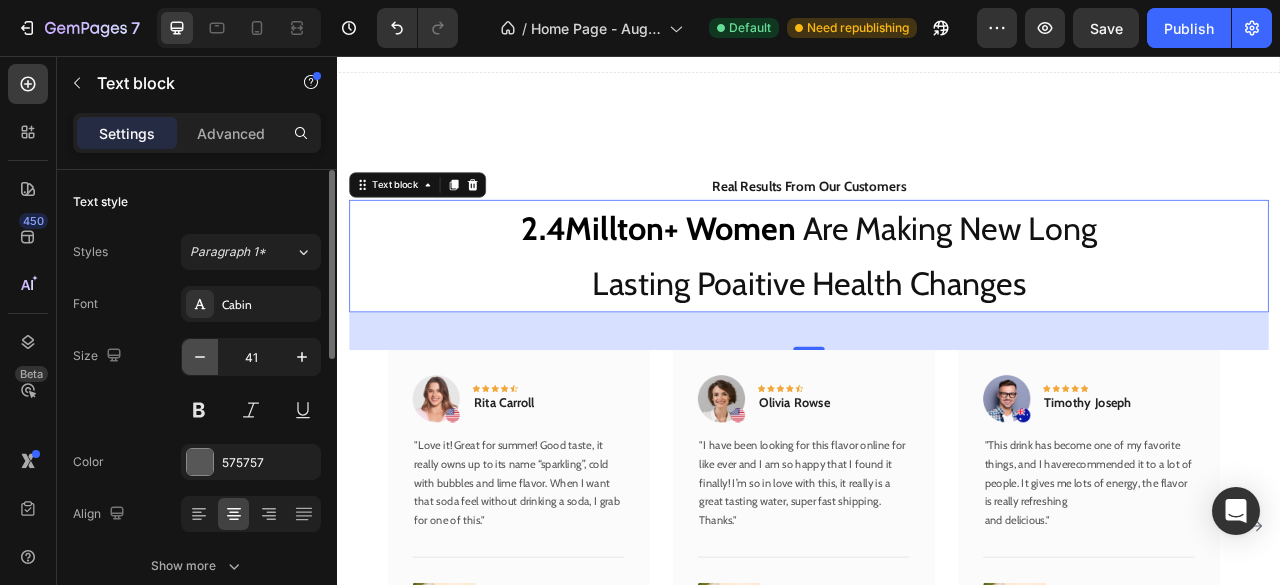 click 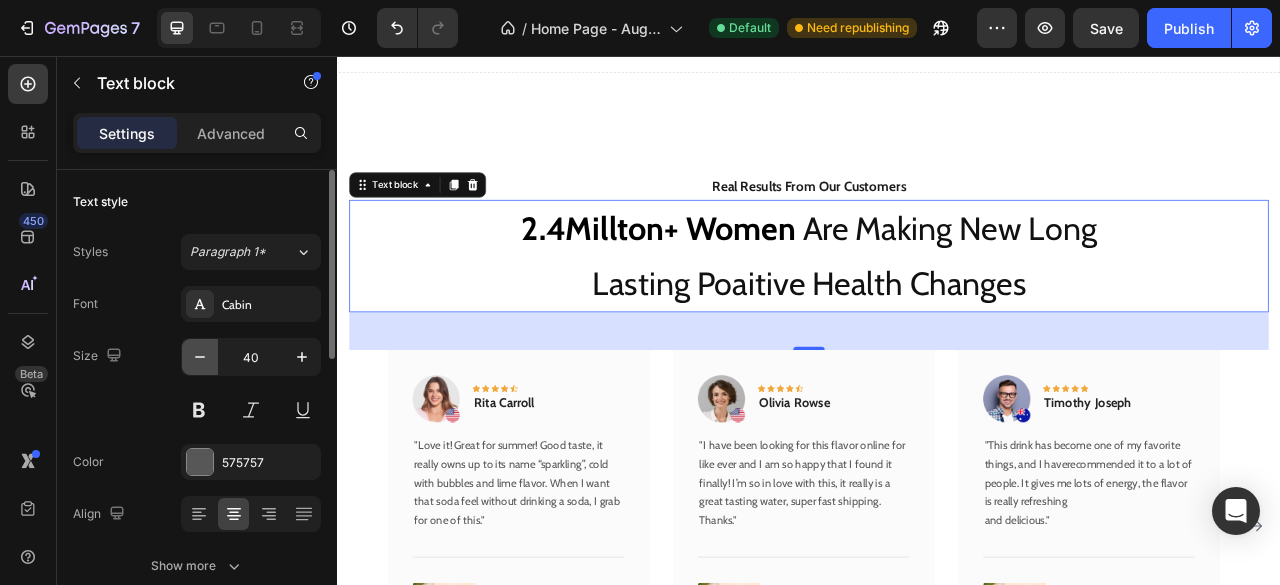 click 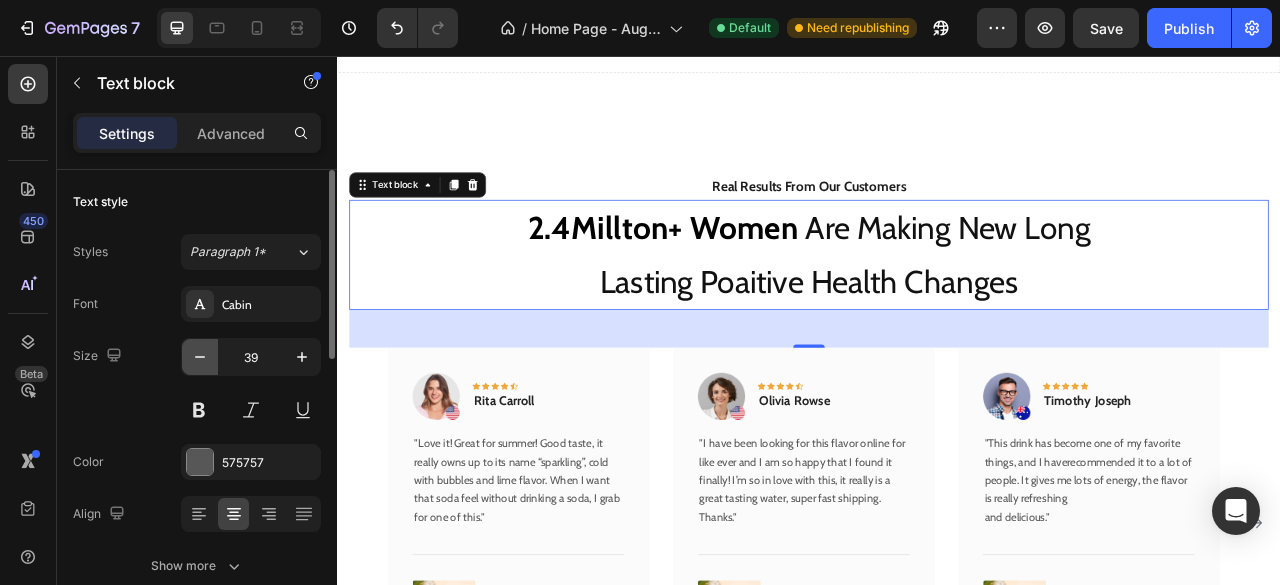 click 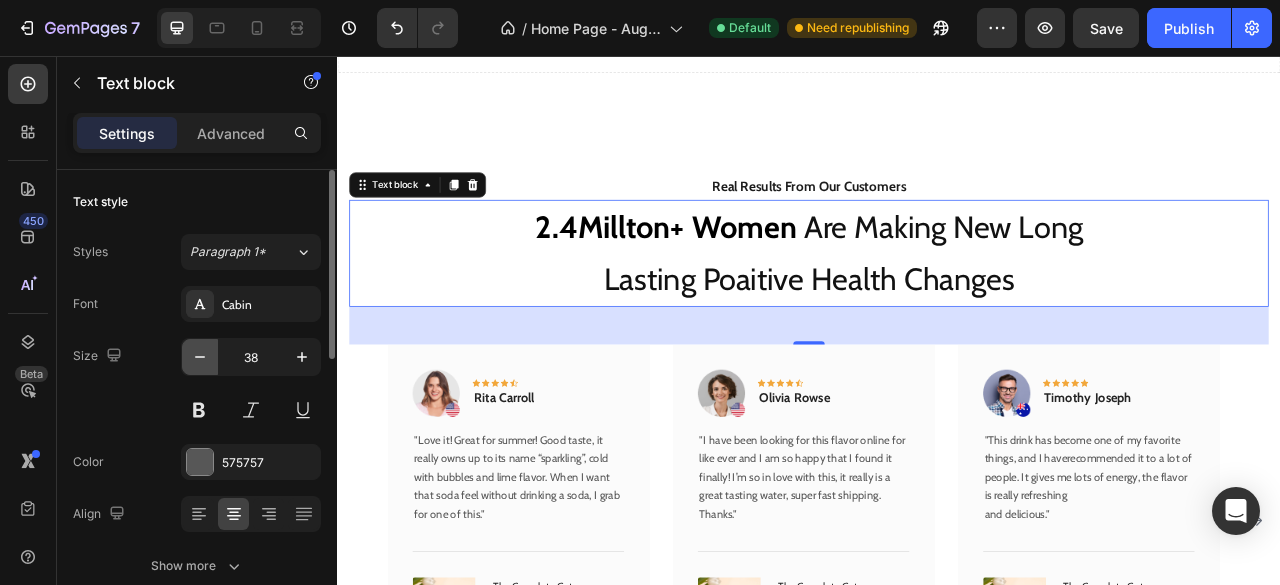 click 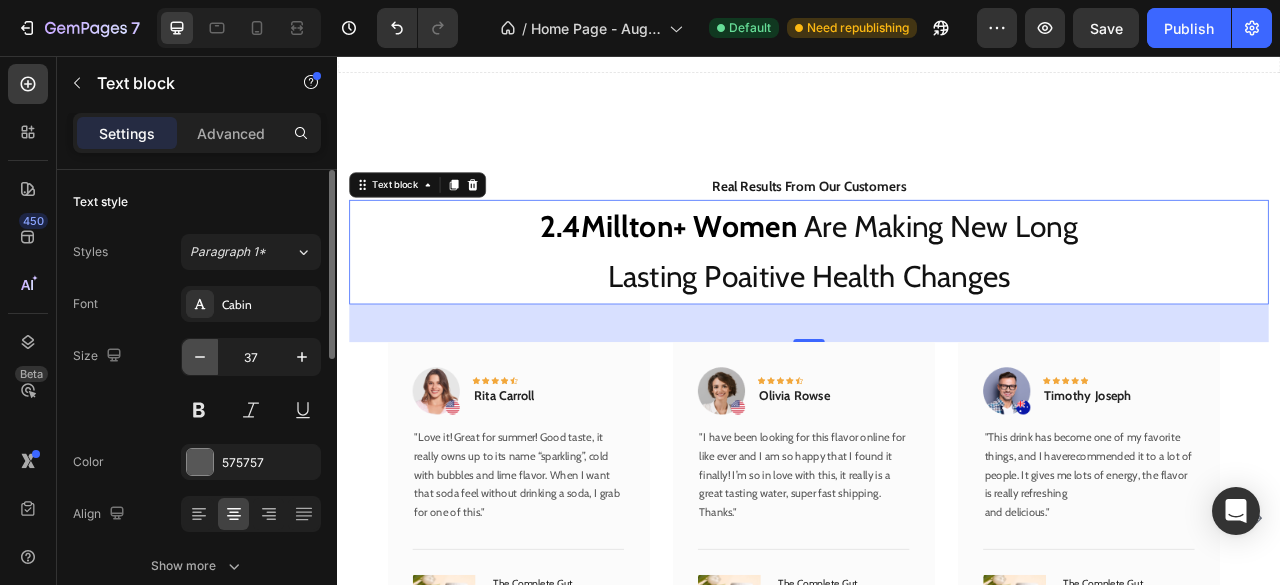 click 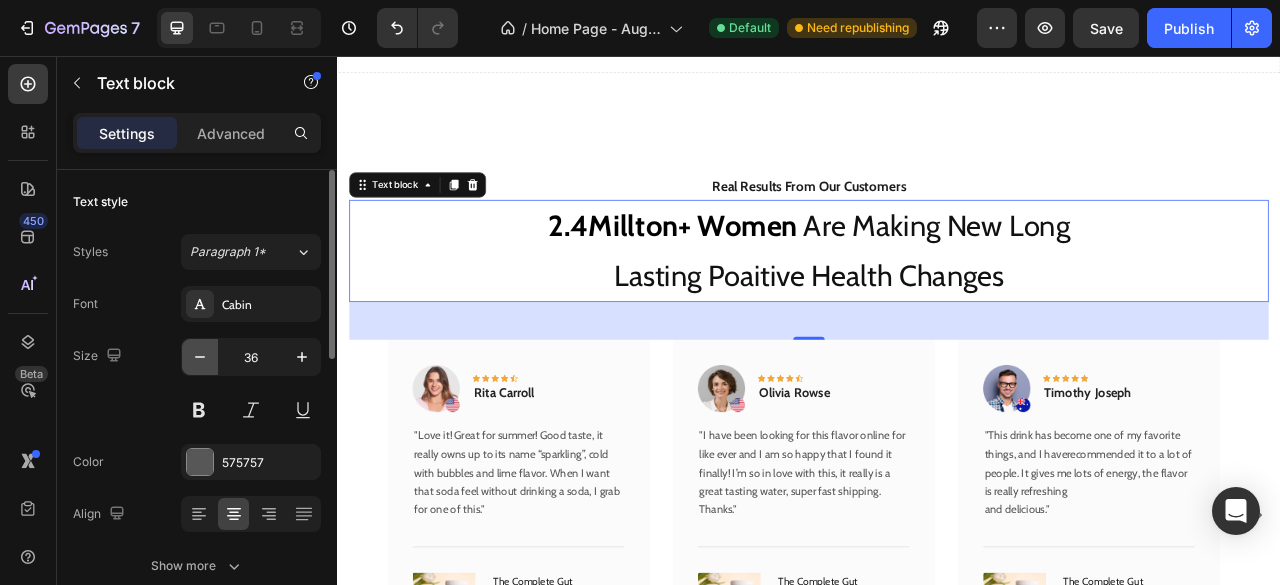 click 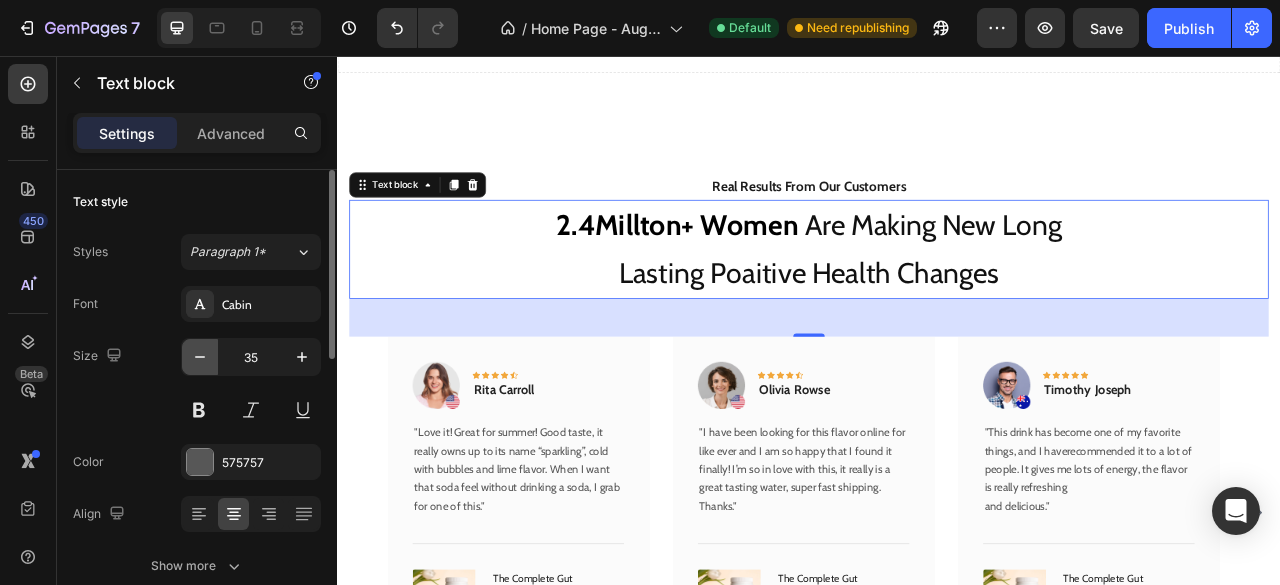 click 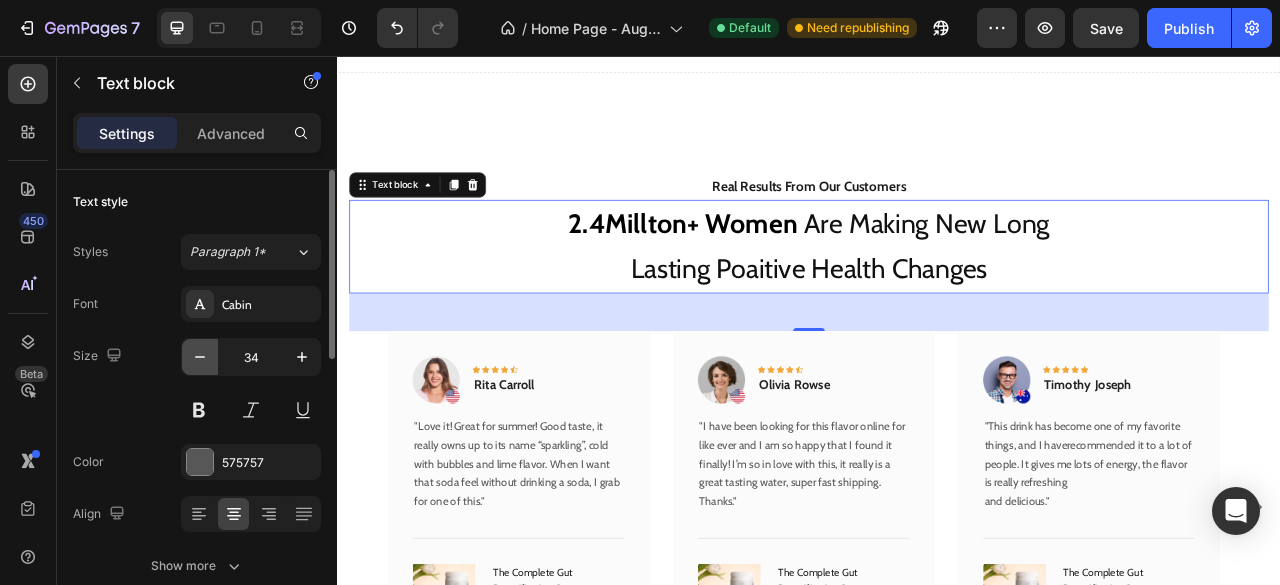 click 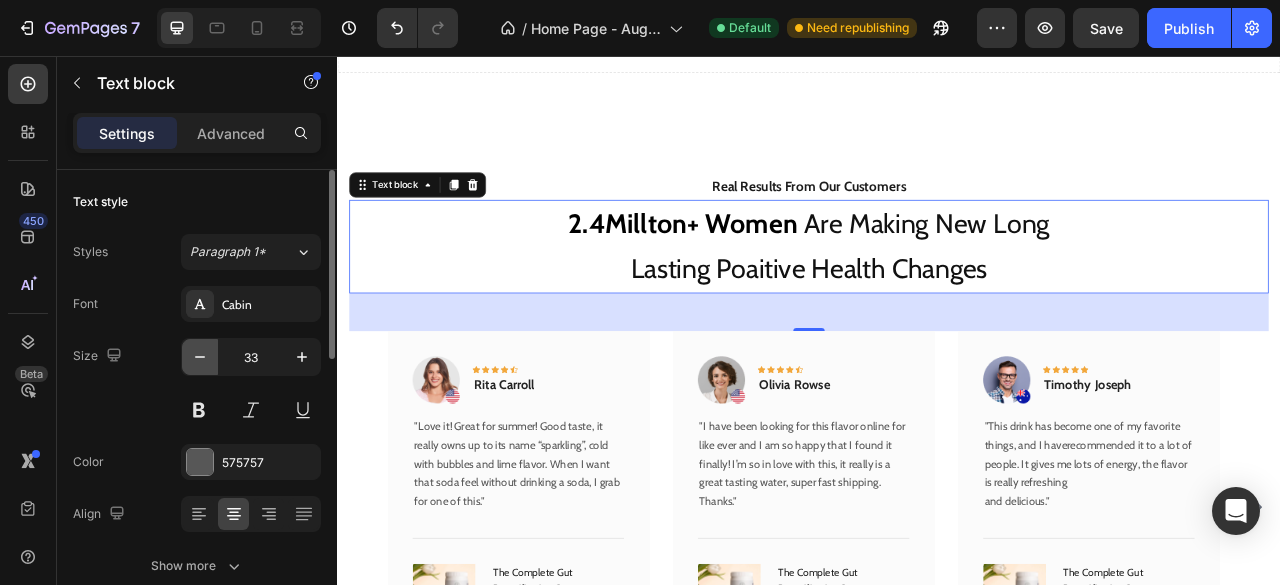 click 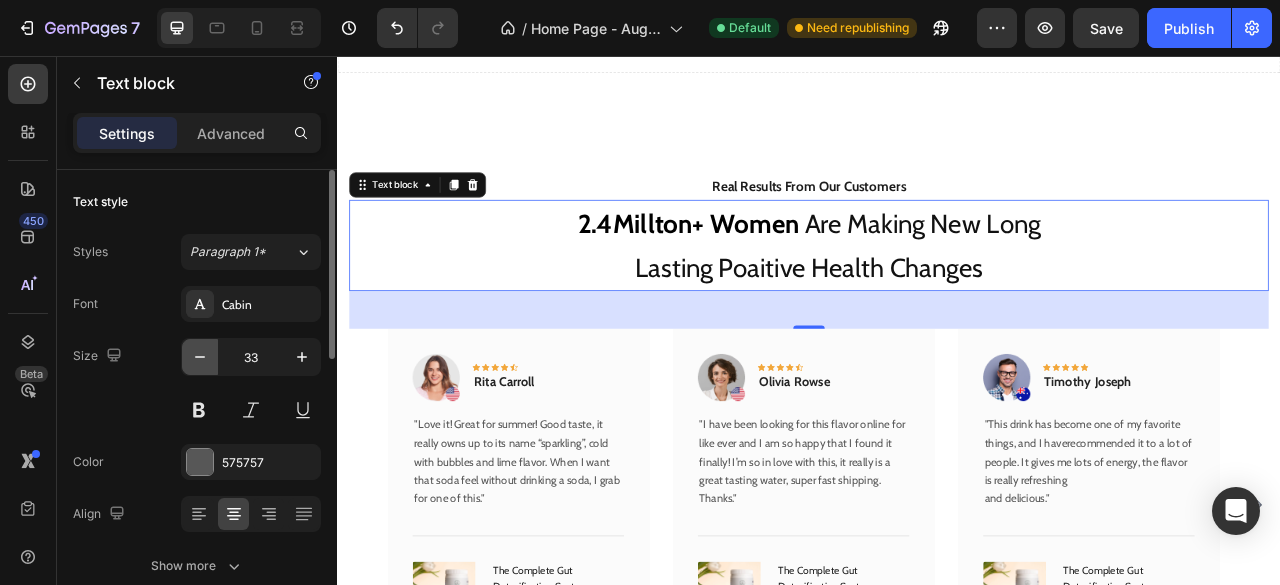 type on "32" 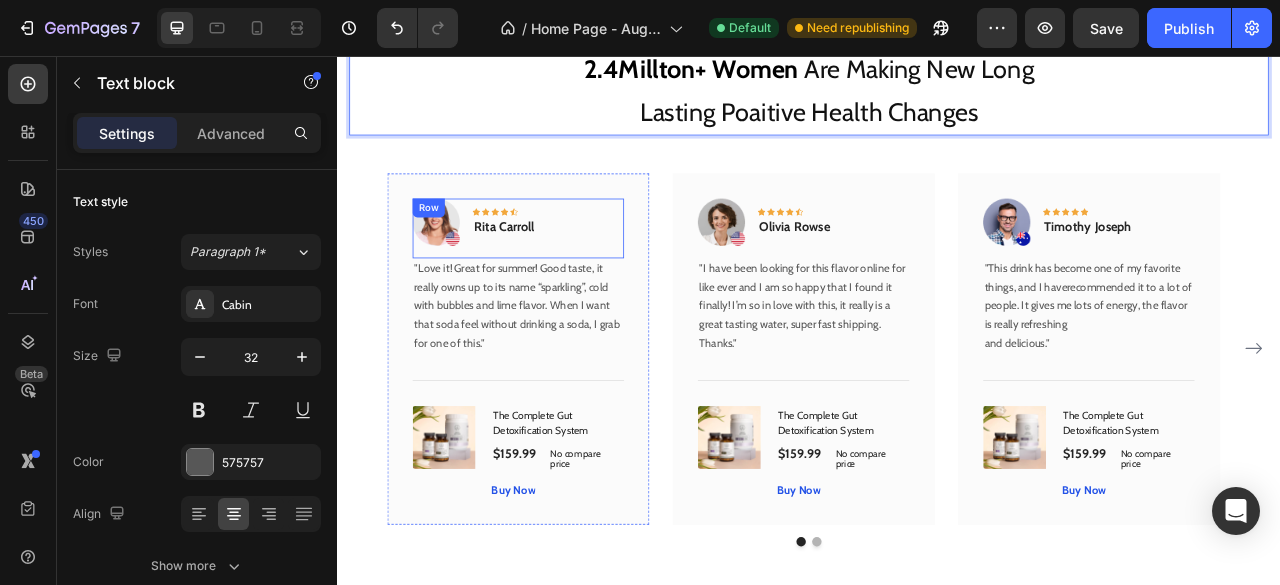 scroll, scrollTop: 2548, scrollLeft: 0, axis: vertical 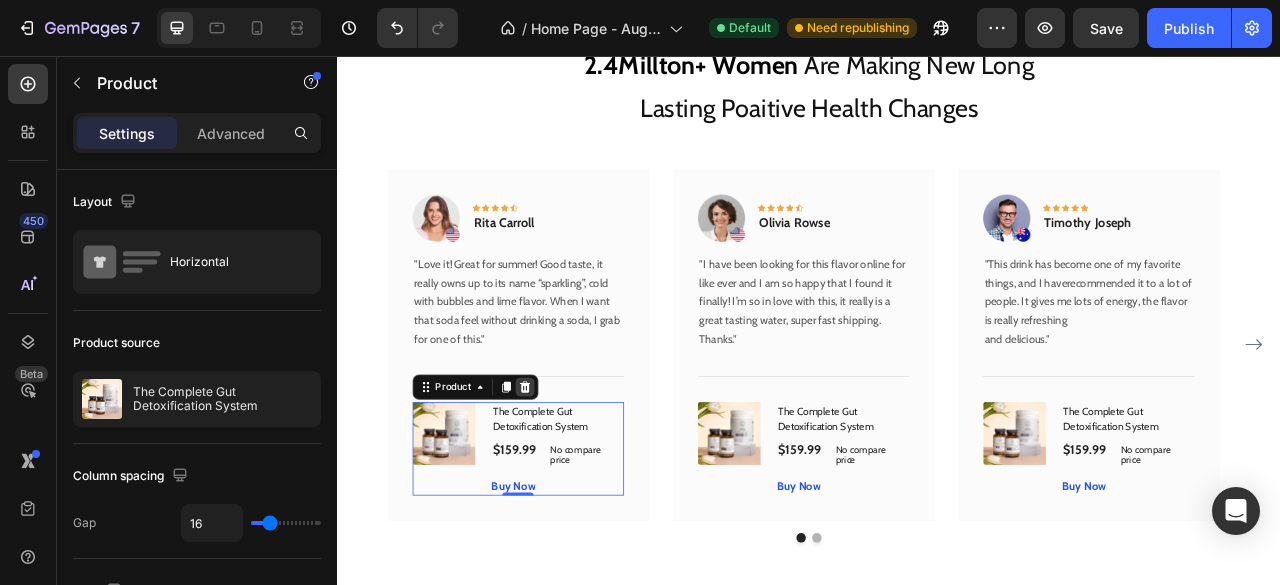 click 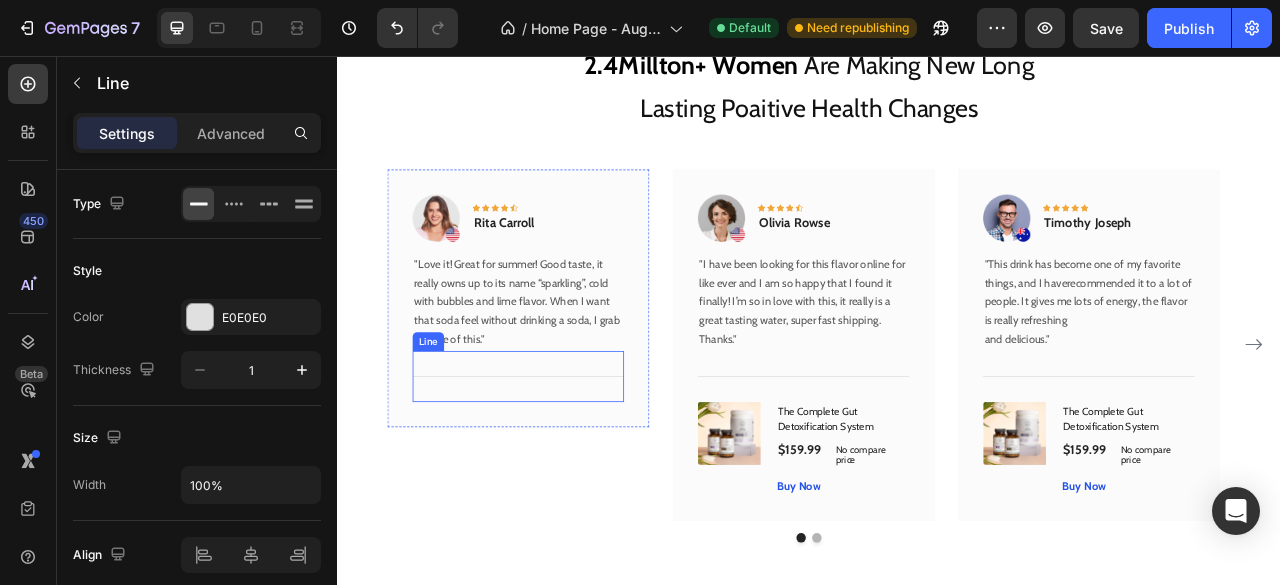 click on "Title Line" at bounding box center [566, 463] 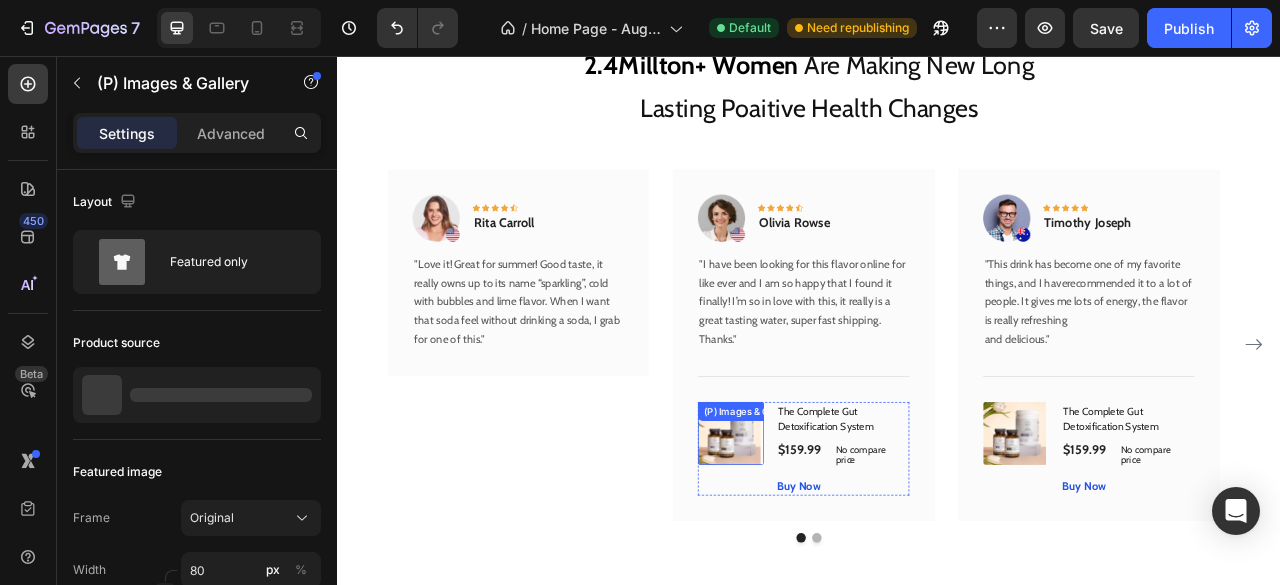 click at bounding box center [835, 536] 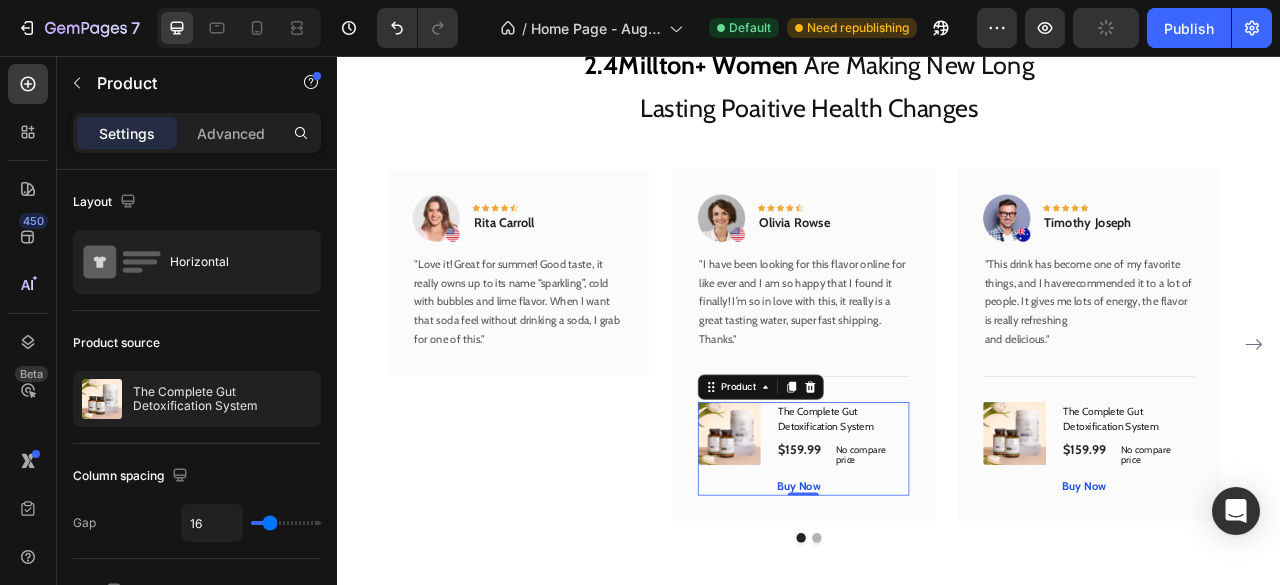 click on "(P) Images & Gallery" at bounding box center (837, 555) 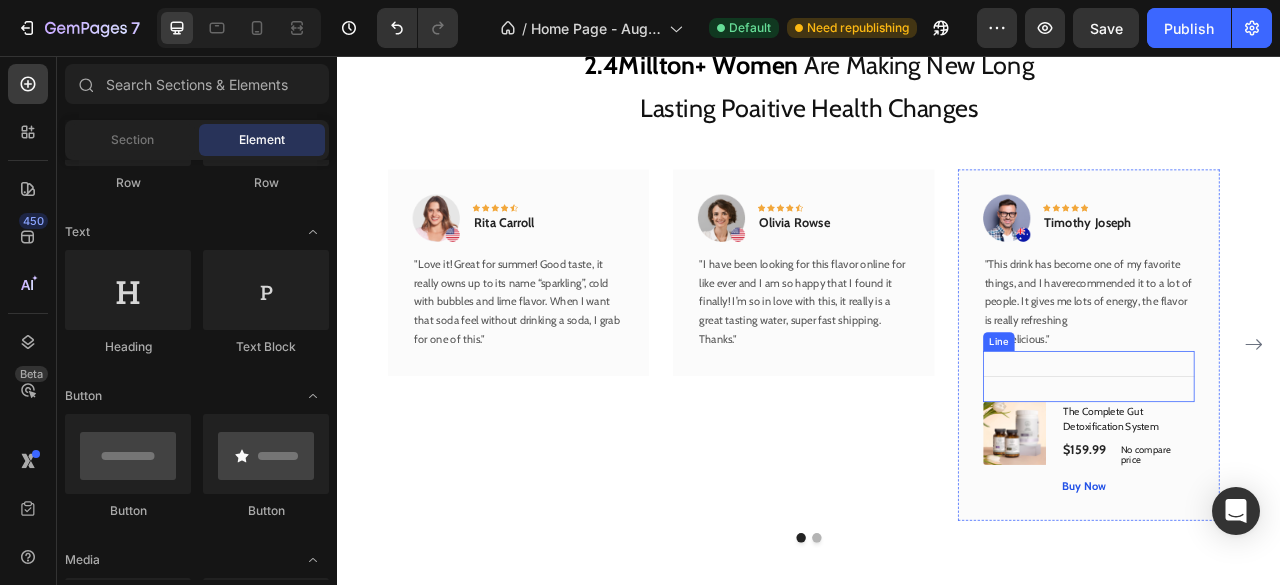 click on "Title Line" at bounding box center (1292, 463) 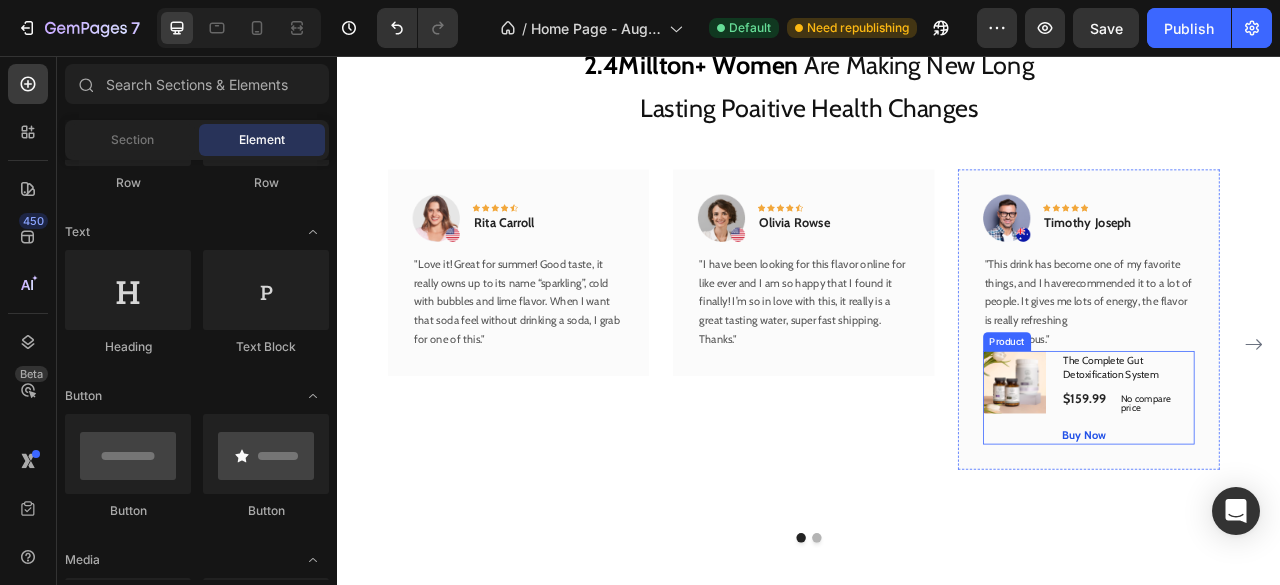 click on "(P) Images & Gallery" at bounding box center (1200, 490) 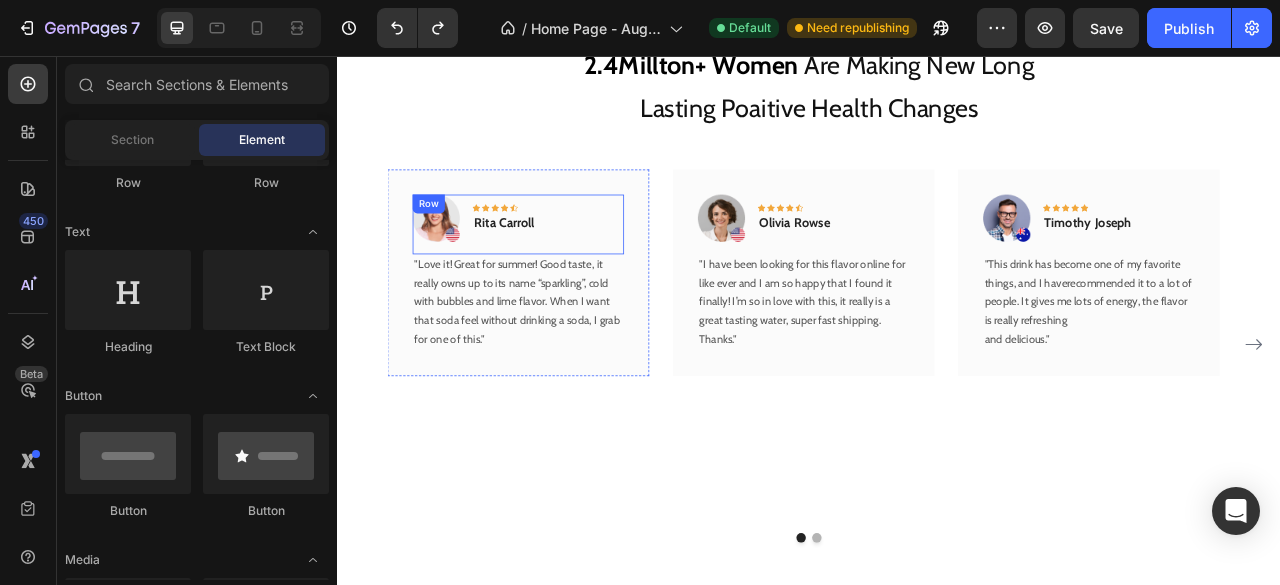 click on "Image
Icon
Icon
Icon
Icon
Icon Row Rita Carroll Text block Row" at bounding box center [566, 270] 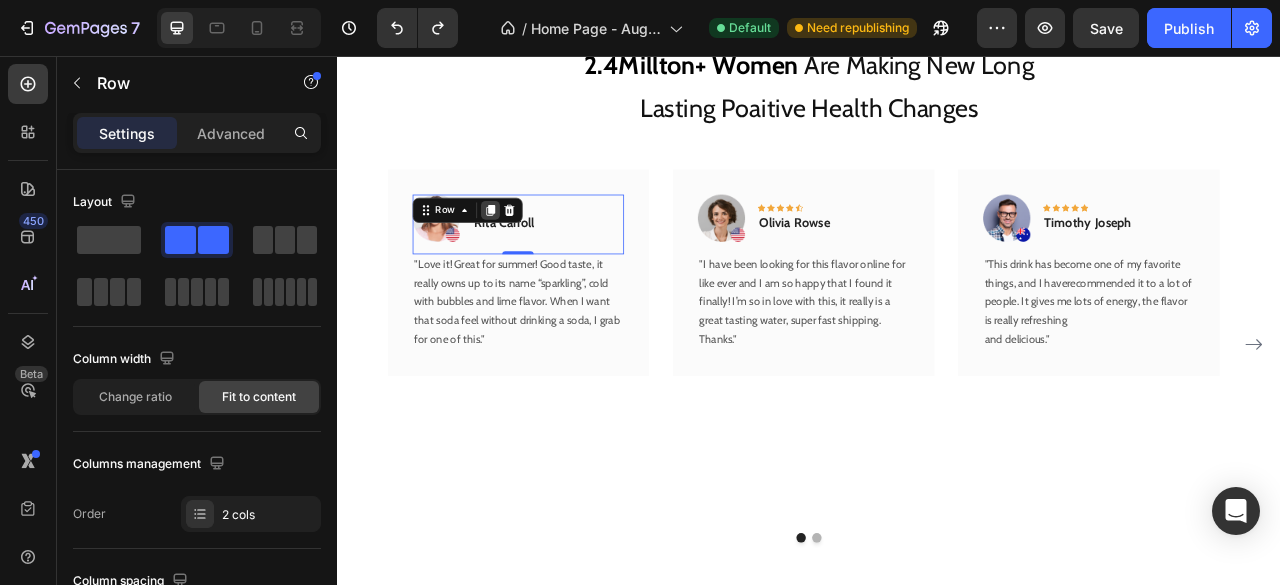 click 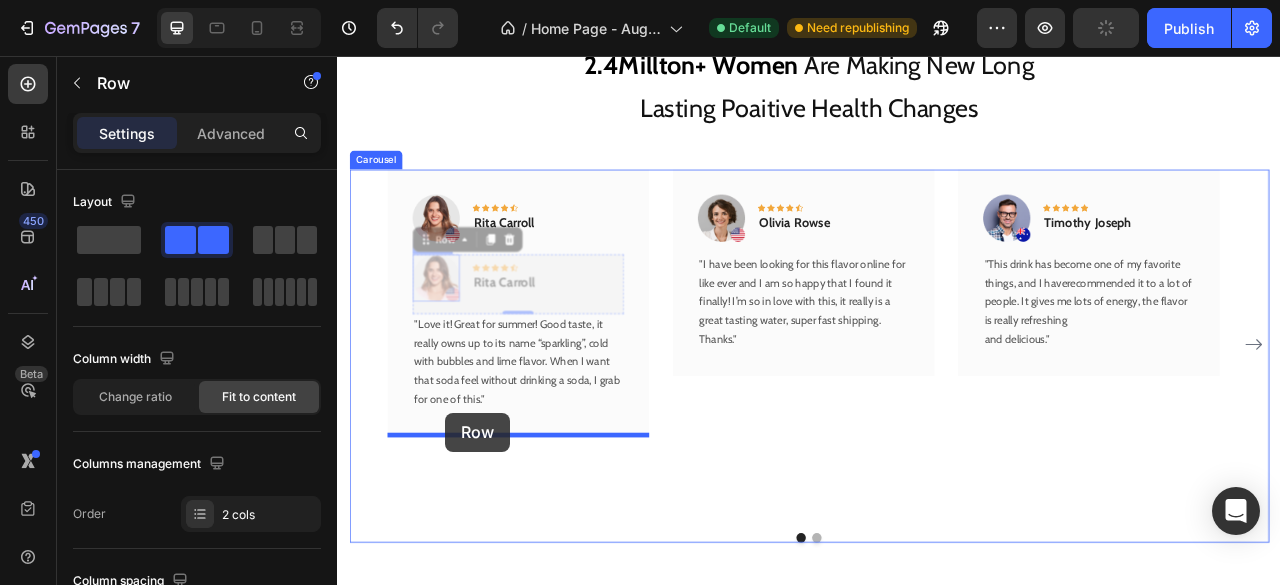drag, startPoint x: 444, startPoint y: 288, endPoint x: 475, endPoint y: 510, distance: 224.15396 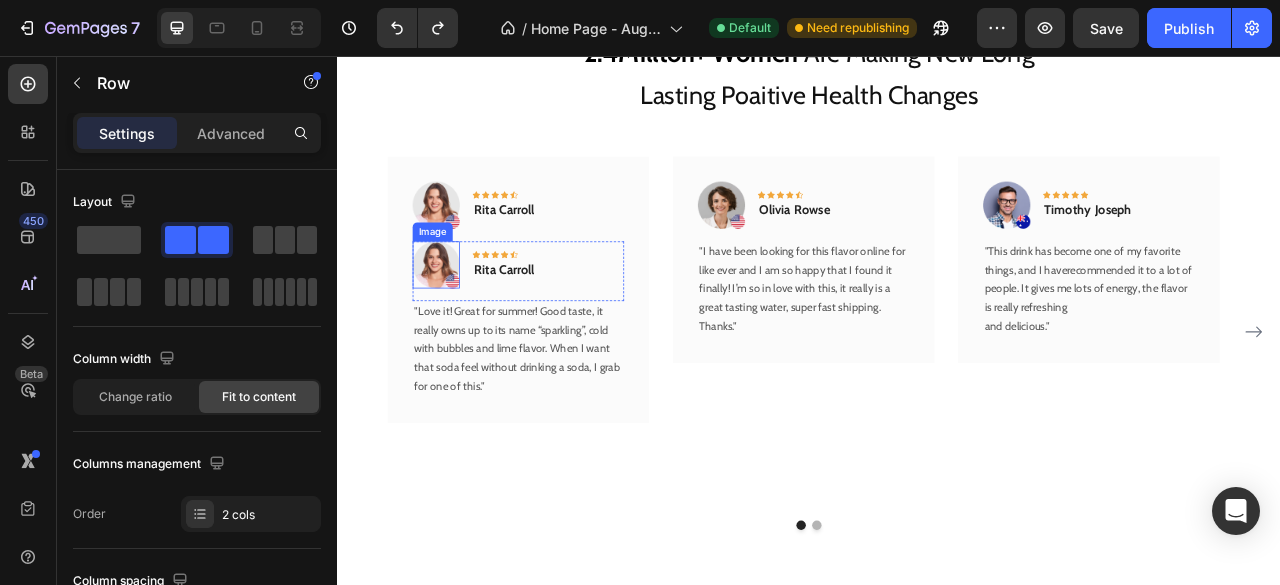 click at bounding box center (462, 322) 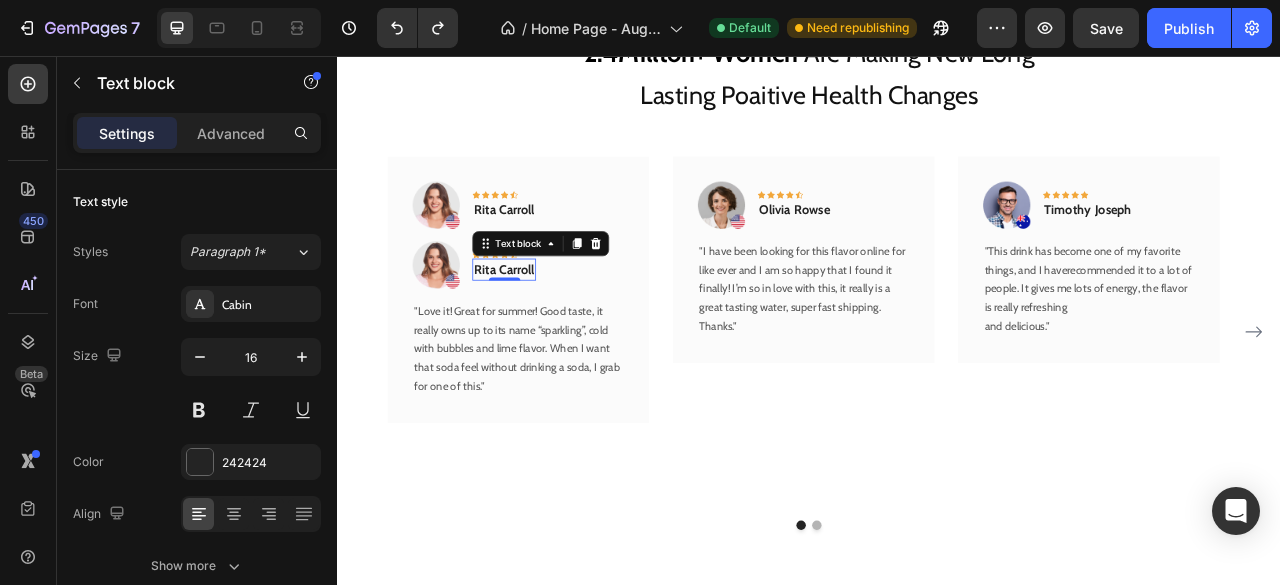 click on "Rita Carroll Text block   0" at bounding box center (548, 328) 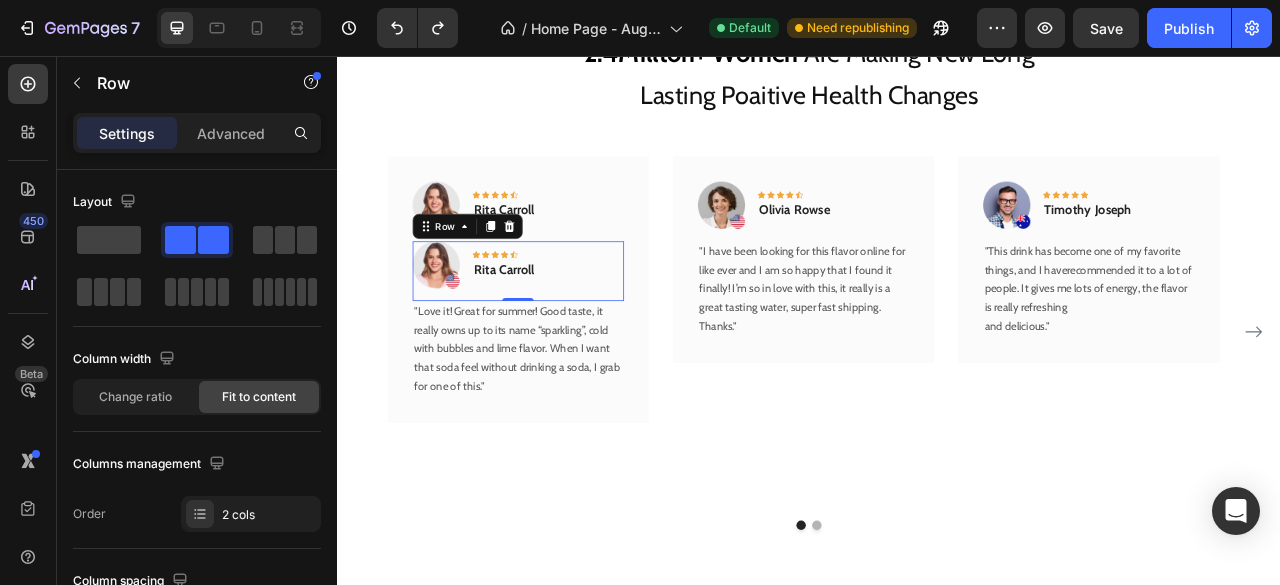 click on "Image
Icon
Icon
Icon
Icon
Icon Row Rita Carroll Text block Row   0" at bounding box center [566, 330] 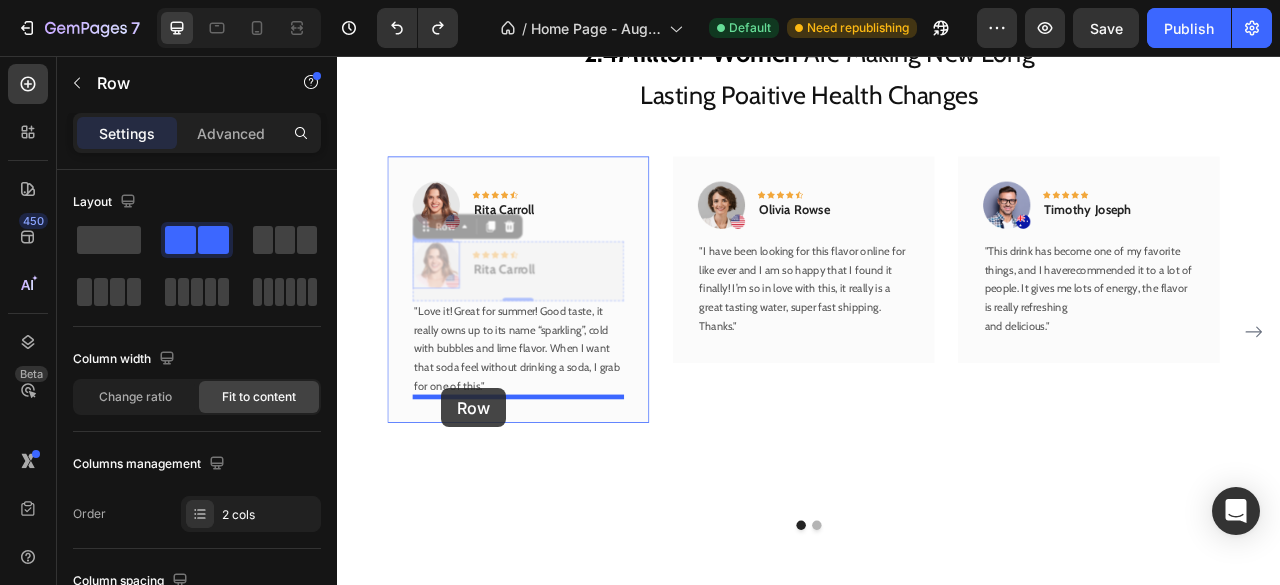 drag, startPoint x: 444, startPoint y: 276, endPoint x: 469, endPoint y: 479, distance: 204.53362 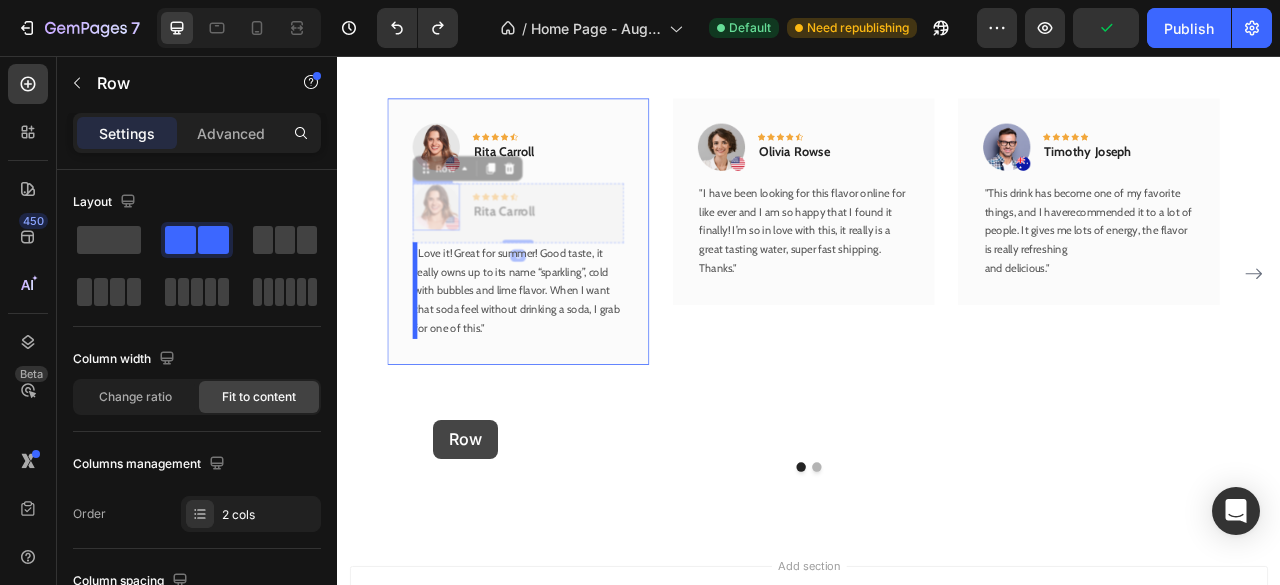scroll, scrollTop: 2712, scrollLeft: 0, axis: vertical 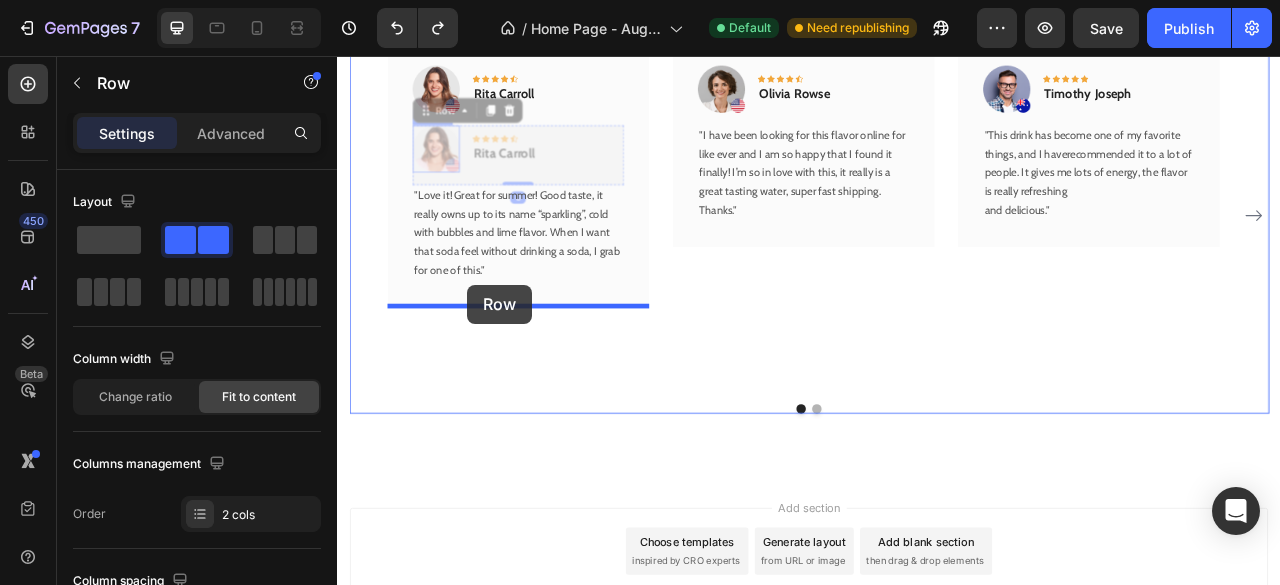 drag, startPoint x: 445, startPoint y: 276, endPoint x: 502, endPoint y: 347, distance: 91.04944 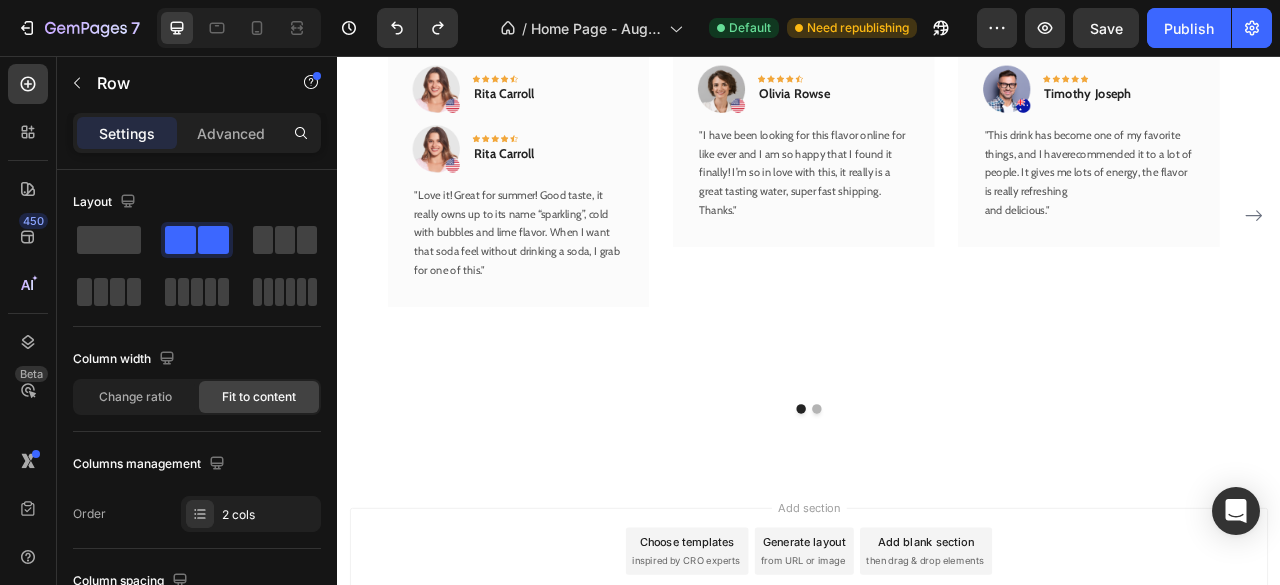 click on "Icon
Icon
Icon
Icon
Icon Row Rita Carroll Text block" at bounding box center [548, 174] 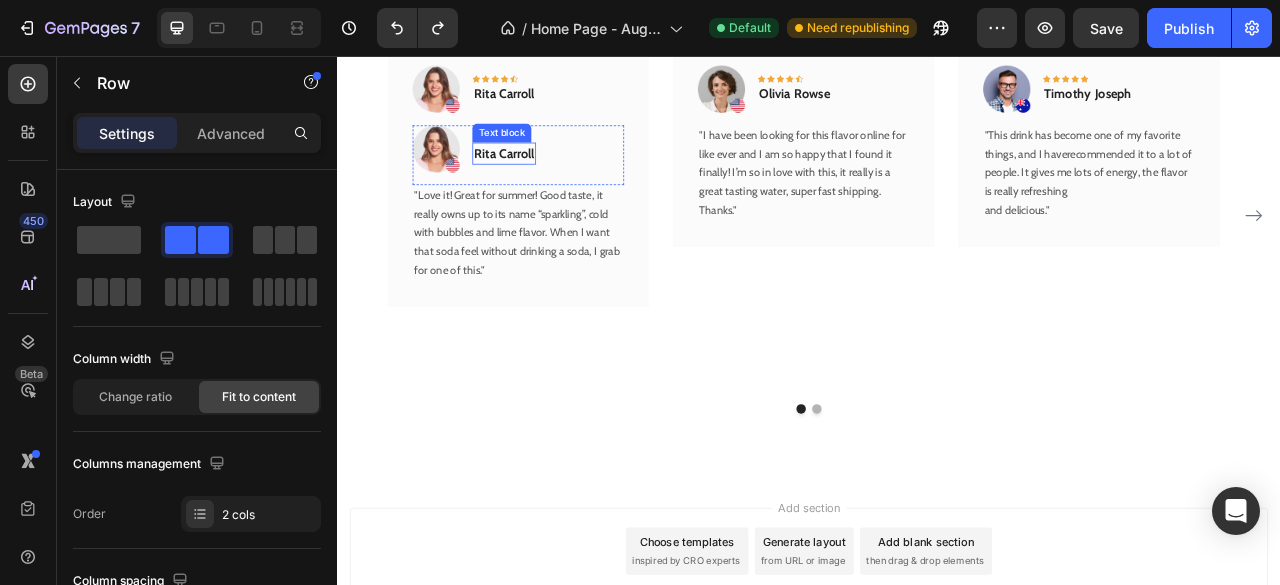 click on "Rita Carroll" at bounding box center (548, 180) 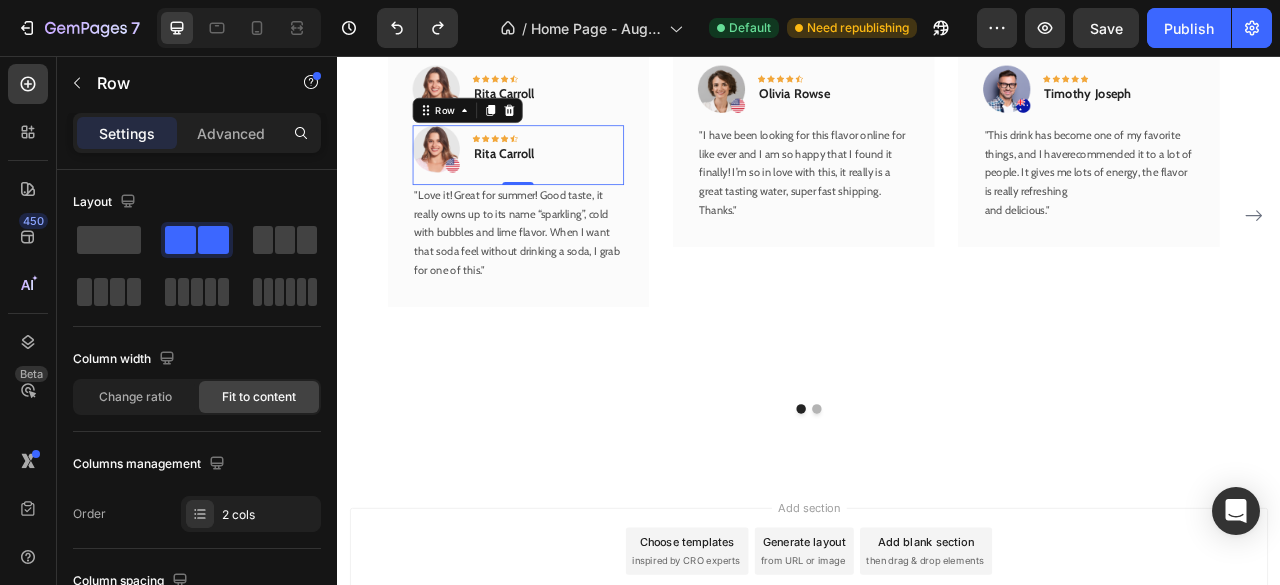 click on "Image
Icon
Icon
Icon
Icon
Icon Row Rita Carroll Text block Row   0" at bounding box center [566, 182] 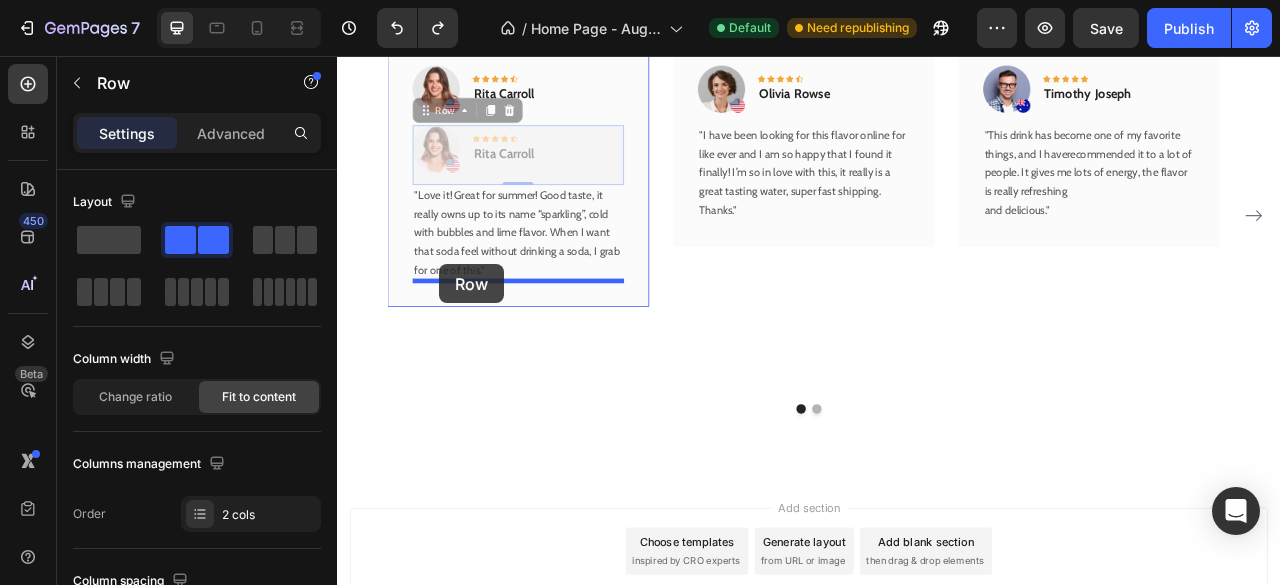 drag, startPoint x: 441, startPoint y: 120, endPoint x: 467, endPoint y: 321, distance: 202.67462 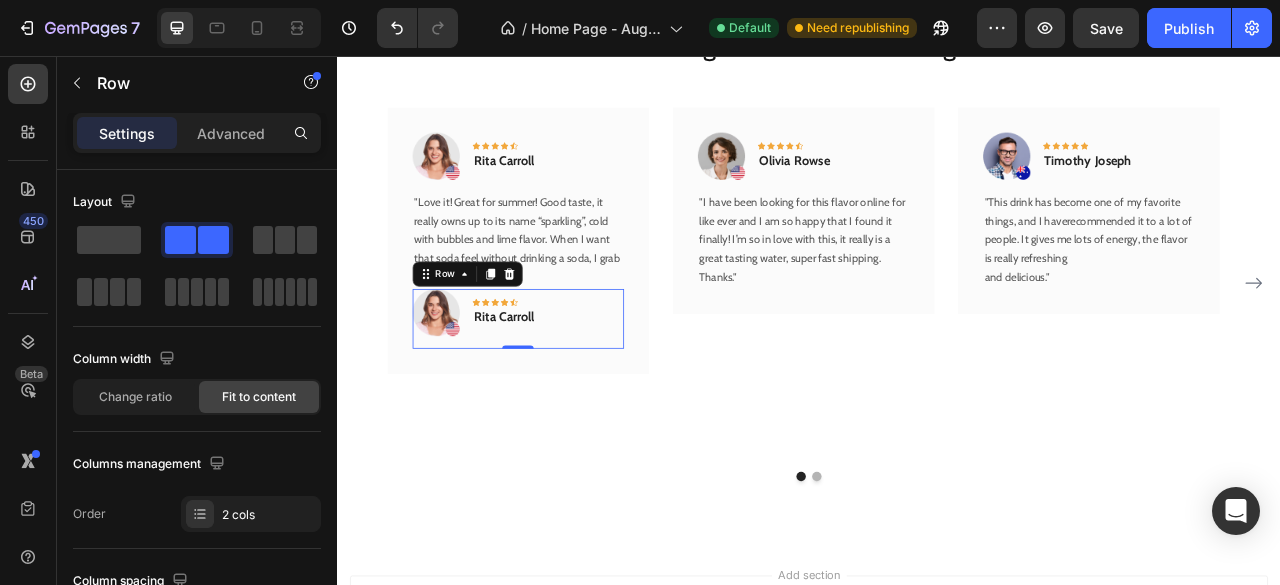 scroll, scrollTop: 2624, scrollLeft: 0, axis: vertical 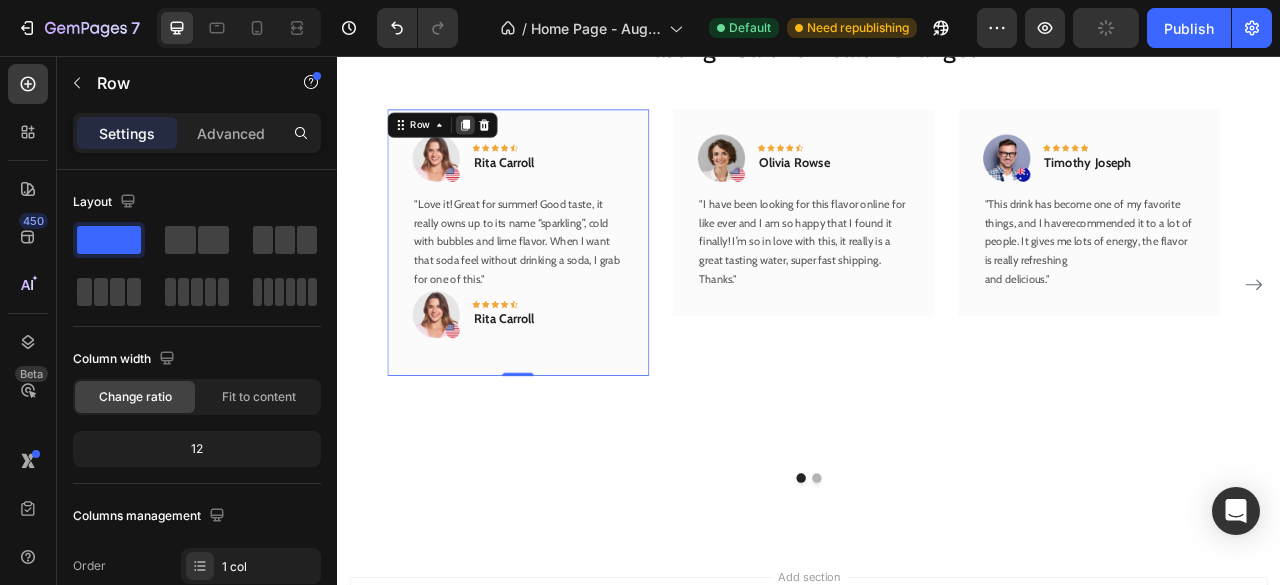 click 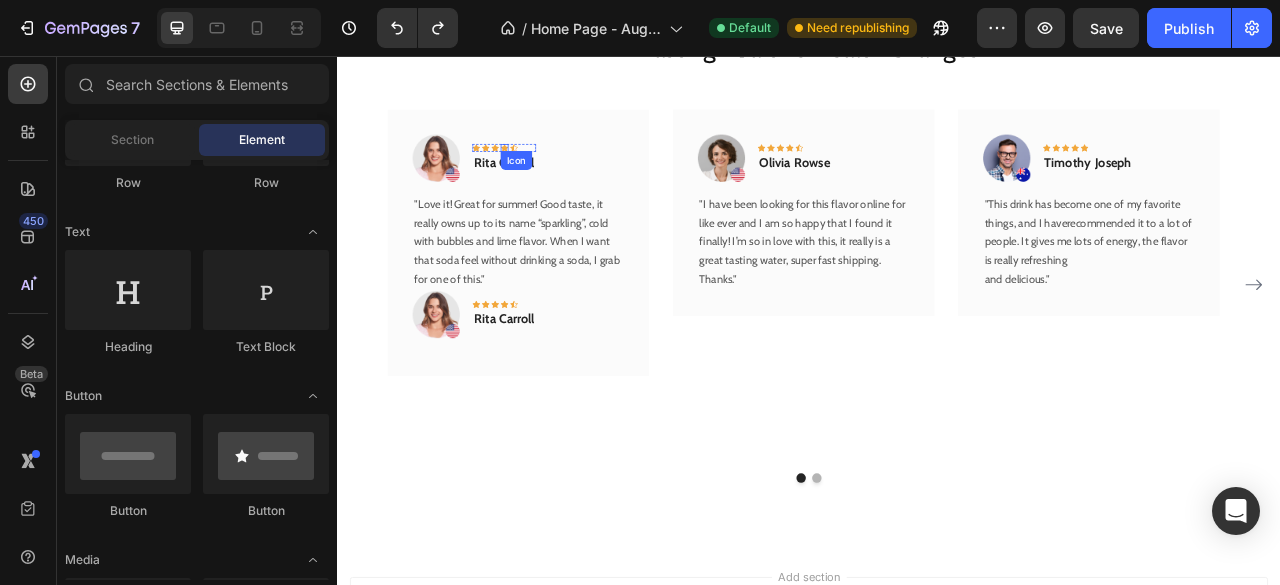 click on "Icon" at bounding box center [564, 189] 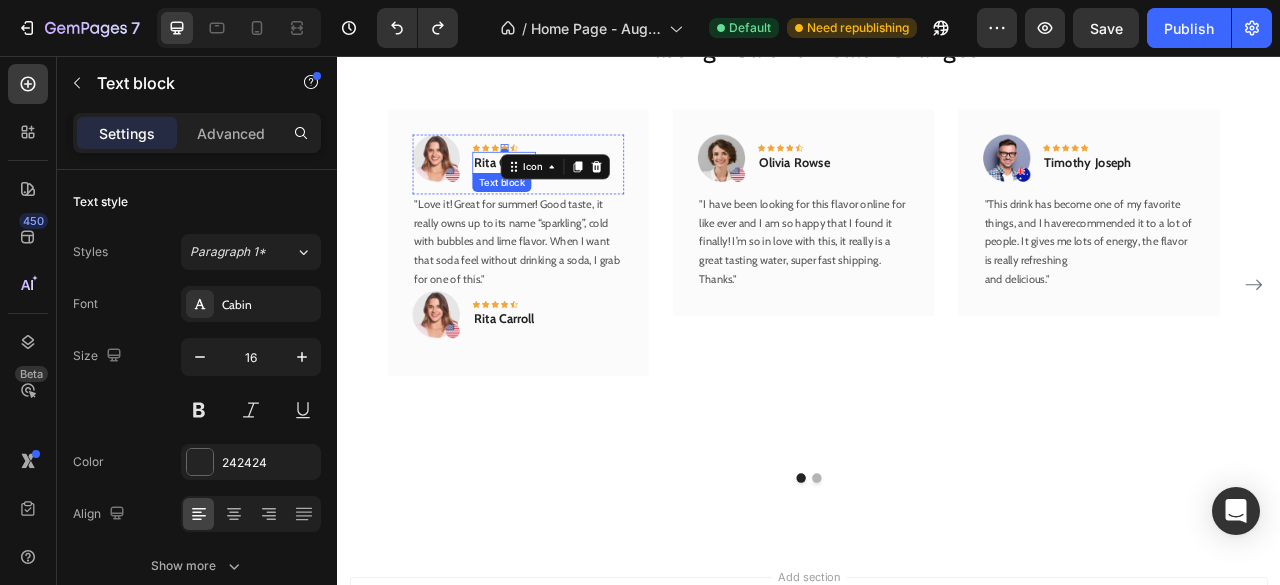 click on "Rita Carroll" at bounding box center [548, 192] 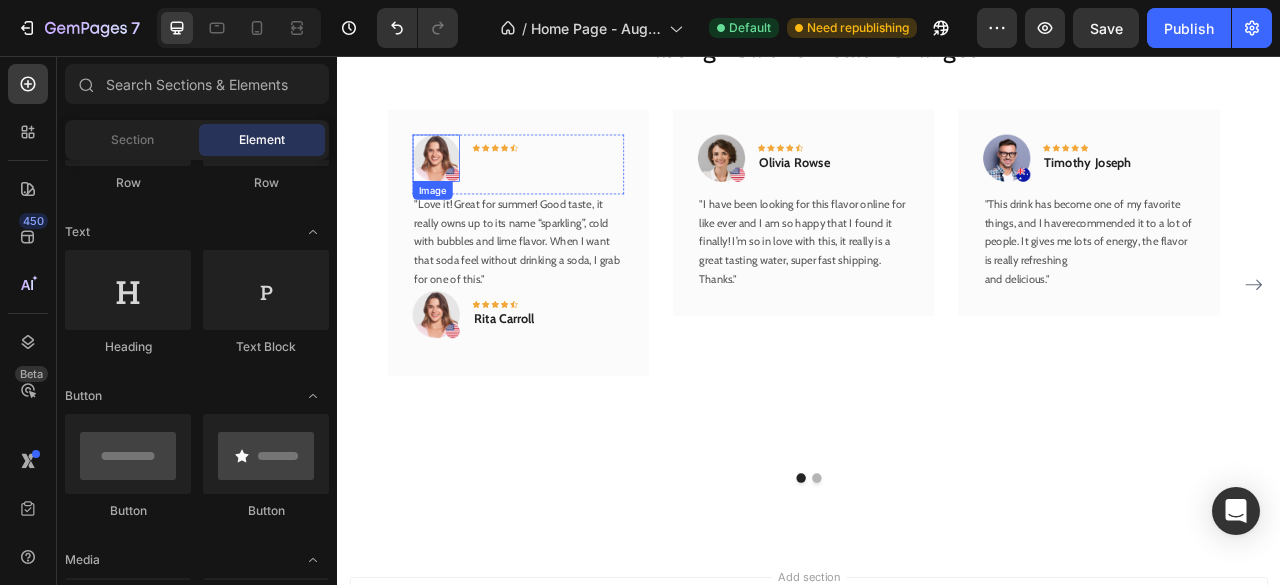 click at bounding box center [462, 186] 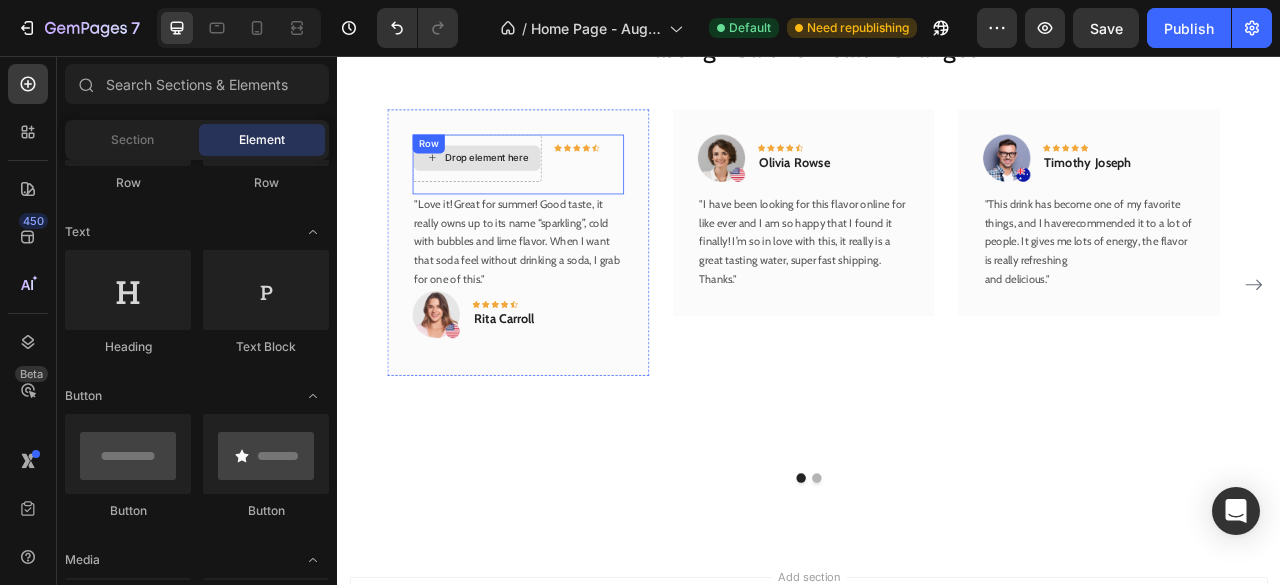 click on "Drop element here" at bounding box center (514, 186) 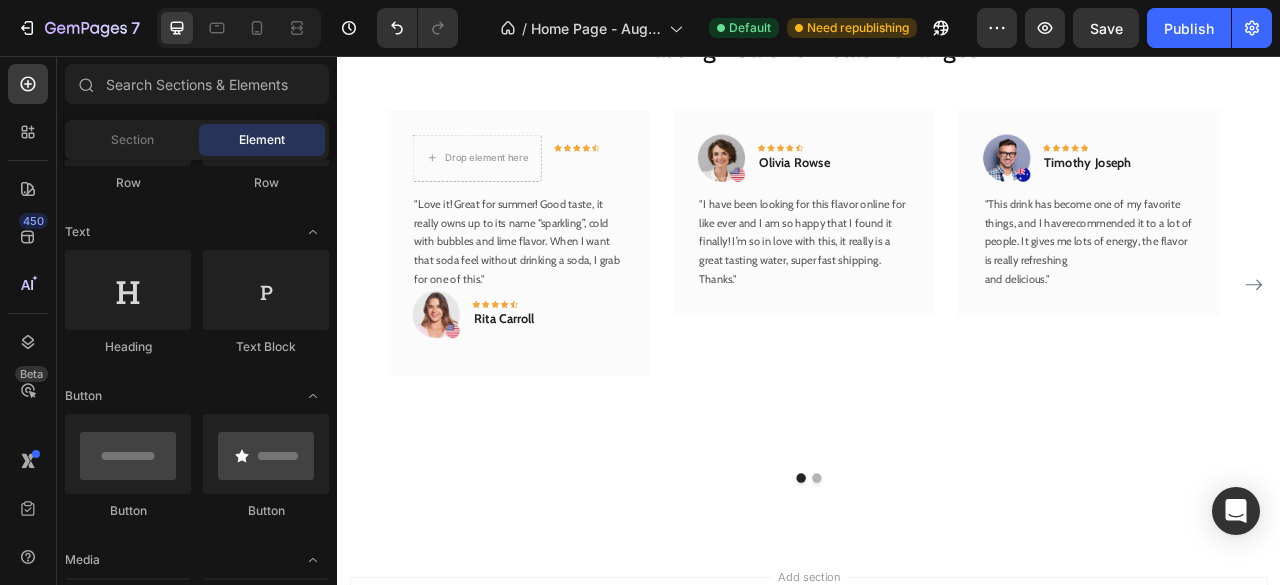 scroll, scrollTop: 0, scrollLeft: 0, axis: both 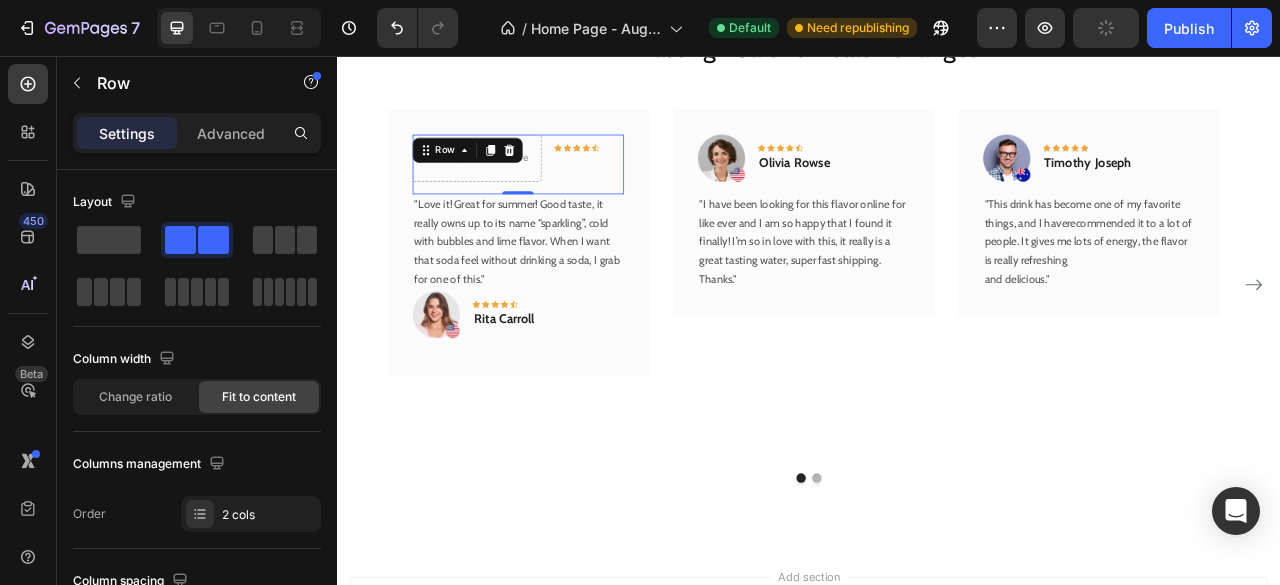 click on "Icon
Icon
Icon
Icon
Icon Row" at bounding box center [641, 186] 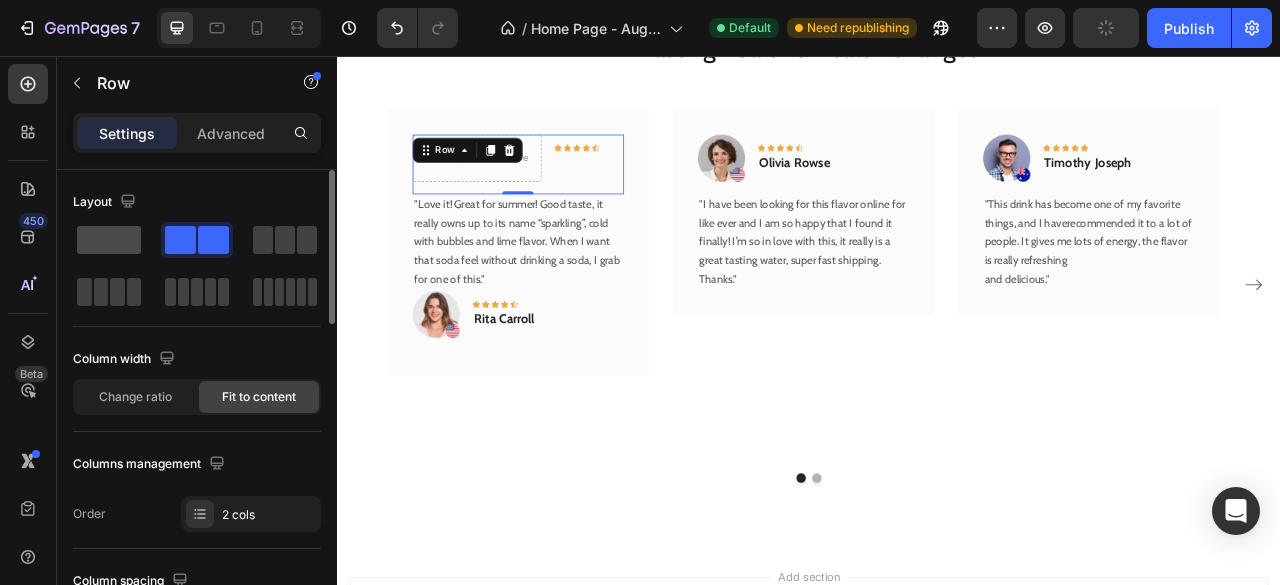 click 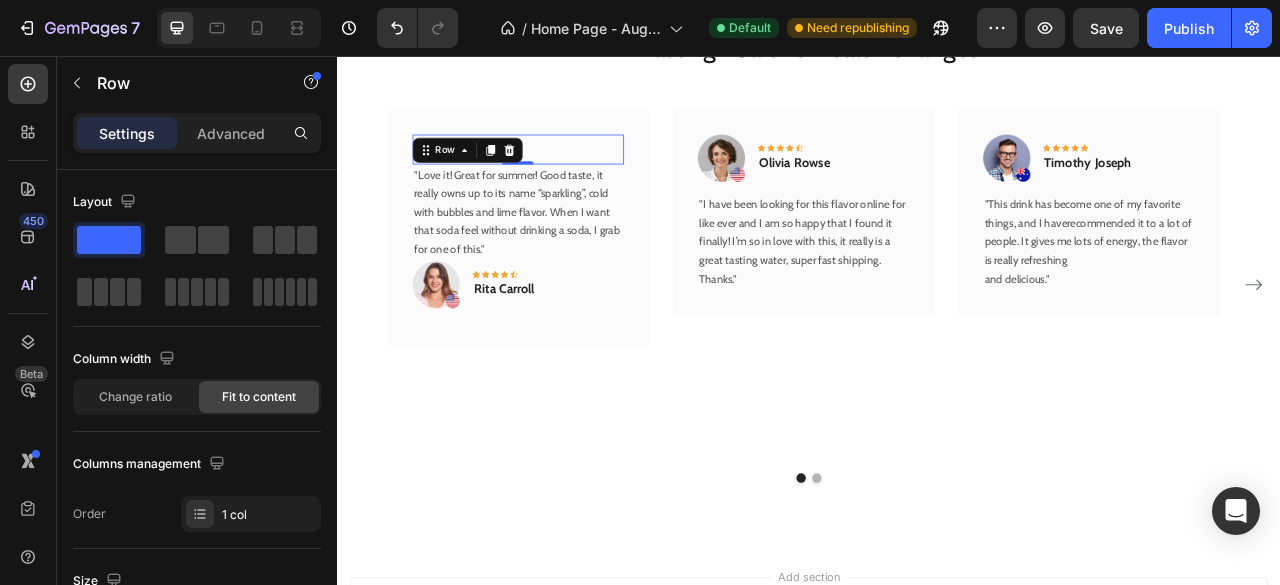 click on "Icon
Icon
Icon
Icon
Icon Row Row   0" at bounding box center [566, 175] 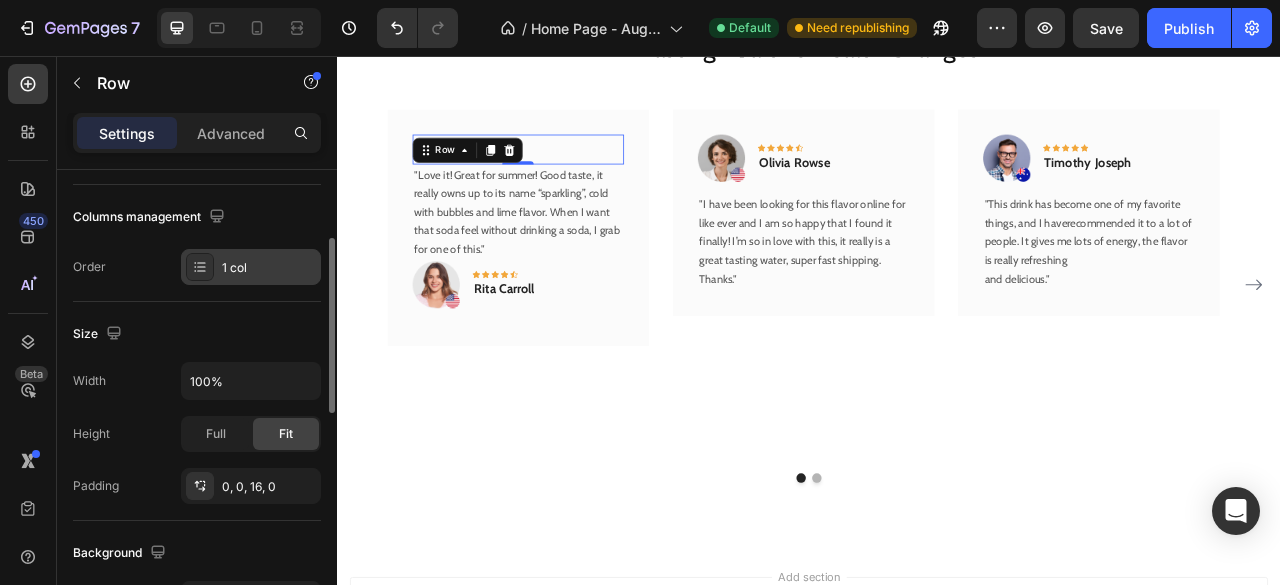 scroll, scrollTop: 252, scrollLeft: 0, axis: vertical 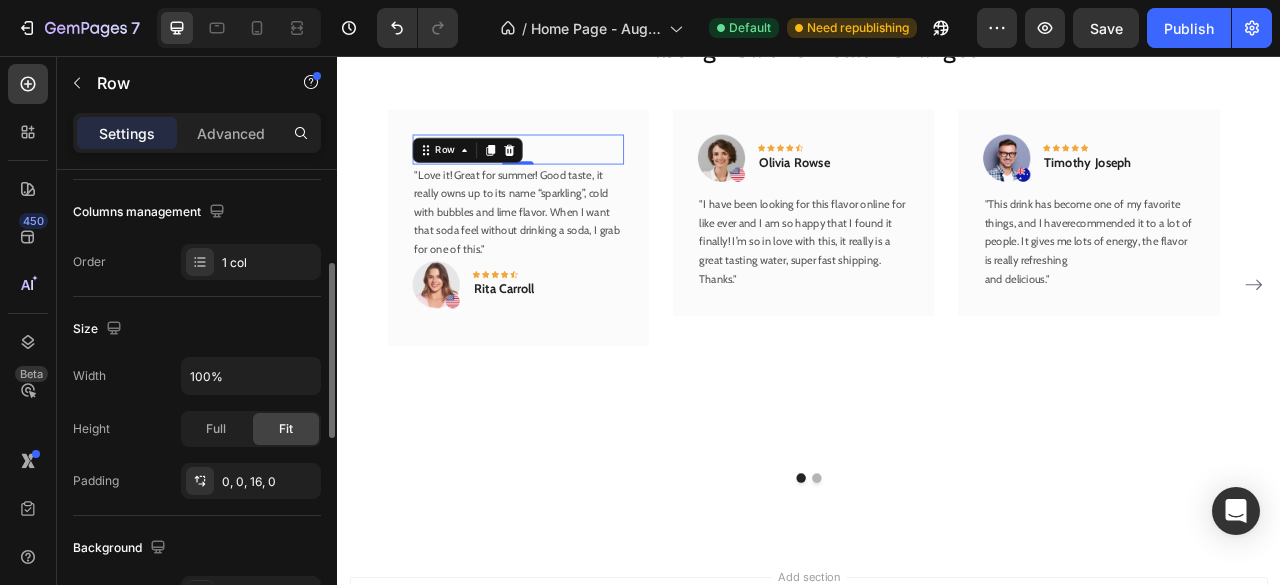 click on "Icon
Icon
Icon
Icon
Icon Row Row   0" at bounding box center [566, 175] 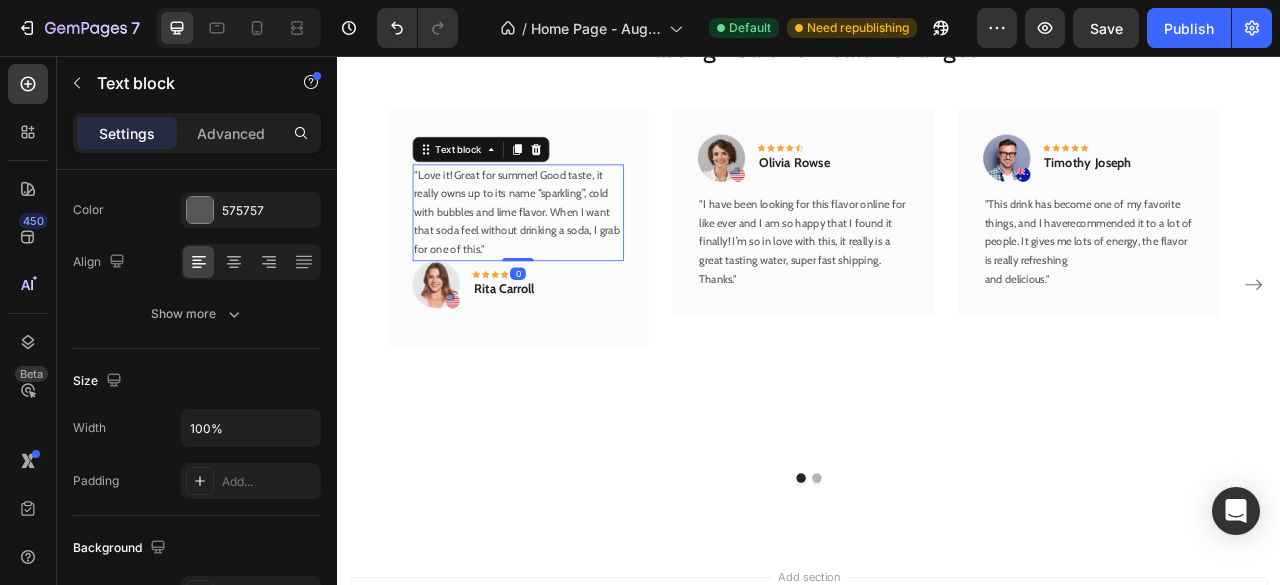 click on ""Love it! Great for summer! Good taste, it really owns up to its name “sparkling”, cold with bubbles and lime flavor. When I want that soda feel without drinking a soda, I grab for one of this."" at bounding box center (566, 255) 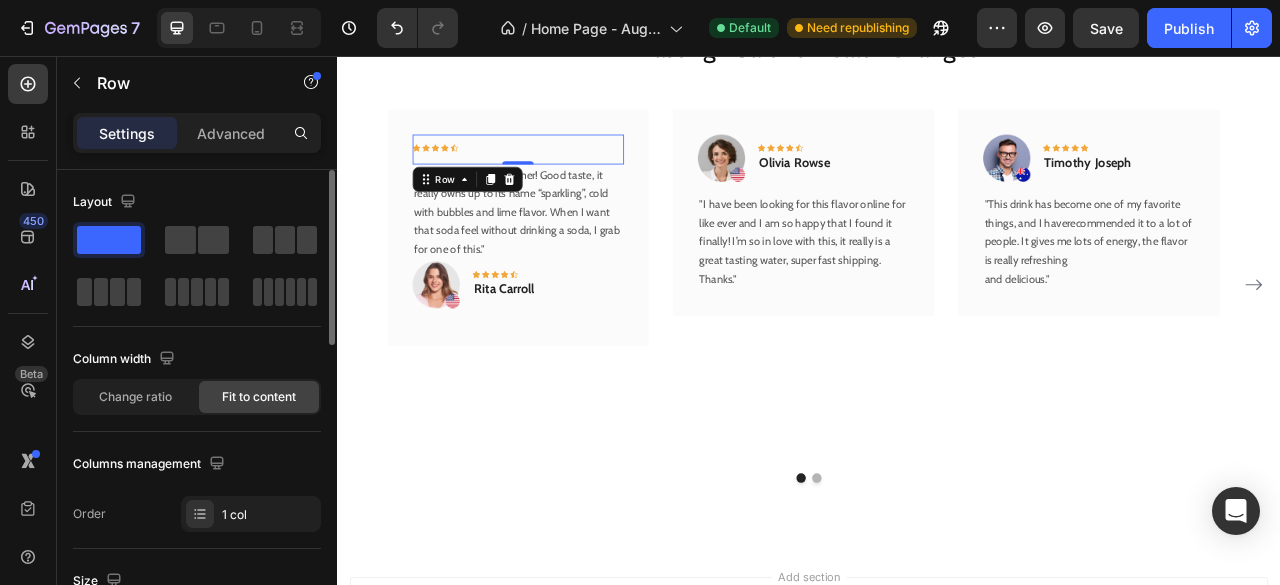 click on "Icon
Icon
Icon
Icon
Icon Row Row   0" at bounding box center (566, 175) 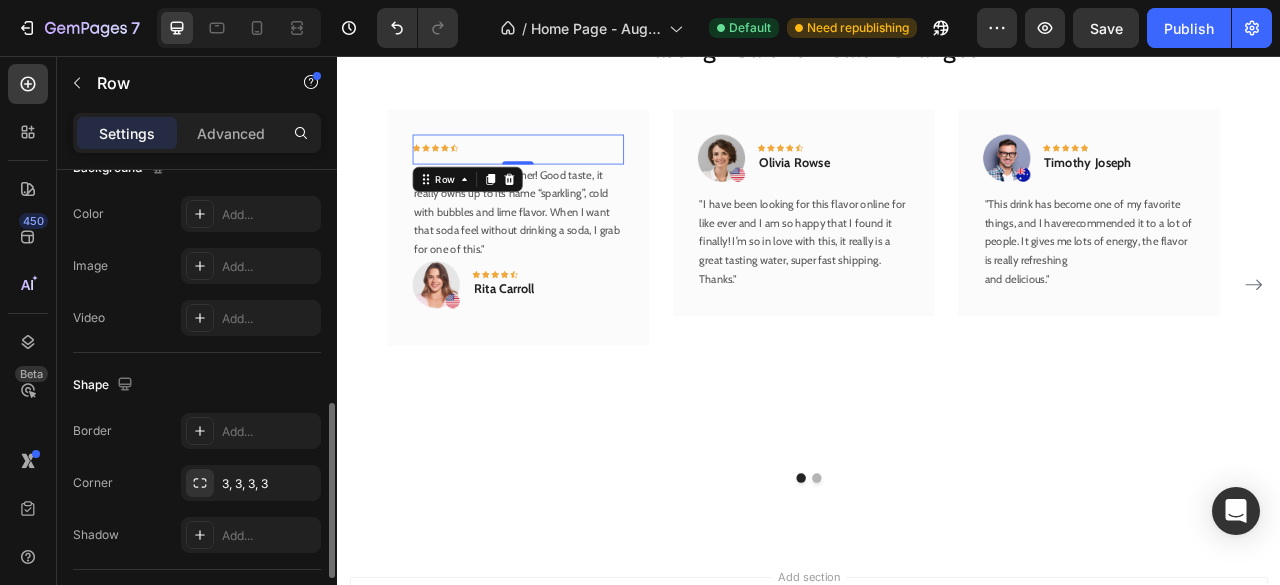 scroll, scrollTop: 806, scrollLeft: 0, axis: vertical 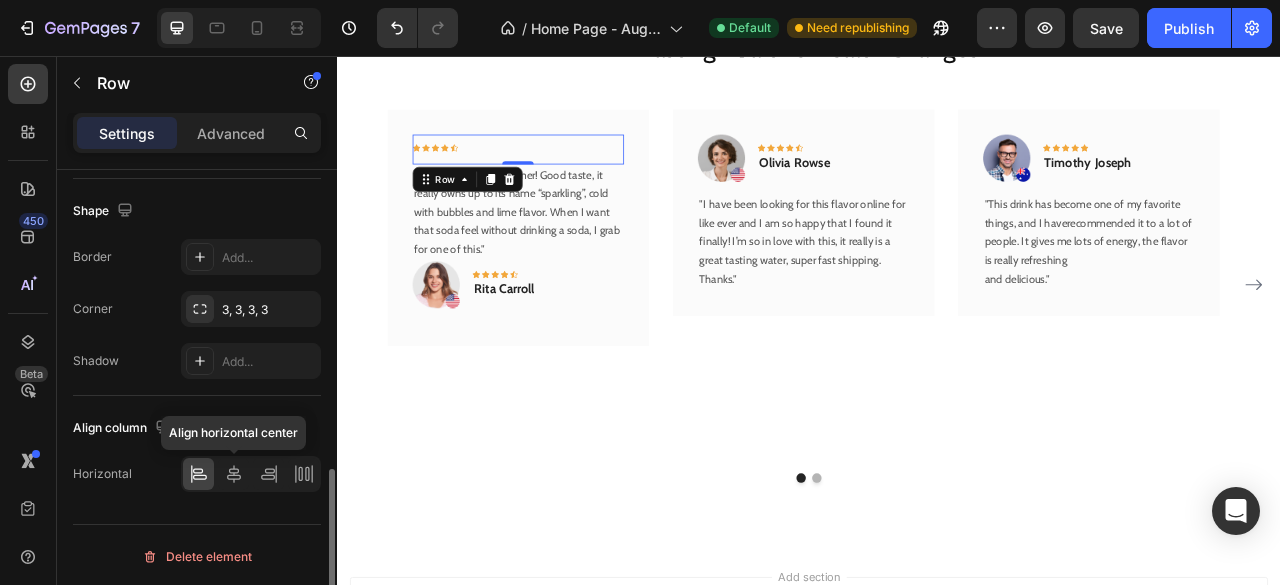 click on "Align column Horizontal Align horizontal center" 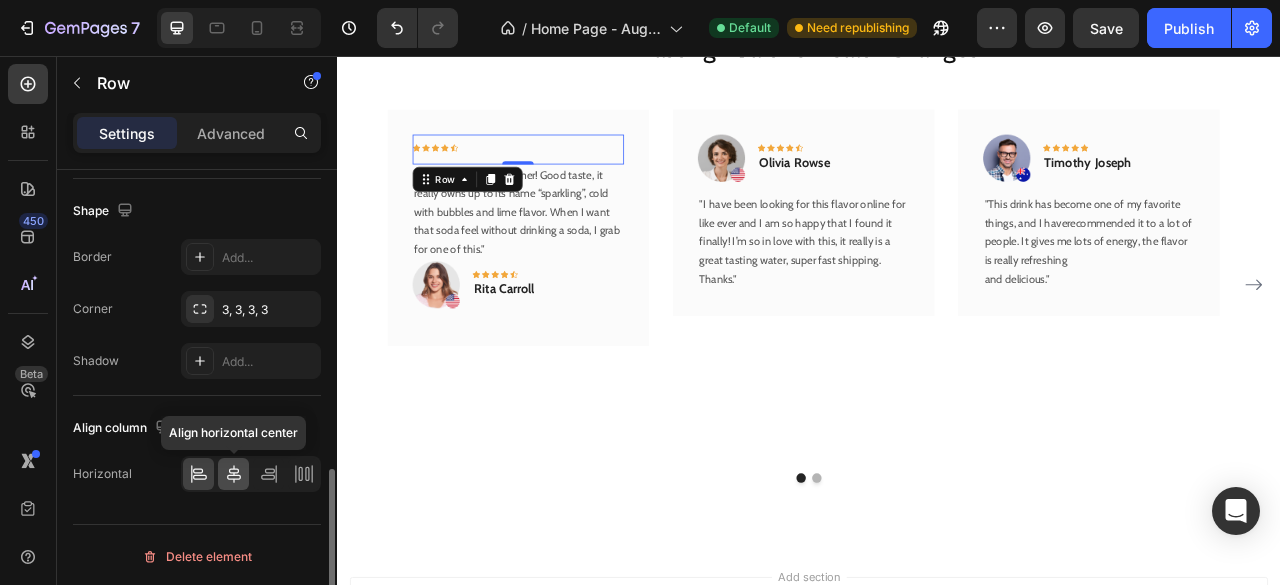 click 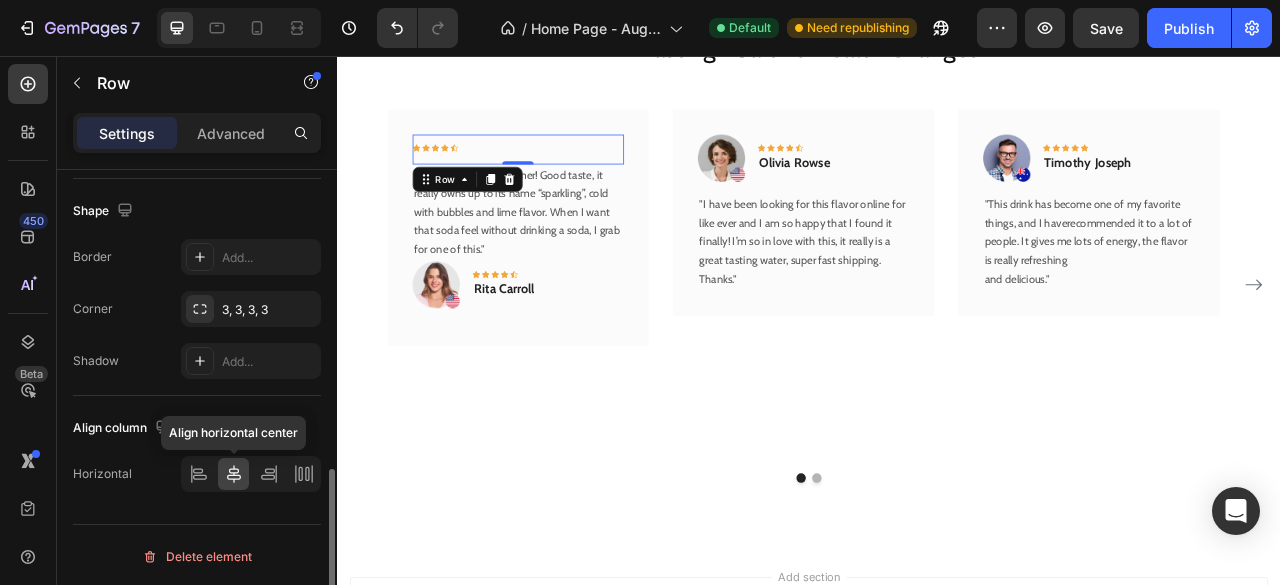 scroll, scrollTop: 806, scrollLeft: 0, axis: vertical 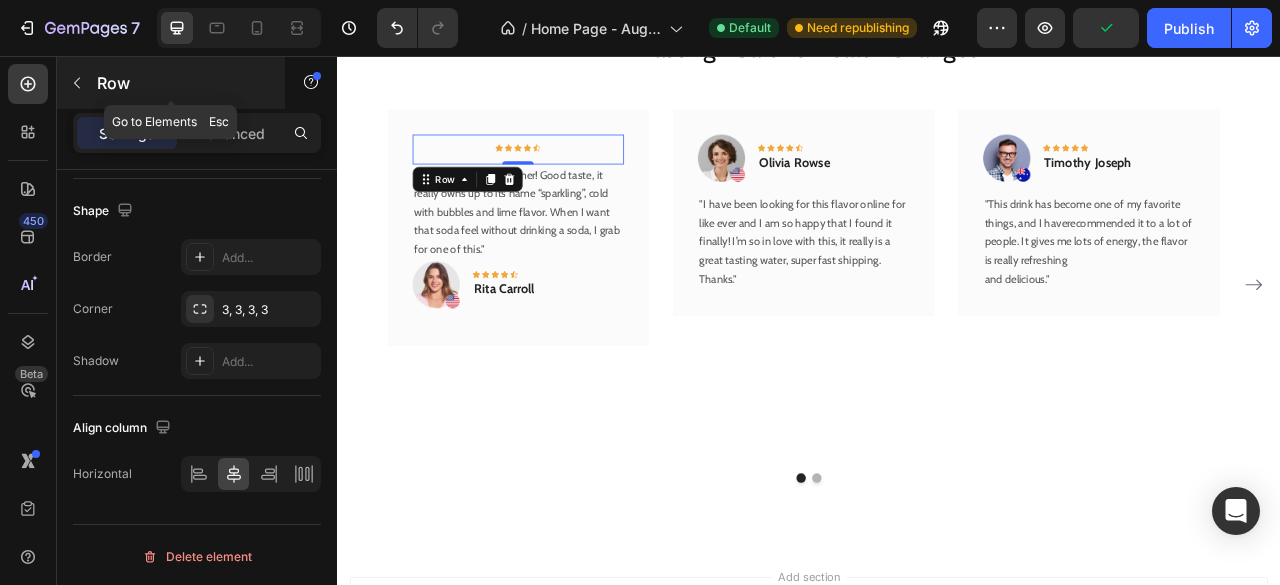 click 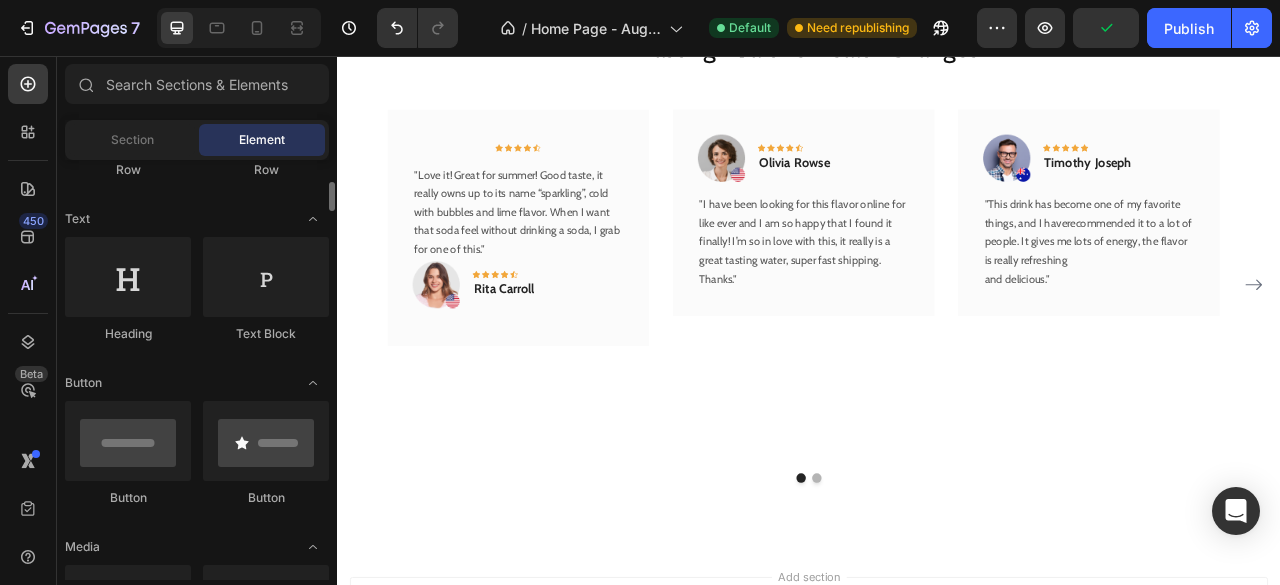 scroll, scrollTop: 261, scrollLeft: 0, axis: vertical 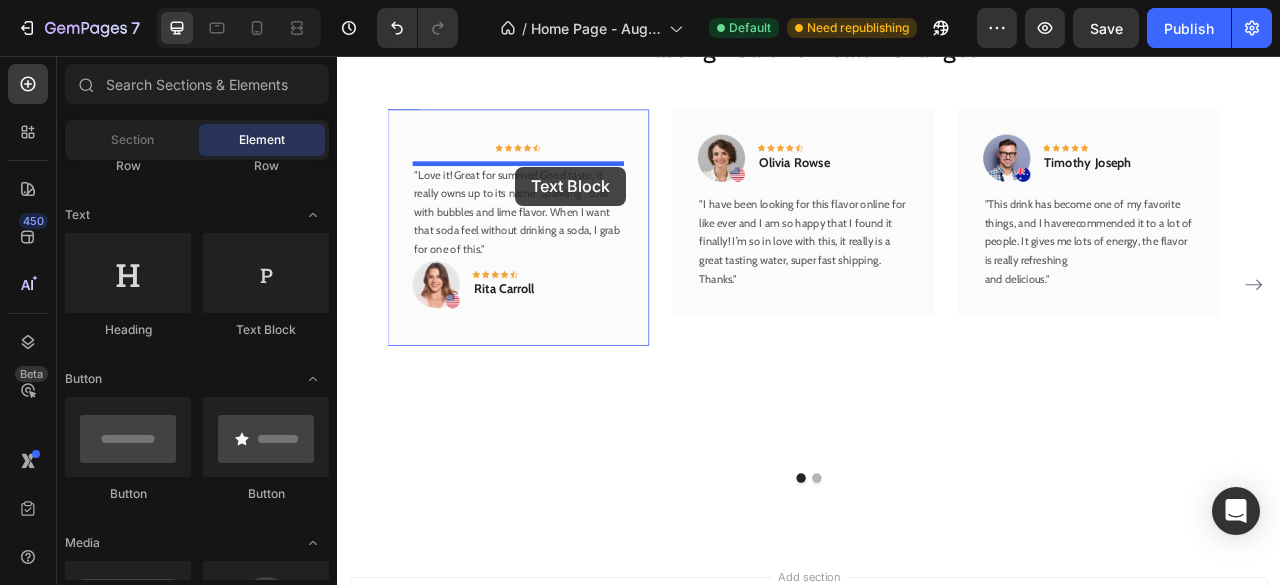 drag, startPoint x: 567, startPoint y: 357, endPoint x: 563, endPoint y: 197, distance: 160.04999 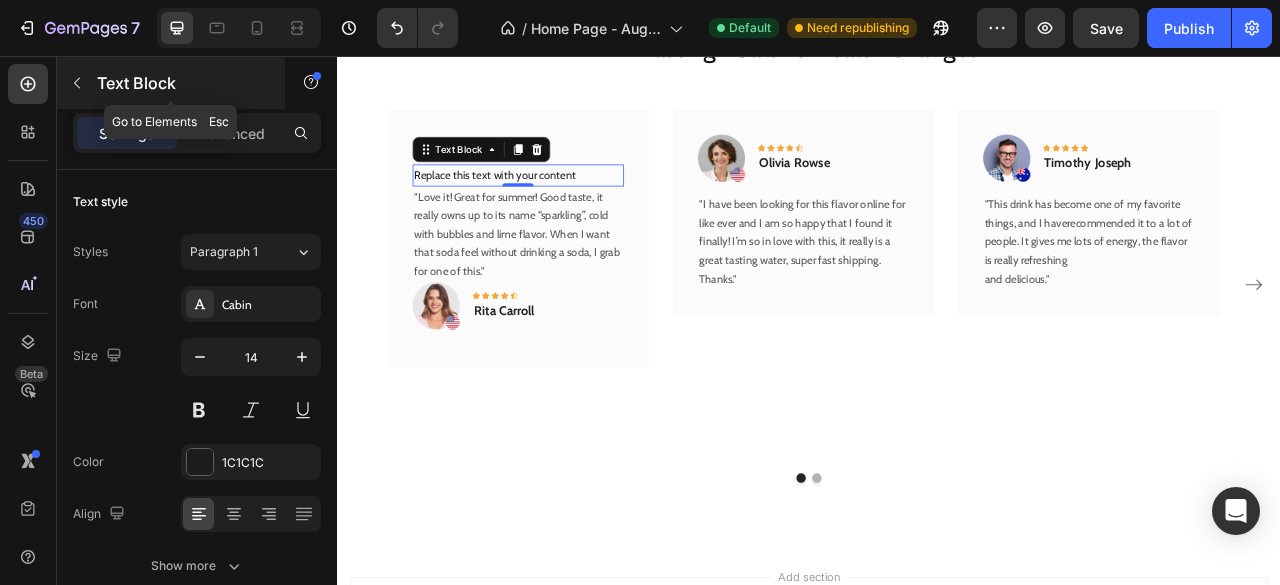 click 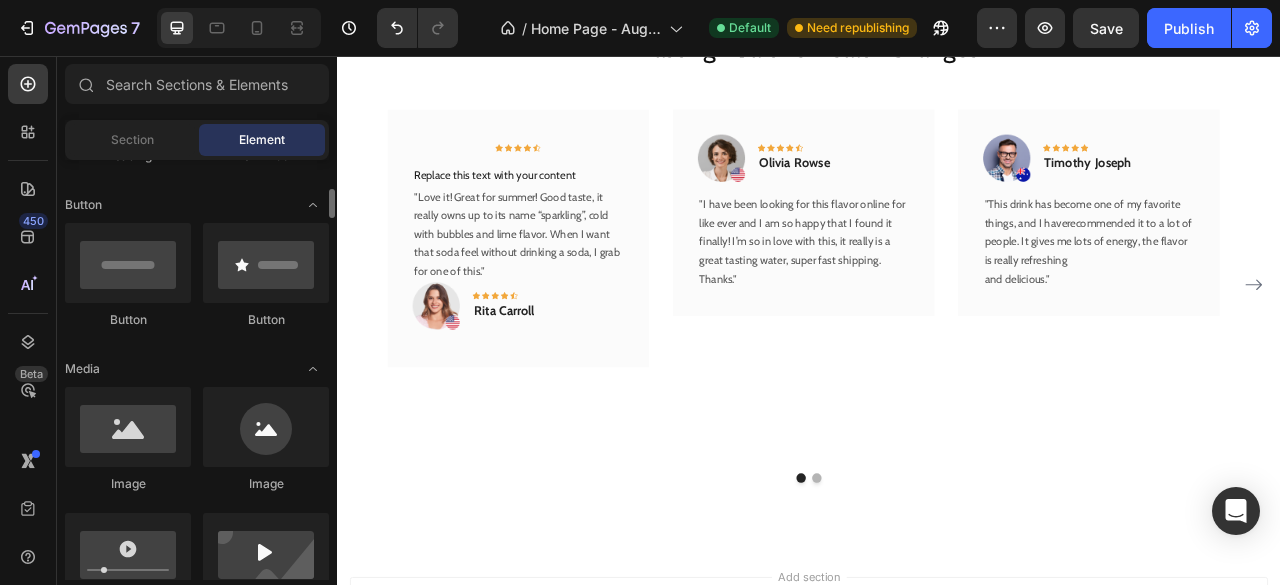 scroll, scrollTop: 436, scrollLeft: 0, axis: vertical 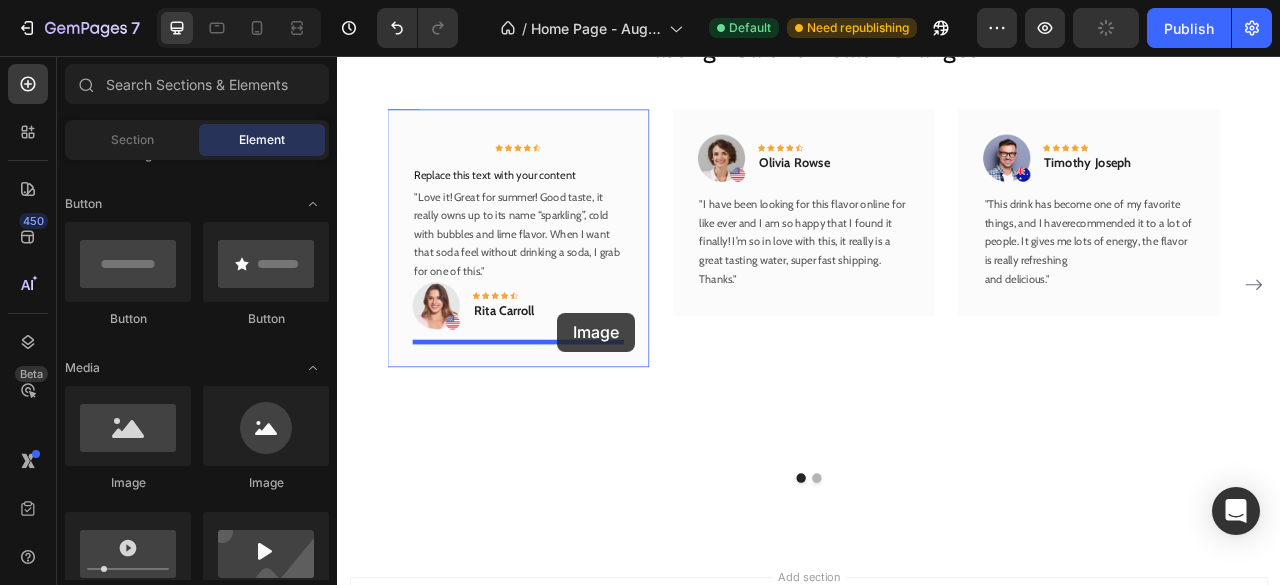 drag, startPoint x: 469, startPoint y: 499, endPoint x: 617, endPoint y: 383, distance: 188.04254 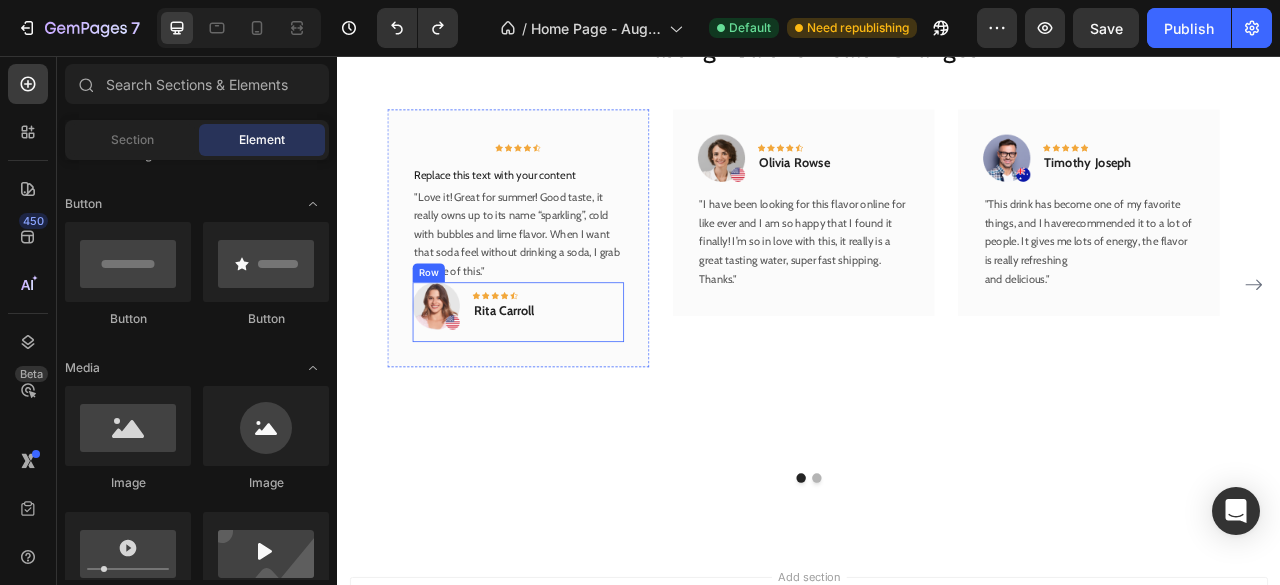 click on "Image
Icon
Icon
Icon
Icon
Icon Row Rita Carroll Text block Row" at bounding box center (566, 382) 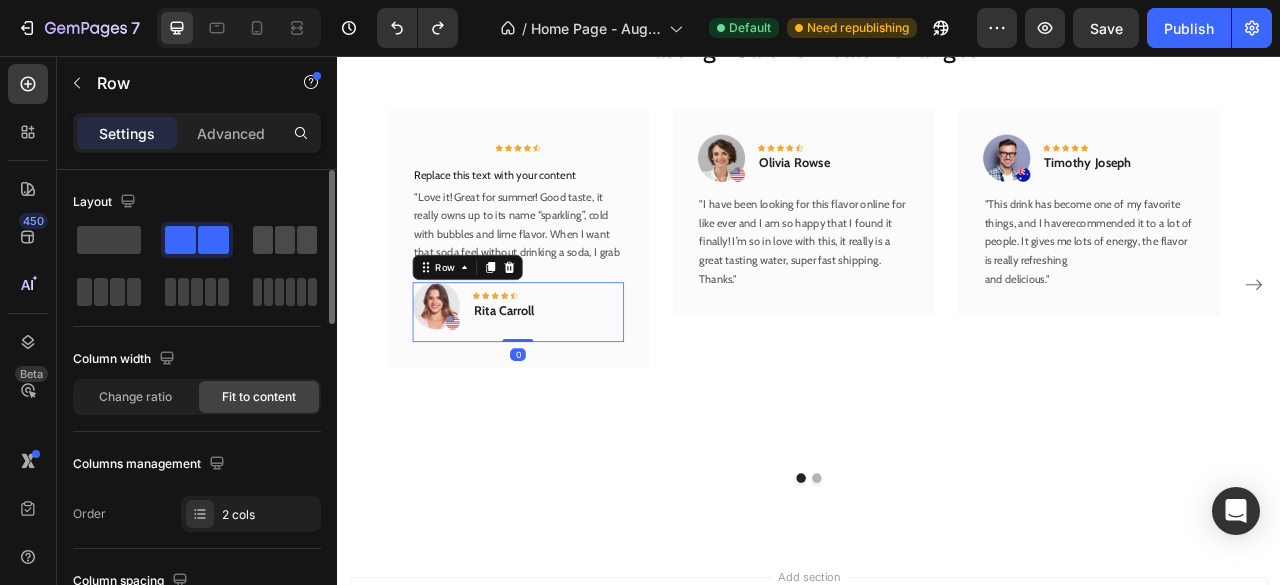 click 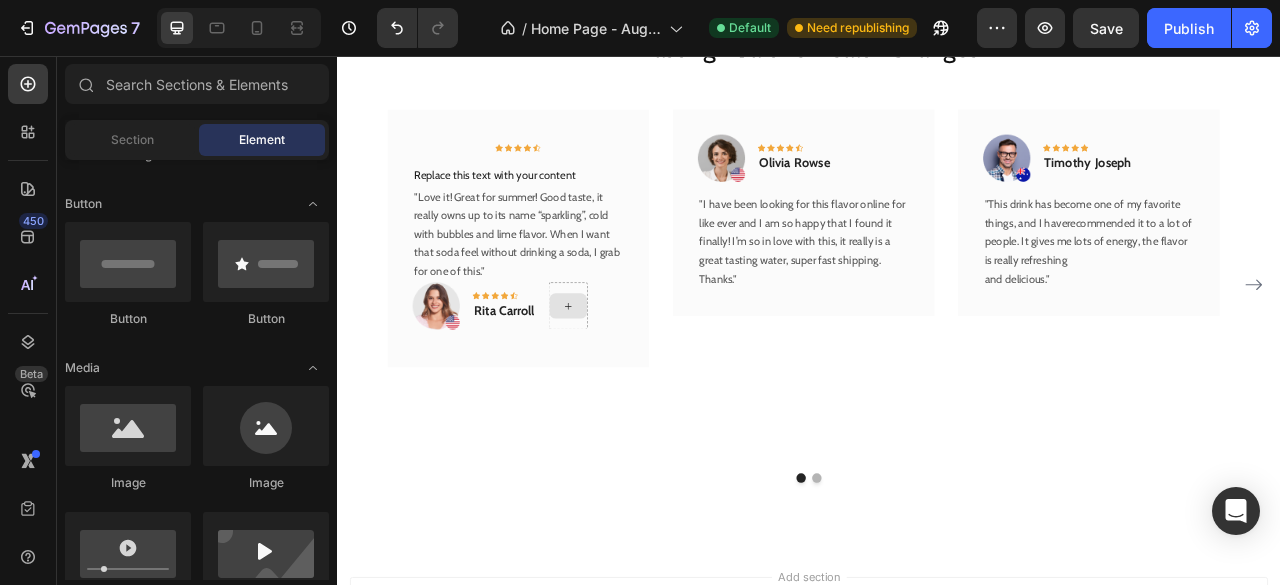 click 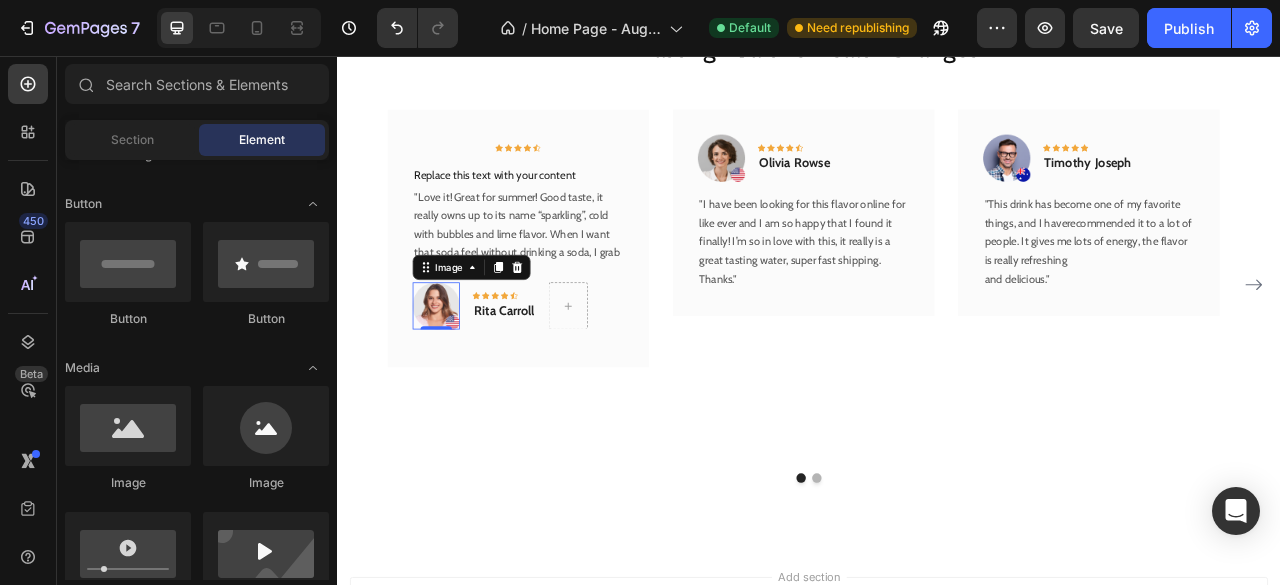 click at bounding box center [462, 374] 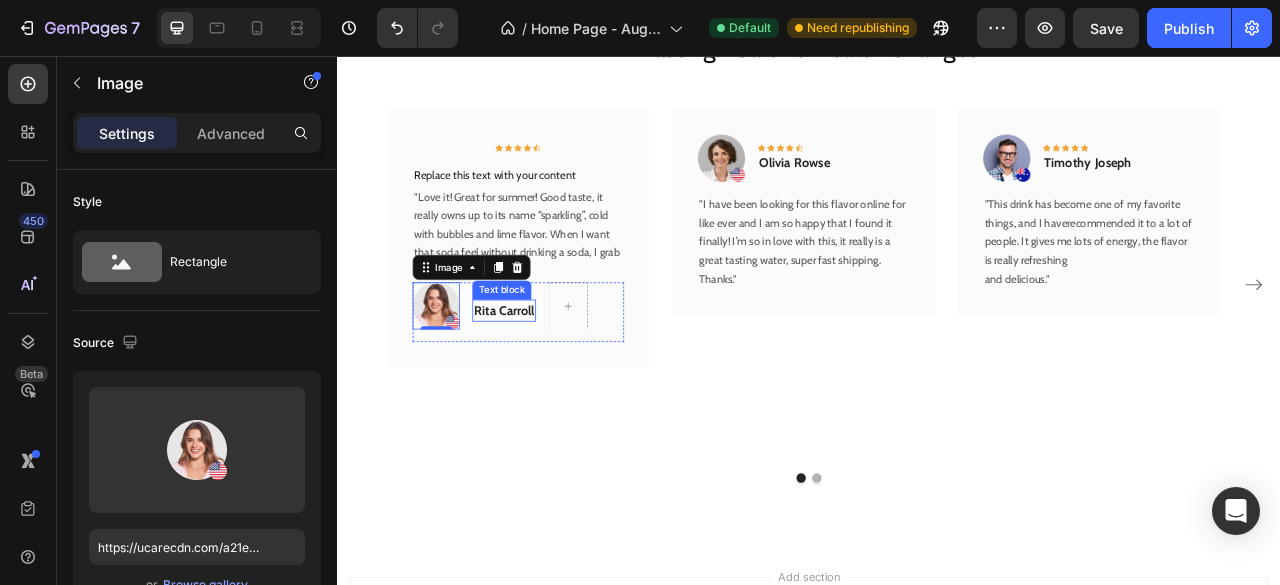 click on "Rita Carroll Text block" at bounding box center (548, 380) 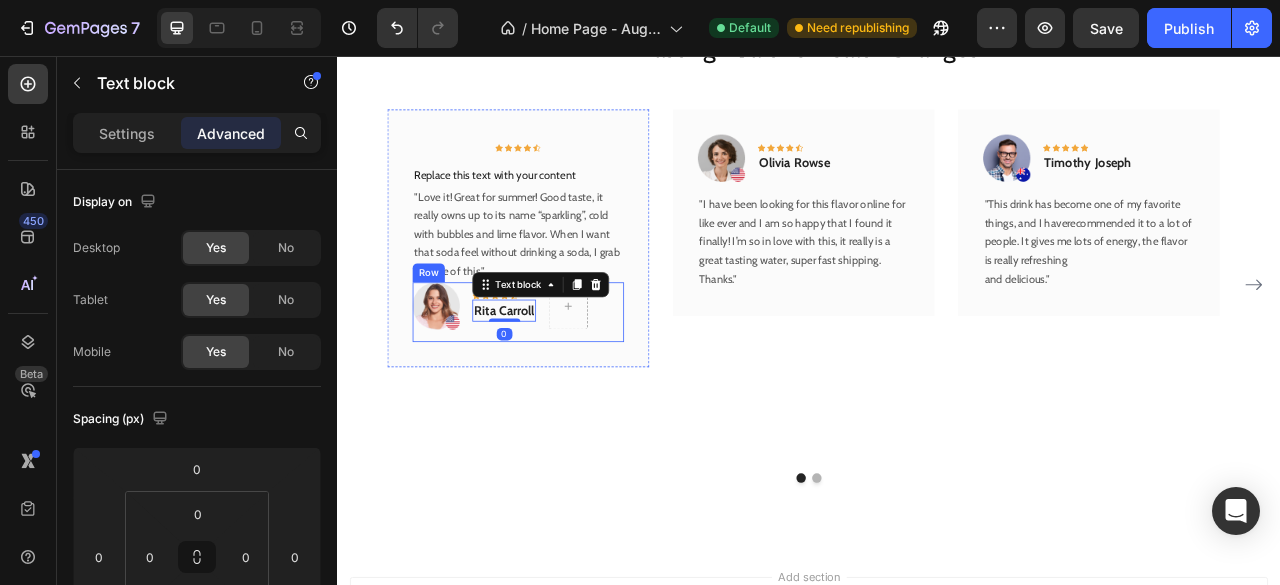 click on "Image
Icon
Icon
Icon
Icon
Icon Row Rita Carroll Text block   0
Row" at bounding box center (566, 382) 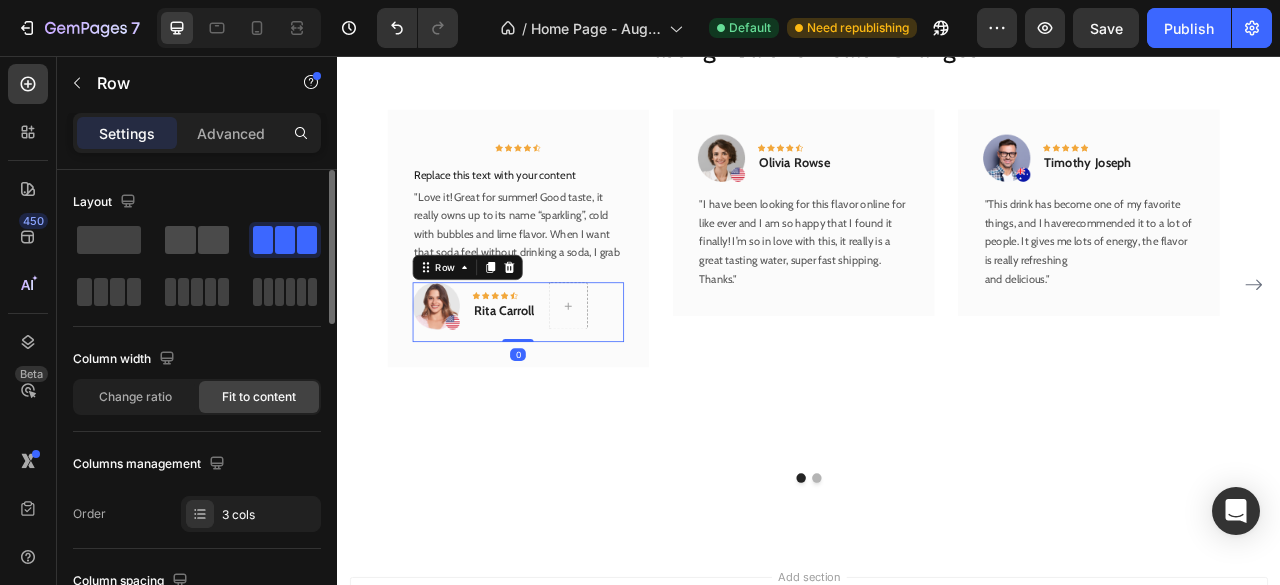 drag, startPoint x: 188, startPoint y: 244, endPoint x: 22, endPoint y: 301, distance: 175.51353 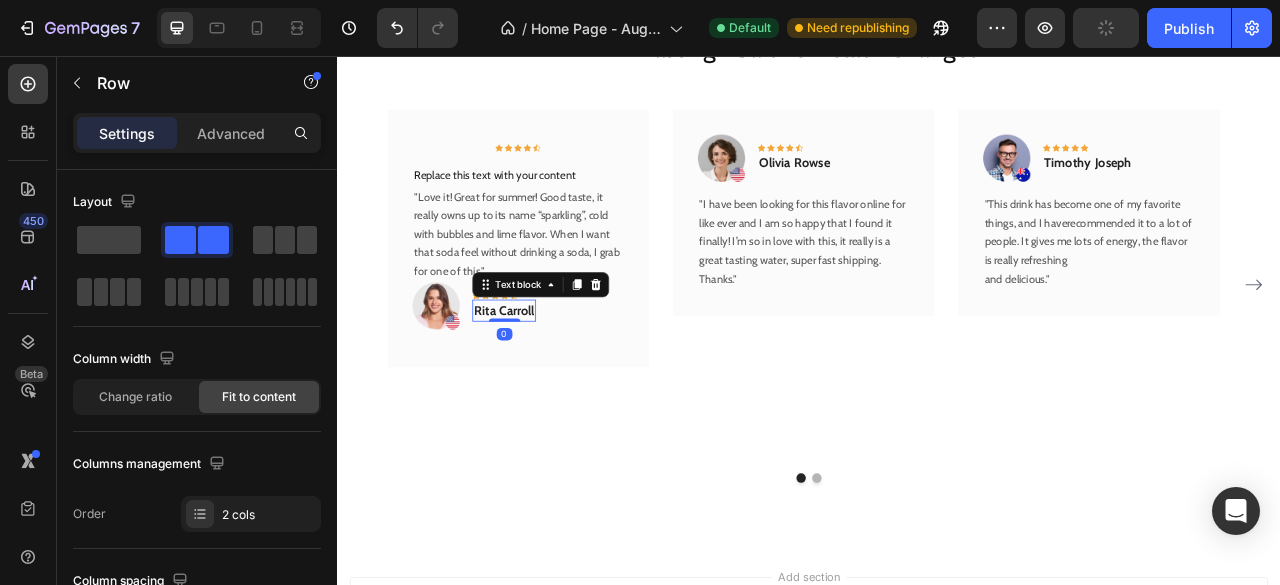 click on "Rita Carroll" at bounding box center [548, 380] 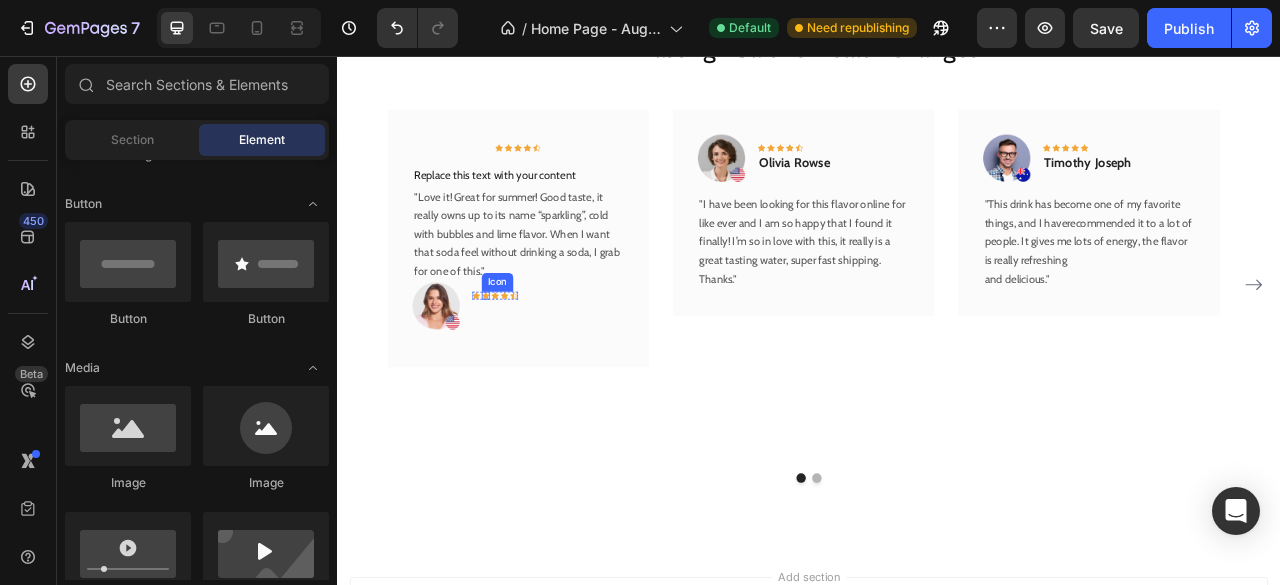 click on "Icon" at bounding box center [540, 344] 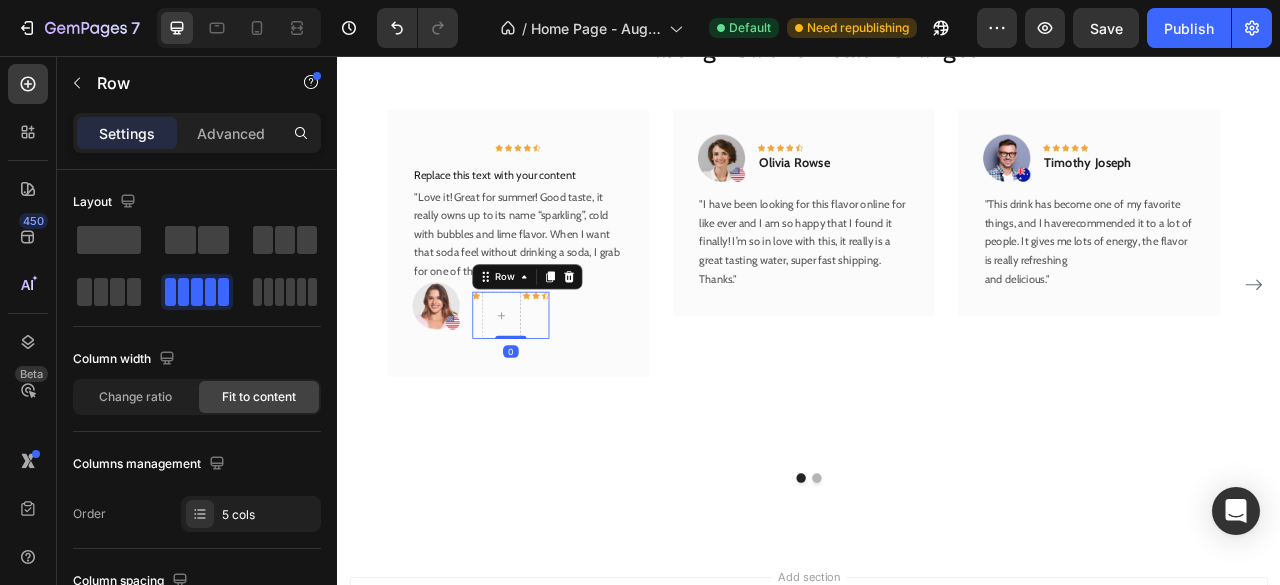 click on "Icon" at bounding box center (589, 386) 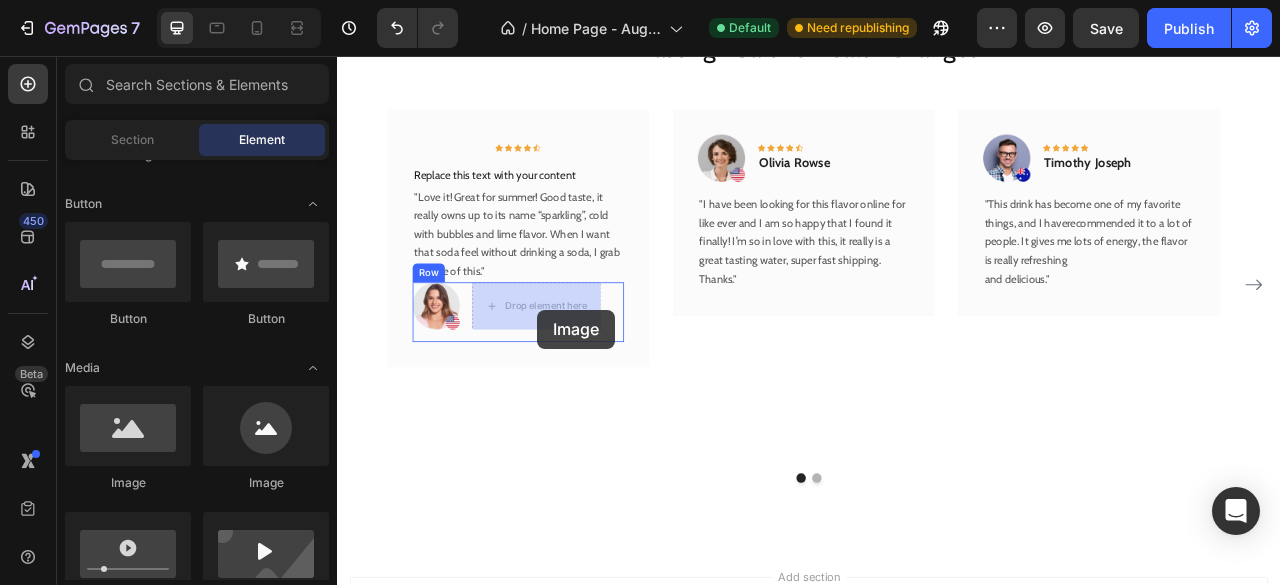 drag, startPoint x: 476, startPoint y: 497, endPoint x: 592, endPoint y: 379, distance: 165.46902 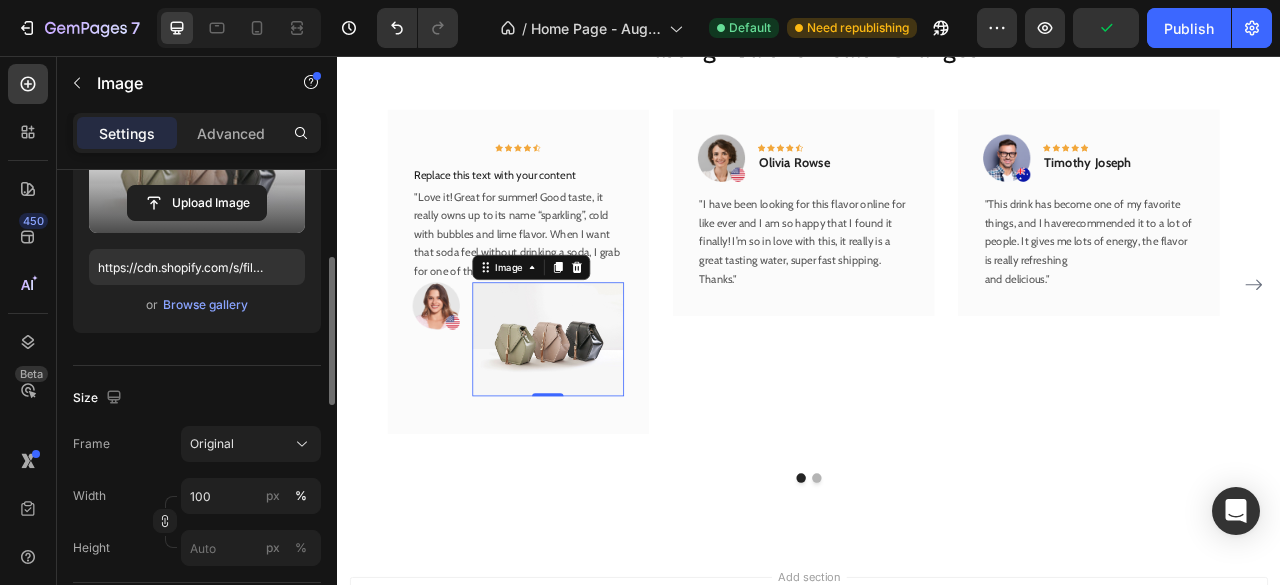 scroll, scrollTop: 280, scrollLeft: 0, axis: vertical 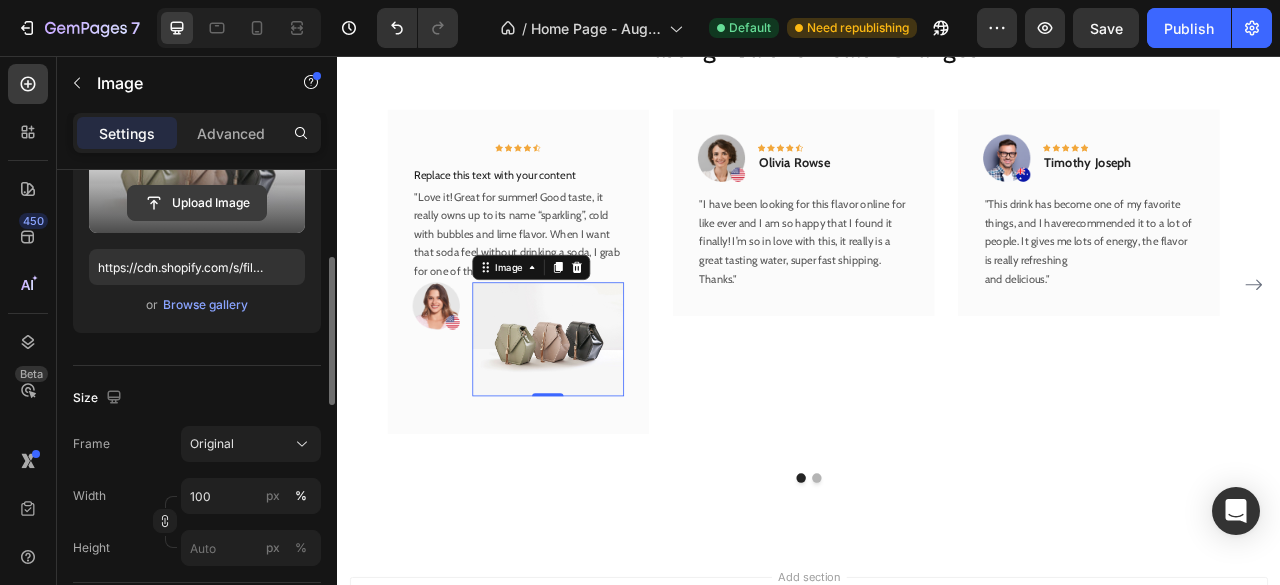 click 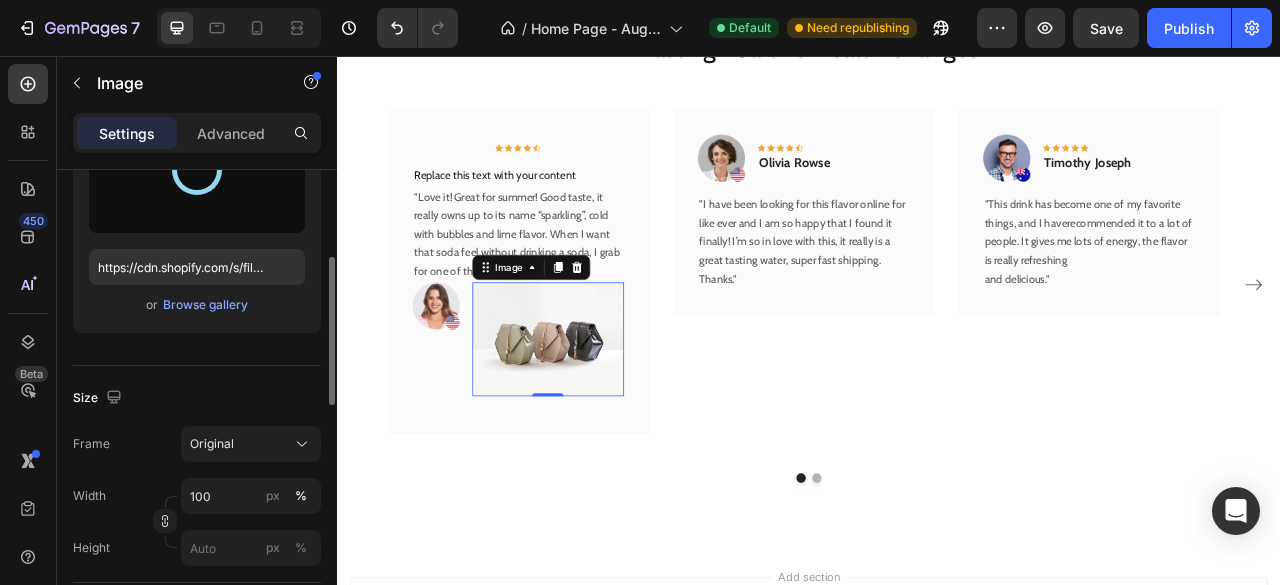 type on "https://cdn.shopify.com/s/files/1/0948/5395/5901/files/gempages_577662925980828434-a257cc23-1440-4d99-9814-896ccf61f17f.png" 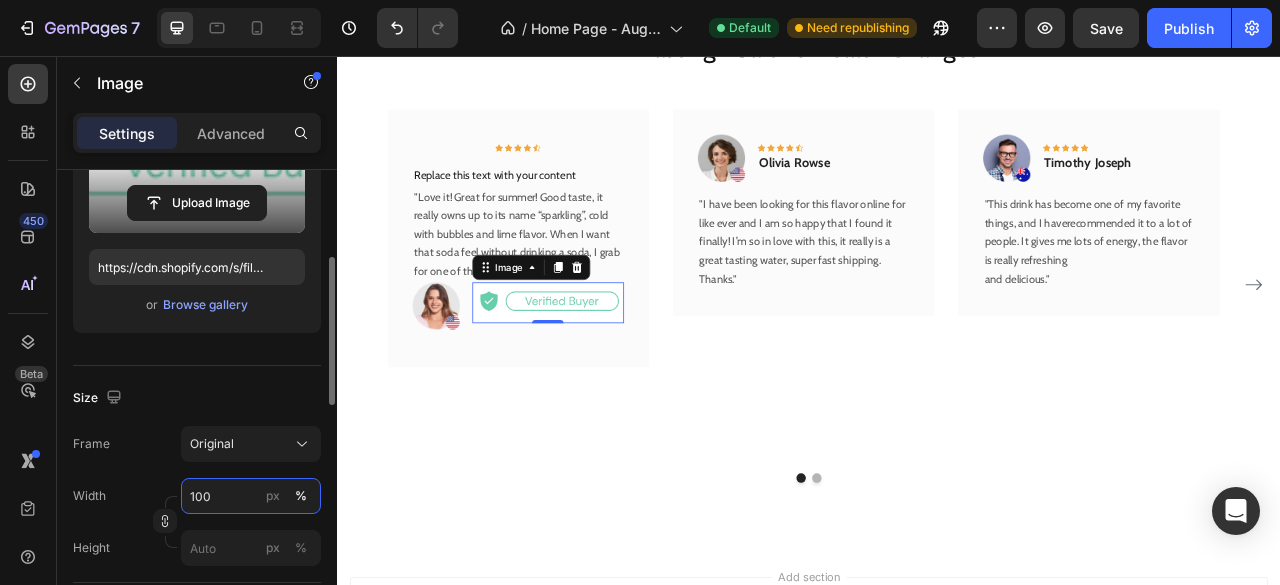 click on "100" at bounding box center (251, 496) 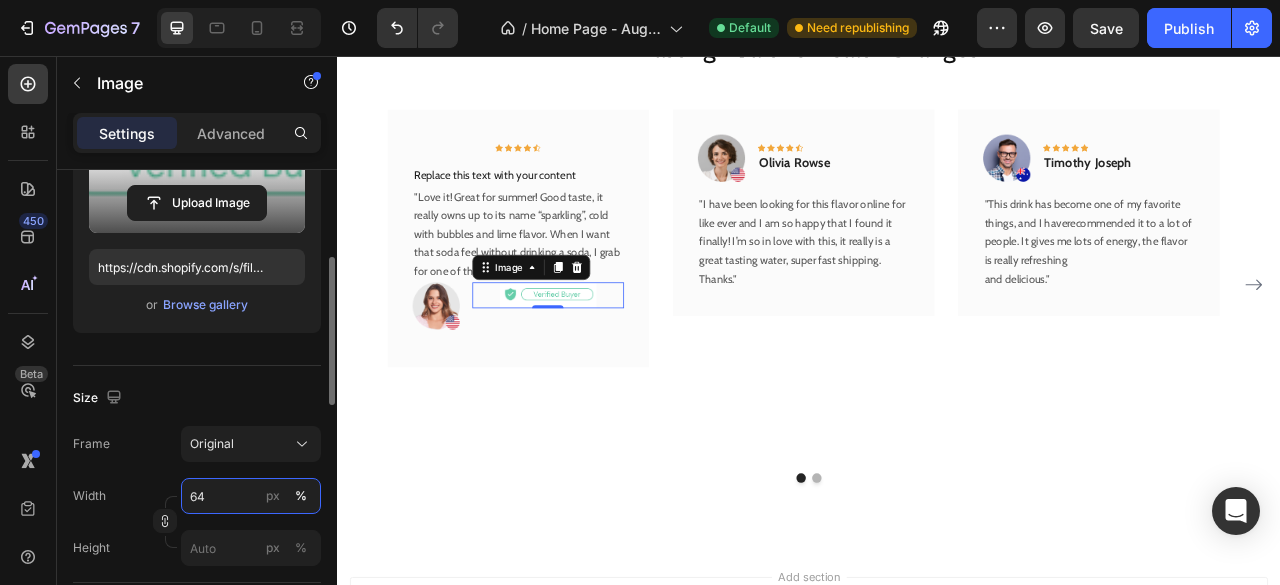 type on "65" 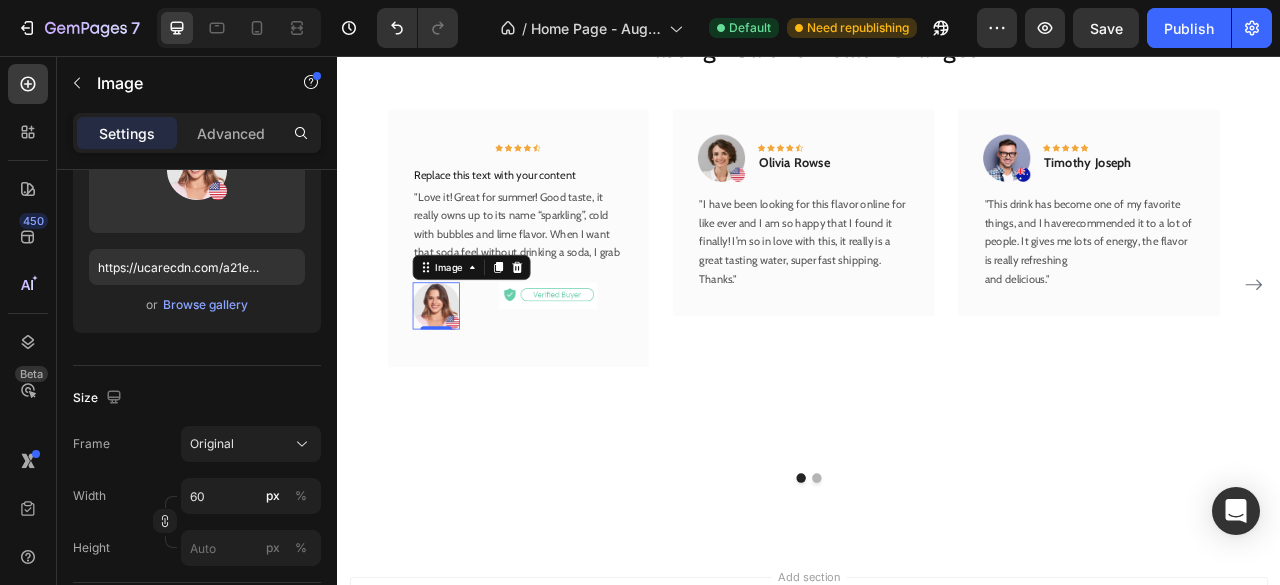 click at bounding box center [462, 374] 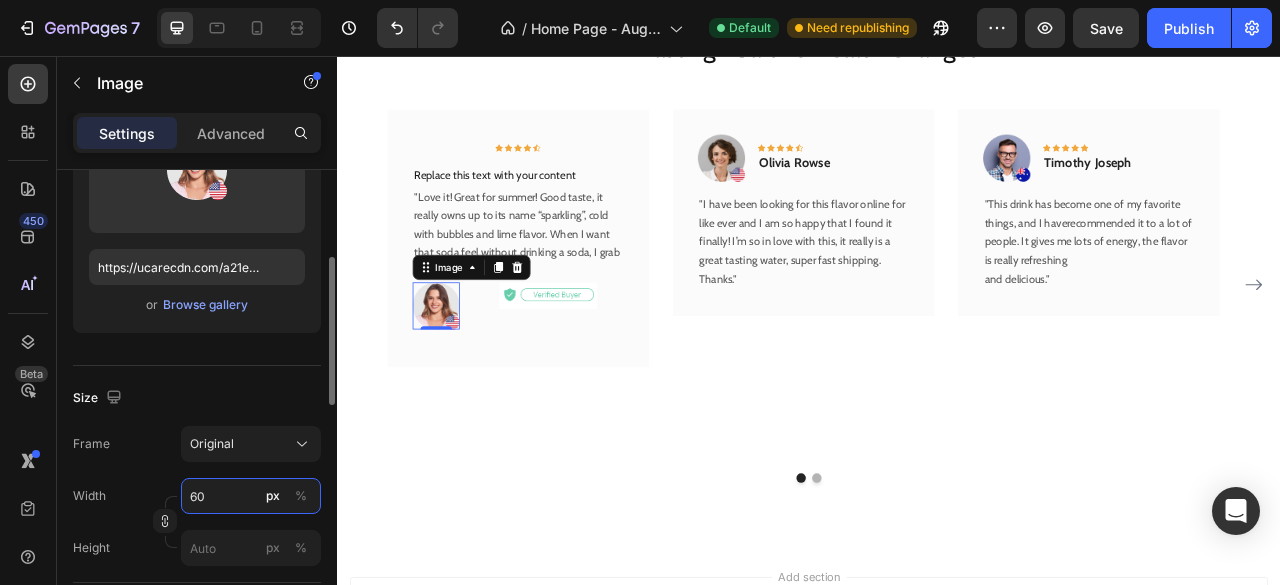 click on "60" at bounding box center (251, 496) 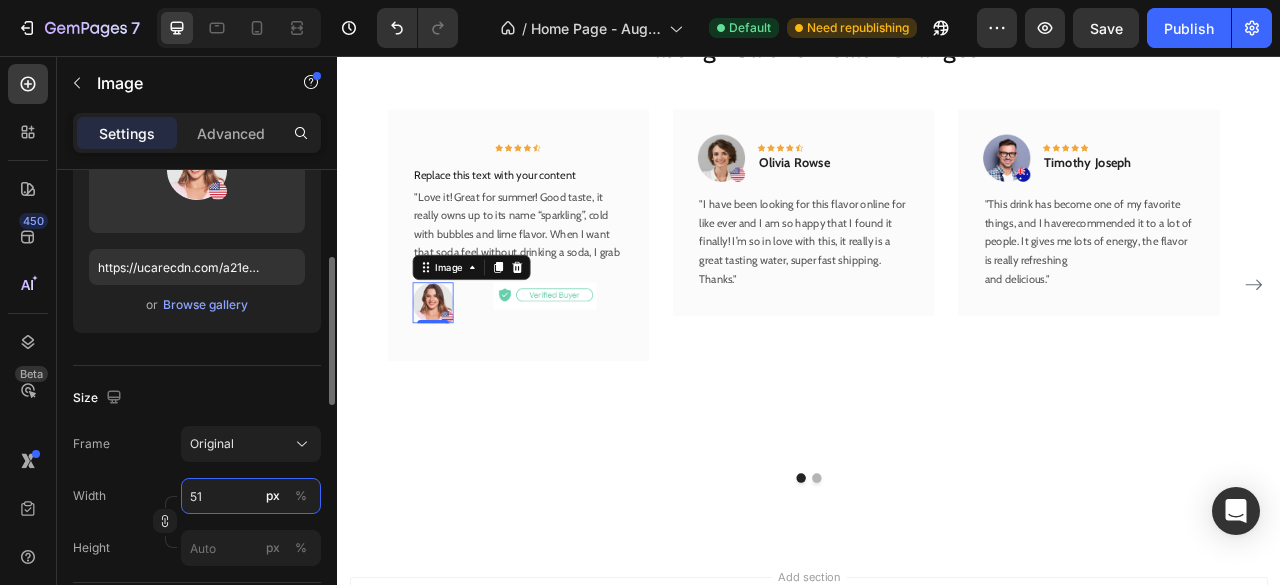 type on "50" 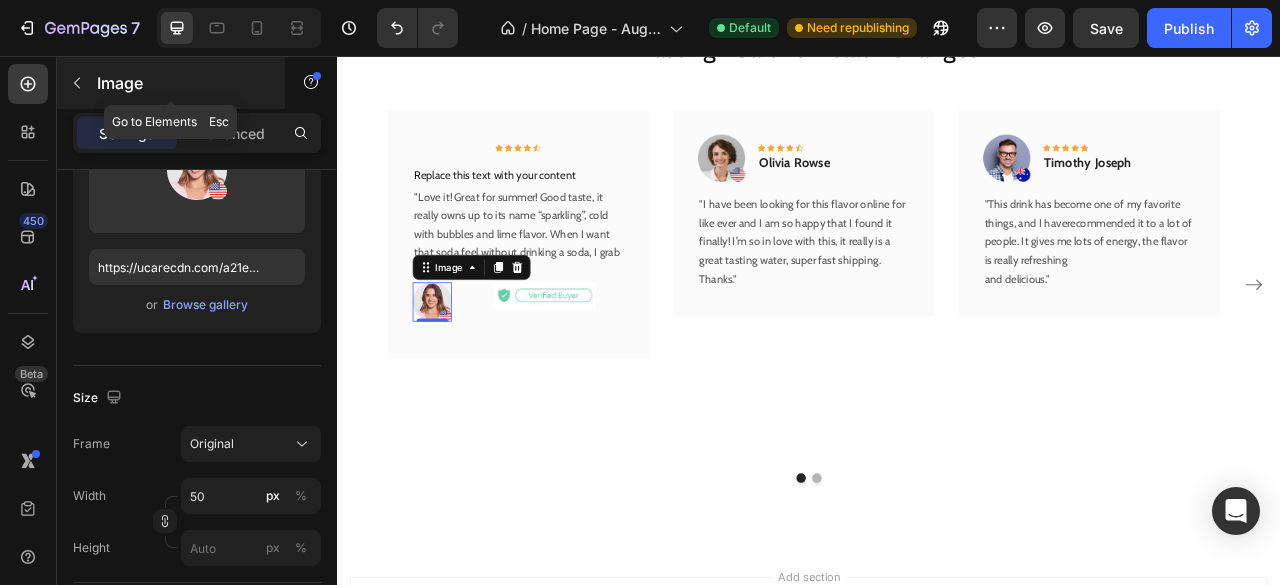 click 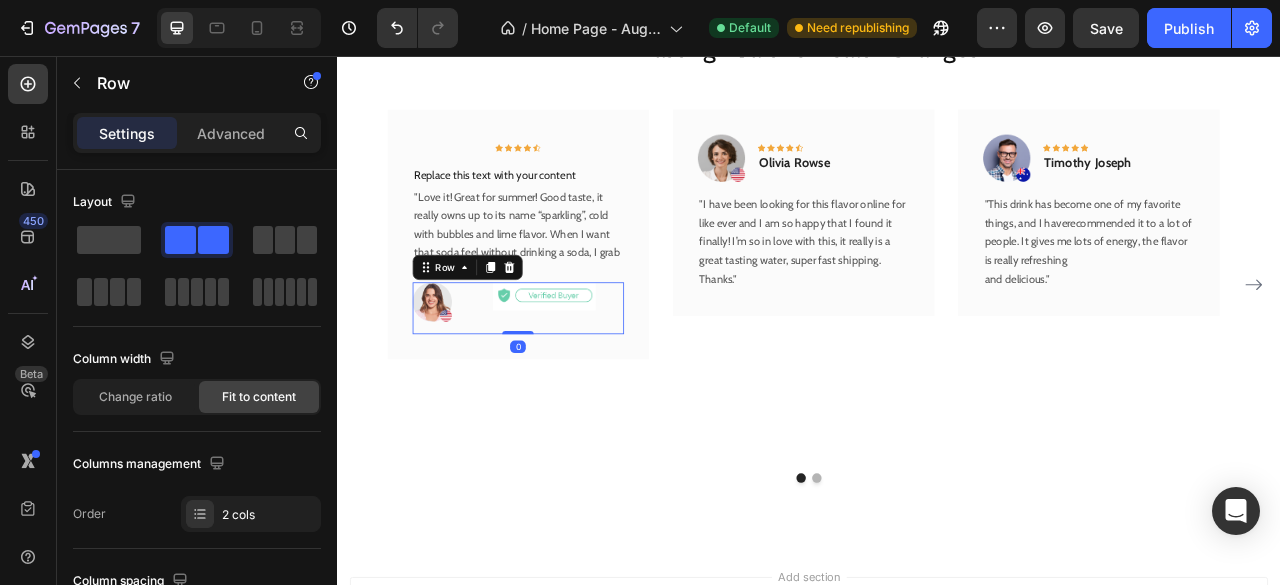 click on "Image Image Row   0" at bounding box center [566, 377] 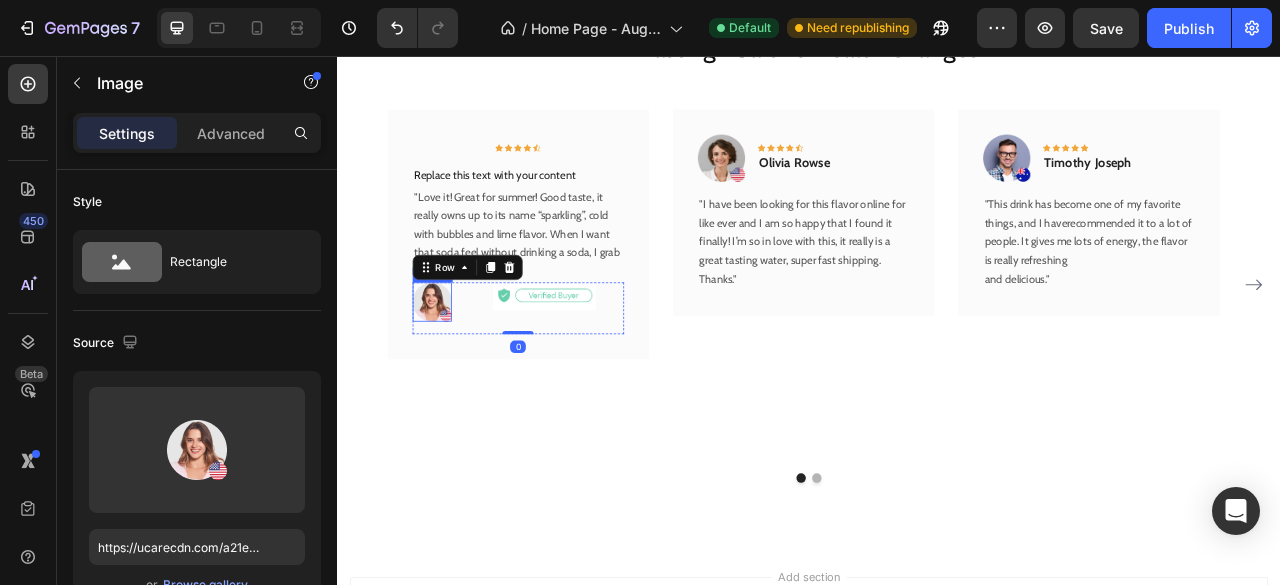 click at bounding box center [457, 369] 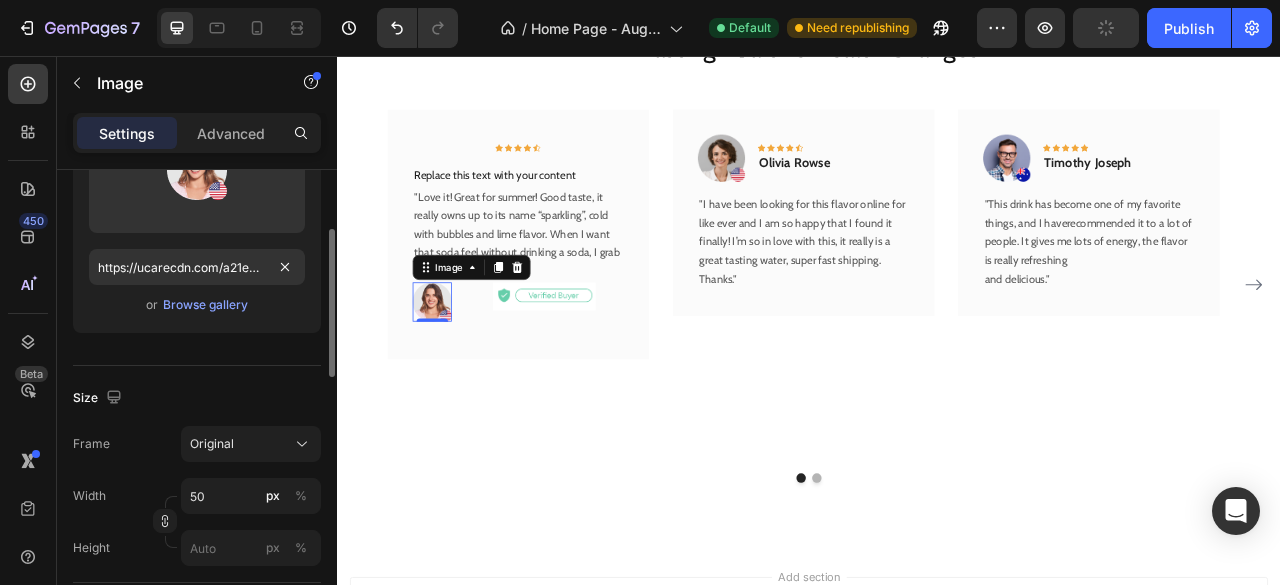 scroll, scrollTop: 283, scrollLeft: 0, axis: vertical 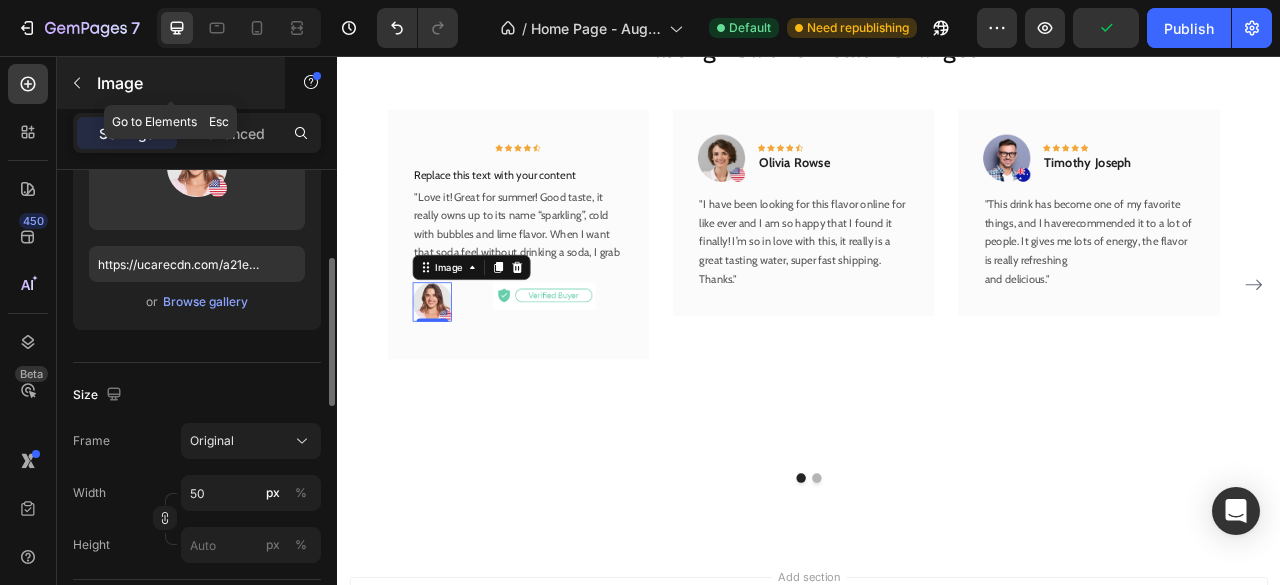 click at bounding box center [77, 83] 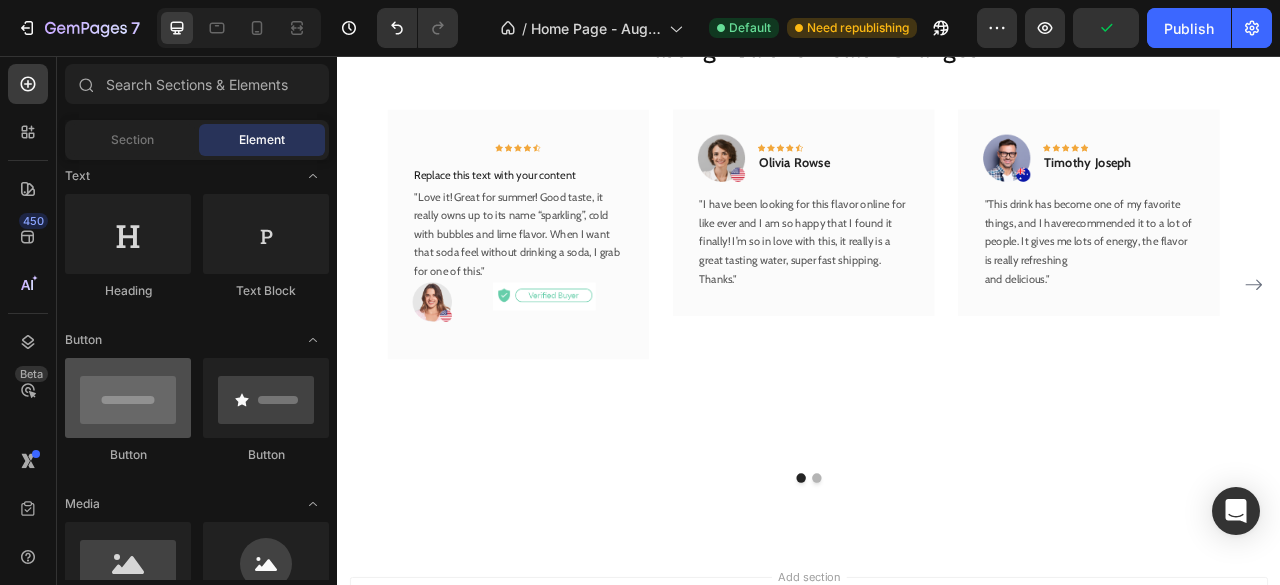 scroll, scrollTop: 292, scrollLeft: 0, axis: vertical 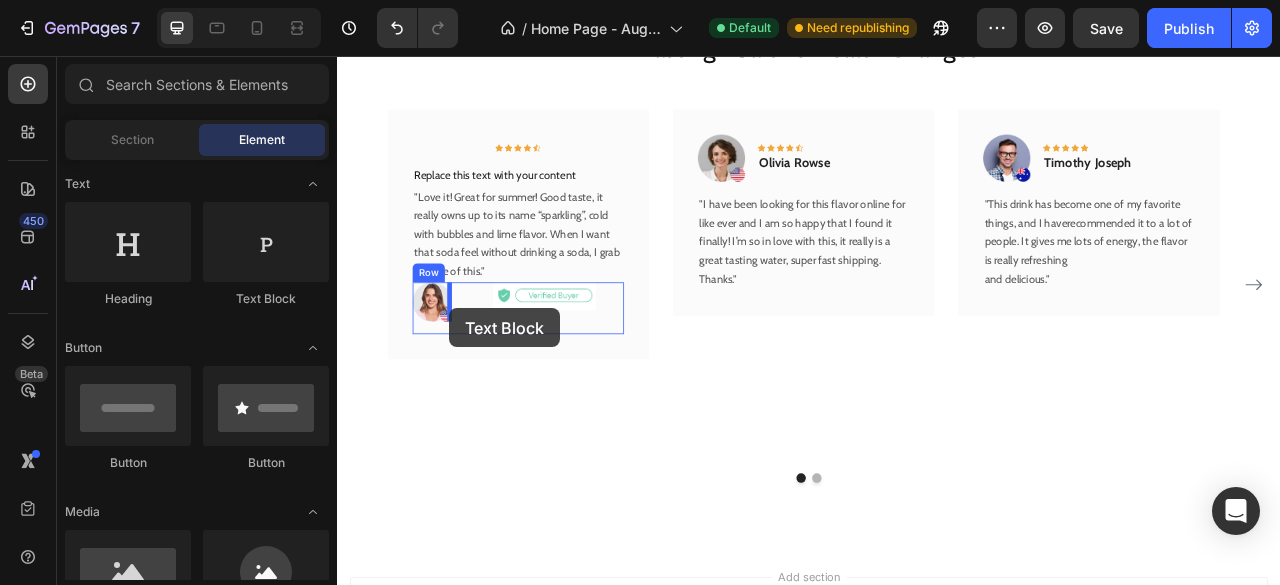 drag, startPoint x: 587, startPoint y: 312, endPoint x: 479, endPoint y: 379, distance: 127.09445 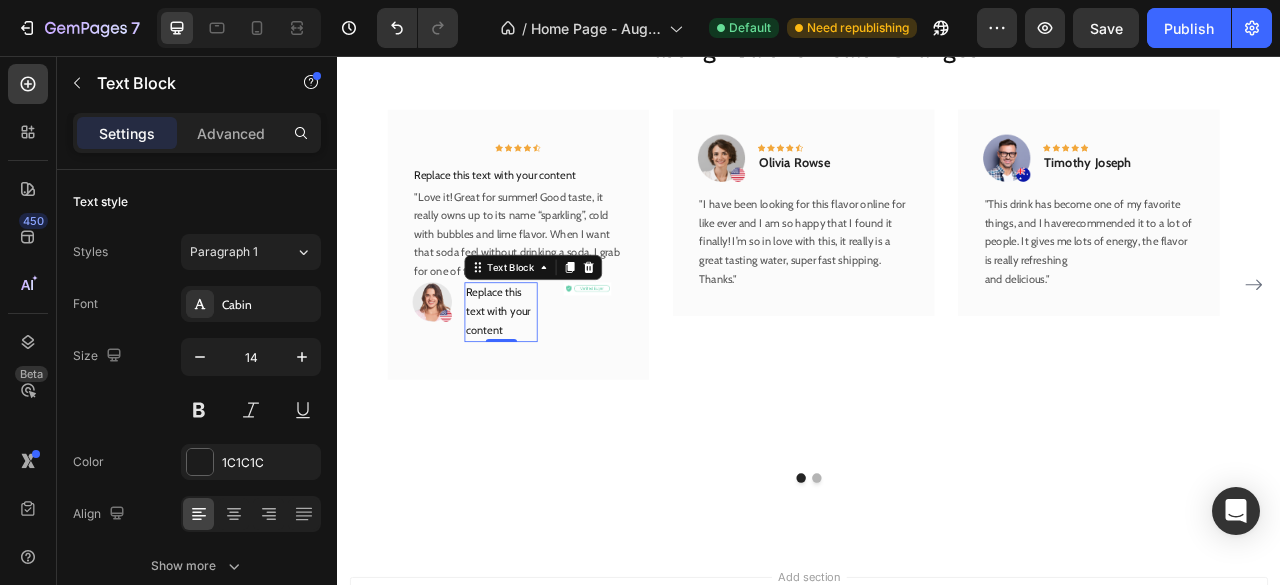 click on "Replace this text with your content" at bounding box center [544, 381] 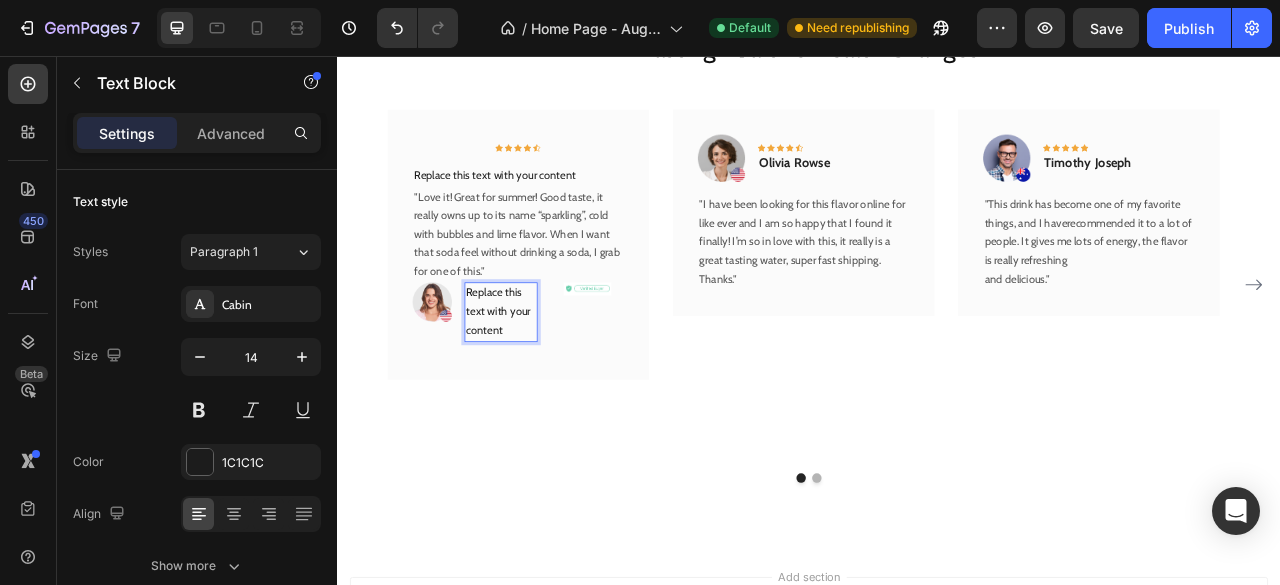 click on "Replace this text with your content" at bounding box center (544, 381) 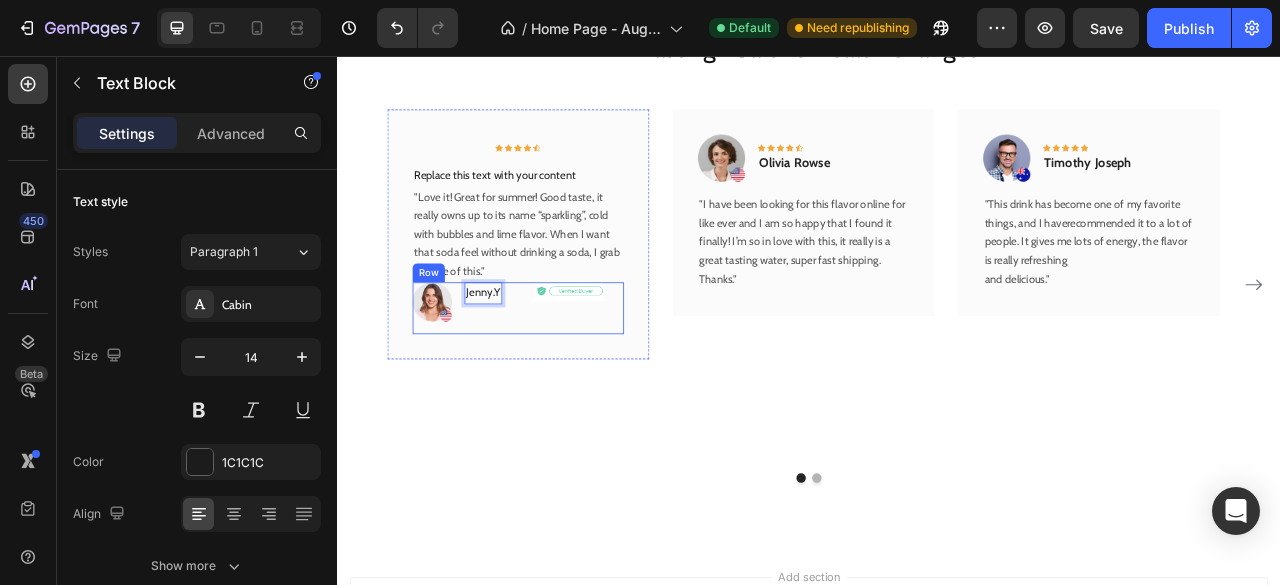 click on "Image Jenny.Y Text Block   0 Image Row" at bounding box center (566, 377) 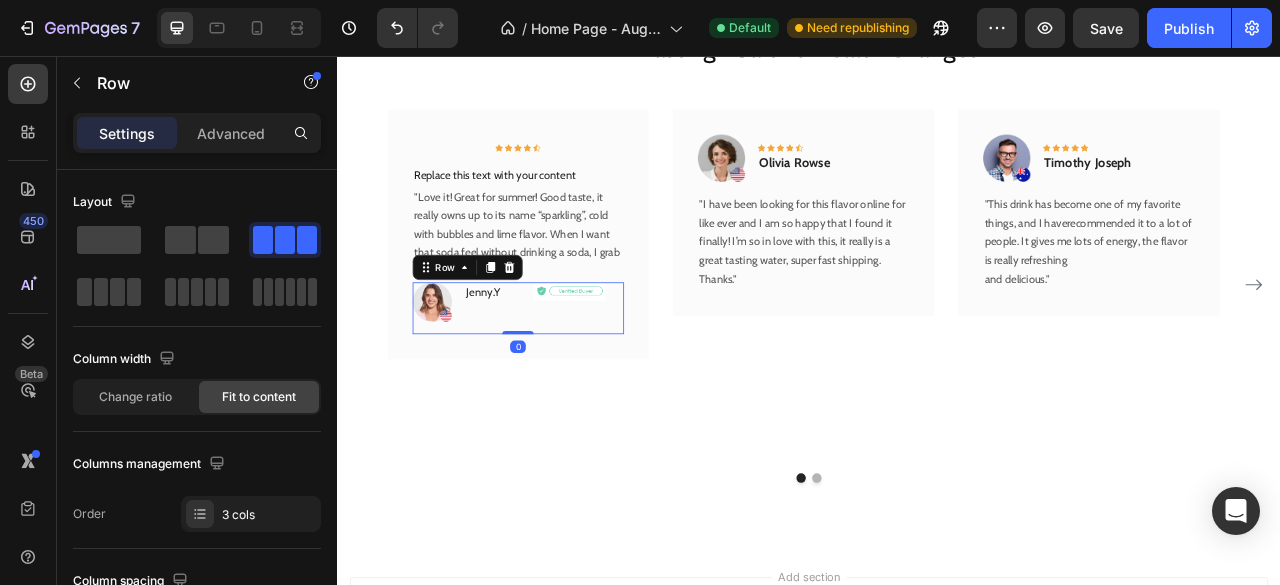 click on "Jenny.Y" at bounding box center [522, 358] 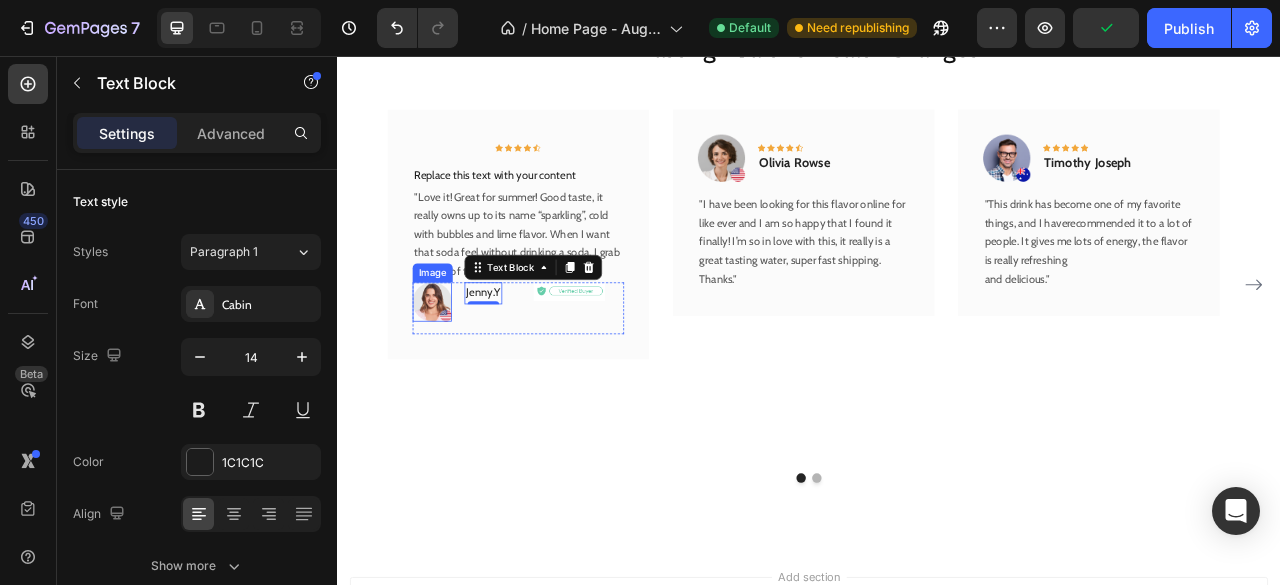 click at bounding box center (457, 369) 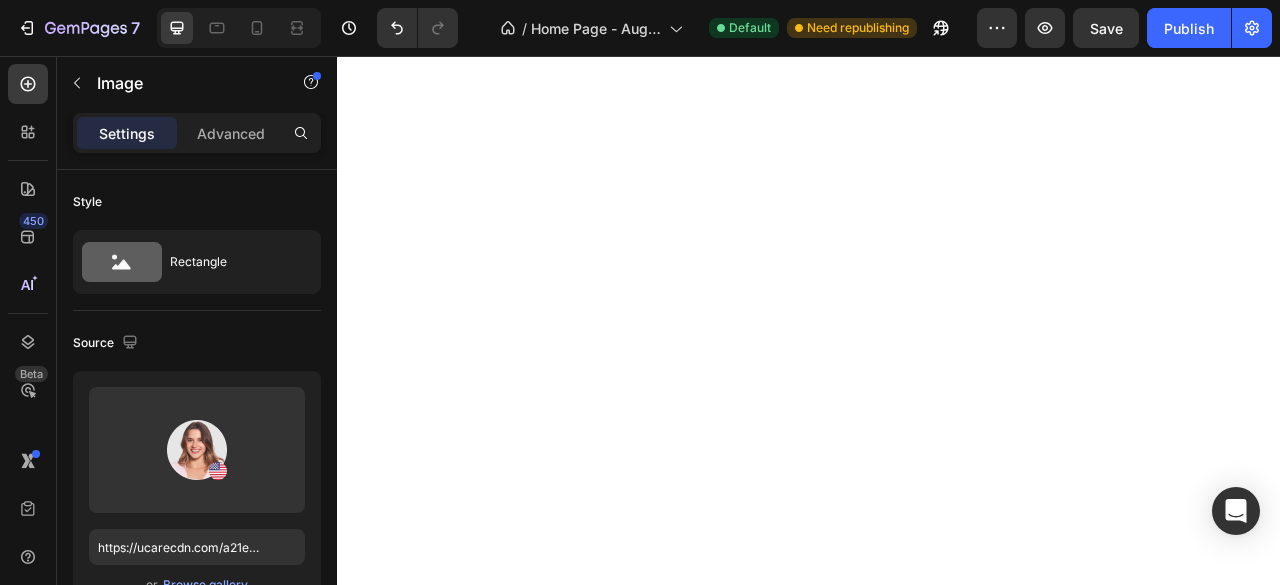 scroll, scrollTop: 0, scrollLeft: 0, axis: both 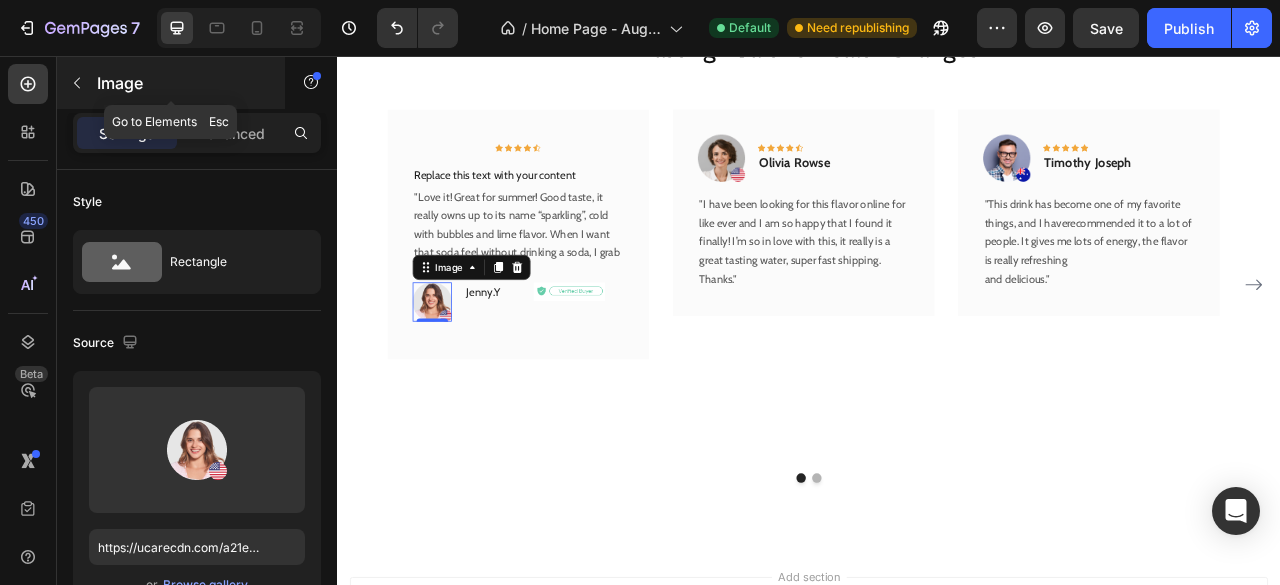 click at bounding box center (77, 83) 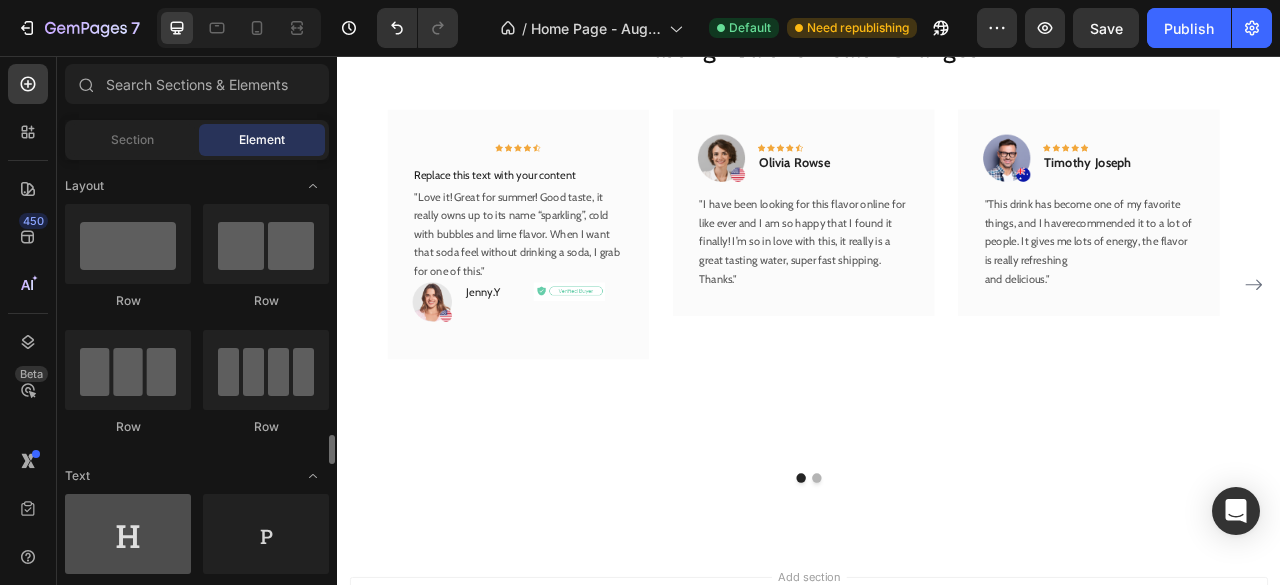 scroll, scrollTop: 0, scrollLeft: 0, axis: both 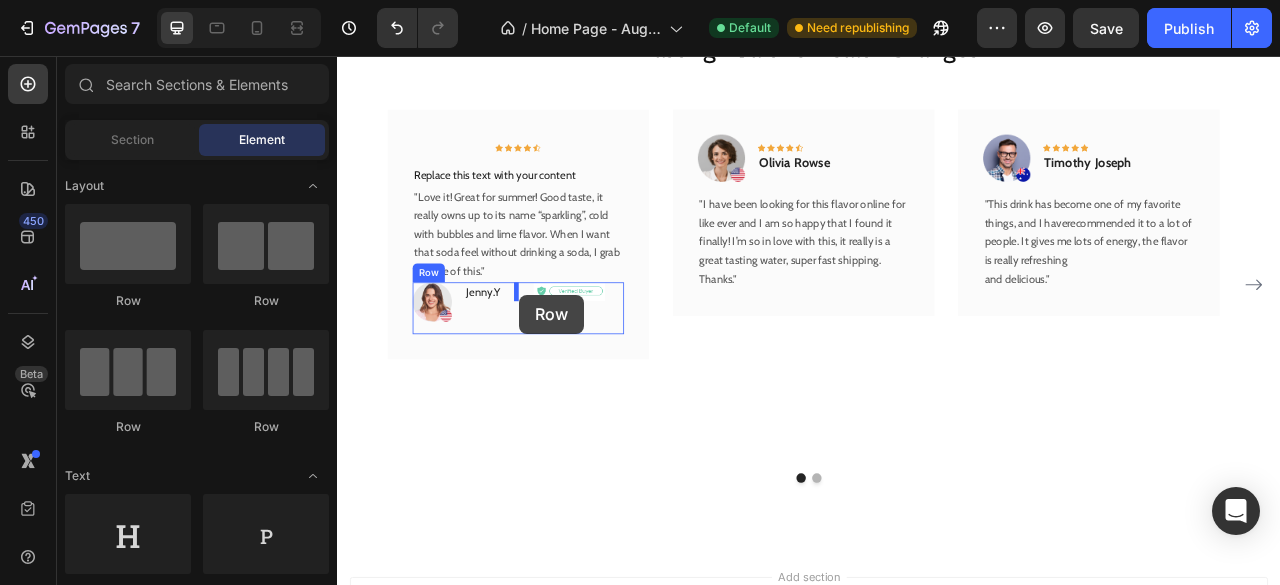 drag, startPoint x: 565, startPoint y: 295, endPoint x: 568, endPoint y: 360, distance: 65.06919 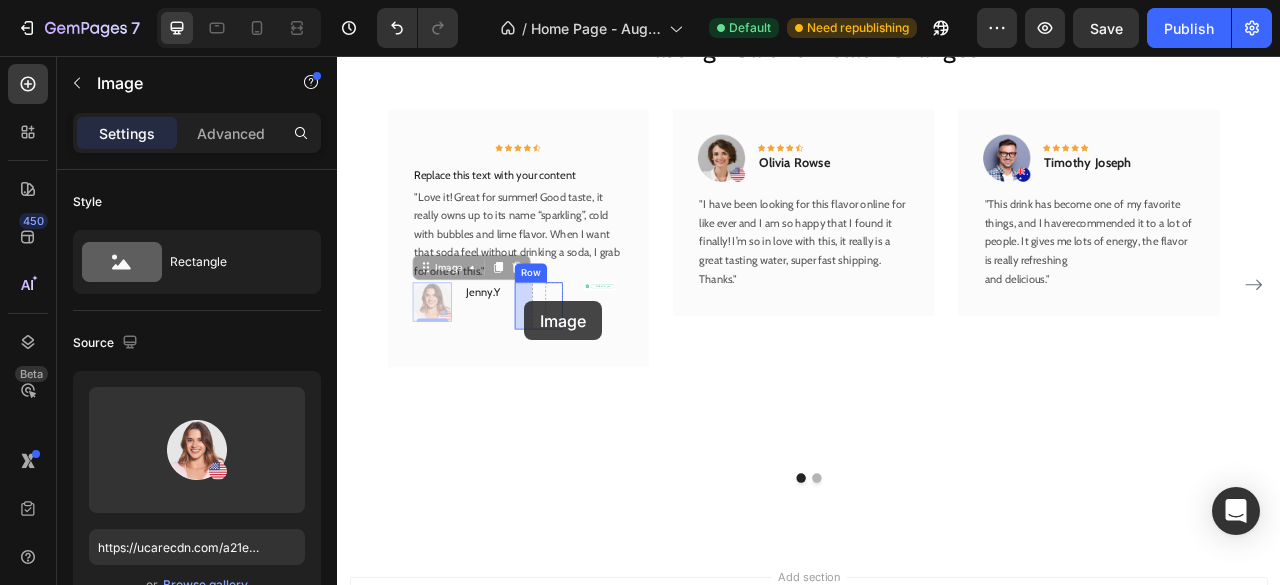 drag, startPoint x: 459, startPoint y: 369, endPoint x: 574, endPoint y: 370, distance: 115.00435 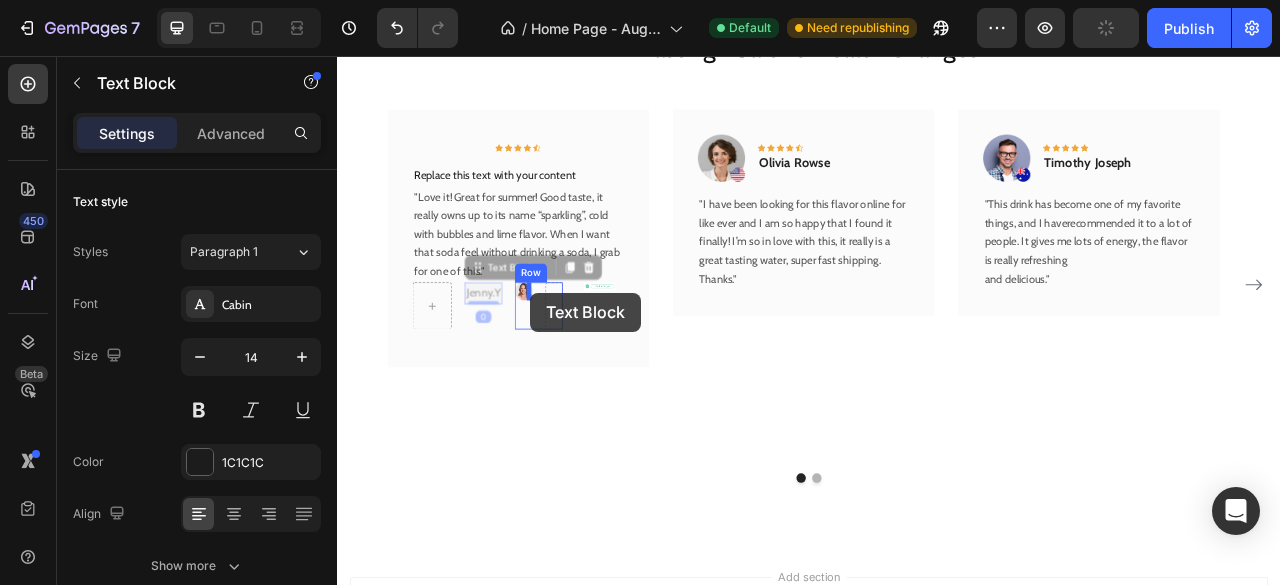drag, startPoint x: 513, startPoint y: 349, endPoint x: 583, endPoint y: 357, distance: 70.45566 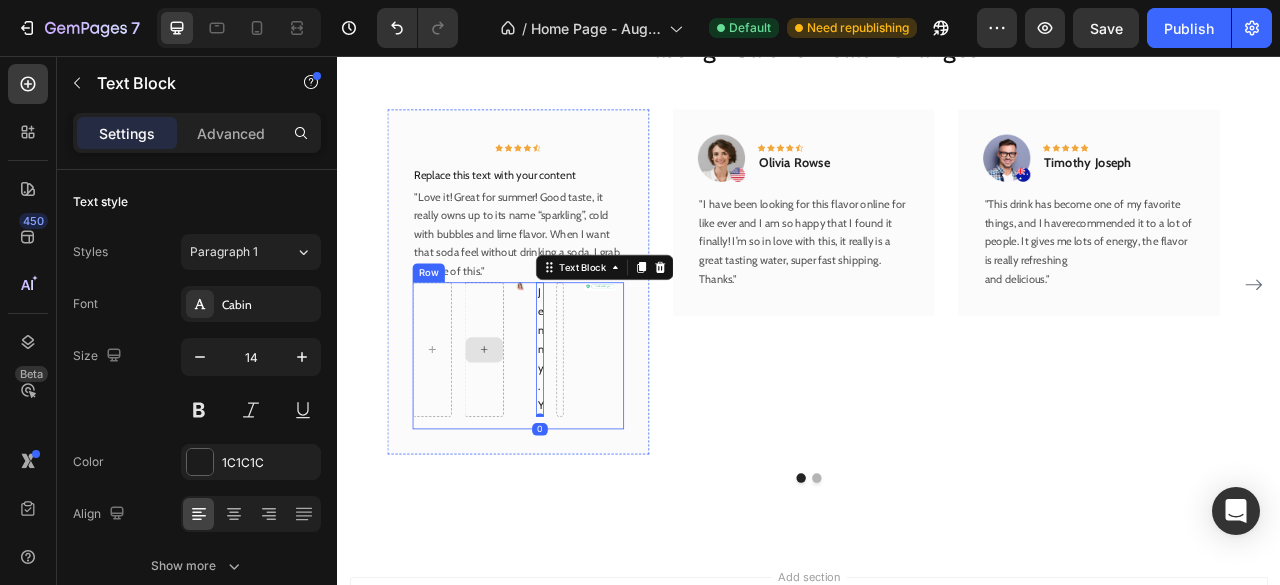 click at bounding box center [523, 429] 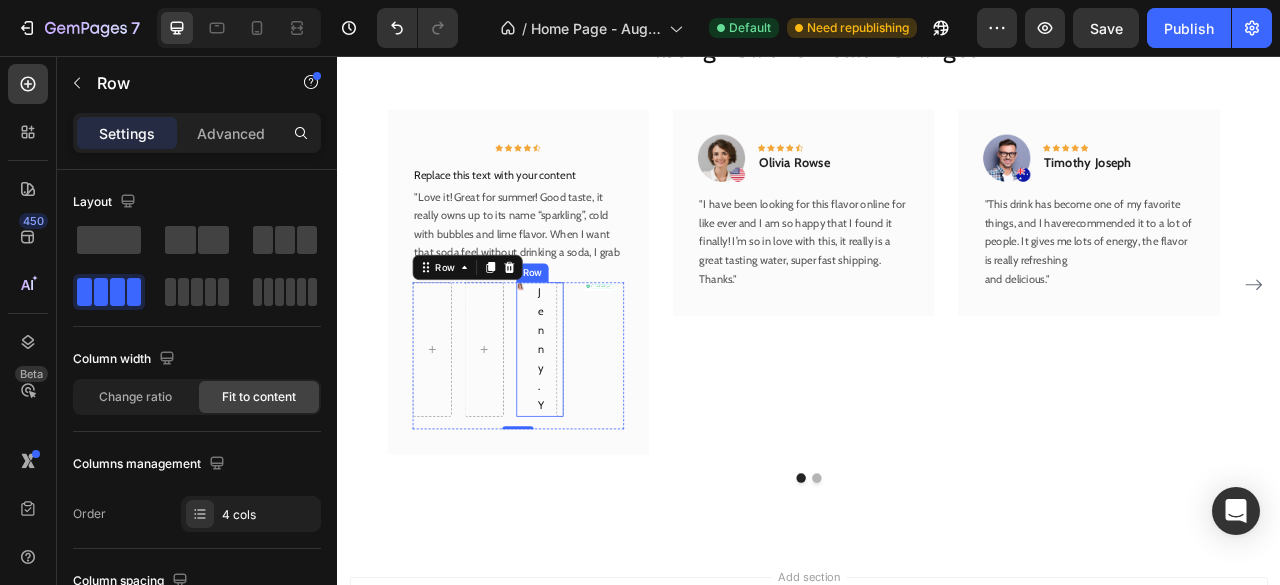 click on "Image" at bounding box center (568, 429) 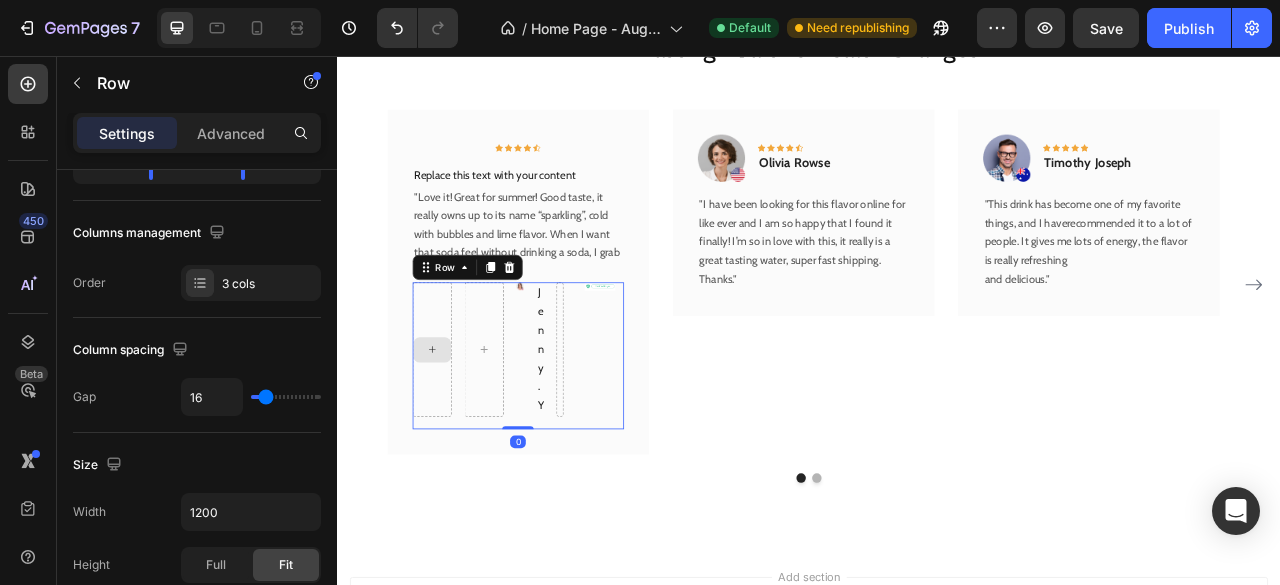 click at bounding box center [457, 429] 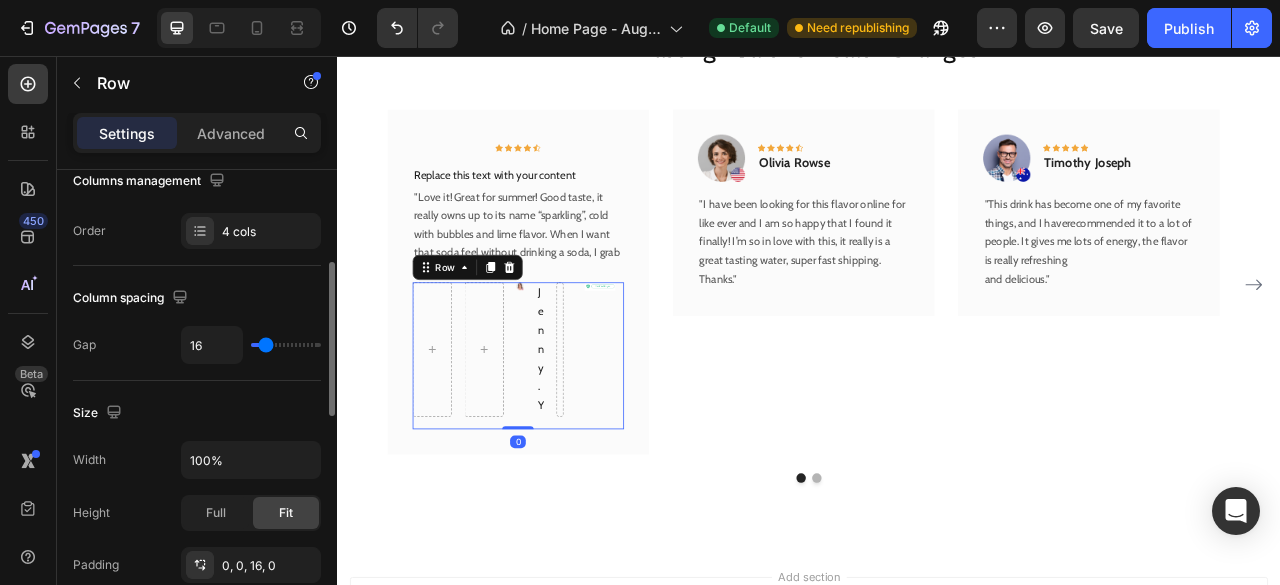 scroll, scrollTop: 0, scrollLeft: 0, axis: both 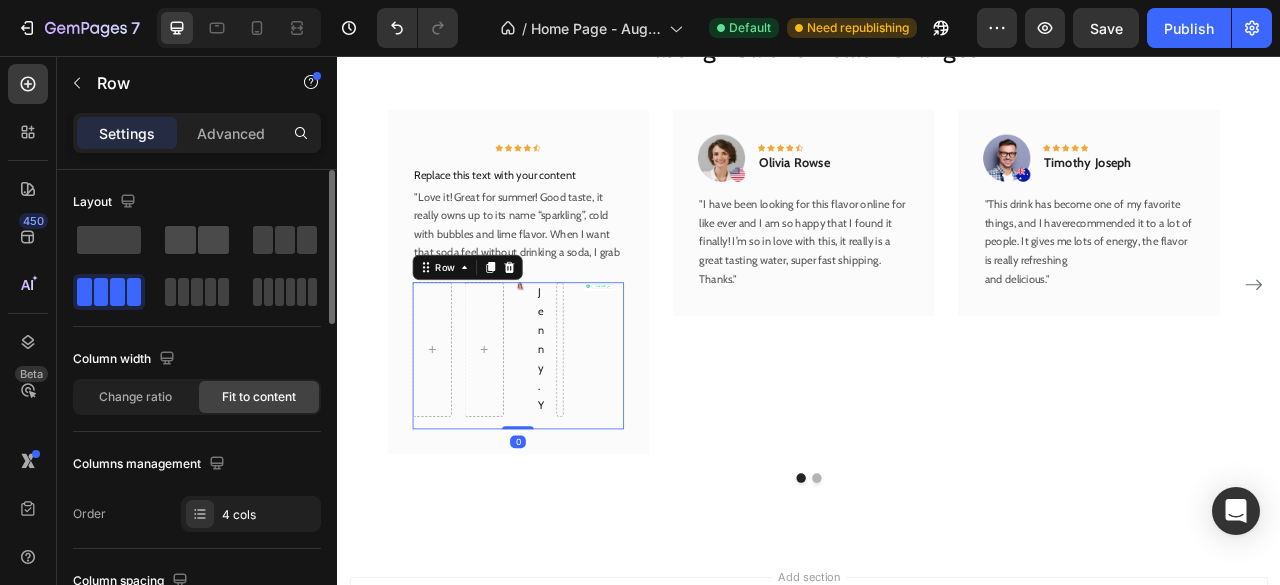 click 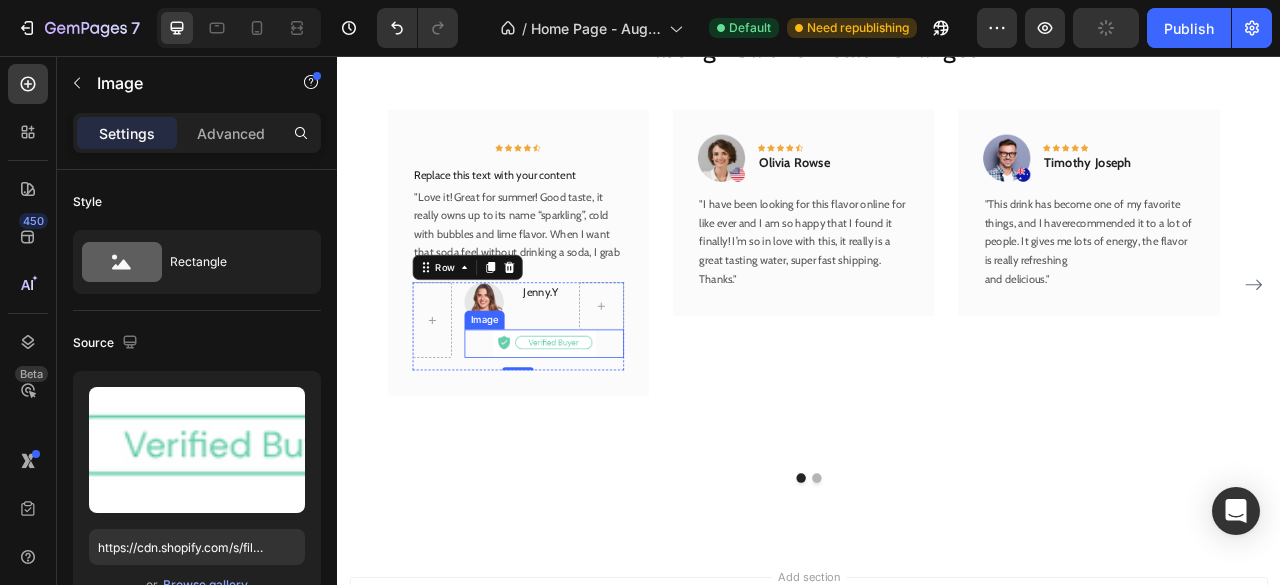 click at bounding box center [599, 421] 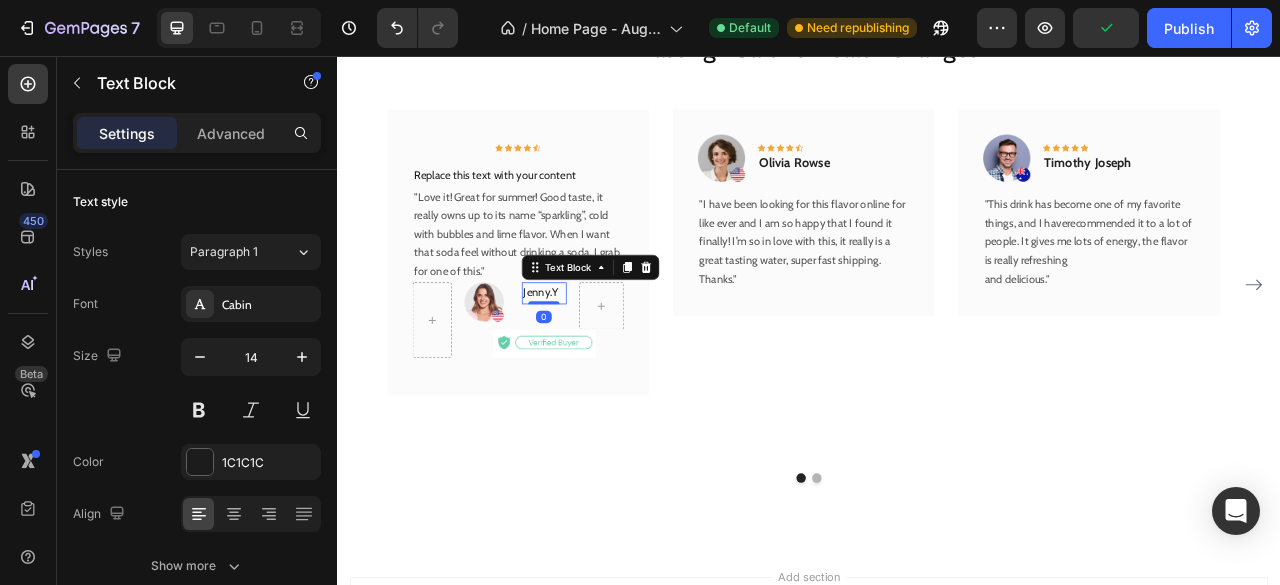 click on "Jenny.Y" at bounding box center (599, 358) 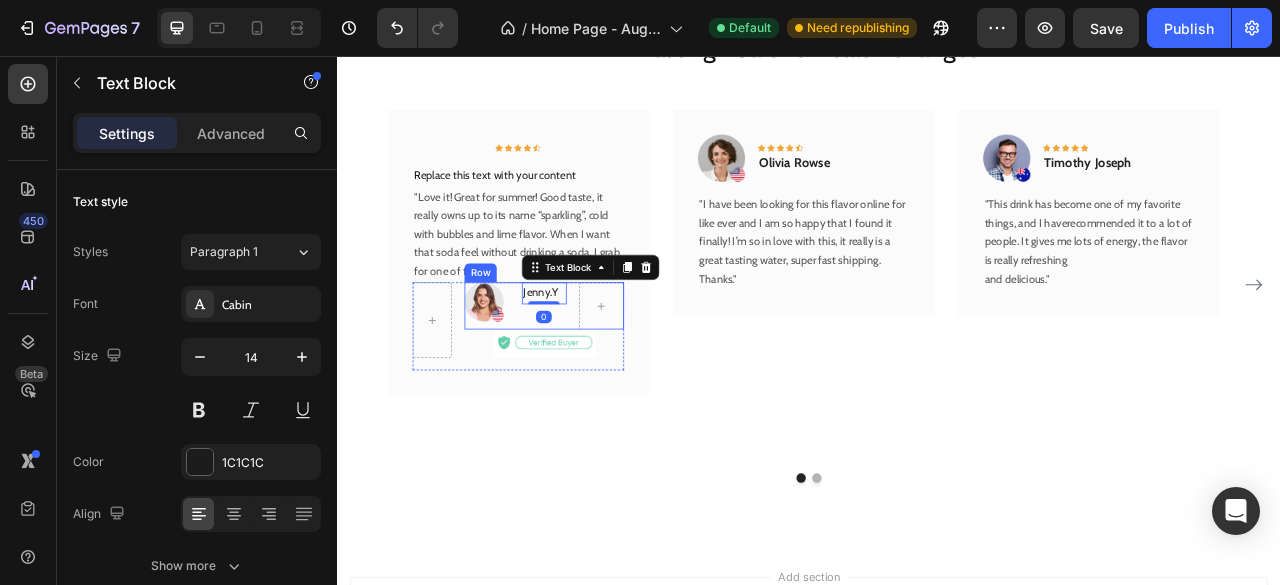 click on "Image Jenny.Y Text Block   0
Row" at bounding box center (599, 374) 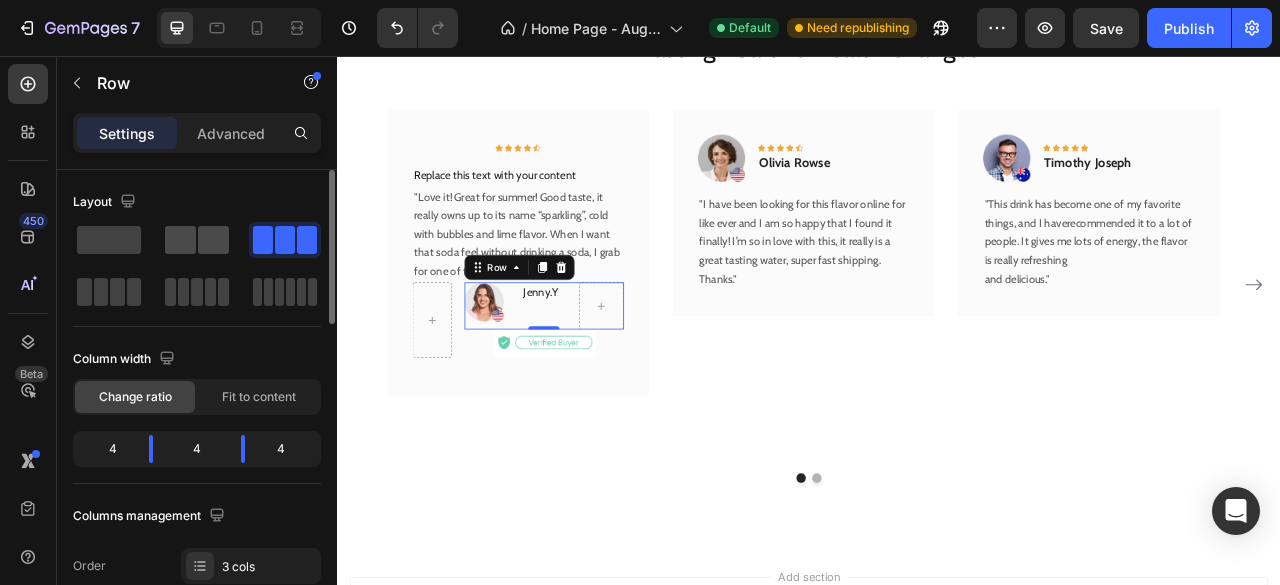 click 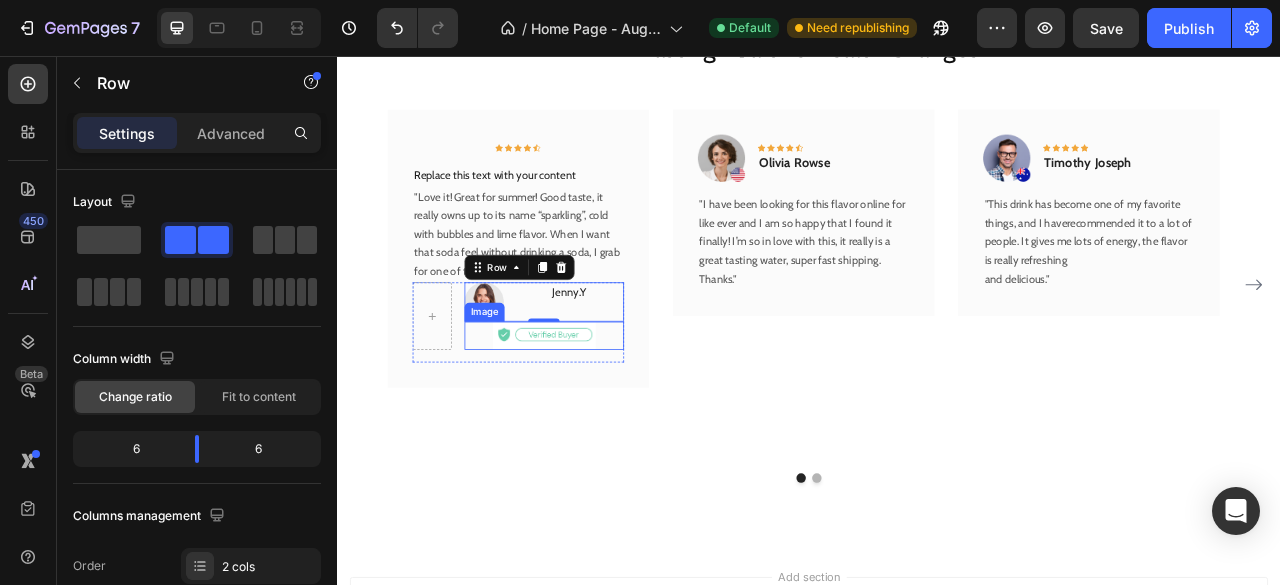 click at bounding box center (599, 411) 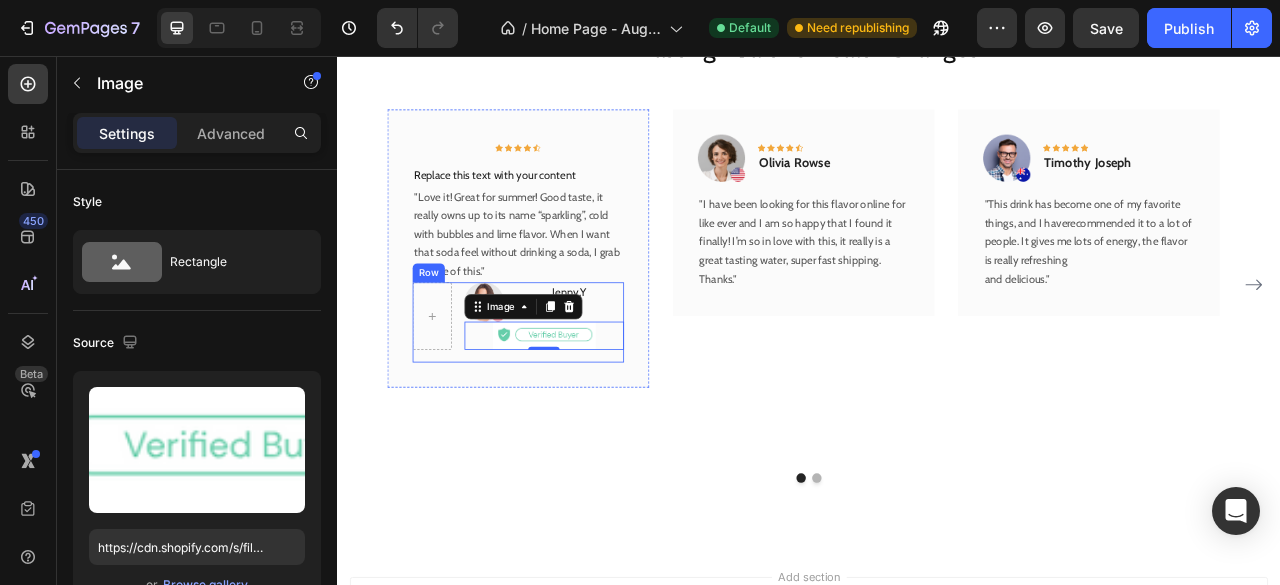 click on "Image Jenny.Y Text Block Row Image   0 Row" at bounding box center [566, 394] 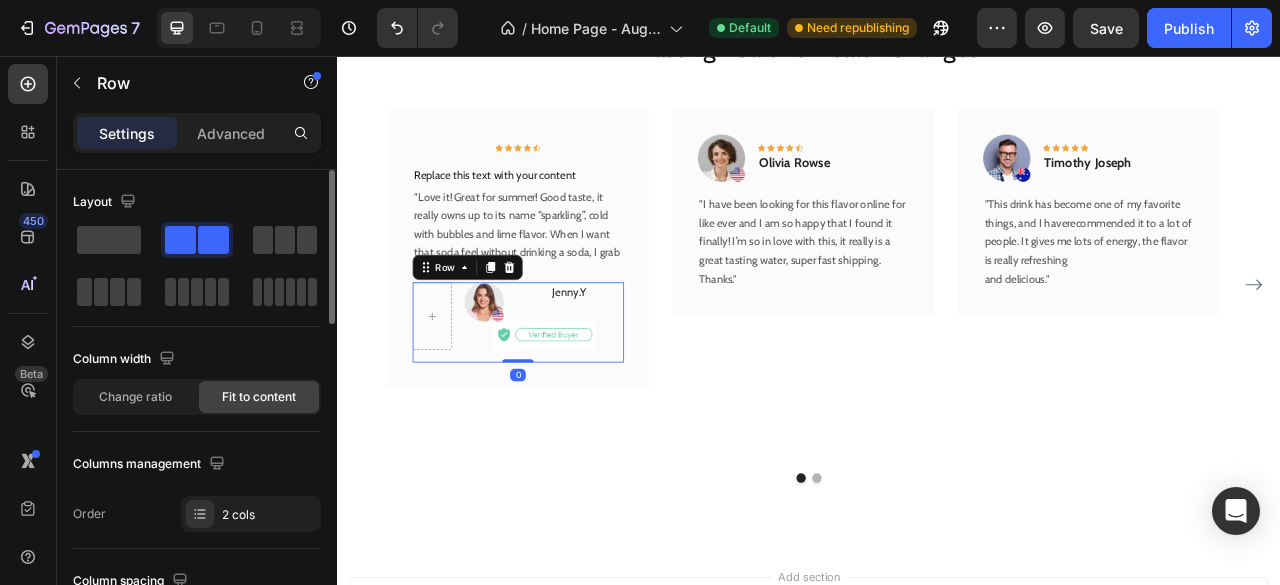 click 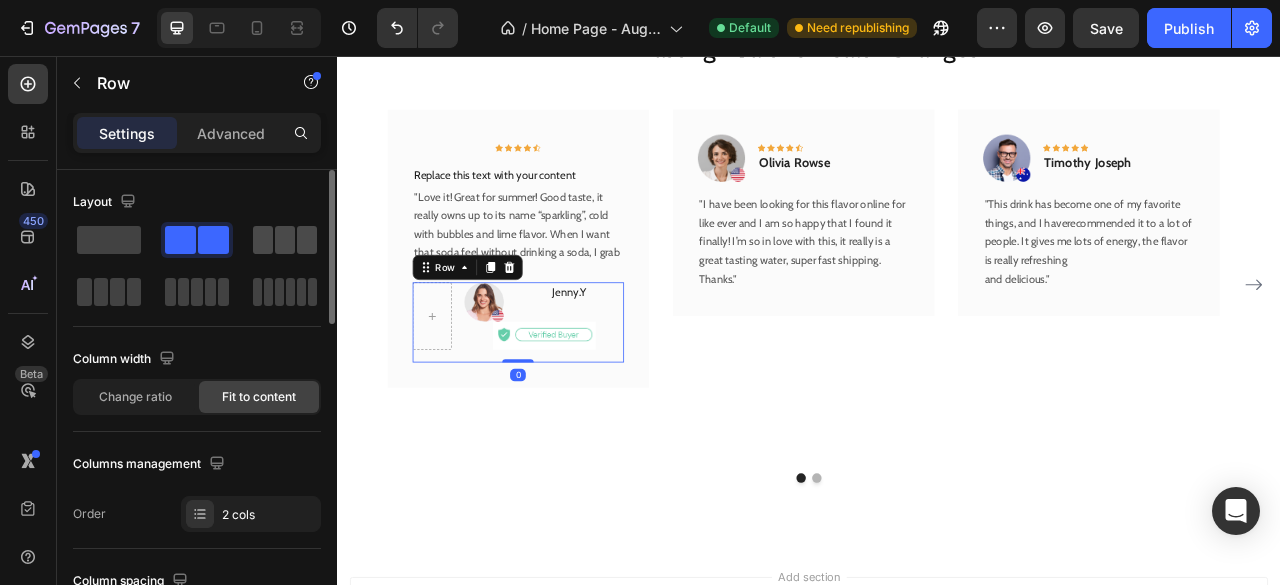 click 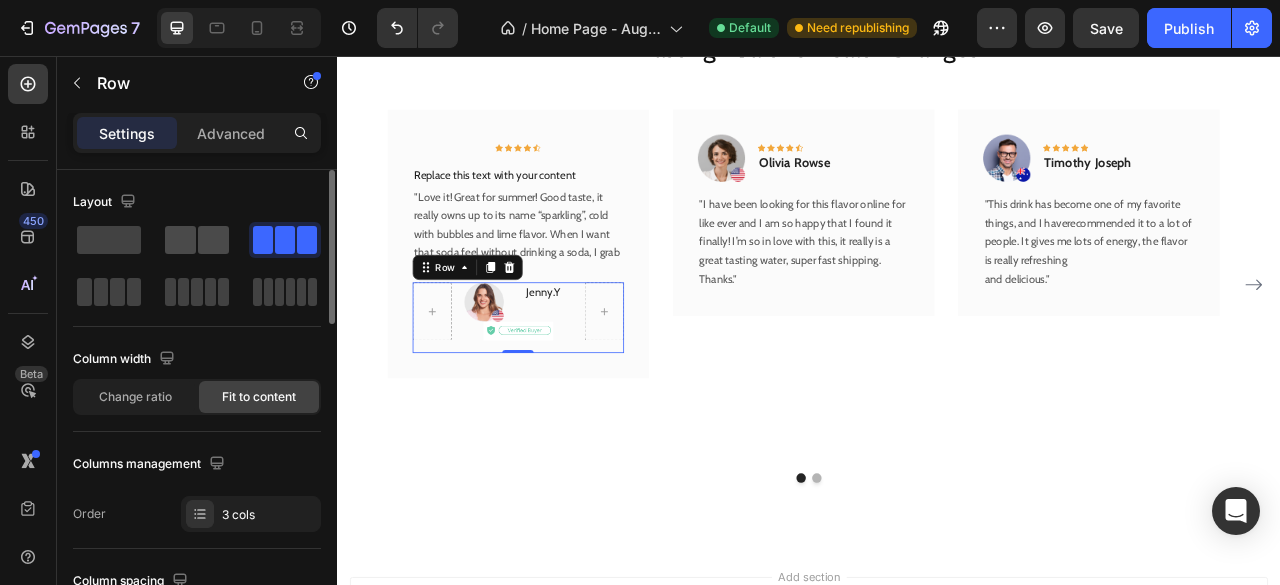 click 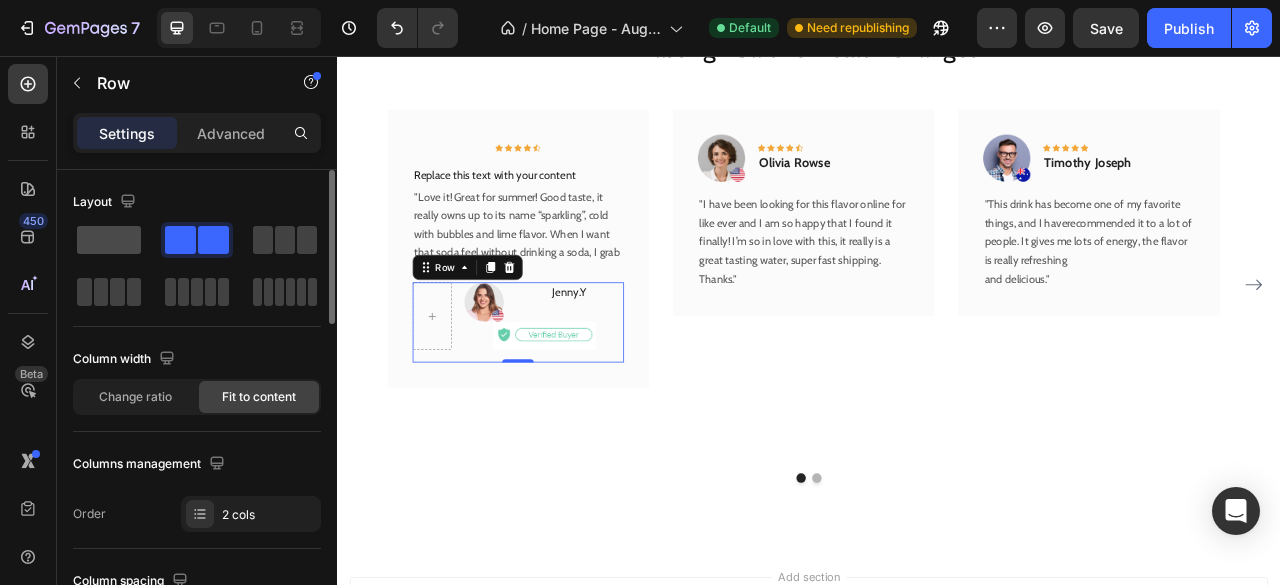 click 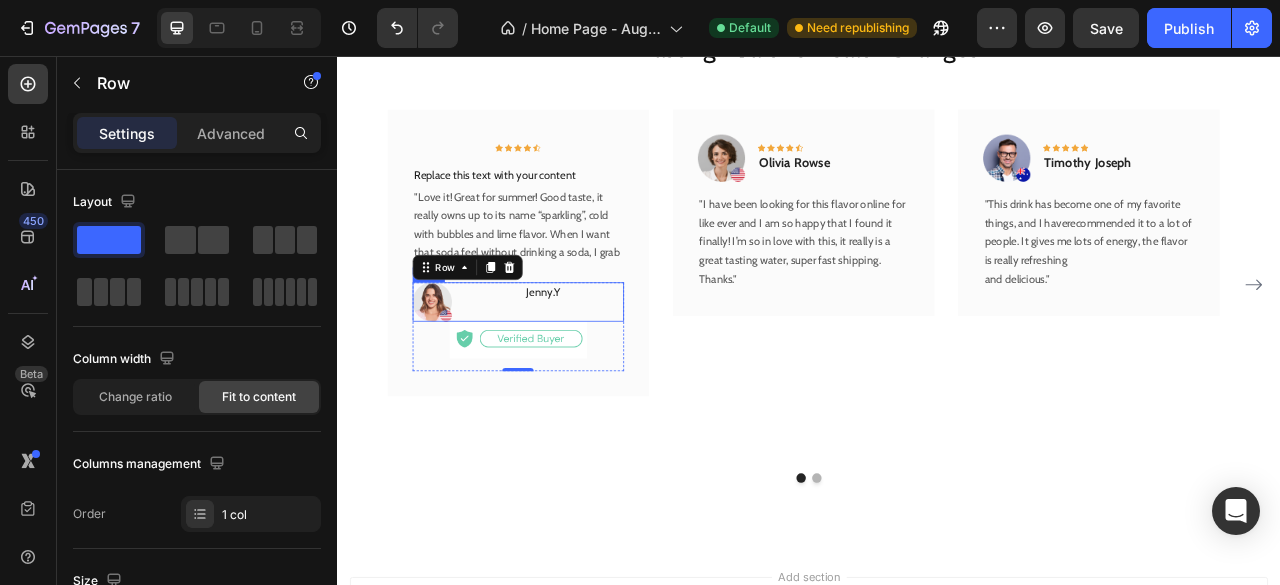 click on "Image Jenny.Y Text Block Row" at bounding box center [566, 369] 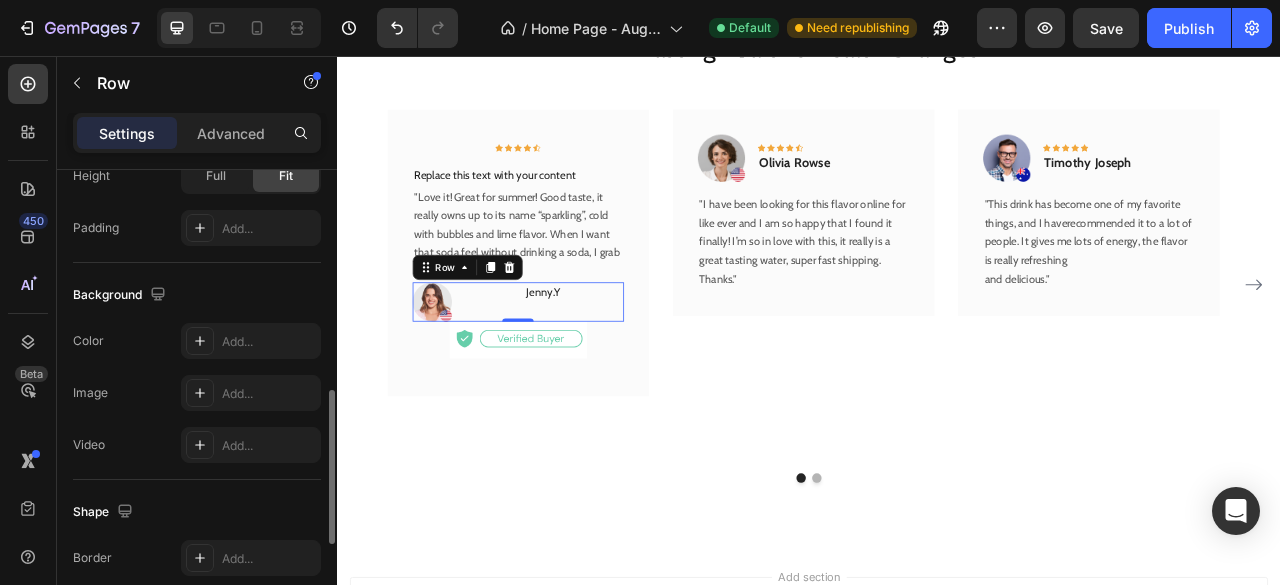 scroll, scrollTop: 972, scrollLeft: 0, axis: vertical 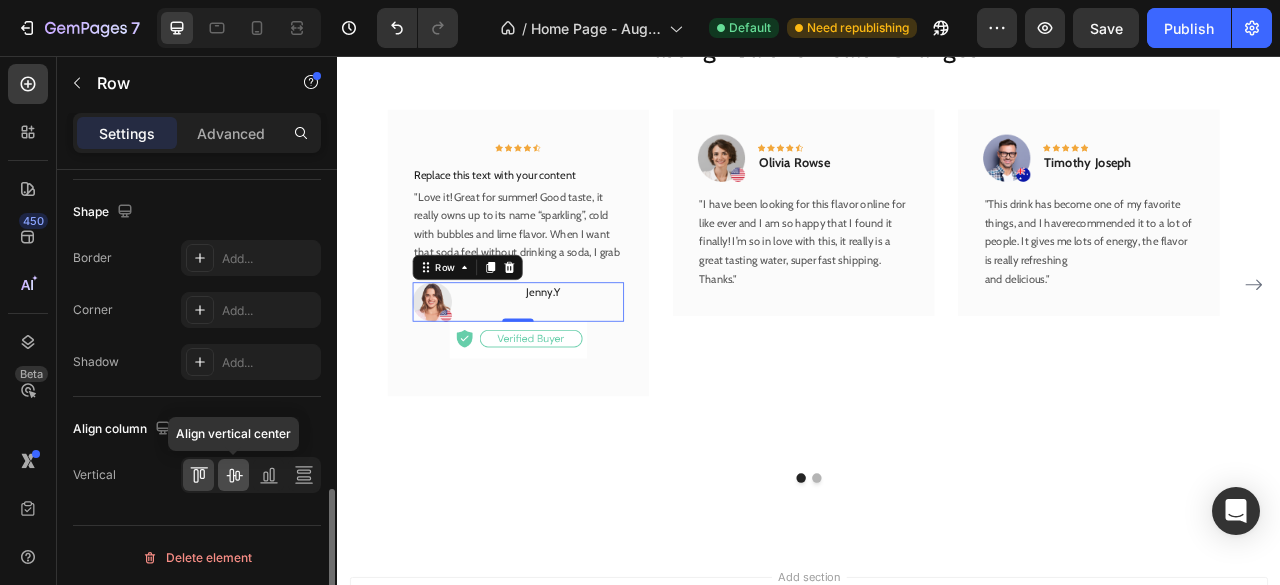 click 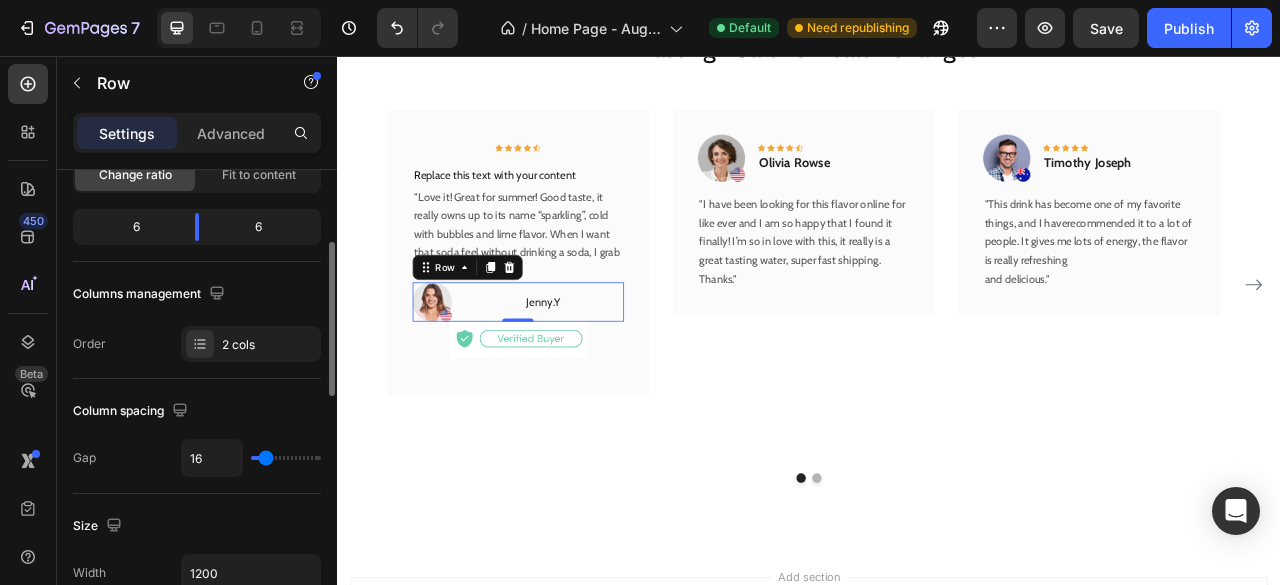 scroll, scrollTop: 222, scrollLeft: 0, axis: vertical 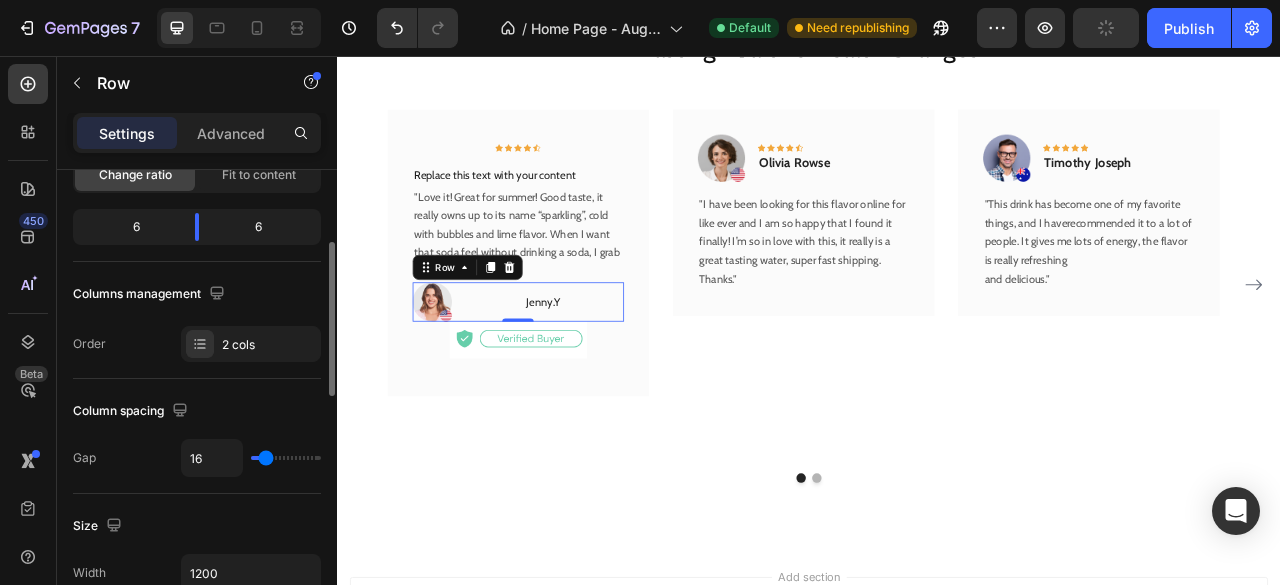 type on "0" 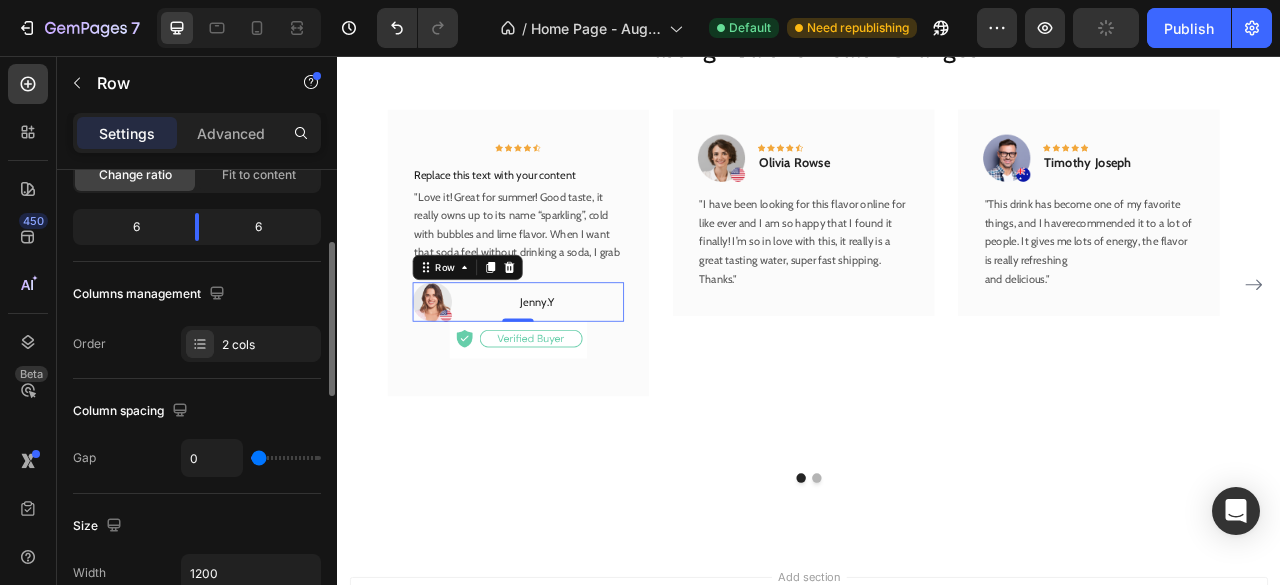 drag, startPoint x: 263, startPoint y: 449, endPoint x: 214, endPoint y: 449, distance: 49 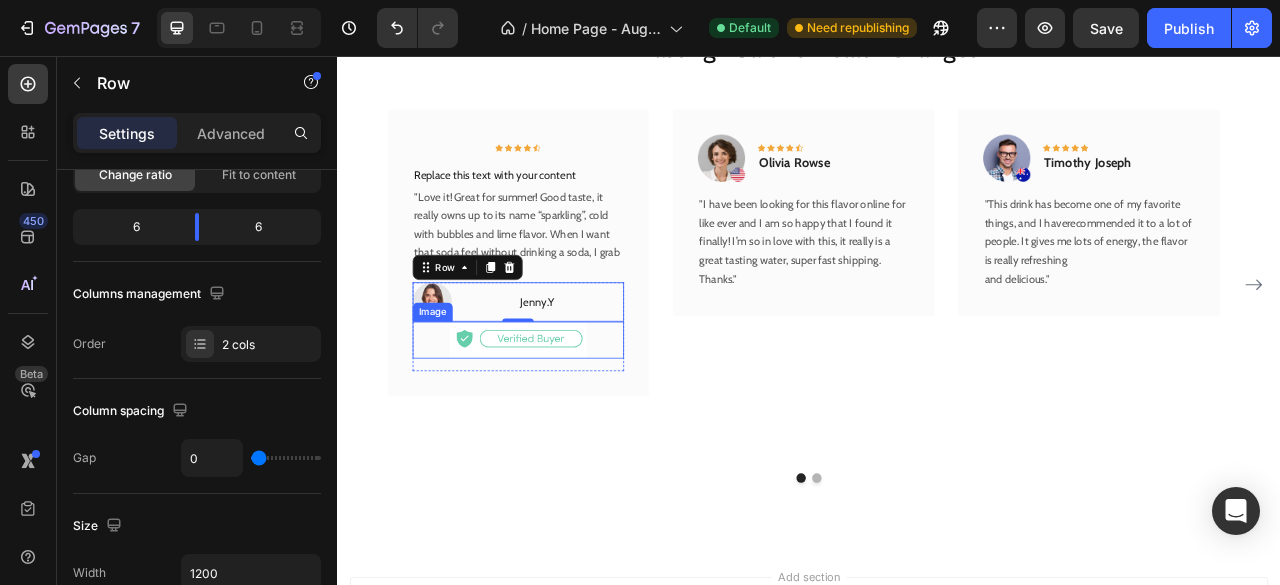 click at bounding box center (566, 417) 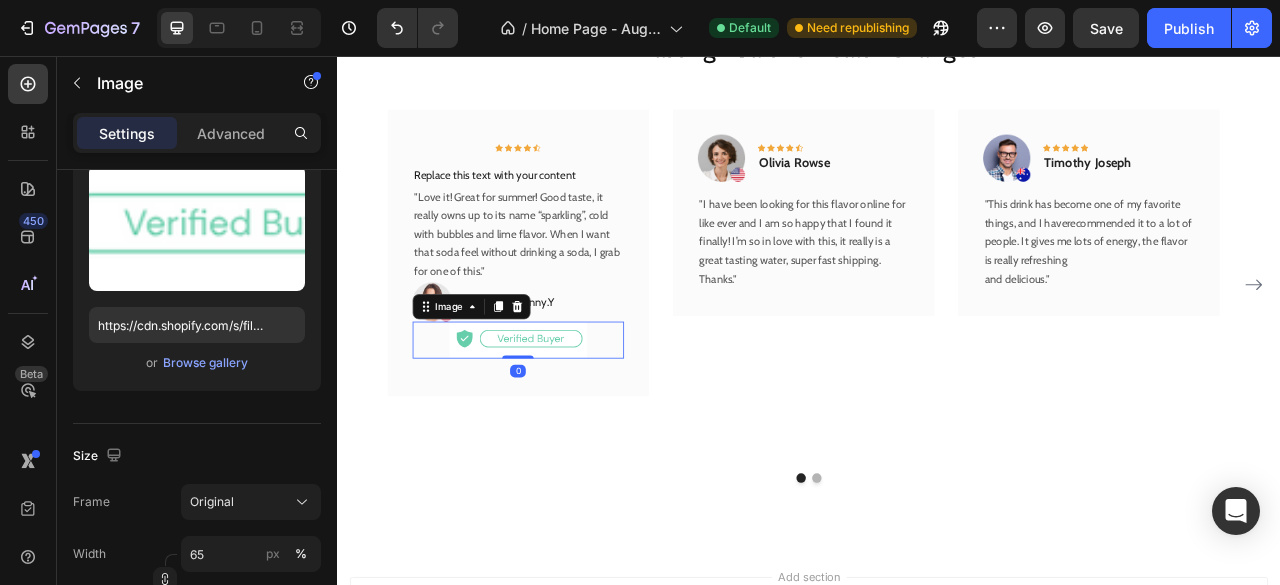 scroll, scrollTop: 0, scrollLeft: 0, axis: both 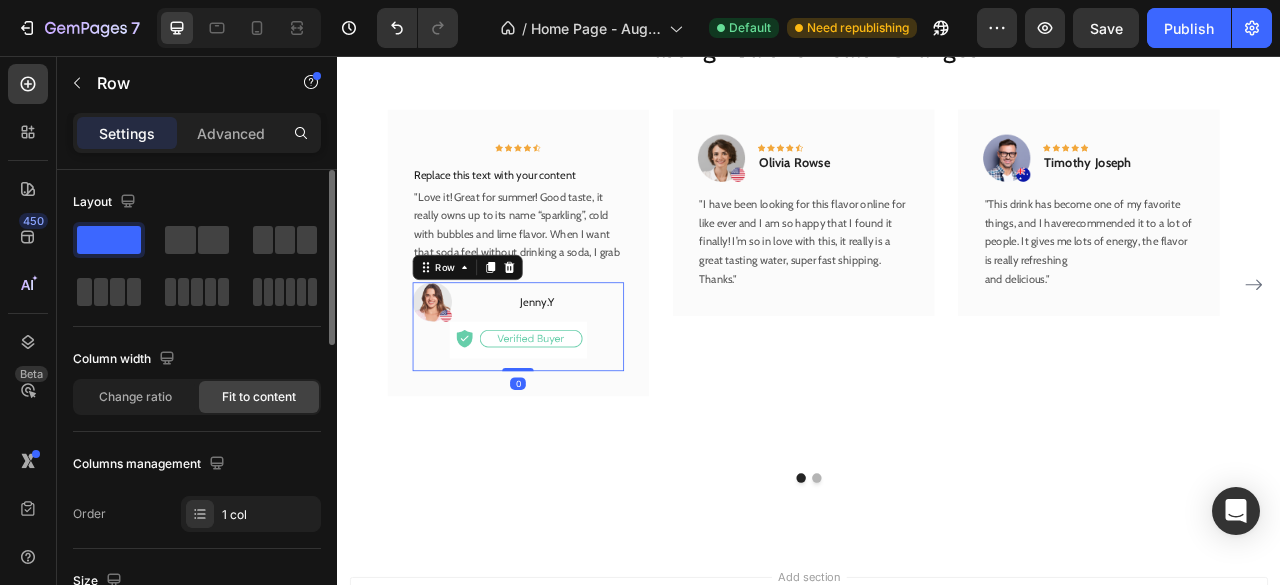 click on "Image Jenny.Y Text Block Row Image Row   0" at bounding box center (566, 400) 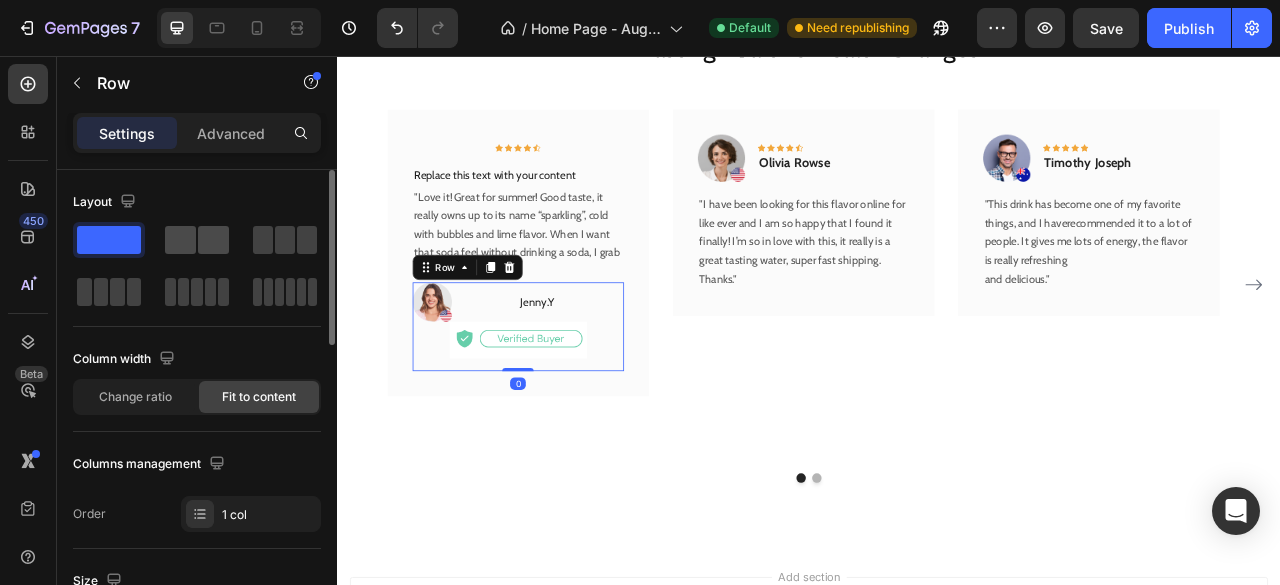 click 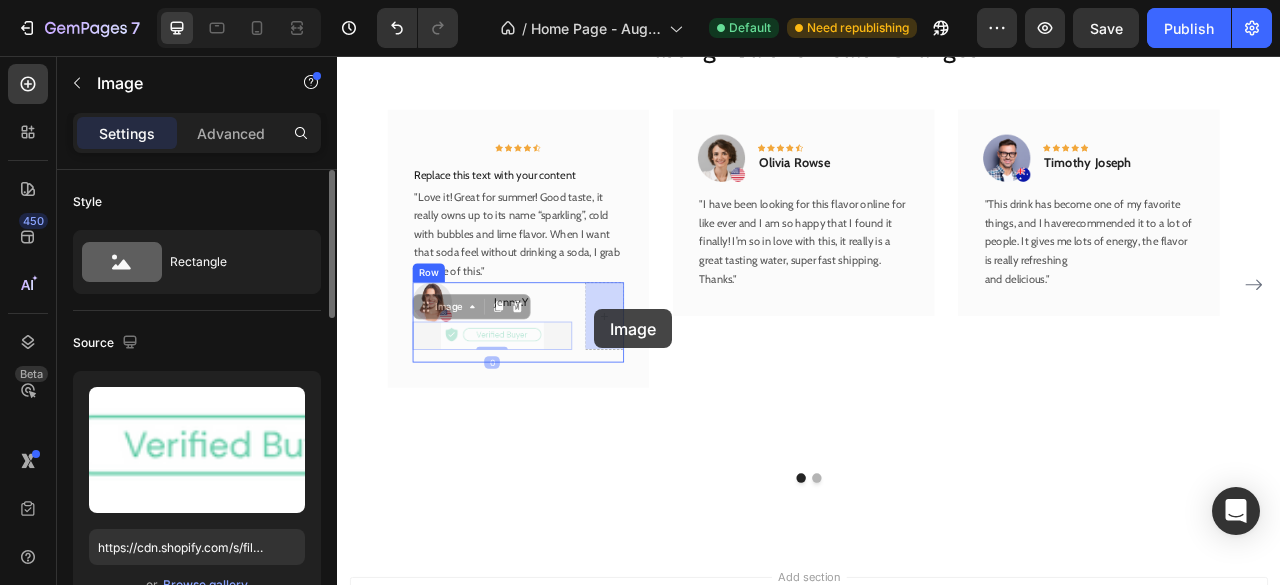 drag, startPoint x: 446, startPoint y: 381, endPoint x: 664, endPoint y: 378, distance: 218.02065 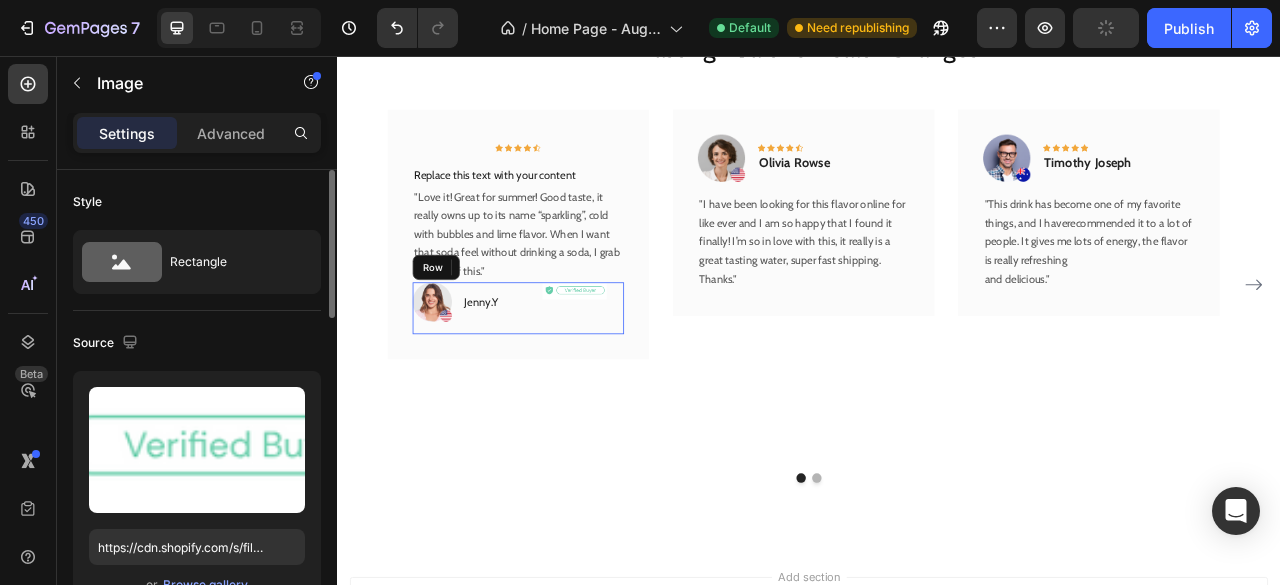 click on "Image   0" at bounding box center [637, 369] 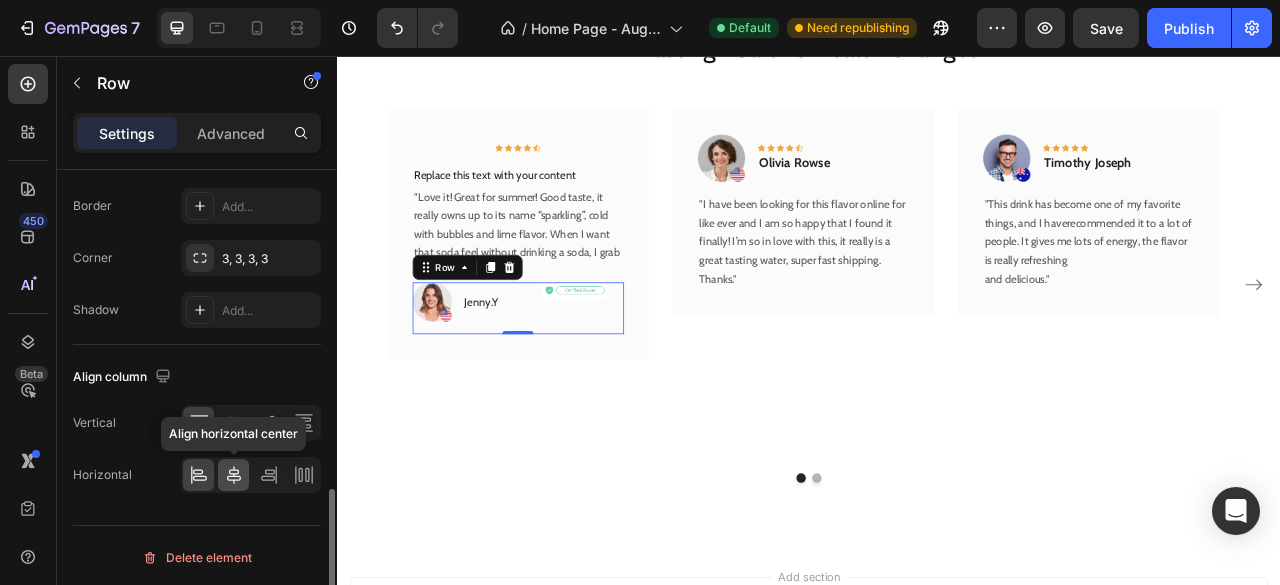 click 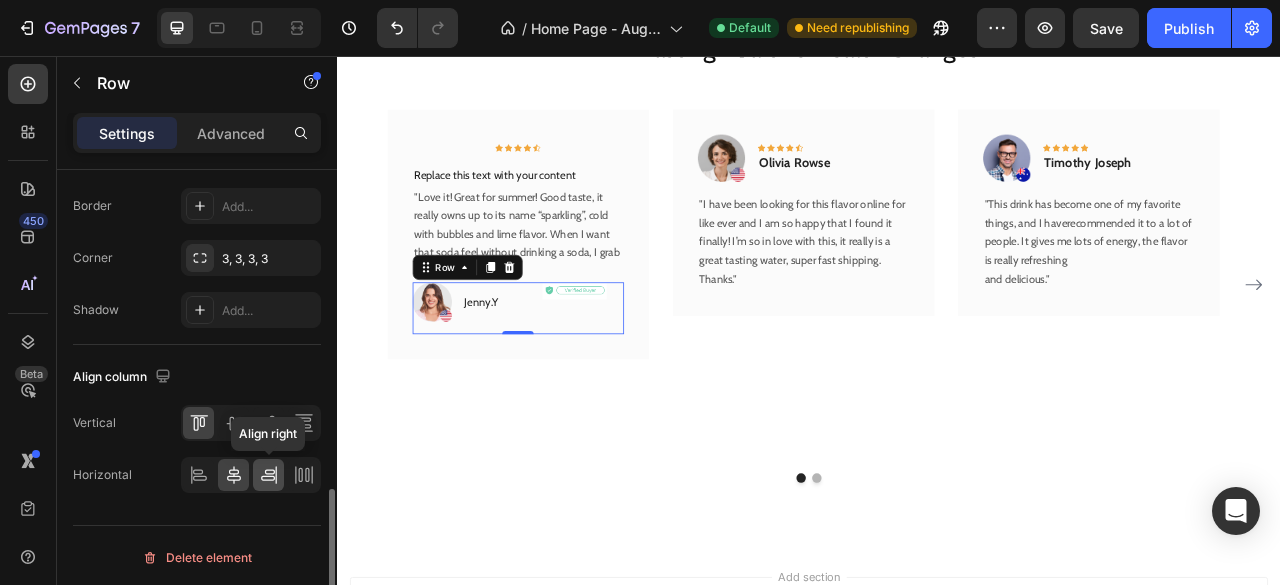 click 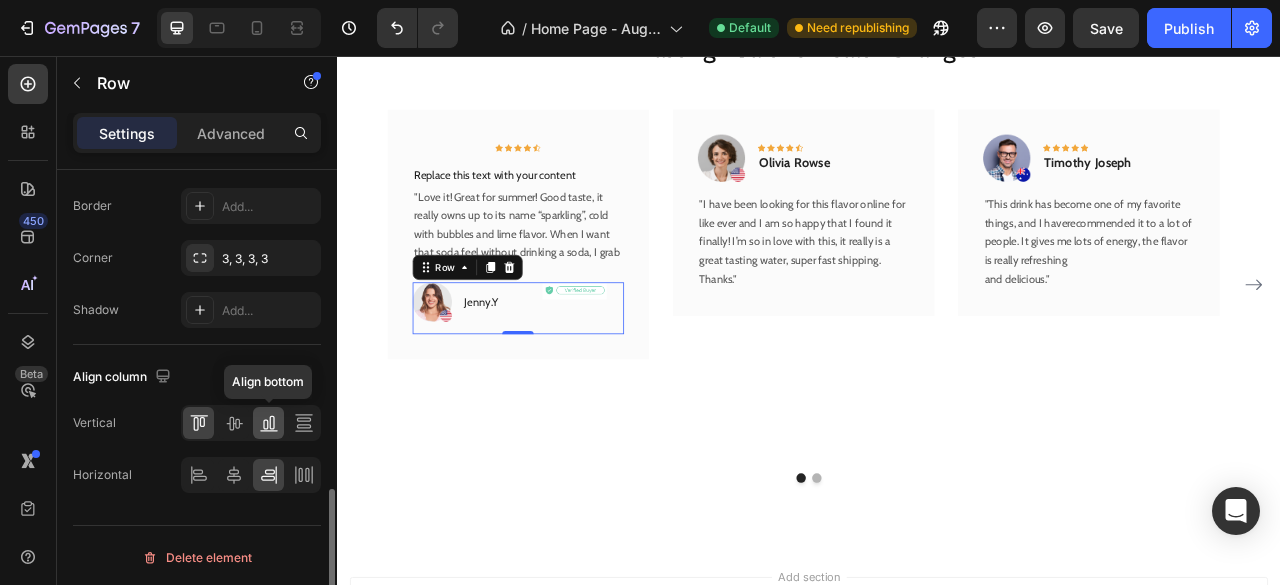 click 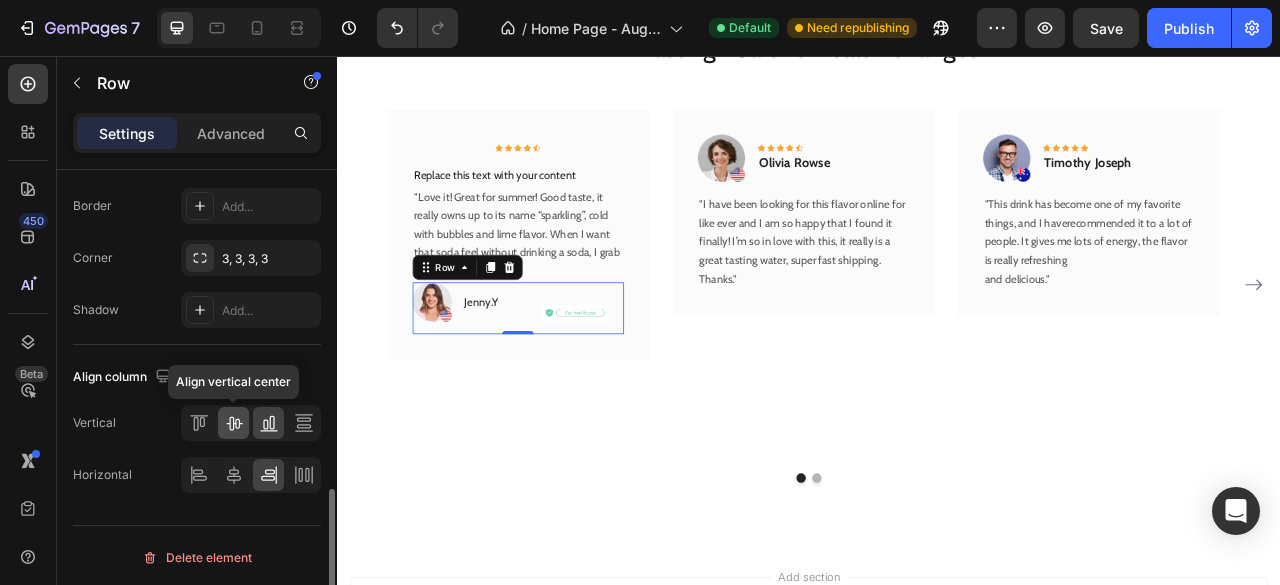 click 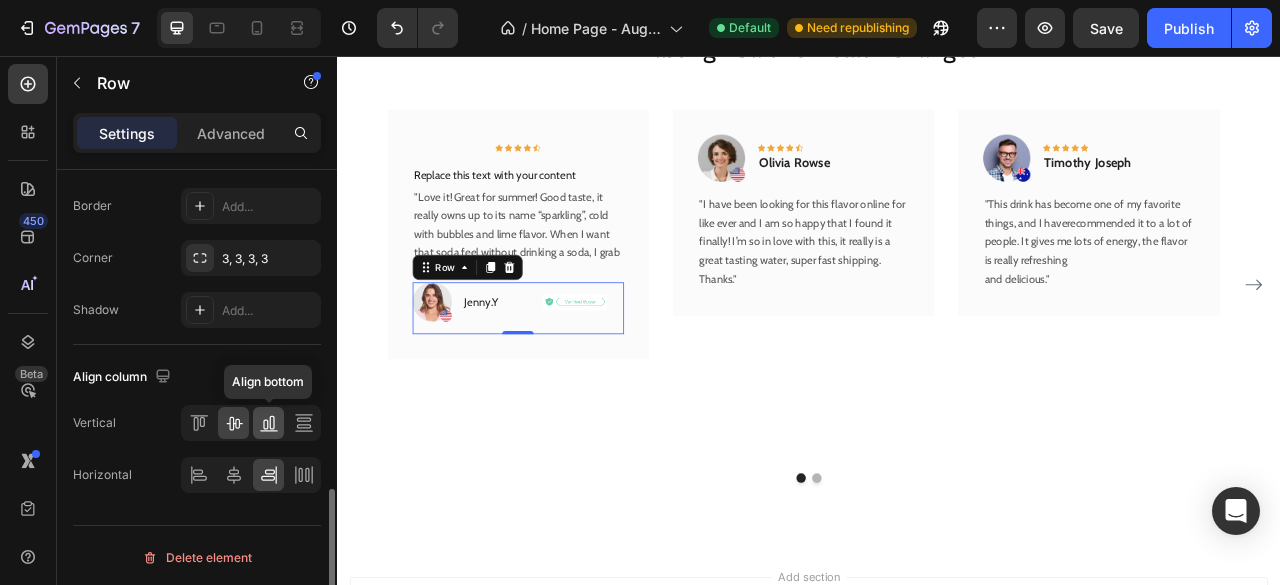 click 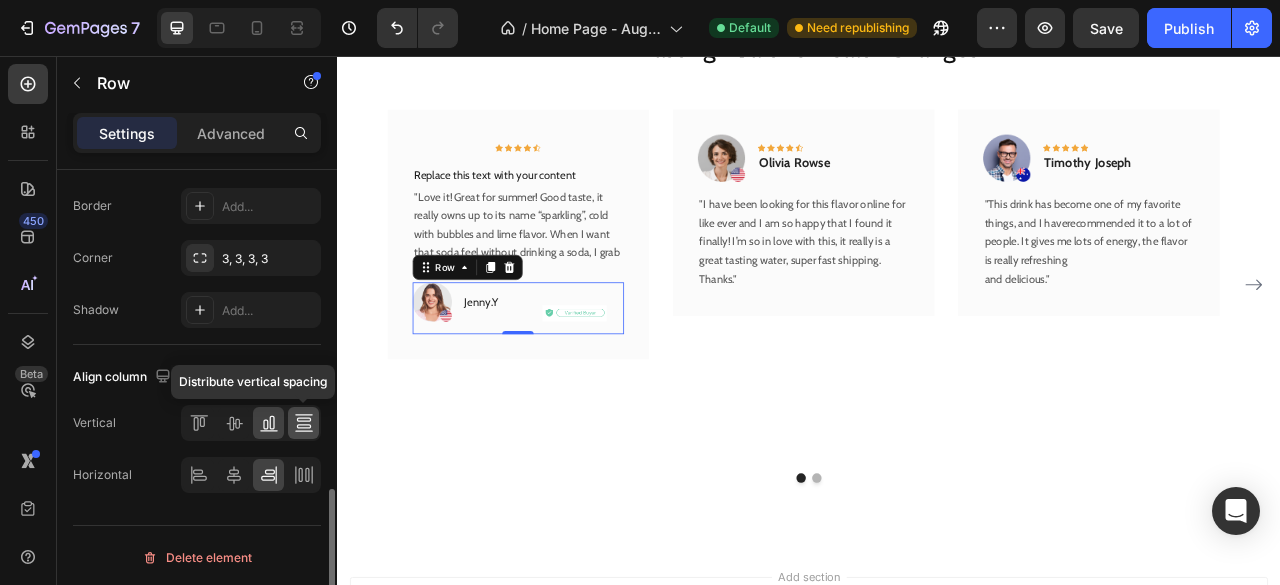 click 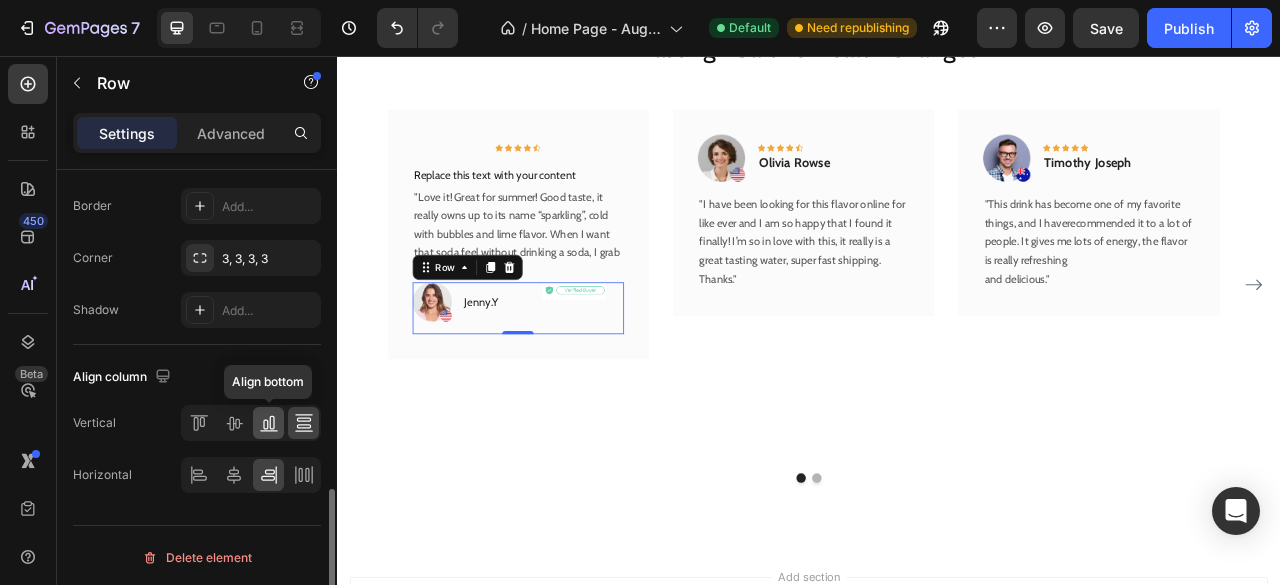 click 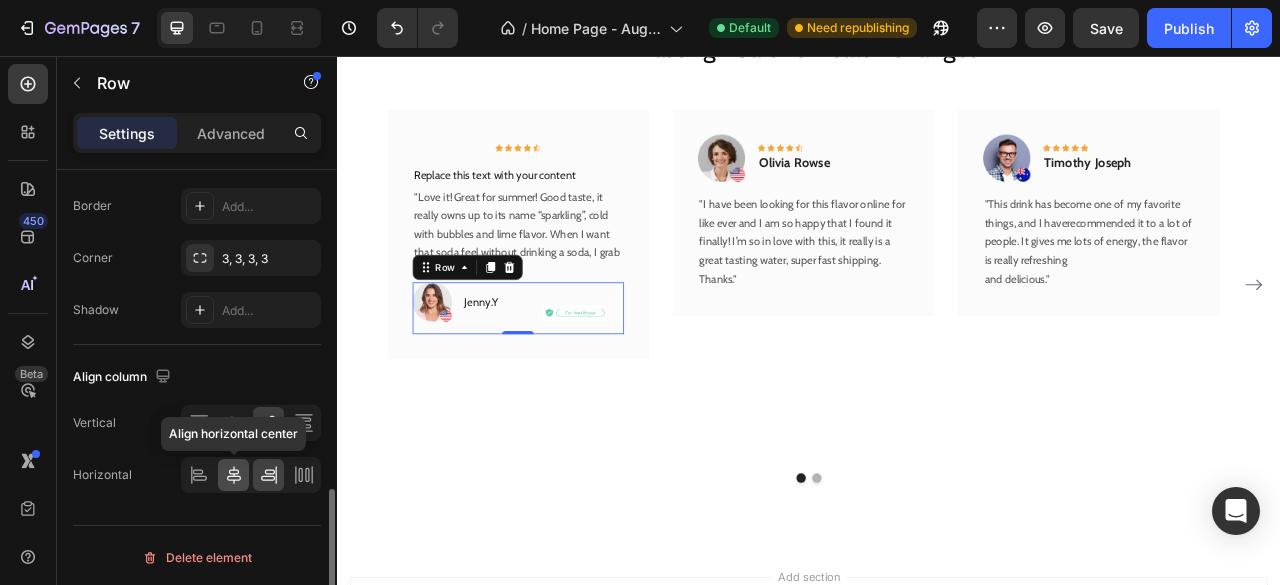 click 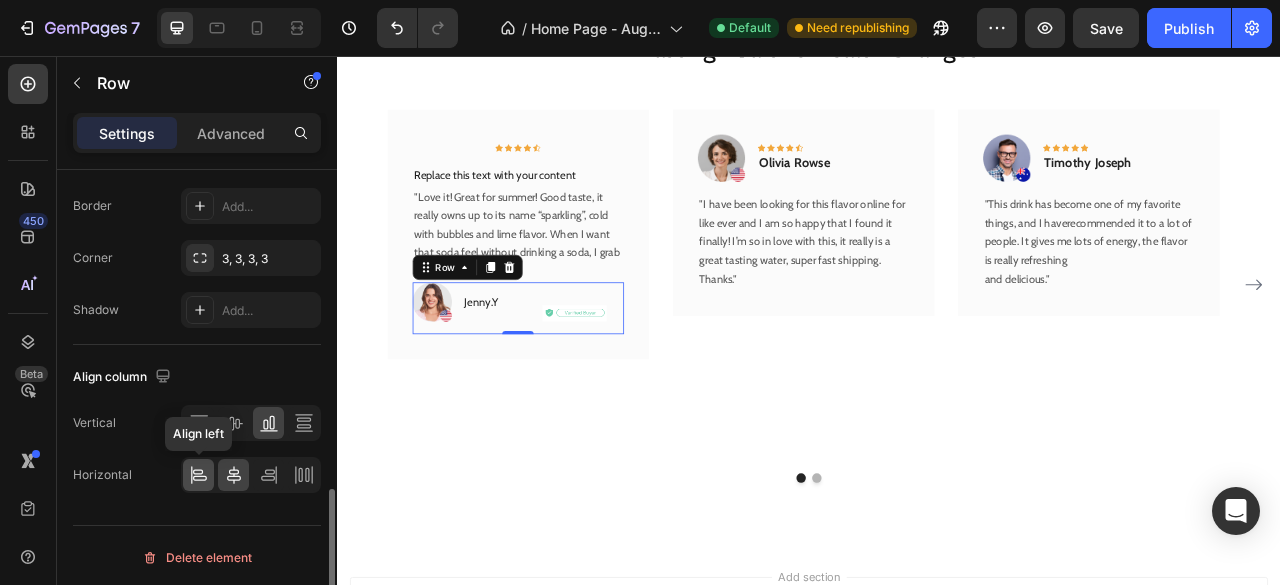 click 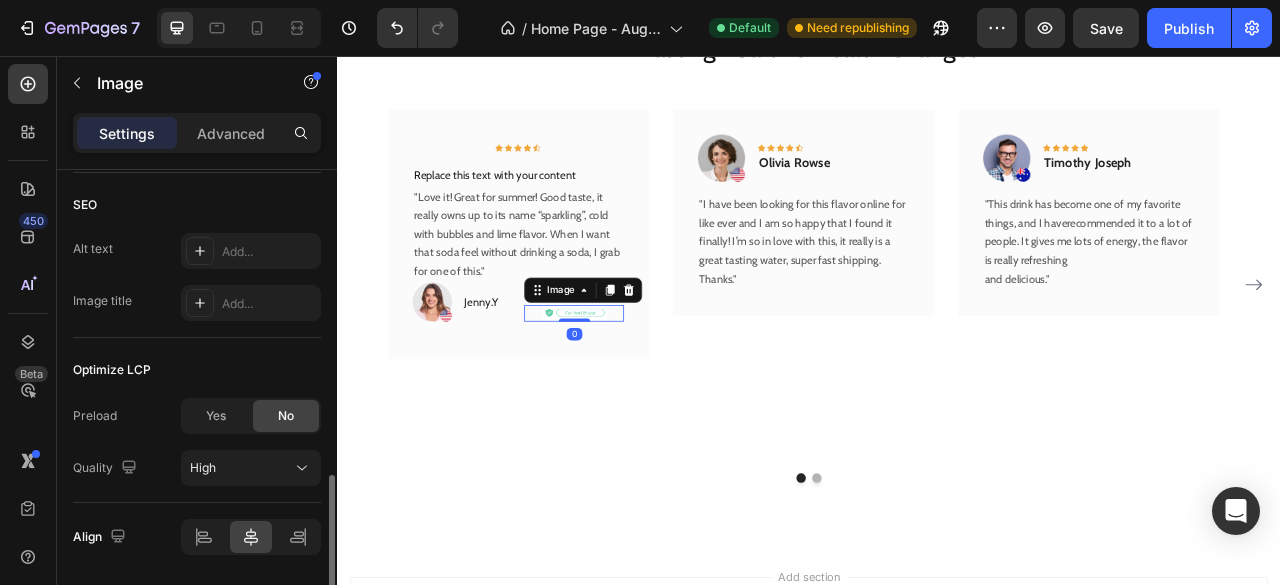 click at bounding box center [637, 384] 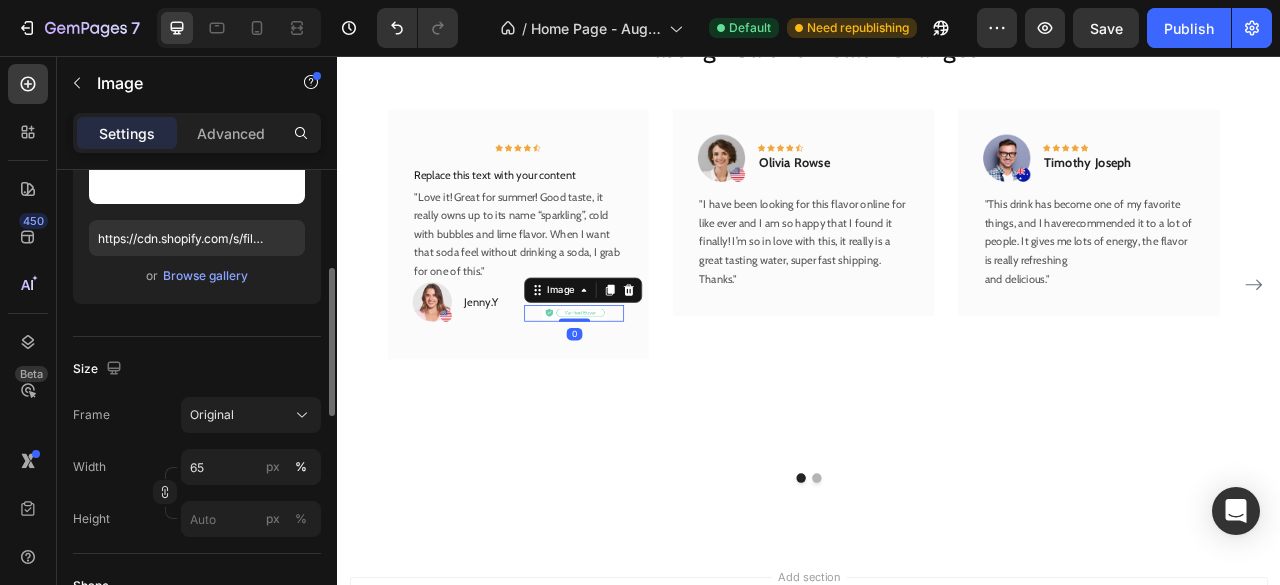 scroll, scrollTop: 310, scrollLeft: 0, axis: vertical 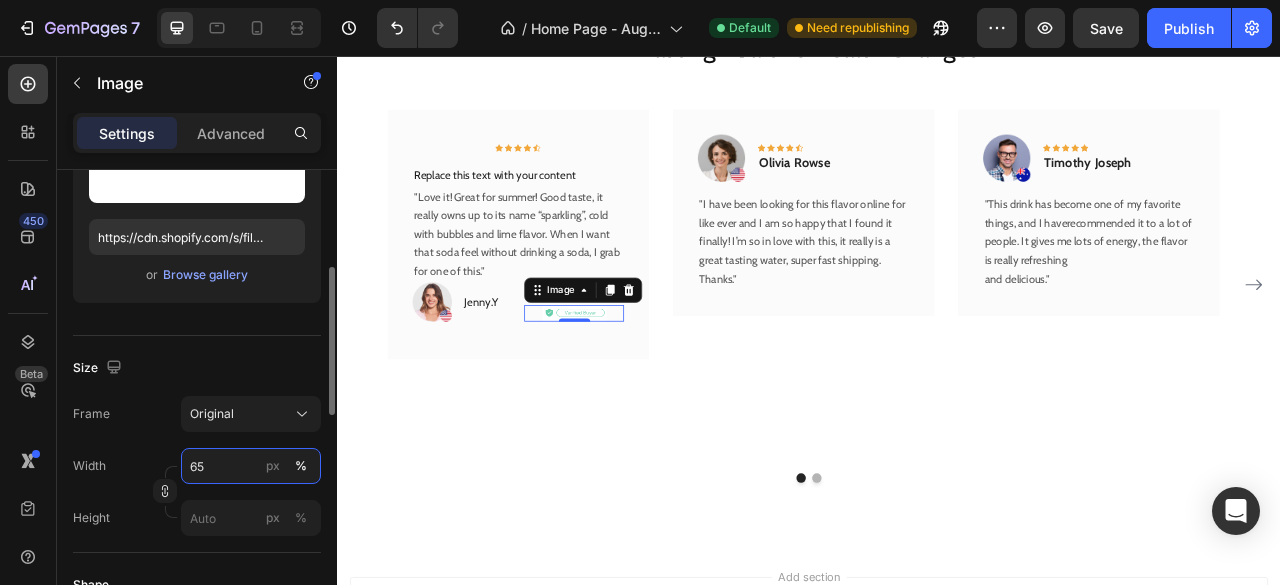 click on "65" at bounding box center [251, 466] 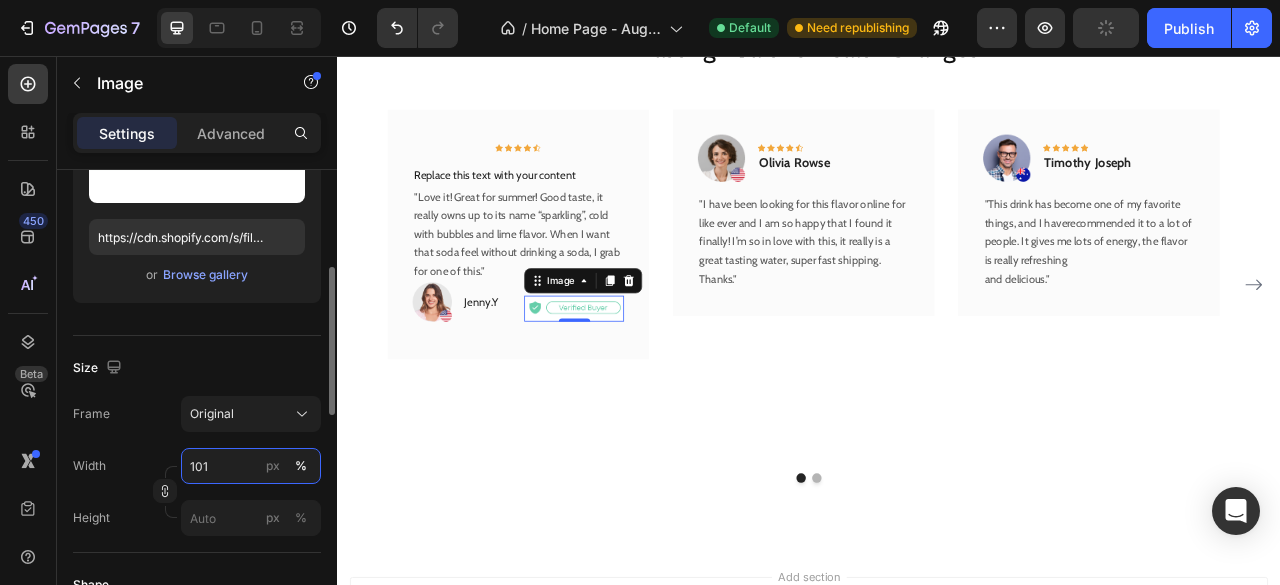 type on "100" 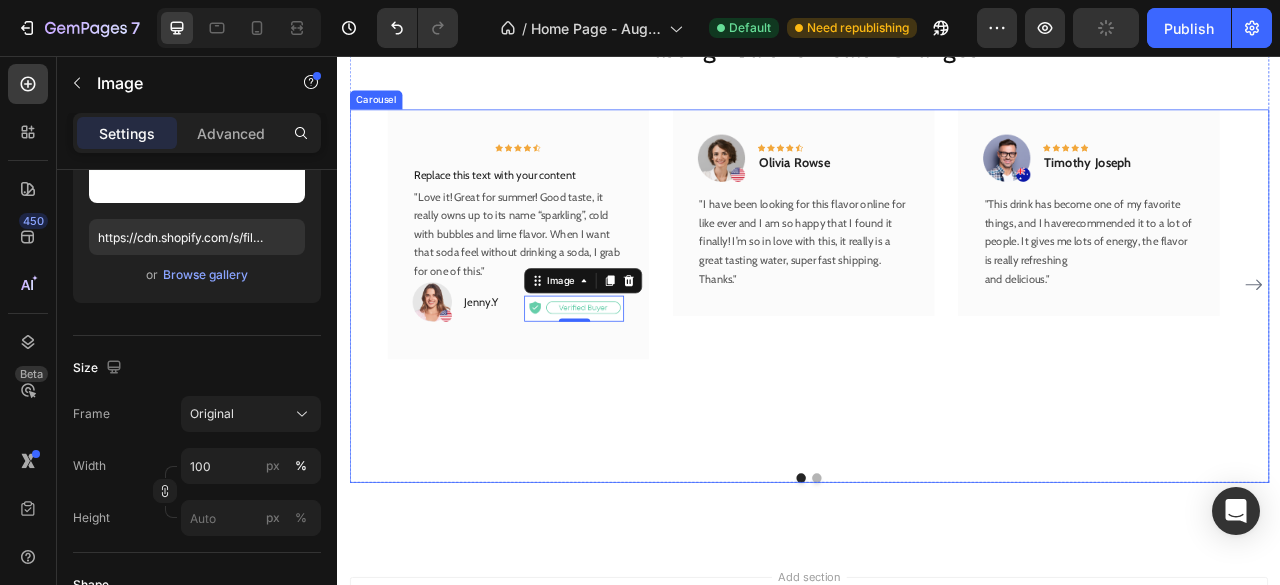 click on "Icon
Icon
Icon
Icon
Icon Row Row Replace this text with your content Text Block "Love it! Great for summer! Good taste, it really owns up to its name “sparkling”, cold with bubbles and lime flavor. When I want that soda feel without drinking a soda, I grab for one of this." Text block Image Jenny.Y Text Block Row Image   0 Row Row" at bounding box center (566, 347) 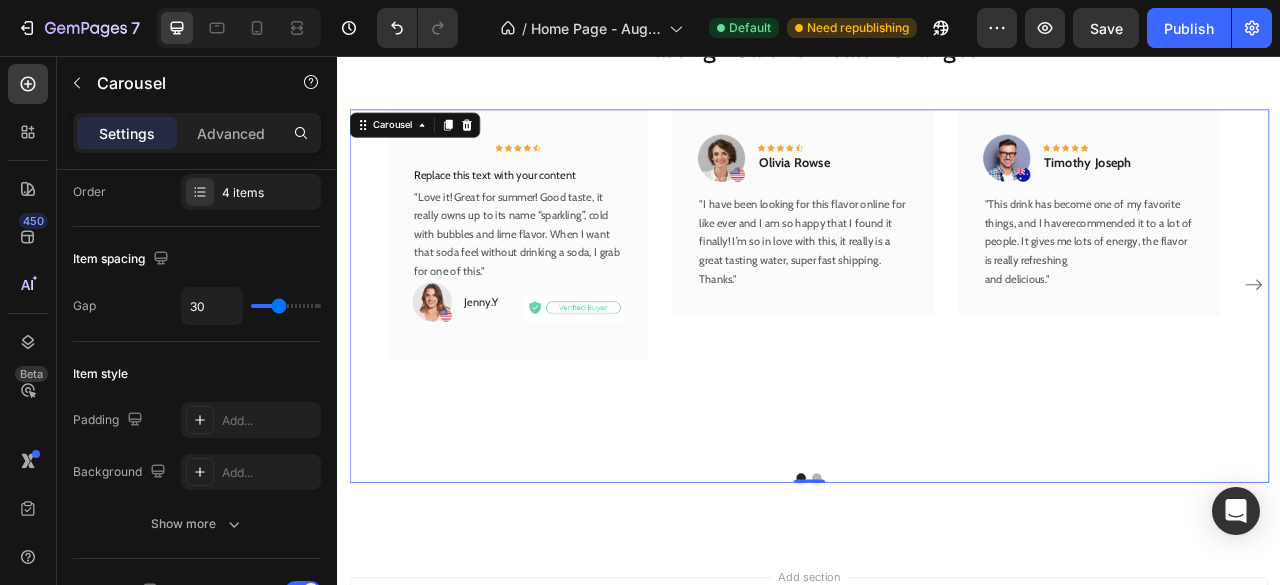 scroll, scrollTop: 0, scrollLeft: 0, axis: both 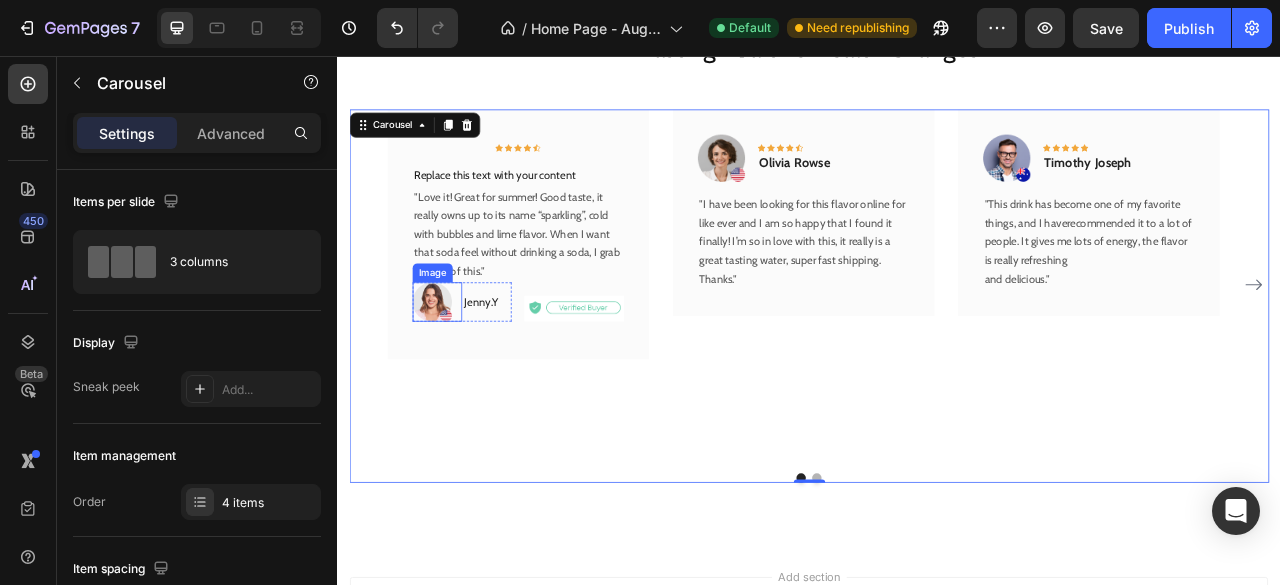click at bounding box center [463, 369] 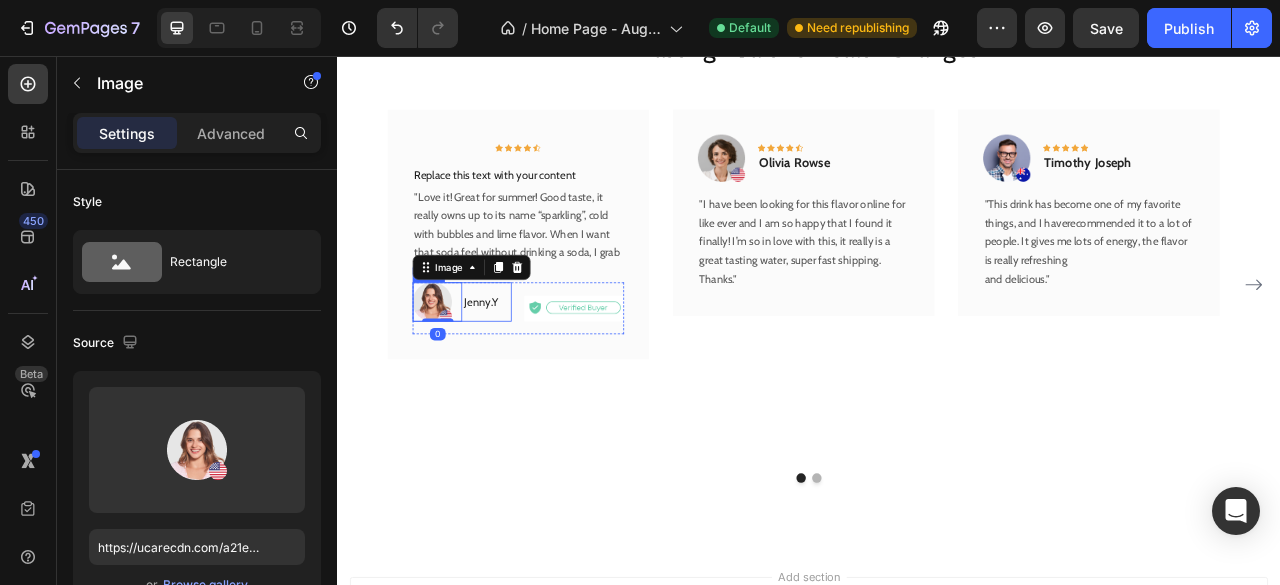 click on "Jenny.Y Text Block" at bounding box center [526, 369] 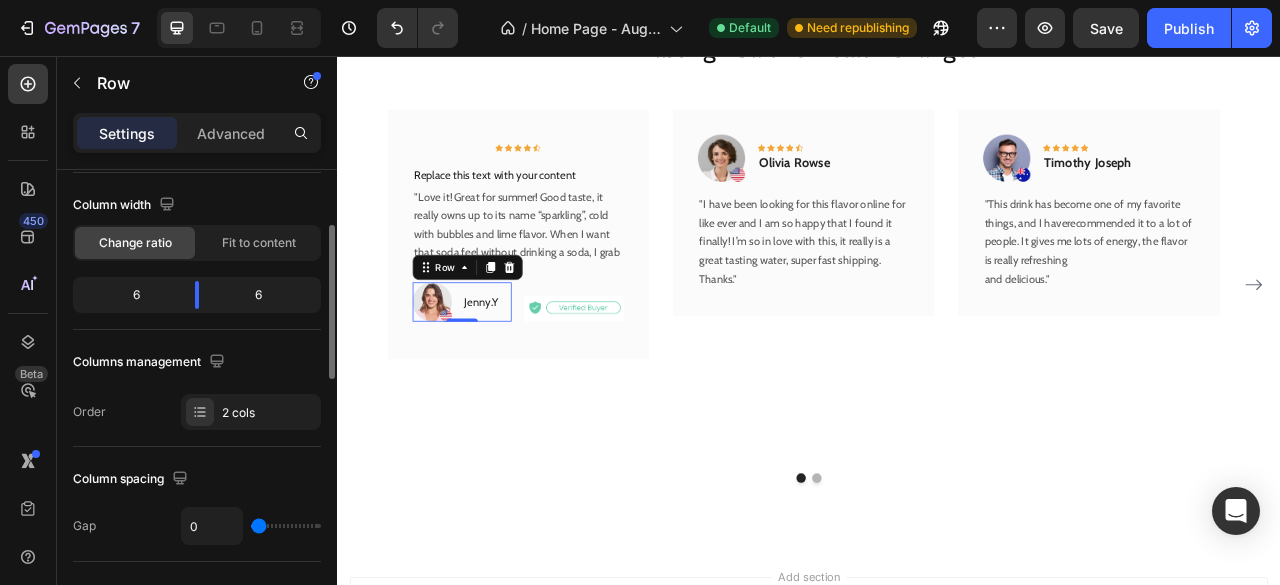 scroll, scrollTop: 154, scrollLeft: 0, axis: vertical 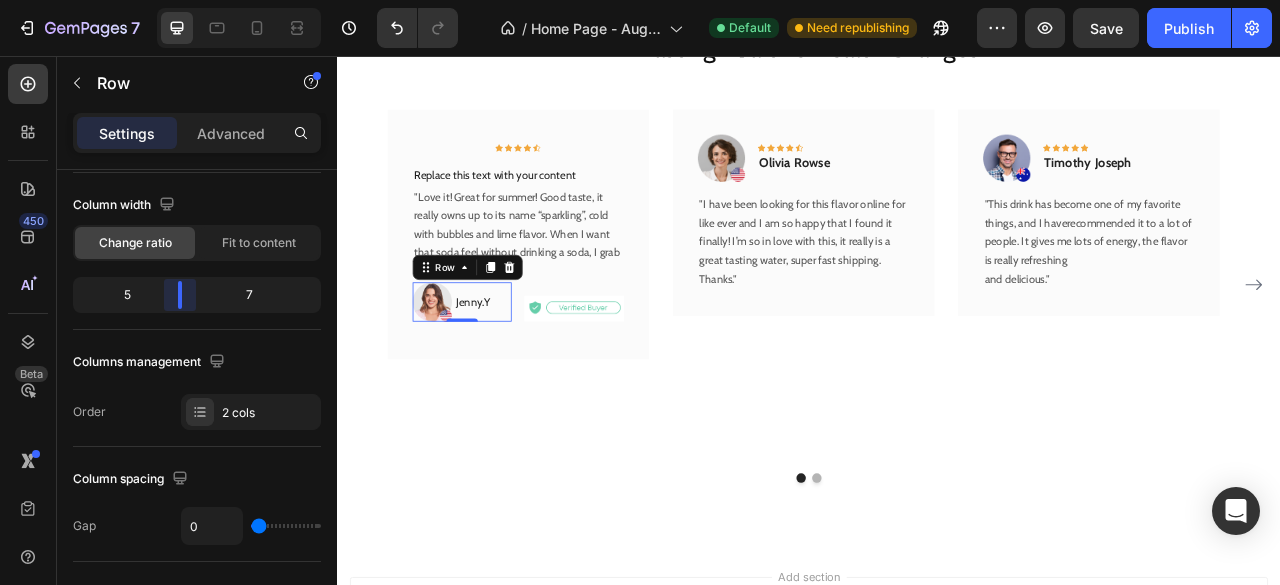 drag, startPoint x: 200, startPoint y: 304, endPoint x: 178, endPoint y: 305, distance: 22.022715 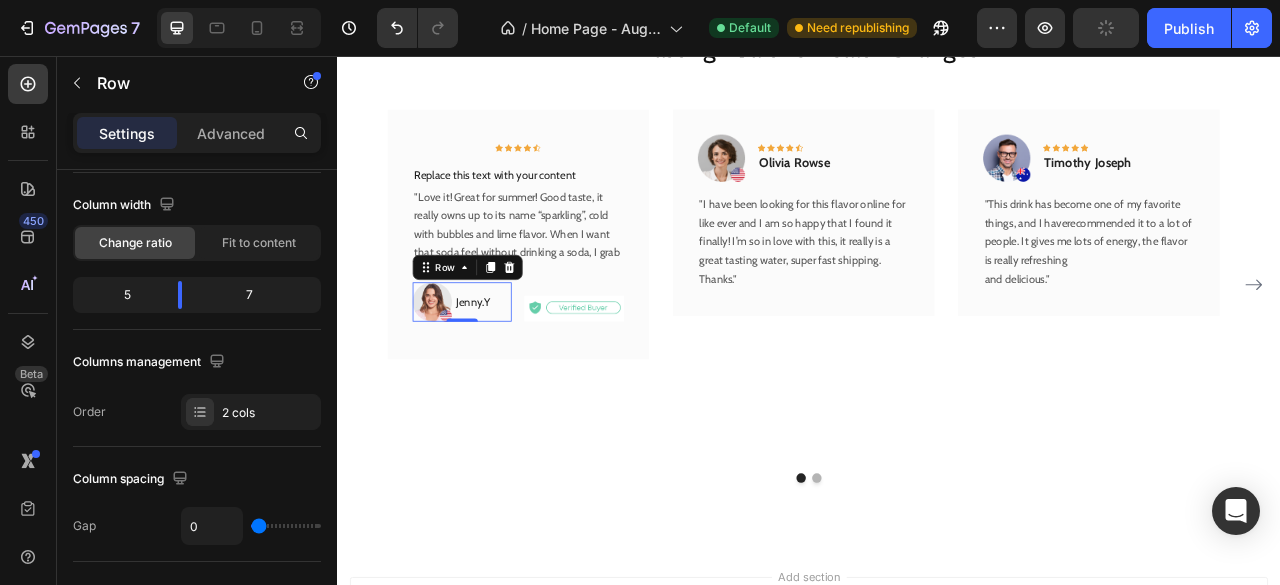 click on "Layout Column width Change ratio Fit to content 5 7 Columns management Order 2 cols" at bounding box center [197, 231] 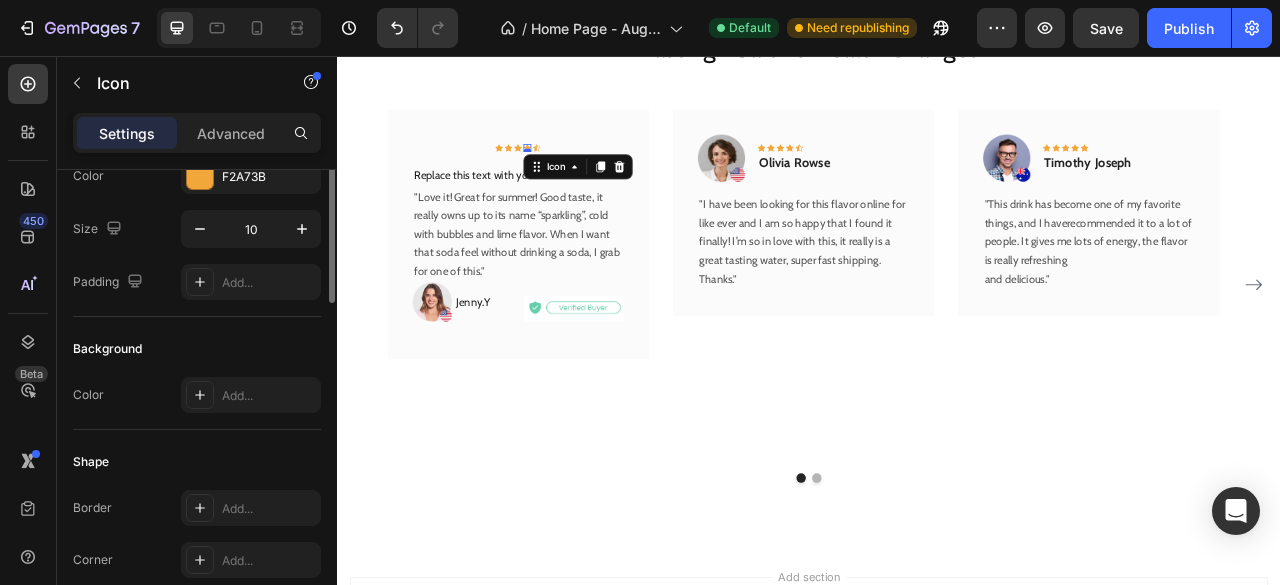 scroll, scrollTop: 0, scrollLeft: 0, axis: both 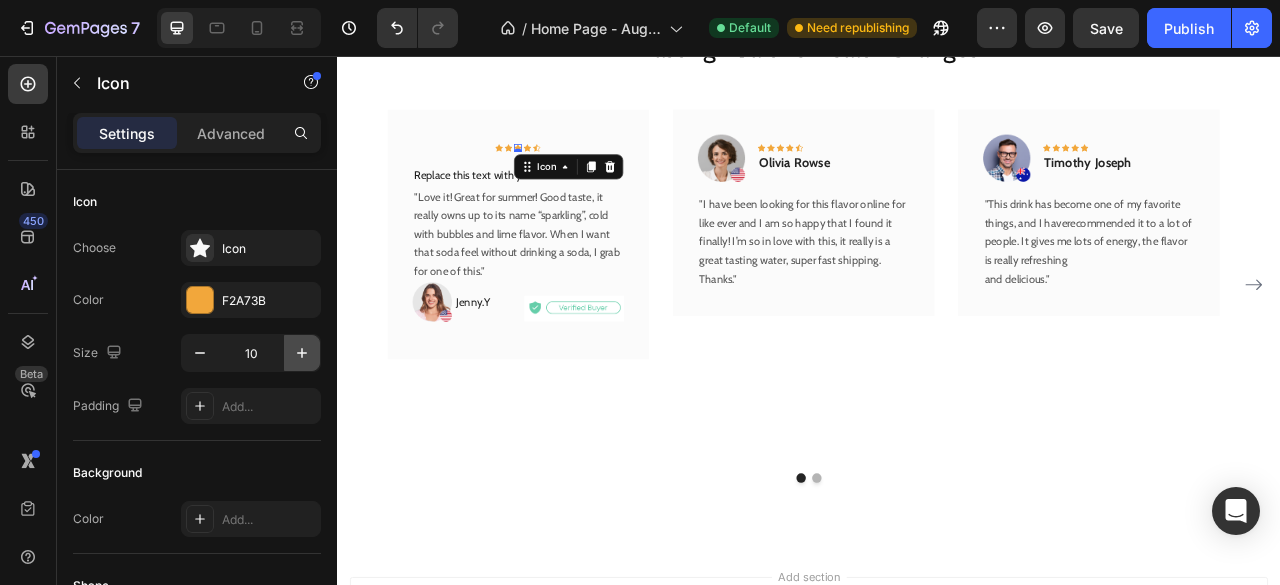 click 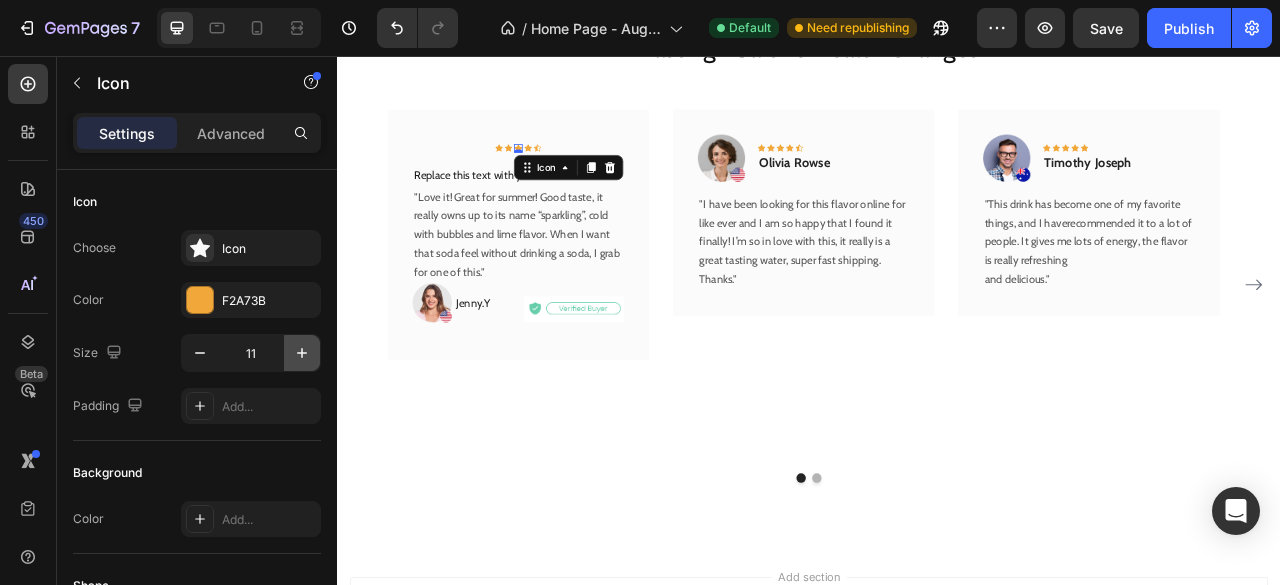 click 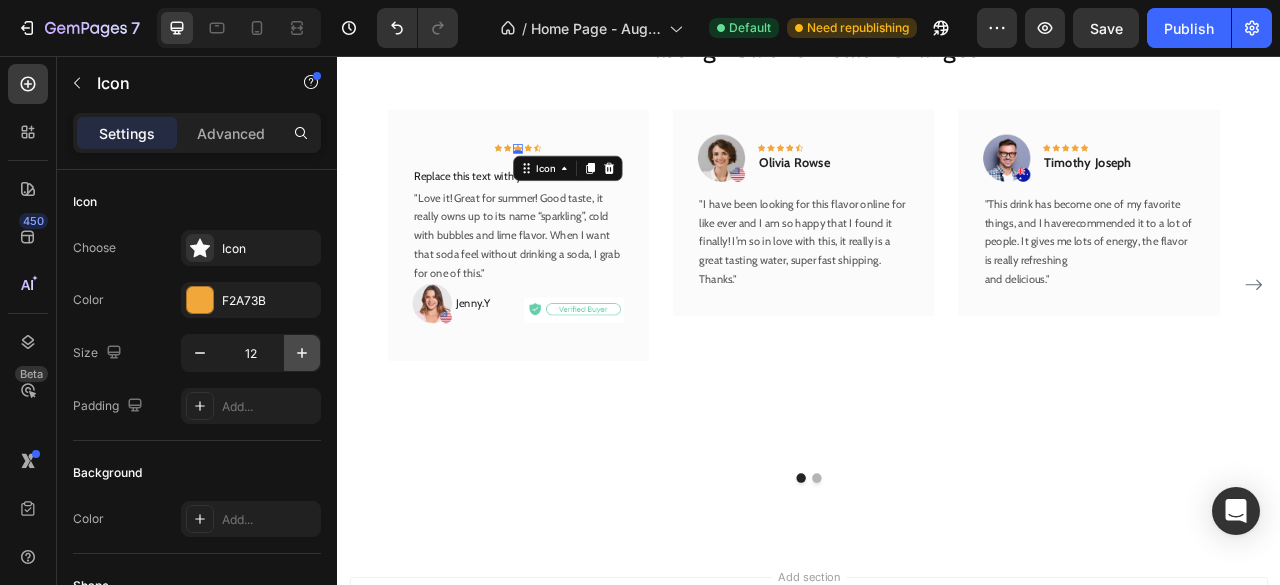 click 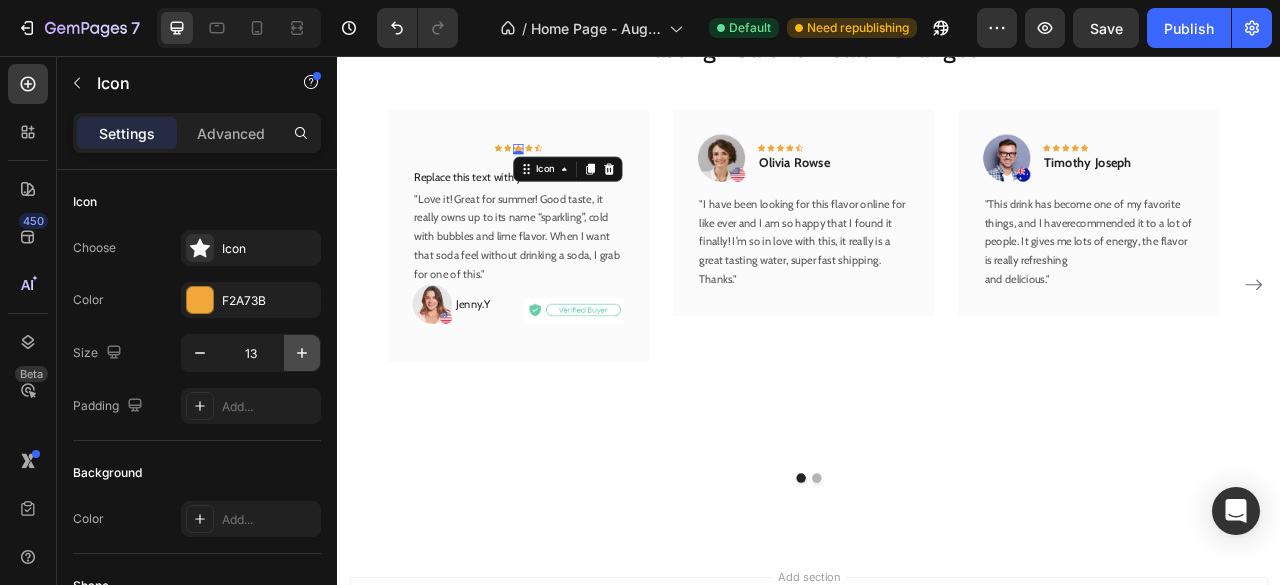 click 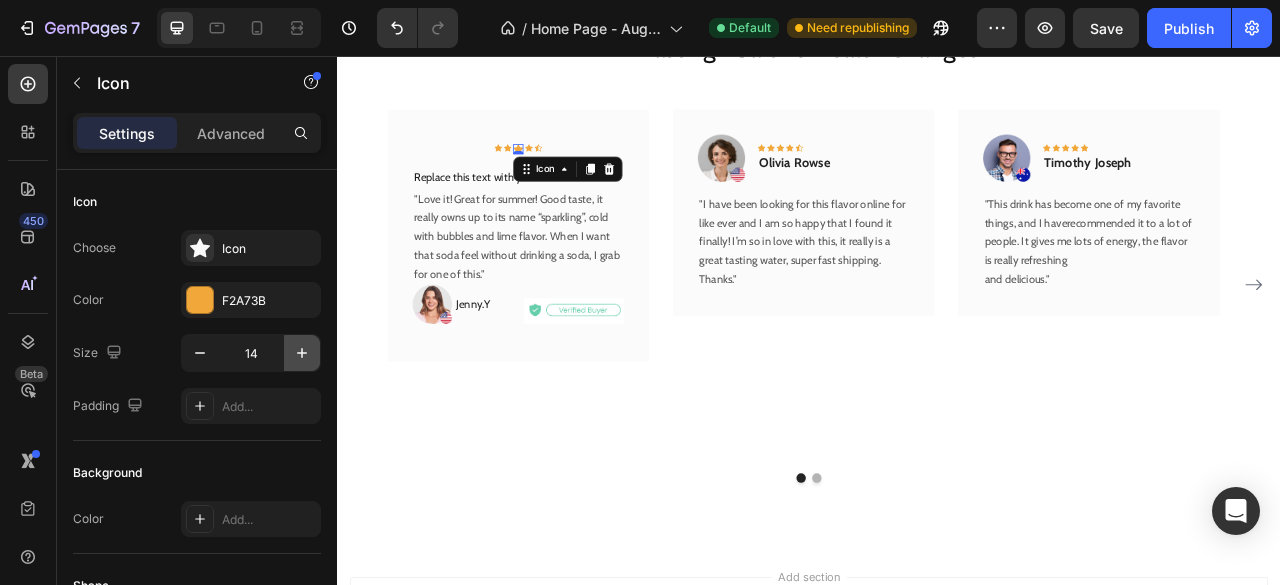 click 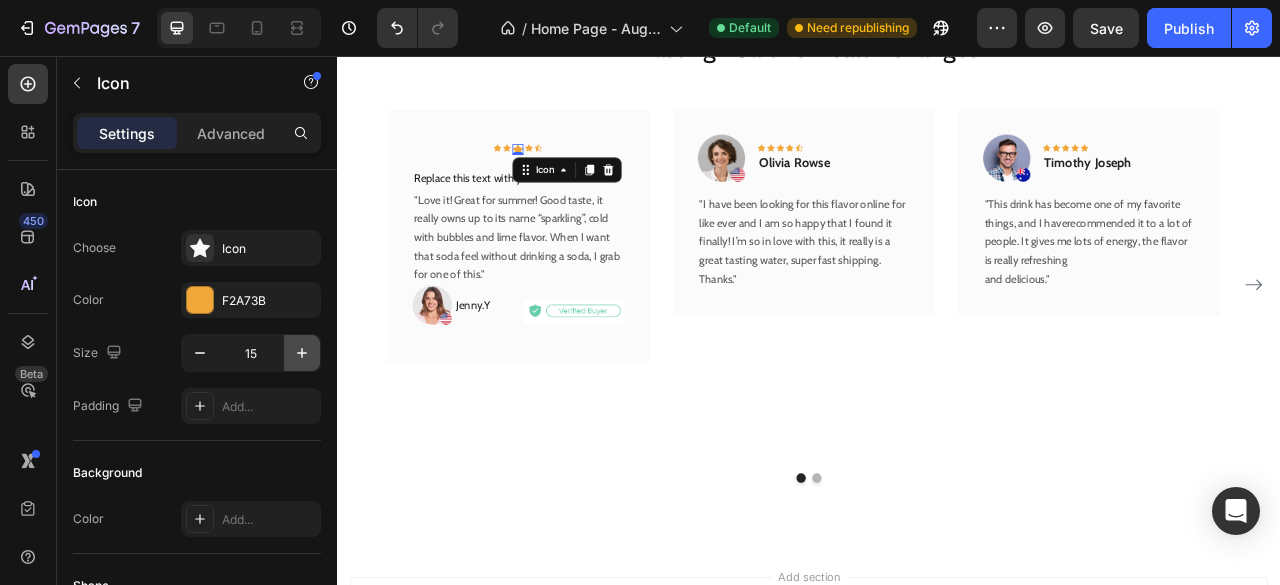 click 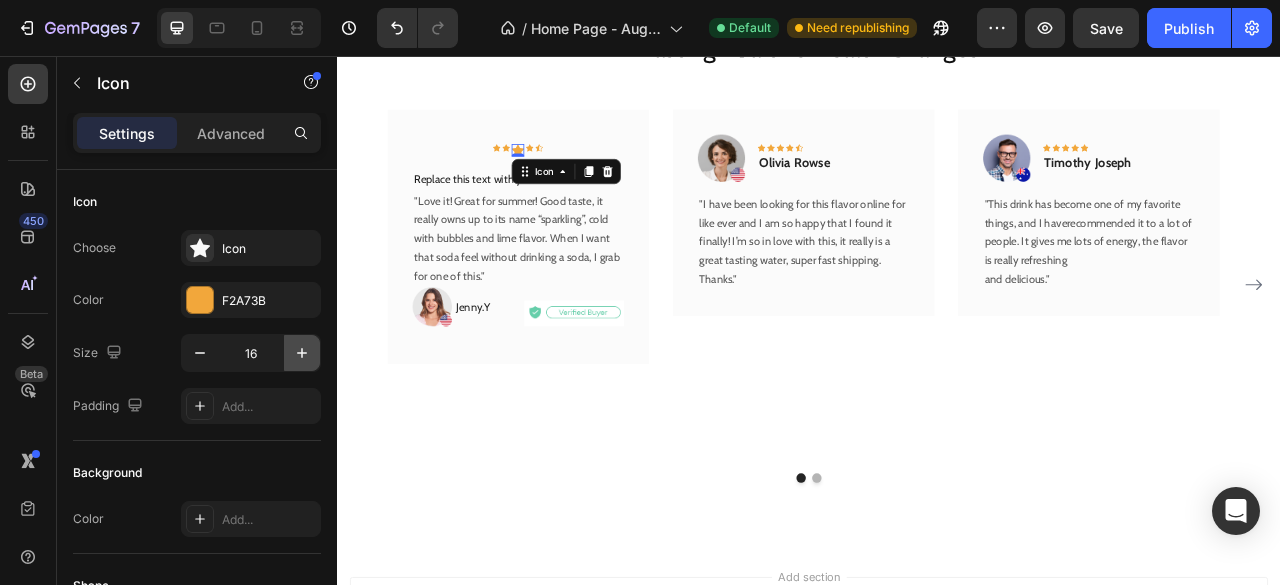 click 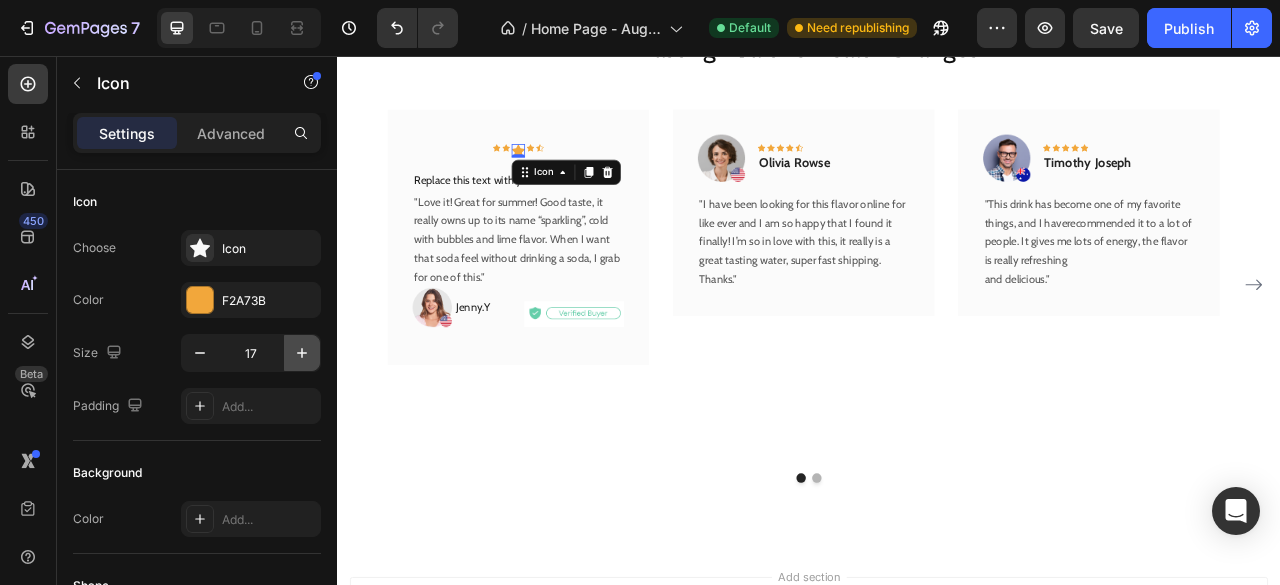 click 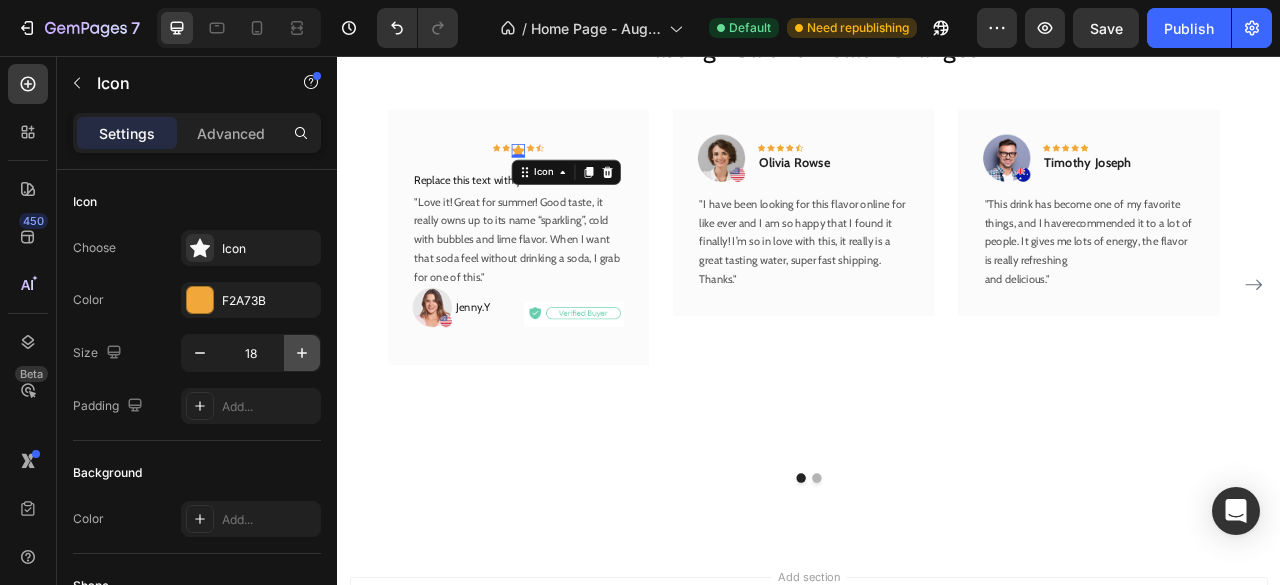 click 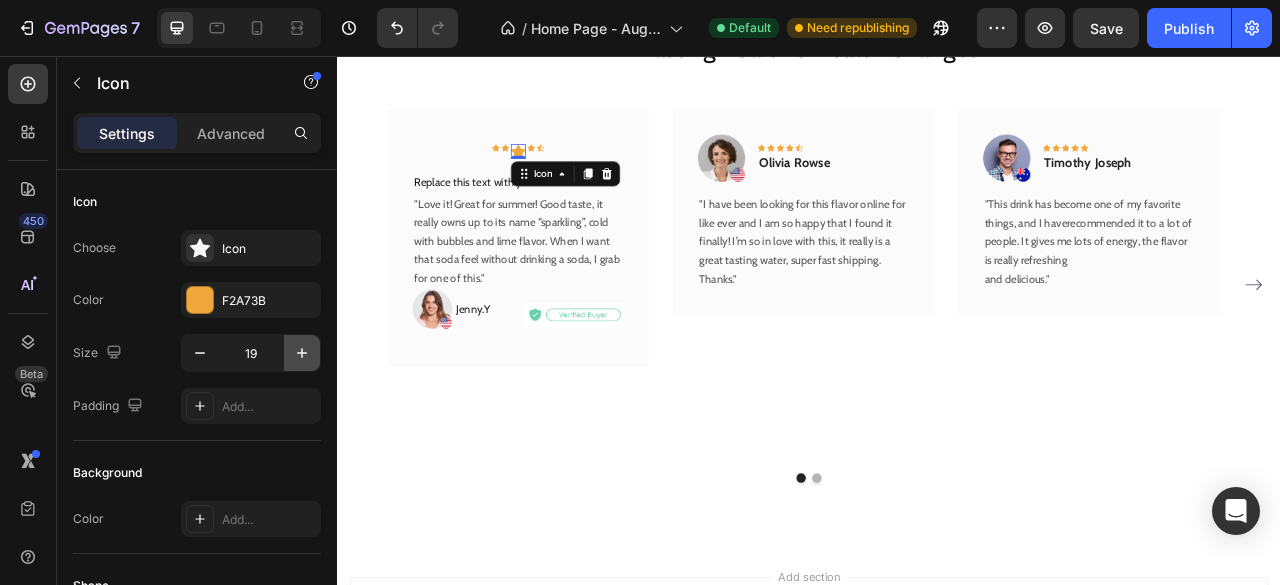 click 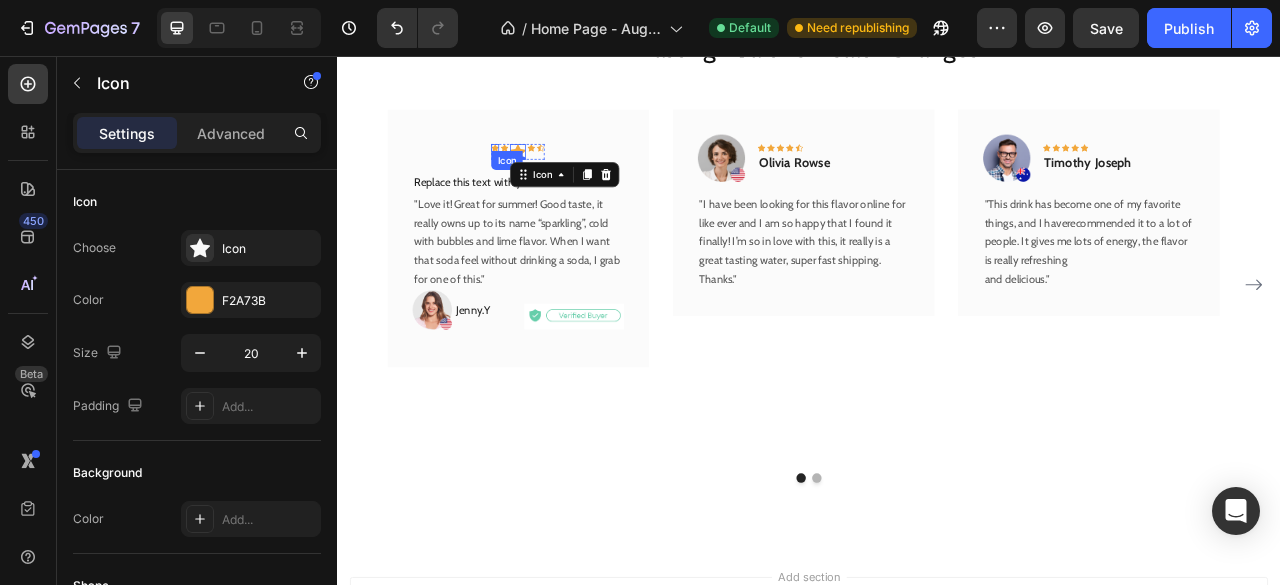 click on "Icon" at bounding box center (537, 173) 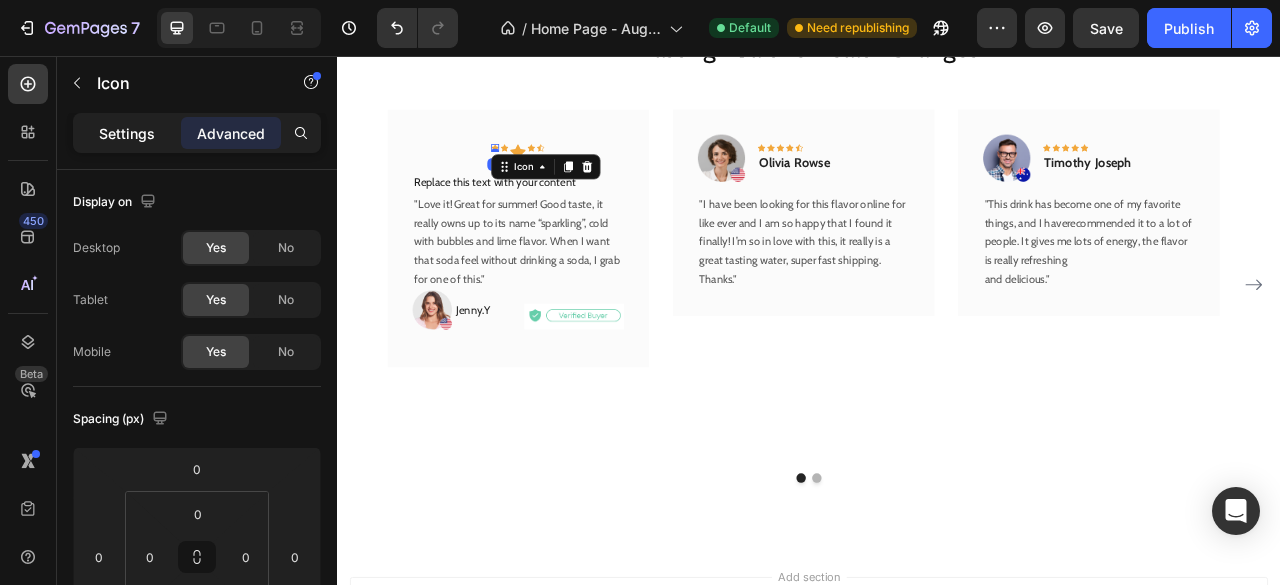 click on "Settings" at bounding box center [127, 133] 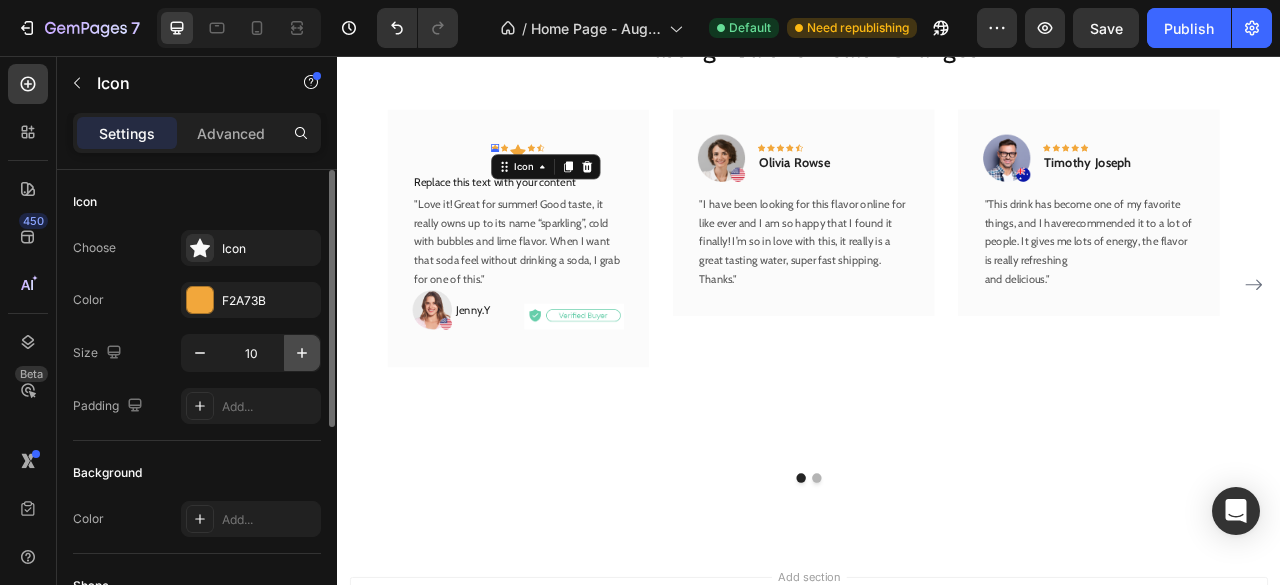 click 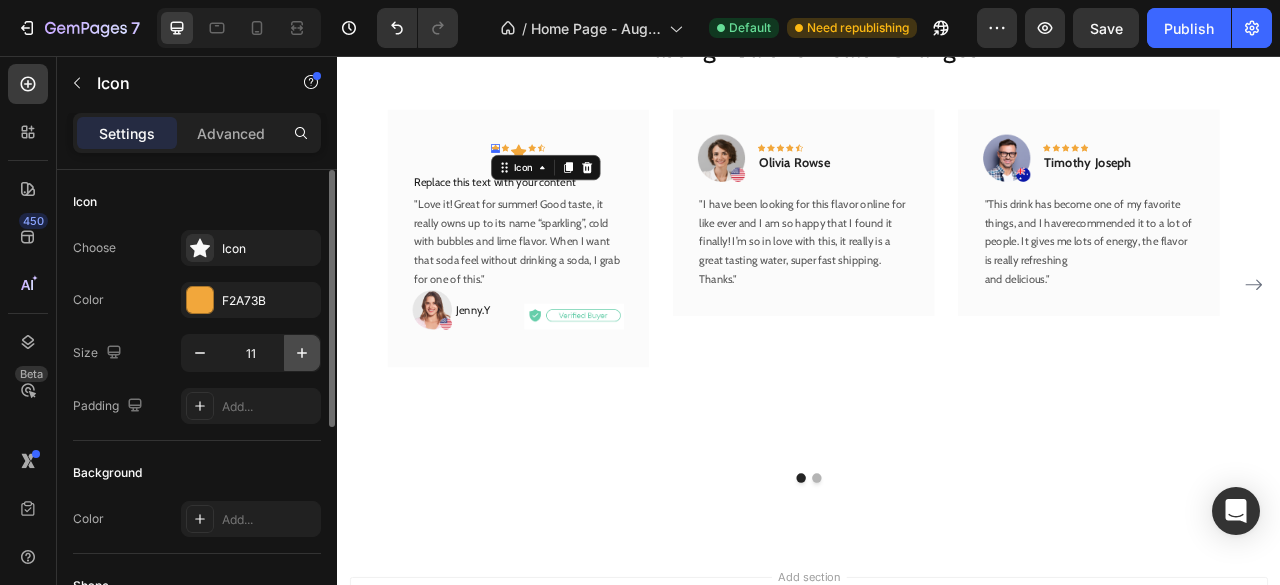 click 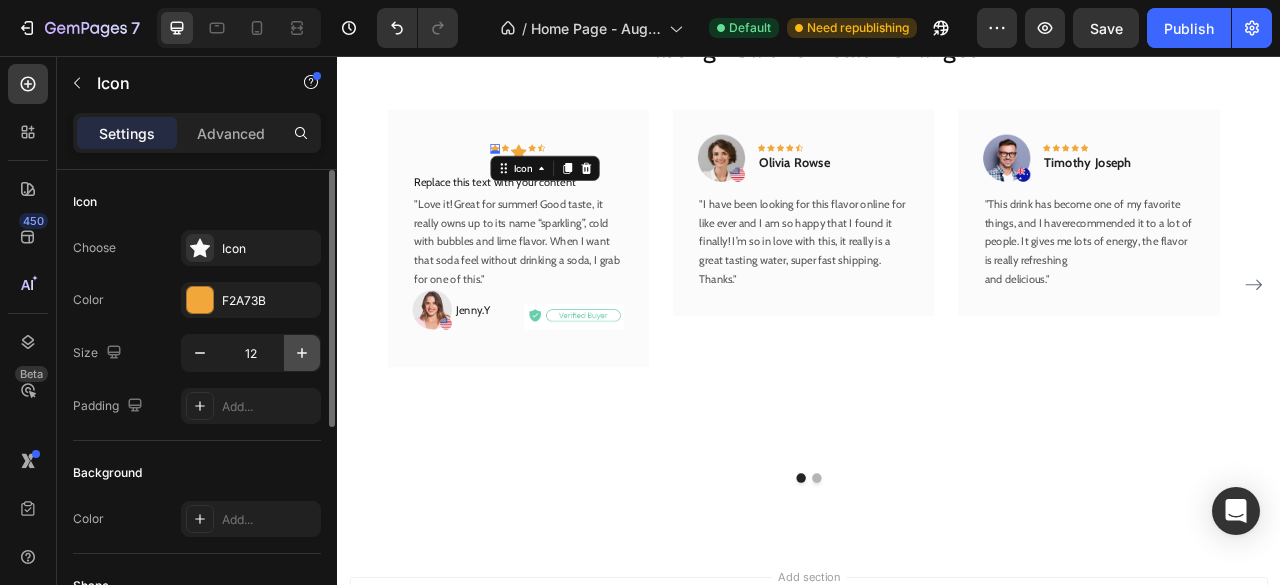 click 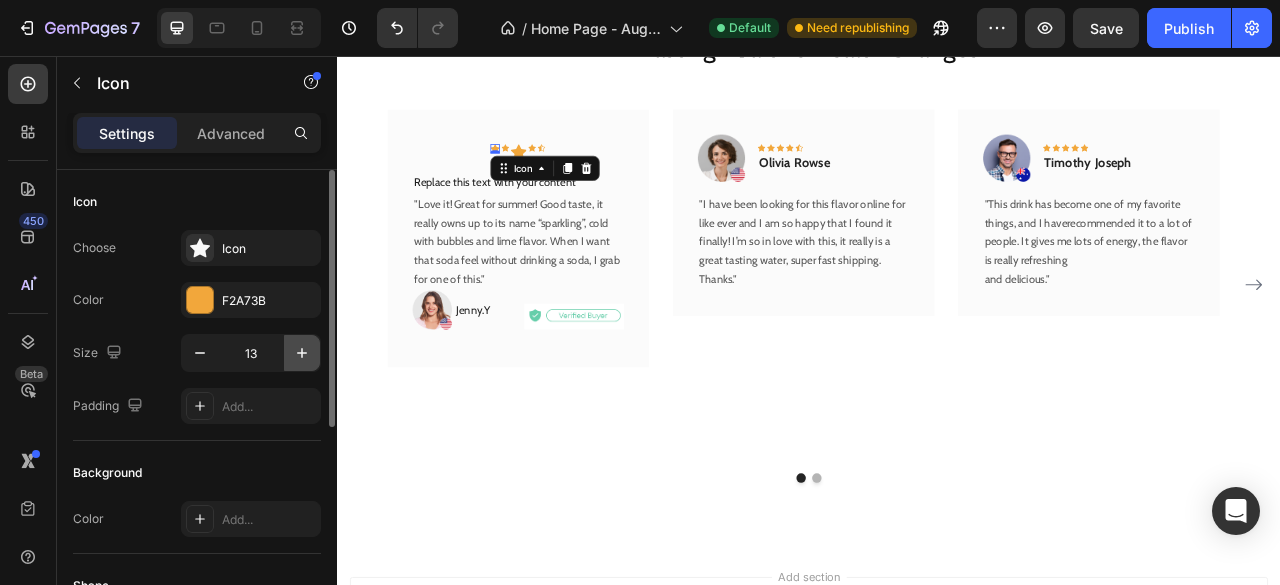 click 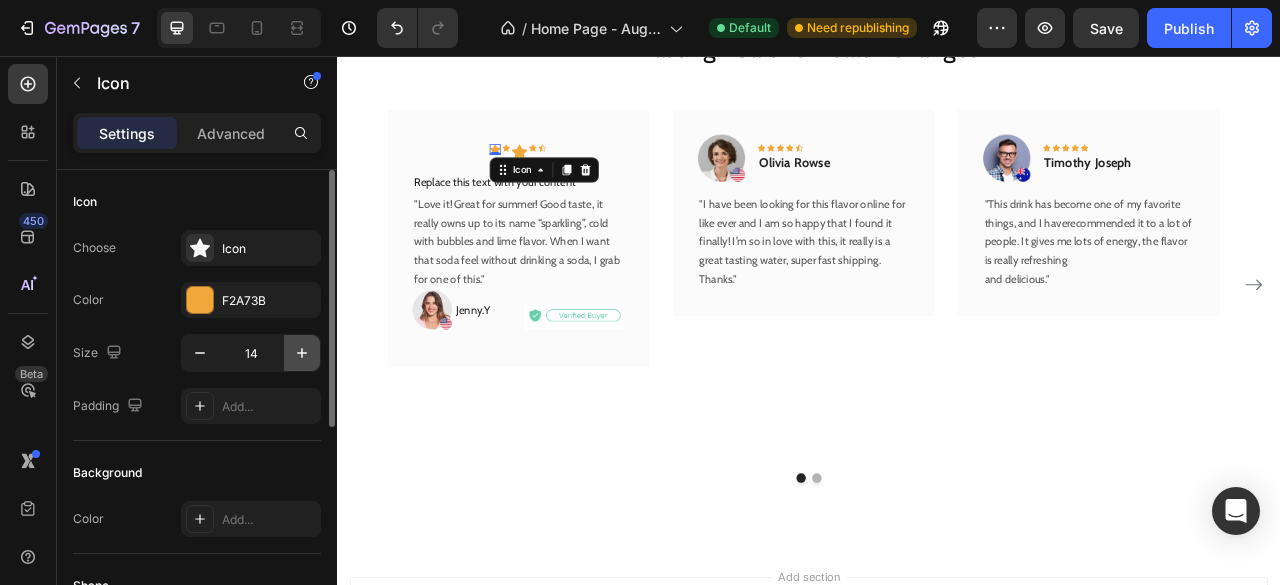 click 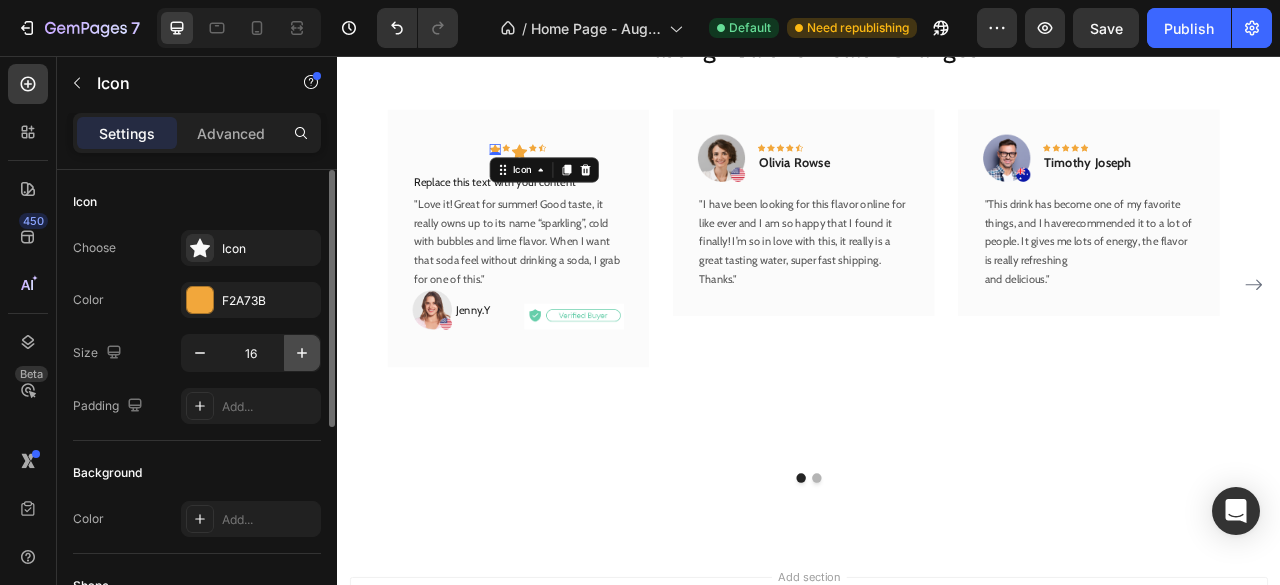 click 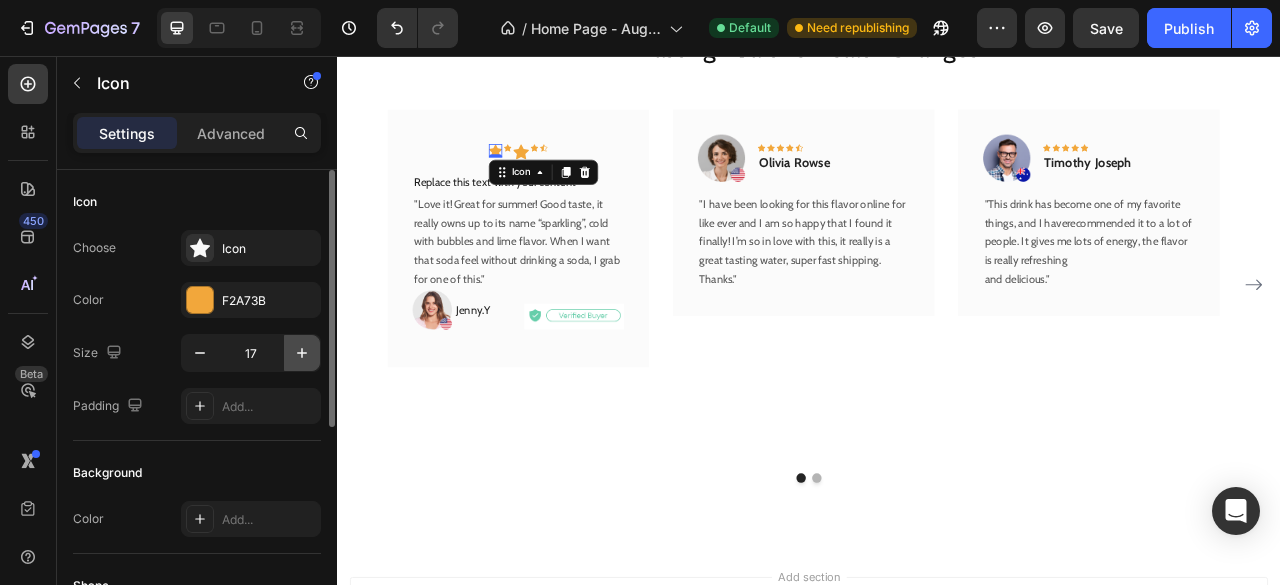 click 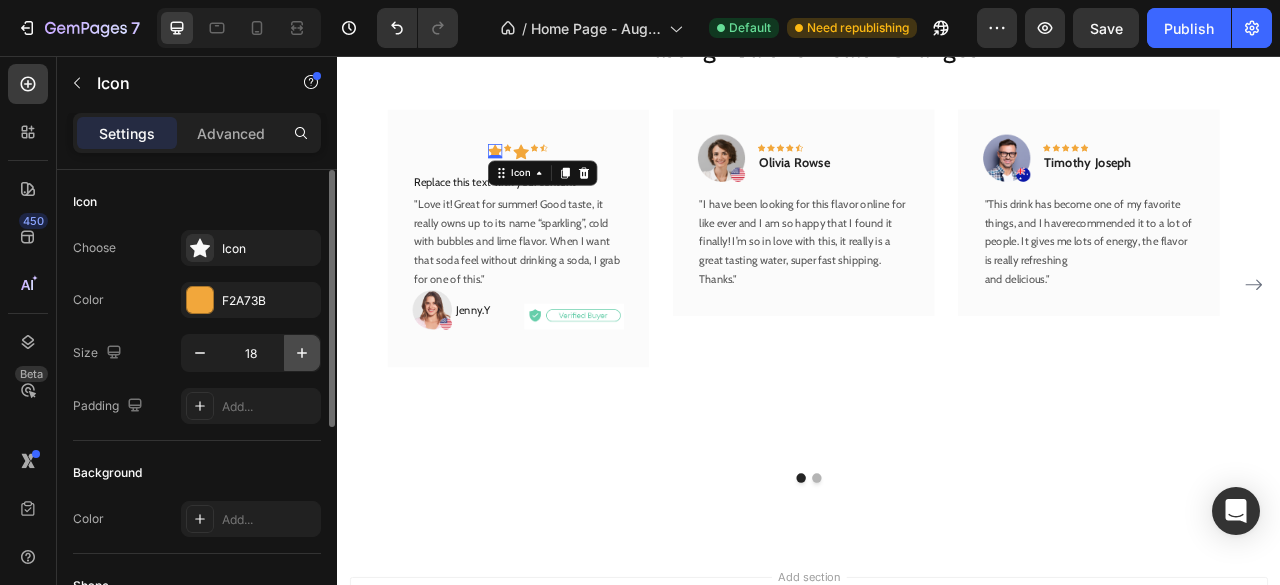 click 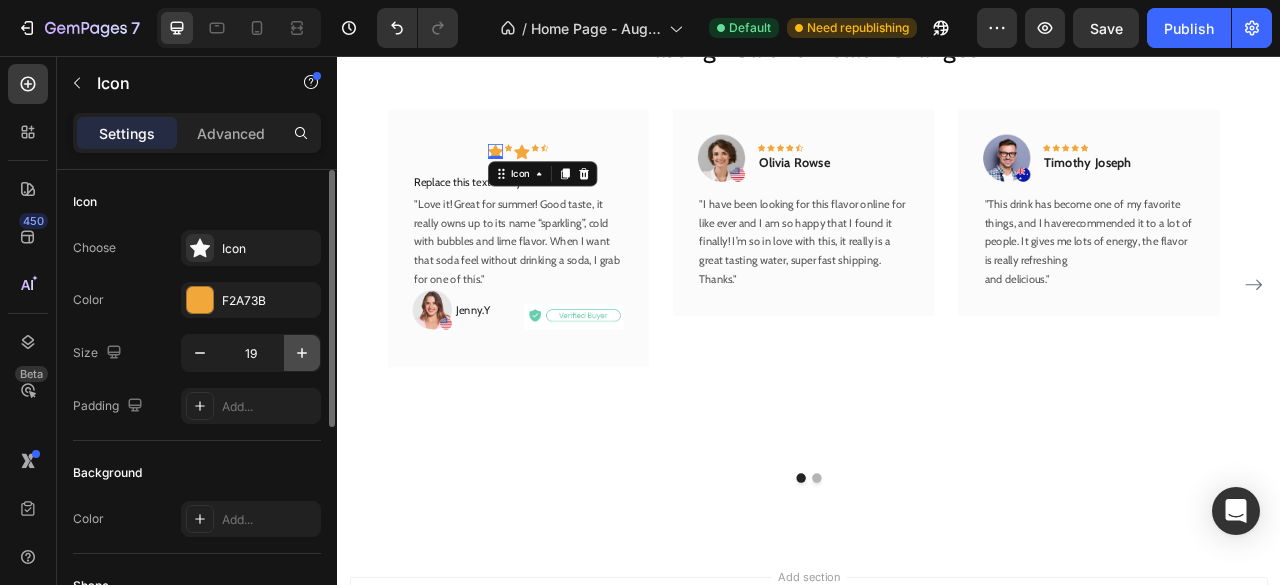 click 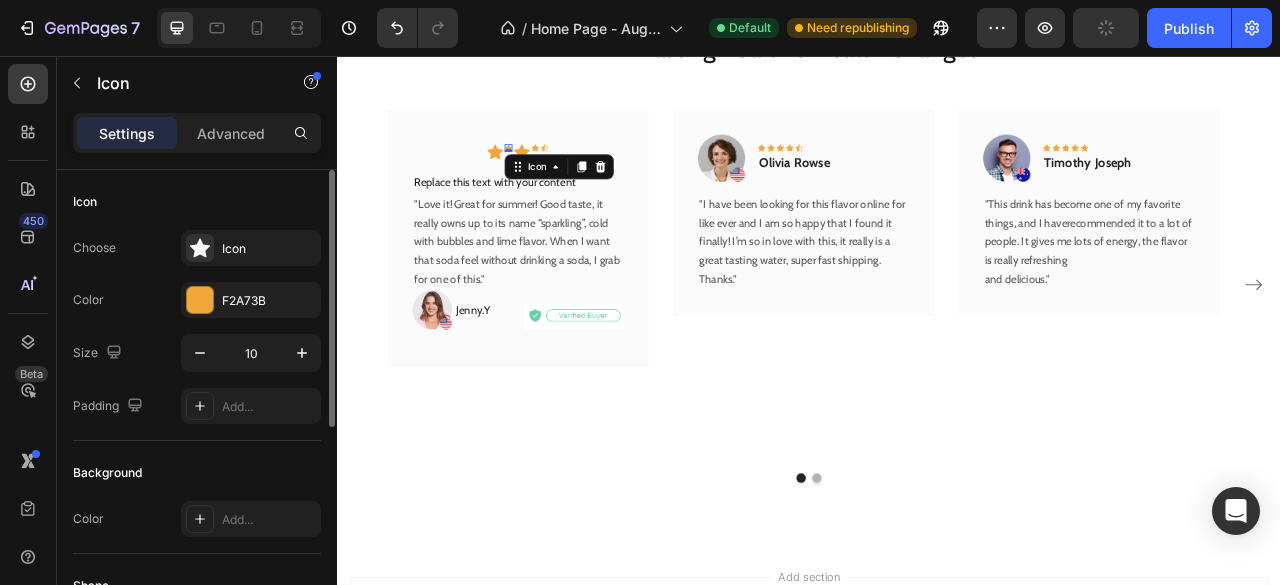 click on "Icon   0" at bounding box center [554, 173] 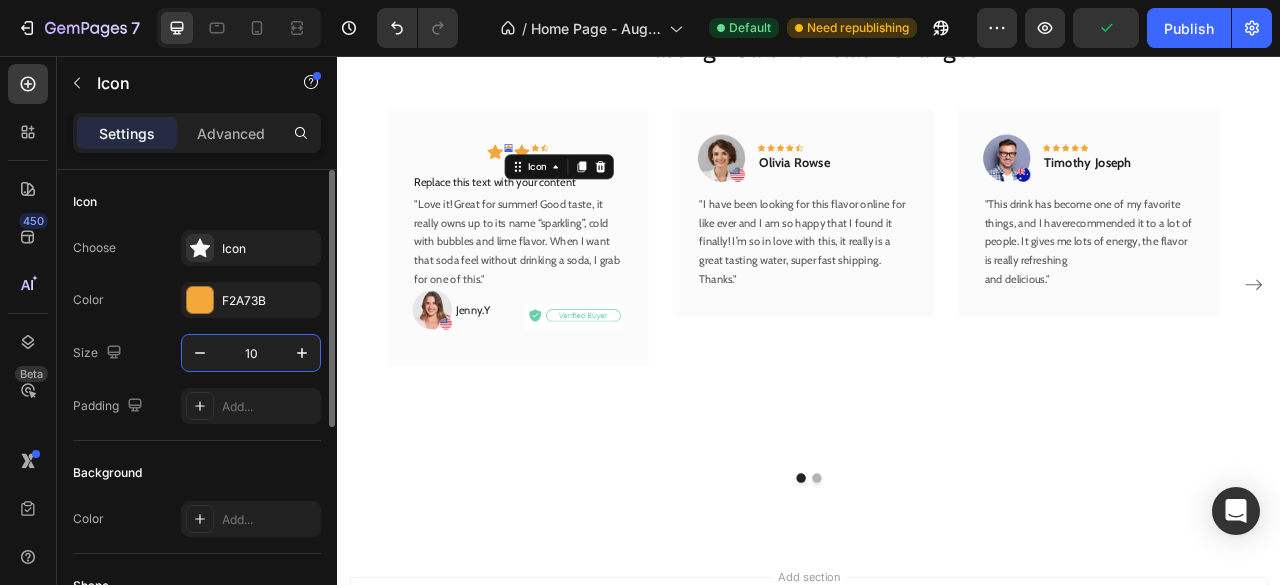 click on "10" at bounding box center (251, 353) 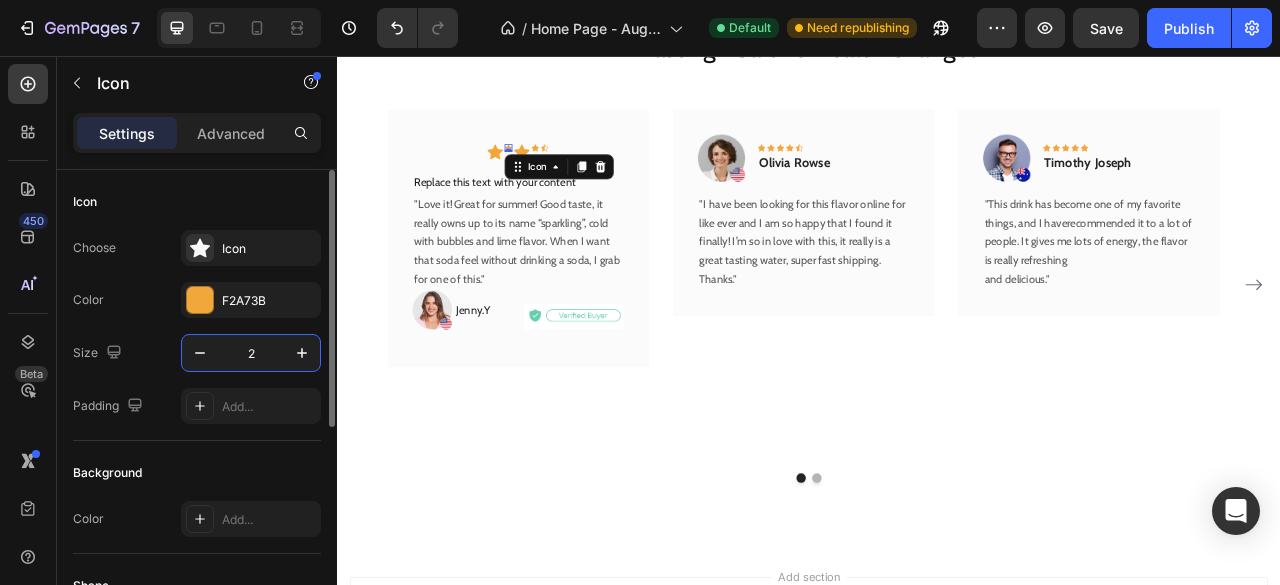 type on "20" 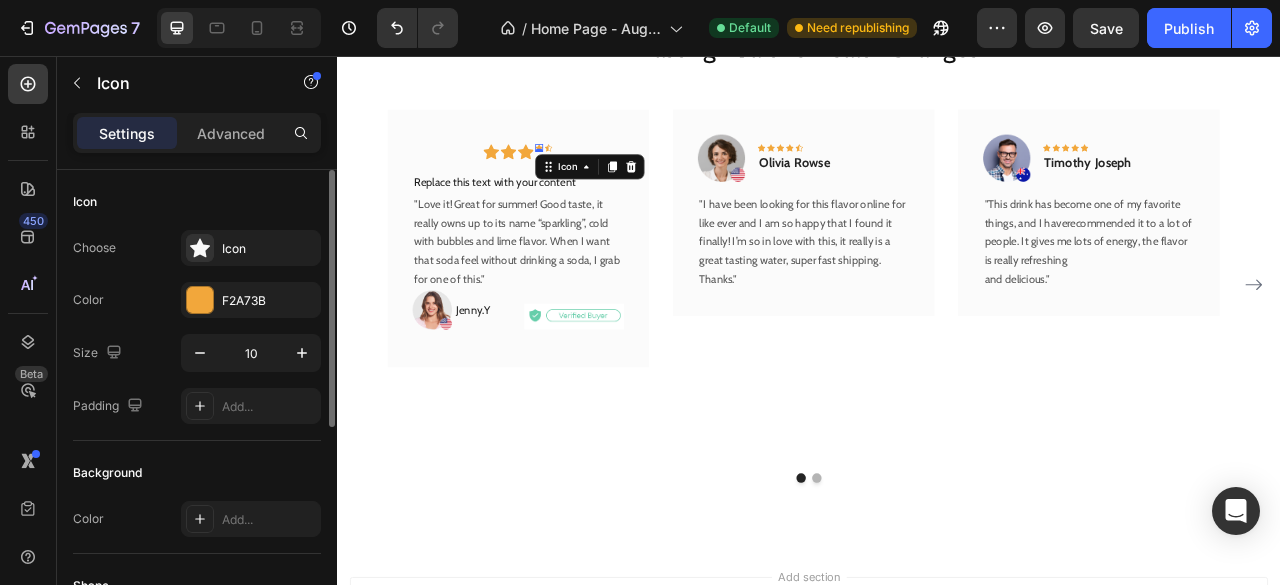 click 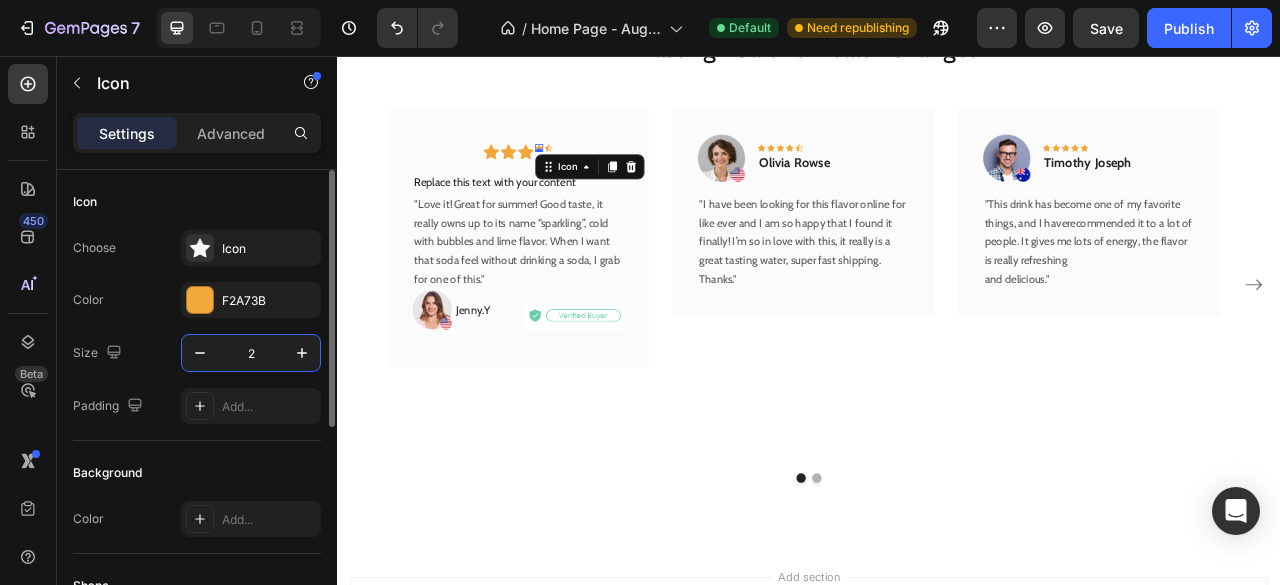click on "2" at bounding box center (251, 353) 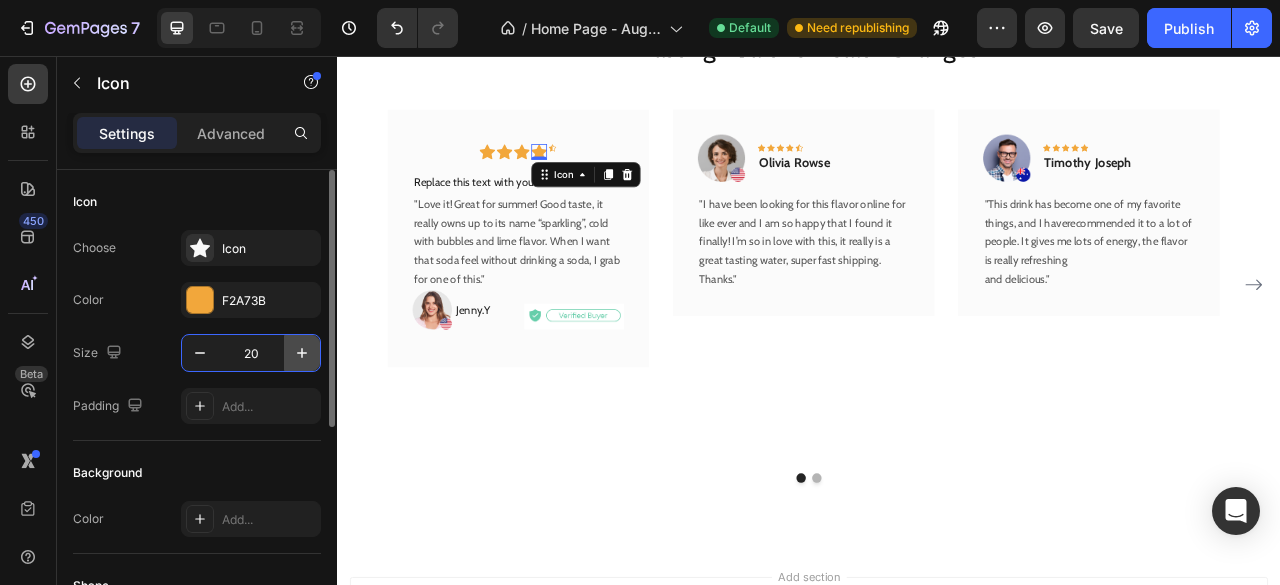 type on "20" 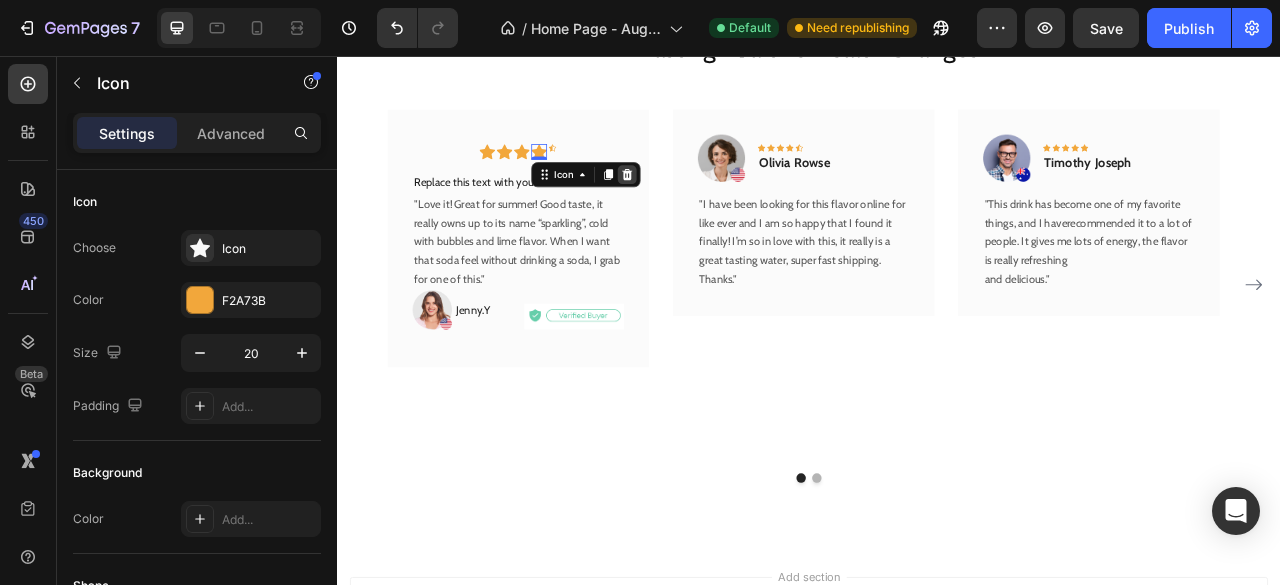 click 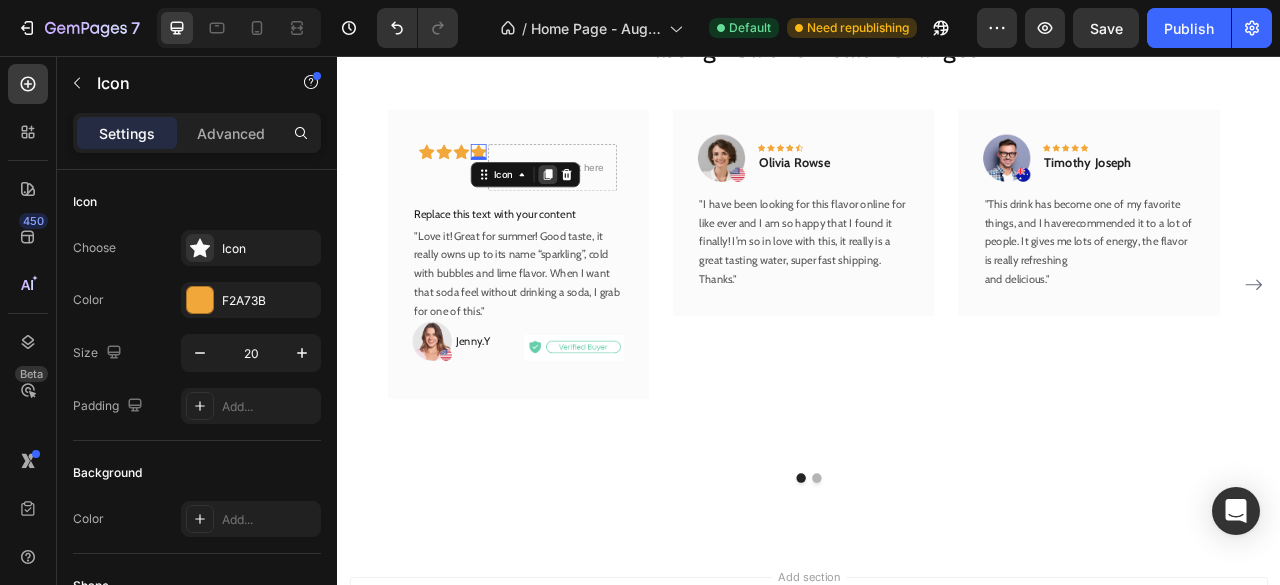 click 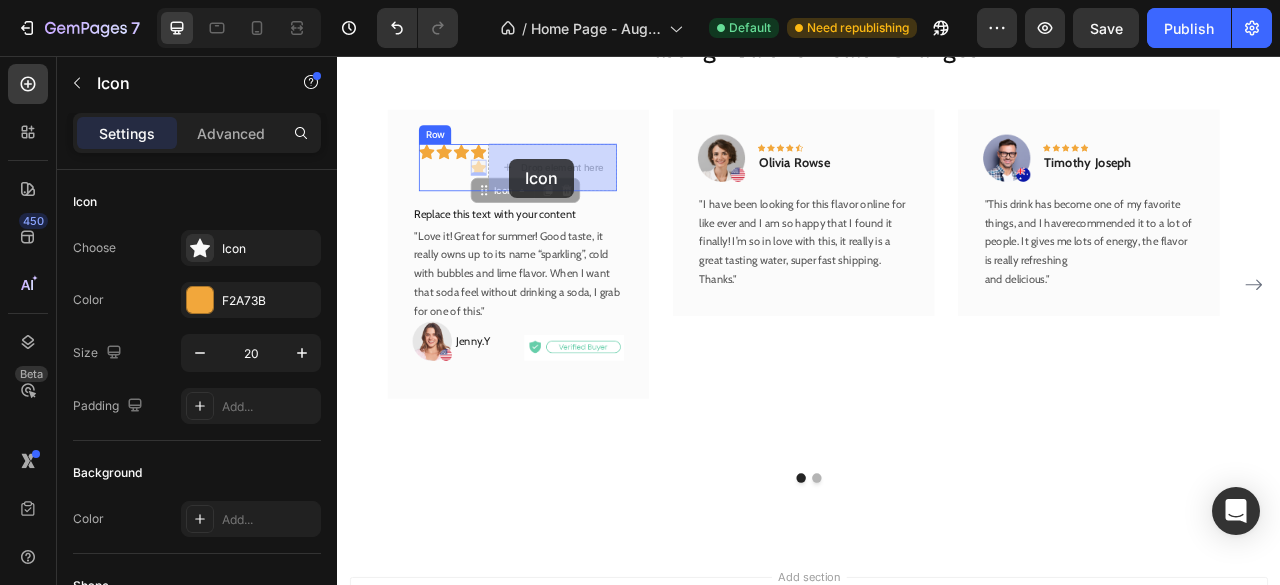 drag, startPoint x: 517, startPoint y: 193, endPoint x: 558, endPoint y: 187, distance: 41.4367 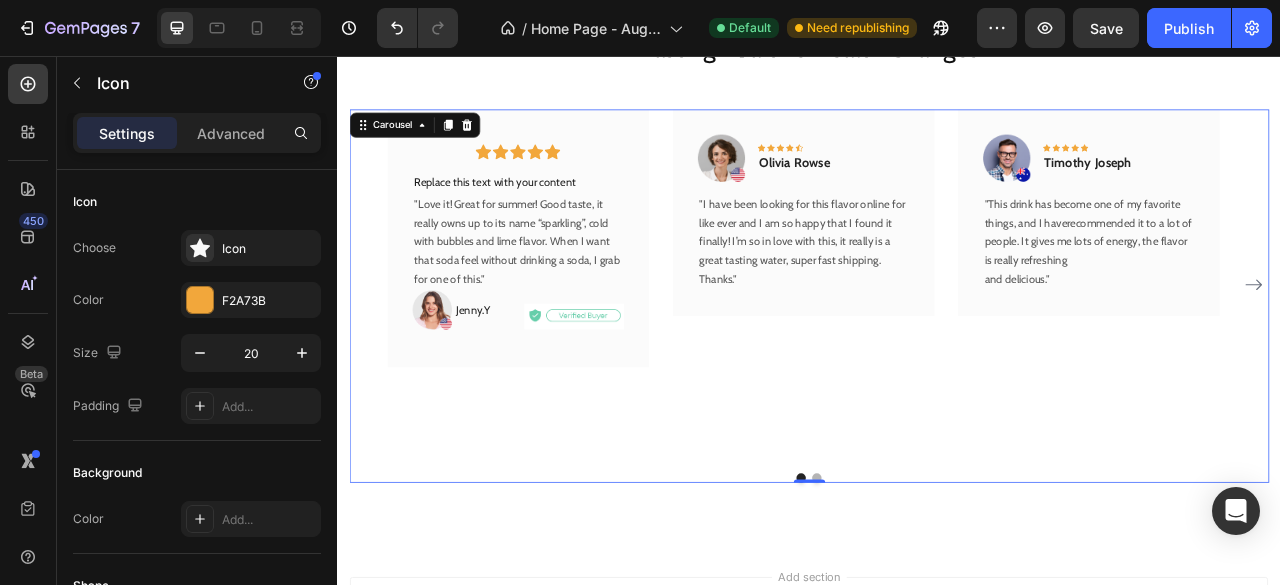click on "Icon
Icon
Icon
Icon
Icon Row Row Replace this text with your content Text Block "Love it! Great for summer! Good taste, it really owns up to its name “sparkling”, cold with bubbles and lime flavor. When I want that soda feel without drinking a soda, I grab for one of this." Text block Image Jenny.Y Text Block Row Image Row Row" at bounding box center [566, 347] 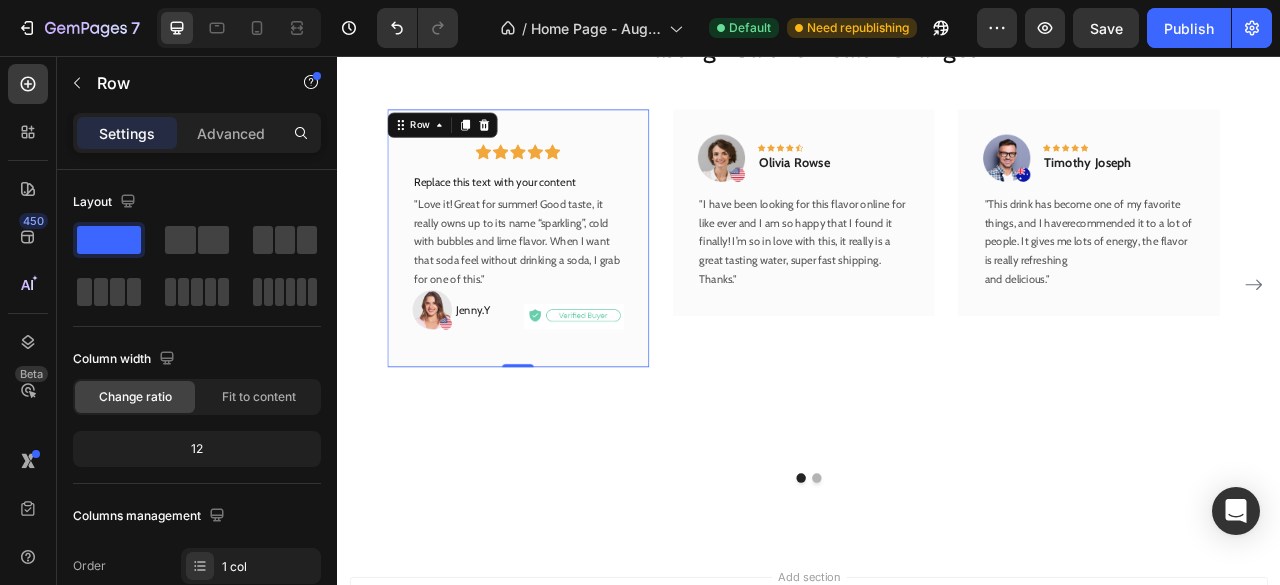 click on "Icon
Icon
Icon
Icon
Icon Row Row Replace this text with your content Text Block "Love it! Great for summer! Good taste, it really owns up to its name “sparkling”, cold with bubbles and lime flavor. When I want that soda feel without drinking a soda, I grab for one of this." Text block Image Jenny.Y Text Block Row Image Row Row   0" at bounding box center (566, 288) 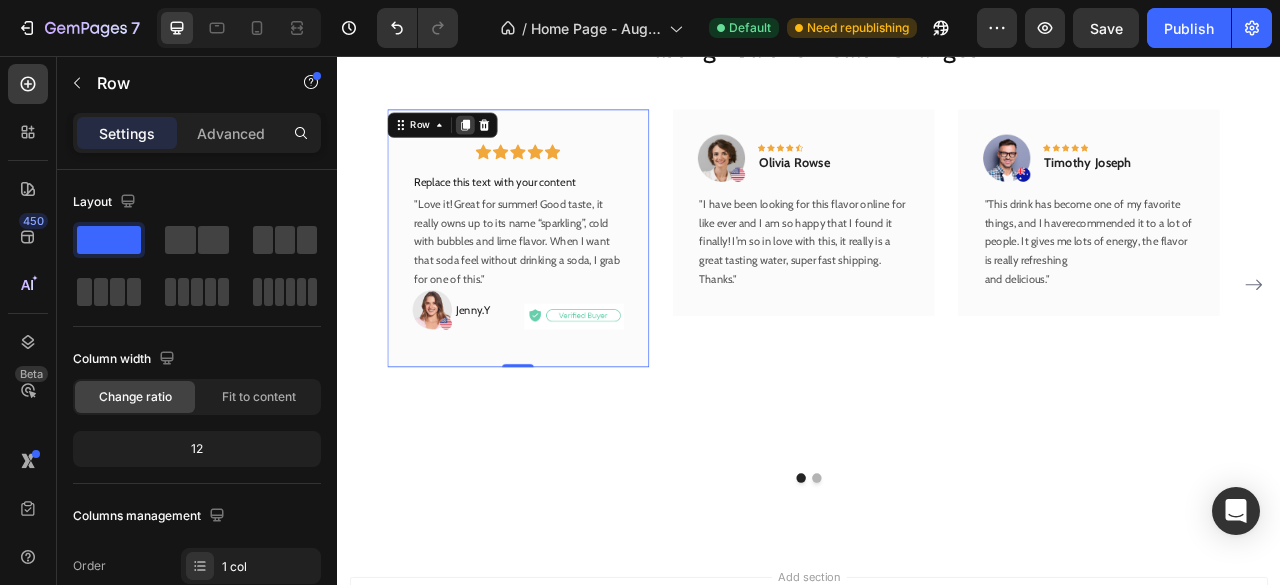 click 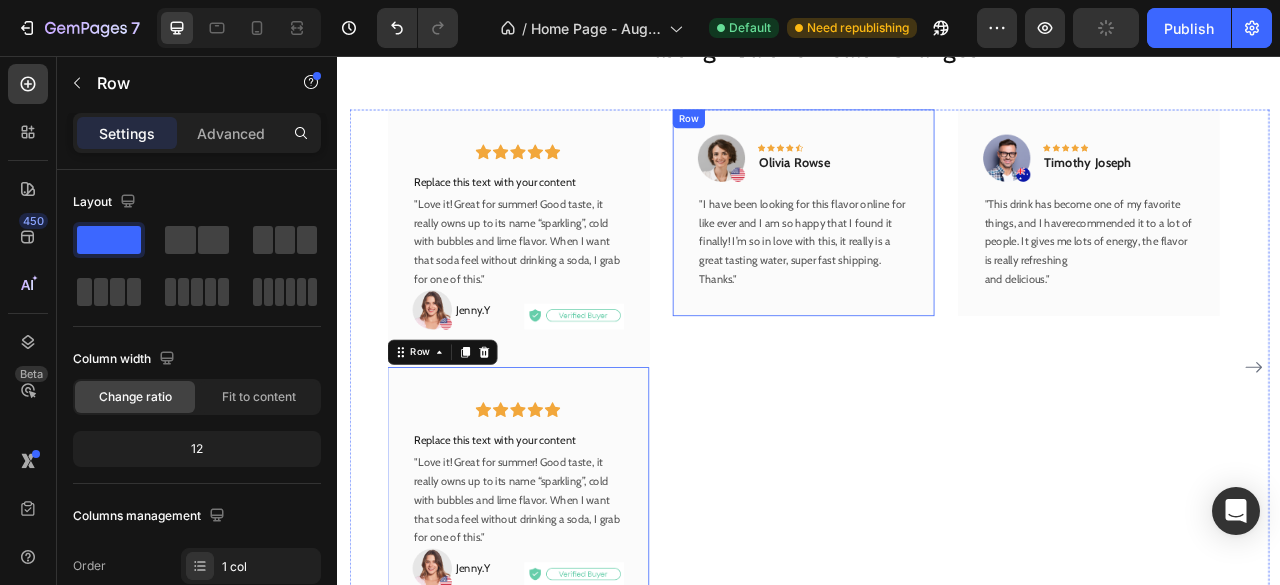 click on "Image
Icon
Icon
Icon
Icon
Icon Row Olivia Rowse Text block Row "I have been looking for this flavor online for like ever and I am so happy that I found it finally! I’m so in love with this, it really is a great tasting water, super fast shipping.  Thanks." Text block Row" at bounding box center (929, 255) 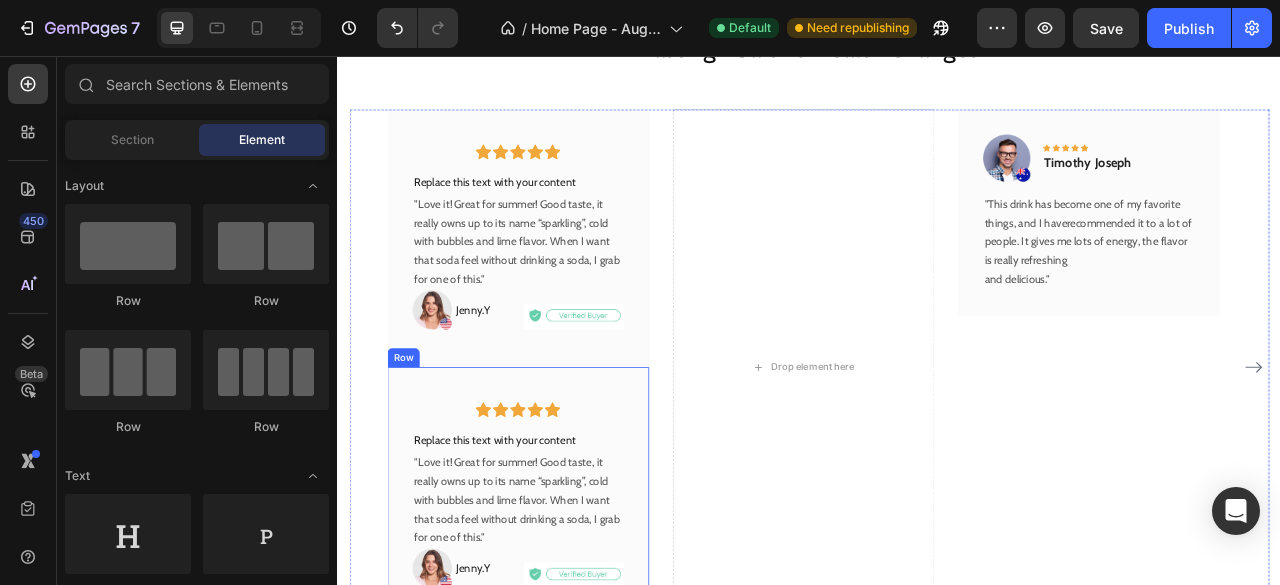 click on "Icon
Icon
Icon
Icon
Icon Row Row Replace this text with your content Text Block "Love it! Great for summer! Good taste, it really owns up to its name “sparkling”, cold with bubbles and lime flavor. When I want that soda feel without drinking a soda, I grab for one of this." Text block Image Jenny.Y Text Block Row Image Row Row" at bounding box center (566, 616) 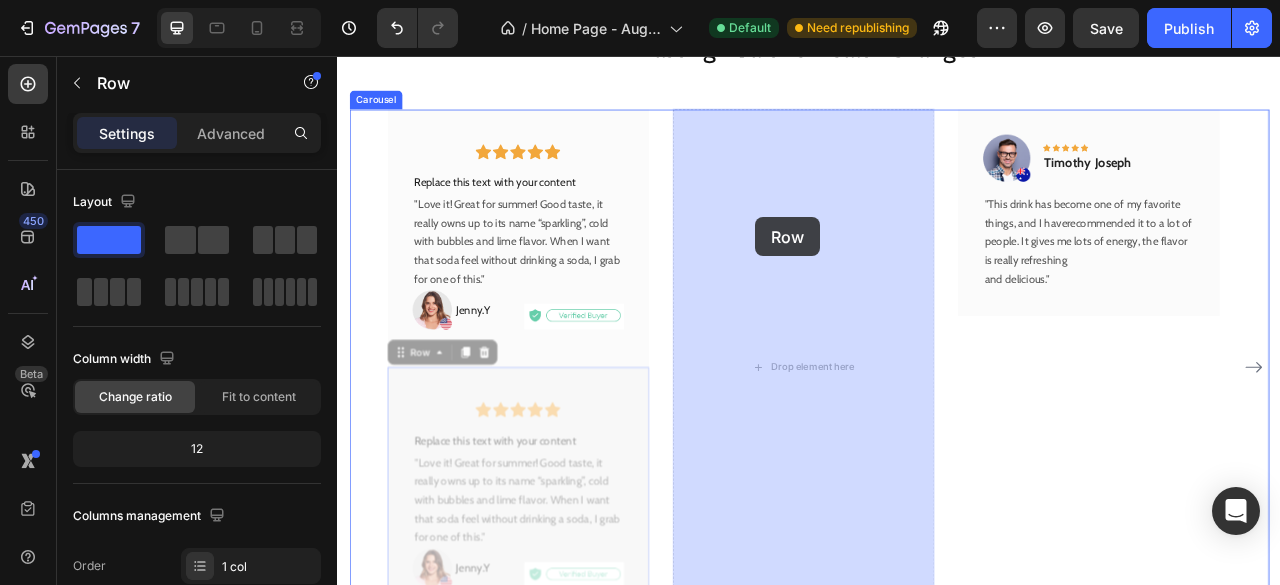 drag, startPoint x: 417, startPoint y: 434, endPoint x: 869, endPoint y: 261, distance: 483.97623 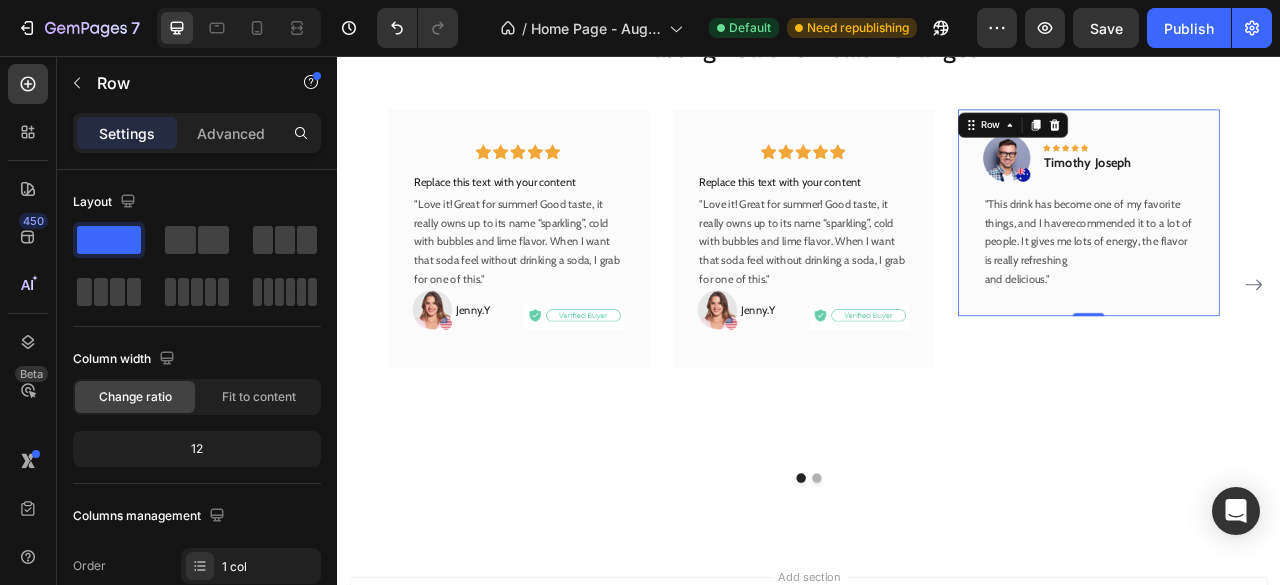 click on "Image
Icon
Icon
Icon
Icon
Icon Row Timothy Joseph Text block Row "This drink has become one of my favorite things, and I haverecommended it to a lot of people. It gives me lots of energy, the flavor is really refreshing  and delicious." Text block Row   0" at bounding box center [1292, 255] 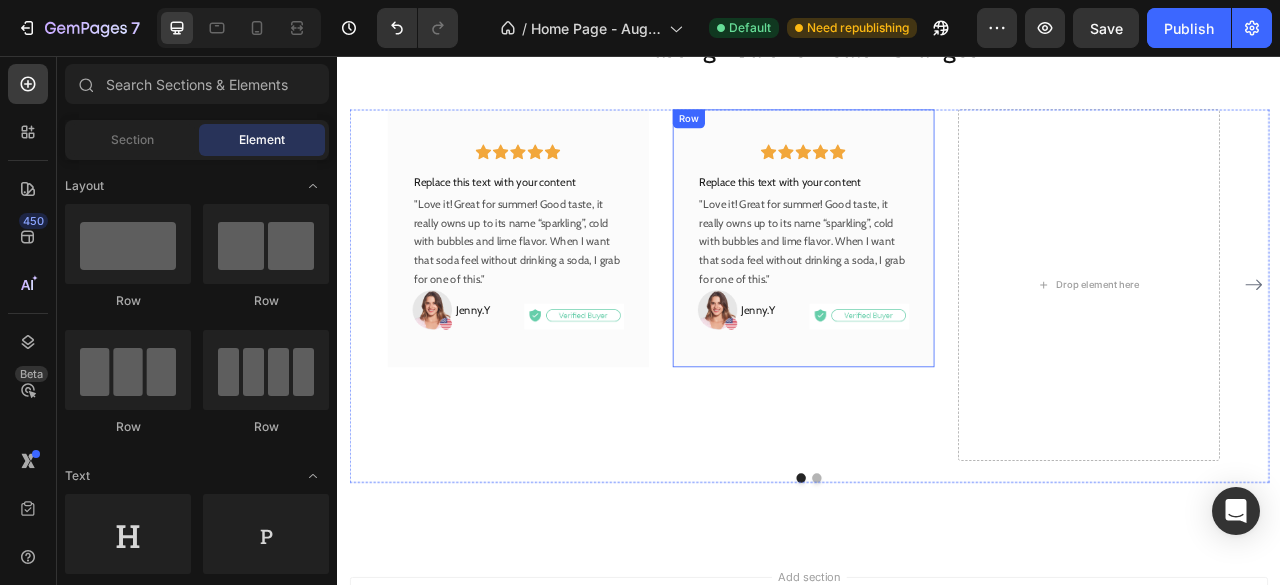 click on "Icon
Icon
Icon
Icon
Icon Row Row Replace this text with your content Text Block "Love it! Great for summer! Good taste, it really owns up to its name “sparkling”, cold with bubbles and lime flavor. When I want that soda feel without drinking a soda, I grab for one of this." Text block Image Jenny.Y Text Block Row Image Row Row" at bounding box center (929, 288) 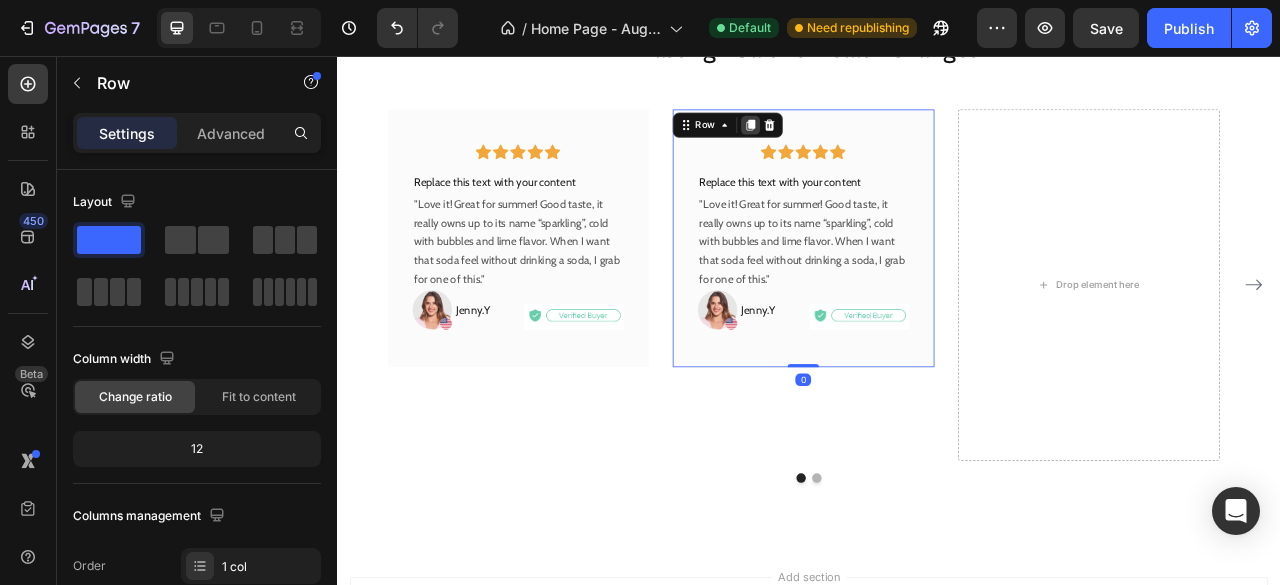 click 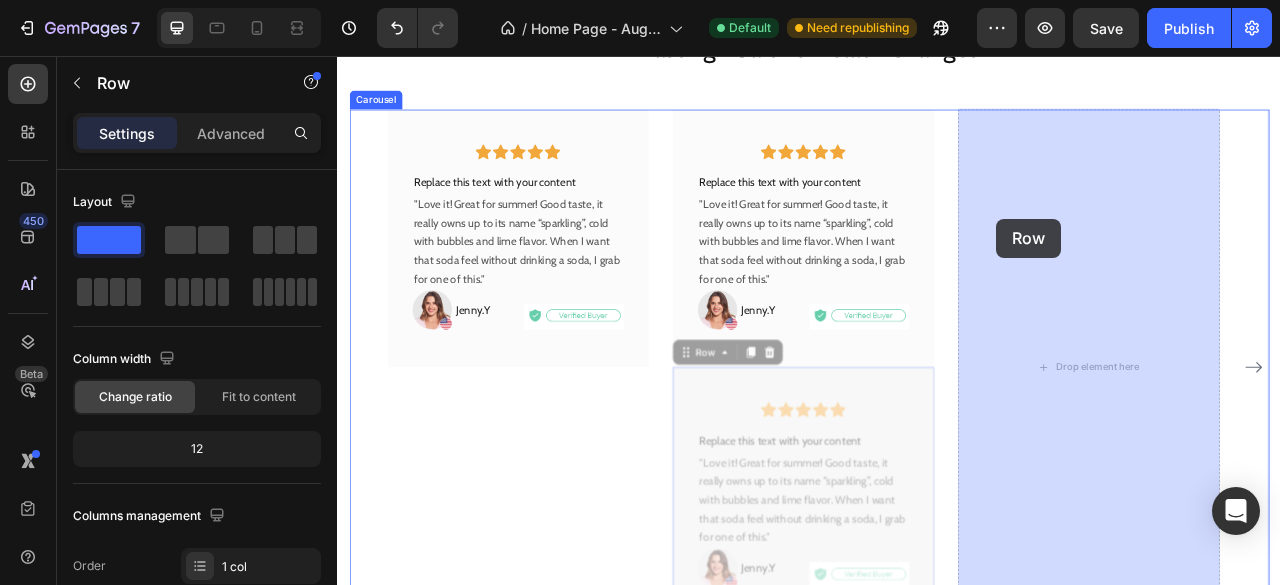 drag, startPoint x: 782, startPoint y: 425, endPoint x: 1177, endPoint y: 263, distance: 426.92975 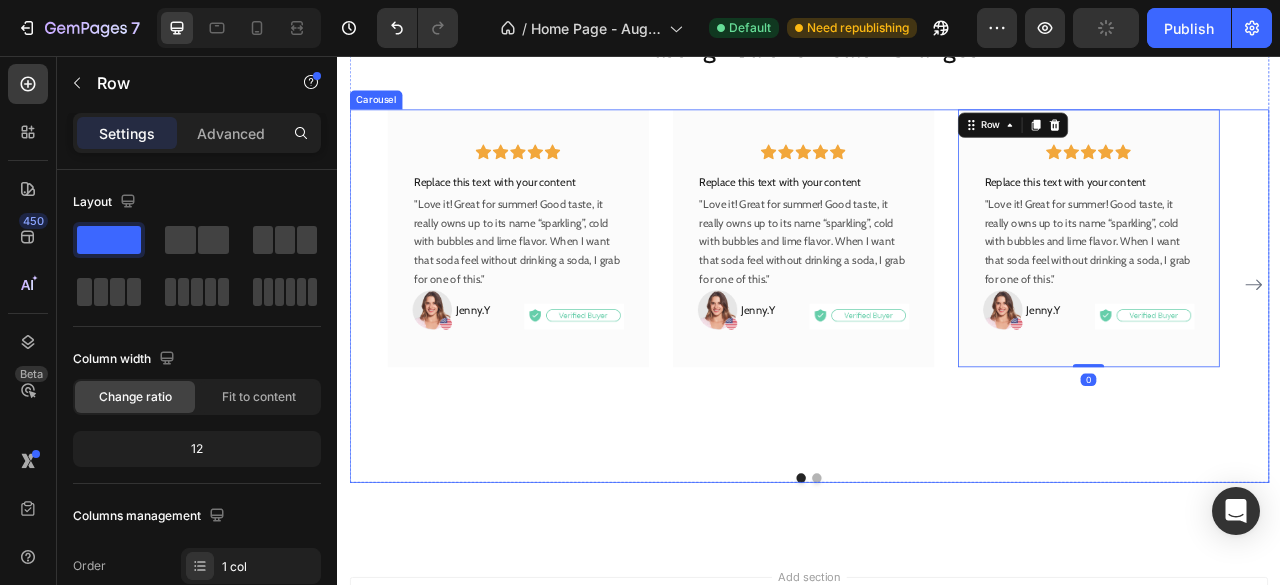 click on "Icon
Icon
Icon
Icon
Icon Row Row Replace this text with your content Text Block "Love it! Great for summer! Good taste, it really owns up to its name “sparkling”, cold with bubbles and lime flavor. When I want that soda feel without drinking a soda, I grab for one of this." Text block Image Jenny.Y Text Block Row Image Row Row" at bounding box center (566, 347) 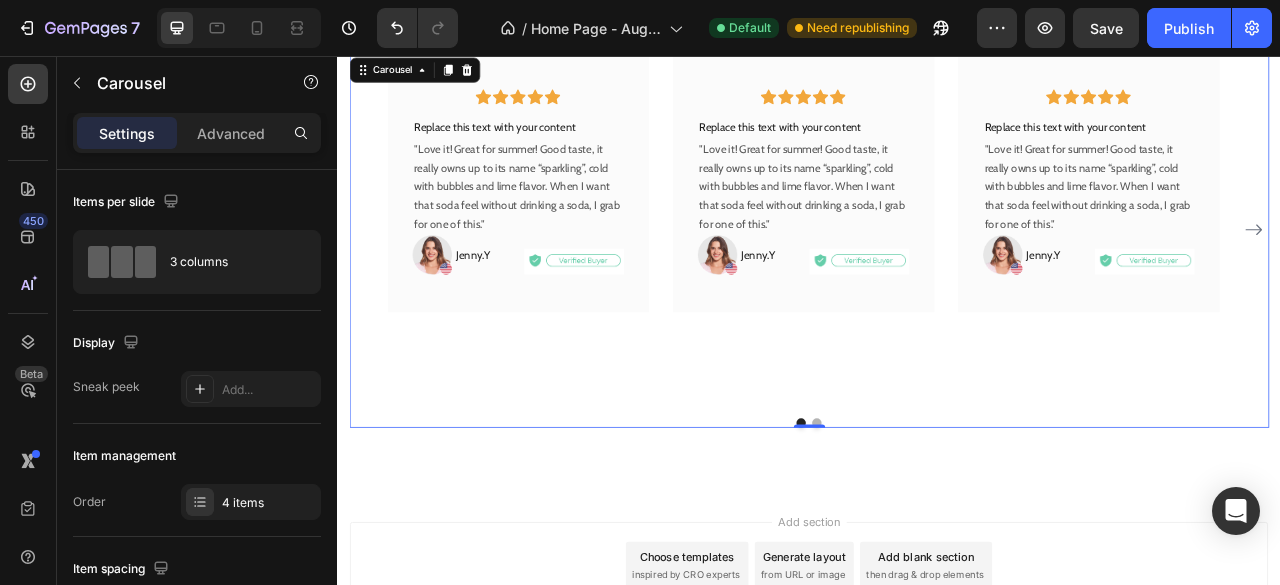 scroll, scrollTop: 2696, scrollLeft: 0, axis: vertical 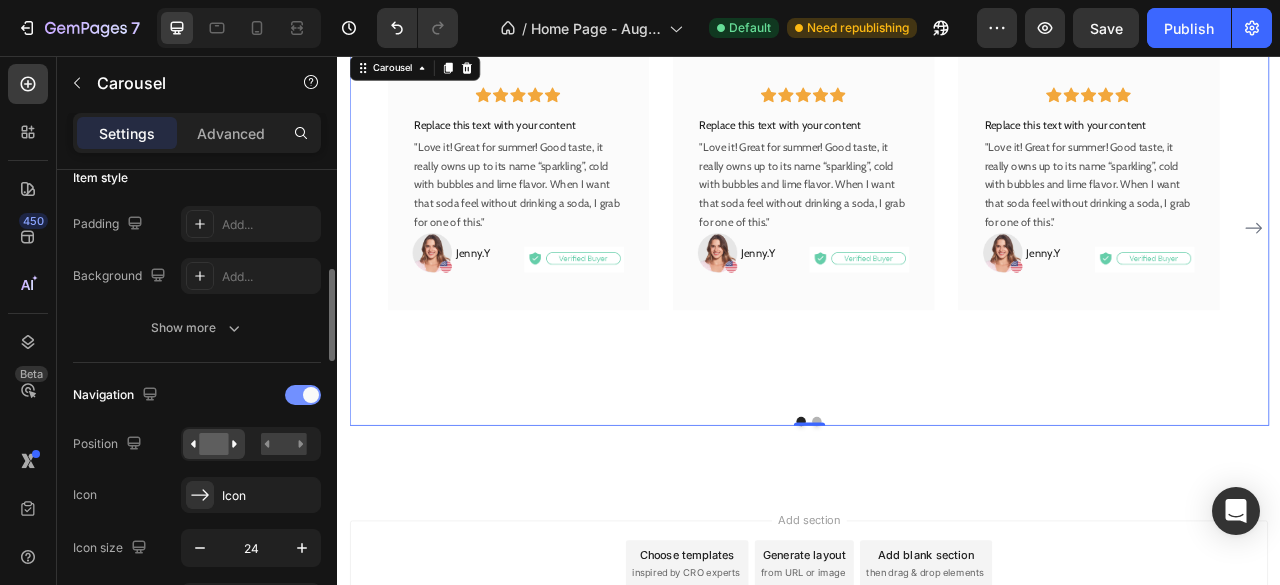 click at bounding box center (303, 395) 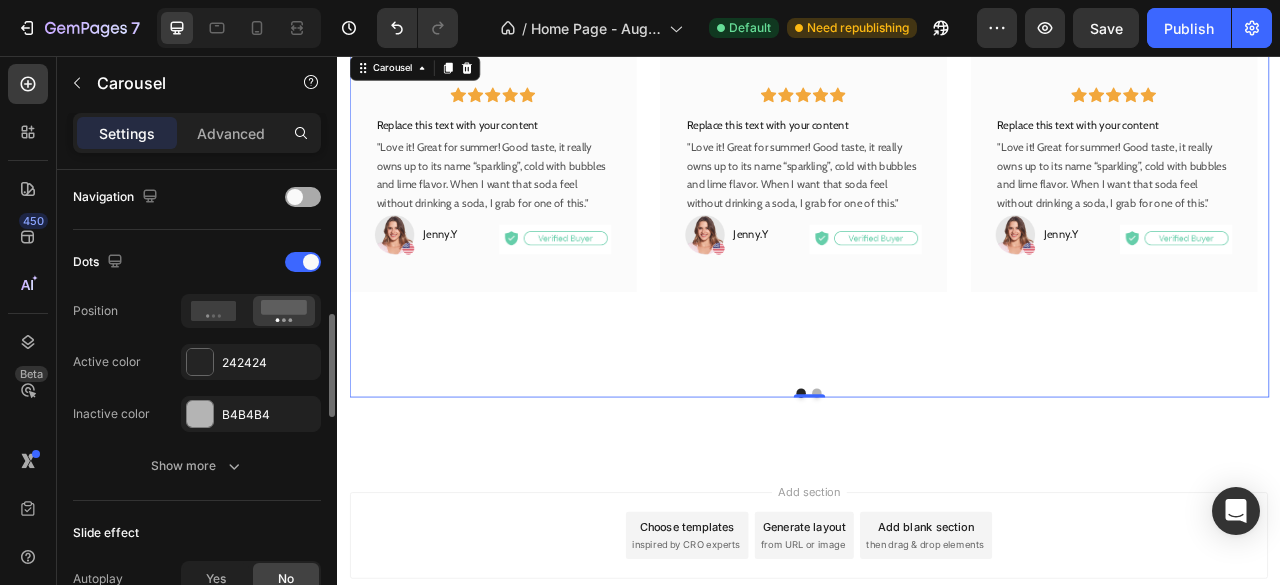 scroll, scrollTop: 710, scrollLeft: 0, axis: vertical 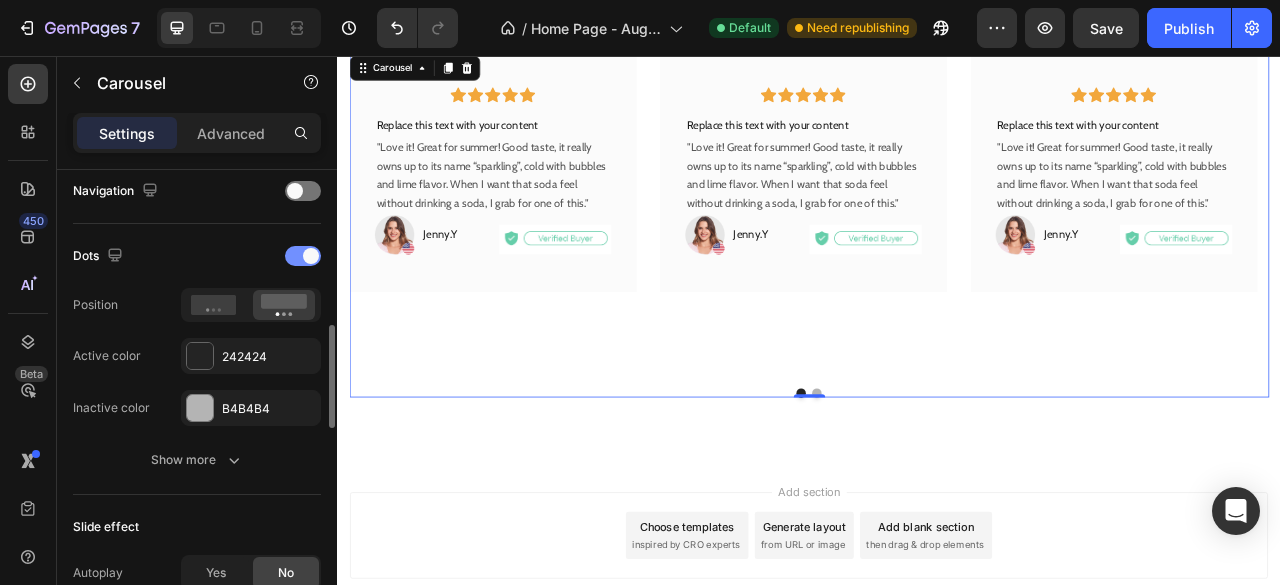 click at bounding box center [303, 256] 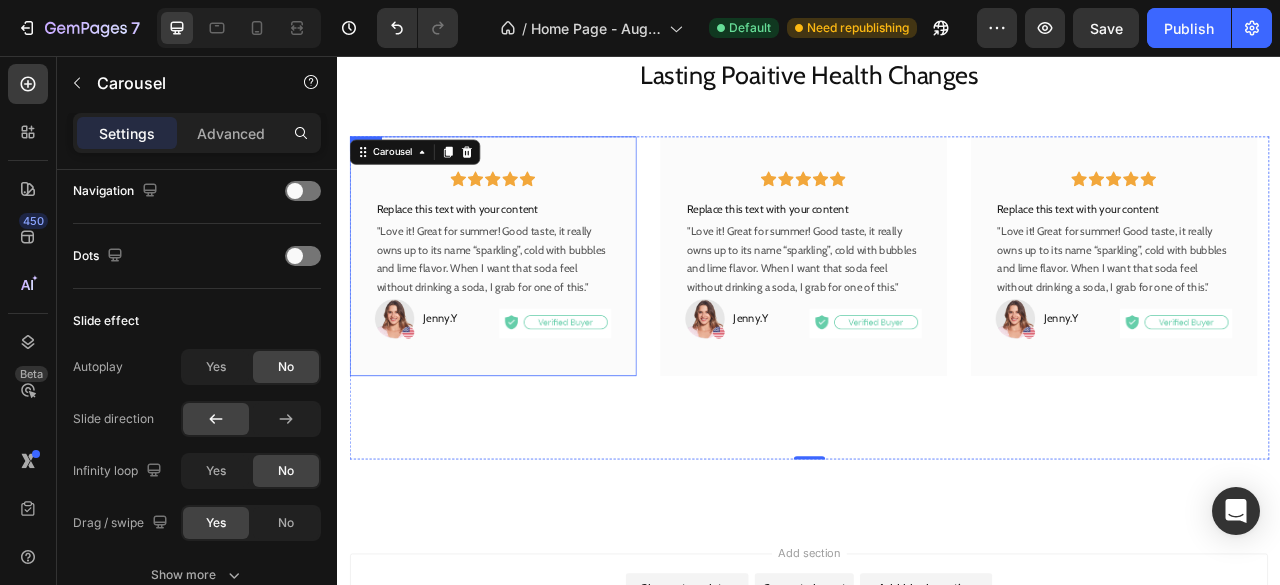 scroll, scrollTop: 2588, scrollLeft: 0, axis: vertical 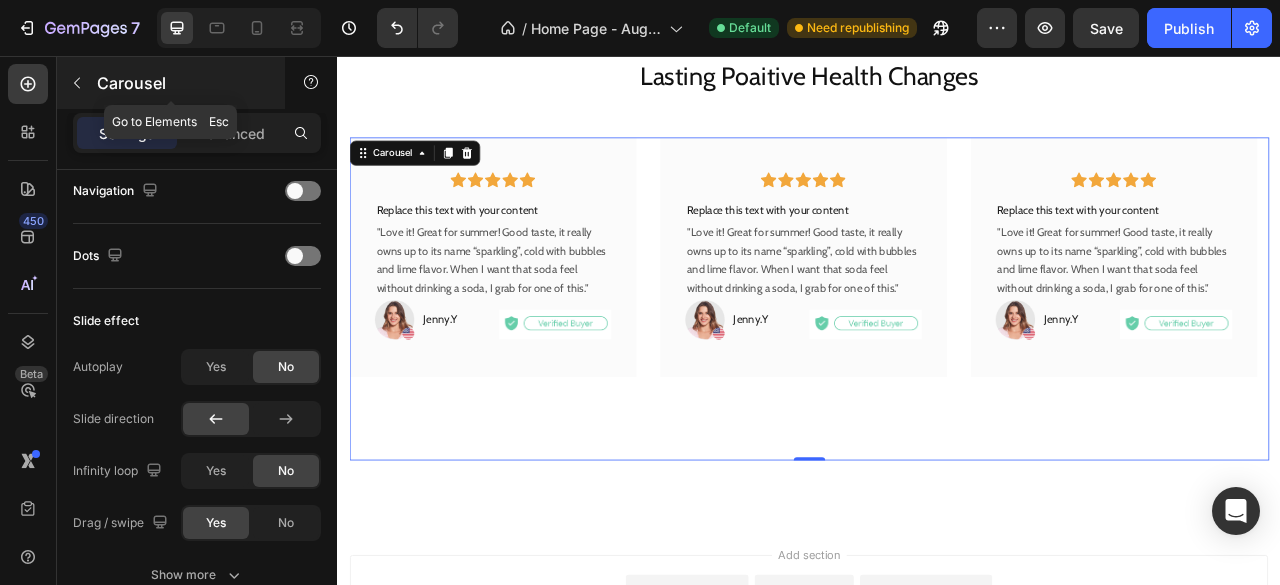 click 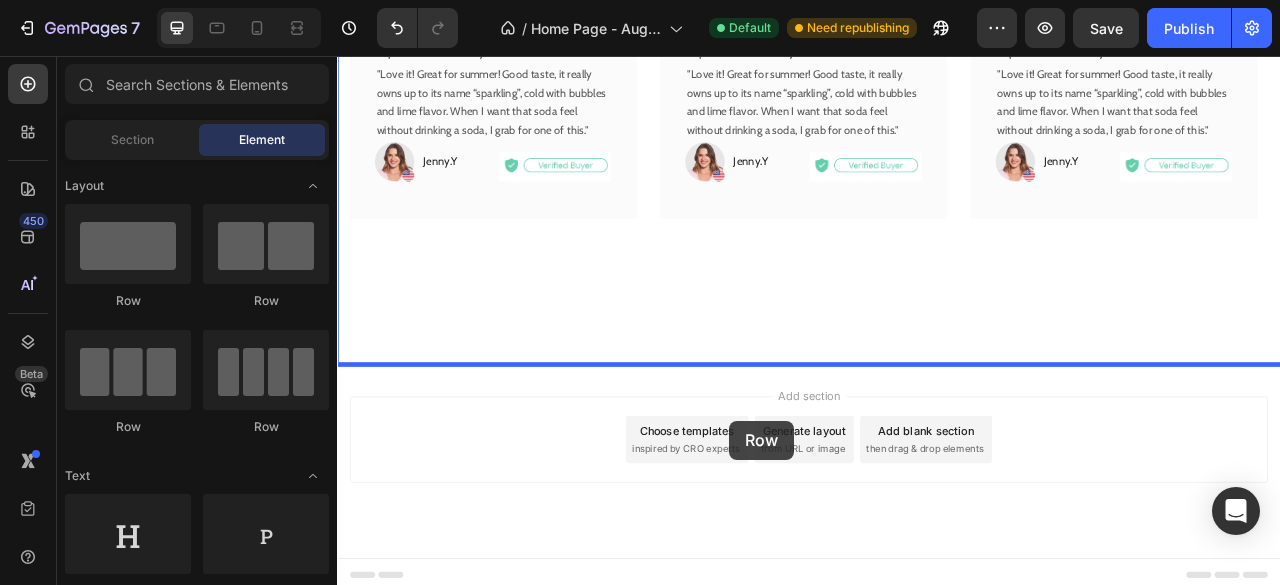 scroll, scrollTop: 2795, scrollLeft: 0, axis: vertical 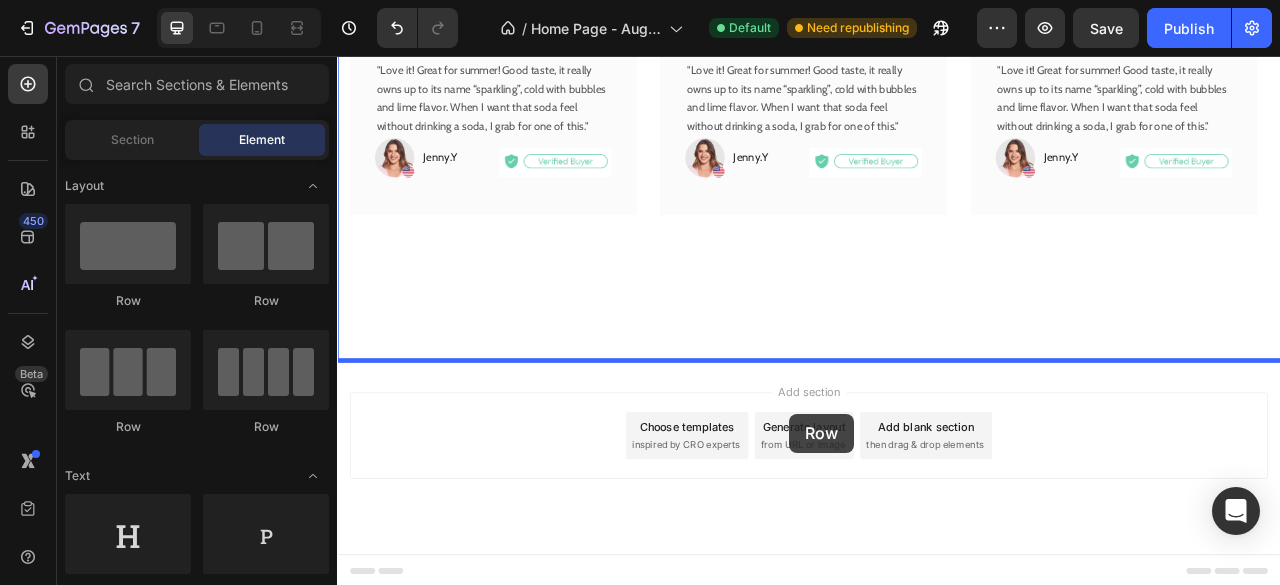 drag, startPoint x: 491, startPoint y: 291, endPoint x: 910, endPoint y: 511, distance: 473.24518 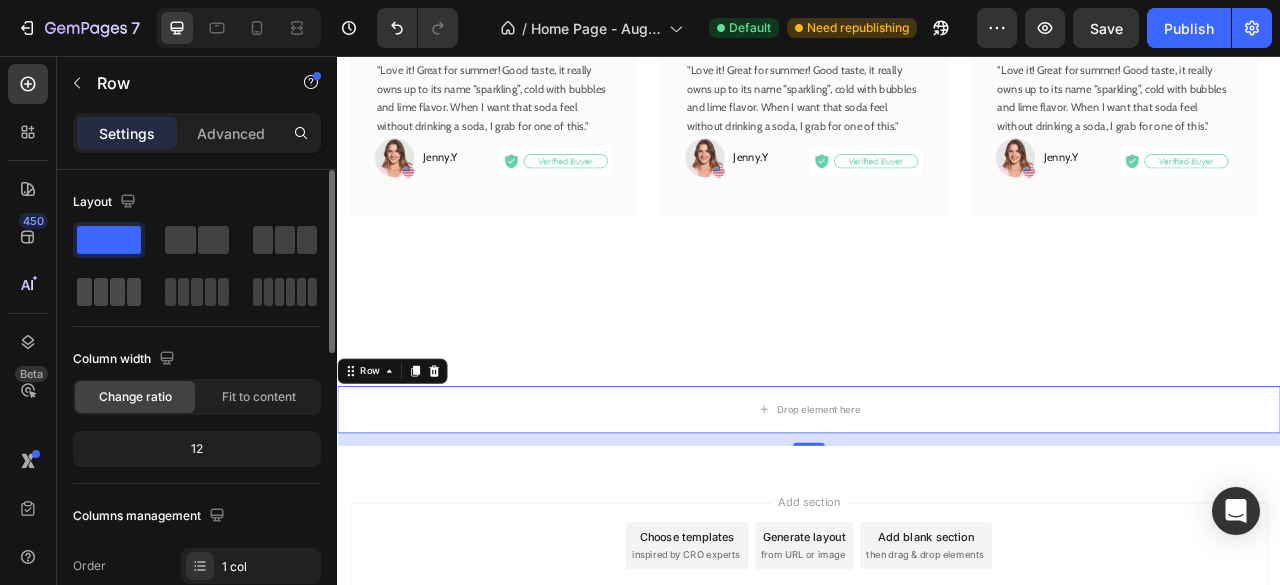 click 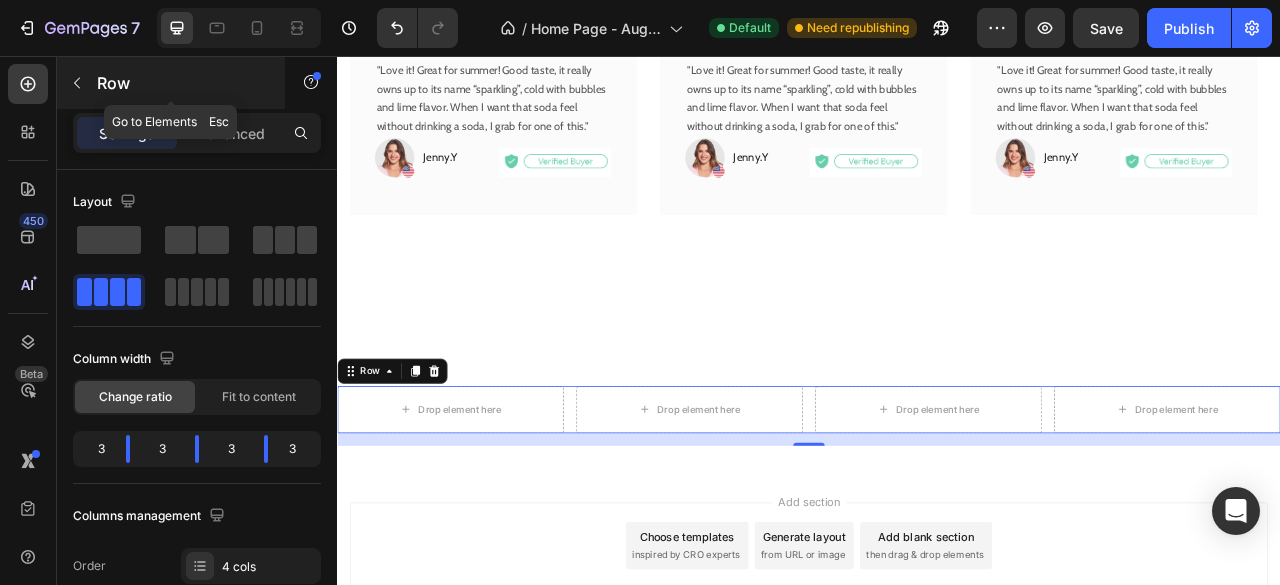 click 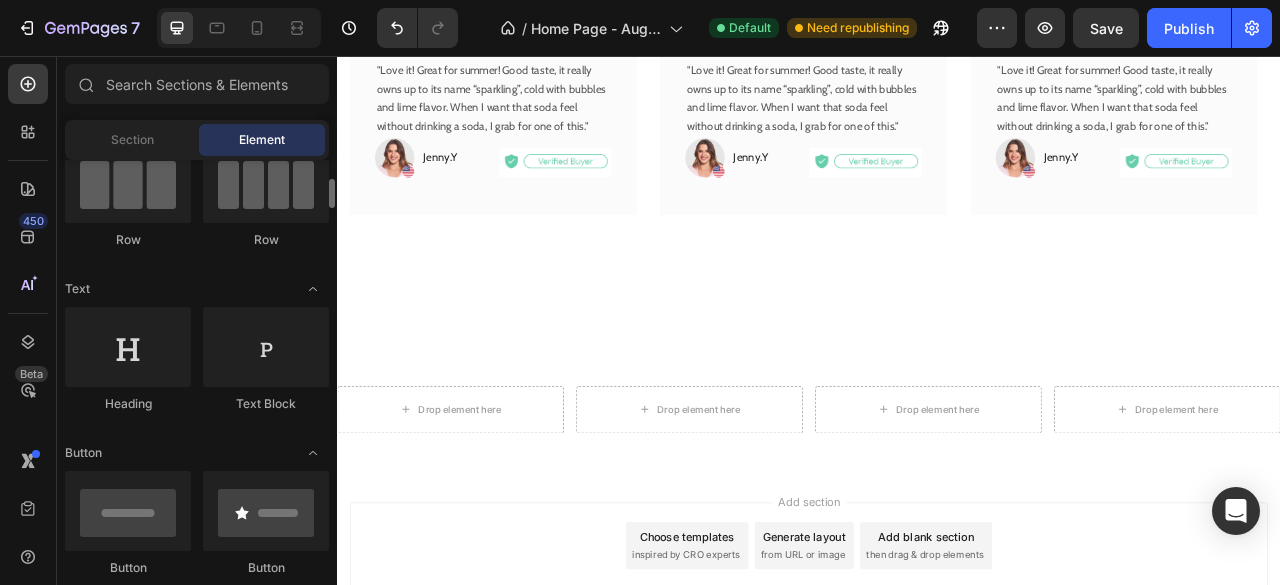 scroll, scrollTop: 202, scrollLeft: 0, axis: vertical 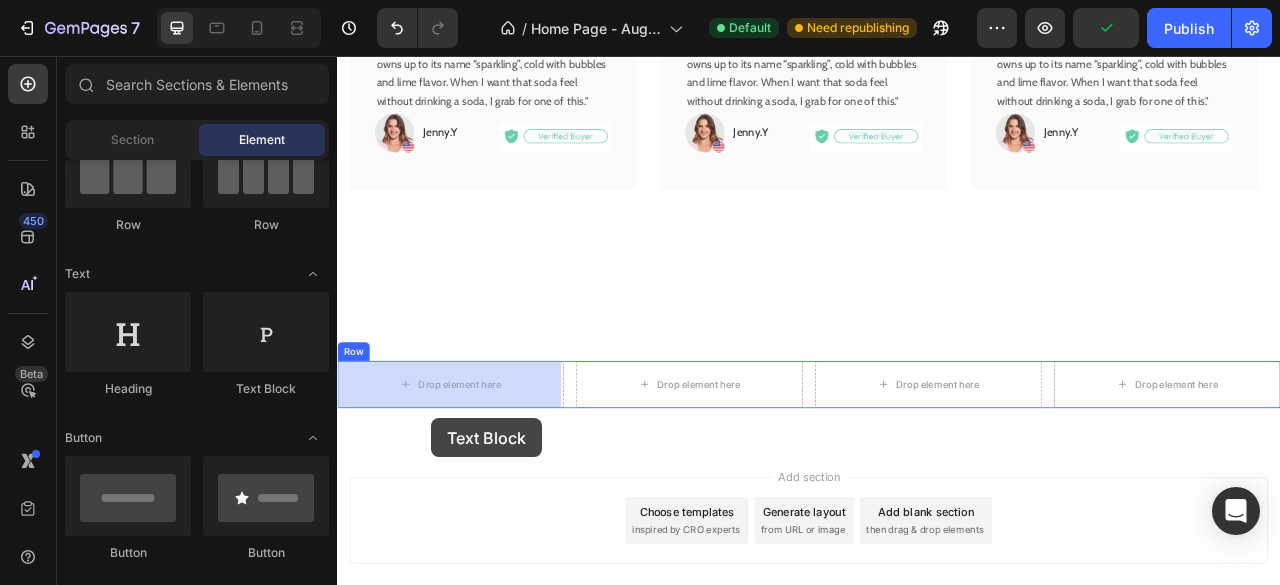 drag, startPoint x: 609, startPoint y: 377, endPoint x: 457, endPoint y: 517, distance: 206.64946 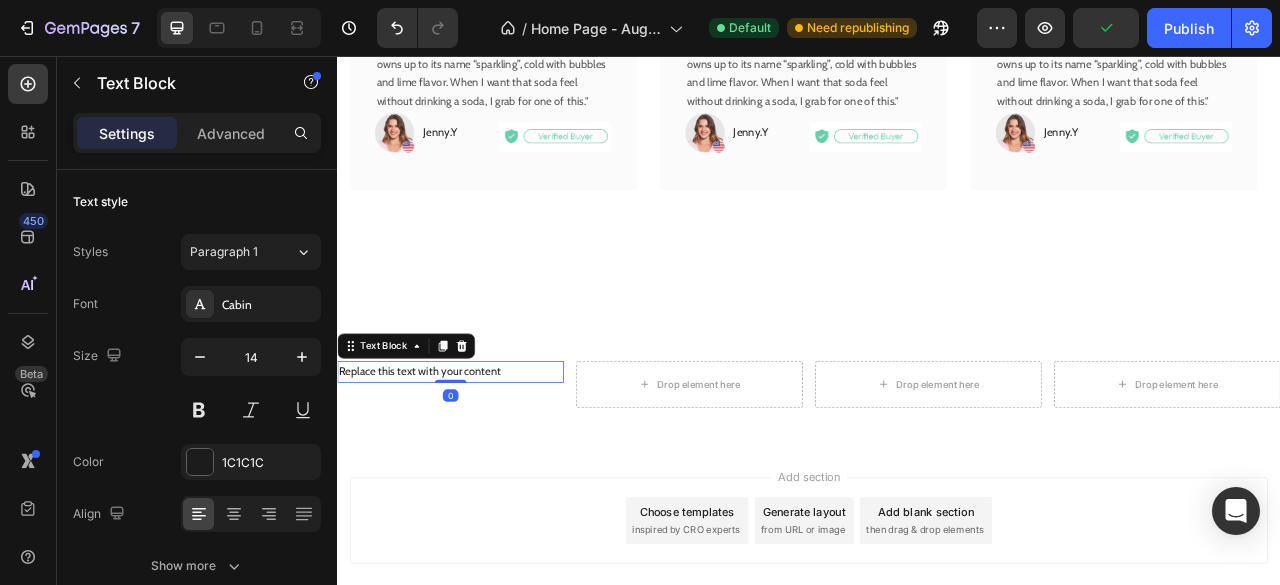 scroll, scrollTop: 2843, scrollLeft: 0, axis: vertical 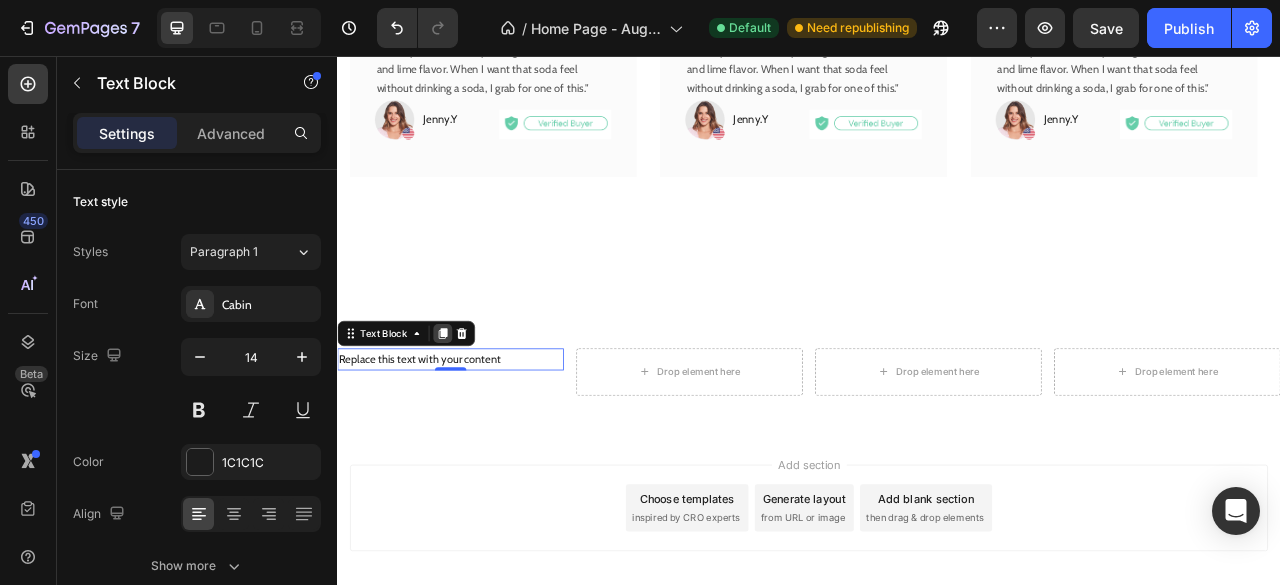 click at bounding box center [471, 409] 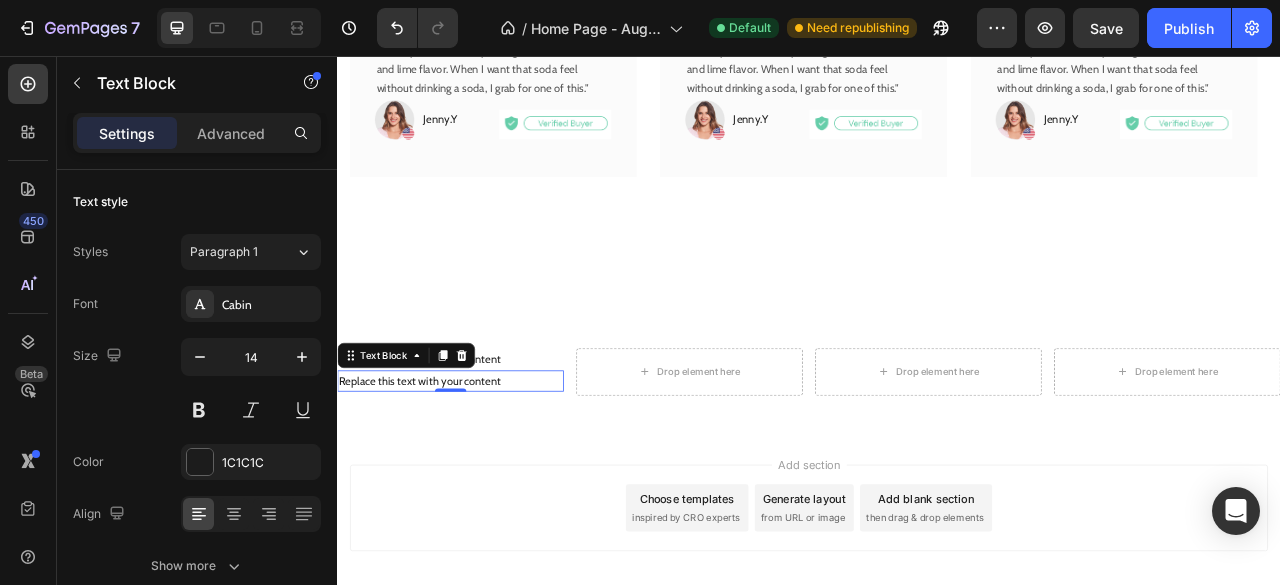 scroll, scrollTop: 710, scrollLeft: 0, axis: vertical 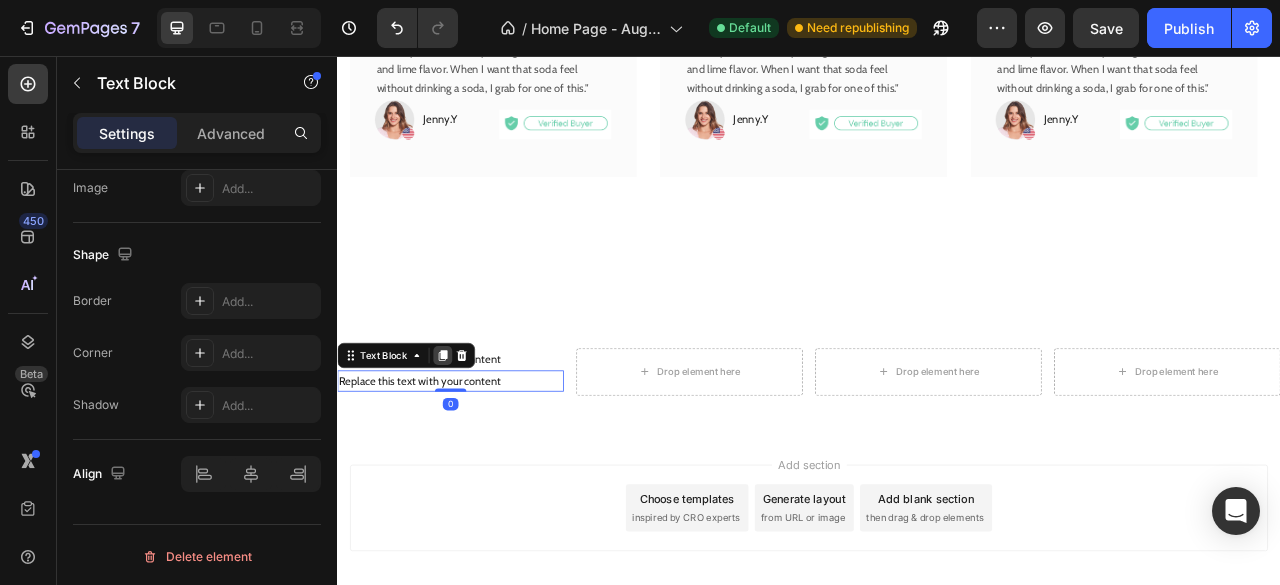 click 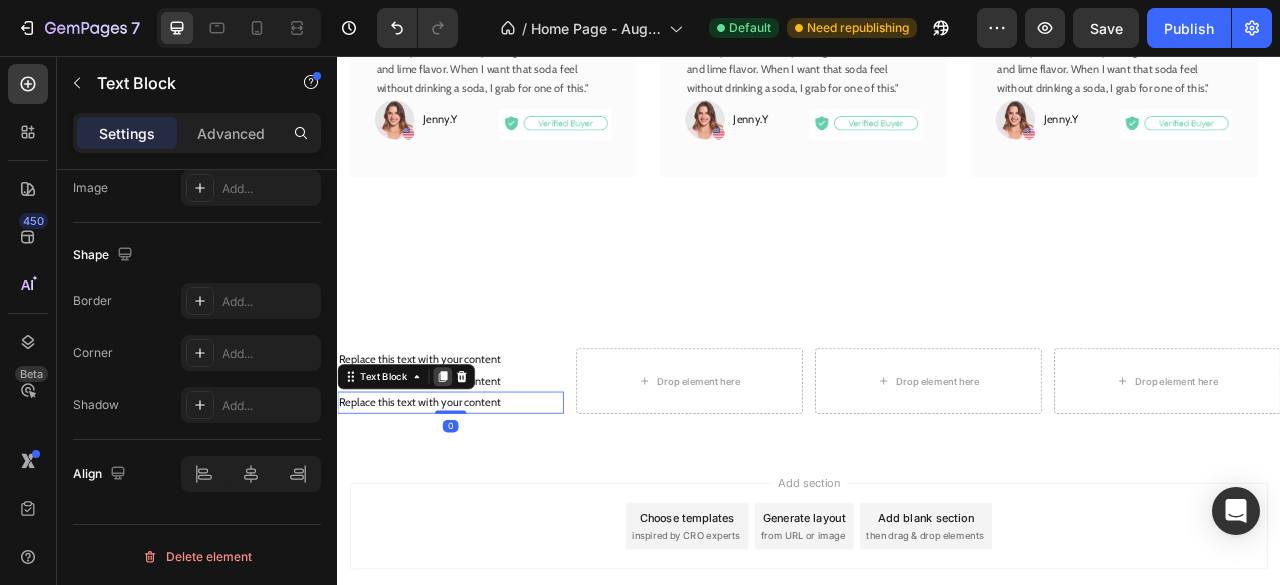 click 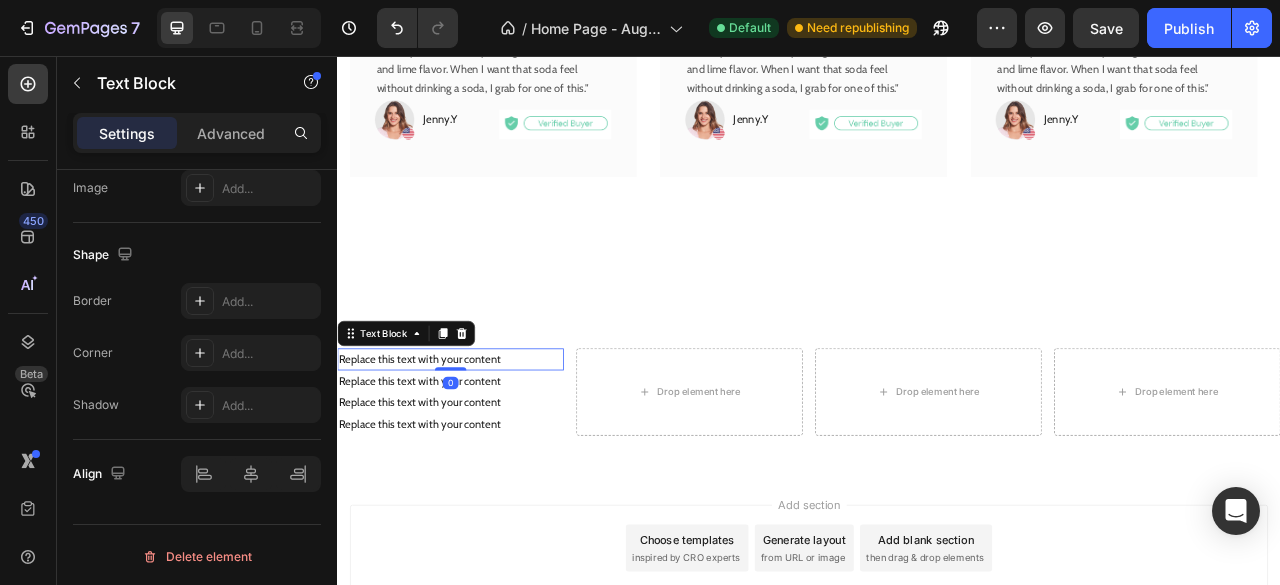 click on "Replace this text with your content" at bounding box center (481, 442) 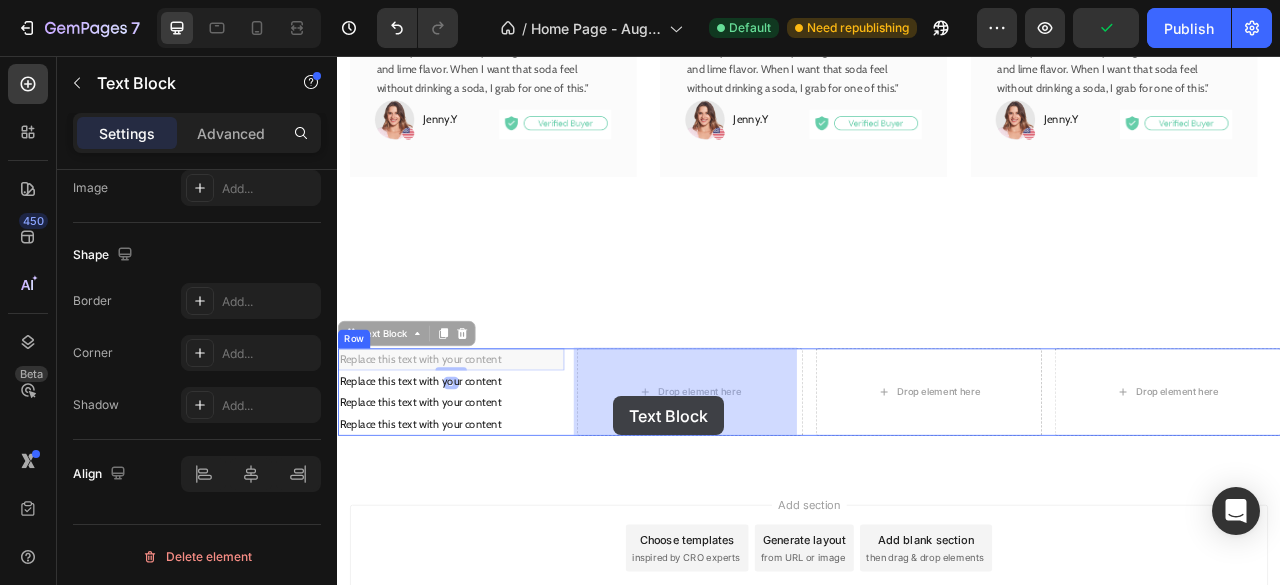 drag, startPoint x: 352, startPoint y: 416, endPoint x: 714, endPoint y: 489, distance: 369.28714 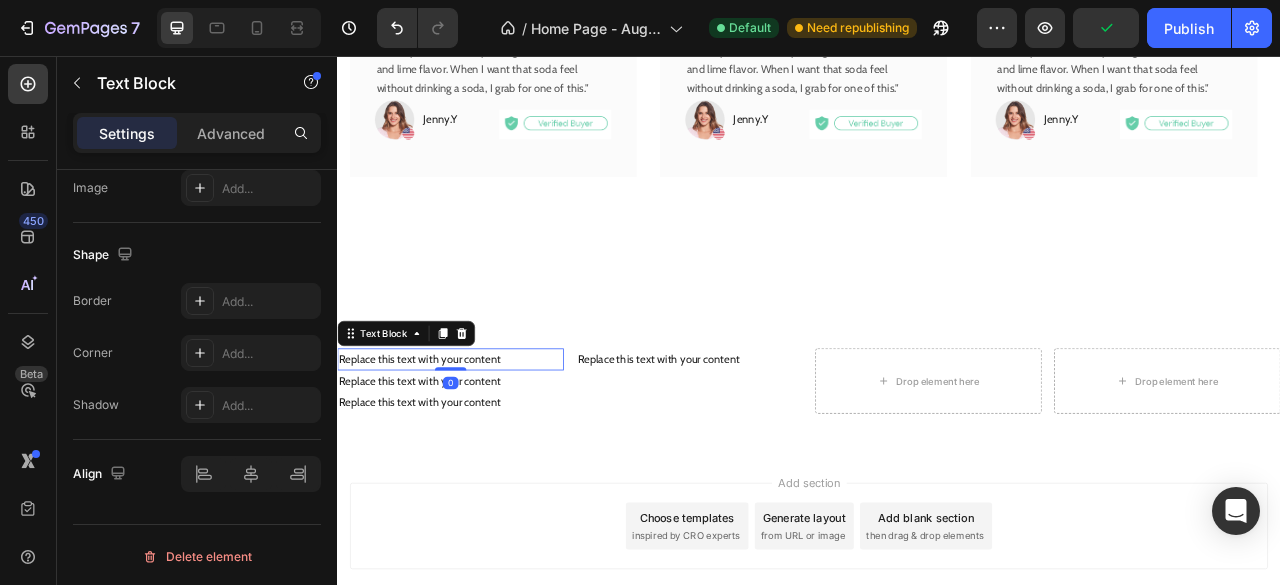 click on "Replace this text with your content" at bounding box center [481, 442] 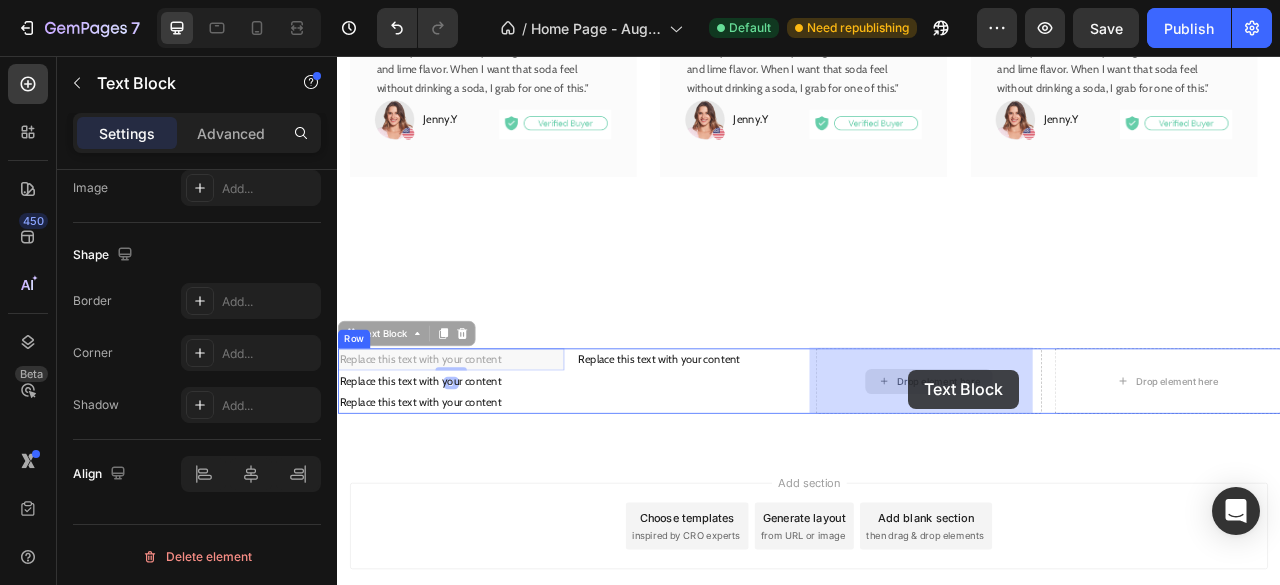 drag, startPoint x: 356, startPoint y: 412, endPoint x: 1065, endPoint y: 455, distance: 710.30273 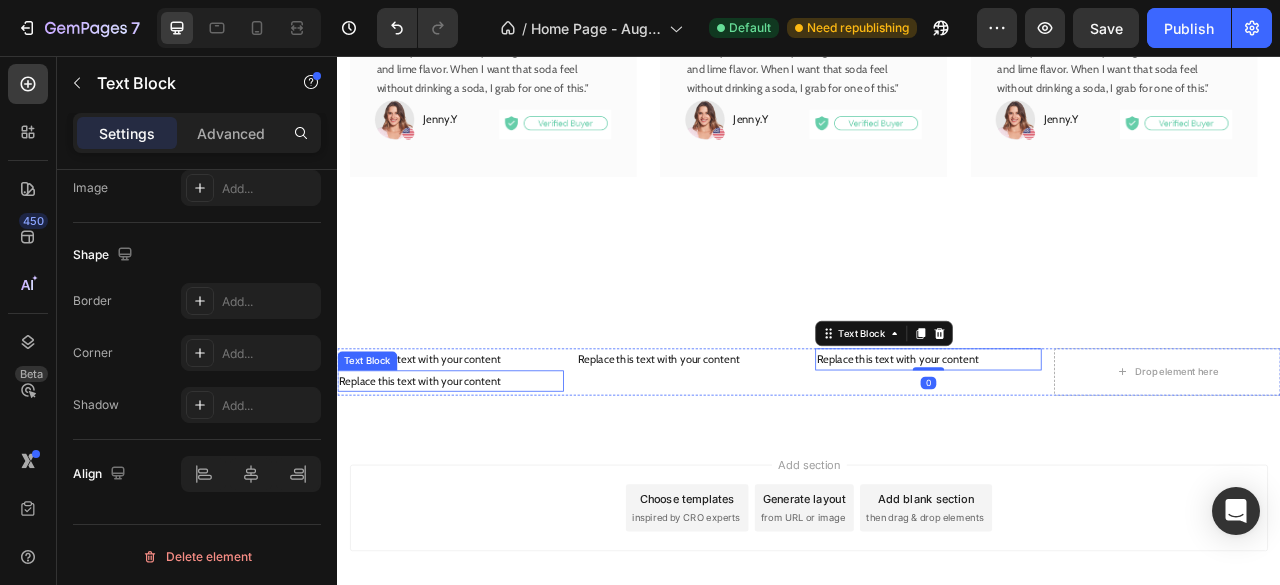 click on "Replace this text with your content" at bounding box center [481, 470] 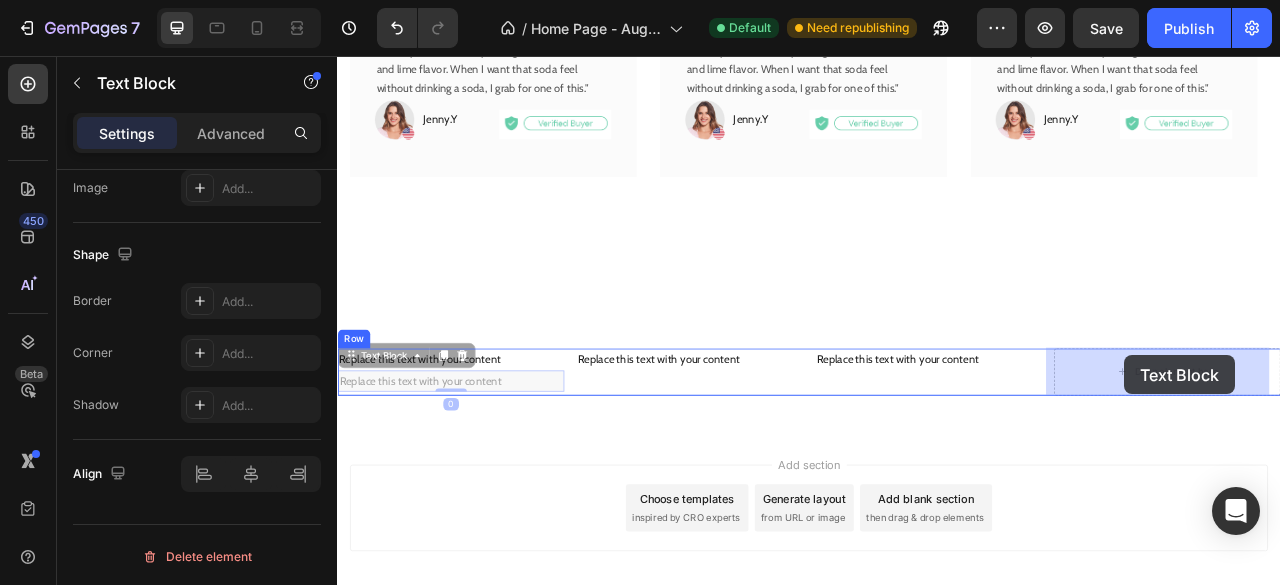 drag, startPoint x: 358, startPoint y: 436, endPoint x: 1336, endPoint y: 441, distance: 978.01276 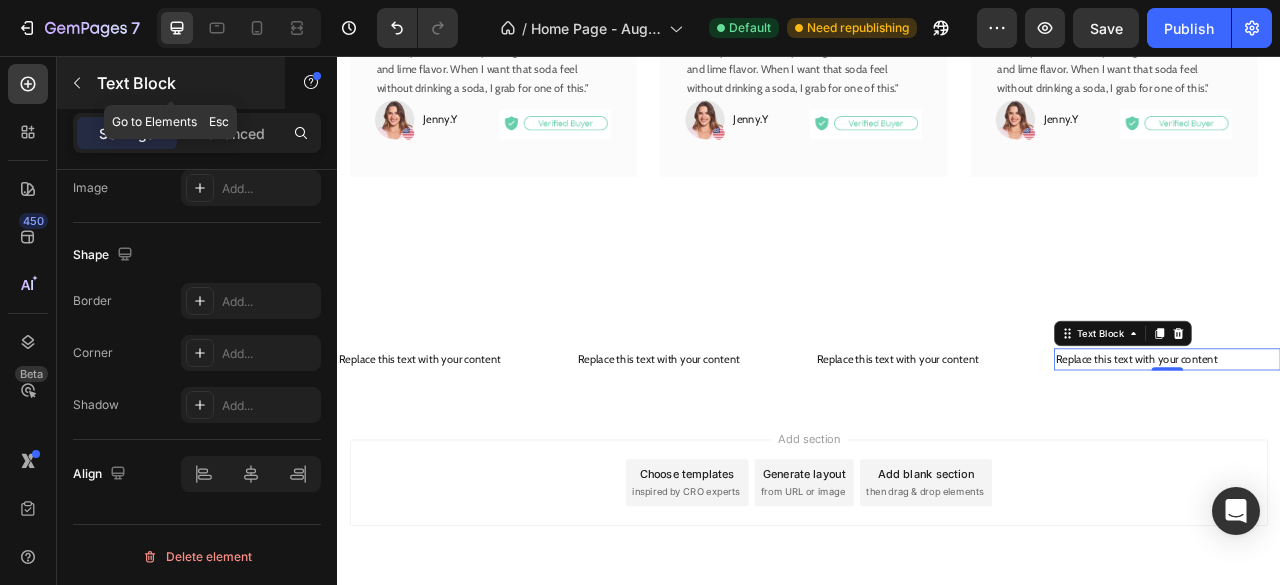 click 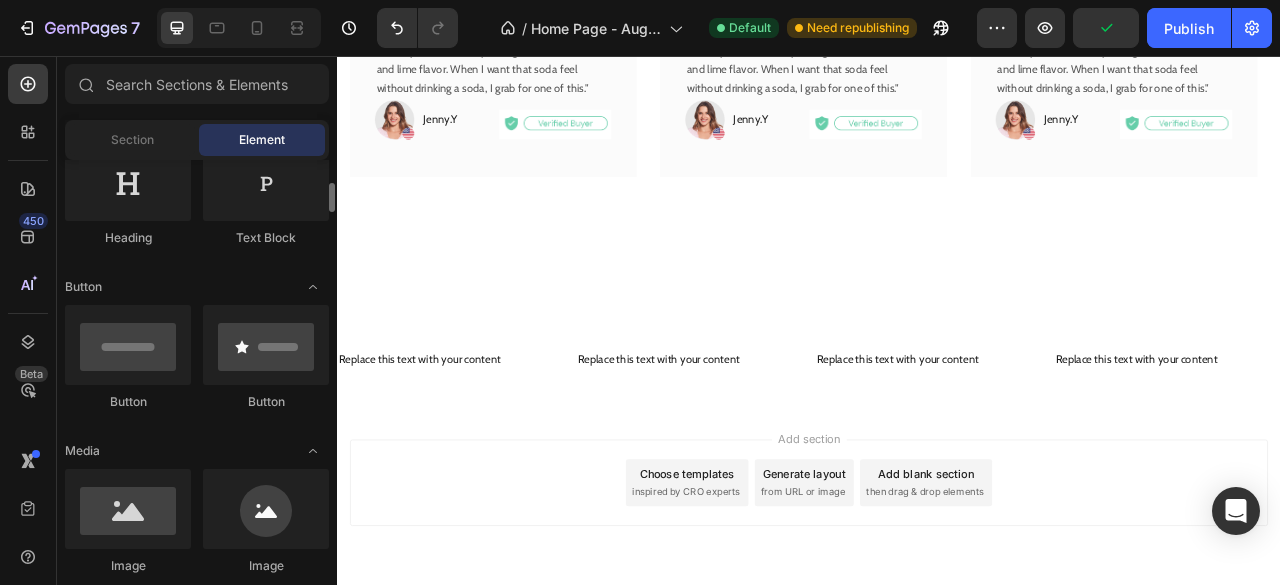 scroll, scrollTop: 352, scrollLeft: 0, axis: vertical 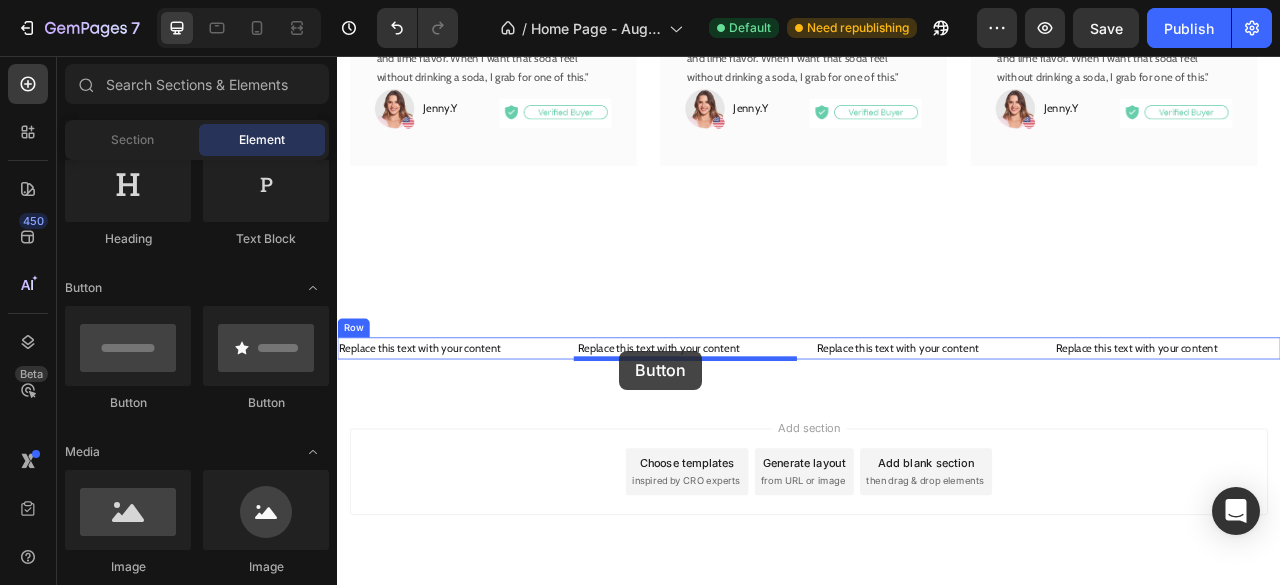 drag, startPoint x: 492, startPoint y: 428, endPoint x: 696, endPoint y: 431, distance: 204.02206 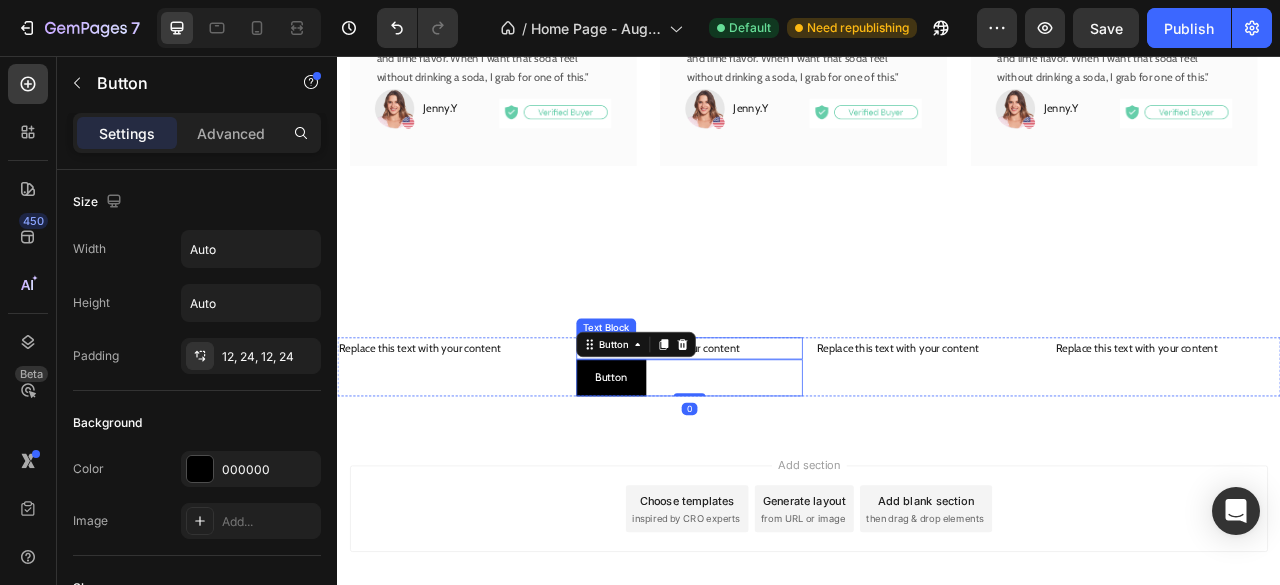 click on "Replace this text with your content" at bounding box center (785, 428) 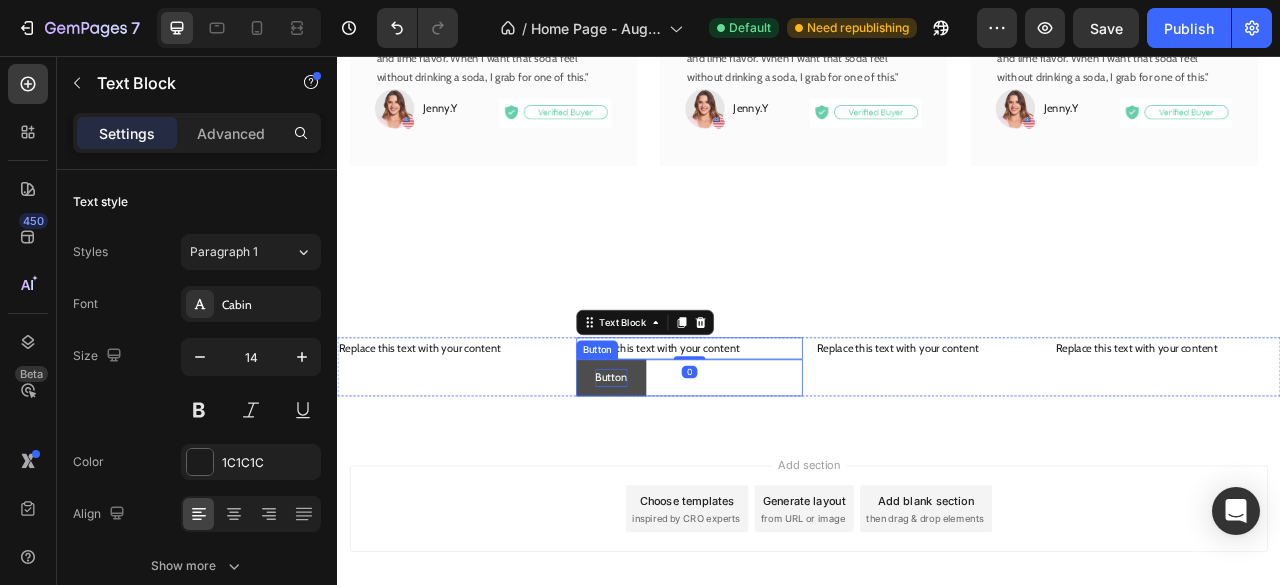 click on "Button" at bounding box center (685, 466) 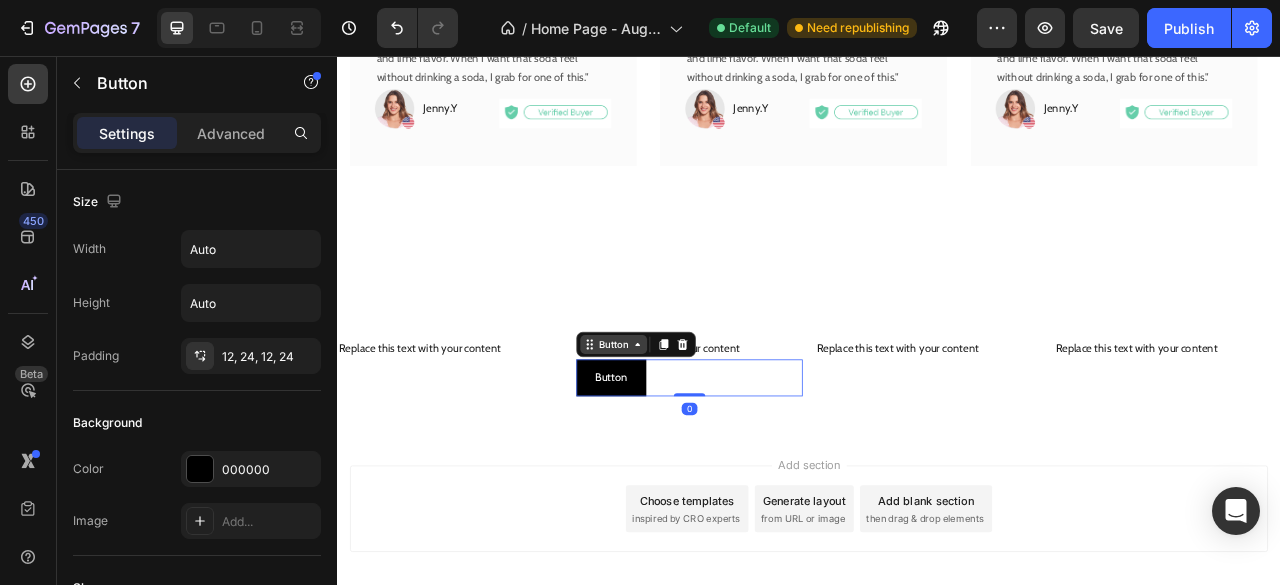 click on "Button" at bounding box center [688, 423] 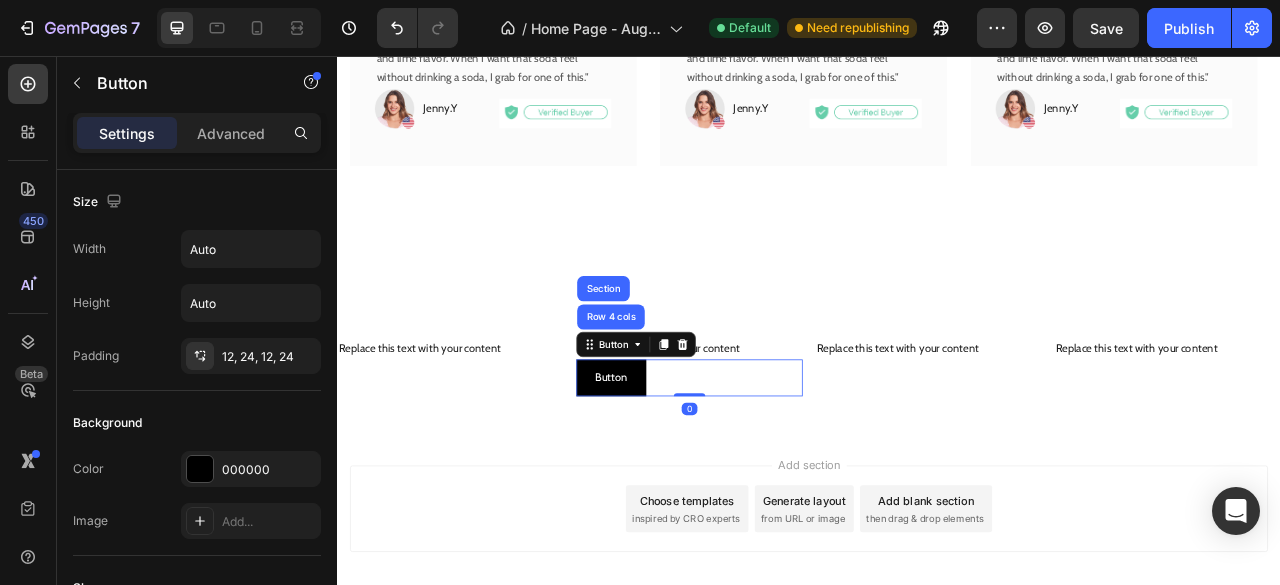 click on "Button Row 4 cols Section" at bounding box center [717, 423] 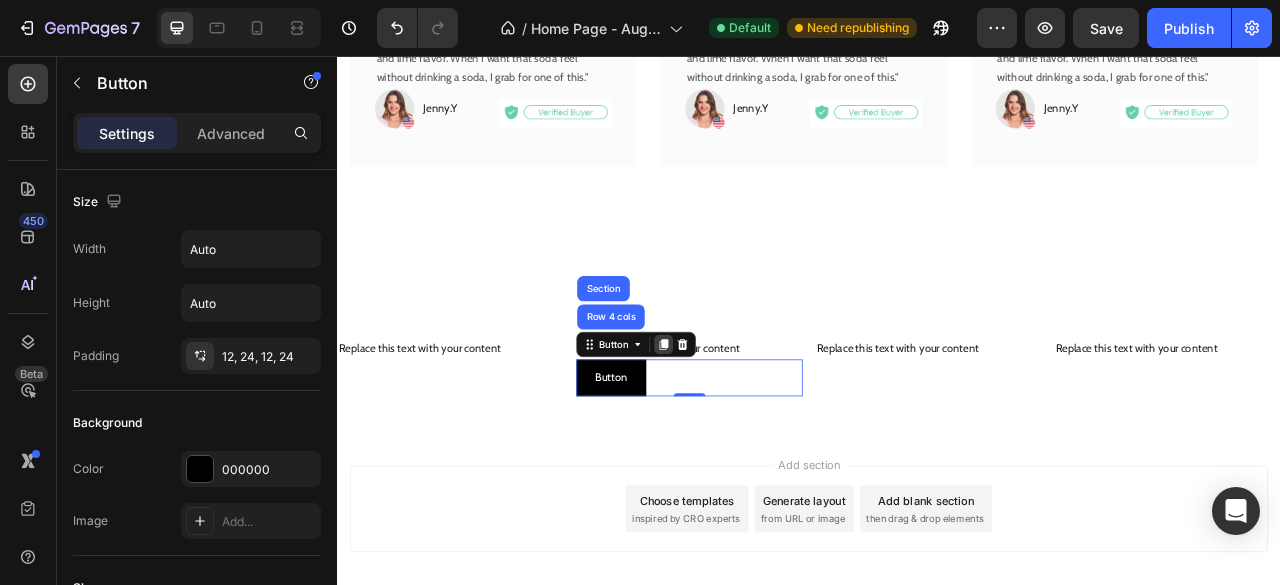 click 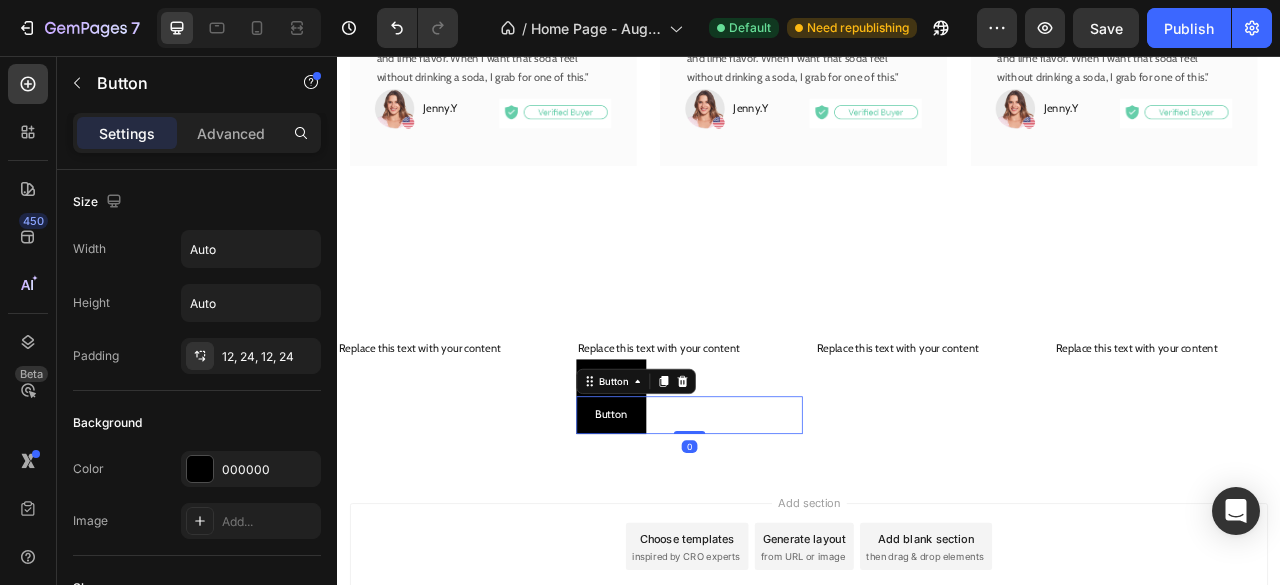 scroll, scrollTop: 710, scrollLeft: 0, axis: vertical 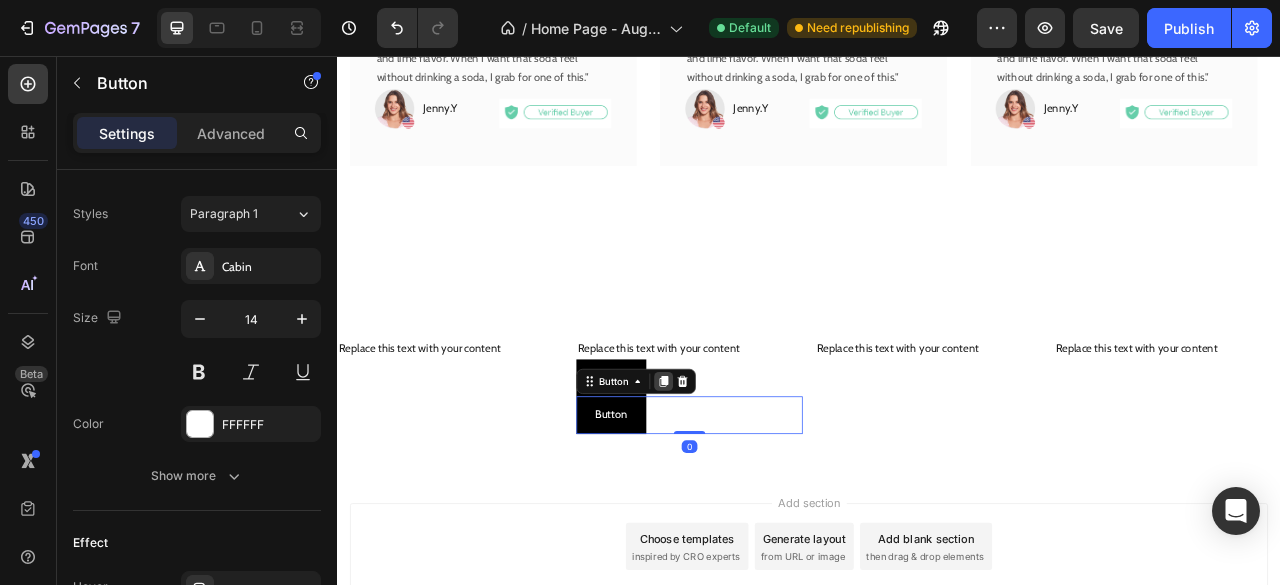 click 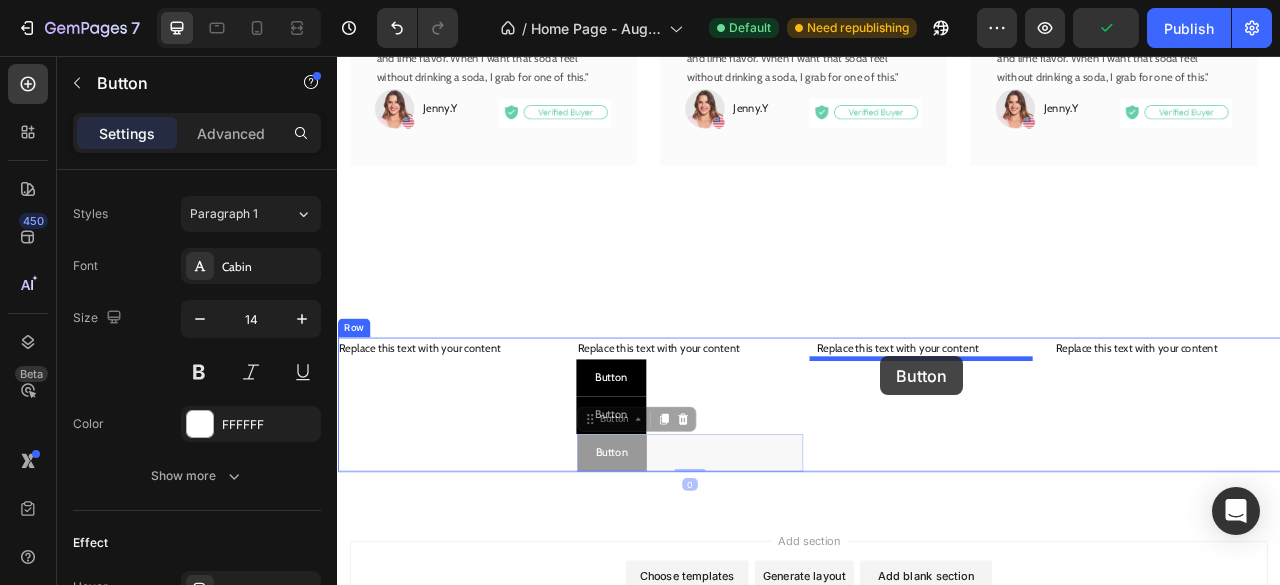 drag, startPoint x: 644, startPoint y: 518, endPoint x: 1028, endPoint y: 438, distance: 392.2448 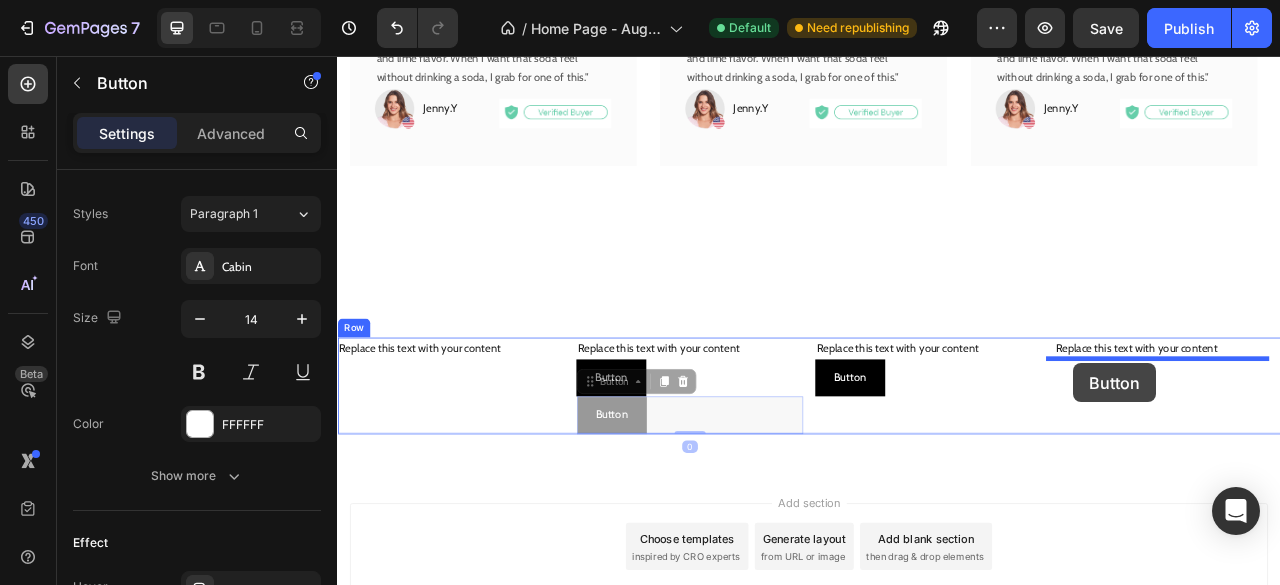 drag, startPoint x: 647, startPoint y: 478, endPoint x: 1274, endPoint y: 447, distance: 627.76587 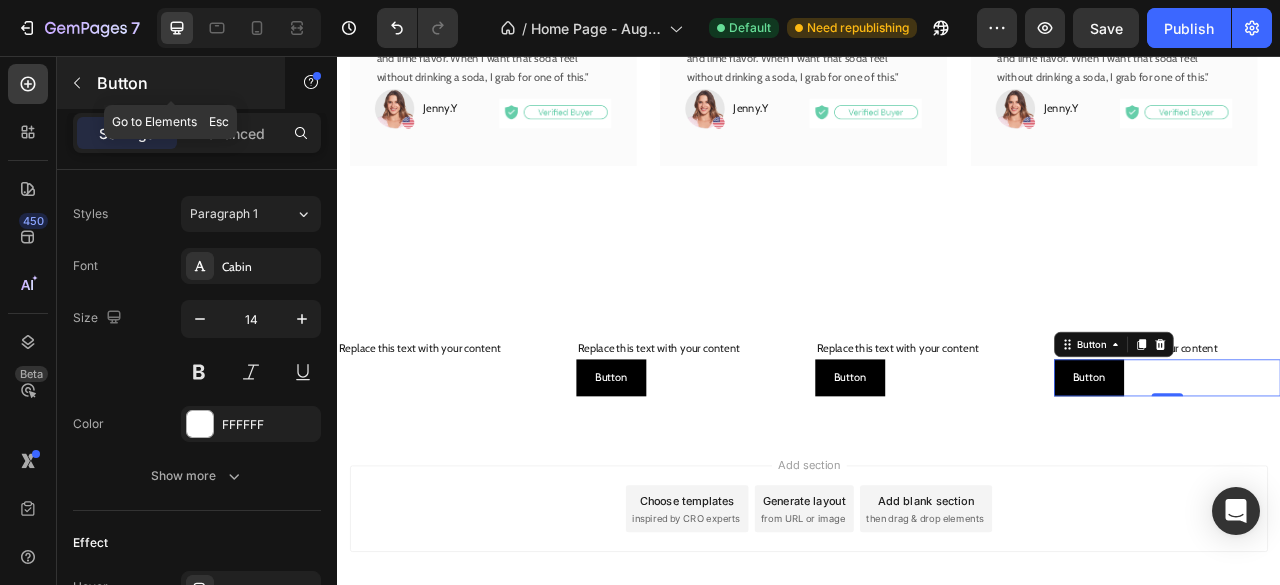 click 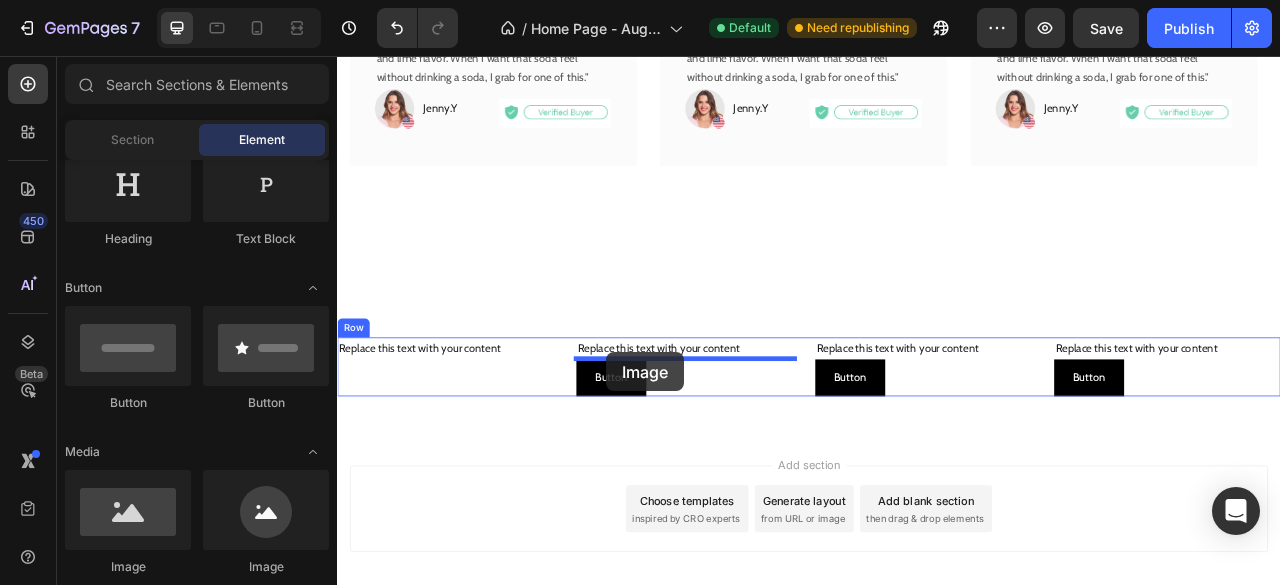 drag, startPoint x: 480, startPoint y: 551, endPoint x: 679, endPoint y: 433, distance: 231.3547 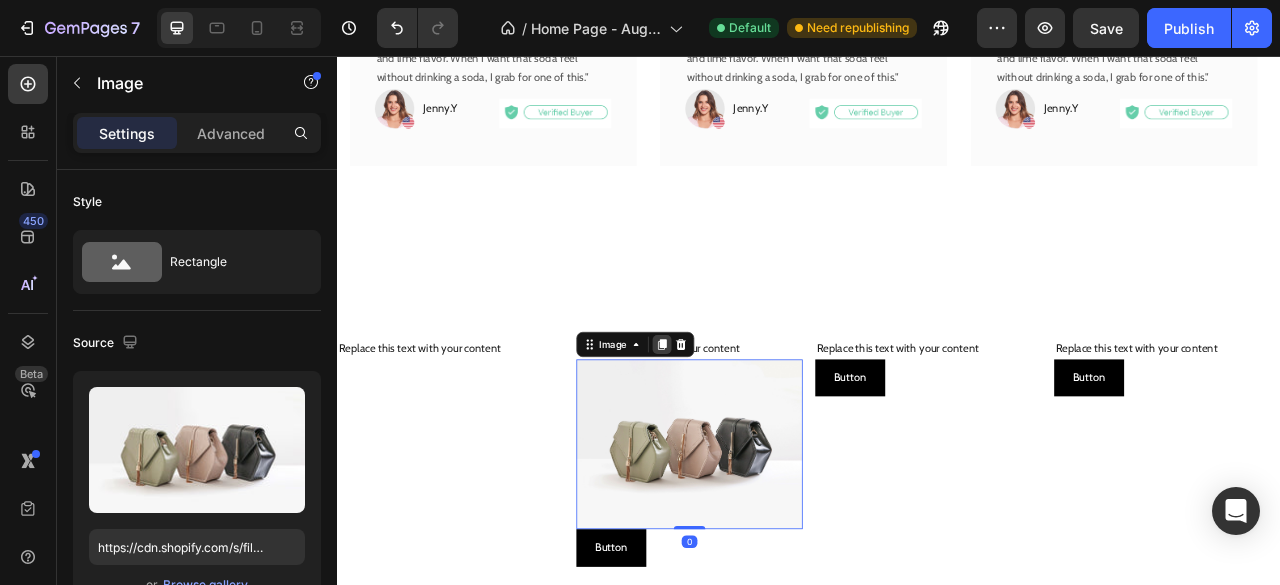click 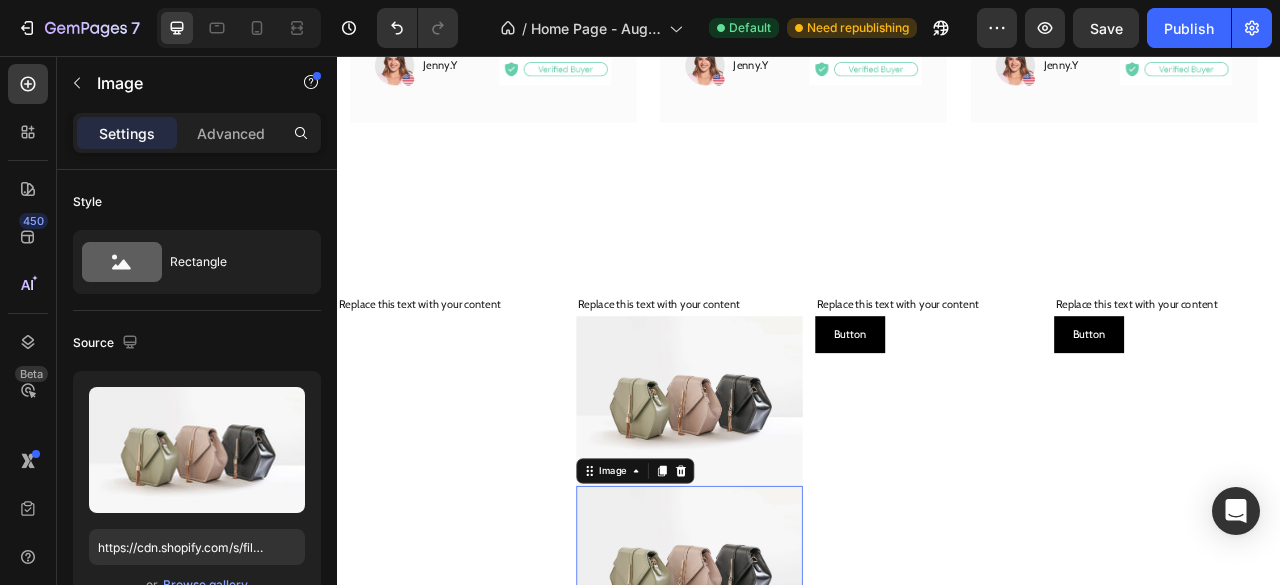 scroll, scrollTop: 710, scrollLeft: 0, axis: vertical 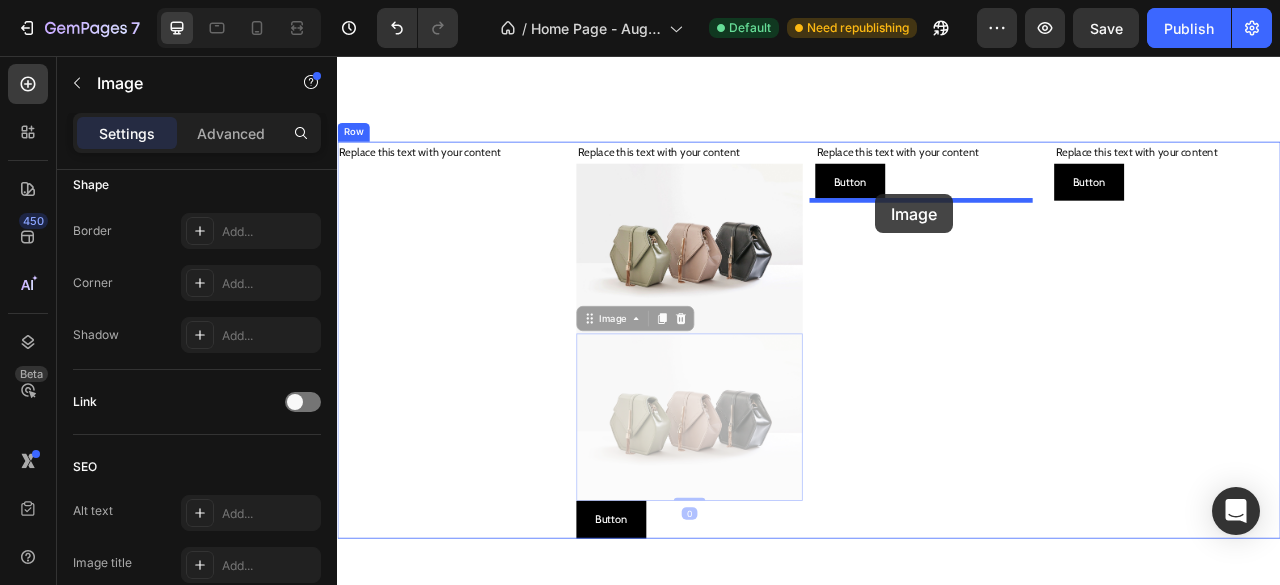 drag, startPoint x: 654, startPoint y: 118, endPoint x: 1022, endPoint y: 232, distance: 385.25317 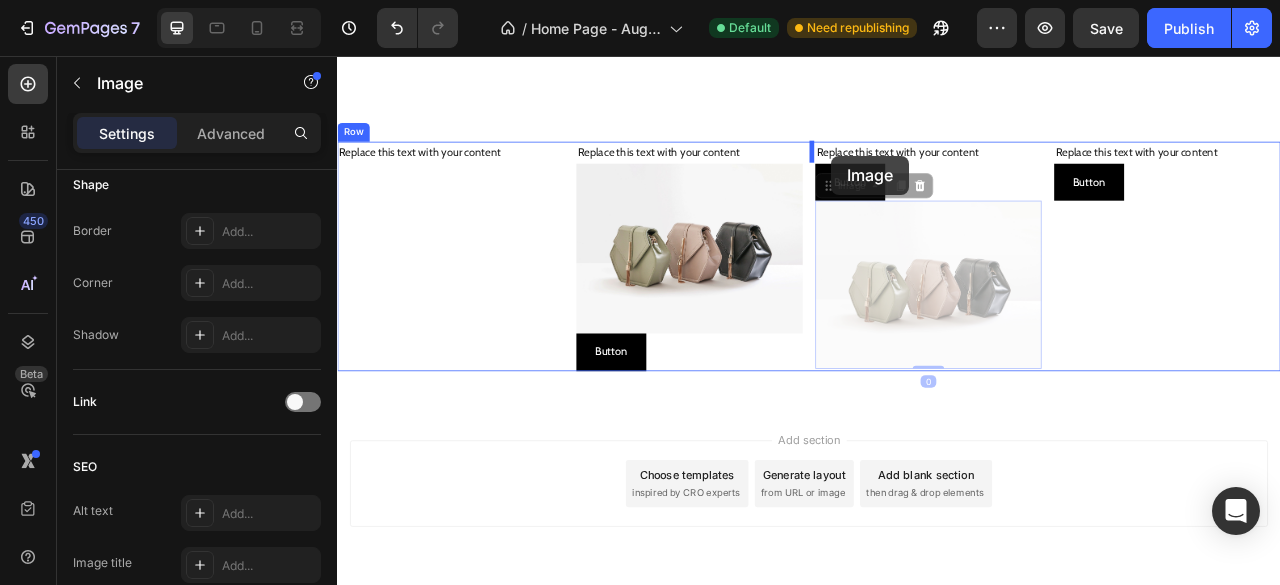 drag, startPoint x: 961, startPoint y: 228, endPoint x: 966, endPoint y: 183, distance: 45.276924 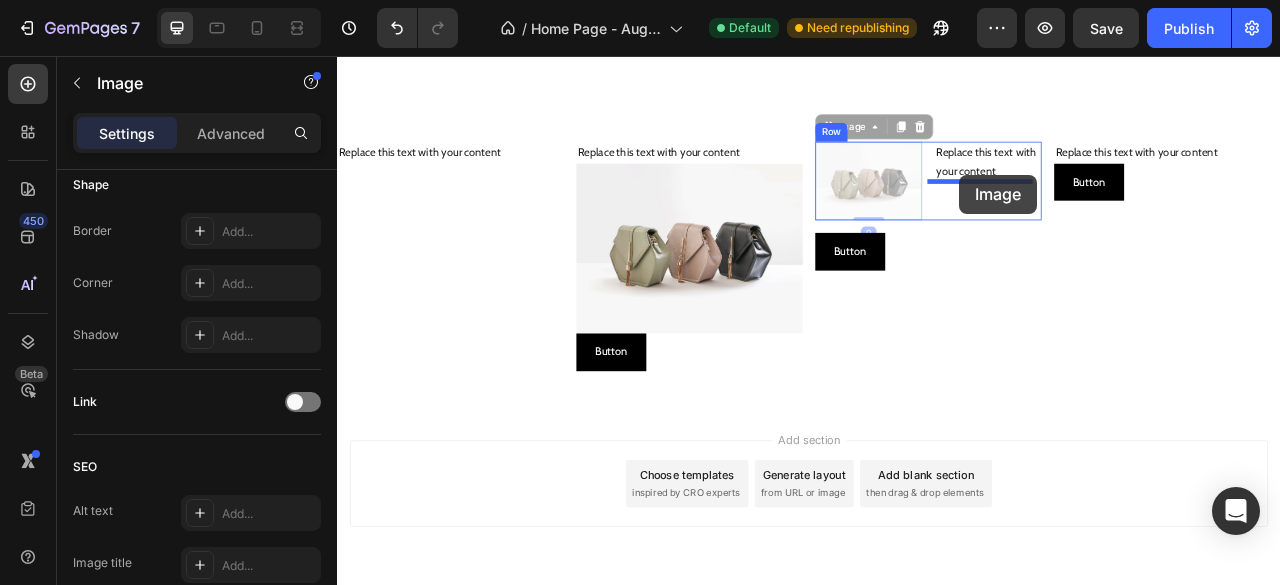 drag, startPoint x: 953, startPoint y: 148, endPoint x: 1128, endPoint y: 207, distance: 184.6781 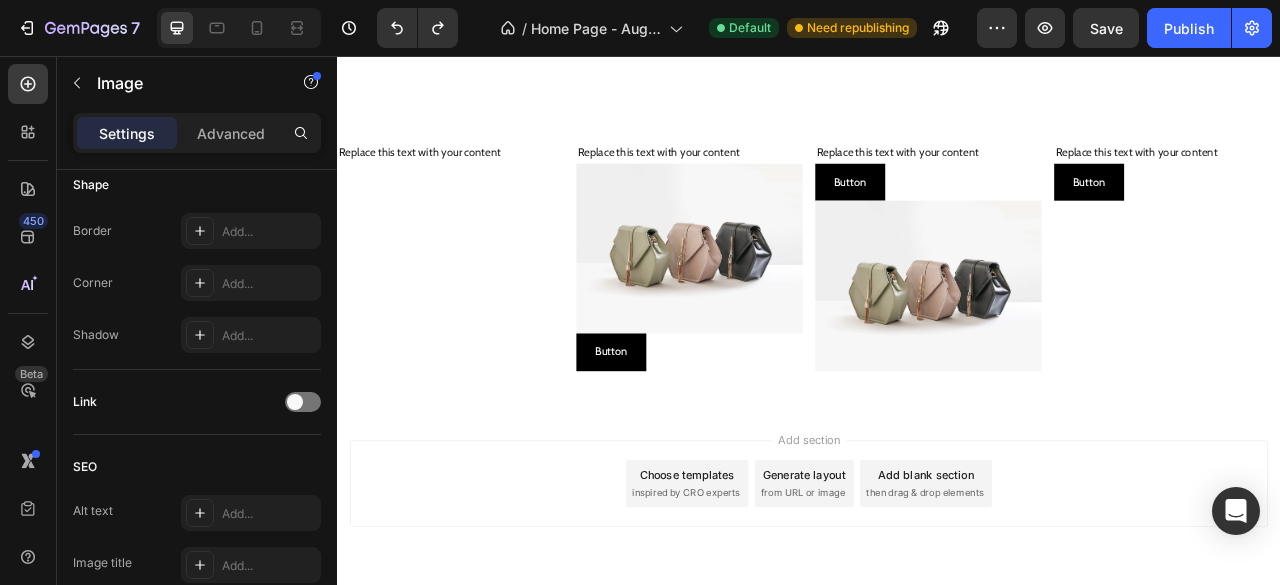 click at bounding box center [1089, 348] 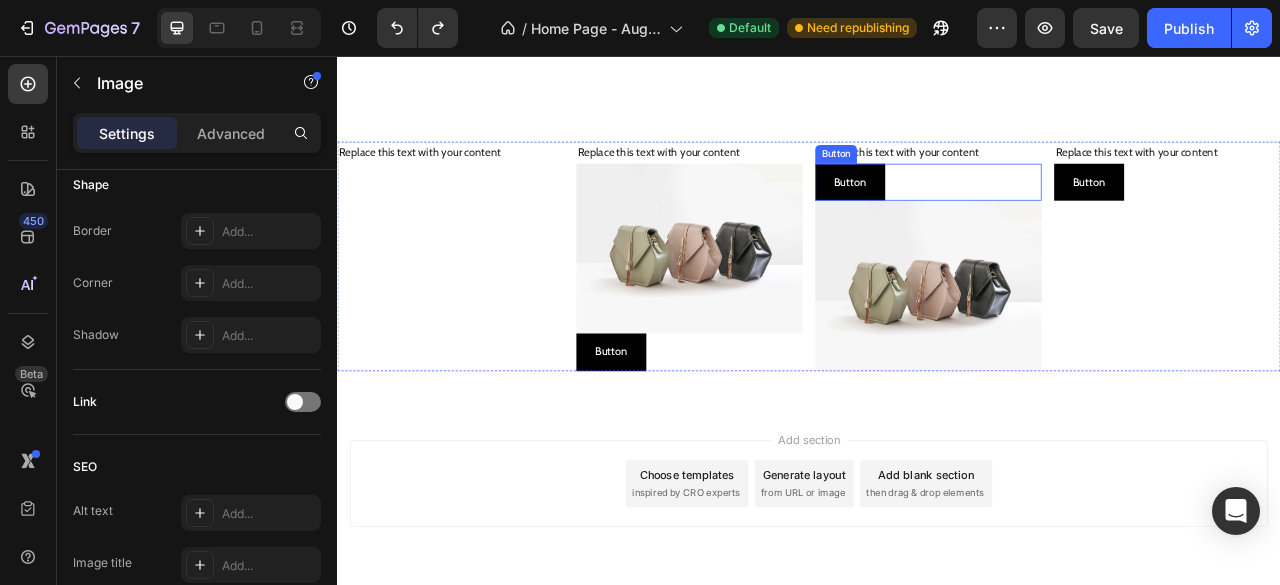 click on "Button Button" at bounding box center (1089, 217) 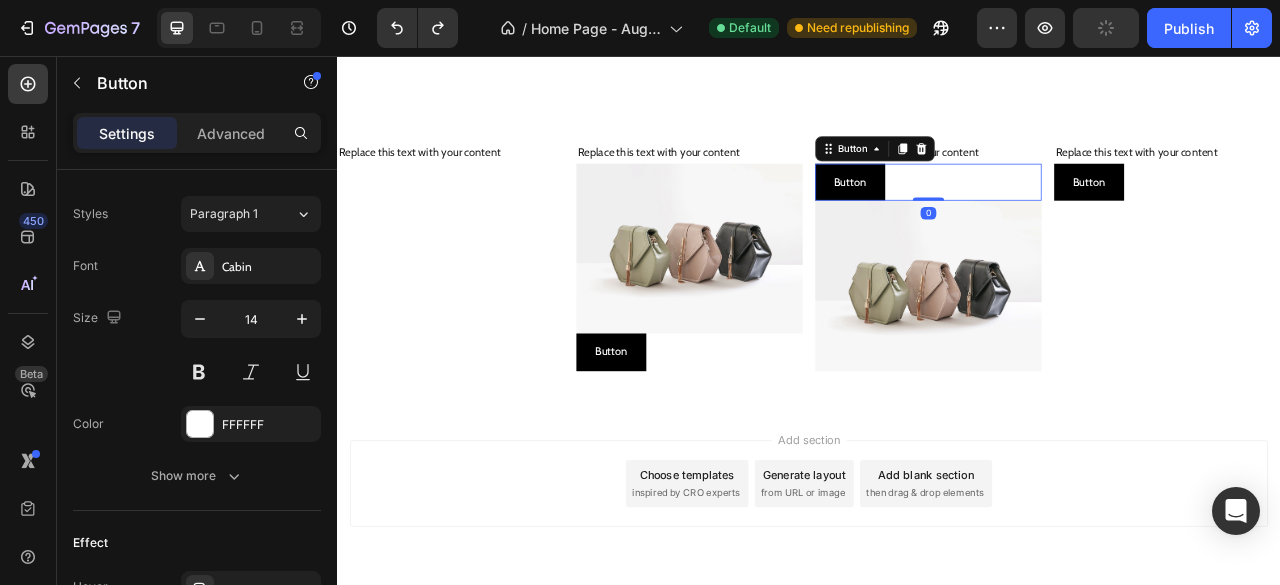 scroll, scrollTop: 0, scrollLeft: 0, axis: both 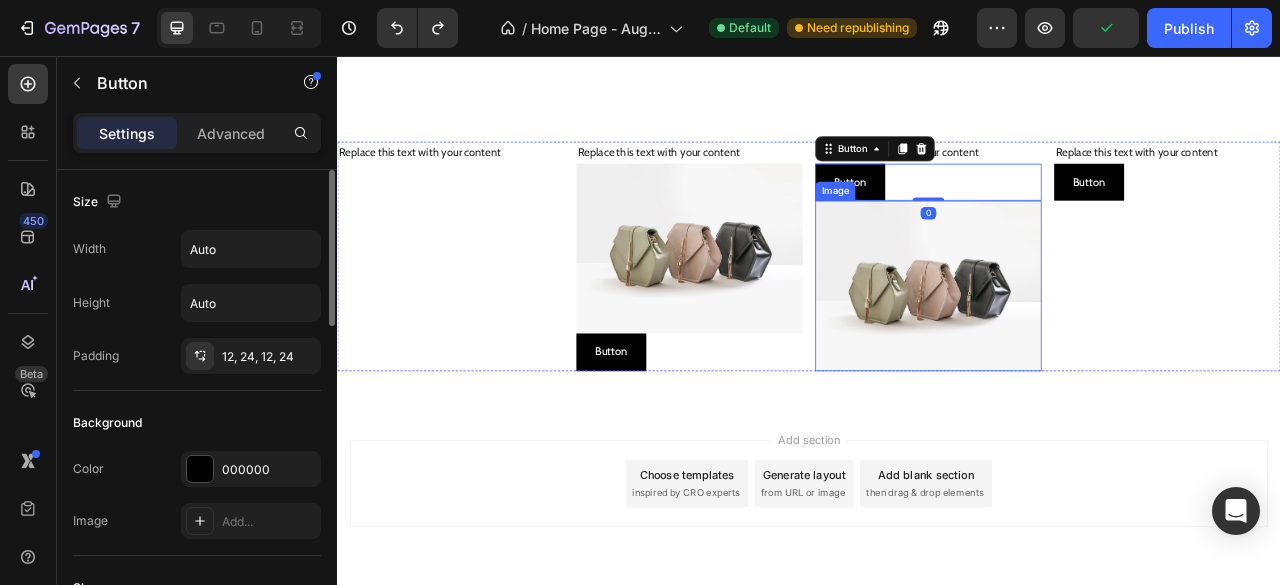 click at bounding box center (1089, 348) 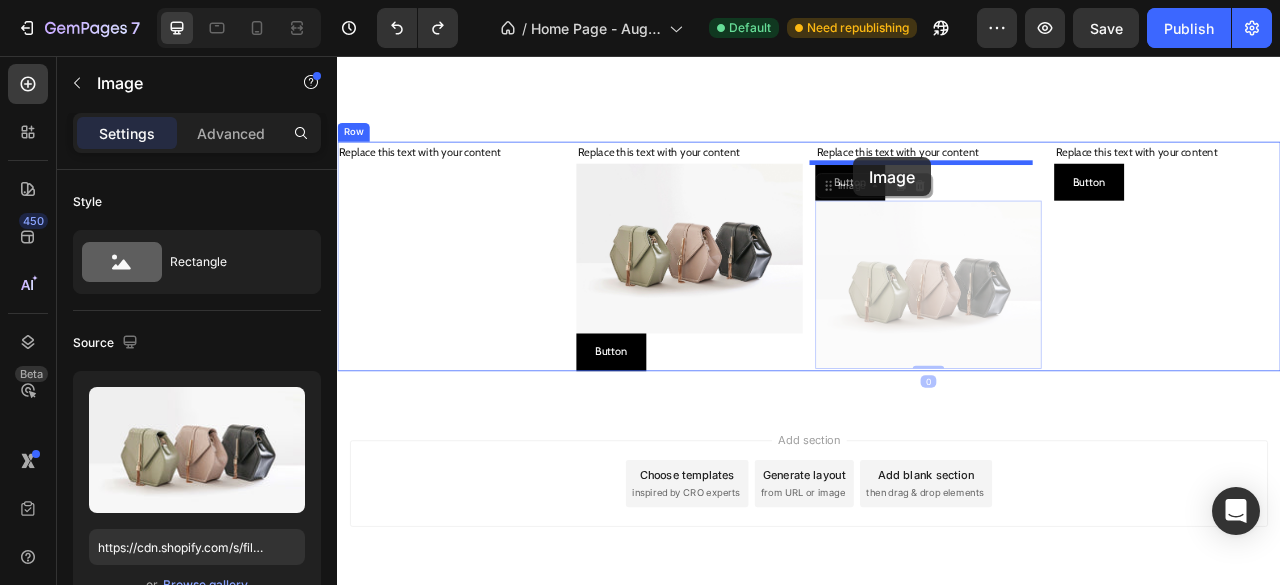 drag, startPoint x: 966, startPoint y: 226, endPoint x: 994, endPoint y: 185, distance: 49.648766 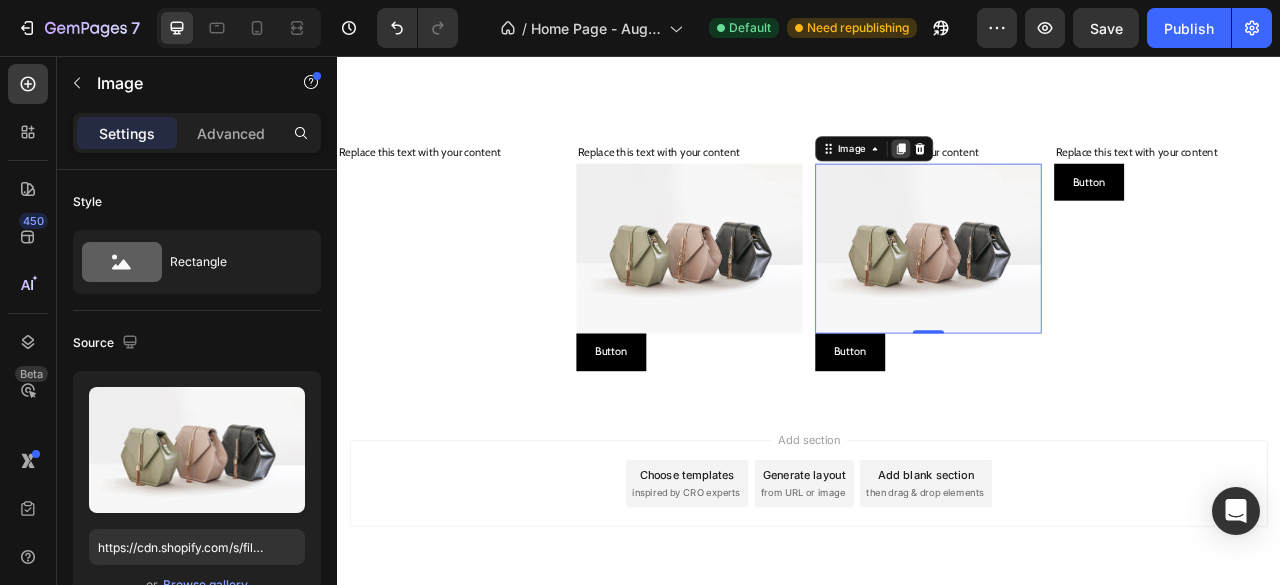 click at bounding box center (1054, 174) 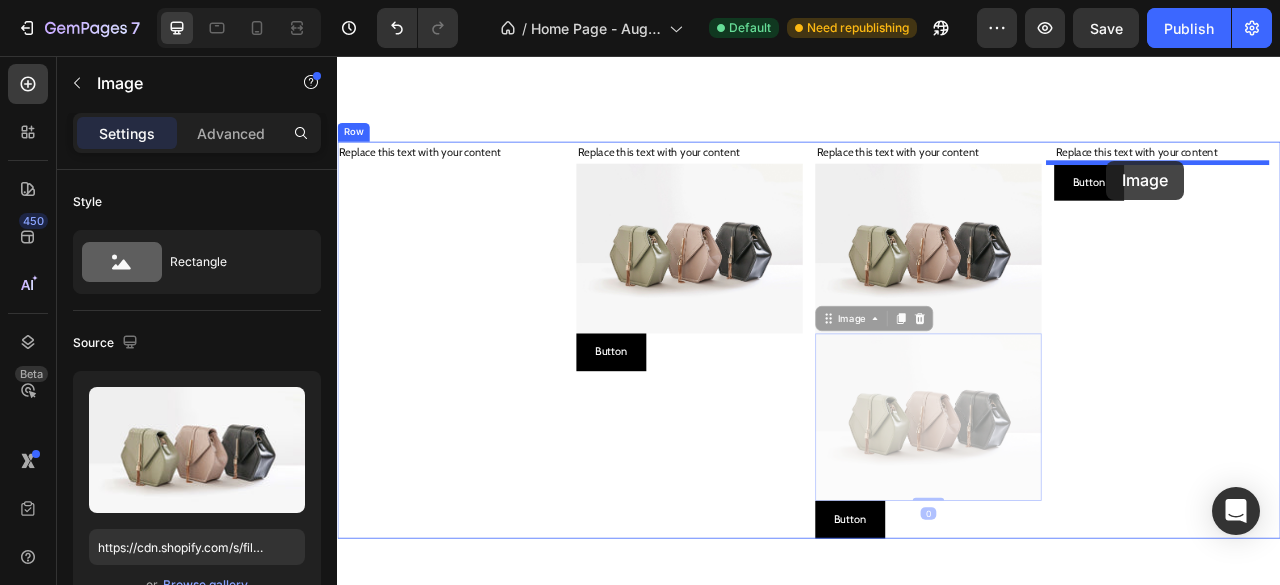 drag, startPoint x: 950, startPoint y: 381, endPoint x: 1315, endPoint y: 189, distance: 412.4185 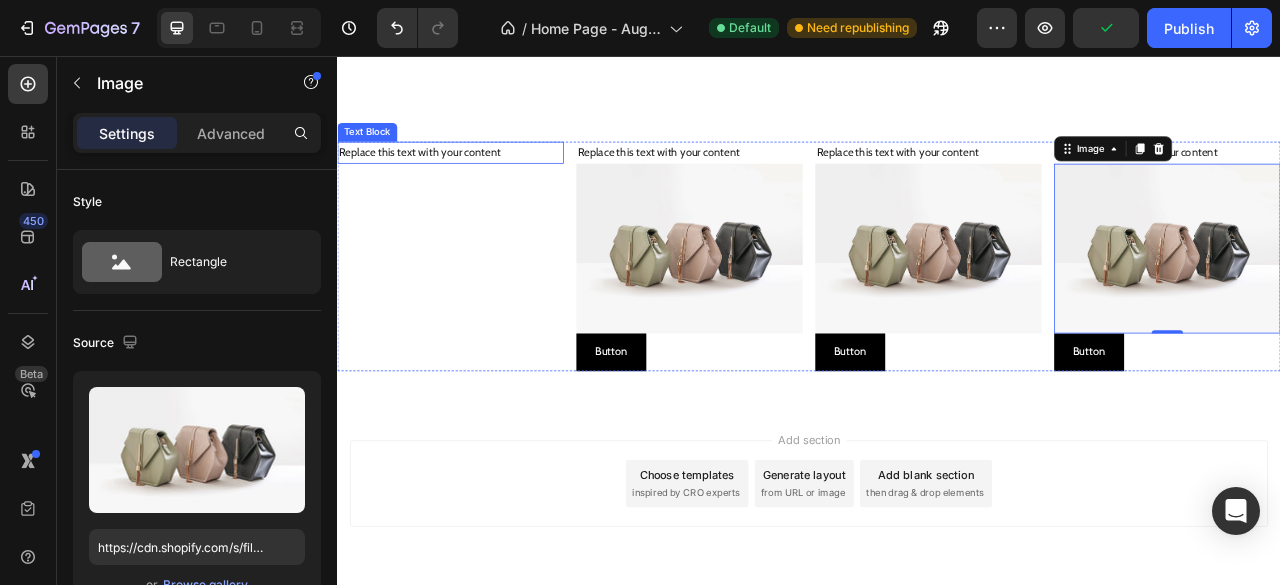 click on "Replace this text with your content" at bounding box center (481, 179) 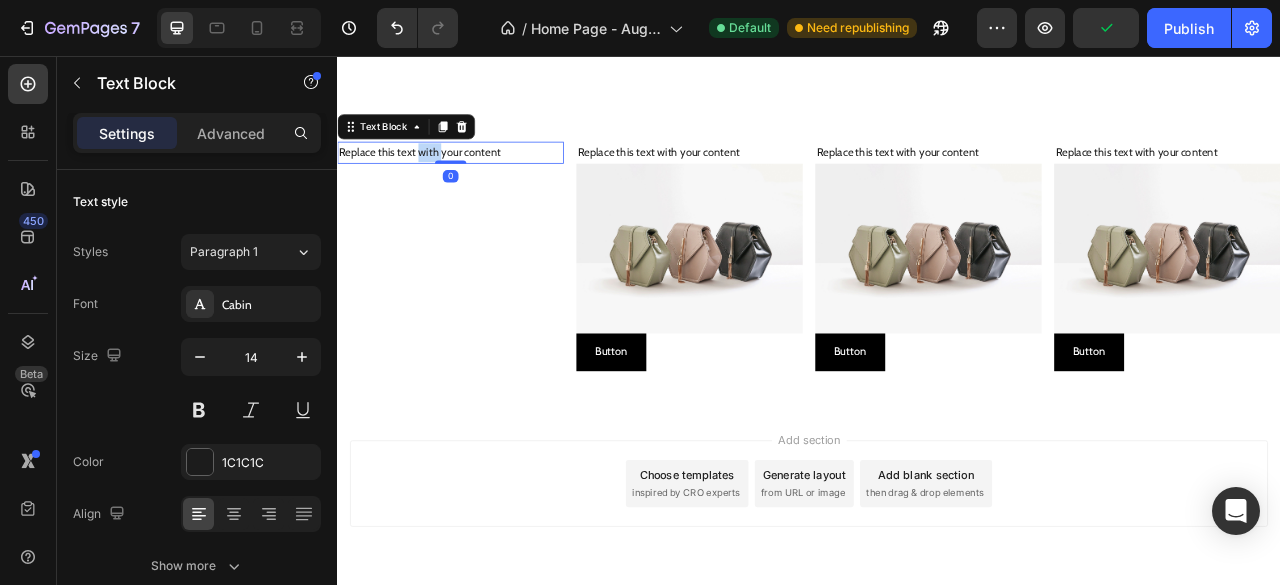 click on "Replace this text with your content" at bounding box center [481, 179] 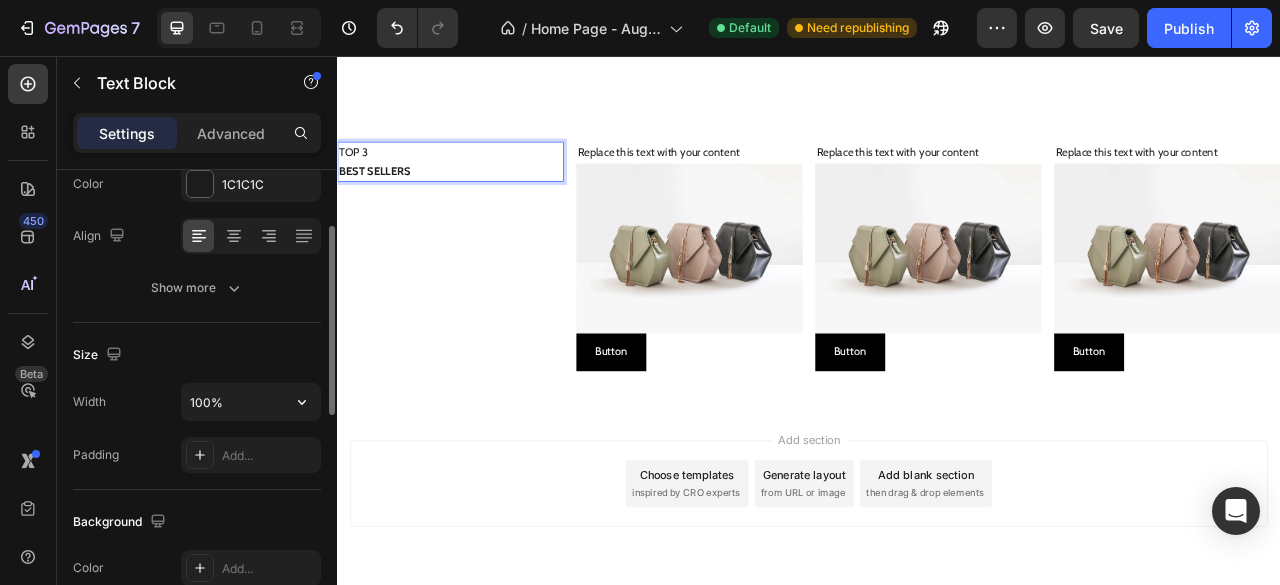 scroll, scrollTop: 284, scrollLeft: 0, axis: vertical 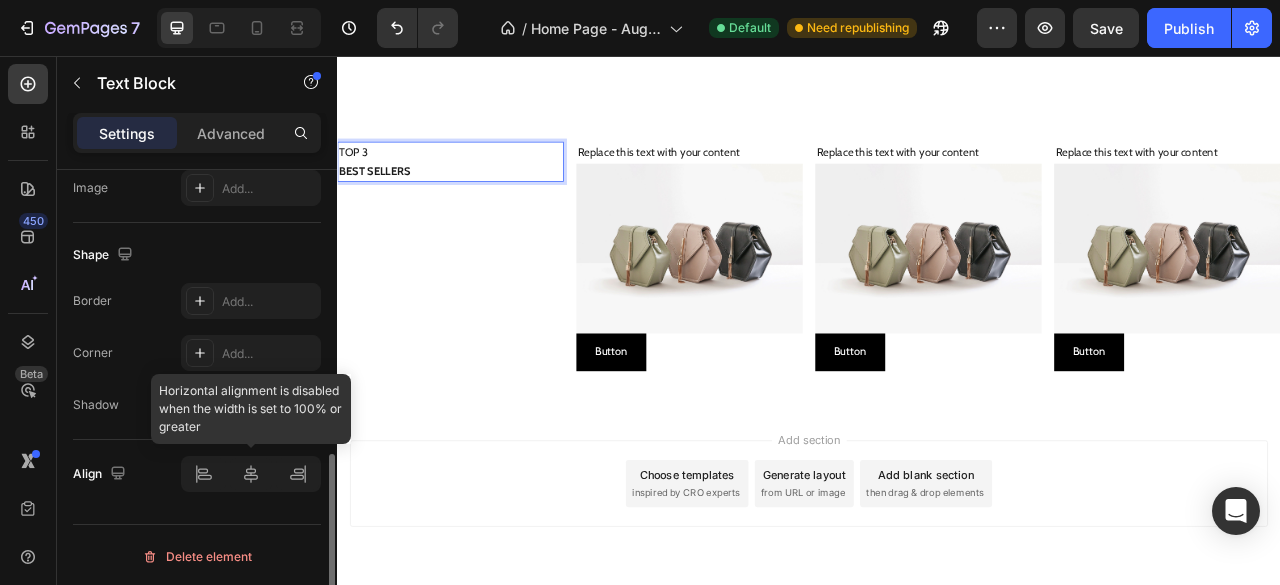 click 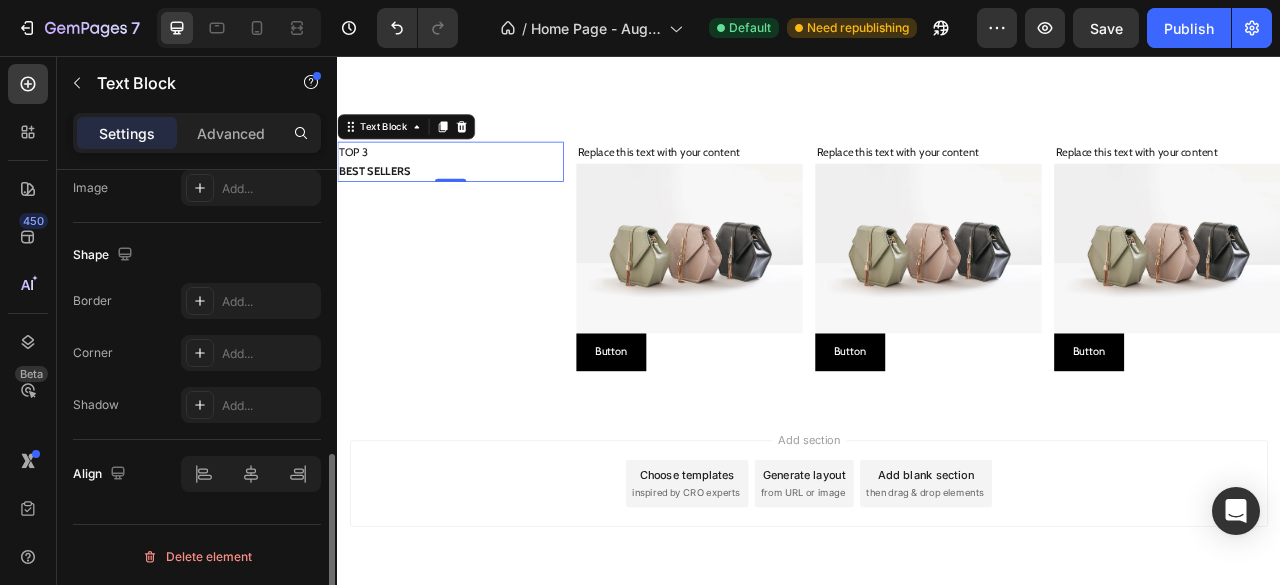 click on "Text style Styles Paragraph 1 Font Cabin Size 14 Color 1C1C1C Align Show more Size Width 100% Padding Add... Background The changes might be hidden by  the video. Color Add... Image Add... Shape Border Add... Corner Add... Shadow Add... Align Delete element" at bounding box center [197, 52] 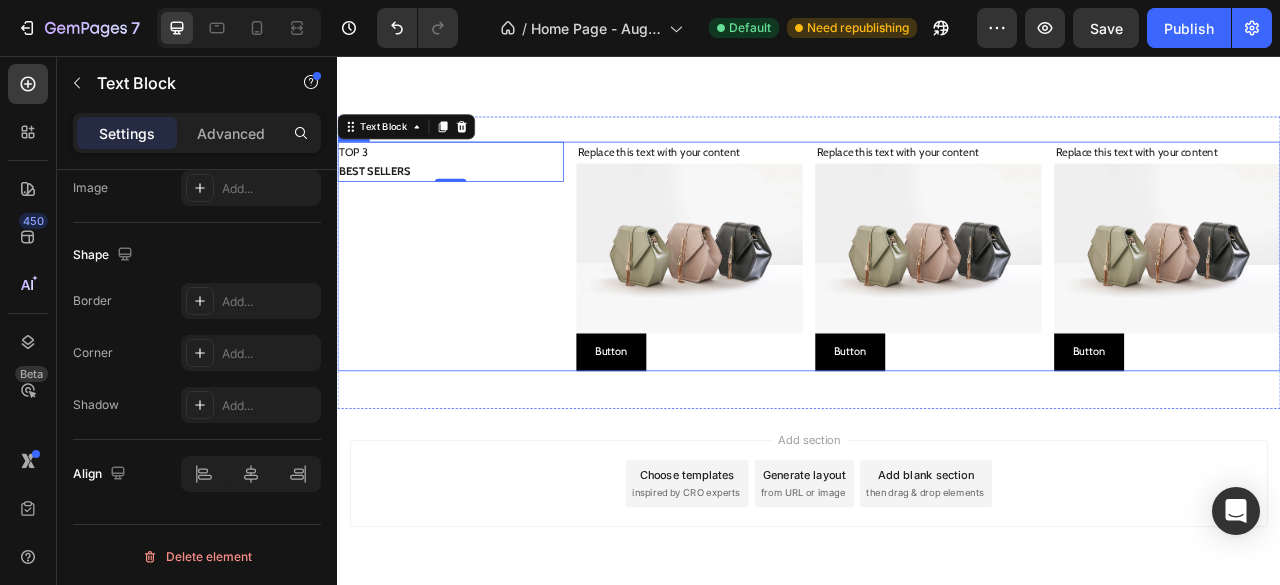 click on "TOP 3 BEST SELLERS Text Block   0" at bounding box center [481, 311] 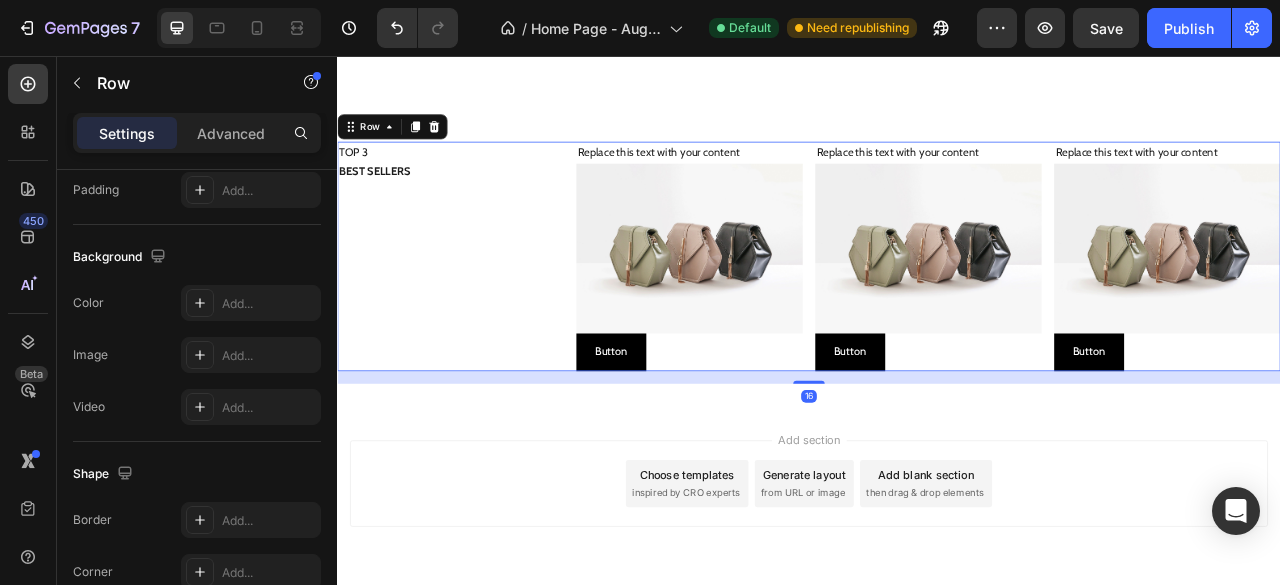 scroll, scrollTop: 0, scrollLeft: 0, axis: both 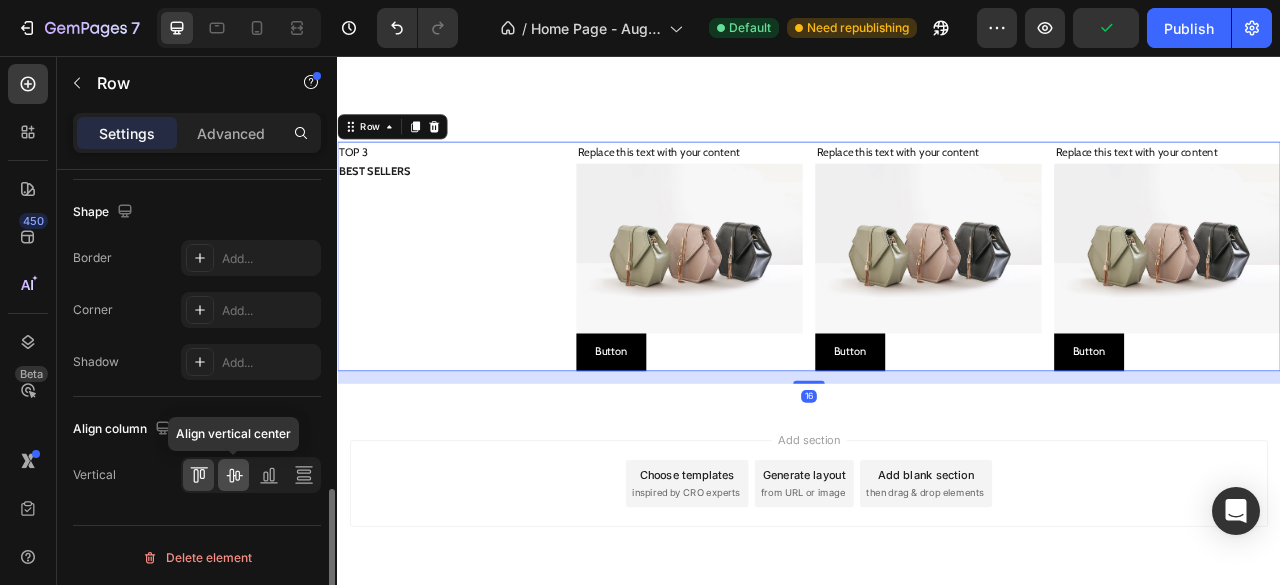 click 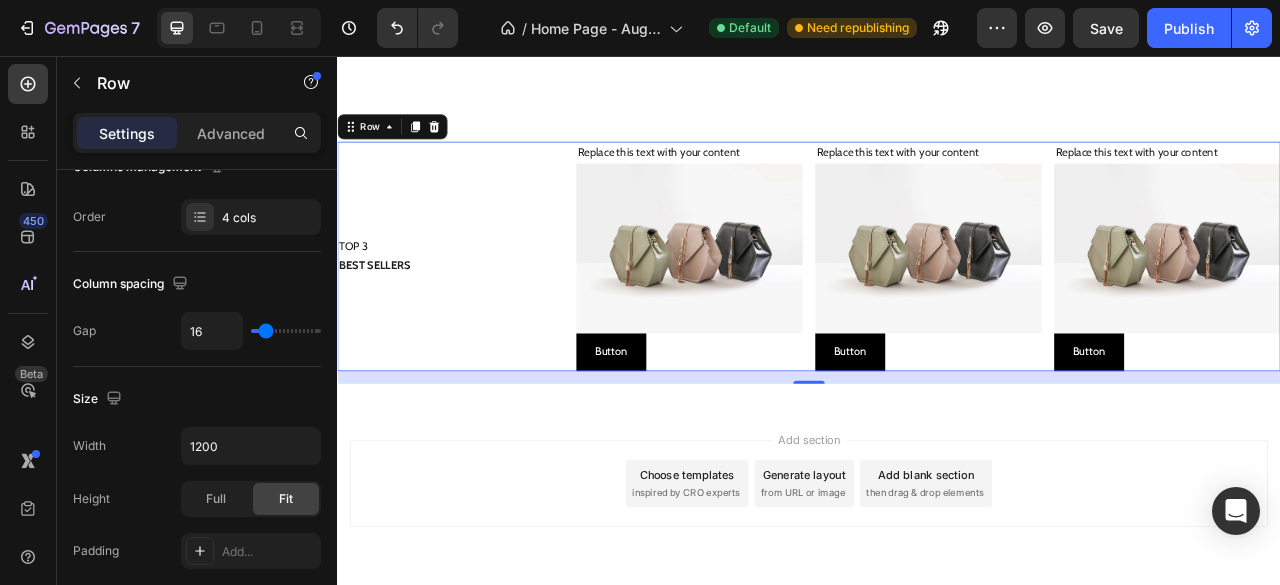 scroll, scrollTop: 0, scrollLeft: 0, axis: both 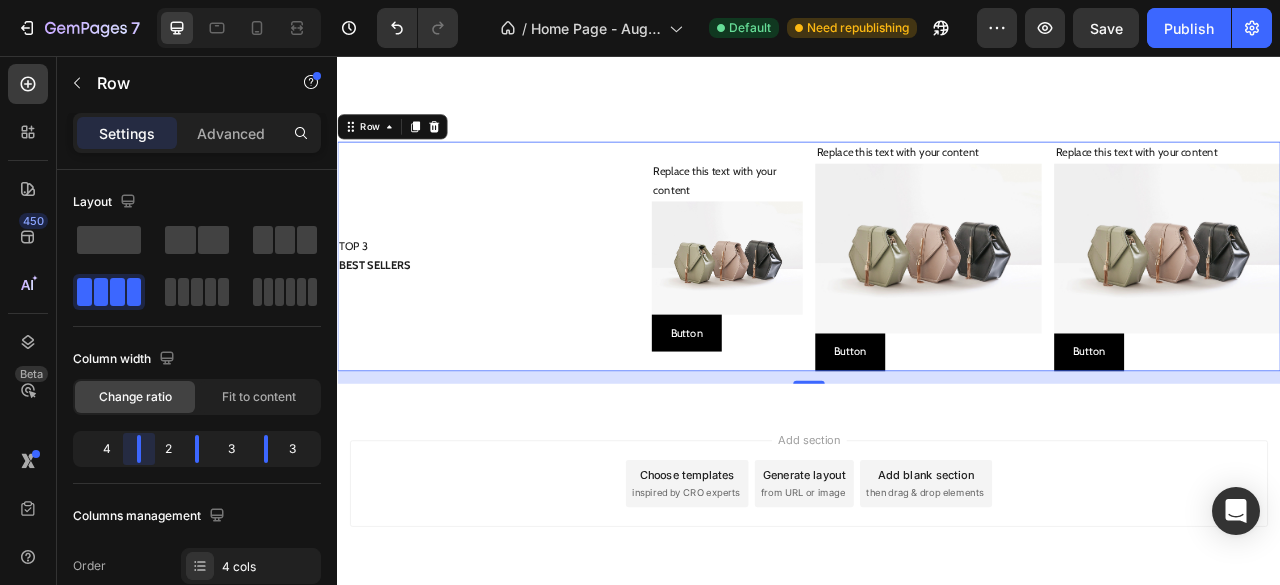 drag, startPoint x: 127, startPoint y: 450, endPoint x: 162, endPoint y: 445, distance: 35.35534 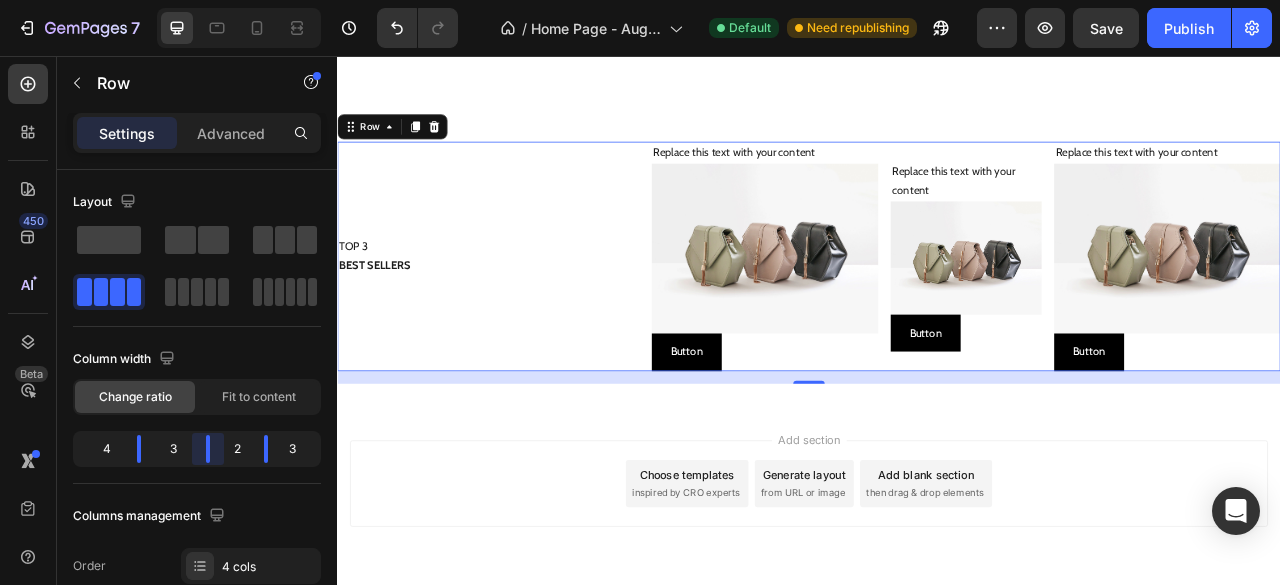 drag, startPoint x: 190, startPoint y: 445, endPoint x: 218, endPoint y: 441, distance: 28.284271 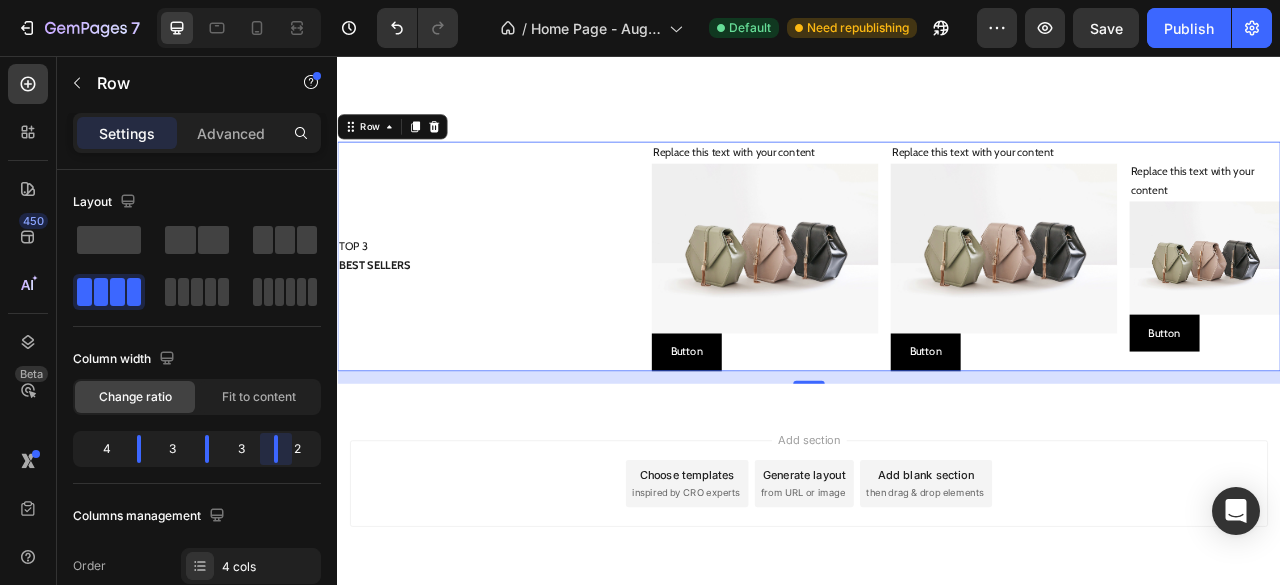 drag, startPoint x: 269, startPoint y: 447, endPoint x: 287, endPoint y: 446, distance: 18.027756 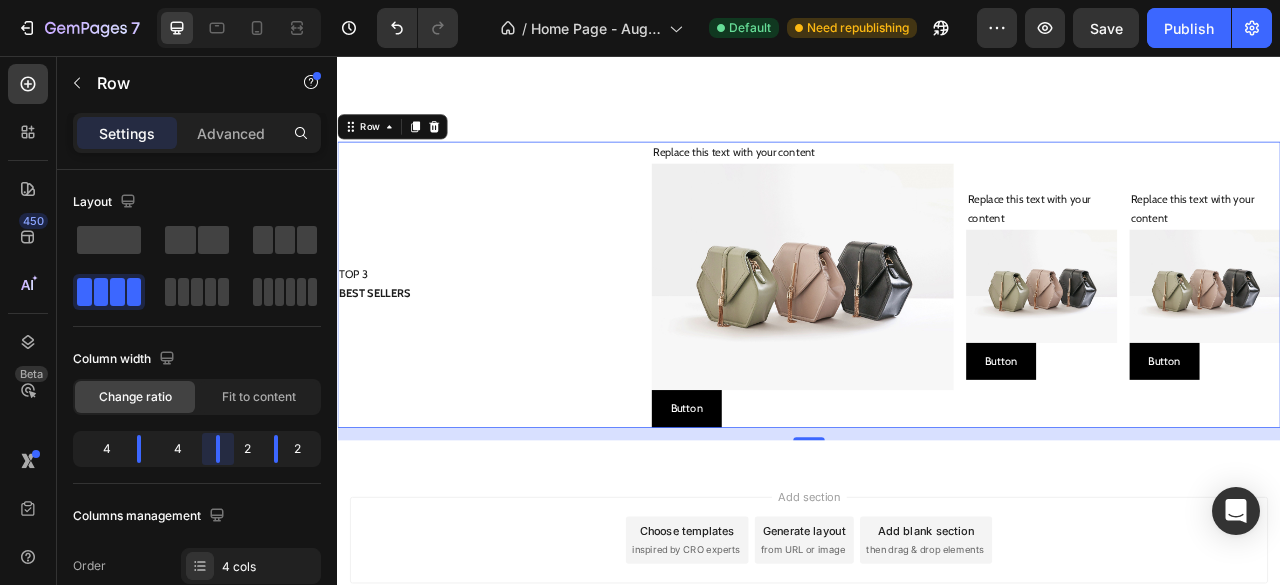 drag, startPoint x: 210, startPoint y: 449, endPoint x: 234, endPoint y: 449, distance: 24 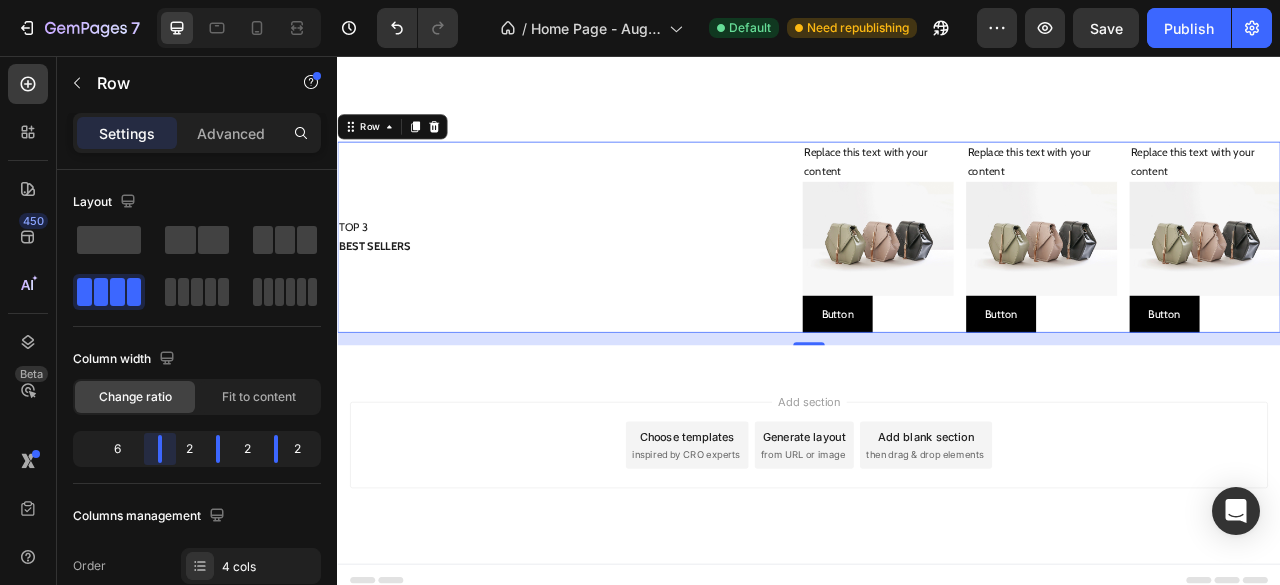 drag, startPoint x: 144, startPoint y: 451, endPoint x: 190, endPoint y: 451, distance: 46 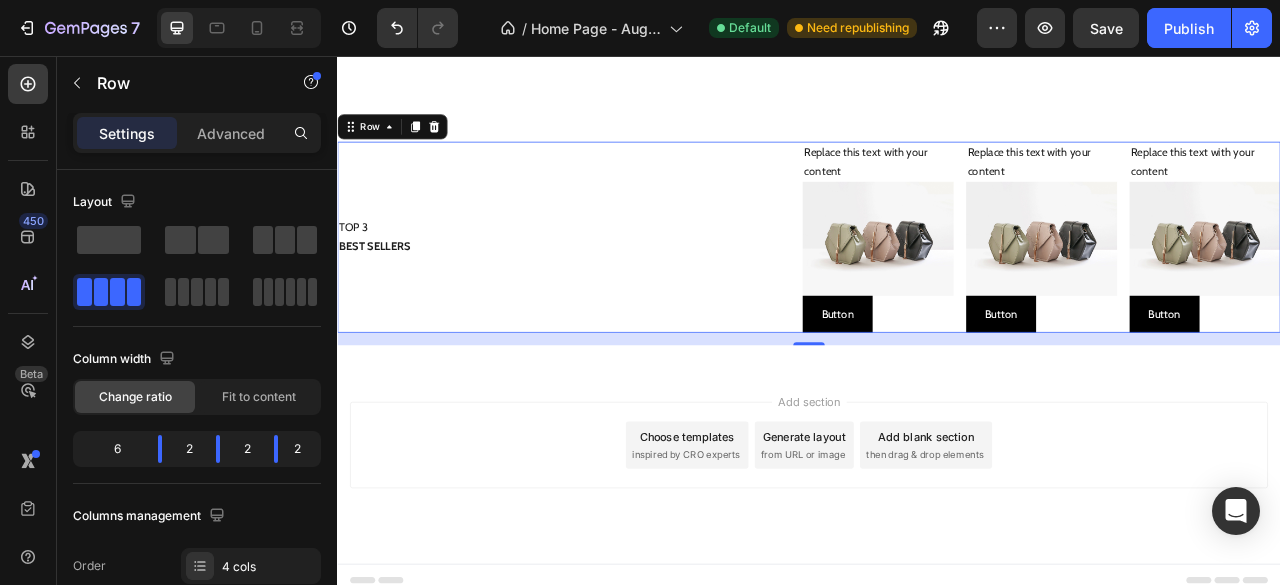 click on "TOP 3 BEST SELLERS Text Block" at bounding box center [625, 286] 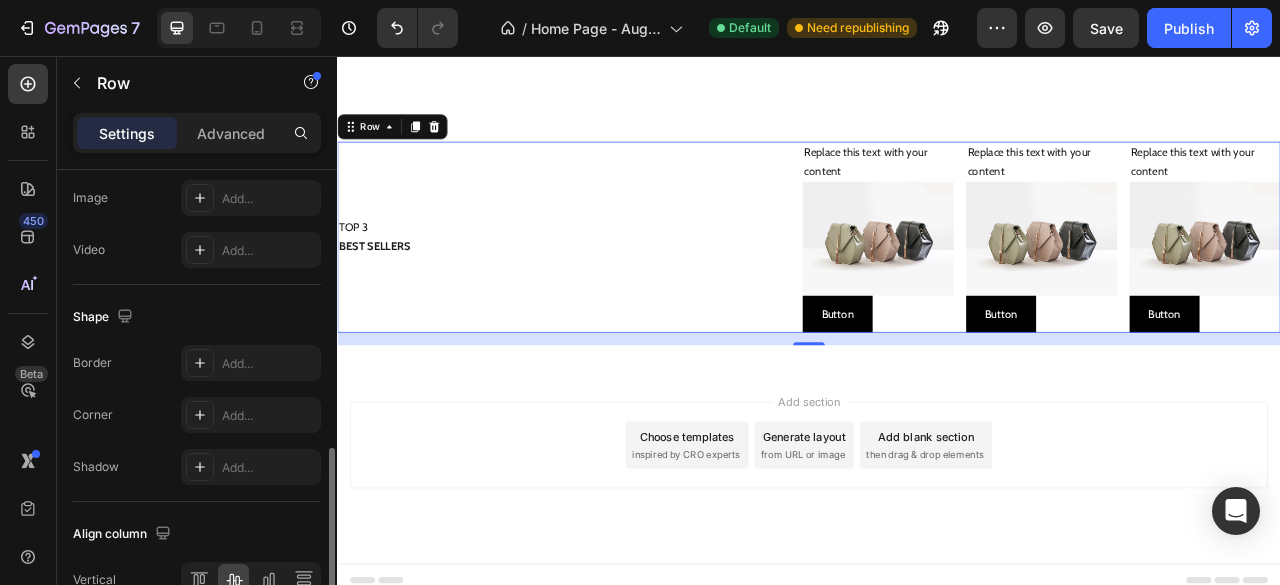 scroll, scrollTop: 972, scrollLeft: 0, axis: vertical 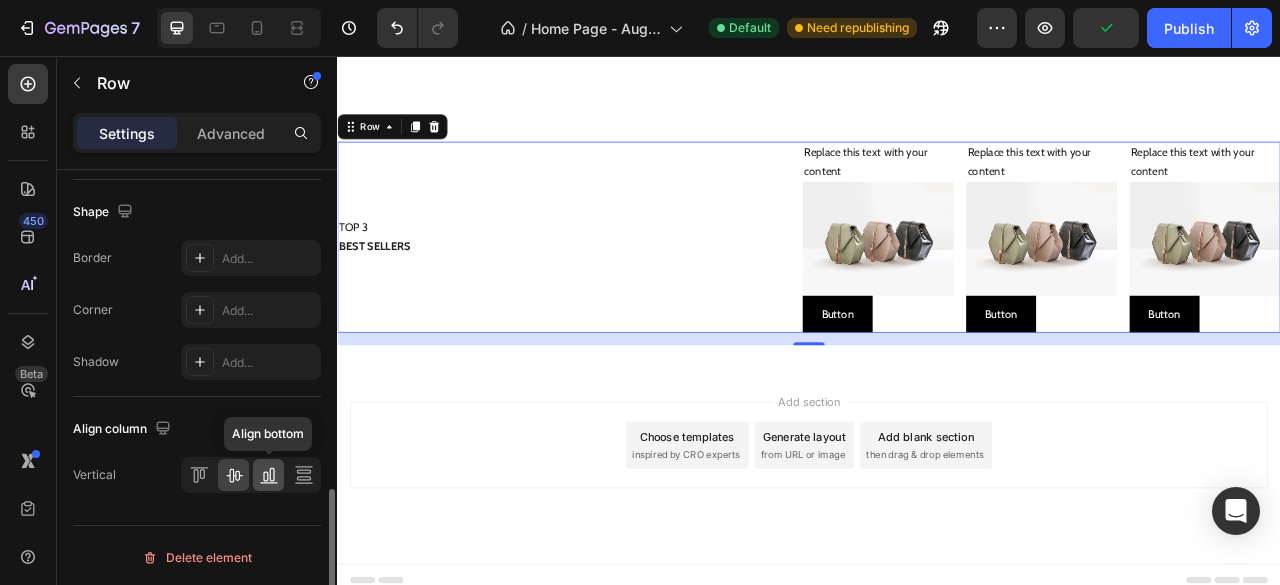 click 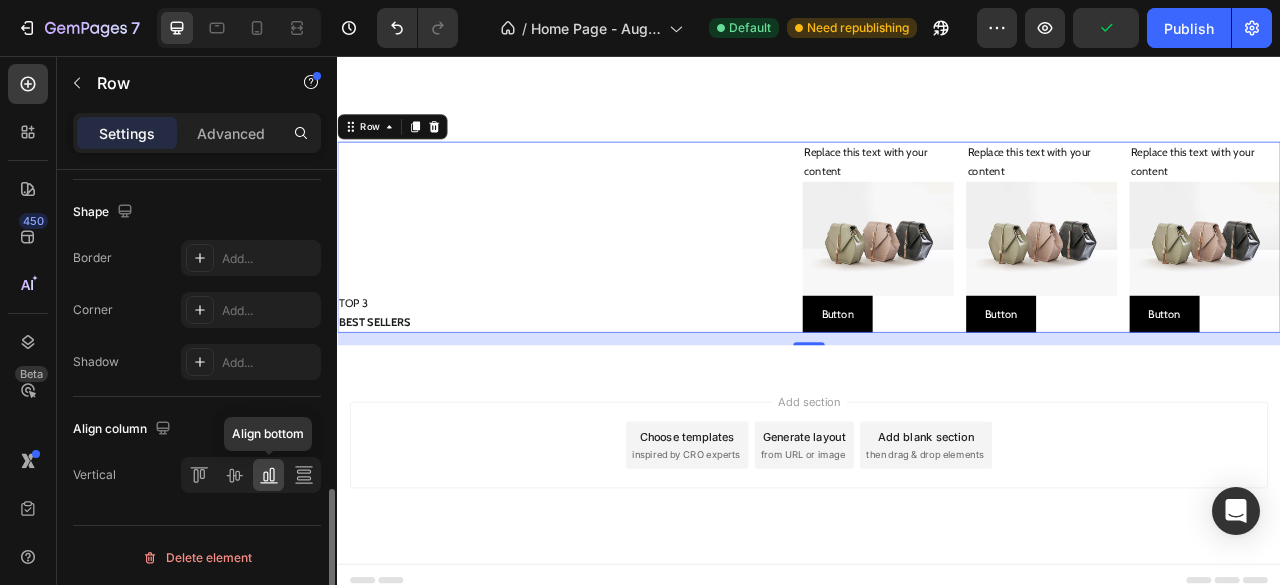 scroll, scrollTop: 972, scrollLeft: 0, axis: vertical 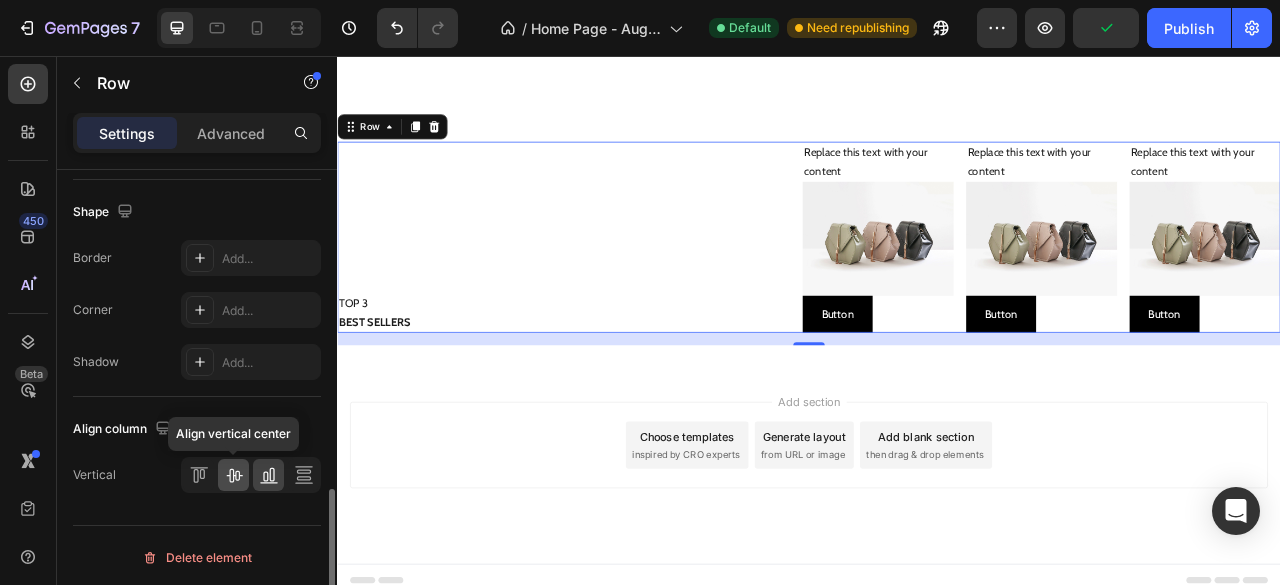 click 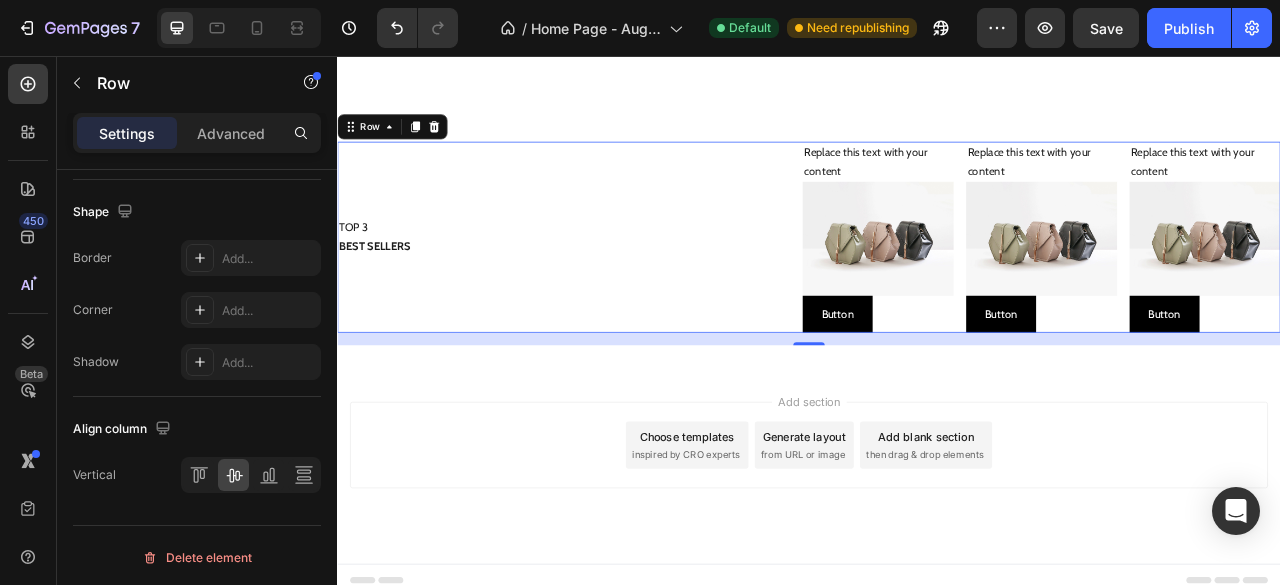 click on "TOP 3 BEST SELLERS Text Block Replace this text with your content Text Block Image Button Button Replace this text with your content Text Block Image Button Button Replace this text with your content Text Block Image Button Button Row   16" at bounding box center (937, 286) 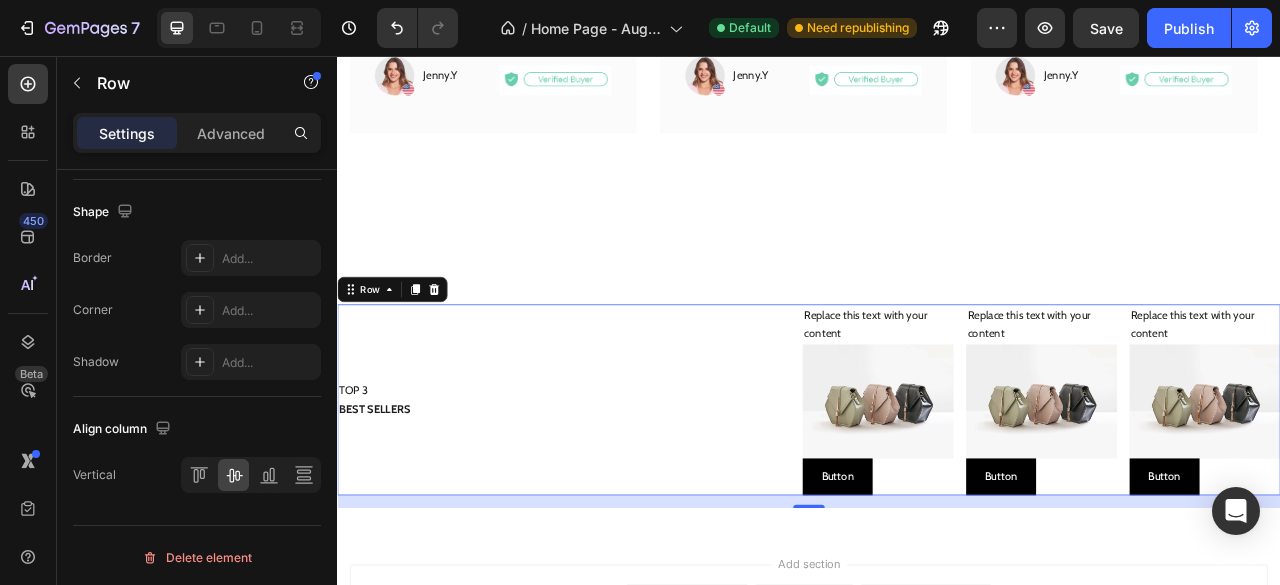 scroll, scrollTop: 2898, scrollLeft: 0, axis: vertical 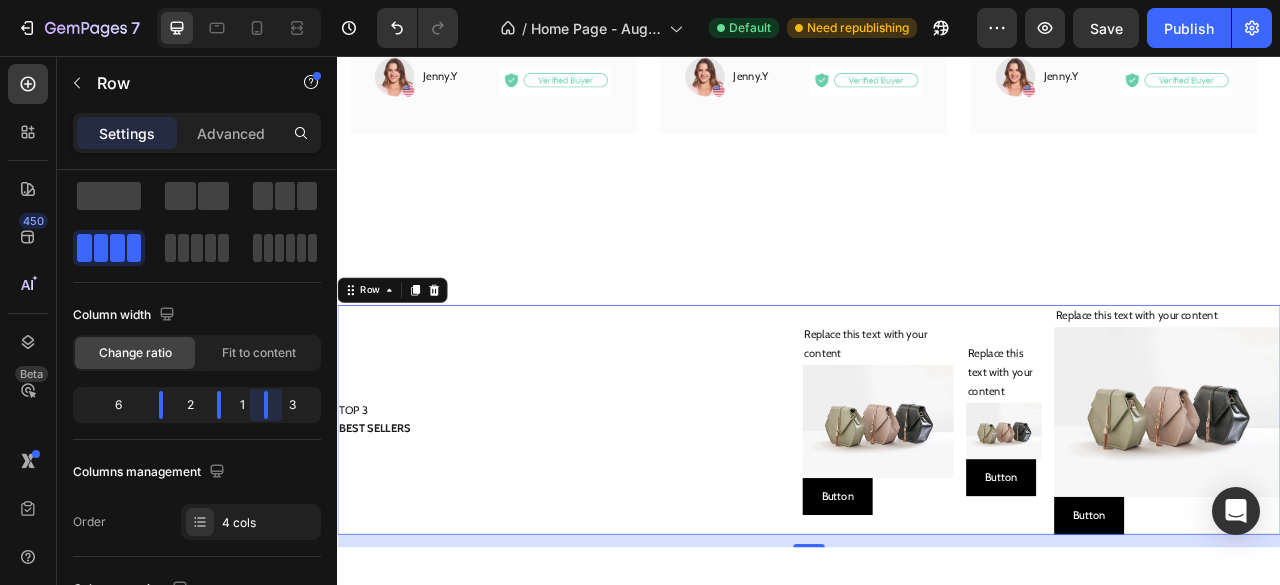click on "7   /  Home Page - Aug 3, 20:08:58 Default Need republishing Preview  Save   Publish  450 Beta Sections(30) Elements(83) Section Element Hero Section Product Detail Brands Trusted Badges Guarantee Product Breakdown How to use Testimonials Compare Bundle FAQs Social Proof Brand Story Product List Collection Blog List Contact Sticky Add to Cart Custom Footer Browse Library 450 Layout
Row
Row
Row
Row Text
Heading
Text Block Button
Button
Button Media
Image
Image" at bounding box center (640, 0) 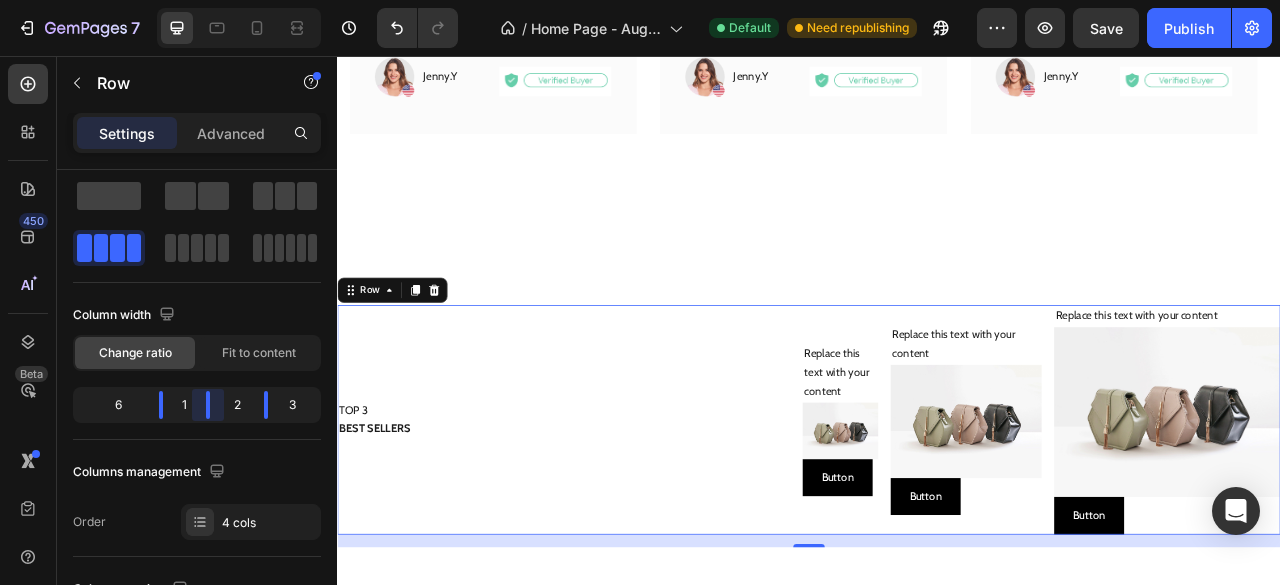 drag, startPoint x: 218, startPoint y: 401, endPoint x: 102, endPoint y: 401, distance: 116 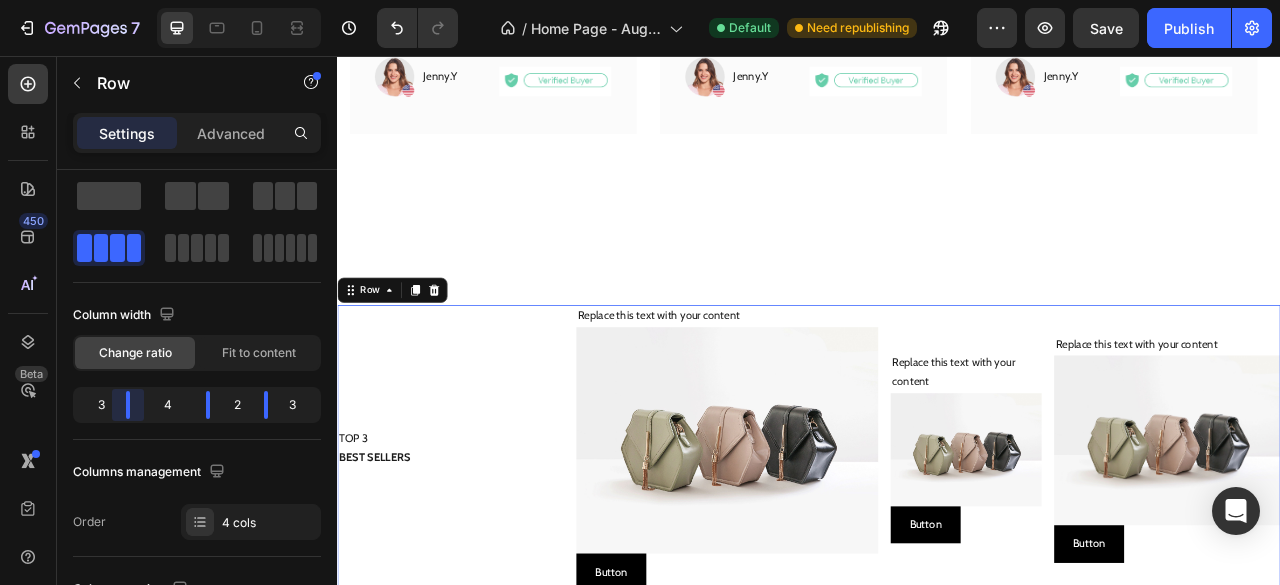 drag, startPoint x: 156, startPoint y: 401, endPoint x: 132, endPoint y: 400, distance: 24.020824 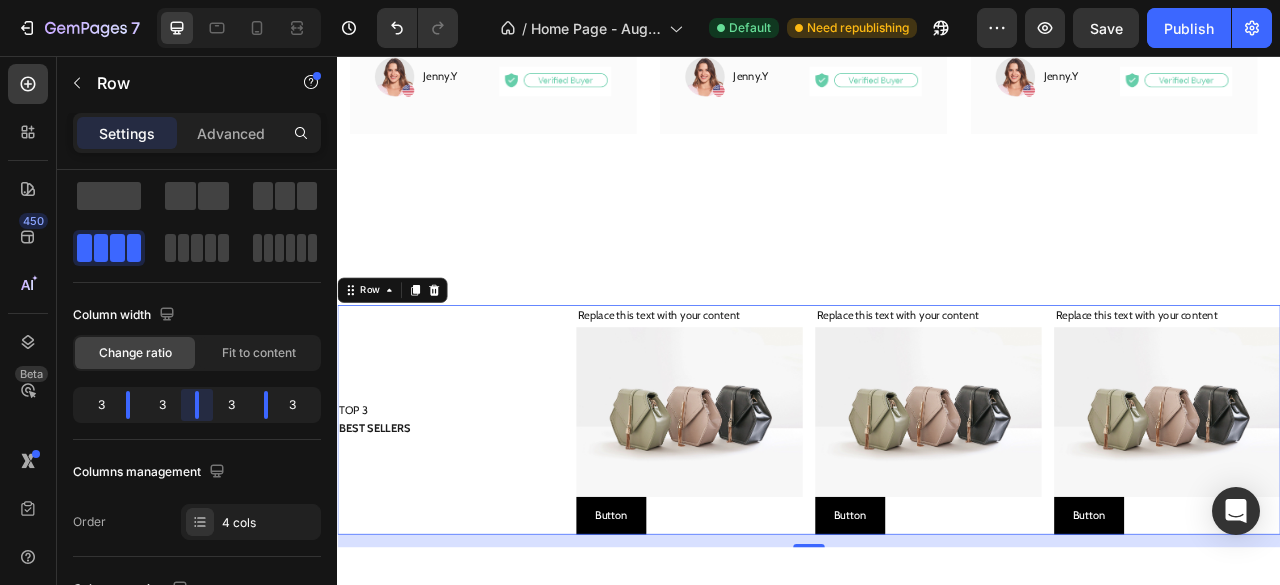 click on "7   /  Home Page - Aug 3, 20:08:58 Default Need republishing Preview  Save   Publish  450 Beta Sections(30) Elements(83) Section Element Hero Section Product Detail Brands Trusted Badges Guarantee Product Breakdown How to use Testimonials Compare Bundle FAQs Social Proof Brand Story Product List Collection Blog List Contact Sticky Add to Cart Custom Footer Browse Library 450 Layout
Row
Row
Row
Row Text
Heading
Text Block Button
Button
Button Media
Image
Image" at bounding box center [640, 0] 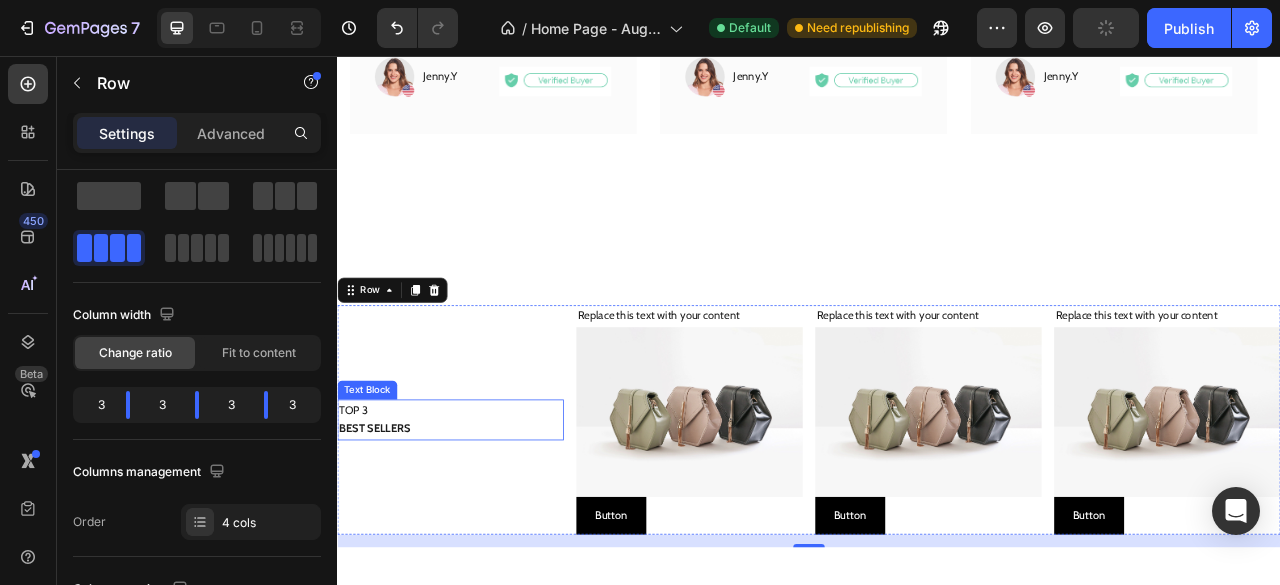 click on "TOP 3 BEST SELLERS" at bounding box center (481, 519) 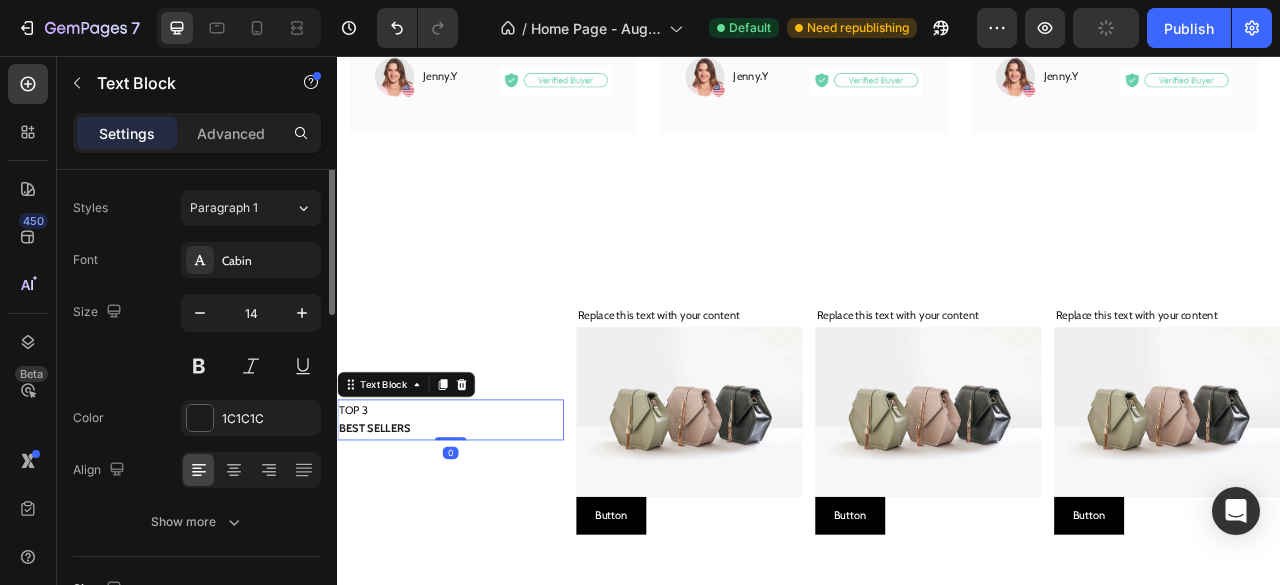scroll, scrollTop: 0, scrollLeft: 0, axis: both 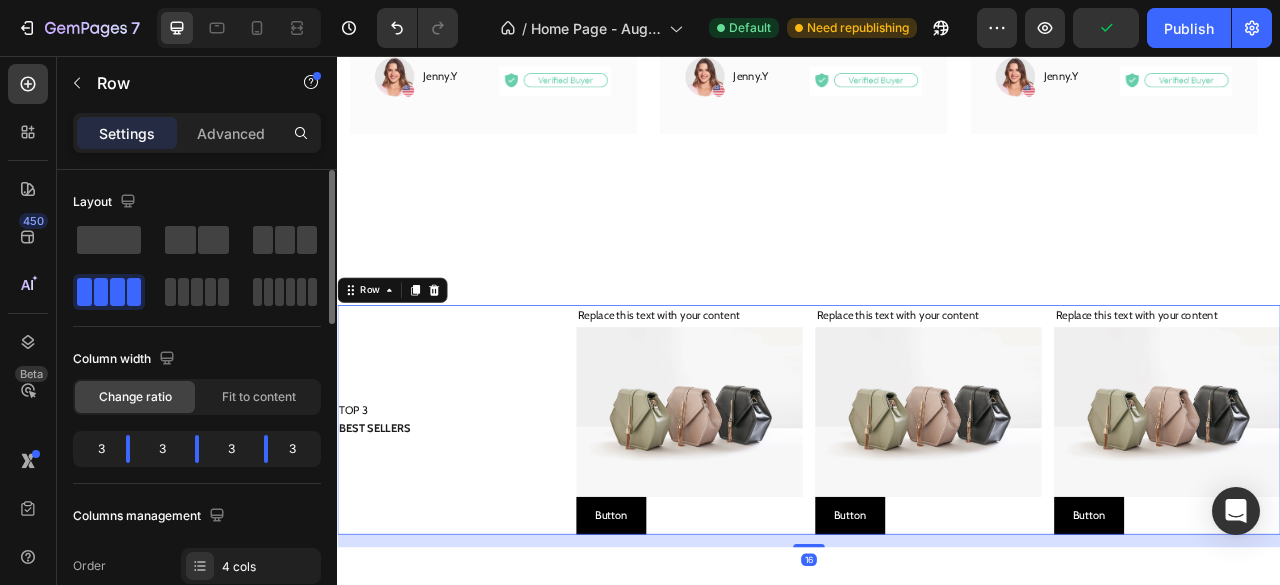 click on "TOP 3 BEST SELLERS Text Block" at bounding box center [481, 519] 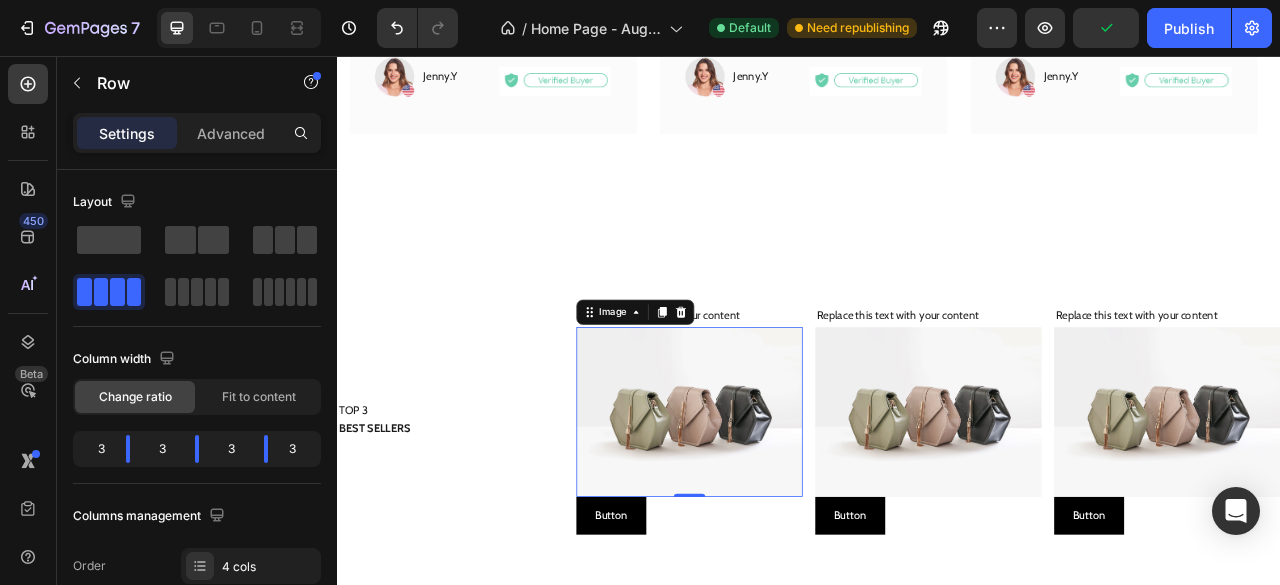 click at bounding box center [785, 509] 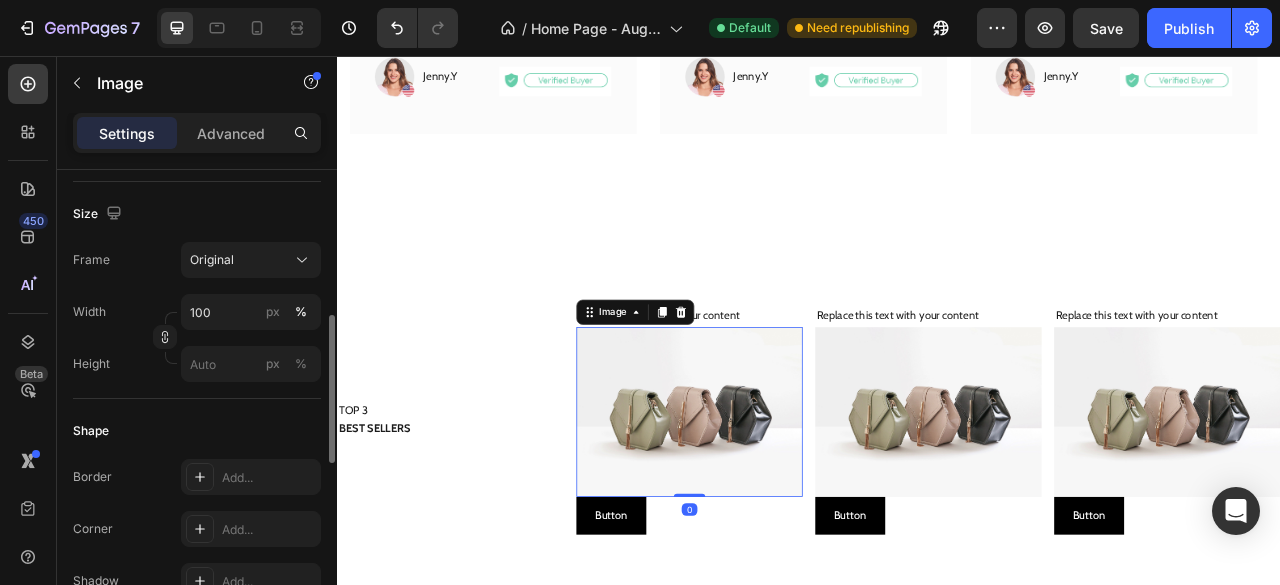 scroll, scrollTop: 466, scrollLeft: 0, axis: vertical 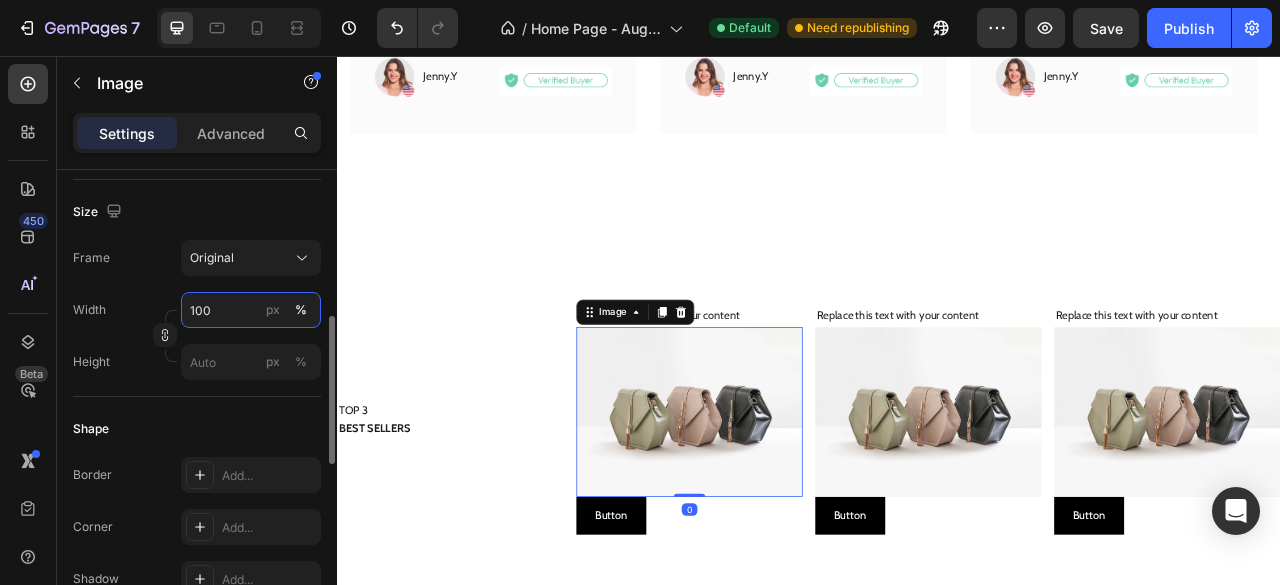 click on "100" at bounding box center (251, 310) 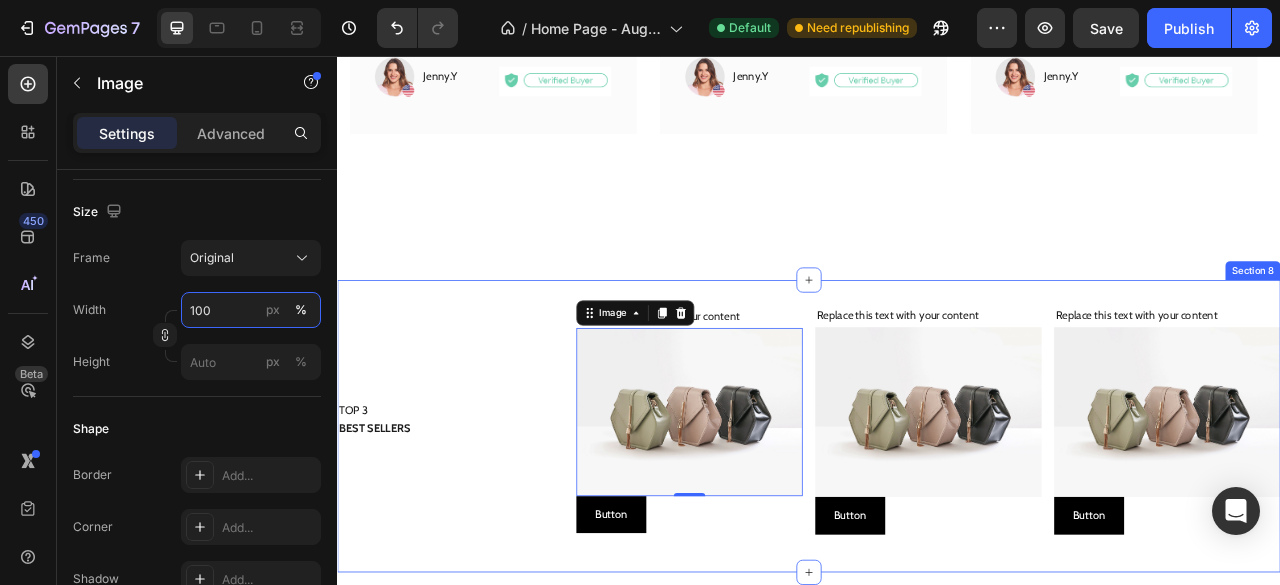 type on "99" 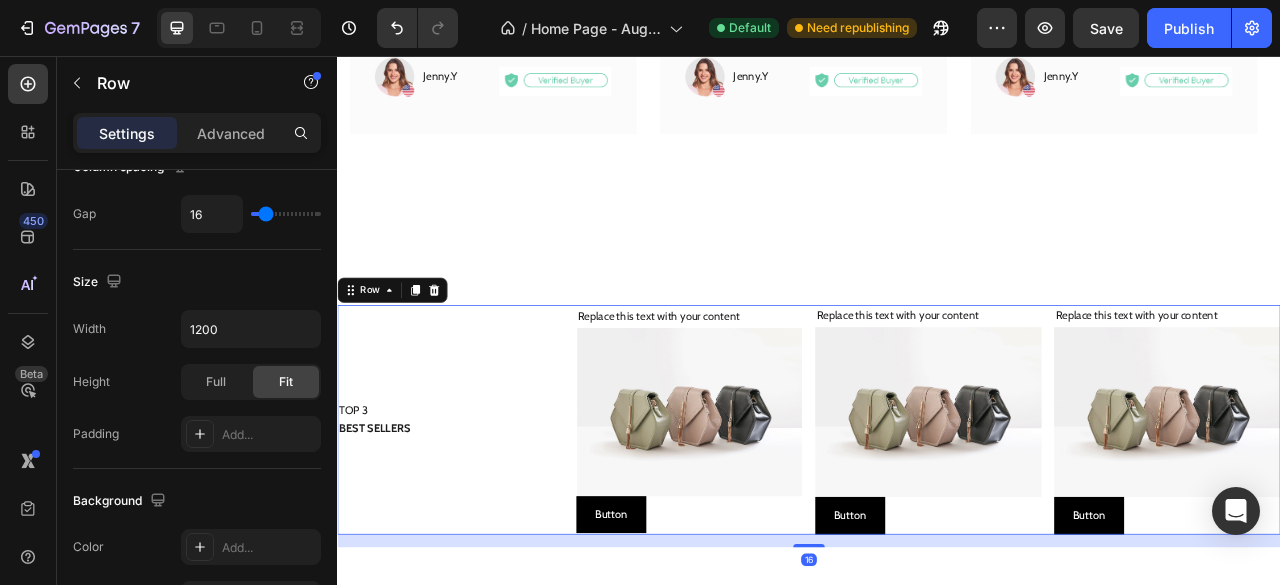 click on "TOP 3 BEST SELLERS Text Block" at bounding box center (481, 519) 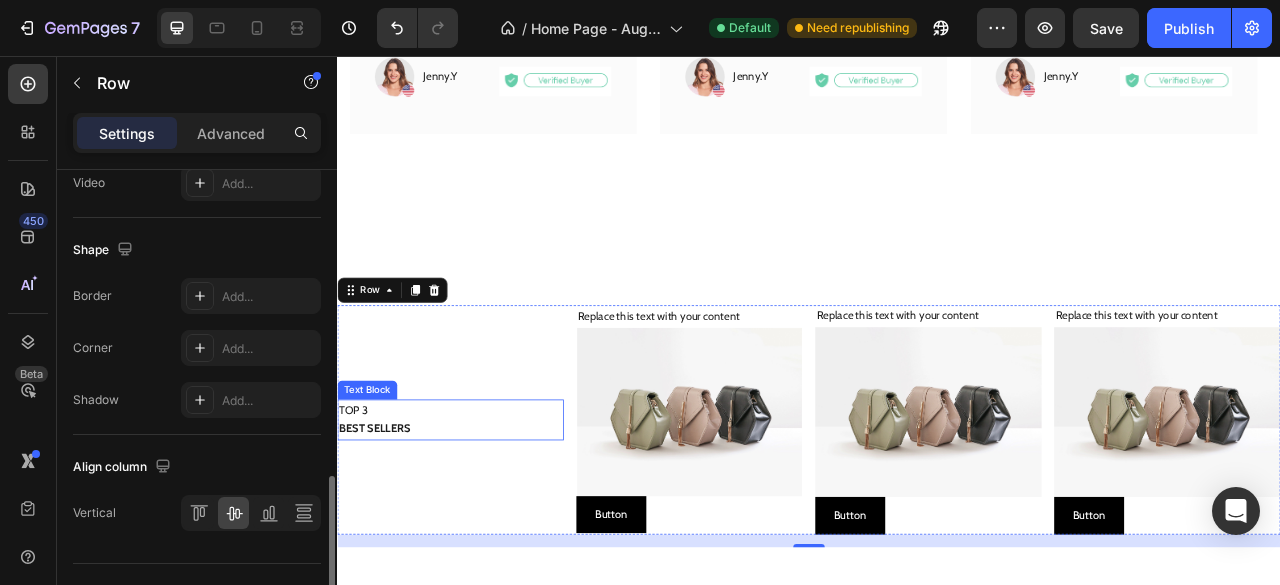 scroll, scrollTop: 0, scrollLeft: 0, axis: both 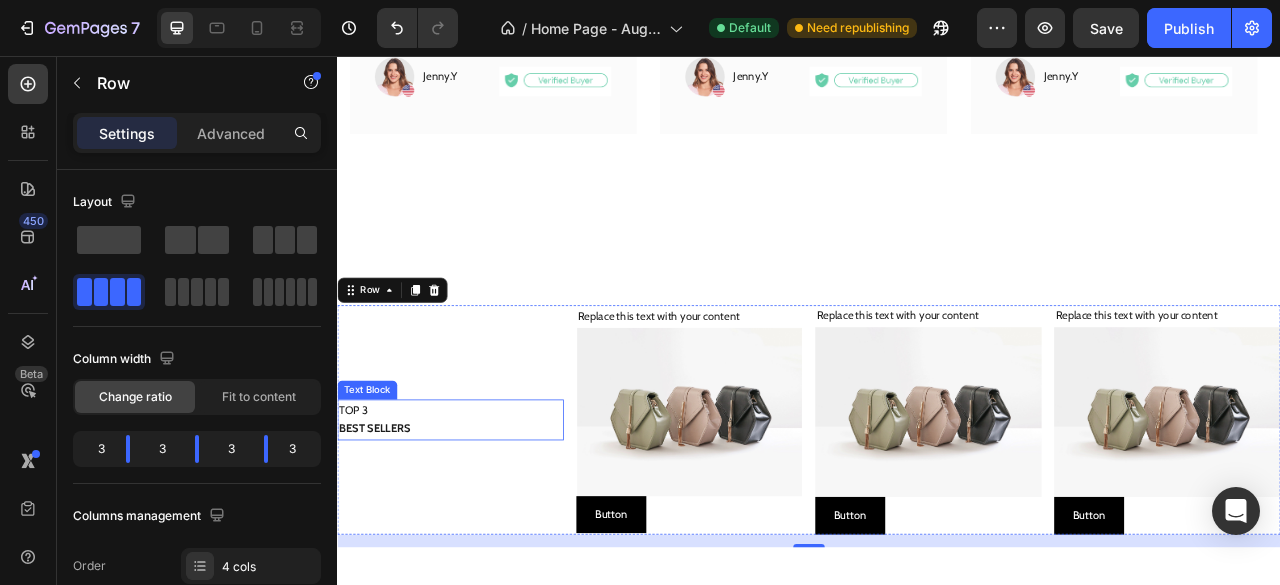 click on "BEST SELLERS" at bounding box center (481, 531) 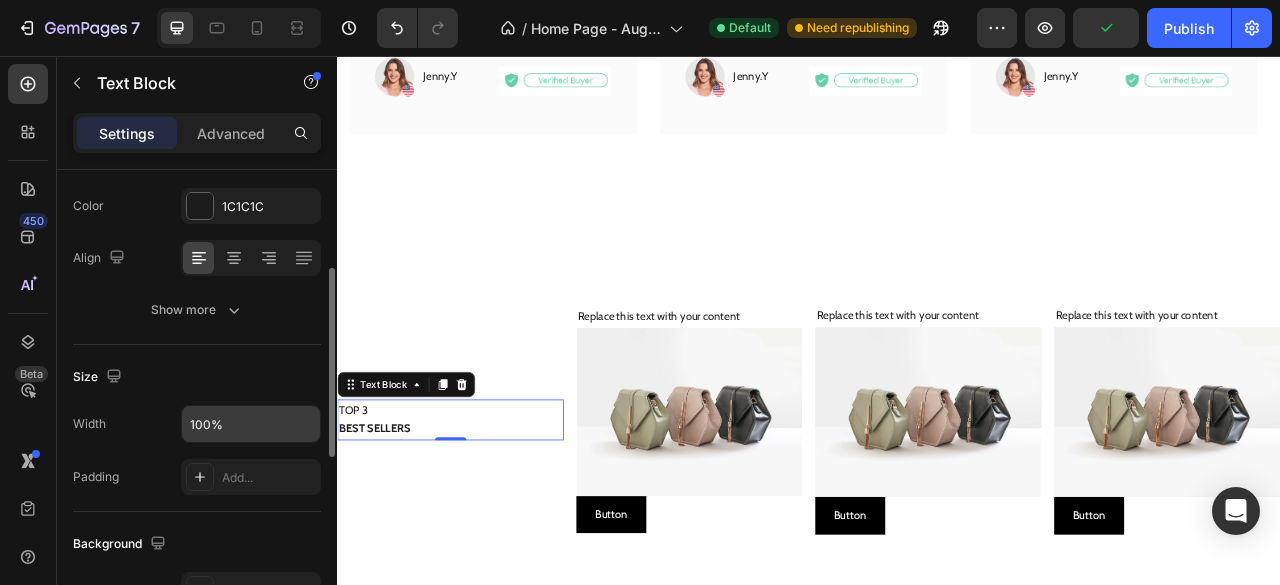 scroll, scrollTop: 250, scrollLeft: 0, axis: vertical 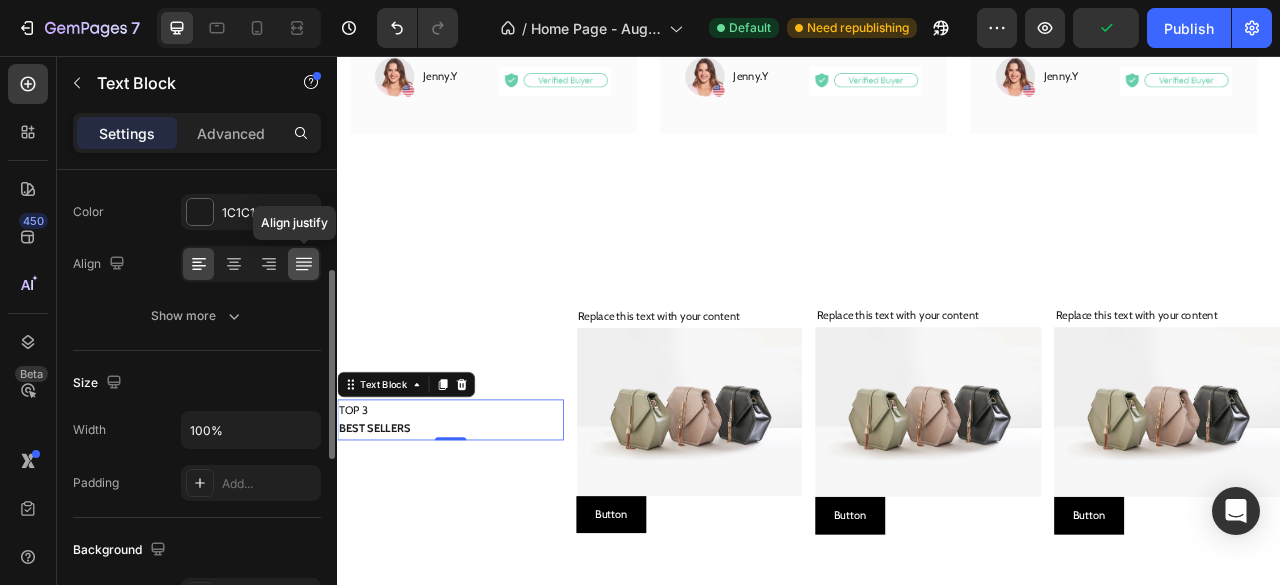 click 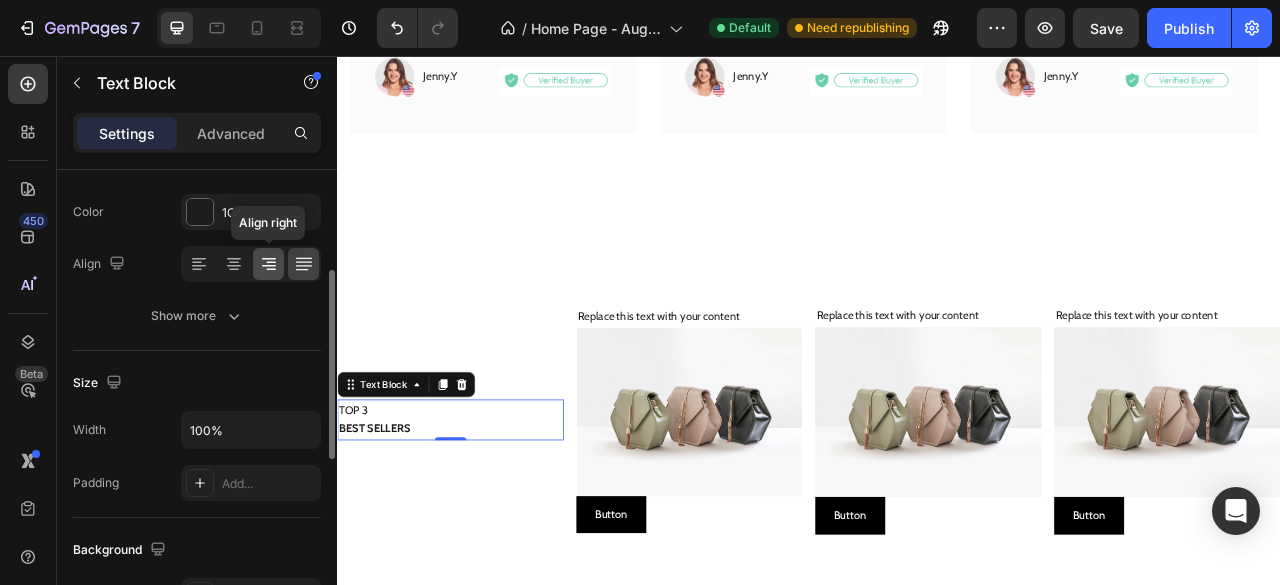 click 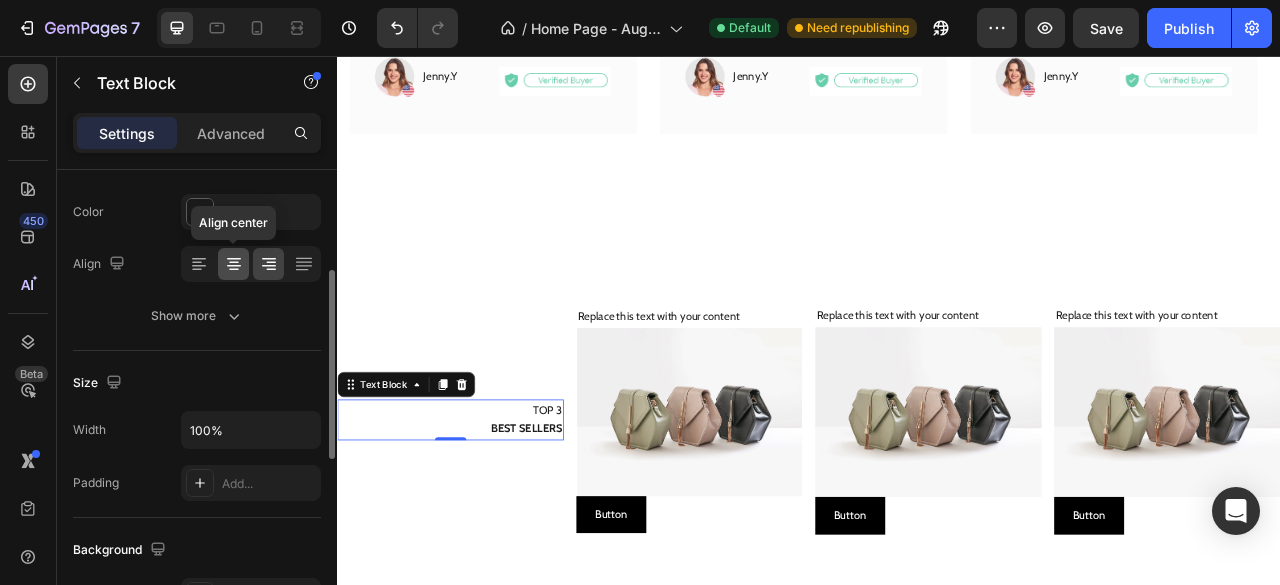 click 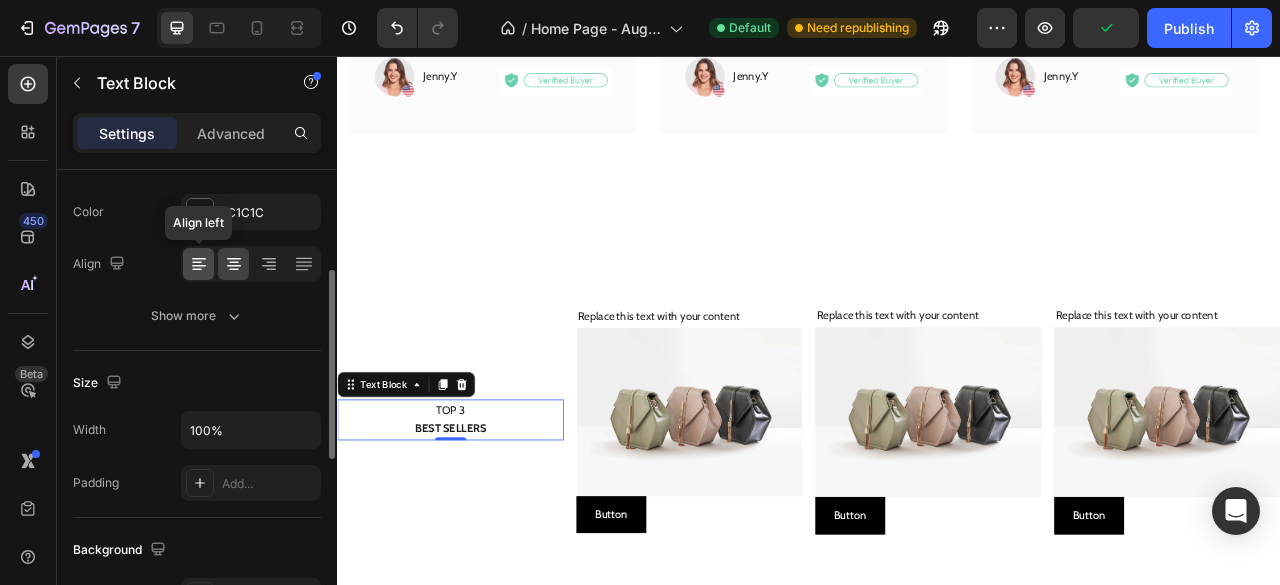 click 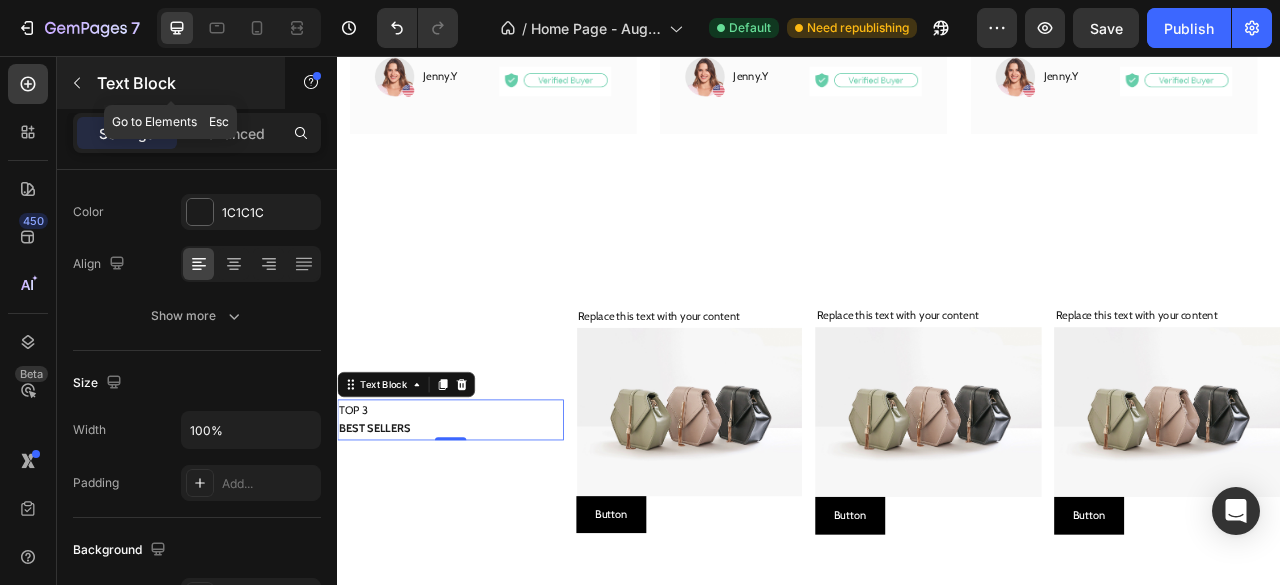 click at bounding box center (77, 83) 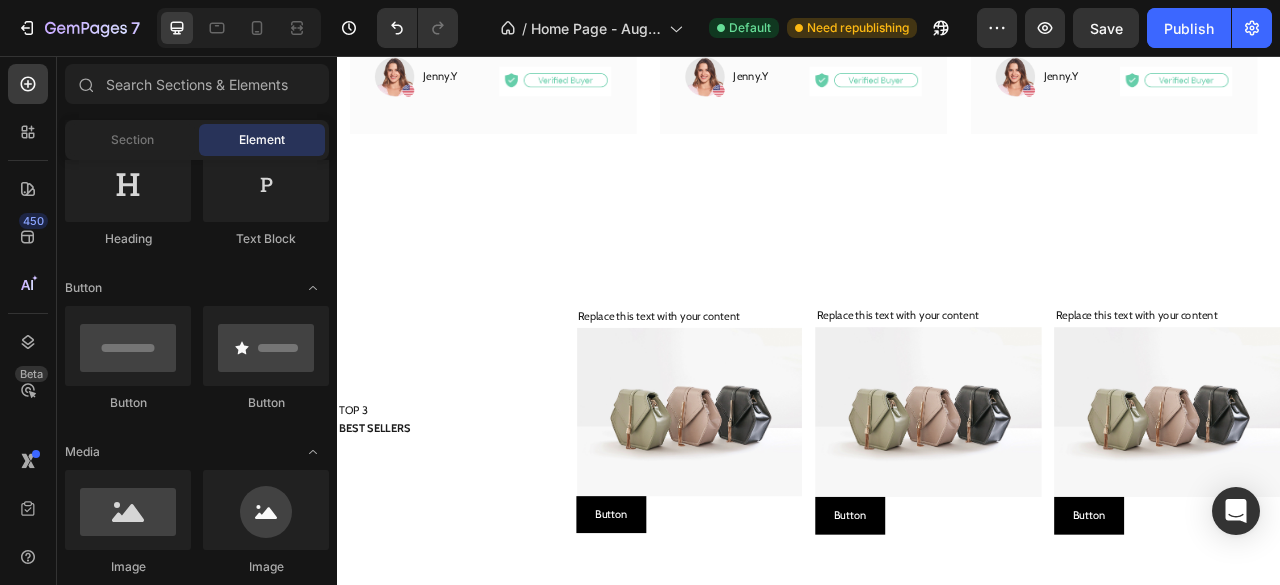 scroll, scrollTop: 0, scrollLeft: 0, axis: both 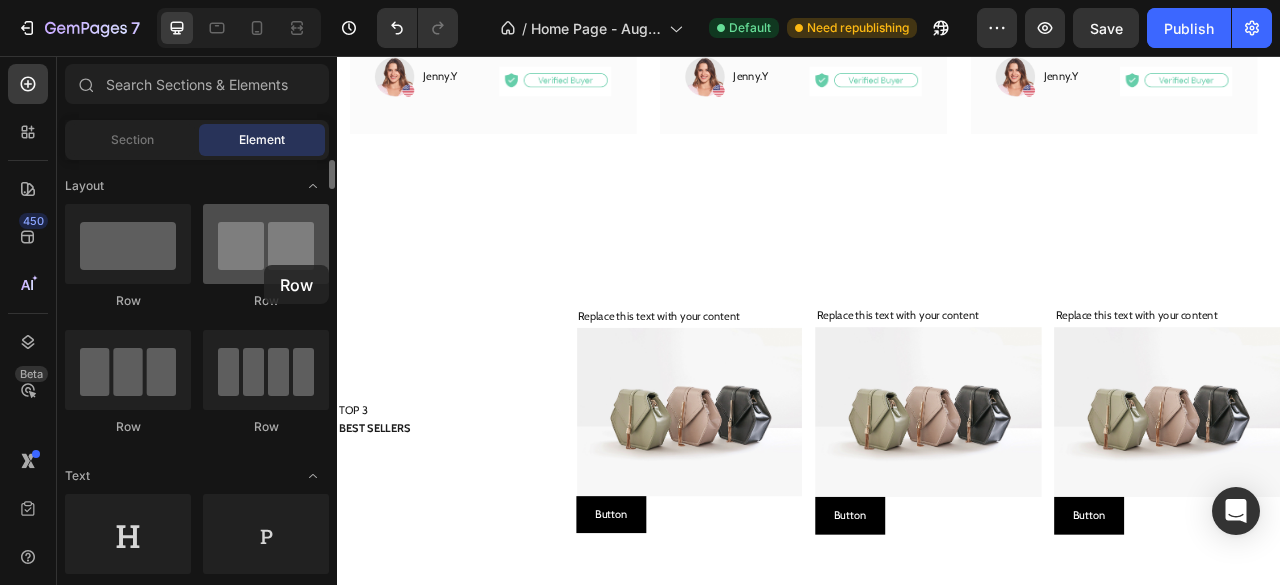 click at bounding box center (266, 244) 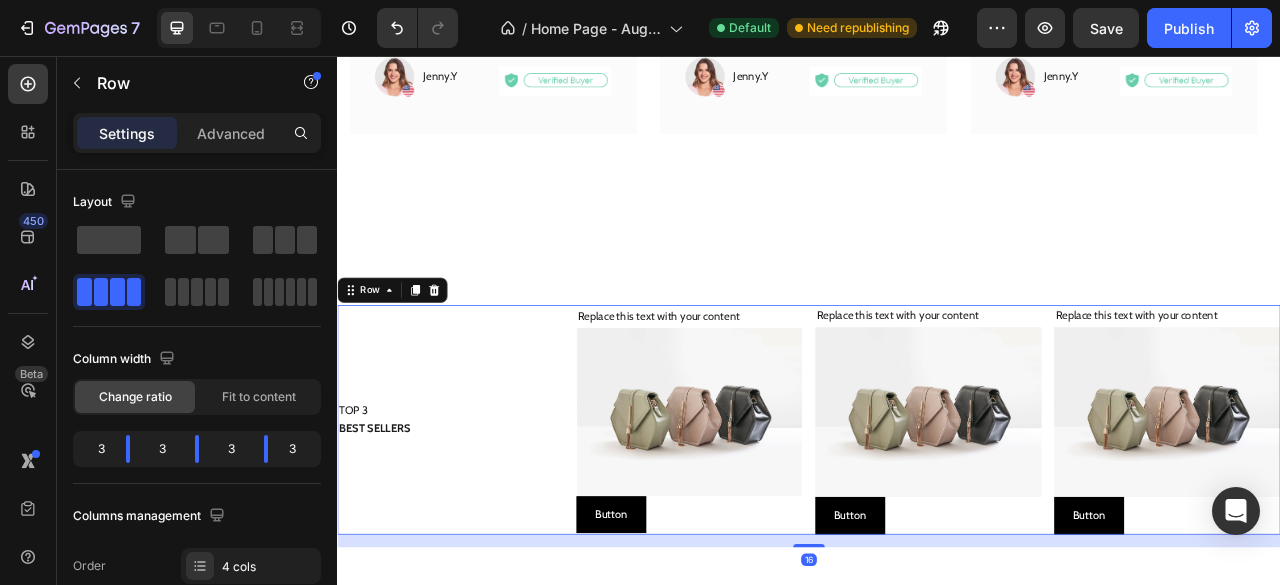 click on "TOP 3 BEST SELLERS Text Block" at bounding box center [481, 519] 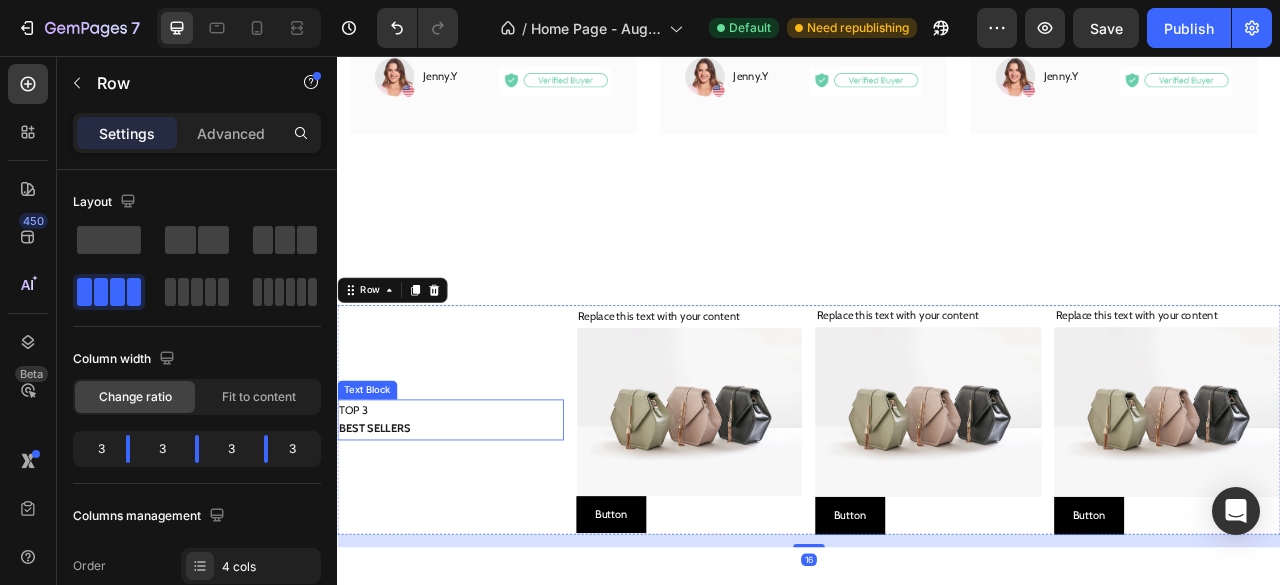 click on "TOP 3" at bounding box center (481, 507) 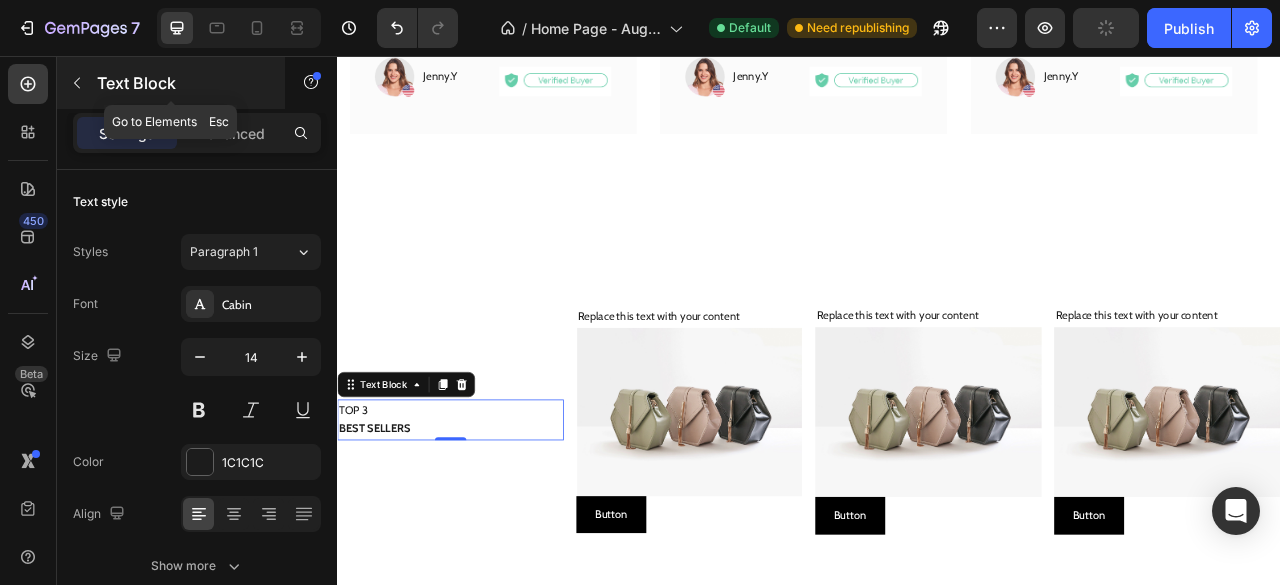 click on "Text Block" at bounding box center [171, 83] 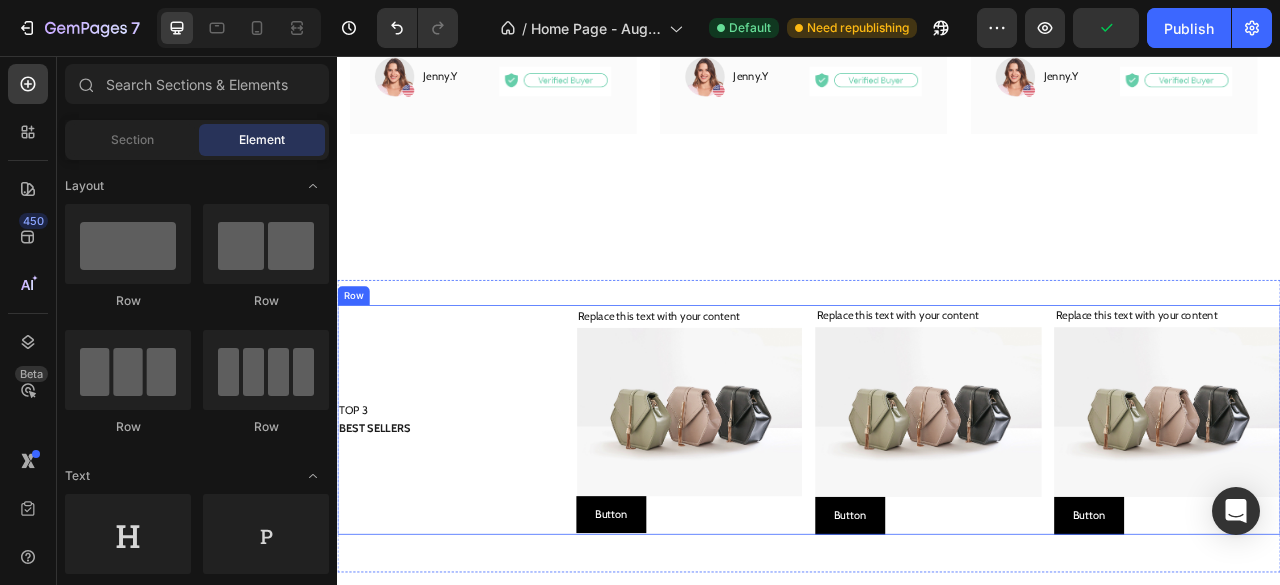 click on "TOP 3 BEST SELLERS Text Block" at bounding box center [481, 519] 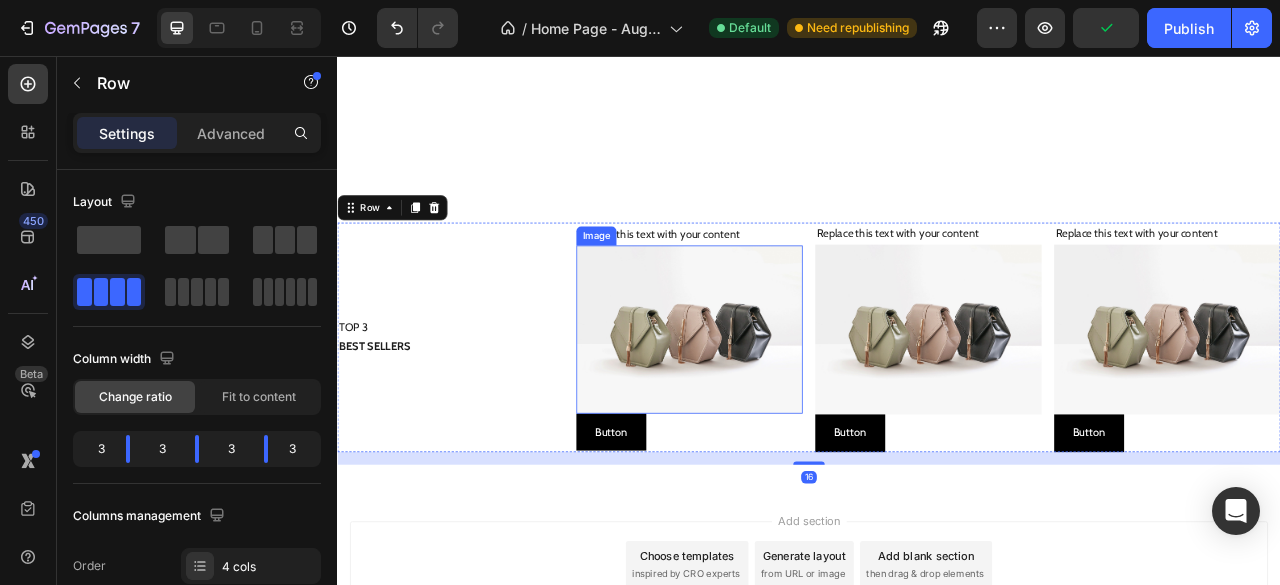 scroll, scrollTop: 3004, scrollLeft: 0, axis: vertical 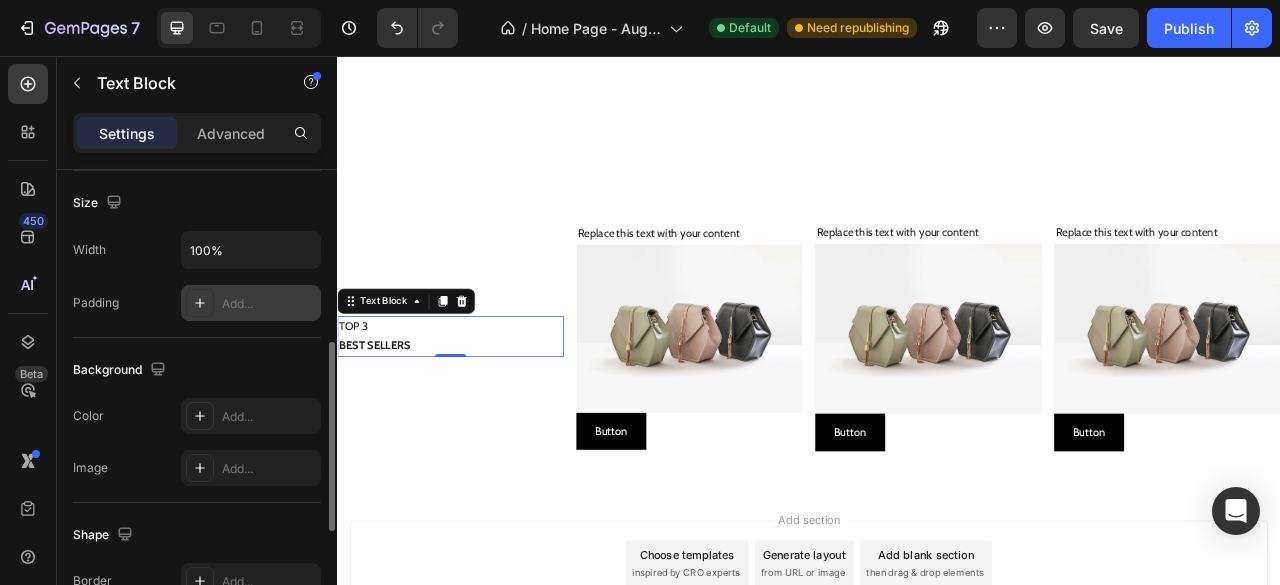 click 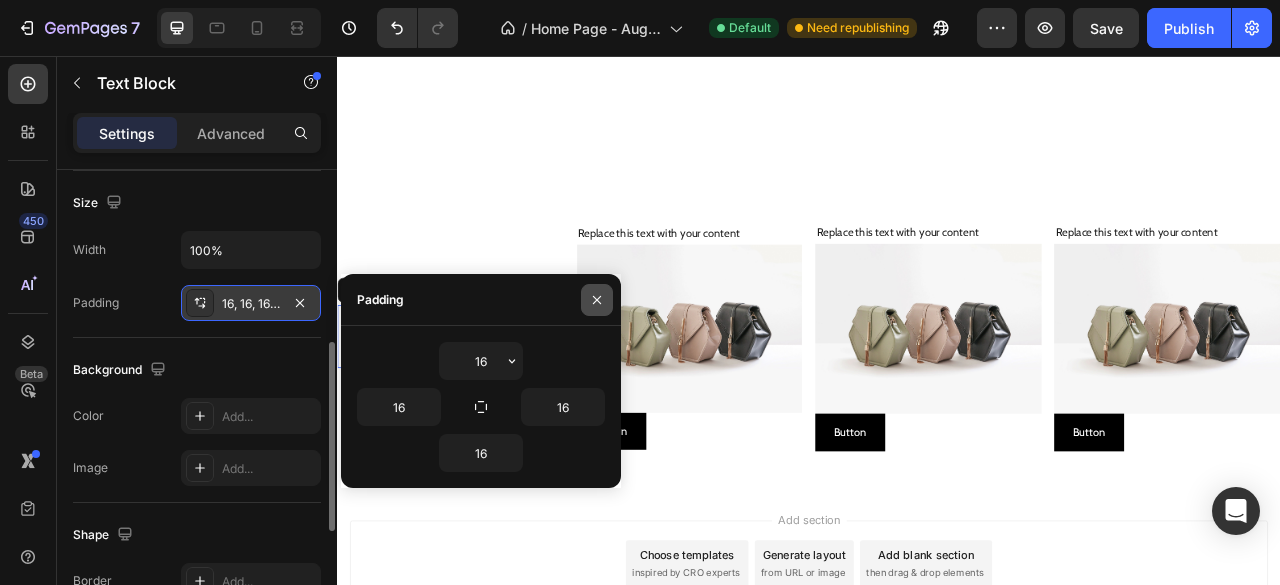 click at bounding box center (597, 300) 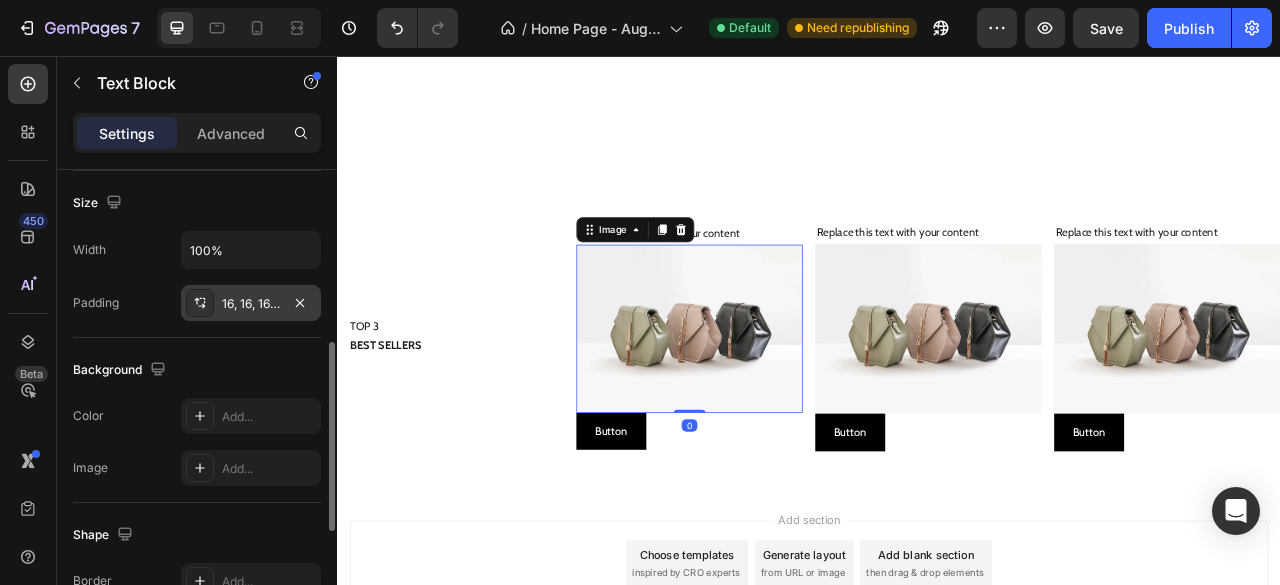 scroll, scrollTop: 0, scrollLeft: 0, axis: both 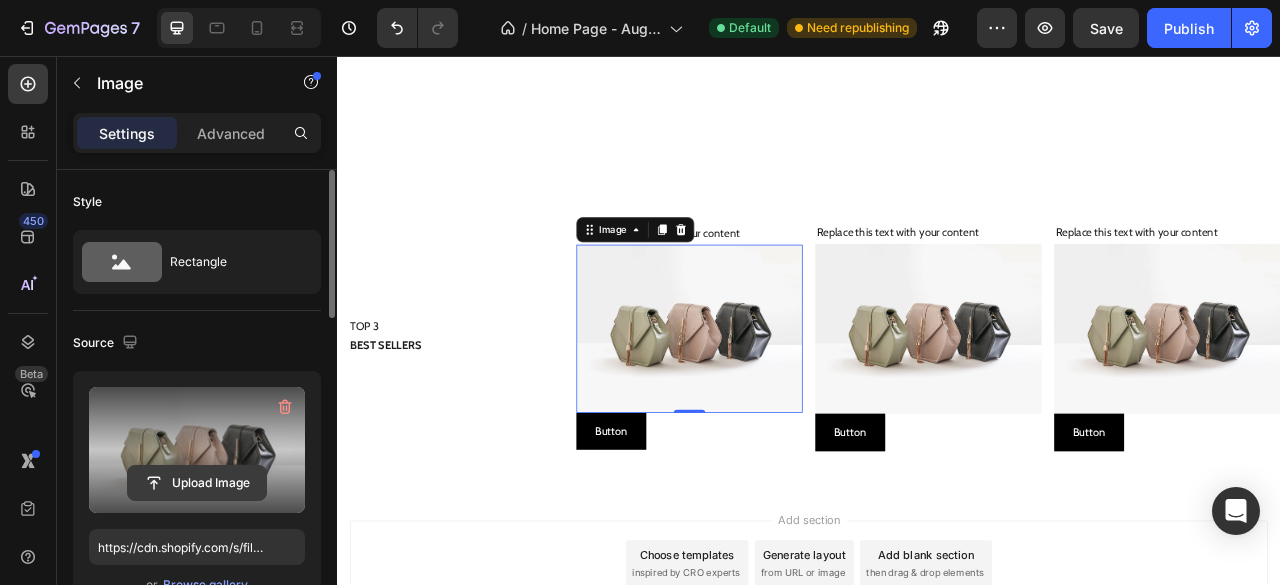 click 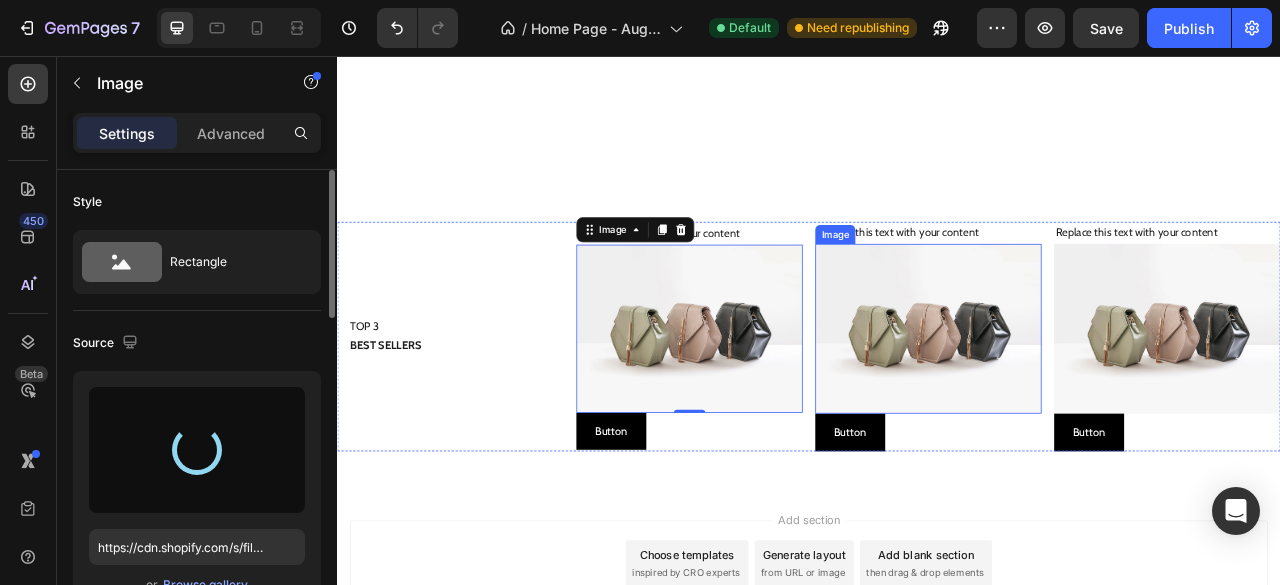 type on "https://cdn.shopify.com/s/files/1/0948/5395/5901/files/gempages_577662925980828434-1e1a39dd-24e4-4106-a1cd-63f9d93ac23c.jpg" 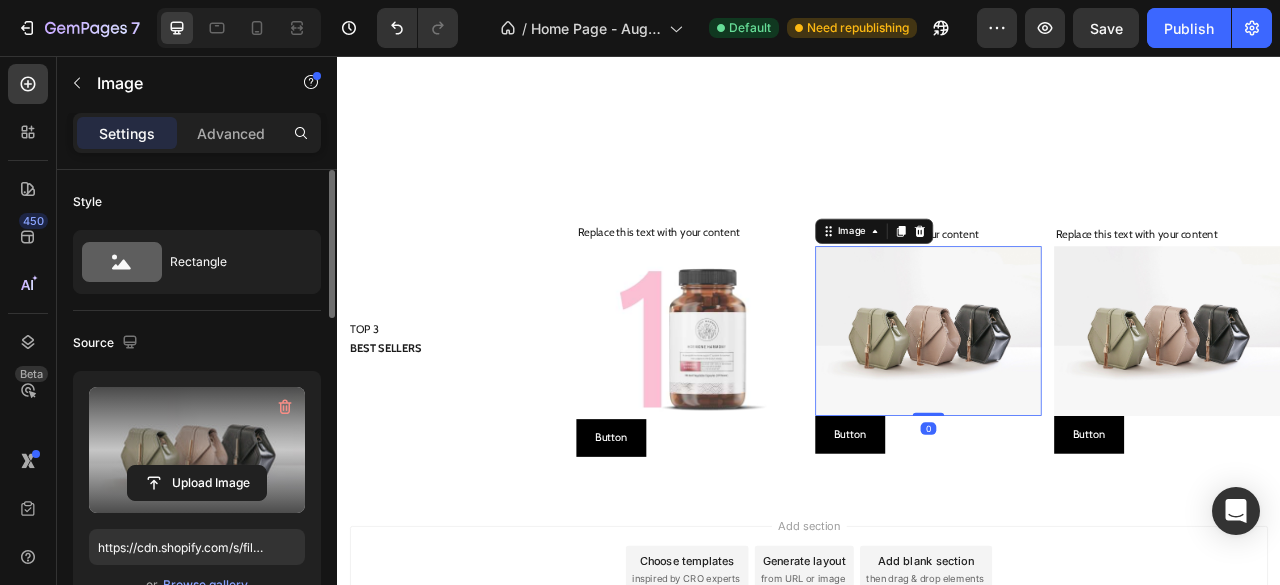 click at bounding box center (197, 450) 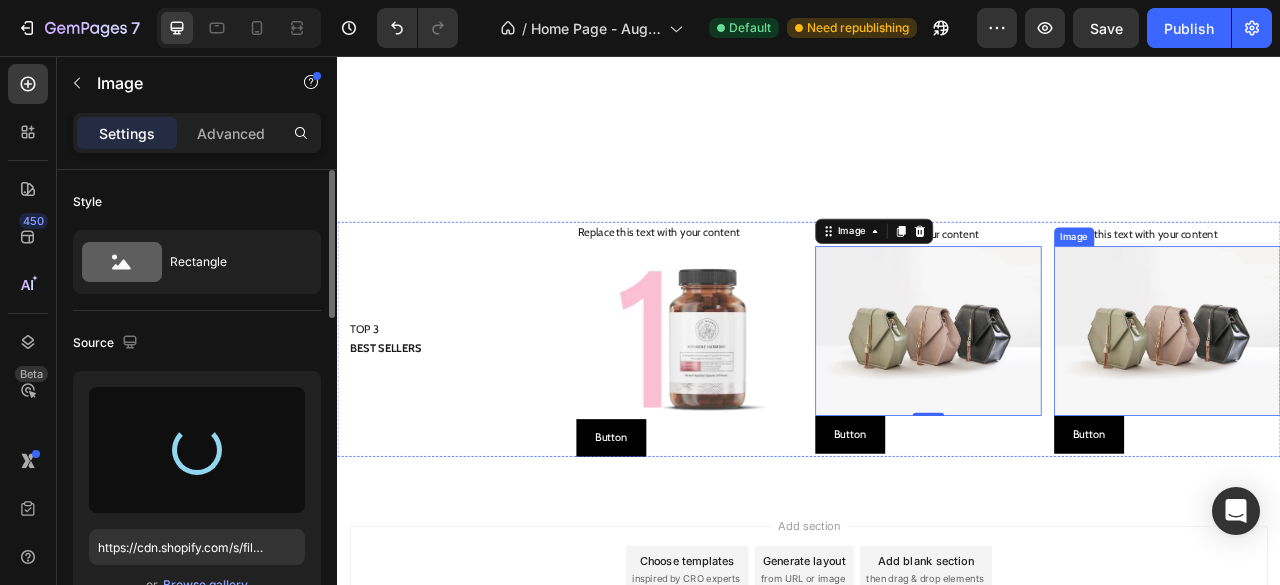 type on "https://cdn.shopify.com/s/files/1/0948/5395/5901/files/gempages_577662925980828434-aa765046-ec1b-4a6c-83f5-83e2097ea834.jpg" 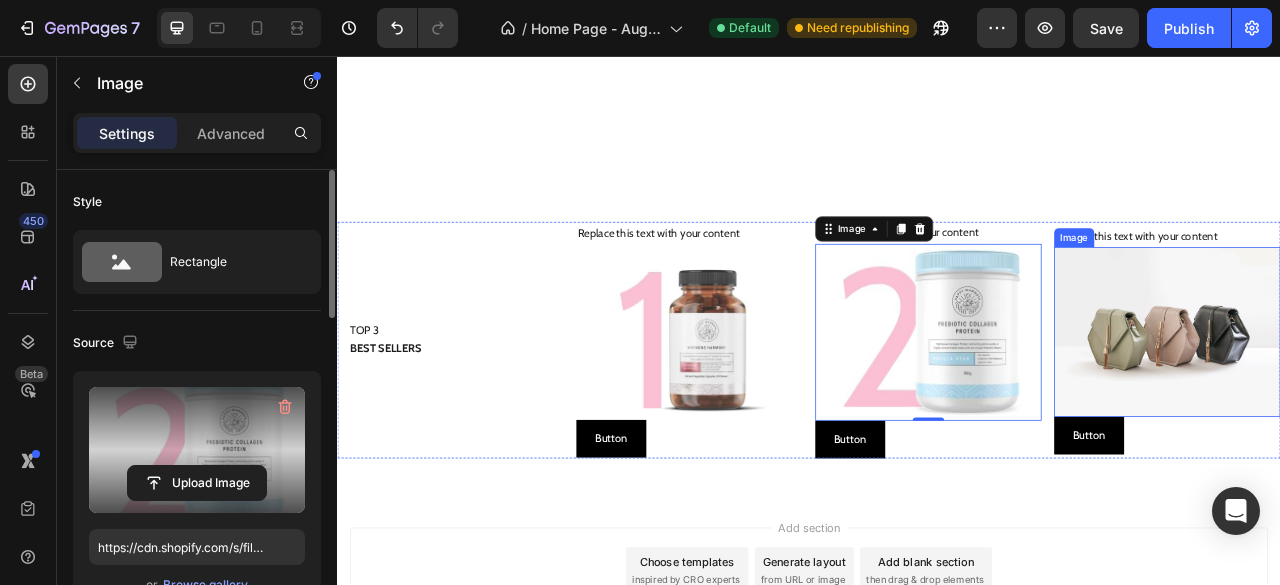 click at bounding box center [1393, 407] 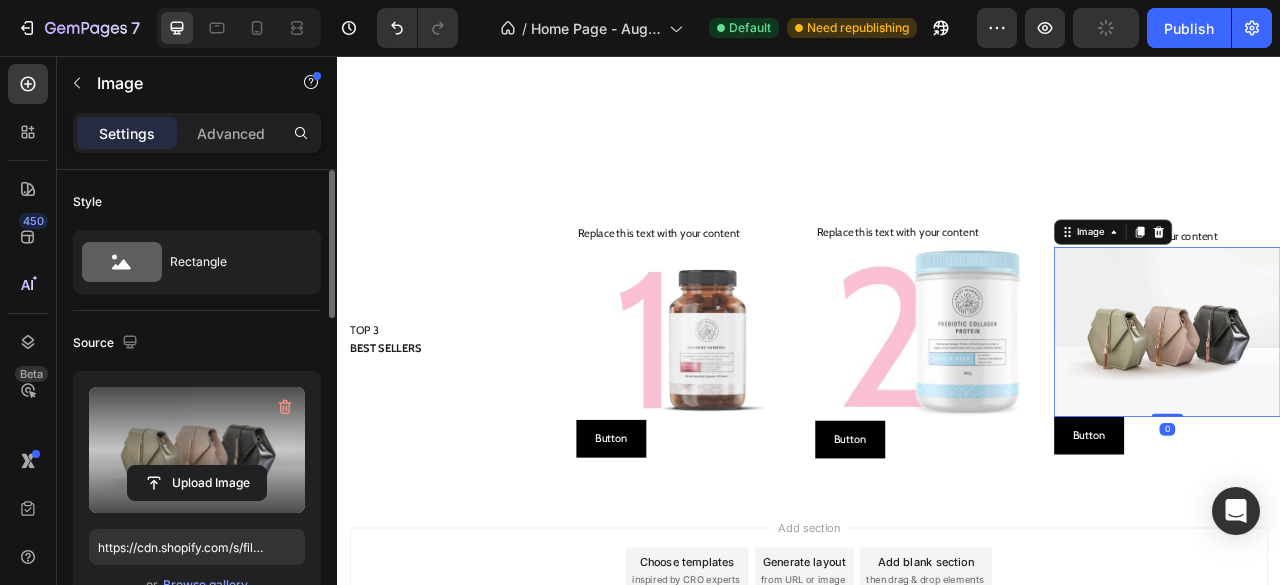 click at bounding box center (197, 450) 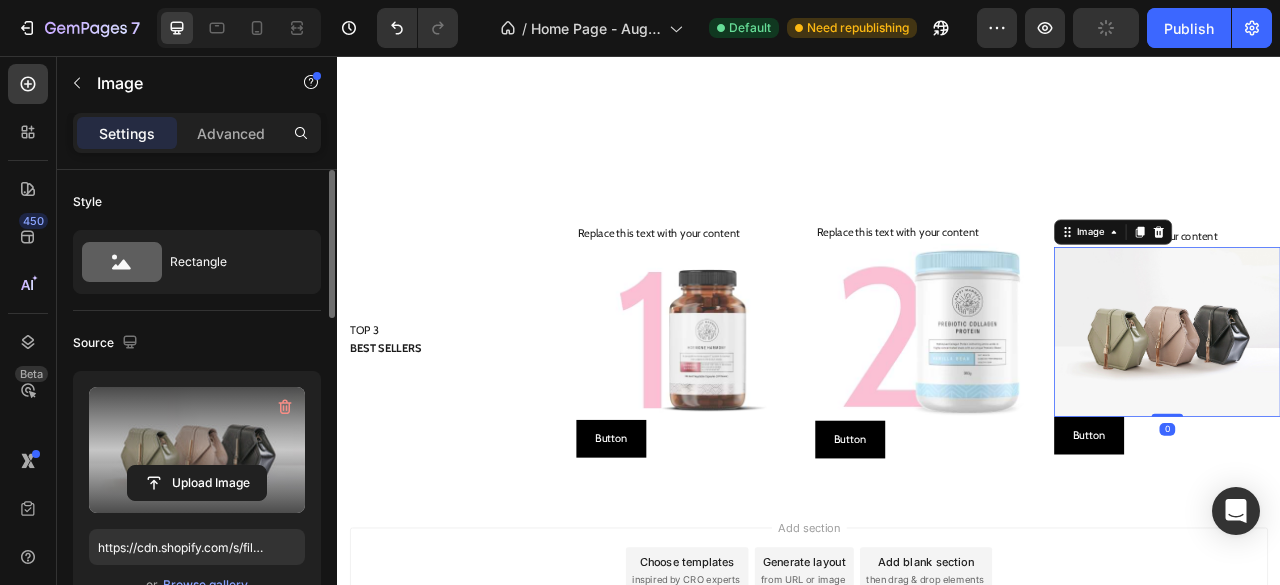 click 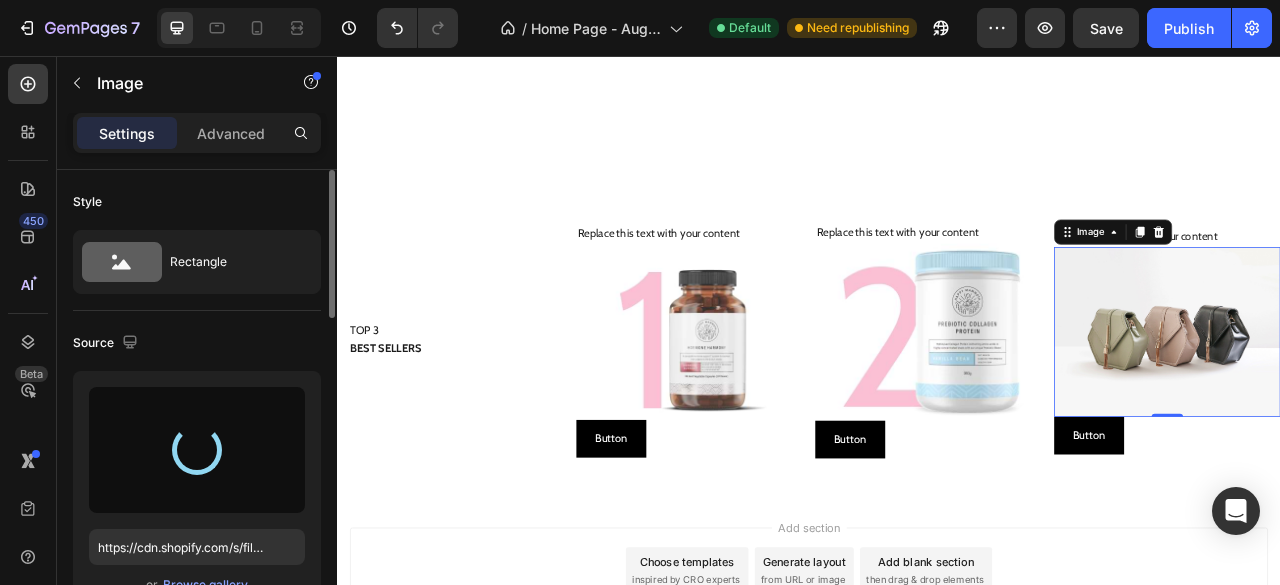 type on "https://cdn.shopify.com/s/files/1/0948/5395/5901/files/gempages_577662925980828434-b4dd934b-d0a1-4781-9b95-be003fac9adc.jpg" 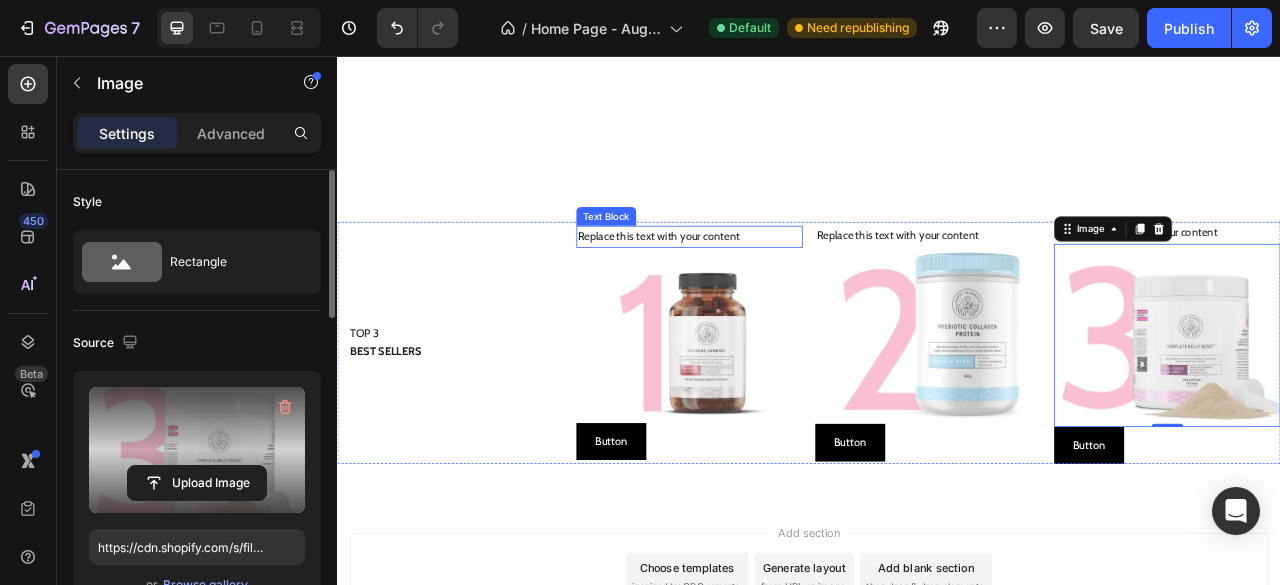 click on "Replace this text with your content" at bounding box center (785, 286) 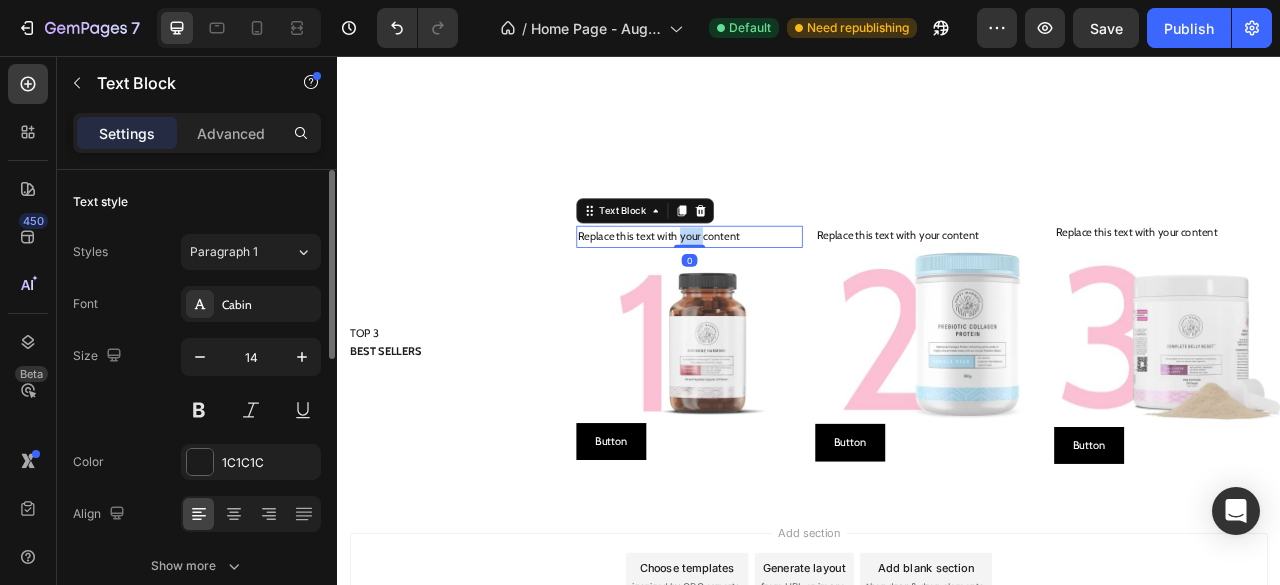click on "Replace this text with your content" at bounding box center (785, 286) 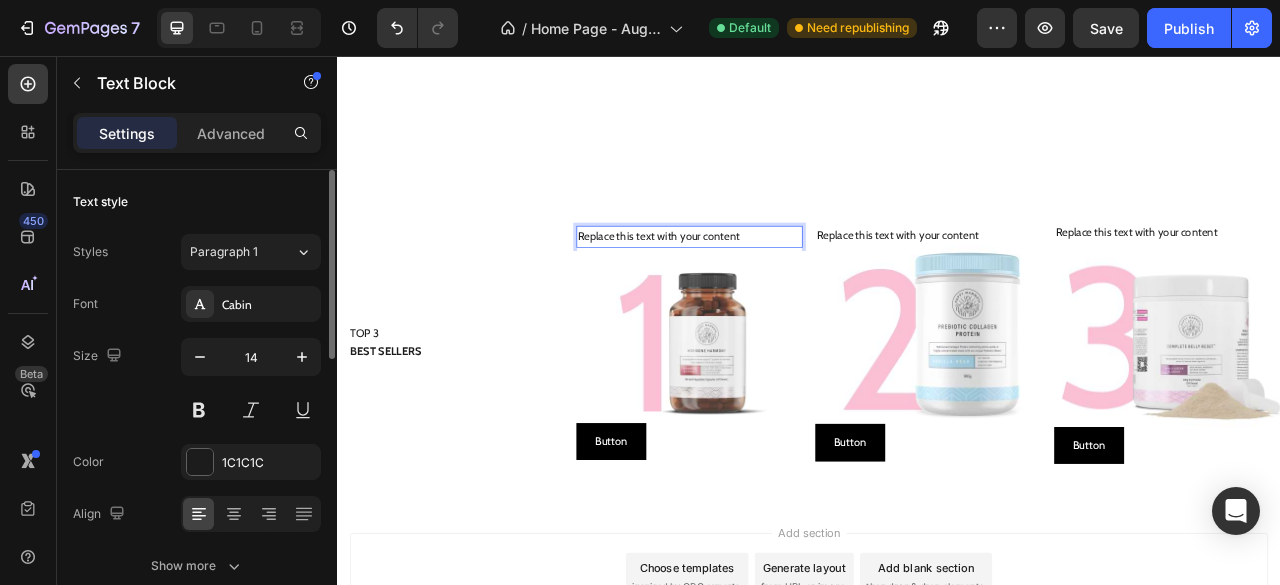 scroll, scrollTop: 3002, scrollLeft: 0, axis: vertical 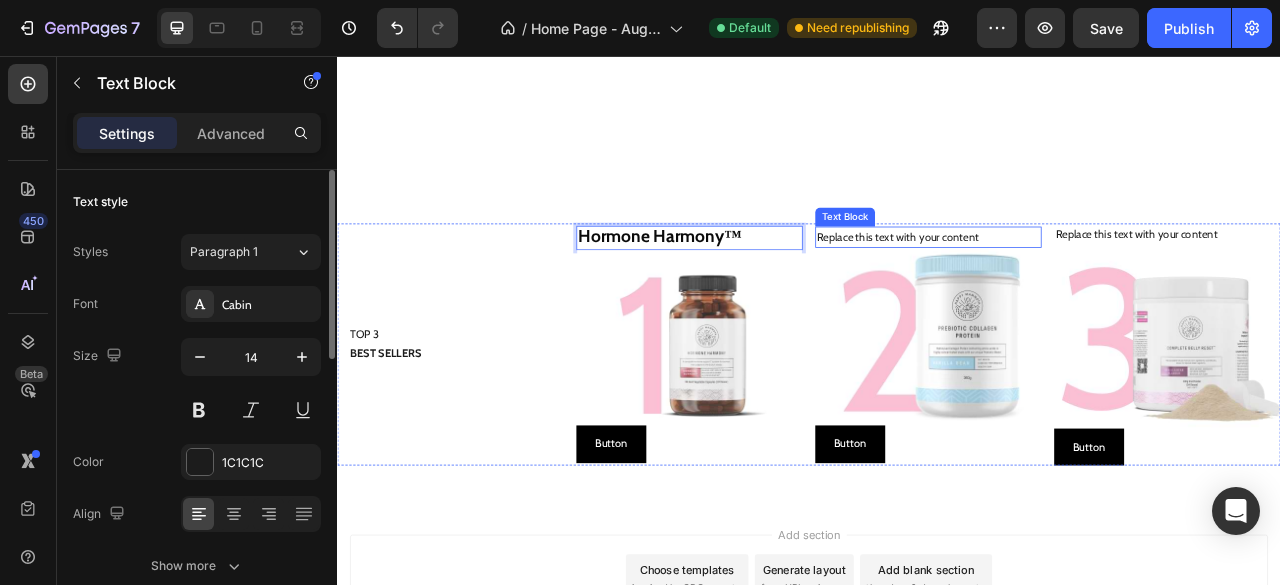 click on "Replace this text with your content" at bounding box center (1089, 287) 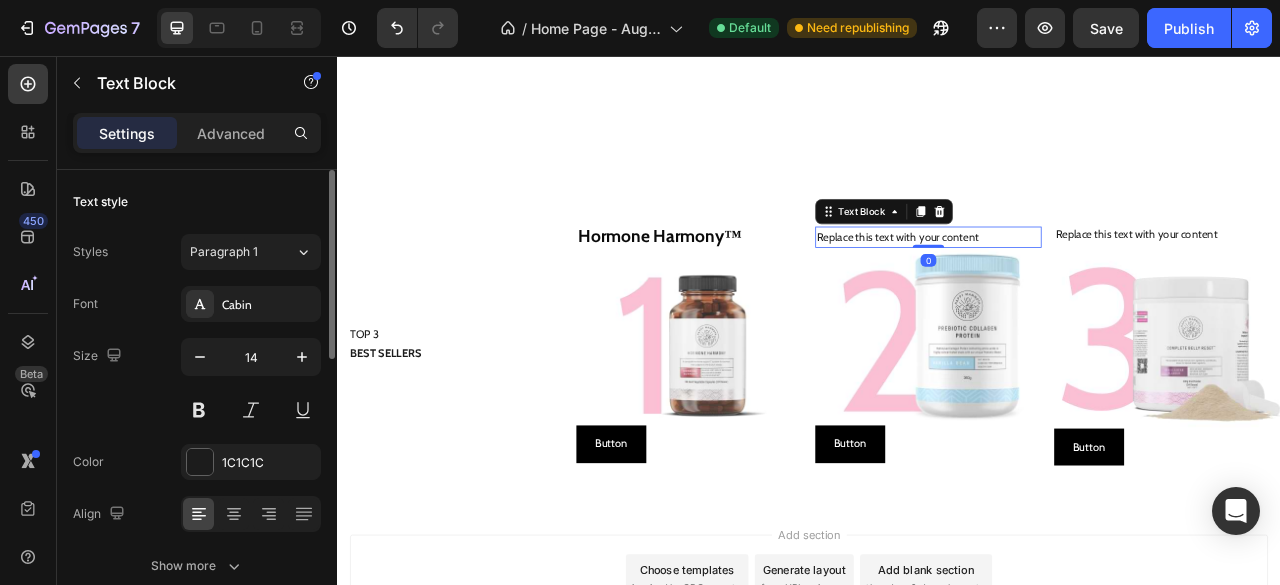 click on "Replace this text with your content" at bounding box center (1089, 287) 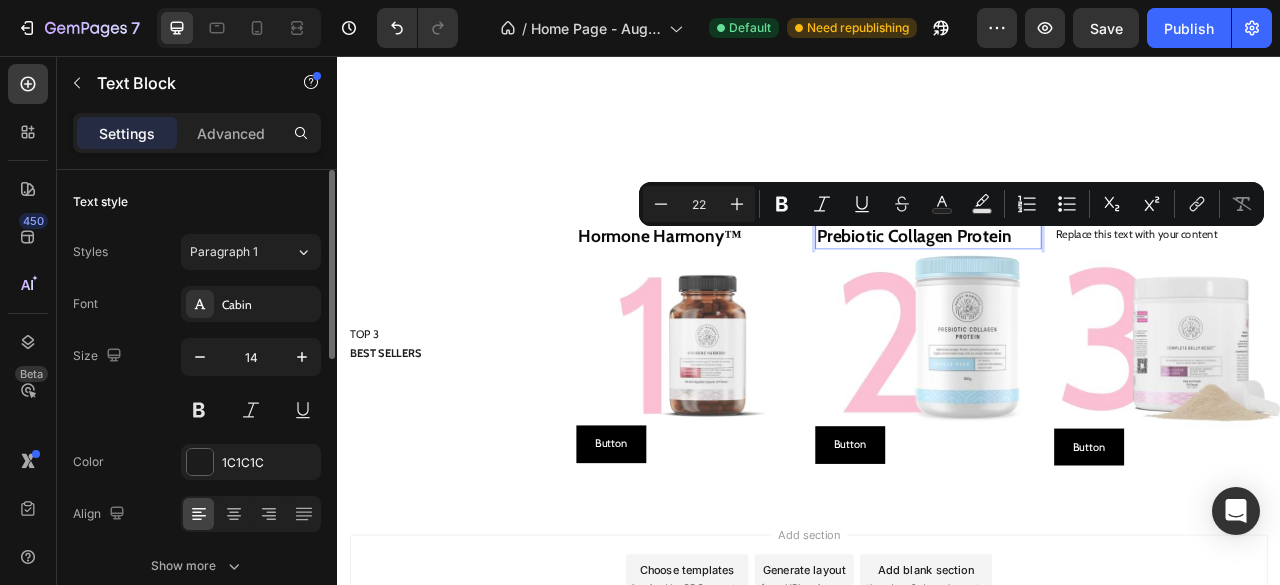 scroll, scrollTop: 3001, scrollLeft: 0, axis: vertical 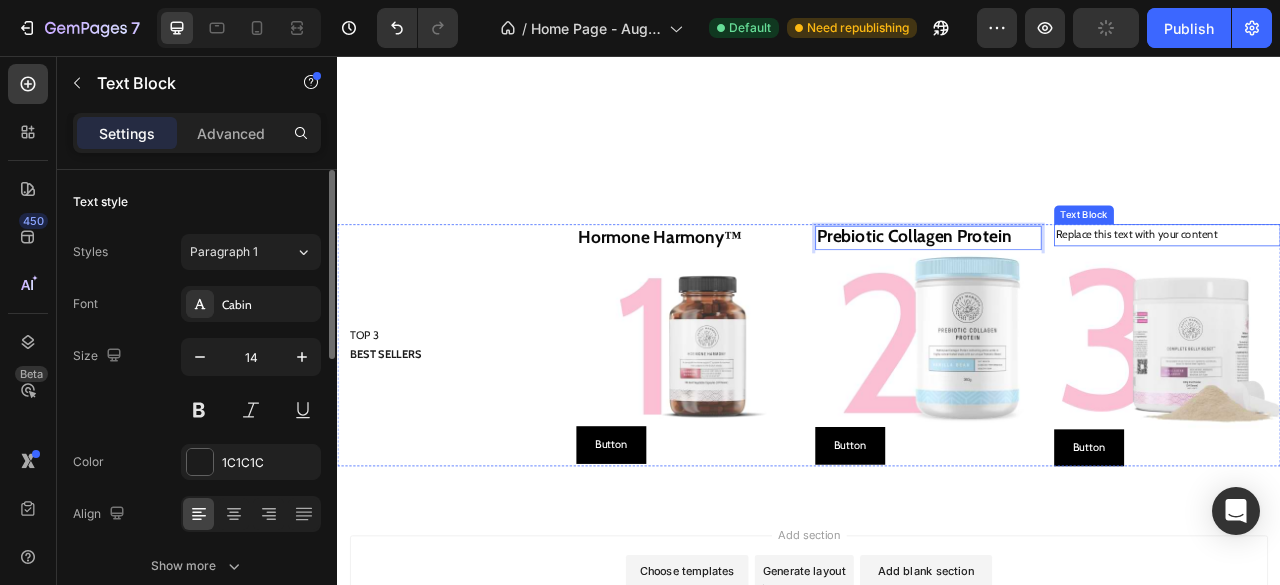 click on "Replace this text with your content" at bounding box center [1393, 284] 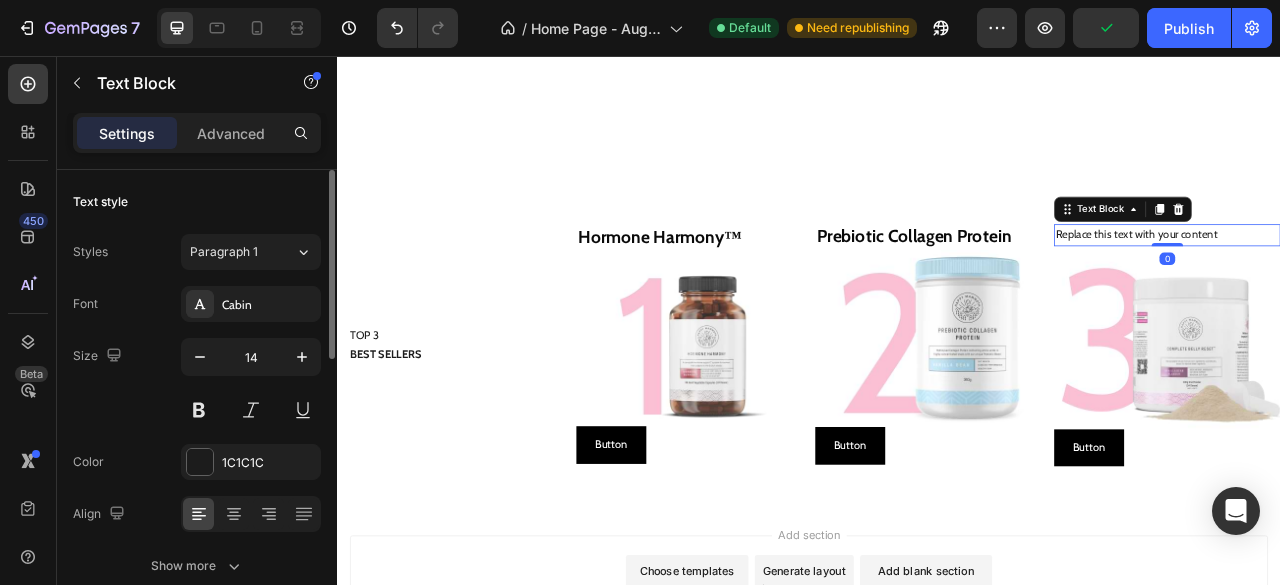 click on "Replace this text with your content" at bounding box center [1393, 284] 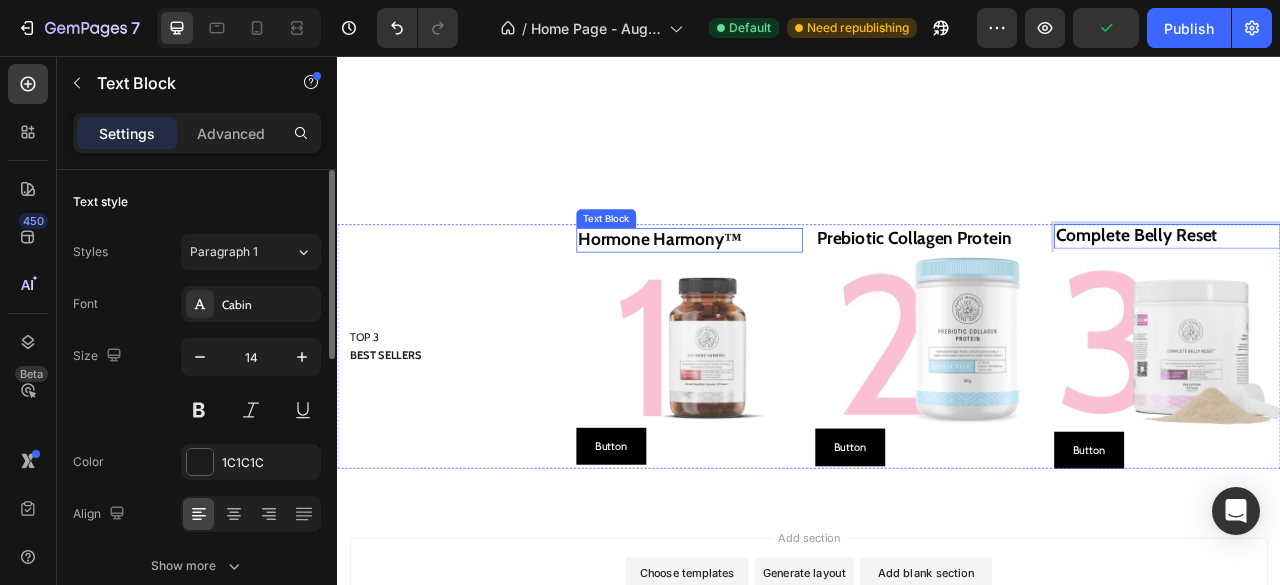 click on "Hormone Harmony™" at bounding box center (747, 288) 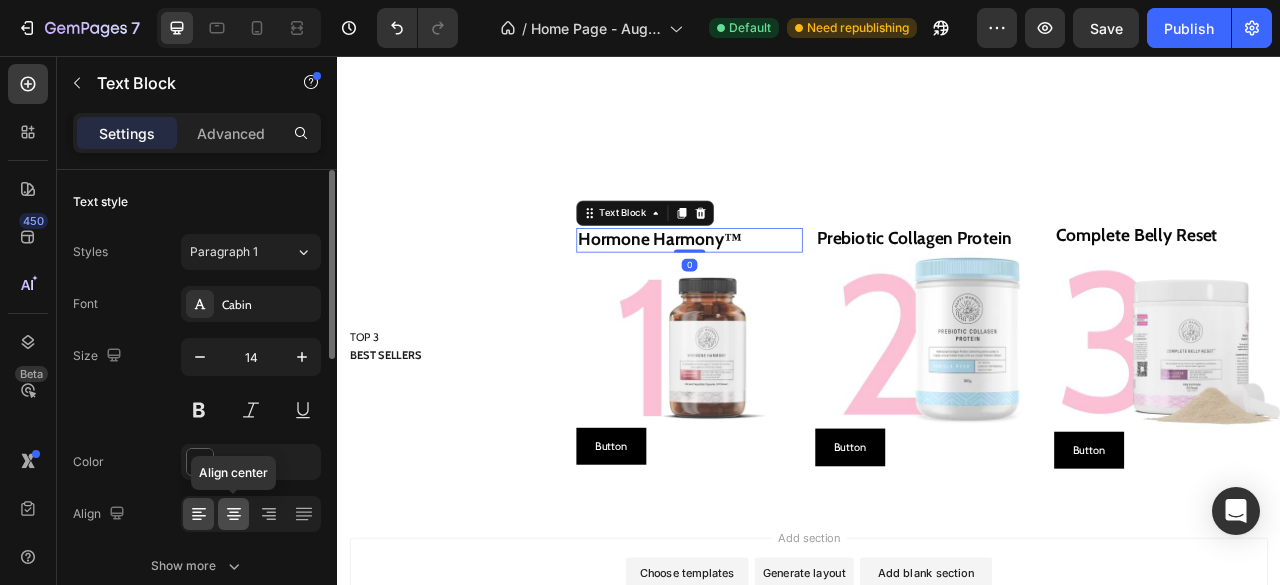 click 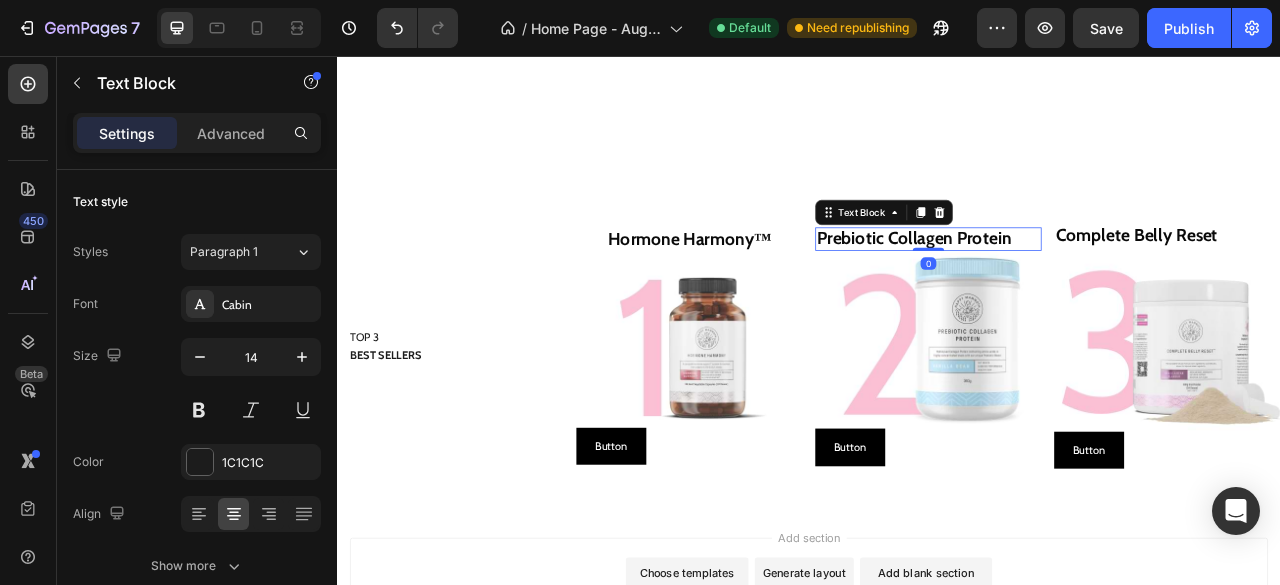 click on "Prebiotic Collagen Protein" at bounding box center [1070, 287] 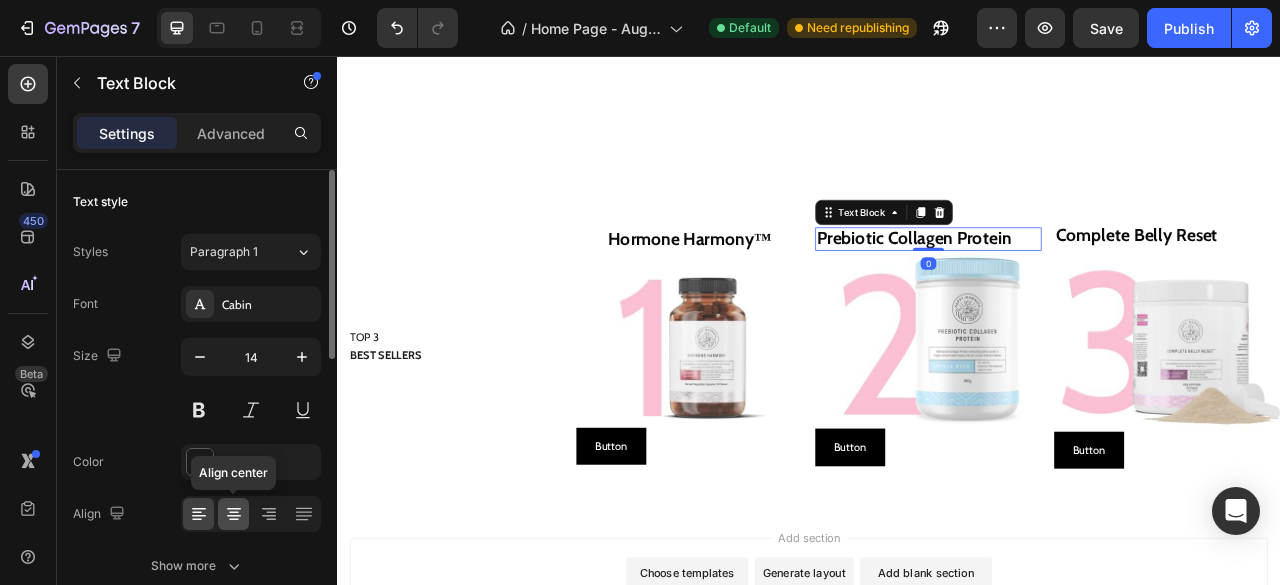 click 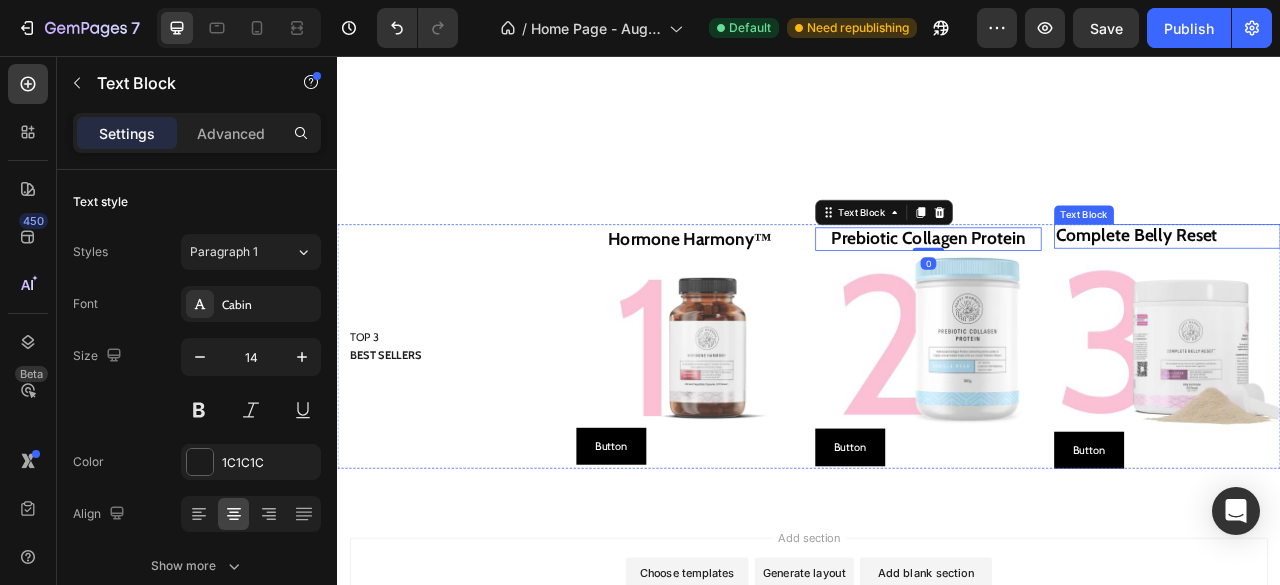 click on "Text Block" at bounding box center [1287, 258] 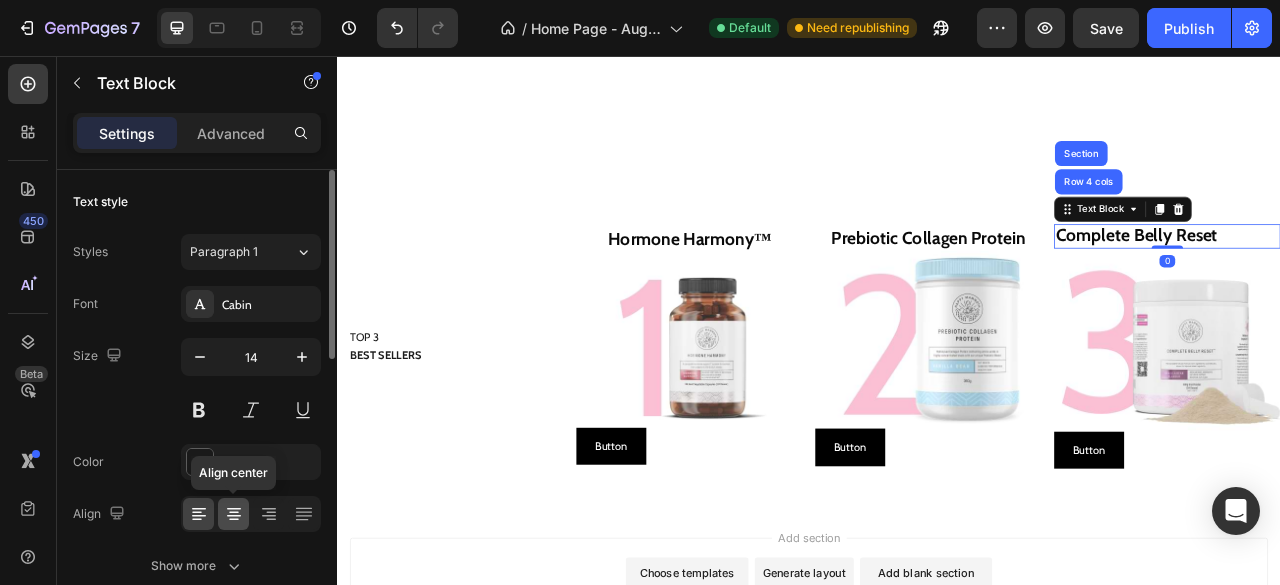 click 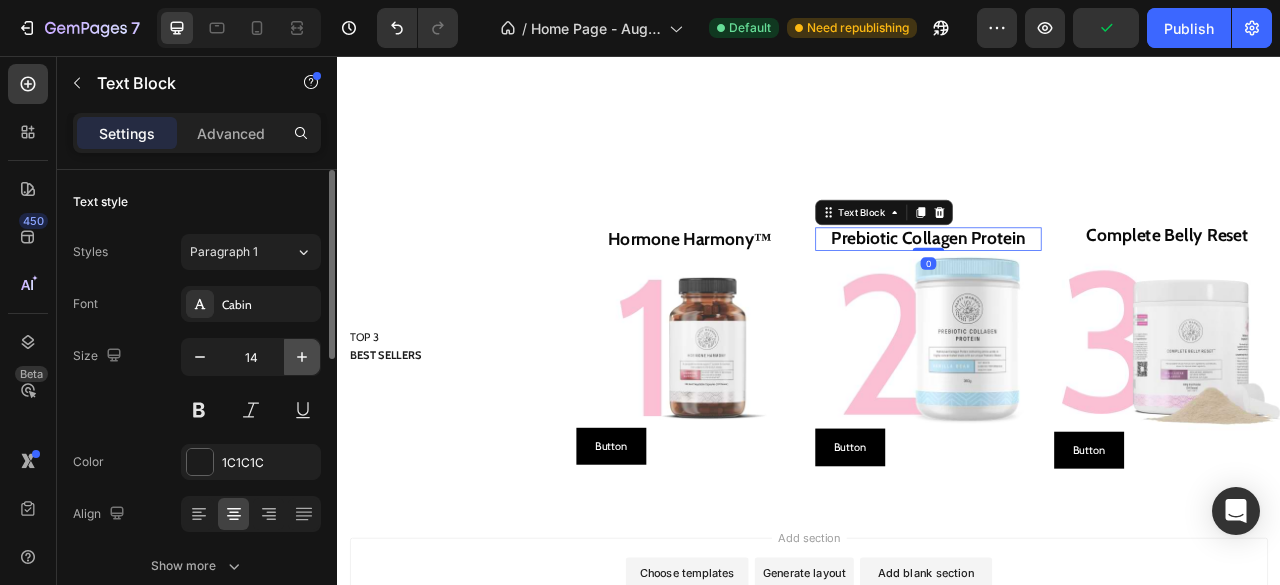 click 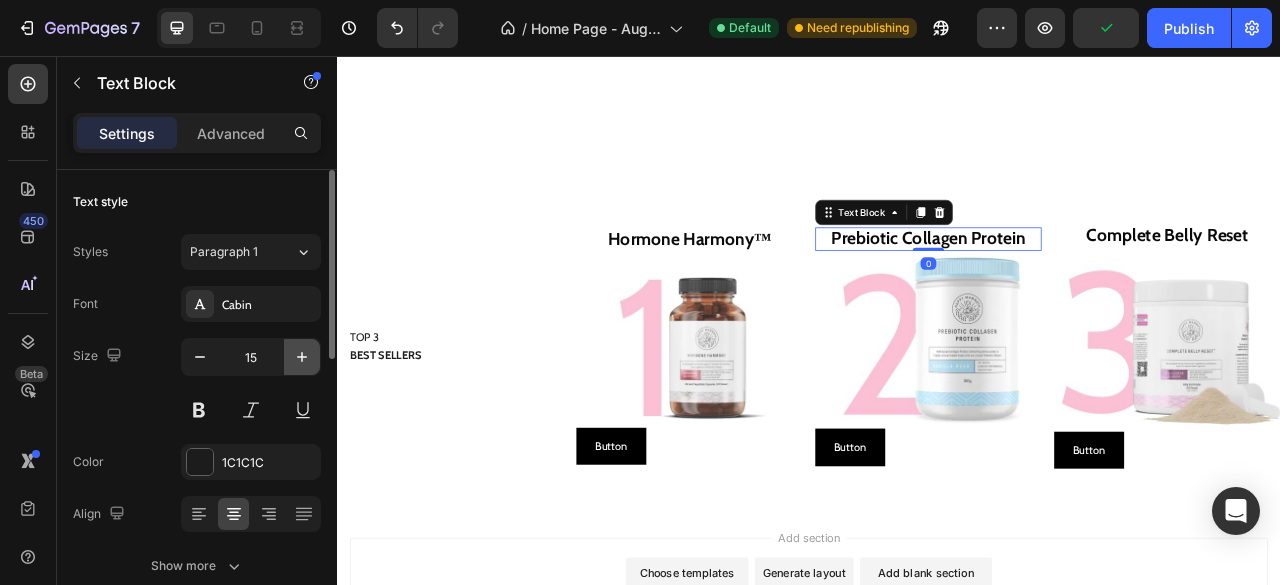 click 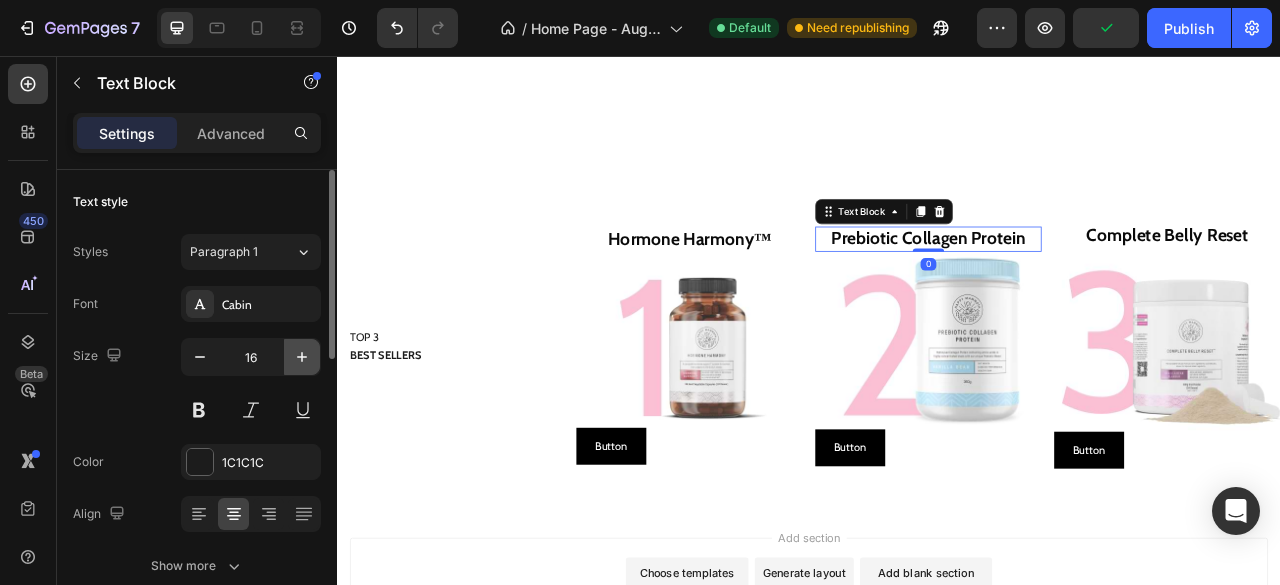 click 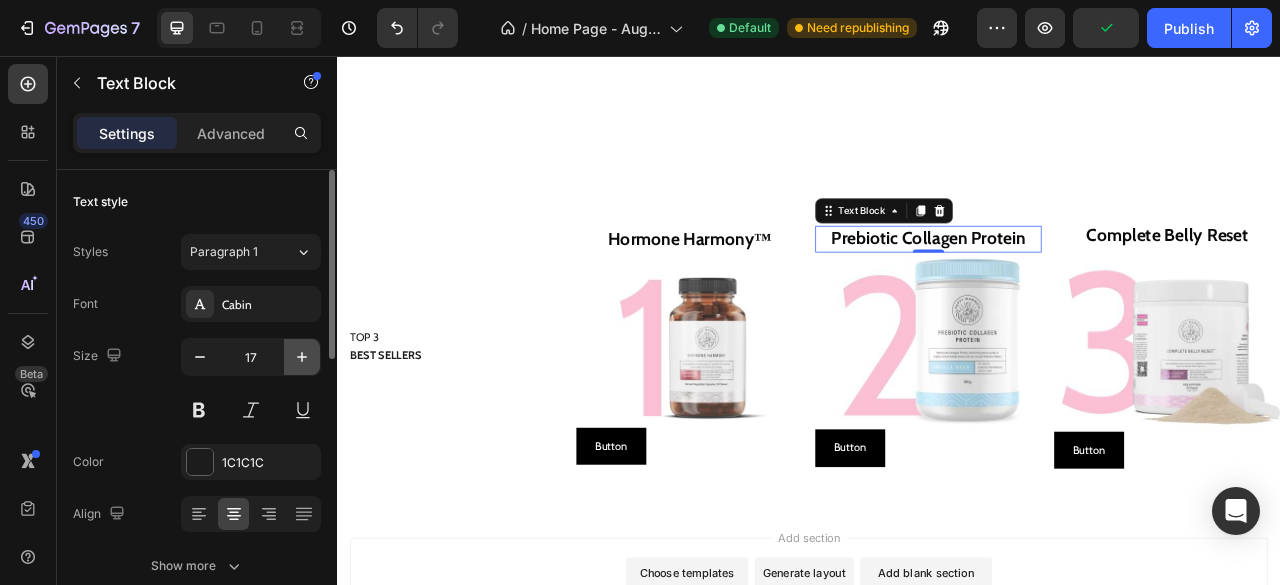 click 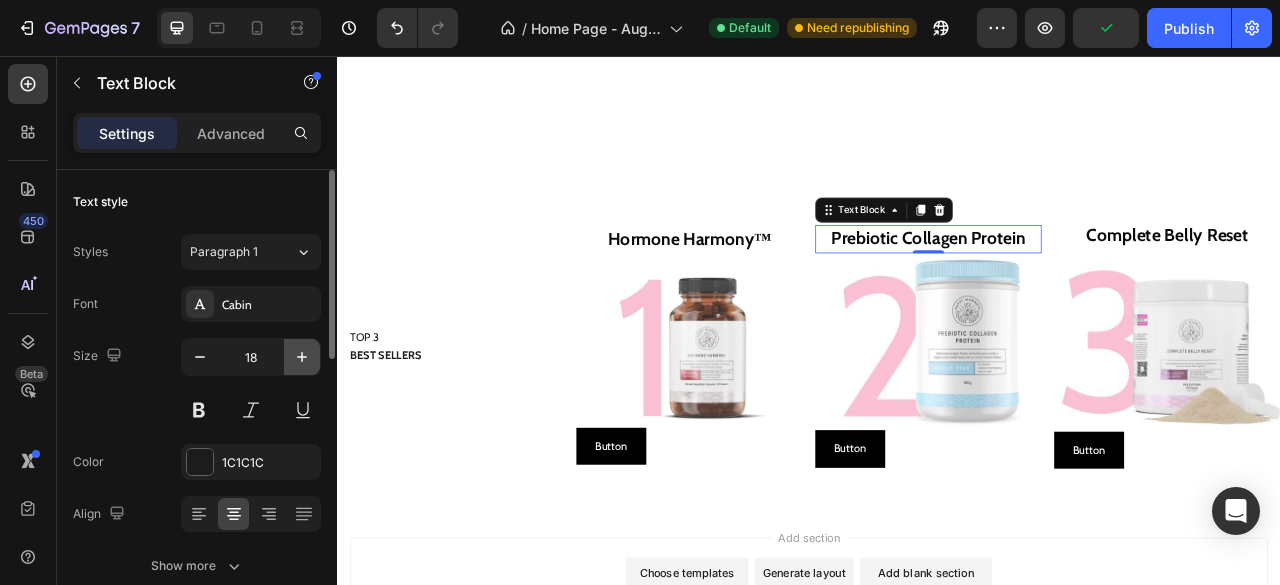 click 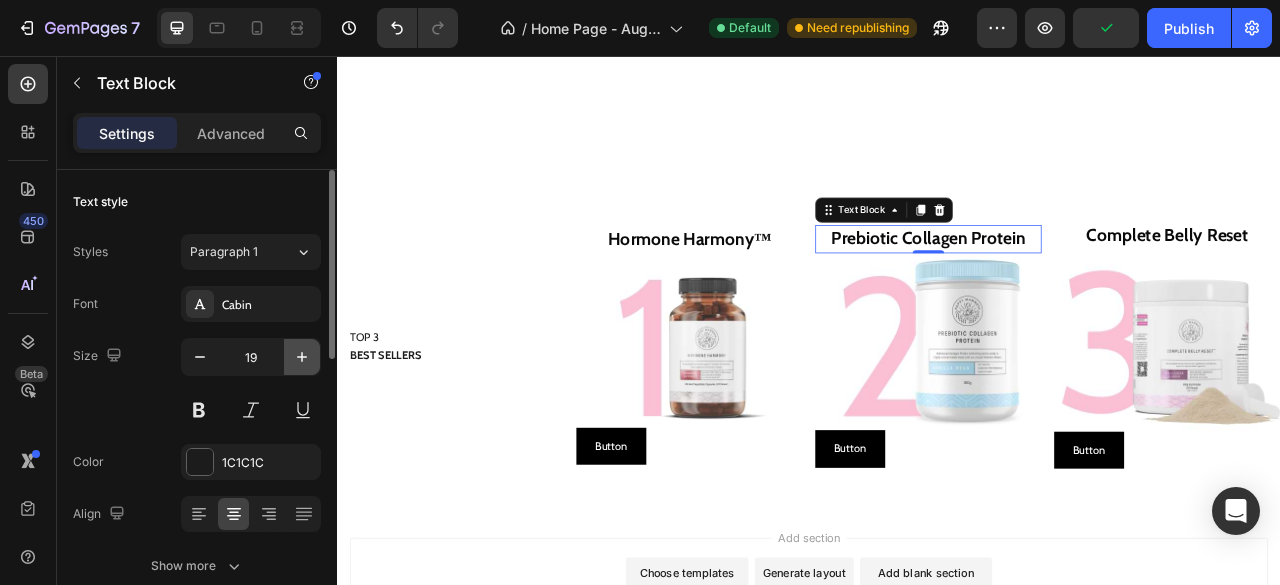 click 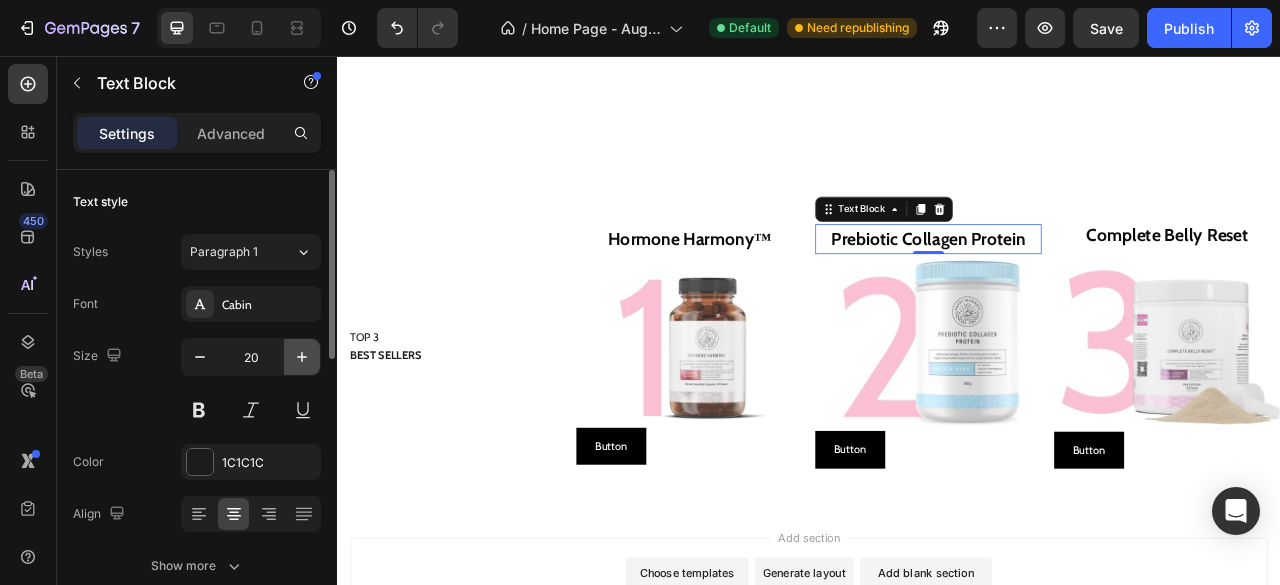 click 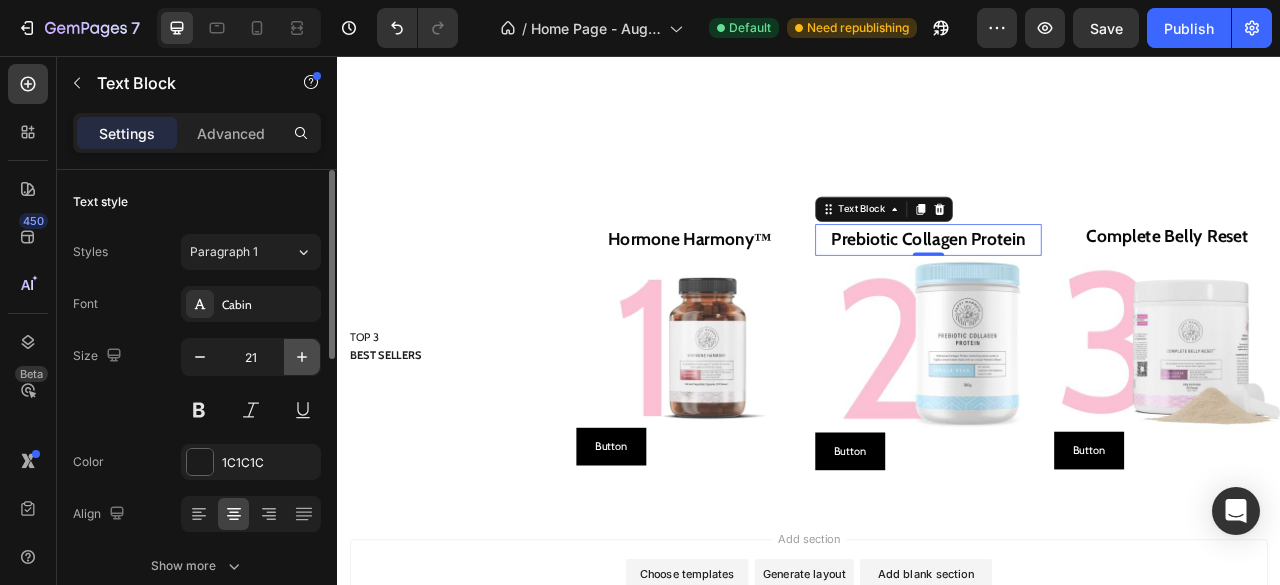 click 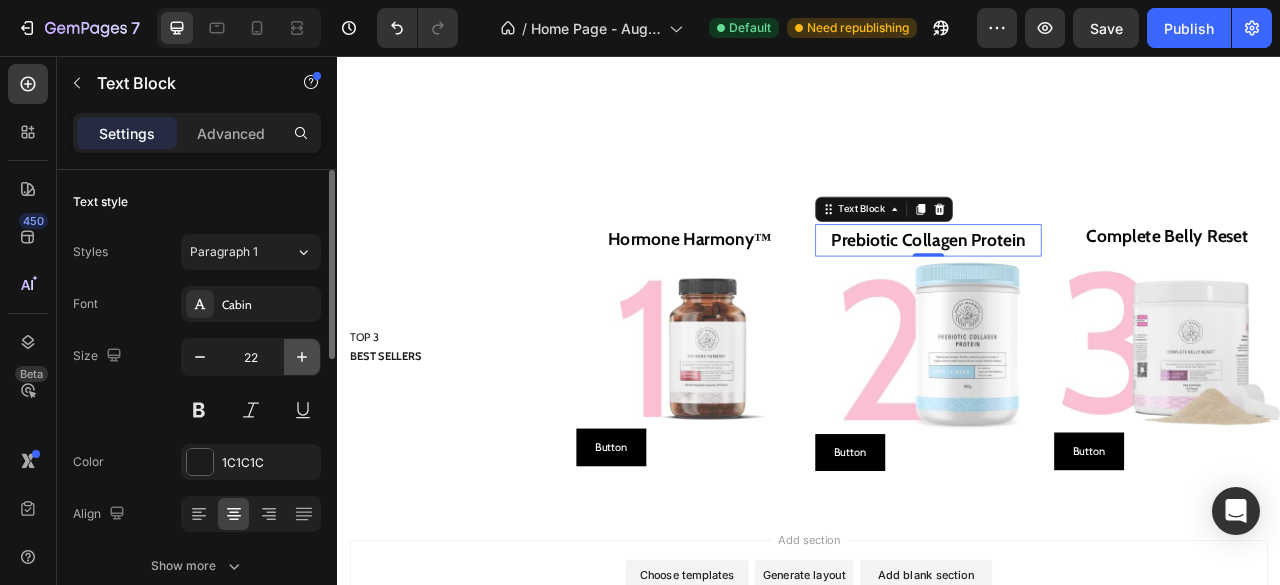 click 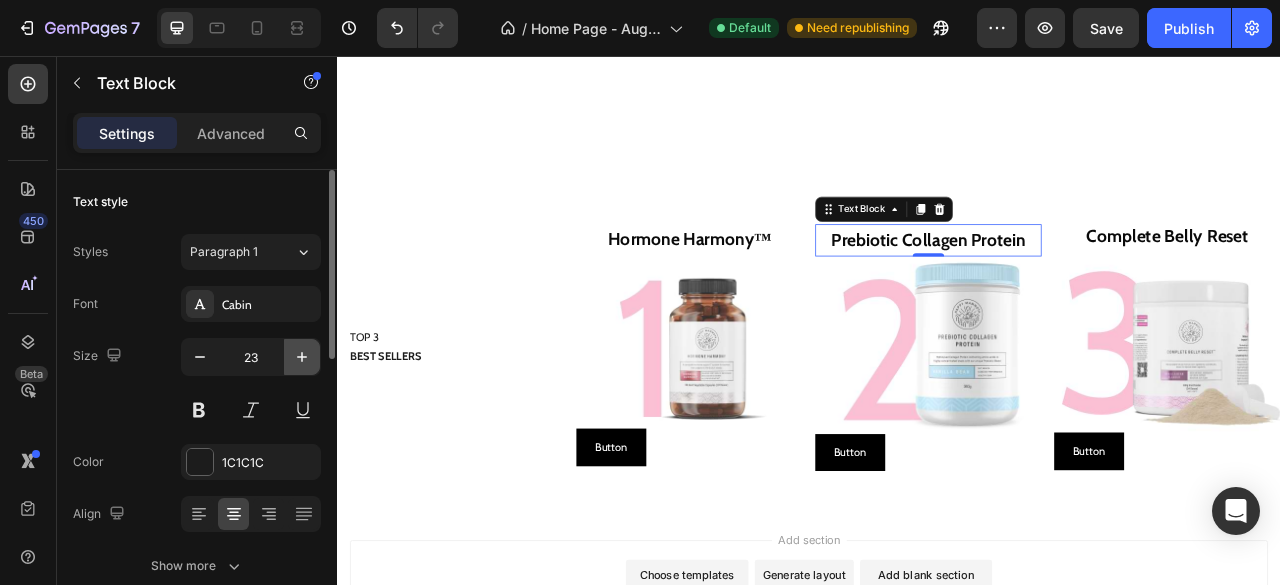 click 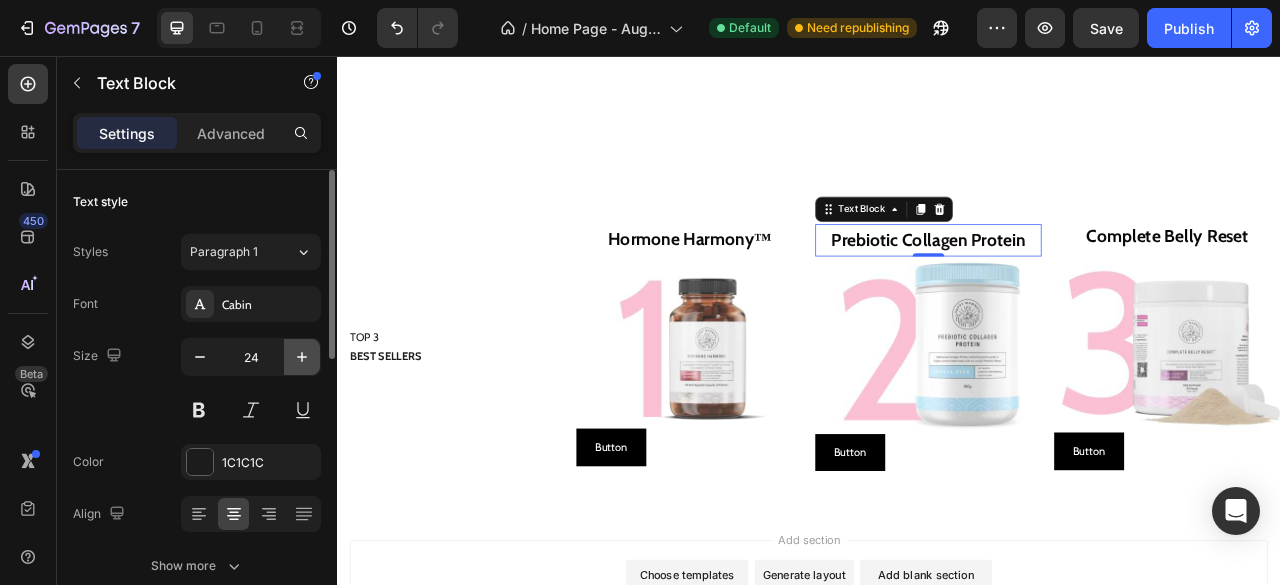 click 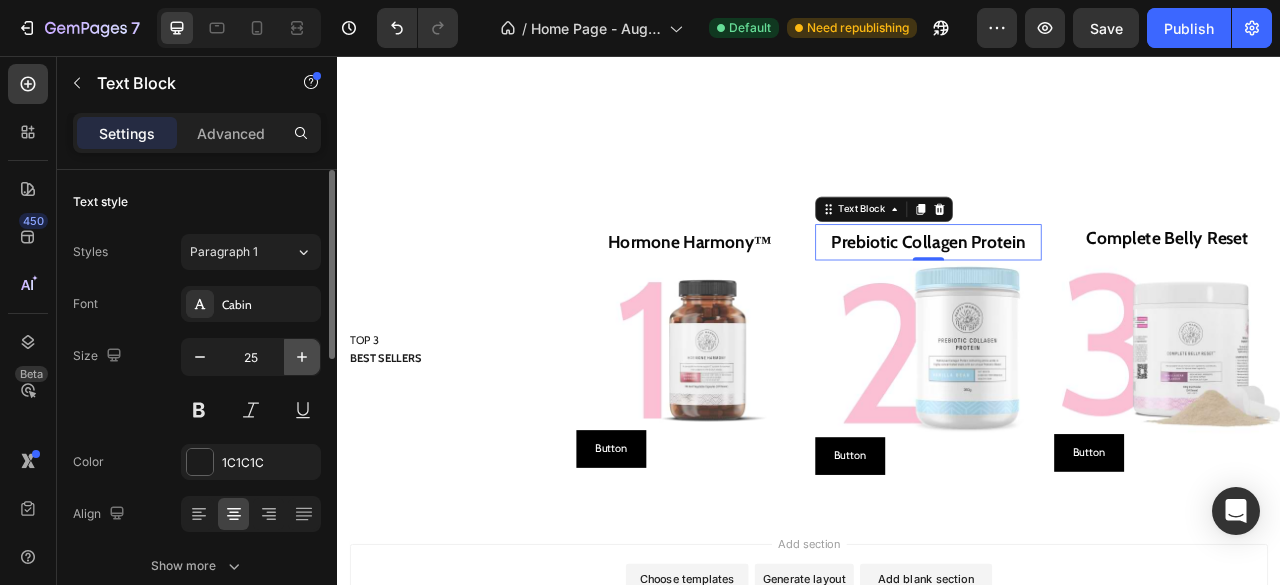 click 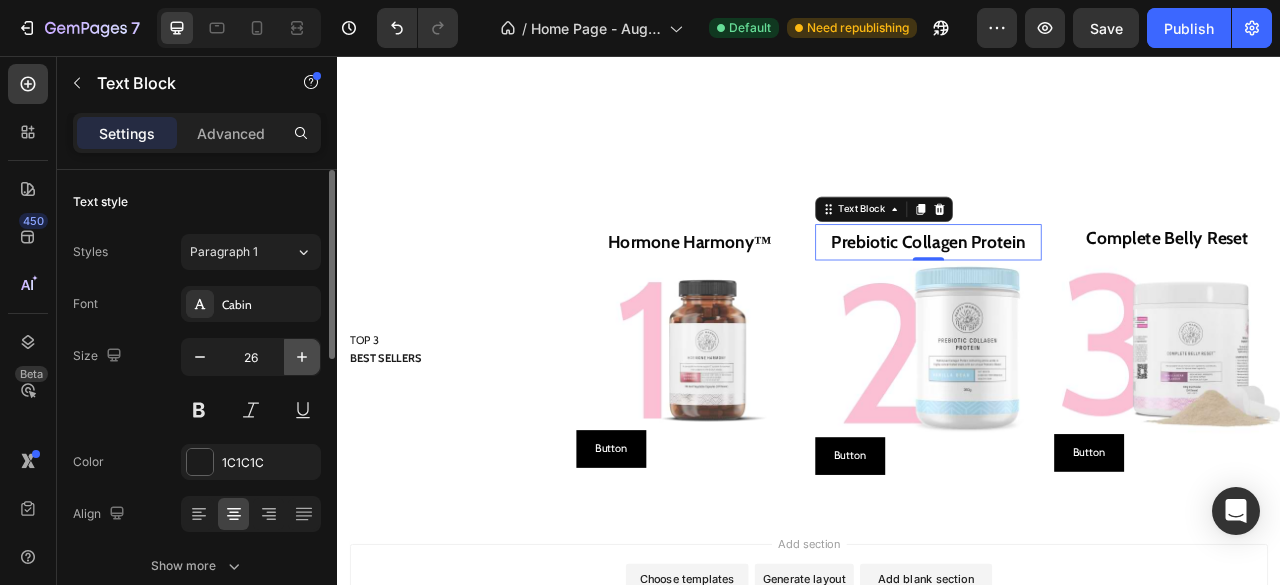 click 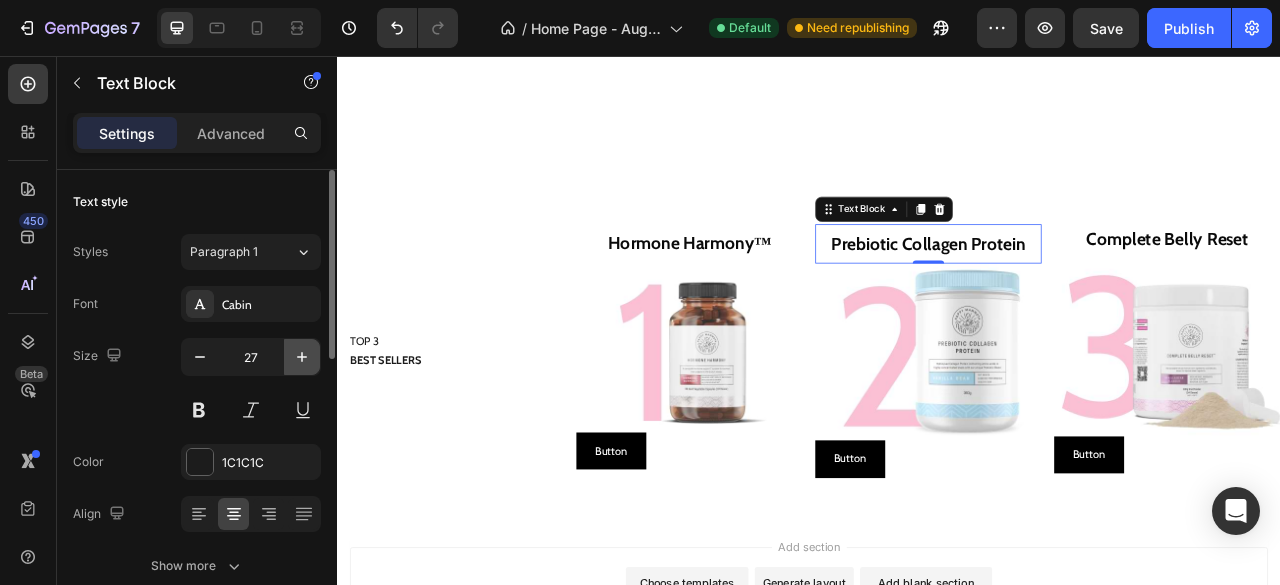 click 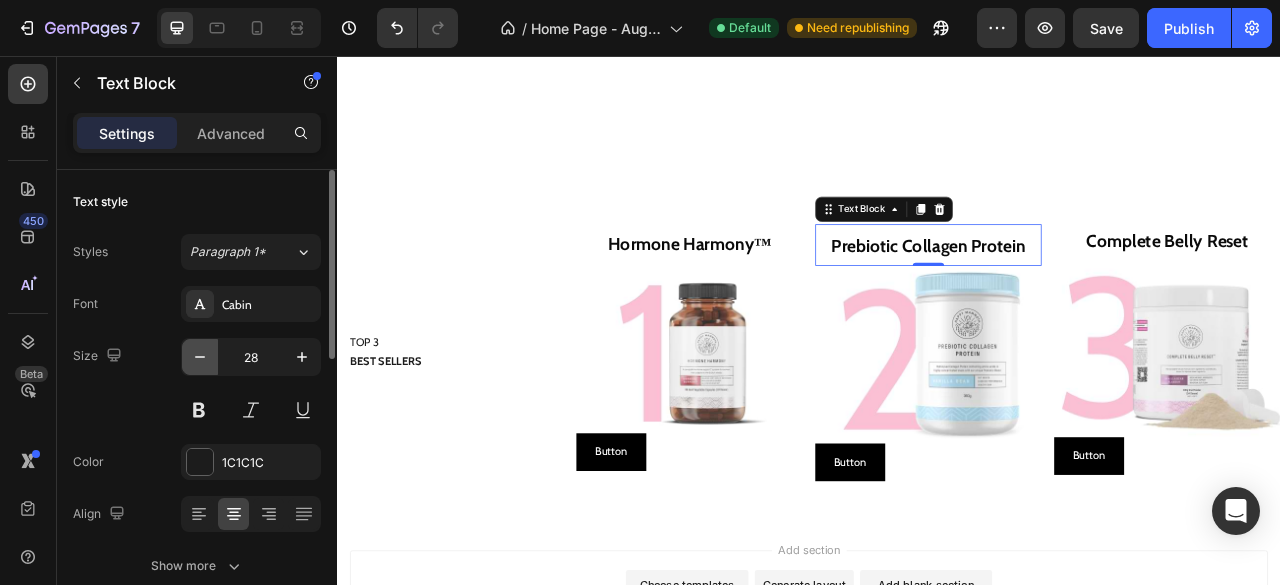 click at bounding box center [200, 357] 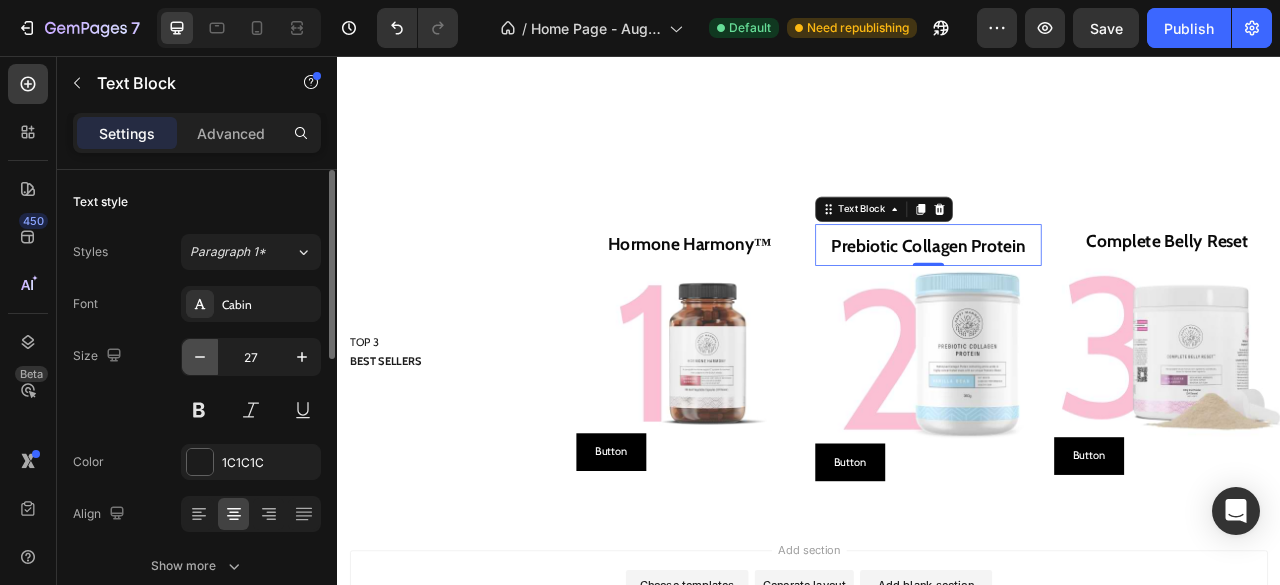 click at bounding box center (200, 357) 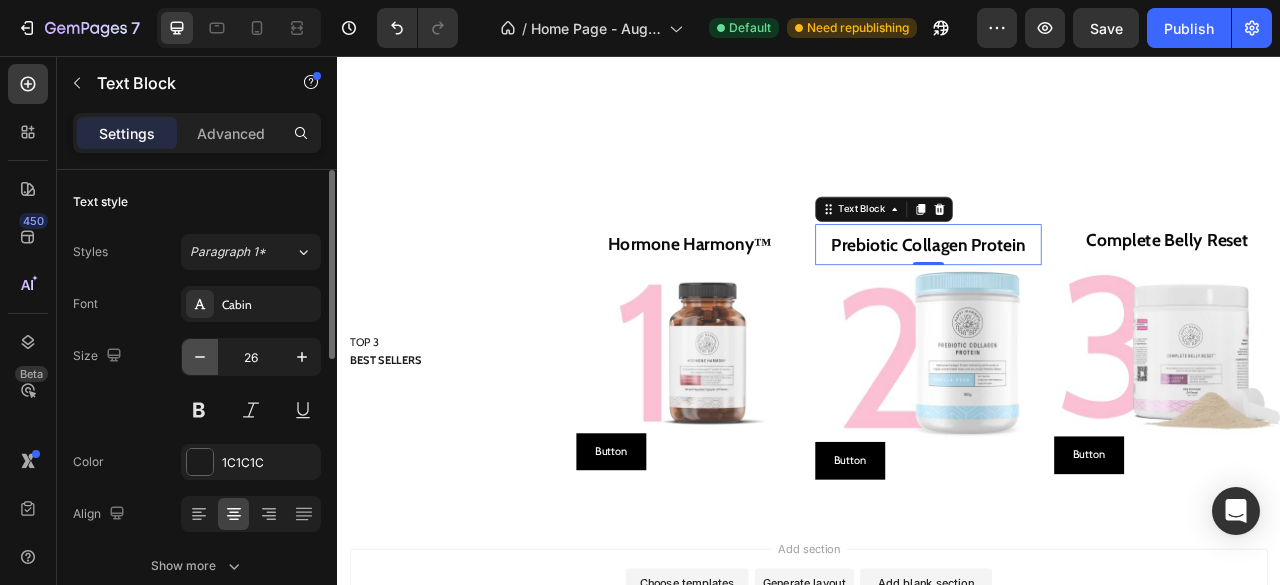click at bounding box center (200, 357) 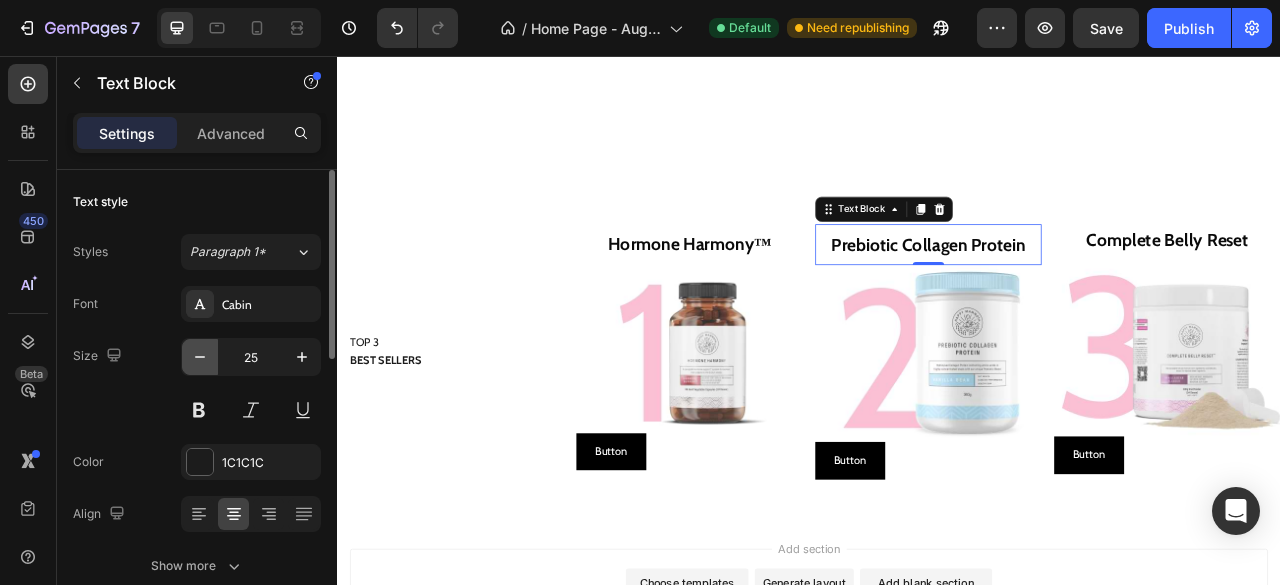 click at bounding box center (200, 357) 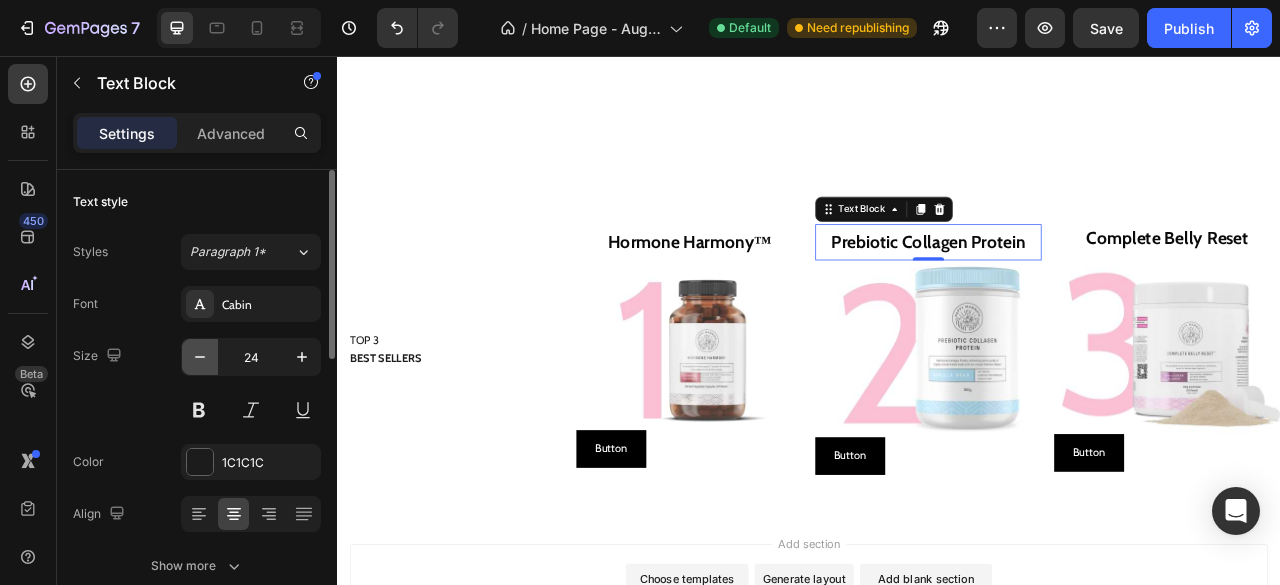 click at bounding box center [200, 357] 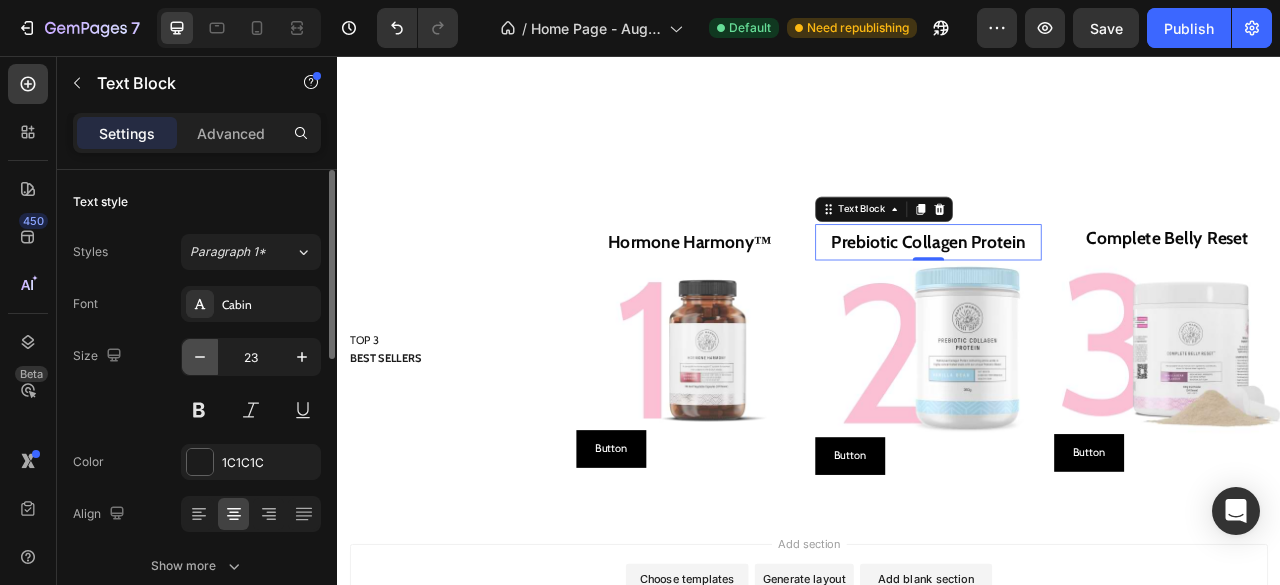 click at bounding box center (200, 357) 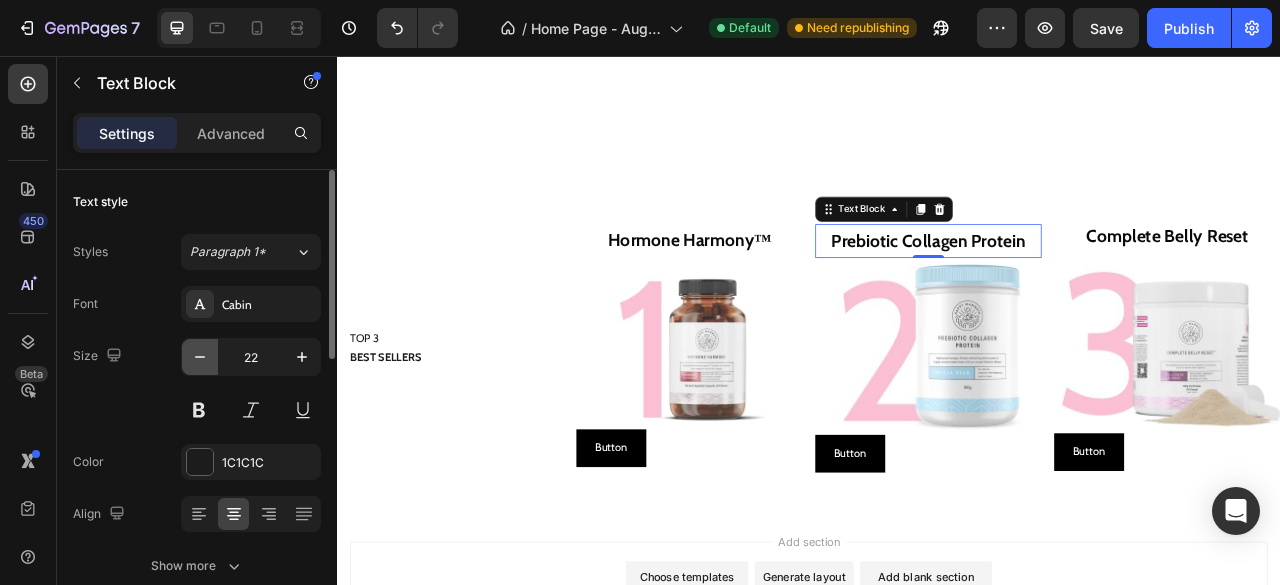 click at bounding box center (200, 357) 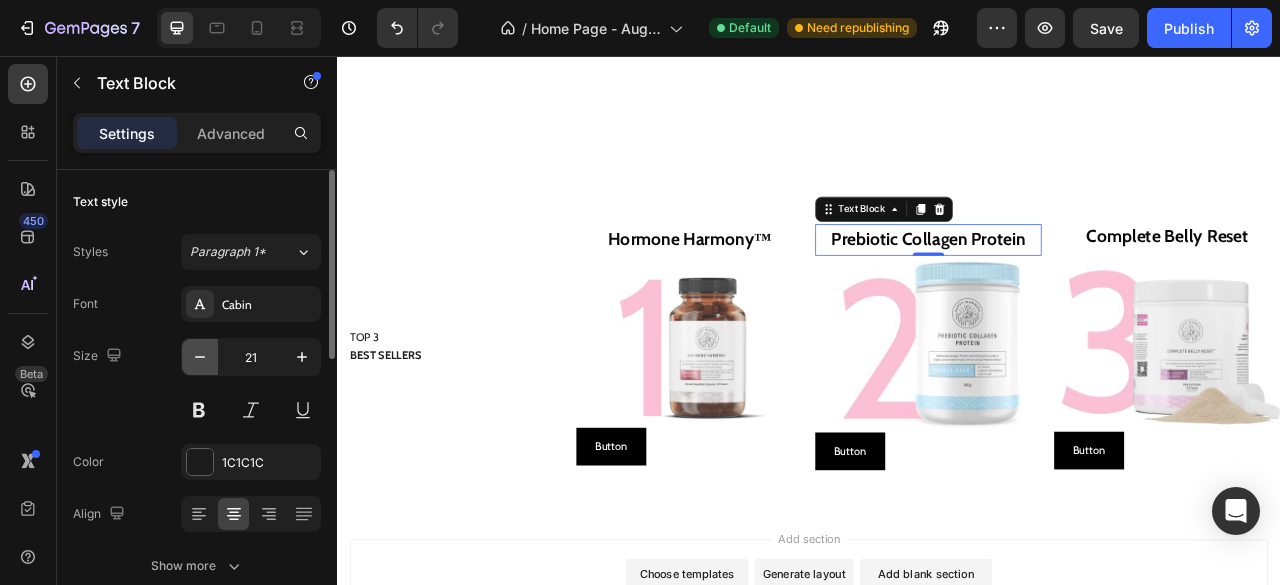click at bounding box center [200, 357] 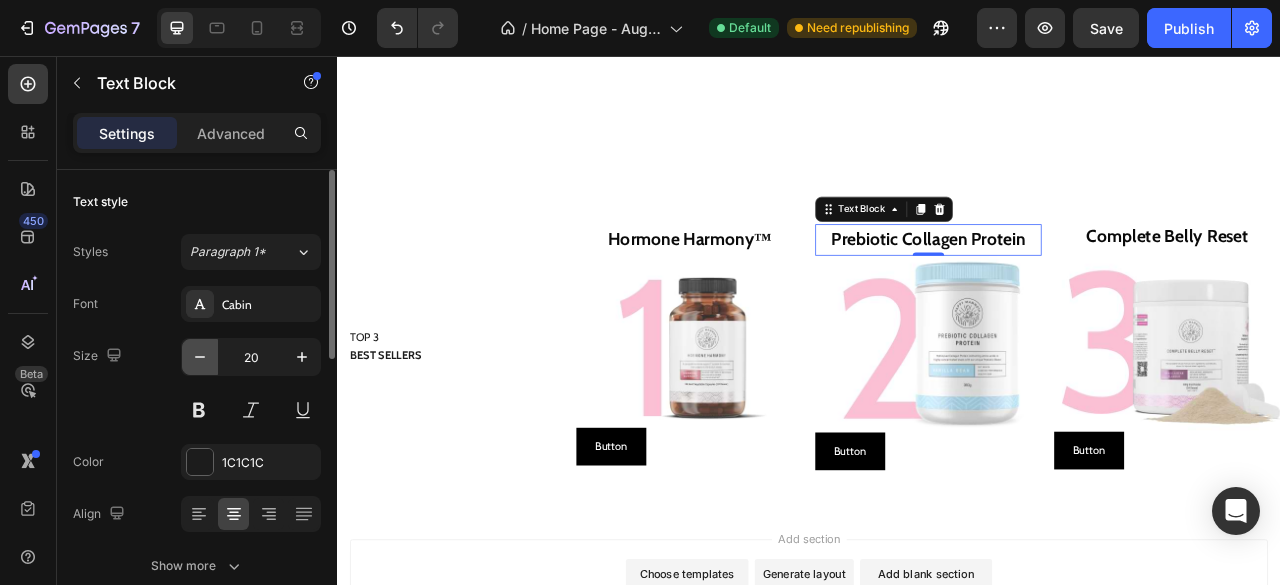 click at bounding box center [200, 357] 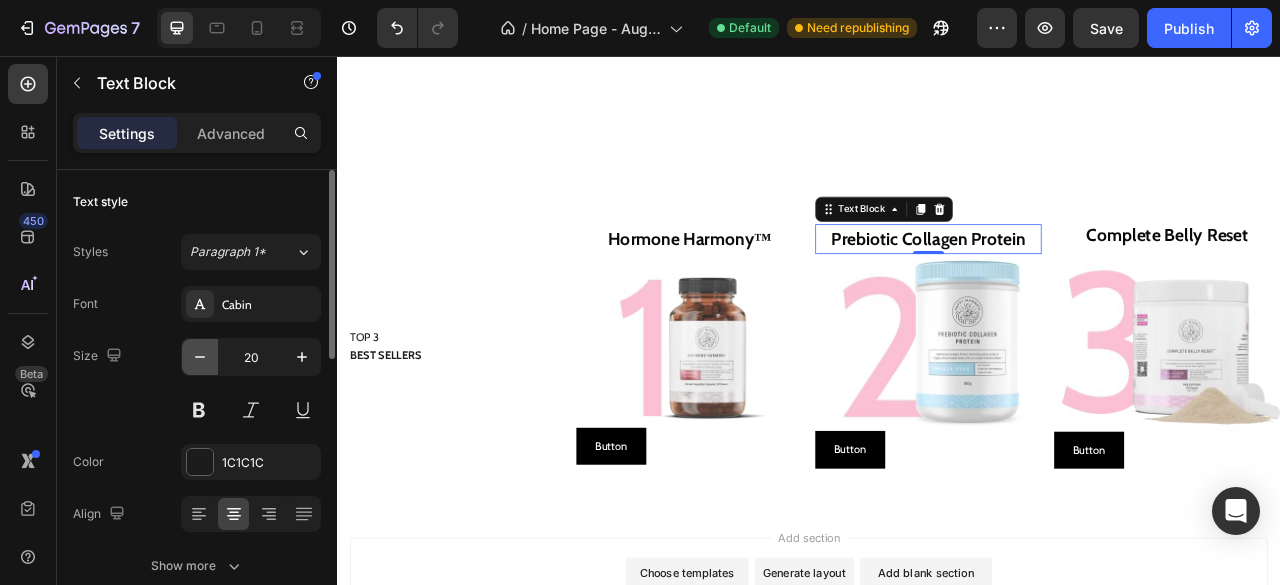type on "19" 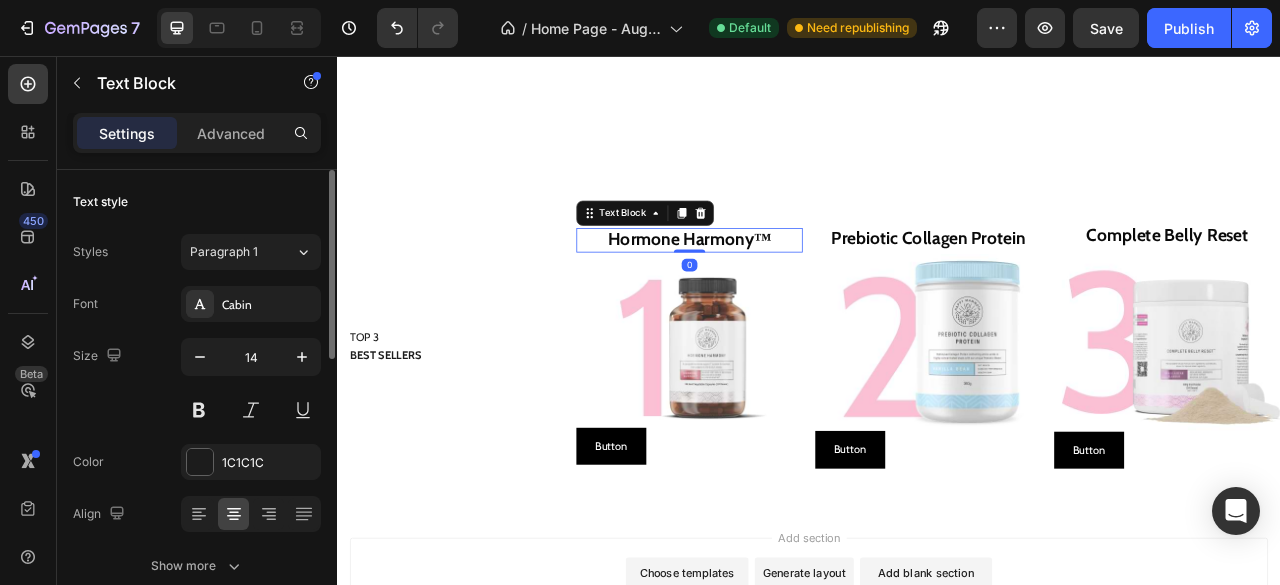 click on "Hormone Harmony™" at bounding box center (785, 288) 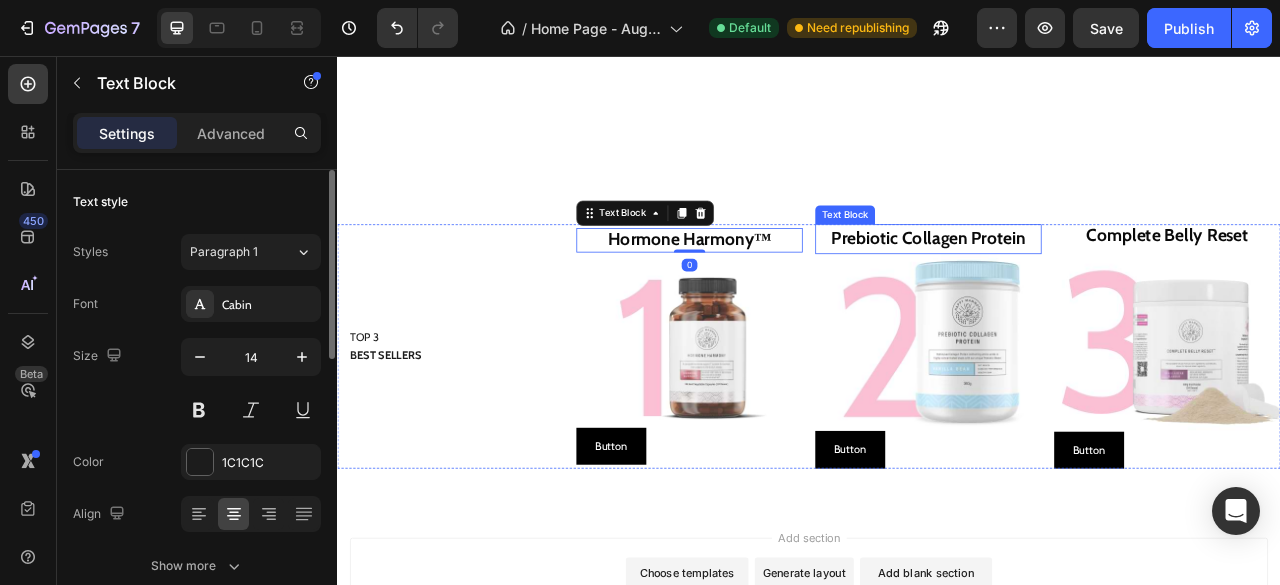 click on "Prebiotic Collagen Protein" at bounding box center [1089, 287] 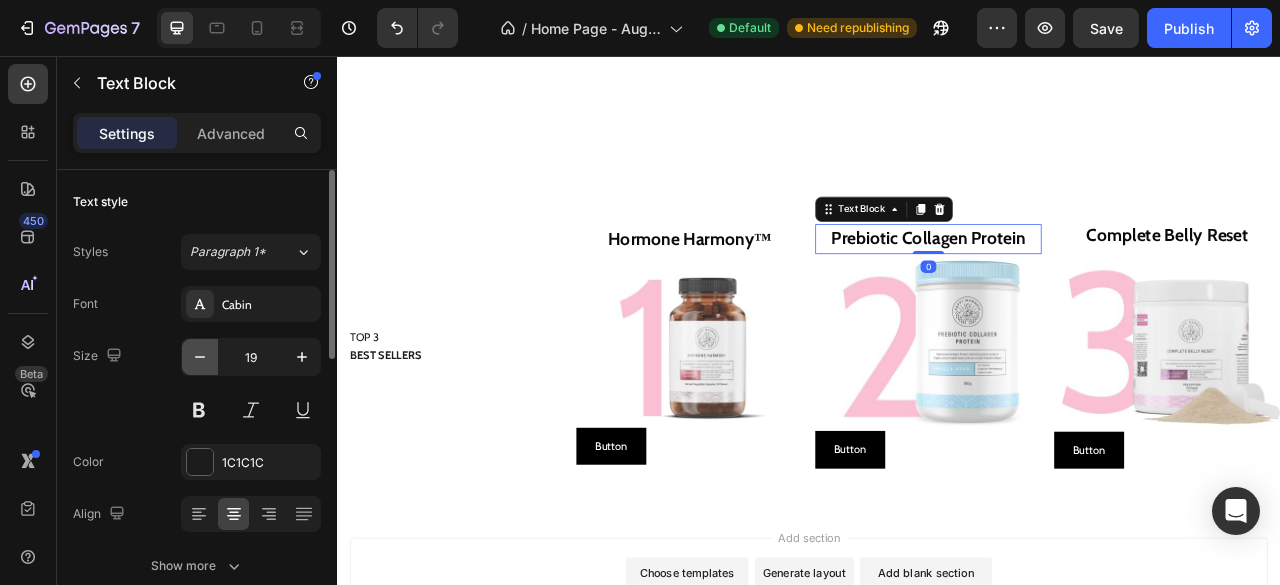 click at bounding box center [200, 357] 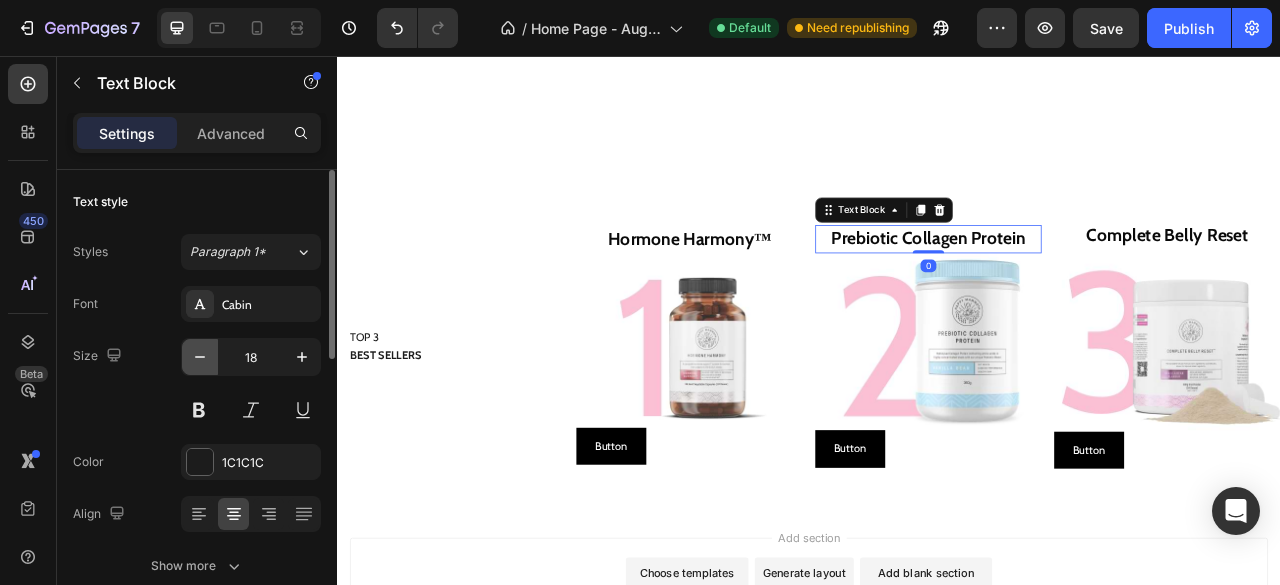 click at bounding box center [200, 357] 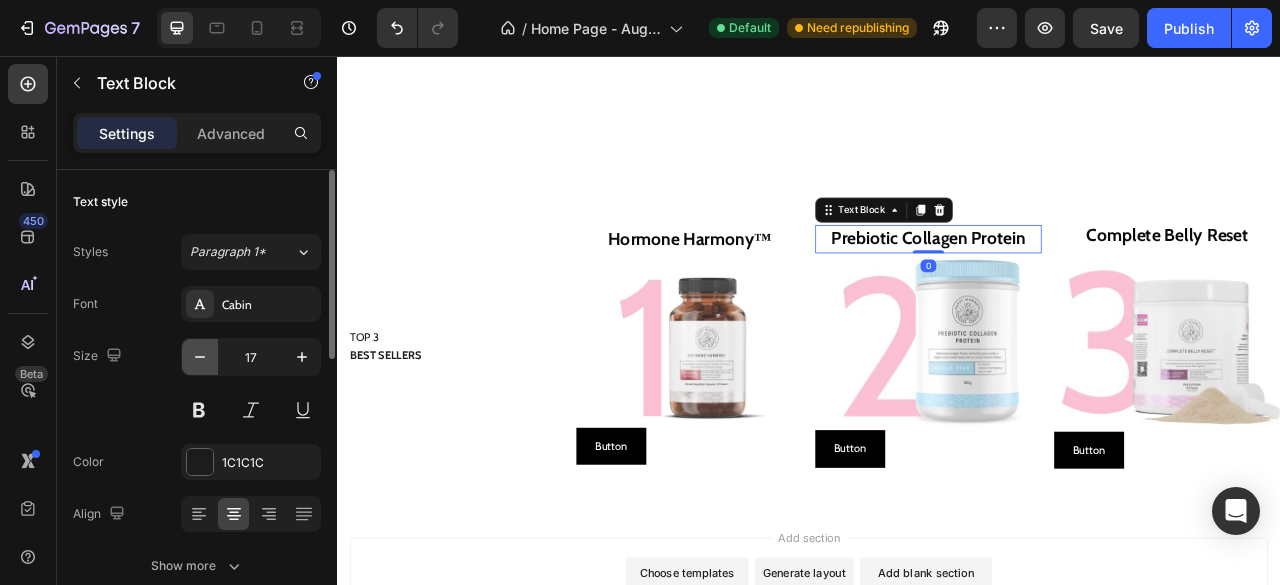 click at bounding box center [200, 357] 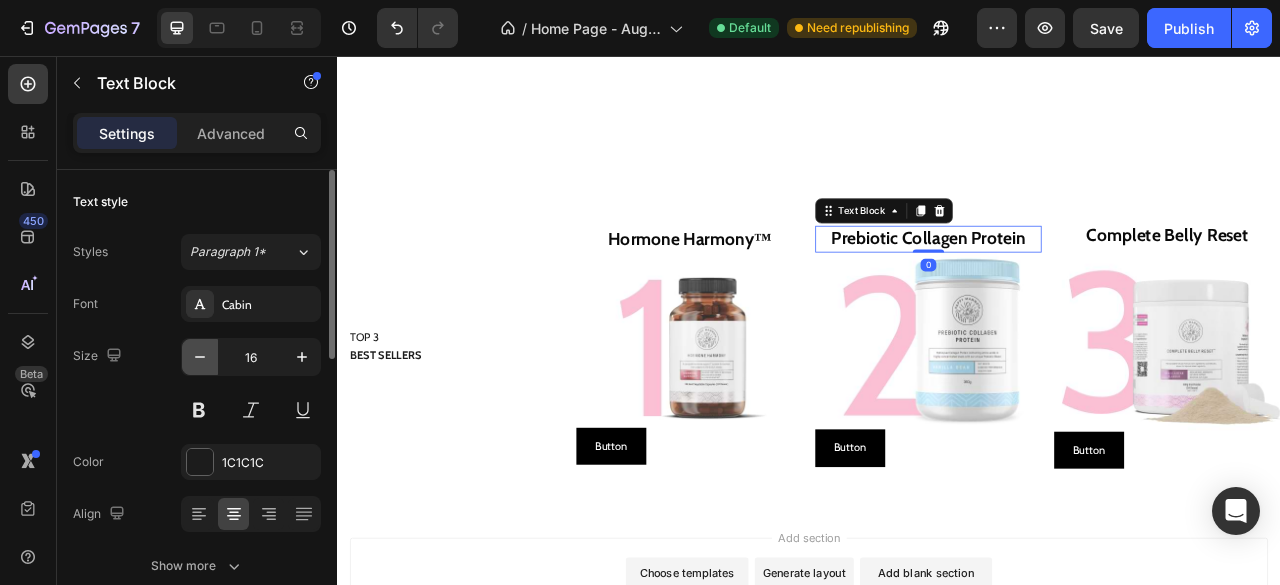 click at bounding box center (200, 357) 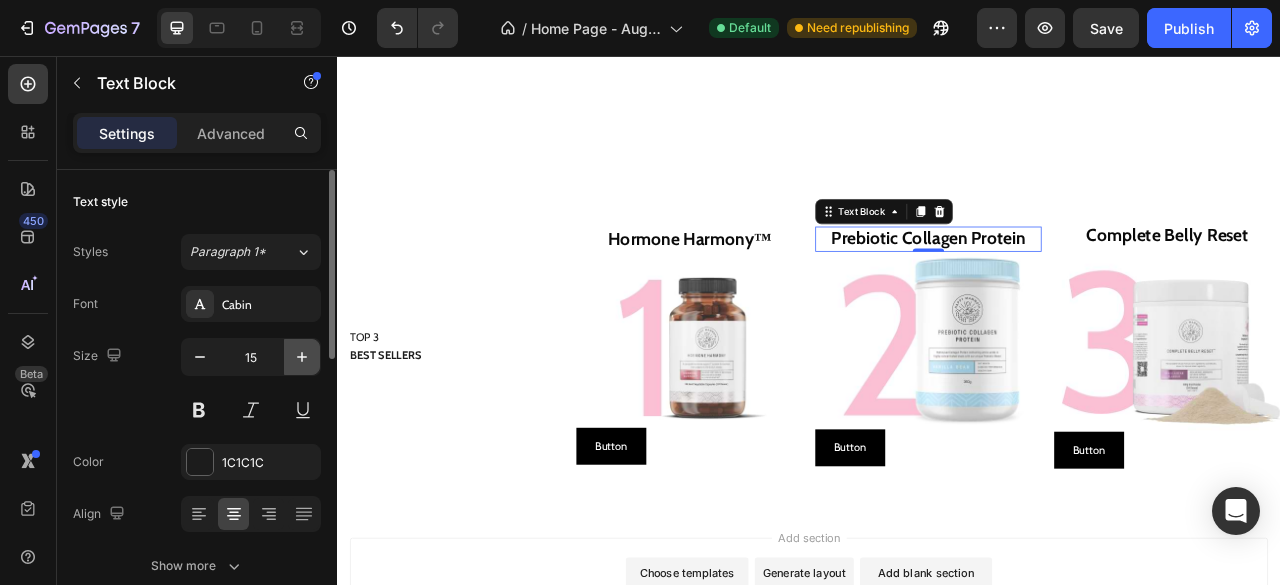 click 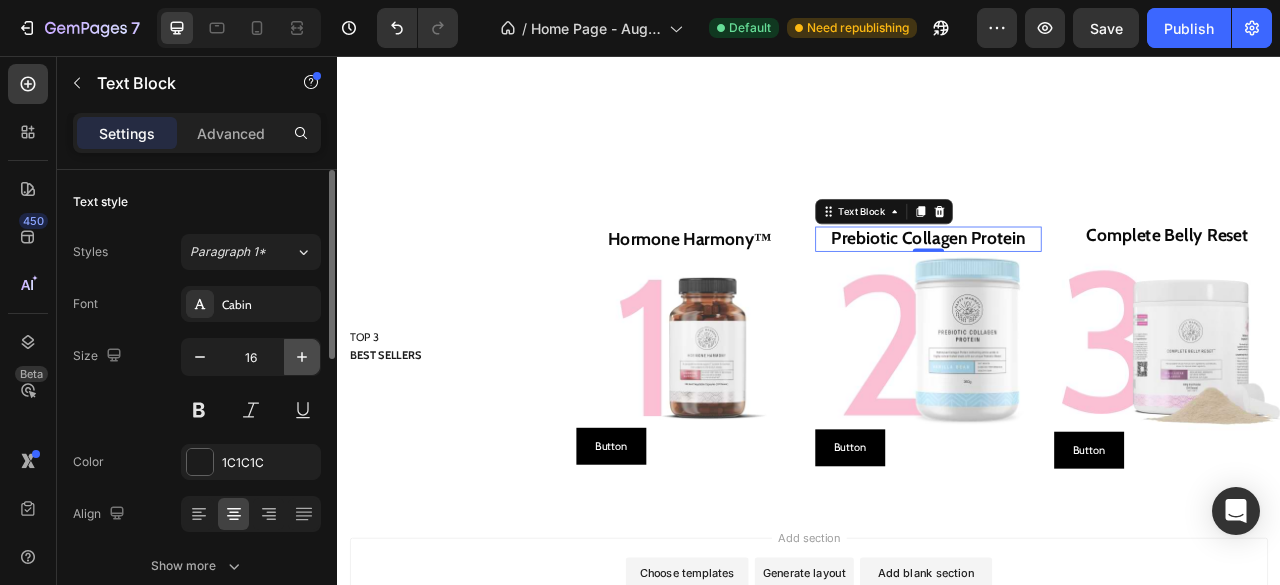 click 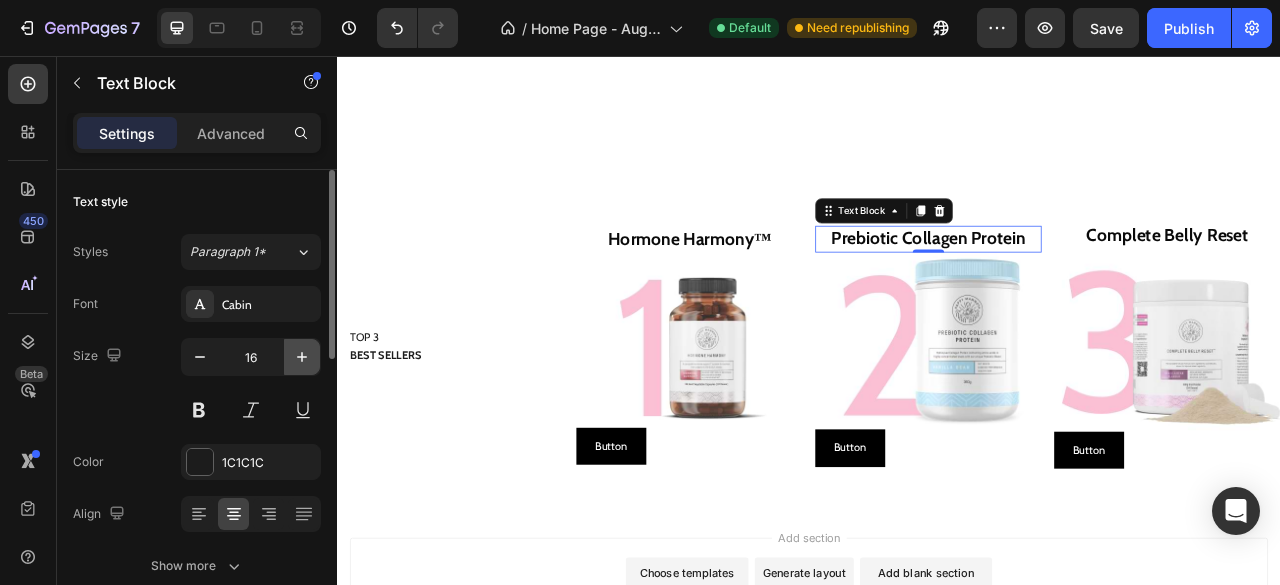 type on "17" 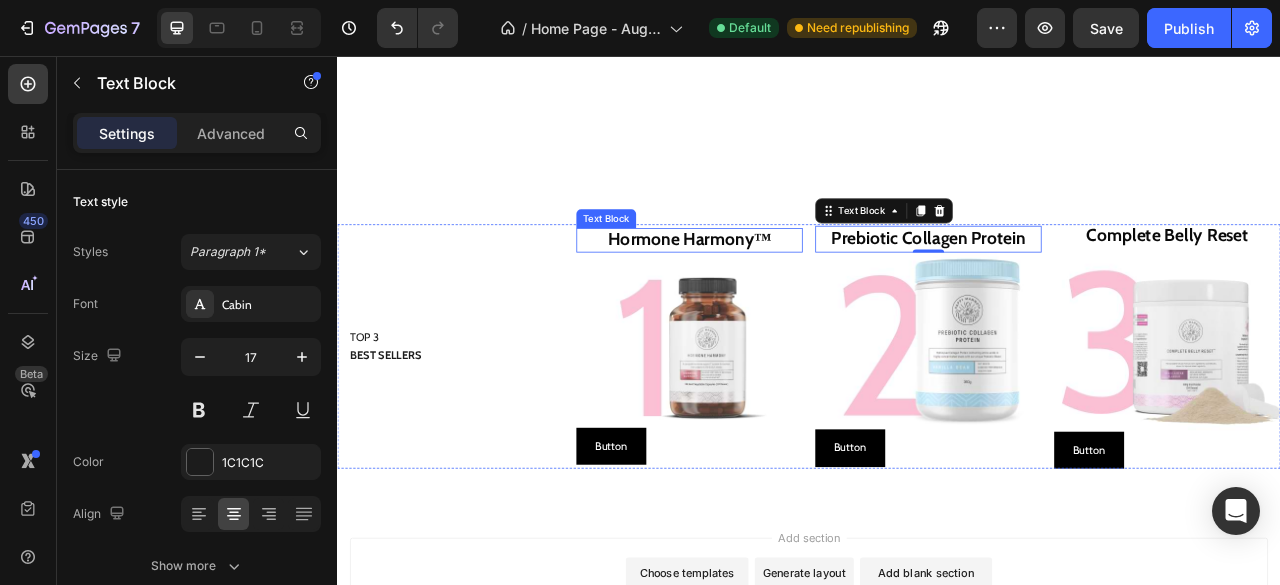 click on "Hormone Harmony™" at bounding box center [785, 290] 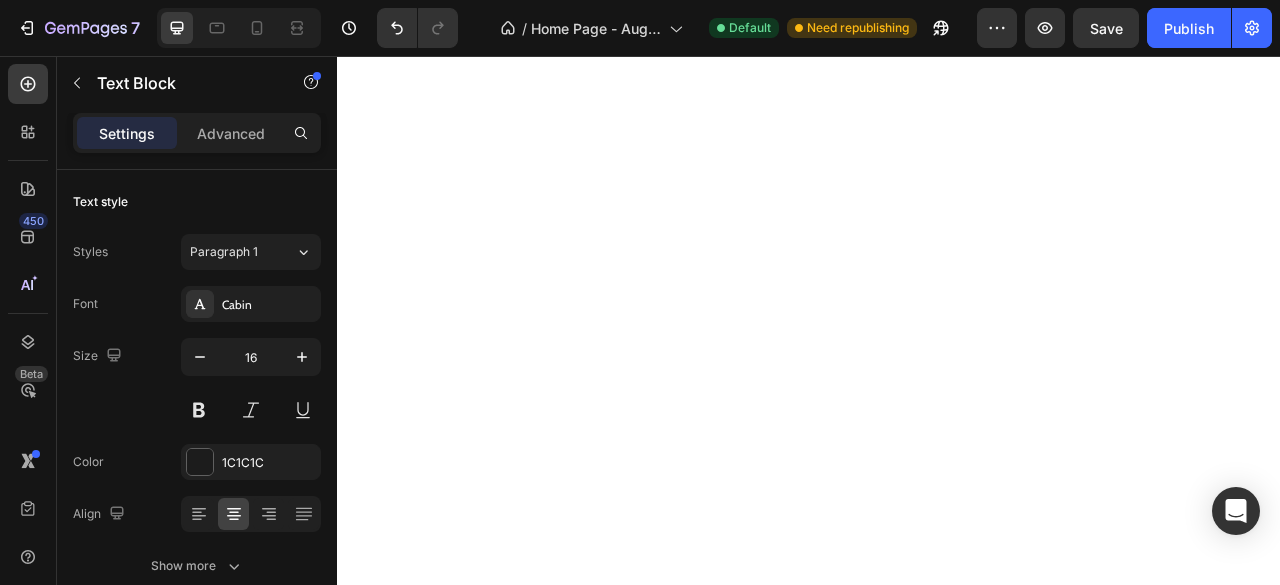 scroll, scrollTop: 0, scrollLeft: 0, axis: both 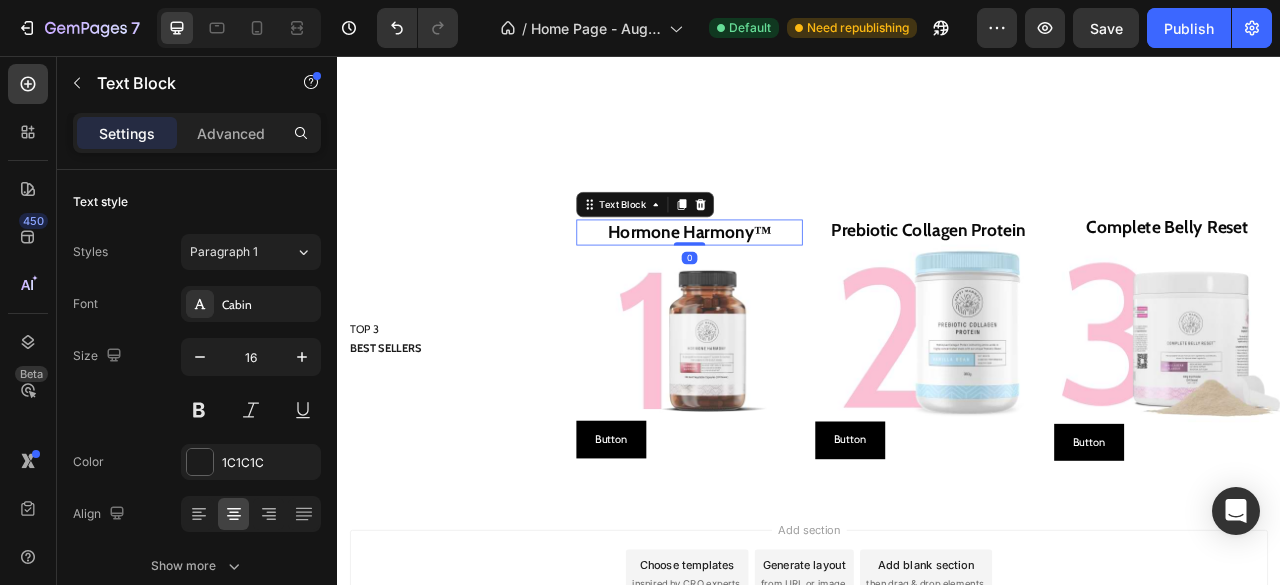 click 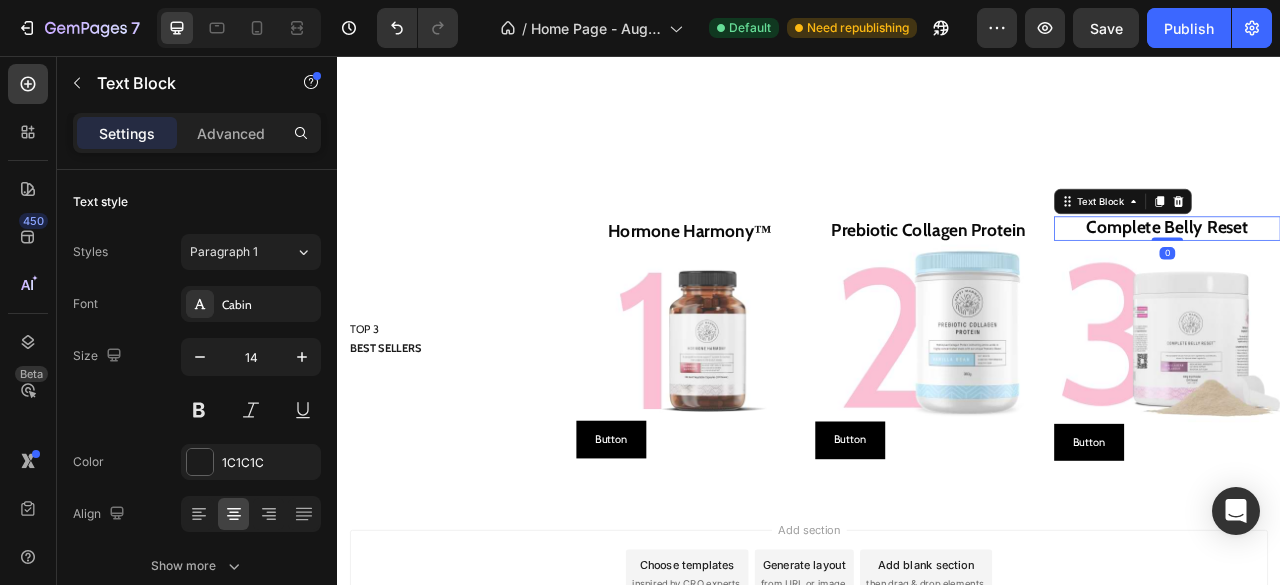 click on "Complete Belly Reset" at bounding box center (1393, 273) 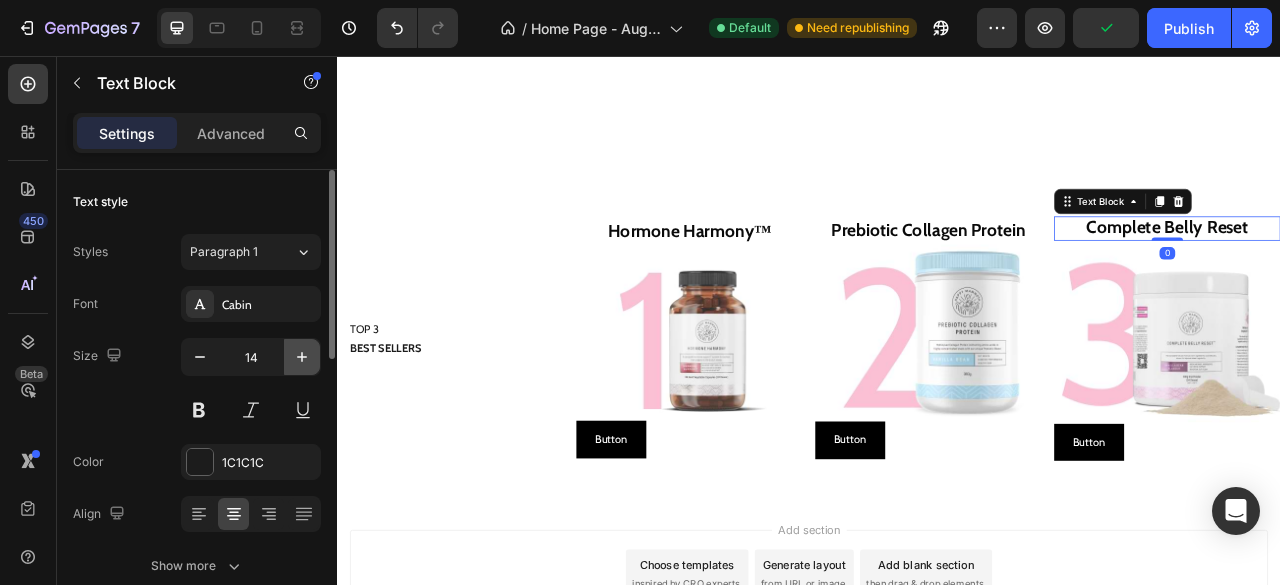 click 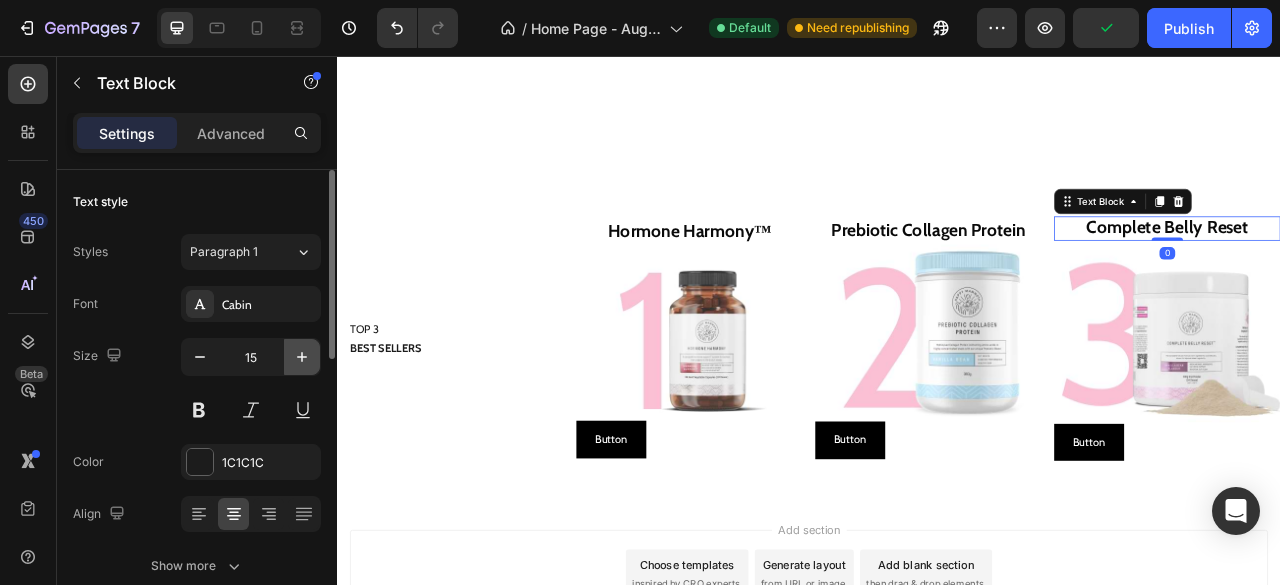 click 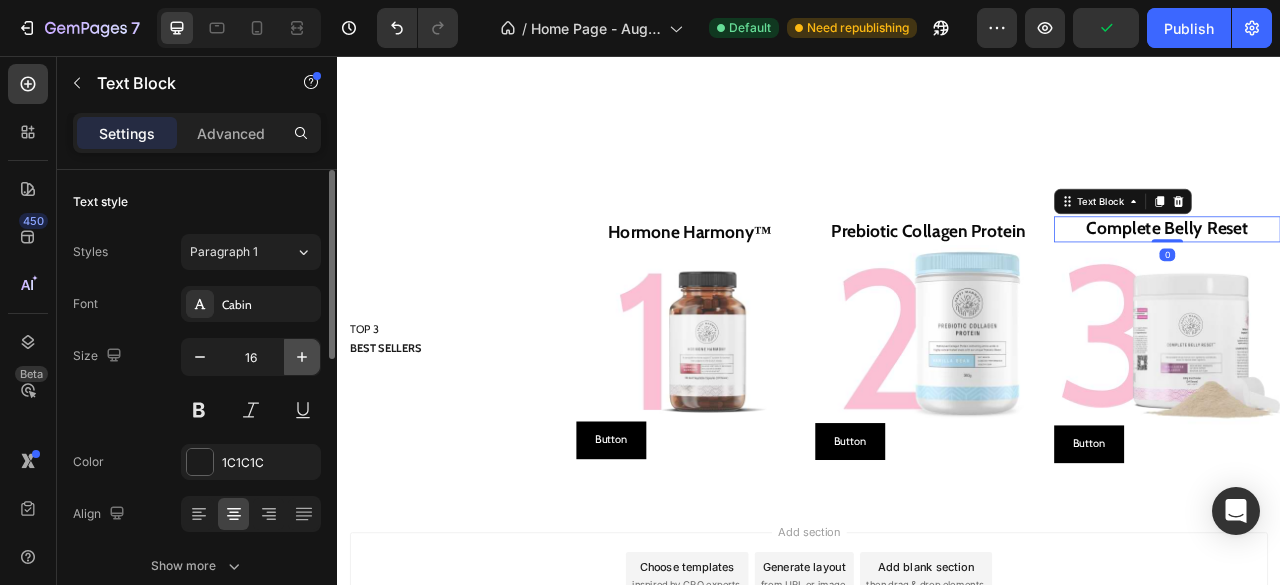 click 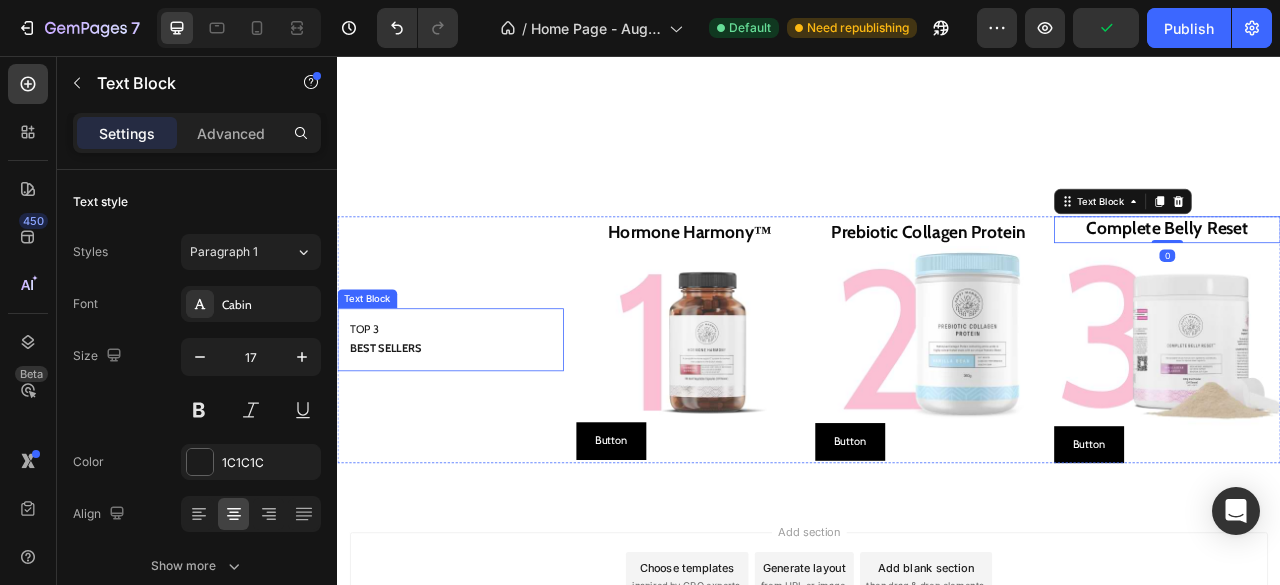type 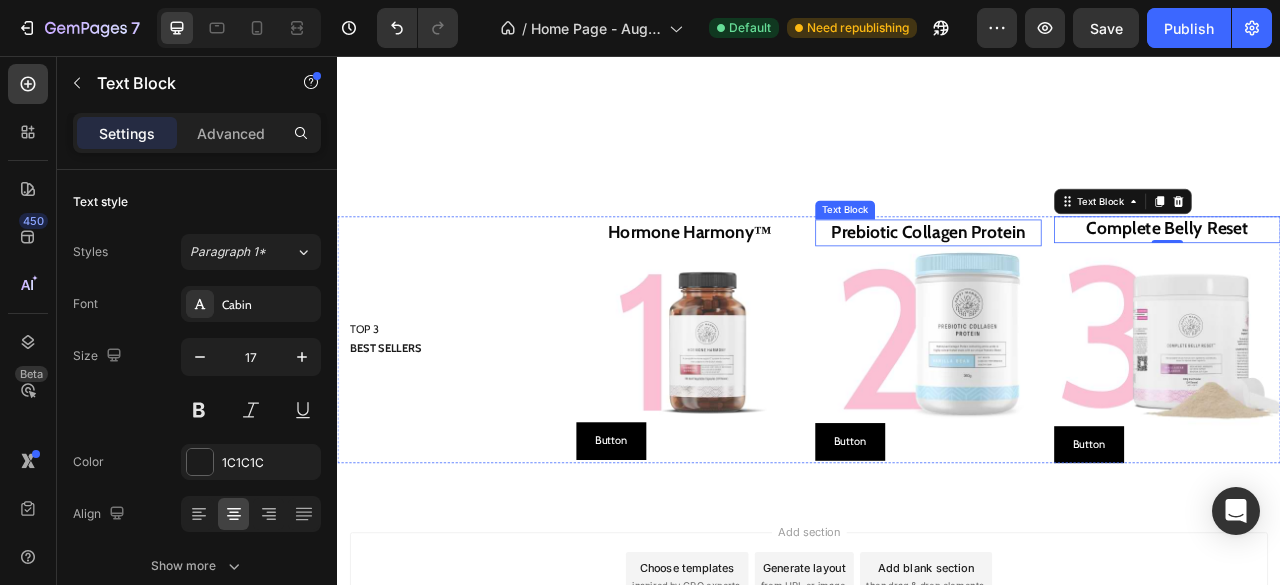 click on "Prebiotic Collagen Protein" at bounding box center [1089, 279] 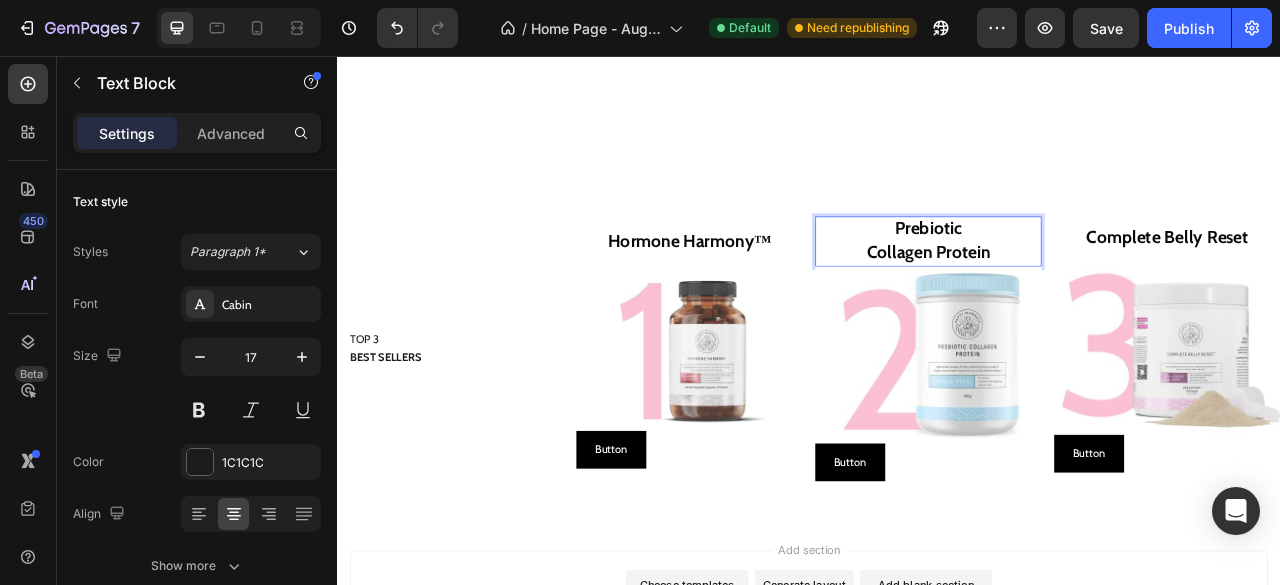 scroll, scrollTop: 2997, scrollLeft: 0, axis: vertical 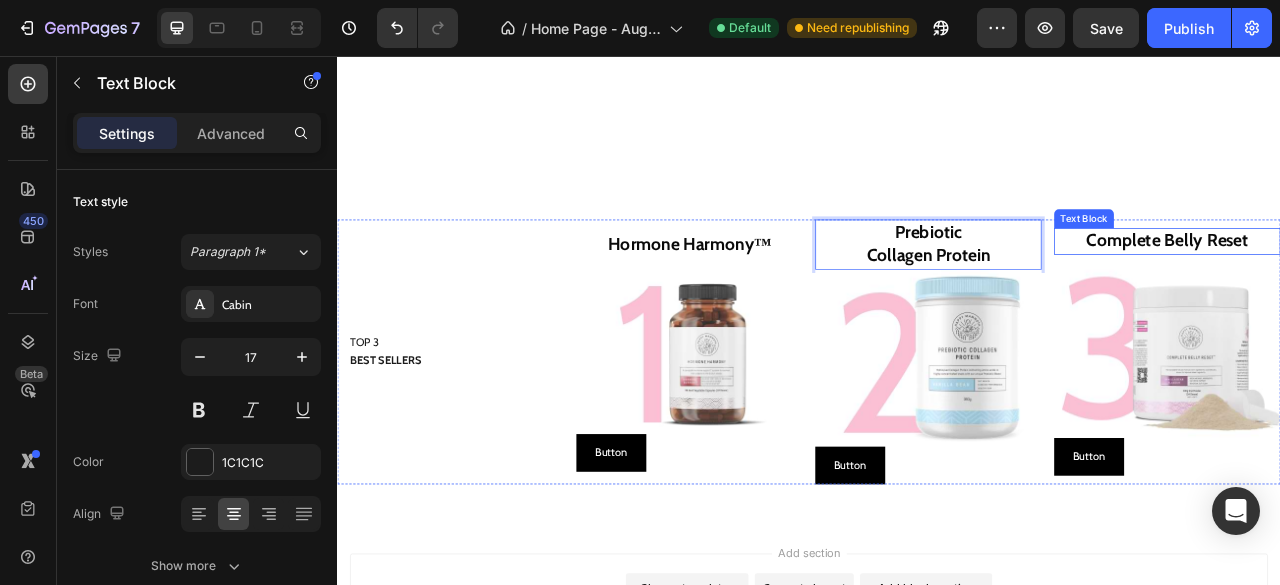 click on "Complete Belly Reset" at bounding box center (1393, 290) 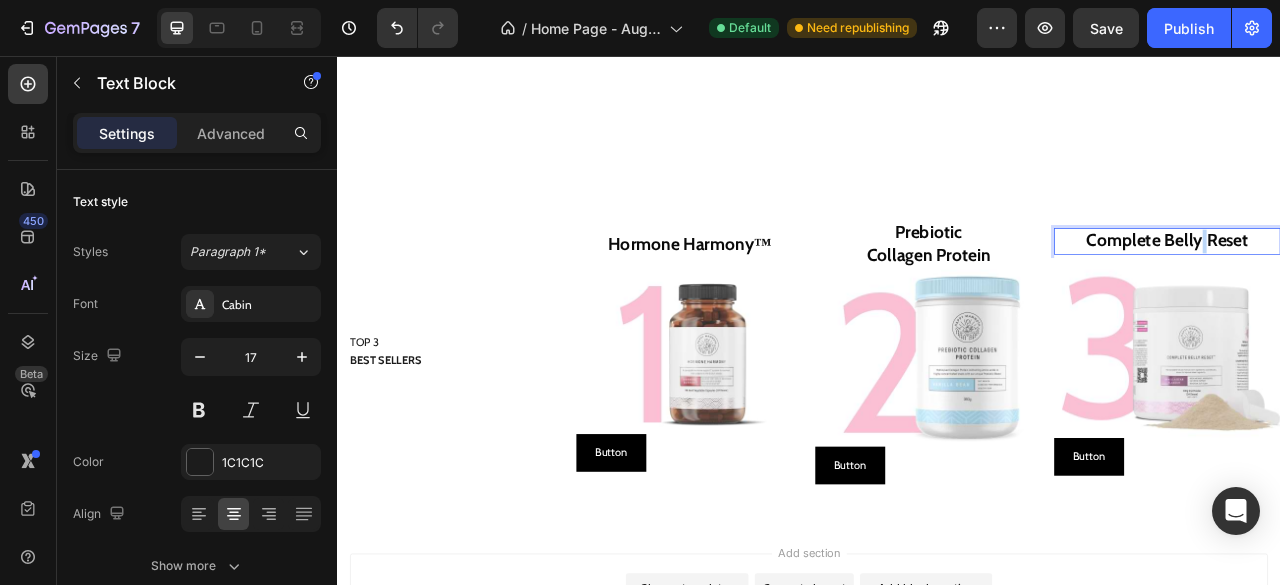 click on "Complete Belly Reset" at bounding box center [1393, 290] 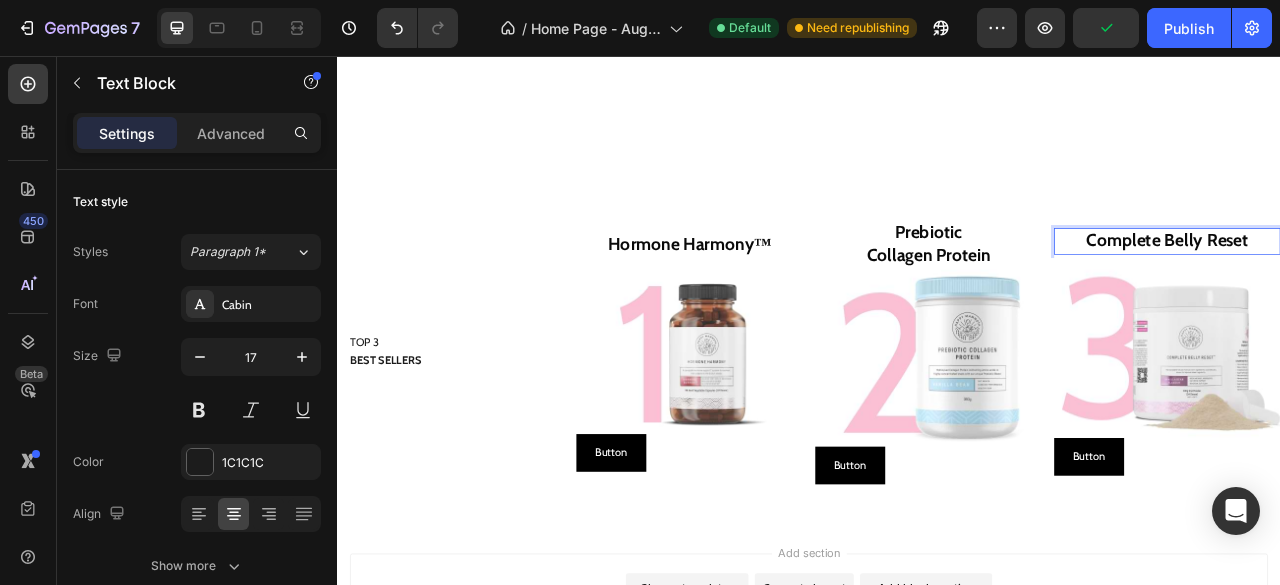 scroll, scrollTop: 2986, scrollLeft: 0, axis: vertical 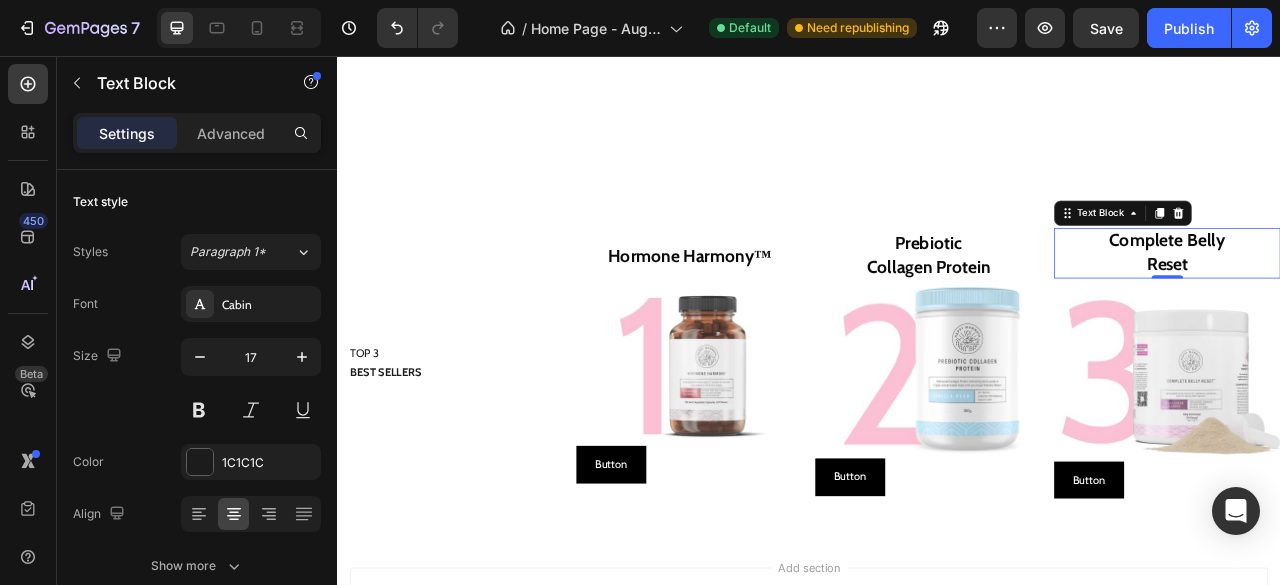 click on "7   /  Home Page - Aug 3, 20:08:58 Default Need republishing Preview  Save   Publish" 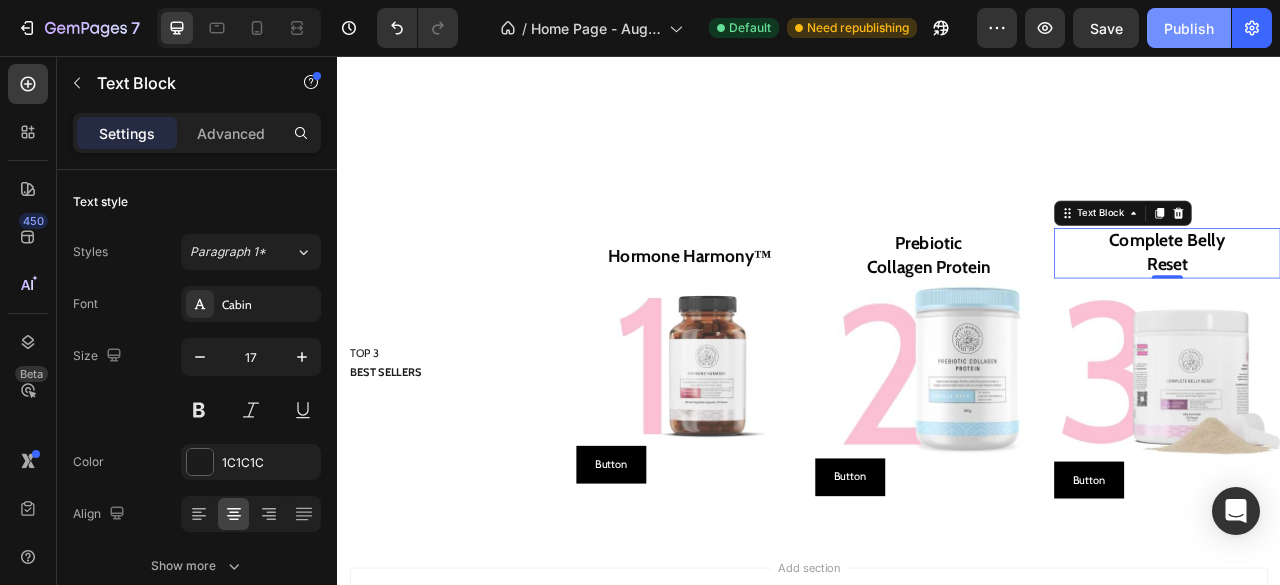 click on "Publish" 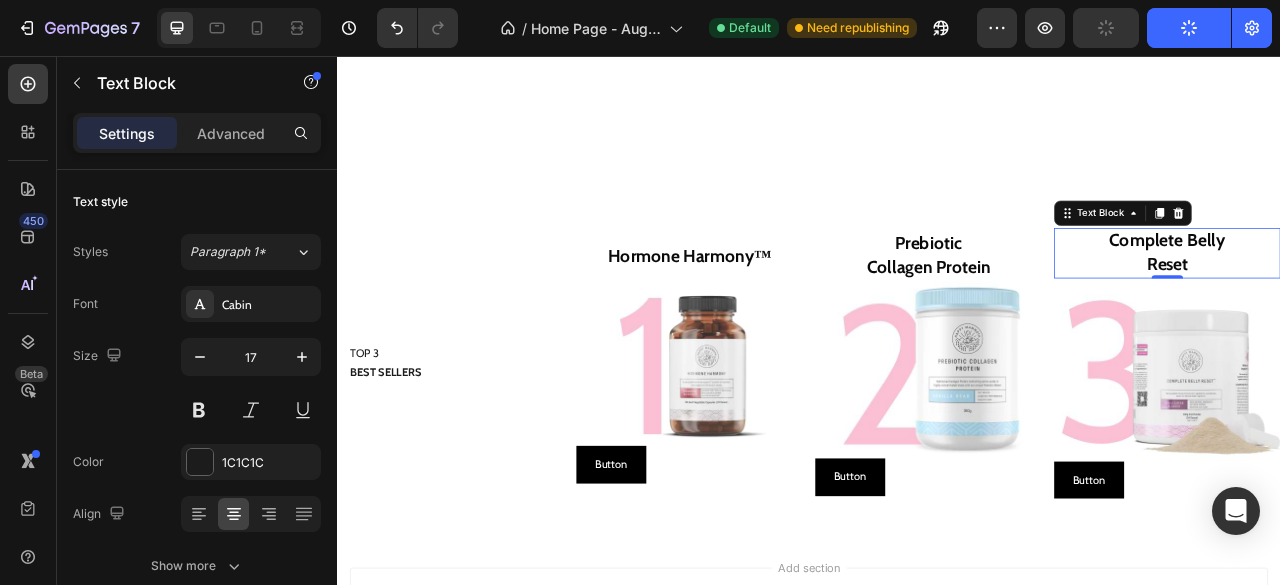 type 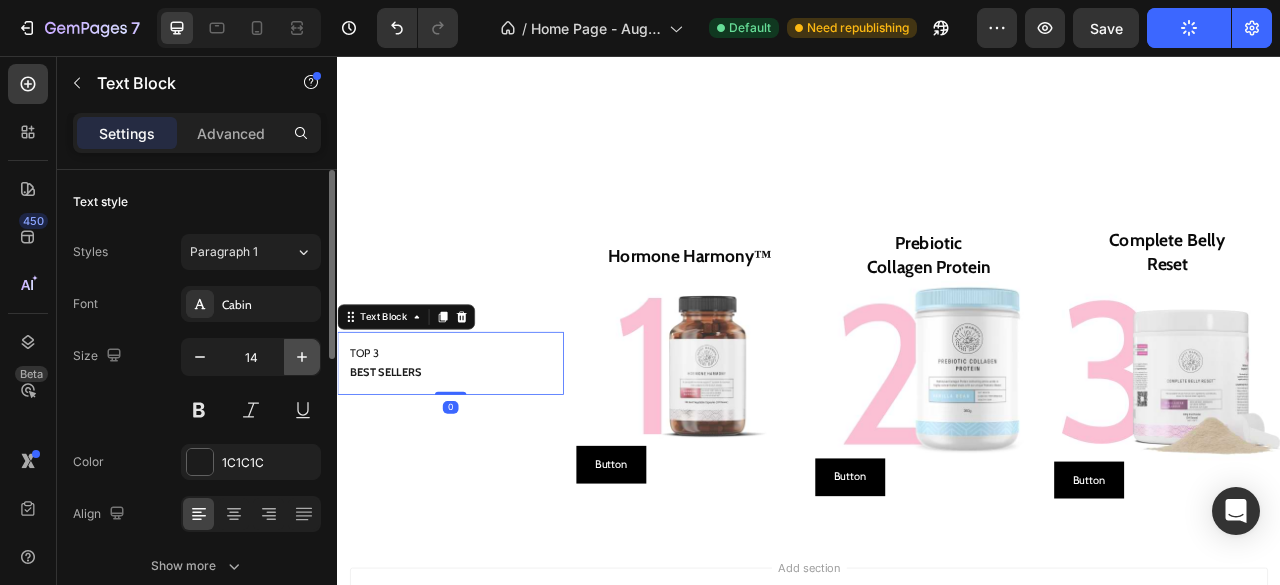 click 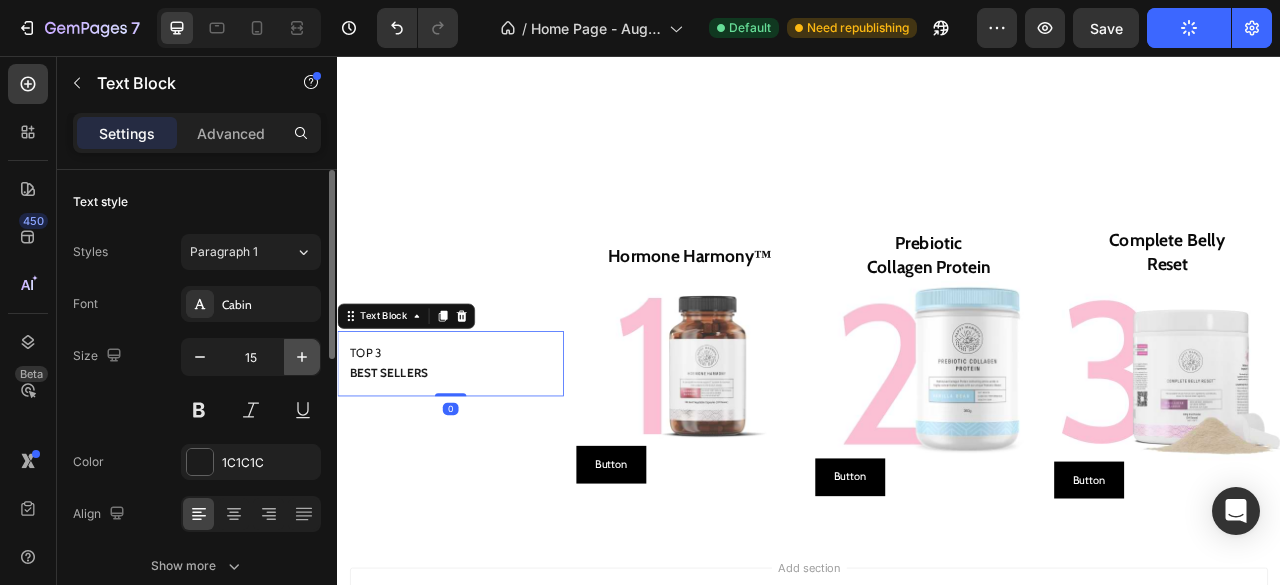 click 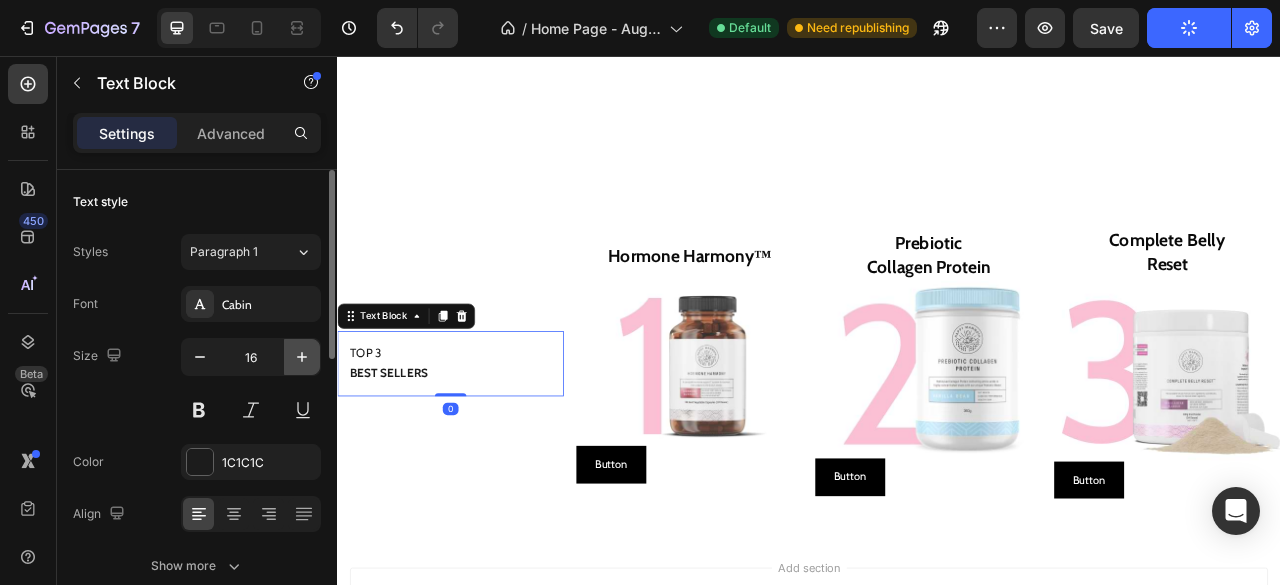 click 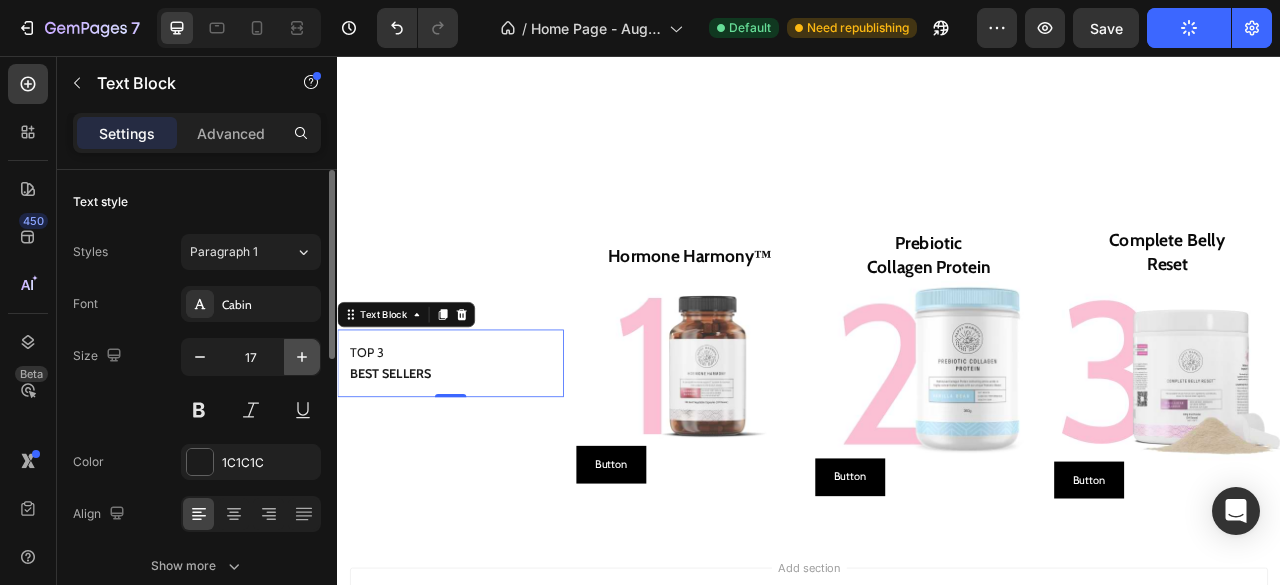 click 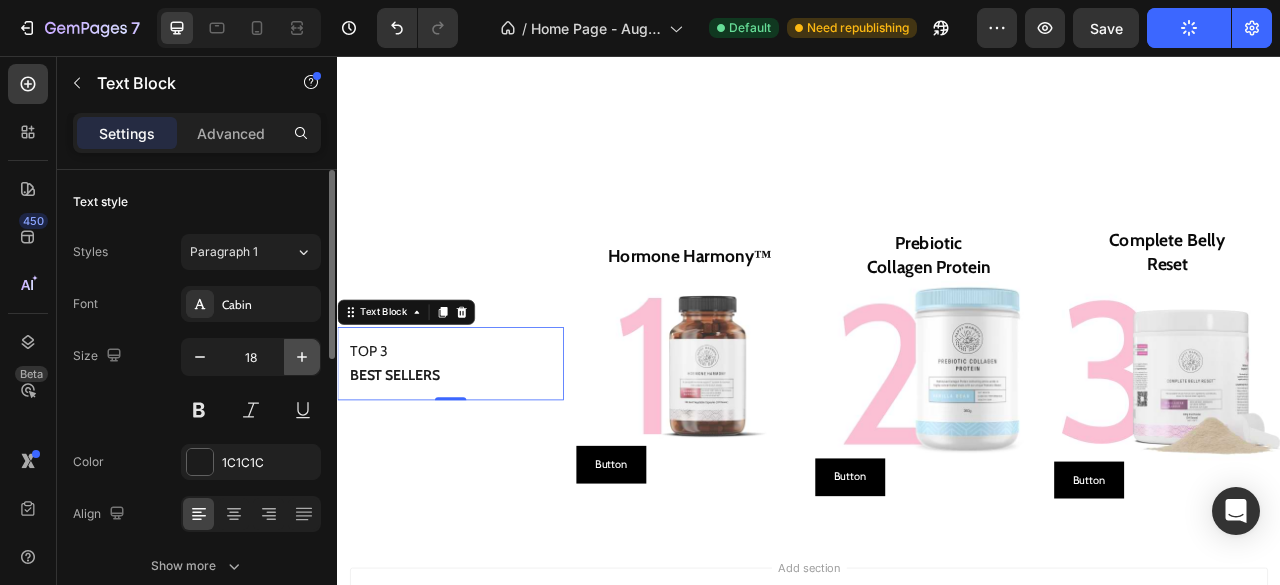 click 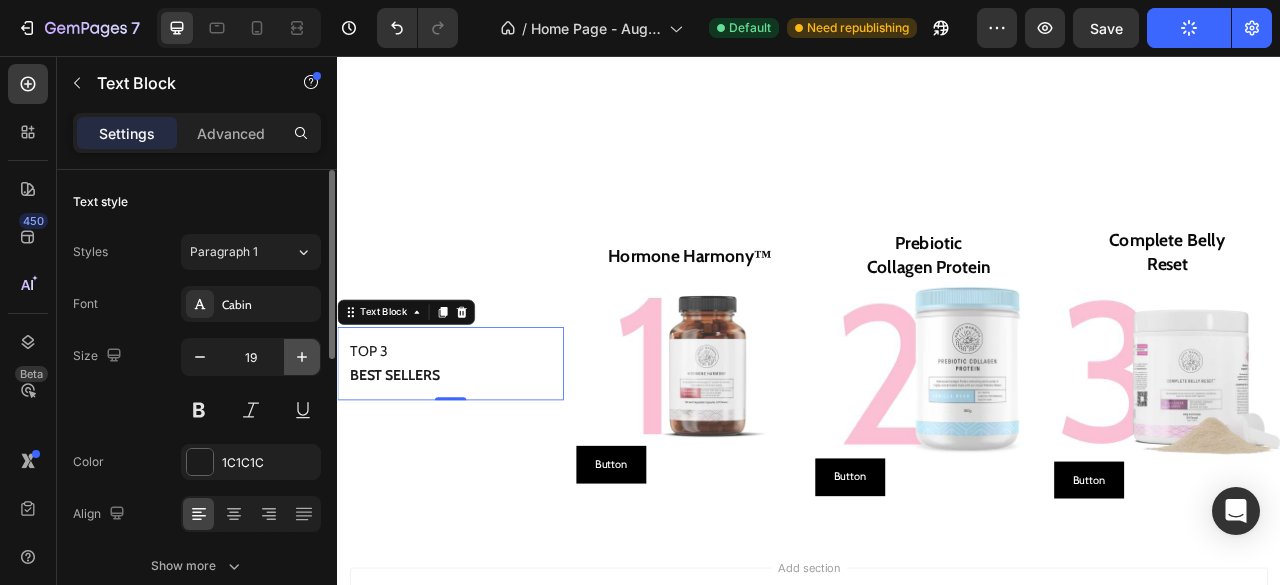 click 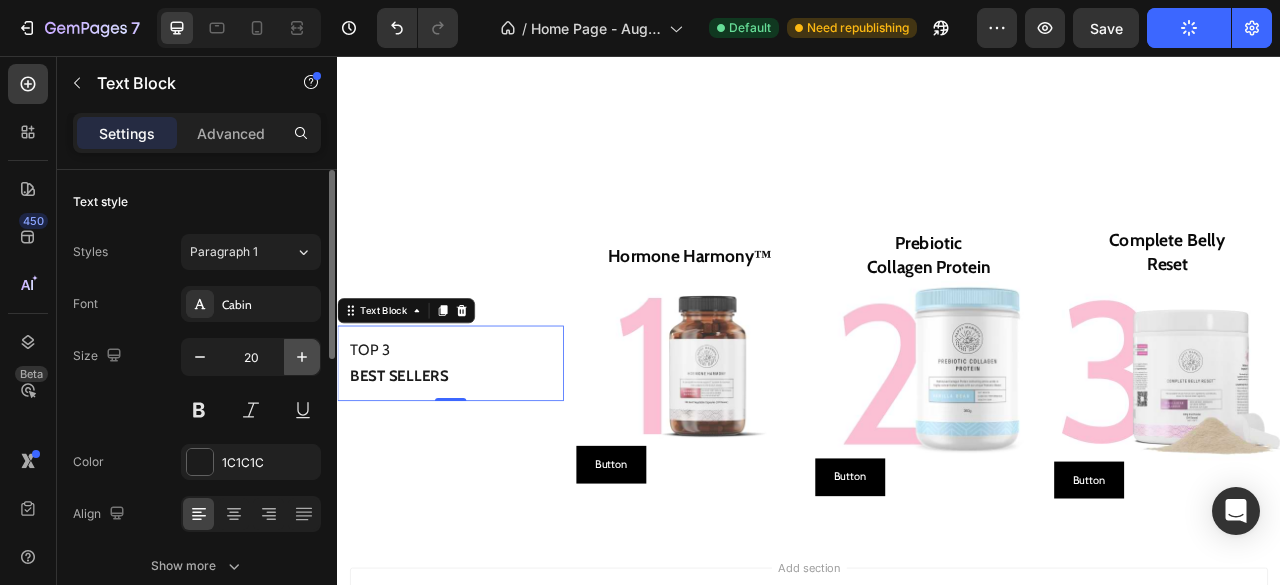 click 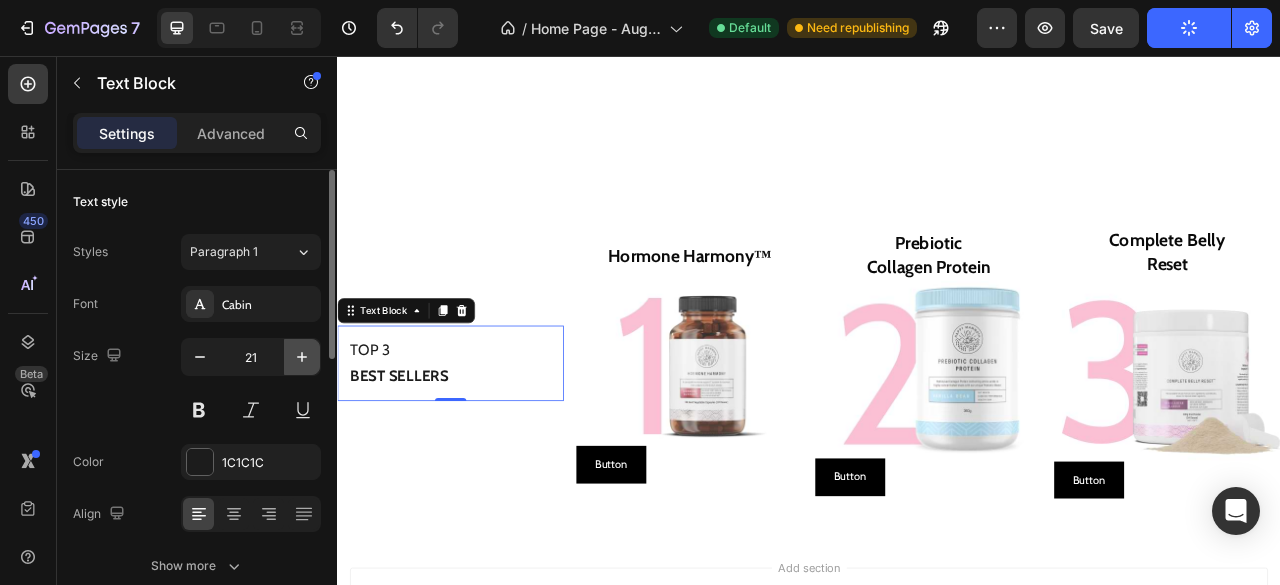 click 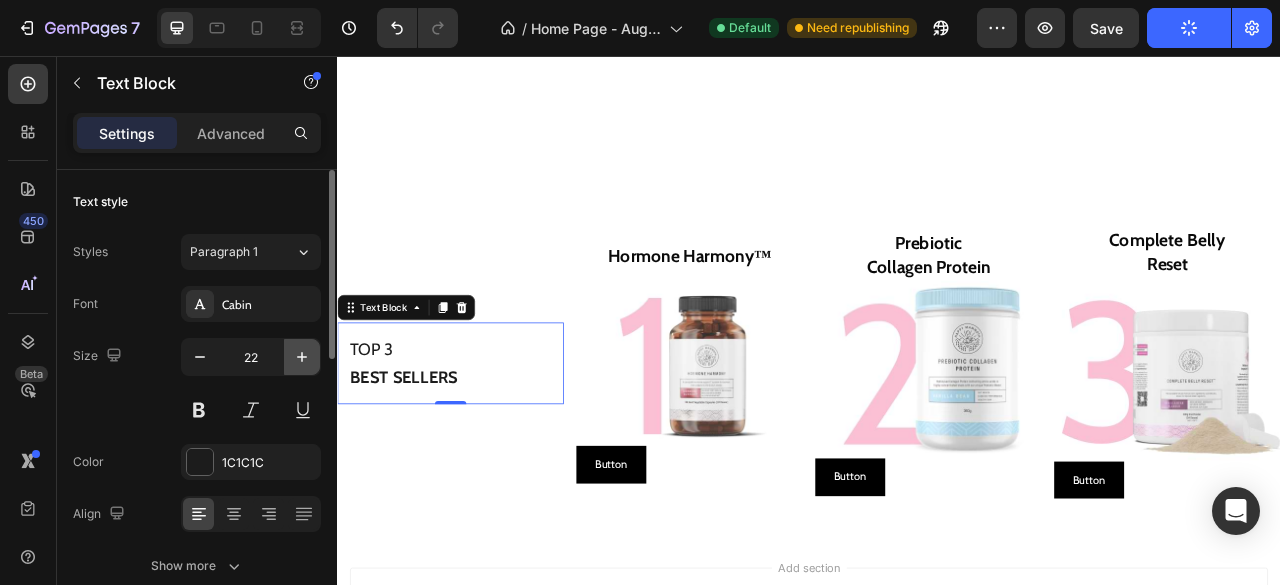 click 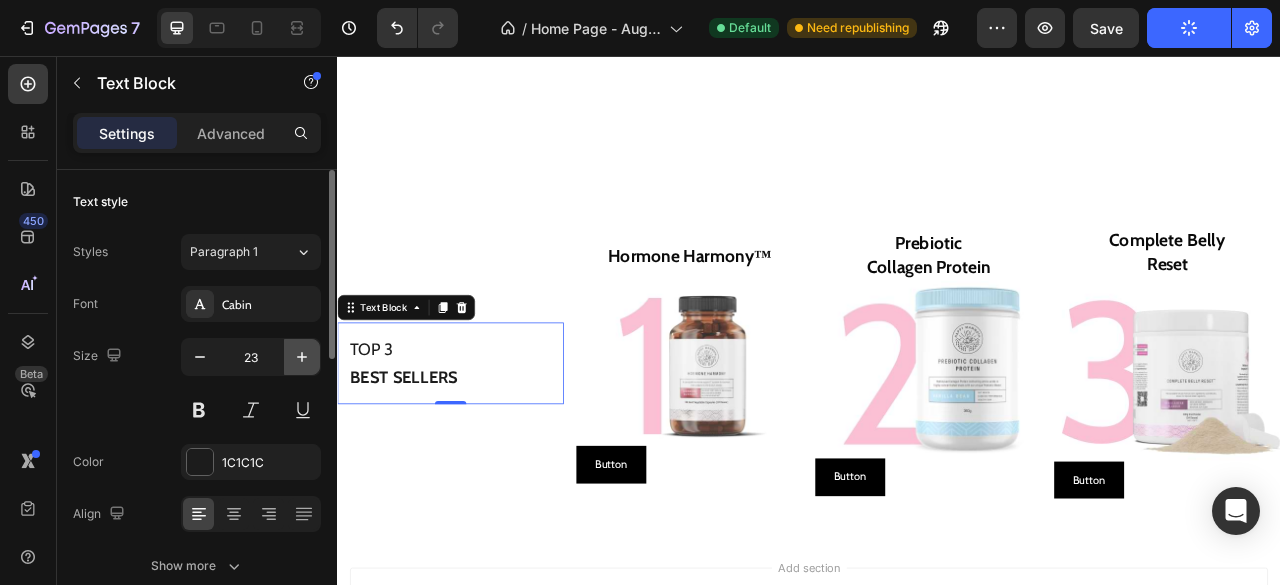 click 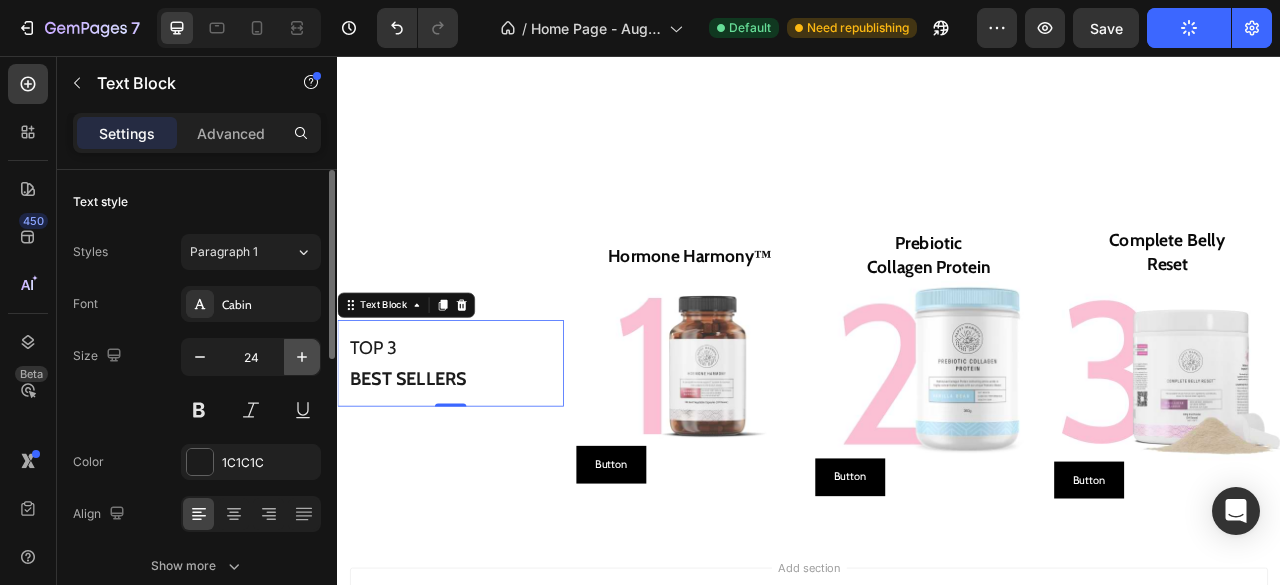 click 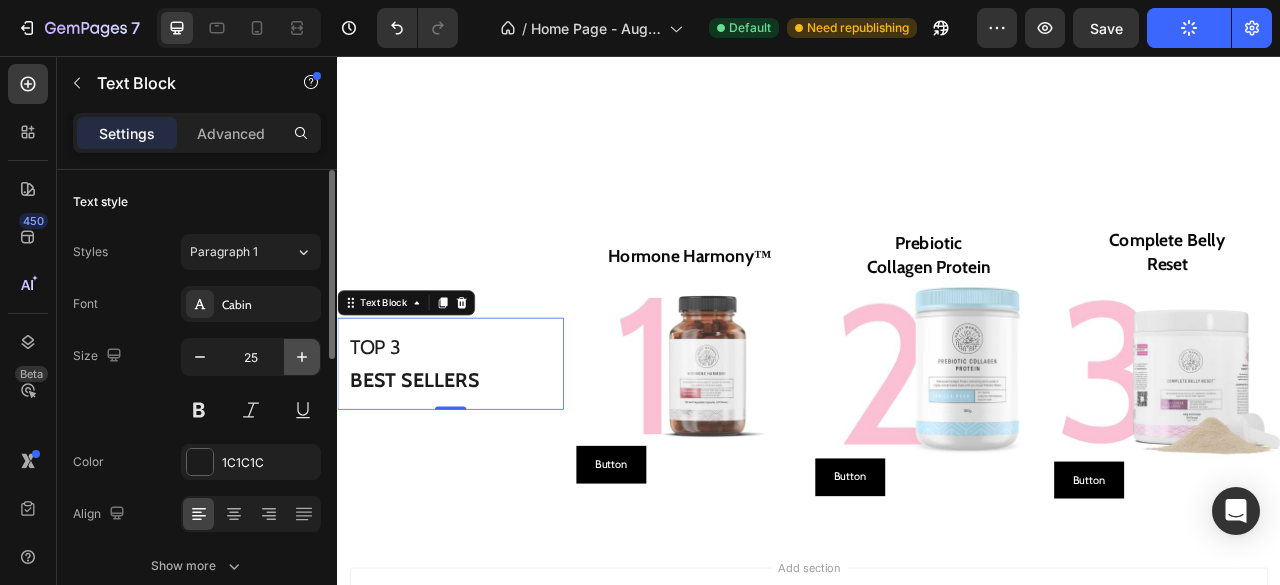 click 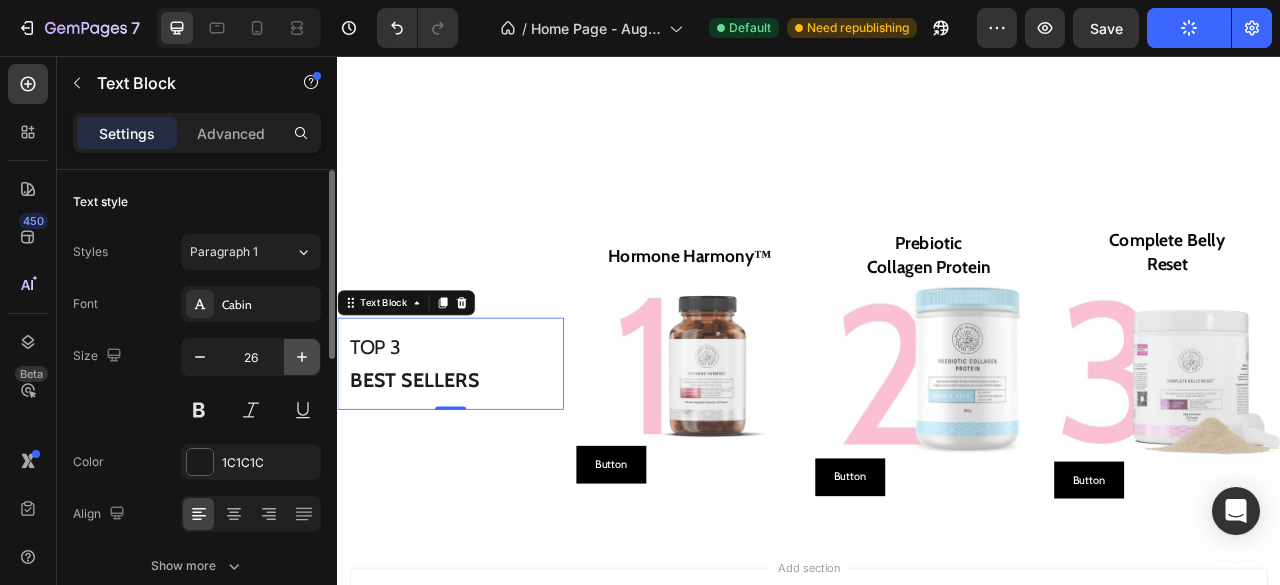 click 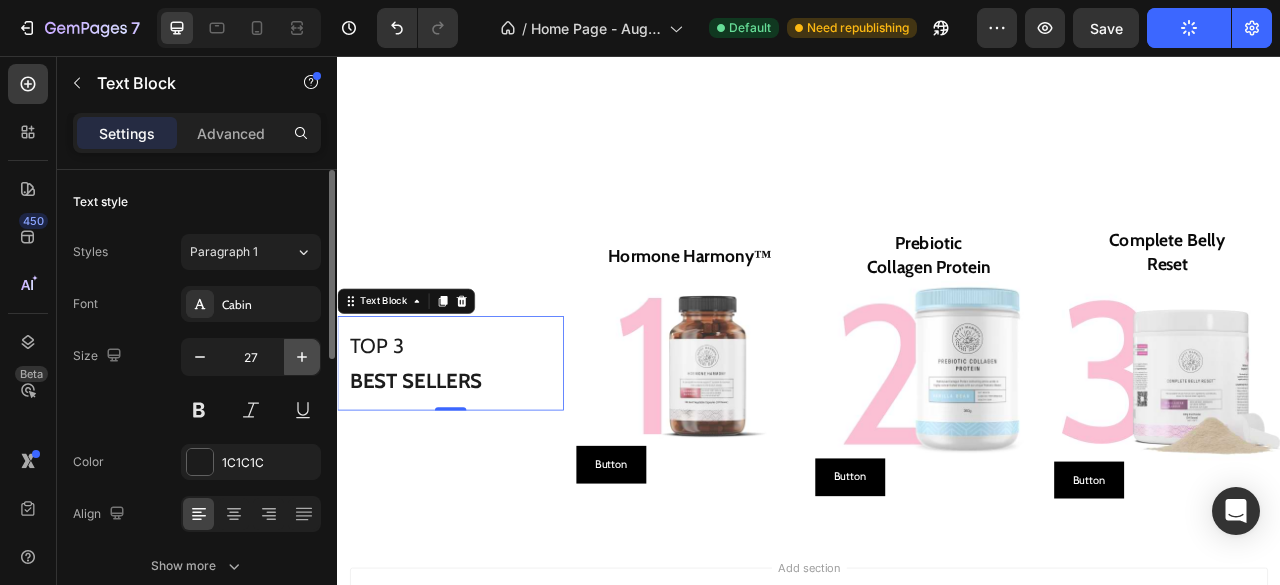 click 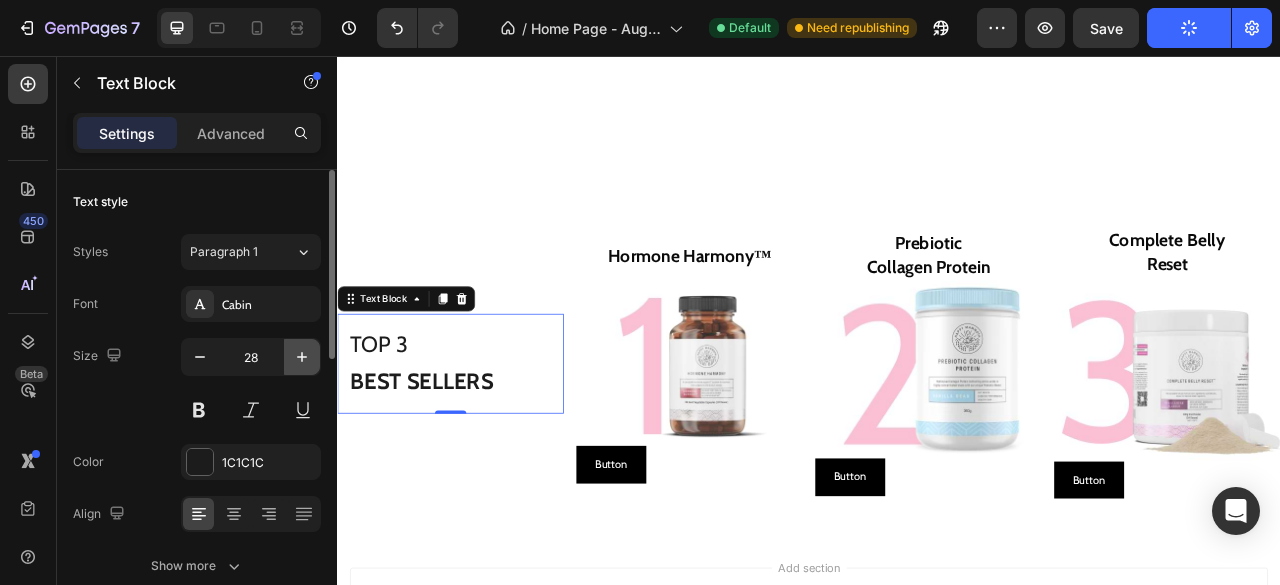click 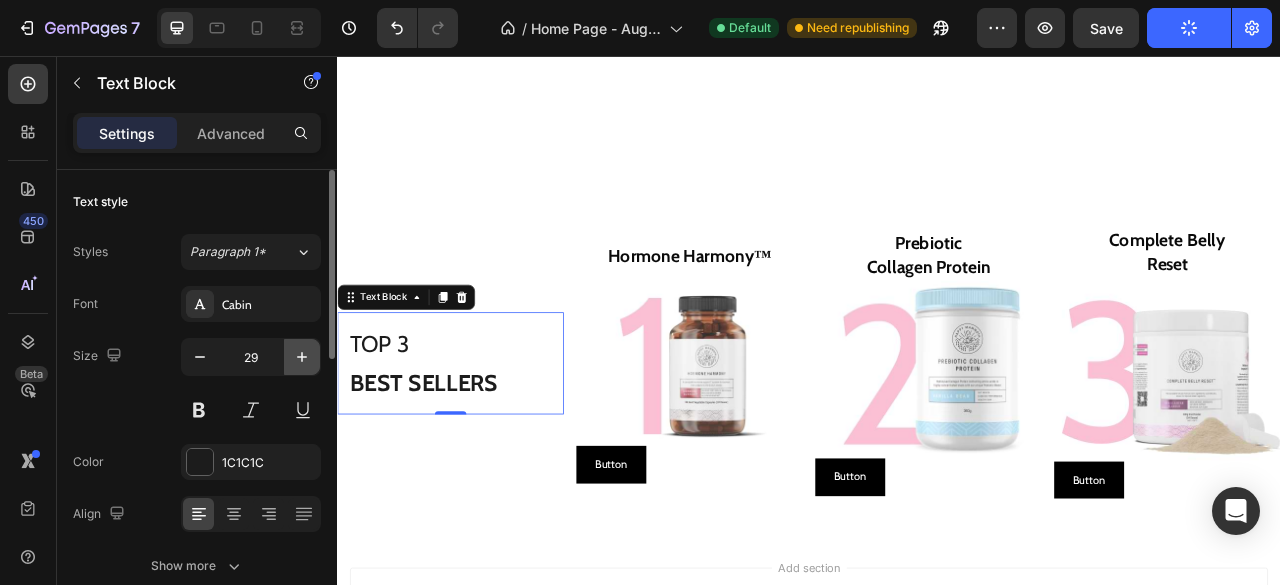 click 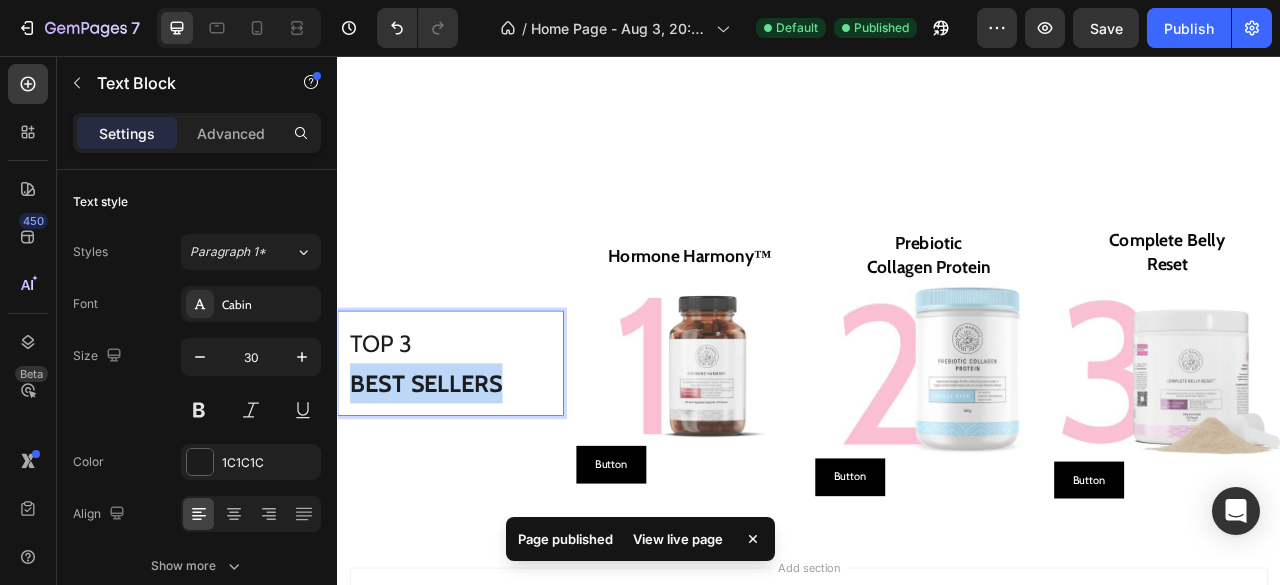 drag, startPoint x: 552, startPoint y: 465, endPoint x: 338, endPoint y: 484, distance: 214.8418 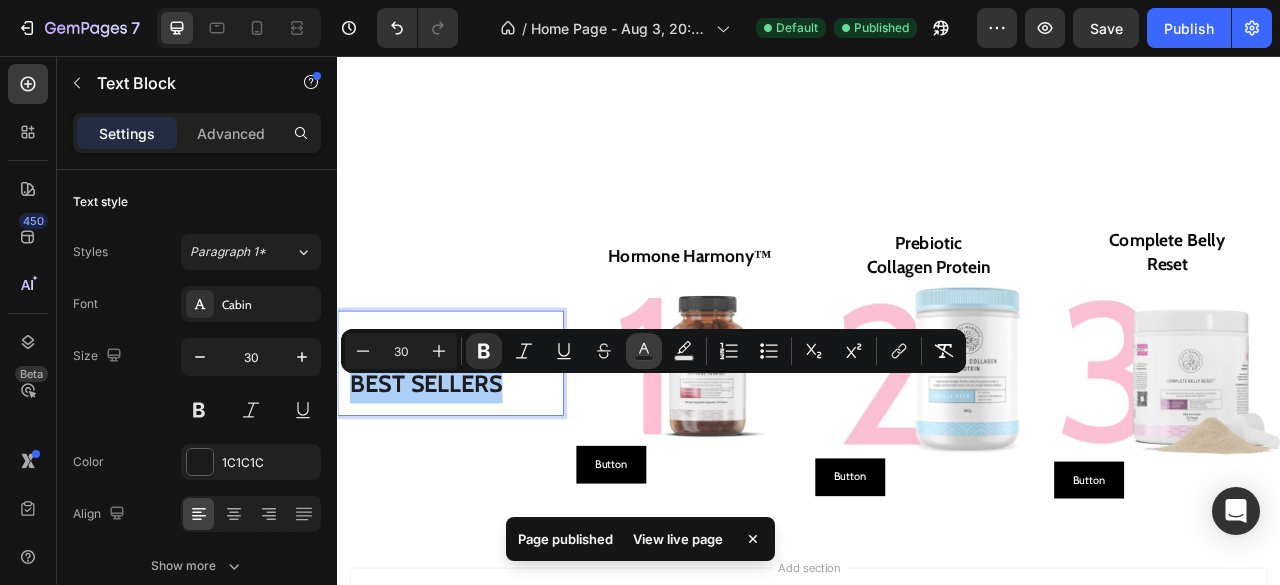 click 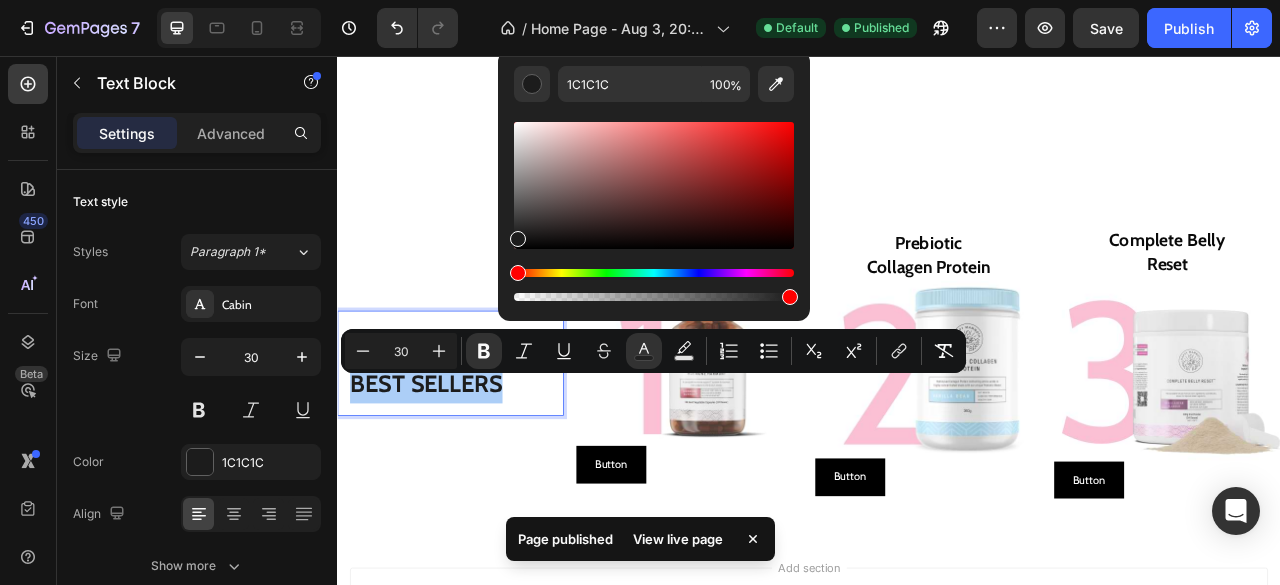 type 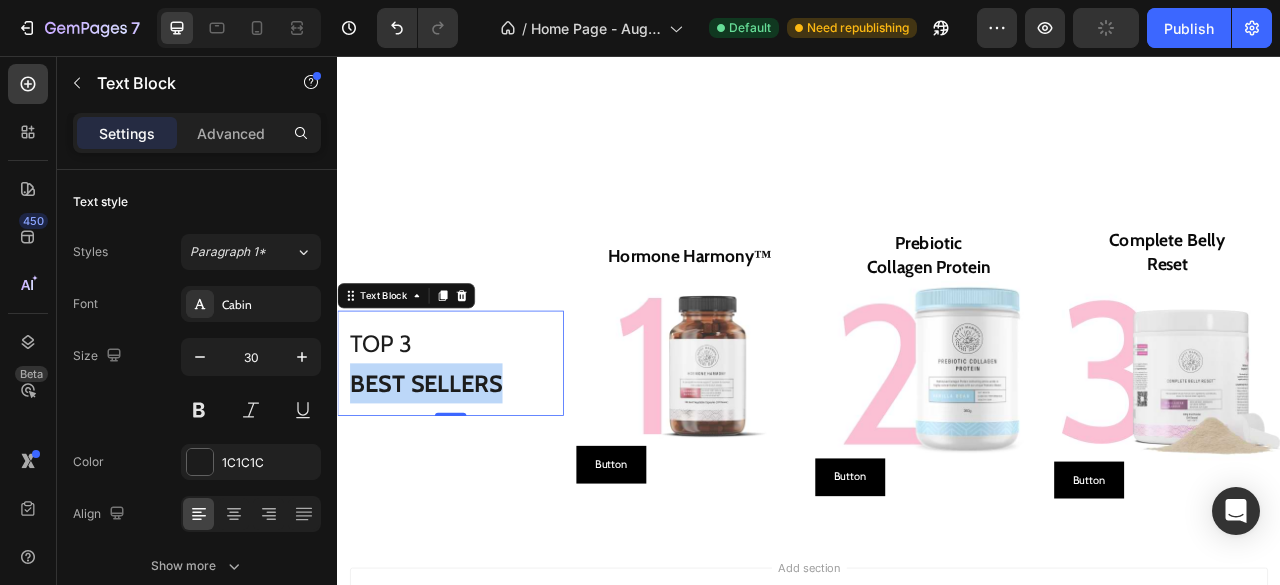 click on "BEST SELLERS" at bounding box center [450, 472] 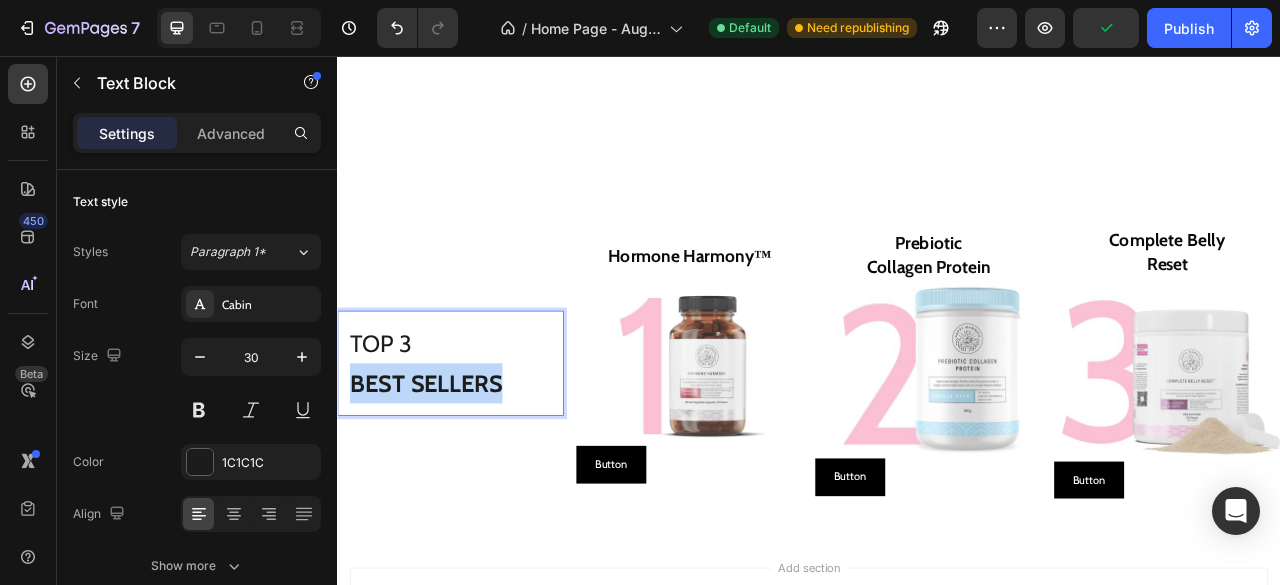 drag, startPoint x: 569, startPoint y: 469, endPoint x: 327, endPoint y: 483, distance: 242.40462 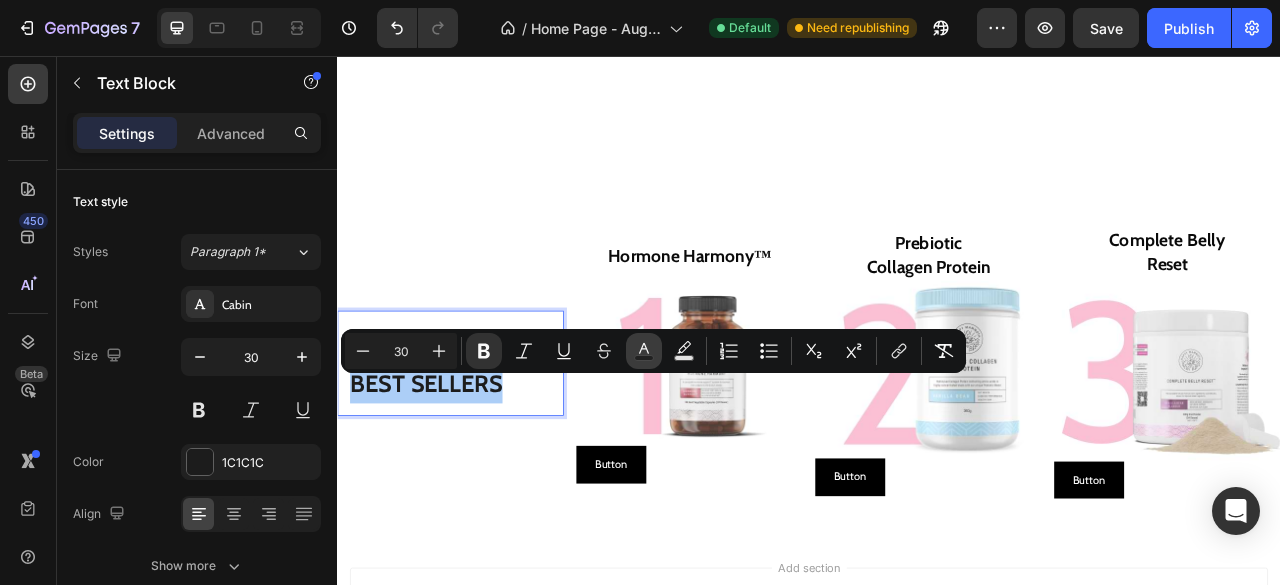 click 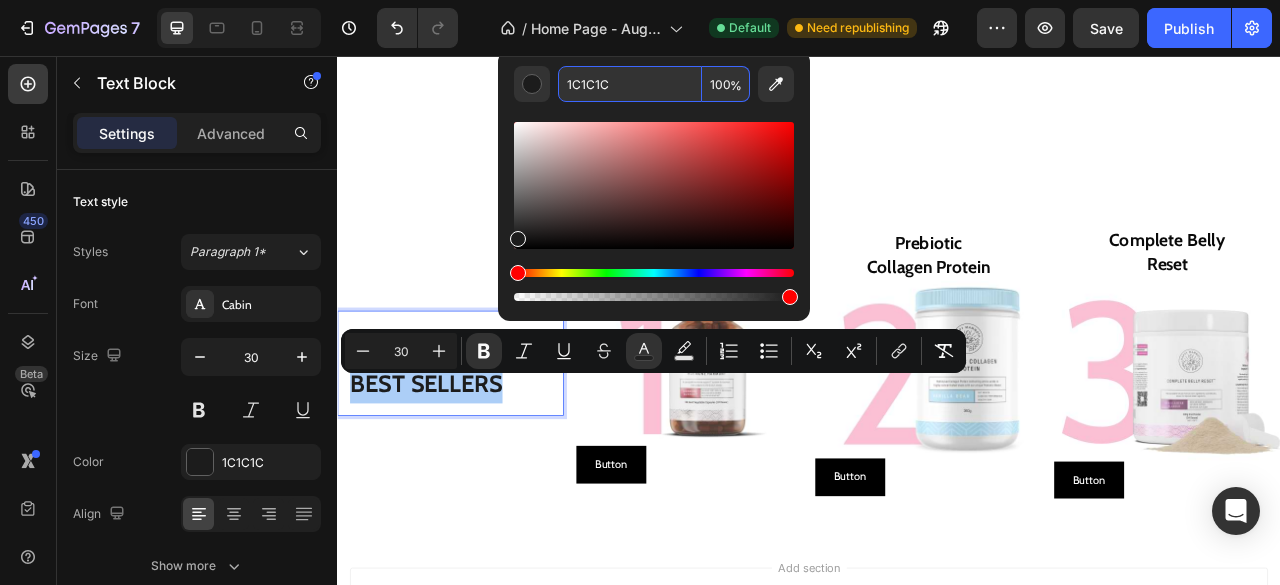 click on "1C1C1C" at bounding box center [630, 84] 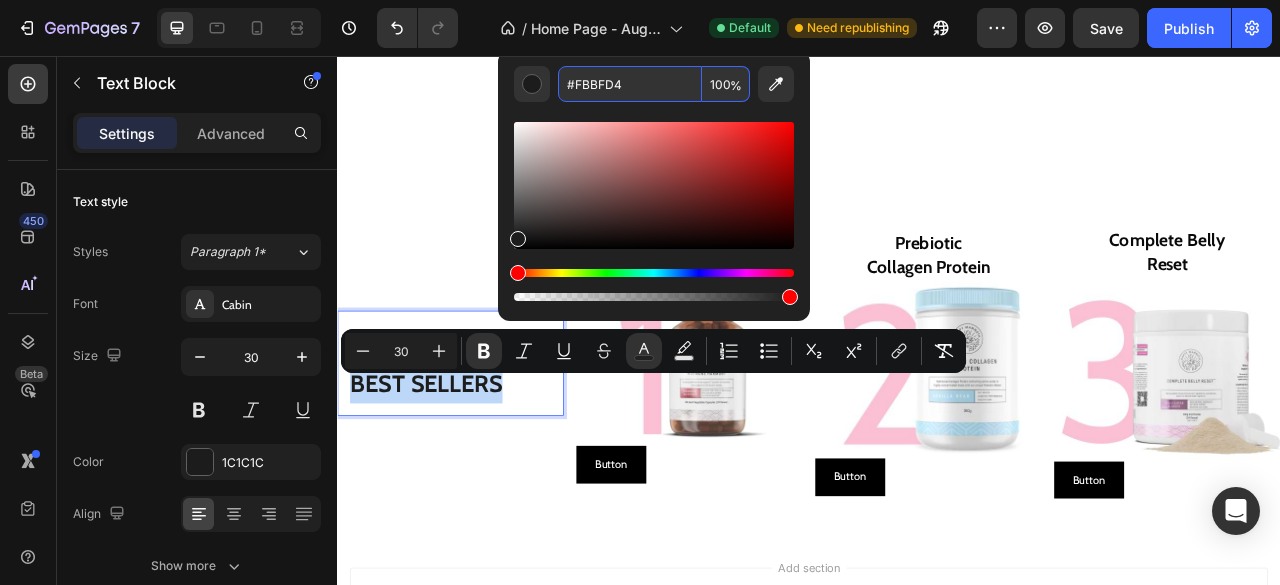 type on "FBBFD4" 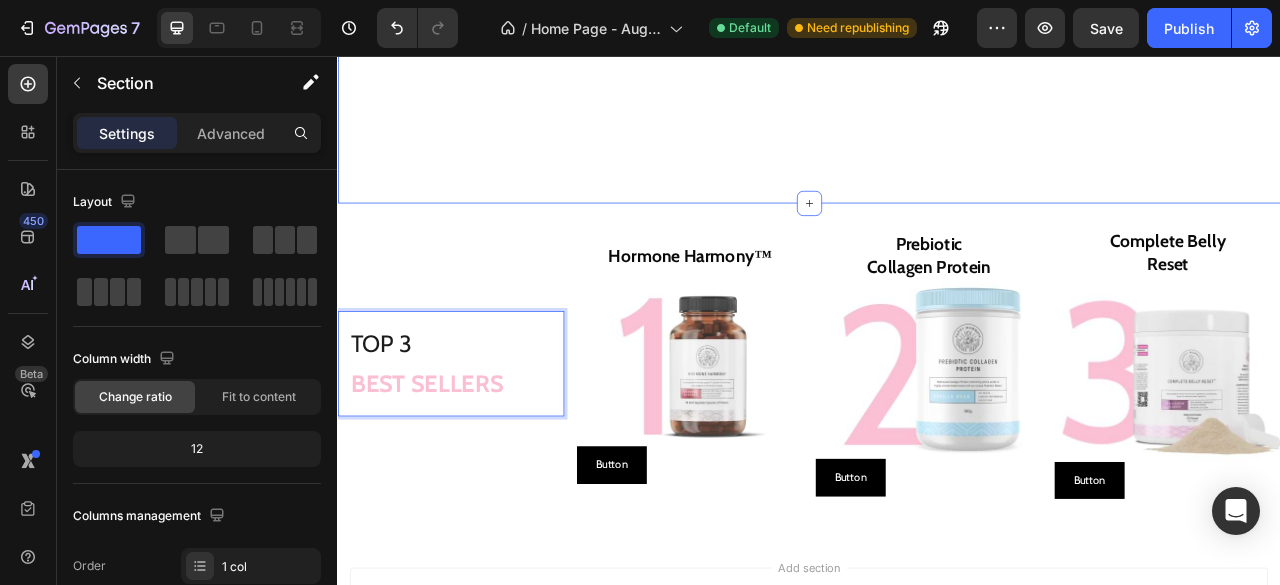 click on "Real Results From Our Customers Text Block 2.4Millton+ Women   Are Making New Long Lasting Poaitive Health Changes Text block
Icon
Icon
Icon
Icon
Icon Row Row Replace this text with your content Text Block "Love it! Great for summer! Good taste, it really owns up to its name “sparkling”, cold with bubbles and lime flavor. When I want that soda feel without drinking a soda, I grab for one of this." Text block Image Jenny.Y Text Block Row Image Row Row
Icon
Icon
Icon
Icon
Icon Row Row Replace this text with your content Text Block "Love it! Great for summer! Good taste, it really owns up to its name “sparkling”, cold with bubbles and lime flavor. When I want that soda feel without drinking a soda, I grab for one of this." Text block Image Jenny.Y Text Block Row Image Row Row
Icon
Icon
Icon Icon Icon" at bounding box center [937, -135] 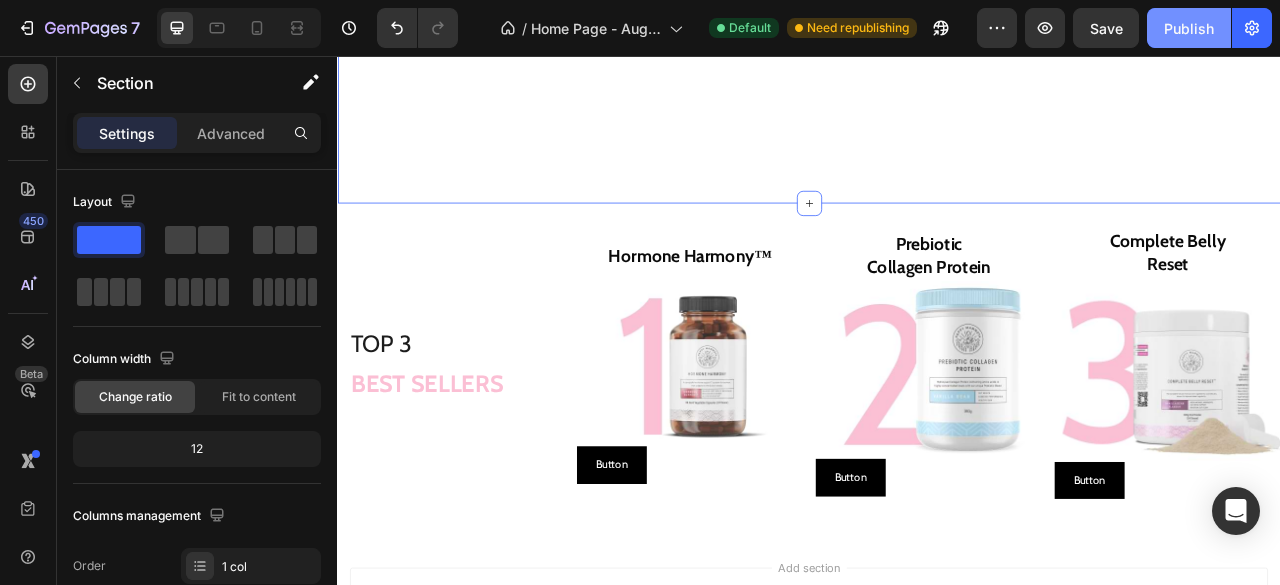 click on "Publish" 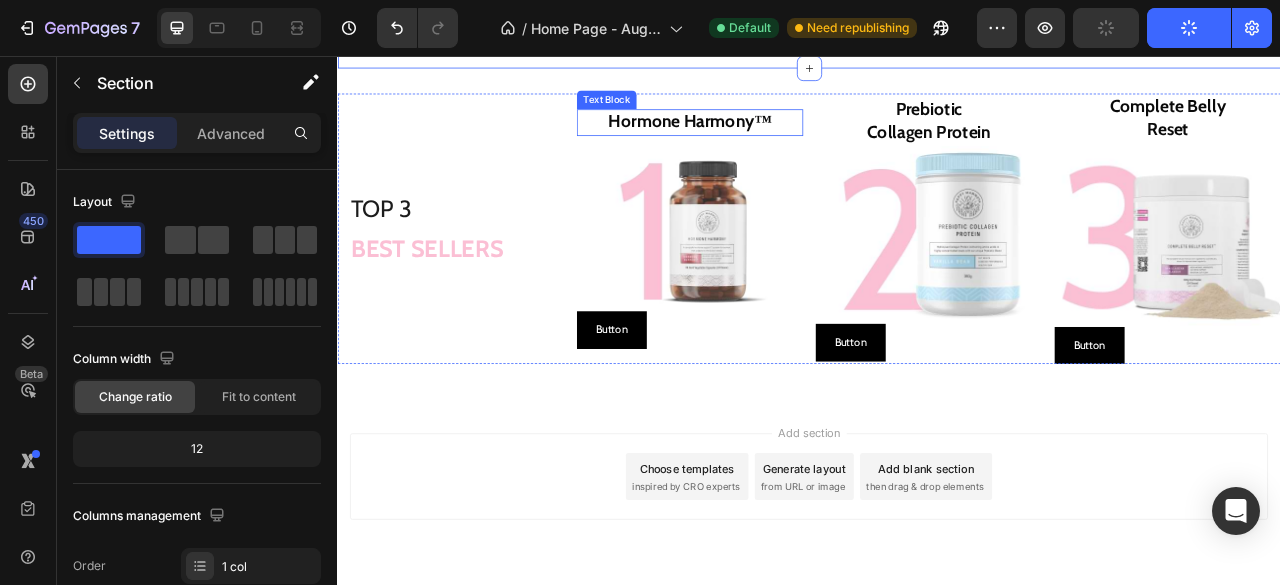 scroll, scrollTop: 3158, scrollLeft: 0, axis: vertical 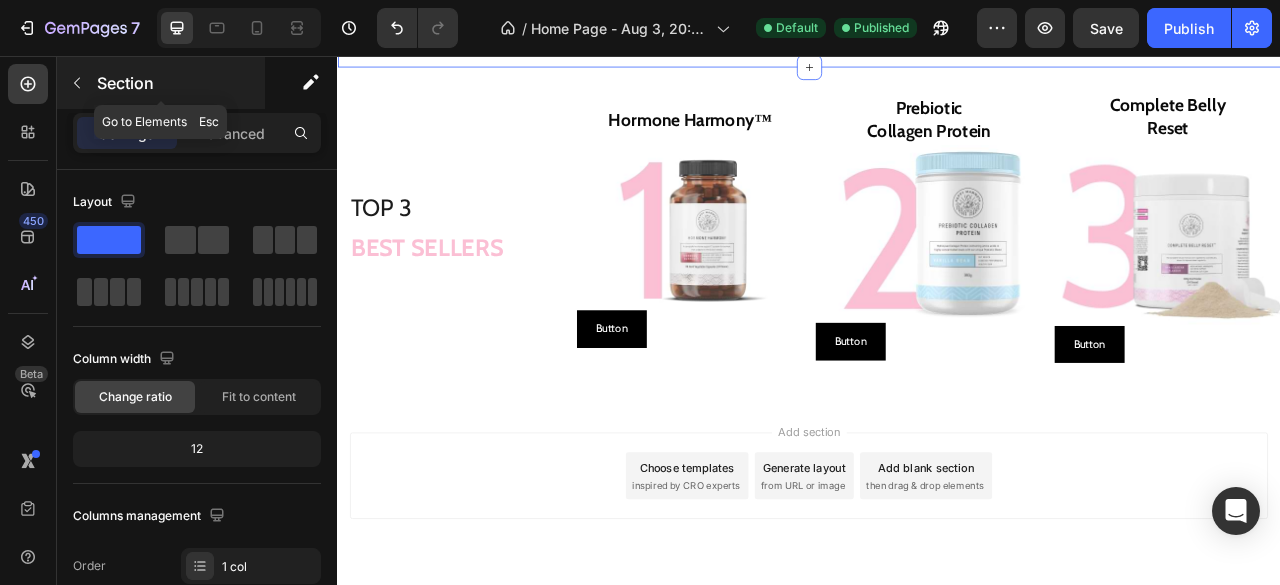 click on "Section" at bounding box center (161, 83) 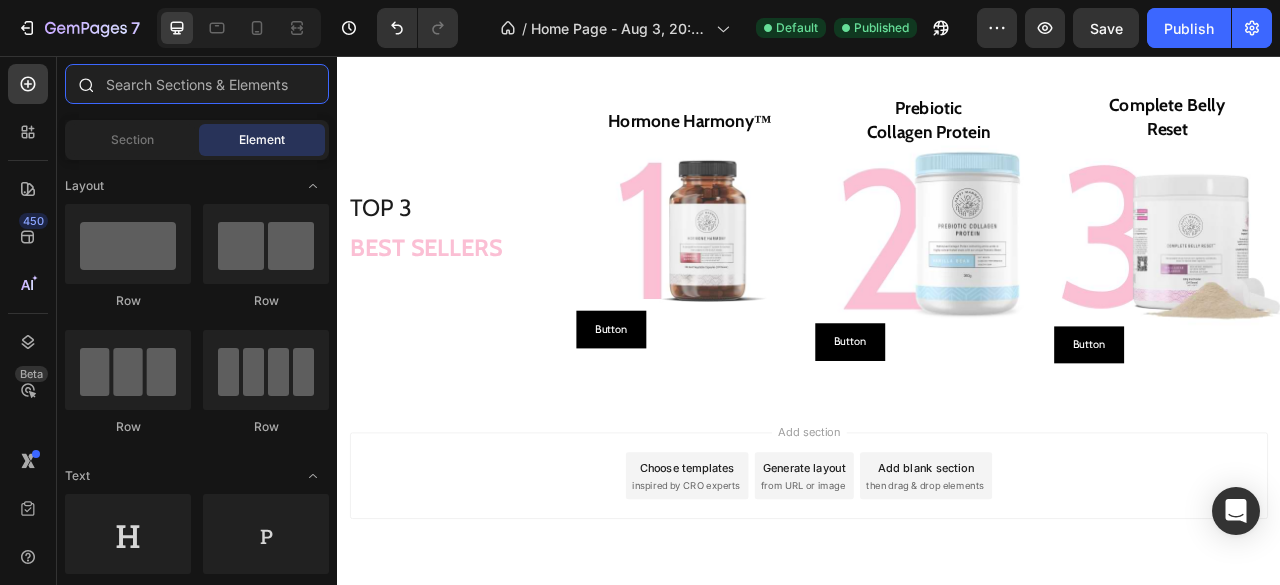 click at bounding box center (197, 84) 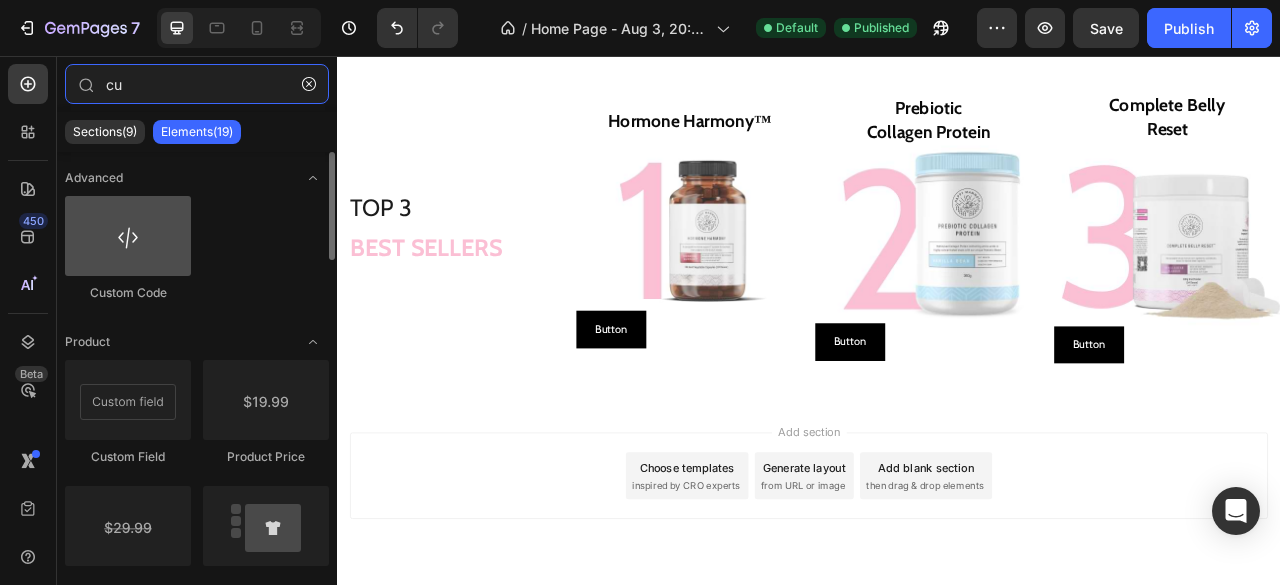 type on "cu" 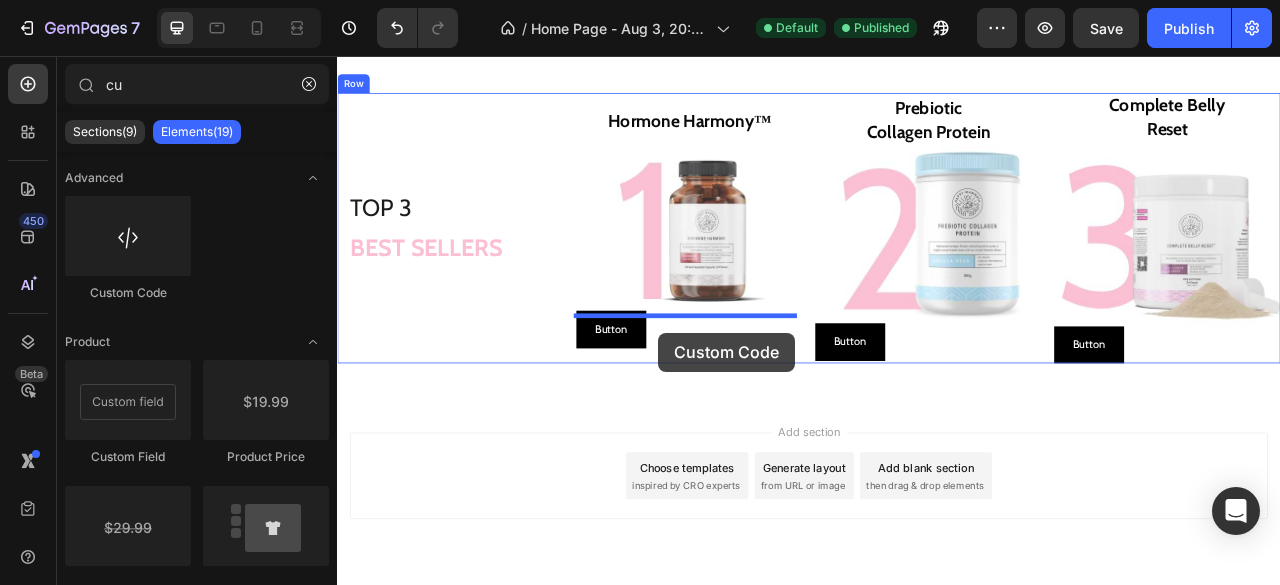 drag, startPoint x: 441, startPoint y: 273, endPoint x: 746, endPoint y: 408, distance: 333.5416 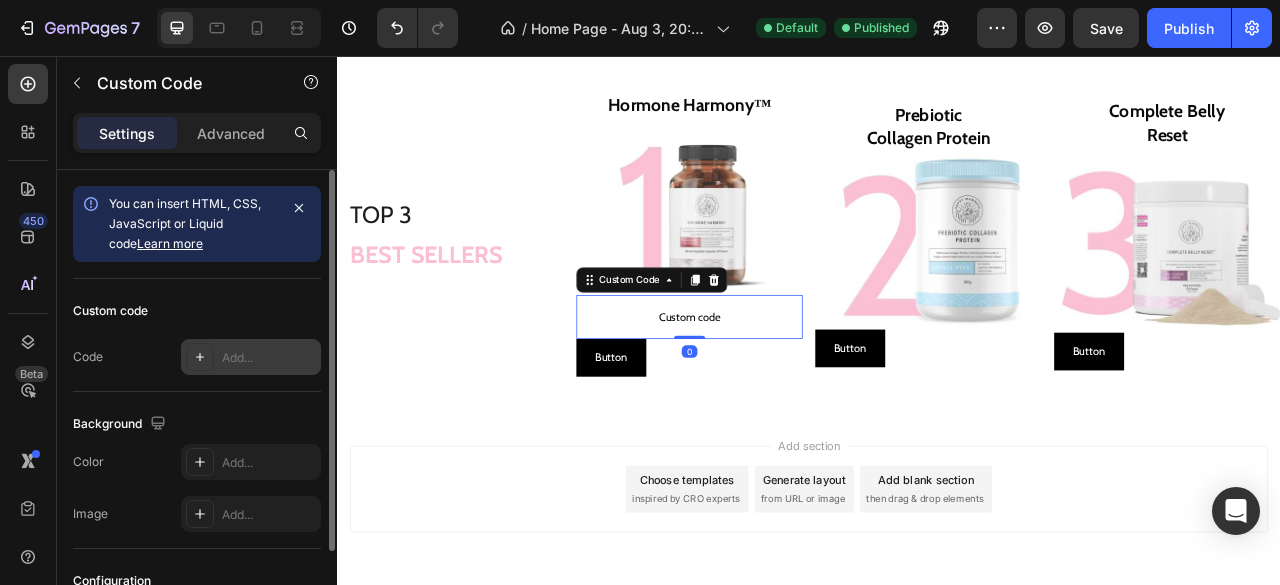 click on "Add..." at bounding box center [269, 358] 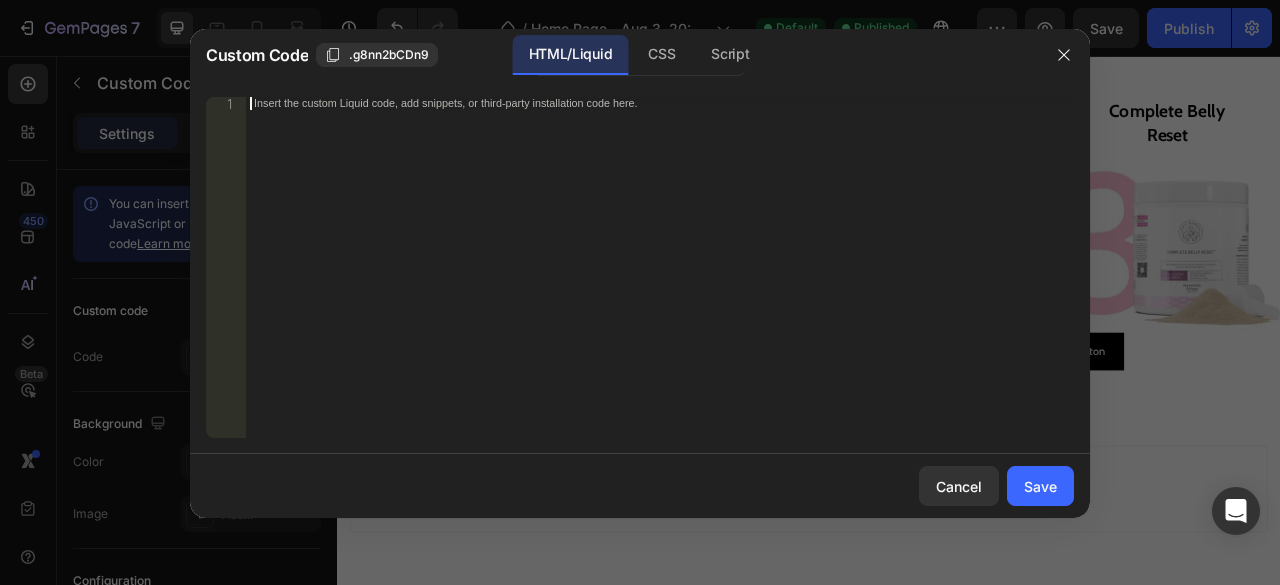 click on "Insert the custom Liquid code, add snippets, or third-party installation code here." at bounding box center [660, 280] 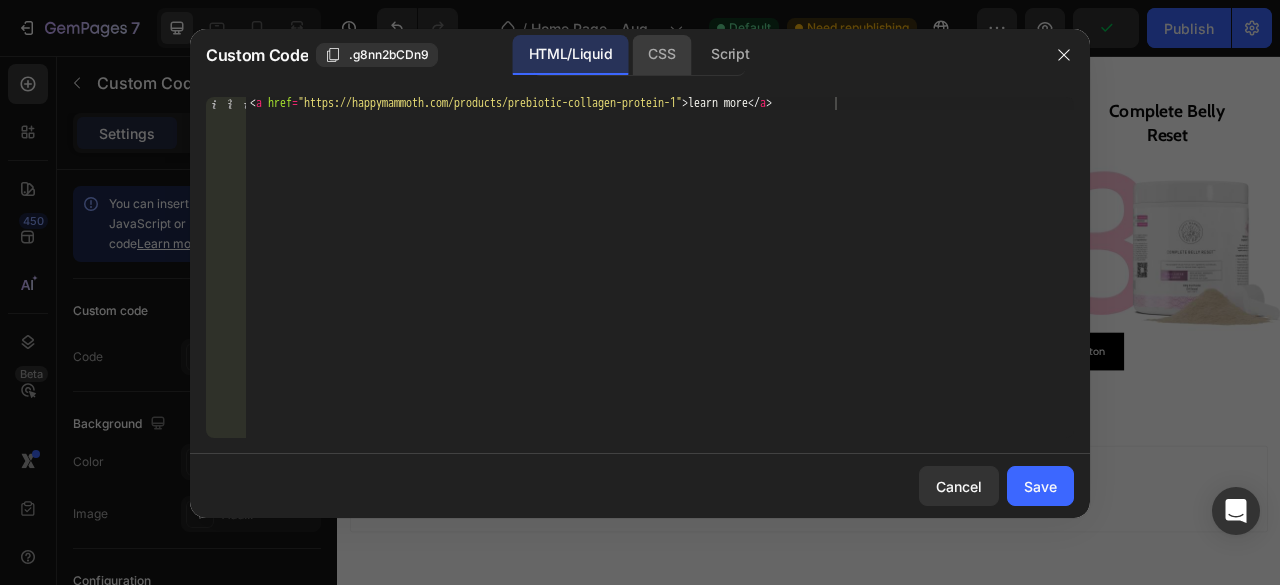 click on "CSS" 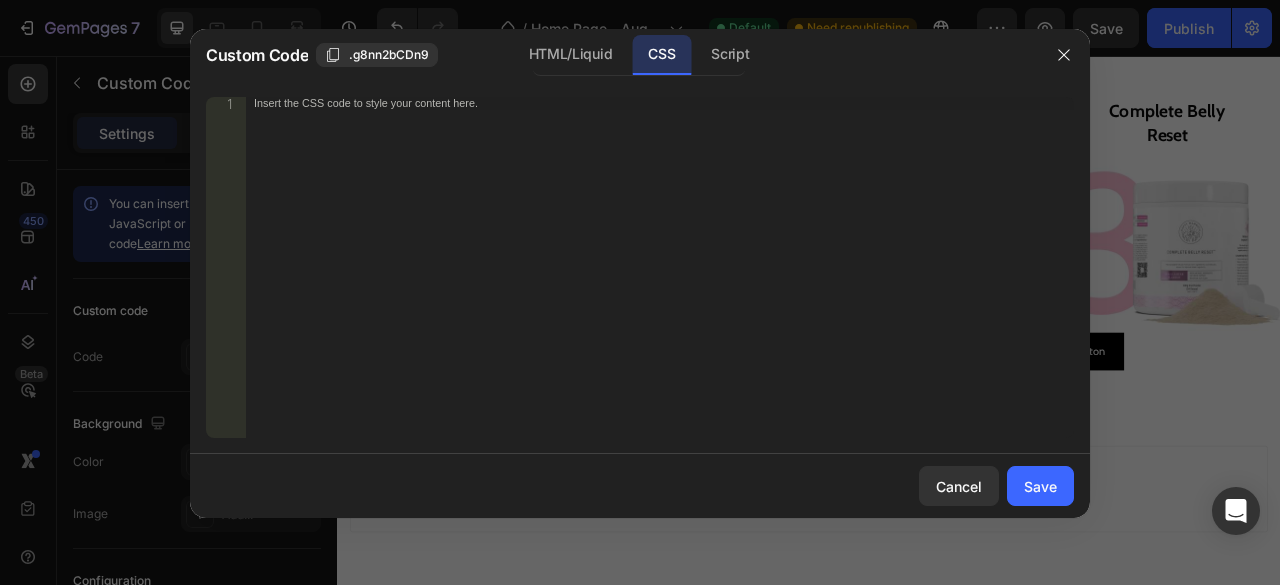 click on "Insert the CSS code to style your content here." at bounding box center (660, 280) 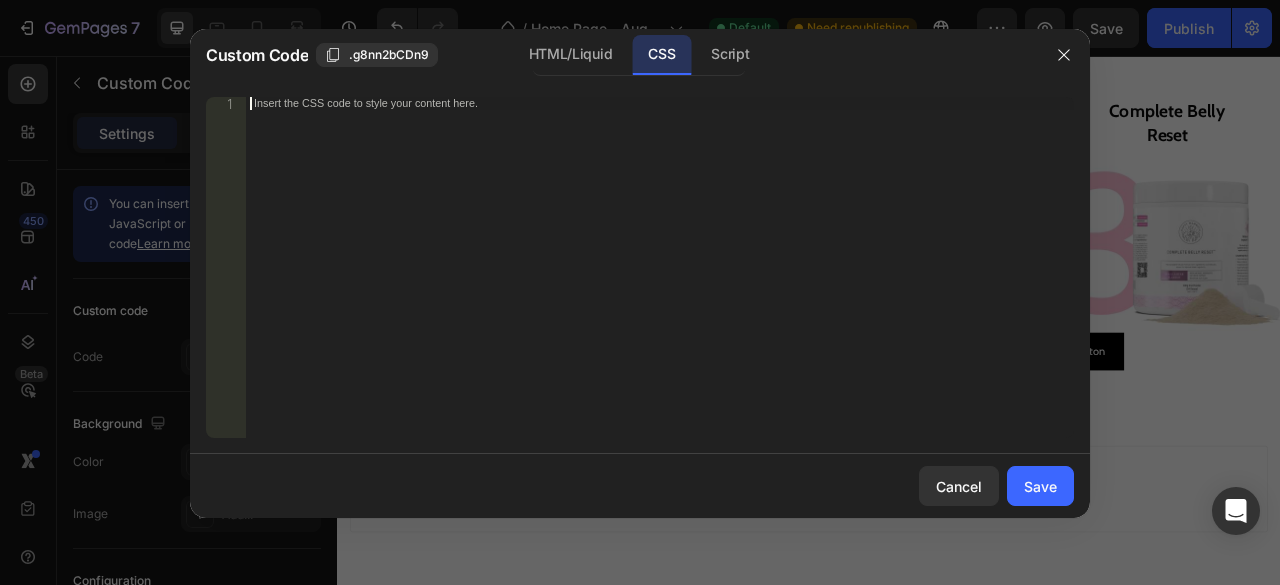 paste on "}" 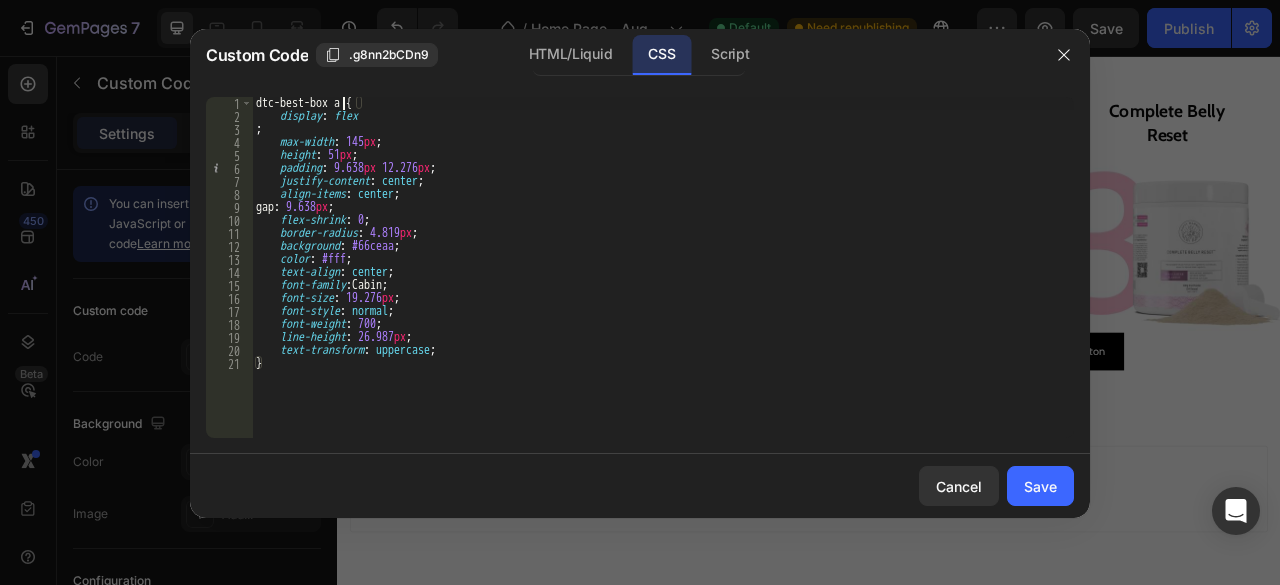 click on "dtc-best-box   a   {      display :   flex ;      max-width :   145 px ;      height :   51 px ;      padding :   9.638 px   12.276 px ;      justify-content :   center ;      align-items :   center ;     gap :   9.638 px ;      flex-shrink :   0 ;      border-radius :   4.819 px ;      background :   #66ceaa ;      color :   #fff ;      text-align :   center ;      font-family :  Cabin ;      font-size :   19.276 px ;      font-style :   normal ;      font-weight :   700 ;      line-height :   26.987 px ;      text-transform :   uppercase ; }" at bounding box center (663, 280) 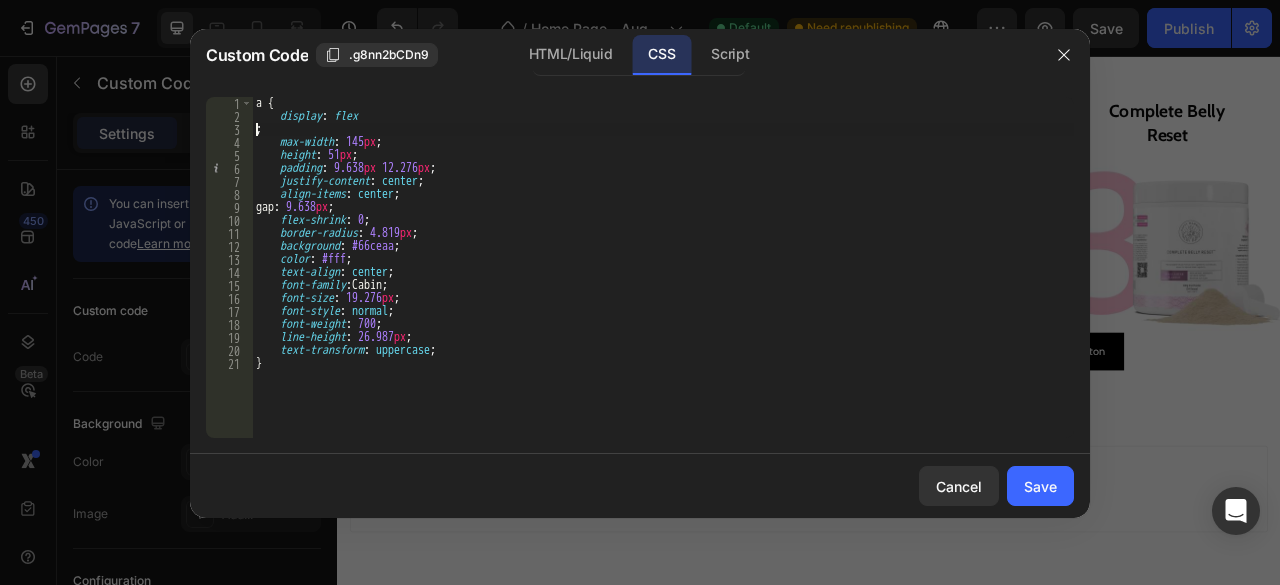 type on "display: flex;" 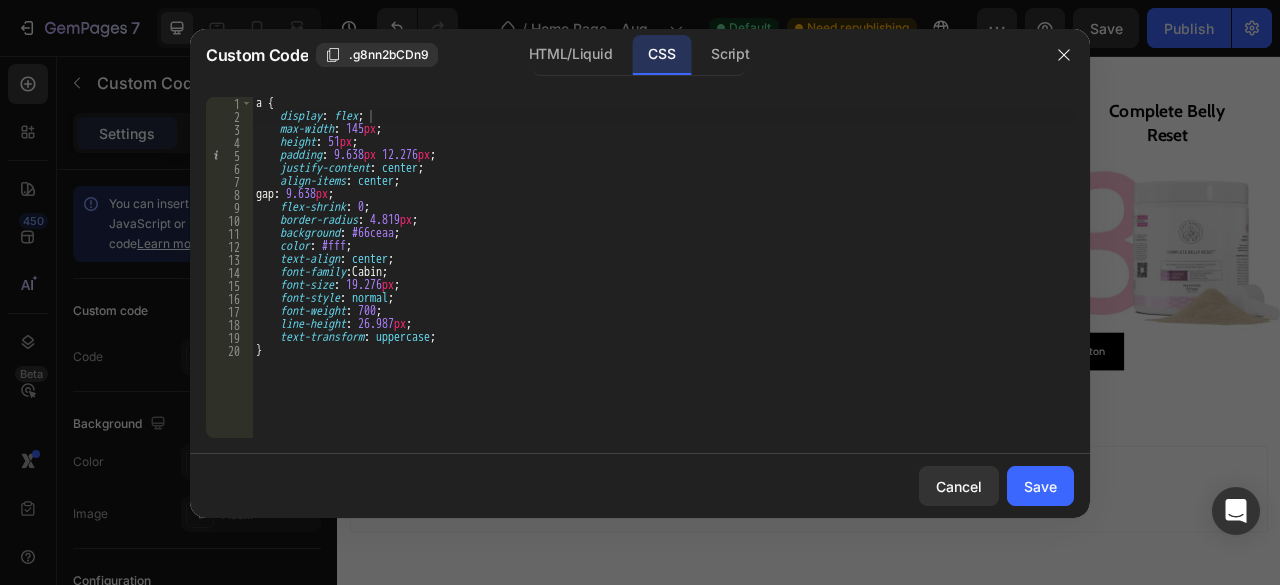 click on "Cancel Save" at bounding box center [640, 486] 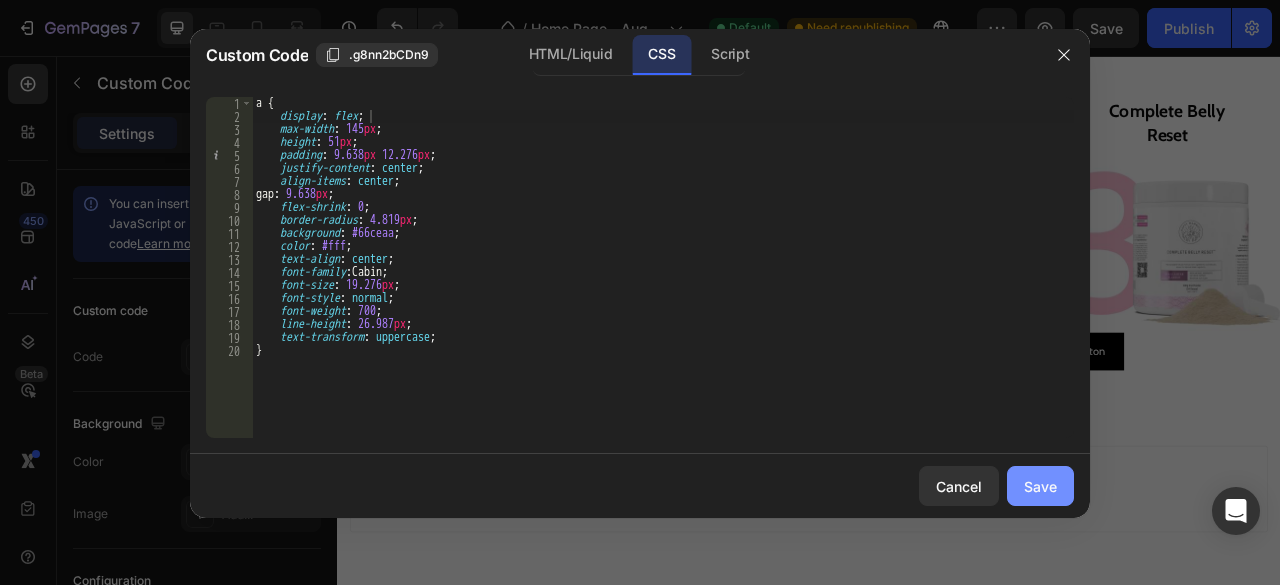 click on "Save" 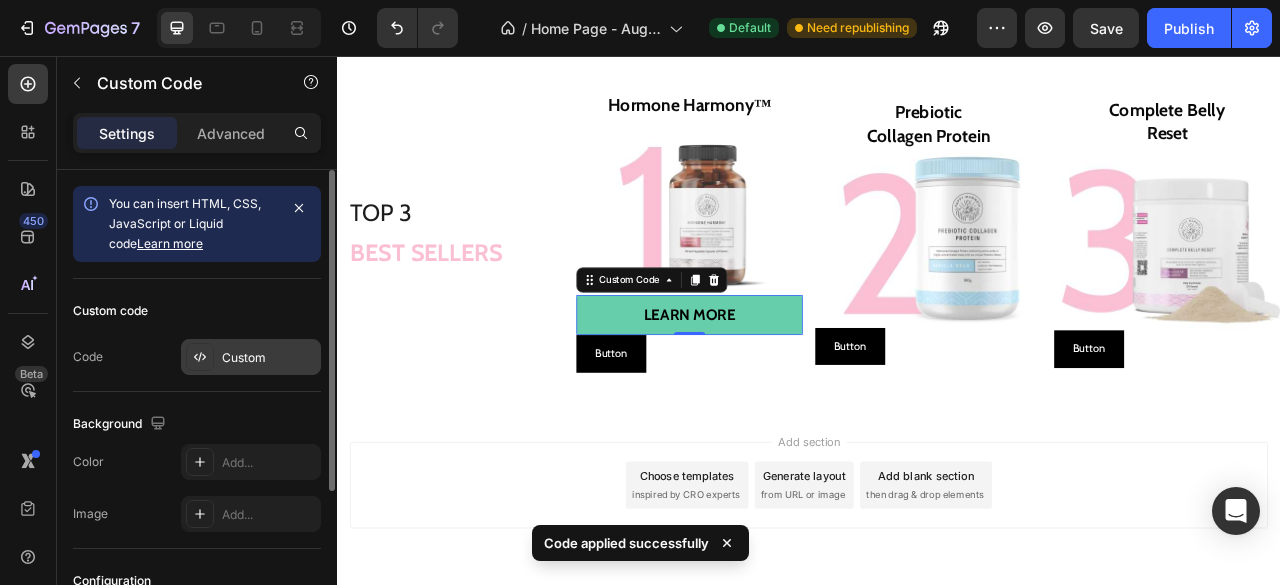 click on "Custom" at bounding box center (269, 358) 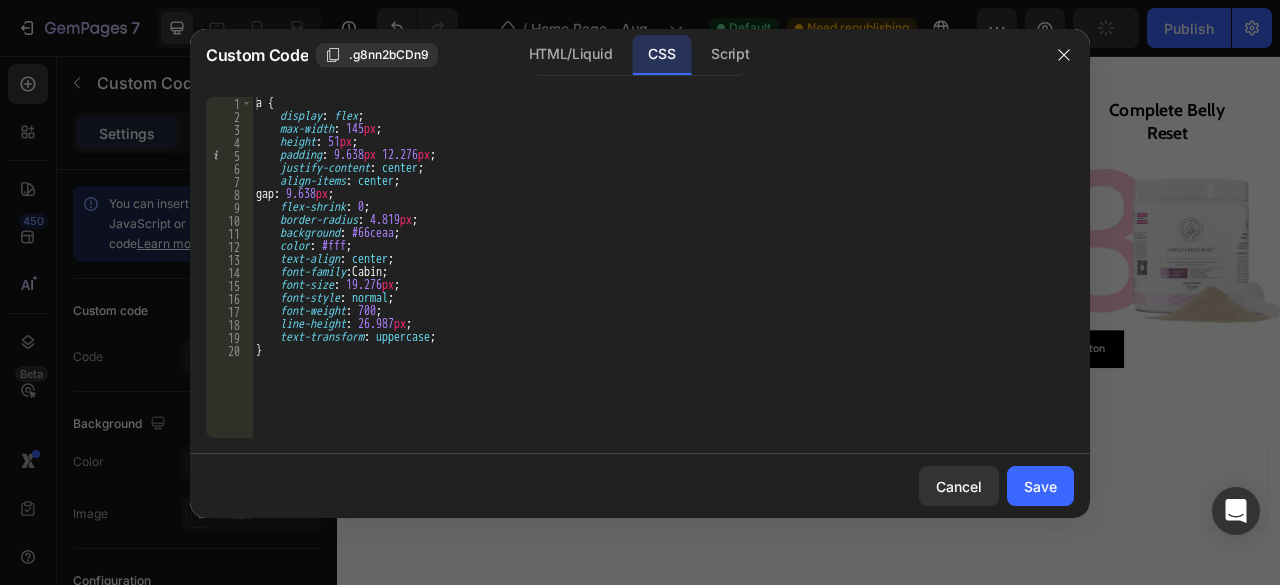 type on "gap: 9.638px;" 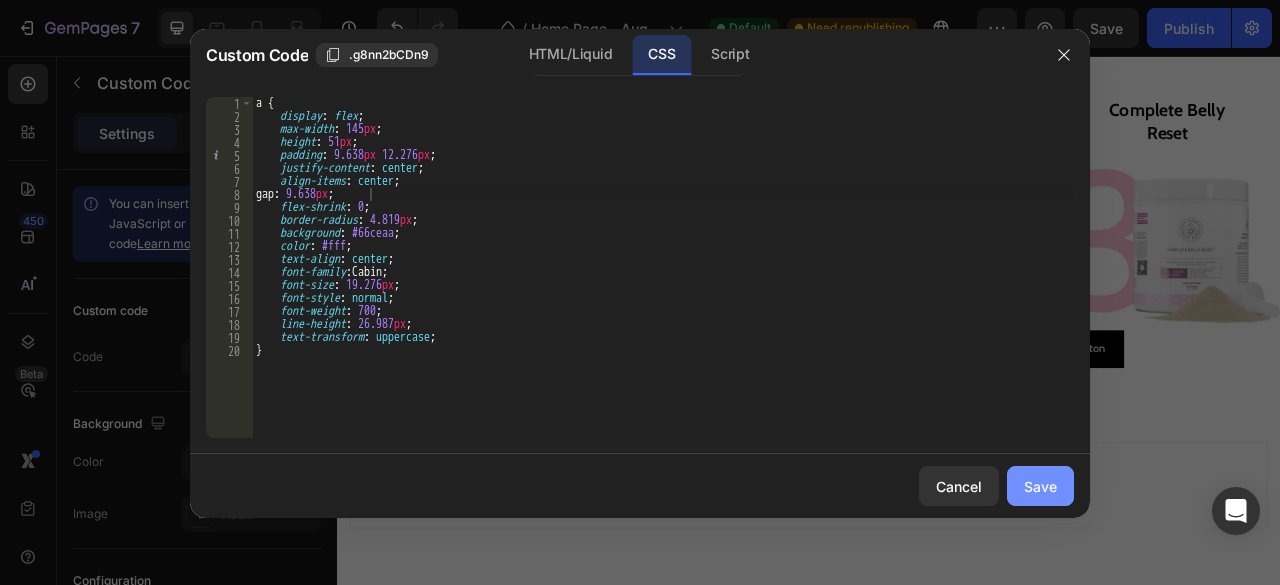 click on "Save" at bounding box center [1040, 486] 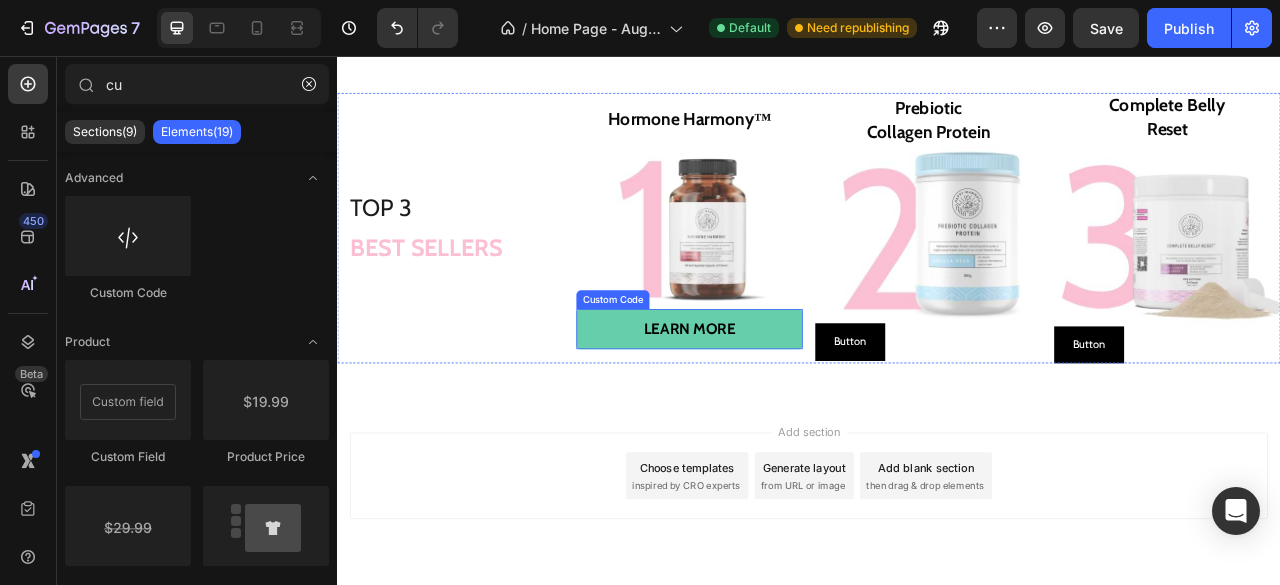 click on "learn more" at bounding box center [785, 403] 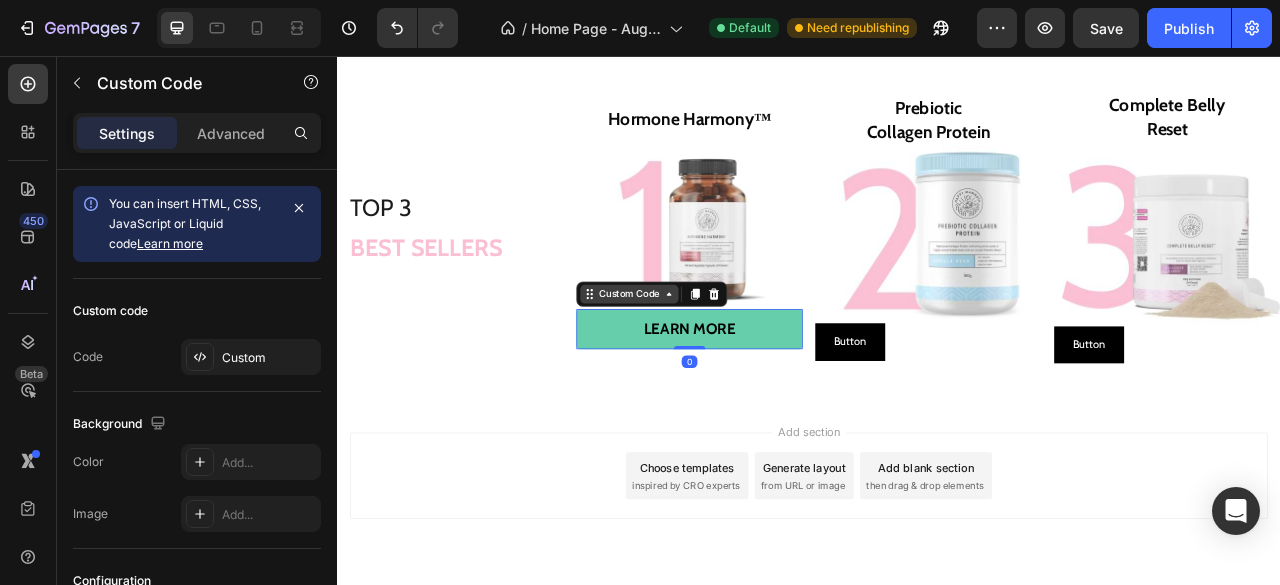 click 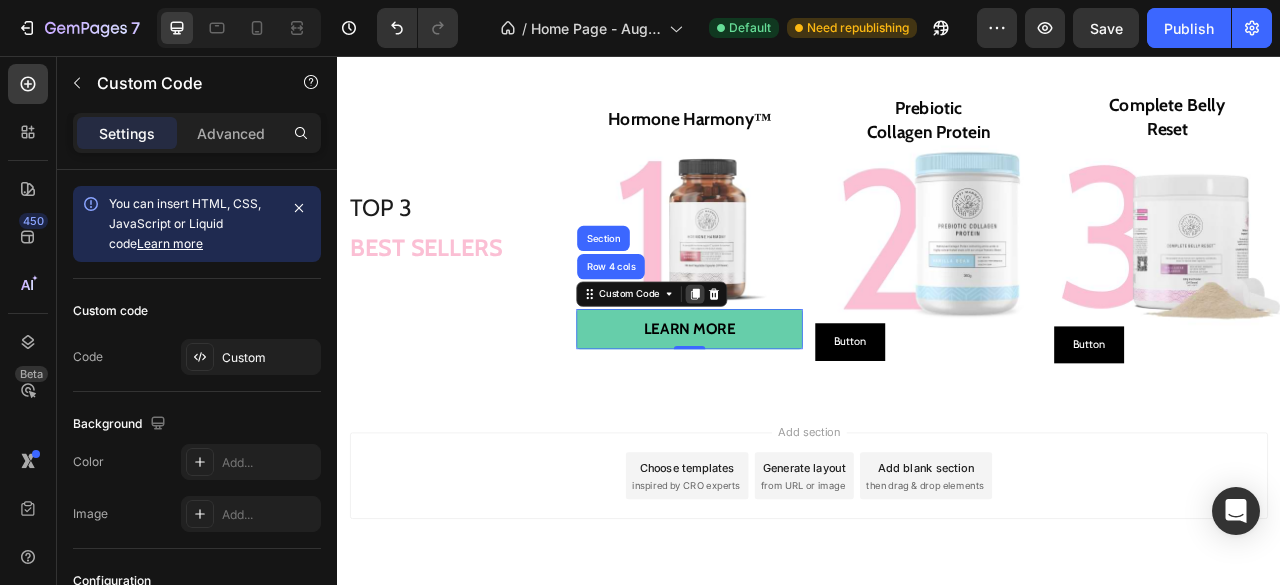 click 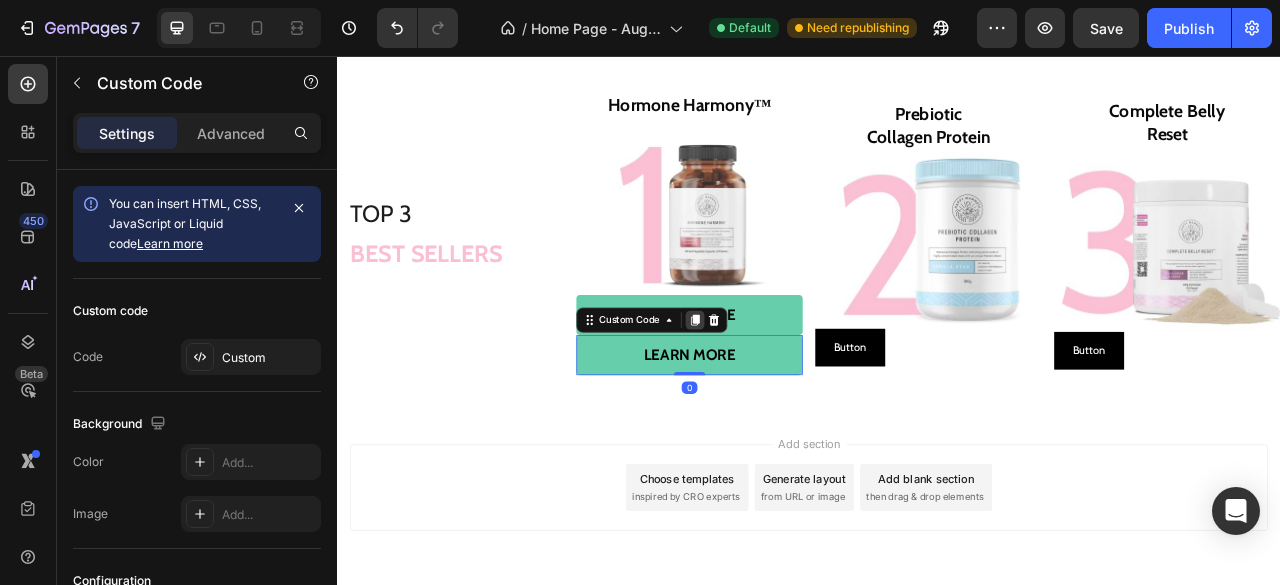 click 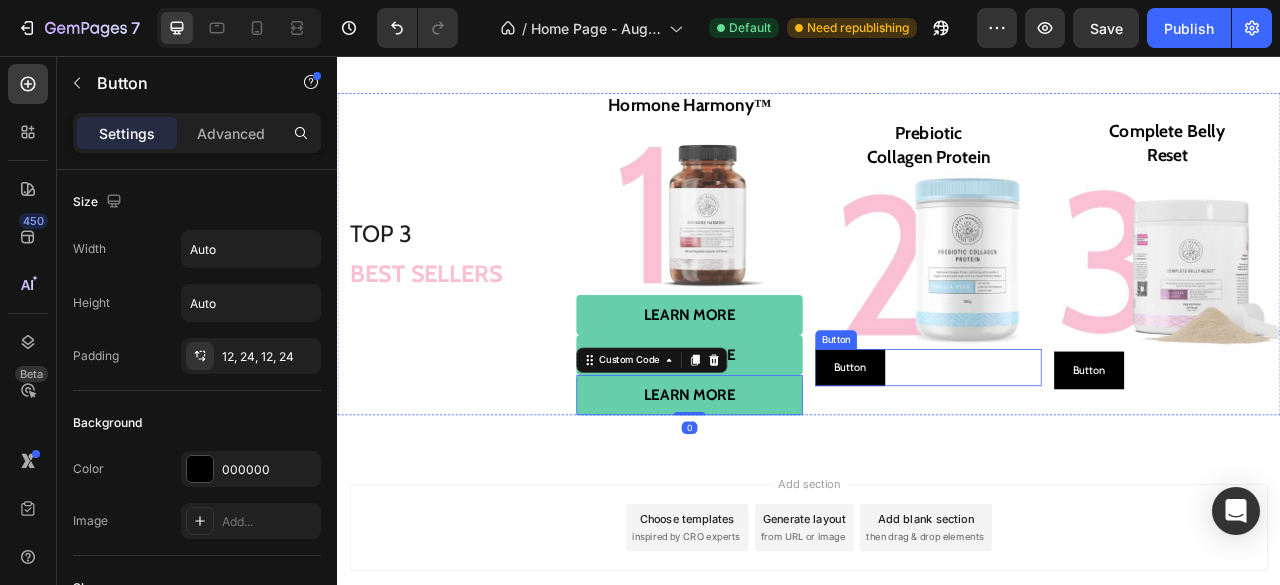 click on "Button Button" at bounding box center (1089, 453) 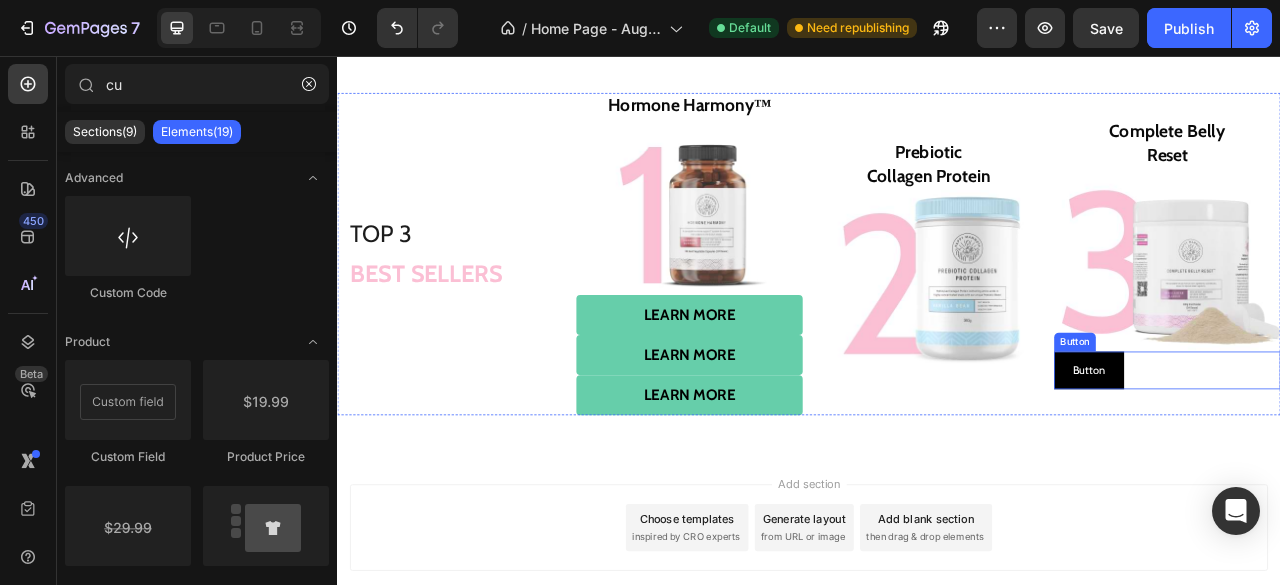 click on "Button Button" at bounding box center (1393, 456) 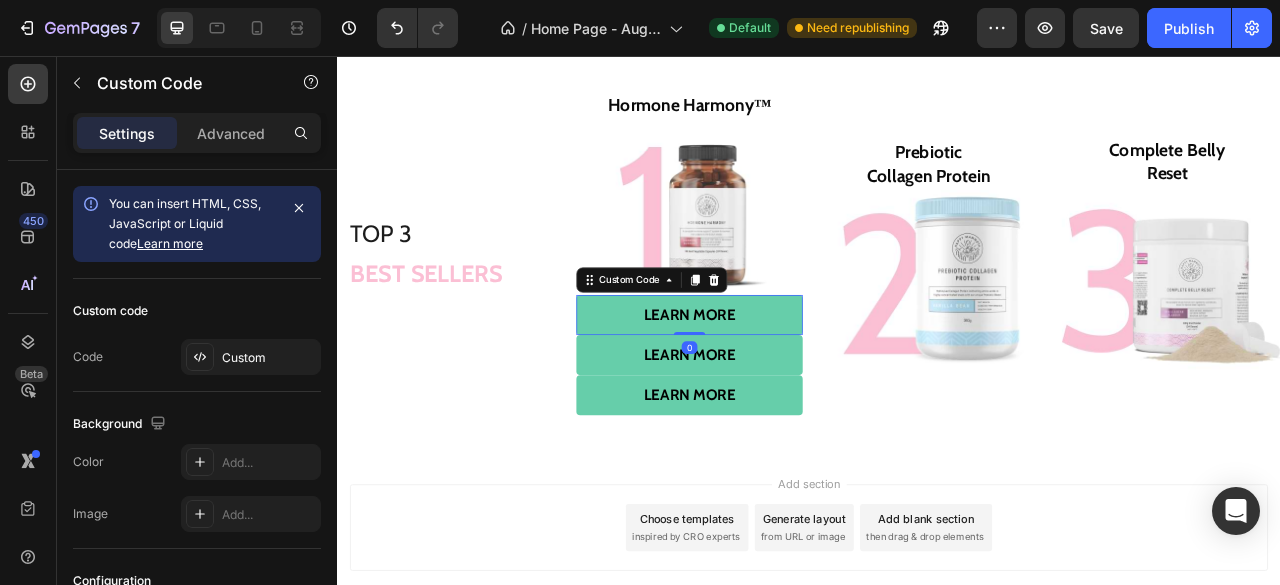 click on "learn more" at bounding box center [785, 385] 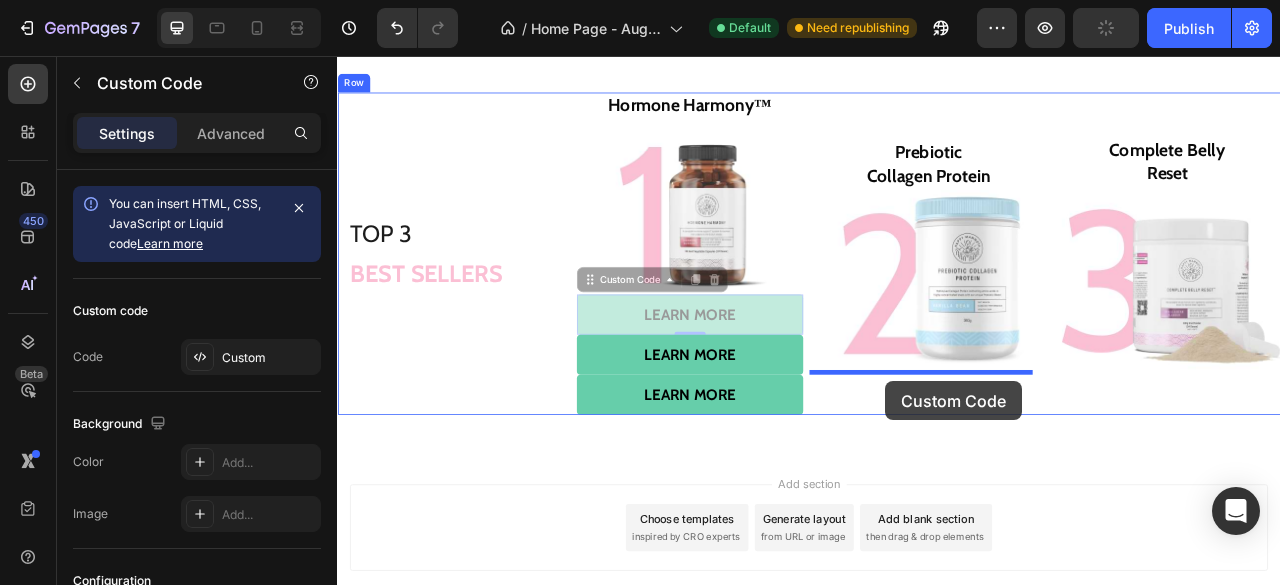 drag, startPoint x: 655, startPoint y: 344, endPoint x: 1034, endPoint y: 470, distance: 399.39578 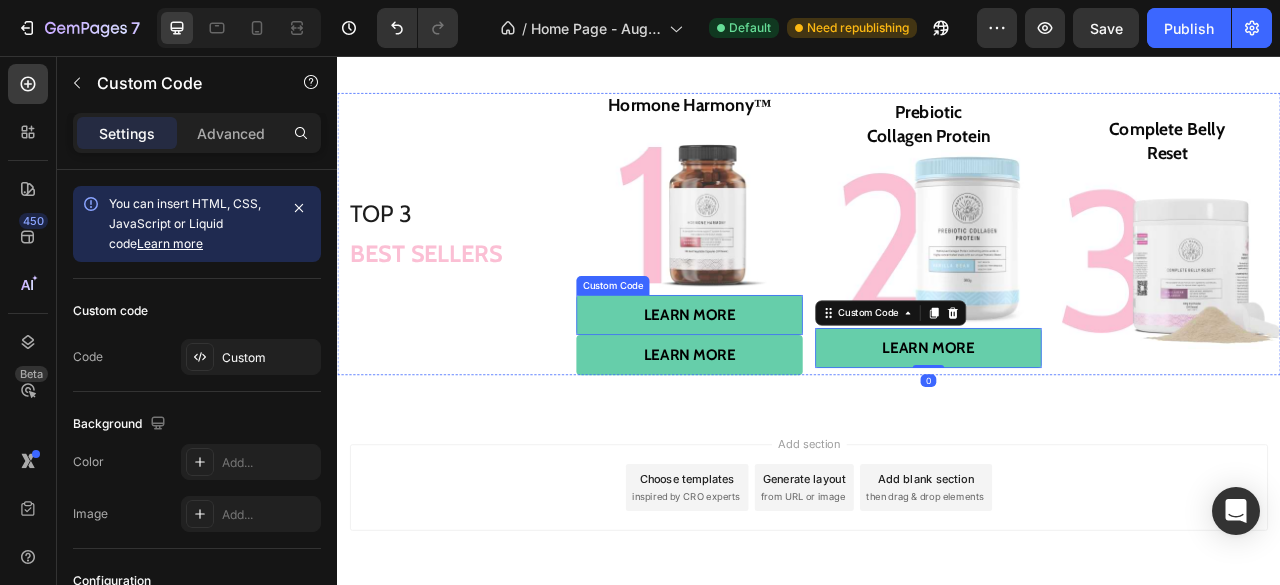 click on "learn more" at bounding box center [785, 385] 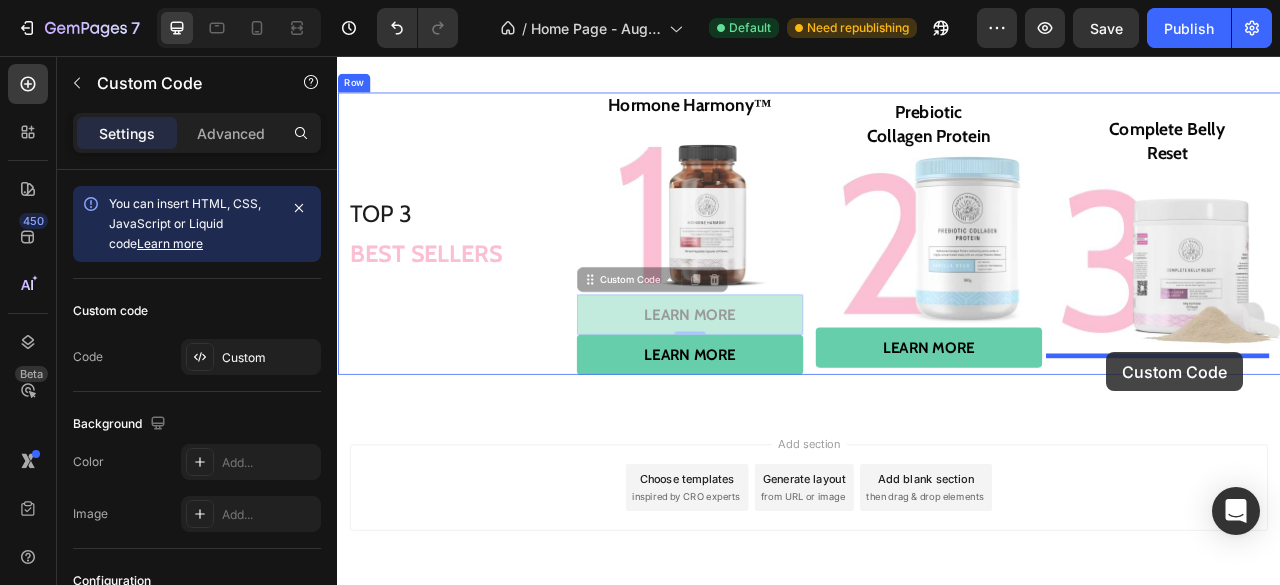 drag, startPoint x: 653, startPoint y: 351, endPoint x: 1316, endPoint y: 433, distance: 668.05164 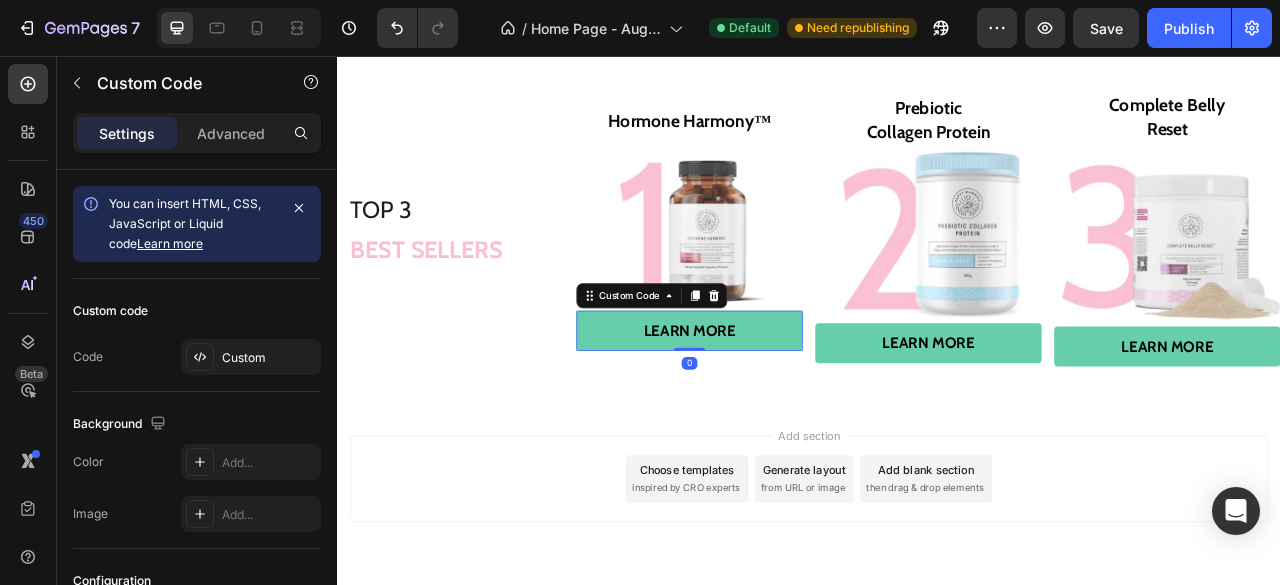 click on "learn more" at bounding box center (785, 405) 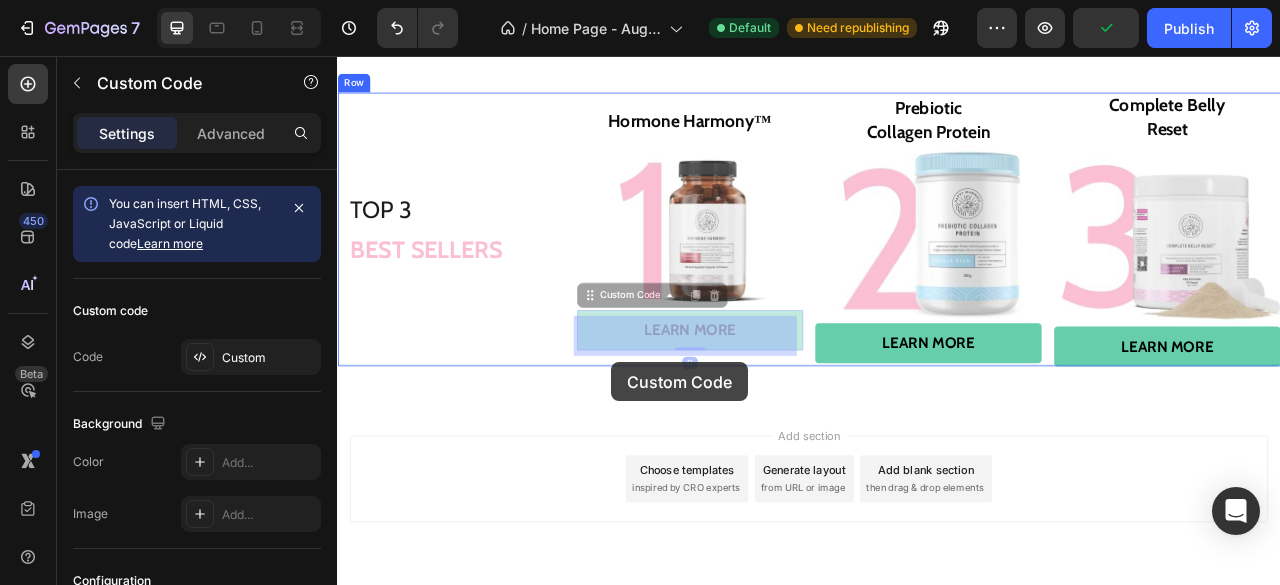 drag, startPoint x: 653, startPoint y: 368, endPoint x: 686, endPoint y: 446, distance: 84.693565 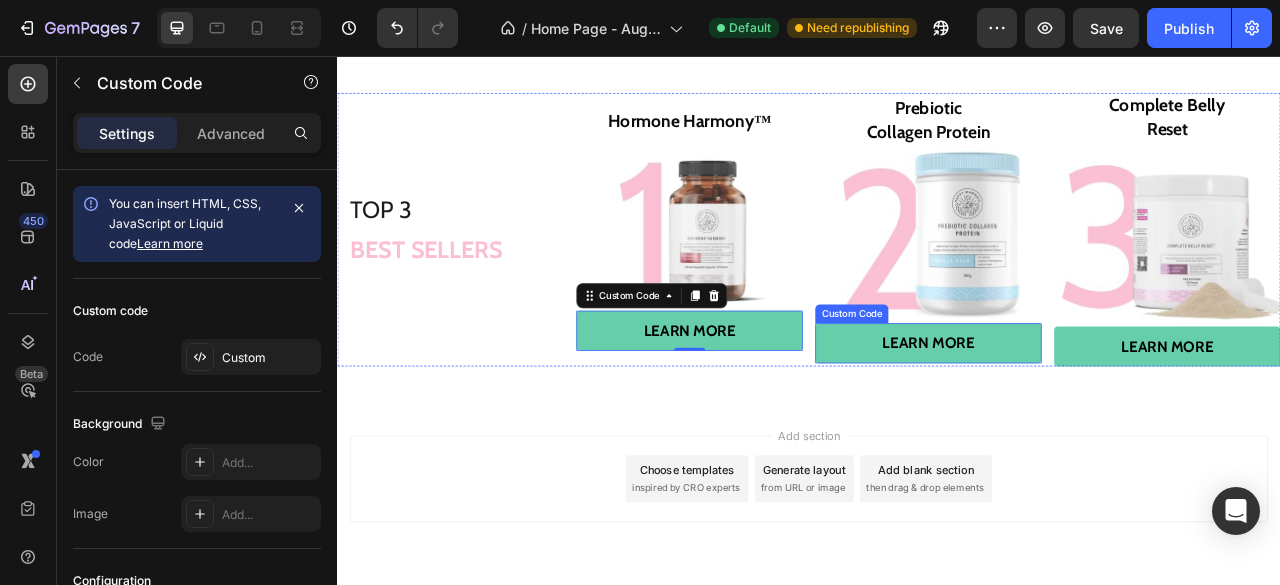 click on "learn more" at bounding box center (1089, 421) 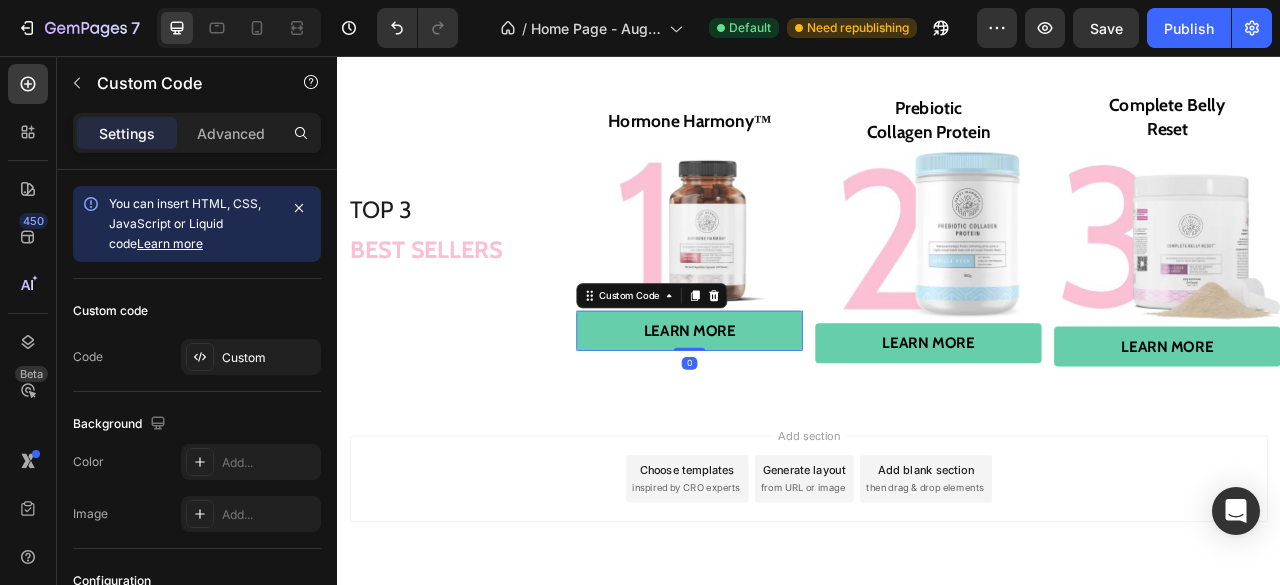 click on "learn more" at bounding box center [785, 405] 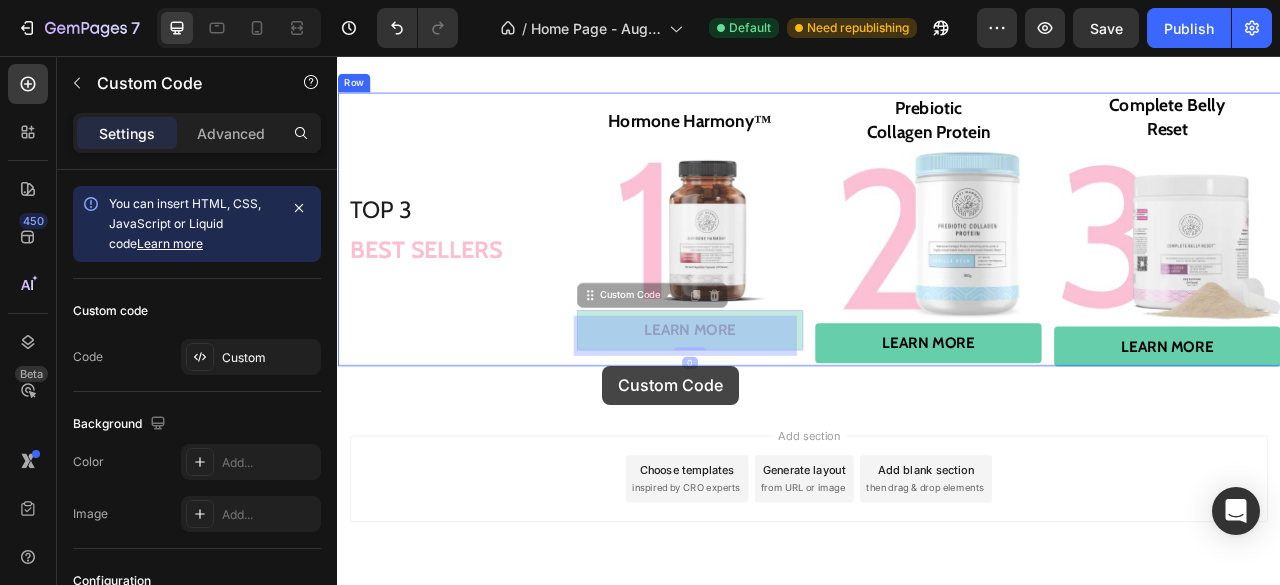 drag, startPoint x: 651, startPoint y: 372, endPoint x: 684, endPoint y: 450, distance: 84.693565 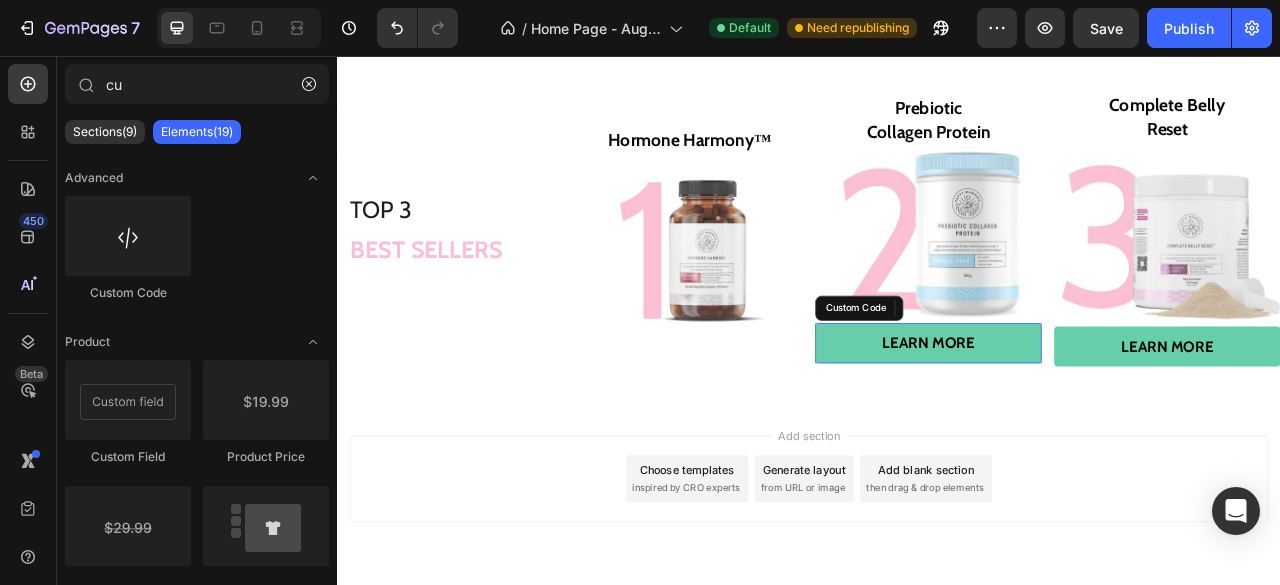 click on "learn more" at bounding box center (1089, 421) 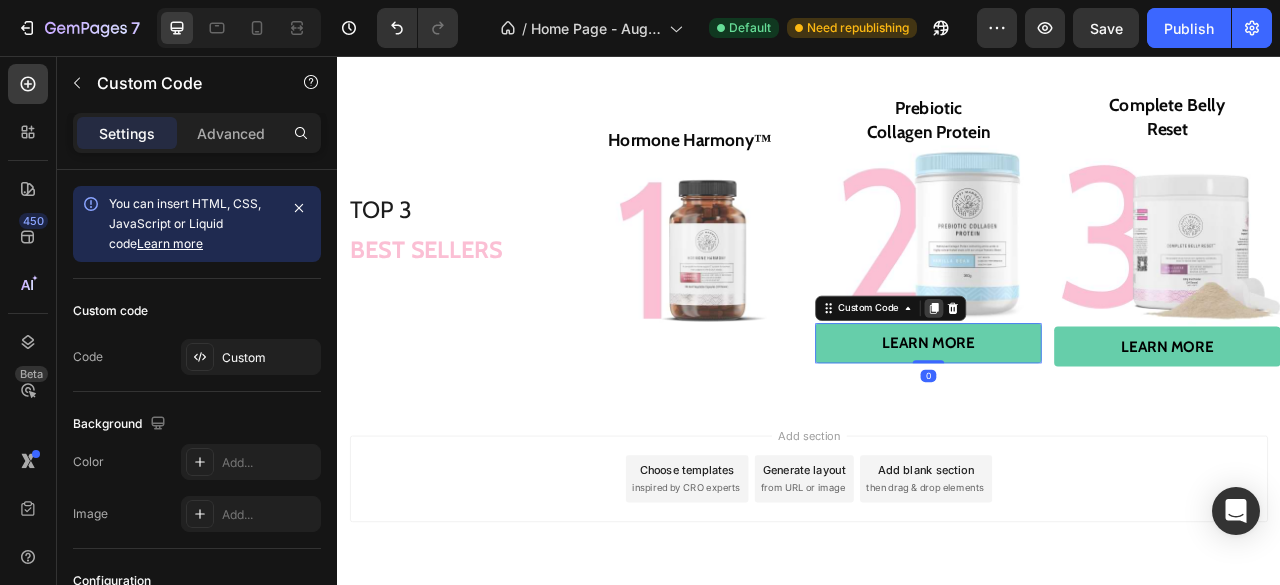 click 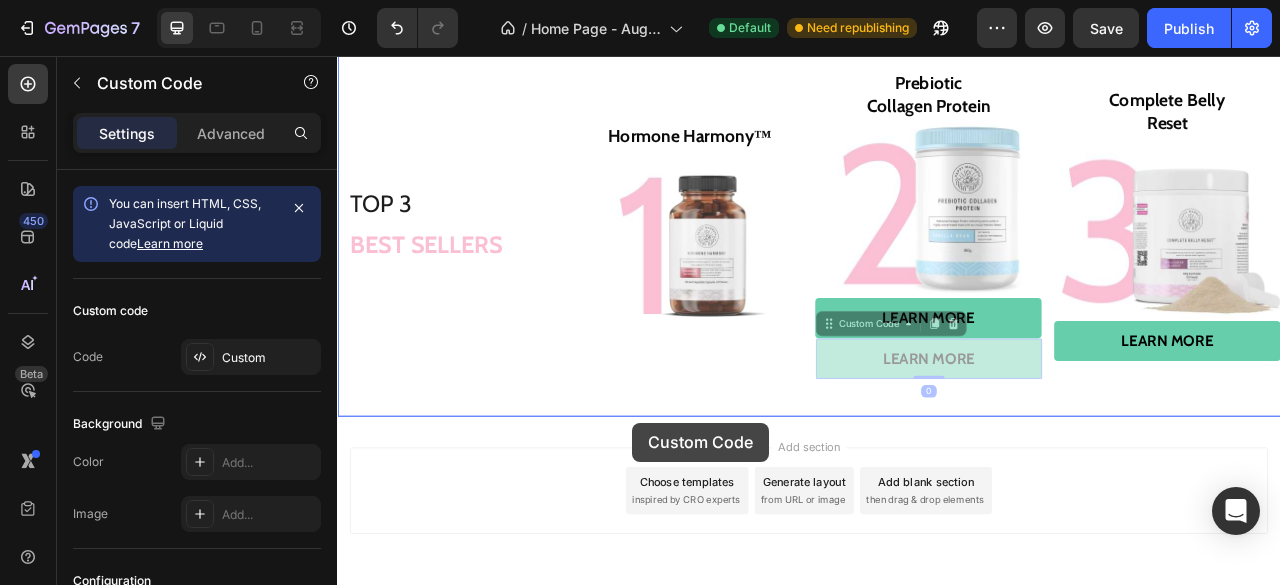 scroll, scrollTop: 3264, scrollLeft: 0, axis: vertical 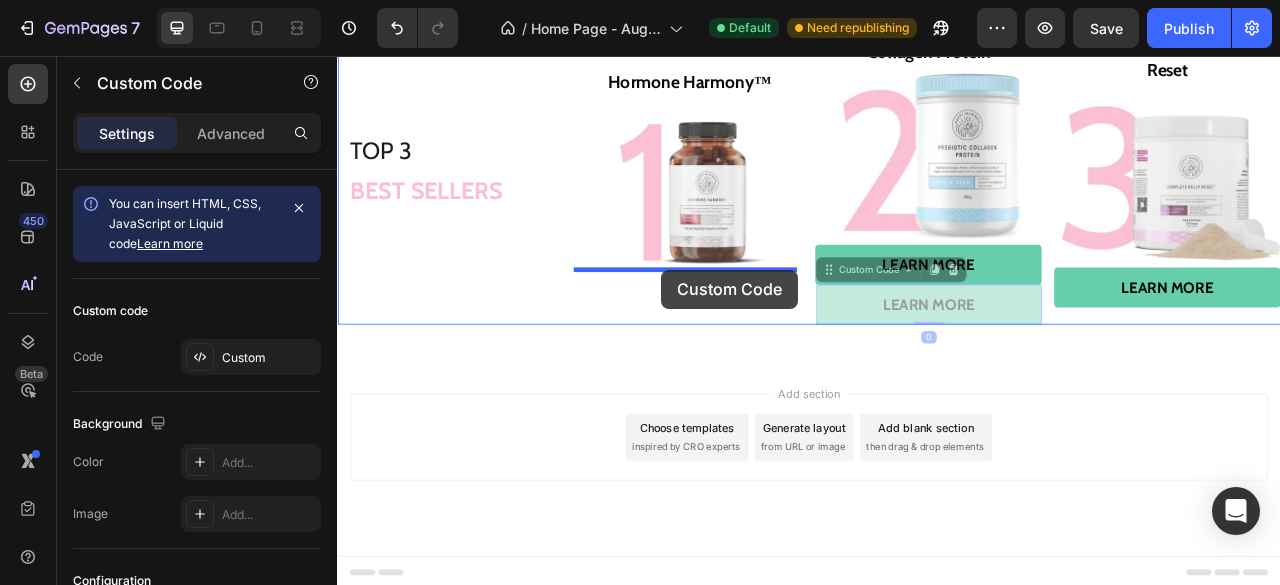 drag, startPoint x: 955, startPoint y: 433, endPoint x: 749, endPoint y: 328, distance: 231.21635 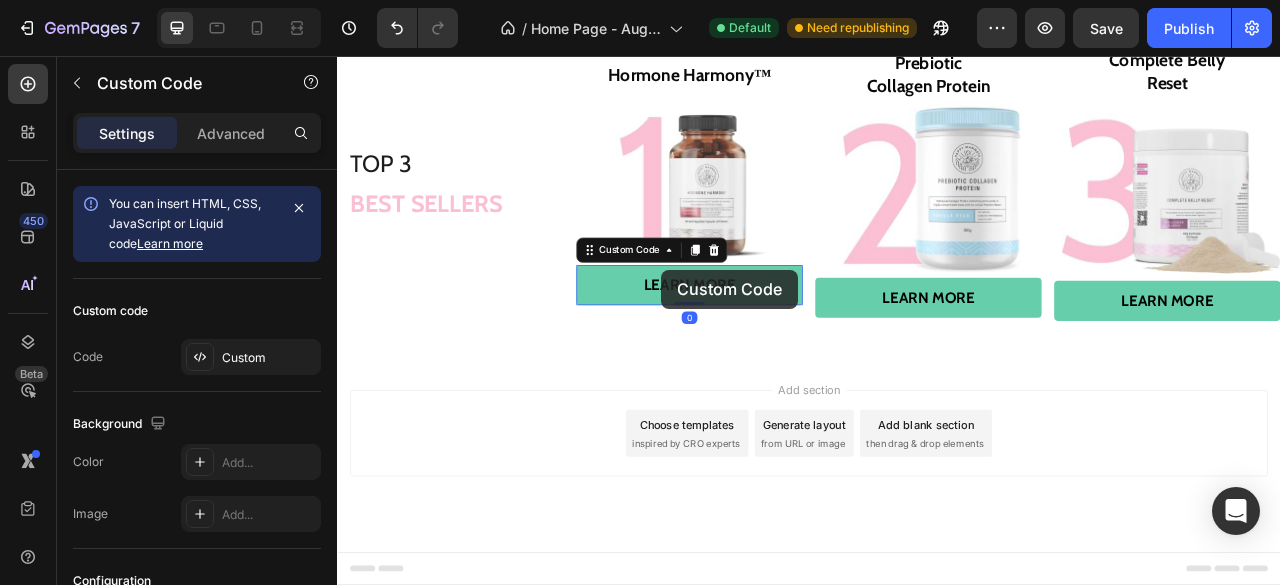 scroll, scrollTop: 3220, scrollLeft: 0, axis: vertical 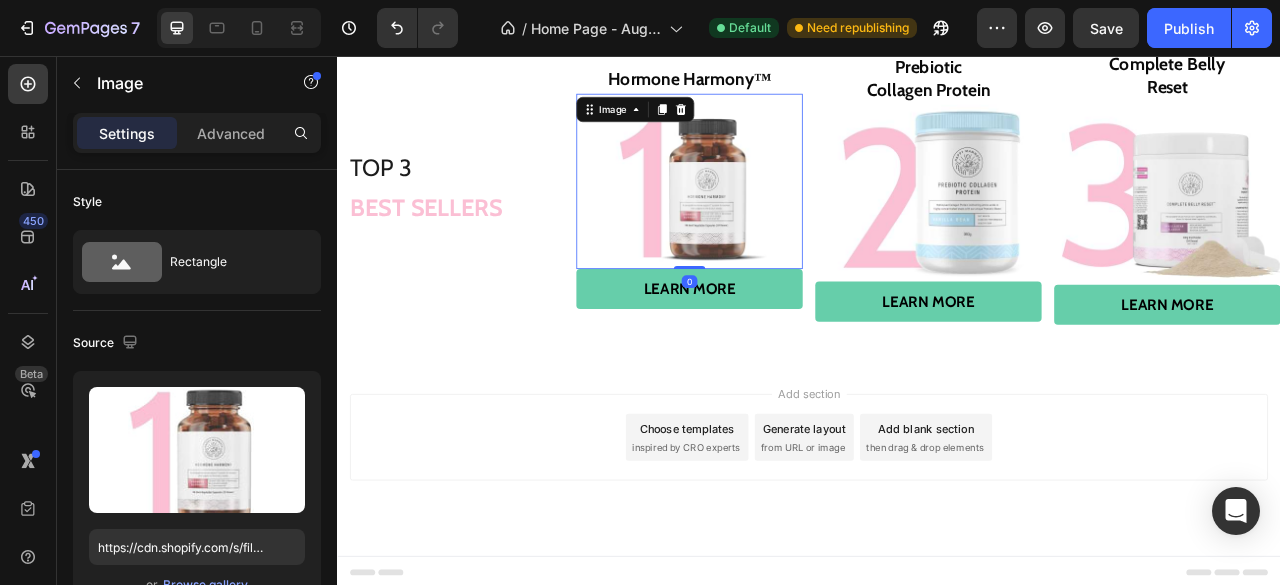 click at bounding box center (784, 215) 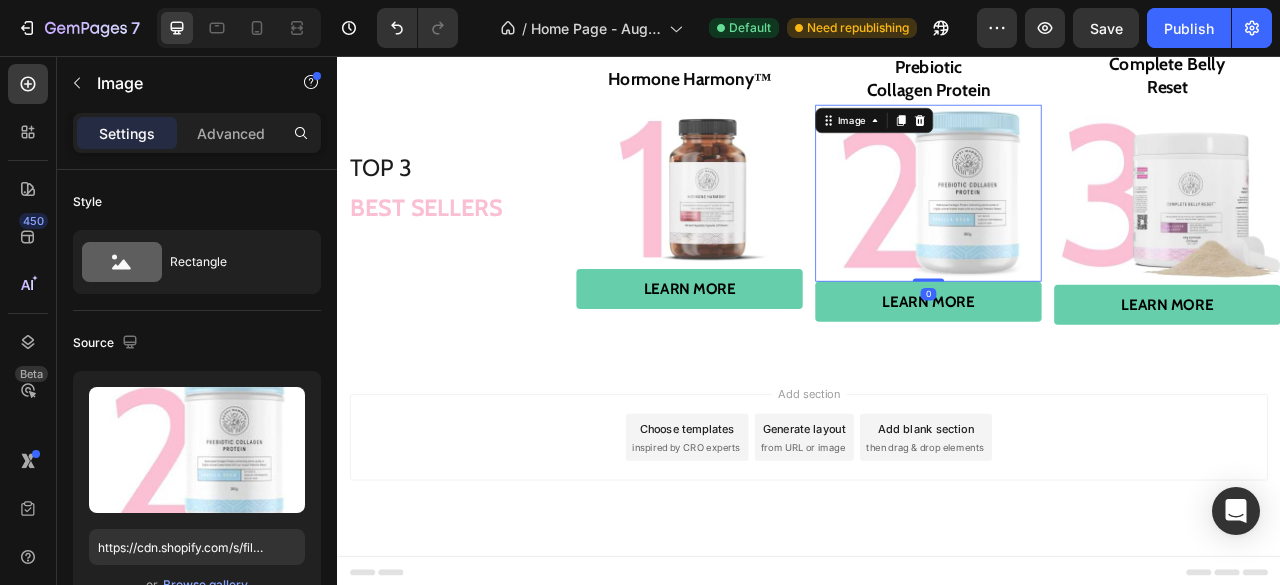click at bounding box center (1089, 230) 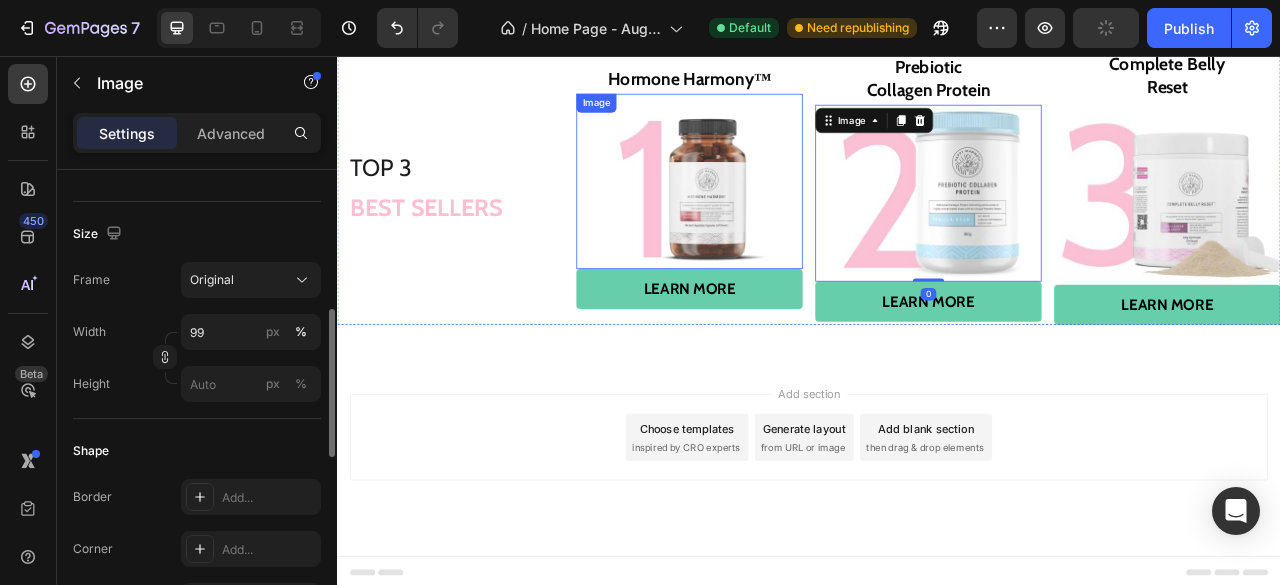 scroll, scrollTop: 444, scrollLeft: 0, axis: vertical 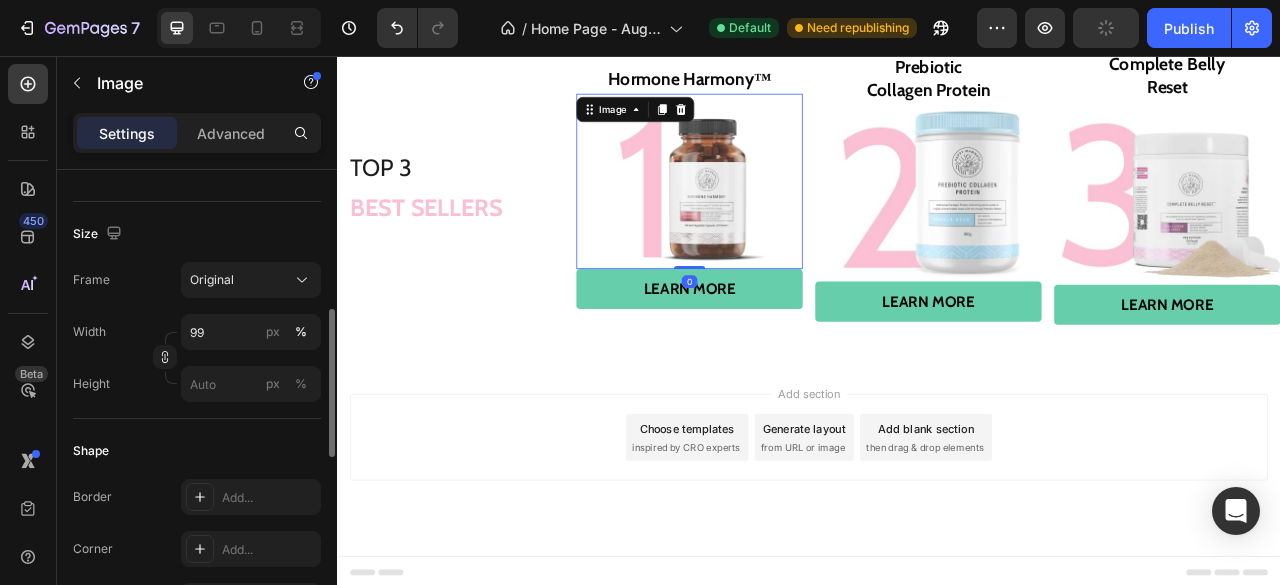 click at bounding box center (784, 215) 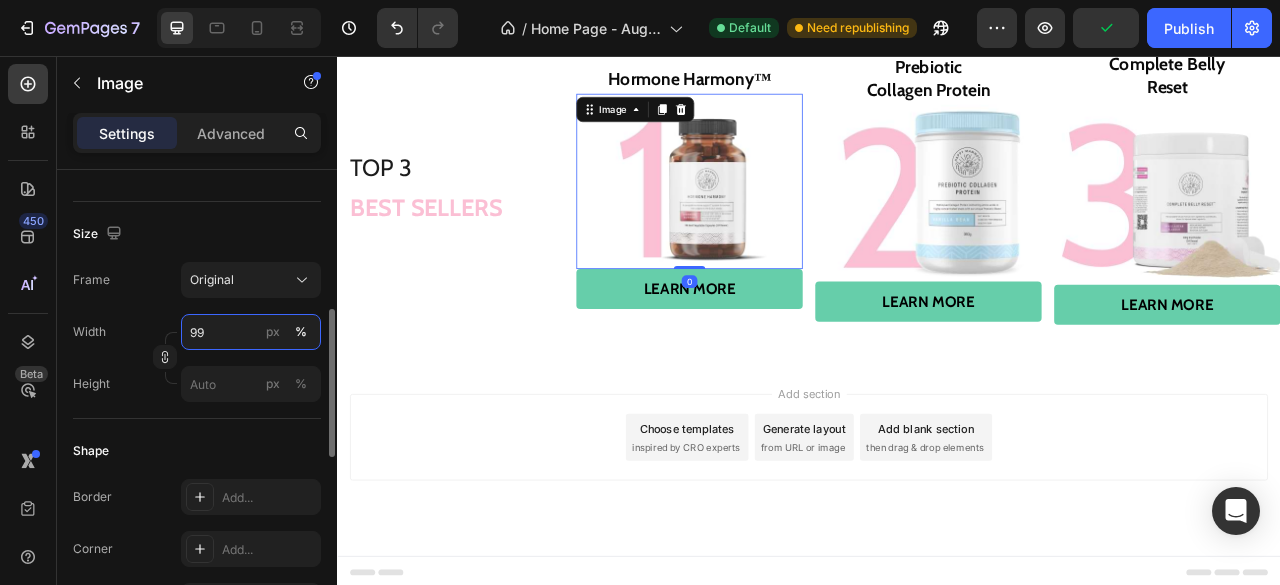 click on "99" at bounding box center (251, 332) 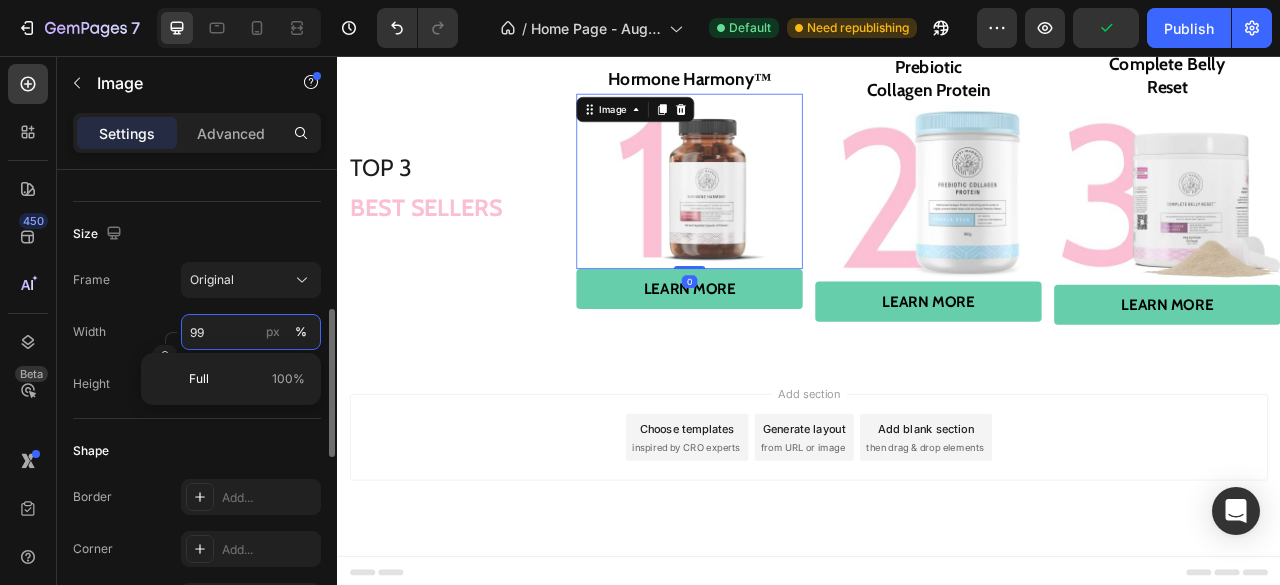type on "100" 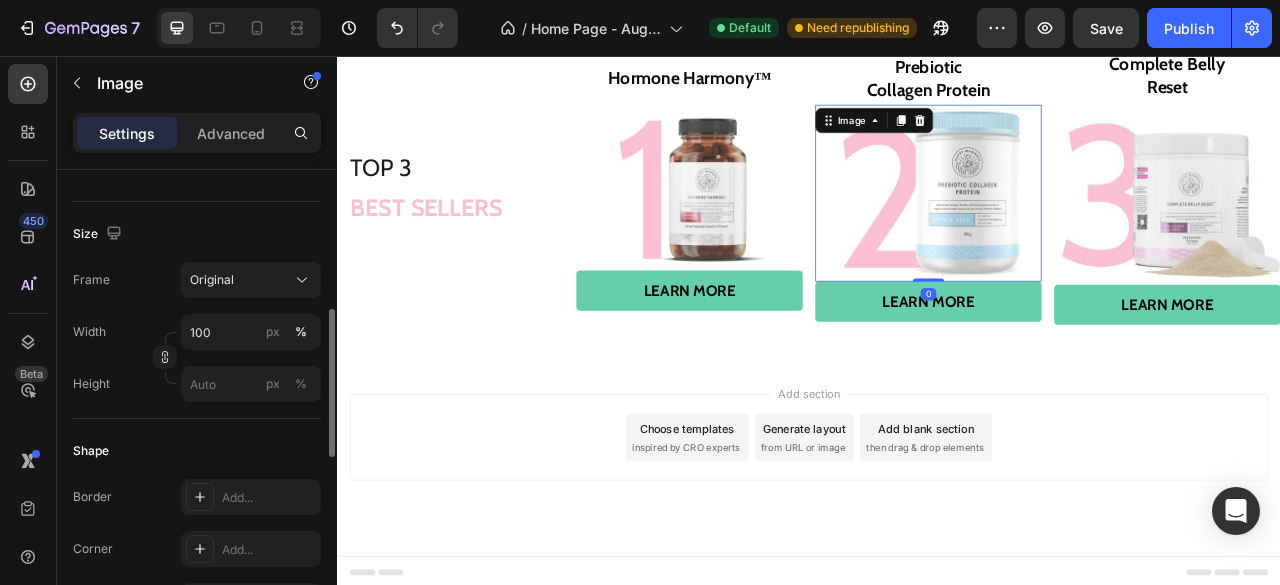 click at bounding box center (1089, 230) 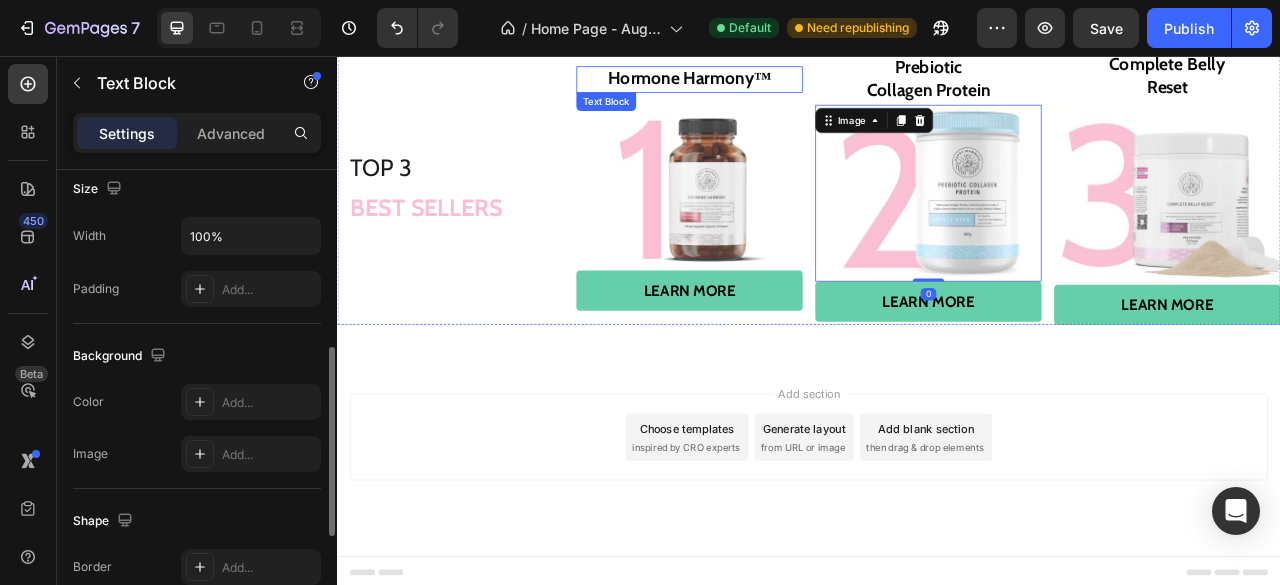 click on "Hormone Harmony™" at bounding box center (785, 86) 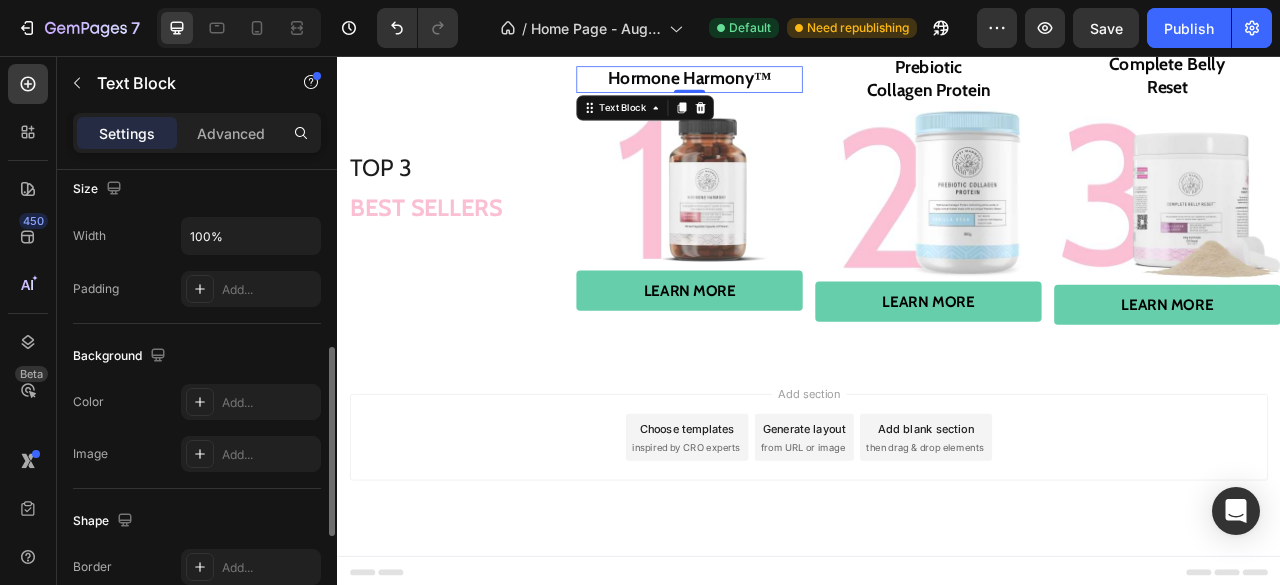 scroll, scrollTop: 0, scrollLeft: 0, axis: both 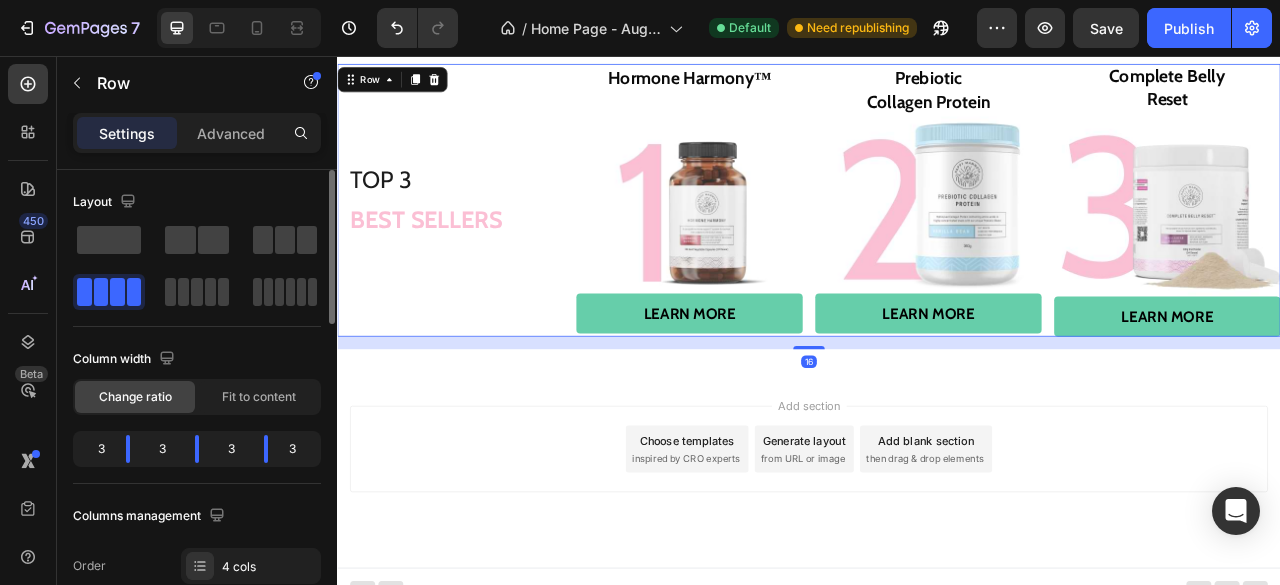 click on "TOP 3 BEST SELLERS Text Block" at bounding box center [481, 240] 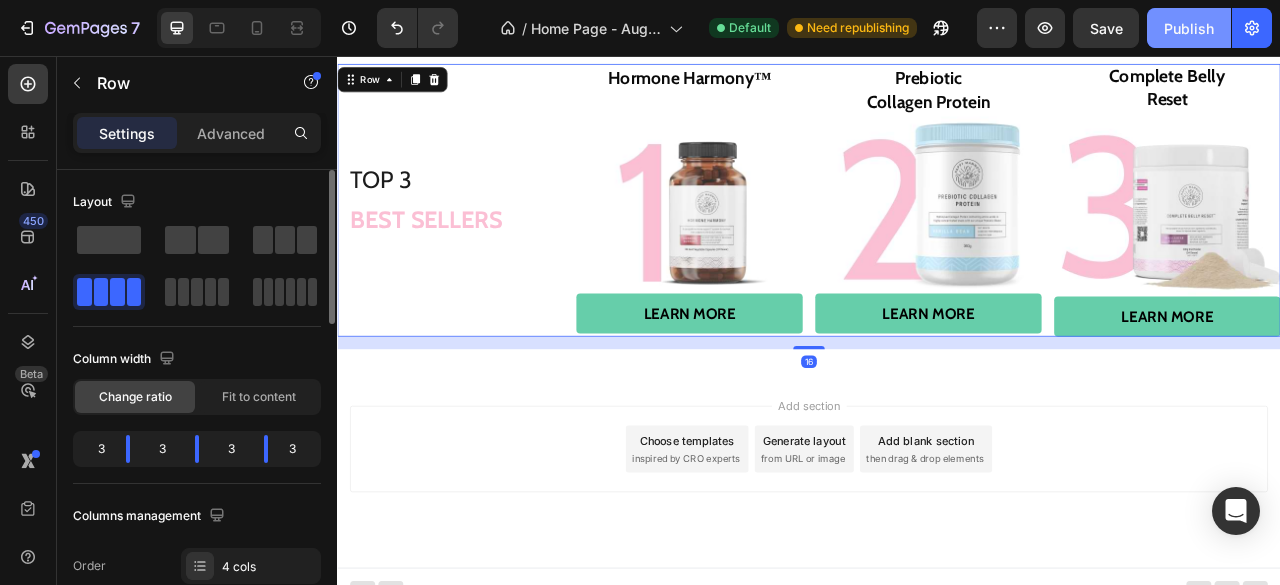 click on "Publish" at bounding box center [1189, 28] 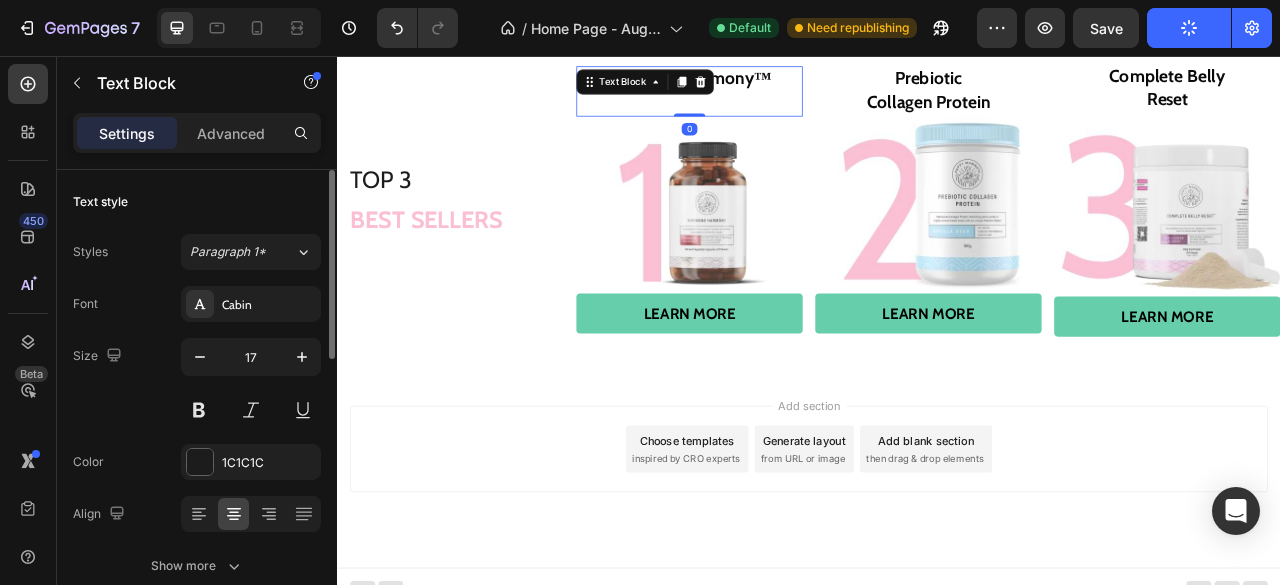 click on "Hormone Harmony™ Text Block   0" at bounding box center (785, 101) 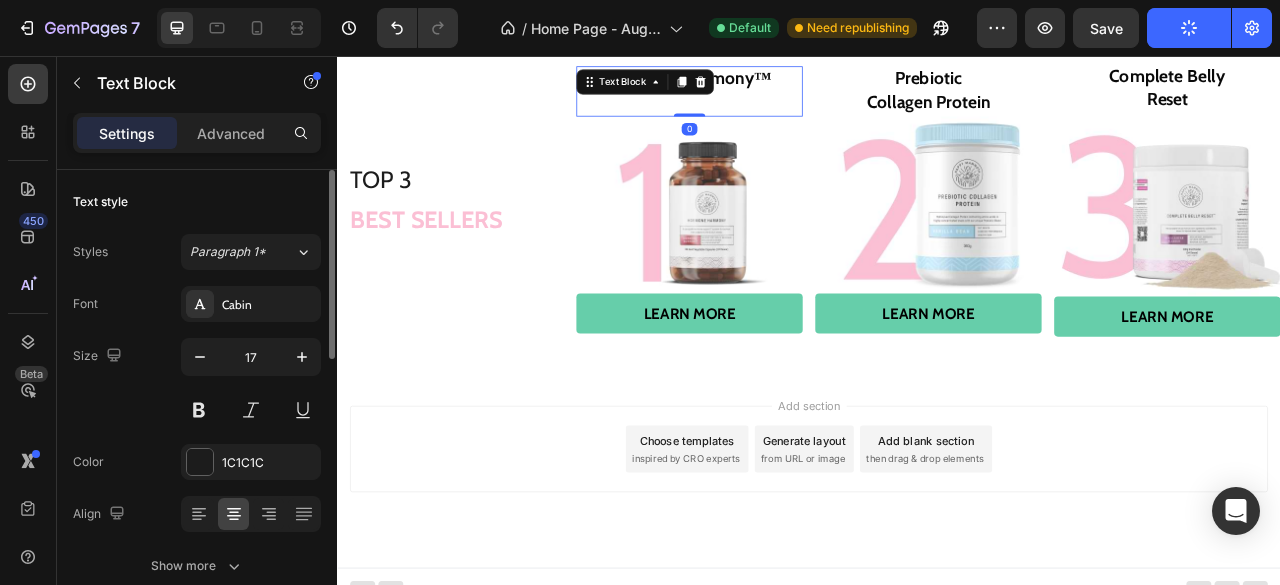 click 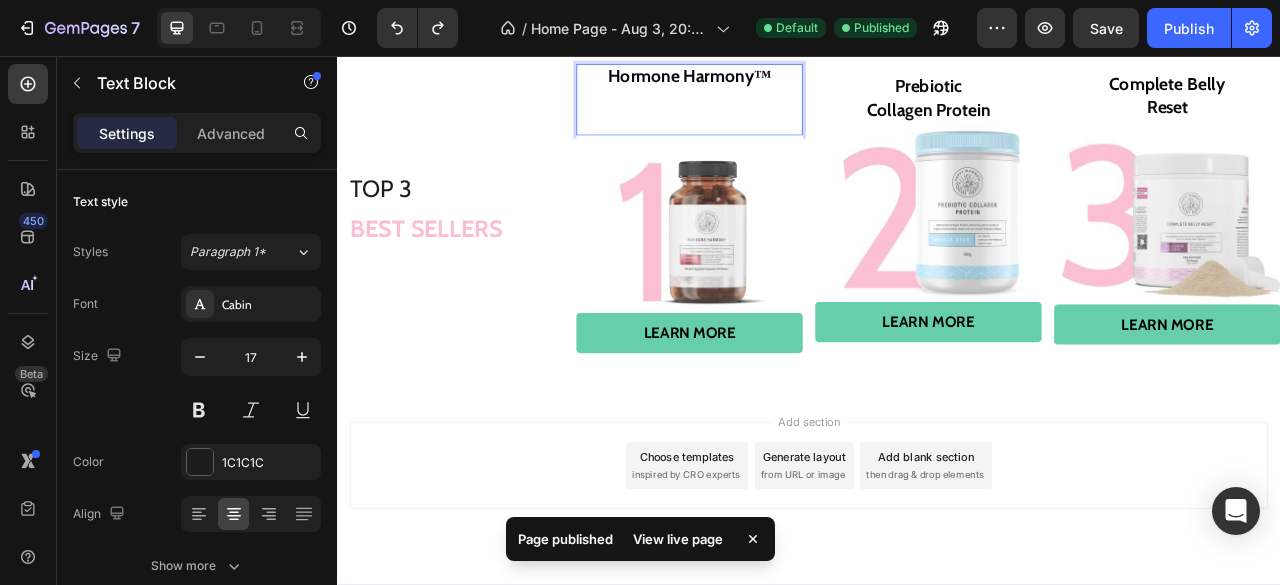 click on "⁠⁠⁠⁠⁠⁠⁠" at bounding box center (785, 126) 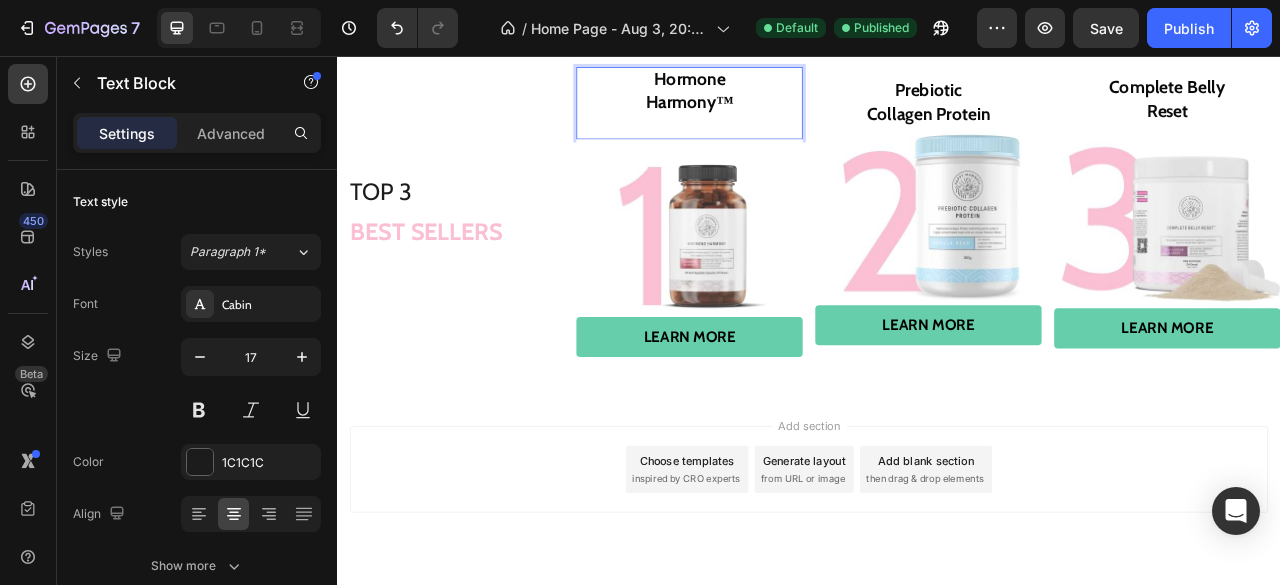 scroll, scrollTop: 3196, scrollLeft: 0, axis: vertical 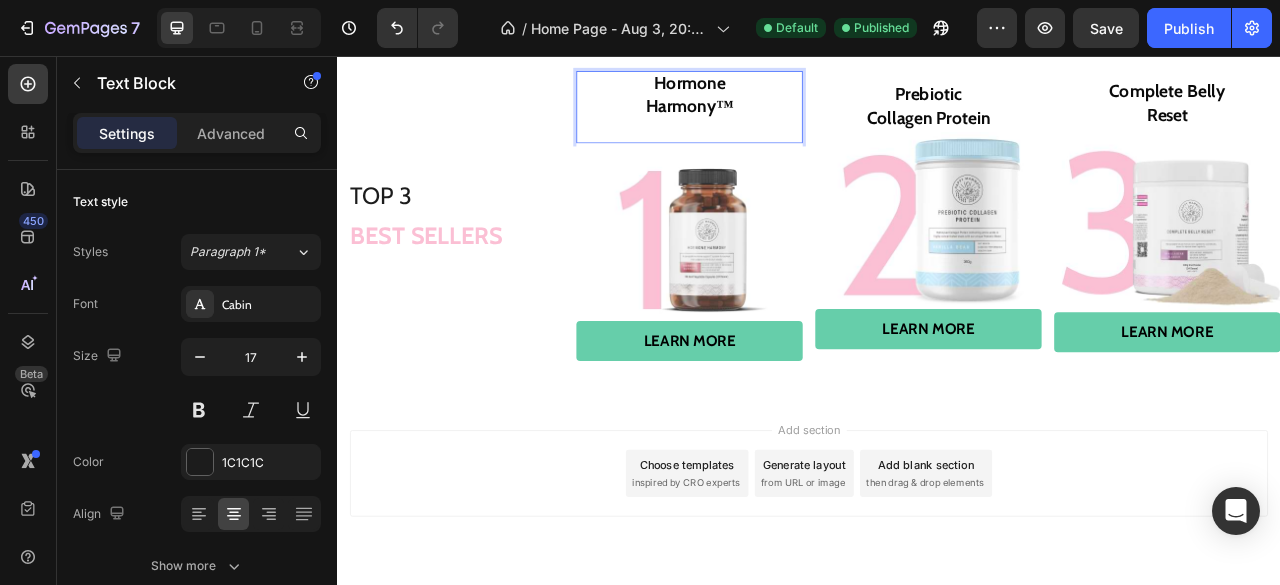 click on "Harmony™" at bounding box center [785, 135] 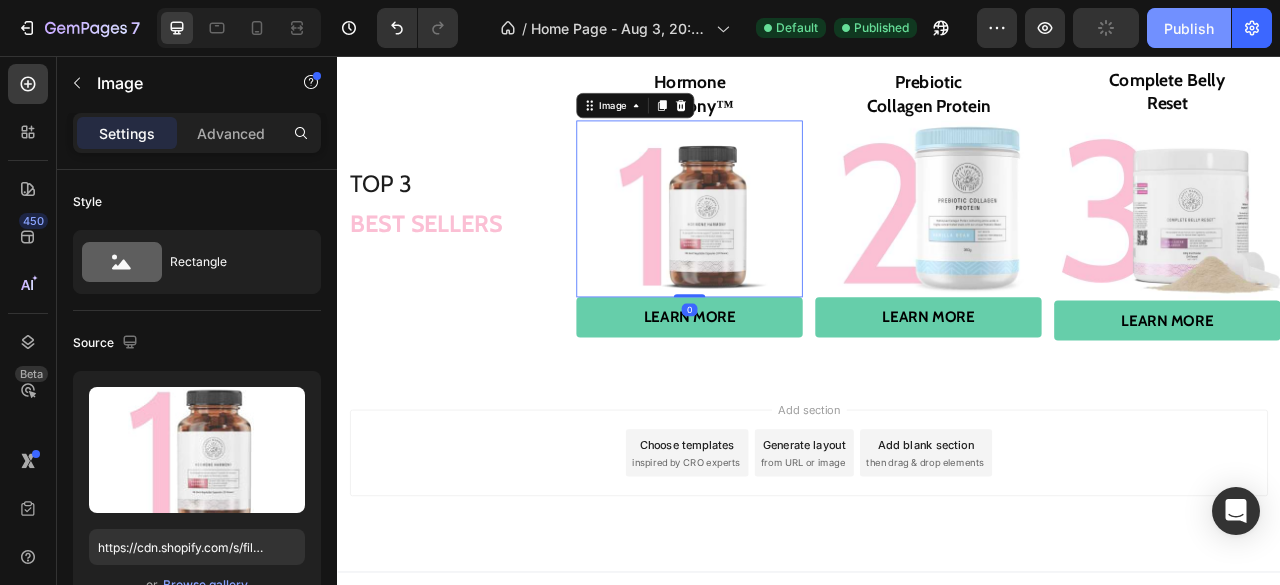 click on "Publish" at bounding box center (1189, 28) 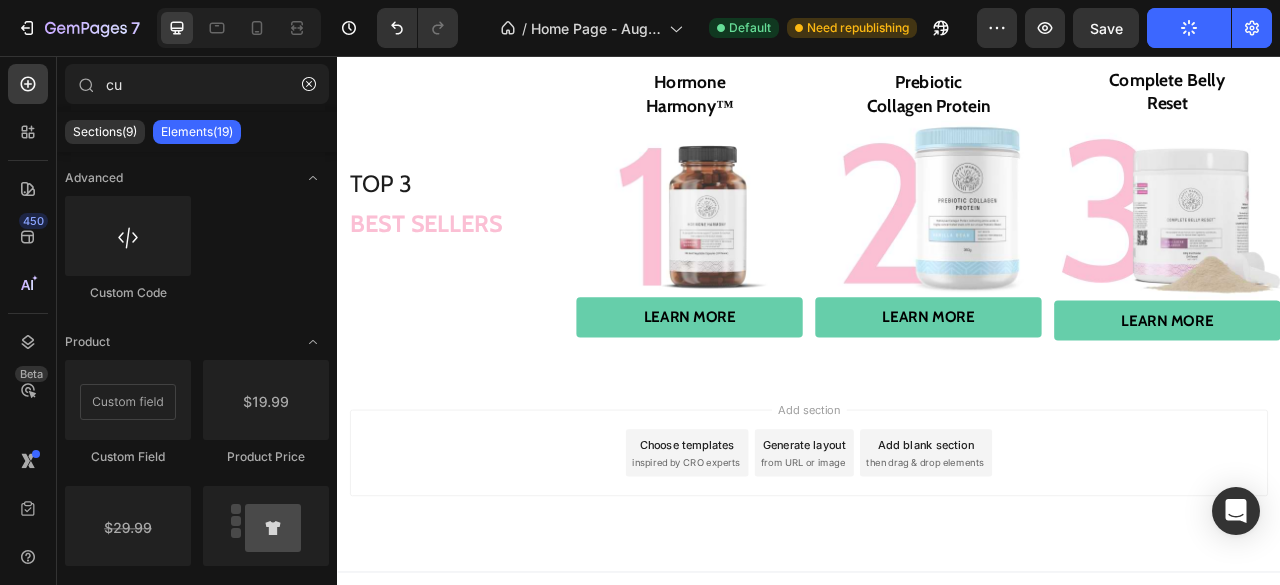 click on "Add section Choose templates inspired by CRO experts Generate layout from URL or image Add blank section then drag & drop elements" at bounding box center [937, 589] 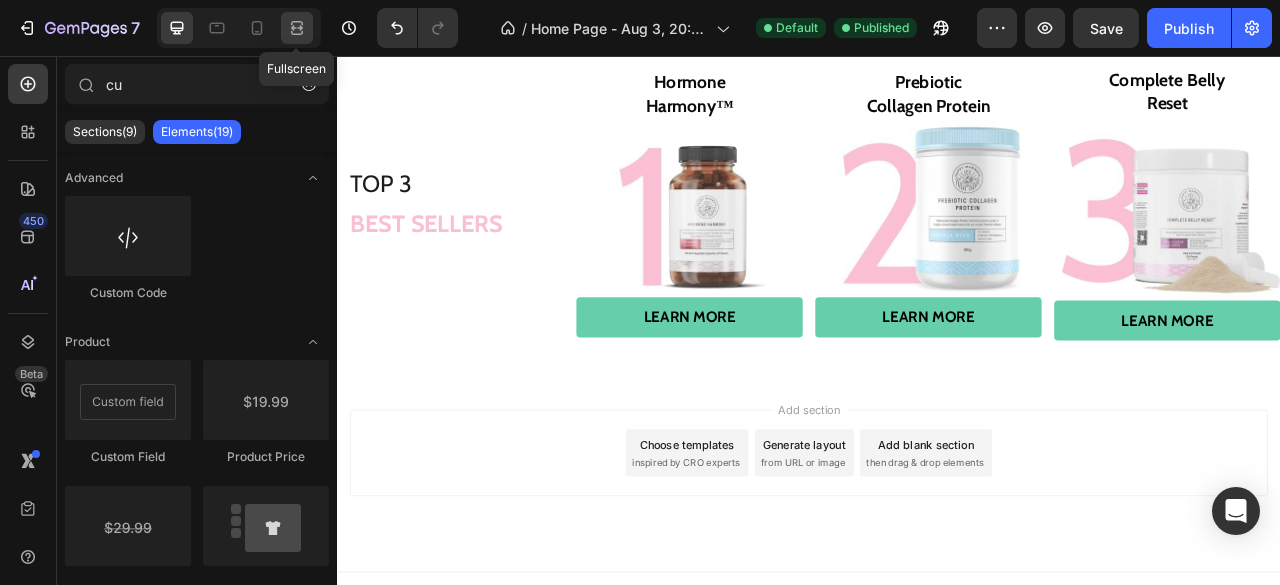 click 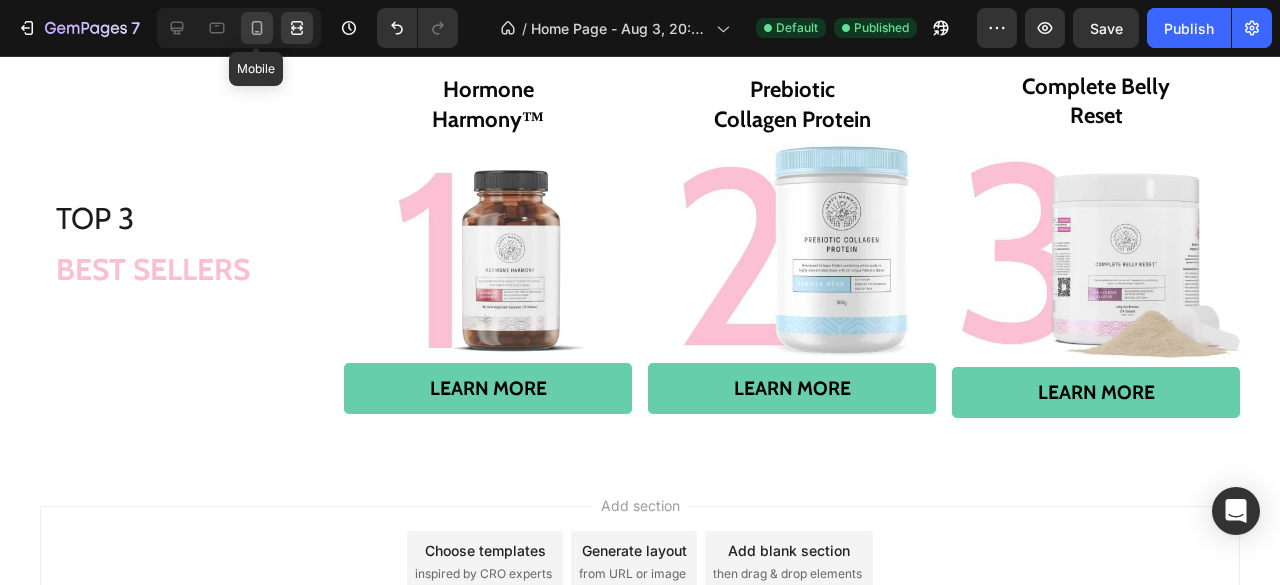 click 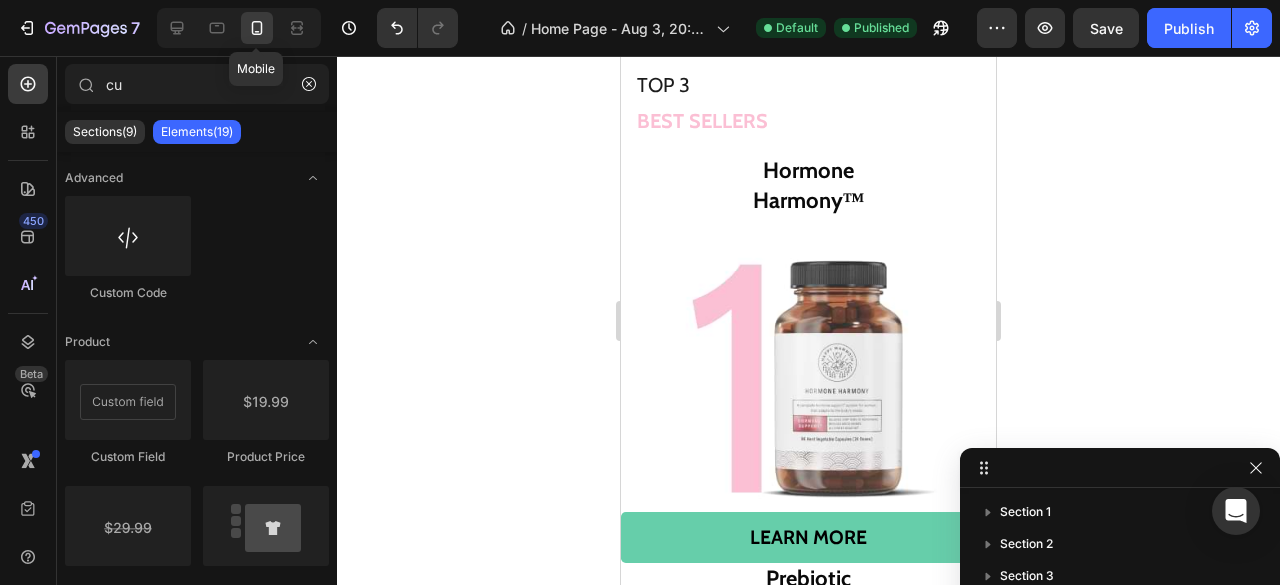 scroll, scrollTop: 3180, scrollLeft: 0, axis: vertical 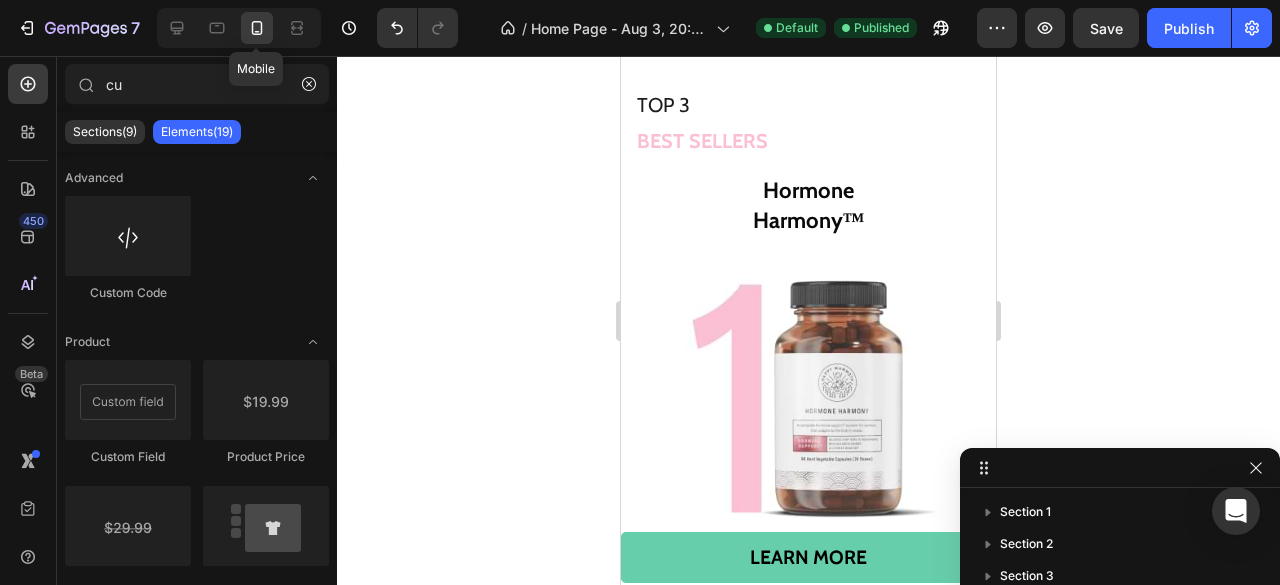 click 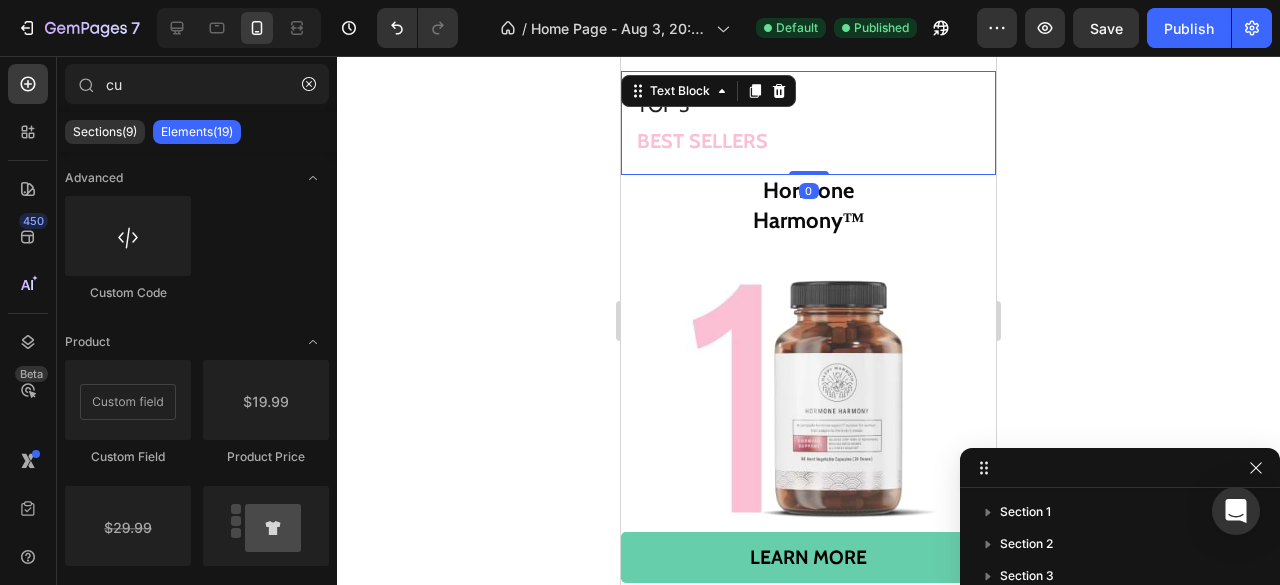 scroll, scrollTop: 218, scrollLeft: 0, axis: vertical 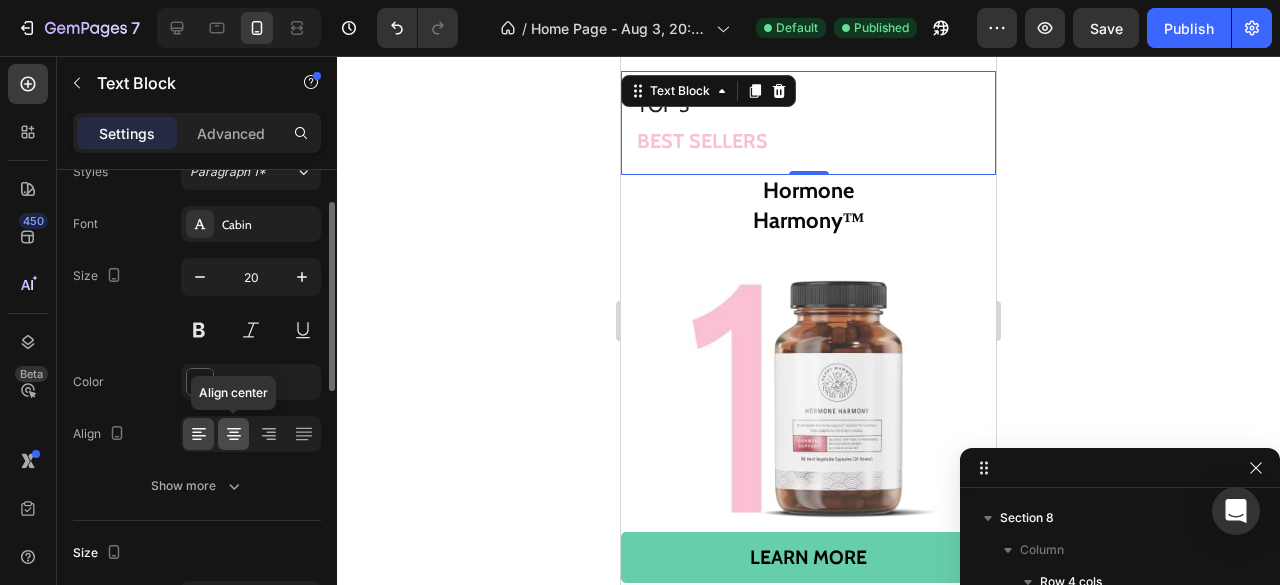click 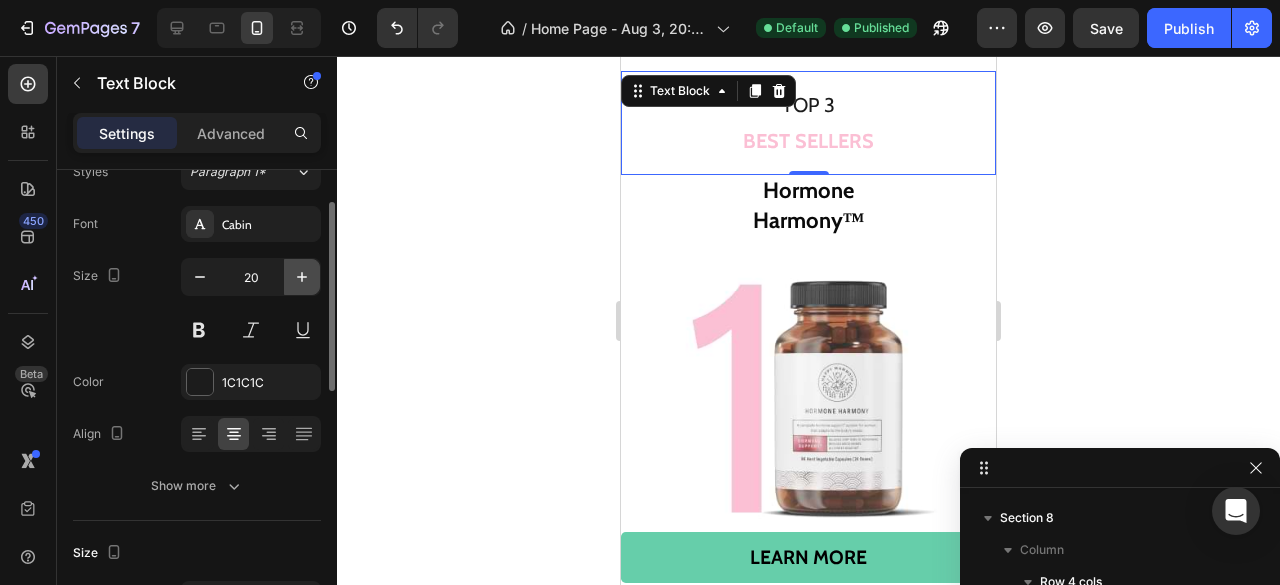 click at bounding box center (302, 277) 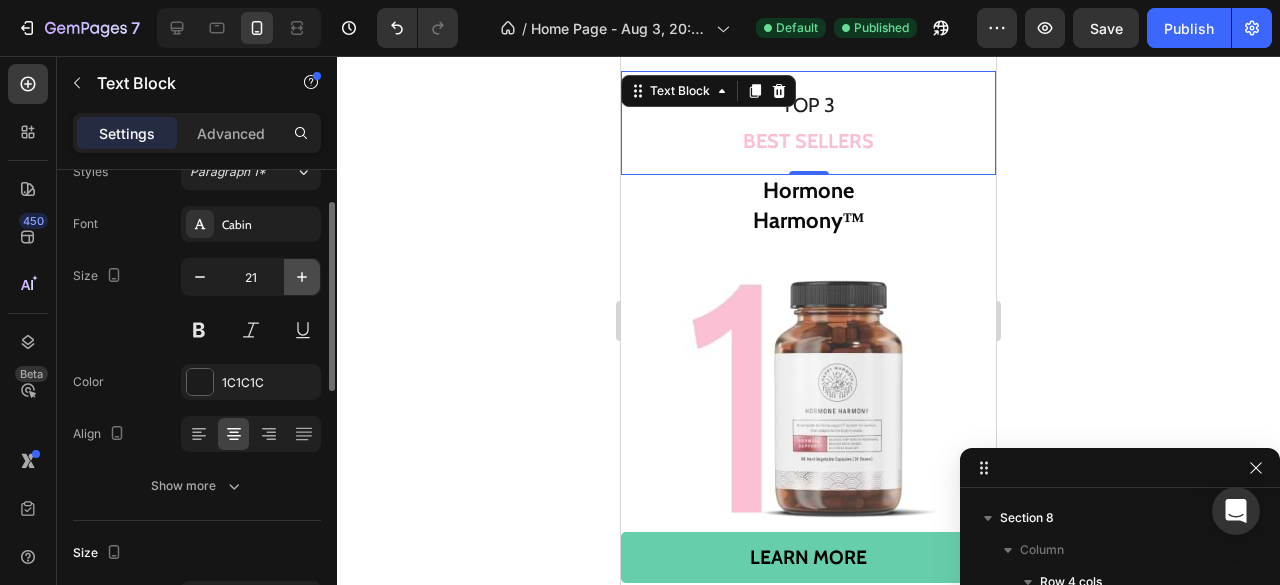 click at bounding box center [302, 277] 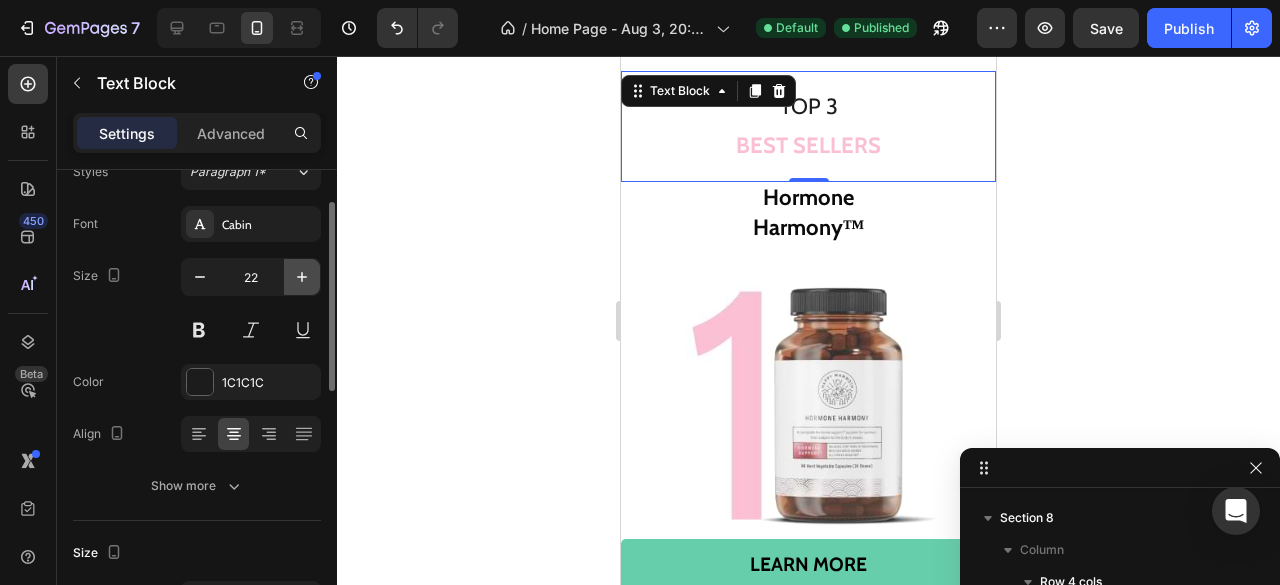 click at bounding box center (302, 277) 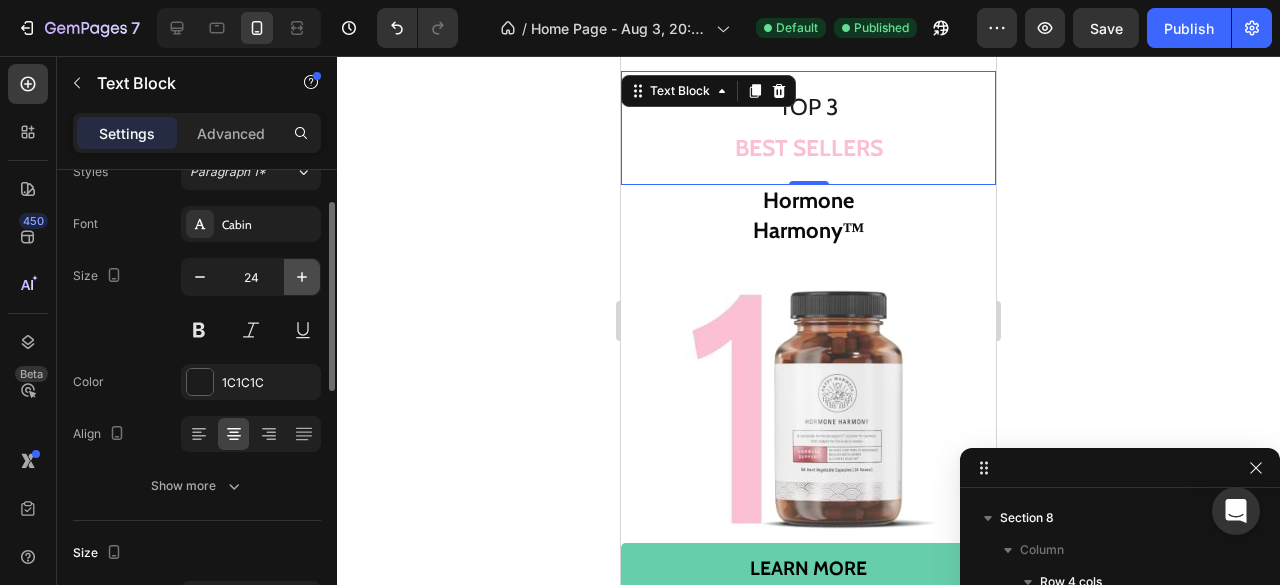 click at bounding box center (302, 277) 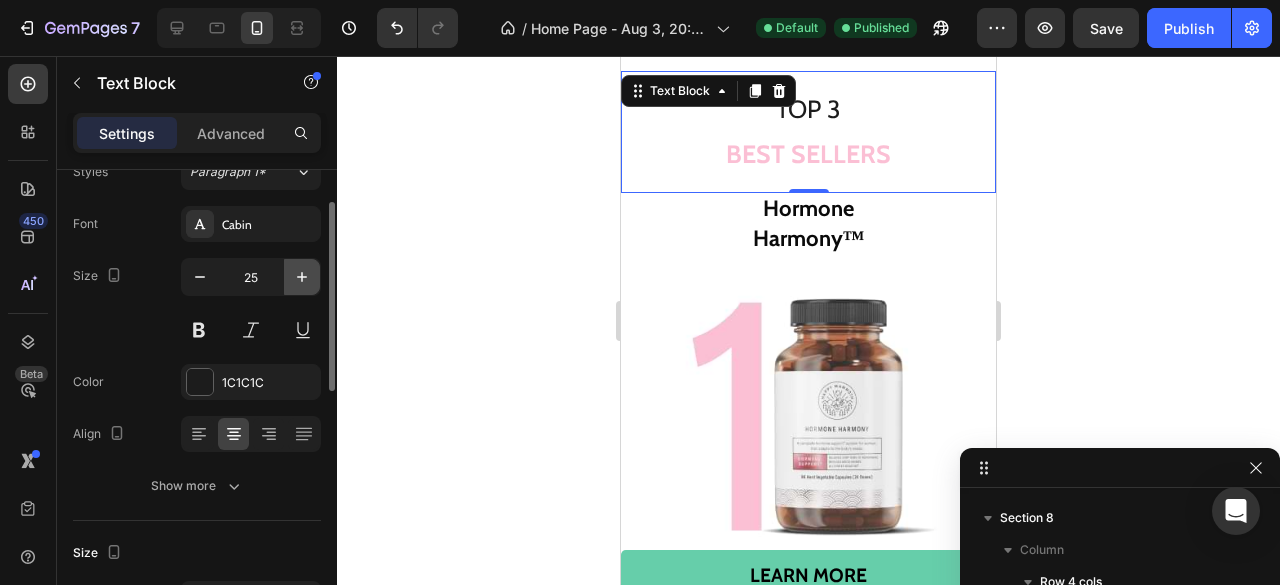 click at bounding box center [302, 277] 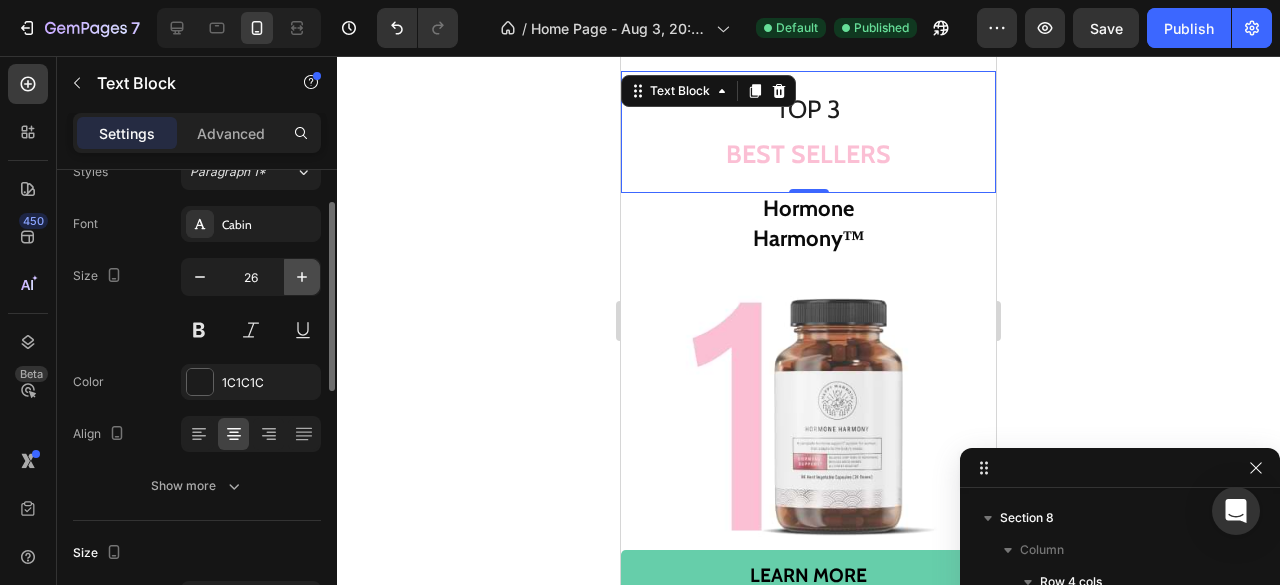 click at bounding box center [302, 277] 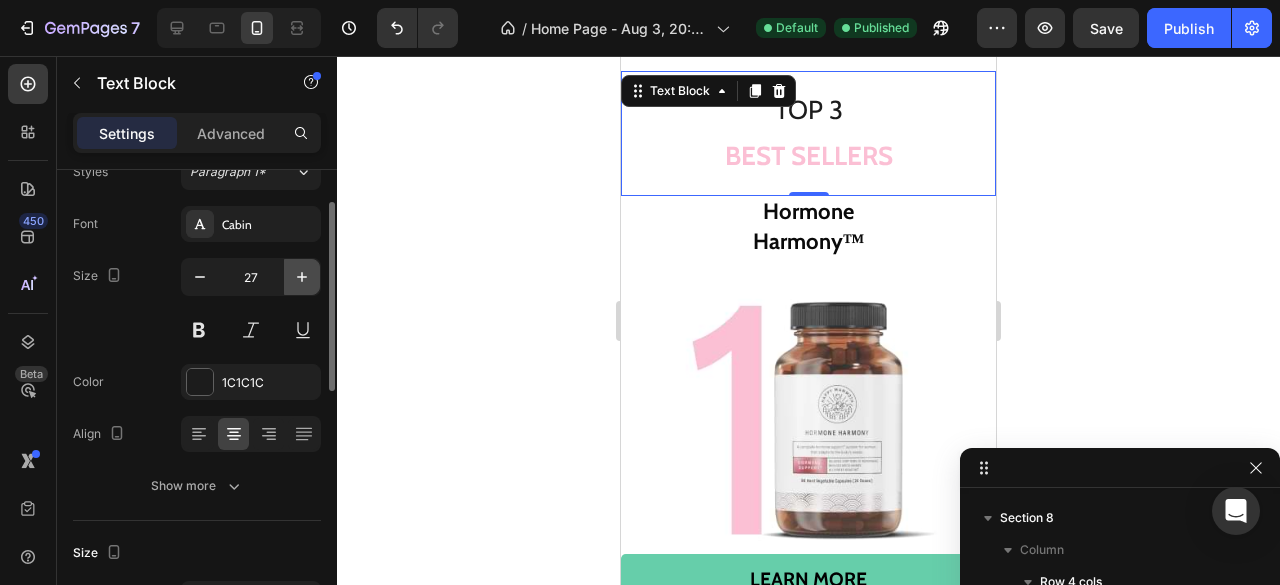 click at bounding box center (302, 277) 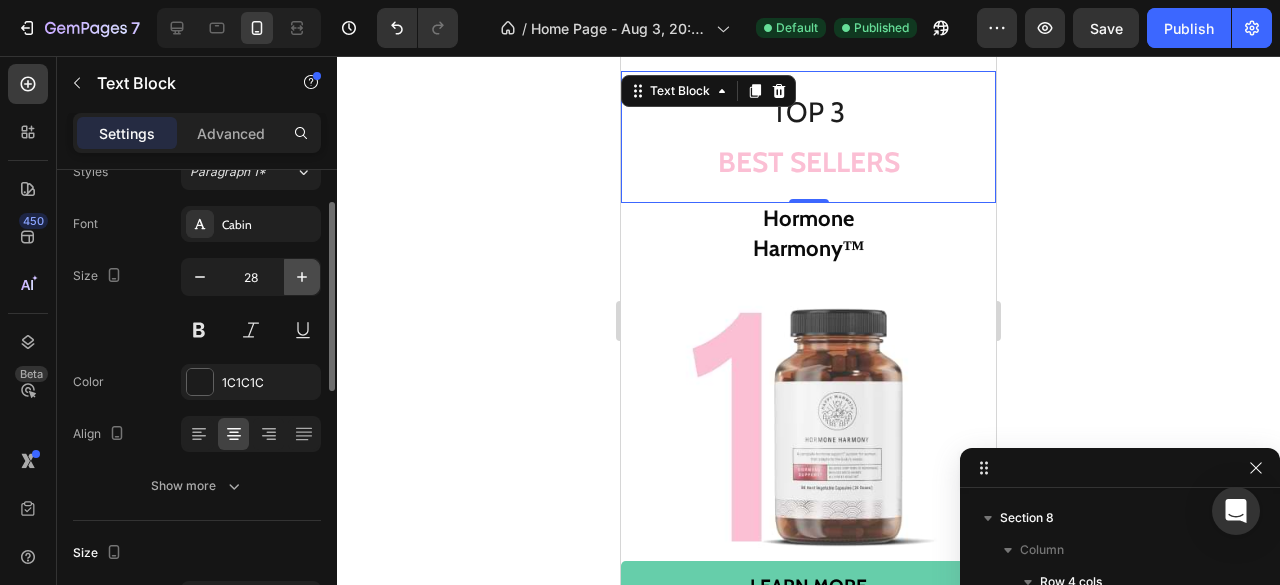 click at bounding box center (302, 277) 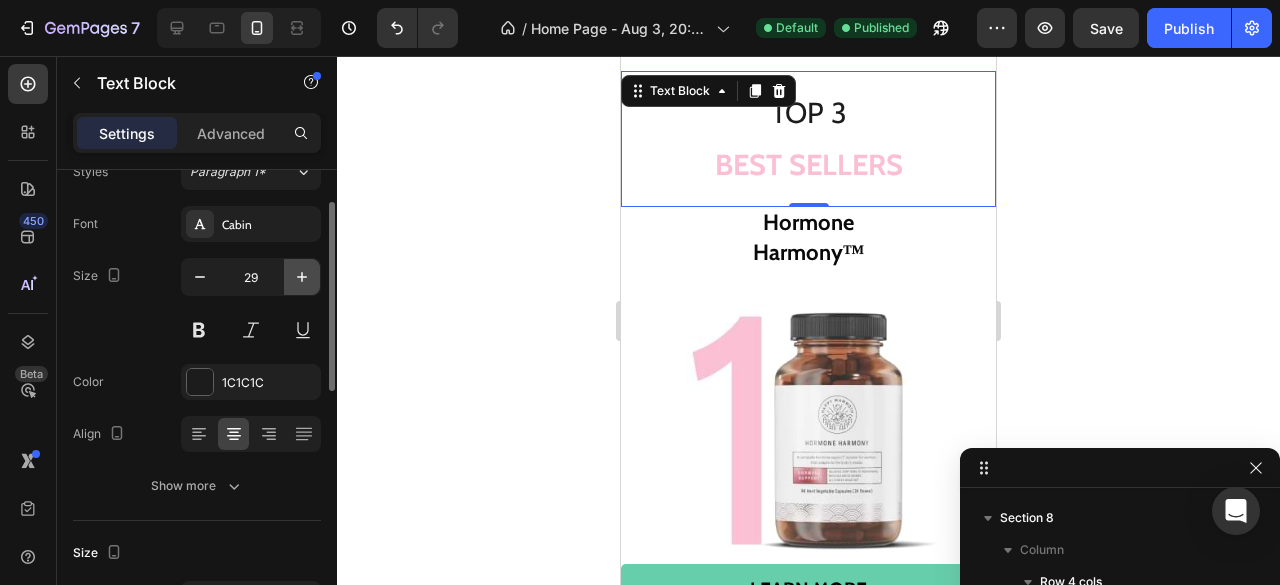 click at bounding box center (302, 277) 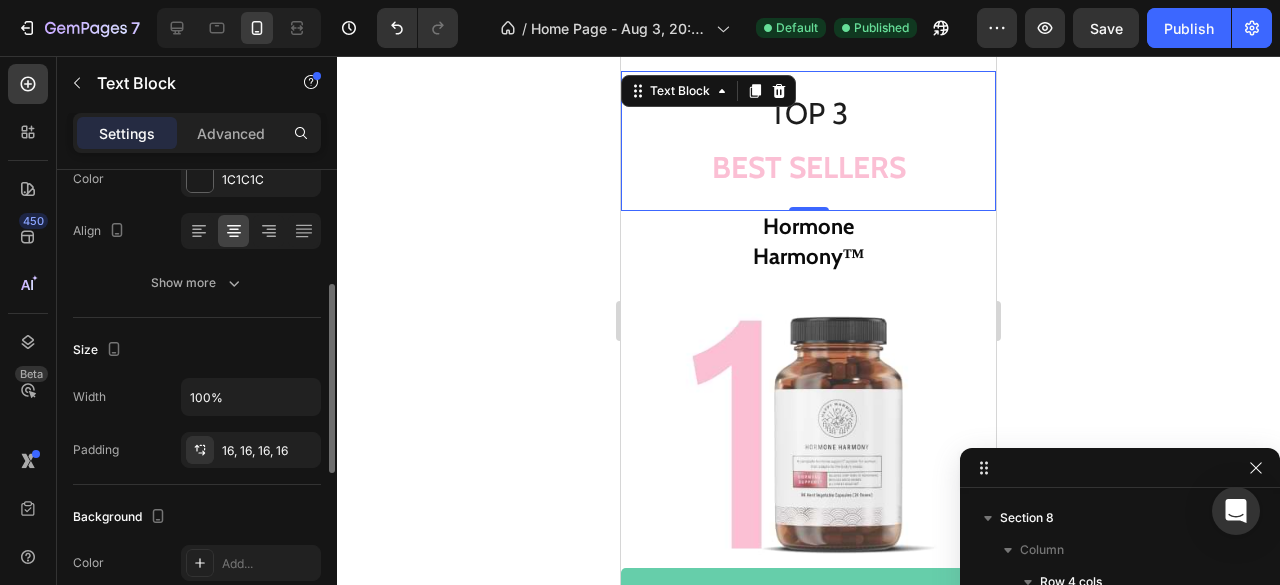 scroll, scrollTop: 284, scrollLeft: 0, axis: vertical 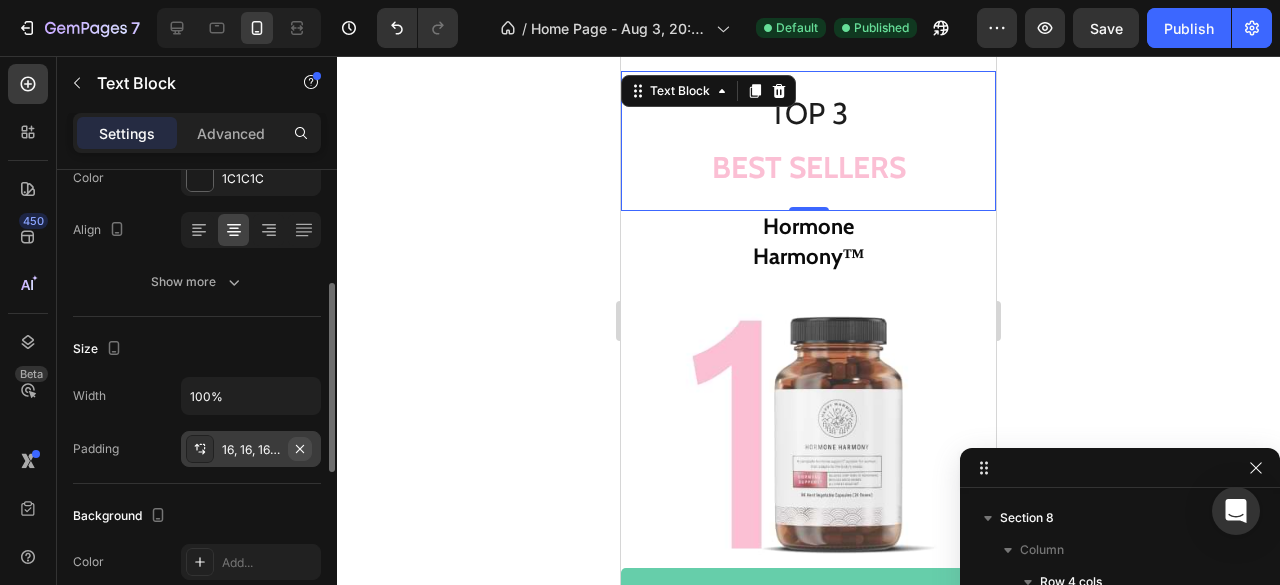 click 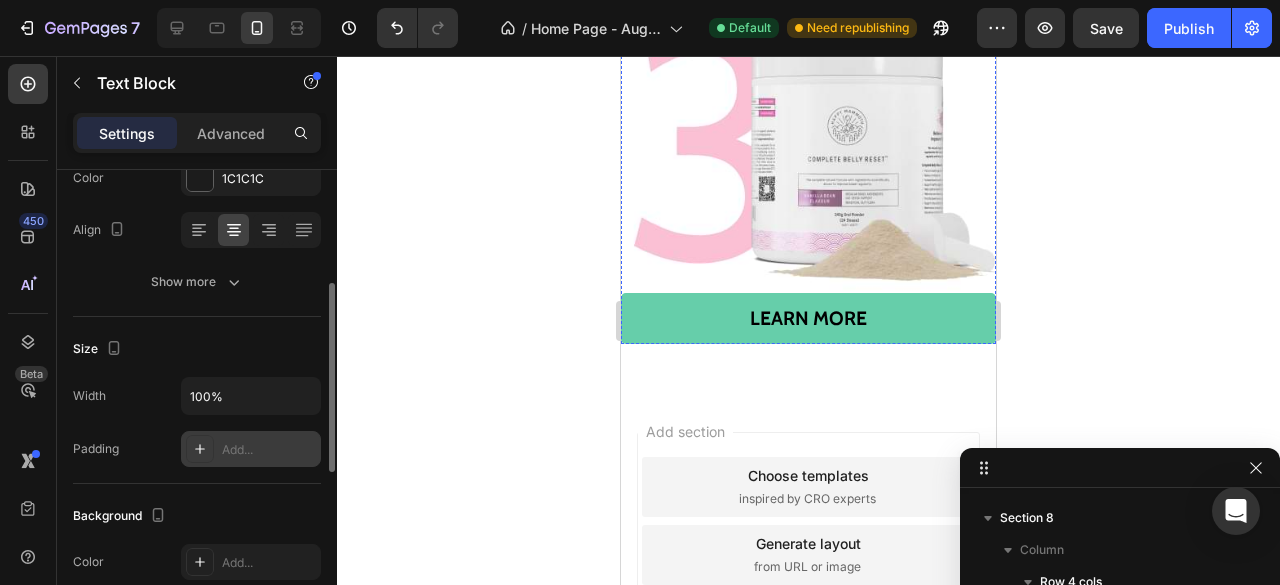 scroll, scrollTop: 4250, scrollLeft: 0, axis: vertical 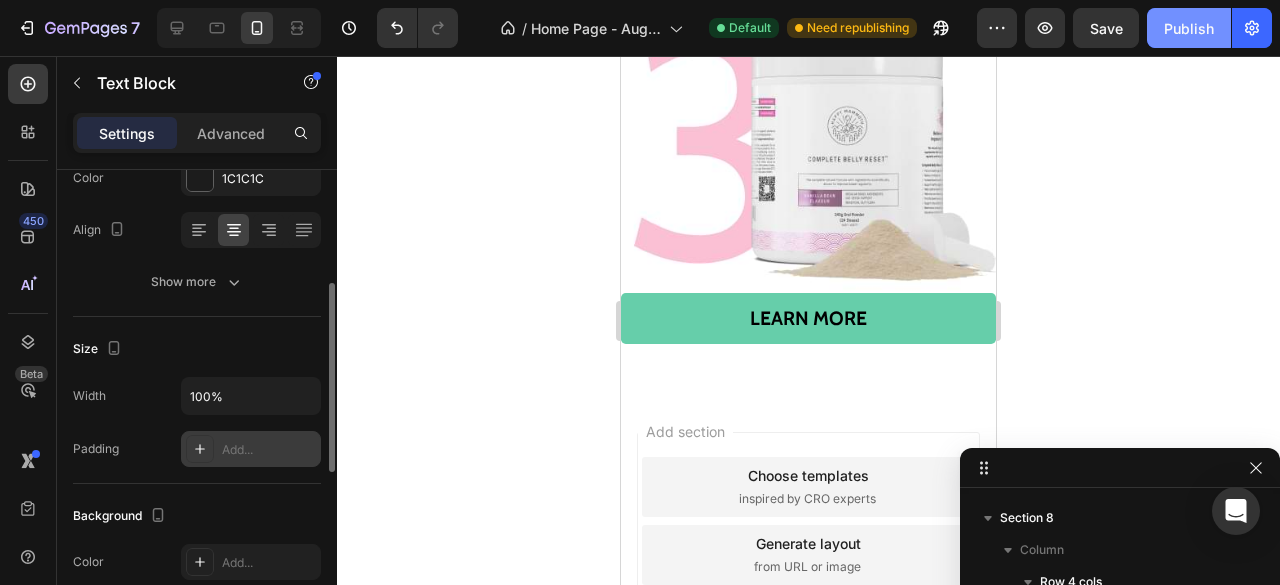 click on "Publish" at bounding box center (1189, 28) 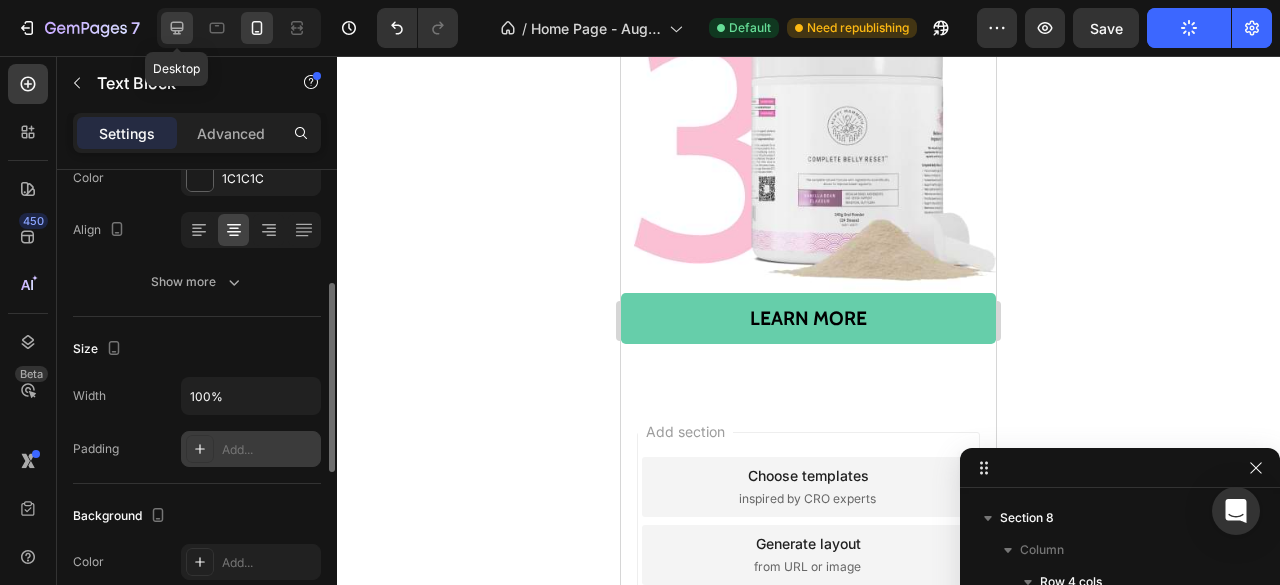 click 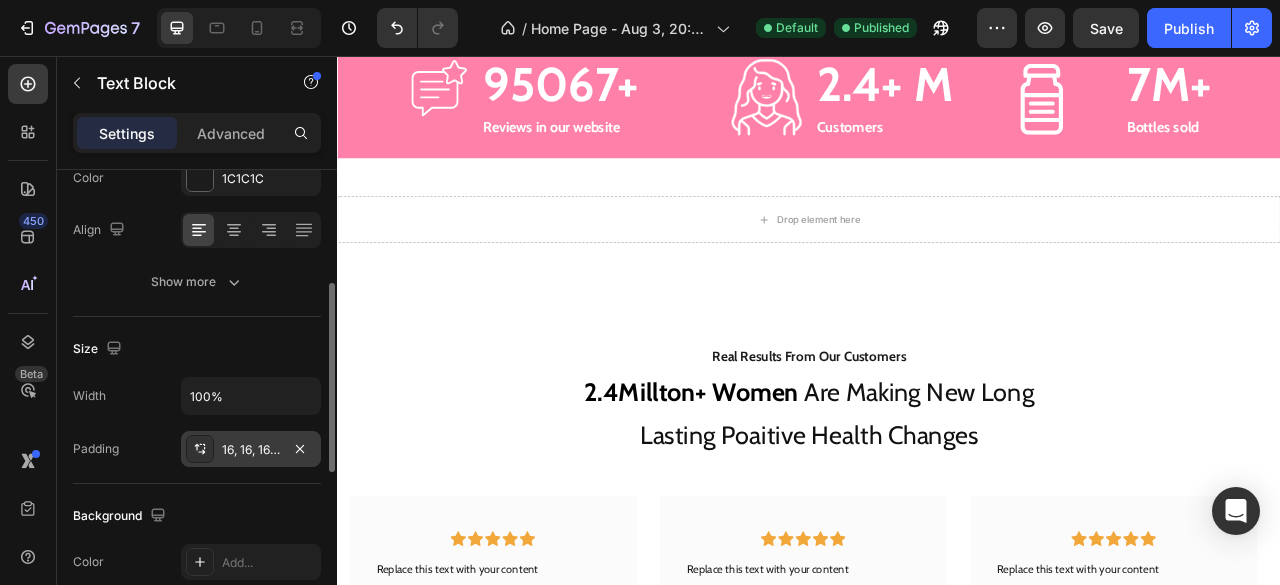 scroll, scrollTop: 2018, scrollLeft: 0, axis: vertical 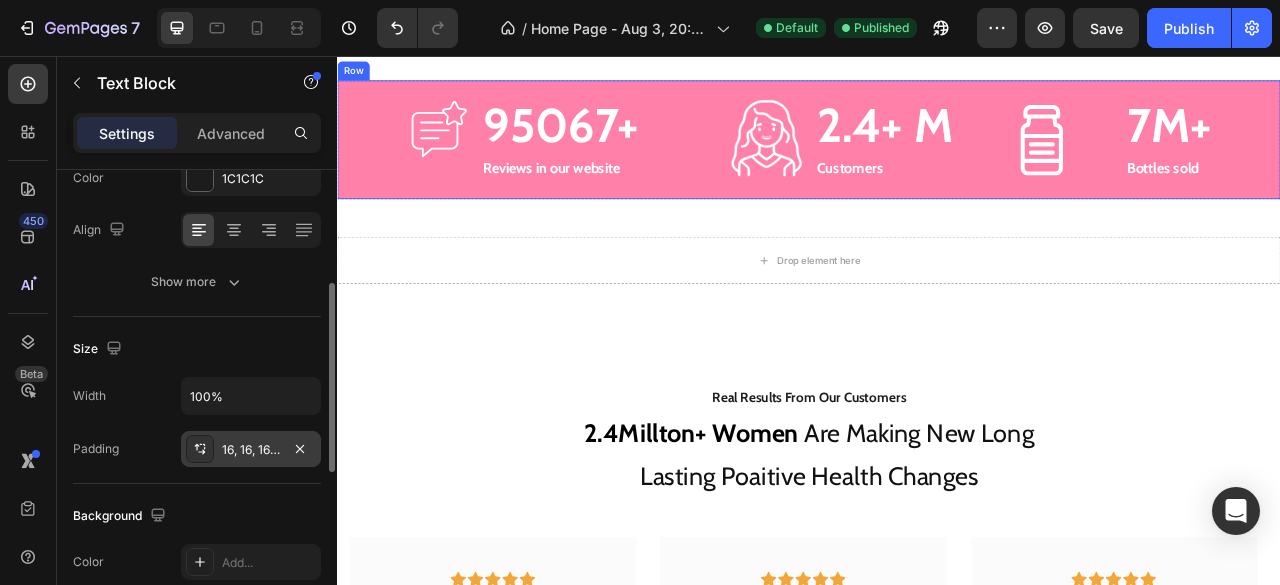 click on "Image 95067+ Text Block Reviews in our website Text Block Row Image 2.4+ M Text Block Customers Text Block Row Image 7M+ Text Block Bottles sold Text Block Row Row" at bounding box center [937, 162] 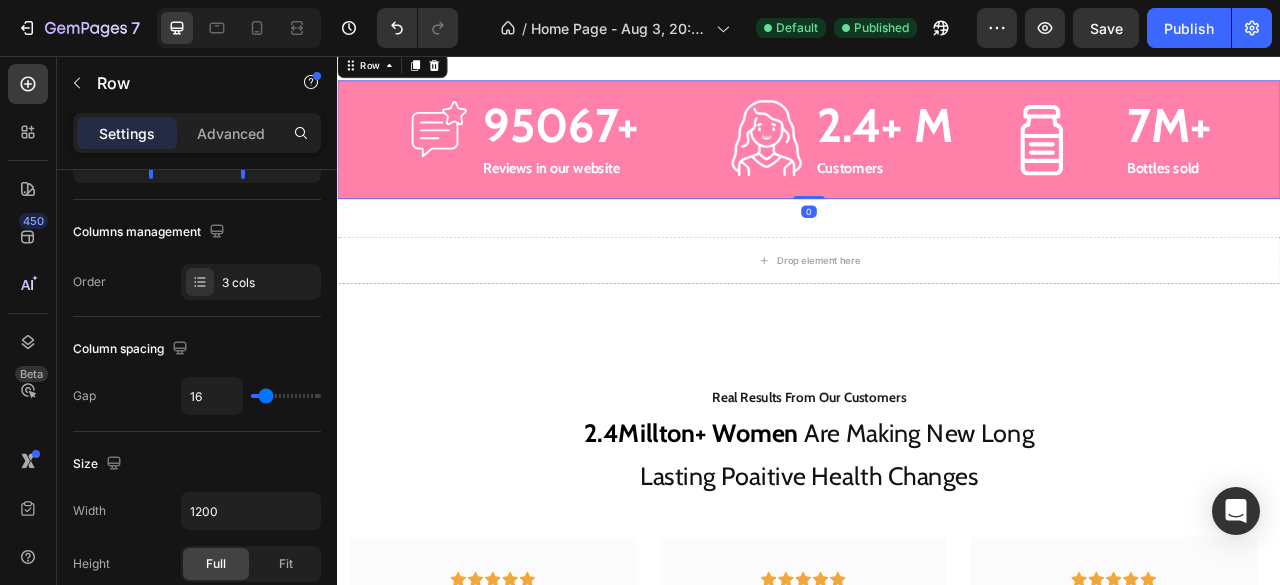 scroll, scrollTop: 0, scrollLeft: 0, axis: both 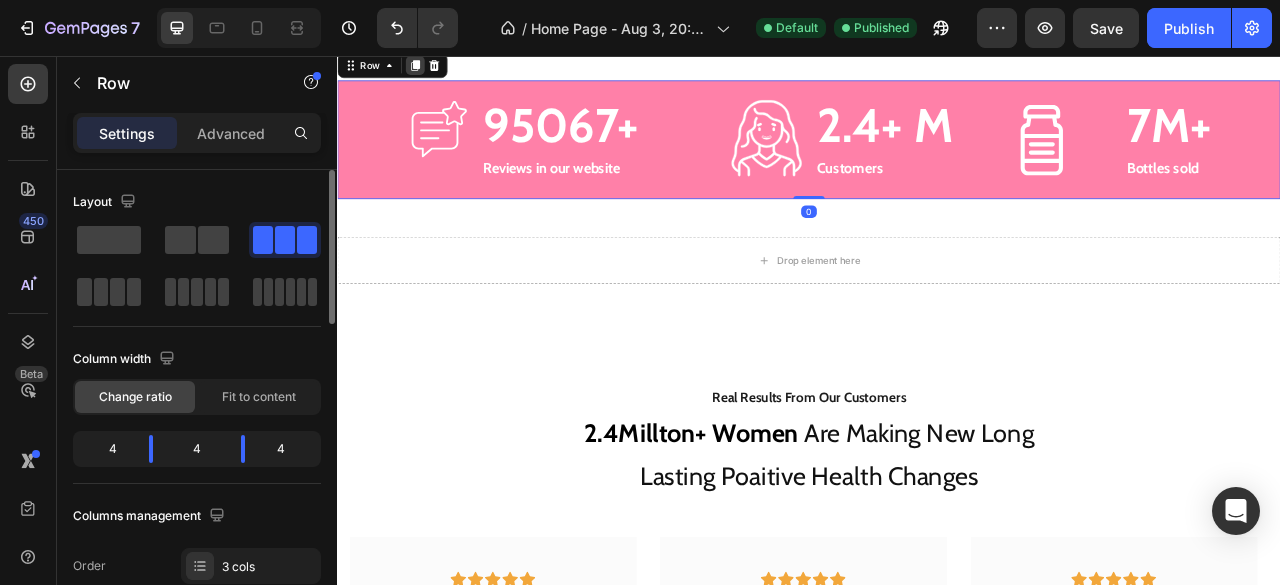 click 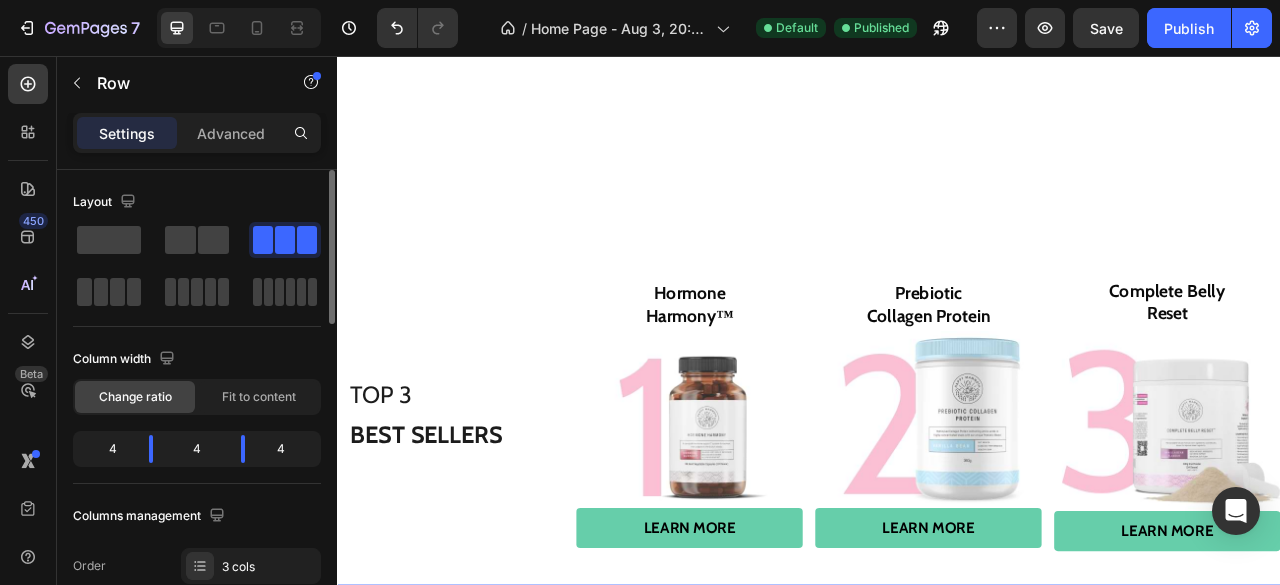 scroll, scrollTop: 3372, scrollLeft: 0, axis: vertical 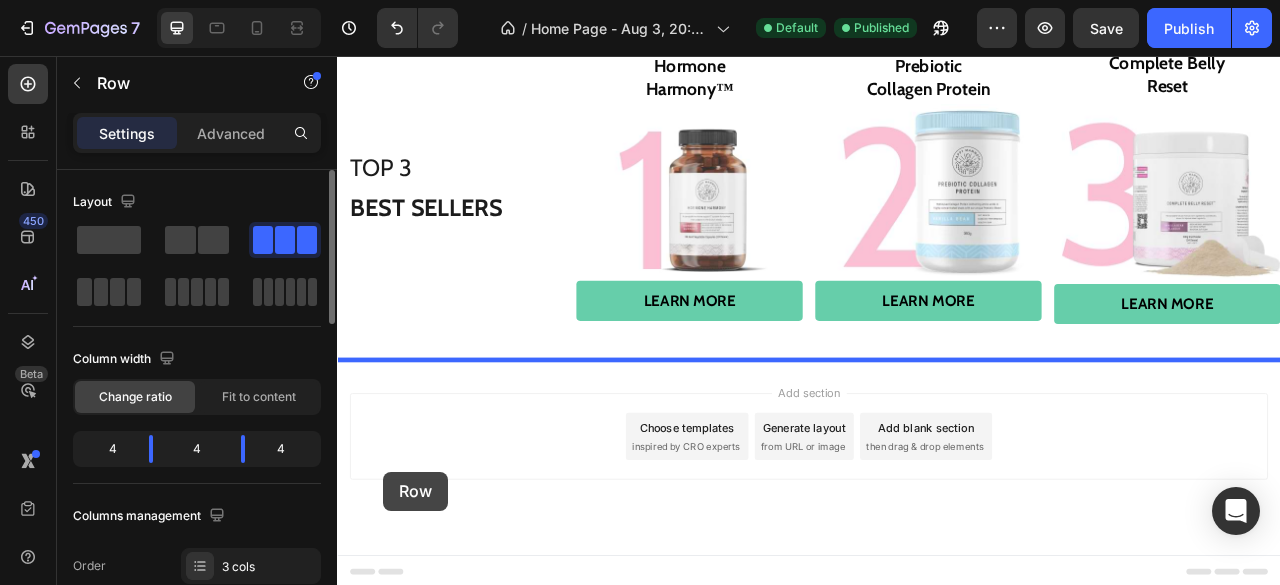 drag, startPoint x: 344, startPoint y: 273, endPoint x: 395, endPoint y: 579, distance: 310.2209 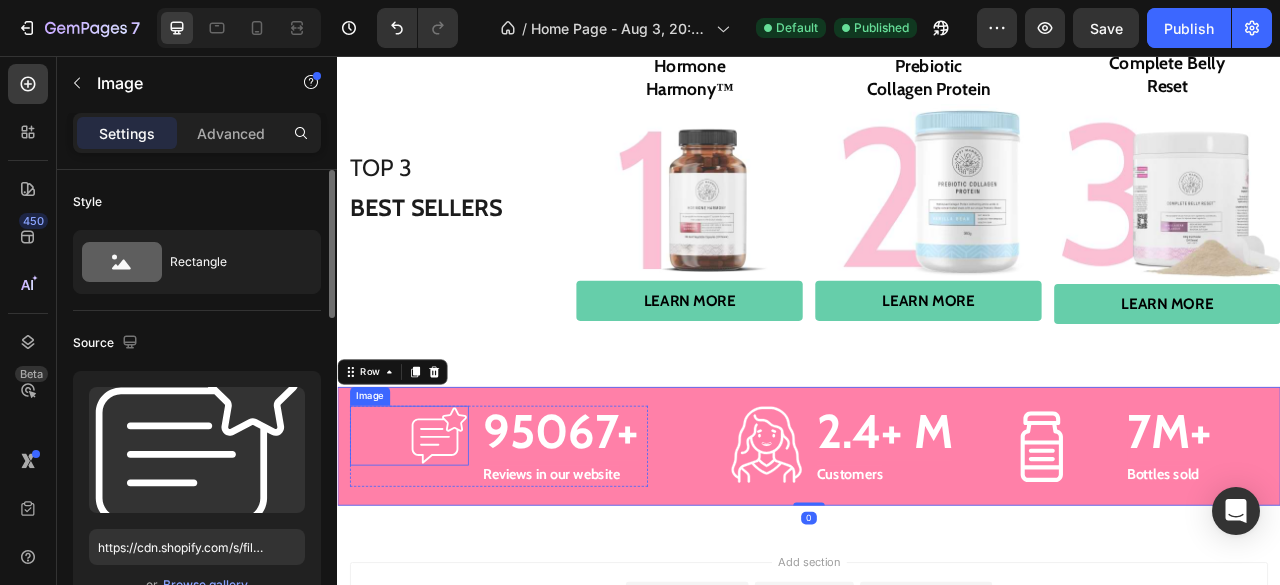 click at bounding box center [467, 539] 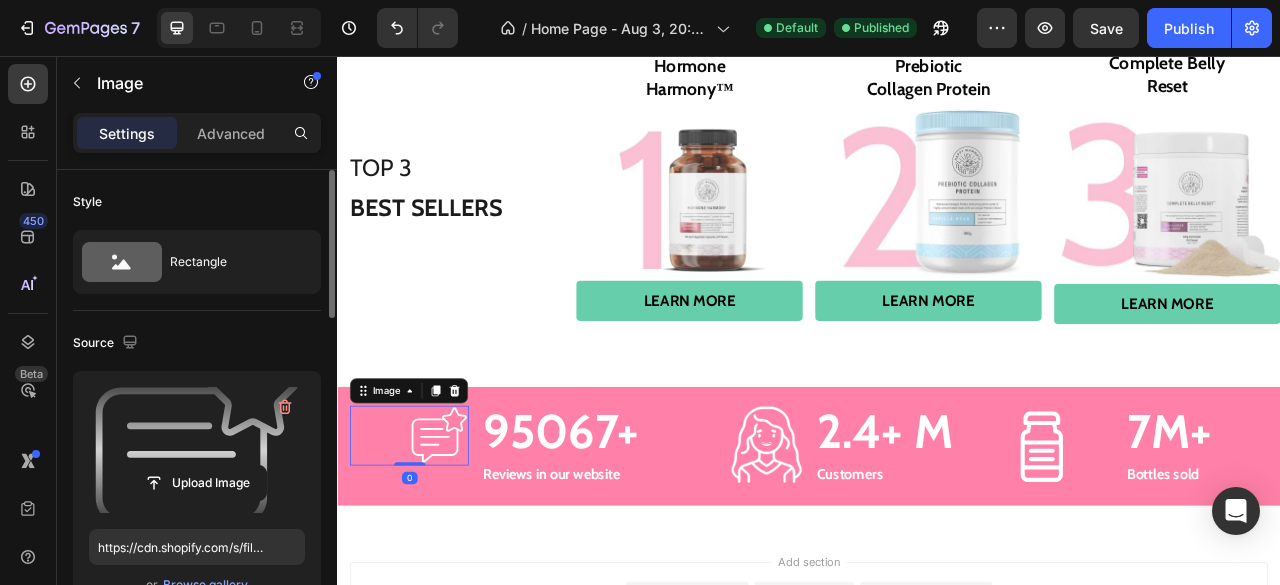 click at bounding box center (197, 450) 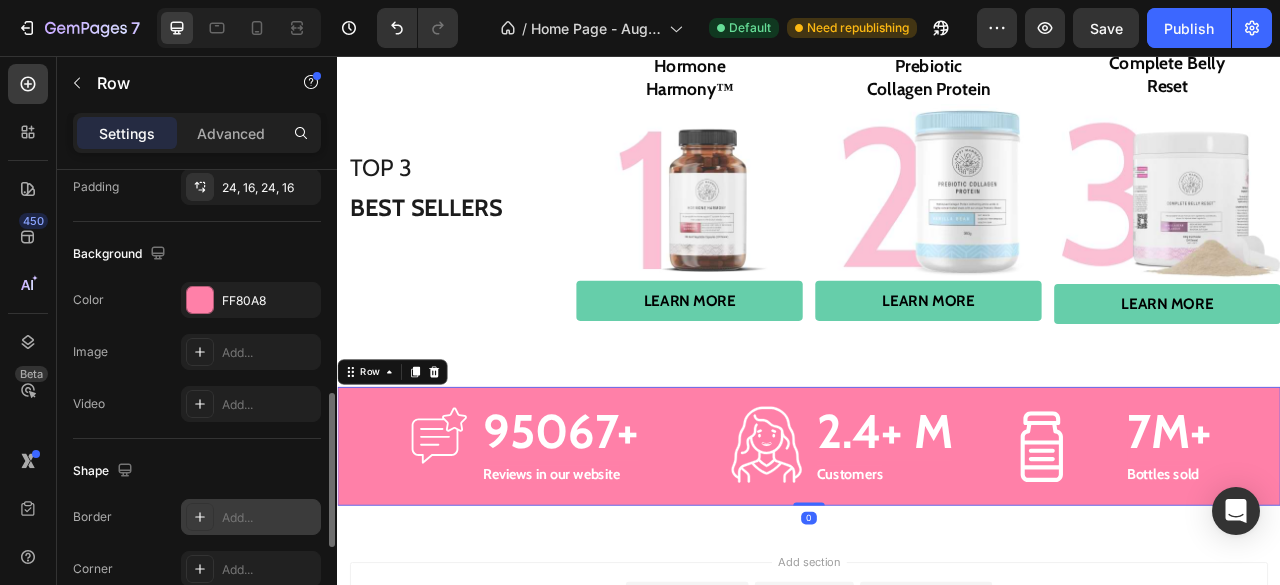 scroll, scrollTop: 703, scrollLeft: 0, axis: vertical 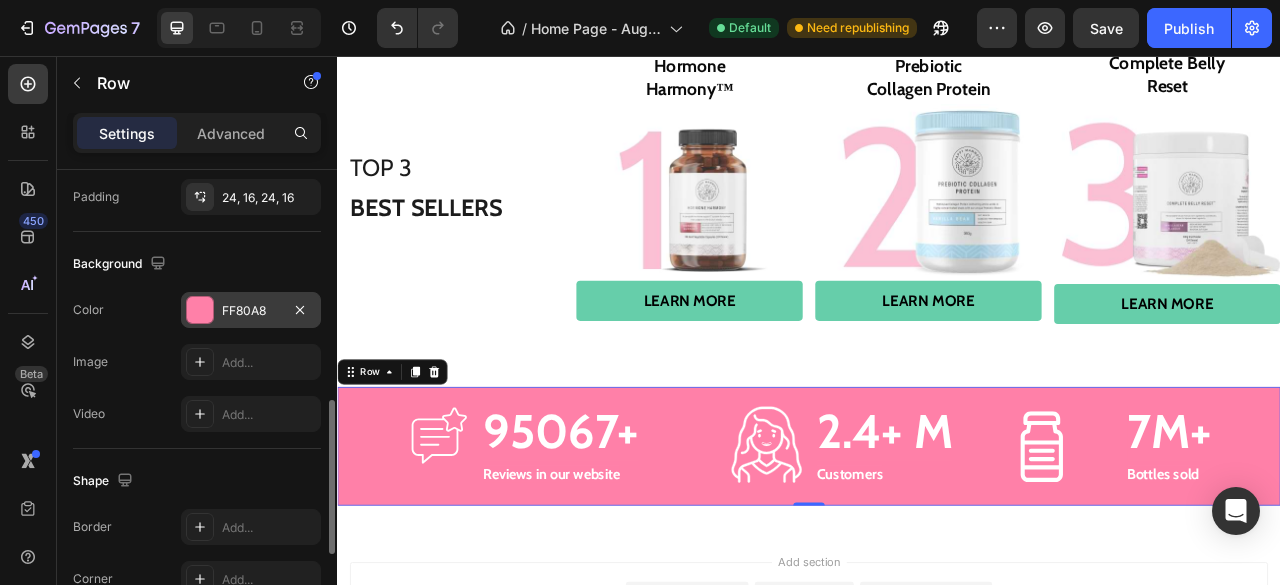 click on "FF80A8" at bounding box center (251, 311) 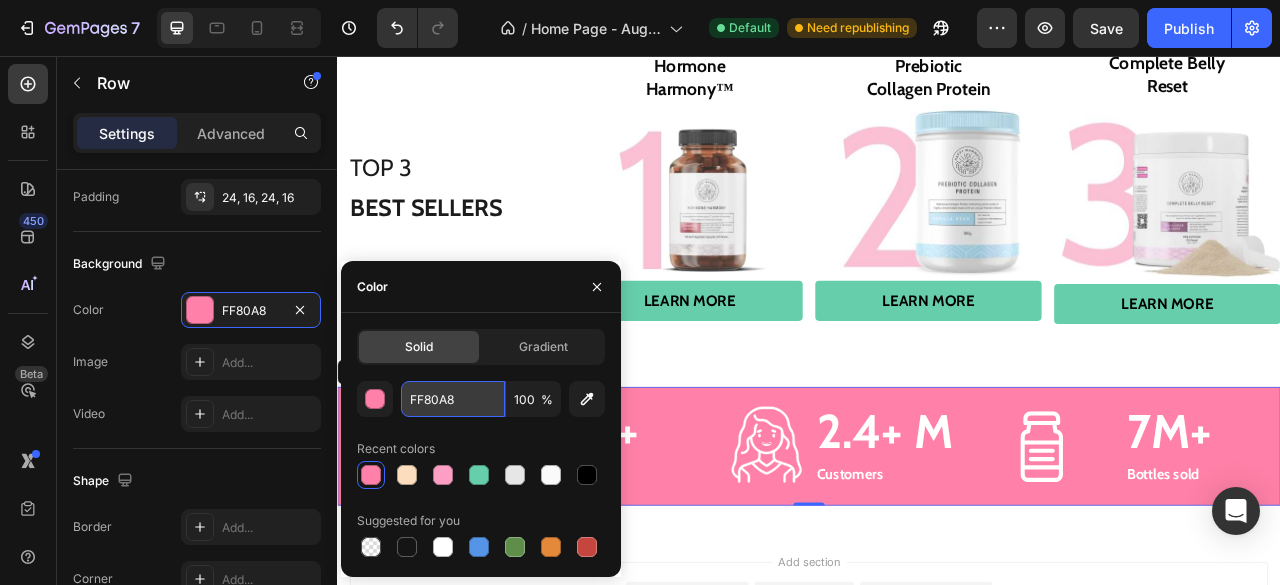 click on "FF80A8" at bounding box center (453, 399) 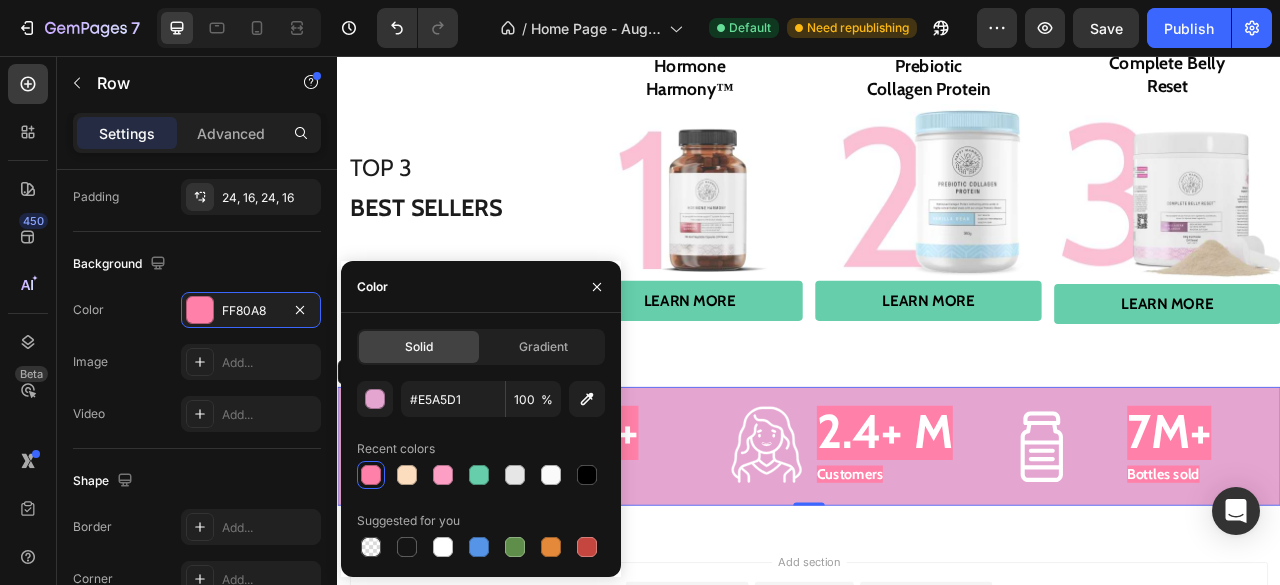 click on "#E5A5D1 100 % Recent colors Suggested for you" at bounding box center (481, 471) 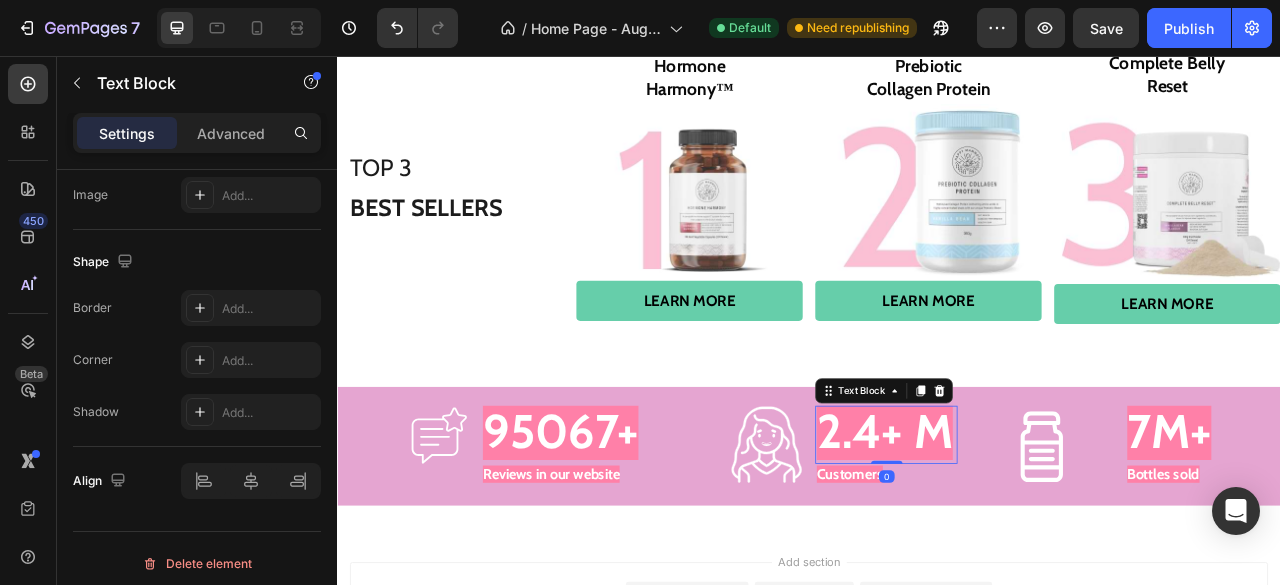 click on "2.4+ M" at bounding box center [1033, 533] 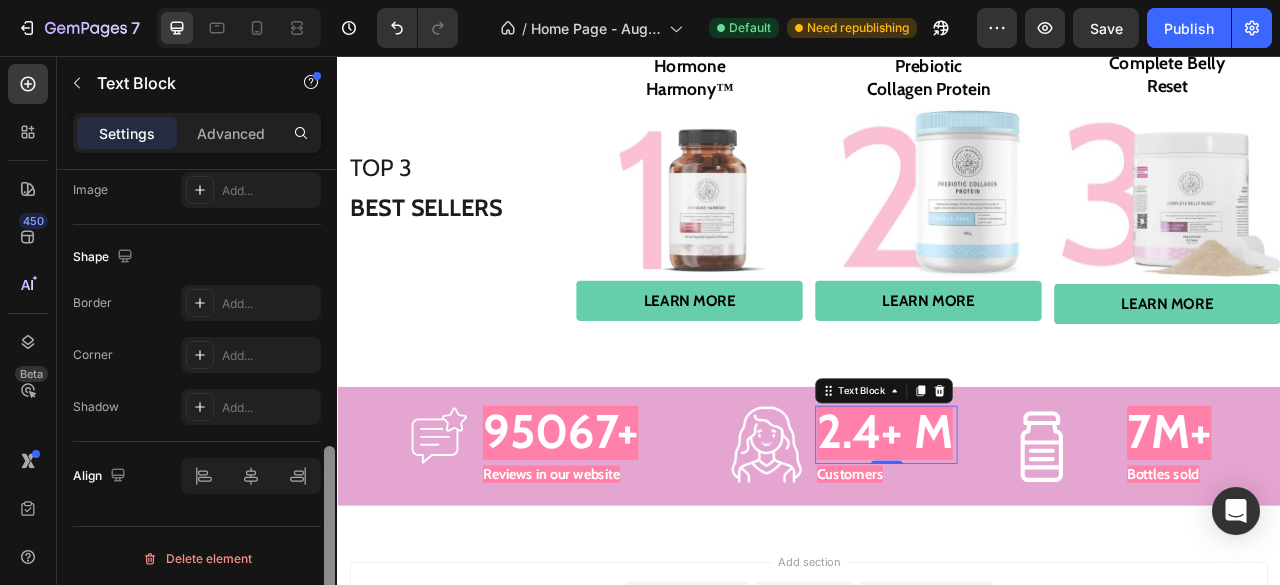 scroll, scrollTop: 710, scrollLeft: 0, axis: vertical 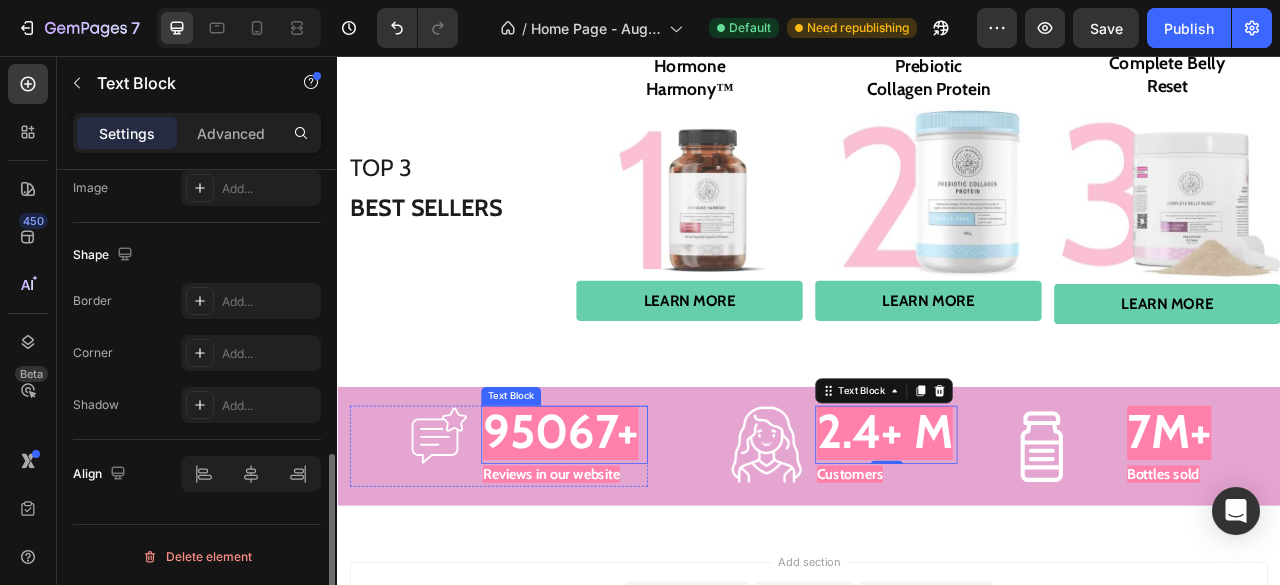 click on "95067+" at bounding box center (621, 533) 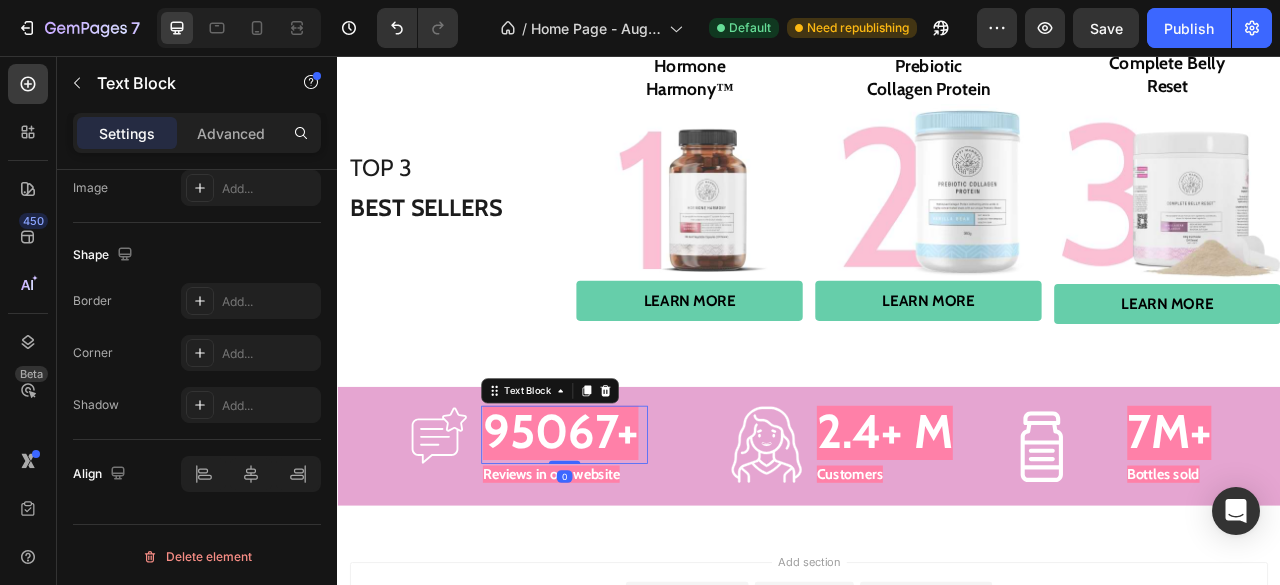 click on "95067+" at bounding box center (621, 533) 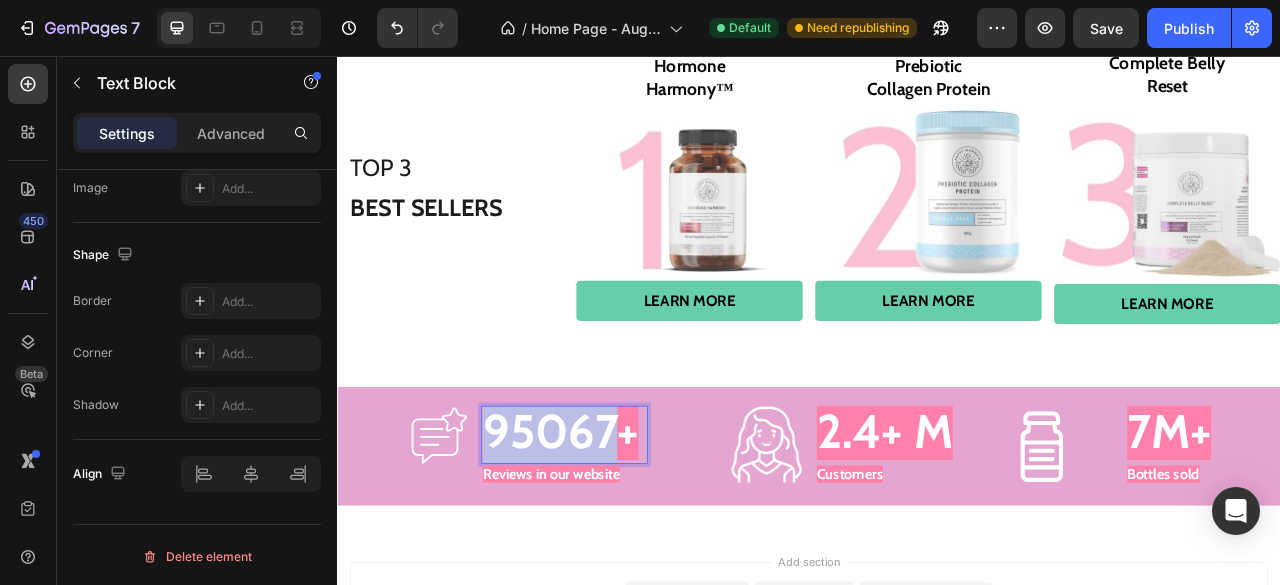 click on "95067+" at bounding box center [621, 533] 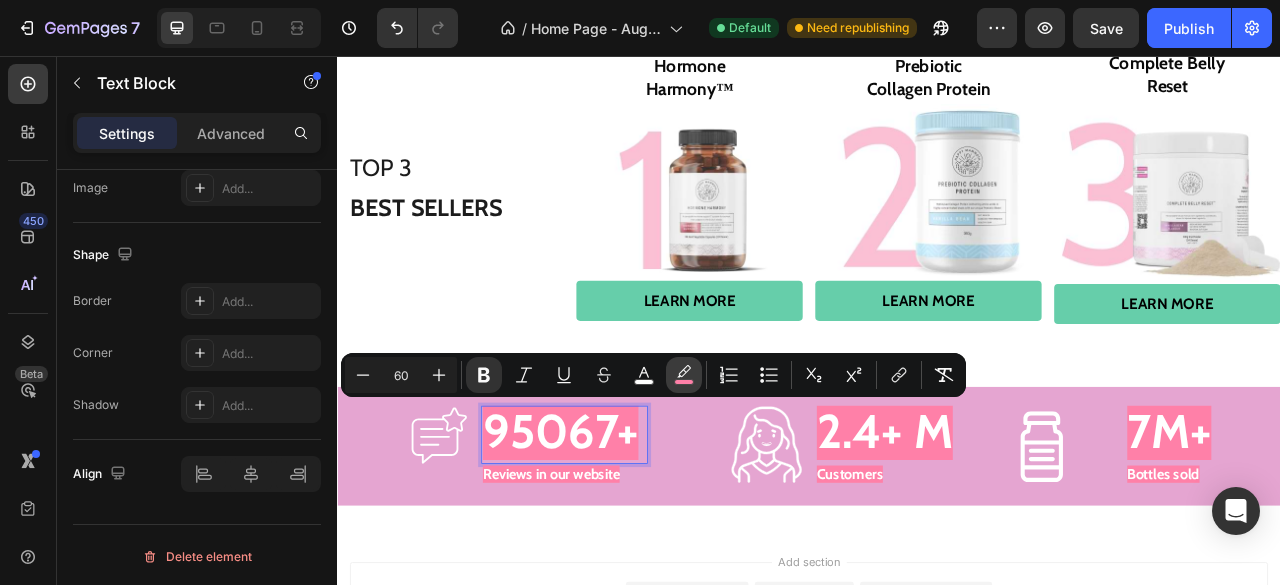 click on "color" at bounding box center (684, 375) 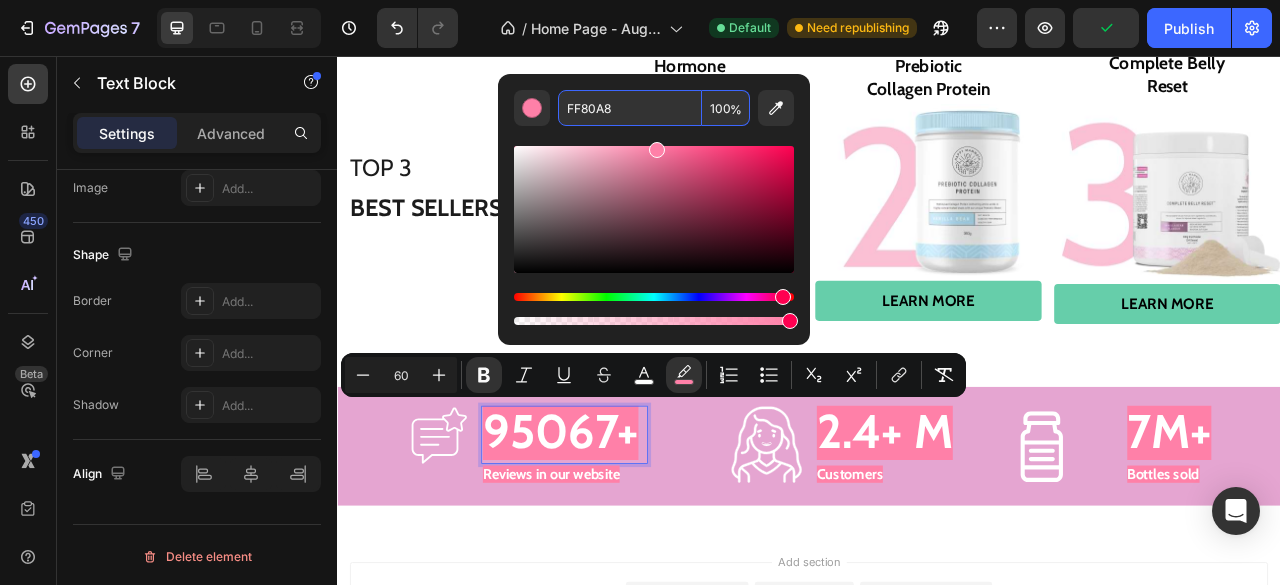 click on "FF80A8" at bounding box center (630, 108) 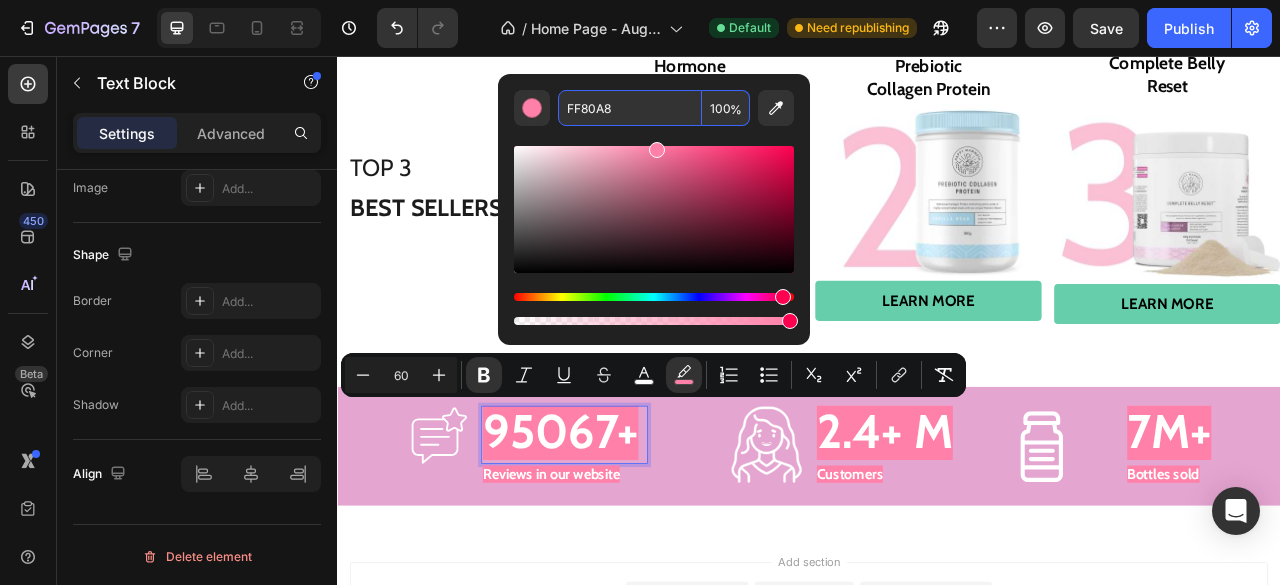 paste on "#E5A5D1" 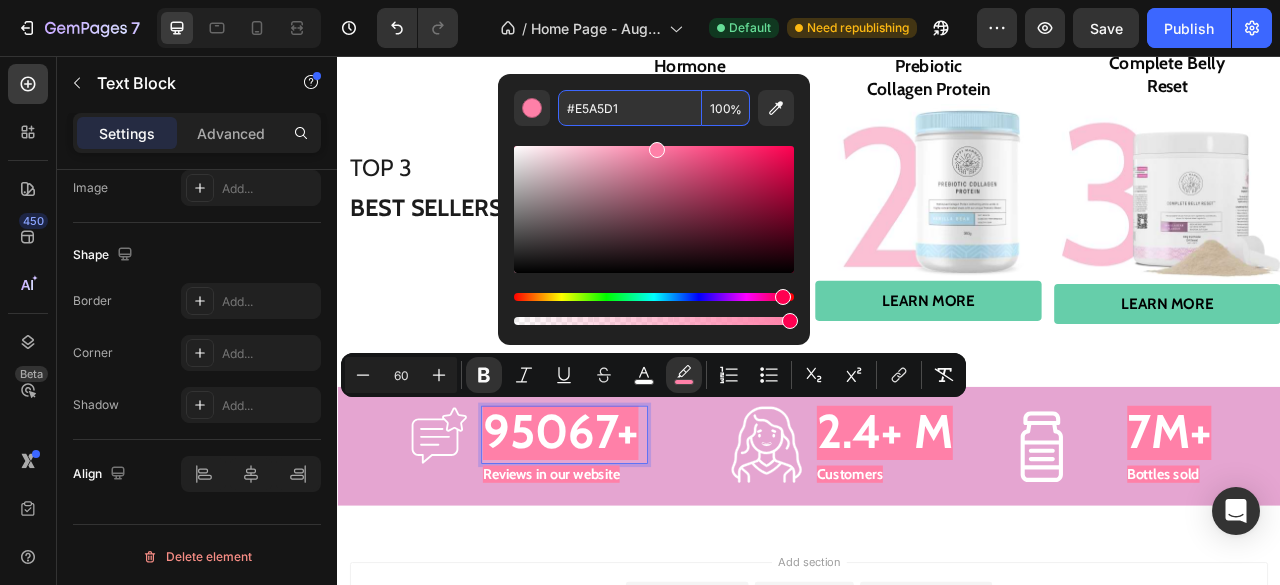 type on "E5A5D1" 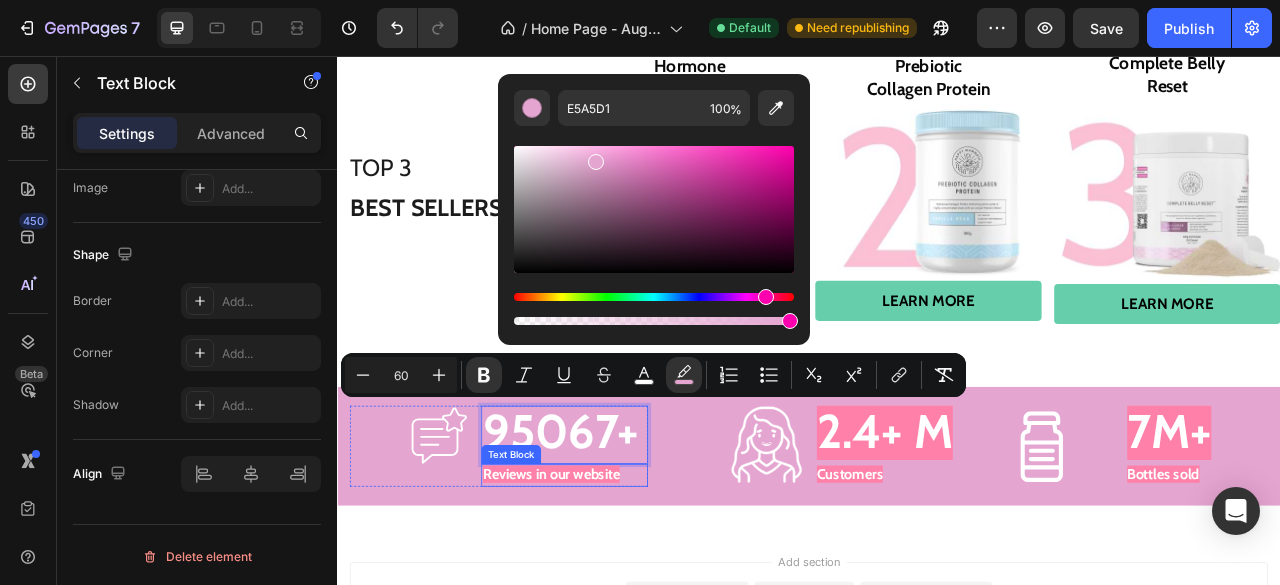 click on "Reviews in our website" at bounding box center [609, 588] 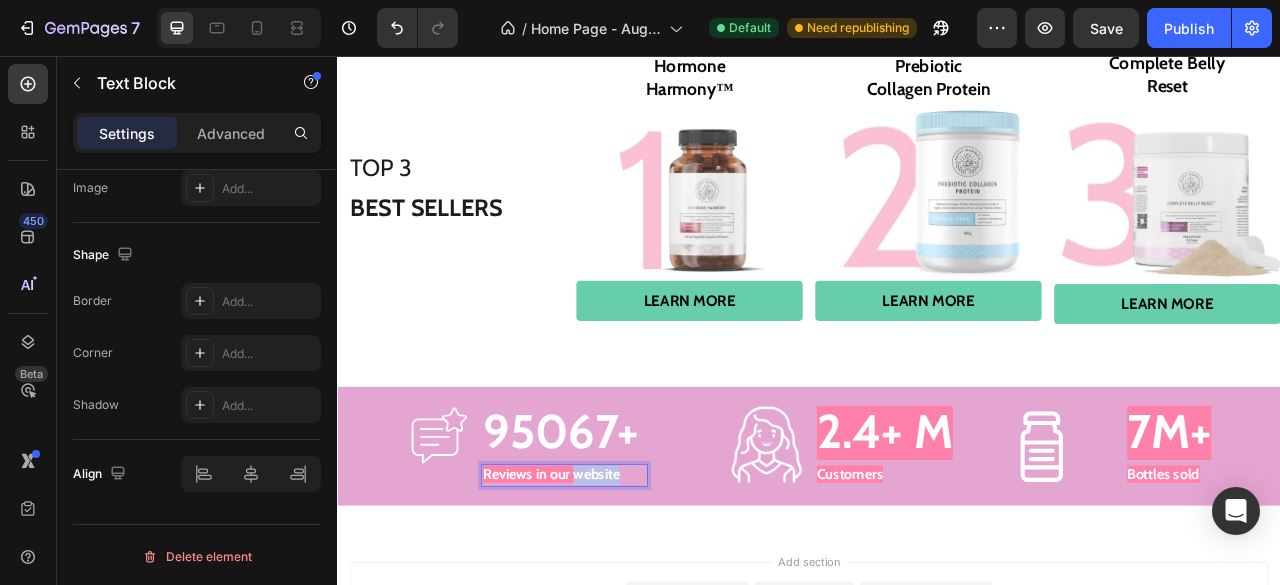 click on "Reviews in our website" at bounding box center (609, 588) 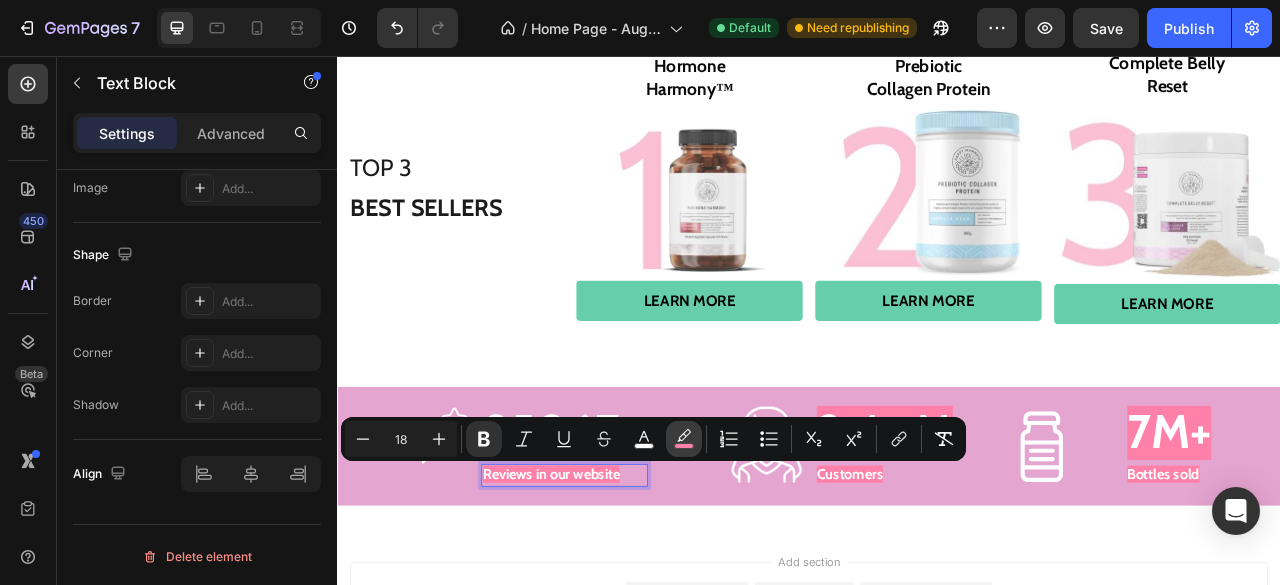 click 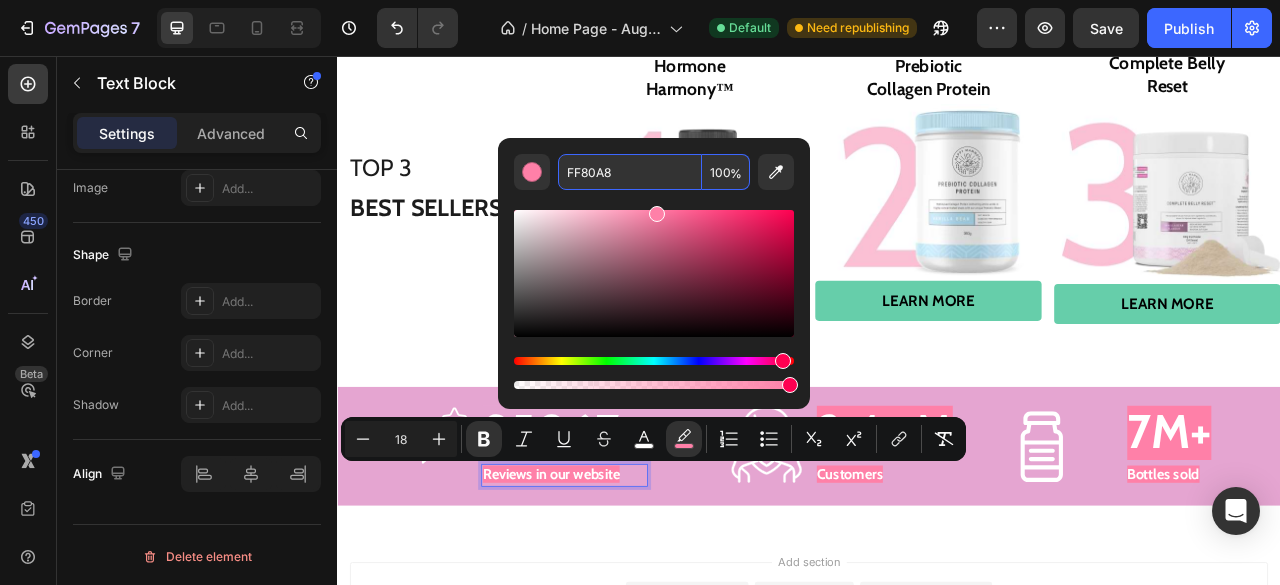 type 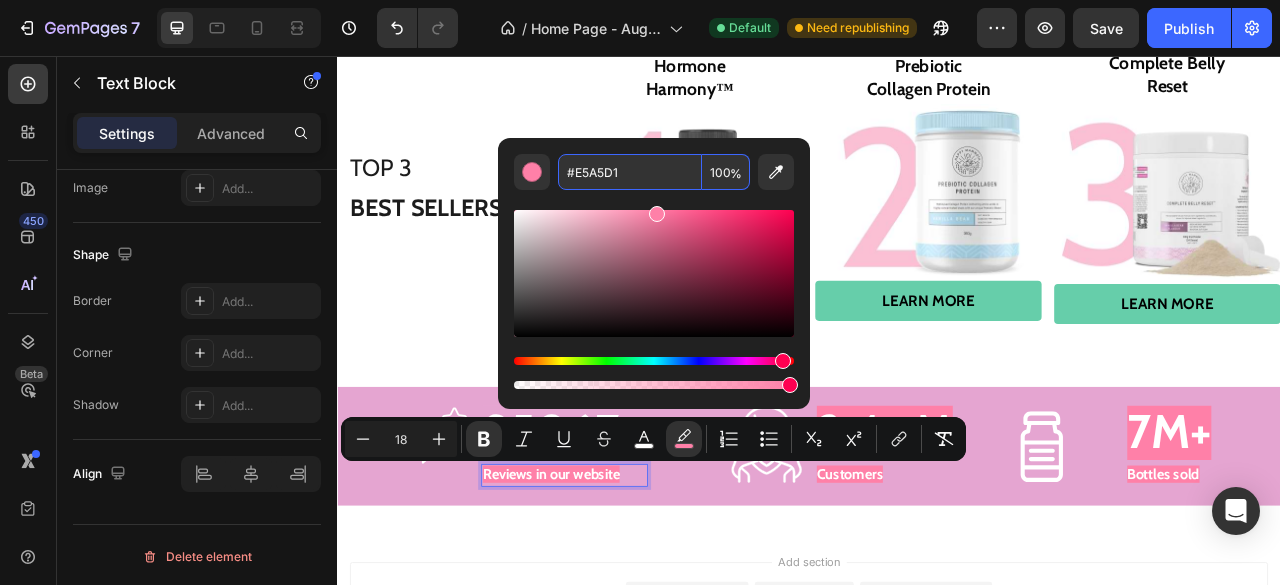 type on "E5A5D1" 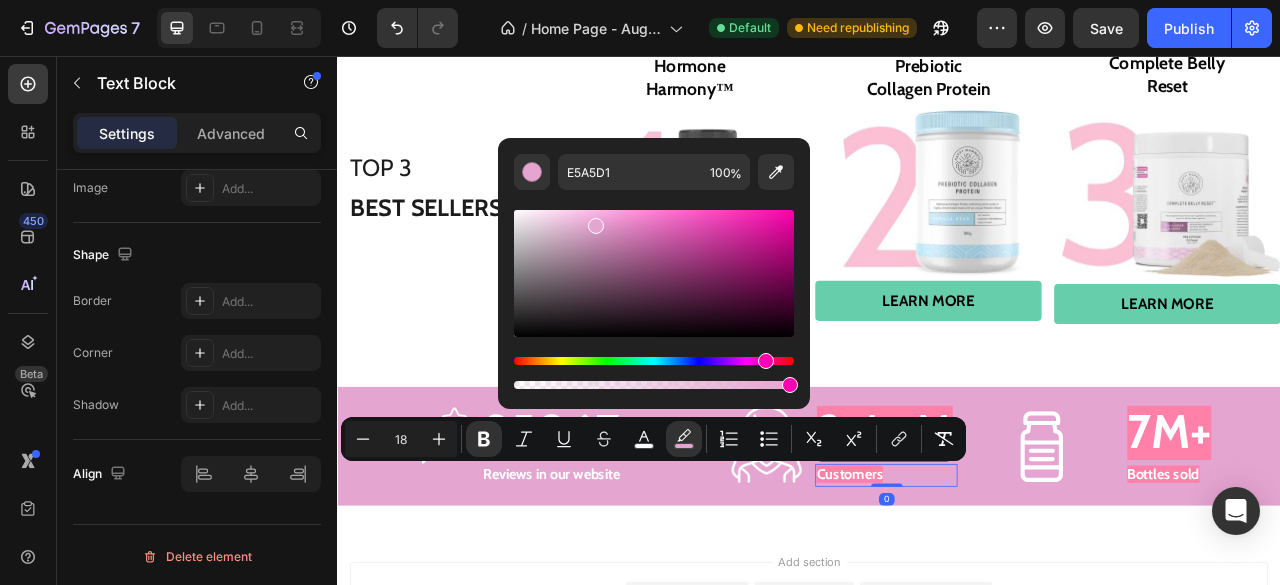 click on "Customers" at bounding box center (989, 588) 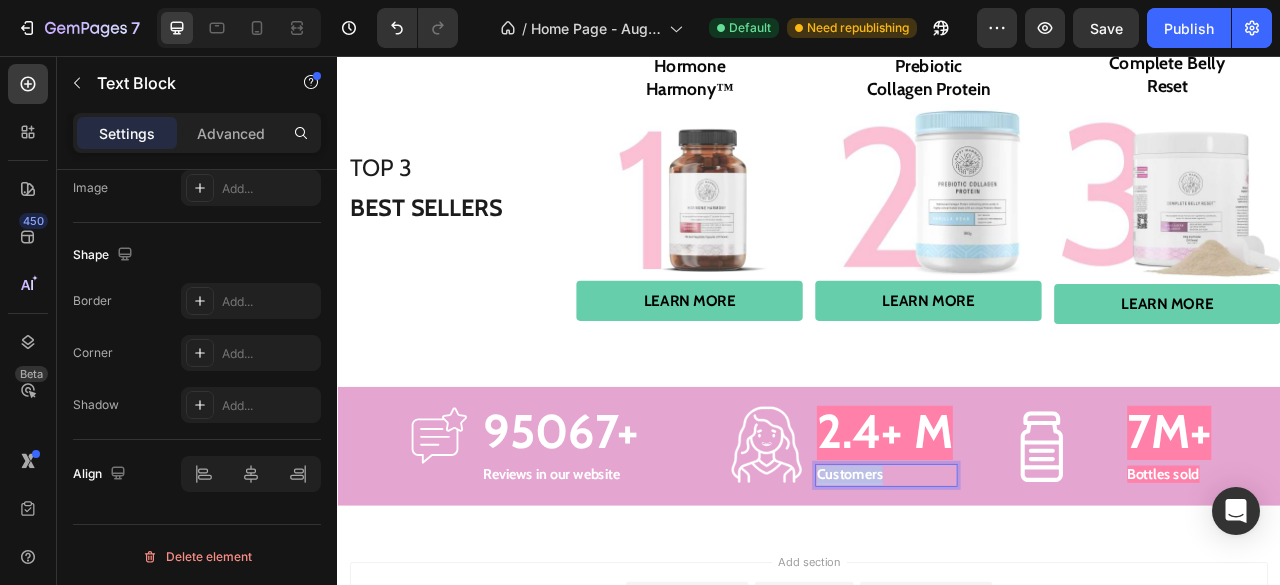 click on "Customers" at bounding box center [989, 588] 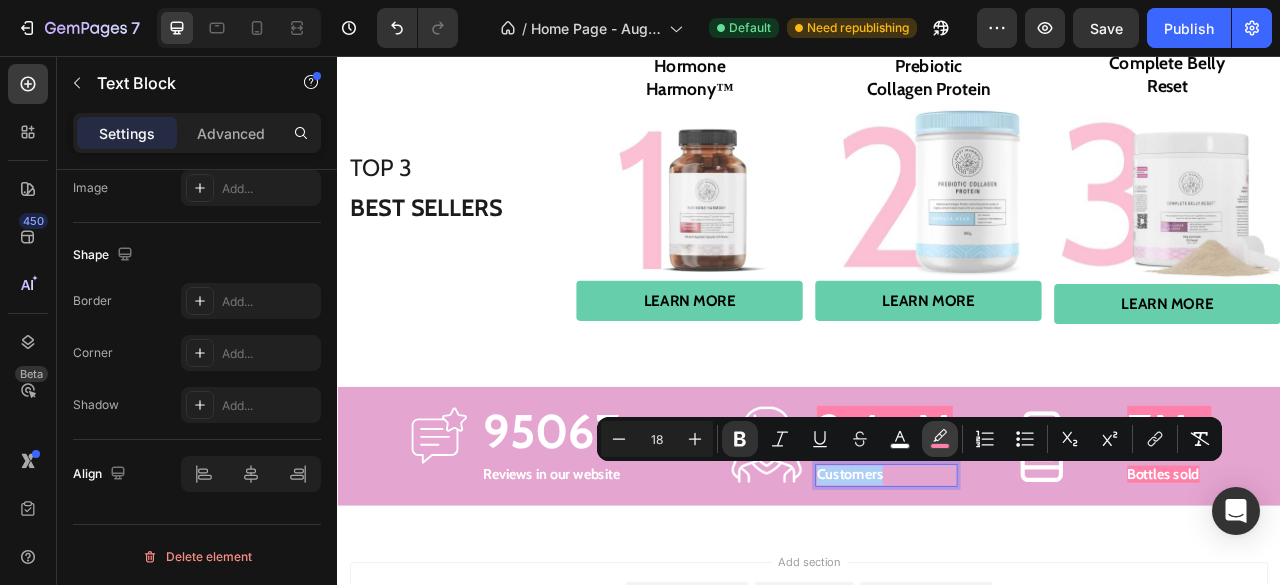 click on "color" at bounding box center [940, 439] 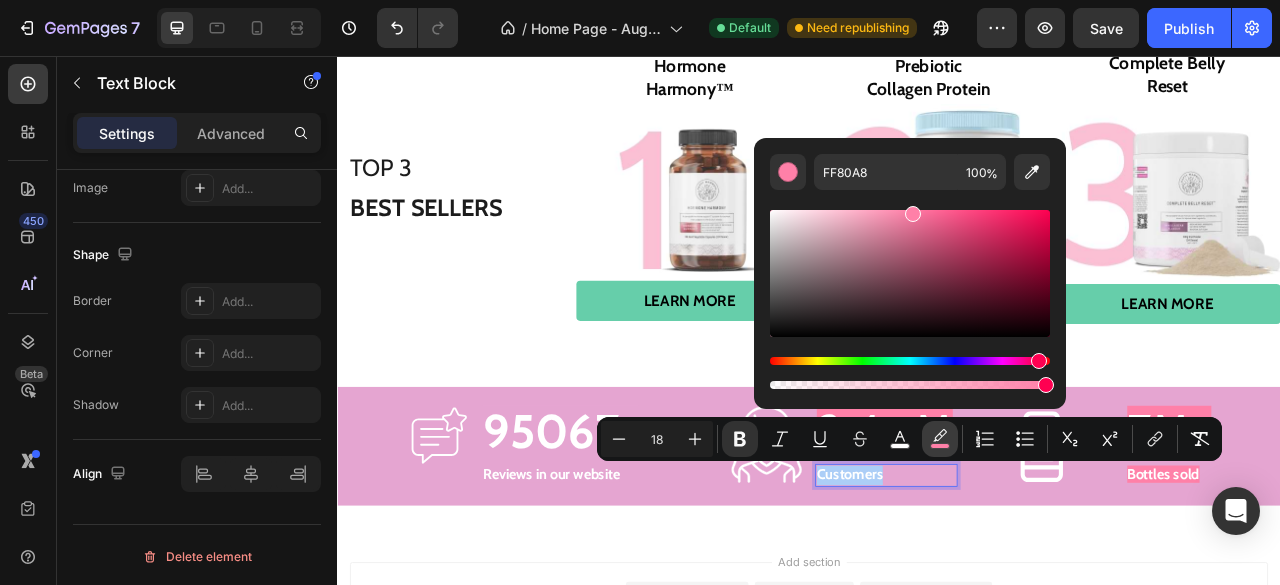 type 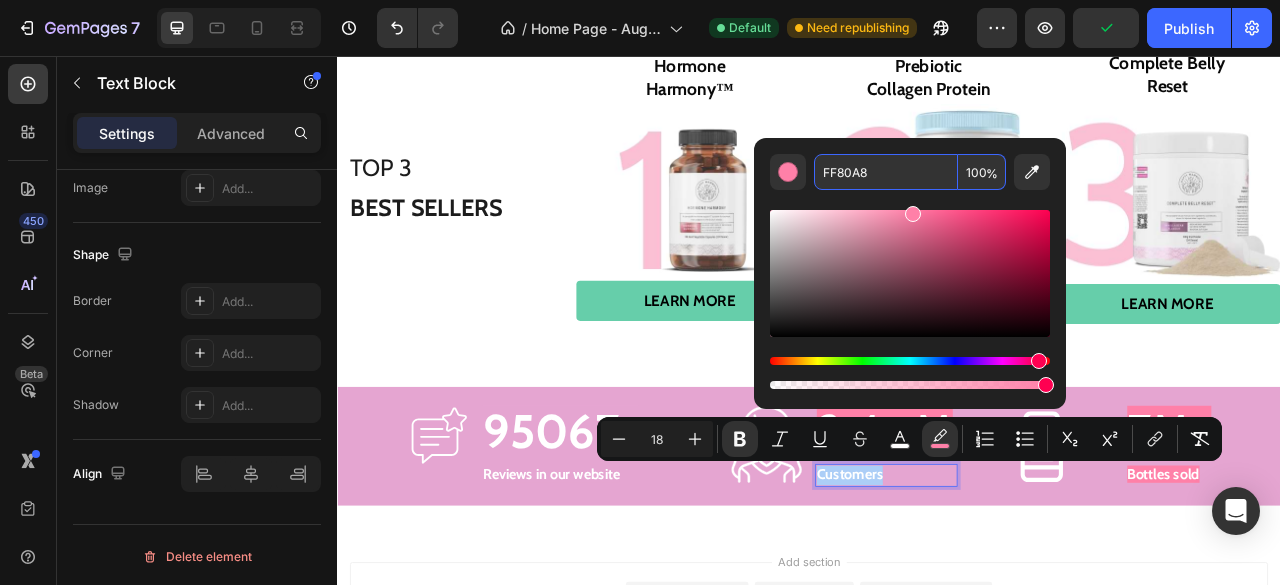 click on "FF80A8" at bounding box center (886, 172) 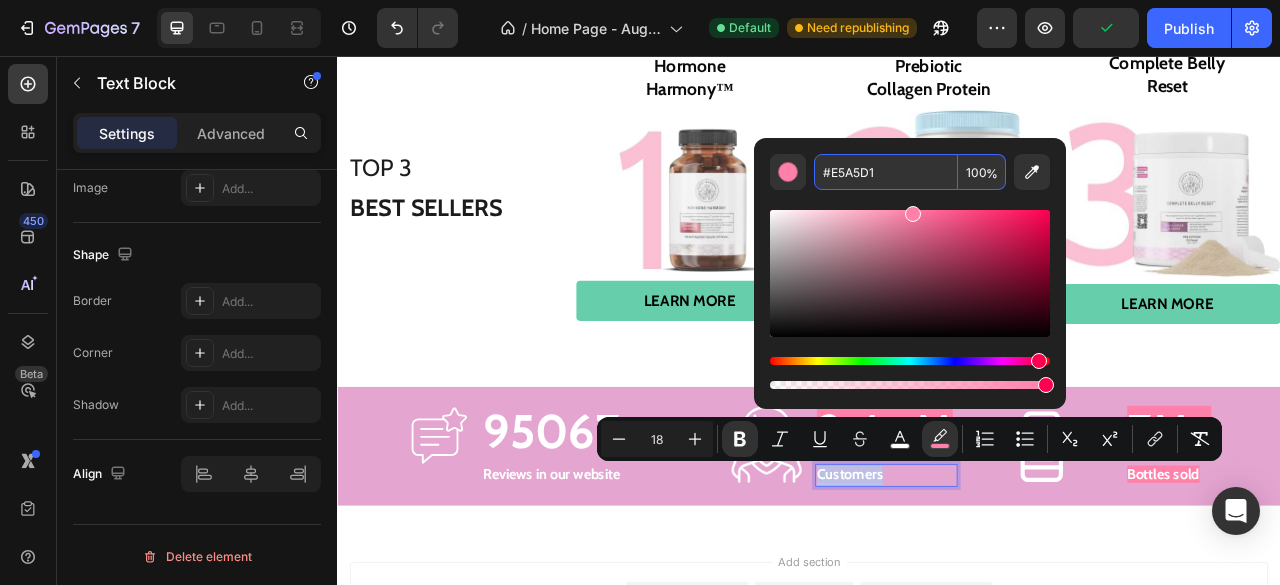 type on "E5A5D1" 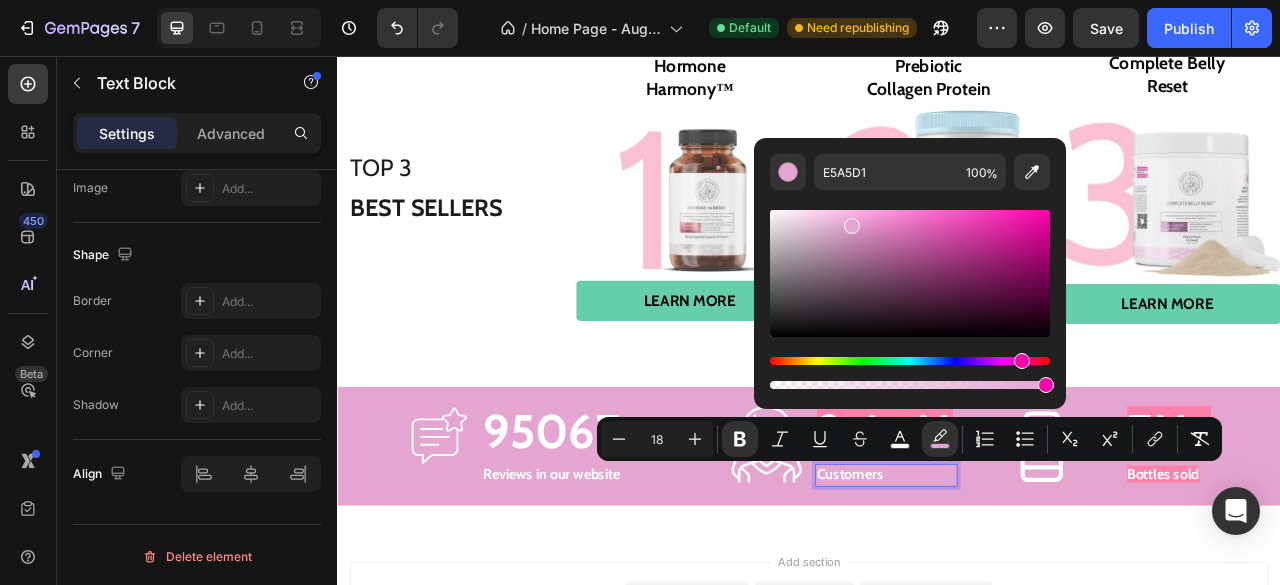 click on "Customers" at bounding box center (989, 588) 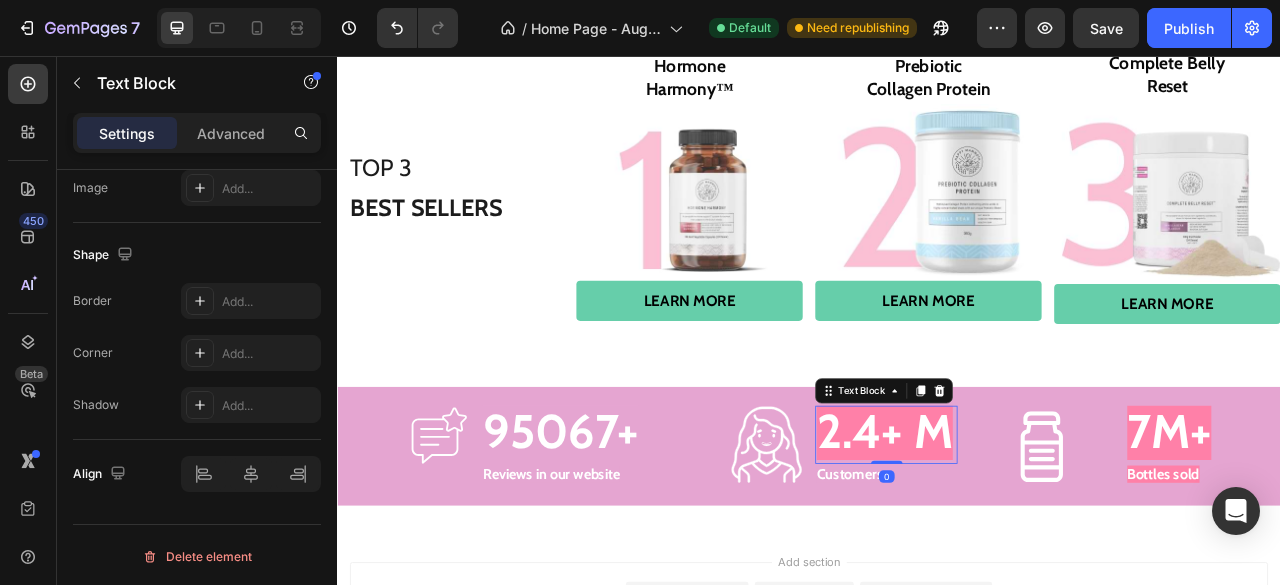 click on "2.4+ M" at bounding box center [1033, 533] 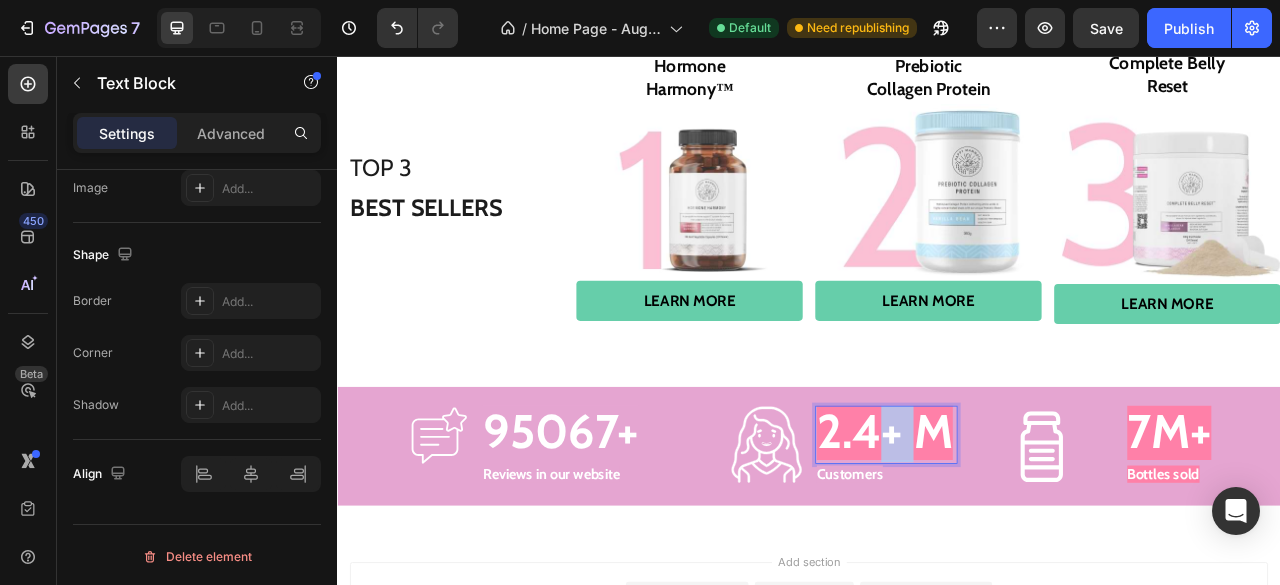 click on "2.4+ M" at bounding box center [1033, 533] 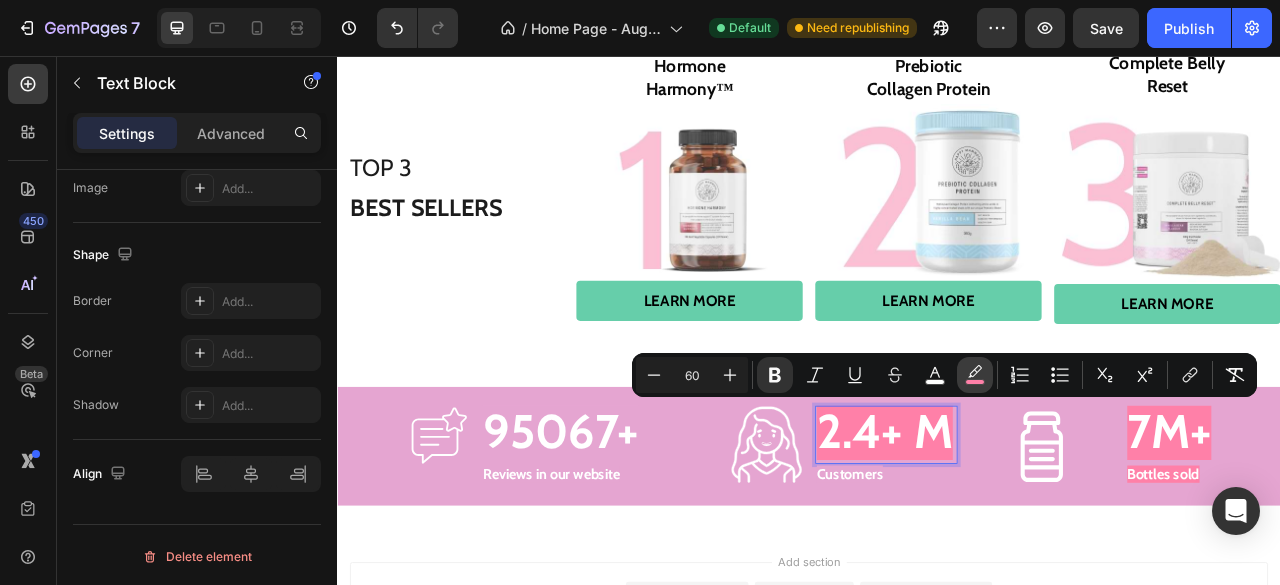 click on "color" at bounding box center [975, 375] 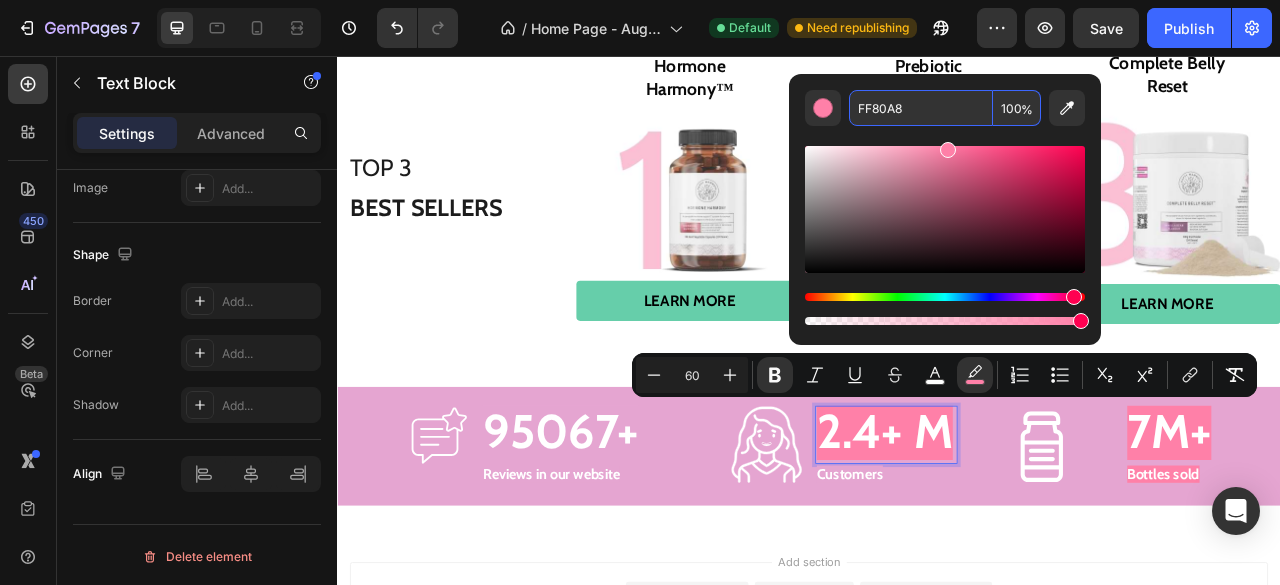 click on "FF80A8" at bounding box center (921, 108) 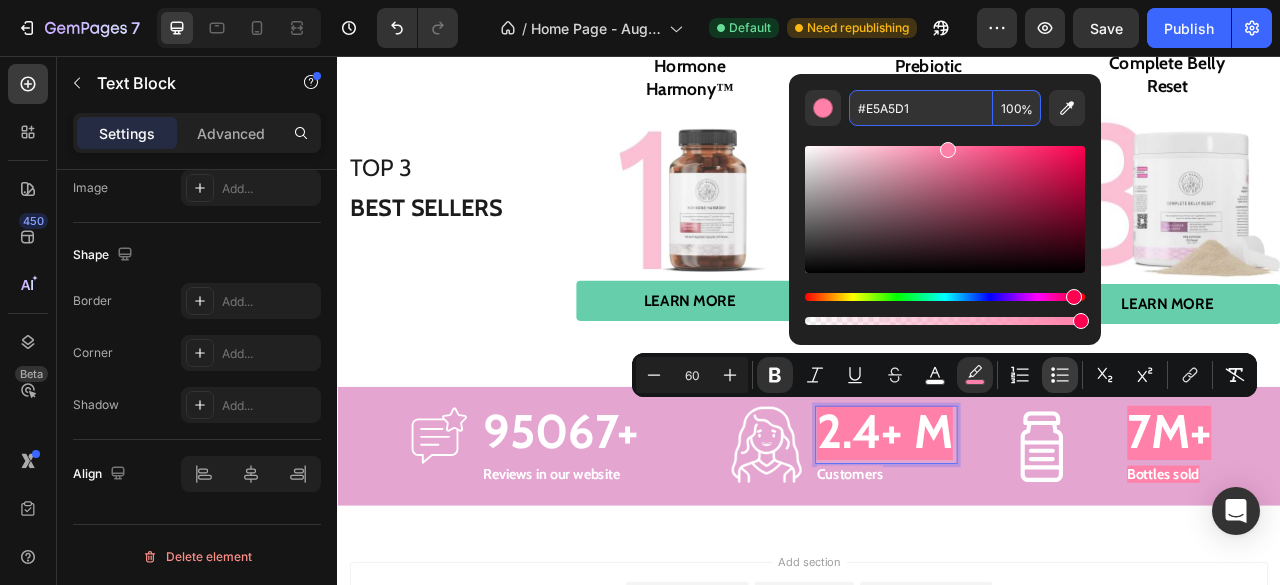 type on "E5A5D1" 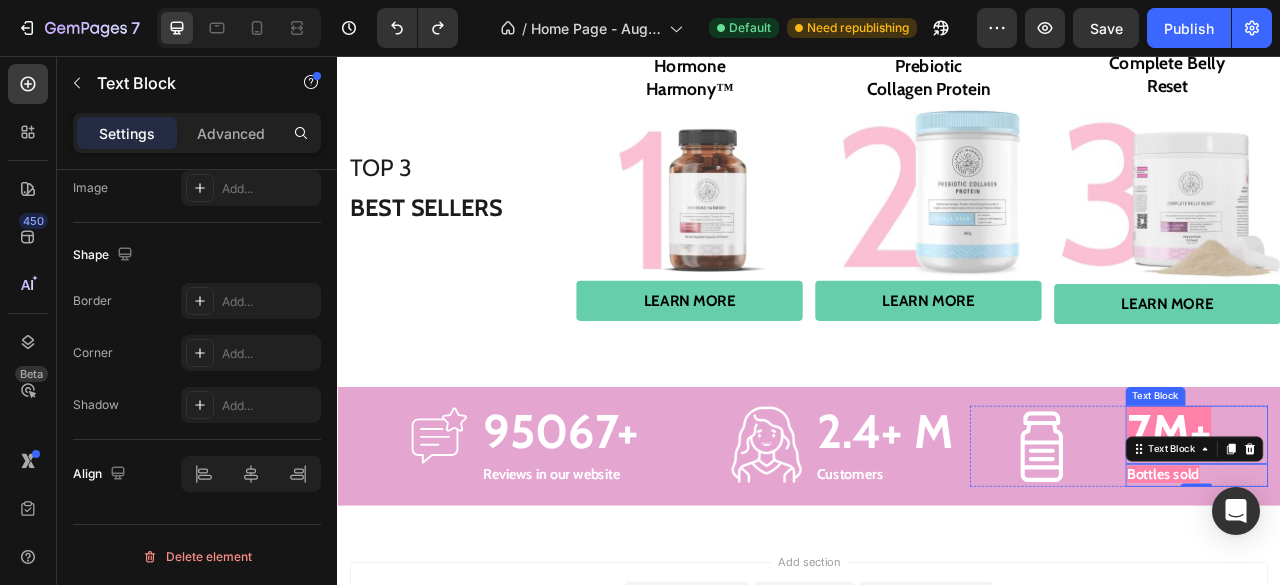 click on "7M+" at bounding box center (1395, 533) 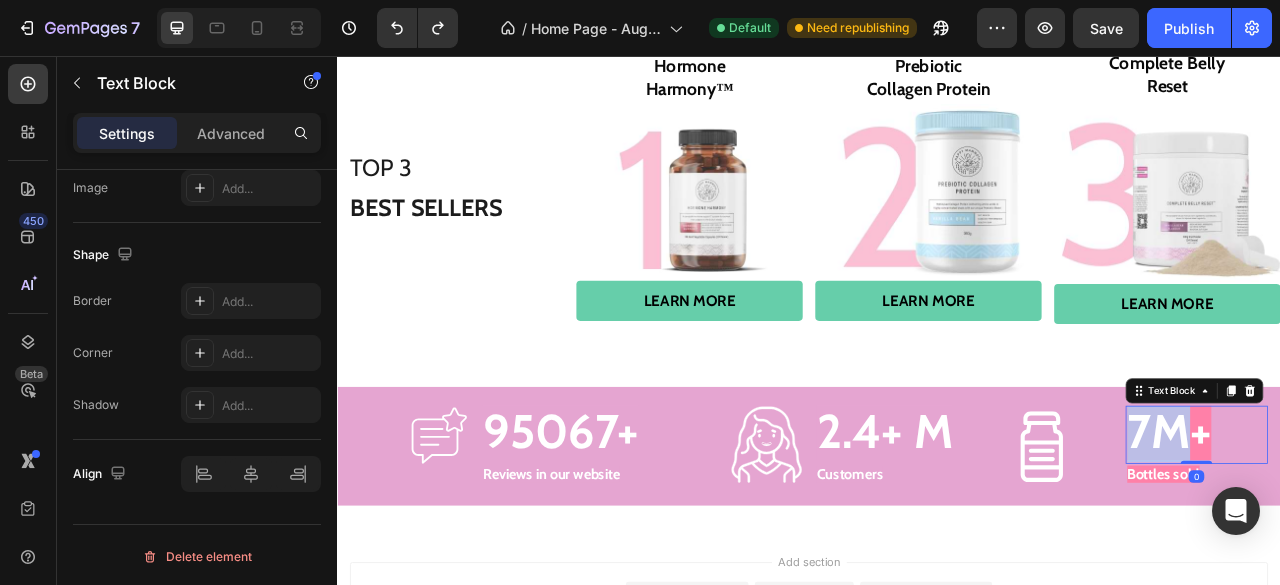 click on "7M+" at bounding box center [1395, 533] 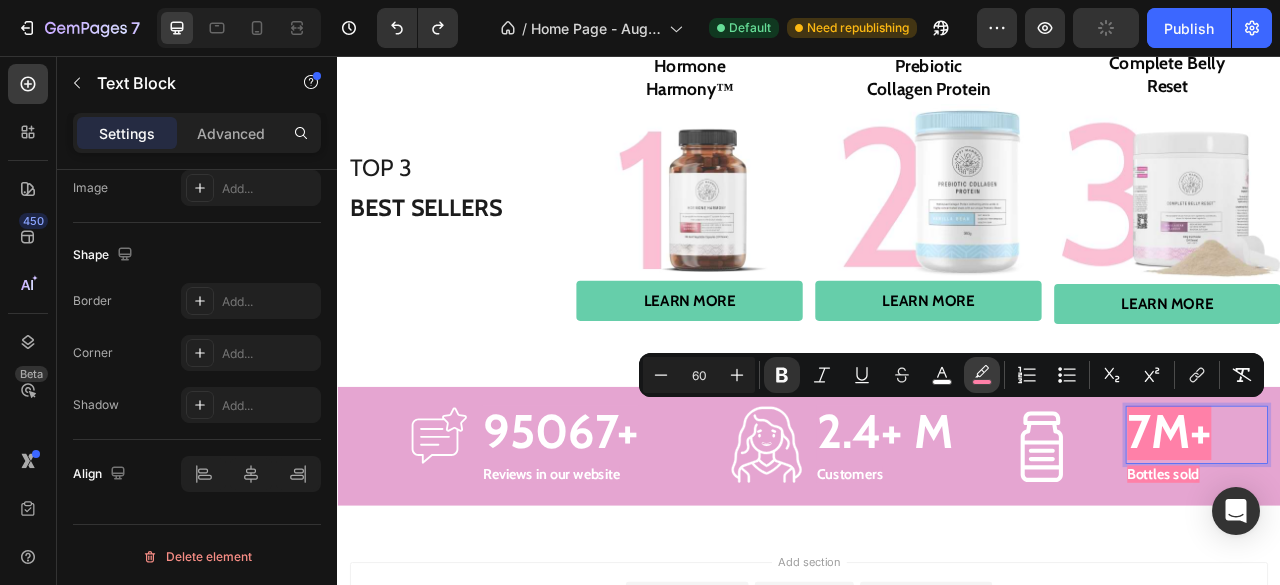 click 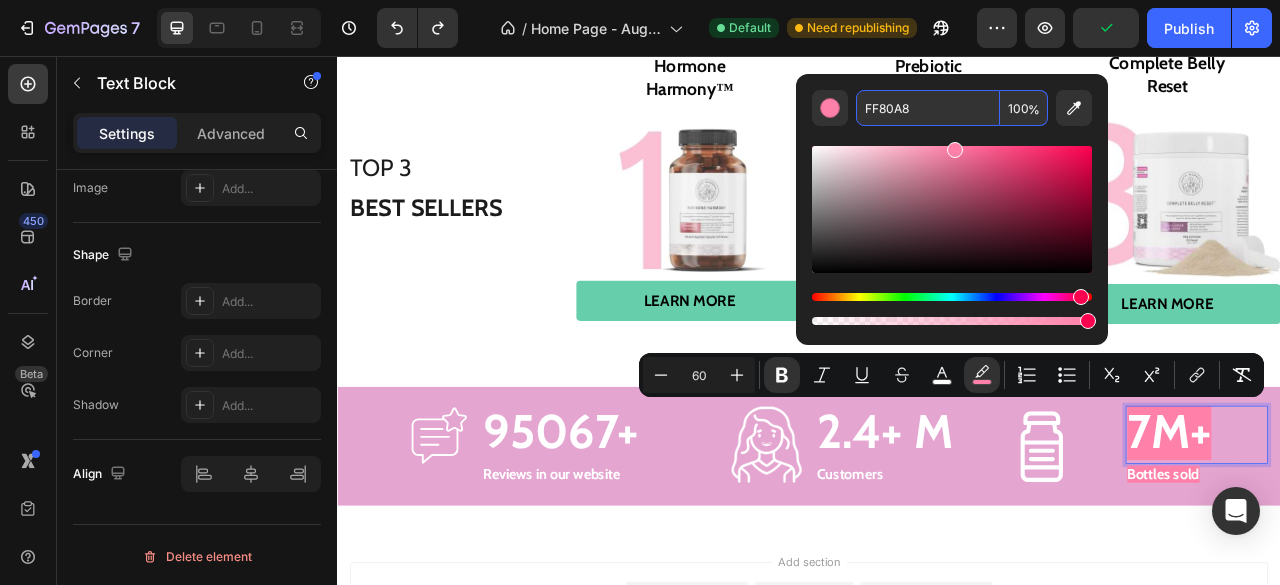 click on "FF80A8" at bounding box center (928, 108) 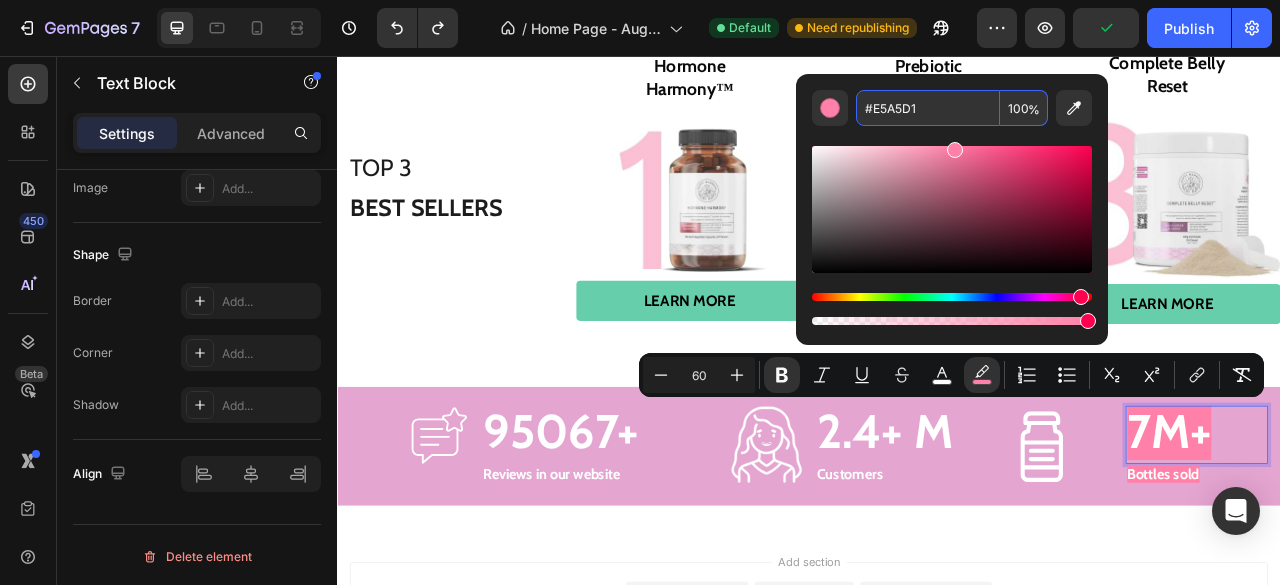 type on "E5A5D1" 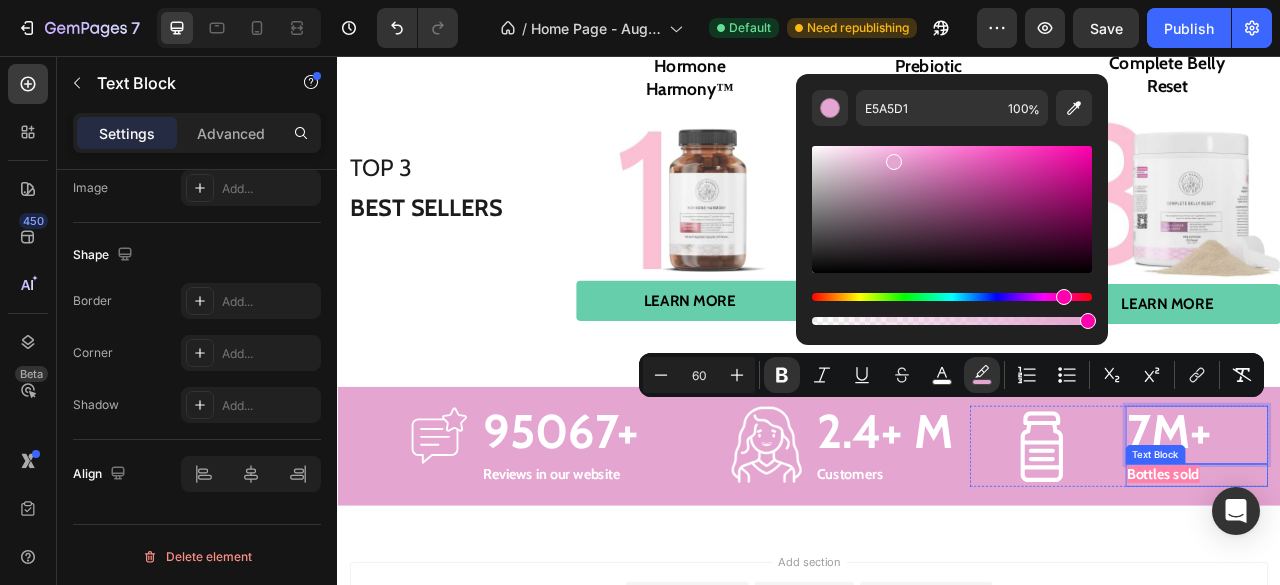 click on "Bottles sold" at bounding box center (1388, 588) 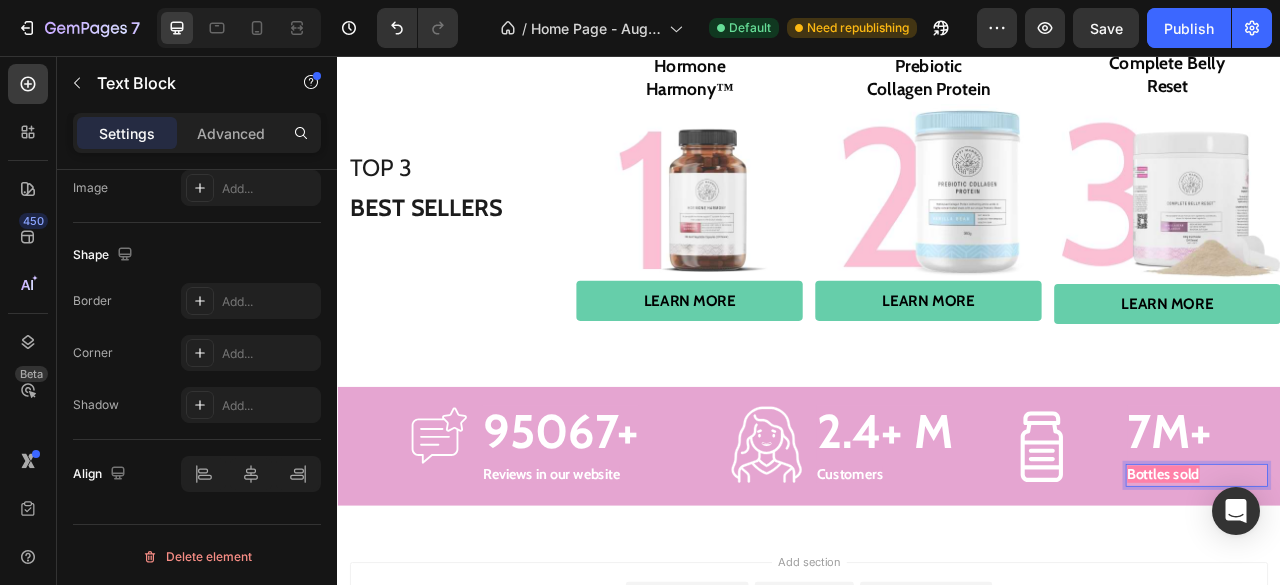 click on "Bottles sold" at bounding box center [1388, 588] 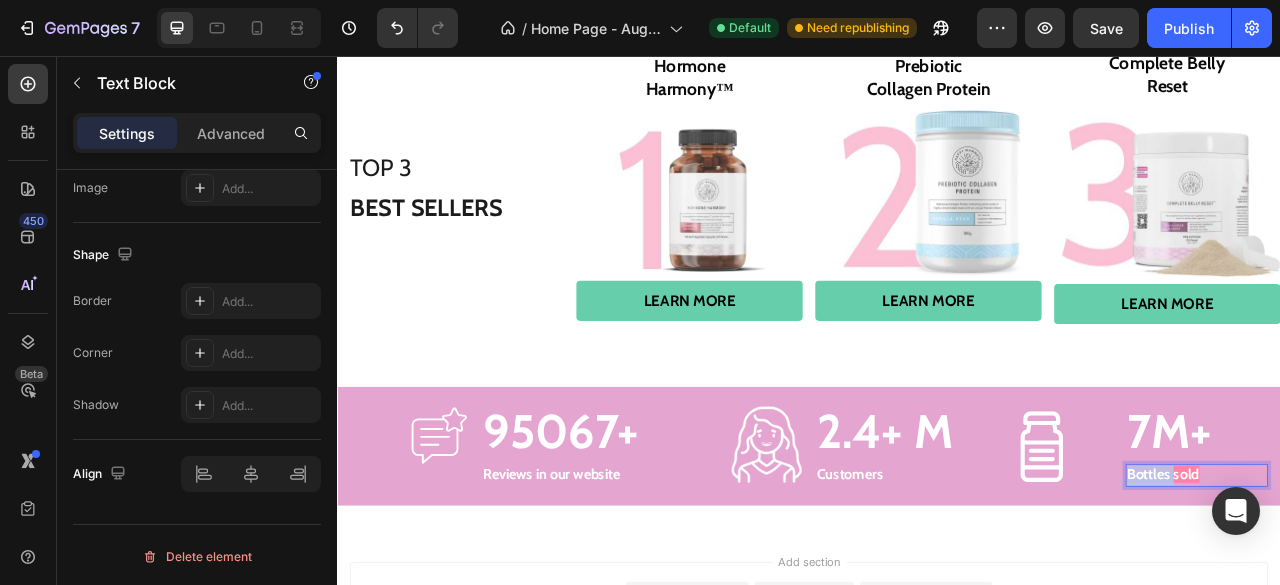 click on "Bottles sold" at bounding box center [1388, 588] 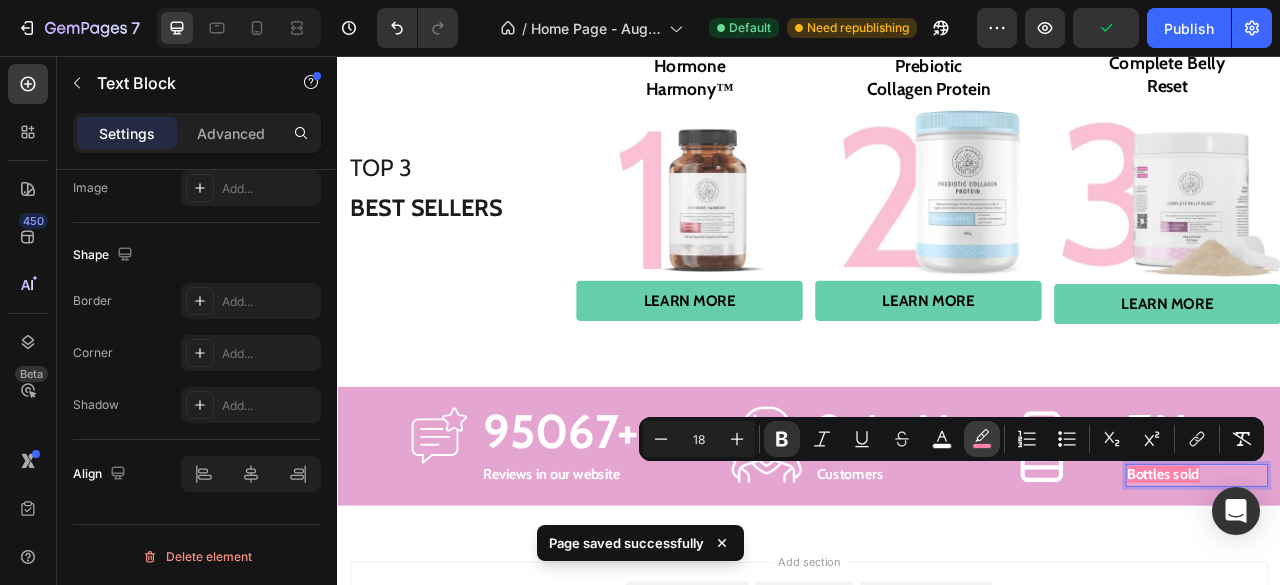 click on "color" at bounding box center (982, 439) 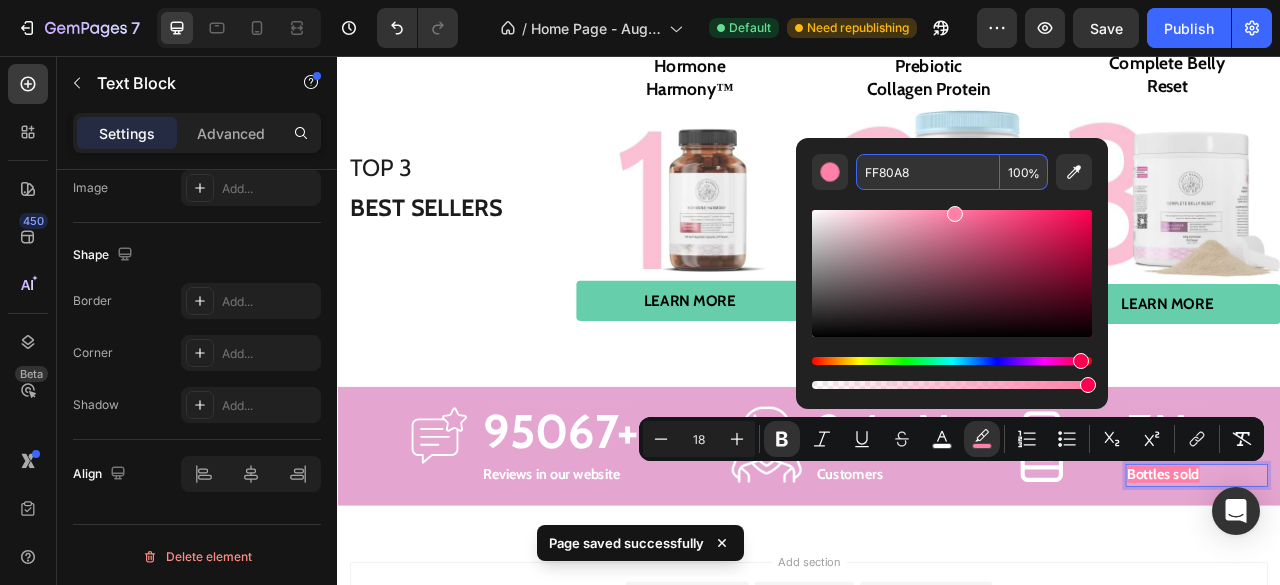 click on "FF80A8" at bounding box center (928, 172) 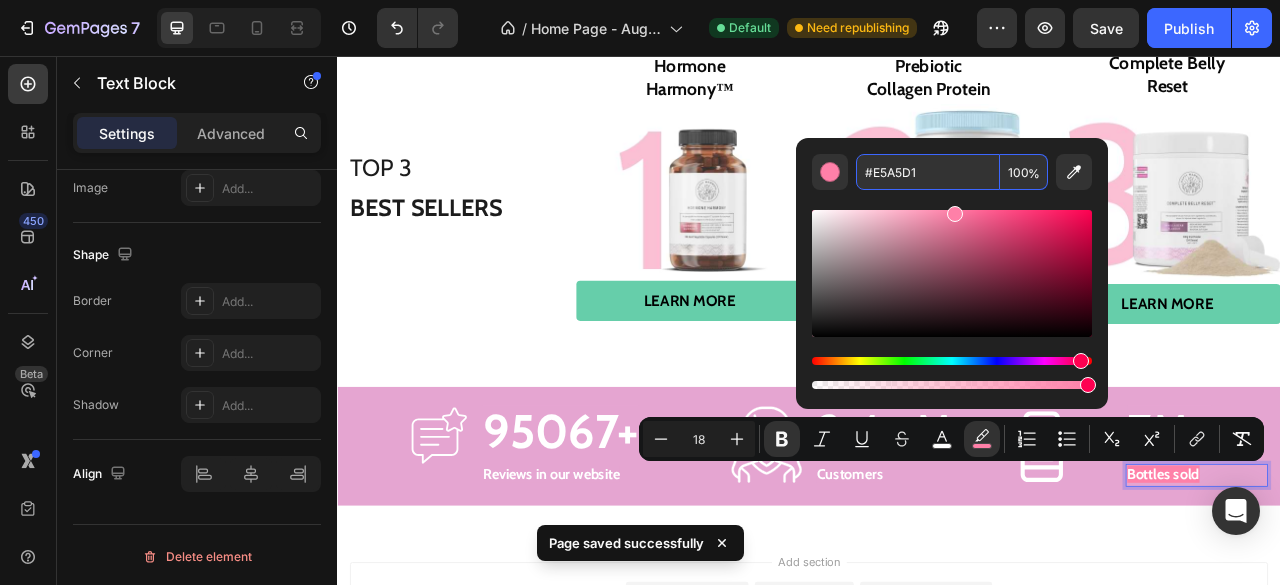 type on "E5A5D1" 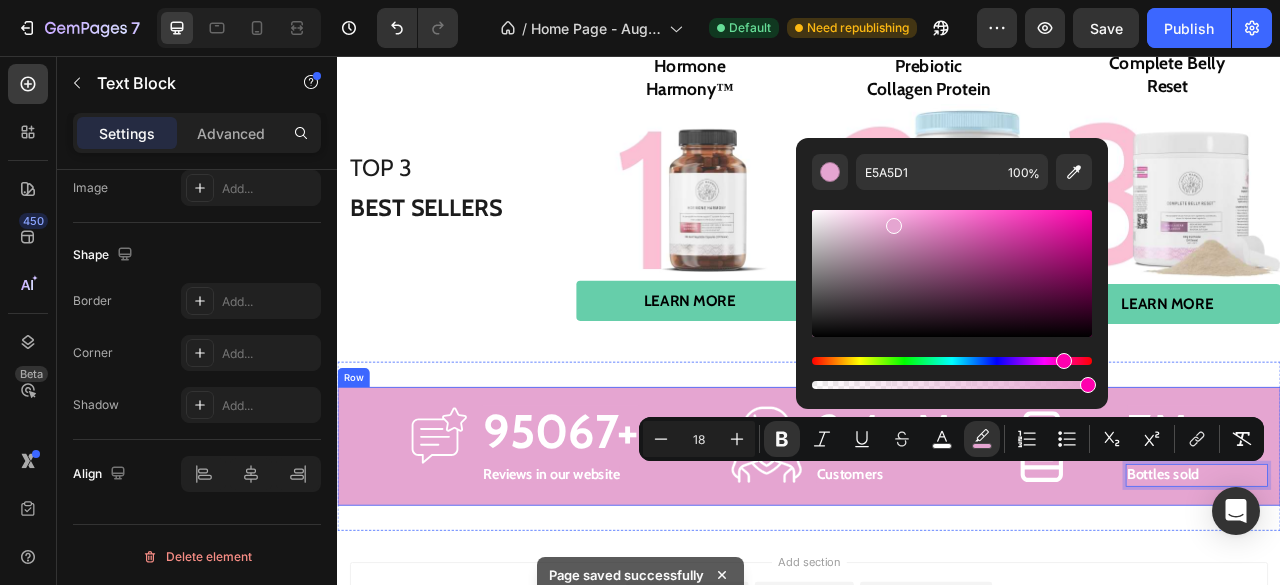 click on "Image 95067+ Text Block Reviews in our website Text Block Row Image 2.4+ M Text Block Customers Text Block Row Image 7M+ Text Block Bottles sold Text Block   0 Row Row" at bounding box center [937, 552] 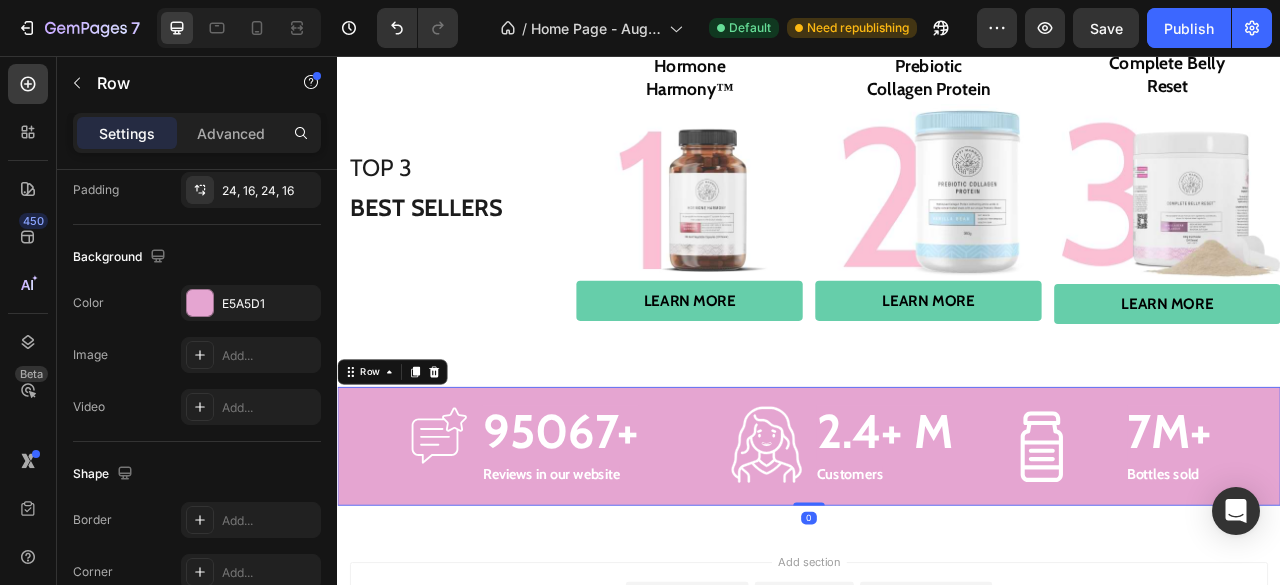 scroll, scrollTop: 0, scrollLeft: 0, axis: both 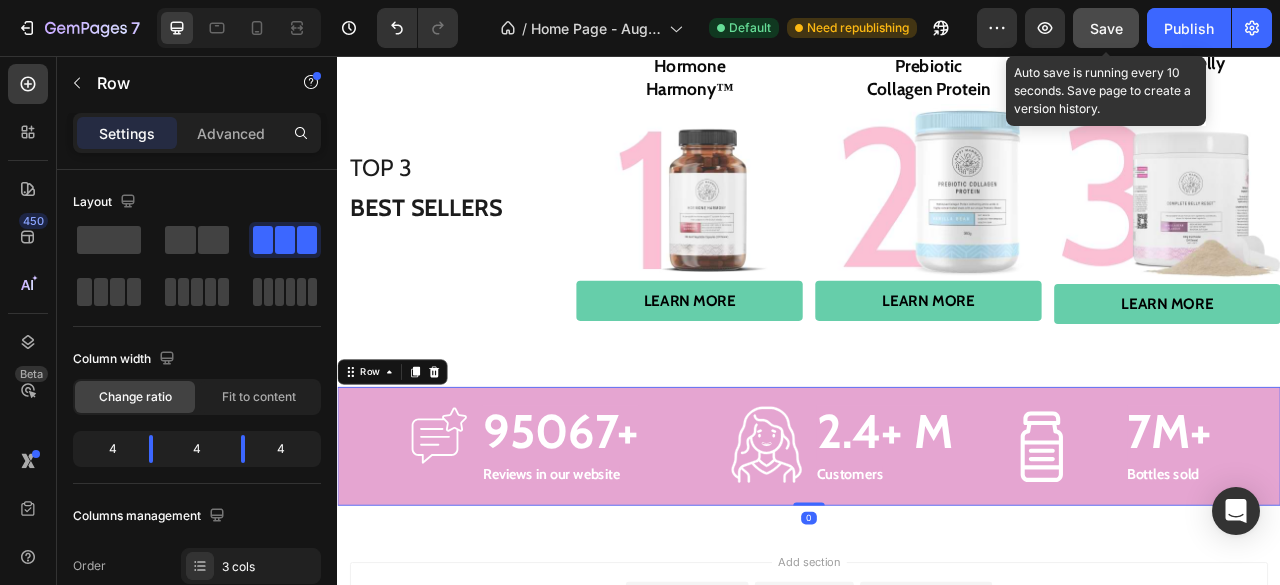 click on "Save" 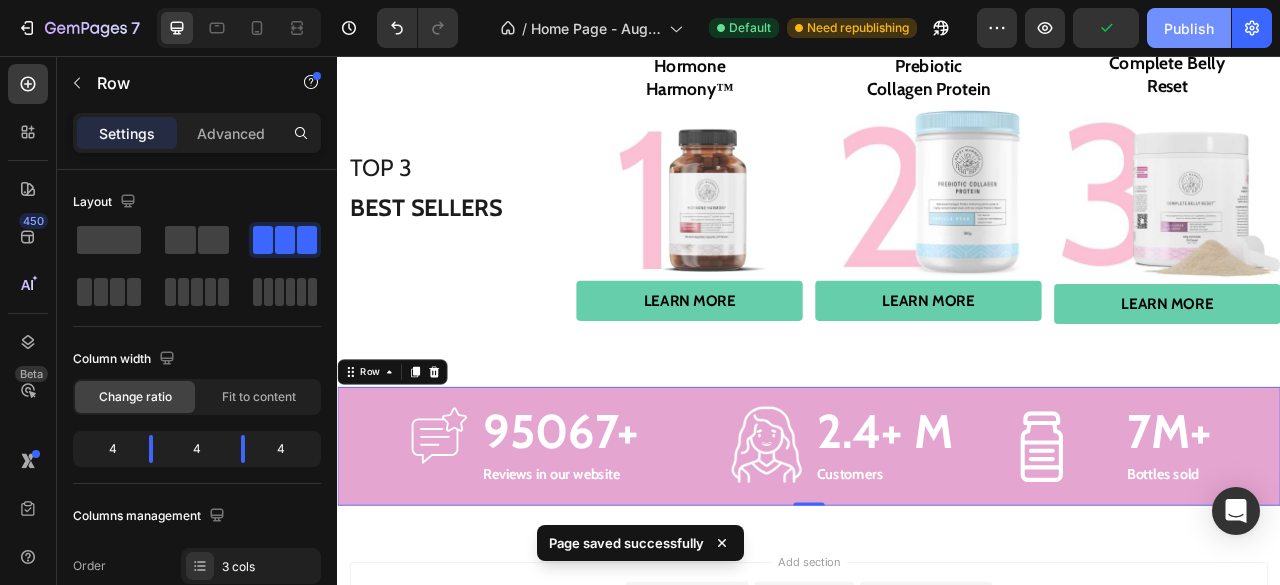 click on "Publish" 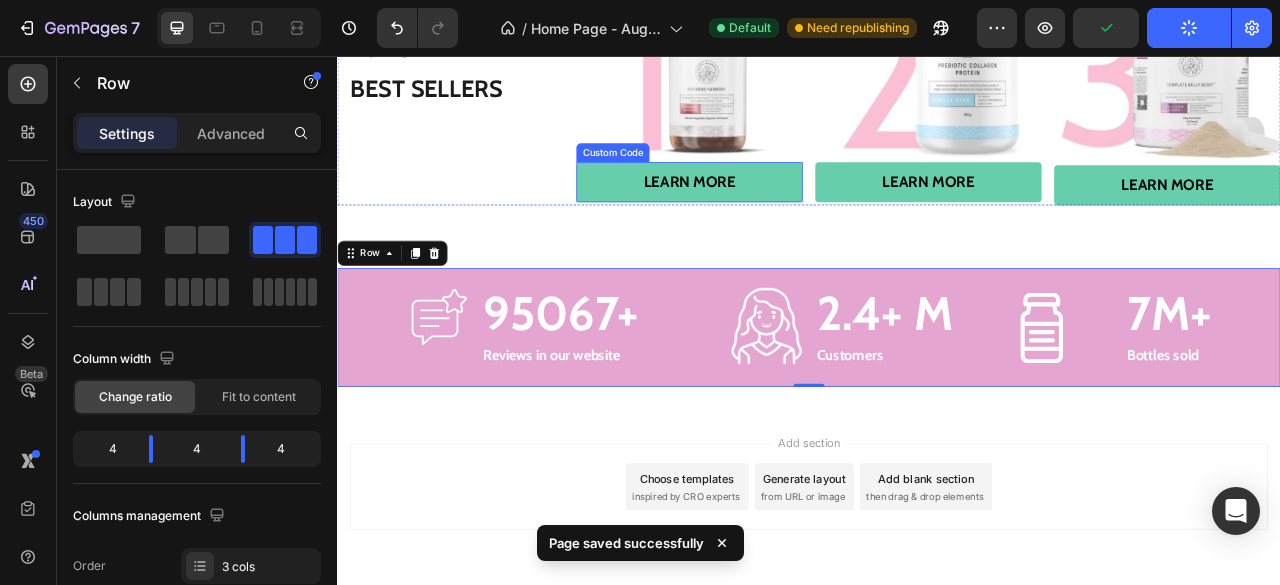 scroll, scrollTop: 3586, scrollLeft: 0, axis: vertical 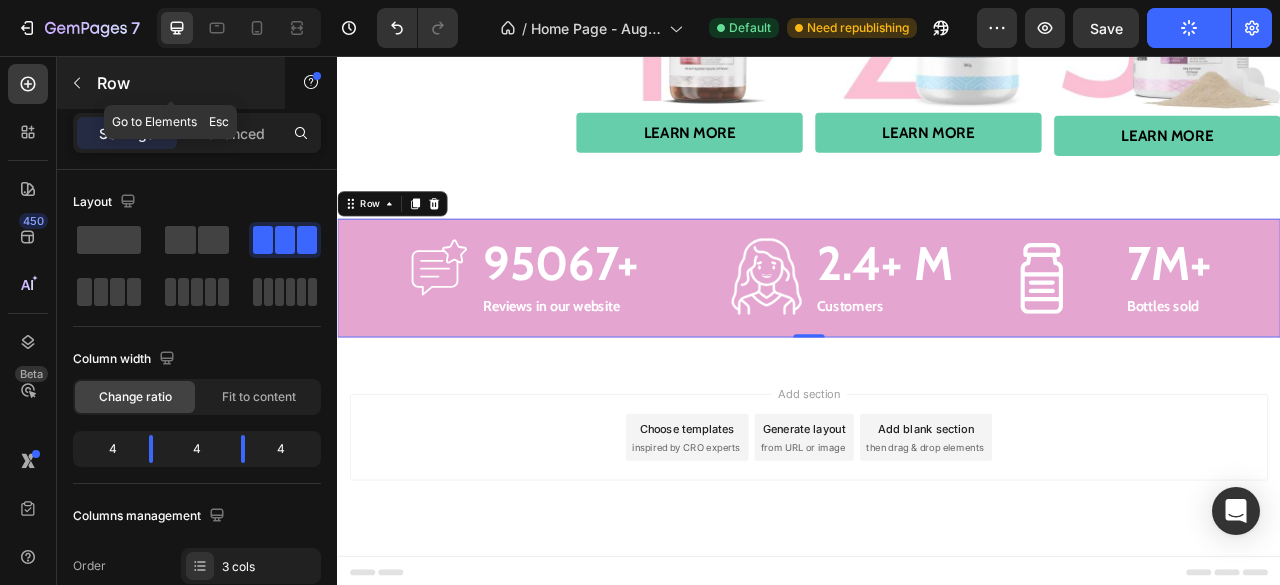 click at bounding box center (77, 83) 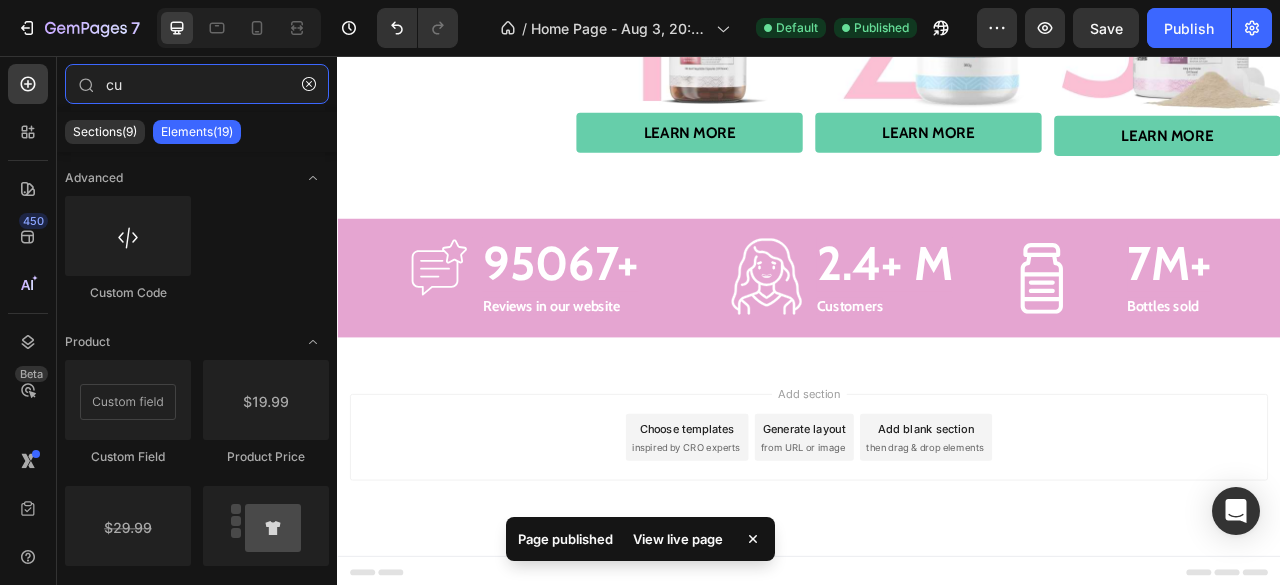 drag, startPoint x: 157, startPoint y: 83, endPoint x: 4, endPoint y: 96, distance: 153.5513 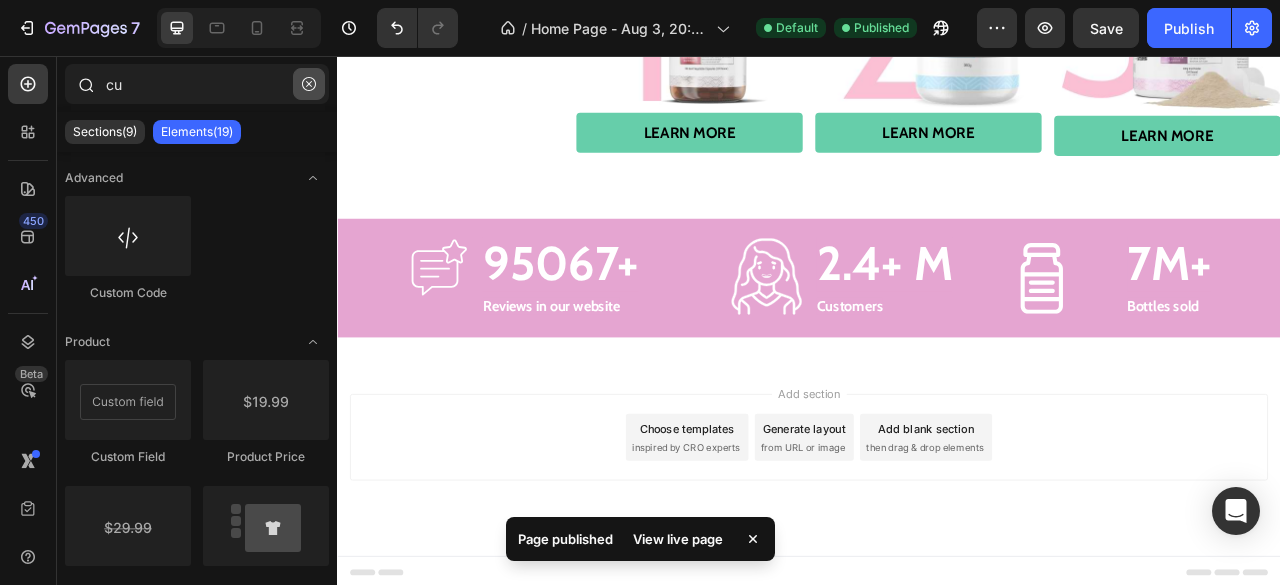 click 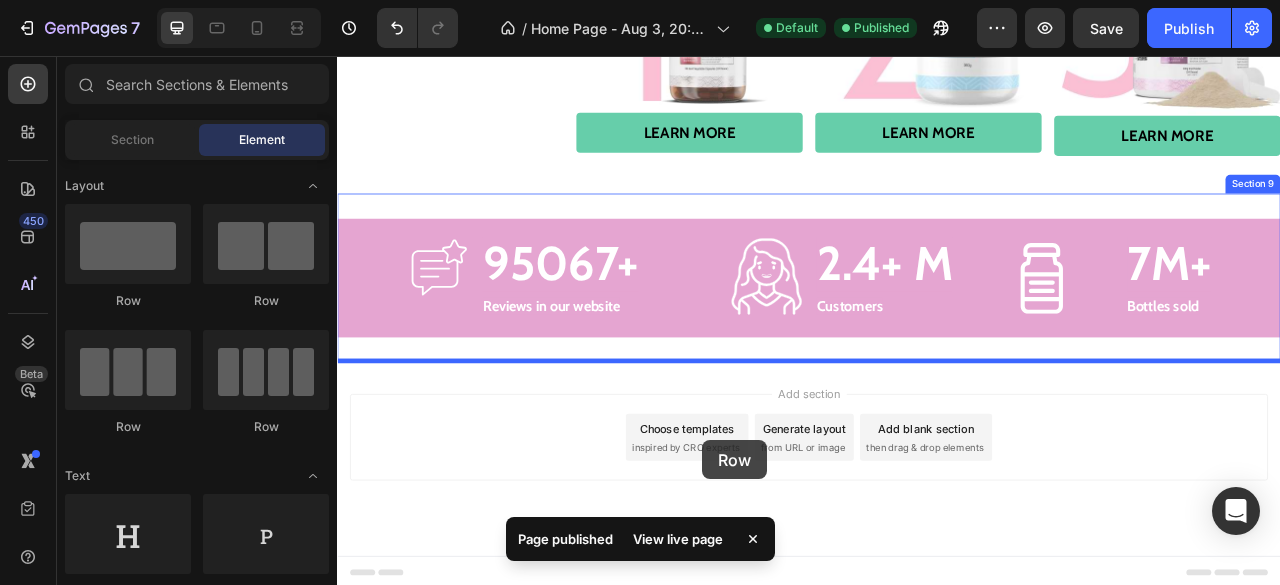 drag, startPoint x: 481, startPoint y: 294, endPoint x: 801, endPoint y: 545, distance: 406.69522 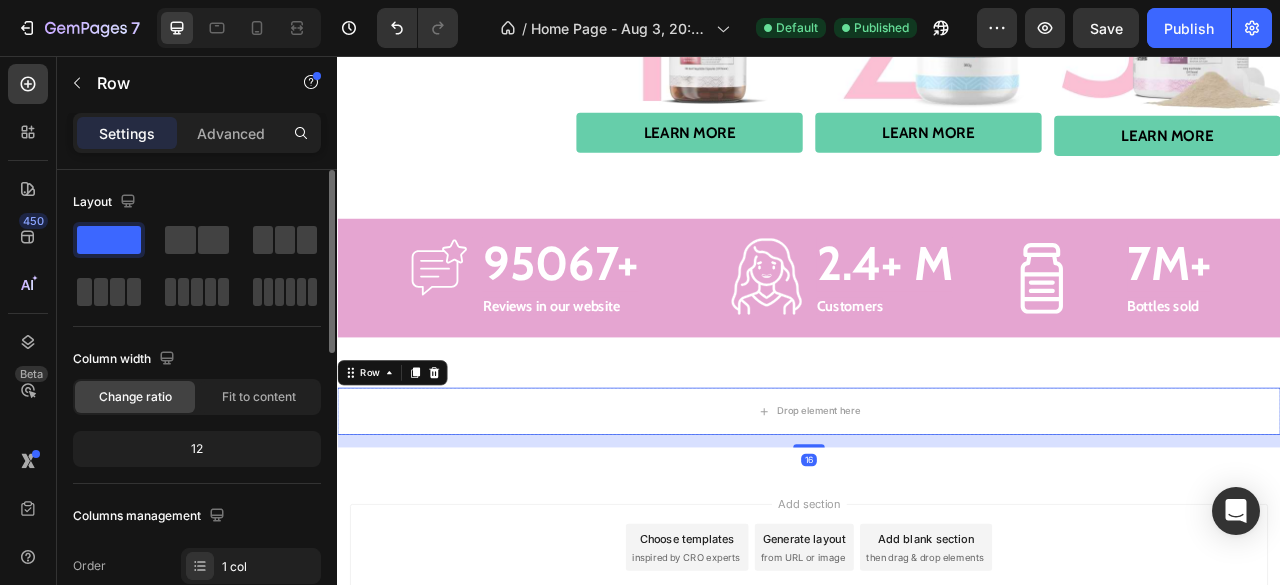 click 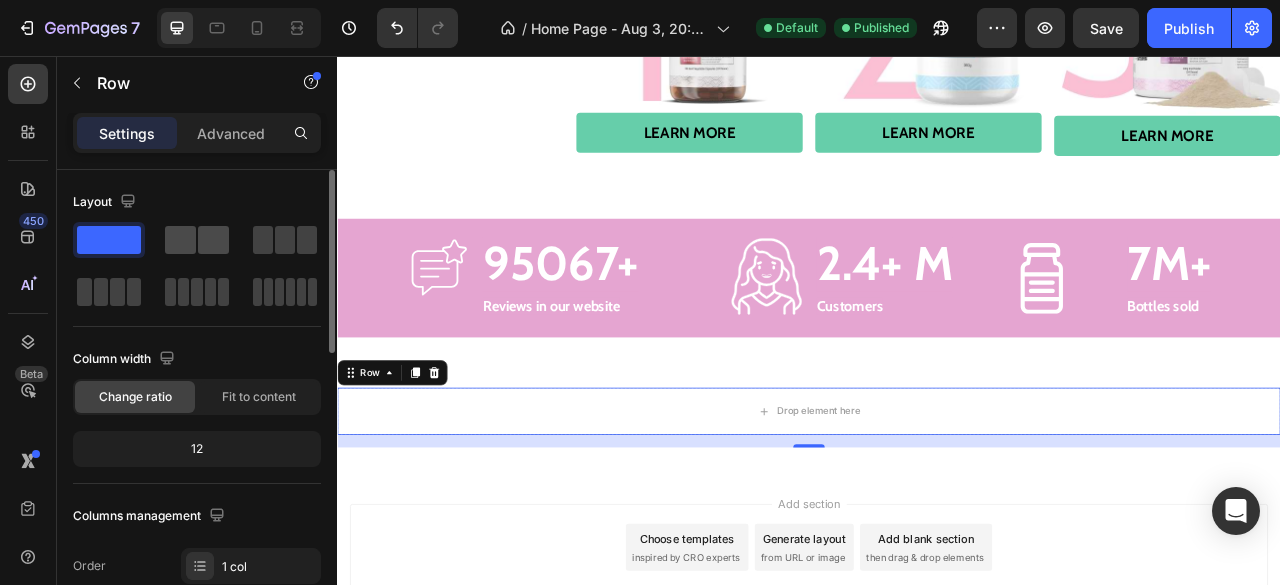 click 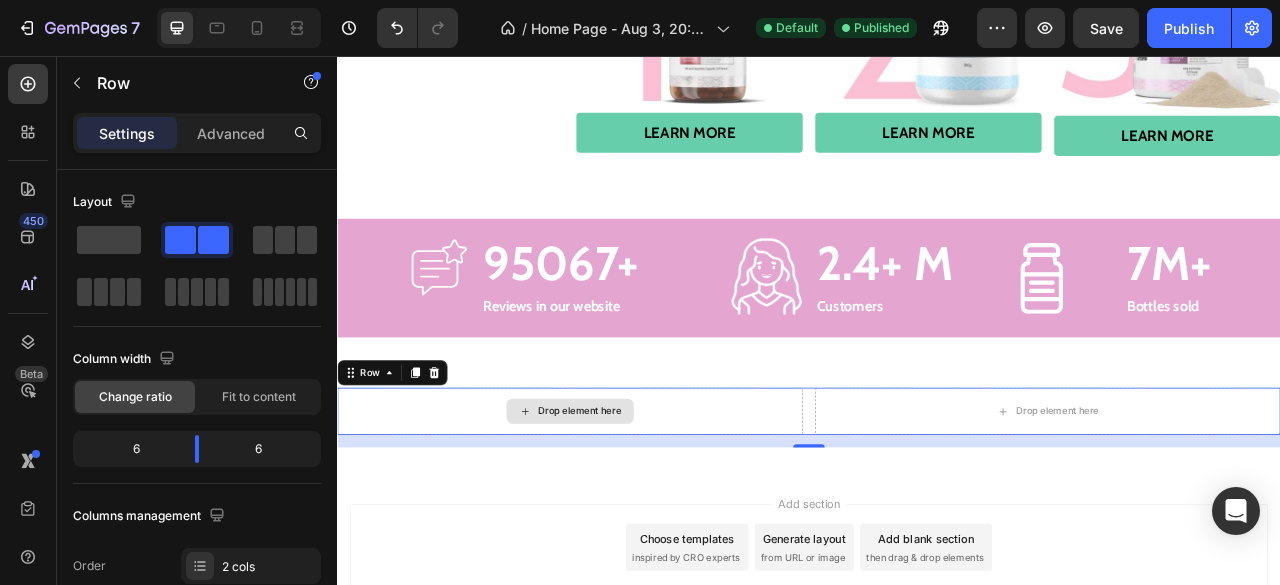 click on "Drop element here" at bounding box center [633, 508] 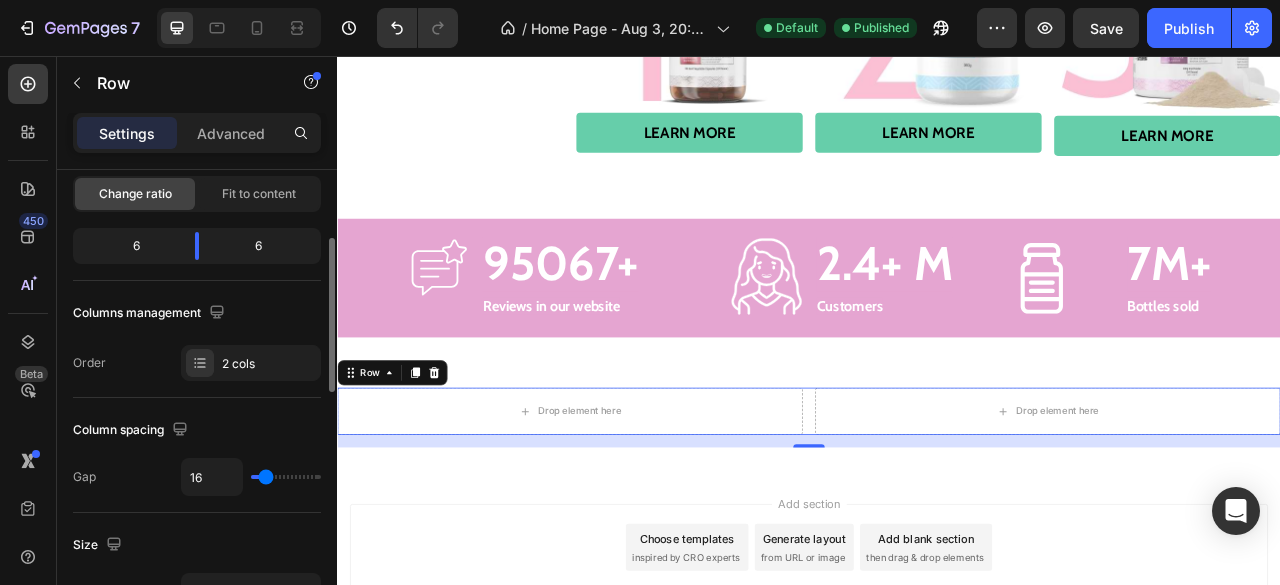 scroll, scrollTop: 204, scrollLeft: 0, axis: vertical 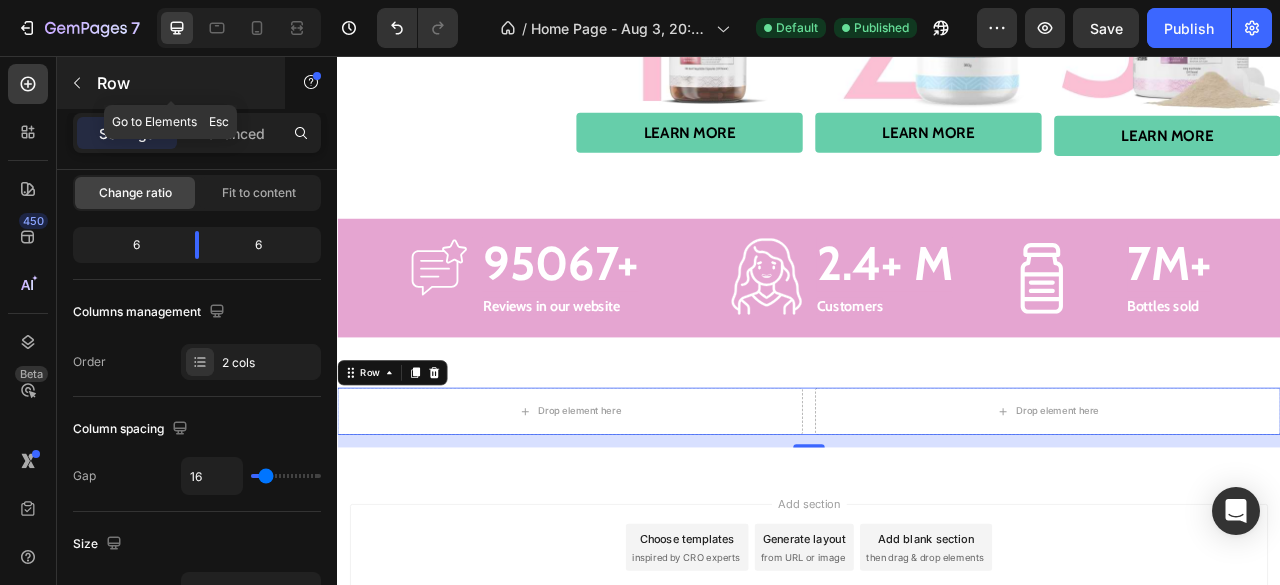 click at bounding box center [77, 83] 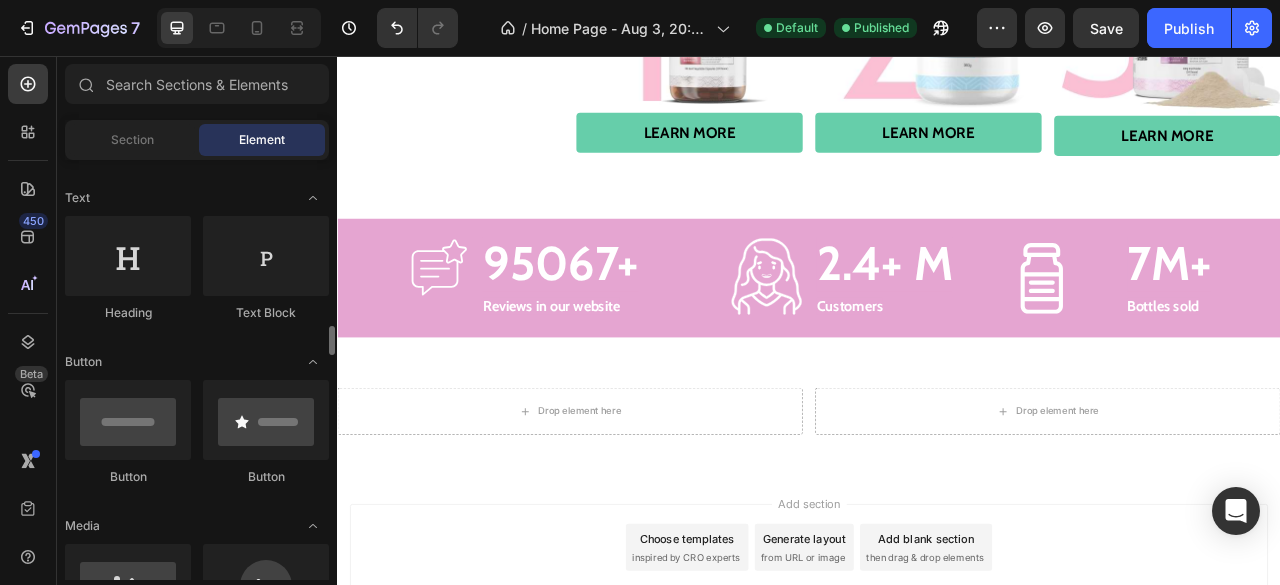 scroll, scrollTop: 446, scrollLeft: 0, axis: vertical 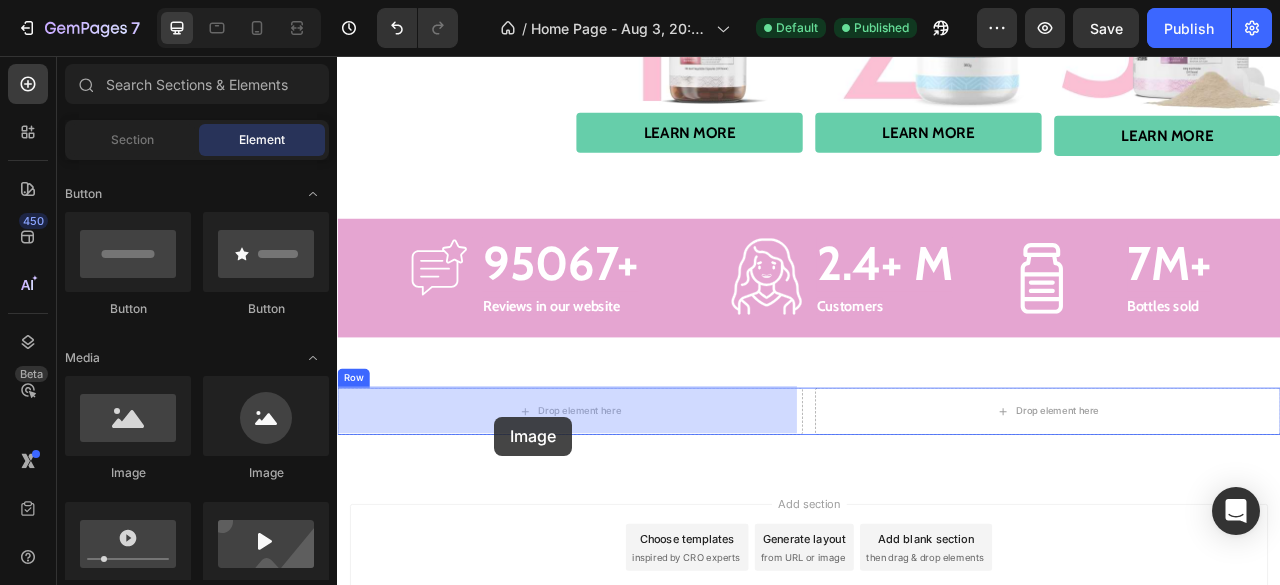 drag, startPoint x: 505, startPoint y: 469, endPoint x: 541, endPoint y: 515, distance: 58.412327 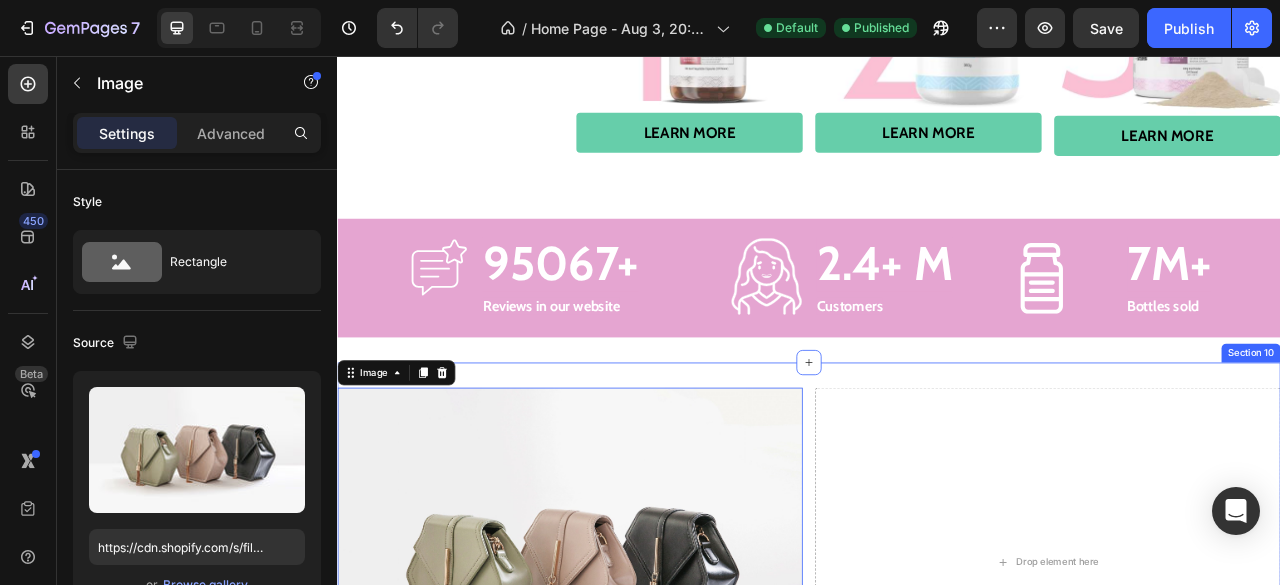 scroll, scrollTop: 3606, scrollLeft: 0, axis: vertical 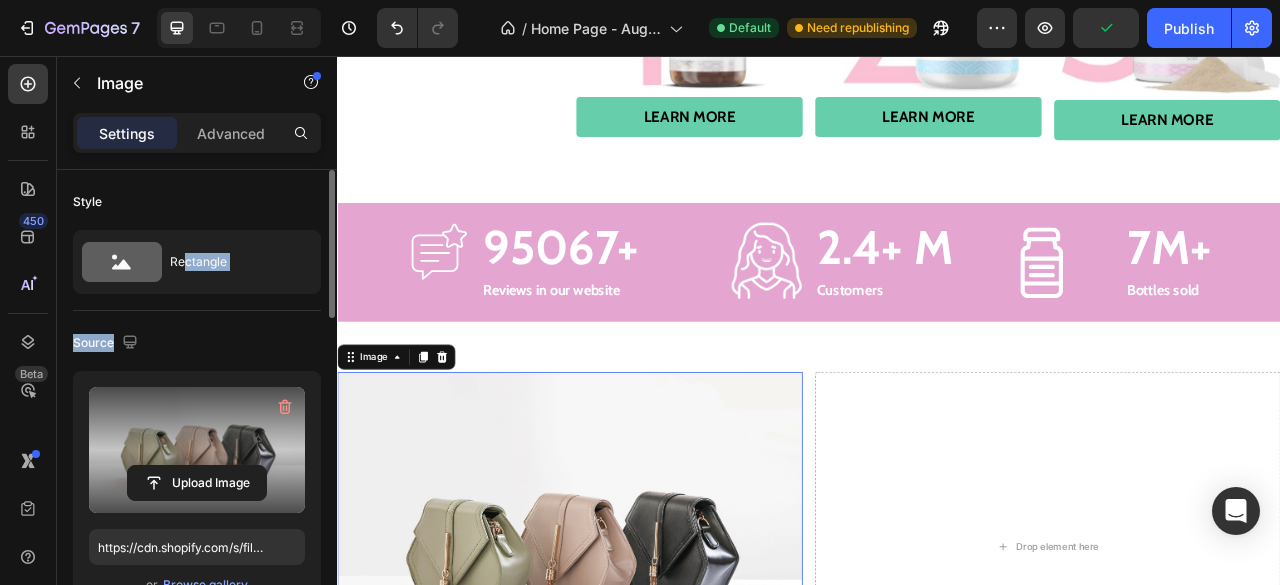 drag, startPoint x: 187, startPoint y: 281, endPoint x: 157, endPoint y: 396, distance: 118.84864 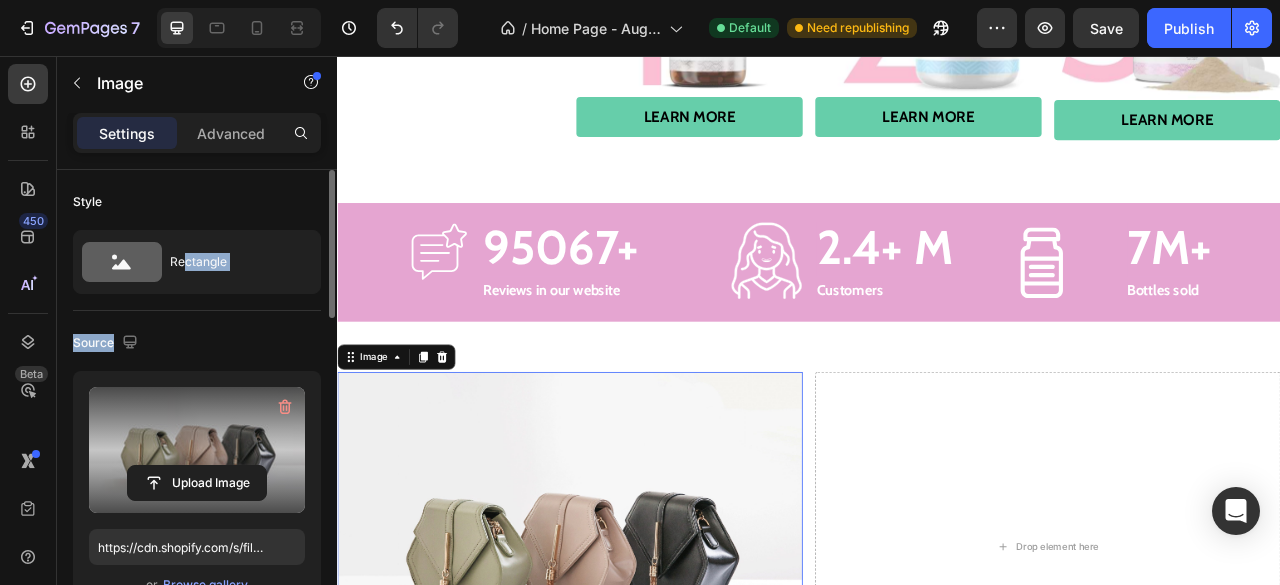 click at bounding box center [197, 450] 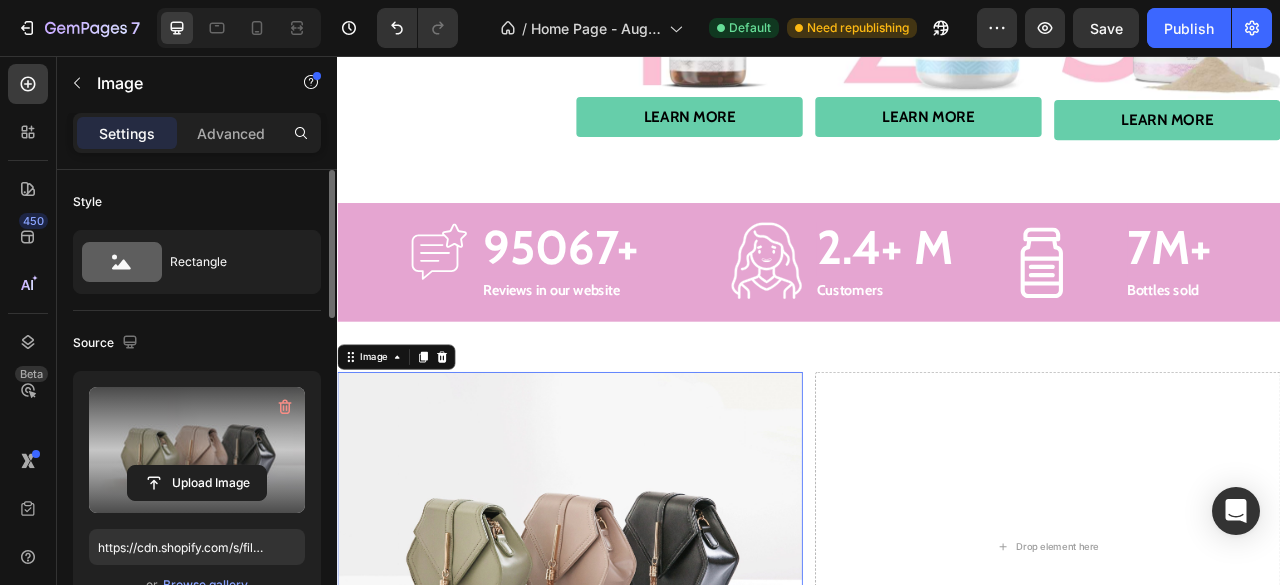 click at bounding box center (197, 450) 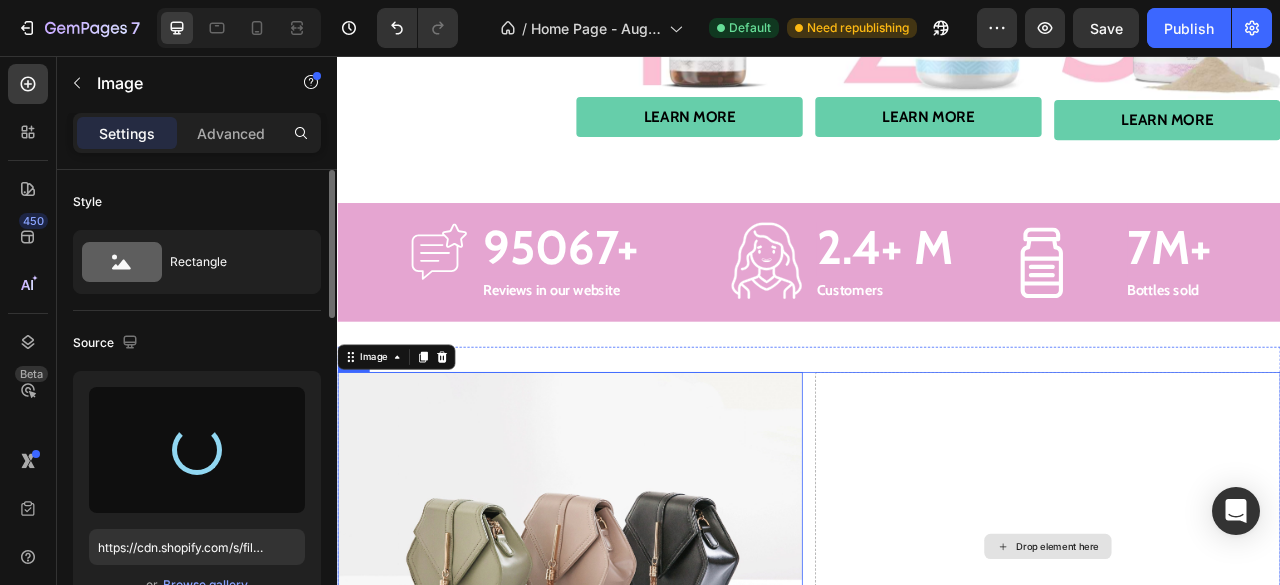 type on "https://cdn.shopify.com/s/files/1/0948/5395/5901/files/gempages_577662925980828434-54635cb2-05af-4a55-915f-dc52a43f8bfa.webp" 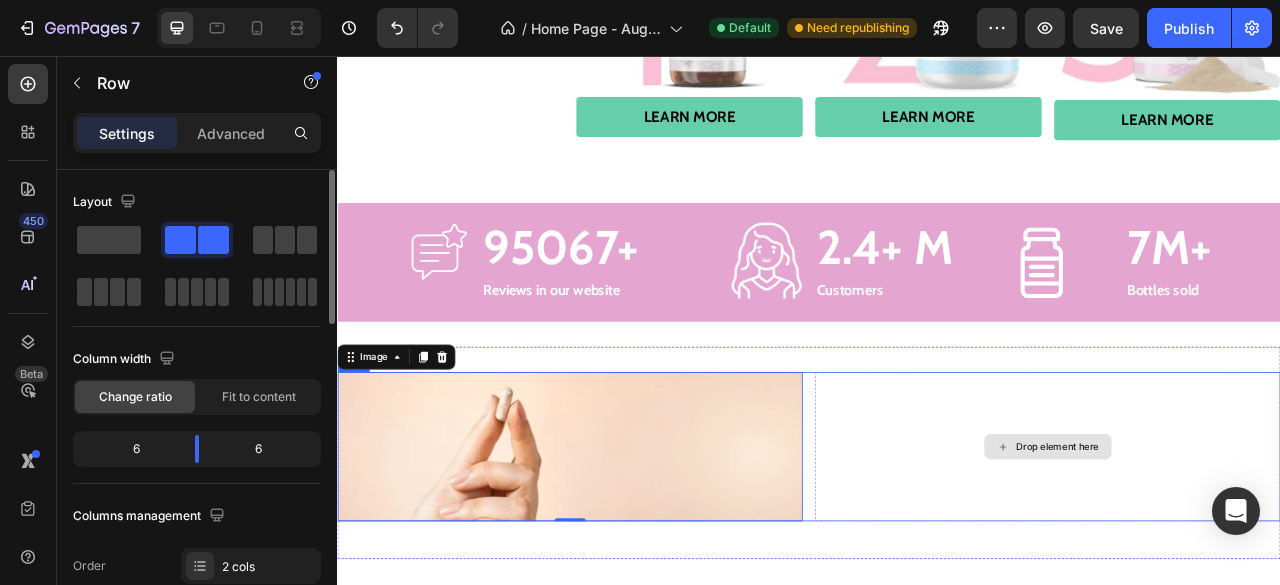 click on "Drop element here" at bounding box center [1241, 553] 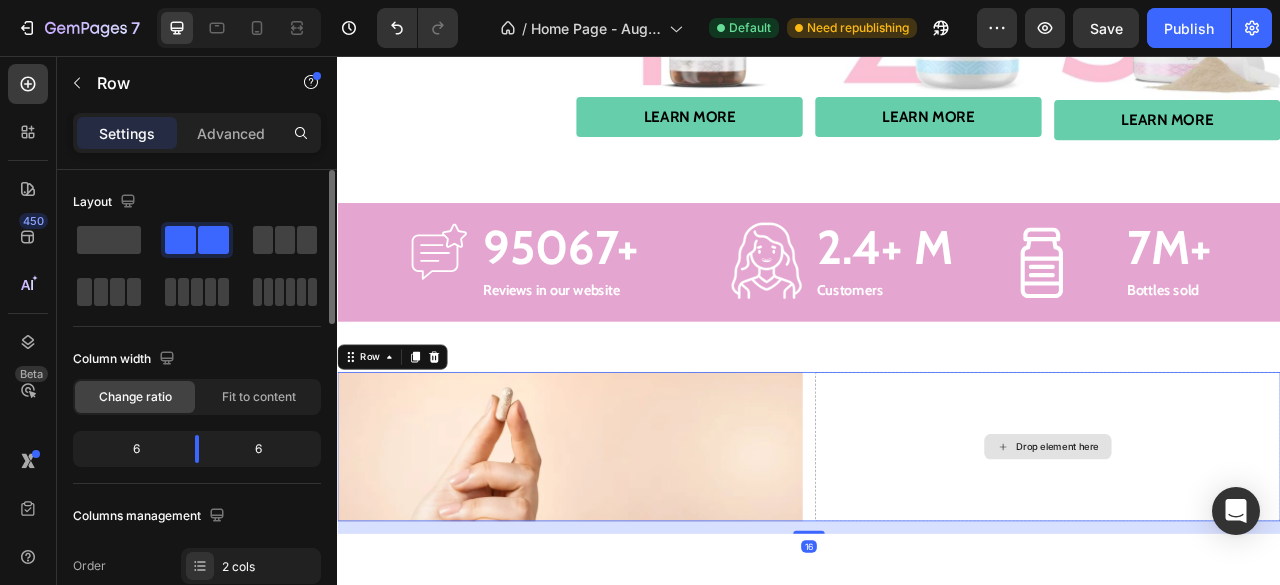 click on "Drop element here" at bounding box center [1241, 553] 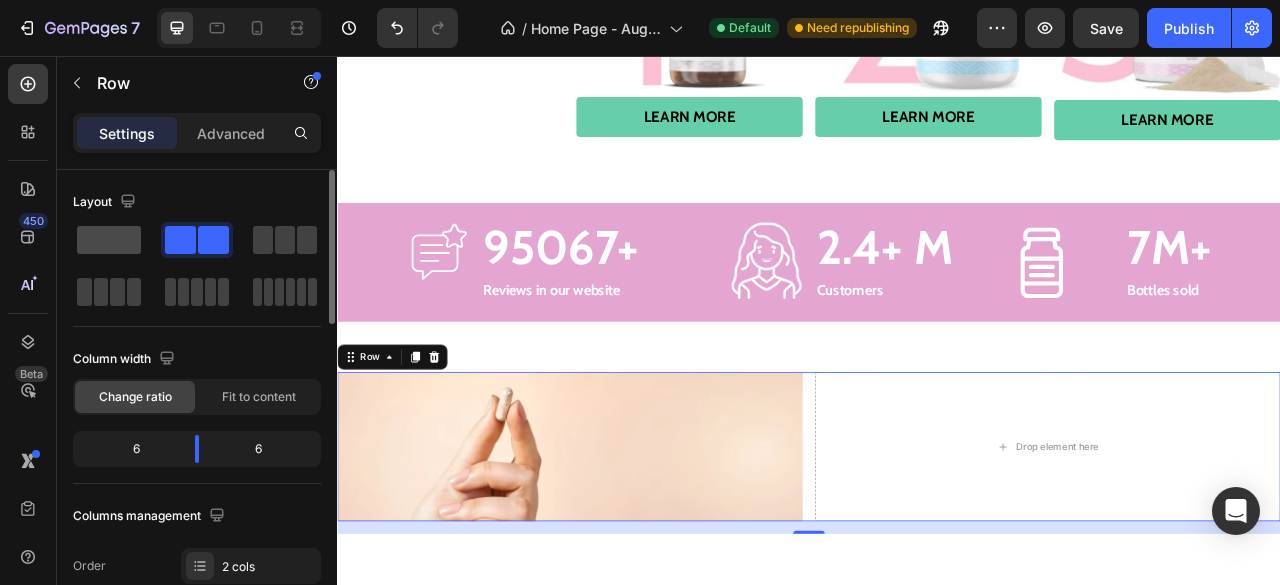 click 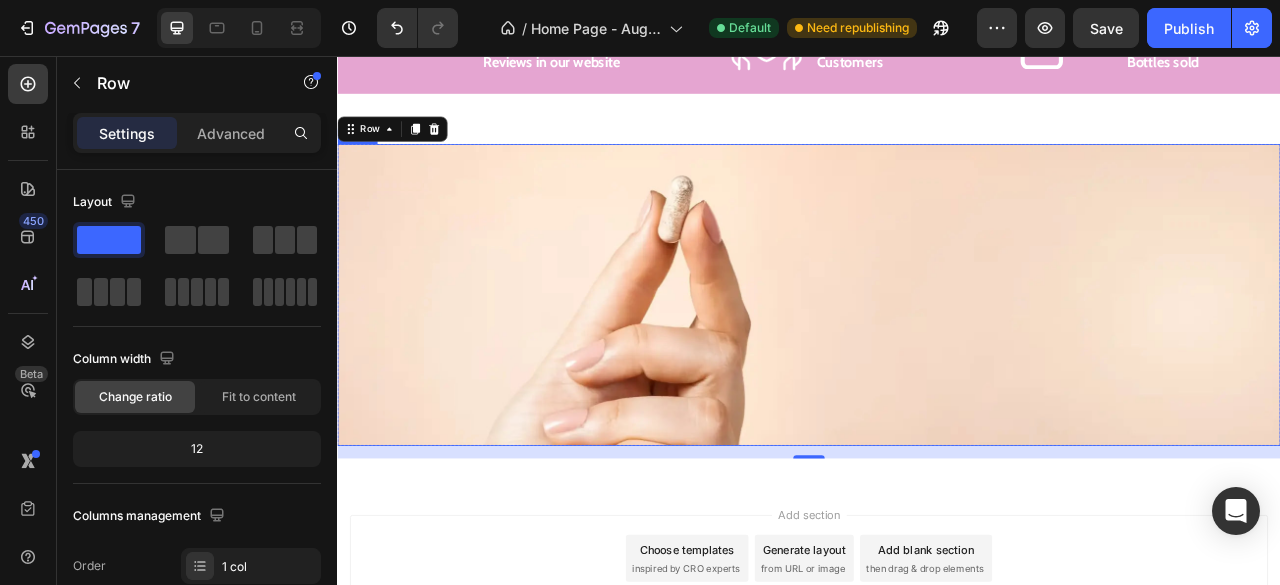 scroll, scrollTop: 3900, scrollLeft: 0, axis: vertical 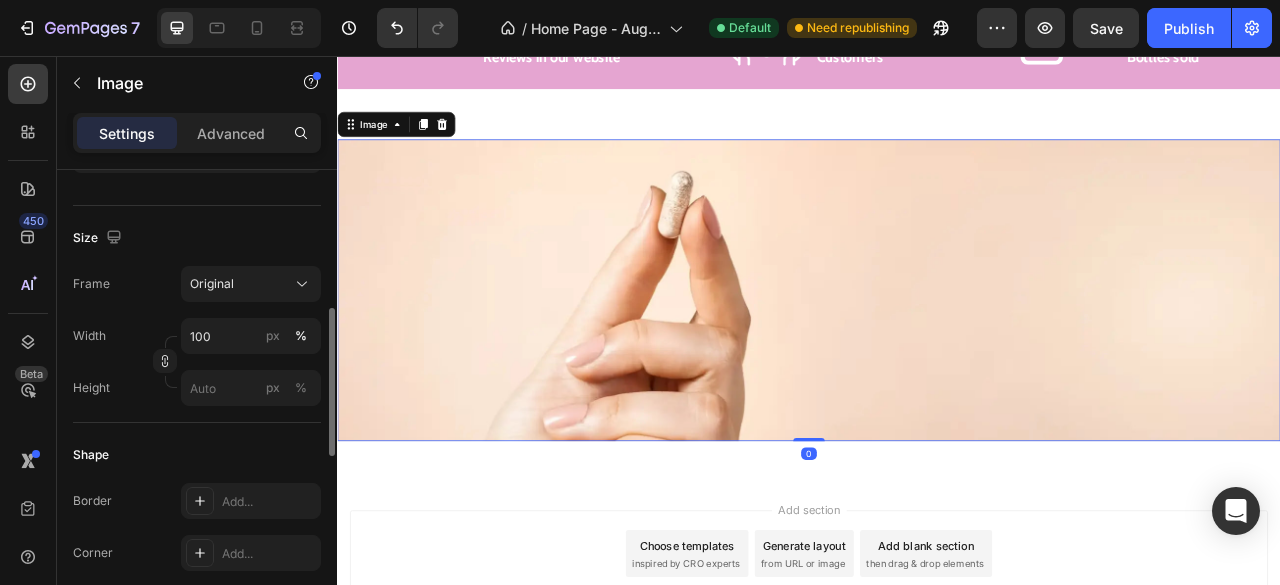 click at bounding box center [937, 354] 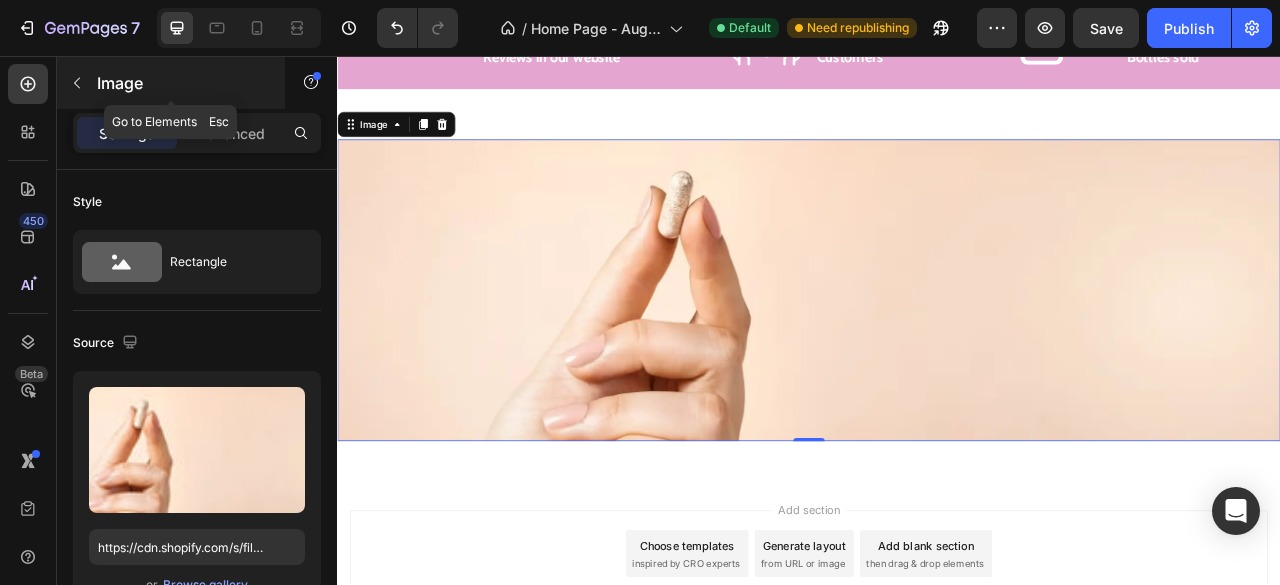 click at bounding box center (77, 83) 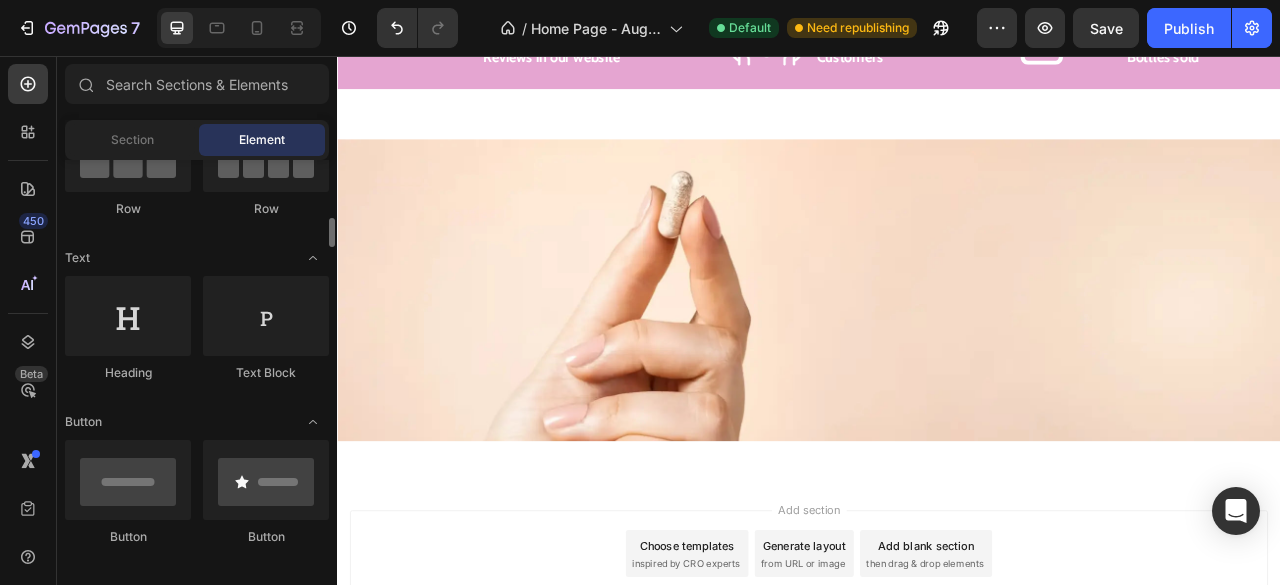 scroll, scrollTop: 217, scrollLeft: 0, axis: vertical 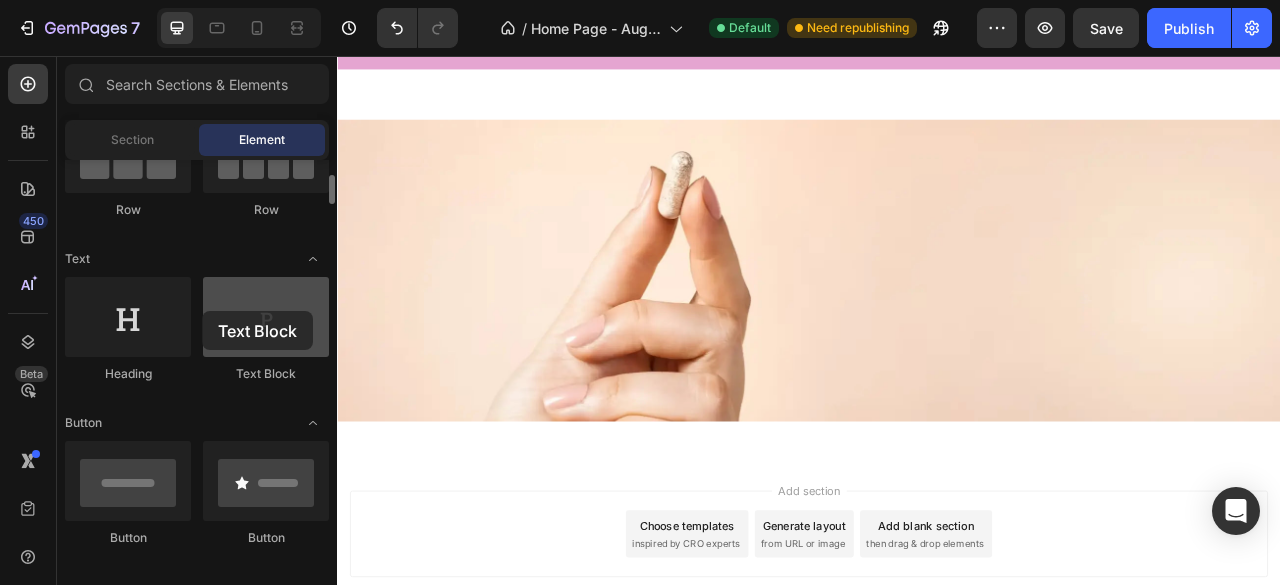 drag, startPoint x: 254, startPoint y: 328, endPoint x: 202, endPoint y: 311, distance: 54.708317 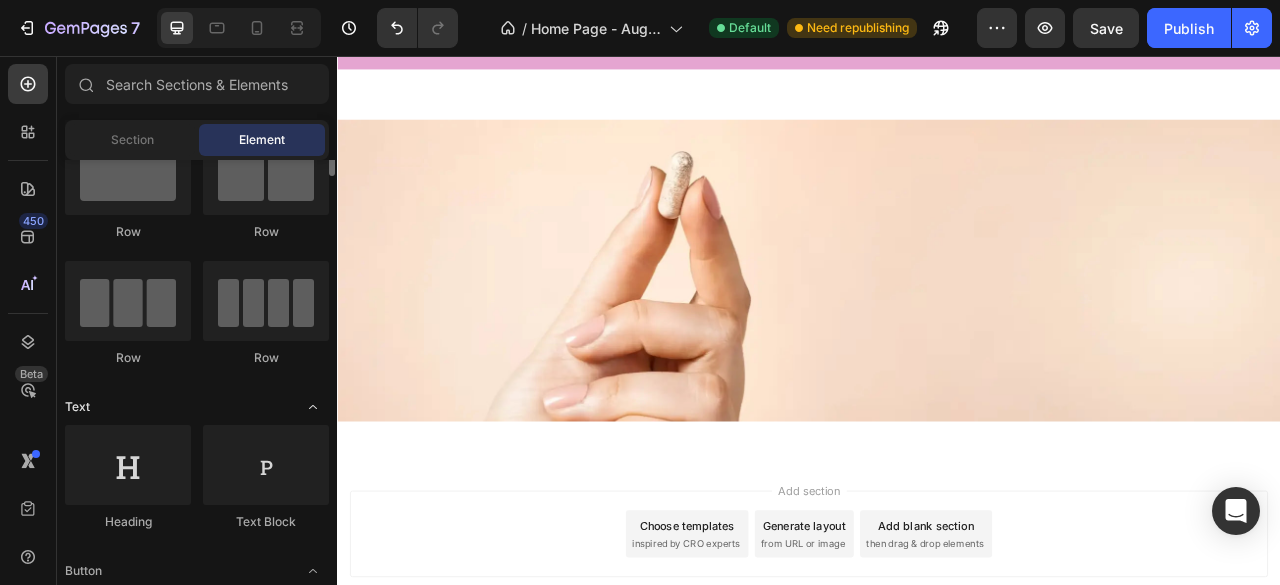 scroll, scrollTop: 0, scrollLeft: 0, axis: both 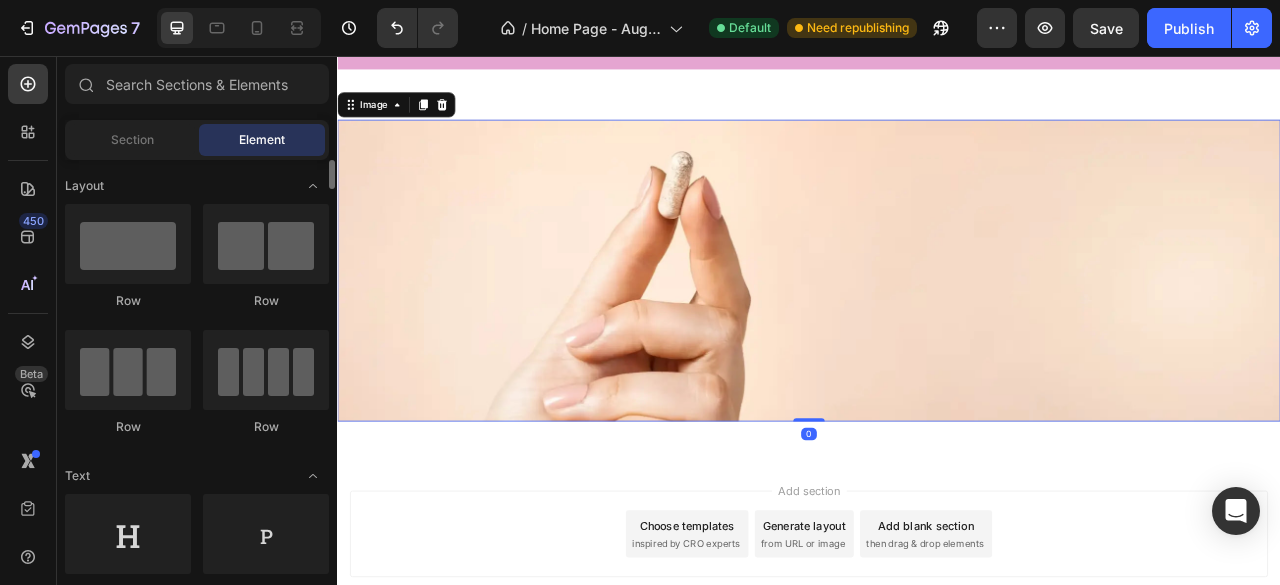 click at bounding box center (937, 329) 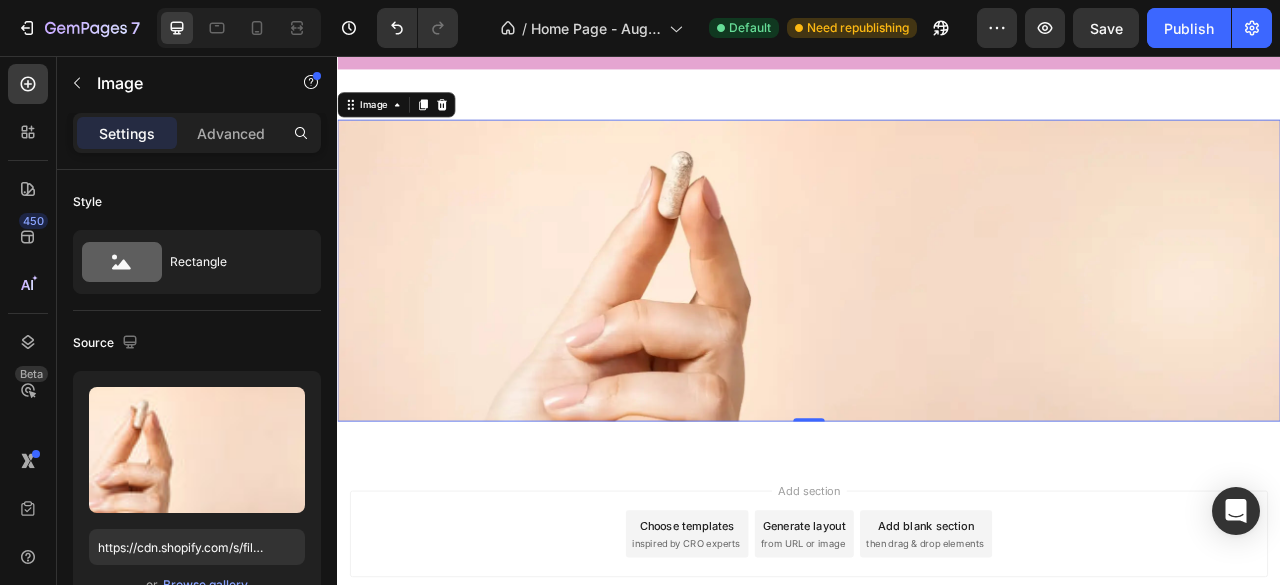 scroll, scrollTop: 3726, scrollLeft: 0, axis: vertical 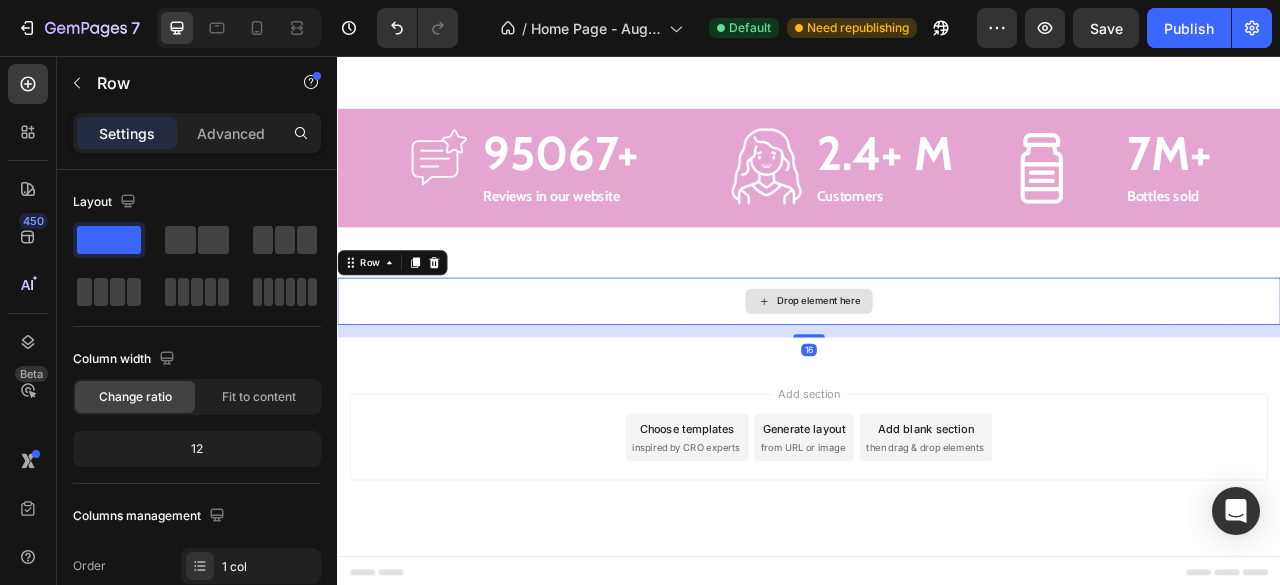 click on "Drop element here" at bounding box center [937, 368] 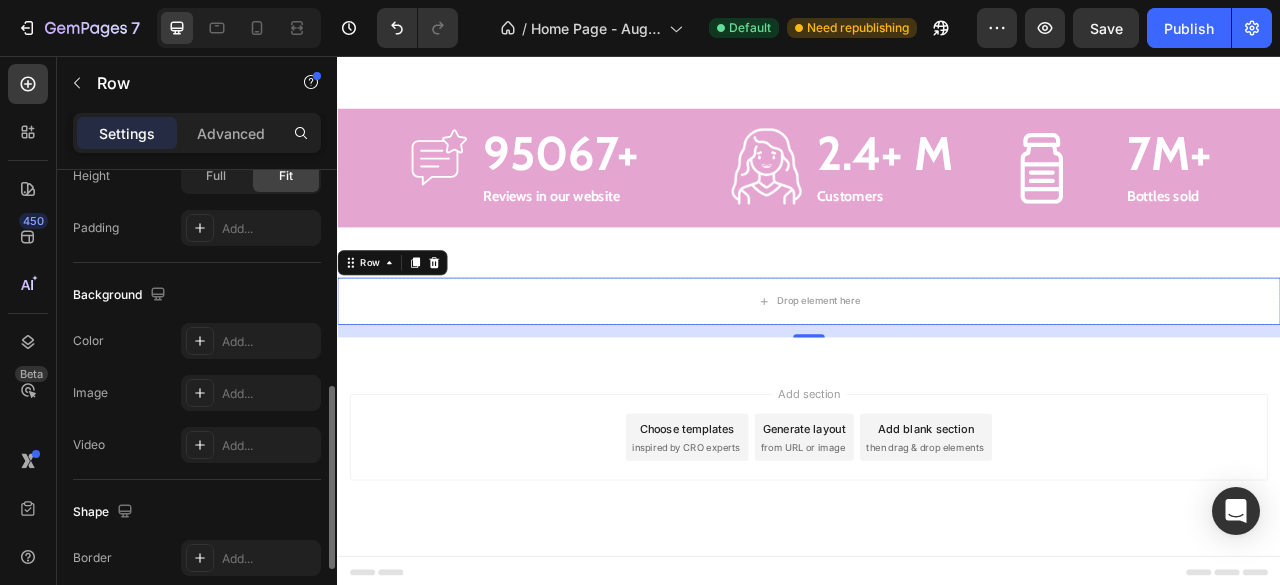 scroll, scrollTop: 560, scrollLeft: 0, axis: vertical 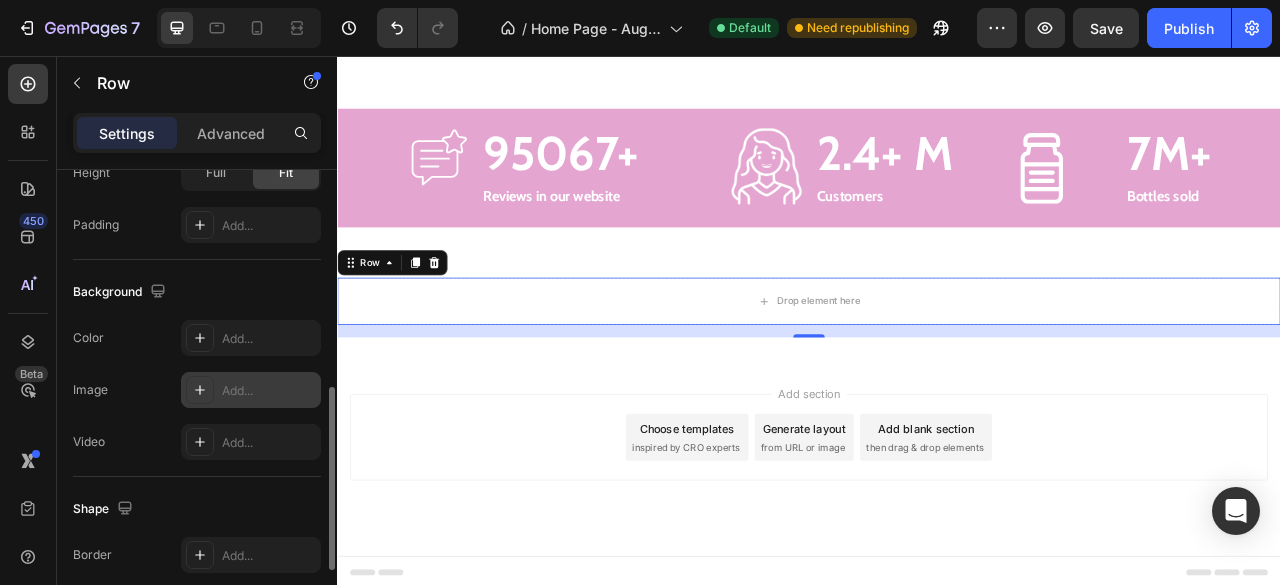 click 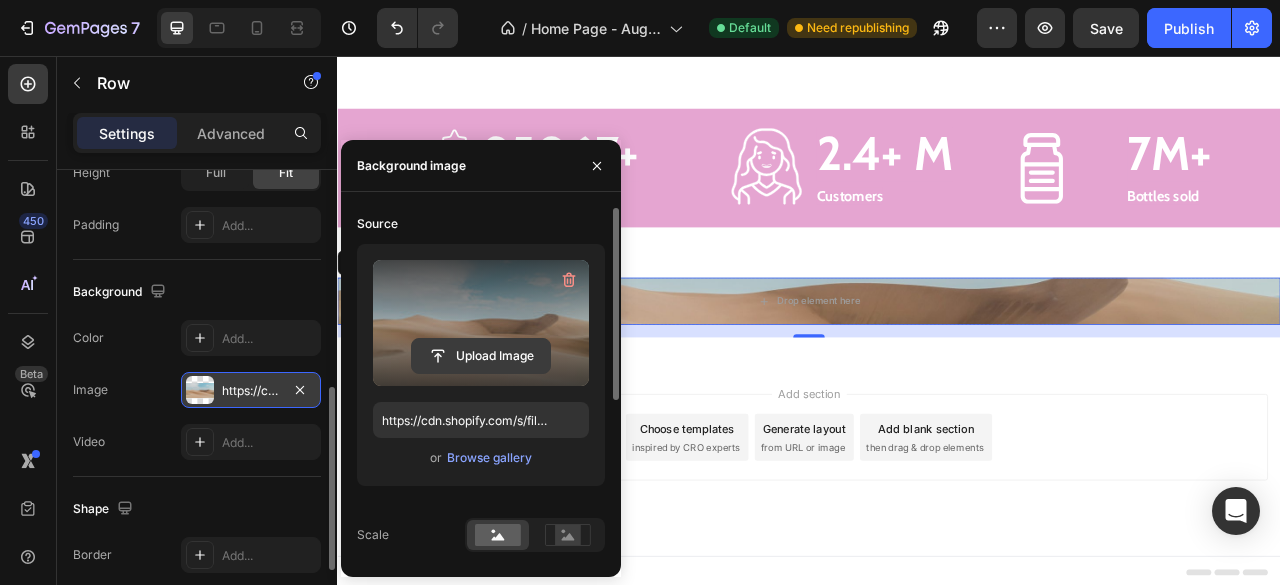 click 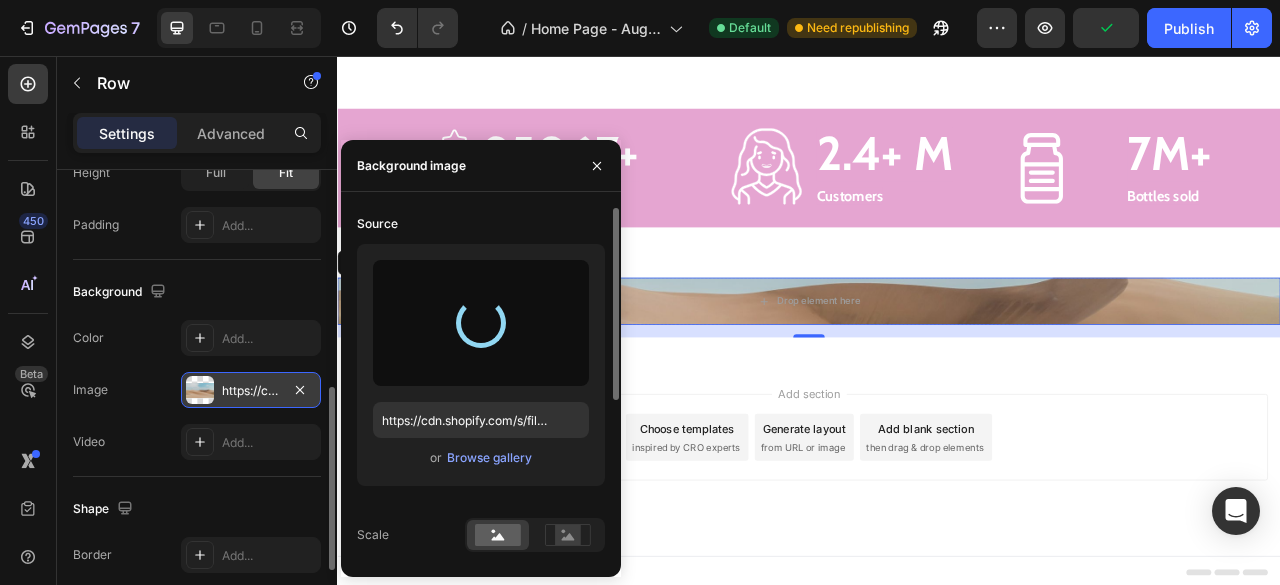 type on "https://cdn.shopify.com/s/files/1/0948/5395/5901/files/gempages_577662925980828434-54635cb2-05af-4a55-915f-dc52a43f8bfa.webp" 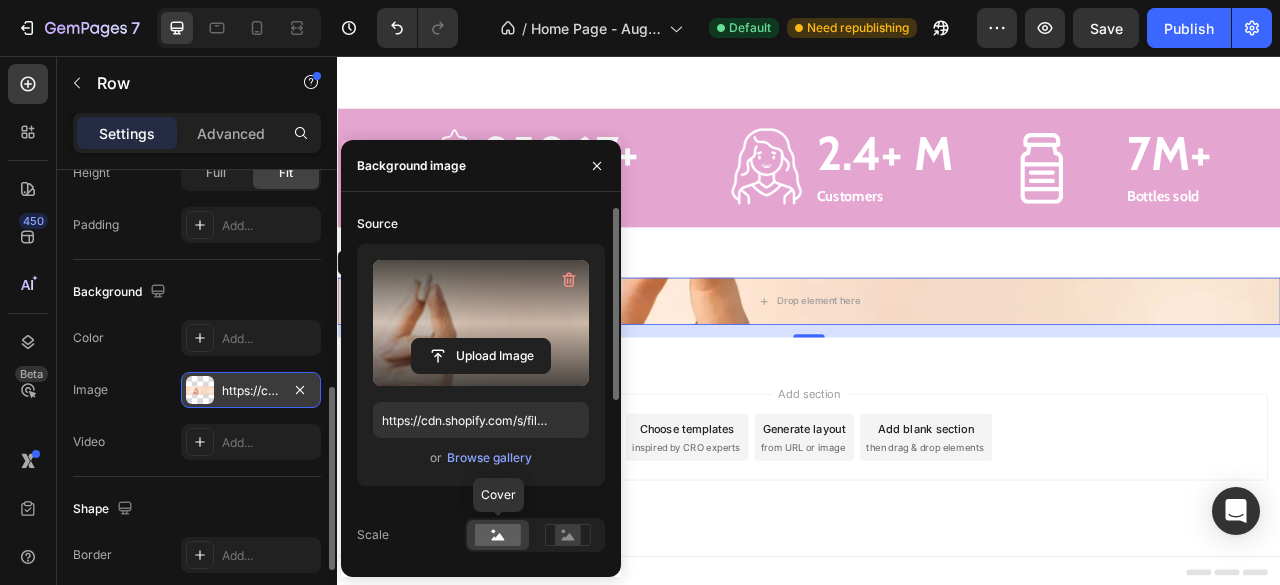 click 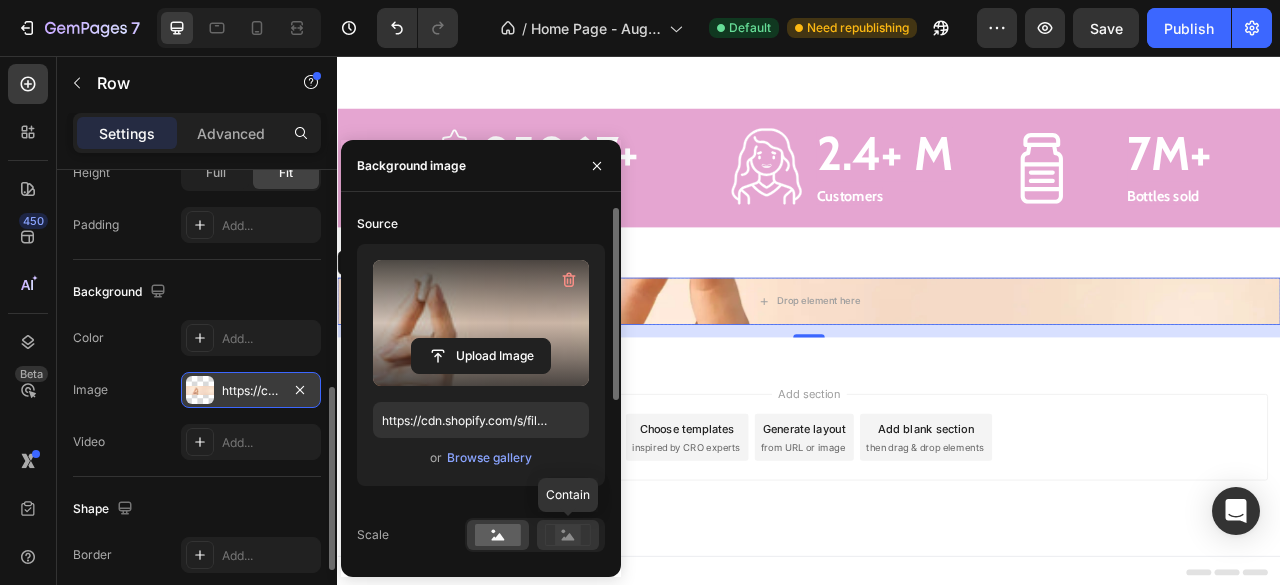 click 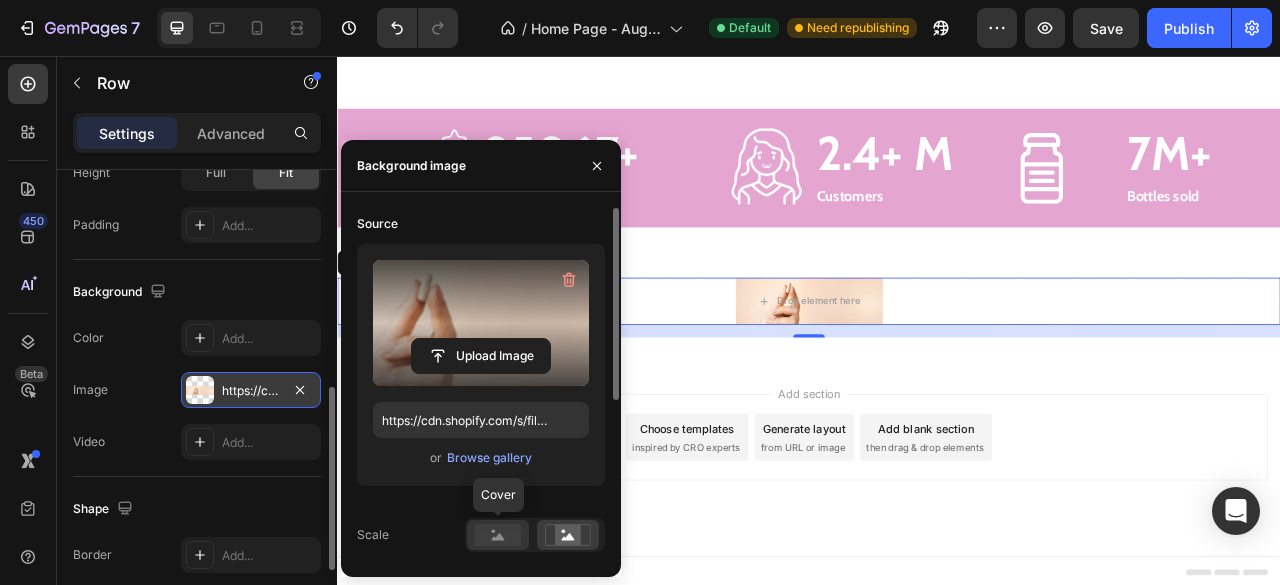 click 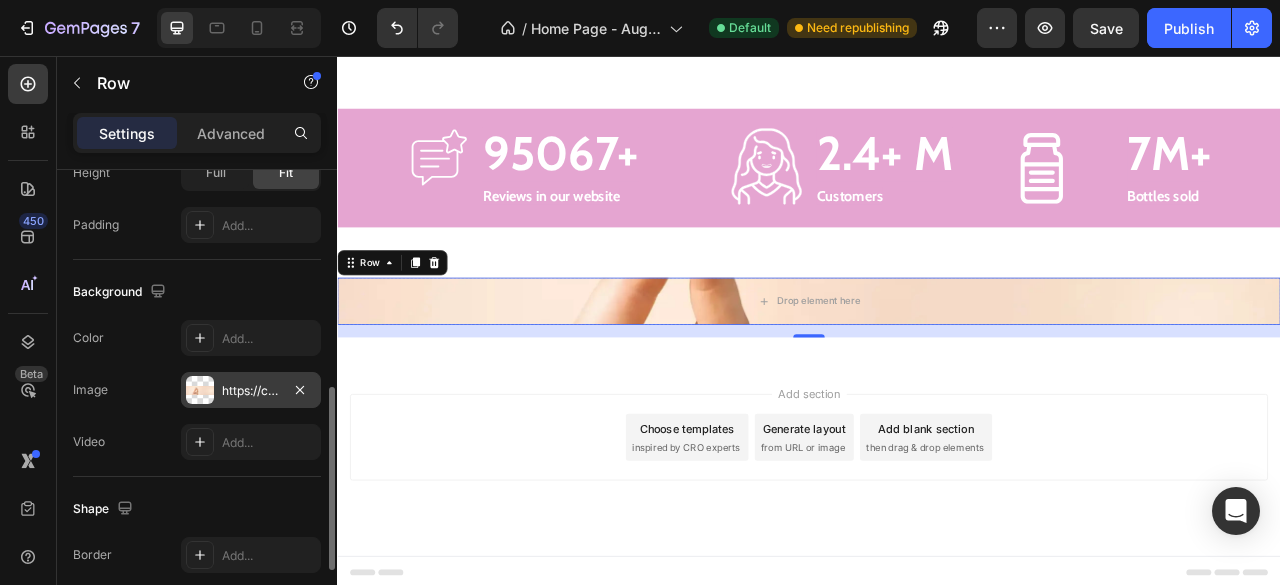 click on "The changes might be hidden by  the video. Color Add... Image https://cdn.shopify.com/s/files/1/0948/5395/5901/files/gempages_577662925980828434-54635cb2-05af-4a55-915f-dc52a43f8bfa.webp Video Add..." 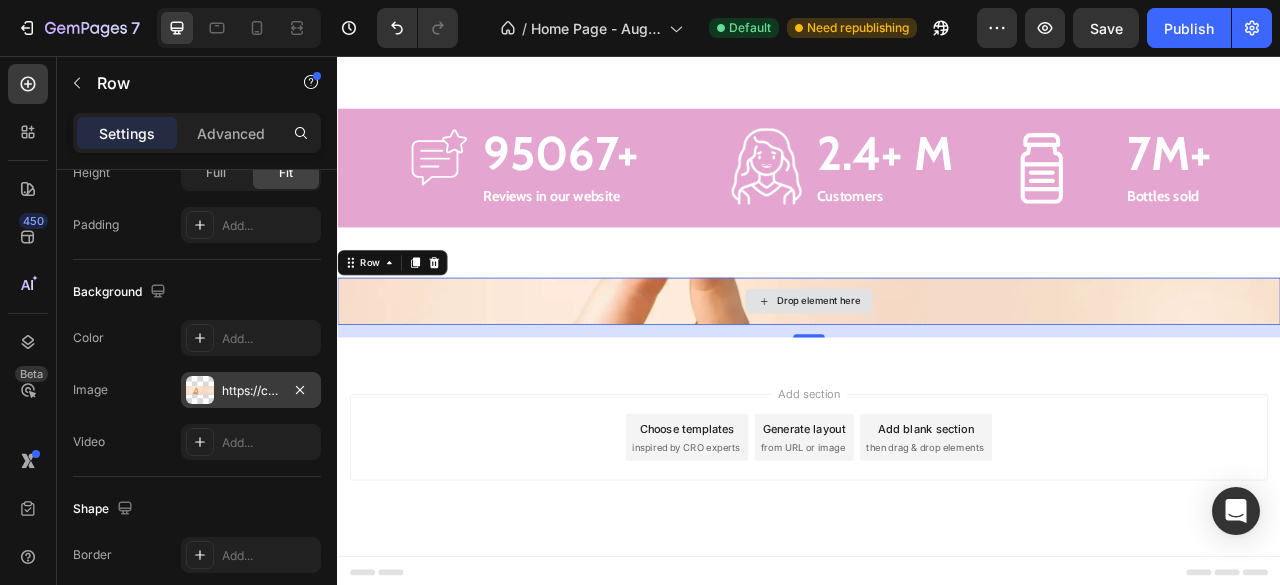 click on "Drop element here" at bounding box center (949, 368) 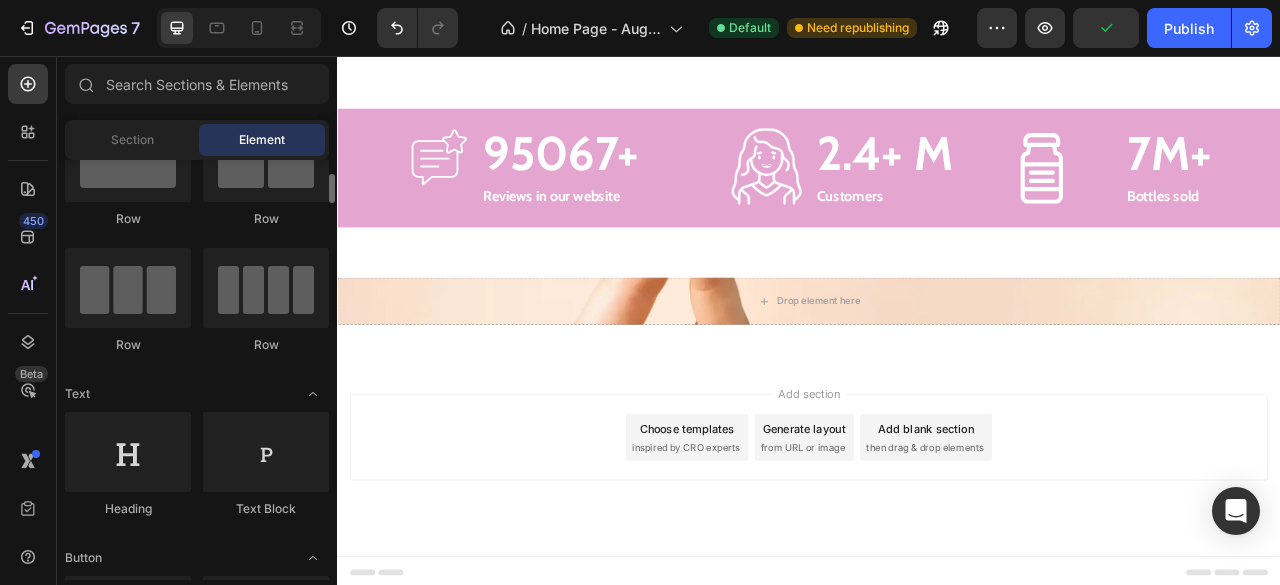 scroll, scrollTop: 94, scrollLeft: 0, axis: vertical 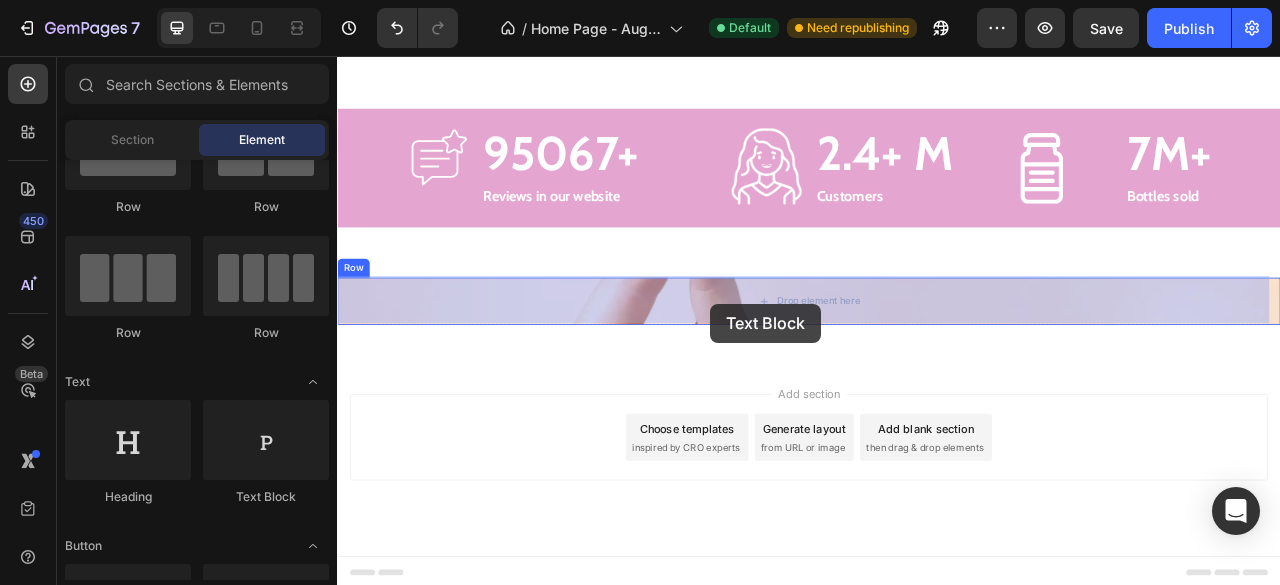 drag, startPoint x: 586, startPoint y: 521, endPoint x: 824, endPoint y: 369, distance: 282.39688 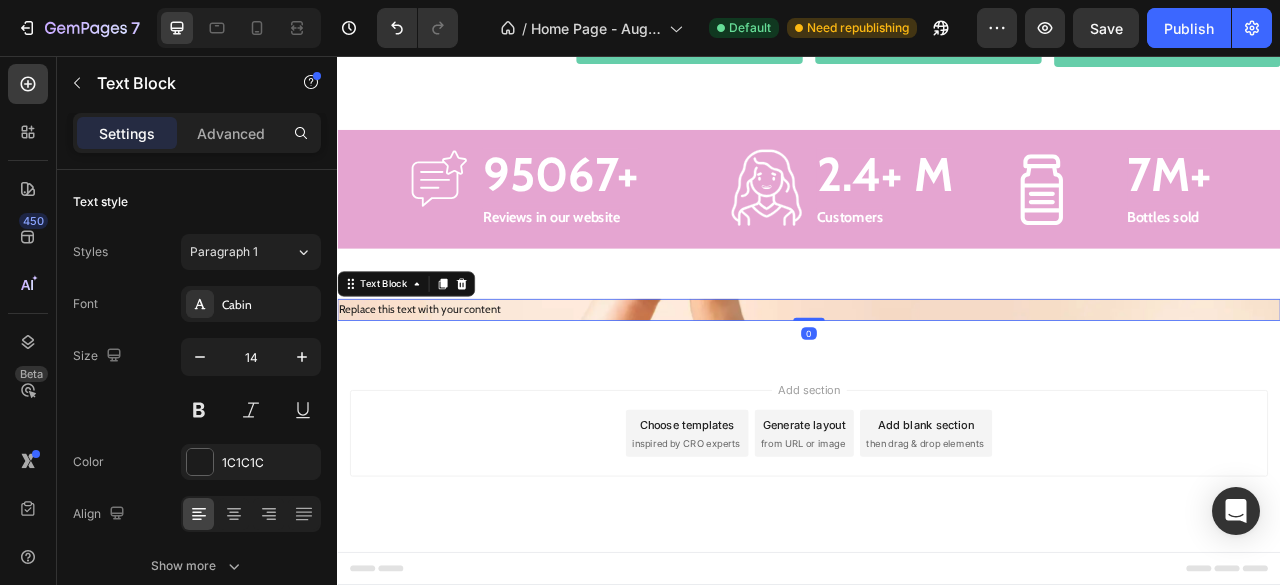 scroll, scrollTop: 3694, scrollLeft: 0, axis: vertical 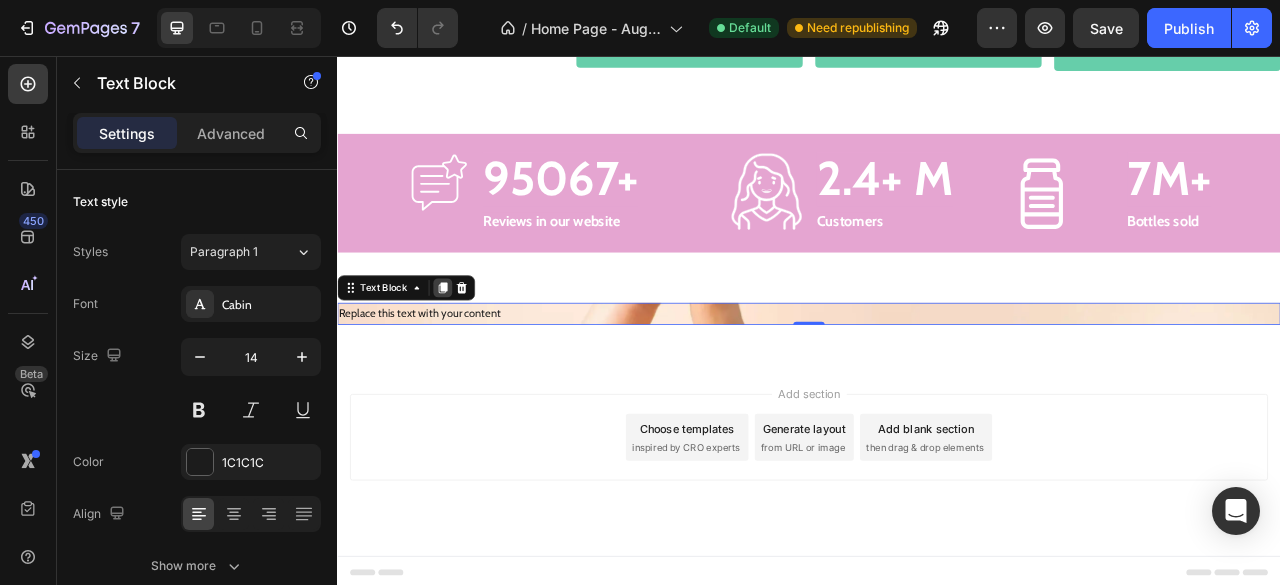 click 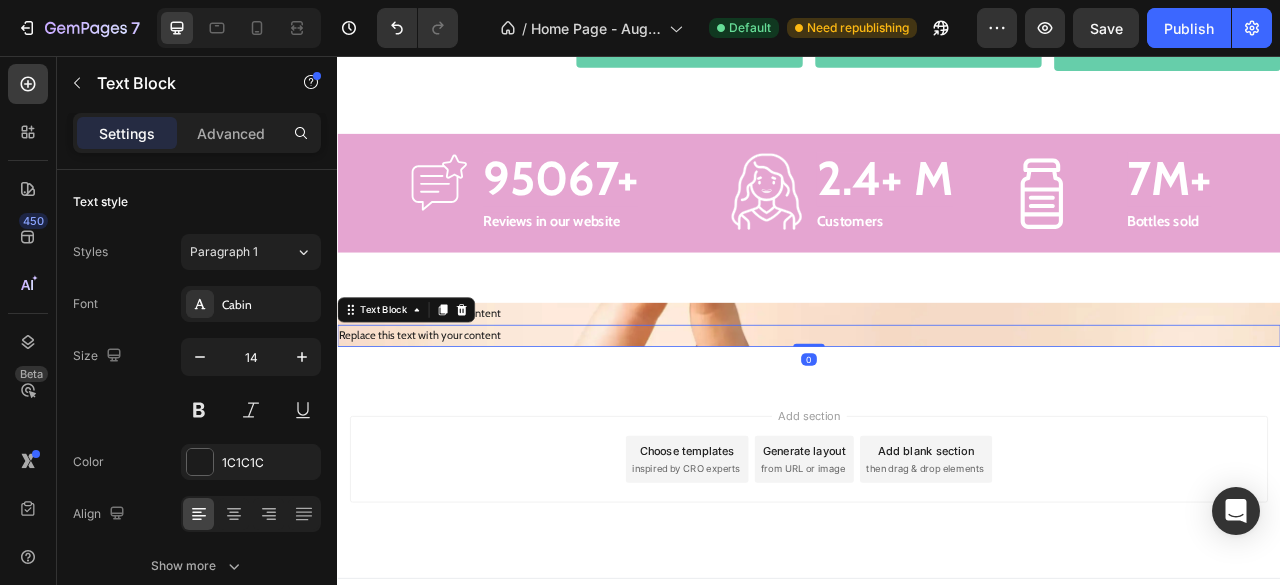 scroll, scrollTop: 3722, scrollLeft: 0, axis: vertical 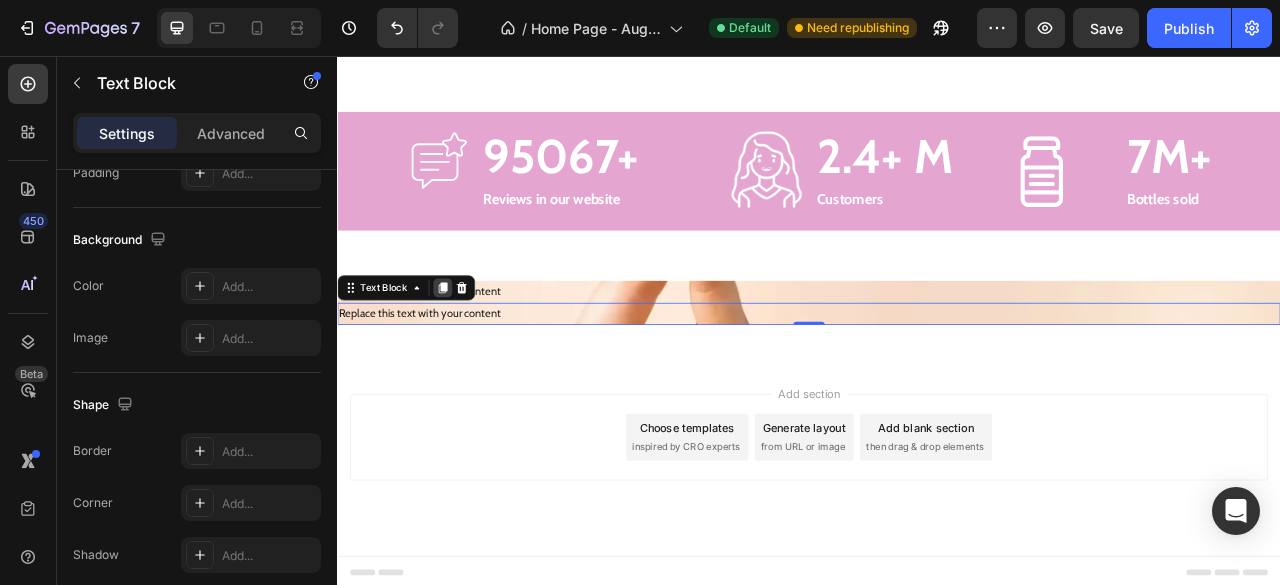 click 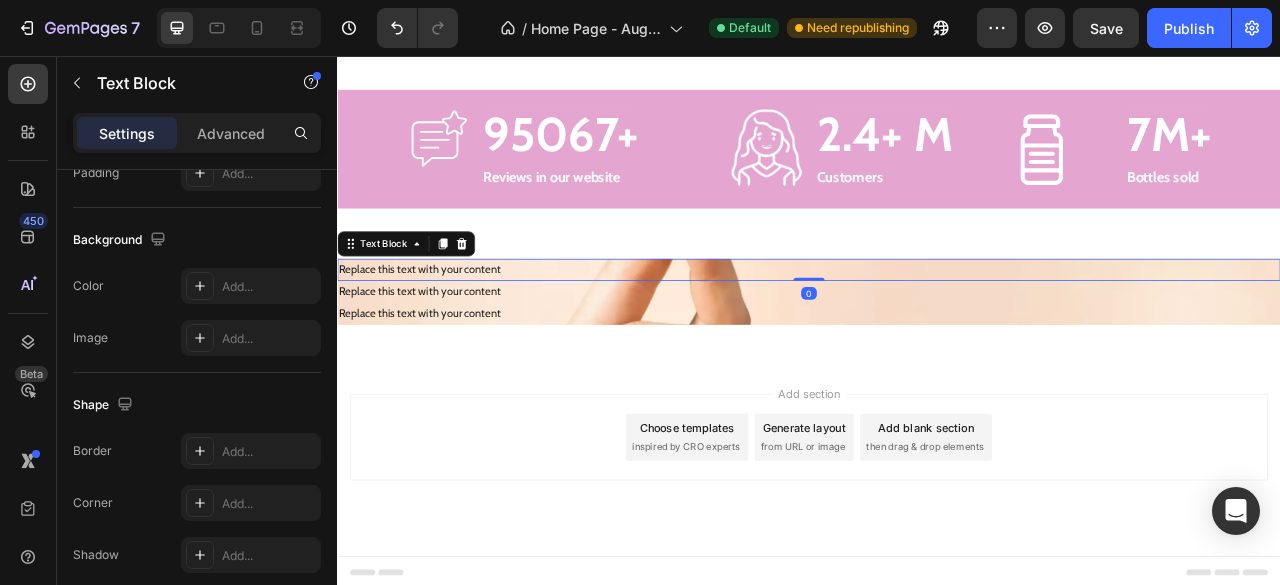 click on "Replace this text with your content" at bounding box center (937, 328) 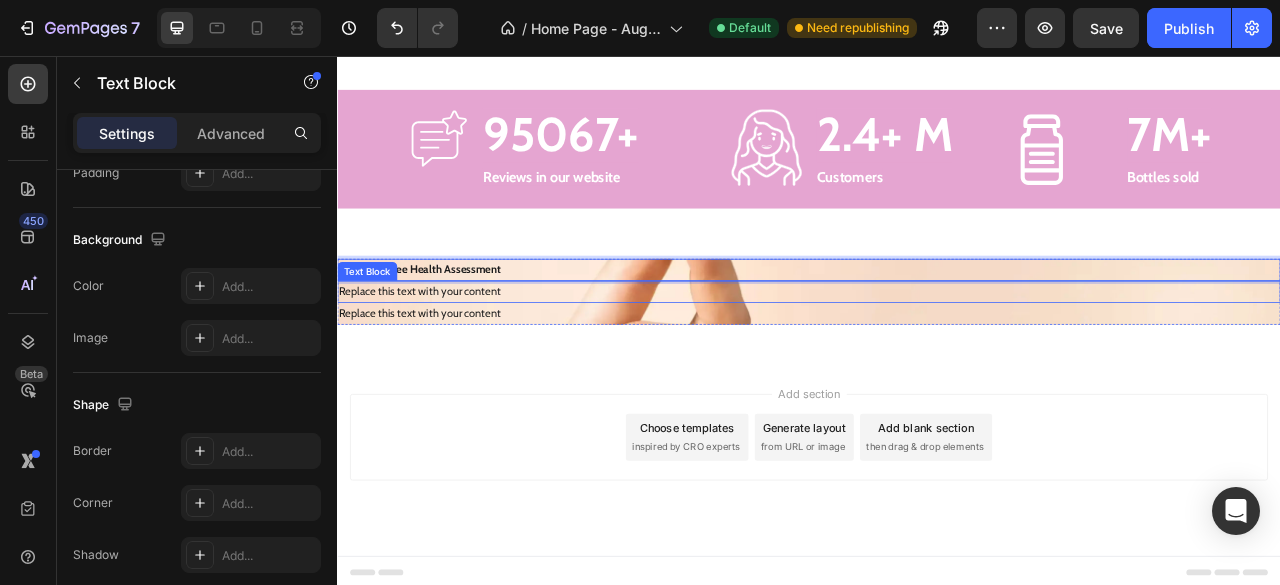 click on "Replace this text with your content" at bounding box center (937, 356) 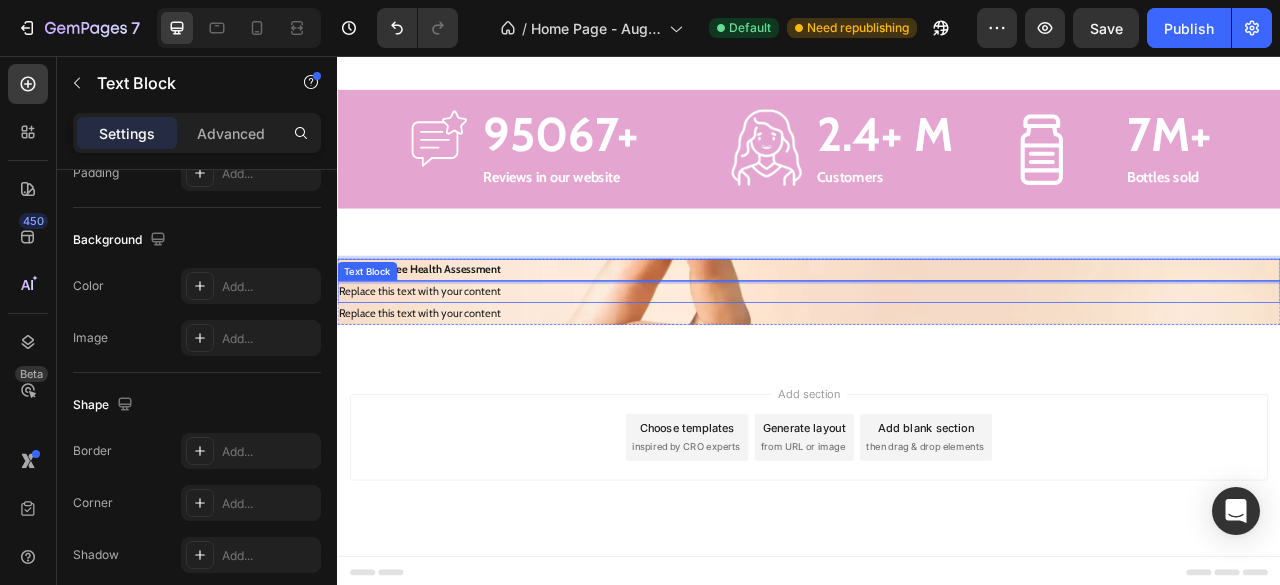 click on "Replace this text with your content" at bounding box center (937, 356) 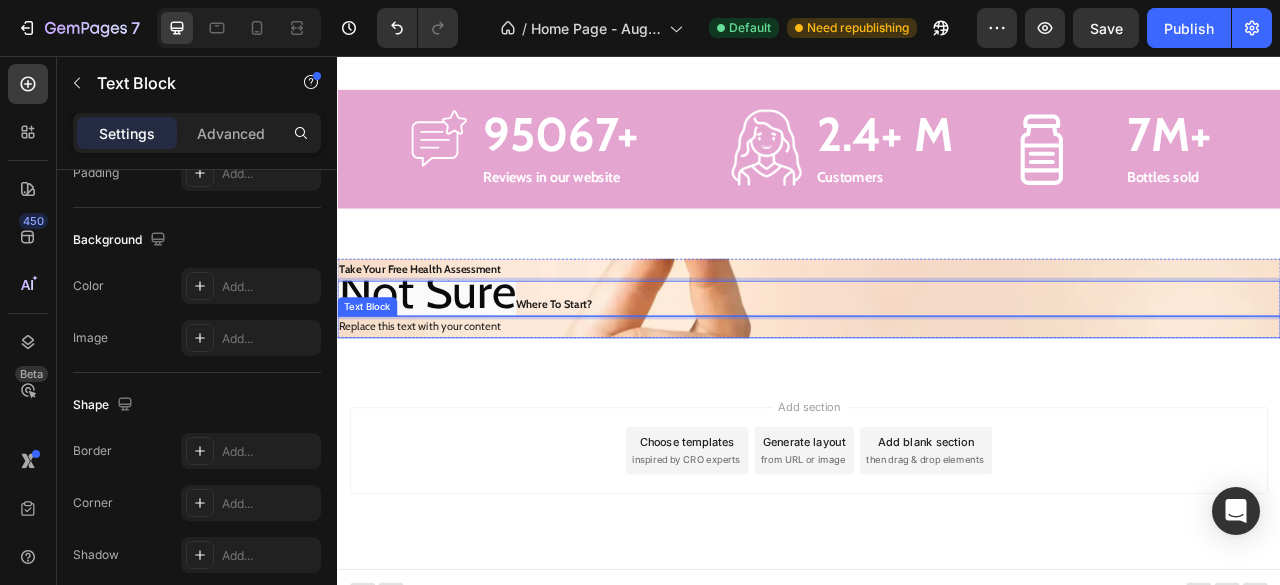 click on "Replace this text with your content" at bounding box center (937, 401) 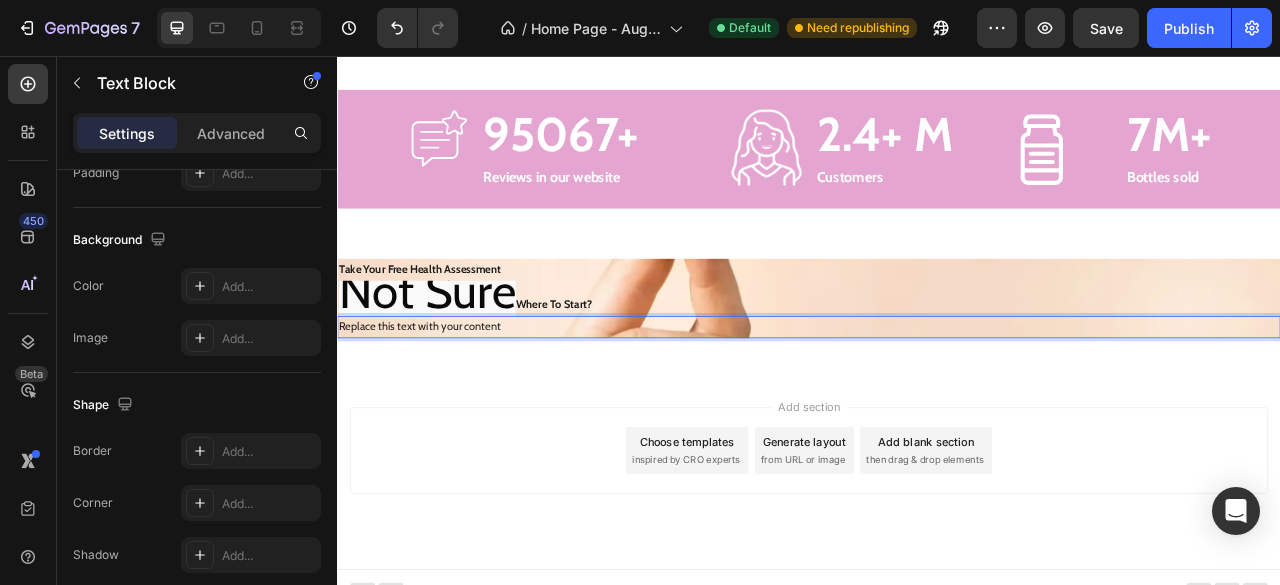 click on "Replace this text with your content" at bounding box center [937, 401] 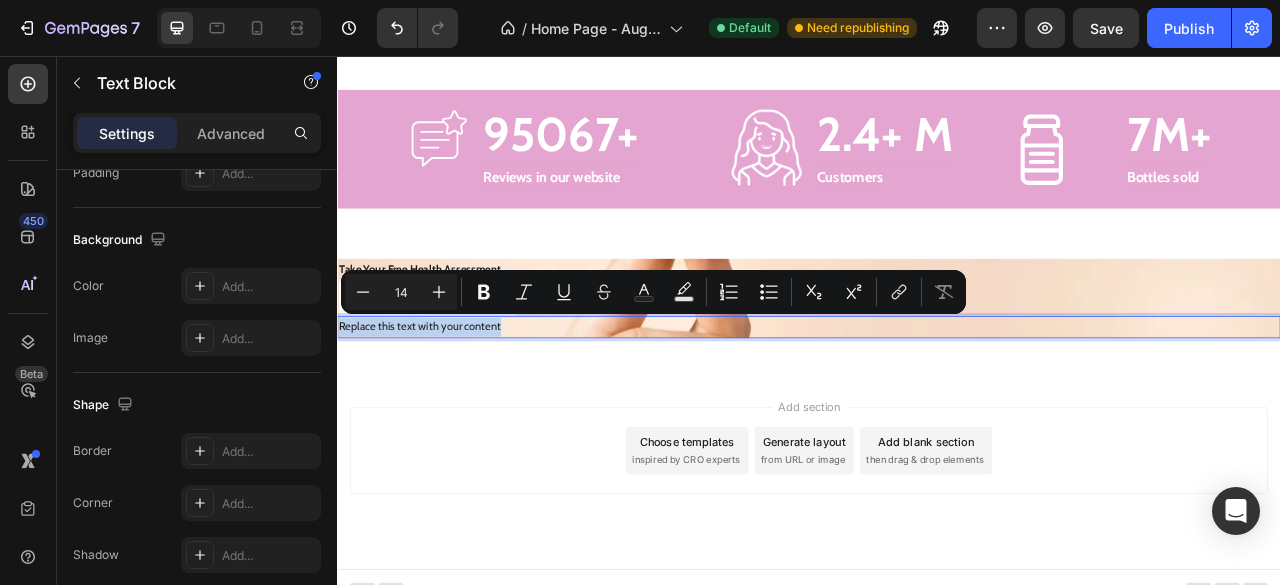type on "18" 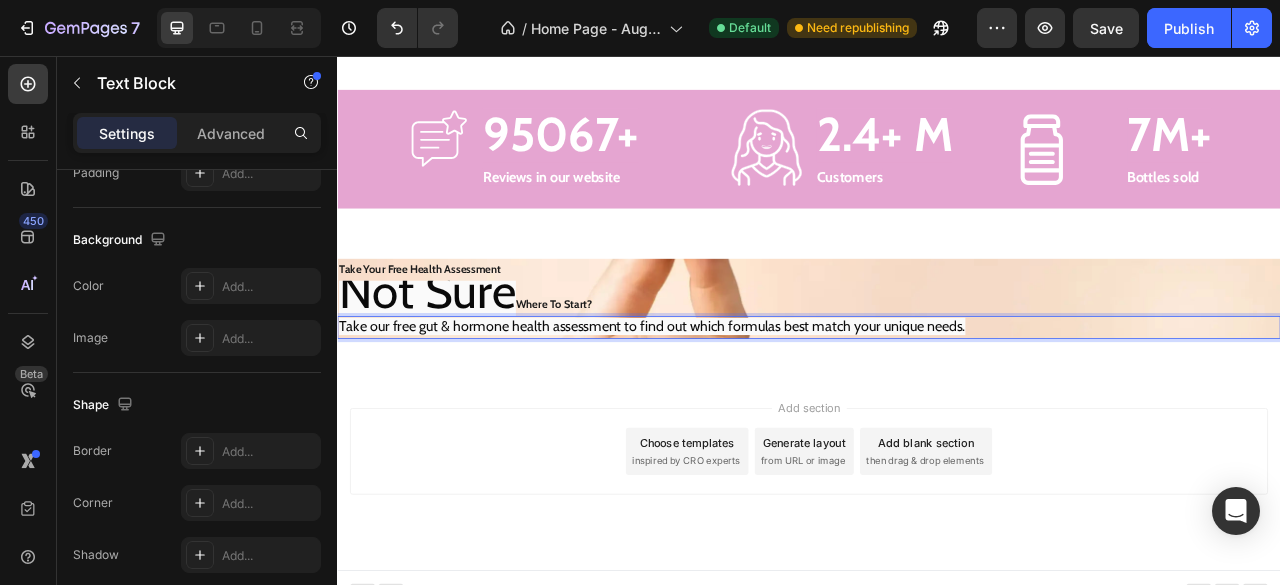 click on "Take our free gut & hormone health assessment to find out which formulas best match your unique needs." at bounding box center (737, 400) 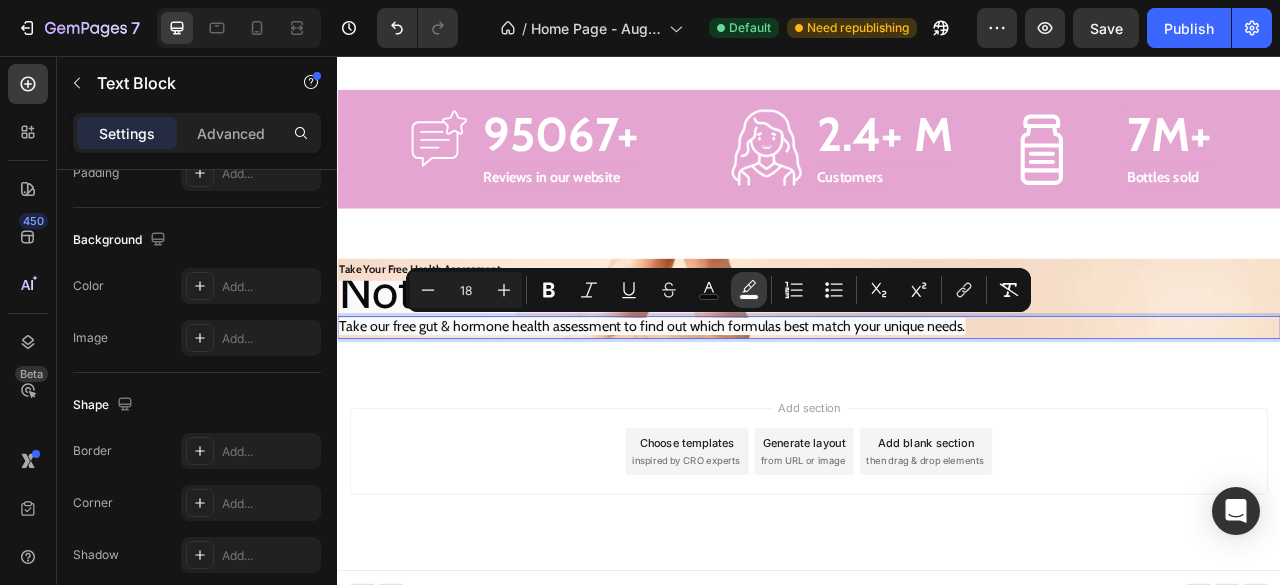 click 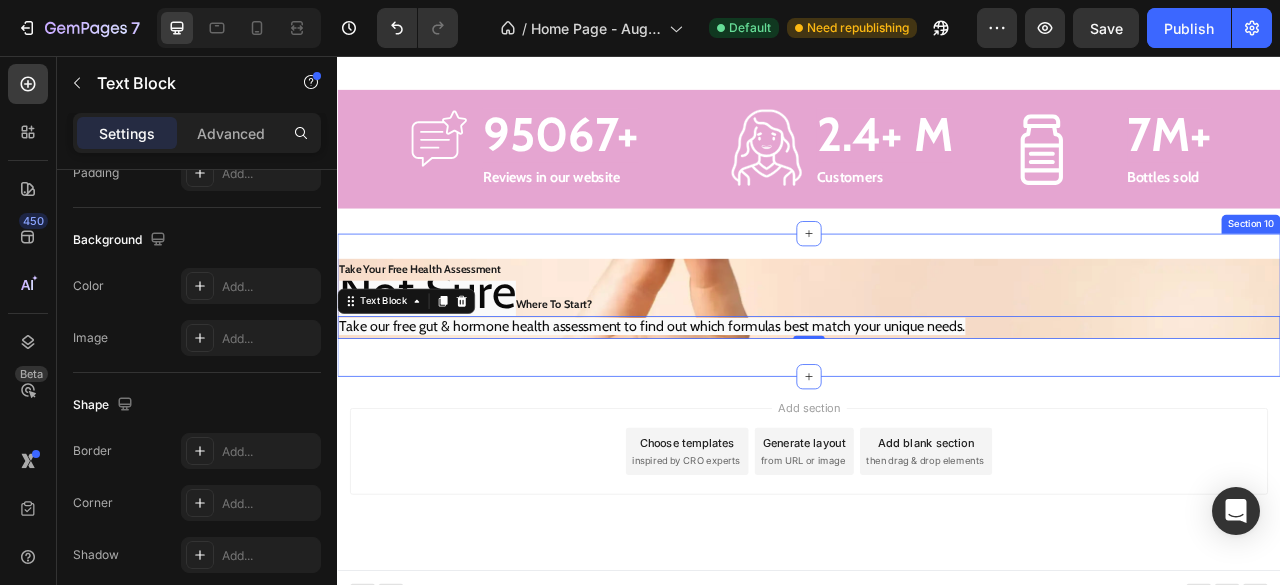 drag, startPoint x: 967, startPoint y: 469, endPoint x: 829, endPoint y: 442, distance: 140.6165 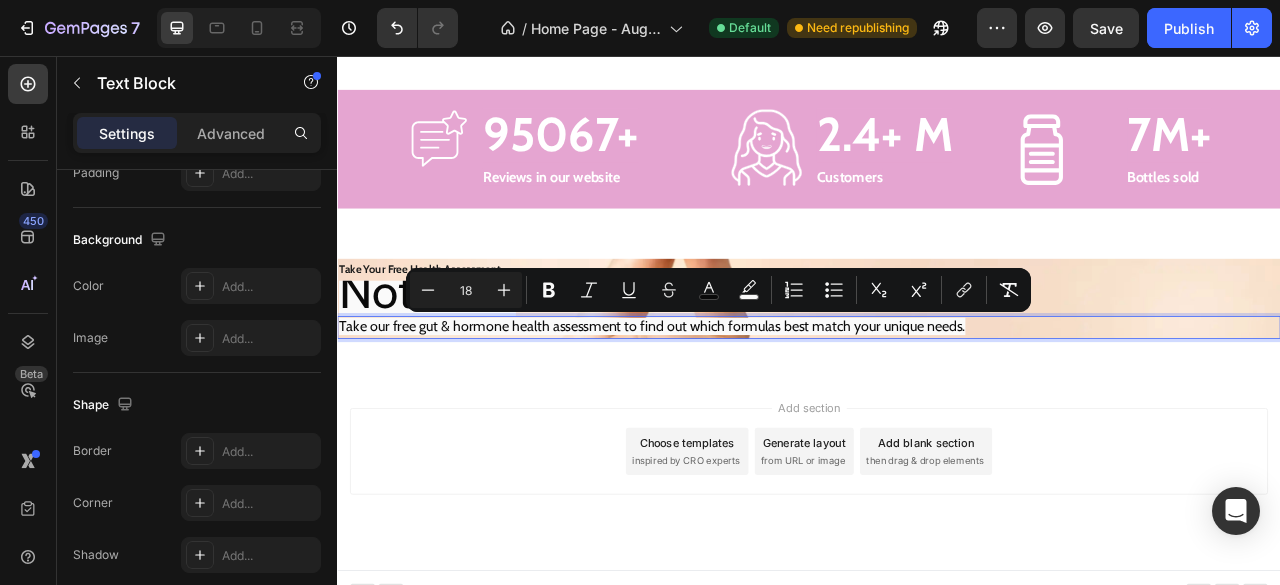 click on "Take our free gut & hormone health assessment to find out which formulas best match your unique needs." at bounding box center (737, 400) 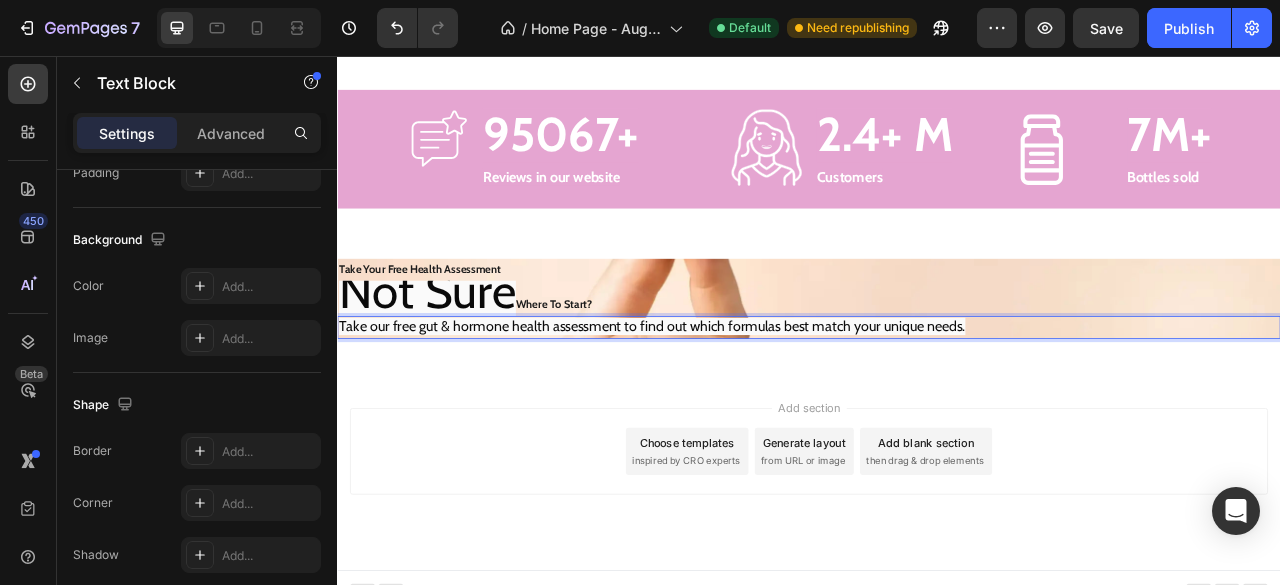 click on "Take our free gut & hormone health assessment to find out which formulas best match your unique needs." at bounding box center [737, 400] 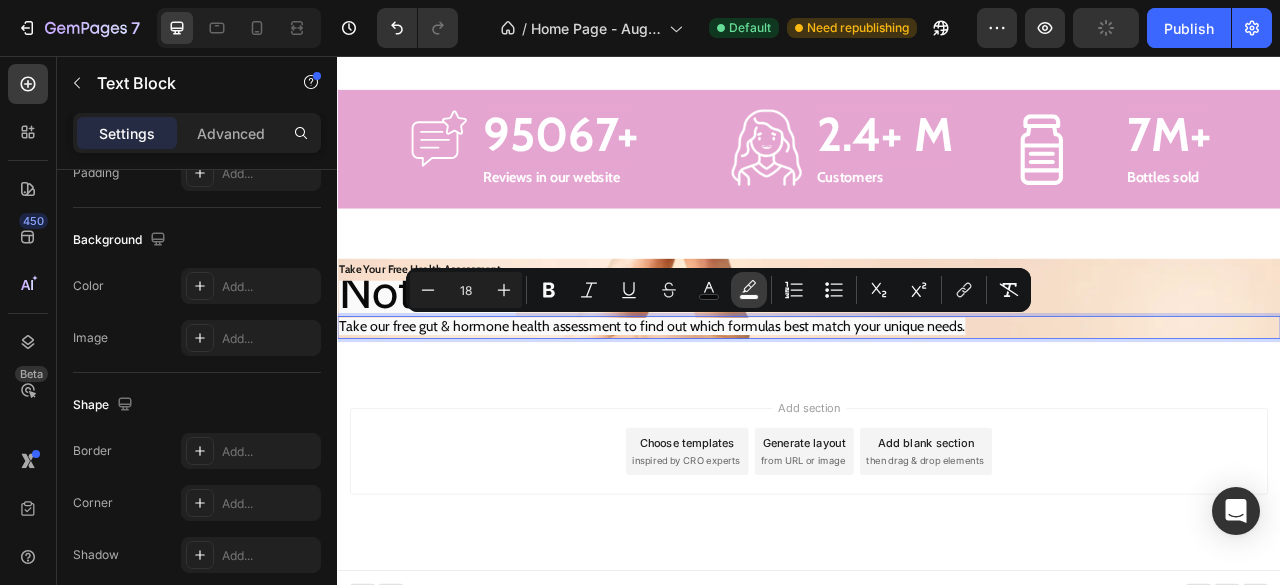 click on "color" at bounding box center [749, 290] 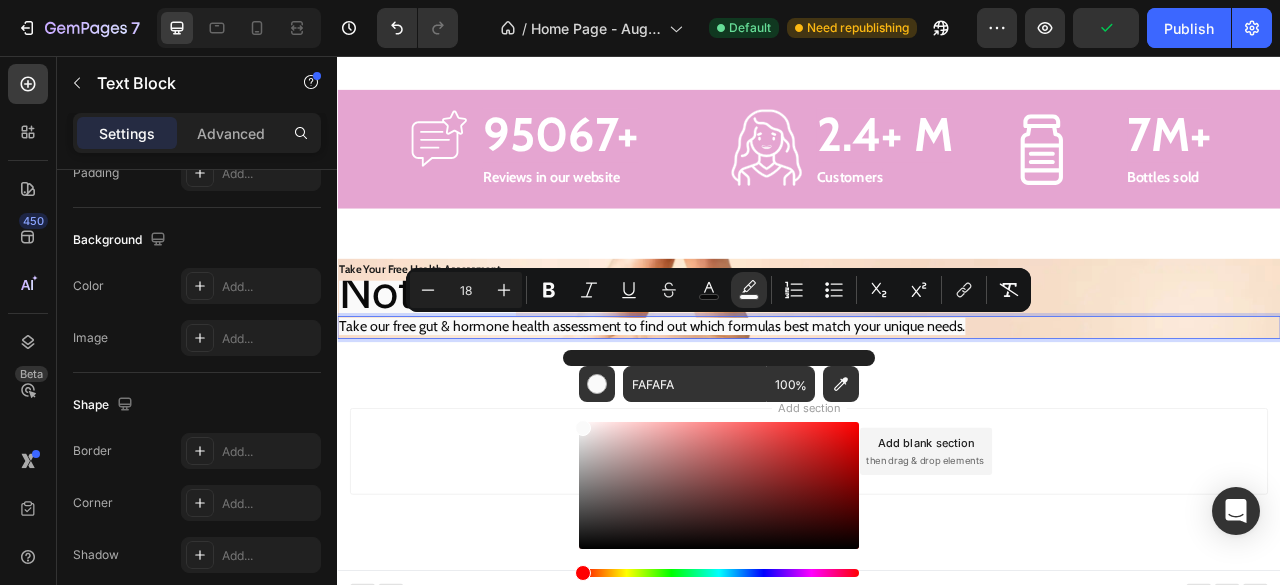 scroll, scrollTop: 3767, scrollLeft: 0, axis: vertical 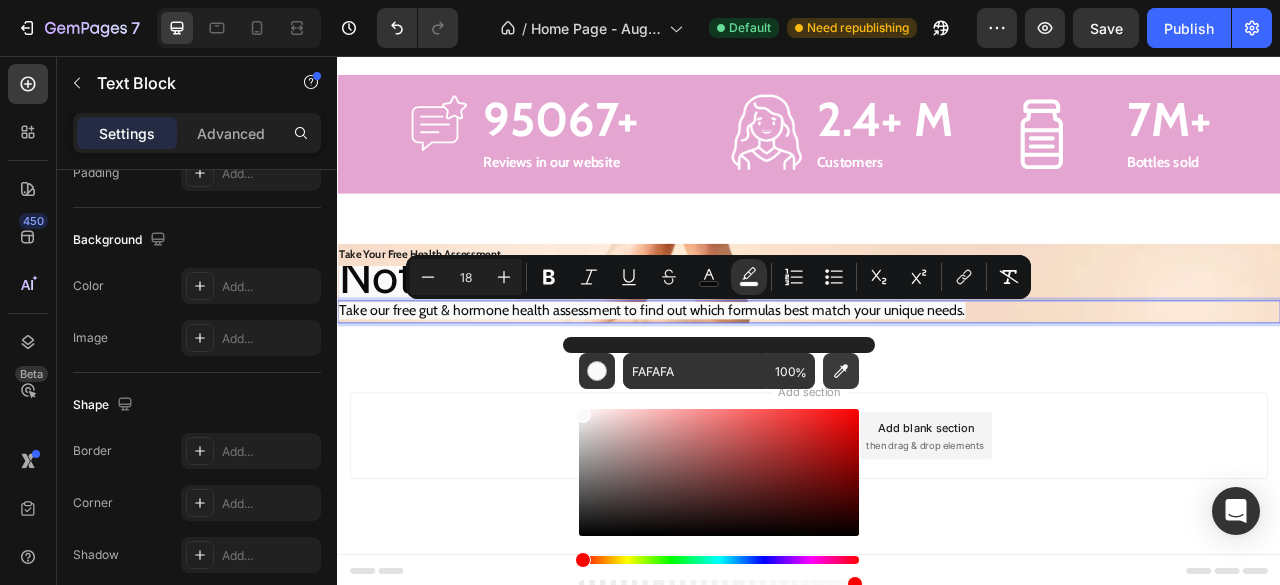 click 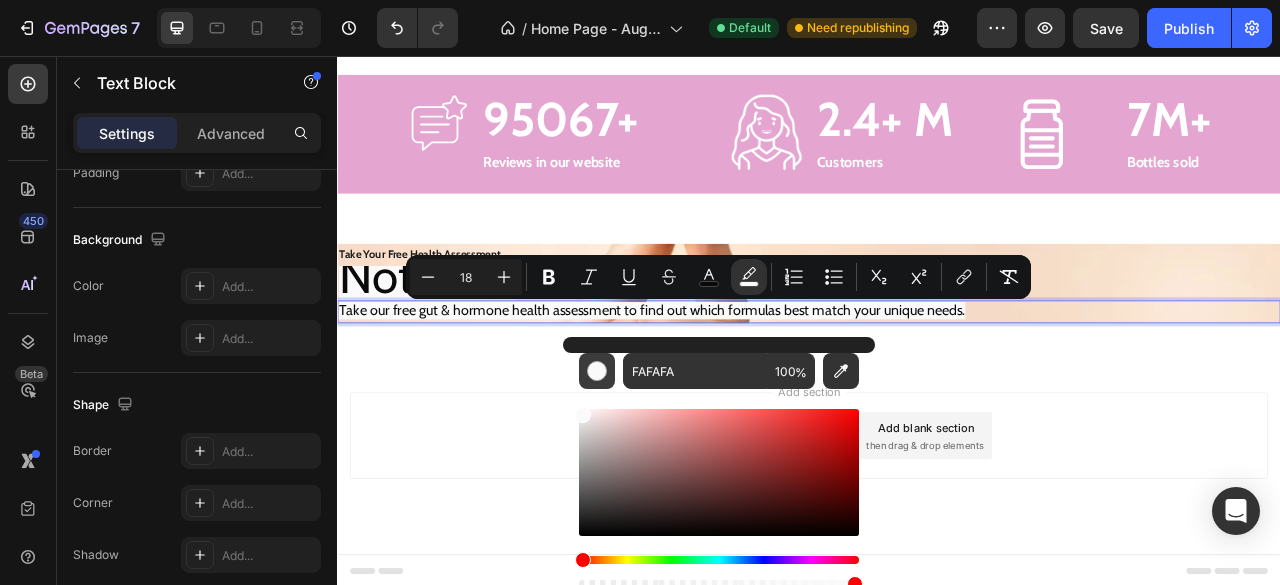 click at bounding box center (597, 371) 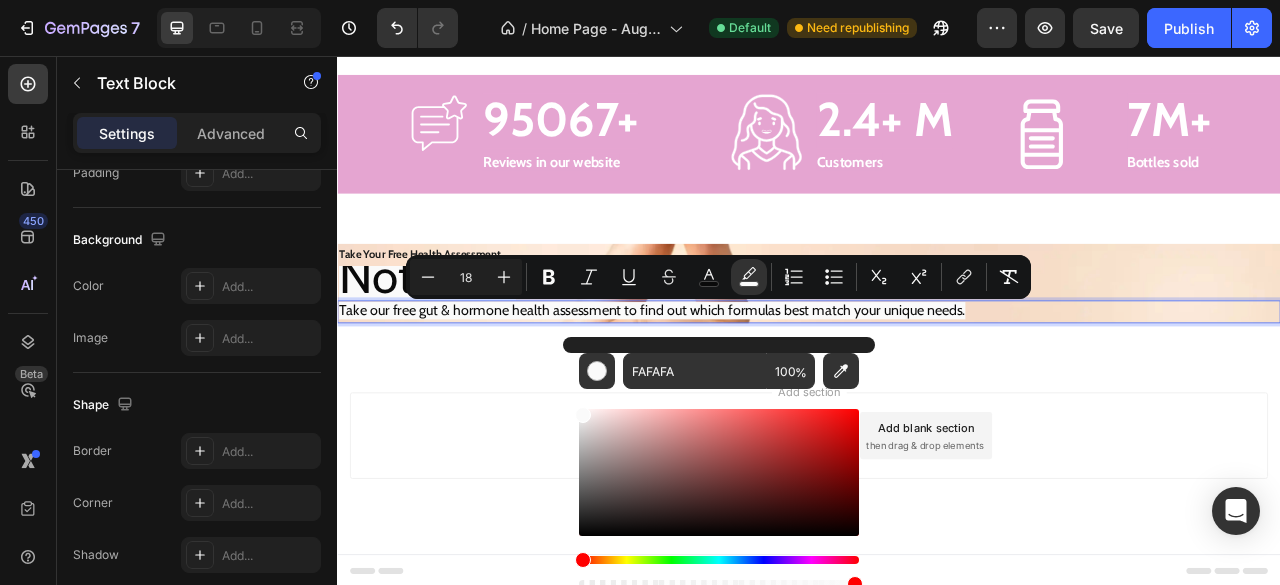click on "Add section Choose templates inspired by CRO experts Generate layout from URL or image Add blank section then drag & drop elements" at bounding box center (937, 567) 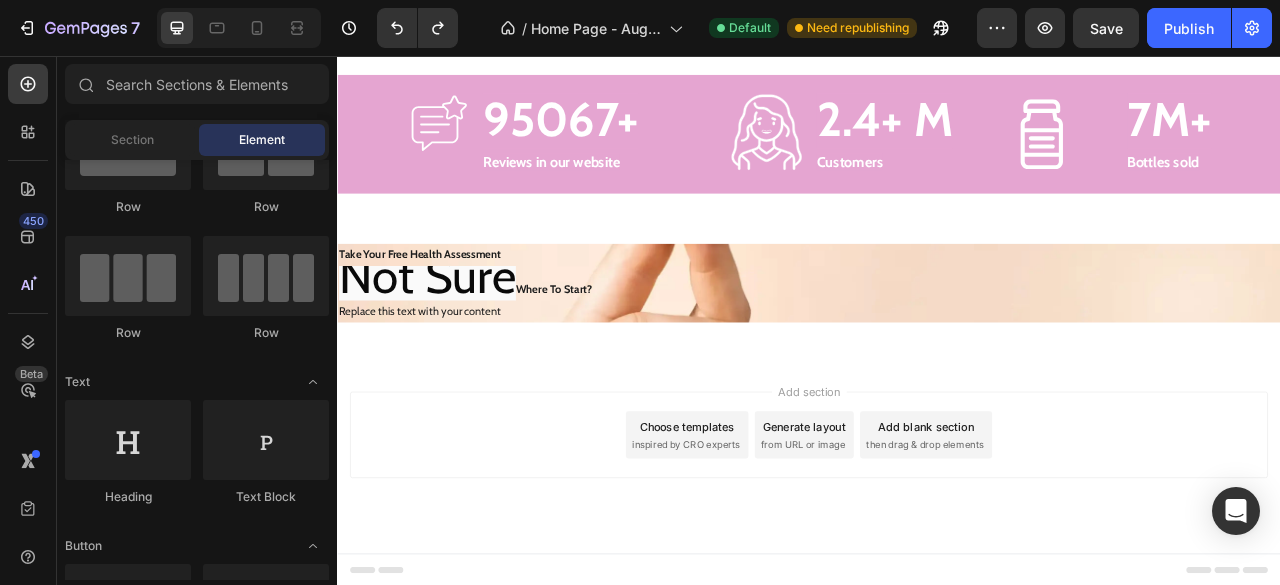 scroll, scrollTop: 3766, scrollLeft: 0, axis: vertical 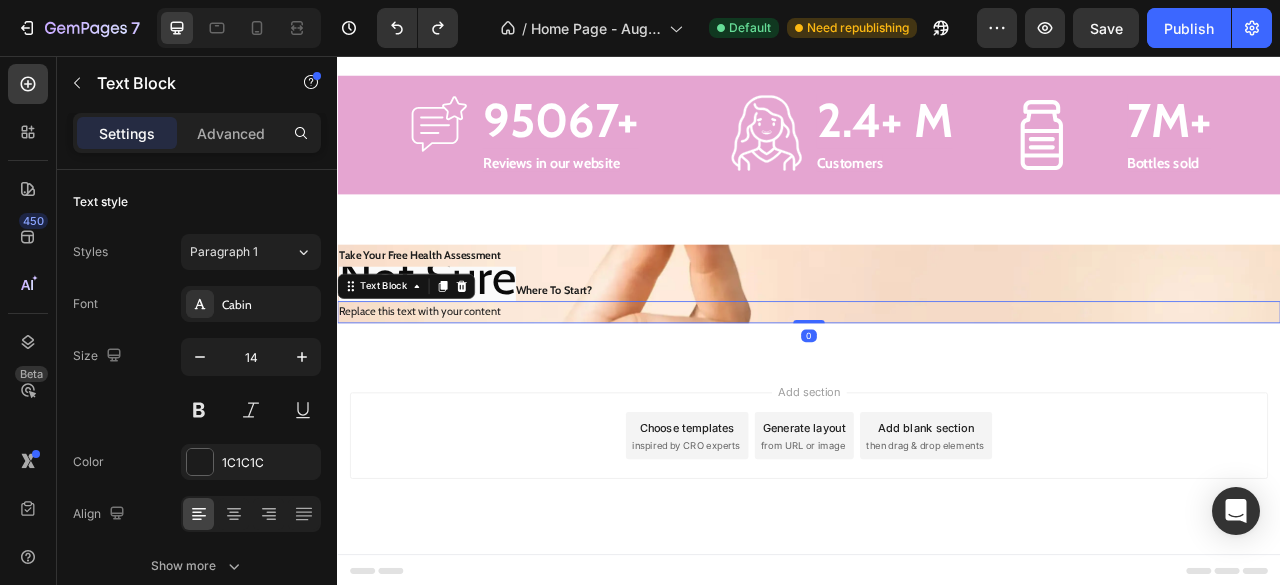 click on "Replace this text with your content" at bounding box center (937, 382) 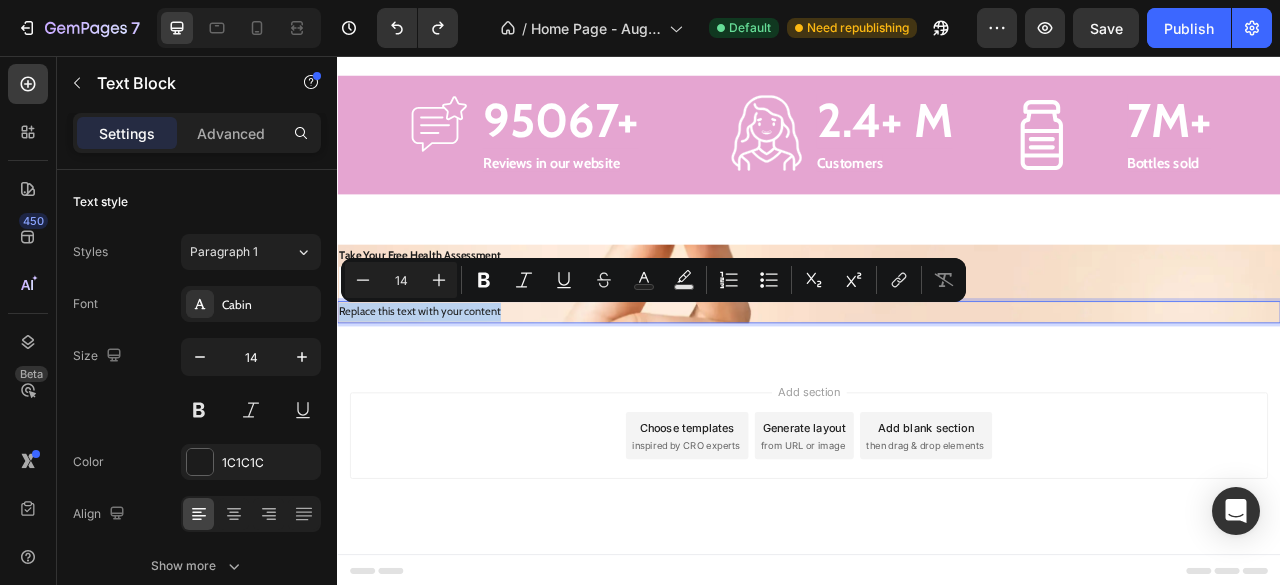 click on "Replace this text with your content" at bounding box center [937, 382] 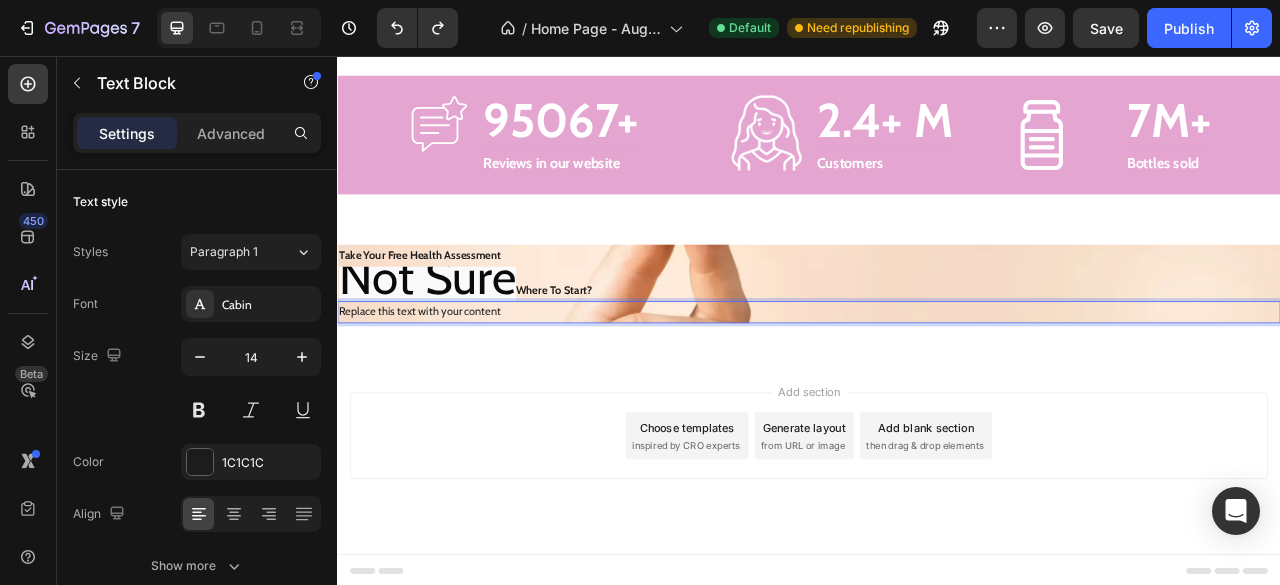 click on "Replace this text with your content" at bounding box center [937, 382] 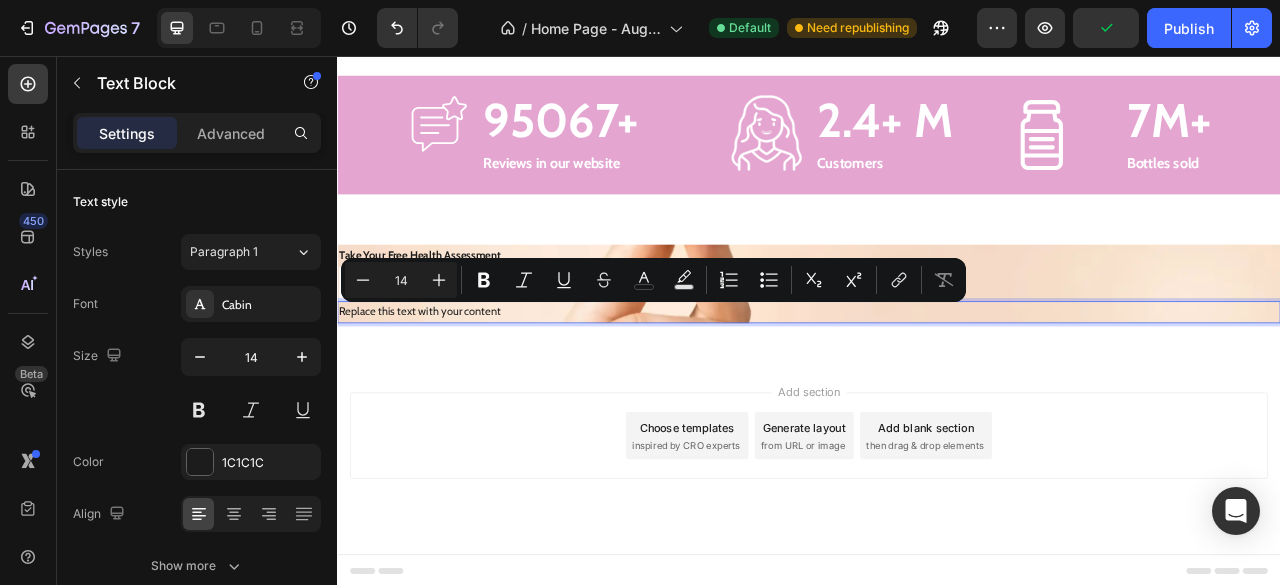 type on "12" 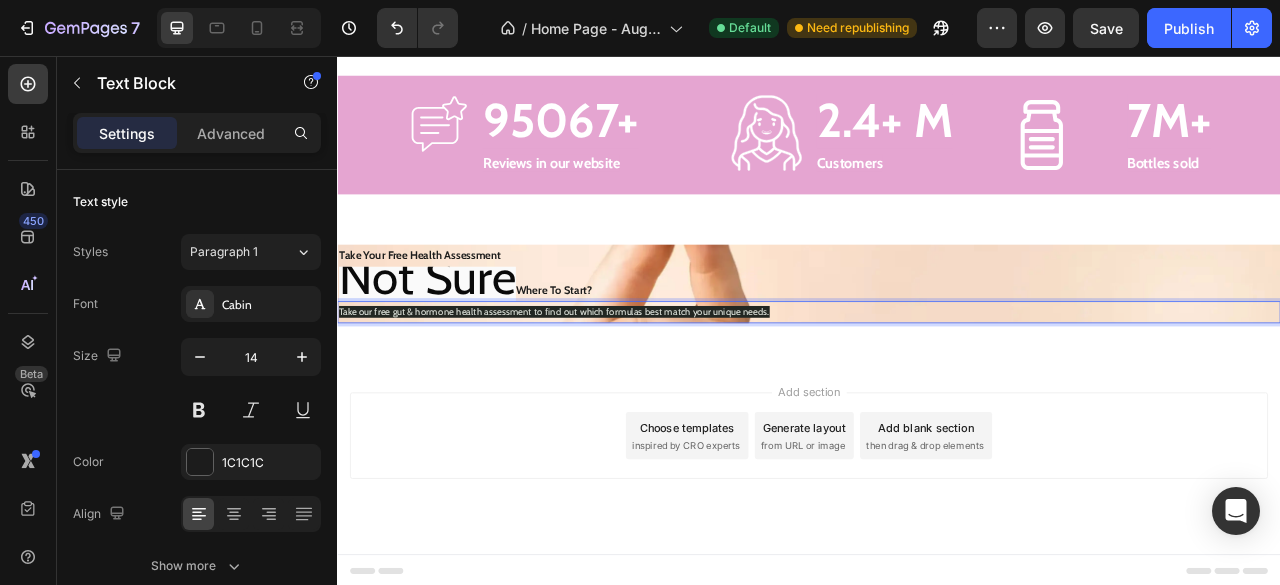 click on "Take our free gut & hormone health assessment to find out which formulas best match your unique needs." at bounding box center (937, 382) 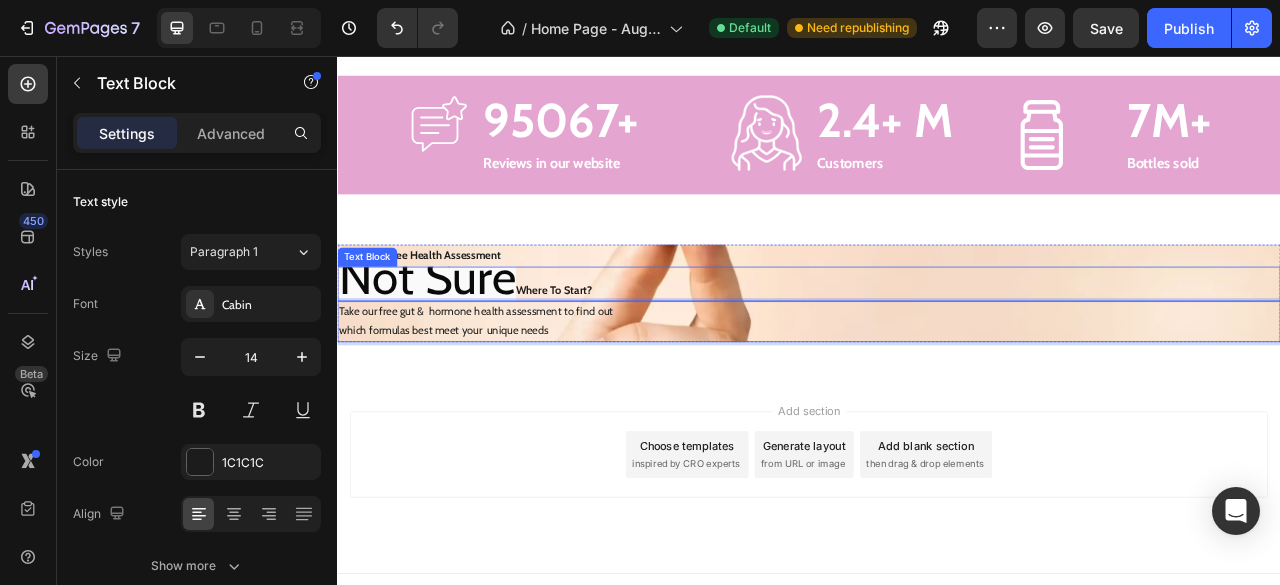 click on "Not Sure" at bounding box center (451, 337) 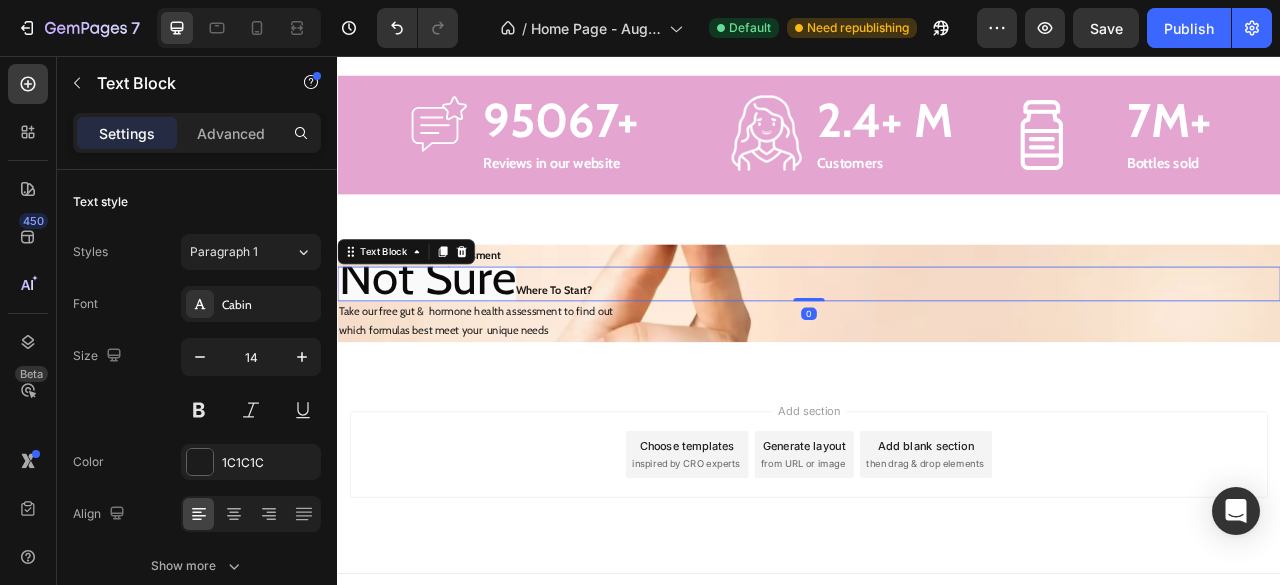 scroll, scrollTop: 560, scrollLeft: 0, axis: vertical 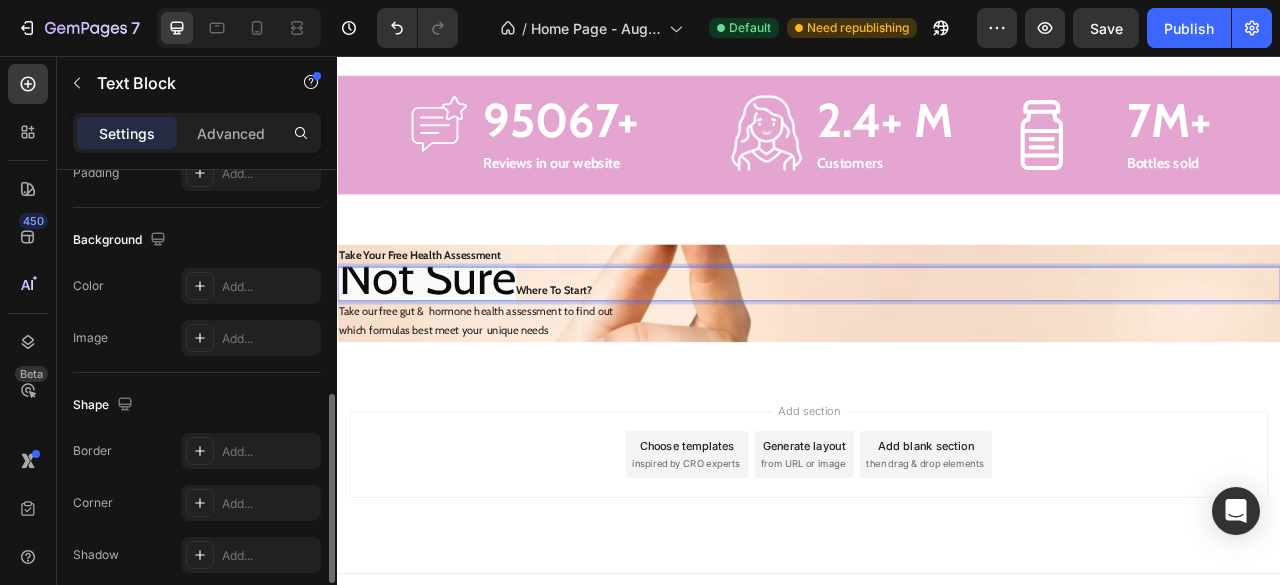 click on "Not Sure" at bounding box center (451, 337) 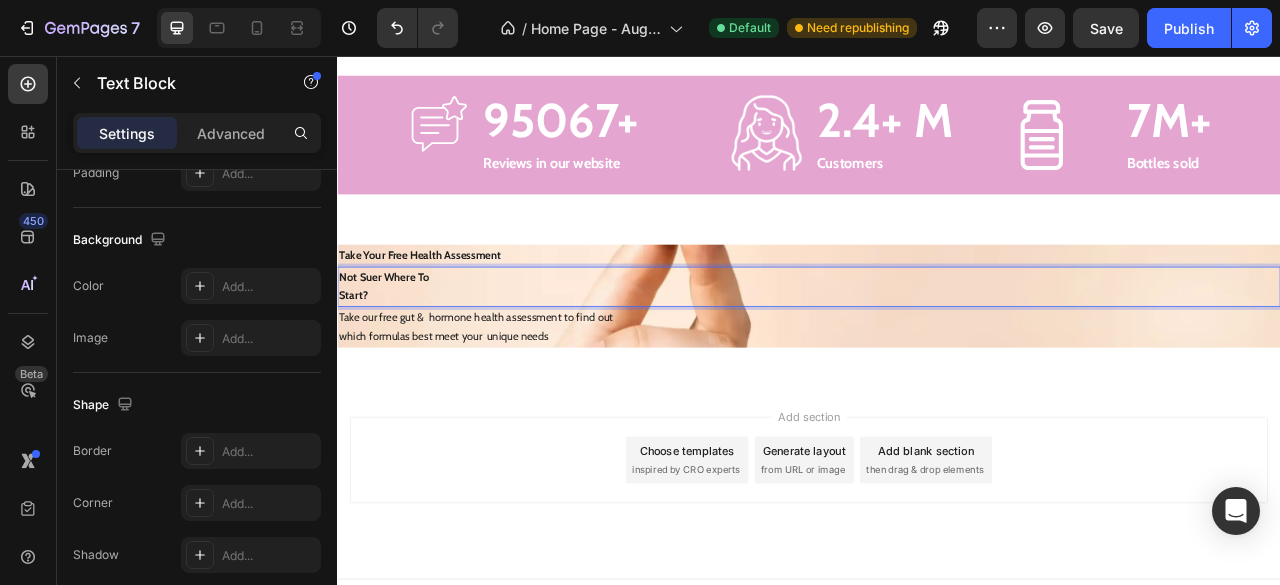 click on "Not Suer Where To" at bounding box center [396, 337] 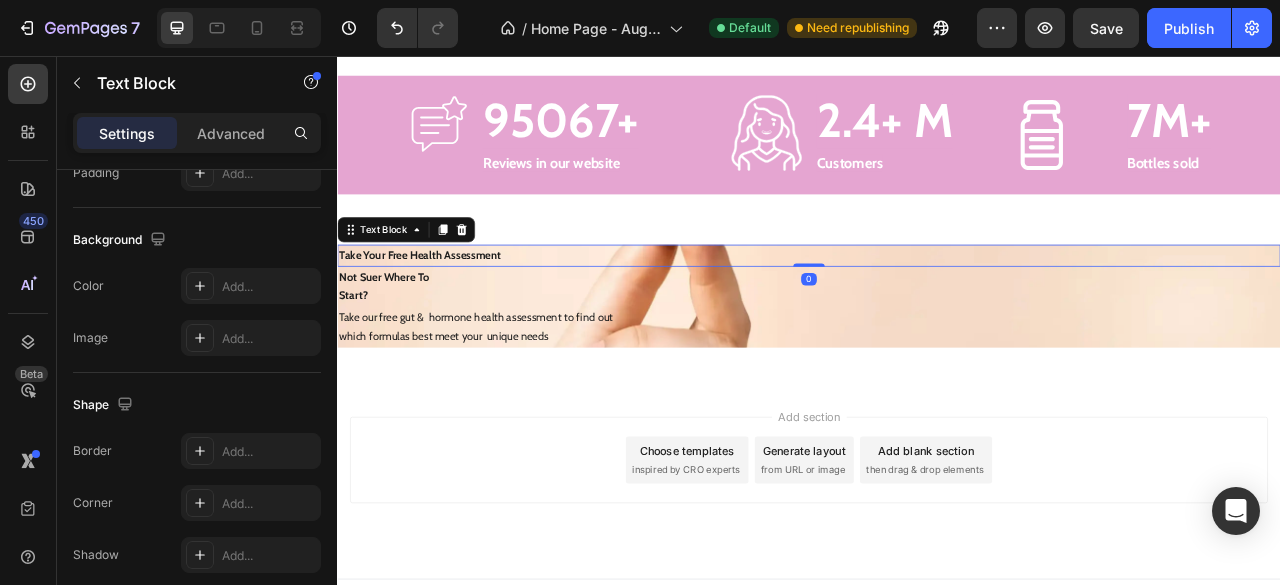 click on "Take Your Free Health Assessment" at bounding box center [442, 309] 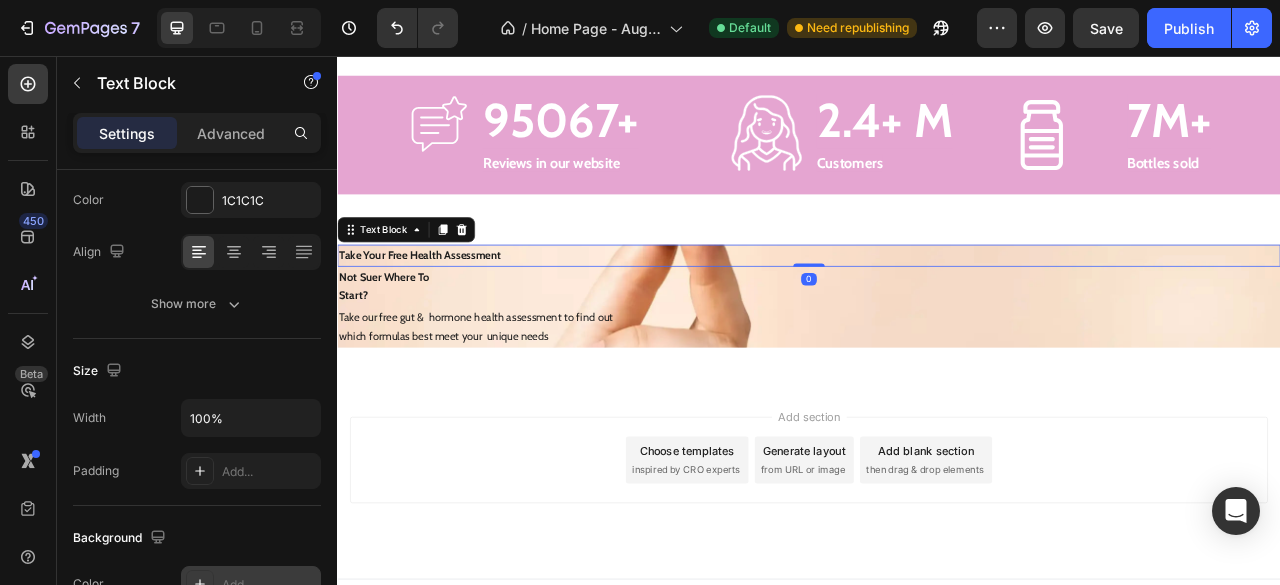 scroll, scrollTop: 0, scrollLeft: 0, axis: both 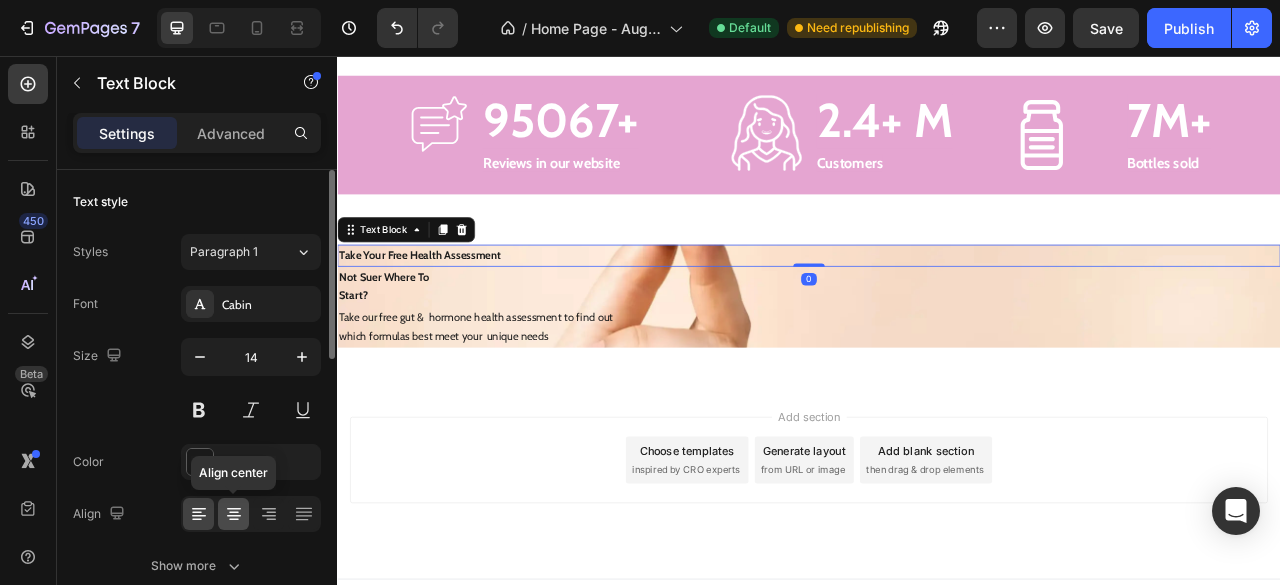 click 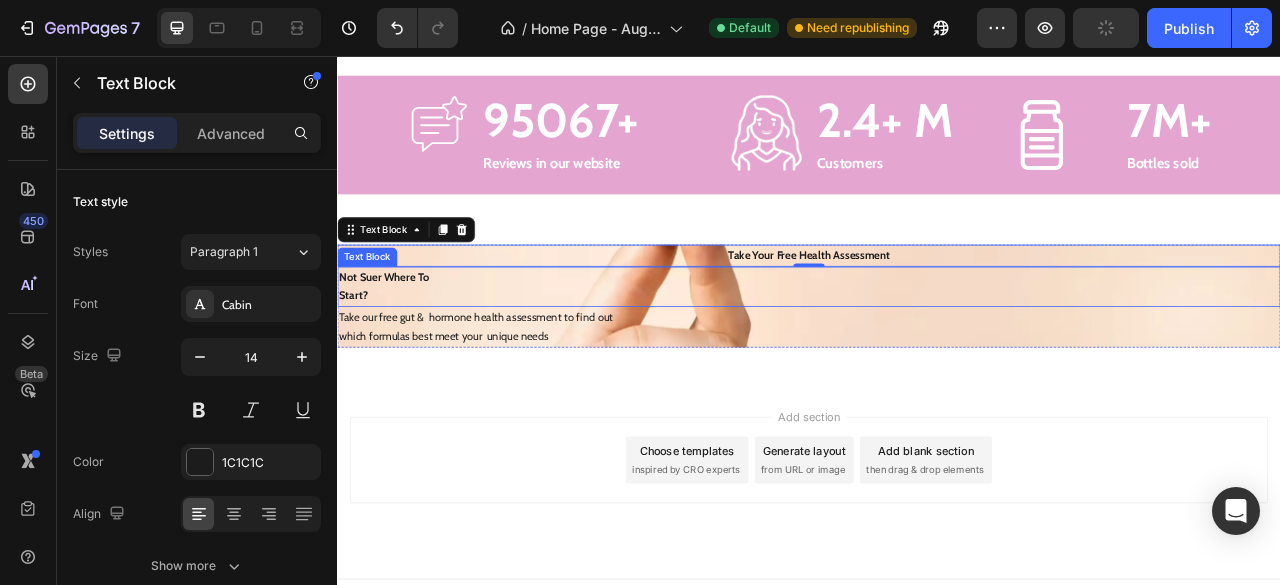 click on "Not Suer Where To" at bounding box center (937, 338) 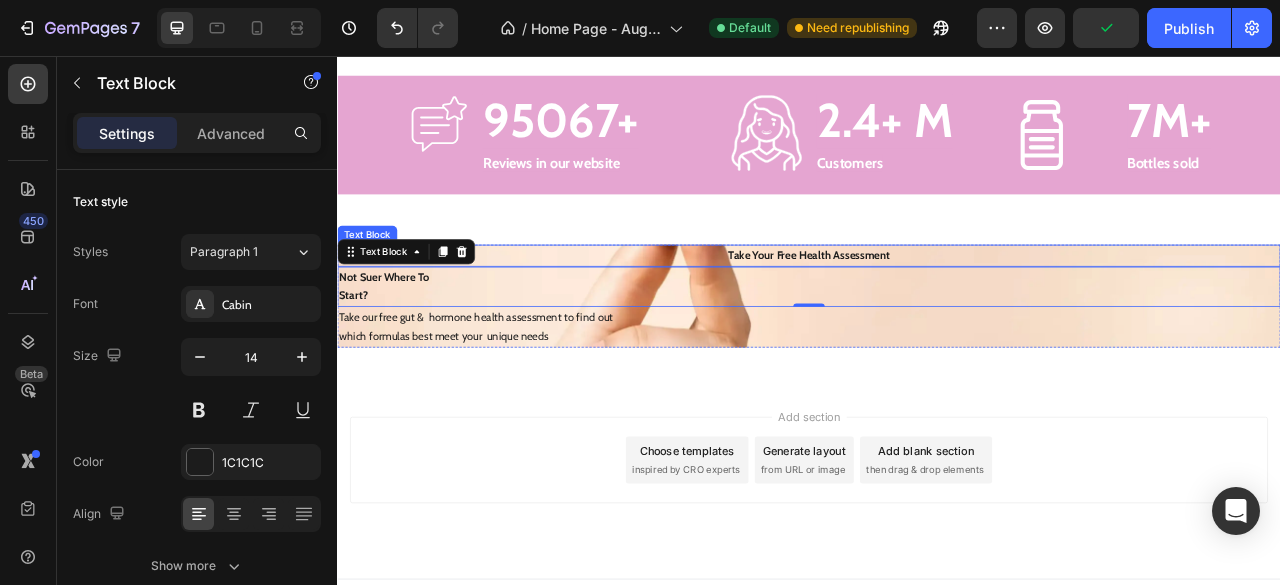 click on "Take Your Free Health Assessment" at bounding box center (937, 310) 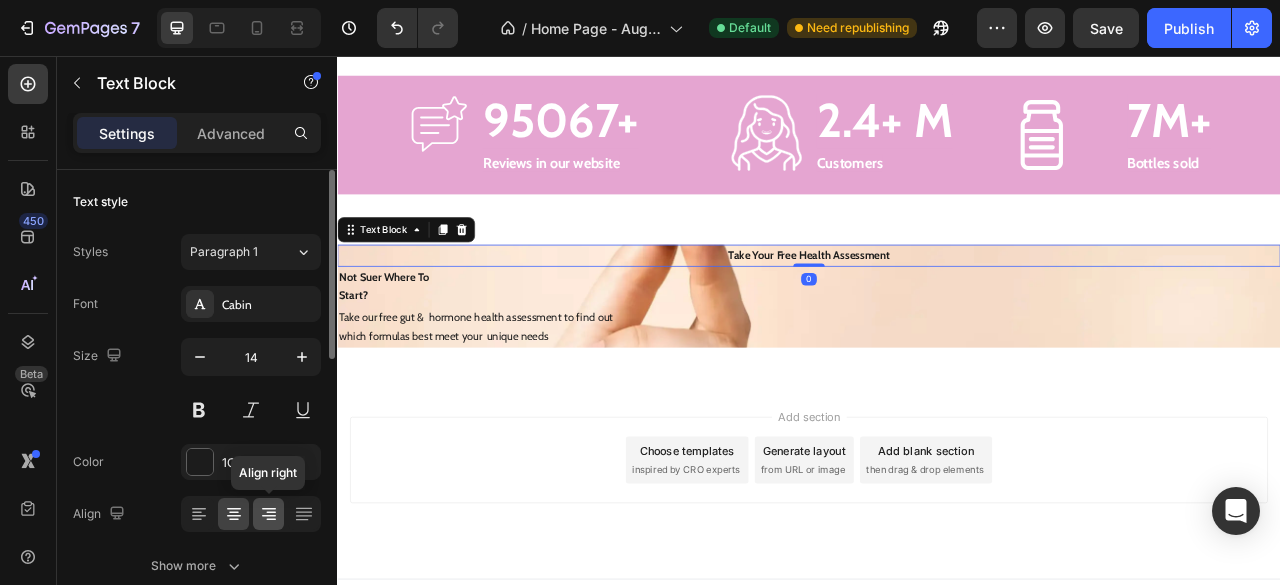 click 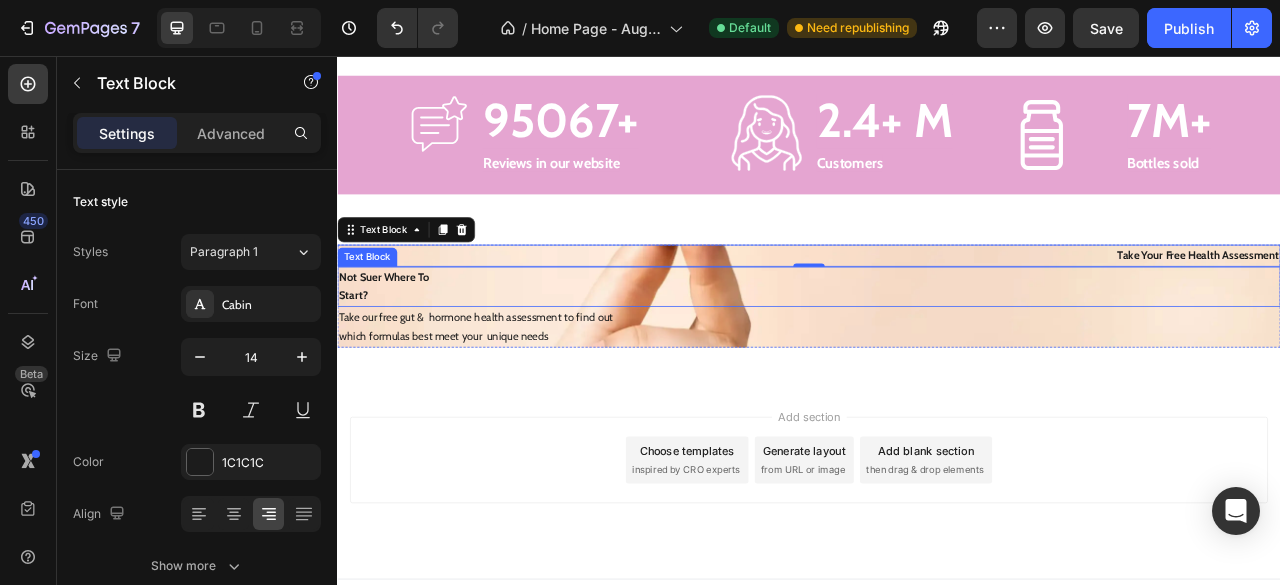 click on "Not Suer Where To" at bounding box center [937, 338] 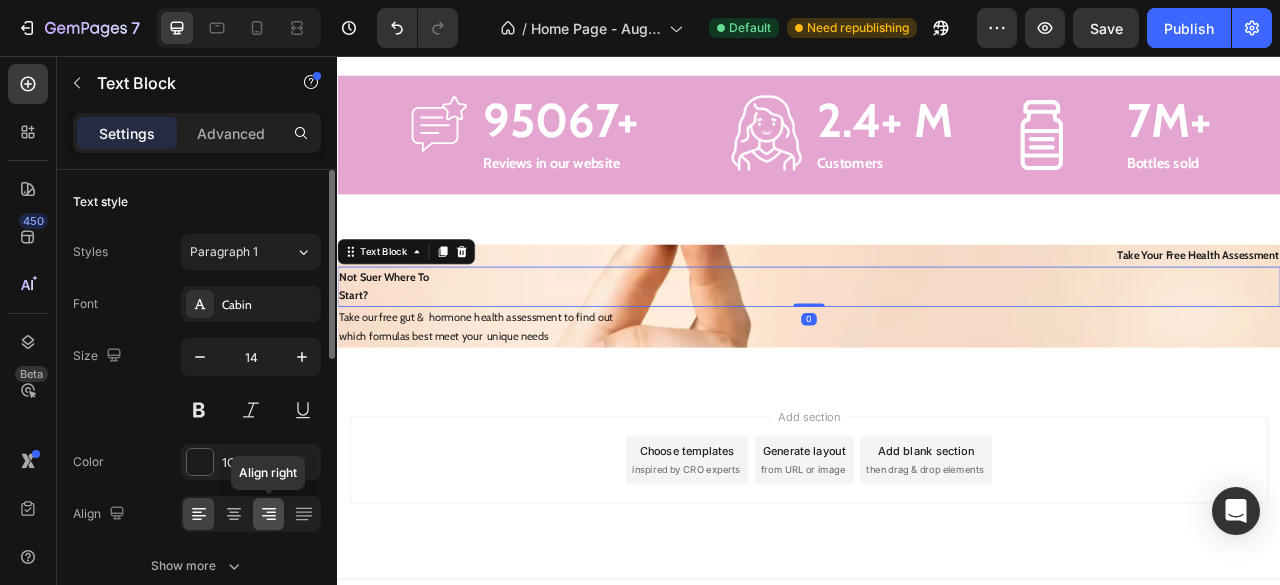 click 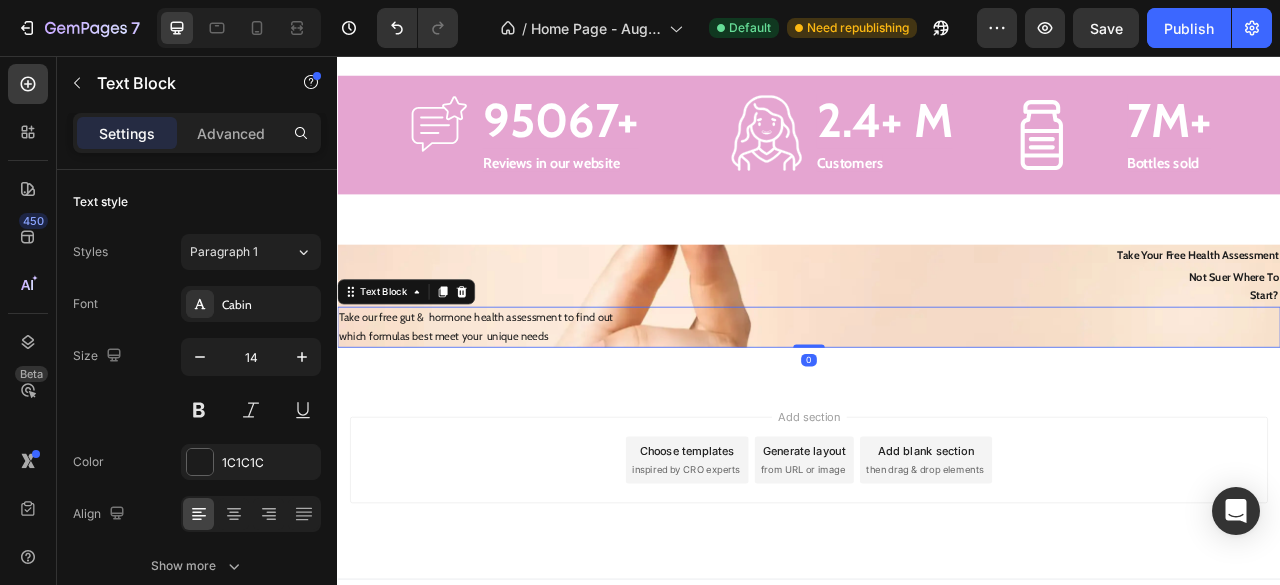 click on "Take our free gut &  hormone health assessment to find out" at bounding box center (937, 389) 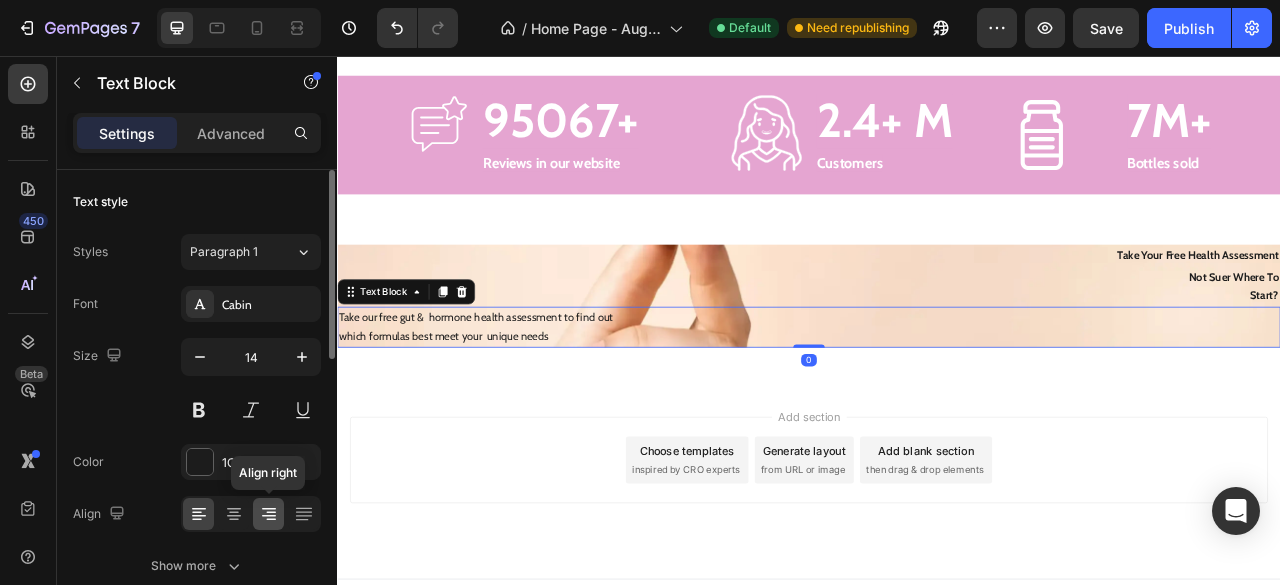 click 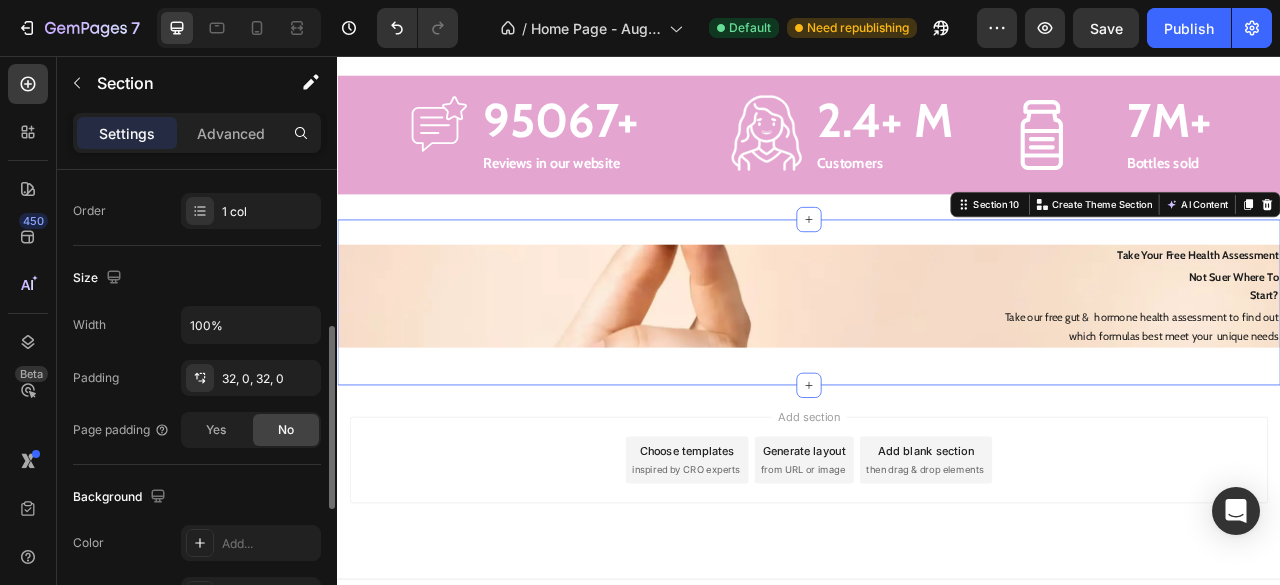 scroll, scrollTop: 405, scrollLeft: 0, axis: vertical 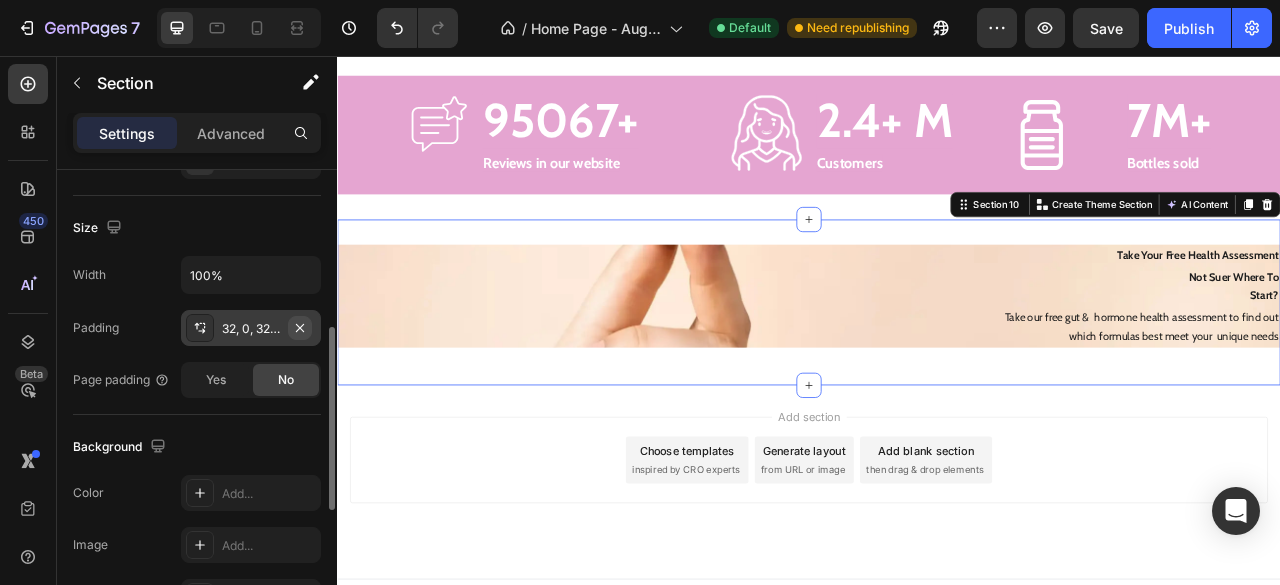 click 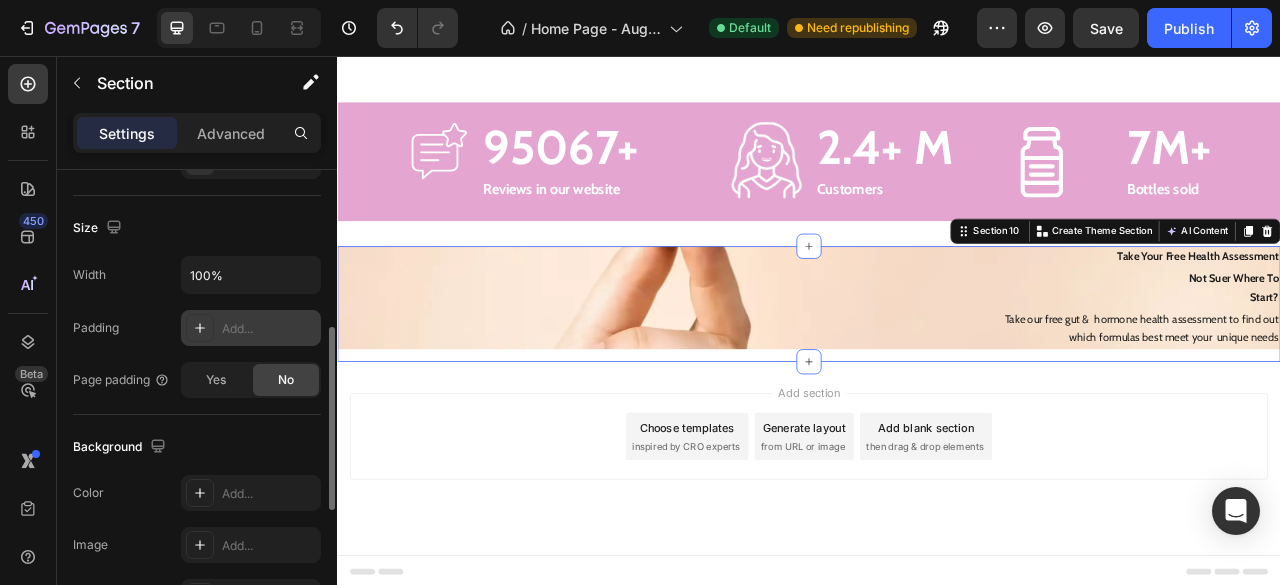 click on "Add..." at bounding box center (269, 329) 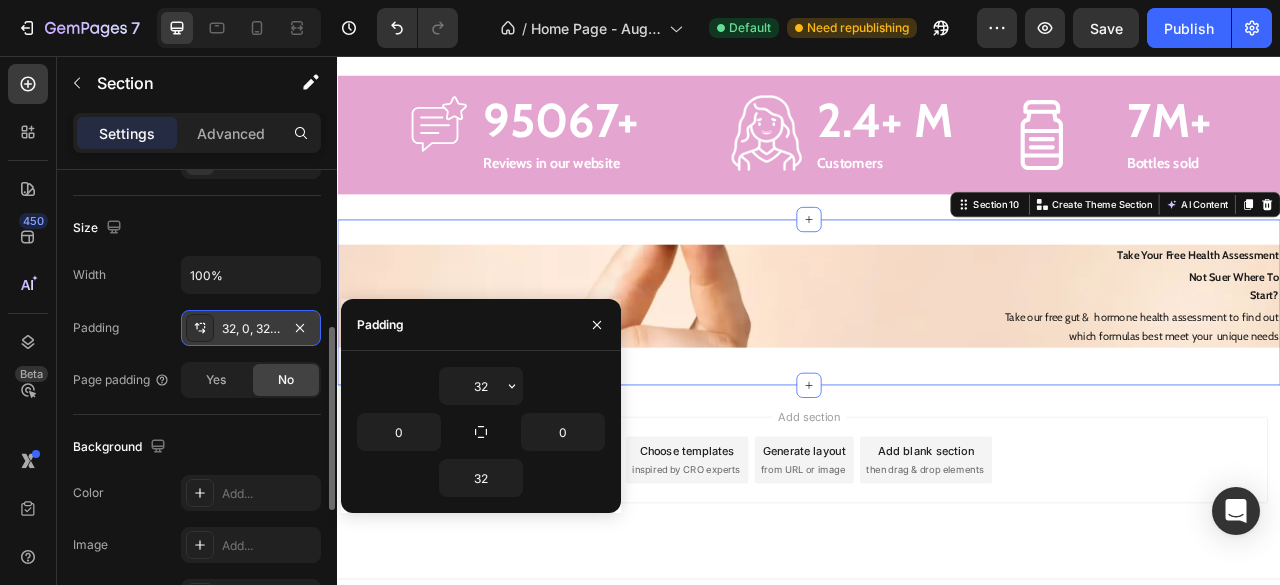 click 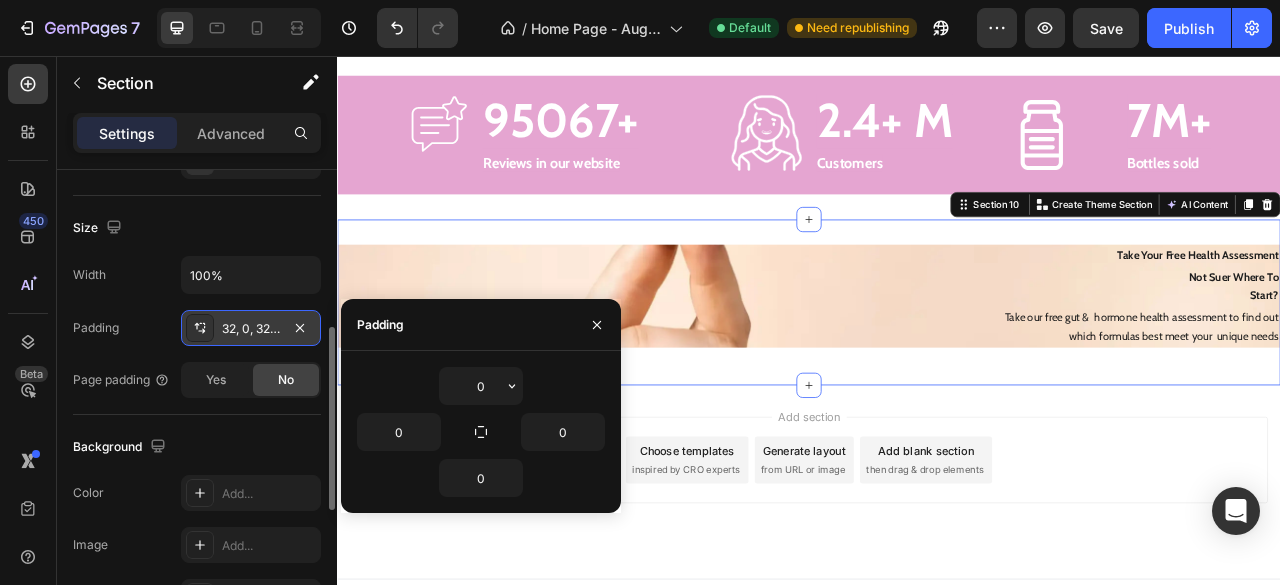 scroll, scrollTop: 3734, scrollLeft: 0, axis: vertical 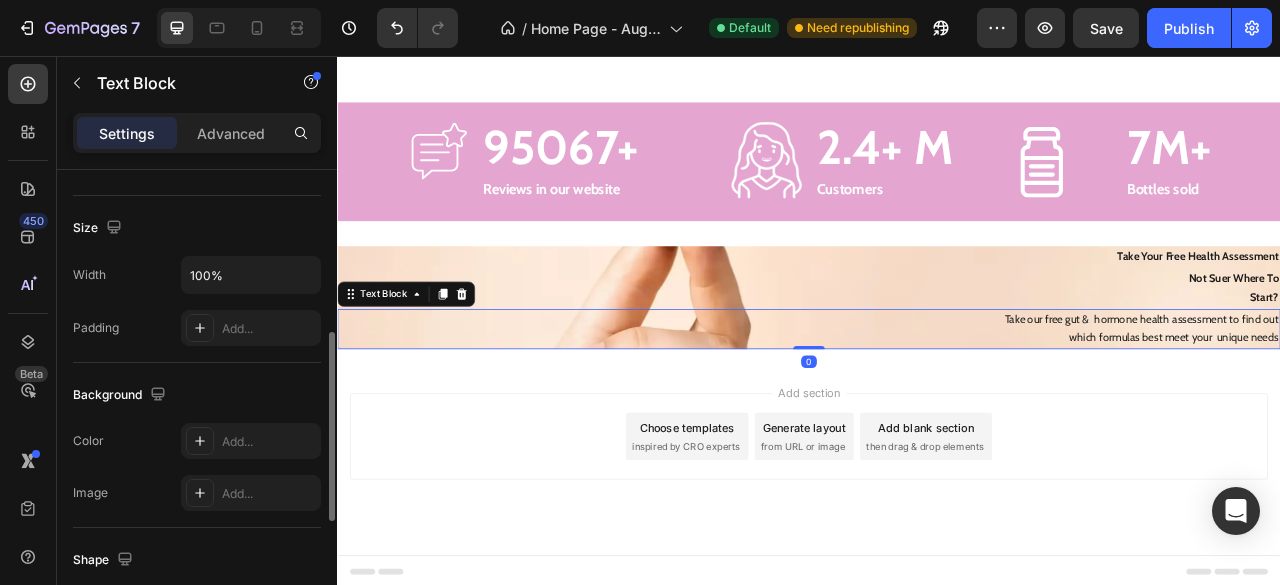 click on "which formulas best meet your  unique needs" at bounding box center (937, 415) 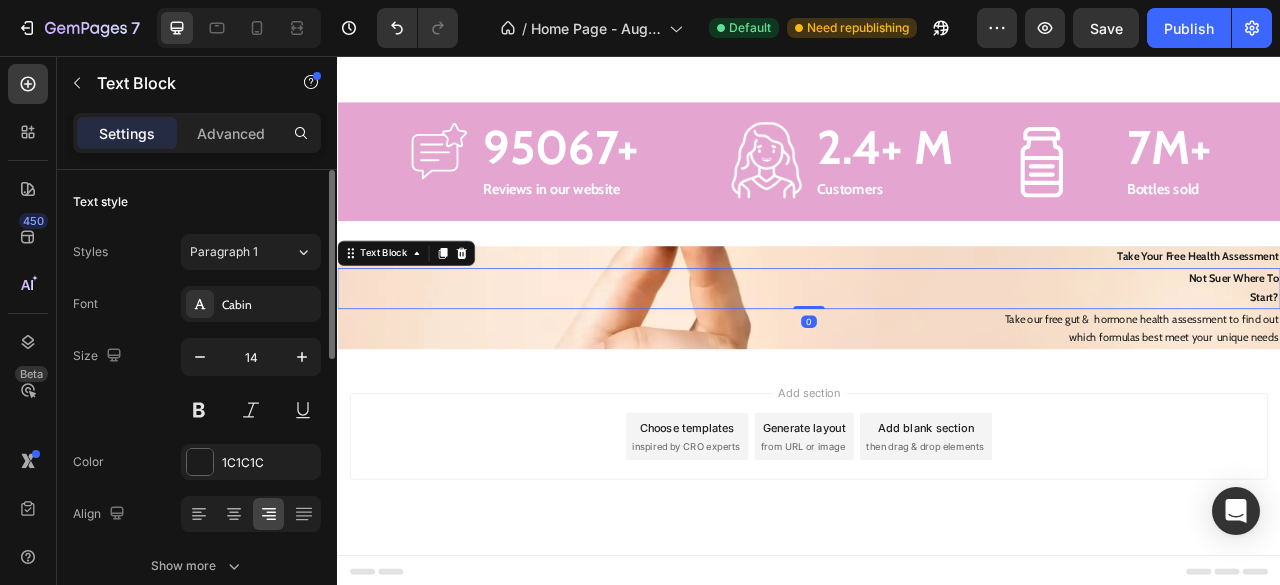 click on "Start?" at bounding box center [937, 364] 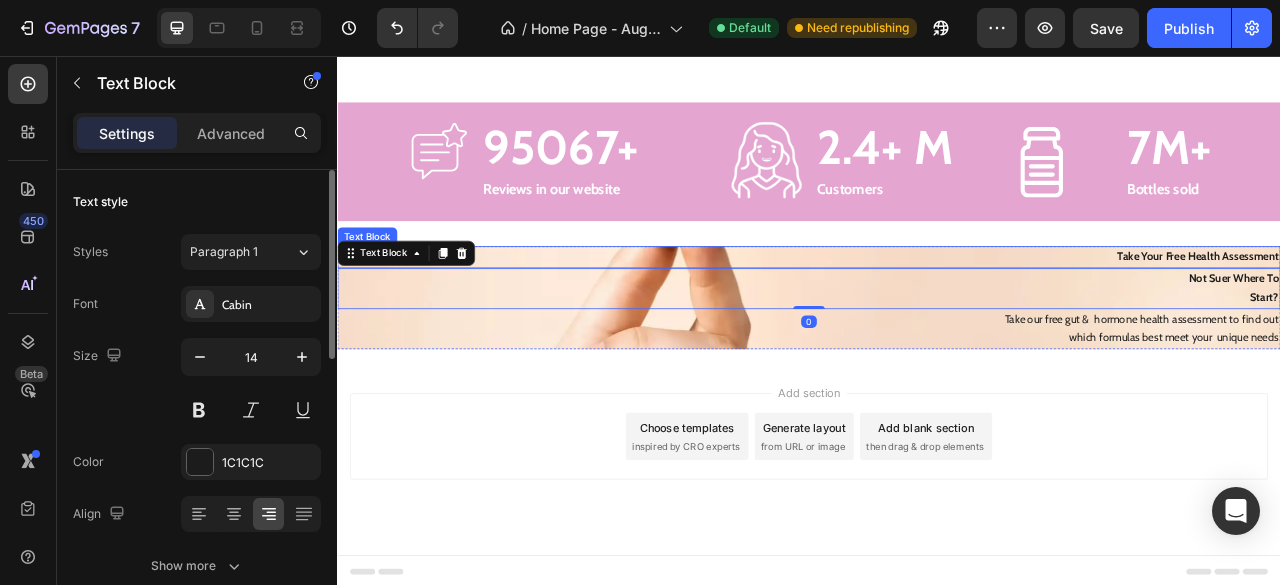 click on "Take Your Free Health Assessment" at bounding box center (937, 312) 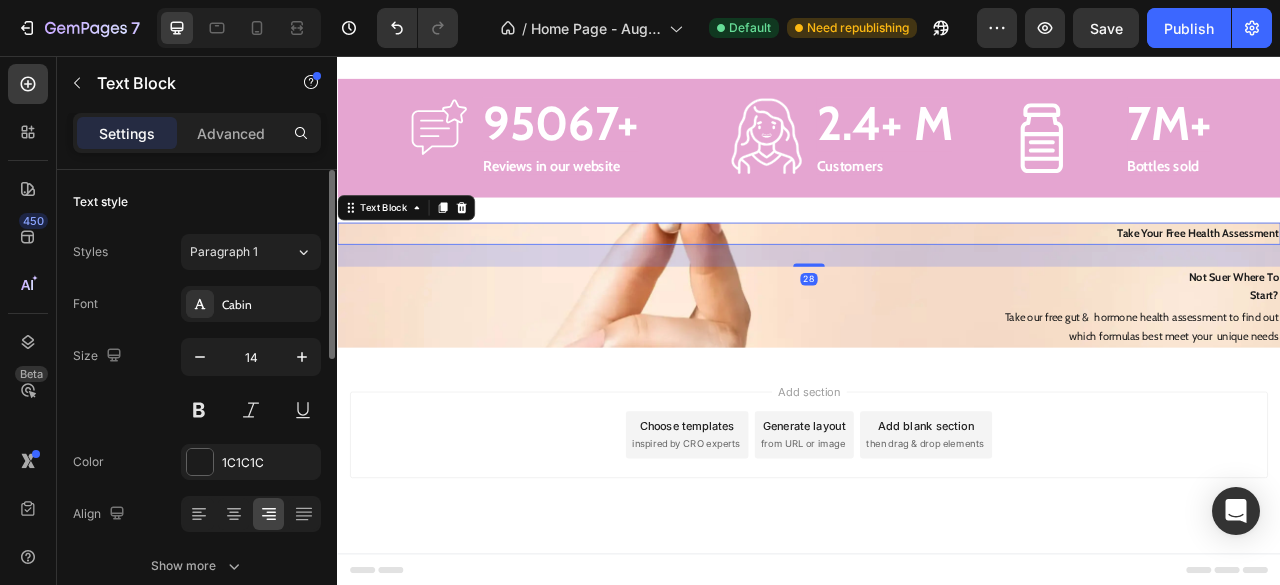 scroll, scrollTop: 3762, scrollLeft: 0, axis: vertical 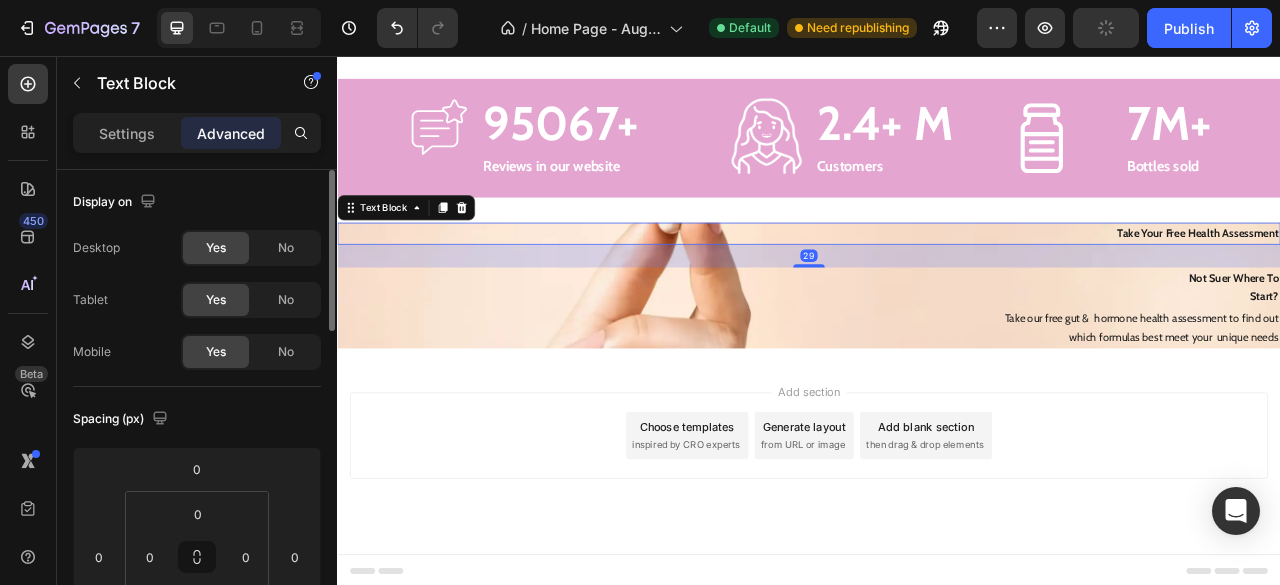 click on "29" at bounding box center [937, 310] 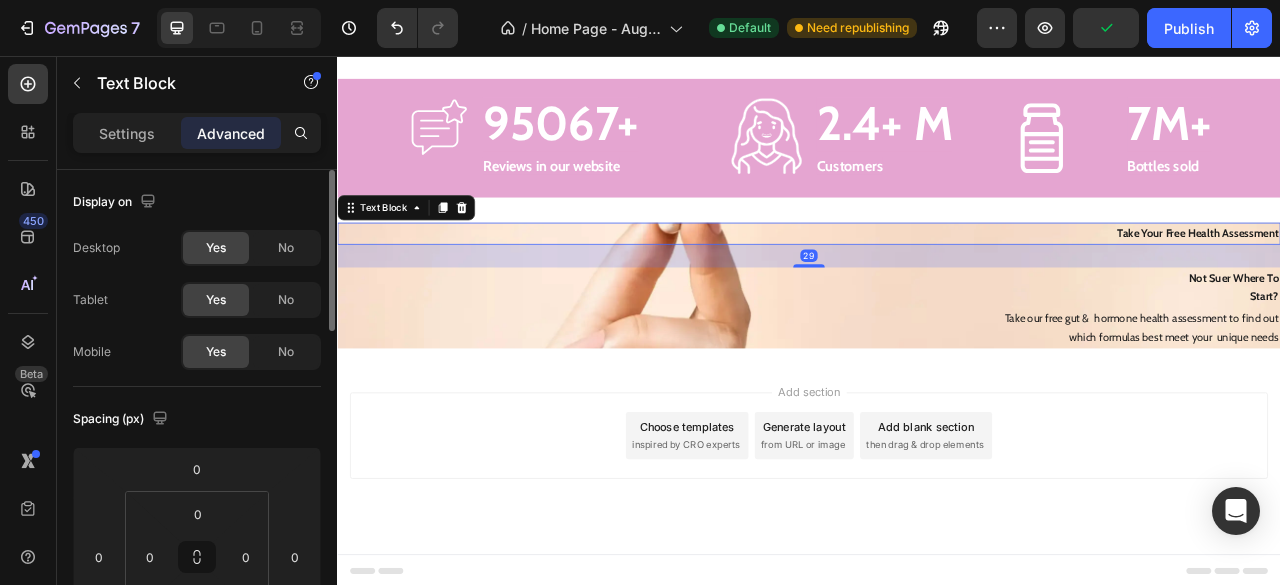 click on "29" at bounding box center (937, 310) 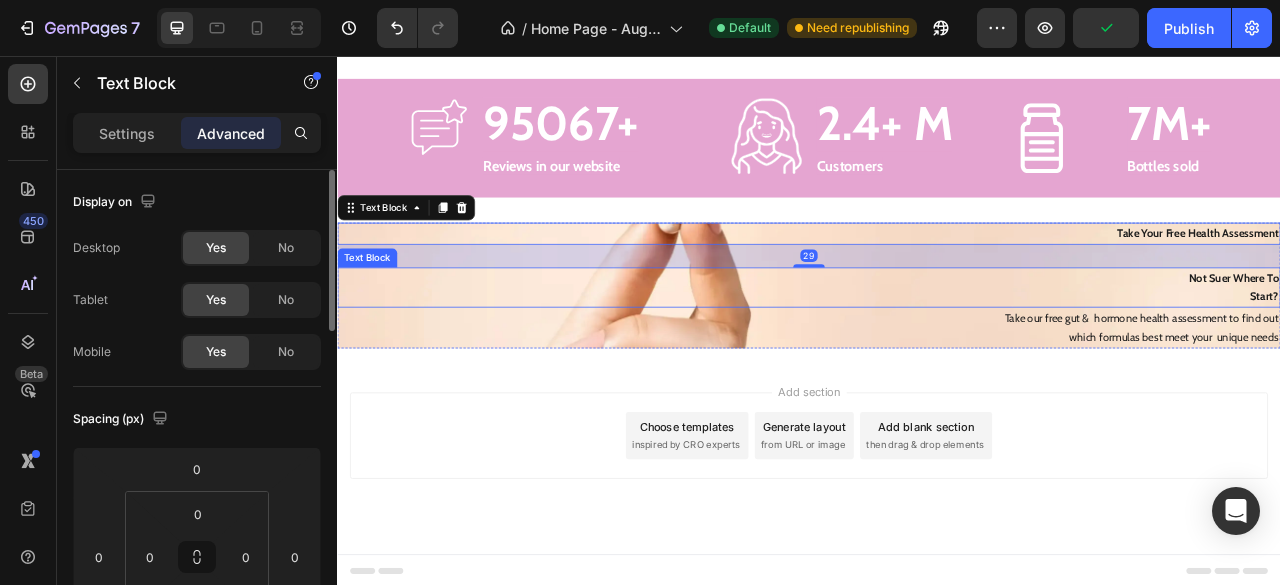 click on "Start?" at bounding box center (937, 362) 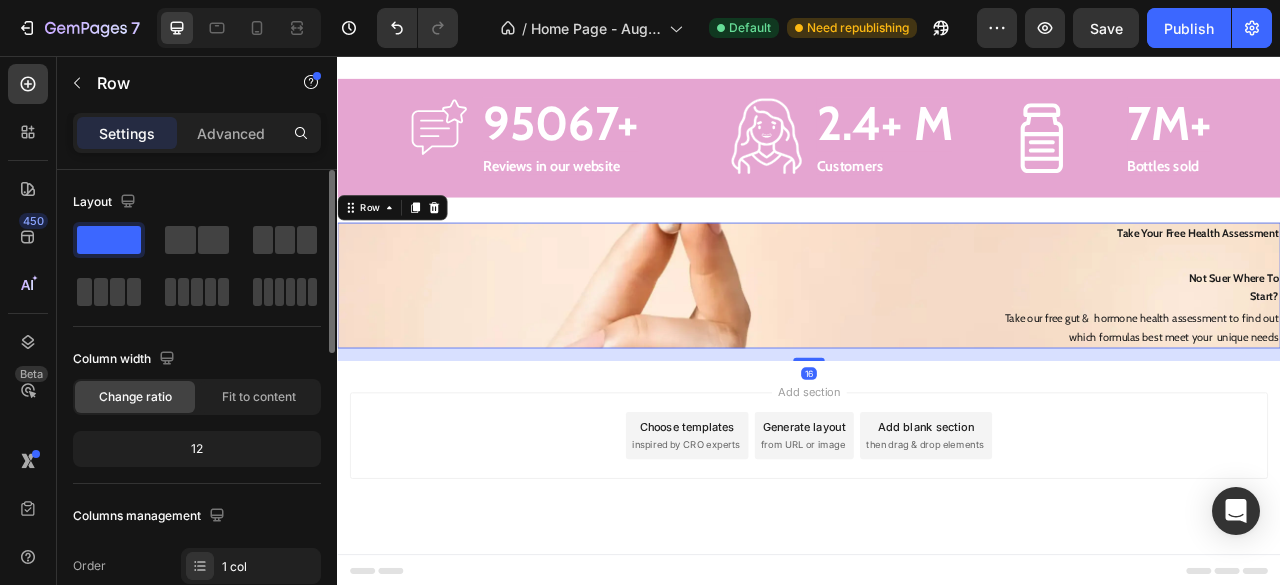 click on "Take Your Free Health Assessment Text Block Not Suer Where To  Start? Text Block Take our free gut &  hormone health assessment to find out which formulas best meet your  unique needs Text Block" at bounding box center (937, 348) 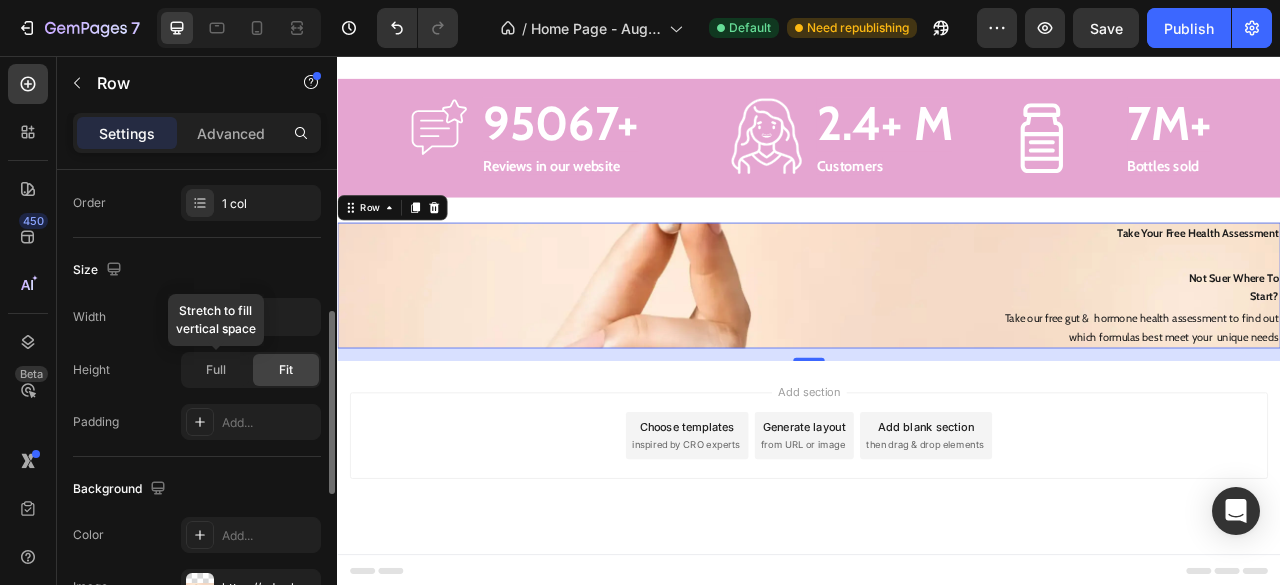 scroll, scrollTop: 362, scrollLeft: 0, axis: vertical 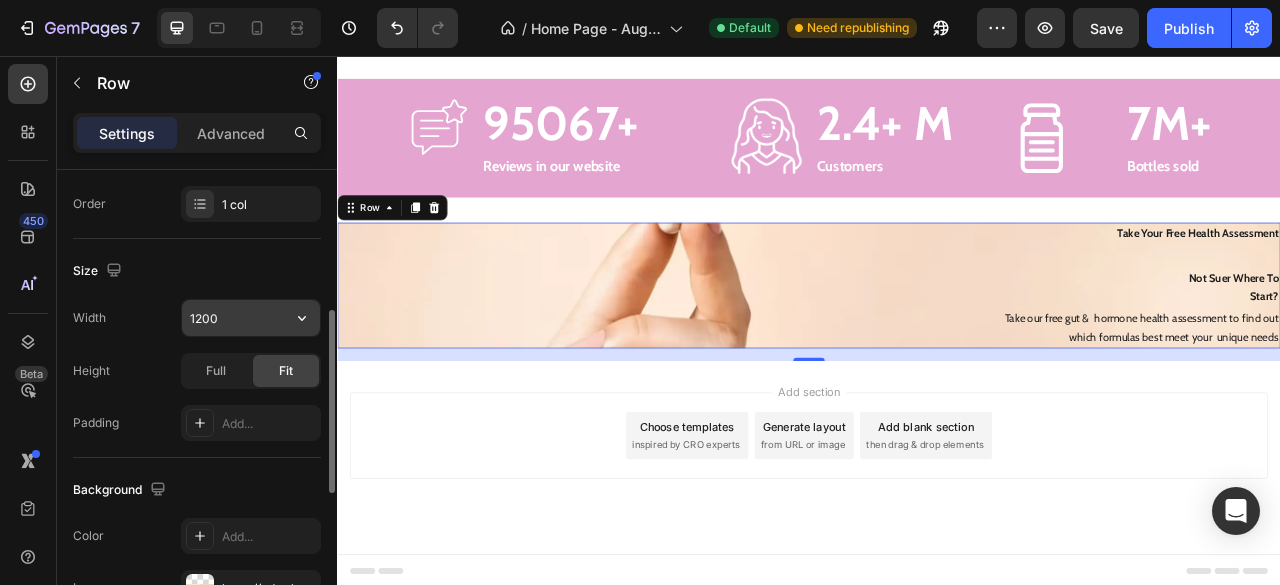 click on "1200" at bounding box center [251, 318] 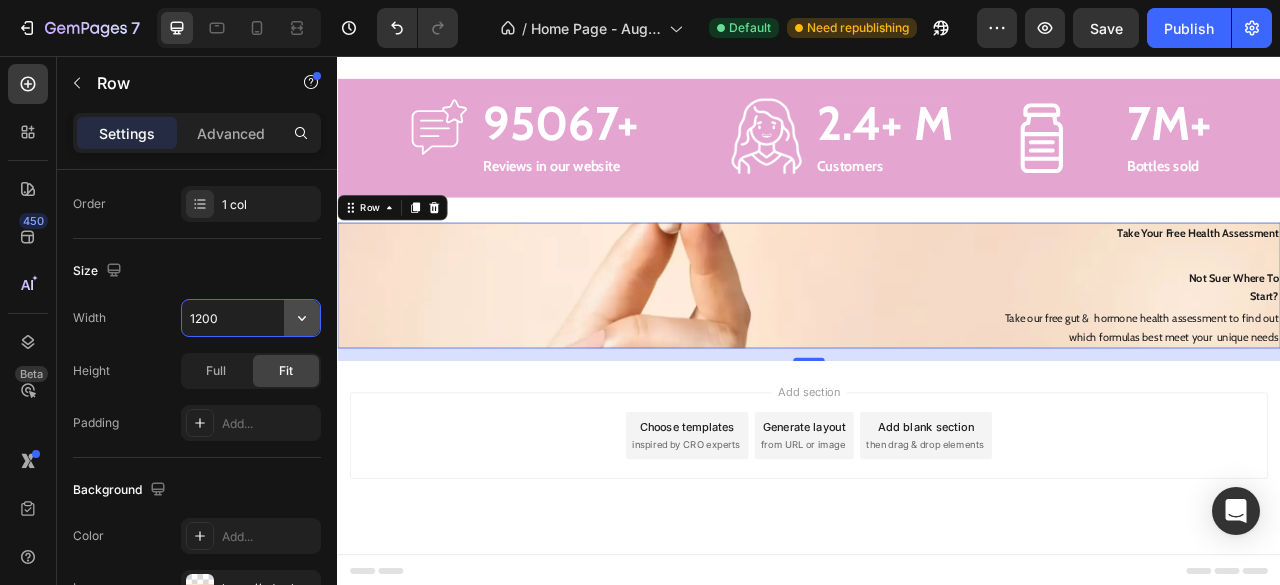 click 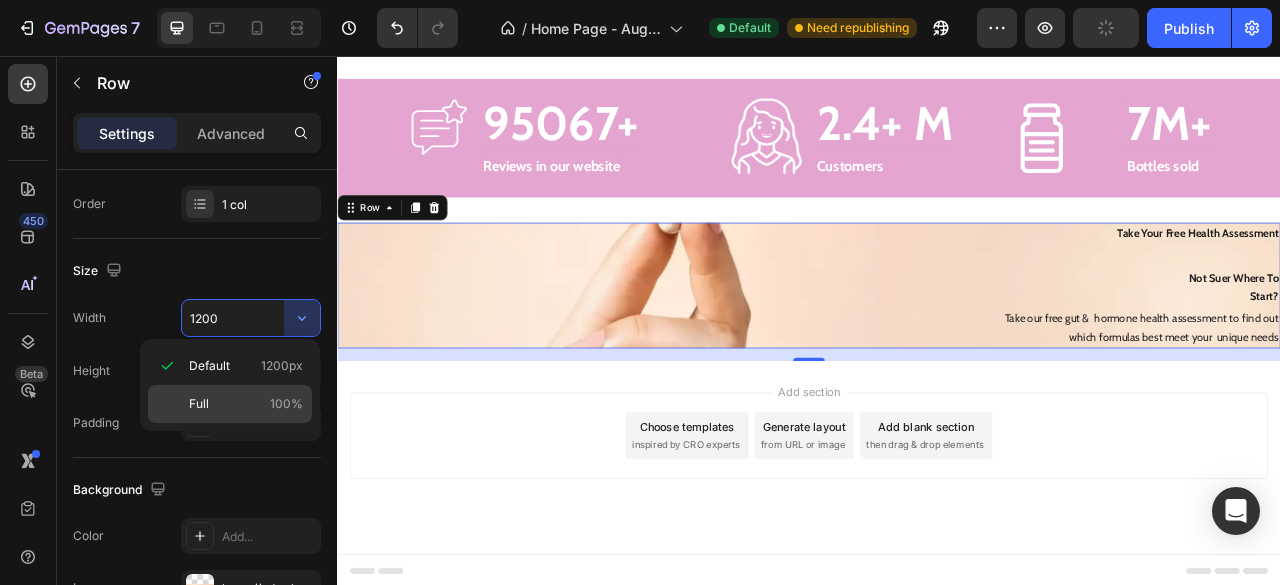 click on "Full 100%" at bounding box center [246, 404] 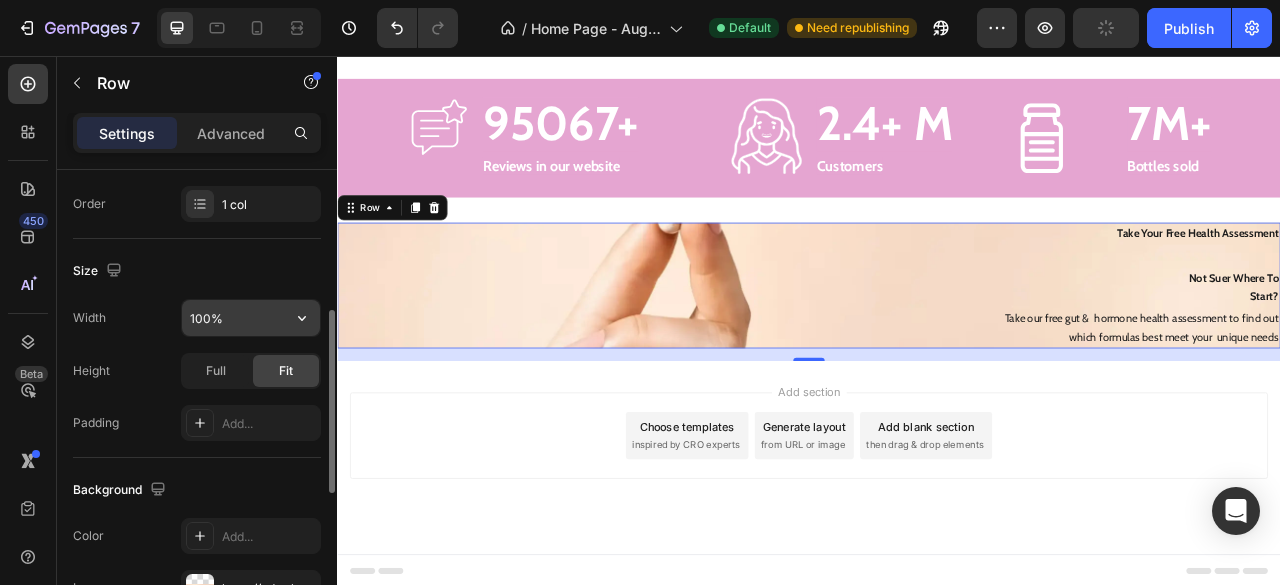 click on "100%" at bounding box center [251, 318] 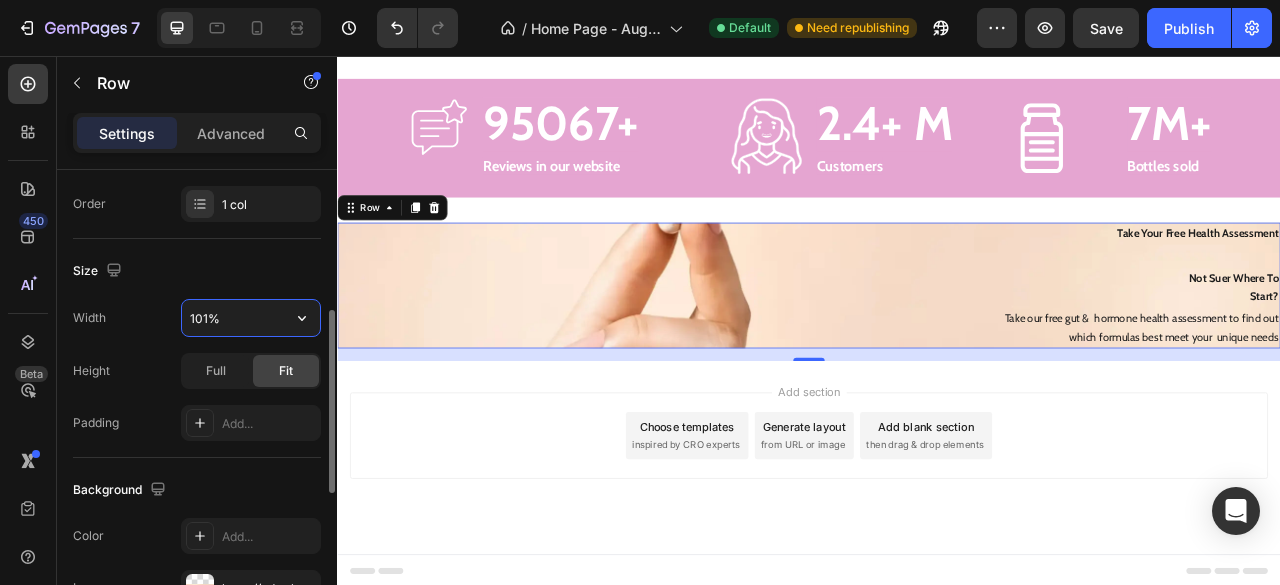 type on "100%" 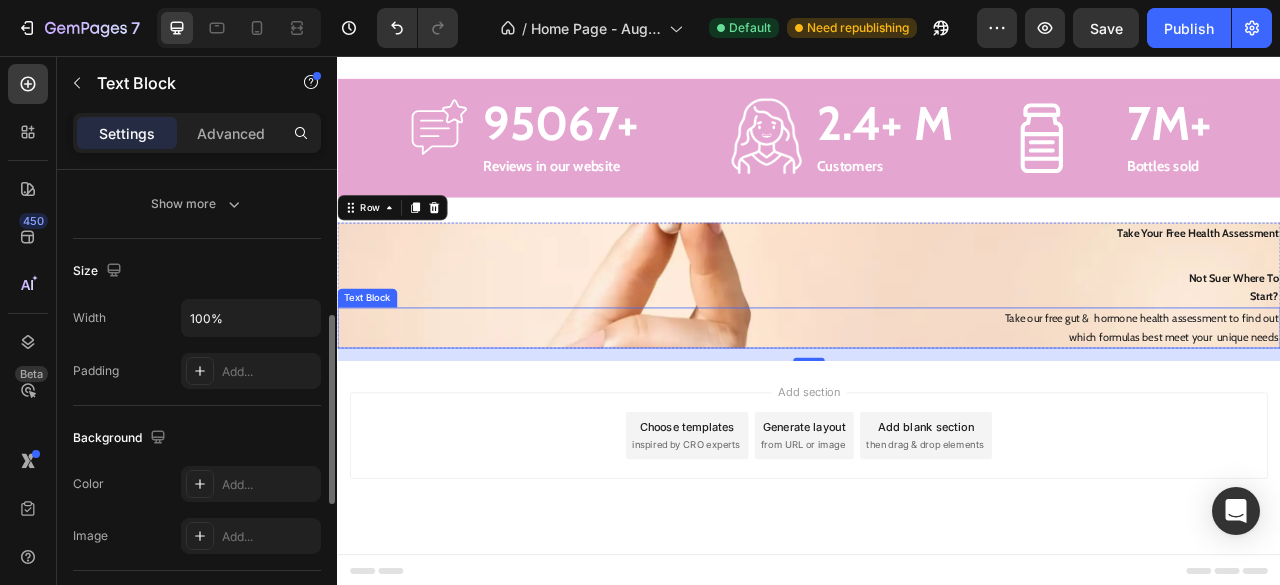 click on "Take our free gut &  hormone health assessment to find out which formulas best meet your  unique needs" at bounding box center (937, 402) 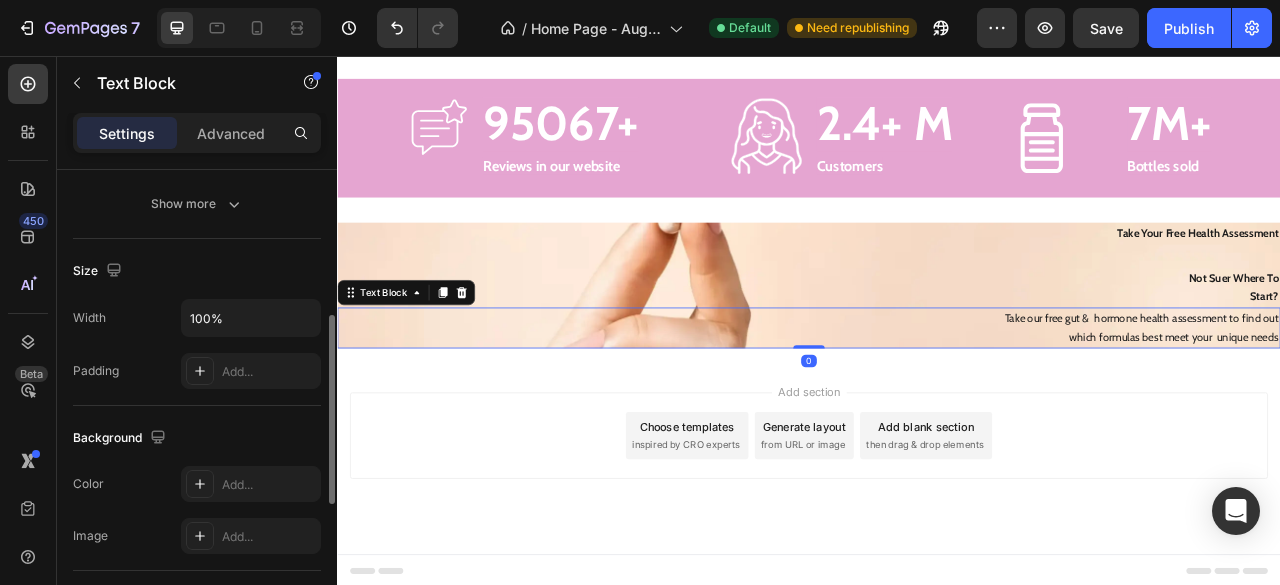 scroll, scrollTop: 0, scrollLeft: 0, axis: both 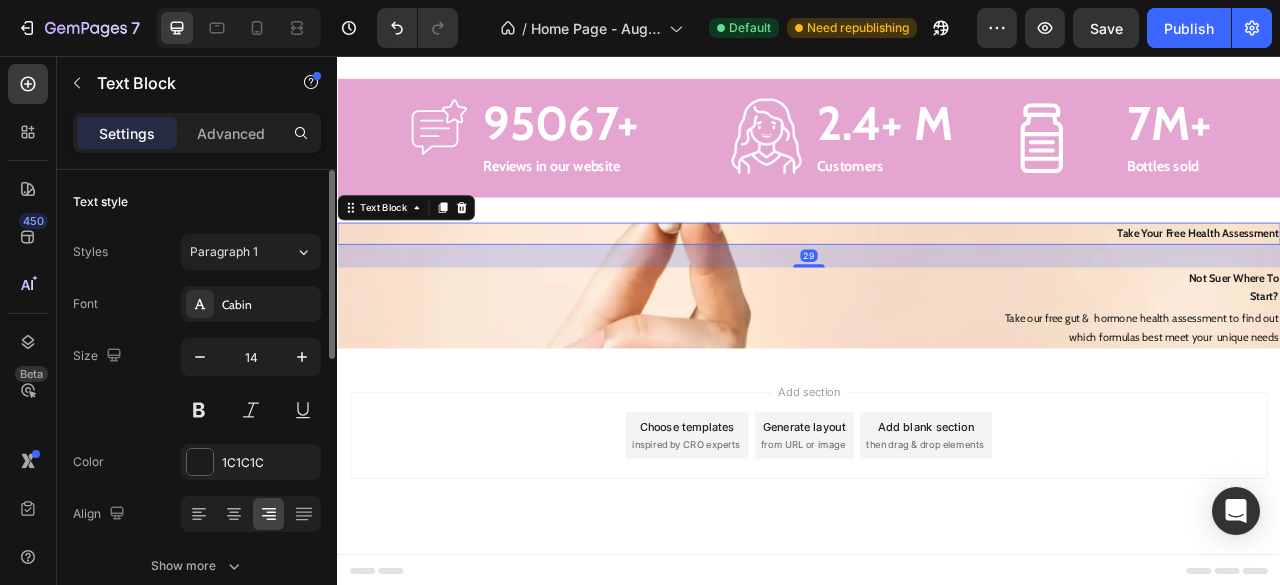 click on "Take Your Free Health Assessment" at bounding box center [937, 282] 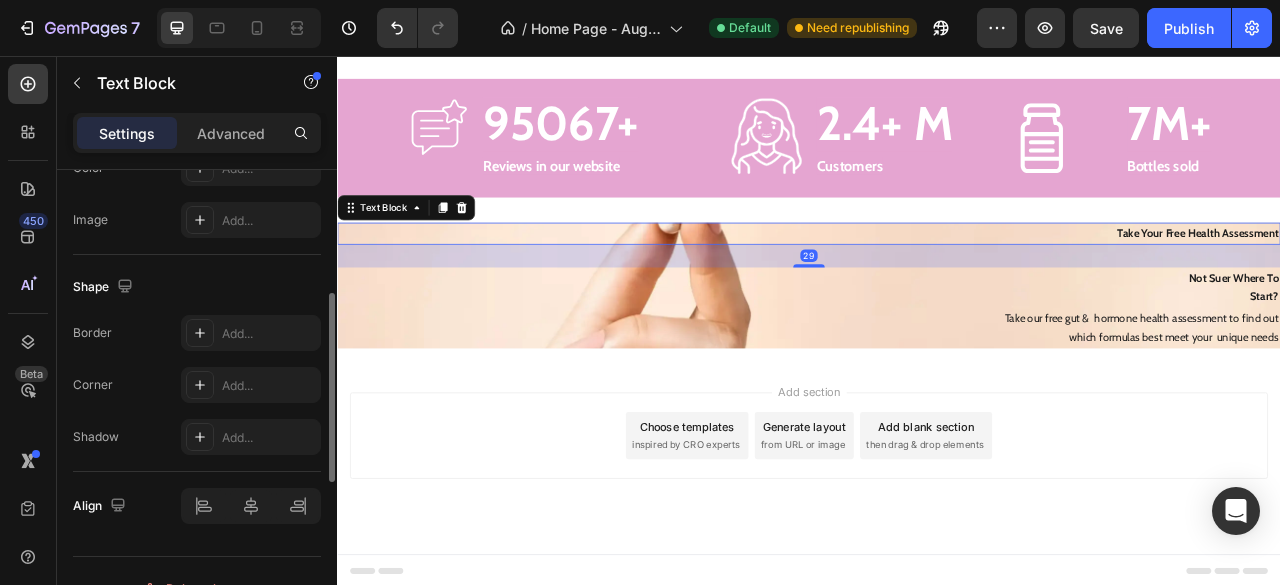 scroll, scrollTop: 710, scrollLeft: 0, axis: vertical 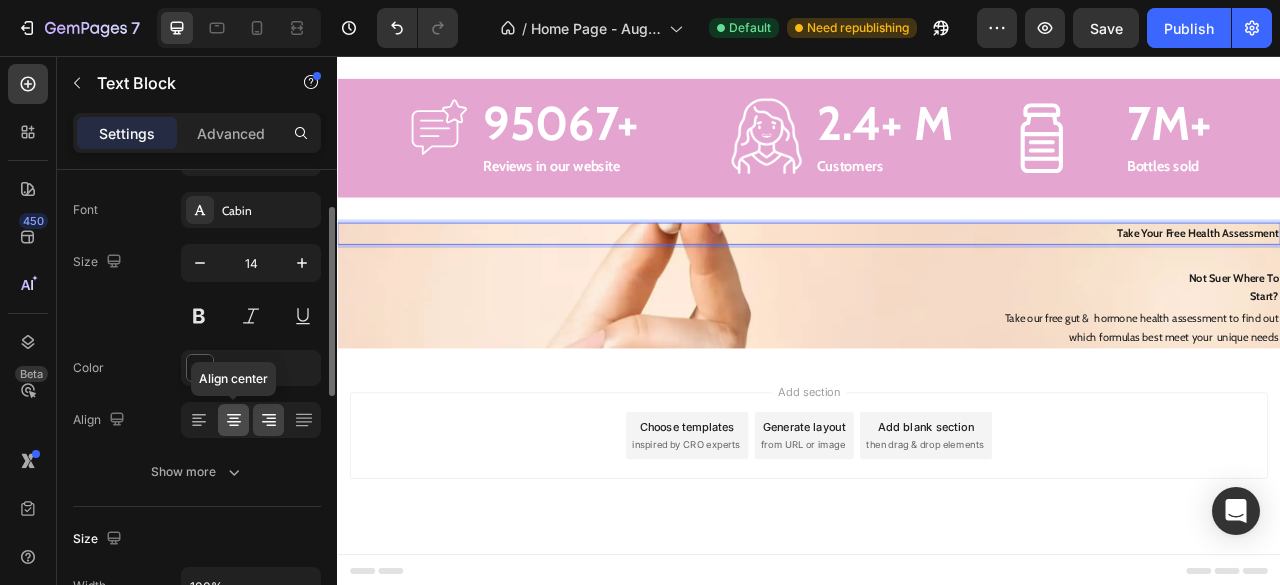 click 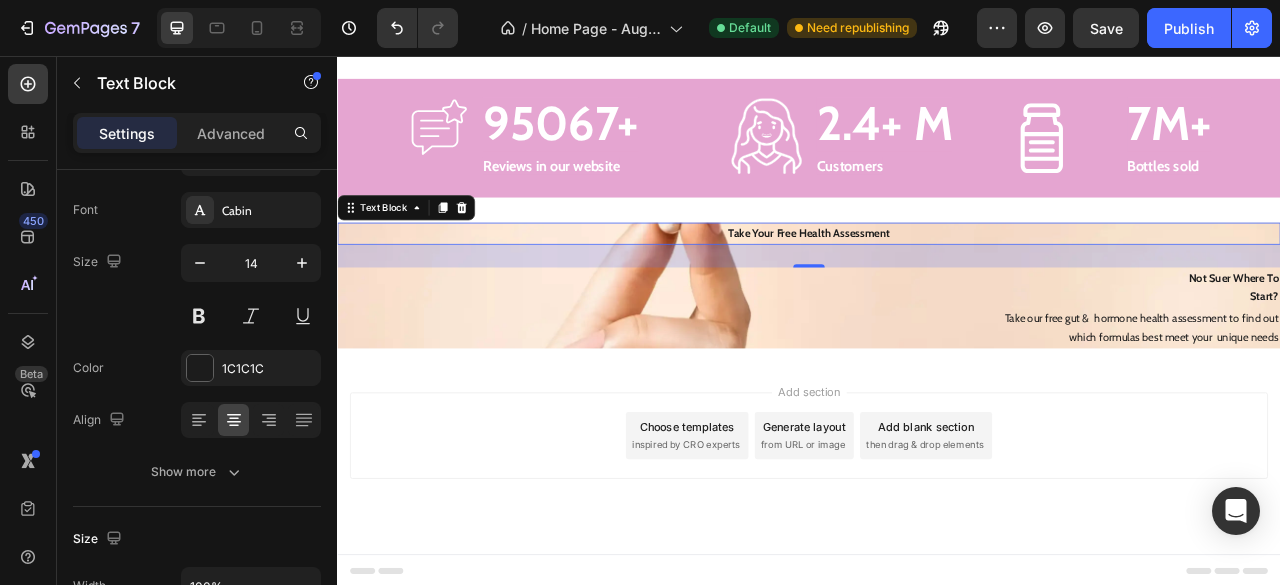 click on "29" at bounding box center (937, 310) 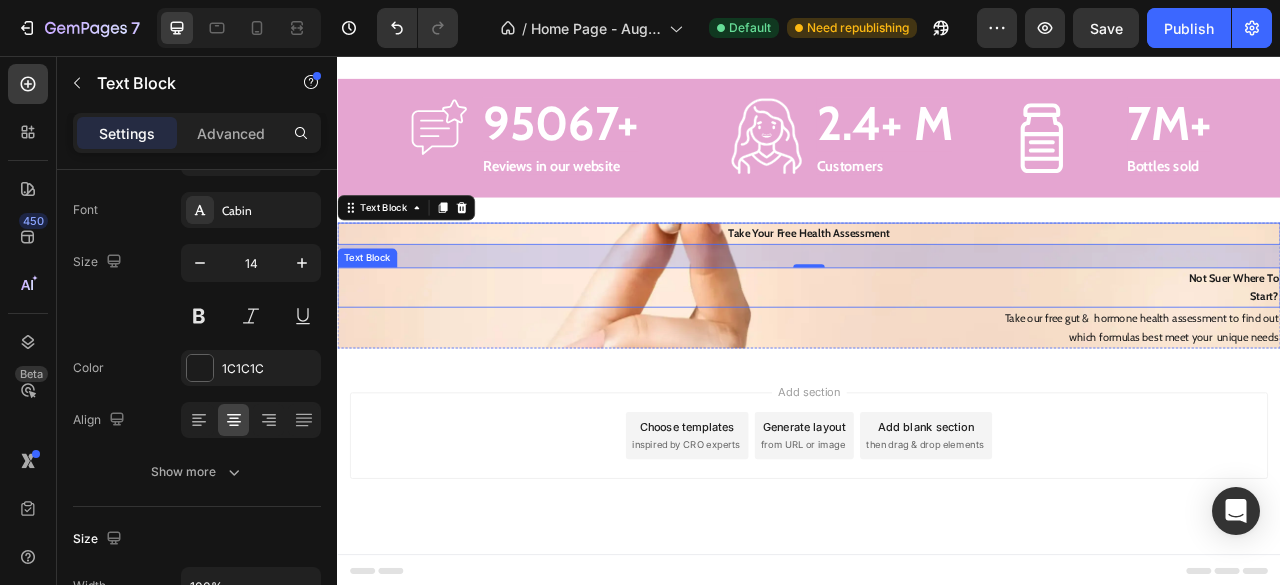 drag, startPoint x: 921, startPoint y: 316, endPoint x: 919, endPoint y: 332, distance: 16.124516 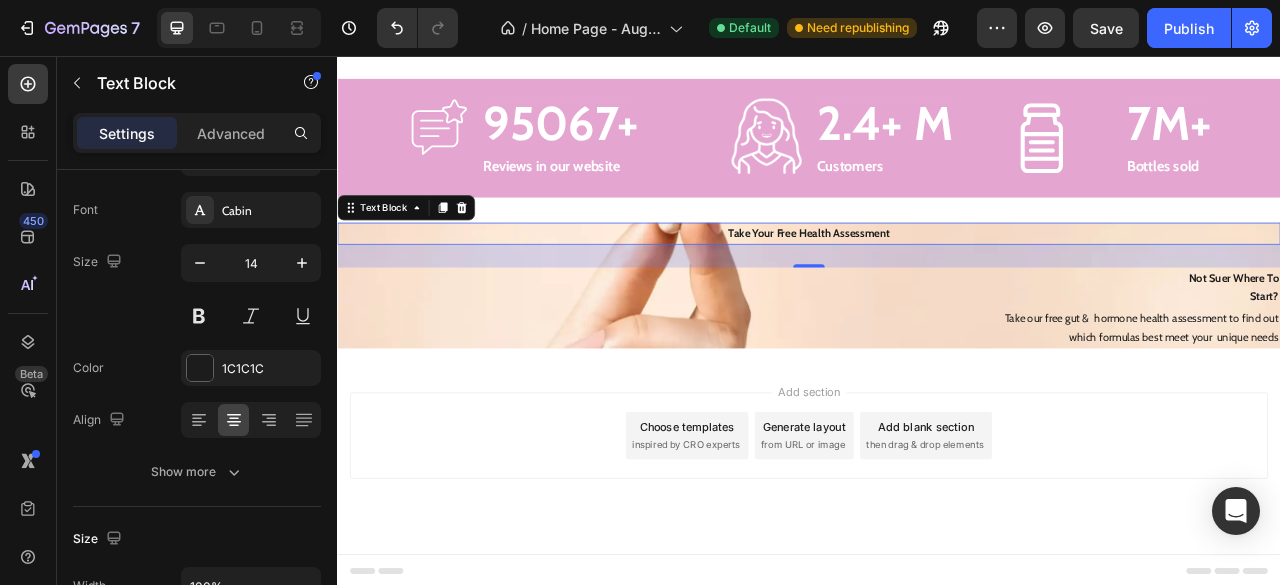 click on "29" at bounding box center (937, 310) 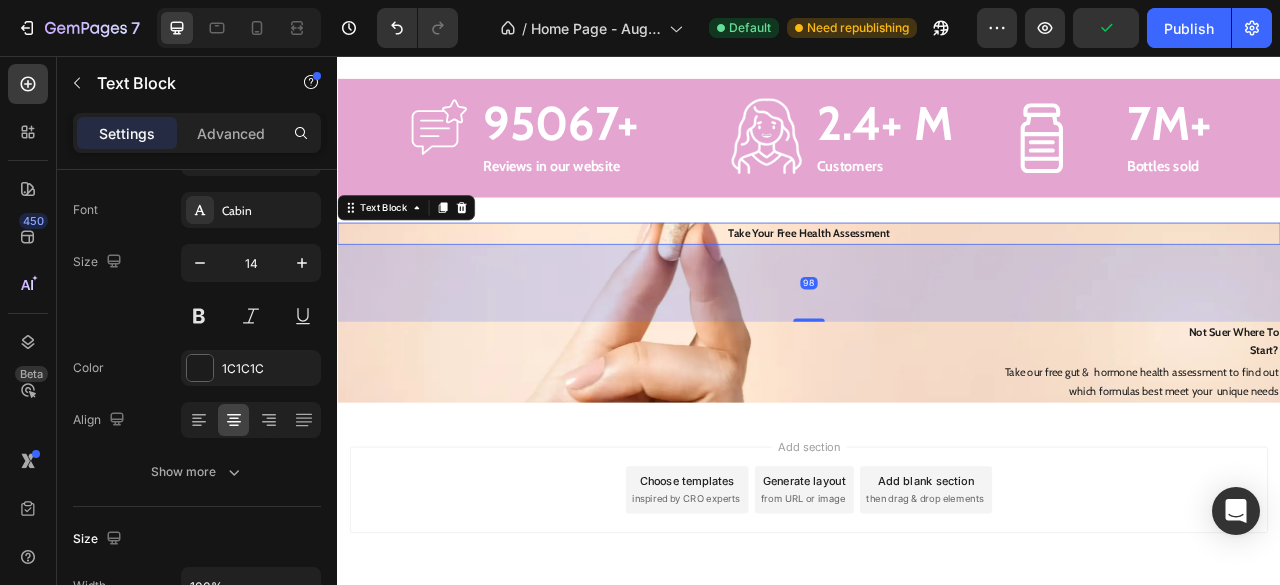 scroll, scrollTop: 3734, scrollLeft: 0, axis: vertical 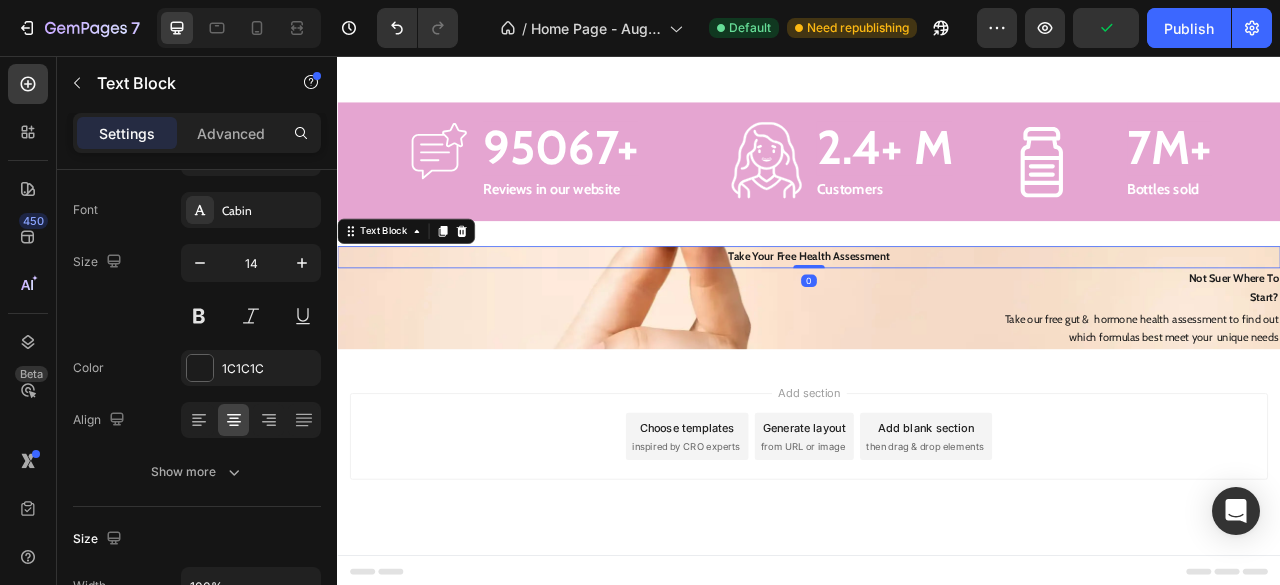 drag, startPoint x: 927, startPoint y: 321, endPoint x: 1042, endPoint y: 235, distance: 143.60014 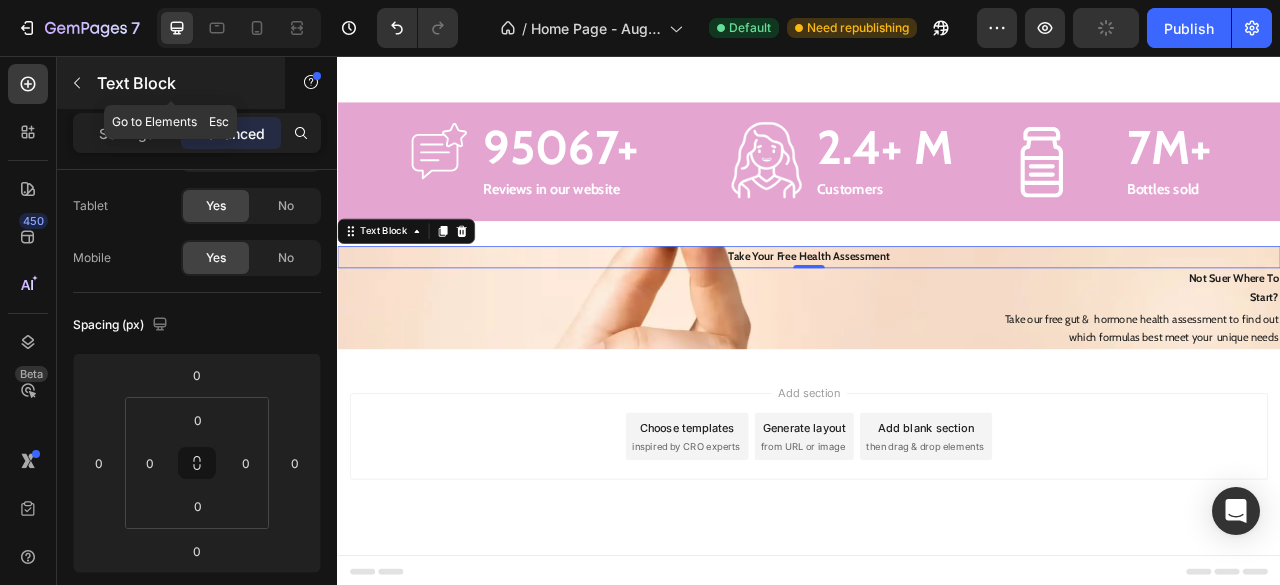 click 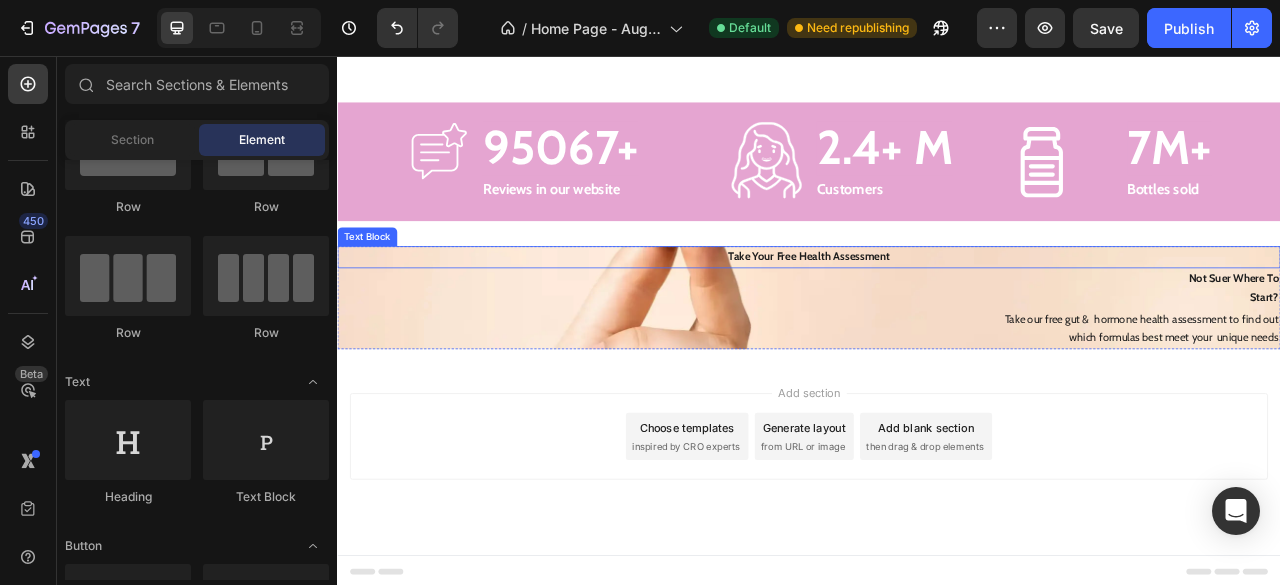 click on "Take Your Free Health Assessment" at bounding box center [937, 312] 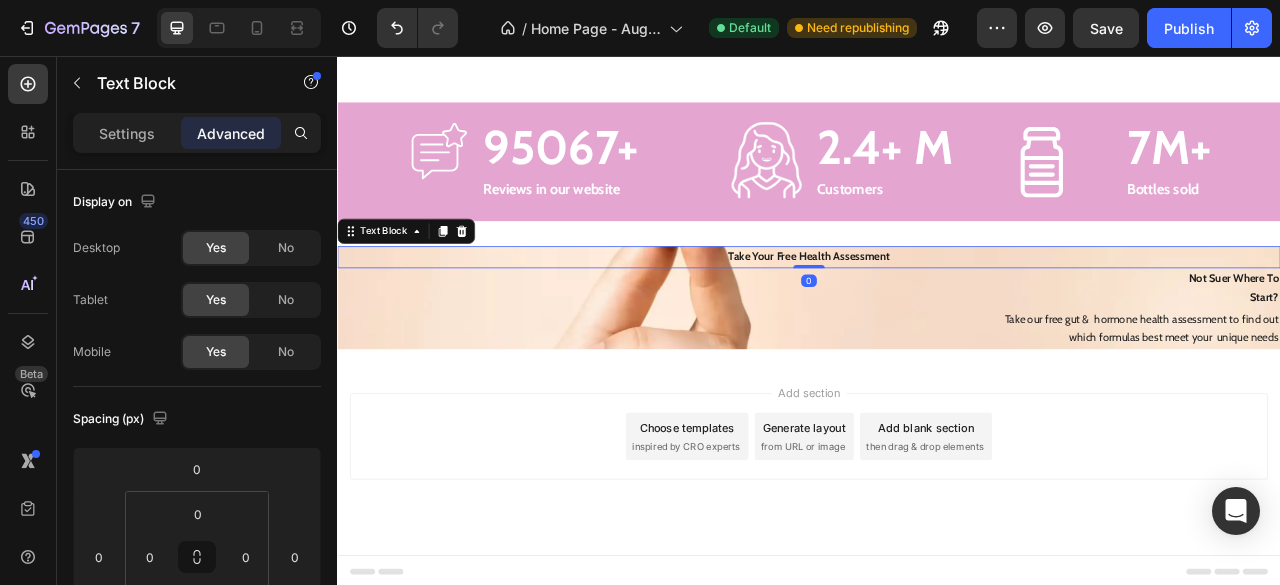 scroll, scrollTop: 3762, scrollLeft: 0, axis: vertical 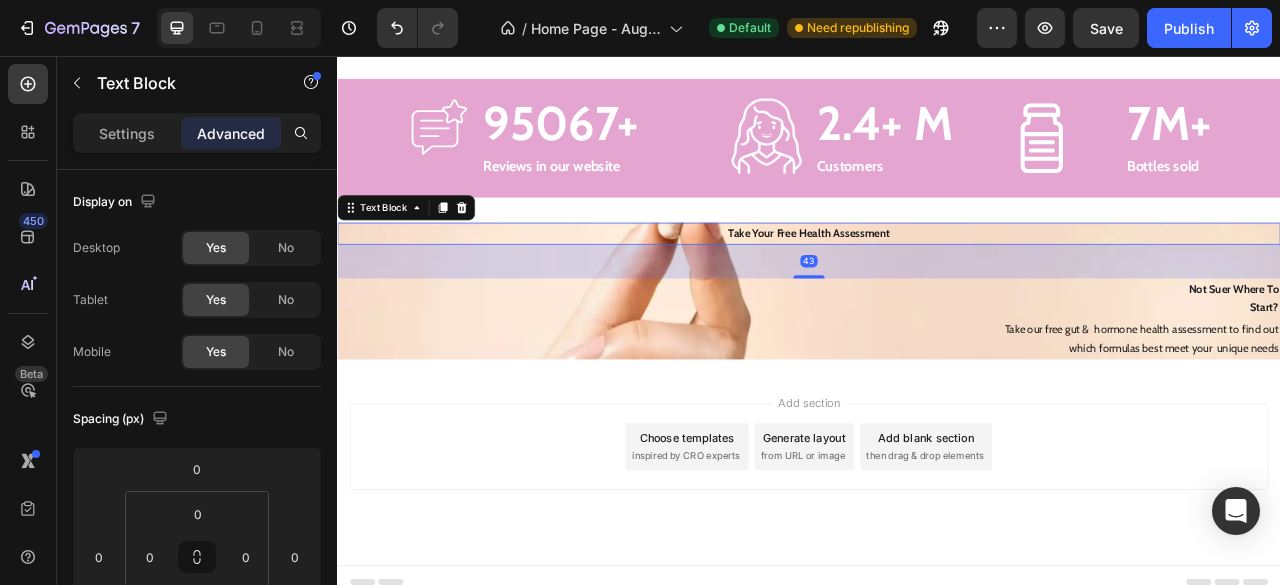 drag, startPoint x: 936, startPoint y: 319, endPoint x: 916, endPoint y: 387, distance: 70.88018 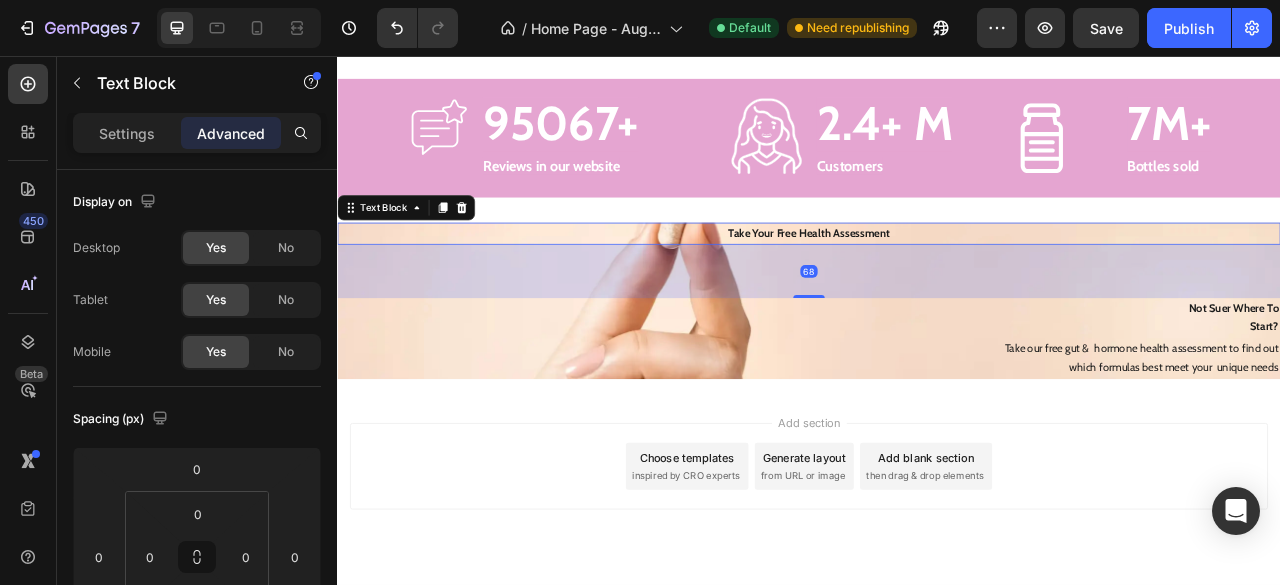 click on "68" at bounding box center [937, 330] 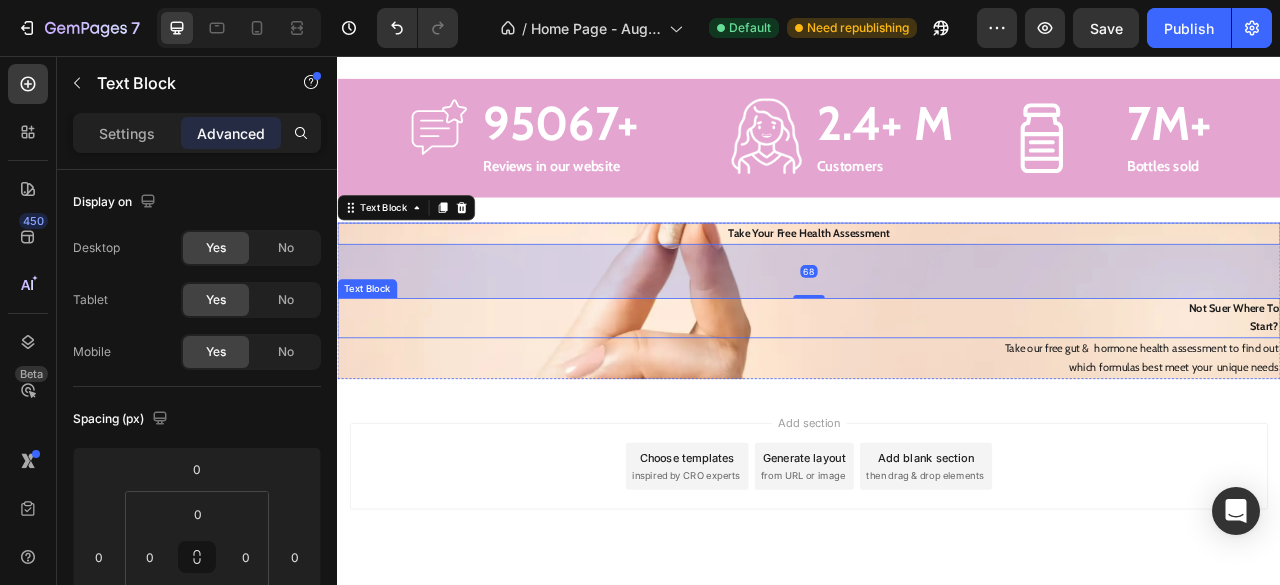 click on "Start?" at bounding box center [937, 401] 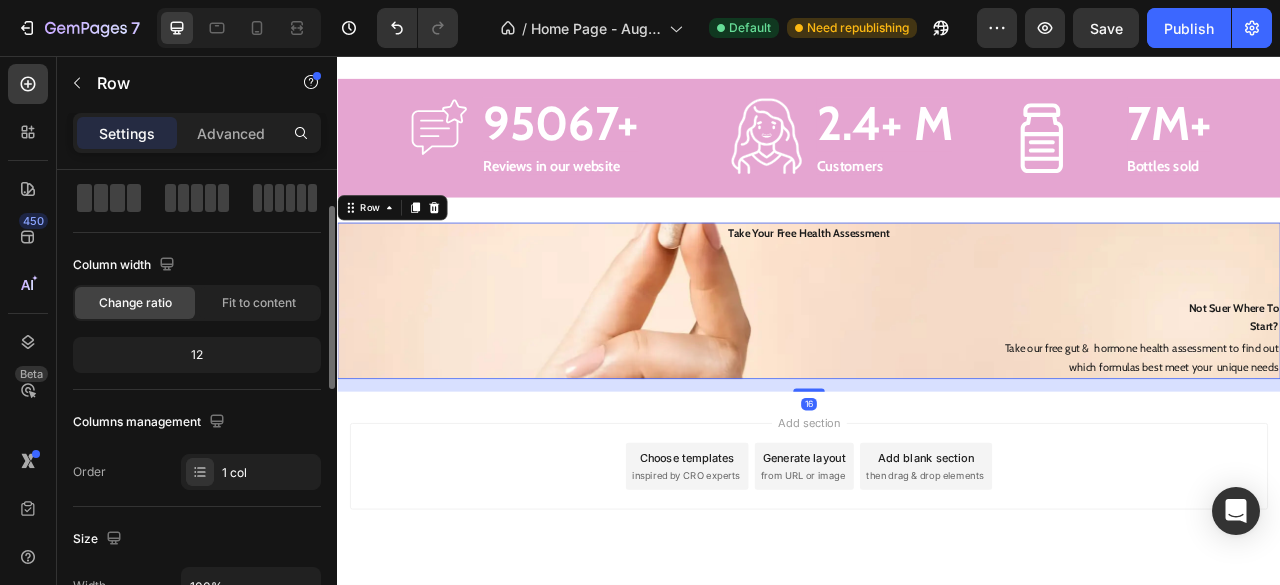 click on "Take Your Free Health Assessment Text Block Not Suer Where To  Start? Text Block Take our free gut &  hormone health assessment to find out which formulas best meet your  unique needs Text Block" at bounding box center (937, 367) 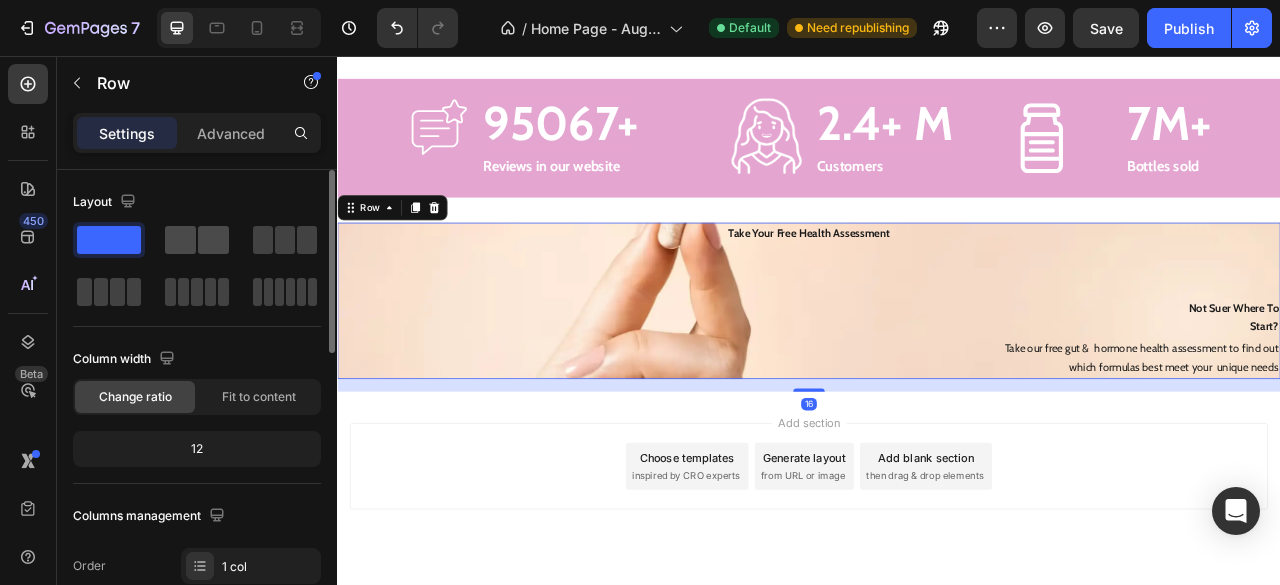 click 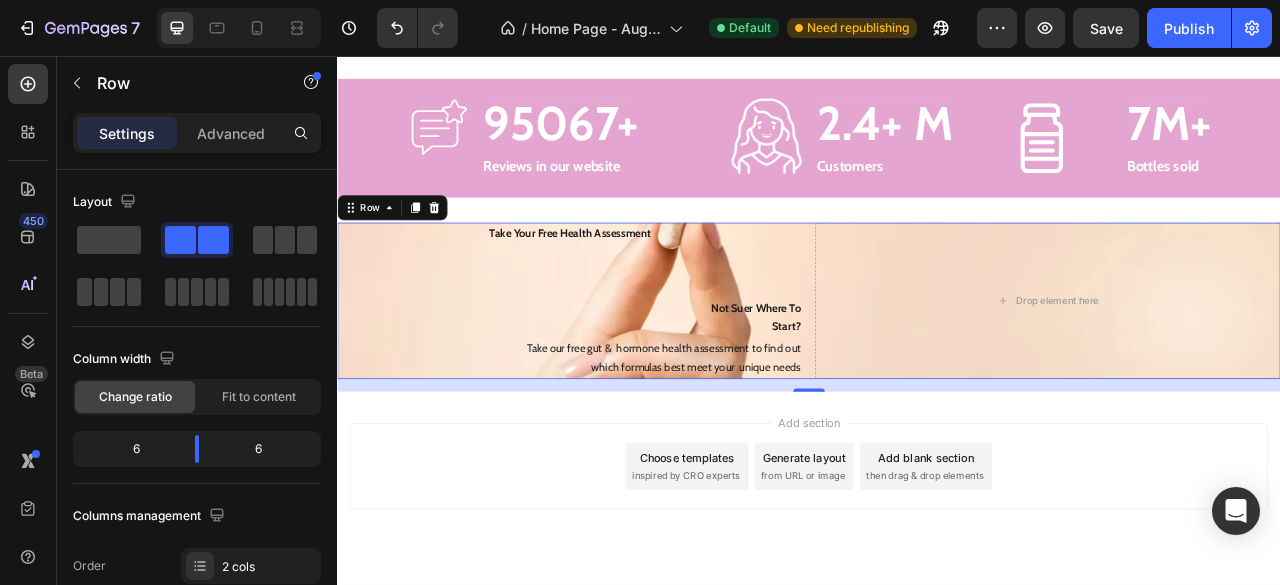 click on "Take Your Free Health Assessment Text Block Not Suer Where To  Start? Text Block Take our free gut &  hormone health assessment to find out which formulas best meet your  unique needs Text Block" at bounding box center (633, 367) 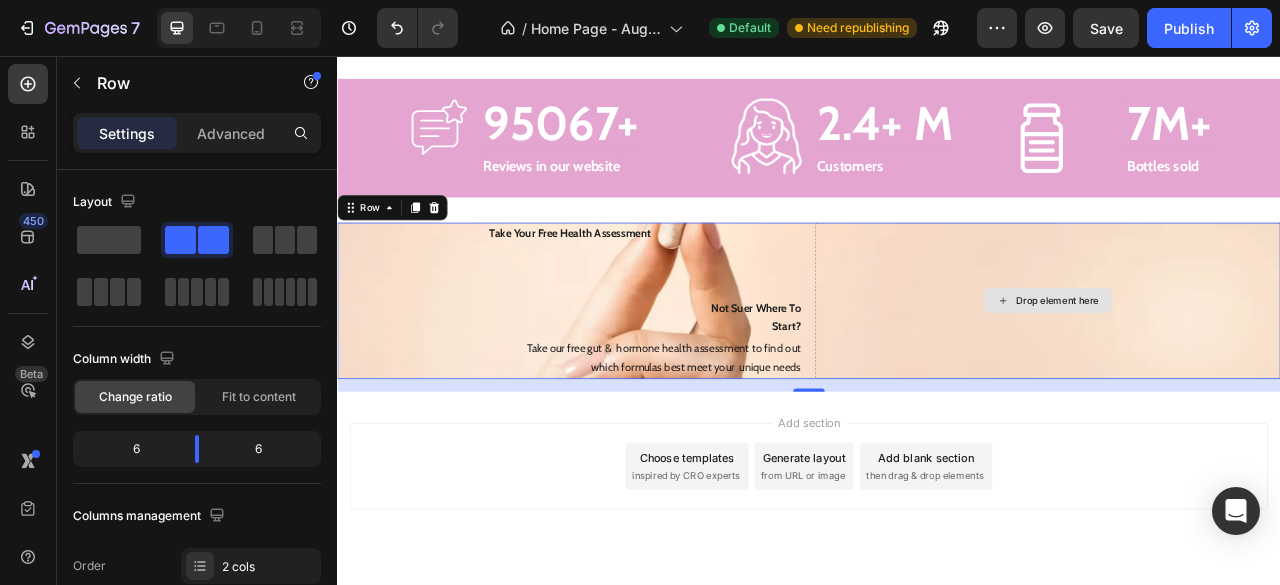click on "Drop element here" at bounding box center (1241, 367) 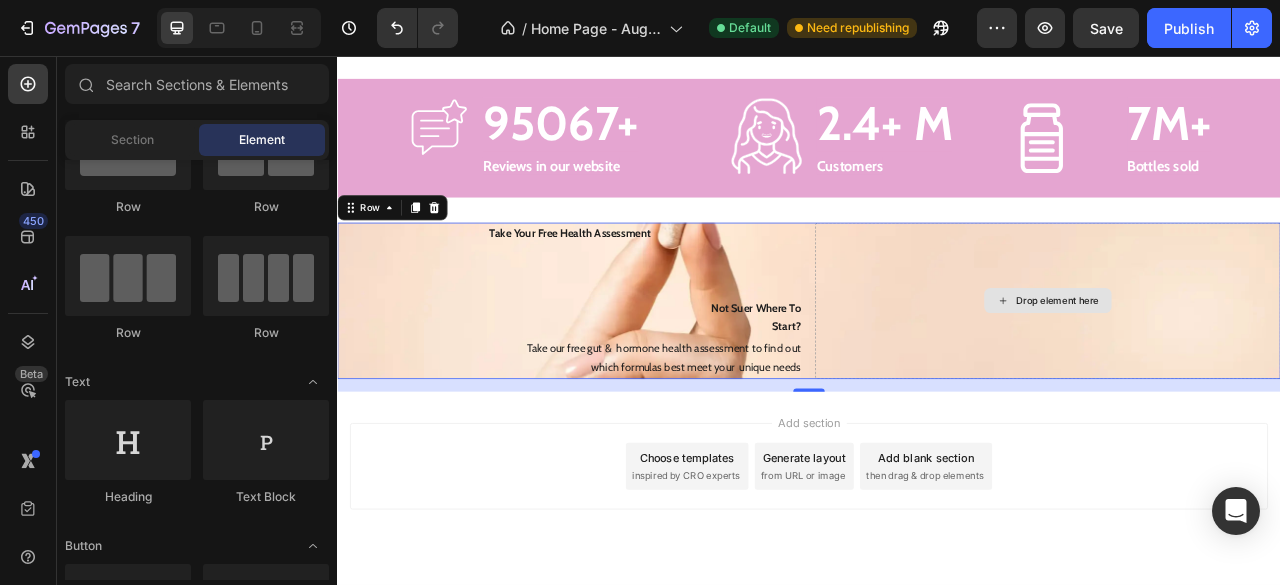 click on "Drop element here" at bounding box center [1241, 367] 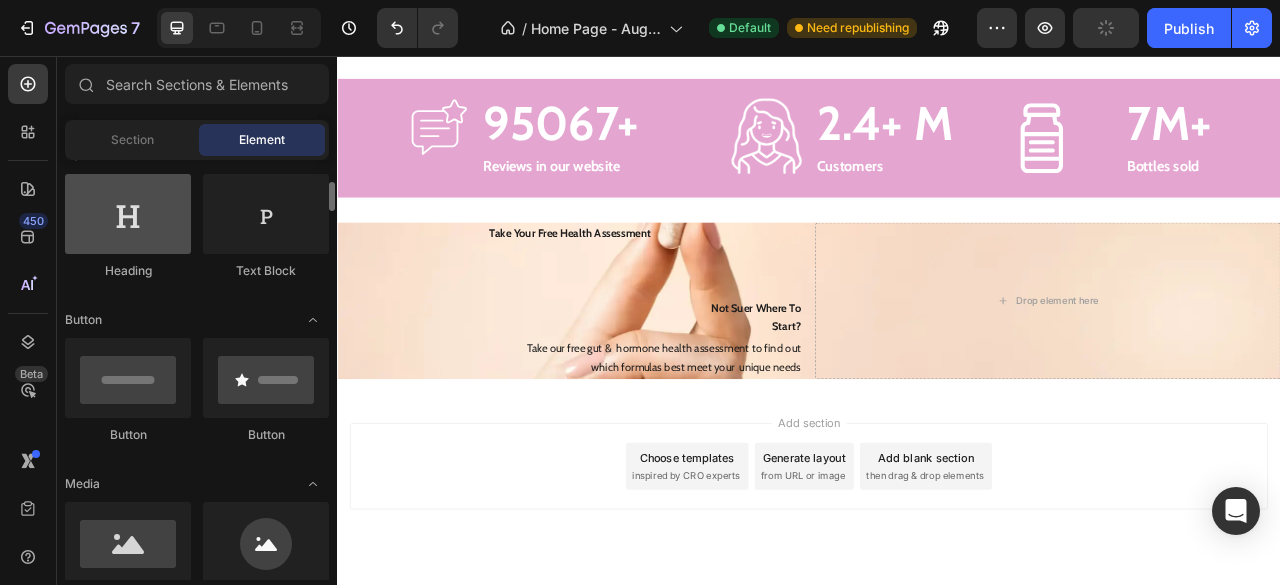 scroll, scrollTop: 323, scrollLeft: 0, axis: vertical 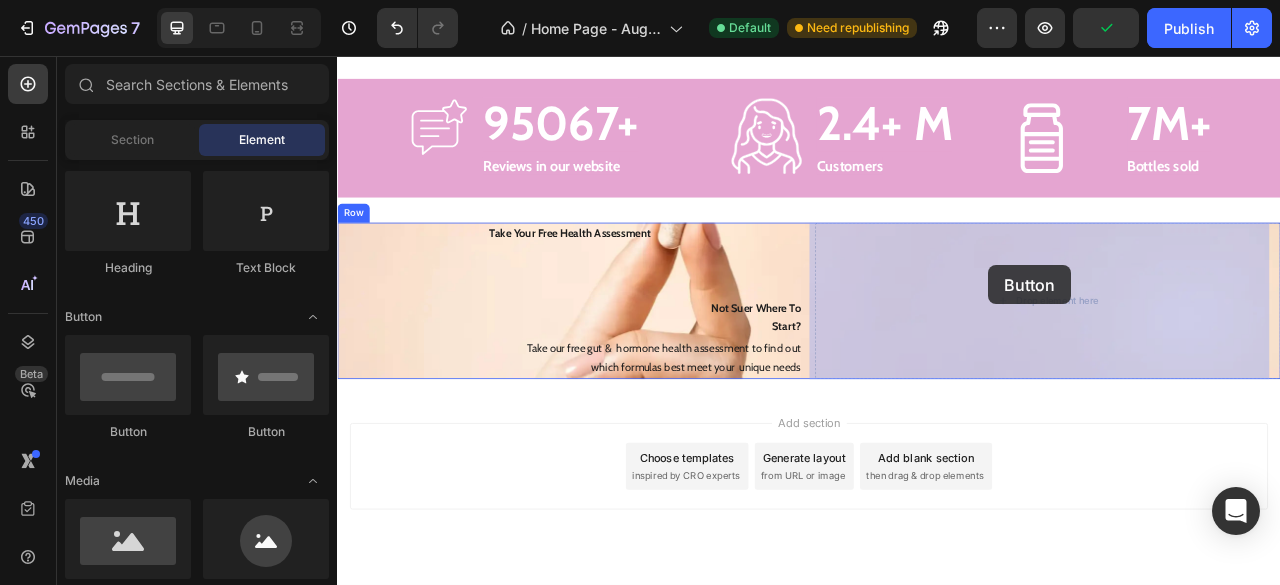 drag, startPoint x: 477, startPoint y: 445, endPoint x: 834, endPoint y: 345, distance: 370.74115 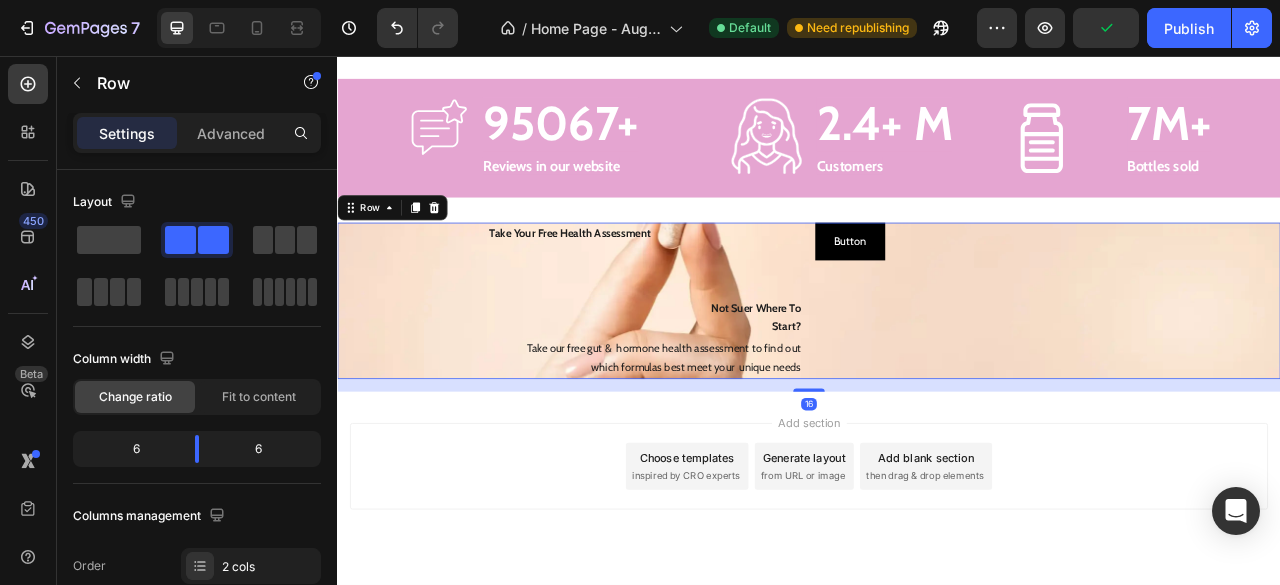 click on "Take Your Free Health Assessment Text Block Not Suer Where To  Start? Text Block Take our free gut &  hormone health assessment to find out which formulas best meet your  unique needs Text Block" at bounding box center [633, 367] 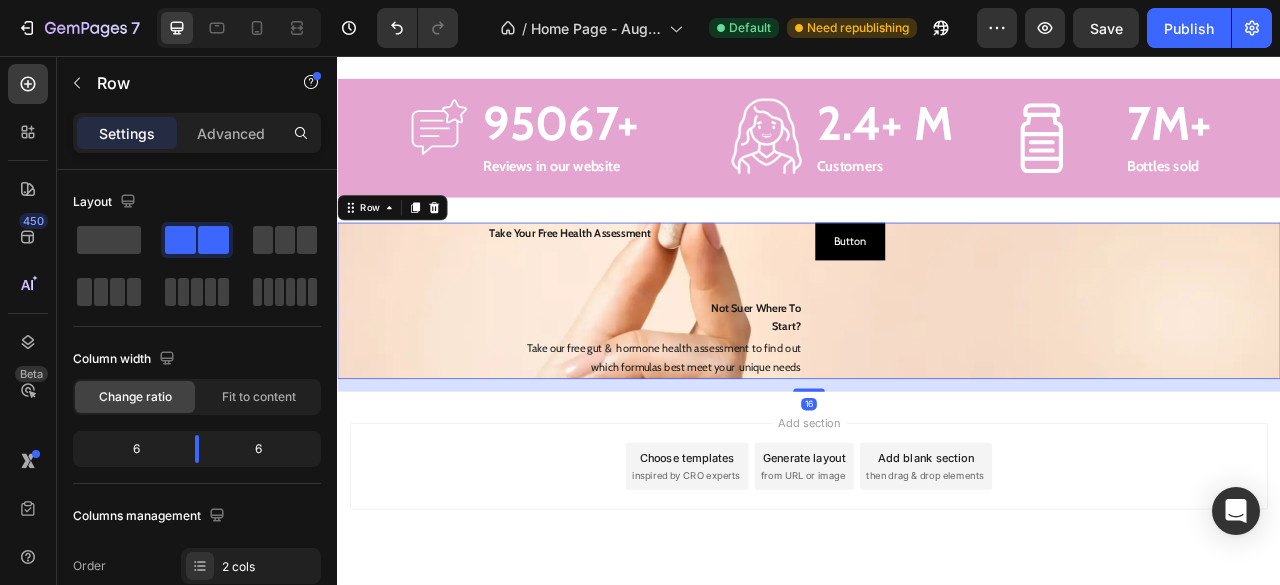 click on "Button Button" at bounding box center (1241, 367) 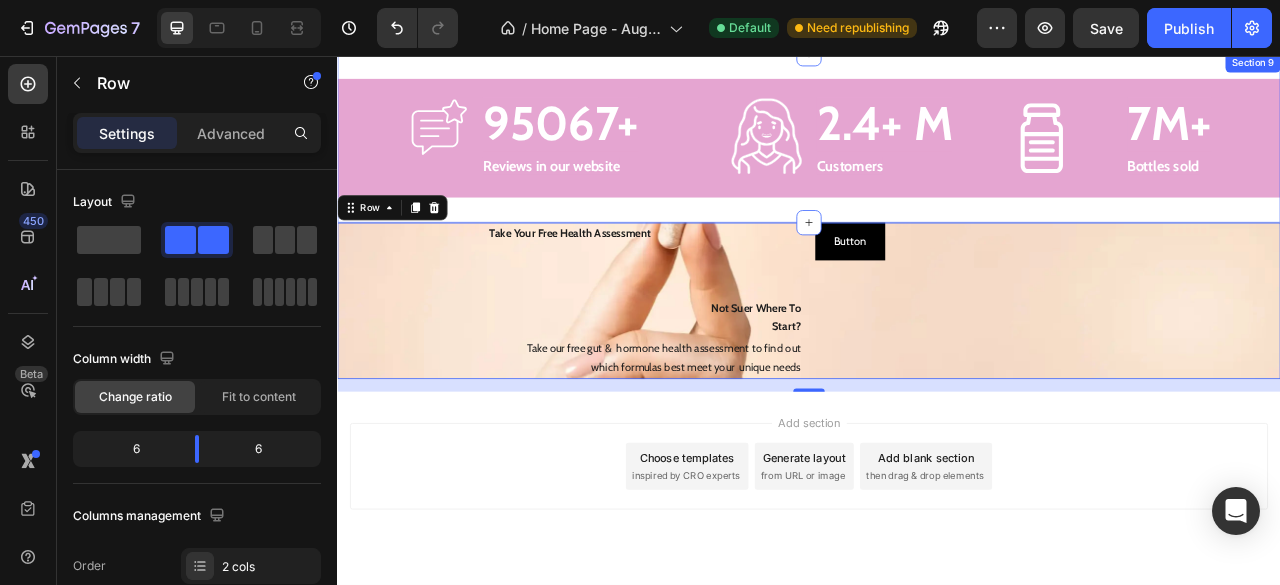 click on "Image 95067+ Text Block Reviews in our website Text Block Row Image 2.4+ M Text Block Customers Text Block Row Image 7M+ Text Block Bottles sold Text Block Row Row Section 9" at bounding box center [937, 160] 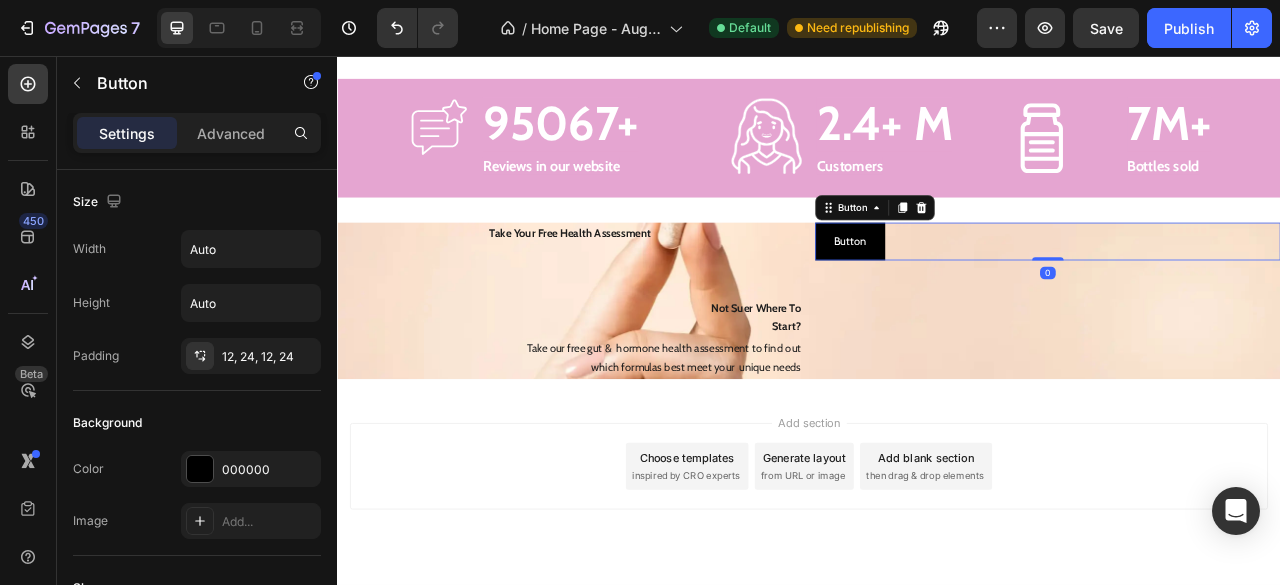 click on "Button Button   0" at bounding box center (1241, 292) 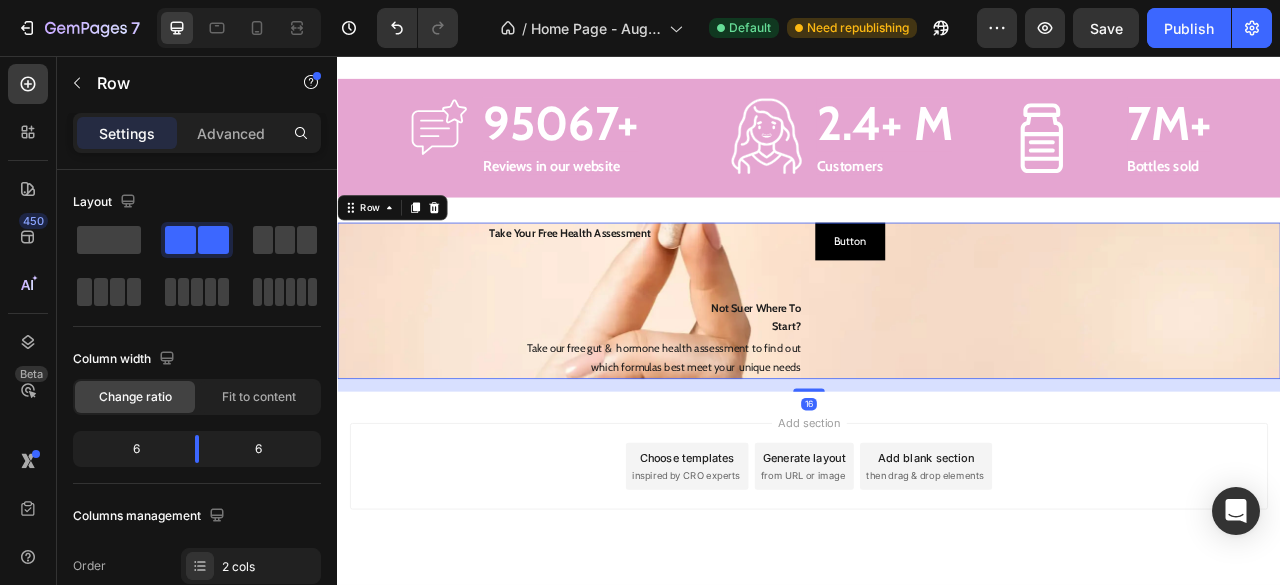 click on "Take Your Free Health Assessment Text Block Not Suer Where To  Start? Text Block Take our free gut &  hormone health assessment to find out which formulas best meet your  unique needs Text Block Button Button Row   16" at bounding box center [937, 367] 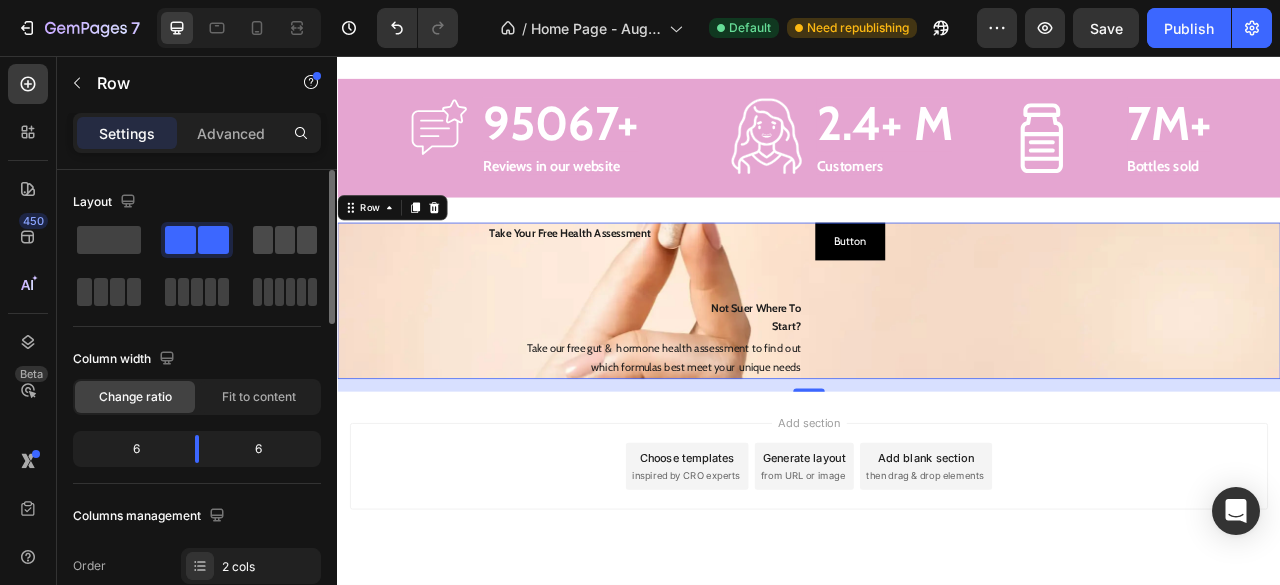 click 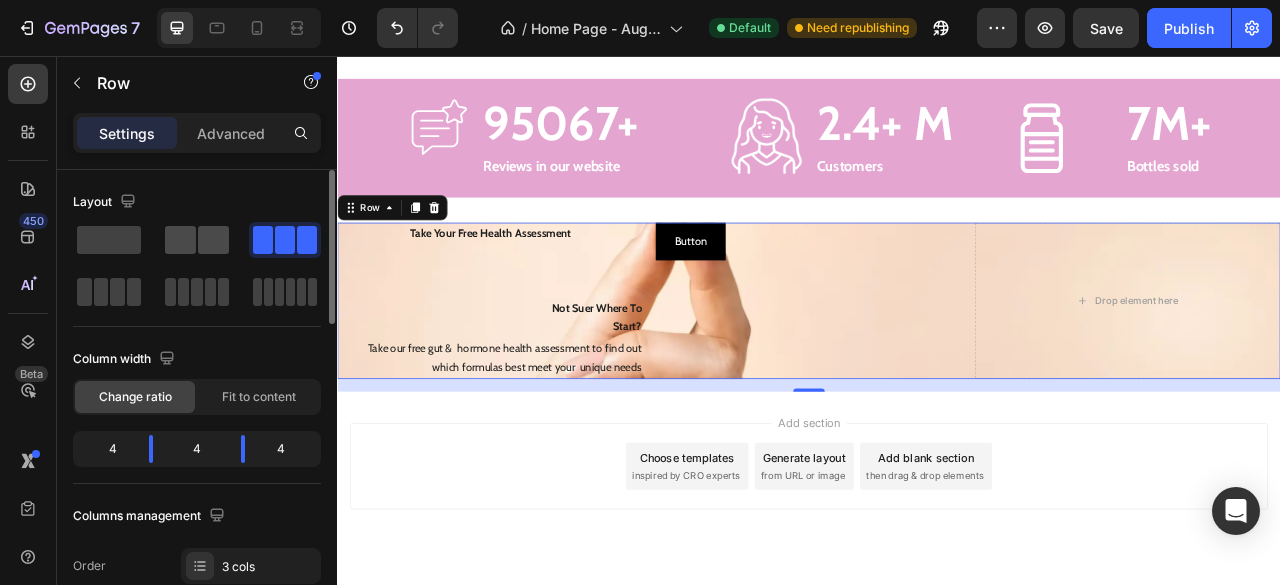 click 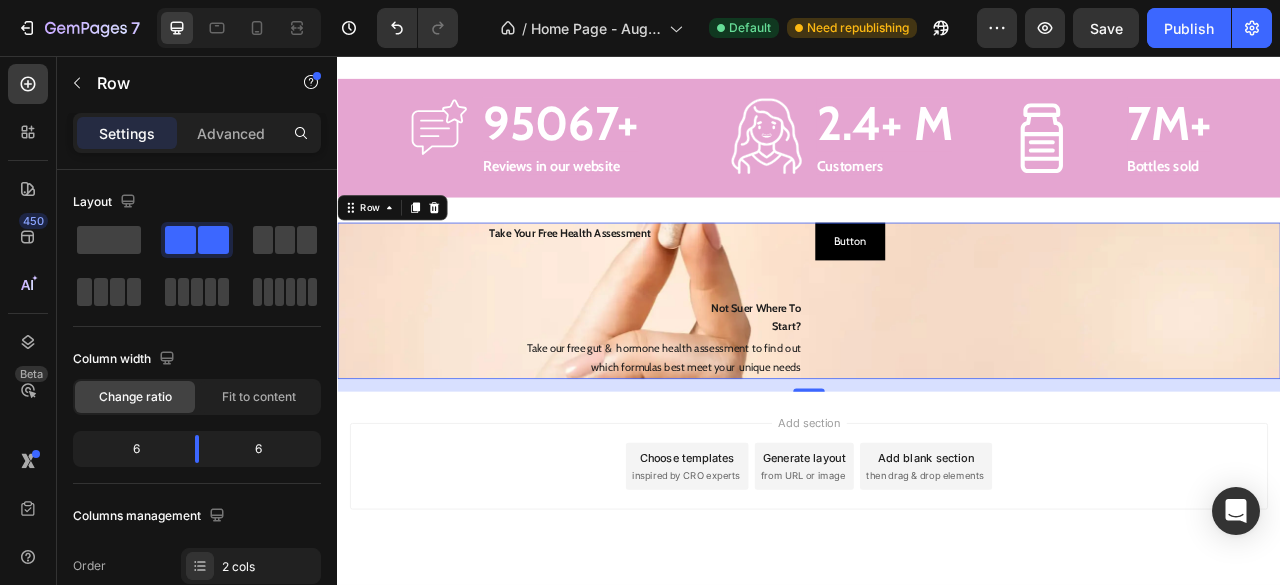 click on "Take Your Free Health Assessment Text Block Not Suer Where To  Start? Text Block Take our free gut &  hormone health assessment to find out which formulas best meet your  unique needs Text Block" at bounding box center (633, 367) 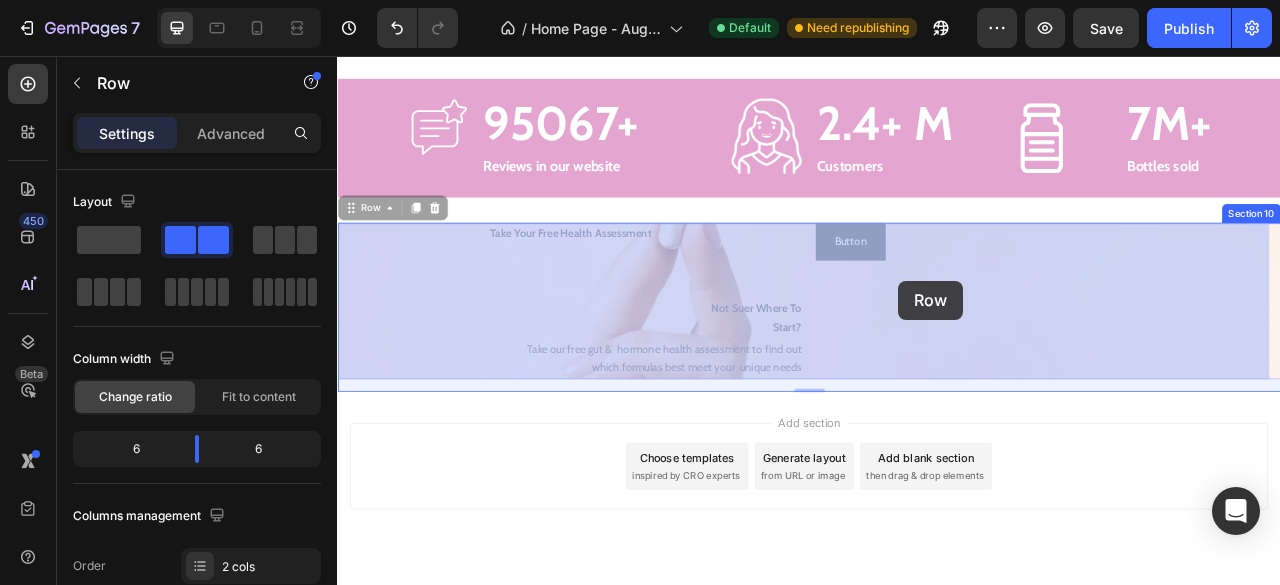 drag, startPoint x: 831, startPoint y: 333, endPoint x: 897, endPoint y: 333, distance: 66 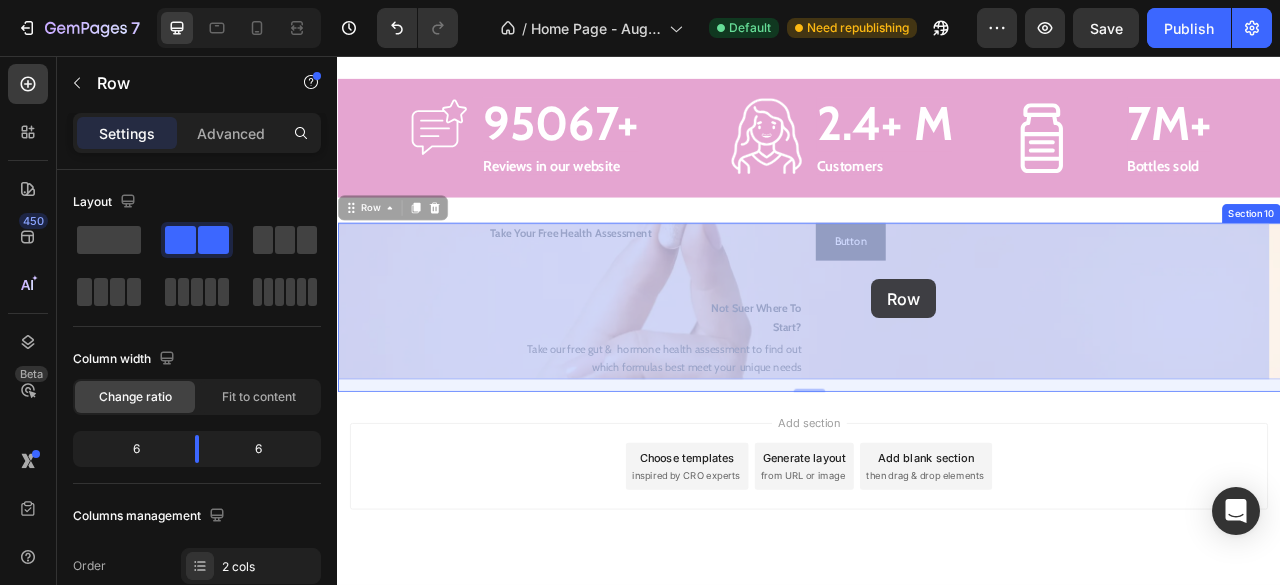 drag, startPoint x: 819, startPoint y: 345, endPoint x: 1043, endPoint y: 336, distance: 224.18073 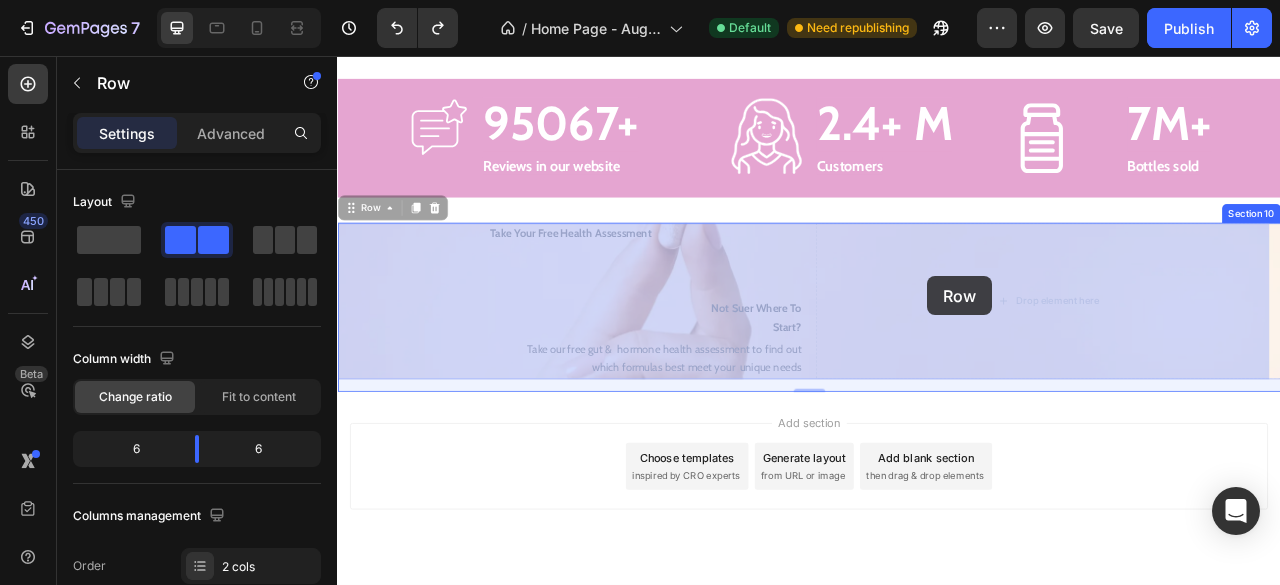 drag, startPoint x: 855, startPoint y: 325, endPoint x: 1098, endPoint y: 336, distance: 243.24884 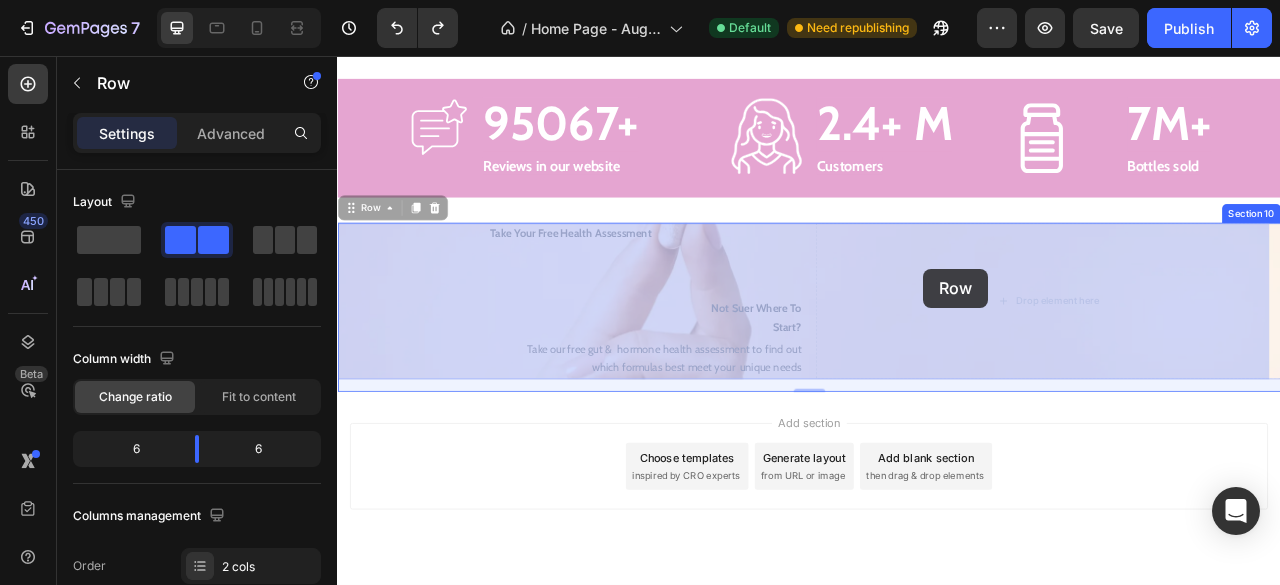 drag, startPoint x: 652, startPoint y: 338, endPoint x: 1110, endPoint y: 327, distance: 458.13208 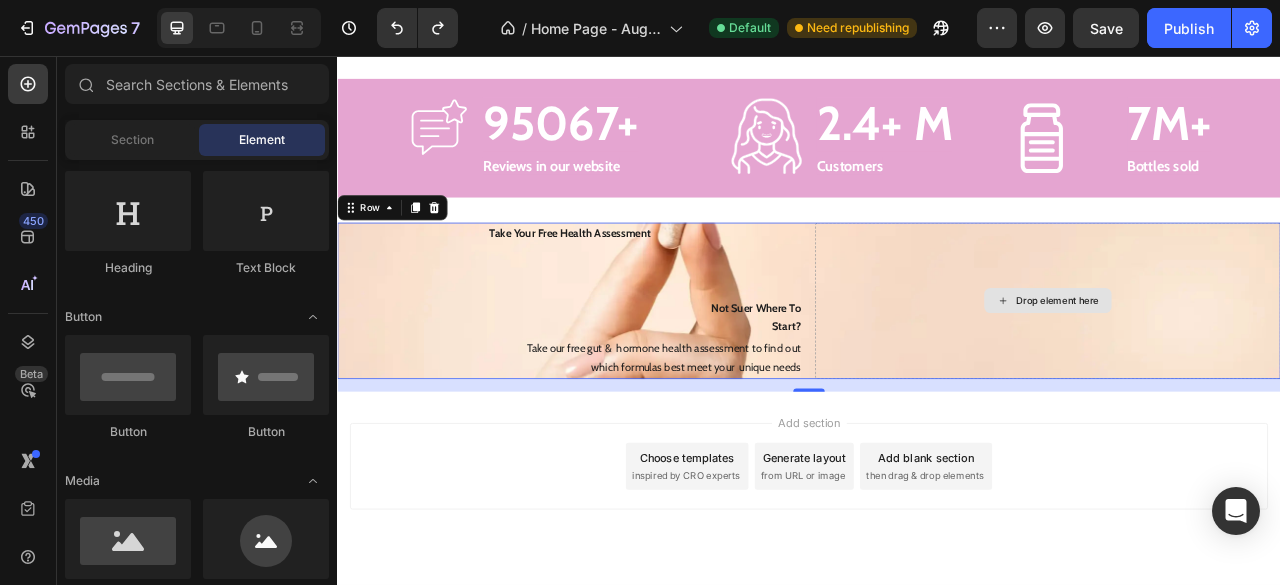click 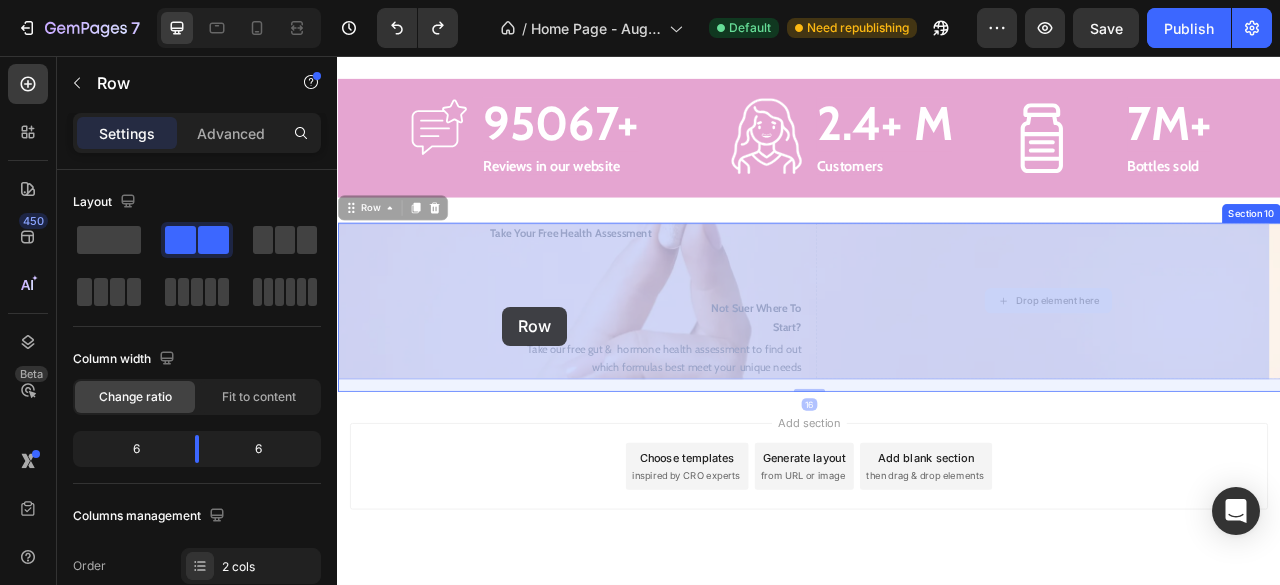 drag, startPoint x: 1140, startPoint y: 362, endPoint x: 547, endPoint y: 375, distance: 593.14246 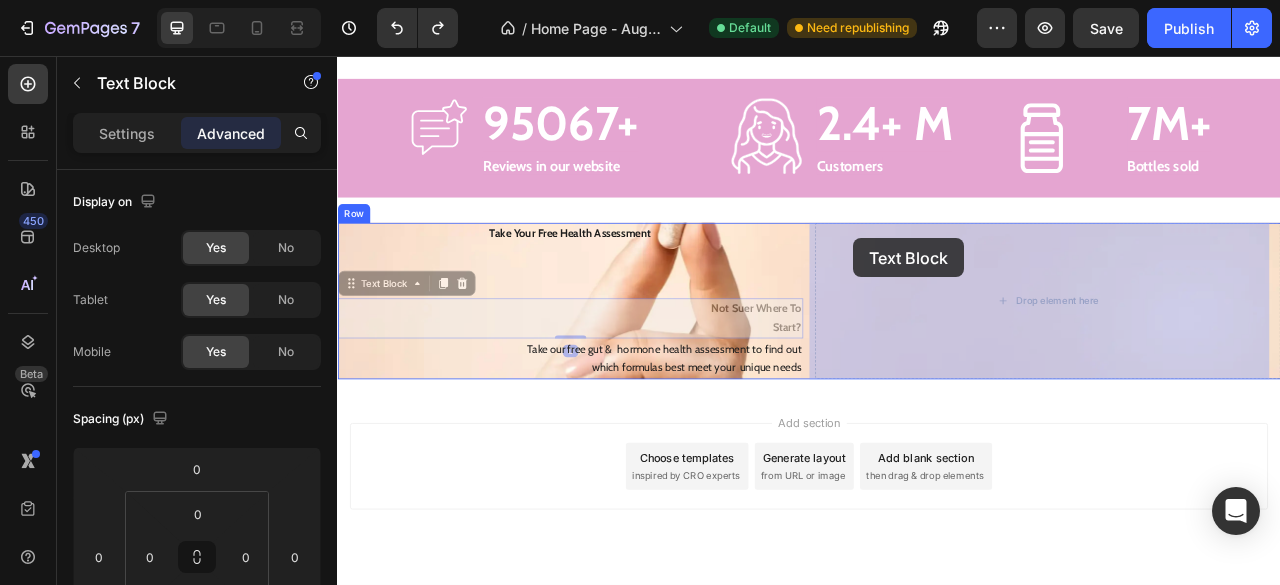 drag, startPoint x: 547, startPoint y: 375, endPoint x: 1010, endPoint y: 288, distance: 471.10297 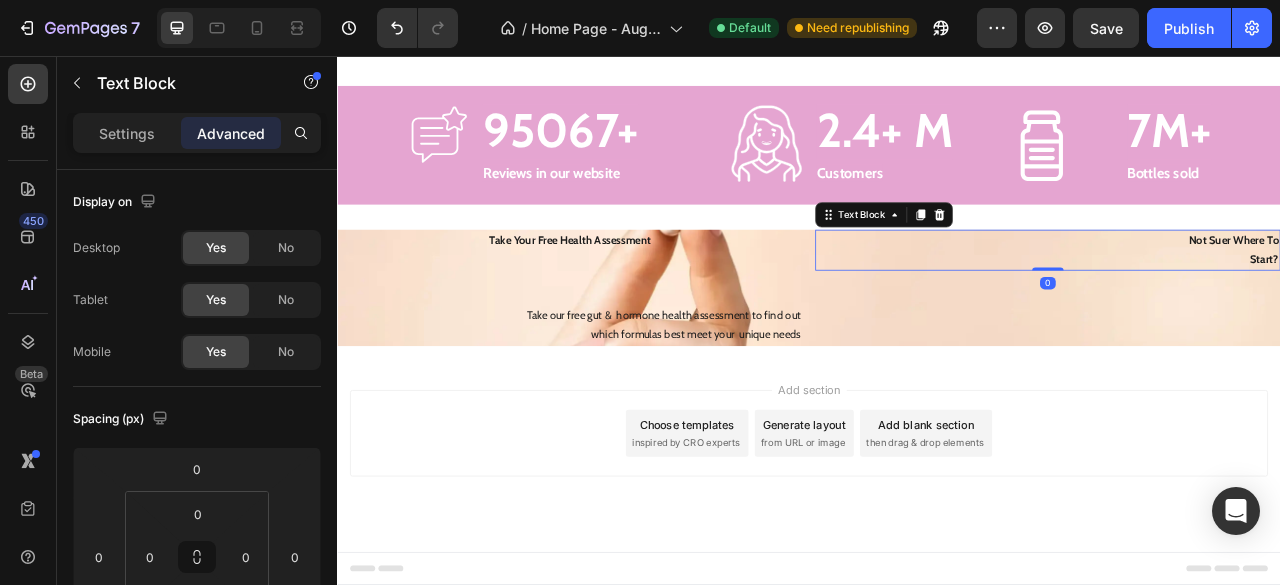 scroll, scrollTop: 3750, scrollLeft: 0, axis: vertical 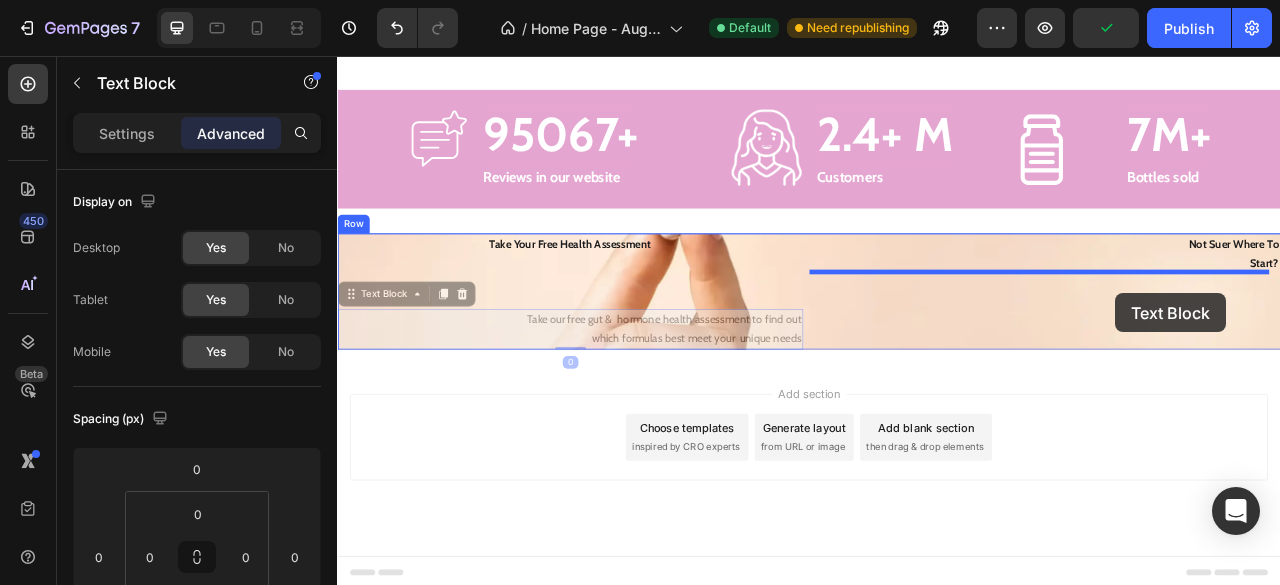 drag, startPoint x: 794, startPoint y: 401, endPoint x: 1327, endPoint y: 358, distance: 534.7317 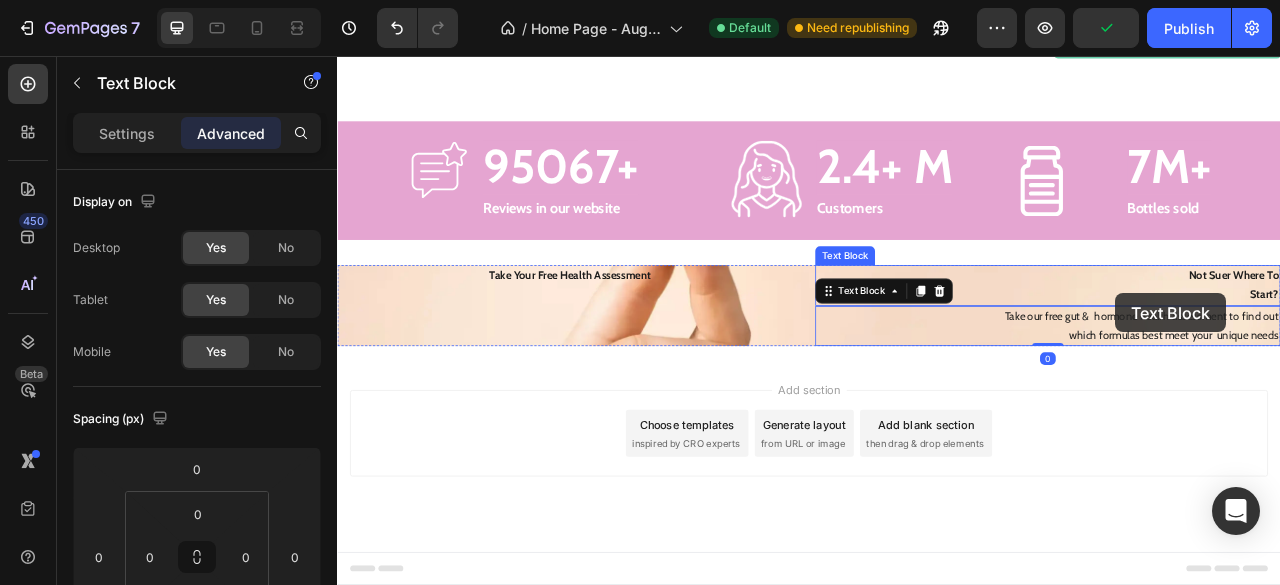 scroll, scrollTop: 3706, scrollLeft: 0, axis: vertical 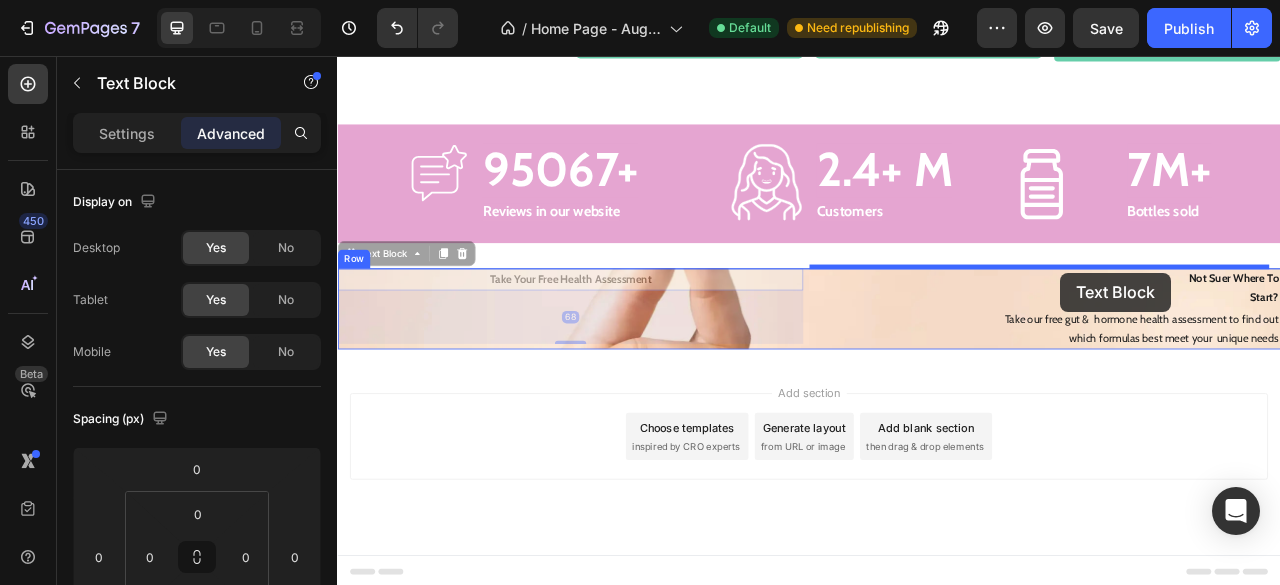 drag, startPoint x: 755, startPoint y: 338, endPoint x: 1257, endPoint y: 332, distance: 502.03586 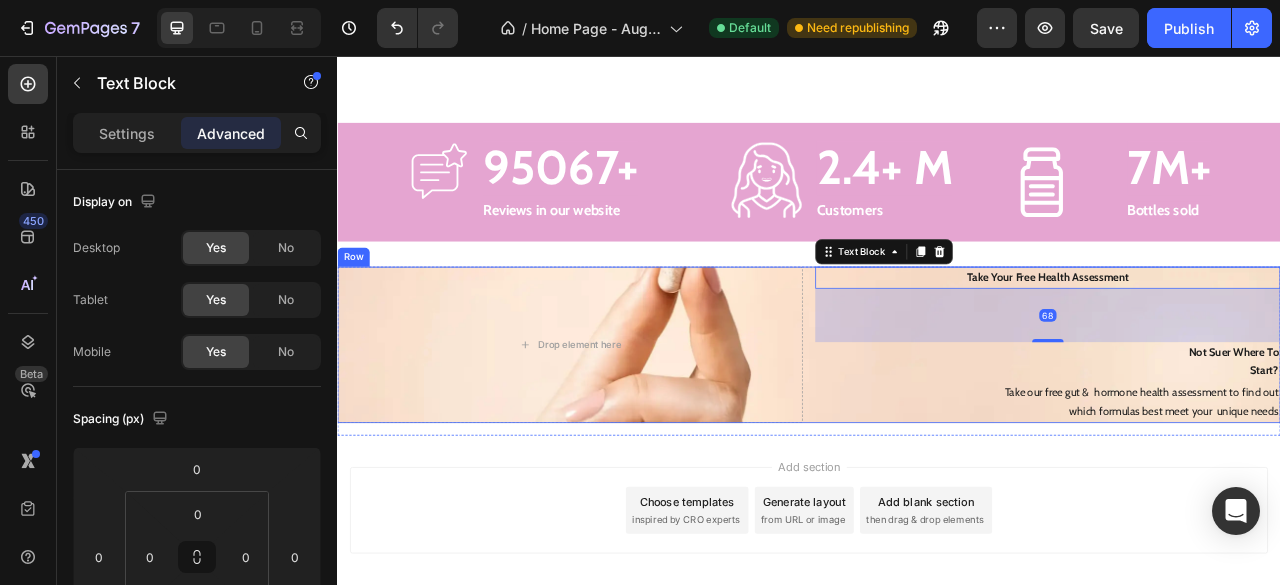 scroll, scrollTop: 3762, scrollLeft: 0, axis: vertical 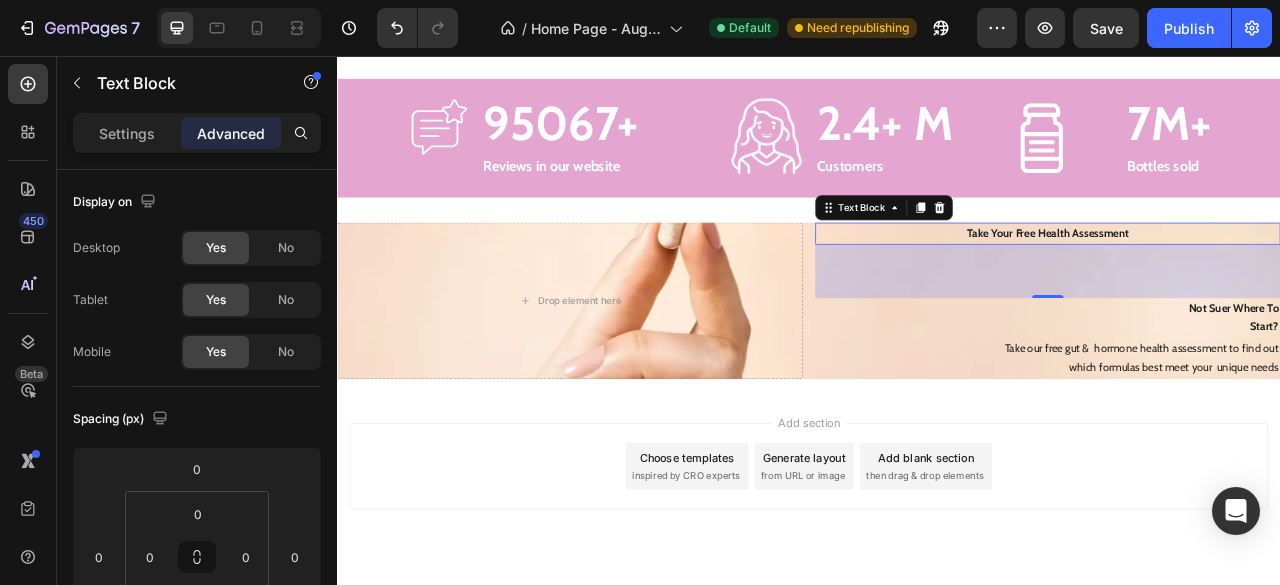 click on "68" at bounding box center [1241, 330] 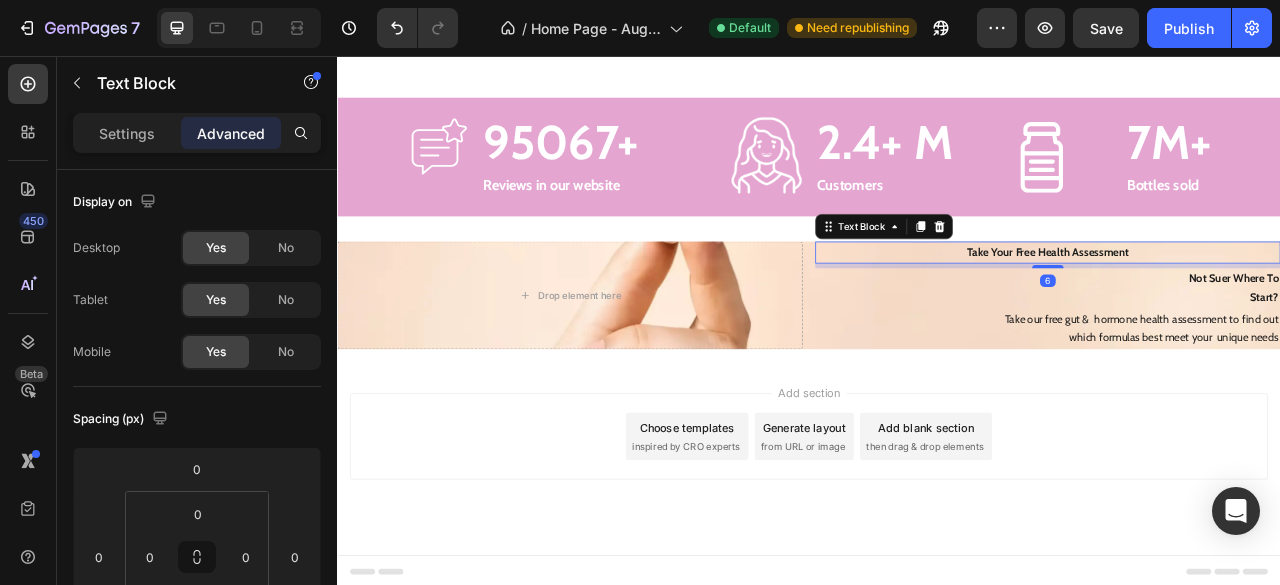 scroll, scrollTop: 3734, scrollLeft: 0, axis: vertical 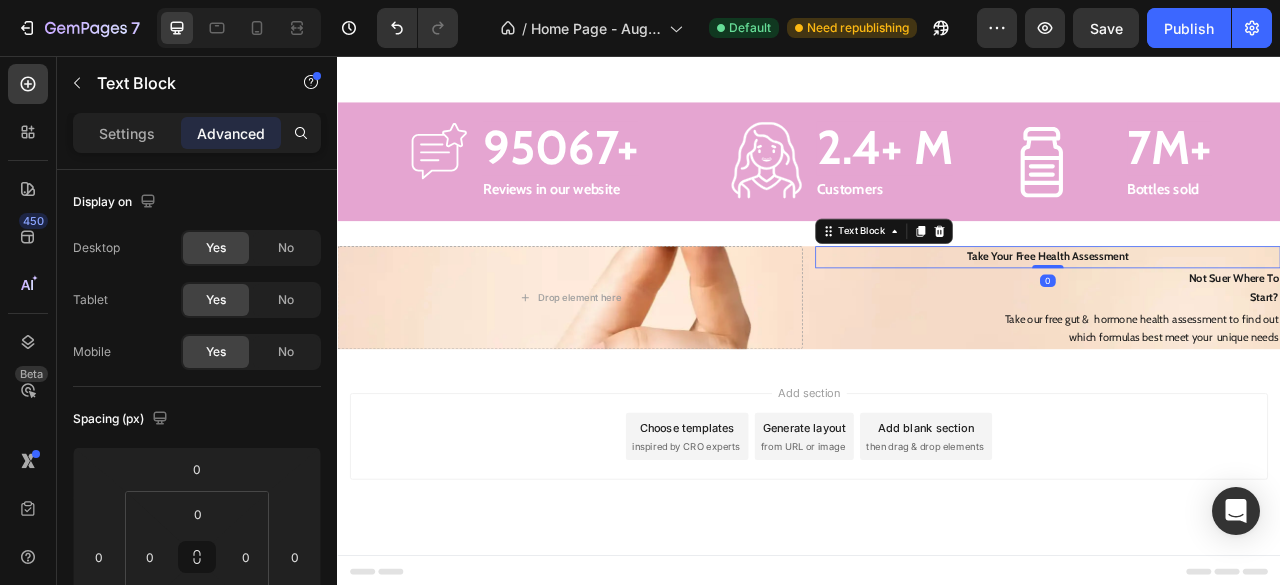 drag, startPoint x: 1218, startPoint y: 360, endPoint x: 1211, endPoint y: 277, distance: 83.294655 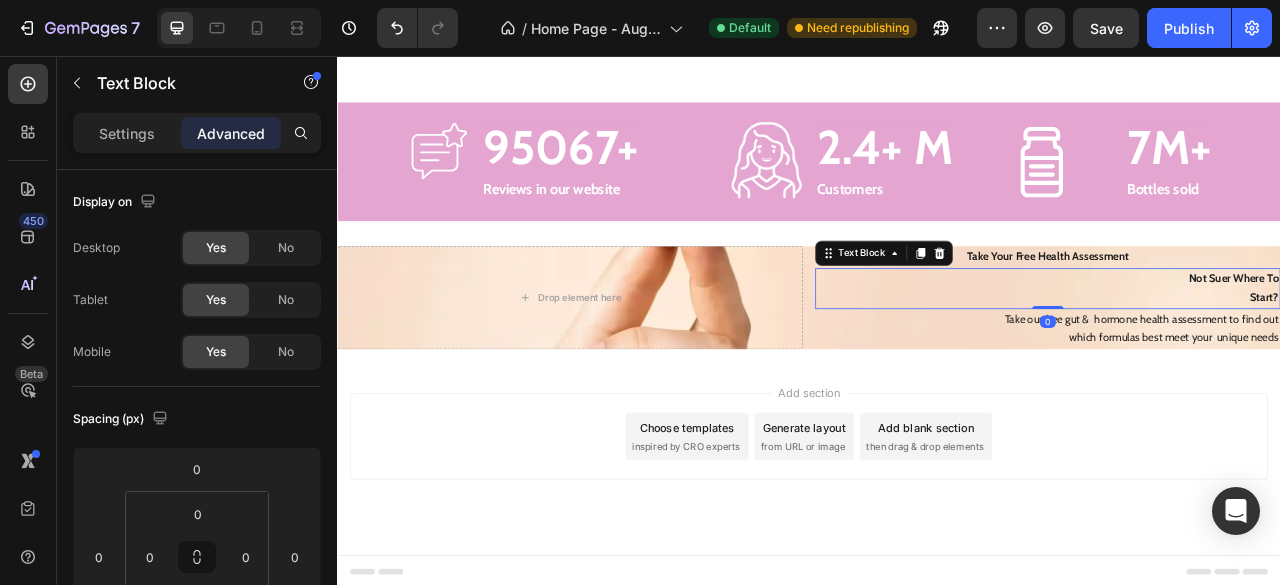 click on "Not Suer Where To" at bounding box center [1241, 340] 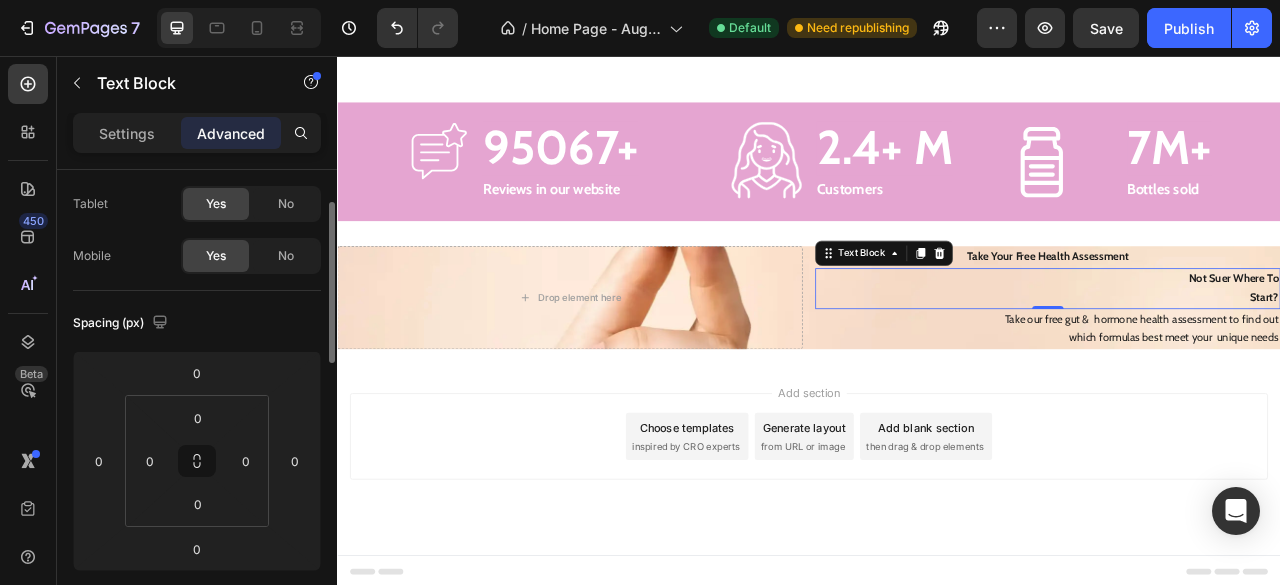 scroll, scrollTop: 97, scrollLeft: 0, axis: vertical 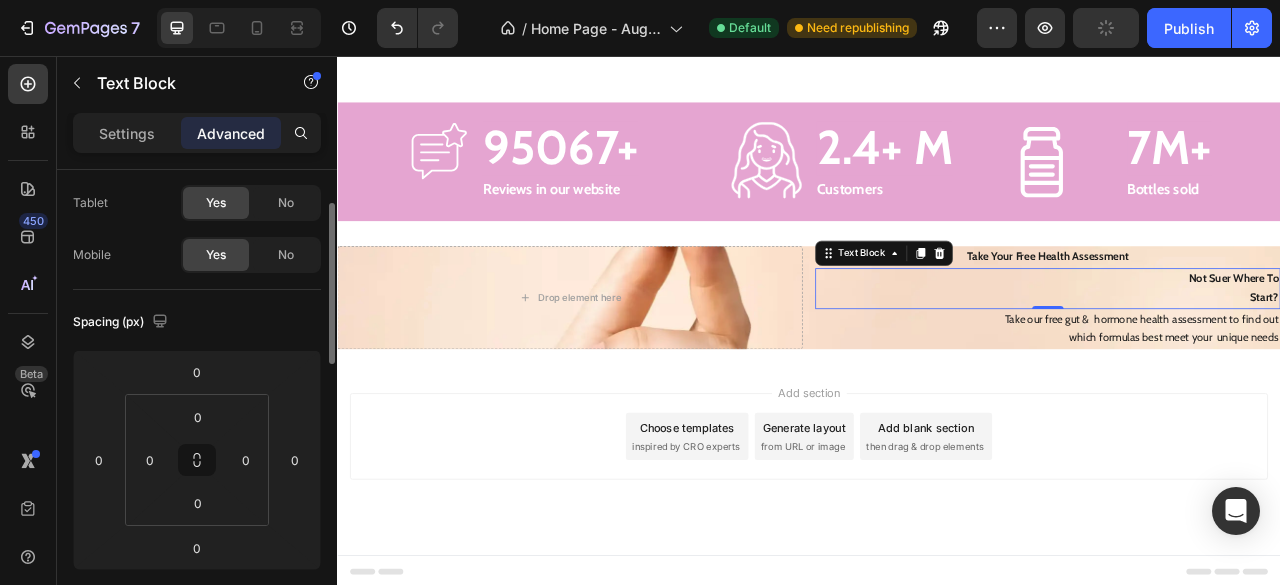 click on "Settings Advanced" at bounding box center (197, 133) 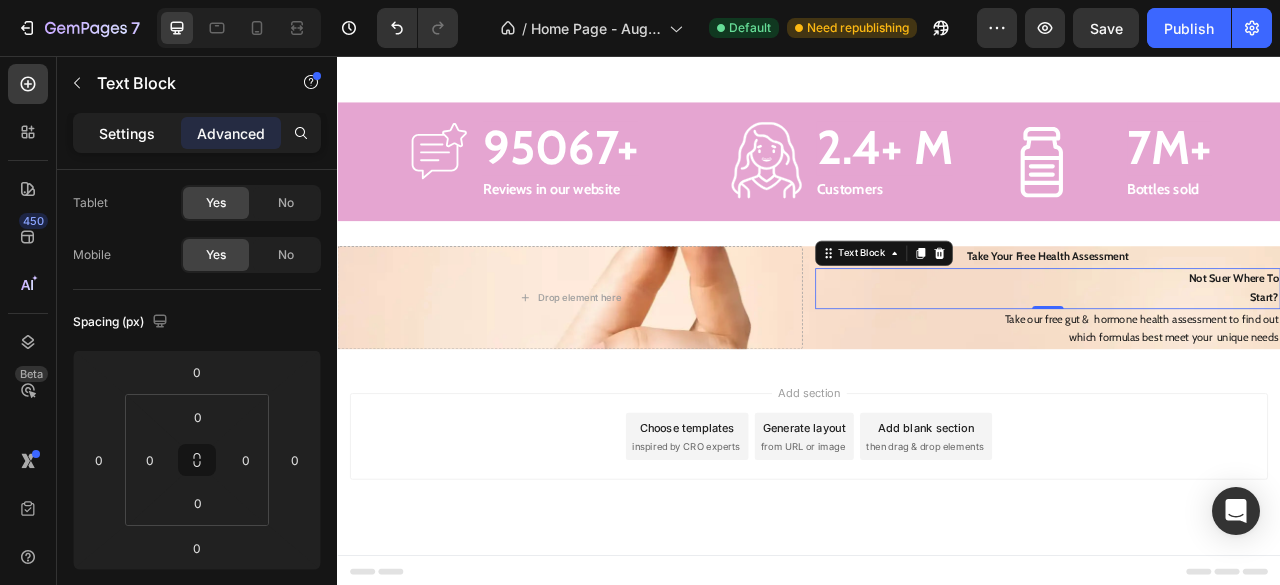 click on "Settings" 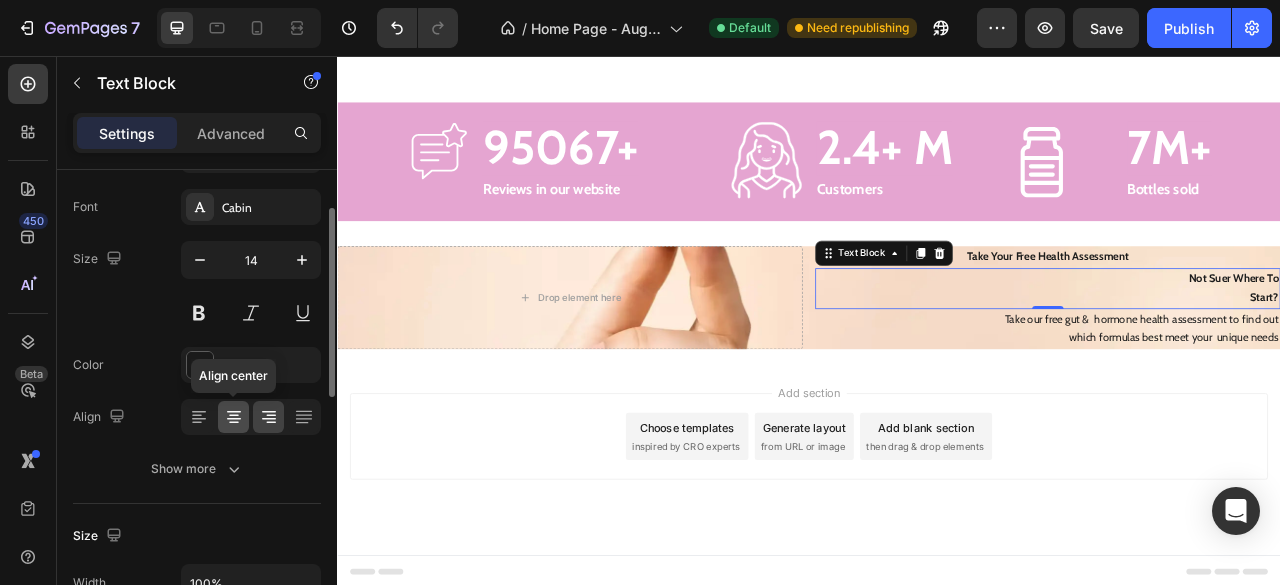 click 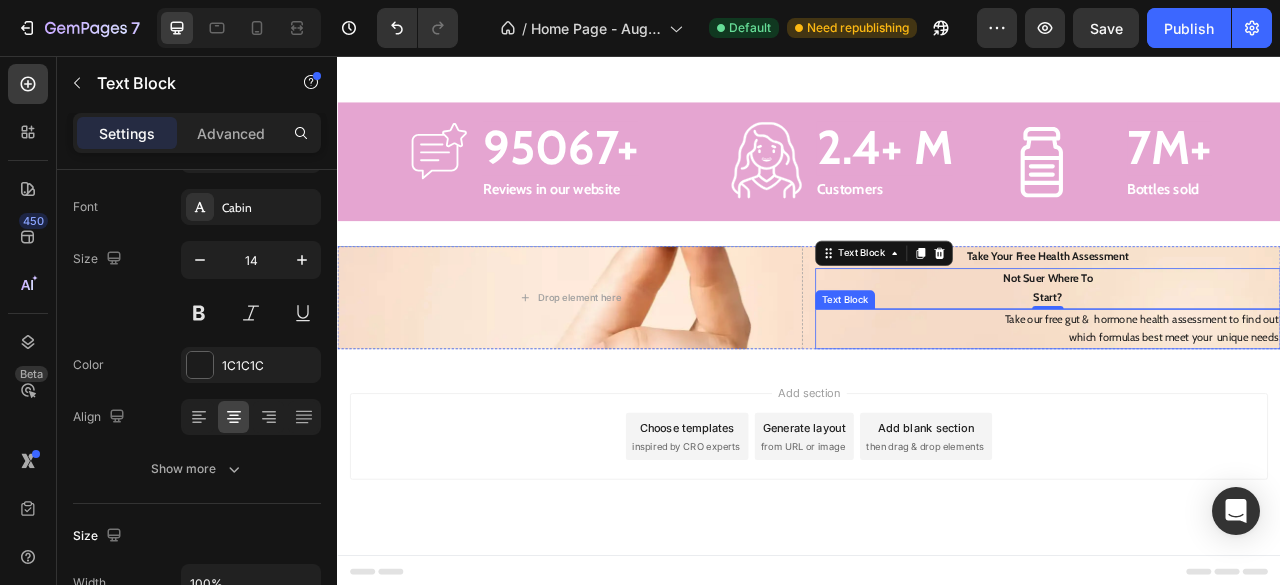 click on "which formulas best meet your  unique needs" at bounding box center (1241, 415) 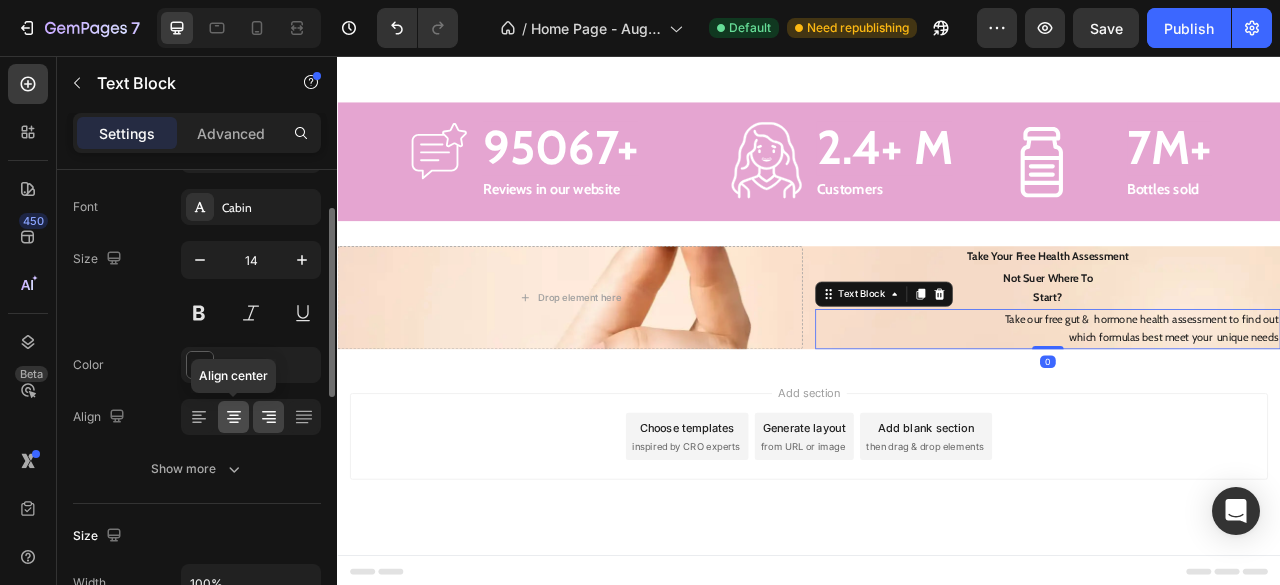 click 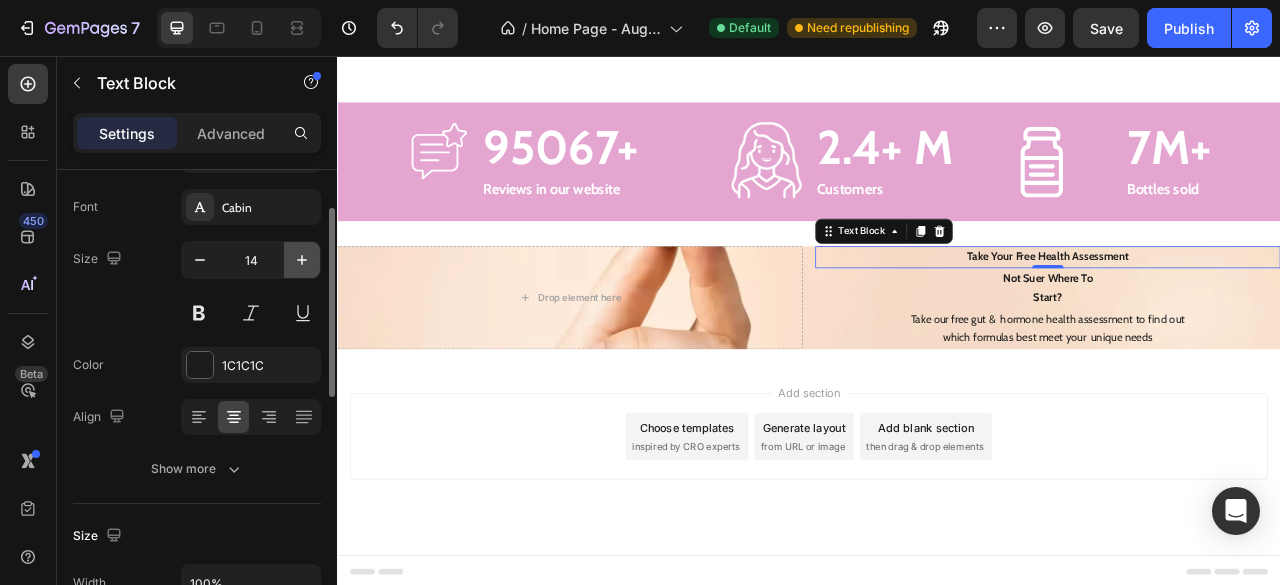 click 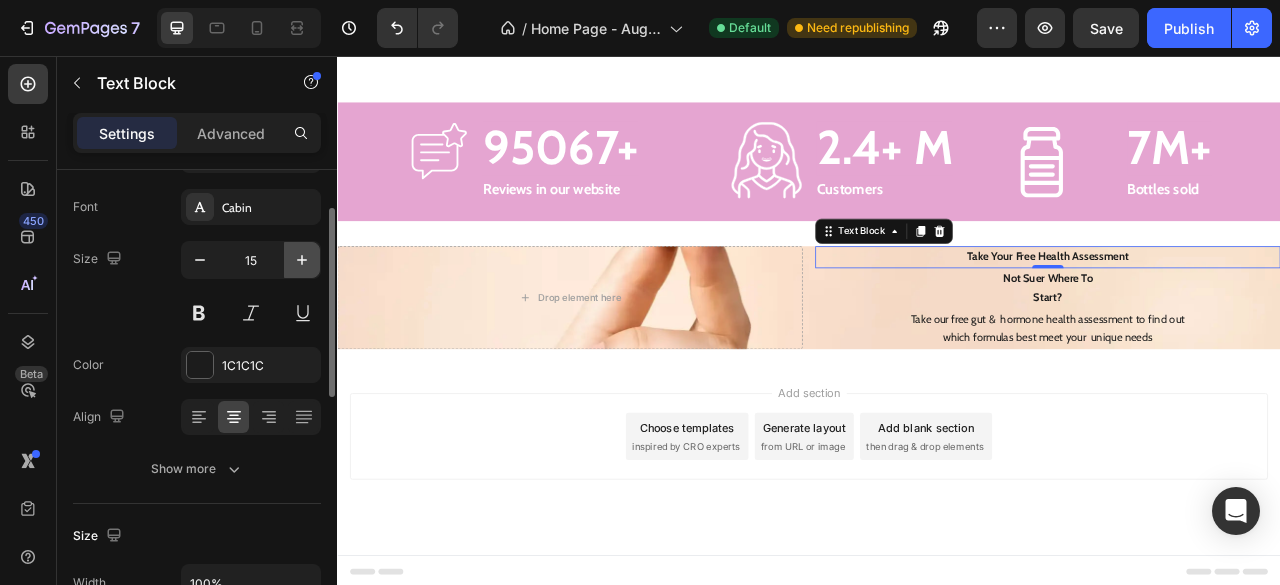 click 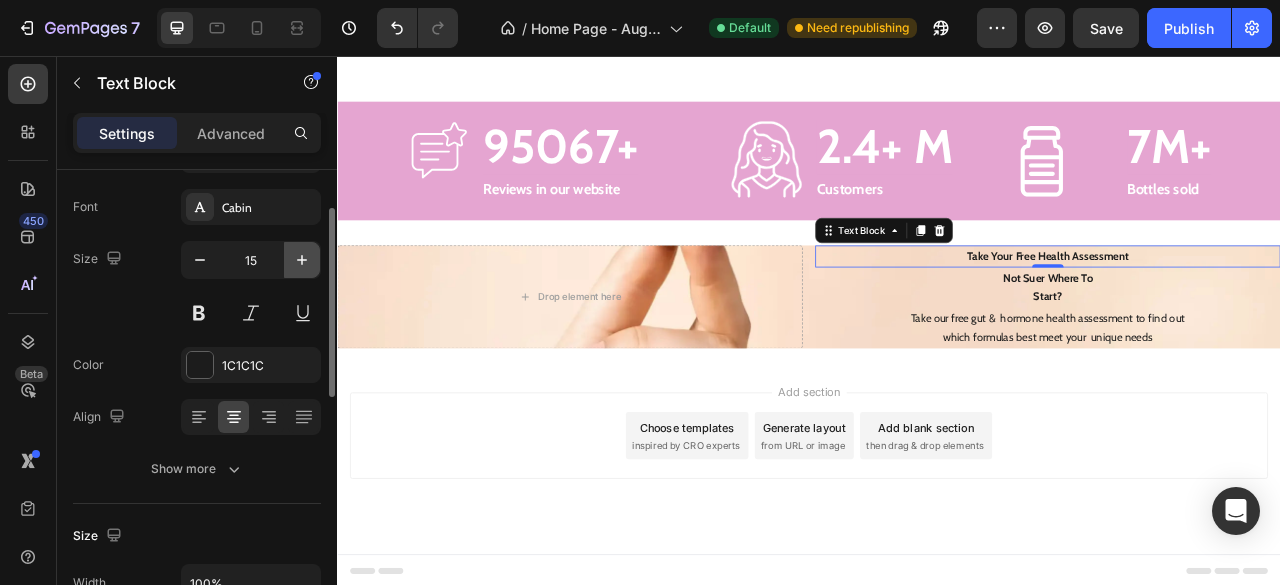 click 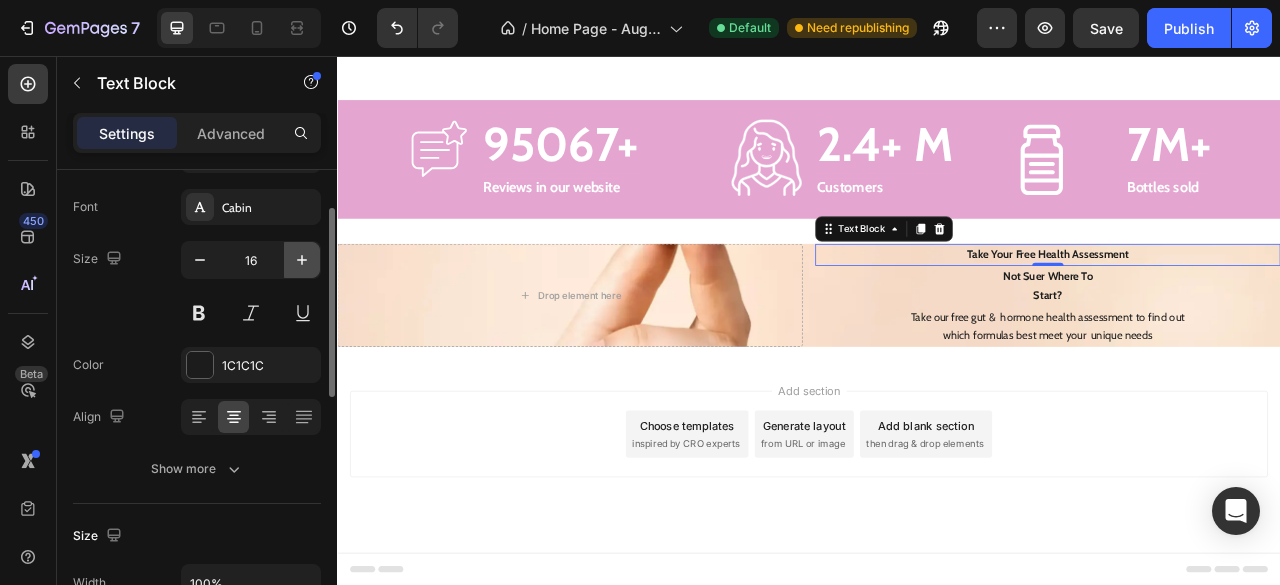 click 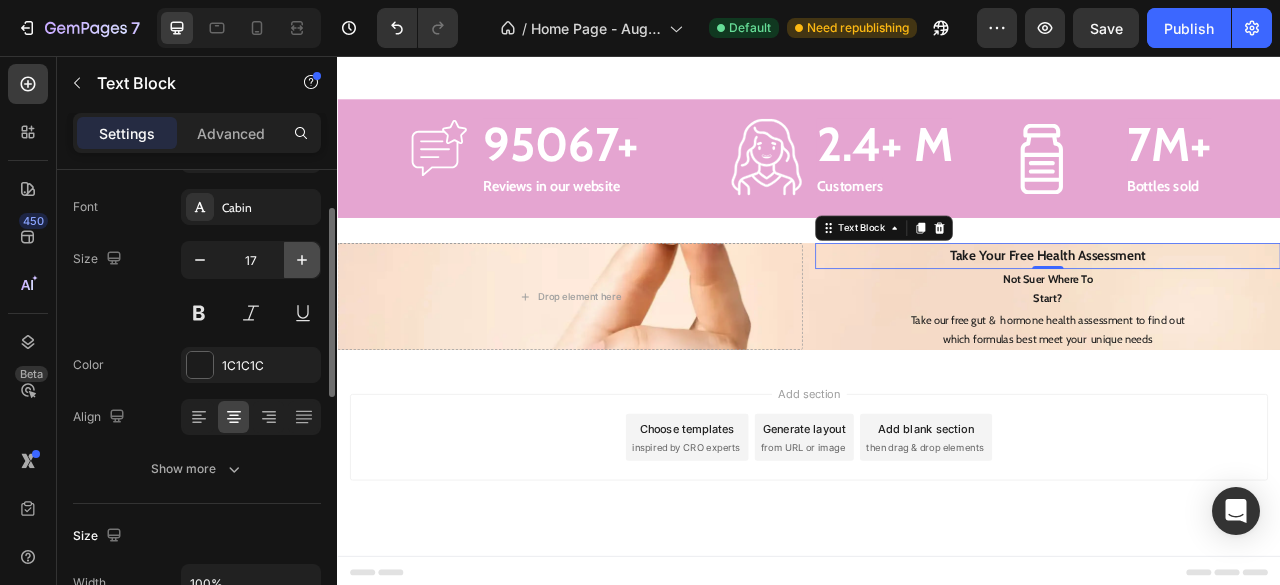 click 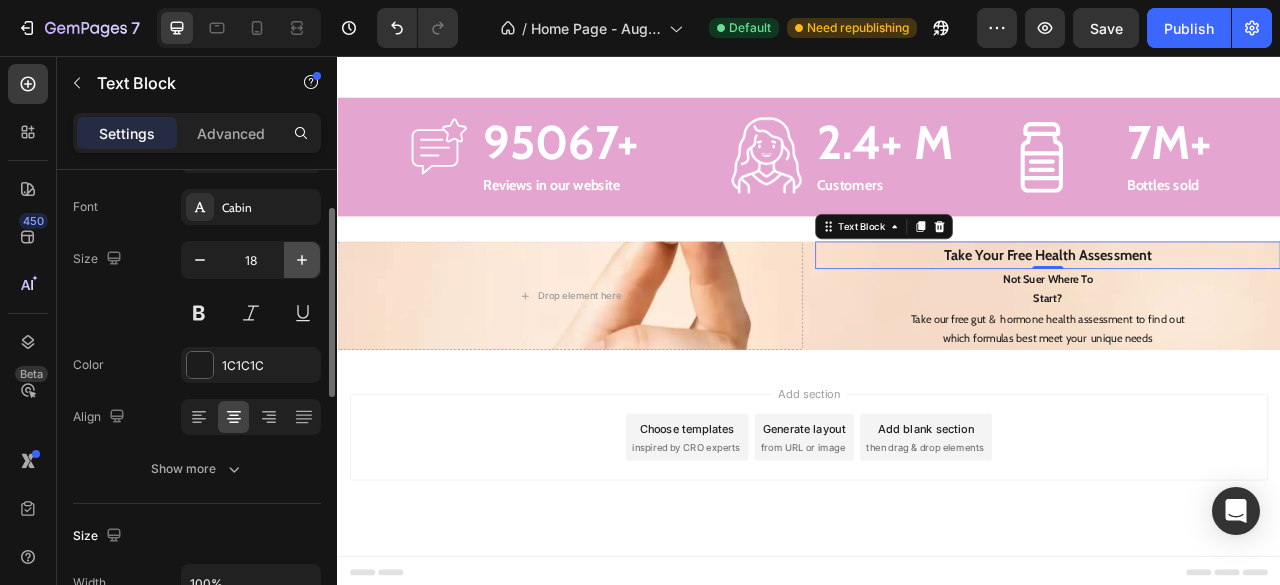 click 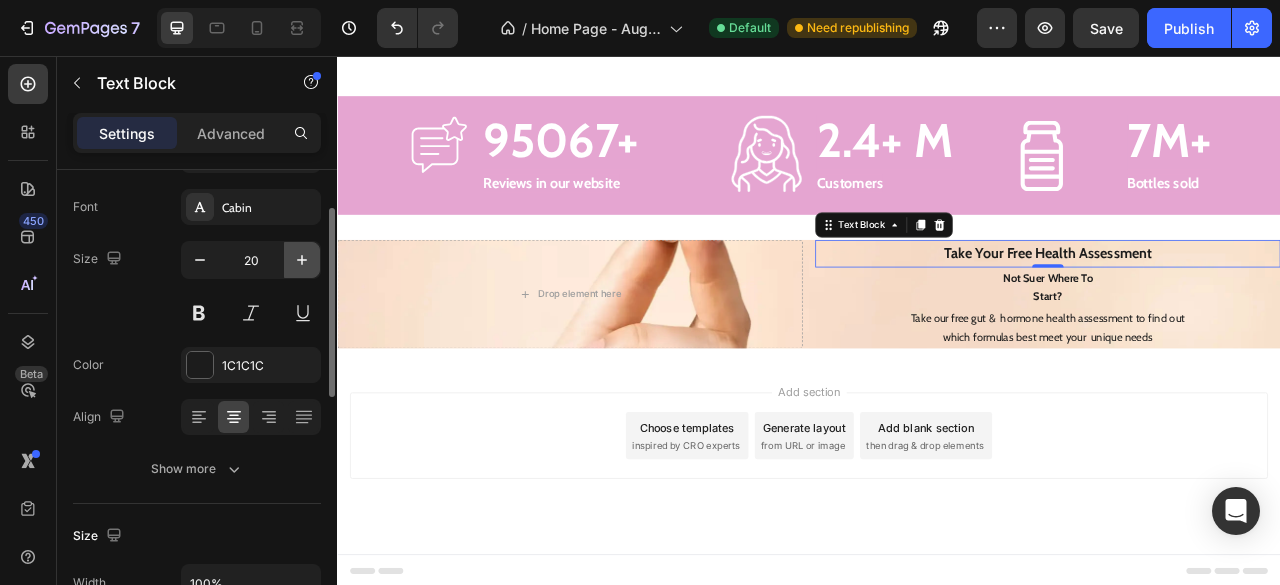 click 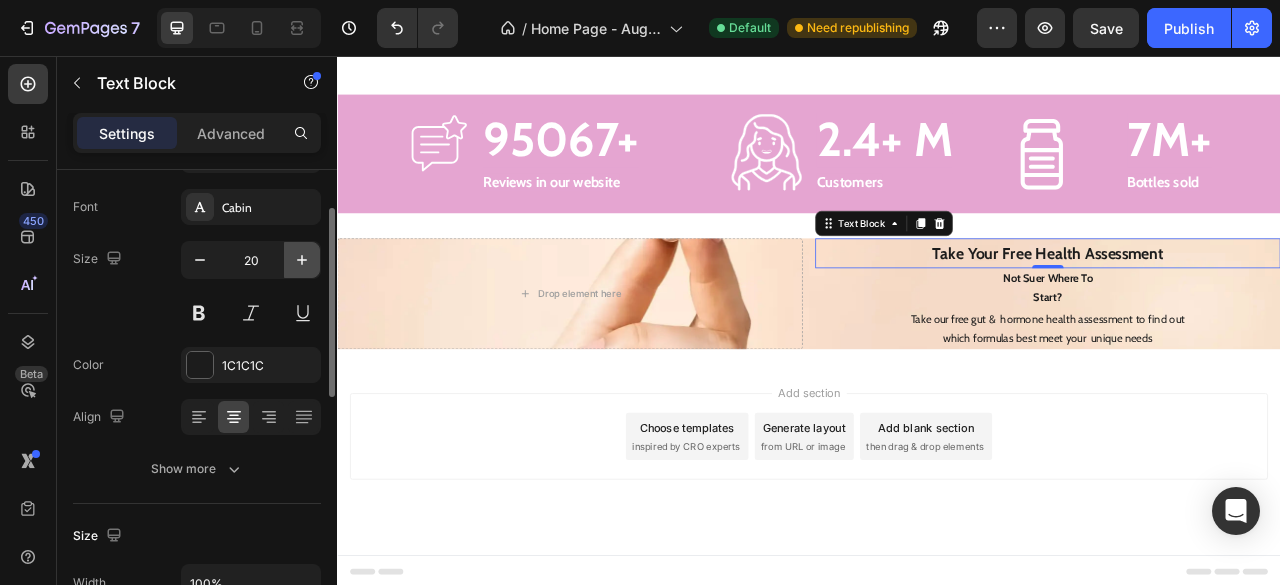 click 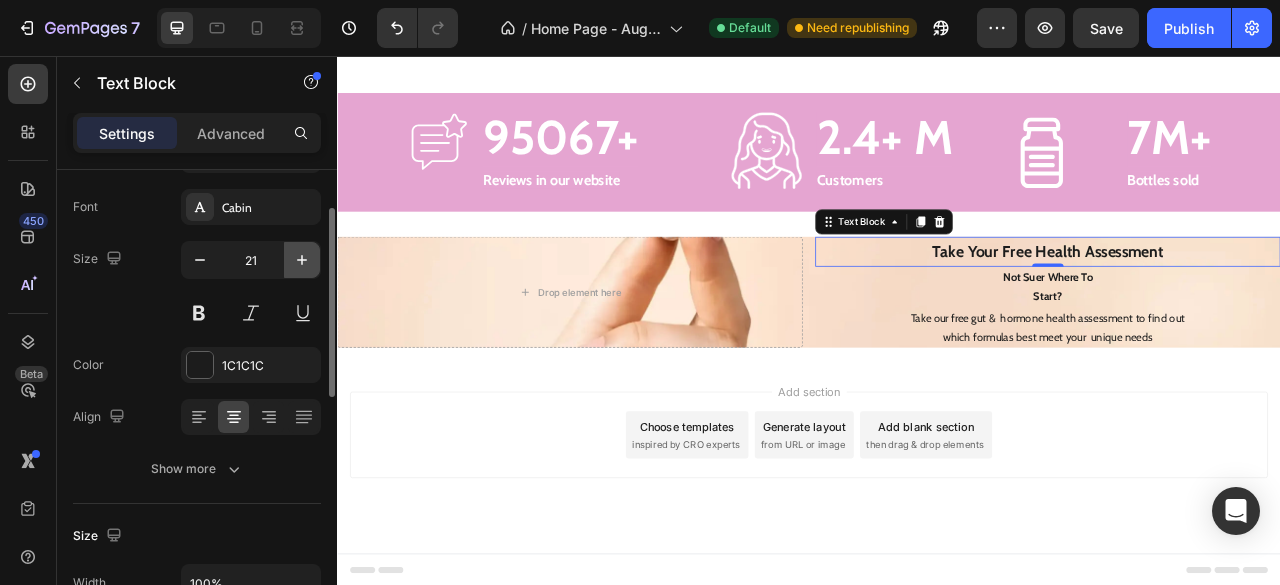 click 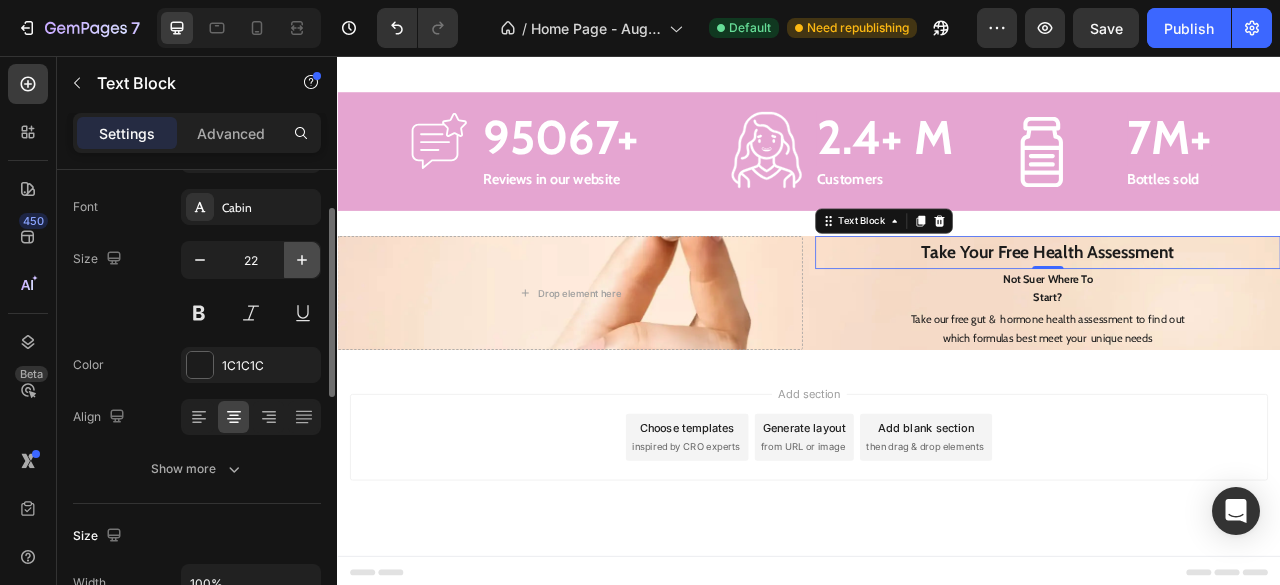 click 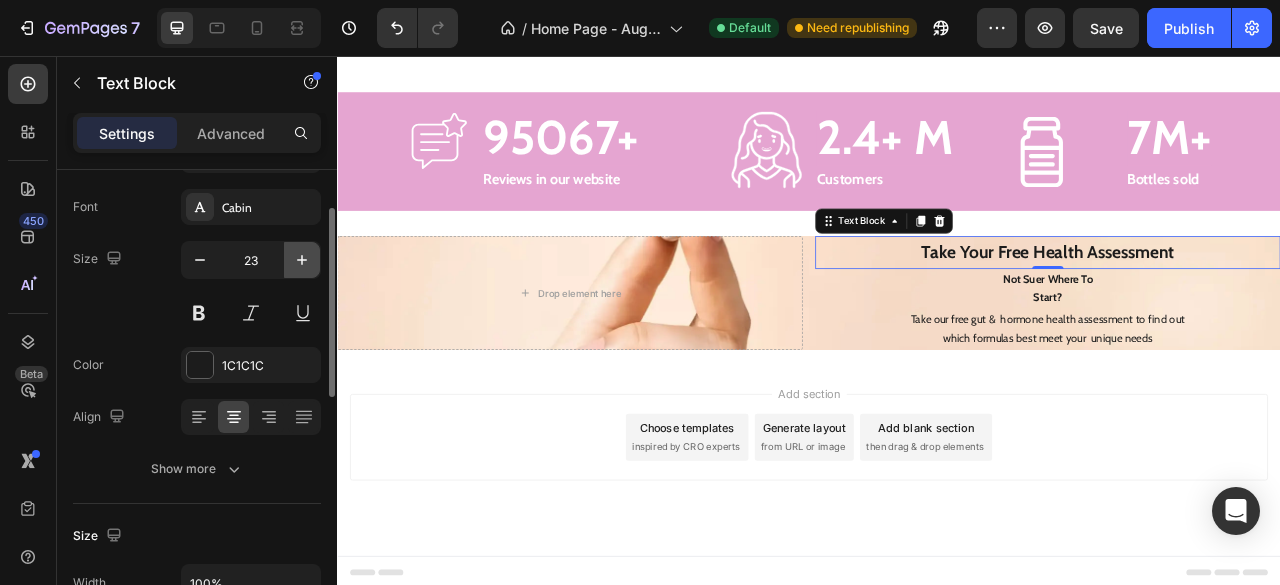 click 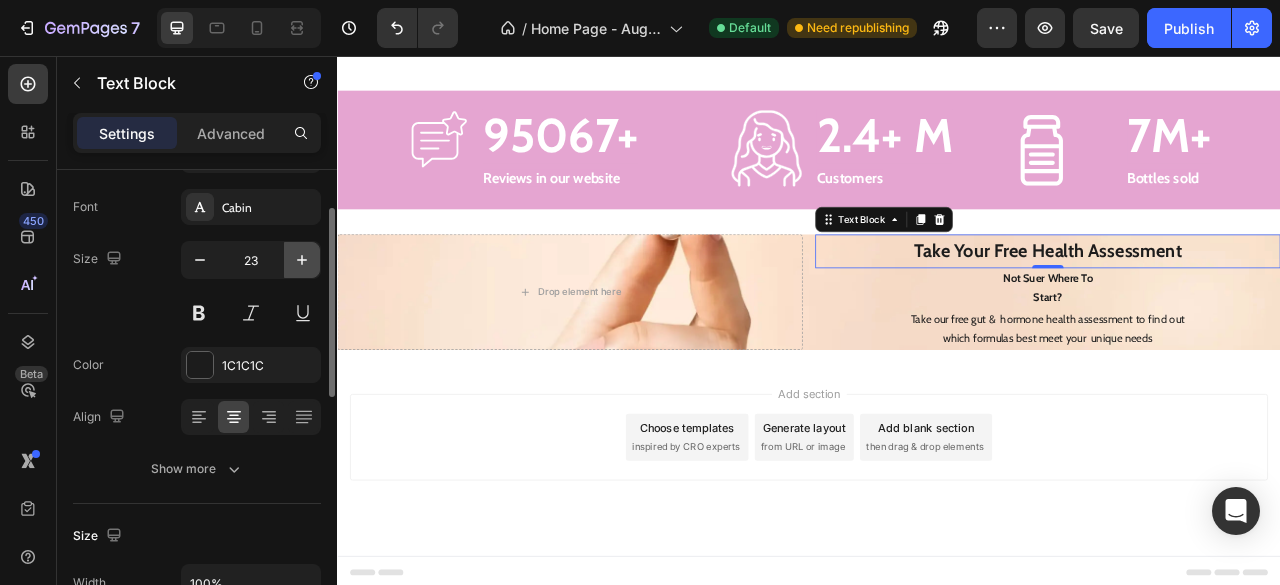 scroll, scrollTop: 3750, scrollLeft: 0, axis: vertical 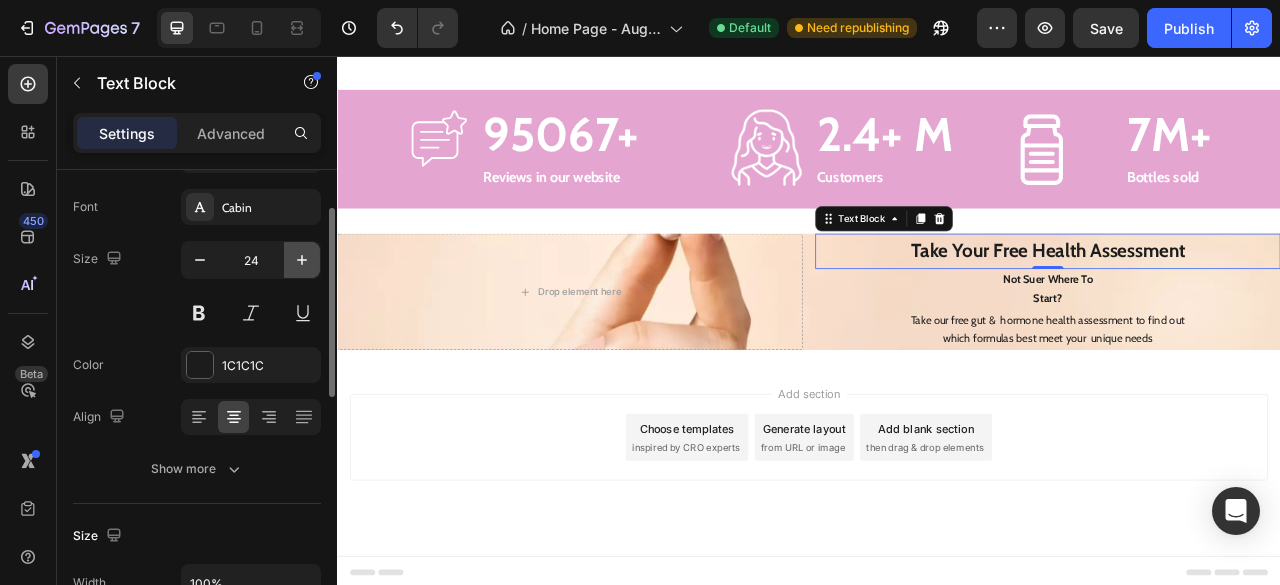 type 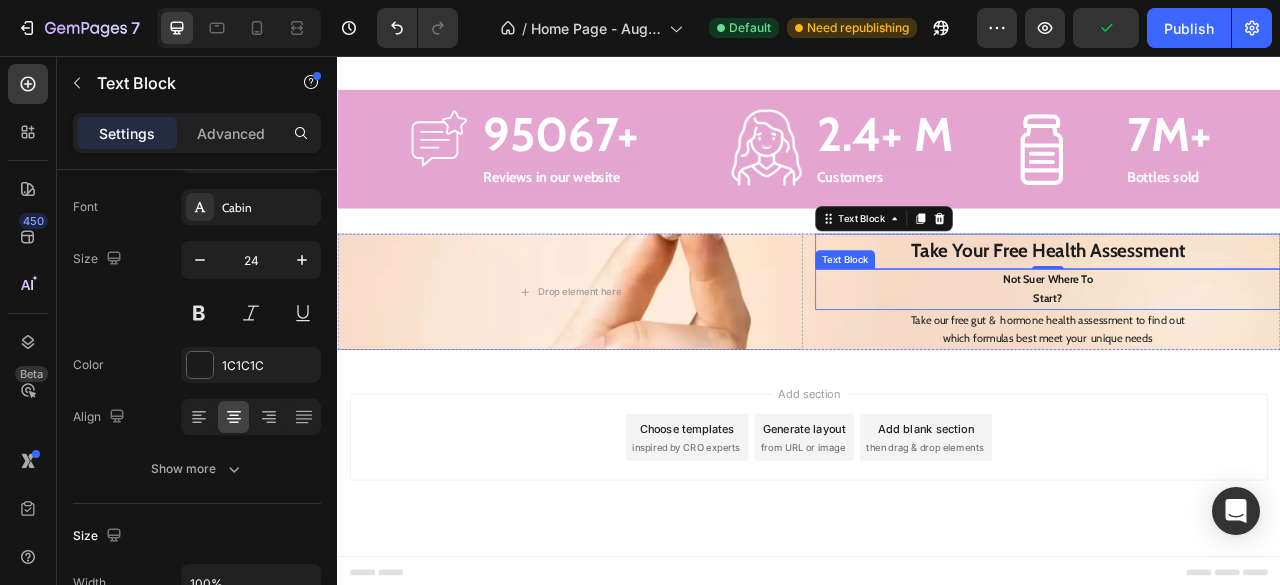 click on "Start?" at bounding box center (1241, 365) 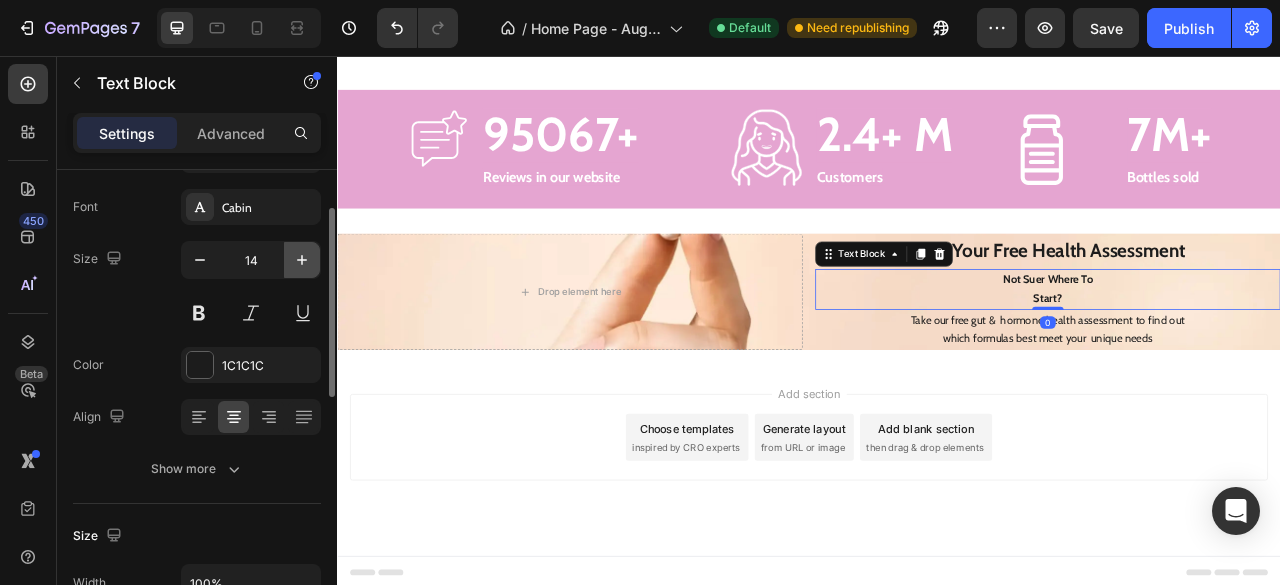 click 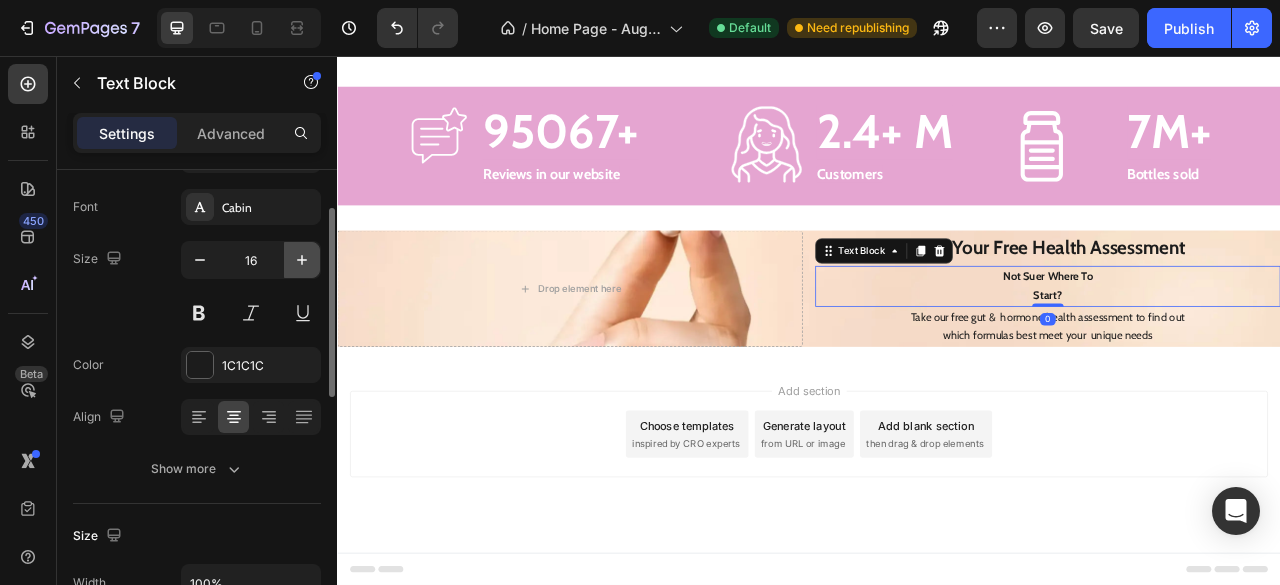 click 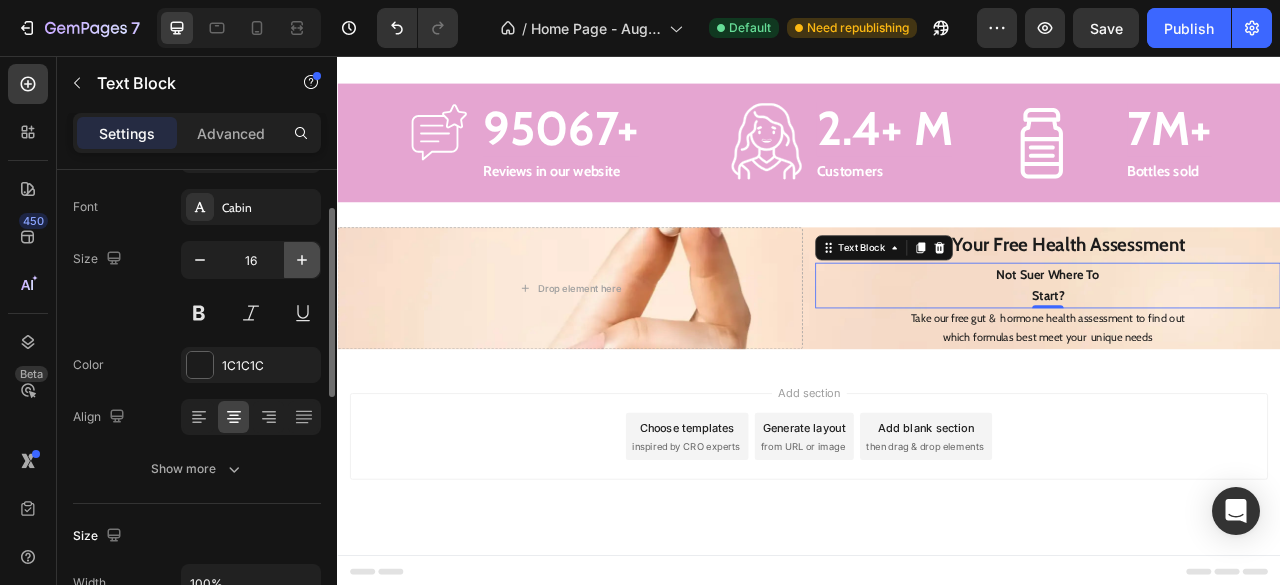 click 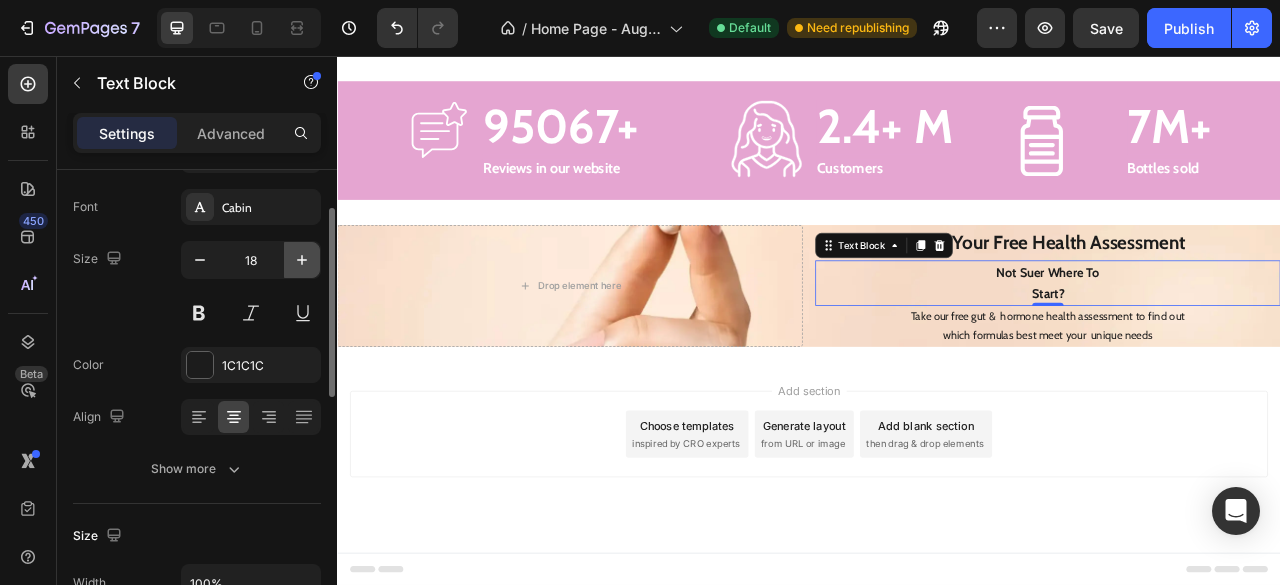 click 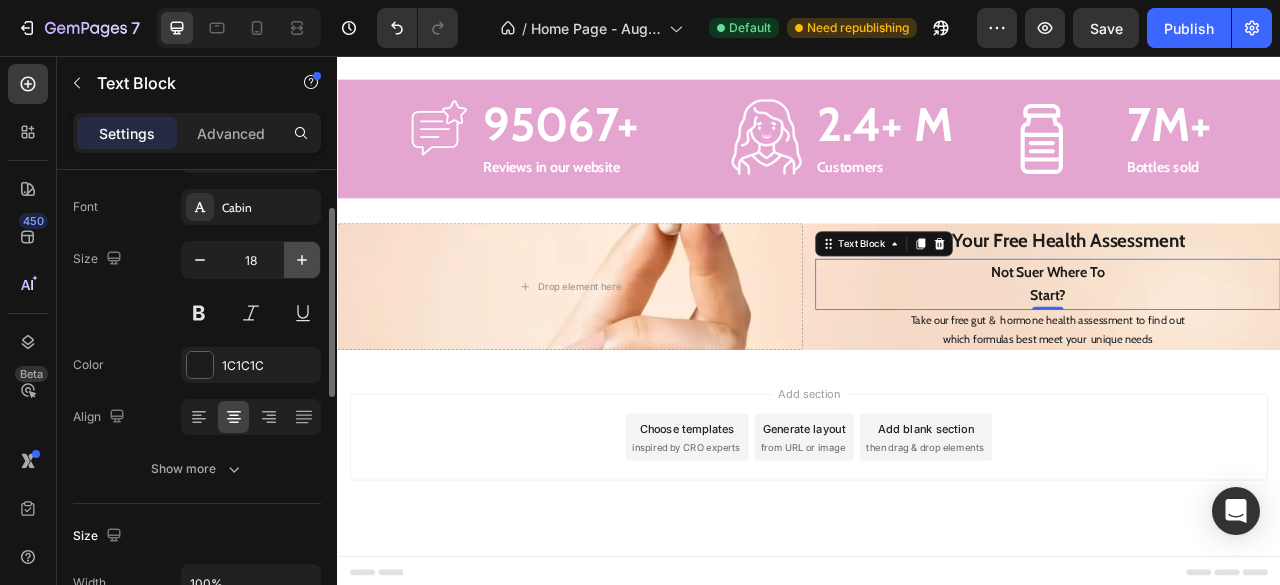 scroll, scrollTop: 3762, scrollLeft: 0, axis: vertical 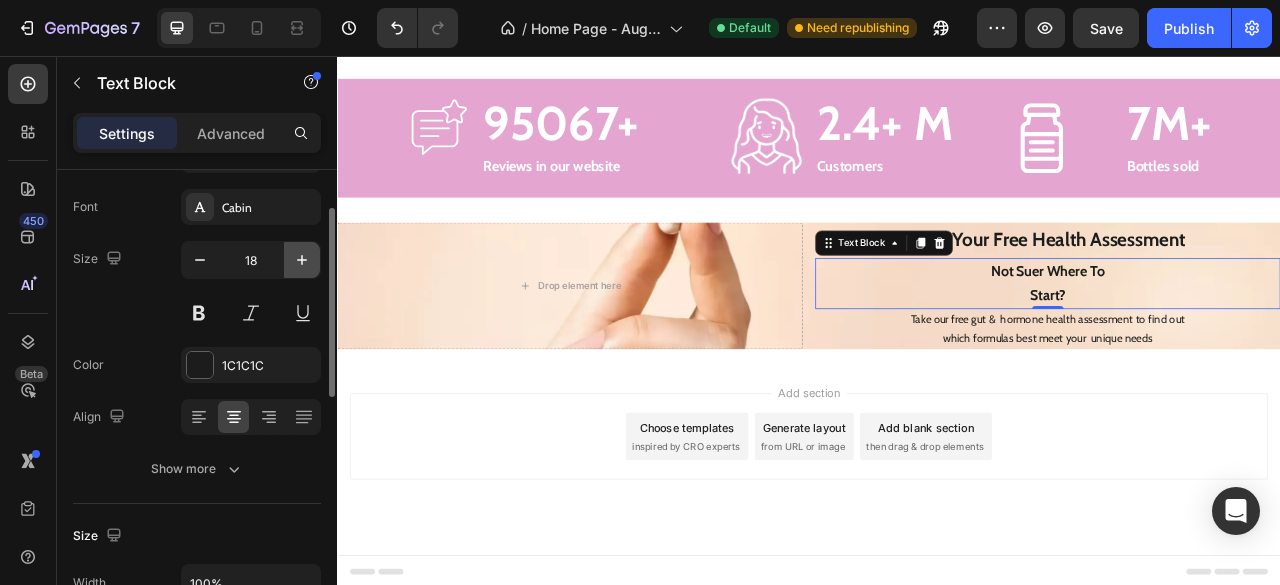 click 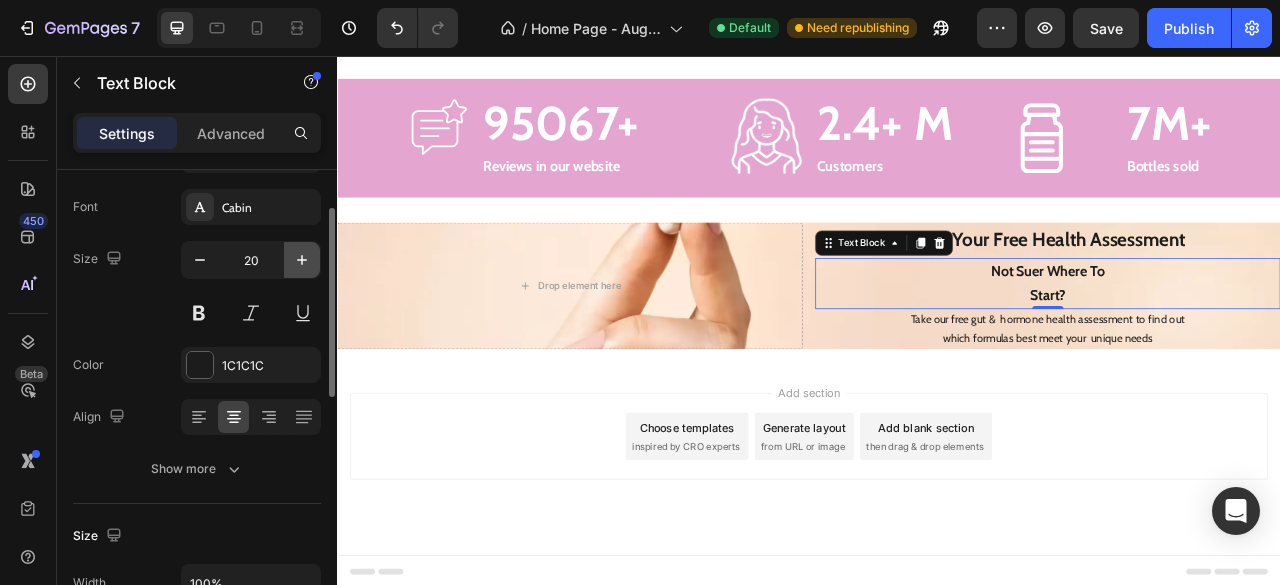 click 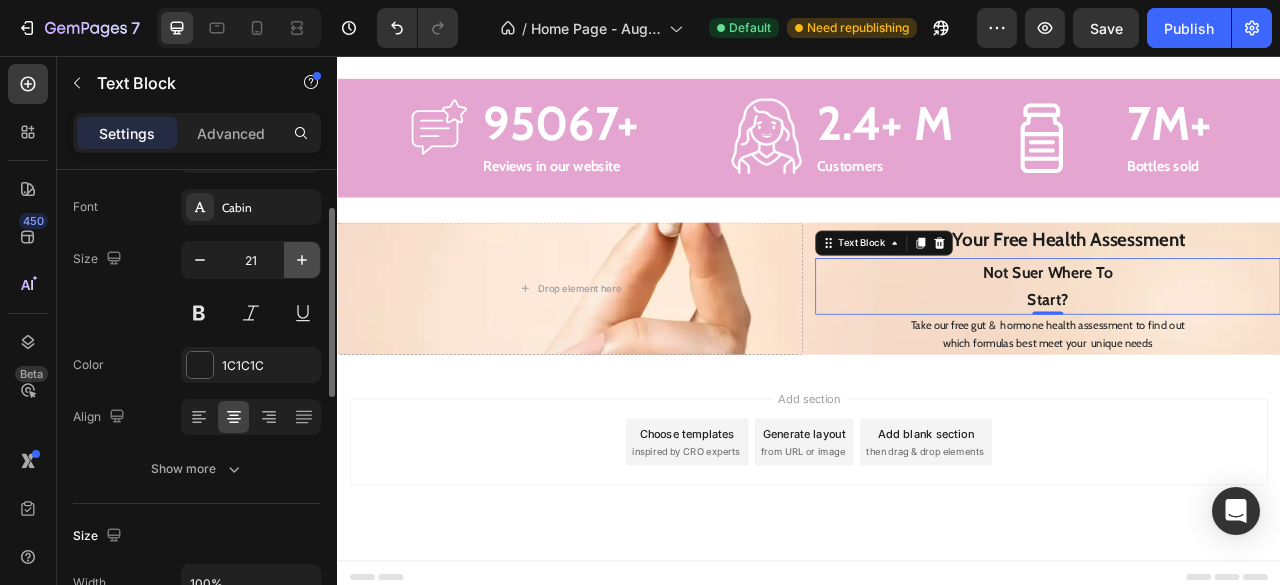 click 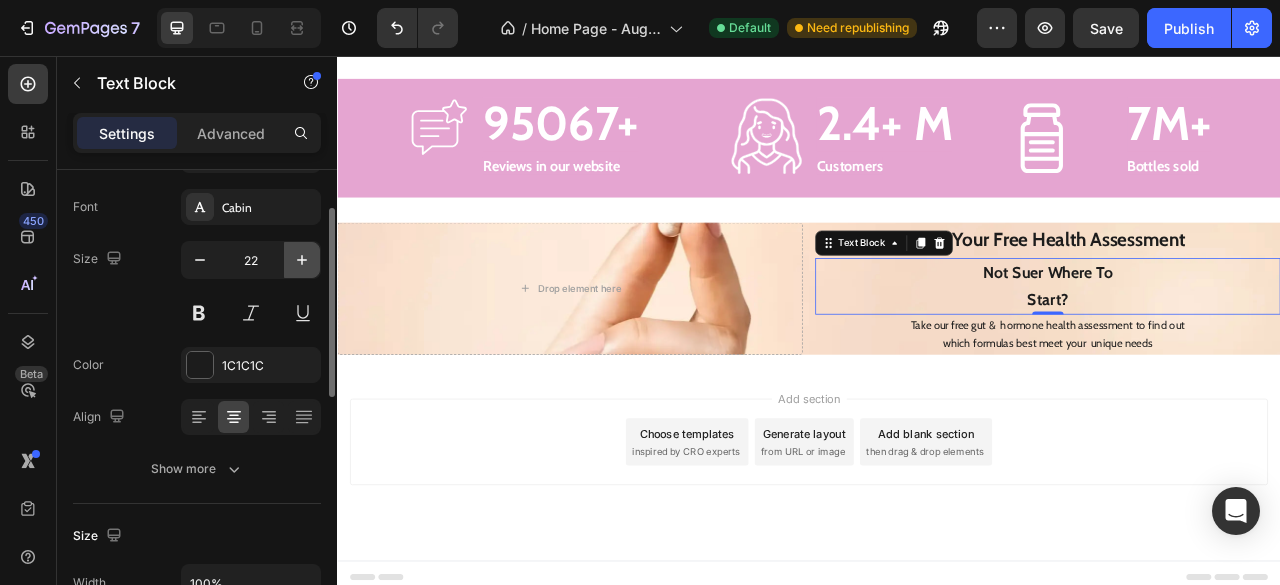 click 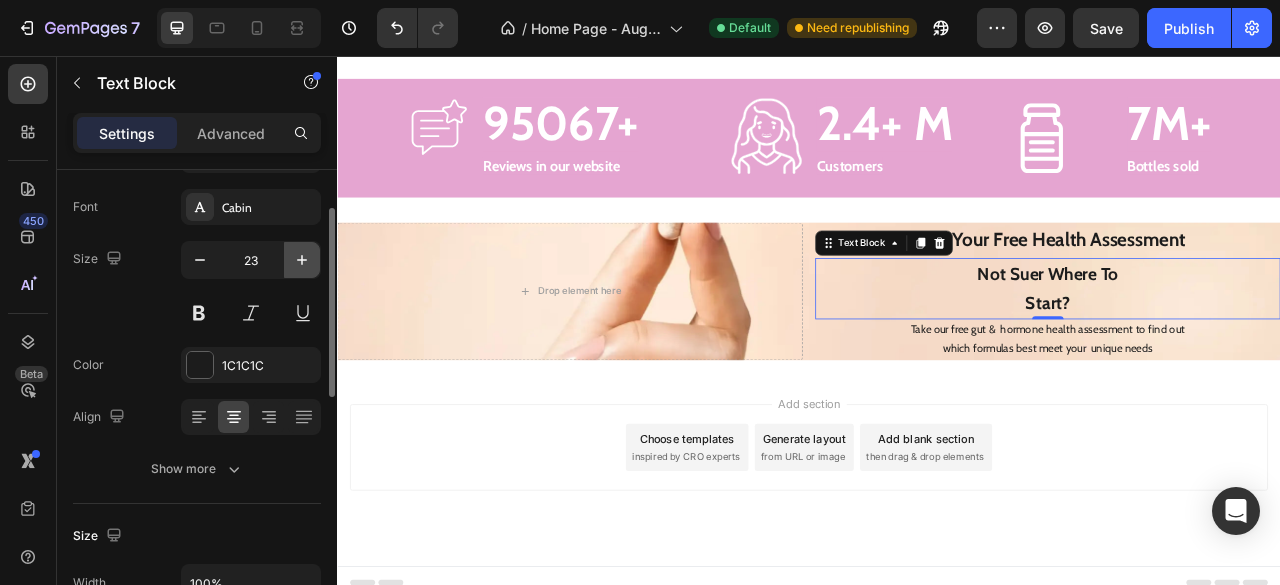 click 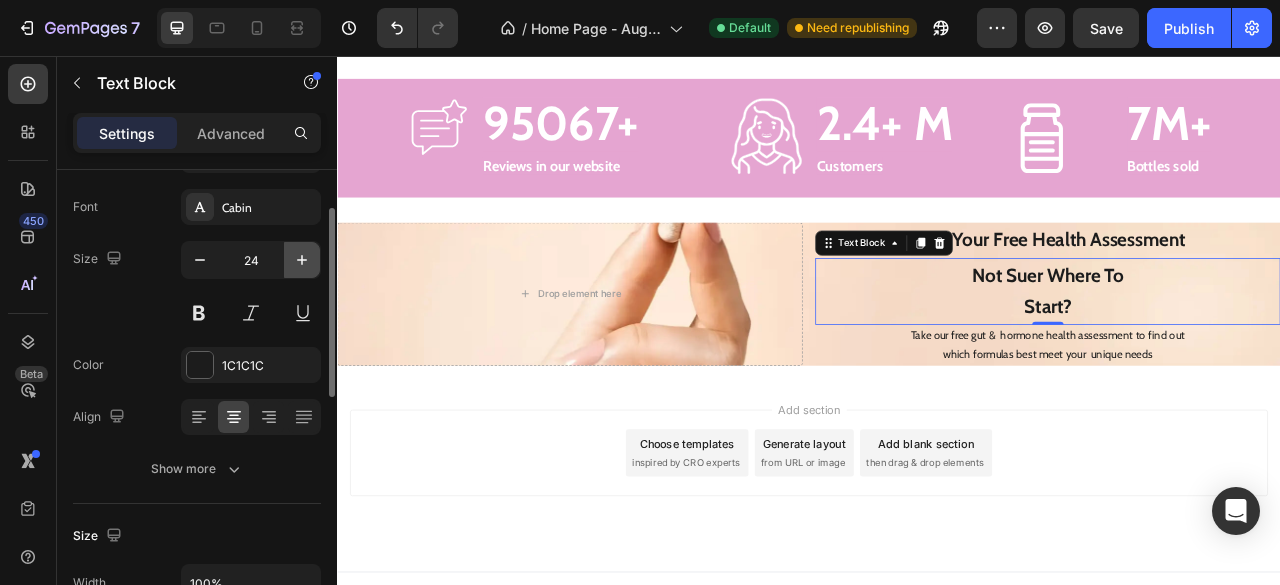 click 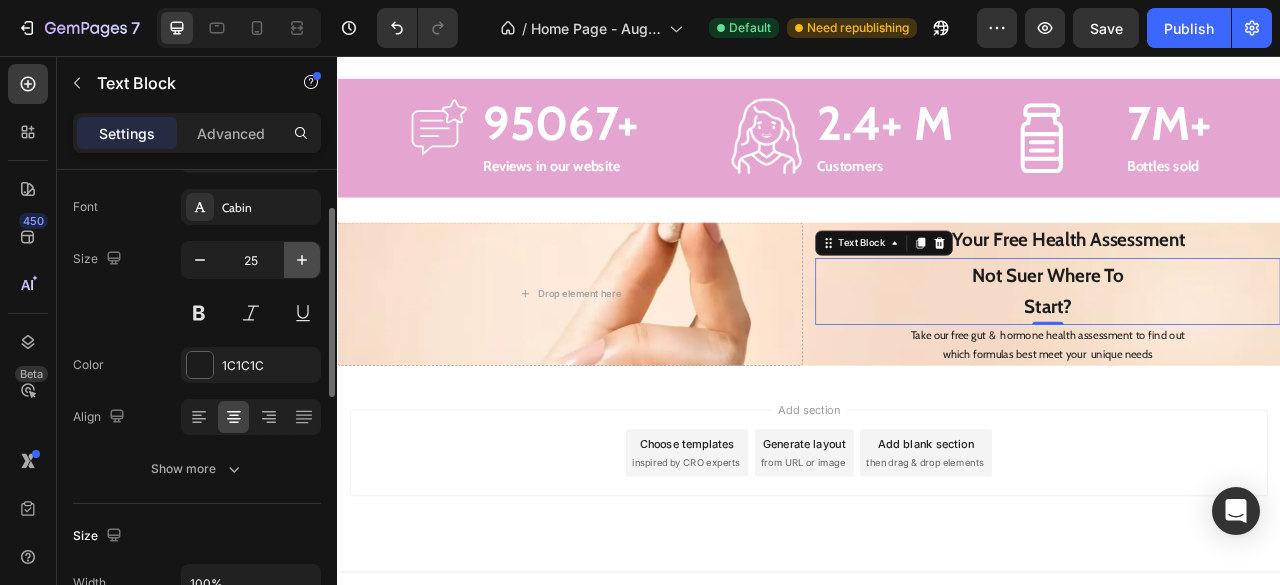 click 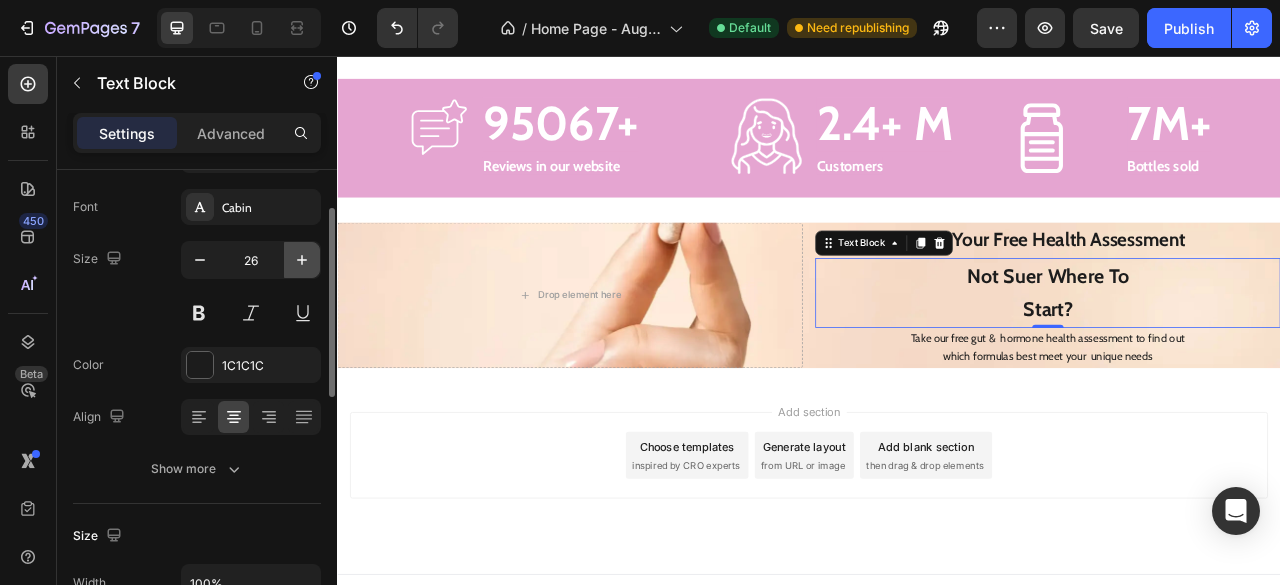 click 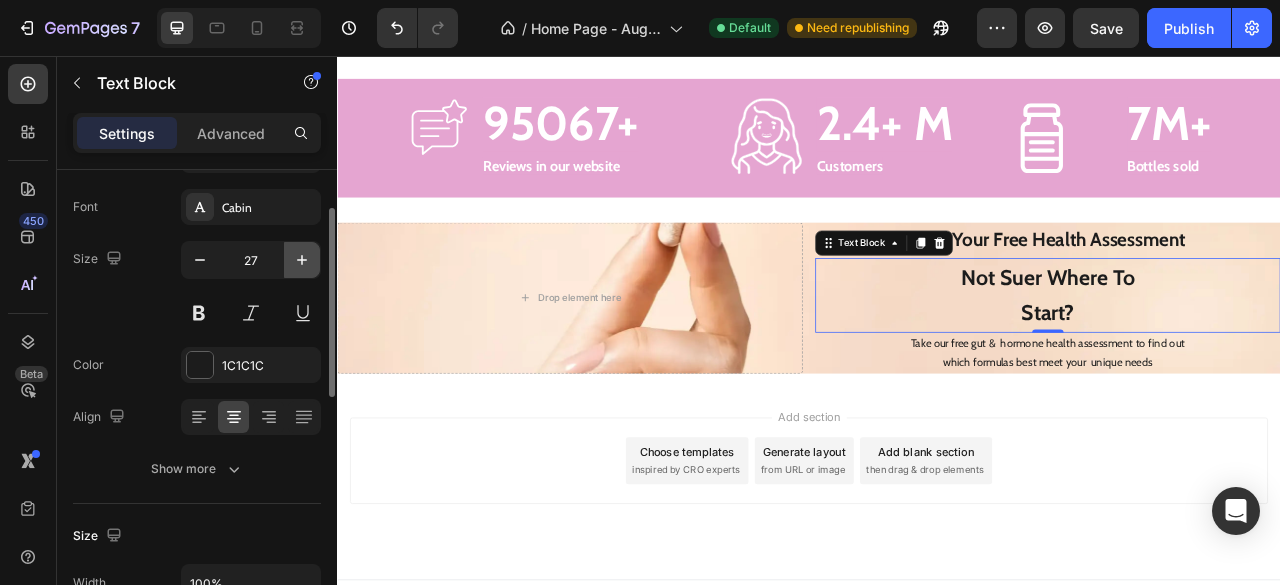 click 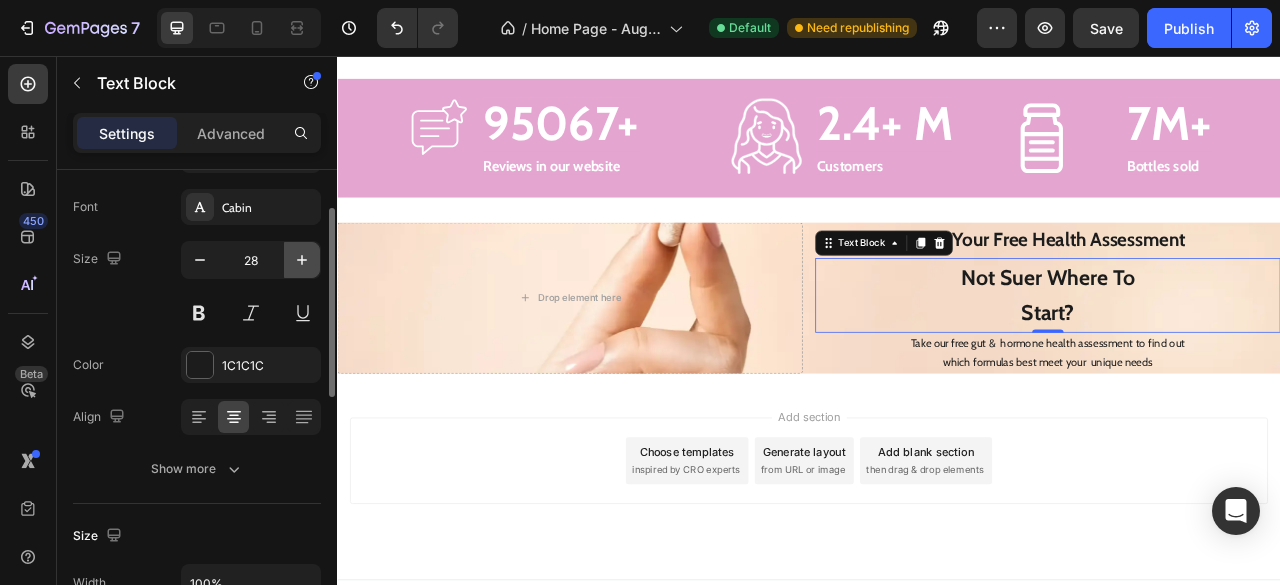 click 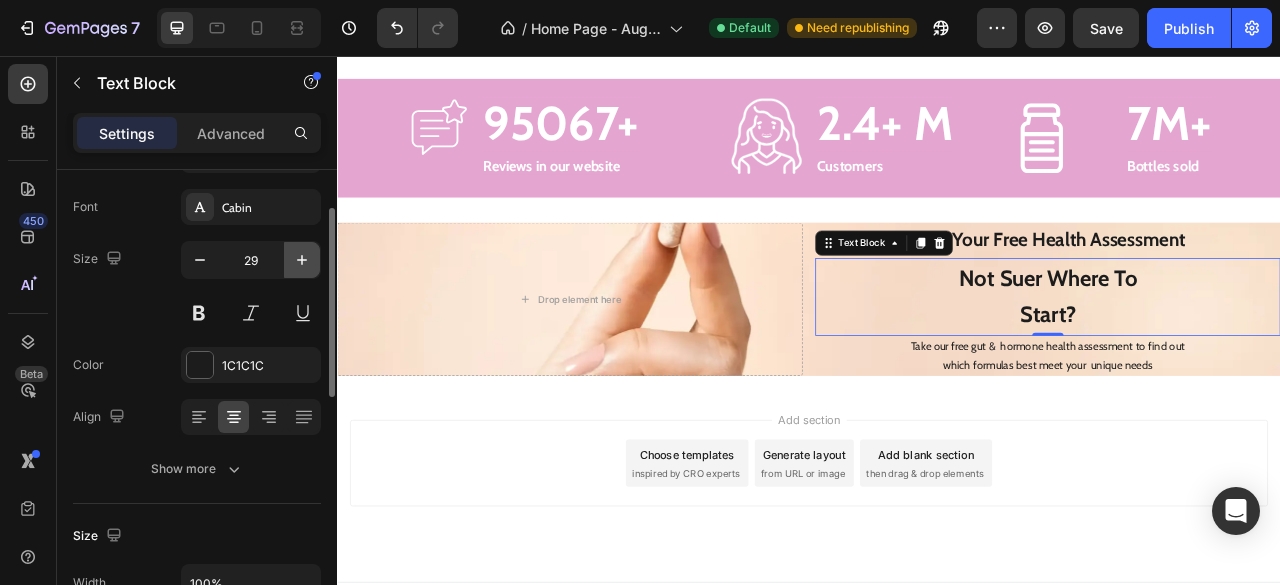 click 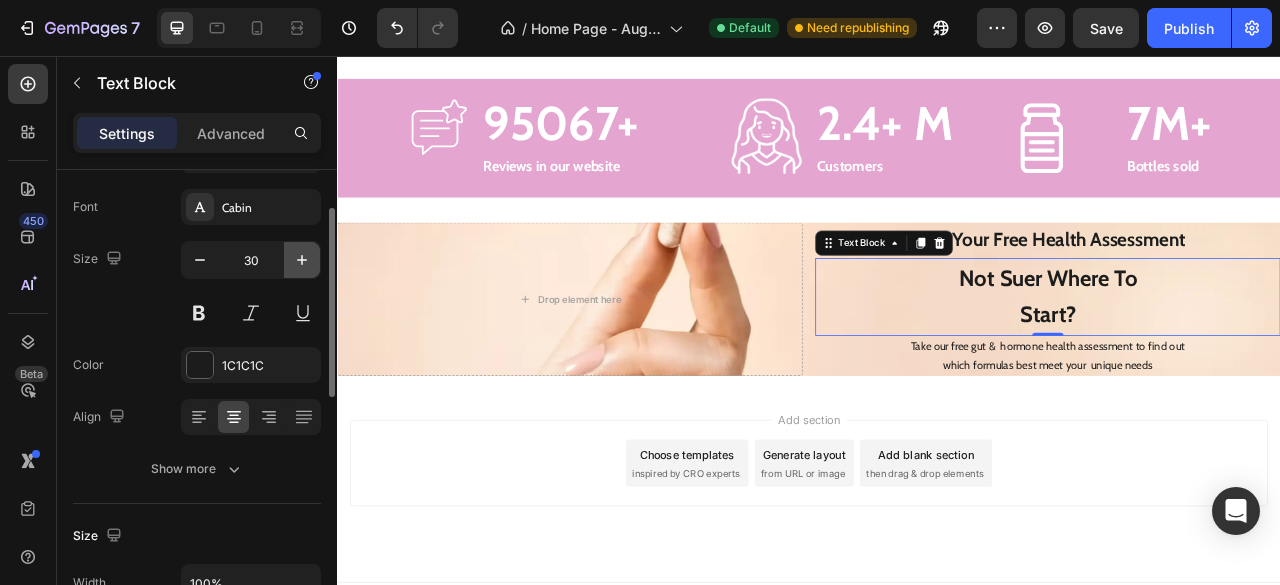 click 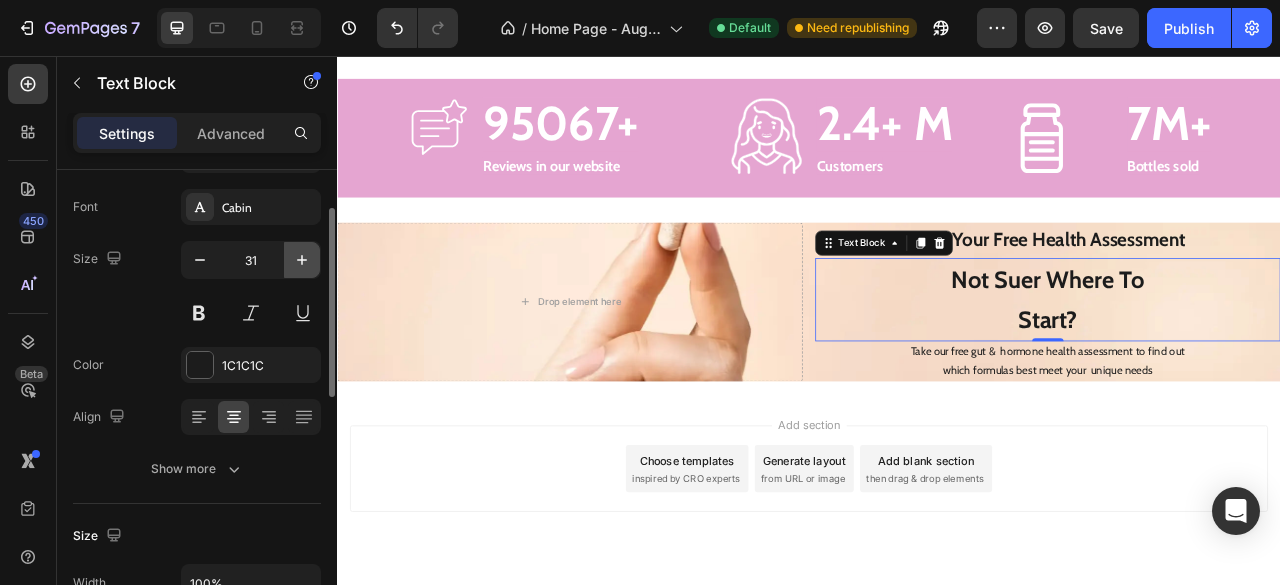 click 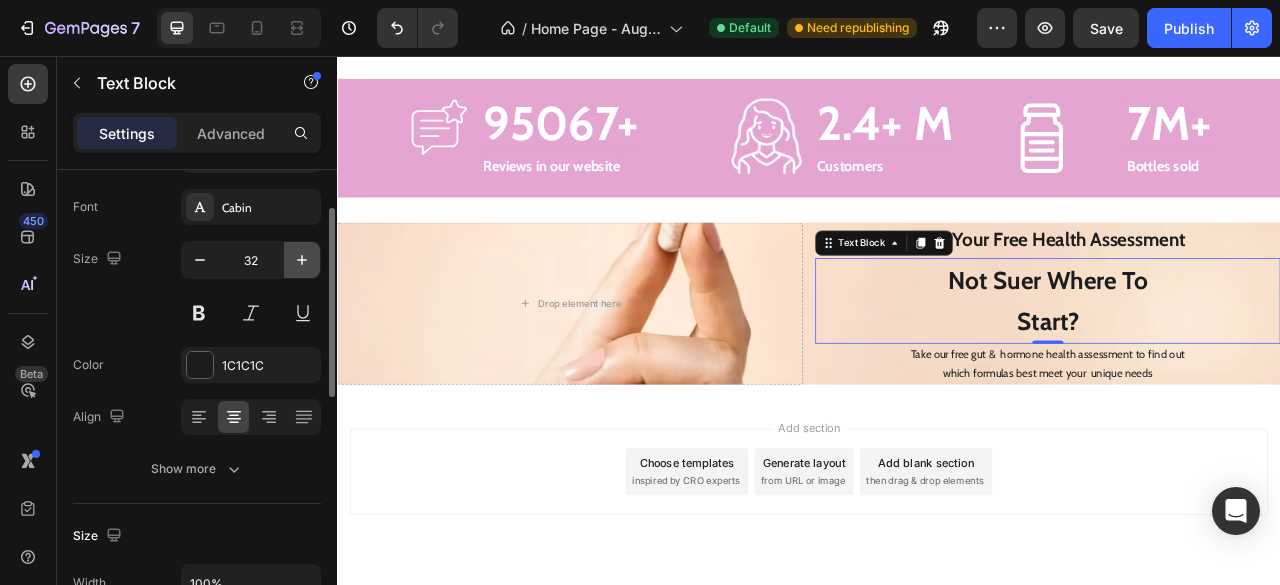 click 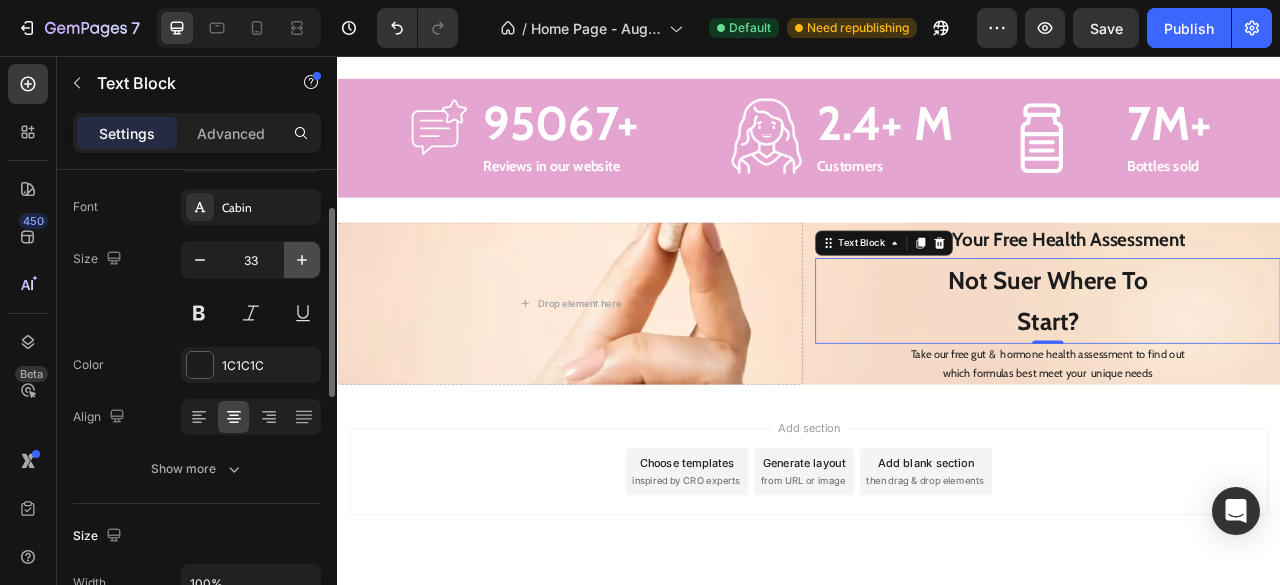 click 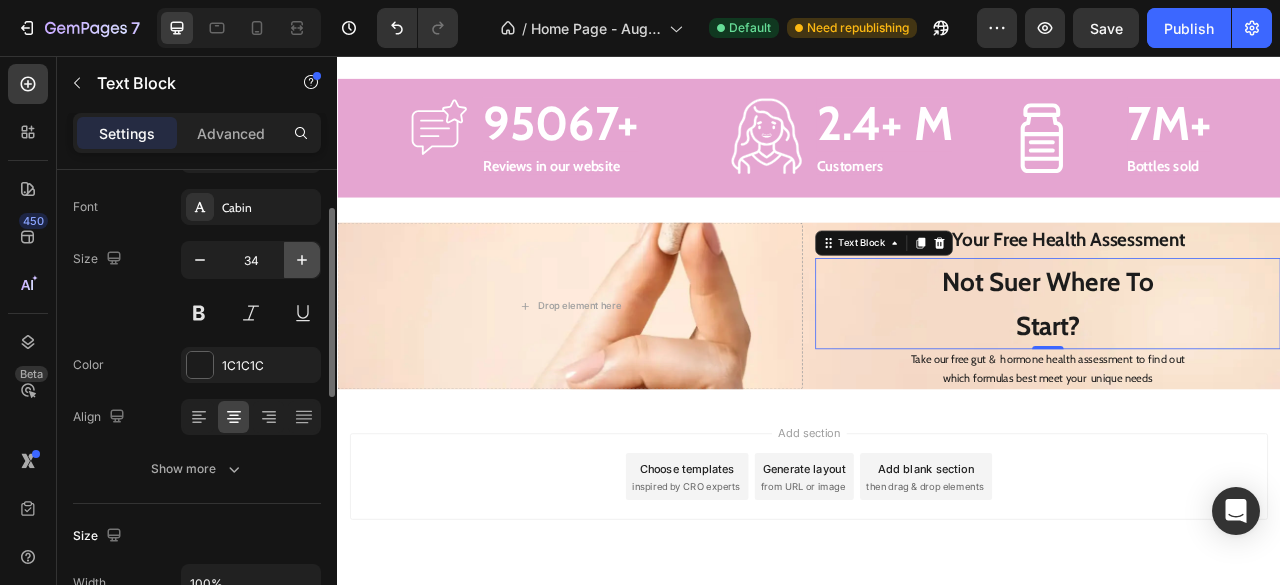 click 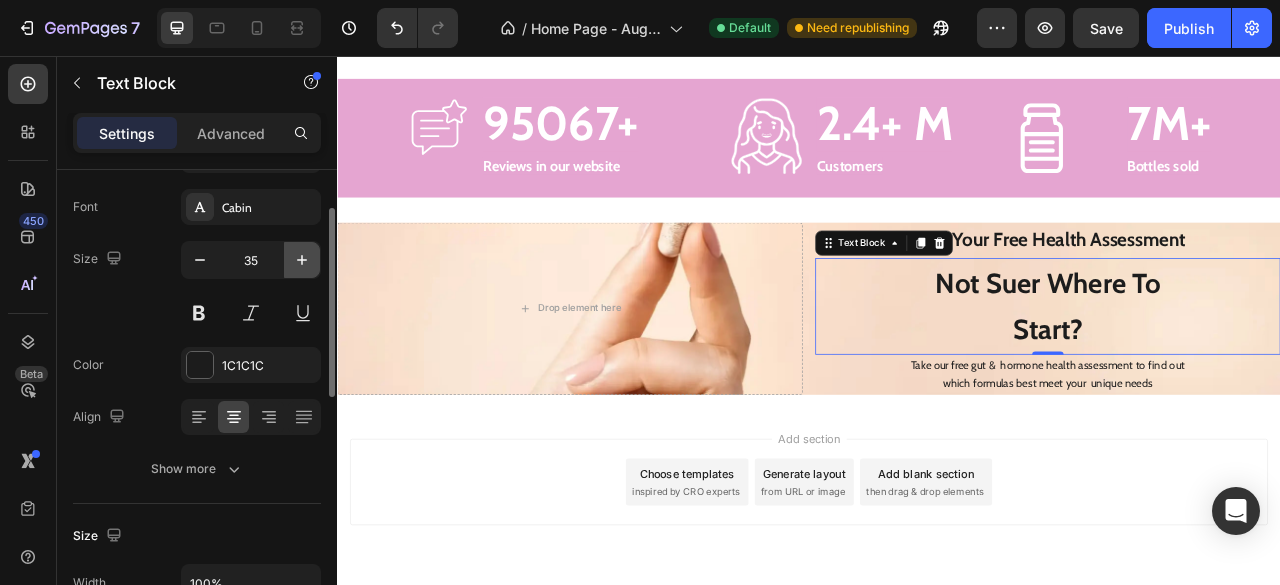click 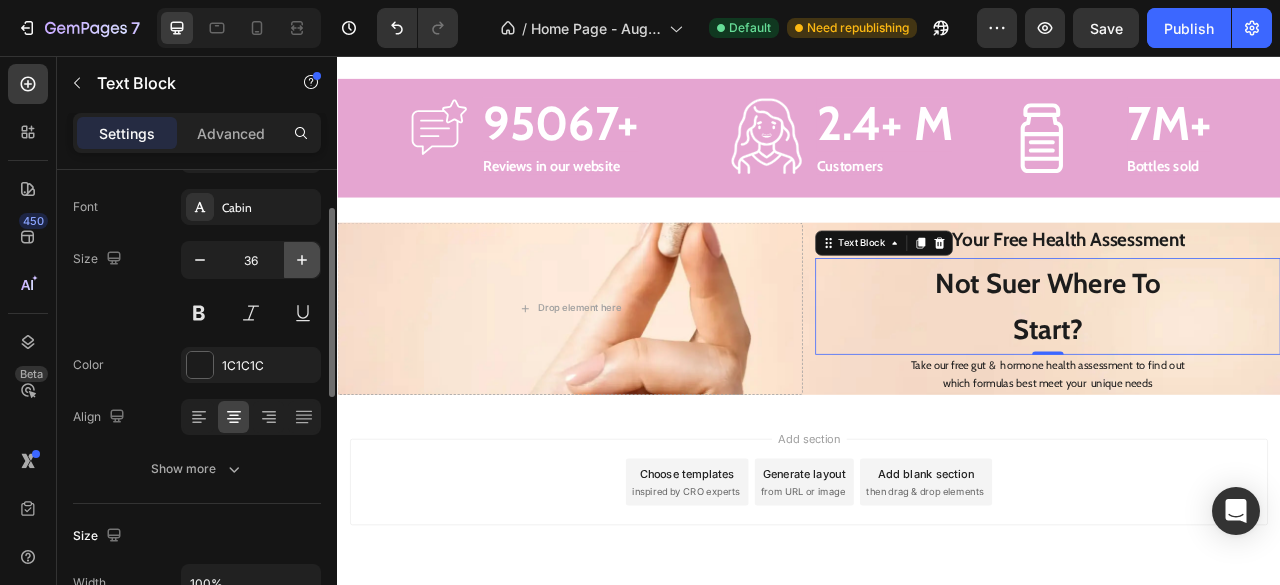 click 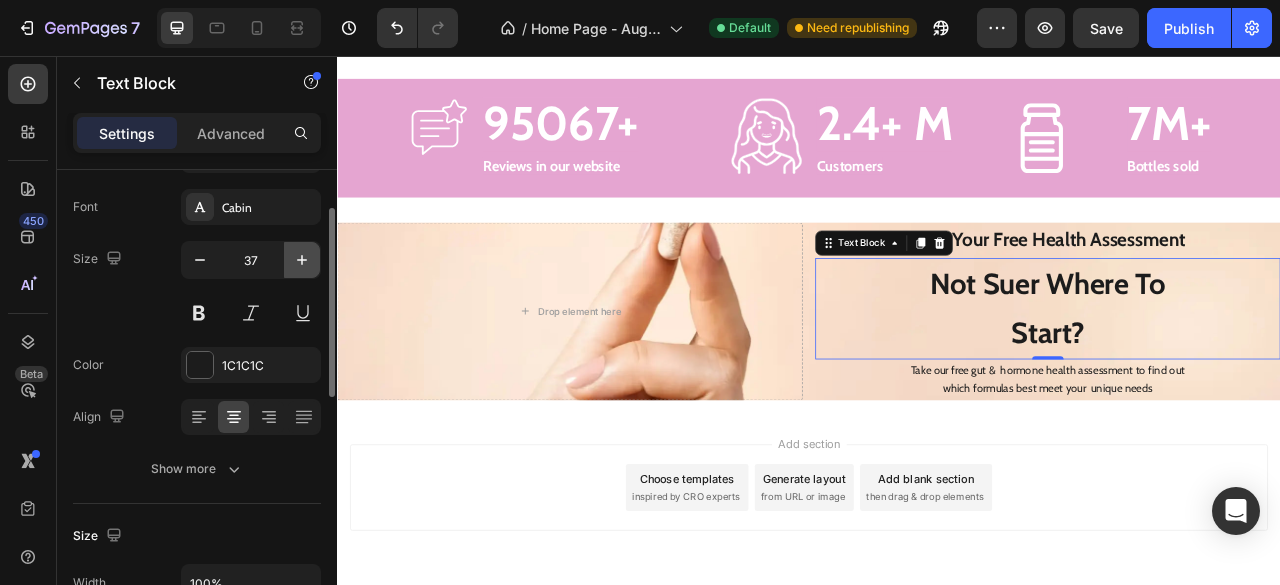 click 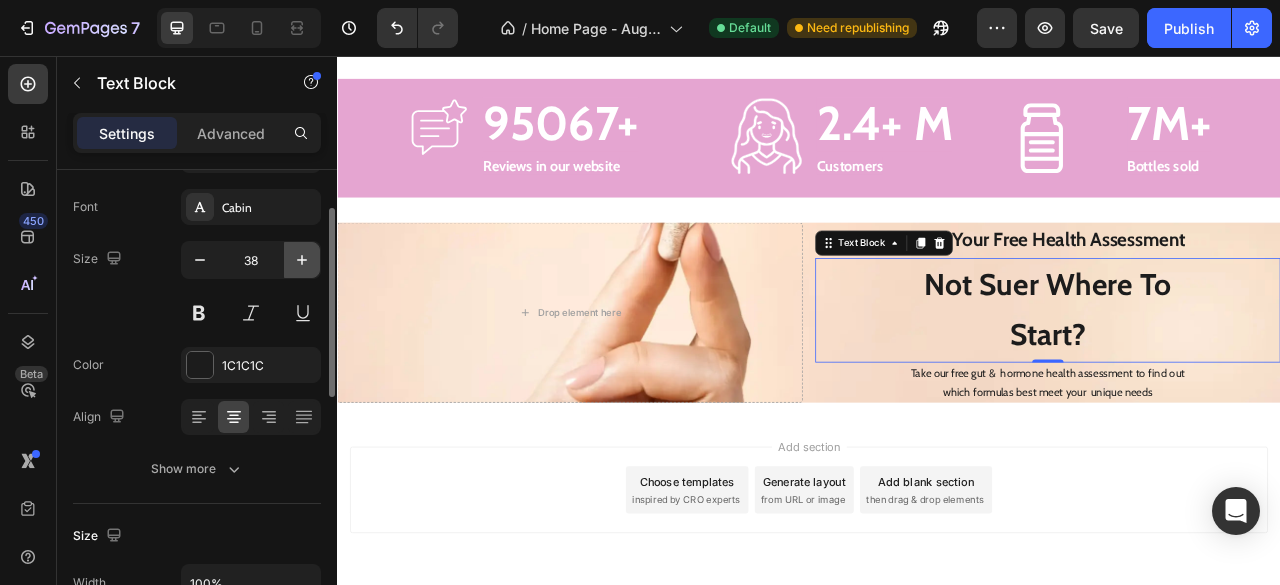 click 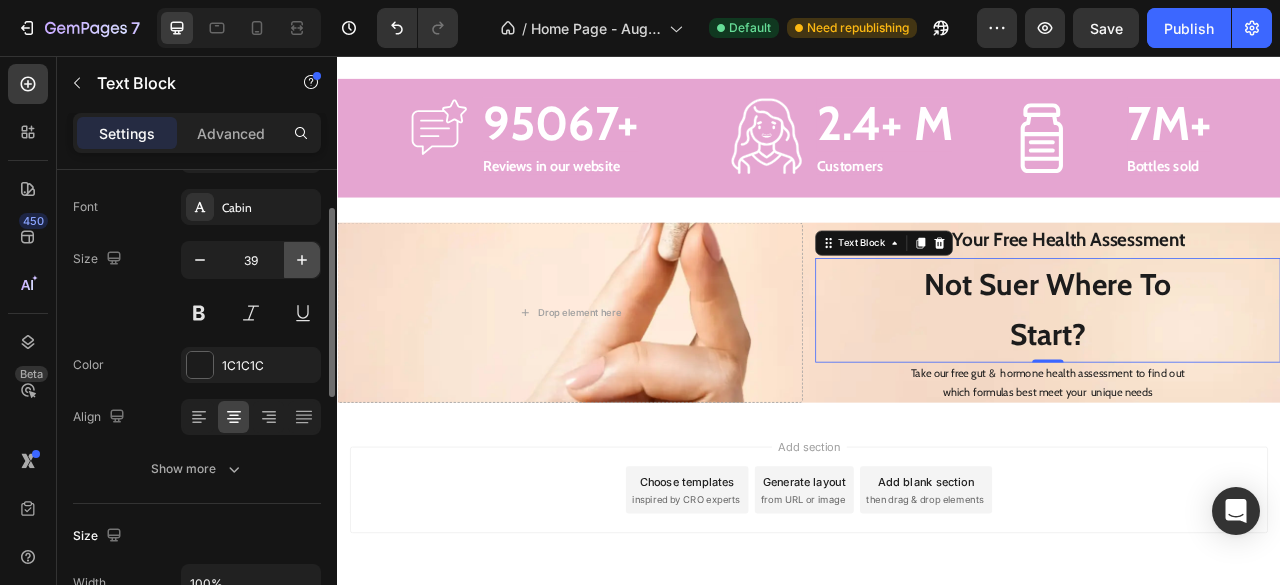 click 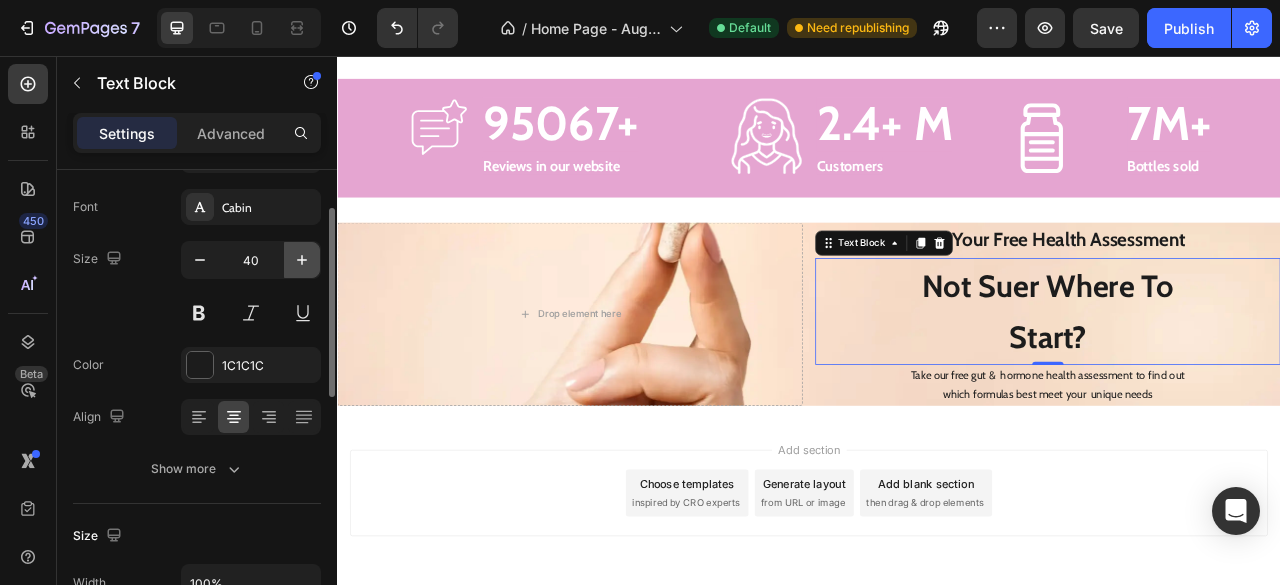 click 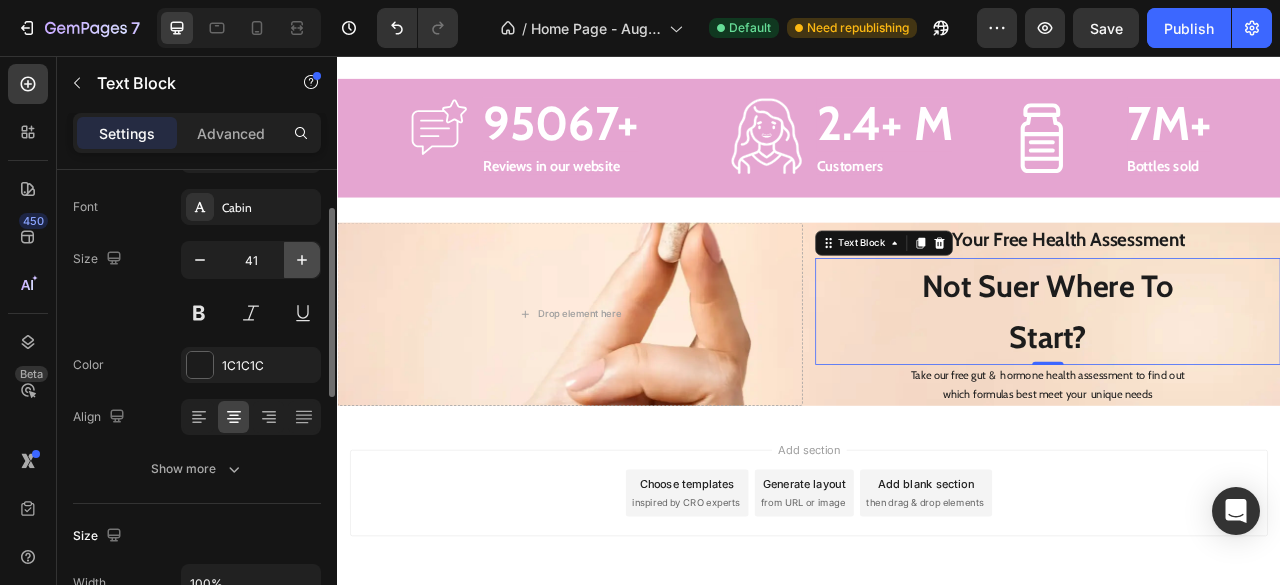 click 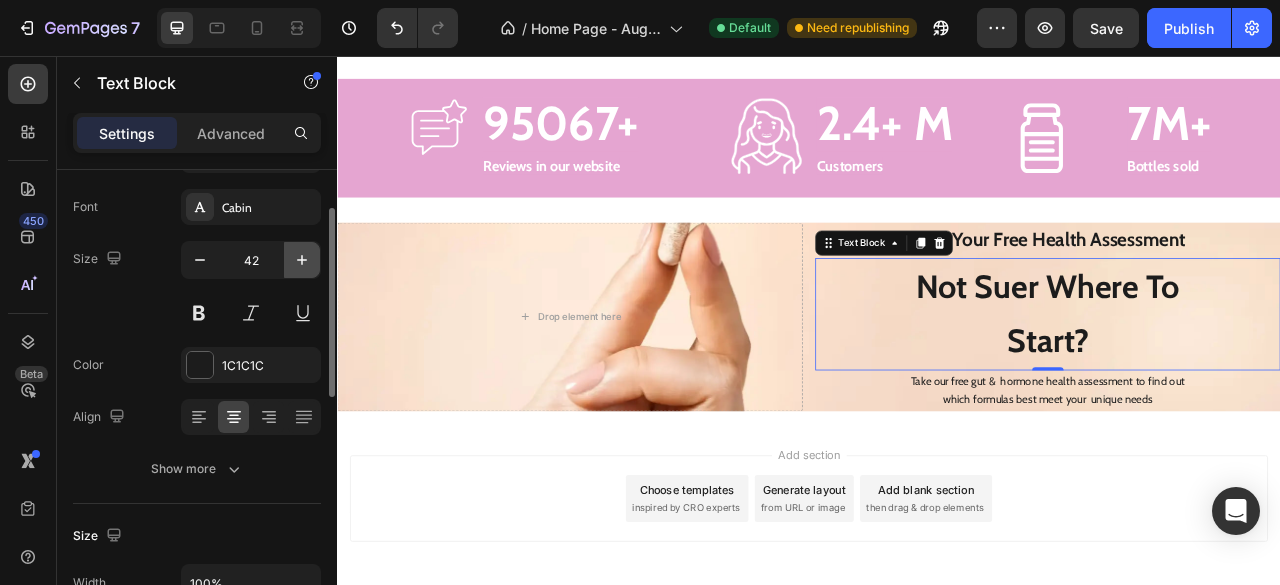 click 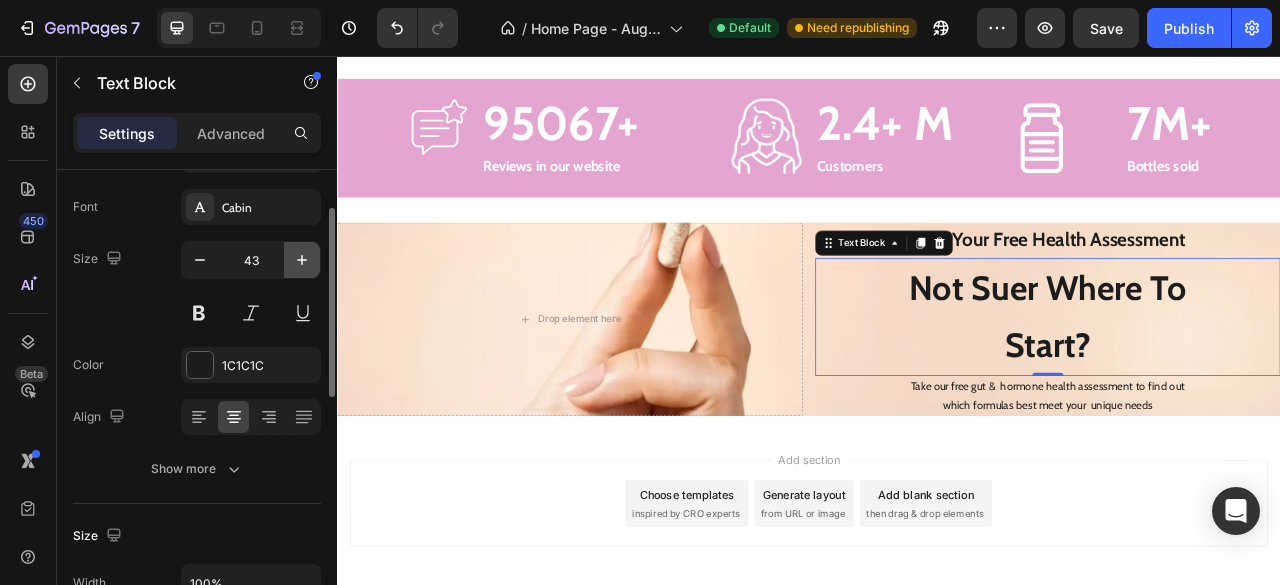 click 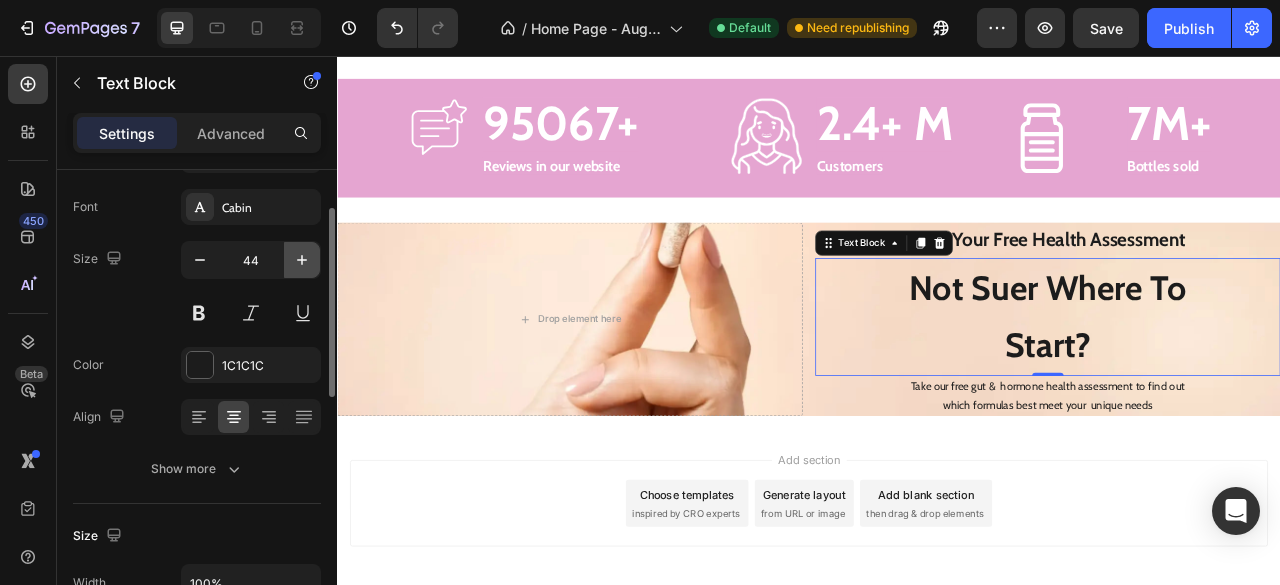 click 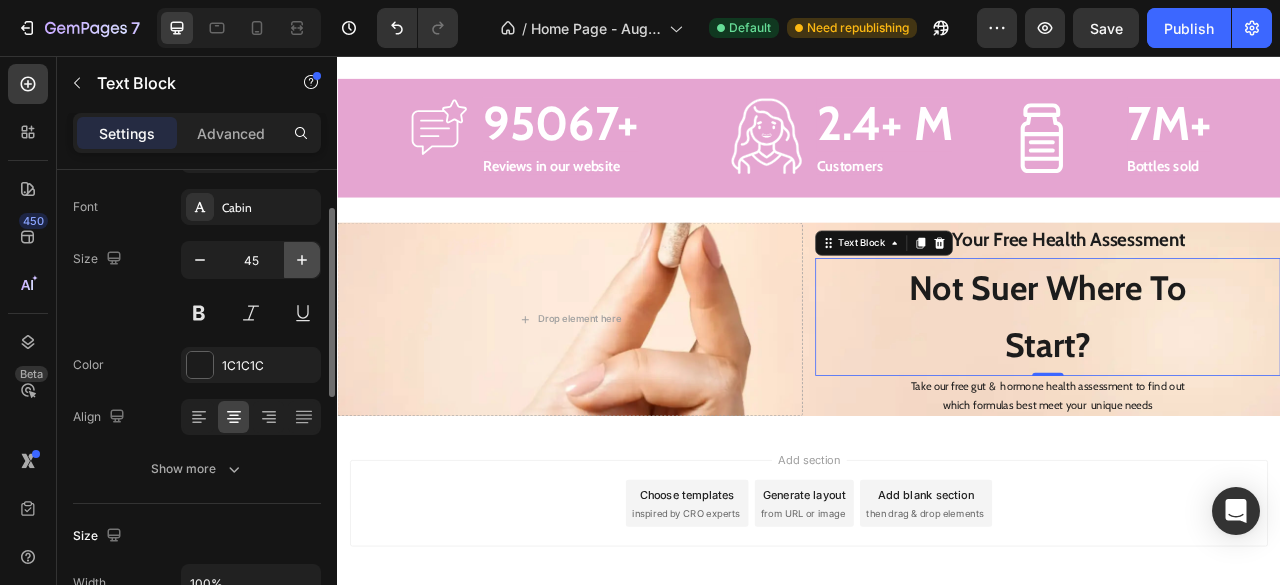 click 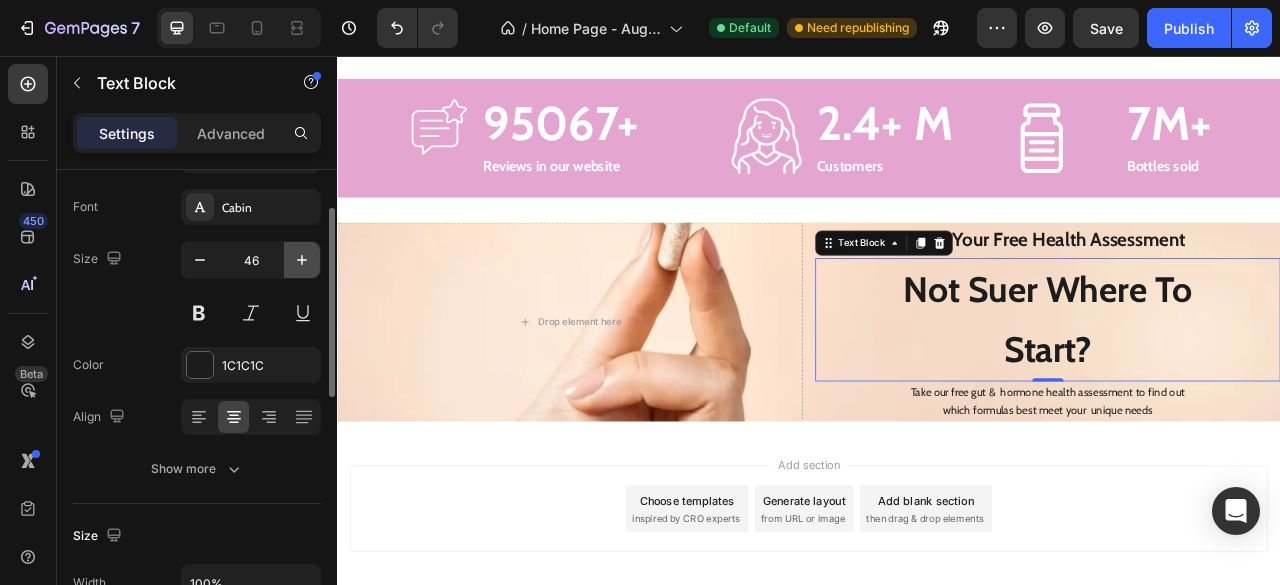 click 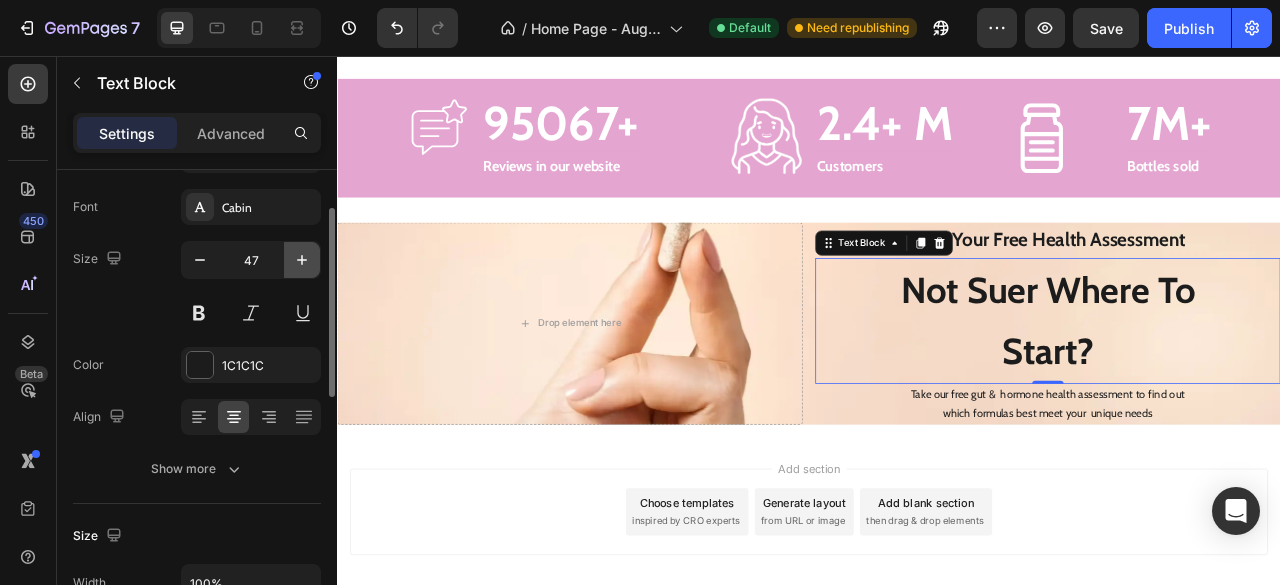click 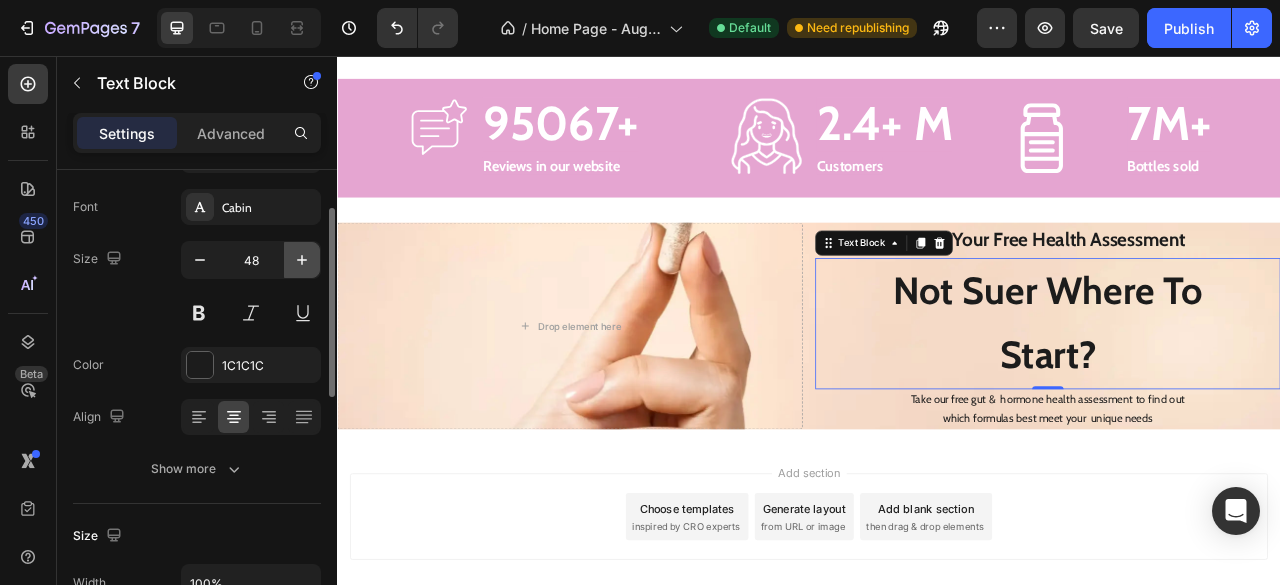 click 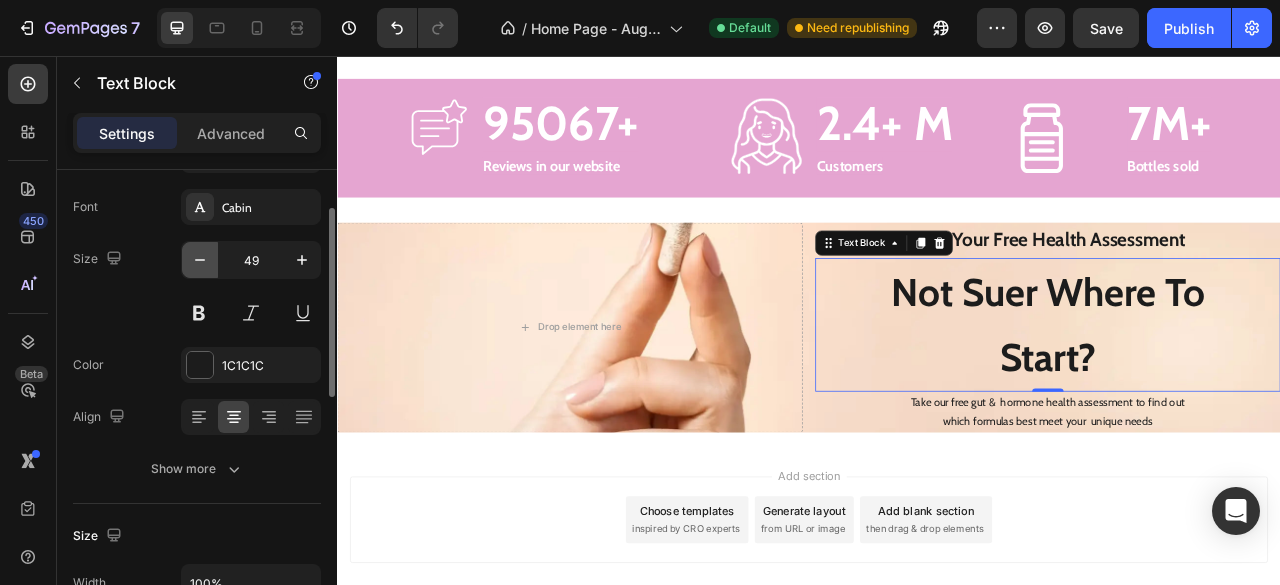 click 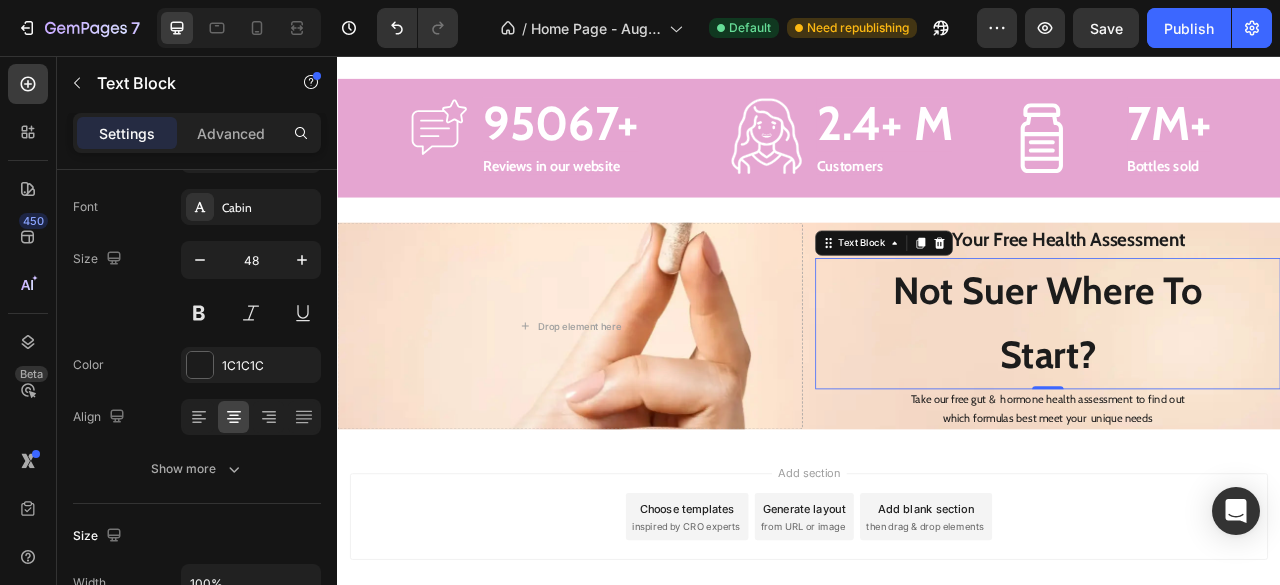 click on "Not Suer Where To" at bounding box center [1241, 355] 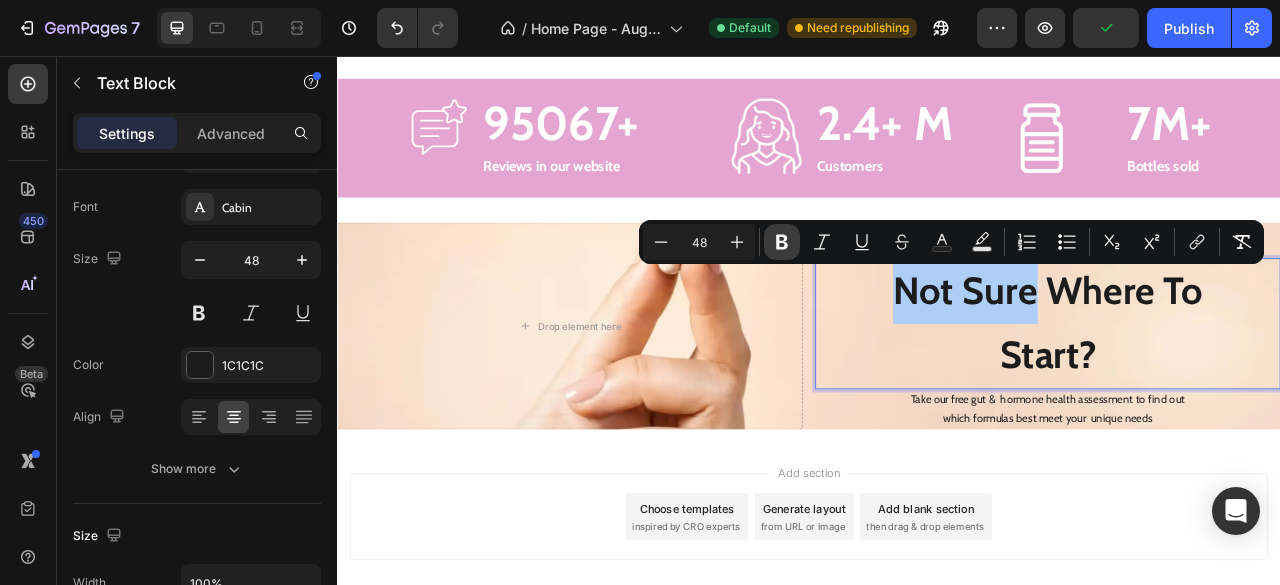 click 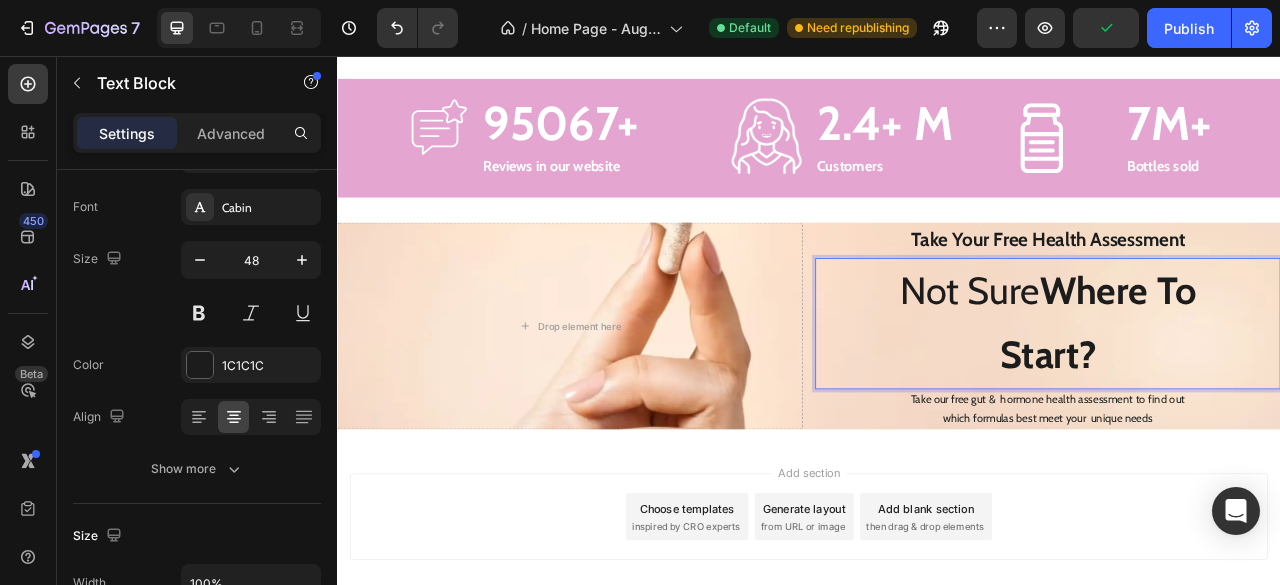 click on "Where To" at bounding box center [1330, 355] 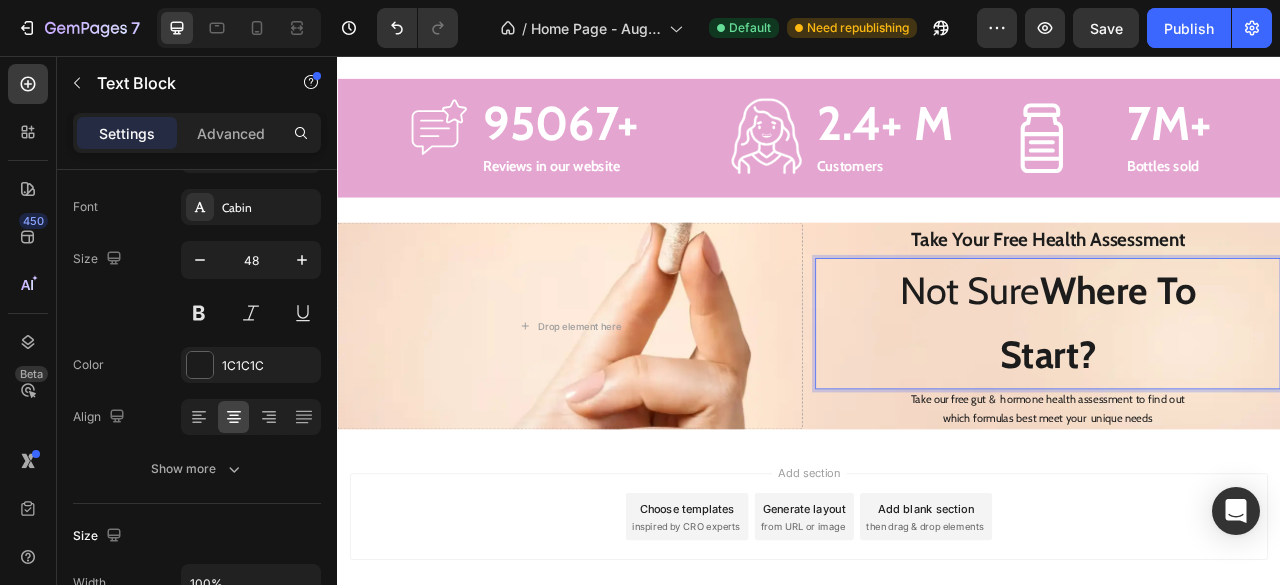 click on "Start?" at bounding box center (1241, 436) 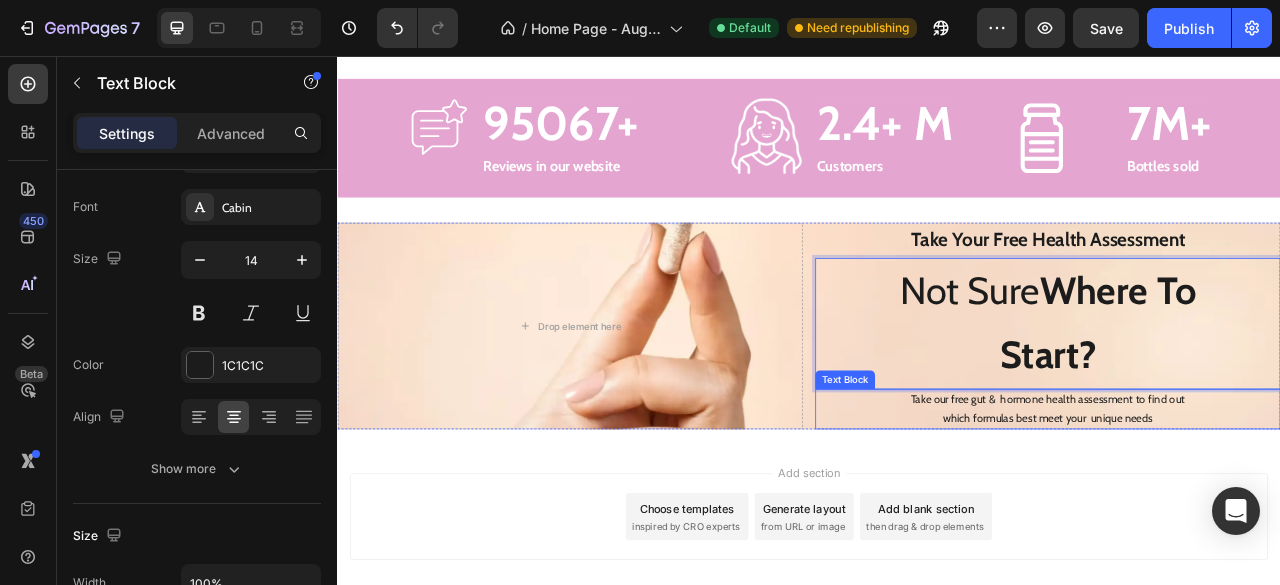 click on "Take our free gut &  hormone health assessment to find out" at bounding box center (1241, 494) 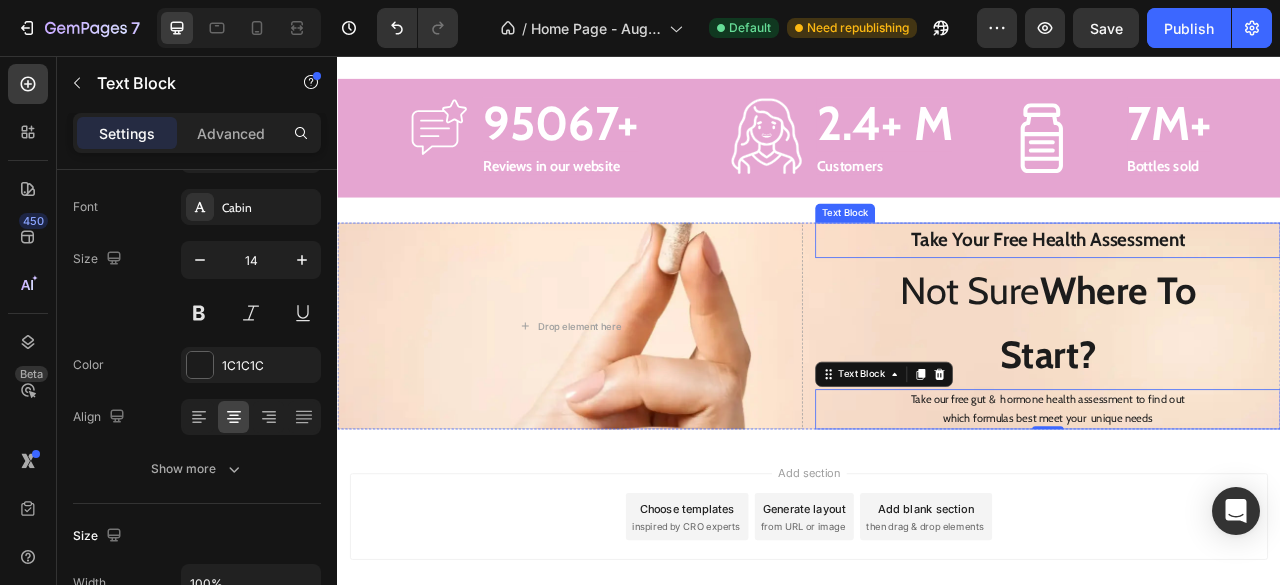 click on "Take Your Free Health Assessment" at bounding box center [1241, 290] 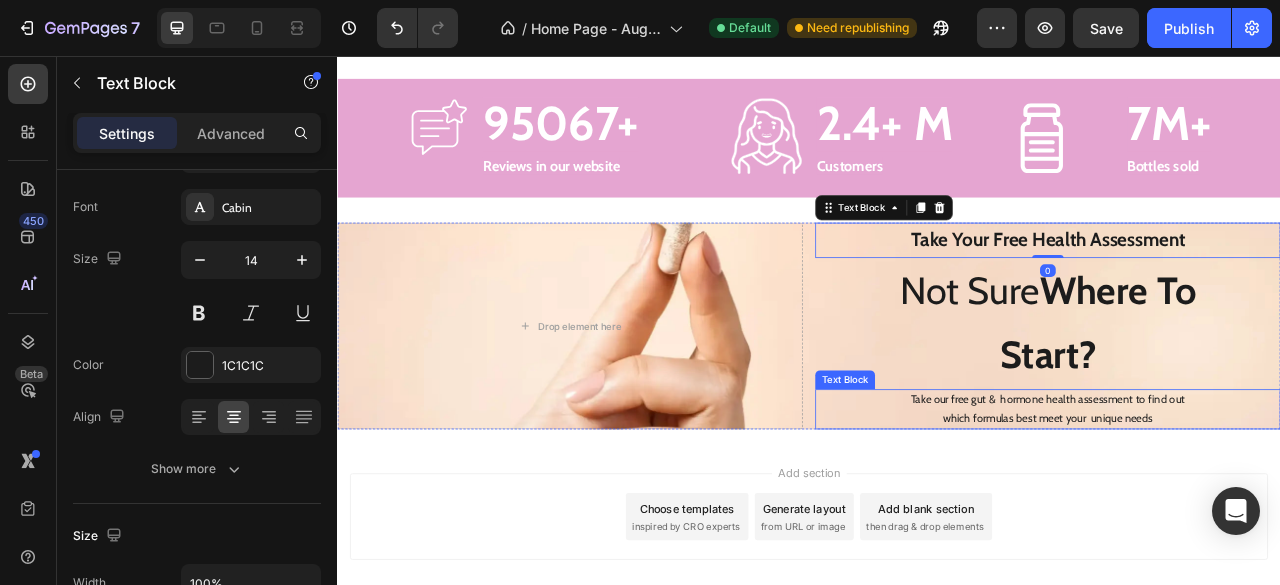 click on "Take our free gut &  hormone health assessment to find out" at bounding box center [1241, 494] 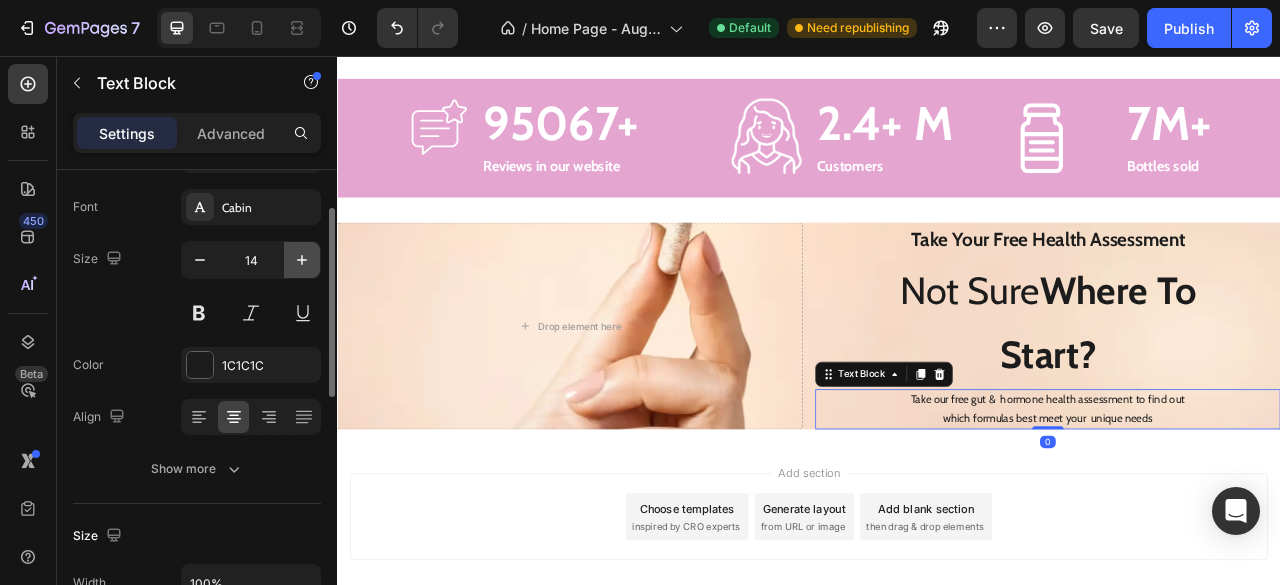 click at bounding box center (302, 260) 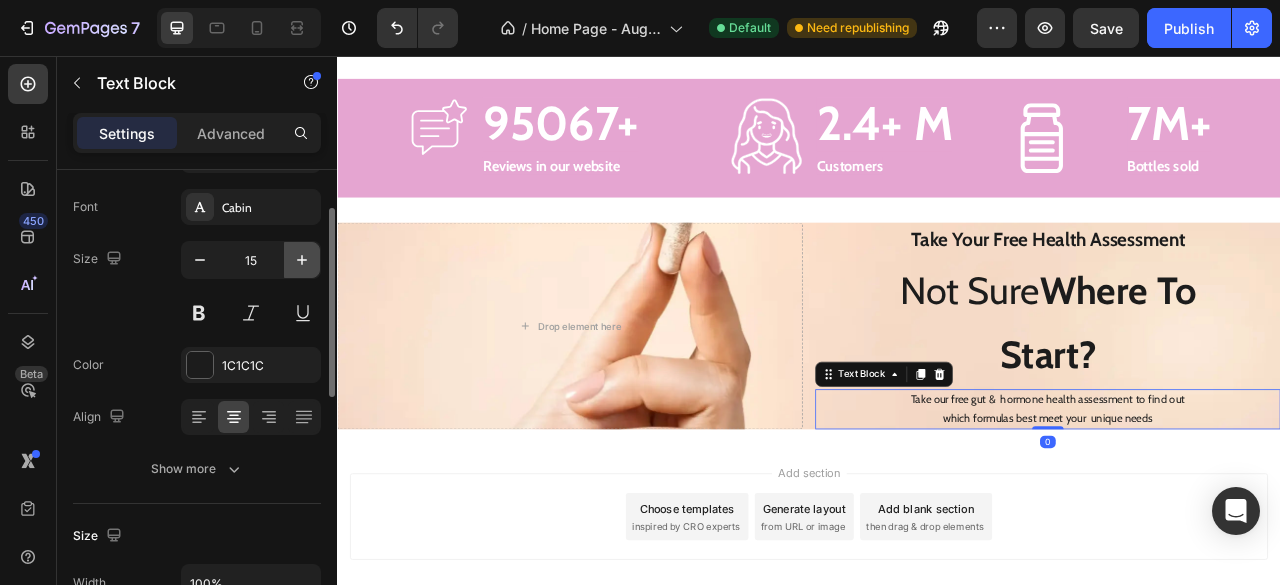 click at bounding box center (302, 260) 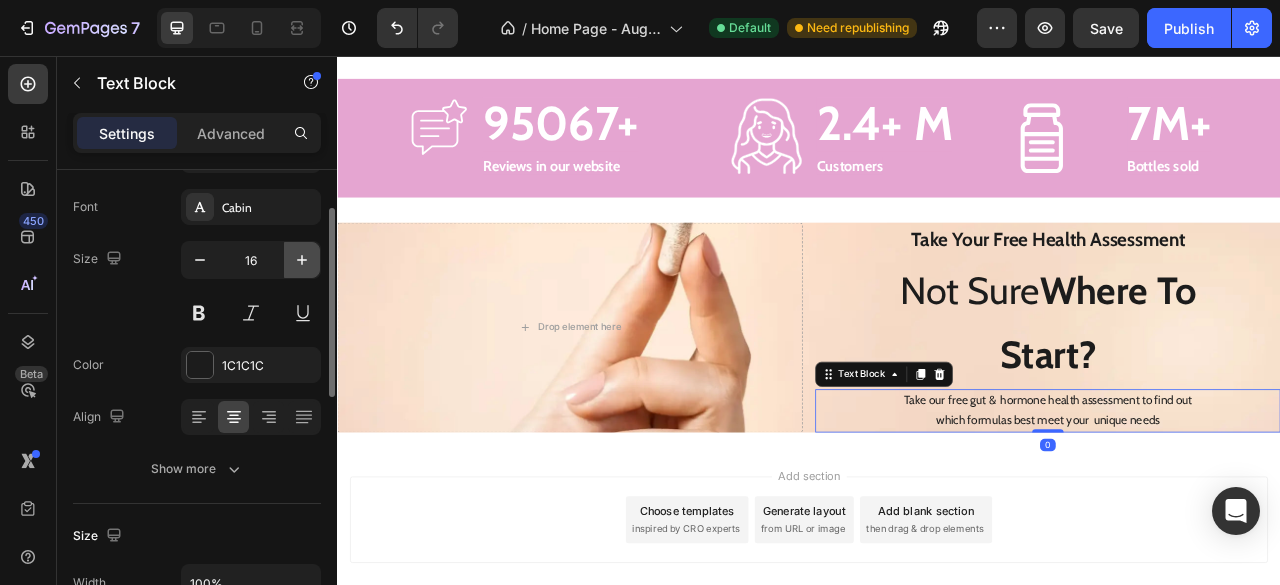 click at bounding box center [302, 260] 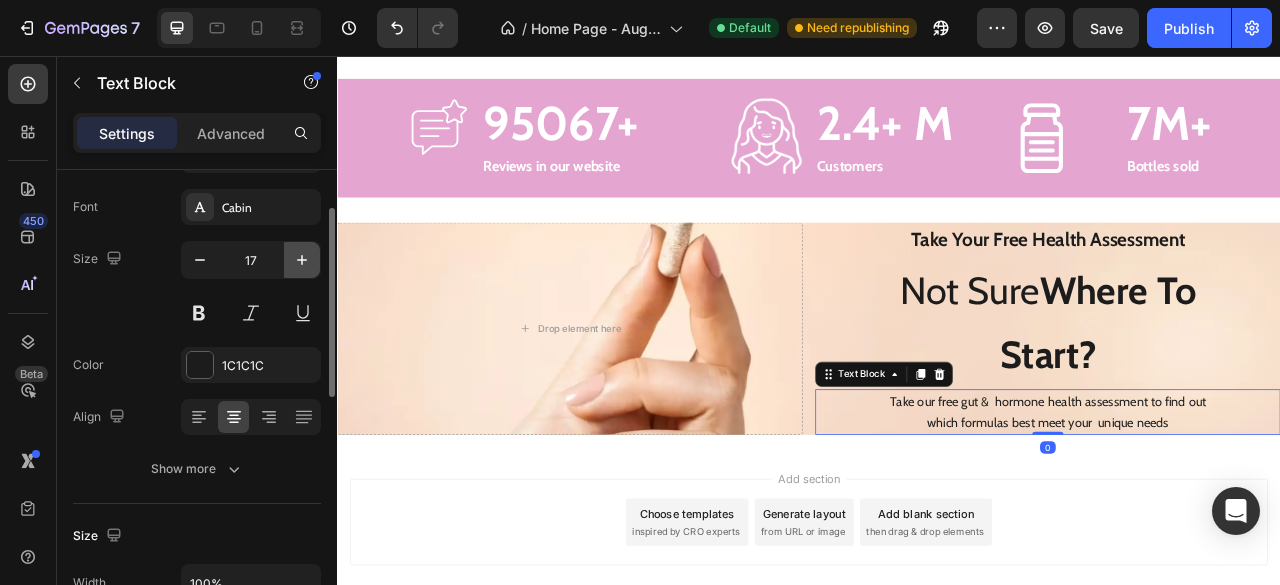 click at bounding box center (302, 260) 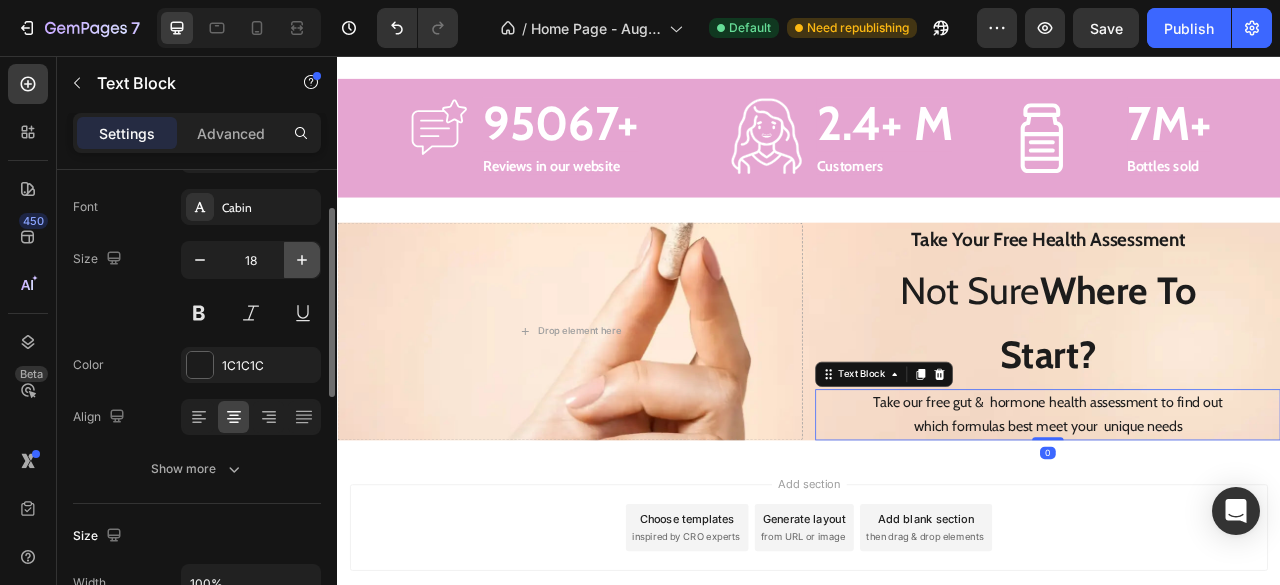 click at bounding box center (302, 260) 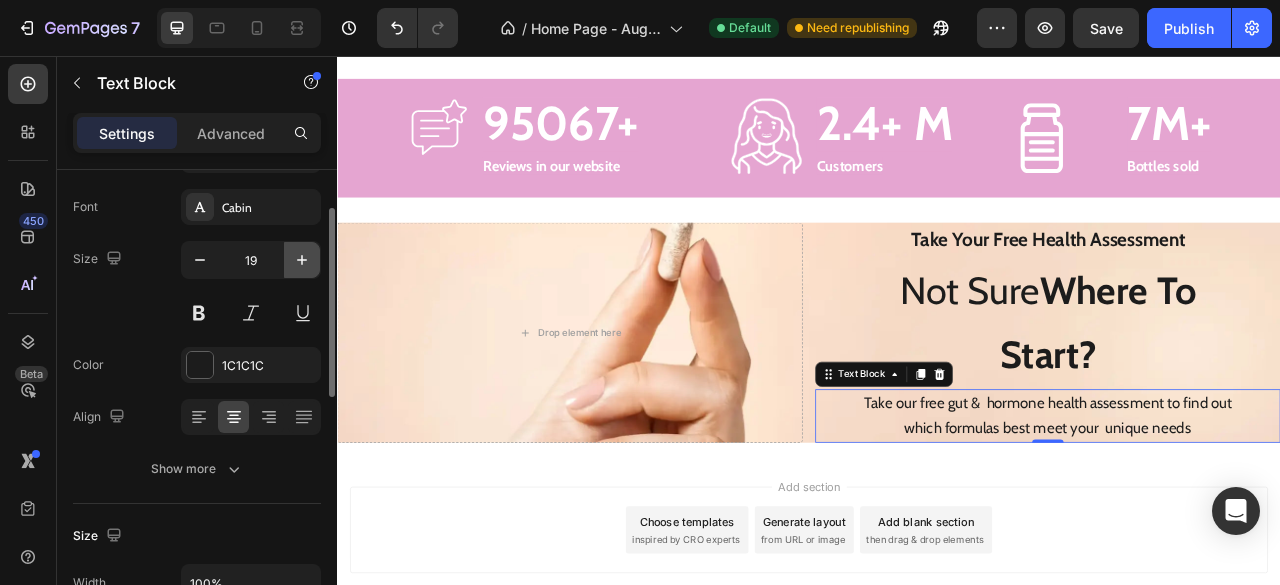 click at bounding box center [302, 260] 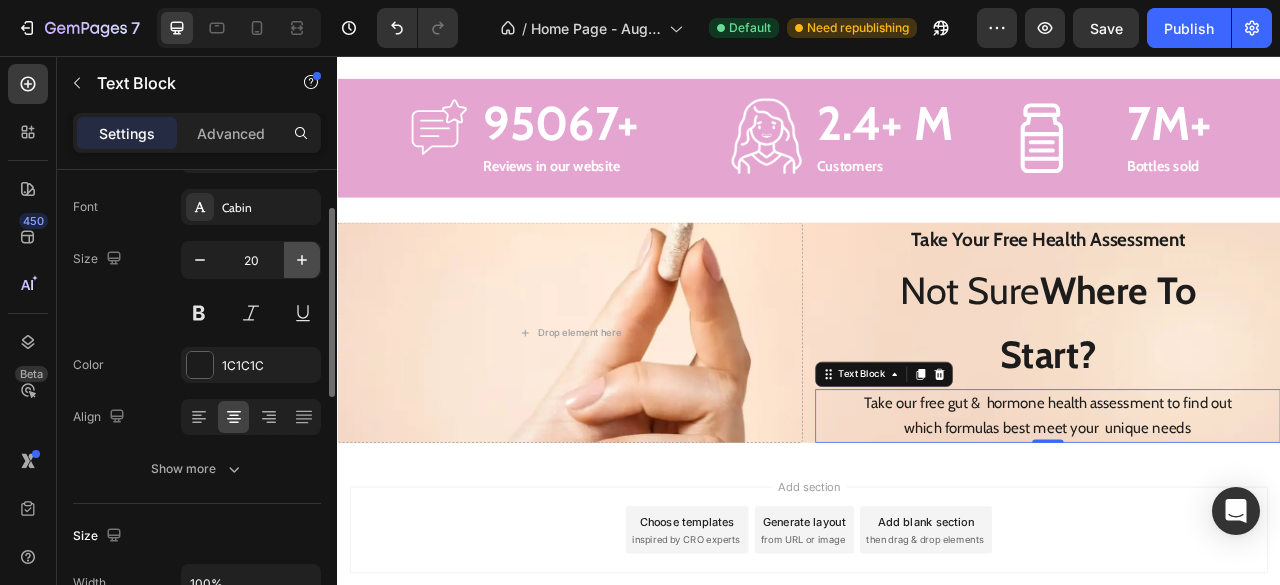 click at bounding box center [302, 260] 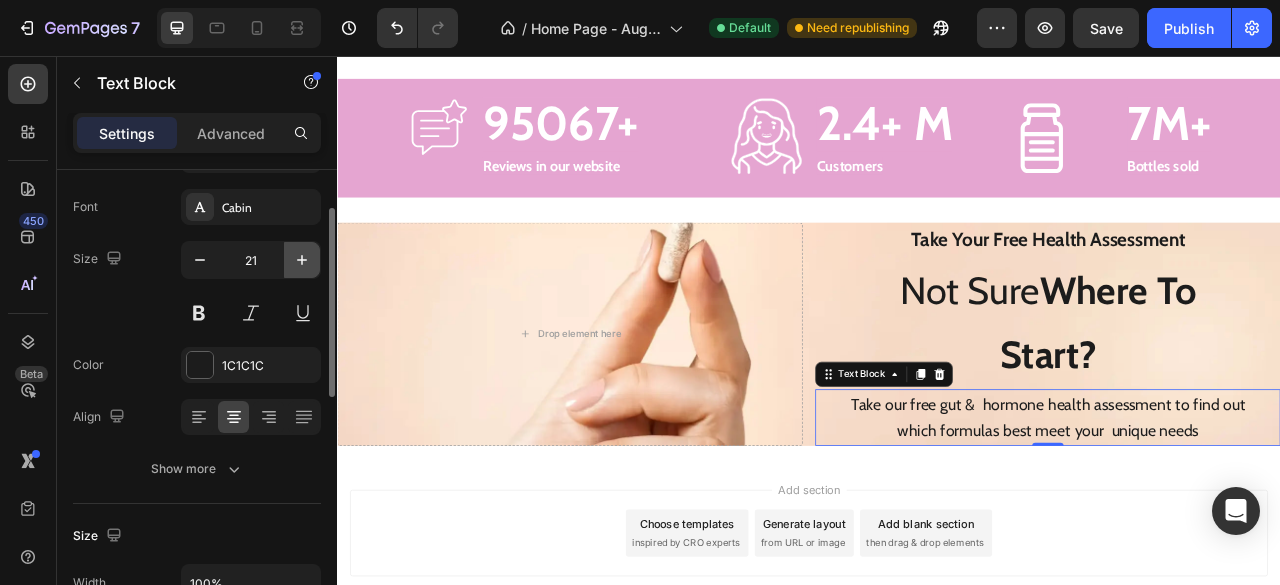 click at bounding box center (302, 260) 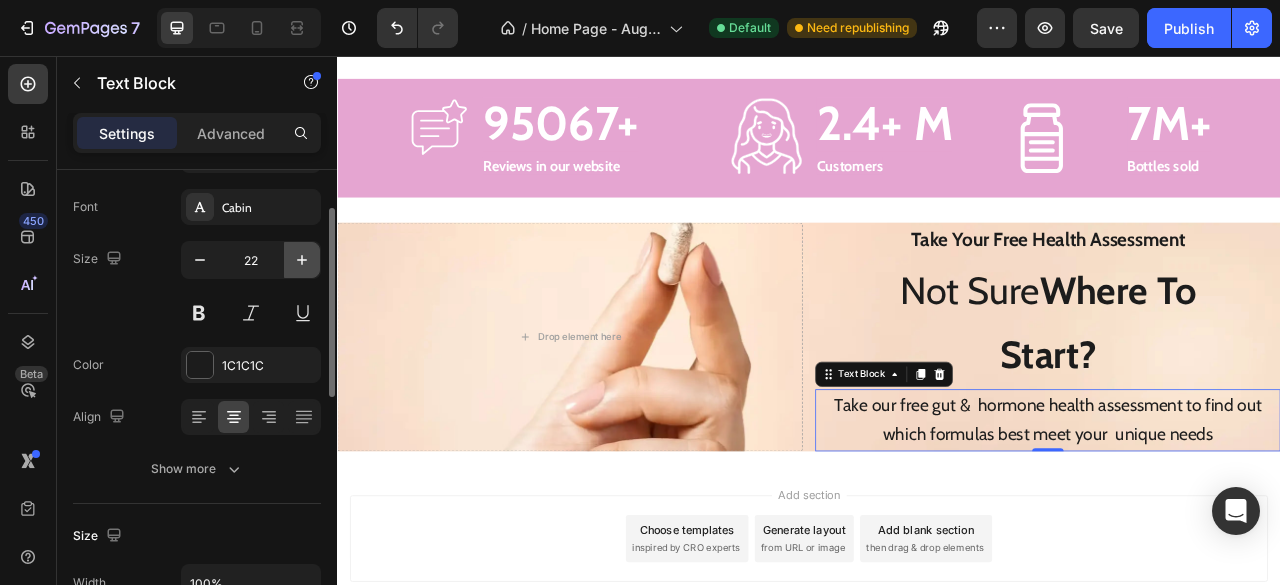 click at bounding box center (302, 260) 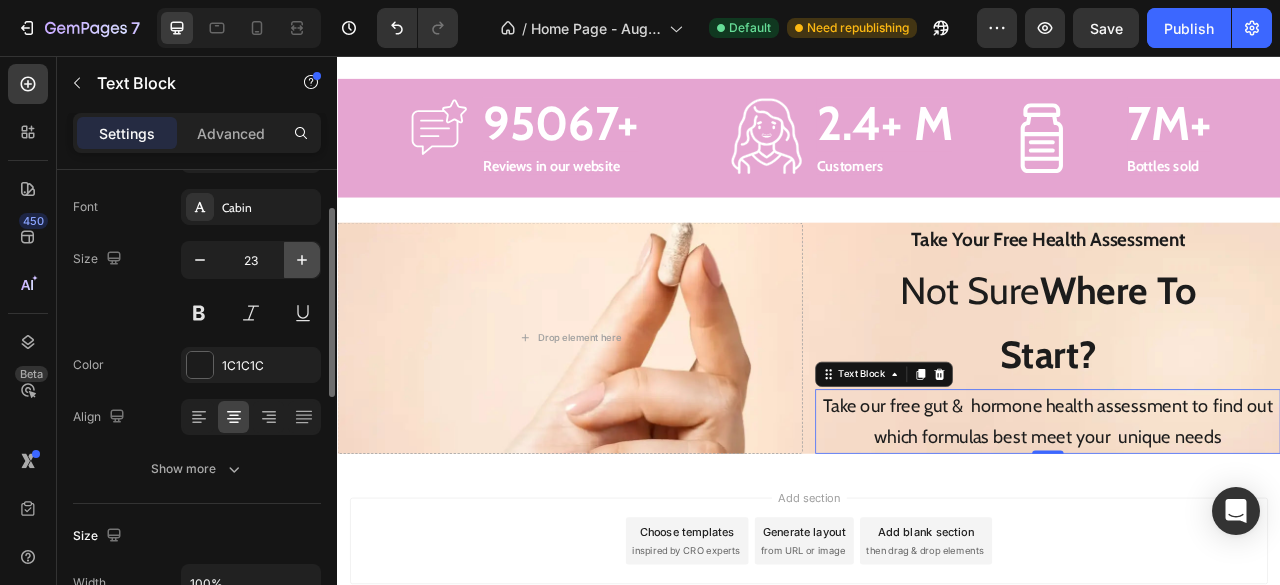 click at bounding box center (302, 260) 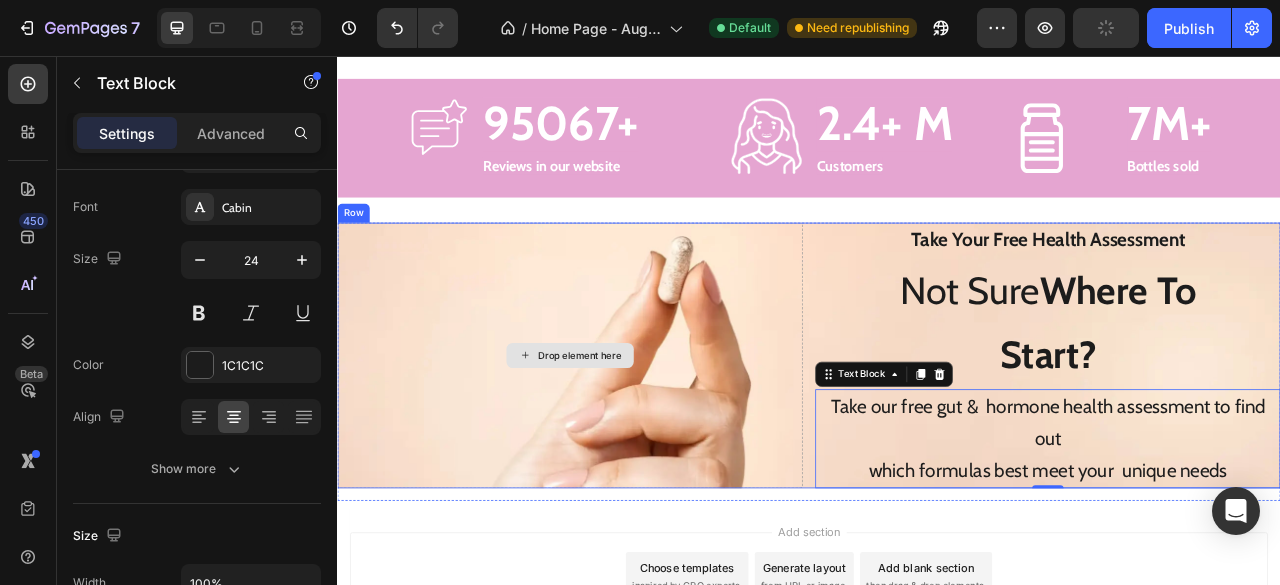 scroll, scrollTop: 3864, scrollLeft: 0, axis: vertical 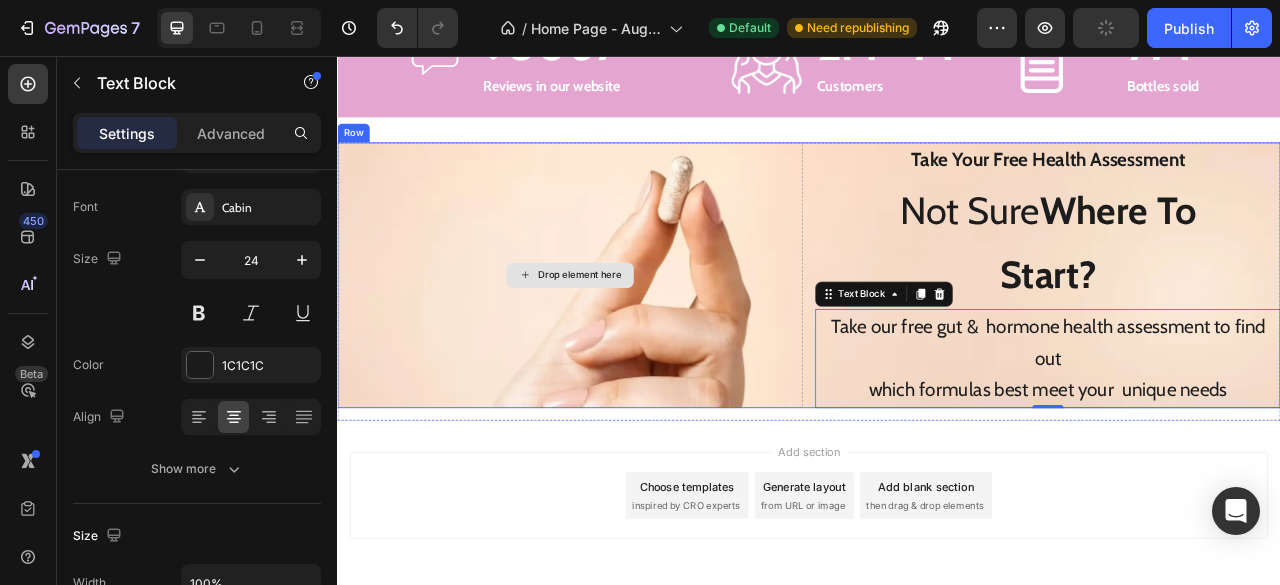 type 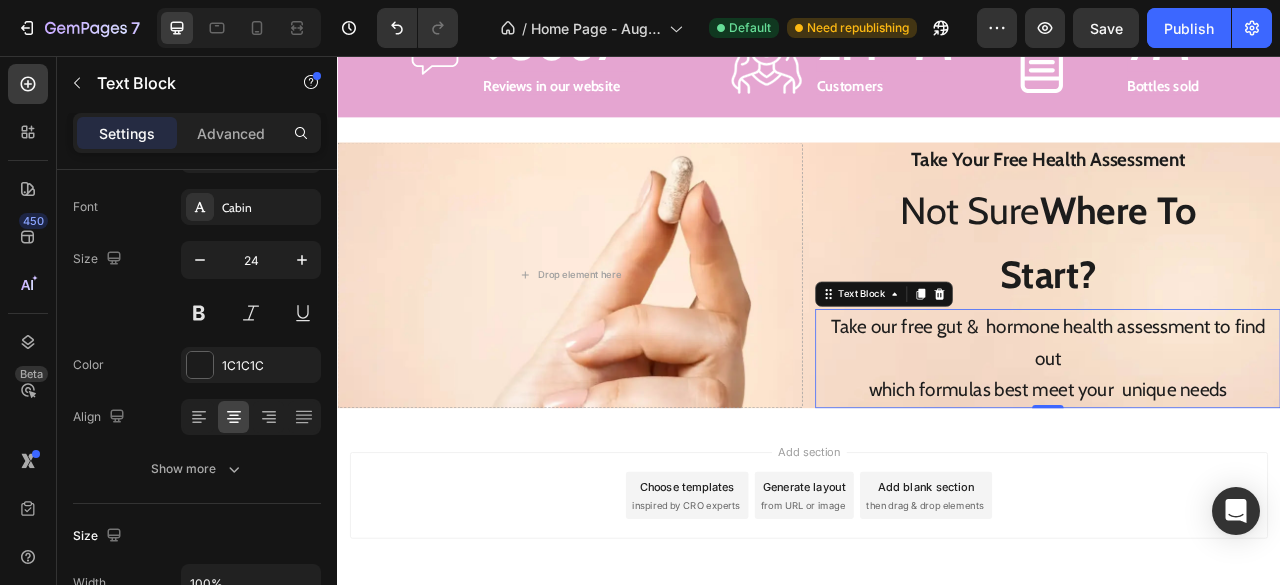 click on "which formulas best meet your  unique needs" at bounding box center [1241, 481] 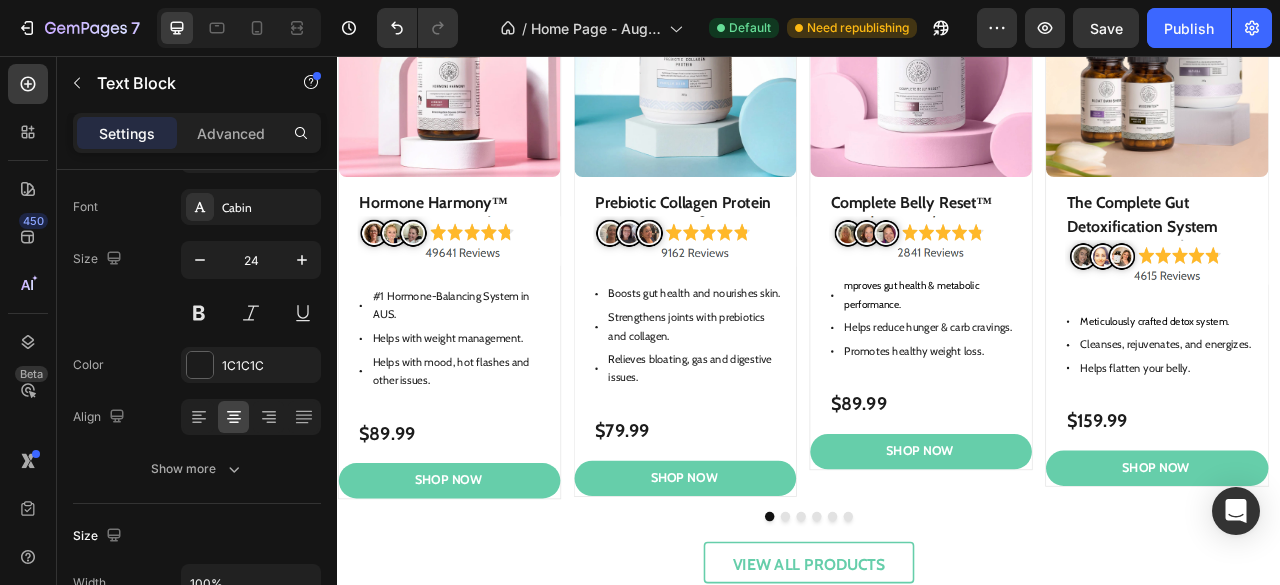 scroll, scrollTop: 1388, scrollLeft: 0, axis: vertical 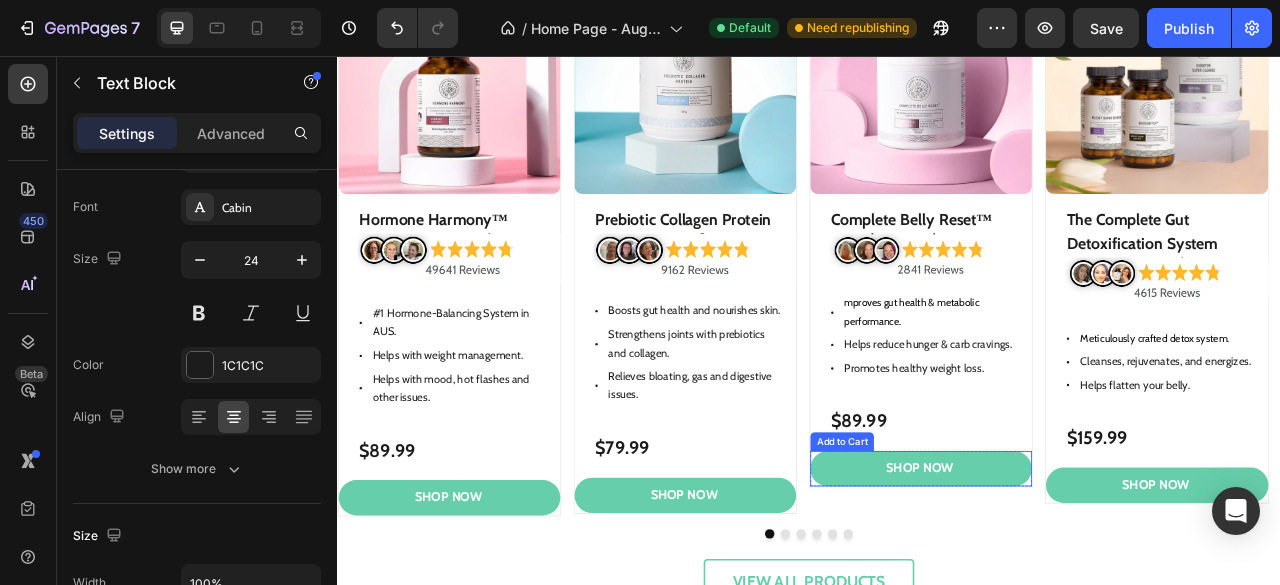 click on "SHOP NOW" at bounding box center [1079, 581] 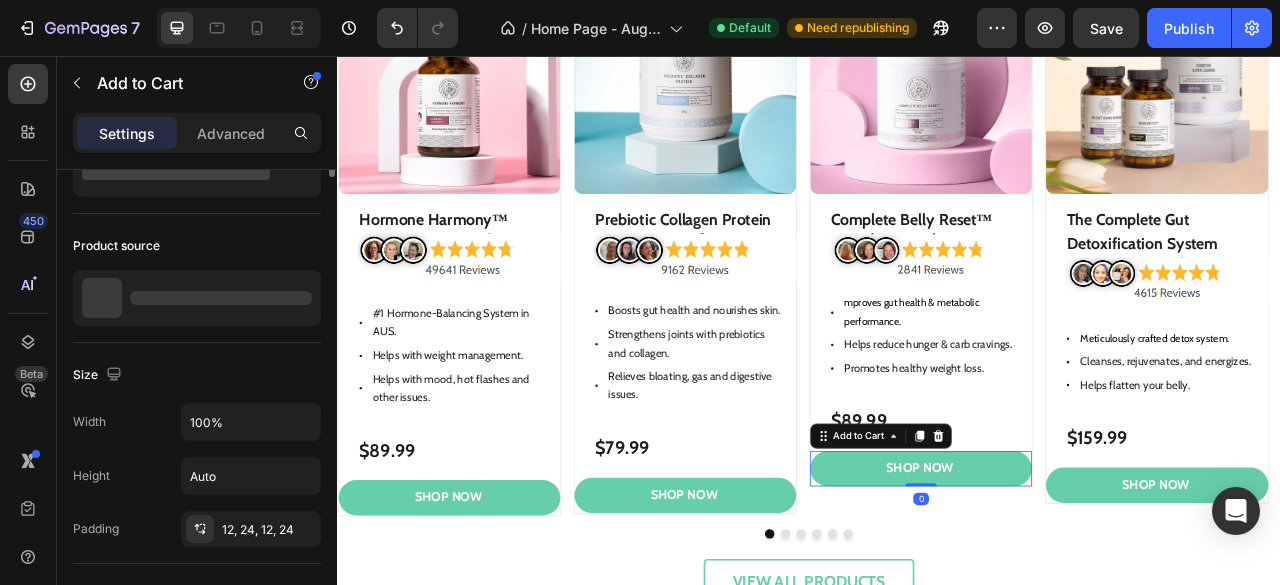 scroll, scrollTop: 0, scrollLeft: 0, axis: both 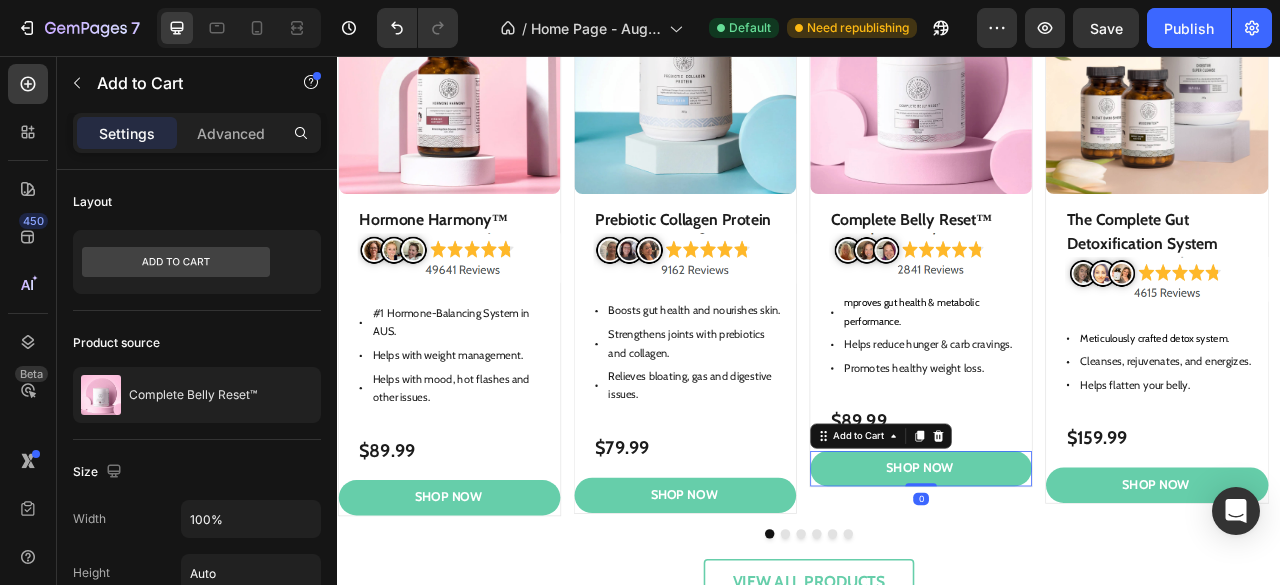 click on "Add to Cart" at bounding box center (1028, 540) 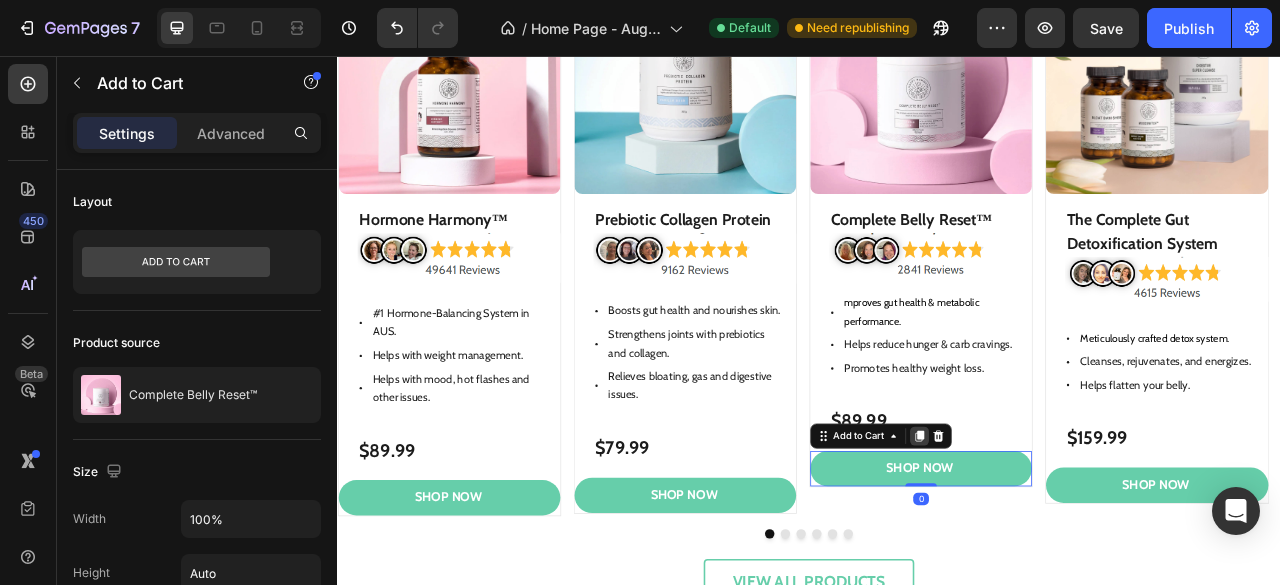 click 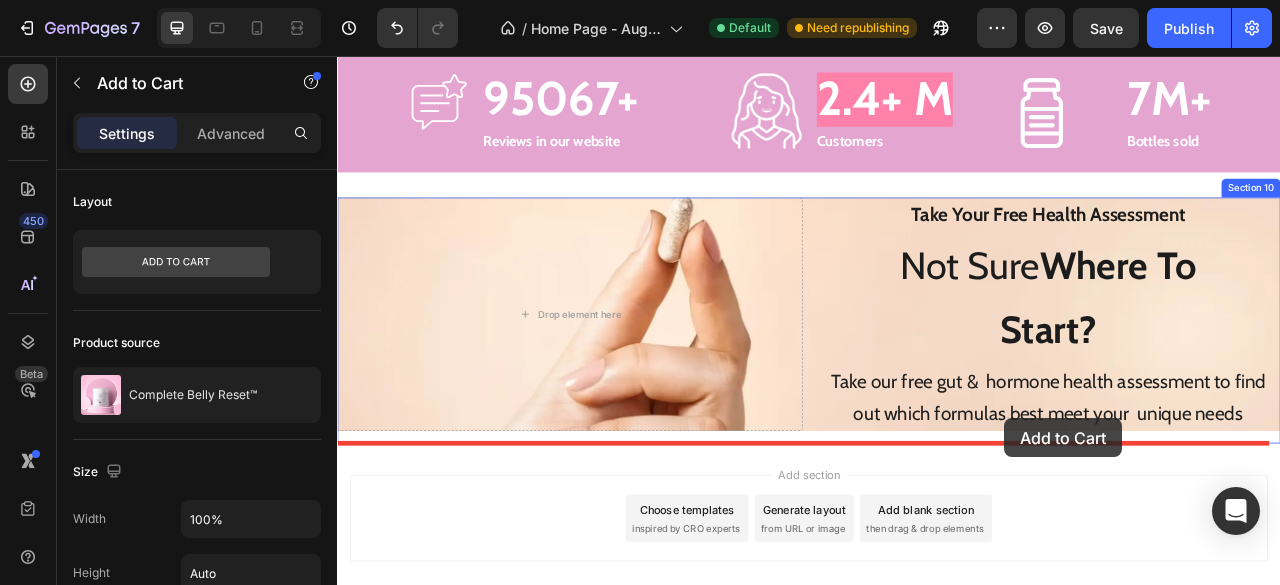 scroll, scrollTop: 3758, scrollLeft: 0, axis: vertical 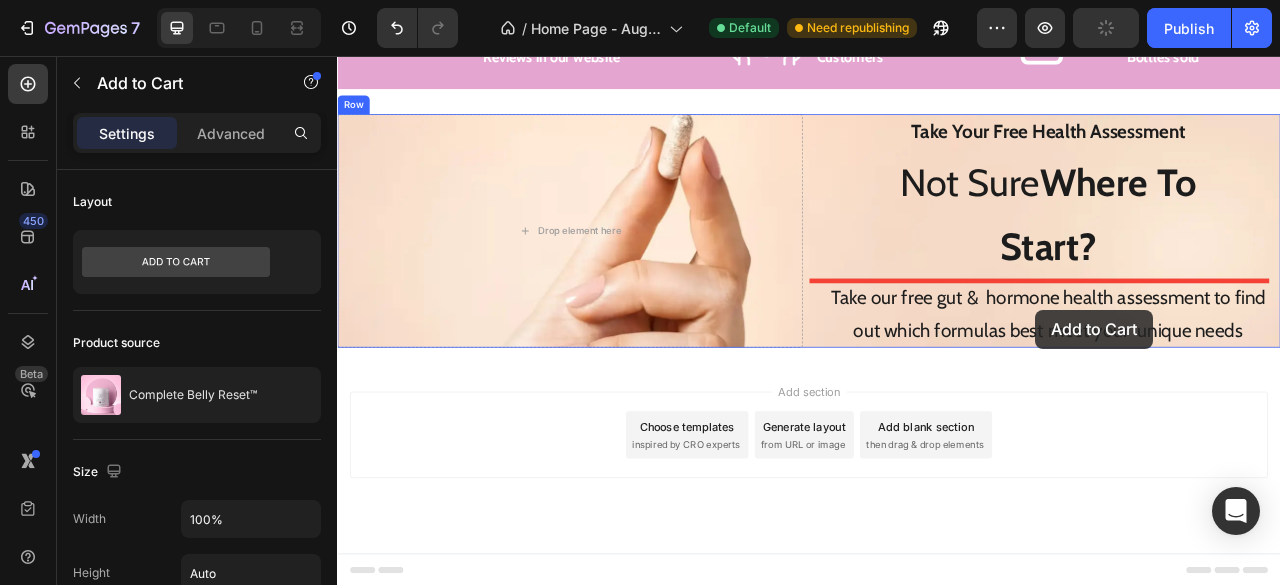 drag, startPoint x: 955, startPoint y: 579, endPoint x: 1225, endPoint y: 379, distance: 336.00595 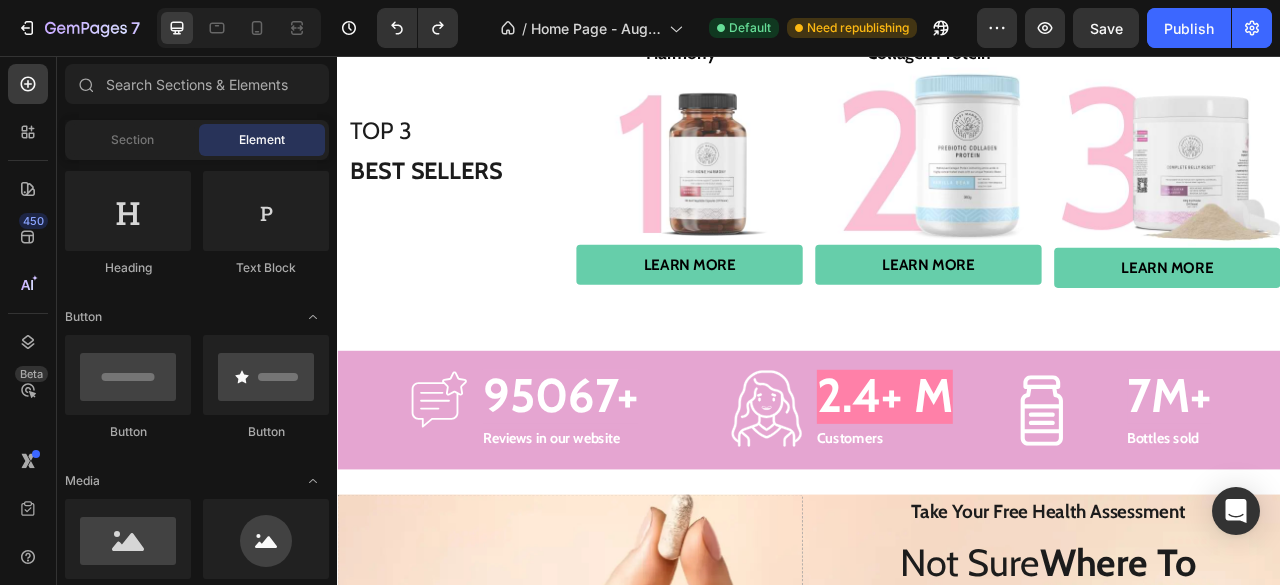 scroll, scrollTop: 3268, scrollLeft: 0, axis: vertical 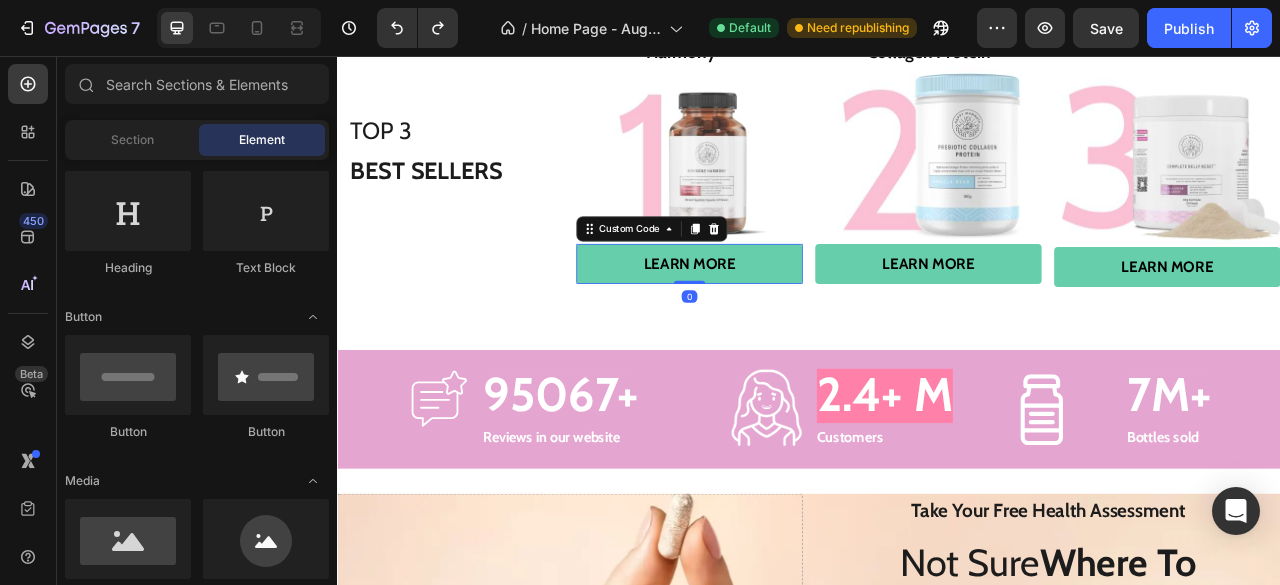 click on "learn more" at bounding box center [785, 320] 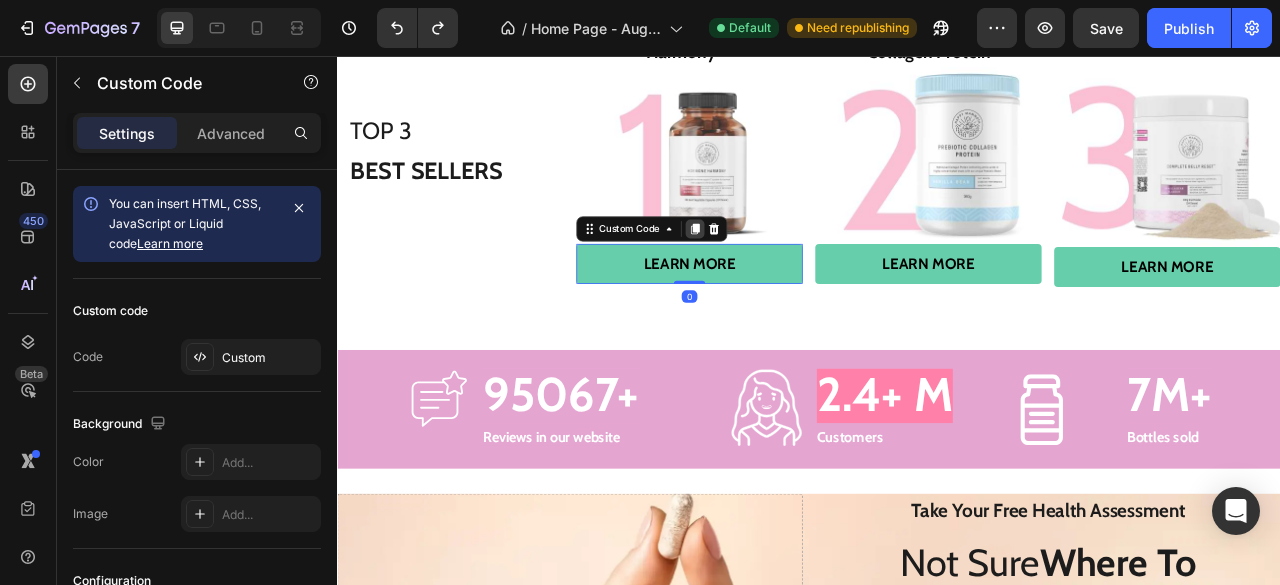 click 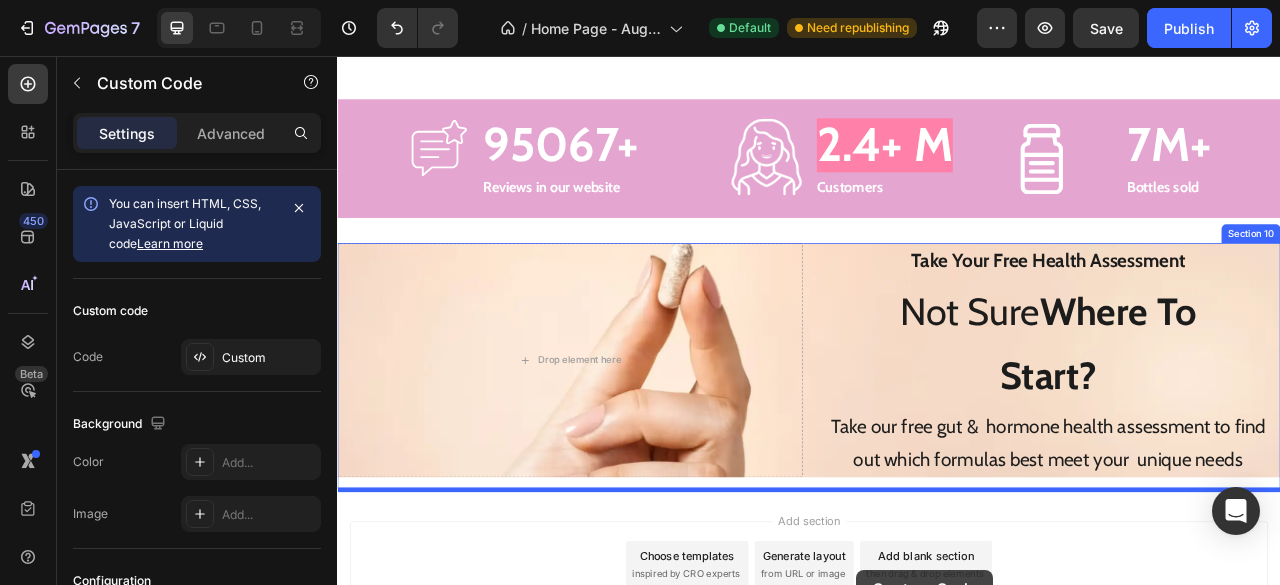 scroll, scrollTop: 3793, scrollLeft: 0, axis: vertical 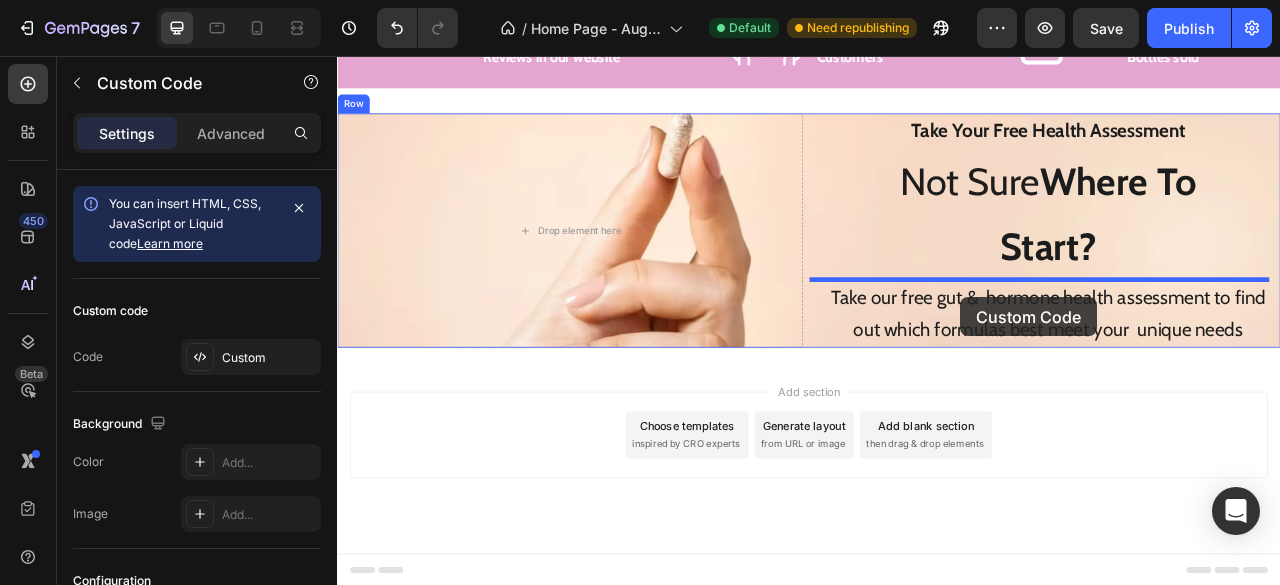 drag, startPoint x: 663, startPoint y: 309, endPoint x: 1130, endPoint y: 363, distance: 470.1117 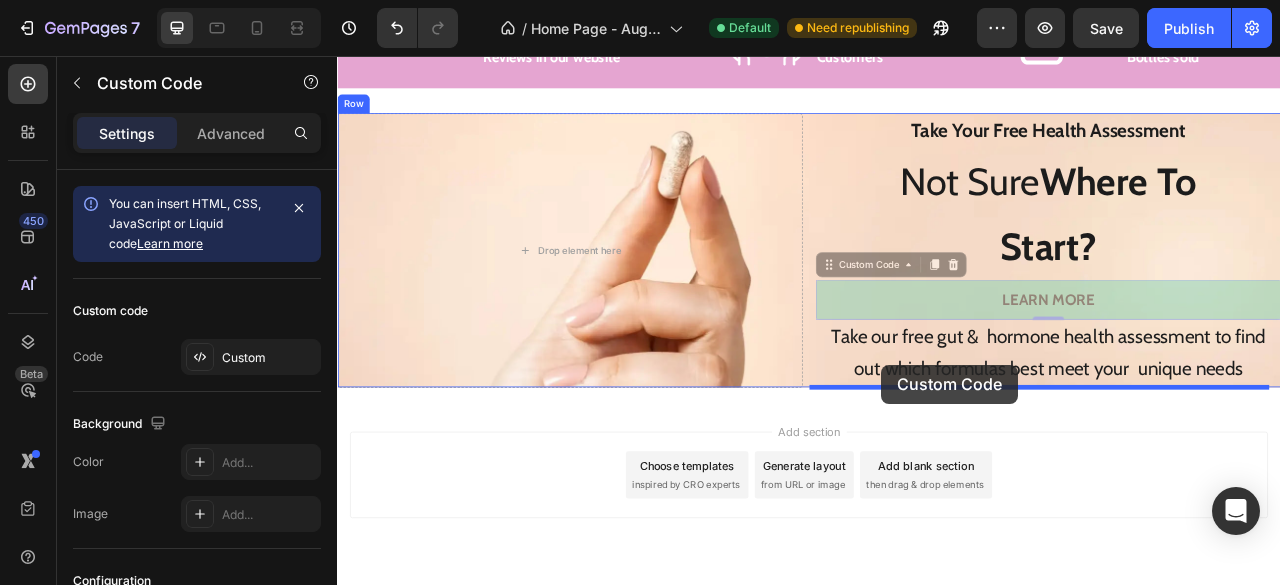 drag, startPoint x: 958, startPoint y: 319, endPoint x: 1036, endPoint y: 450, distance: 152.4631 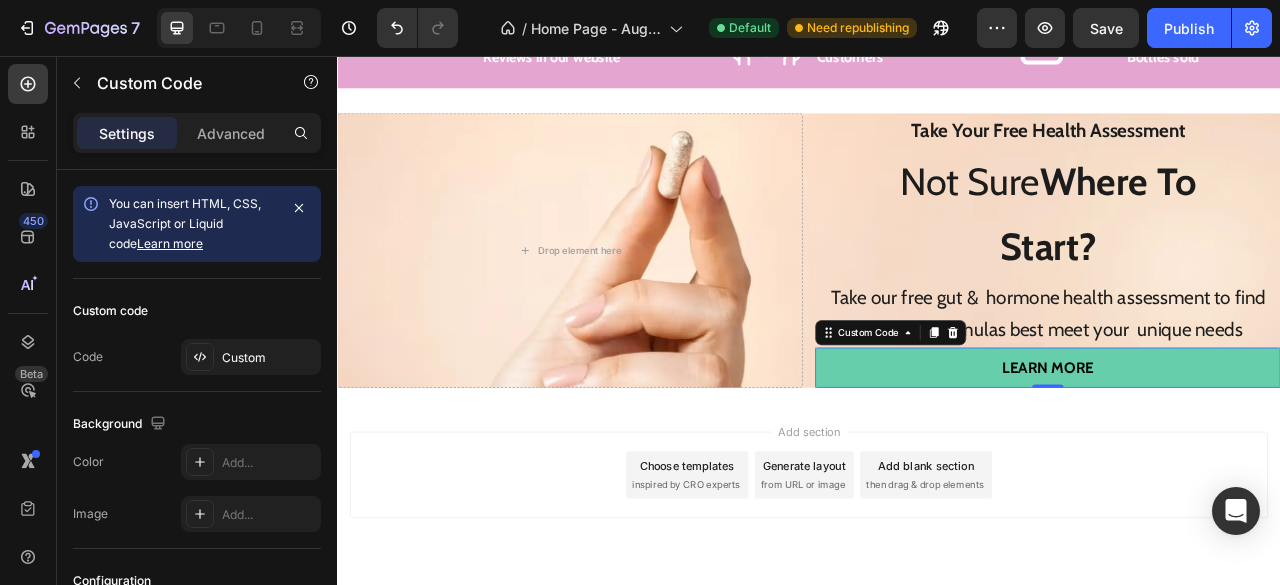 click on "learn more" at bounding box center (1241, 452) 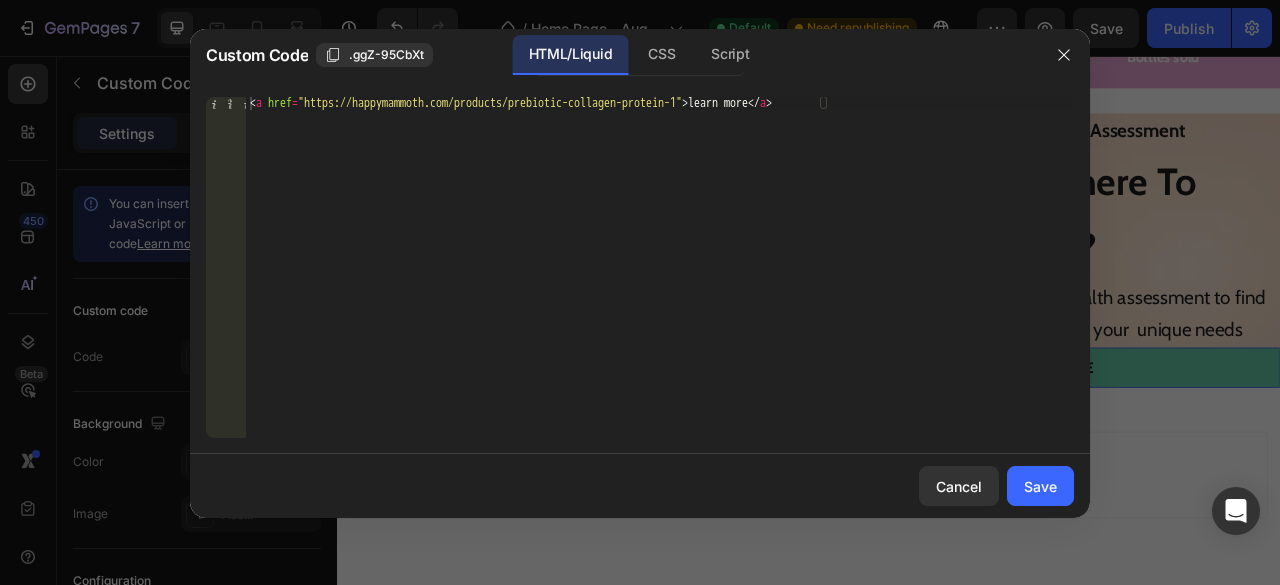 click on "1 < a   href = "https://happymammoth.com/products/prebiotic-collagen-protein-1" > learn more </ a >     הההההההההההההההההההההההההההההההההההההההההההההההההההההההההההההההההההההההההההההההההההההההההההההההההההההההההההההההההההההההההההההההההההההההההההההההההההההההההההההההההההההההההההההההההההההההההההההההההההההההההההההההההההההההההההההההההההההההההההההההההההההההההההההההה XXXXXXXXXXXXXXXXXXXXXXXXXXXXXXXXXXXXXXXXXXXXXXXXXXXXXXXXXXXXXXXXXXXXXXXXXXXXXXXXXXXXXXXXXXXXXXXXXXXXXXXXXXXXXXXXXXXXXXXXXXXXXXXXXXXXXXXXXXXXXXXXXXXXXXXXXXXXXXXXXXXXXXXXXXXXXXXXXXXXXXXXXXXXXXXXXXXXXXXXXXXXXXXXXXXXXXXXXXXXXXXXXXXXXXXXXXXXXXXXXXXXXXXXXXXXXXXX" 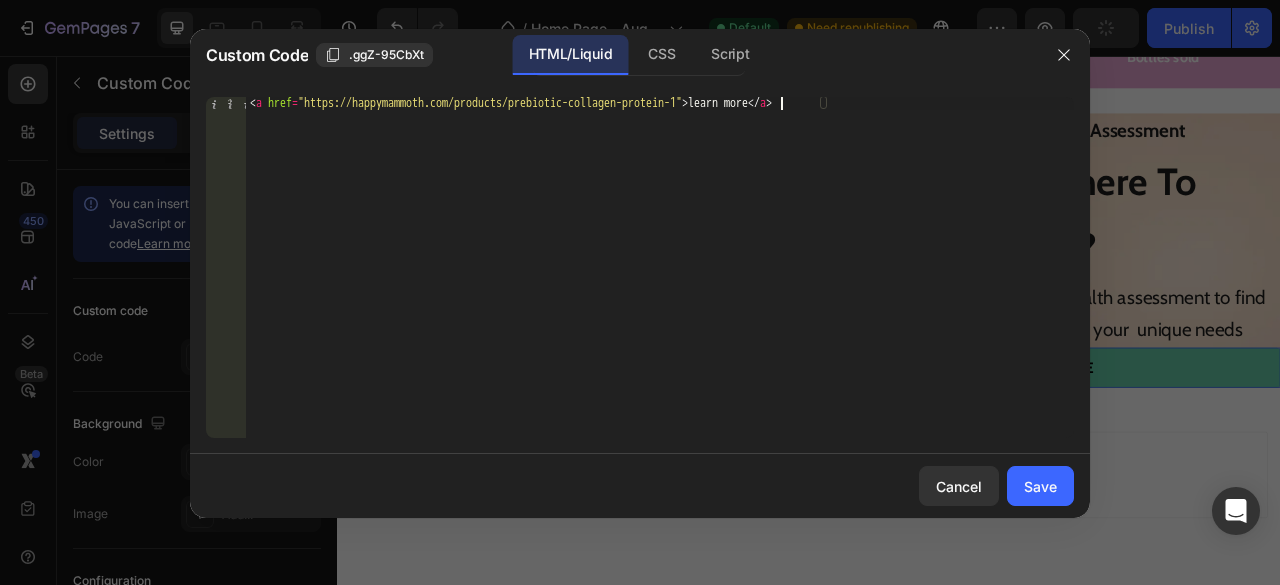 click on "< a   href = "https://happymammoth.com/products/prebiotic-collagen-protein-1" > learn more </ a >" at bounding box center [660, 280] 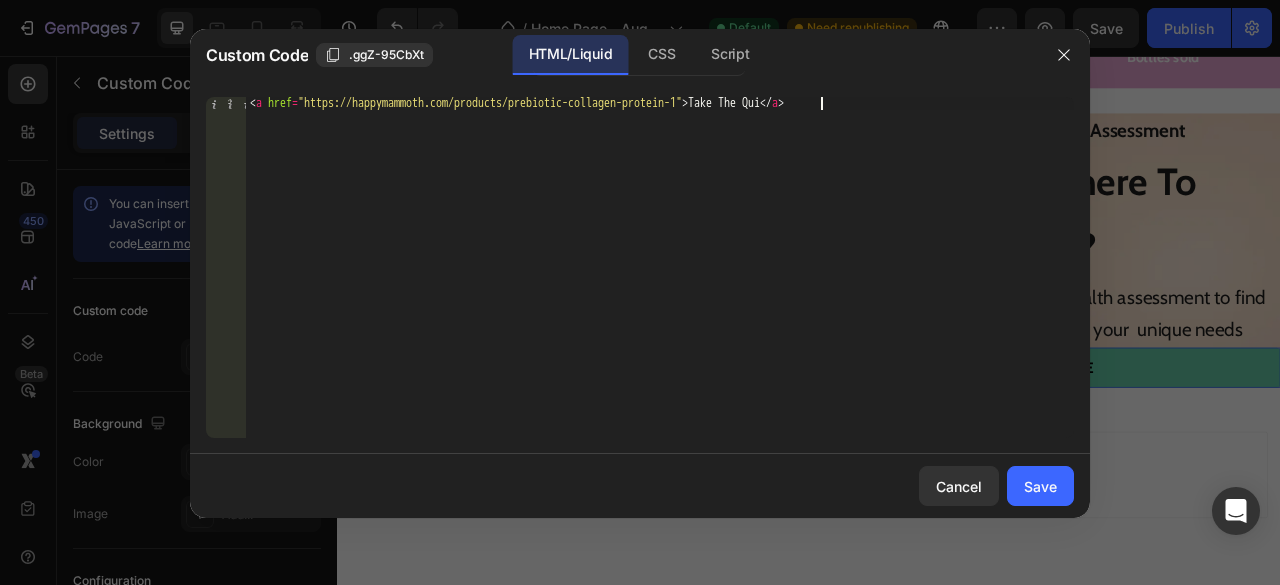 scroll, scrollTop: 0, scrollLeft: 48, axis: horizontal 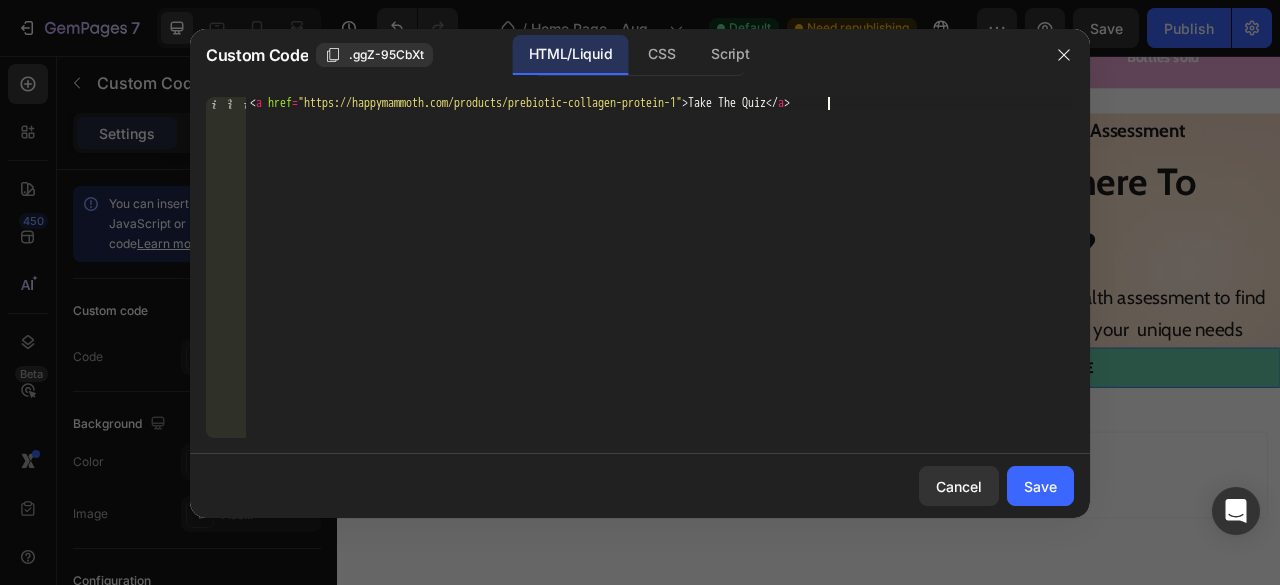 type on "<a href="https://happymammoth.com/products/prebiotic-collagen-protein-1">Take The Quiz</a>" 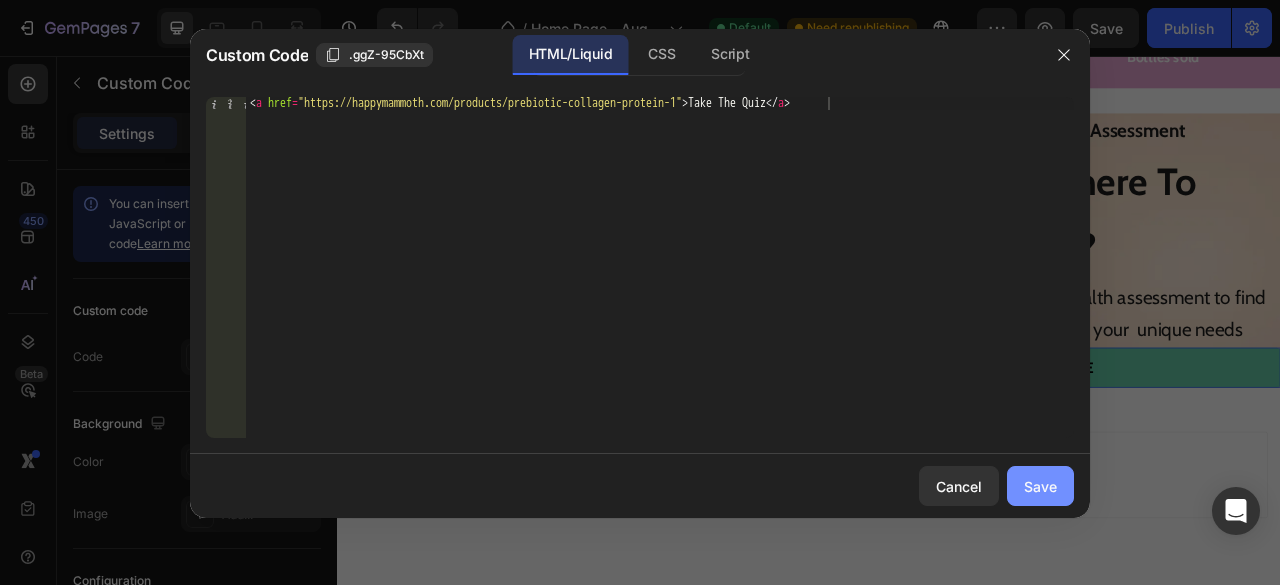 click on "Save" at bounding box center (1040, 486) 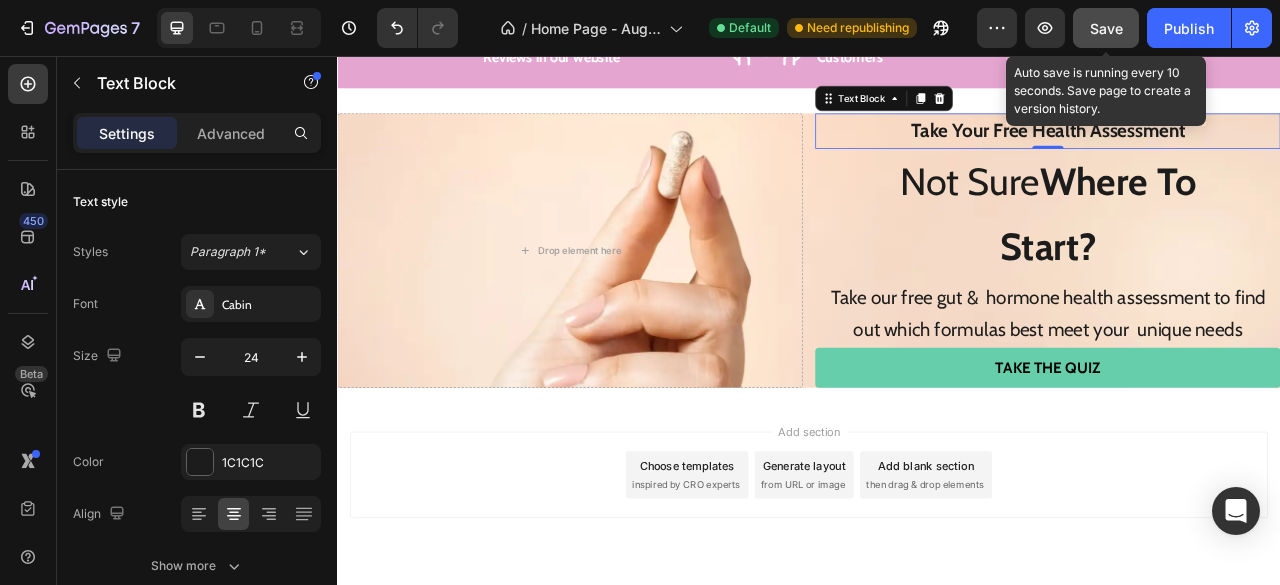 click on "Save" at bounding box center [1106, 28] 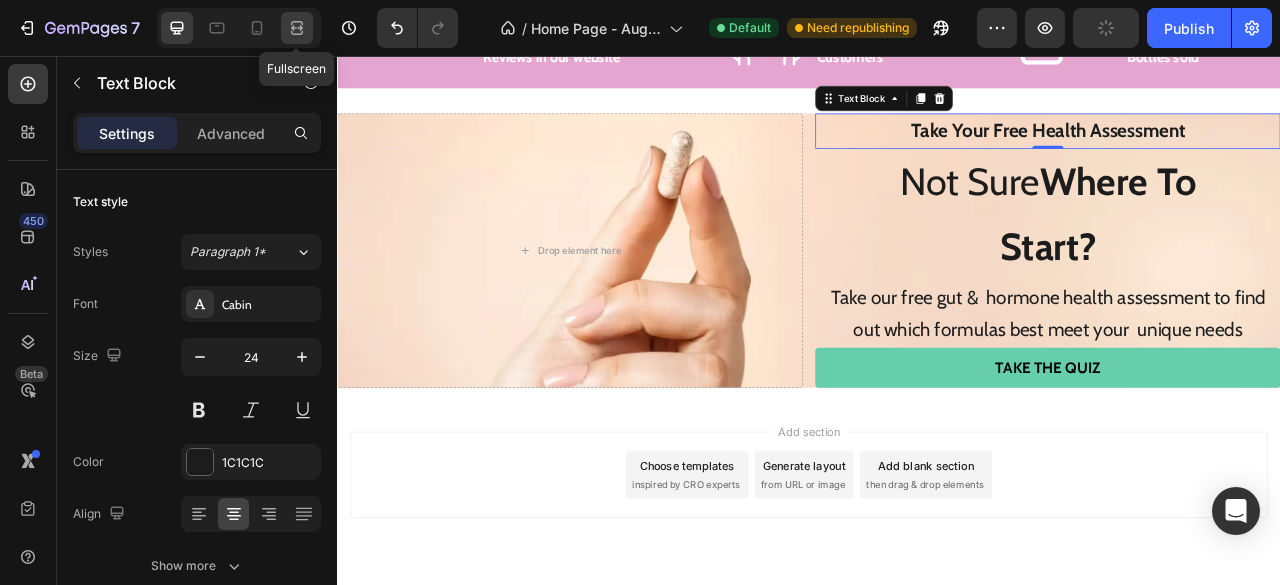 click 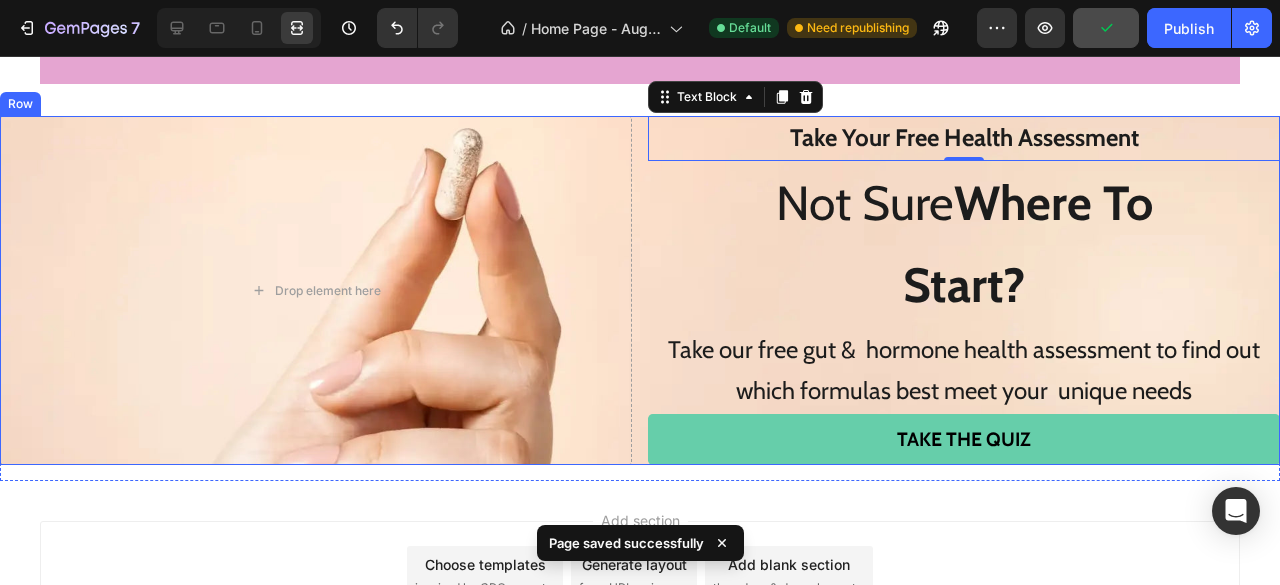 scroll, scrollTop: 3807, scrollLeft: 0, axis: vertical 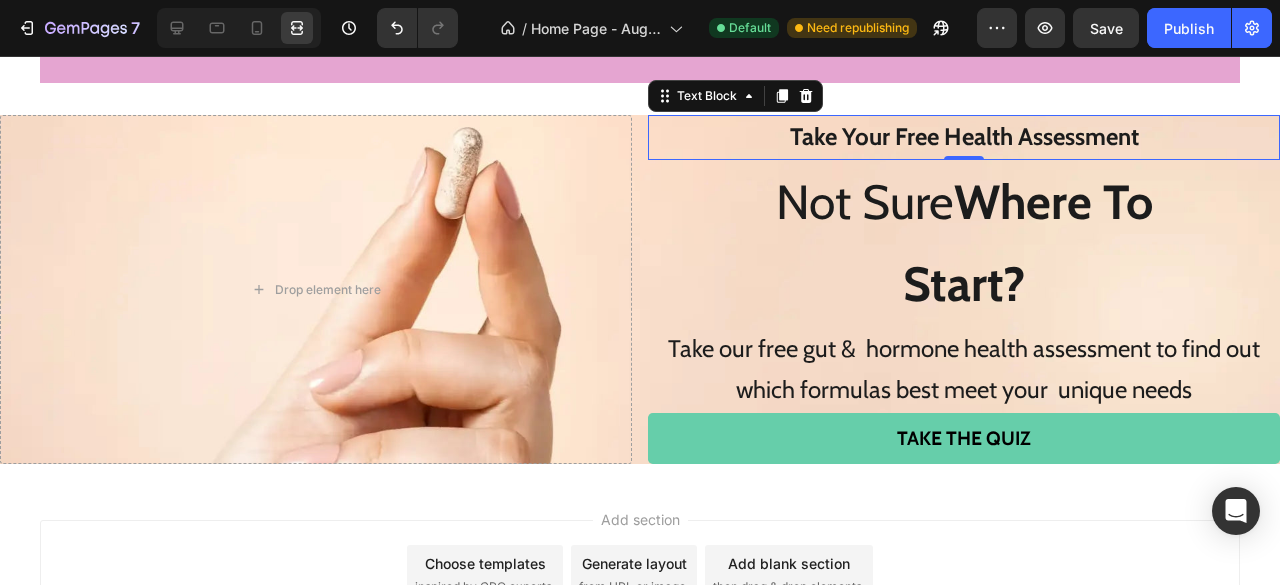 click on "Take Your Free Health Assessment" at bounding box center [964, 137] 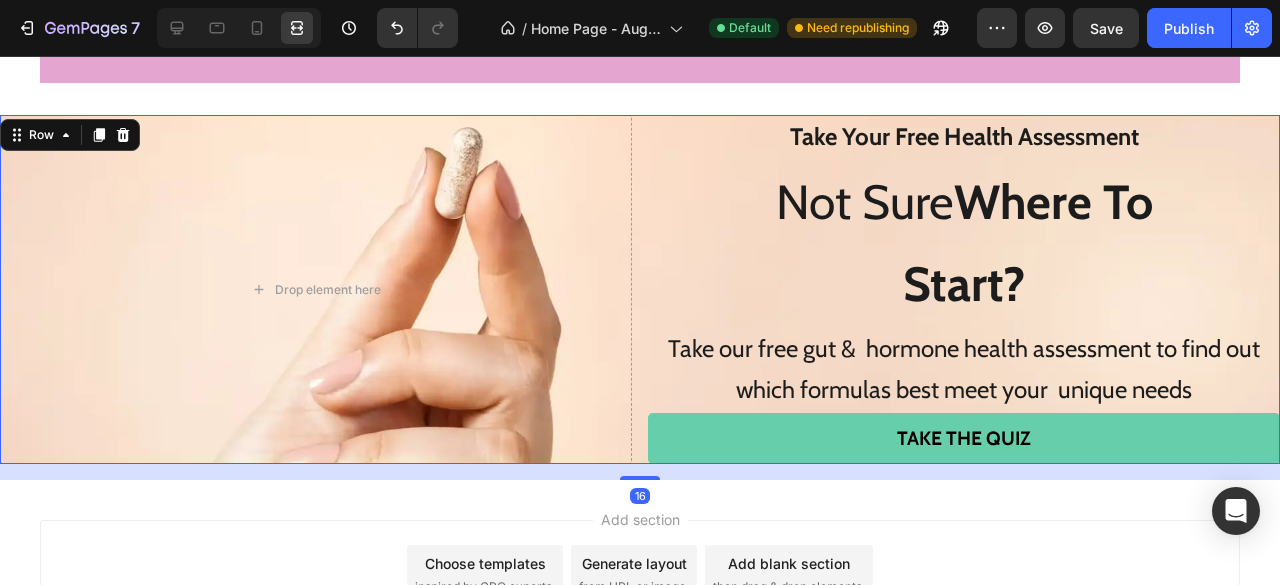 click on "Drop element here Take Your Free Health Assessment Text Block Not Sure  Where To  Start? Text Block Take our free gut &  hormone health assessment to find out which formulas best meet your  unique needs Text Block Take The Quiz Custom Code Row   16" at bounding box center (640, 289) 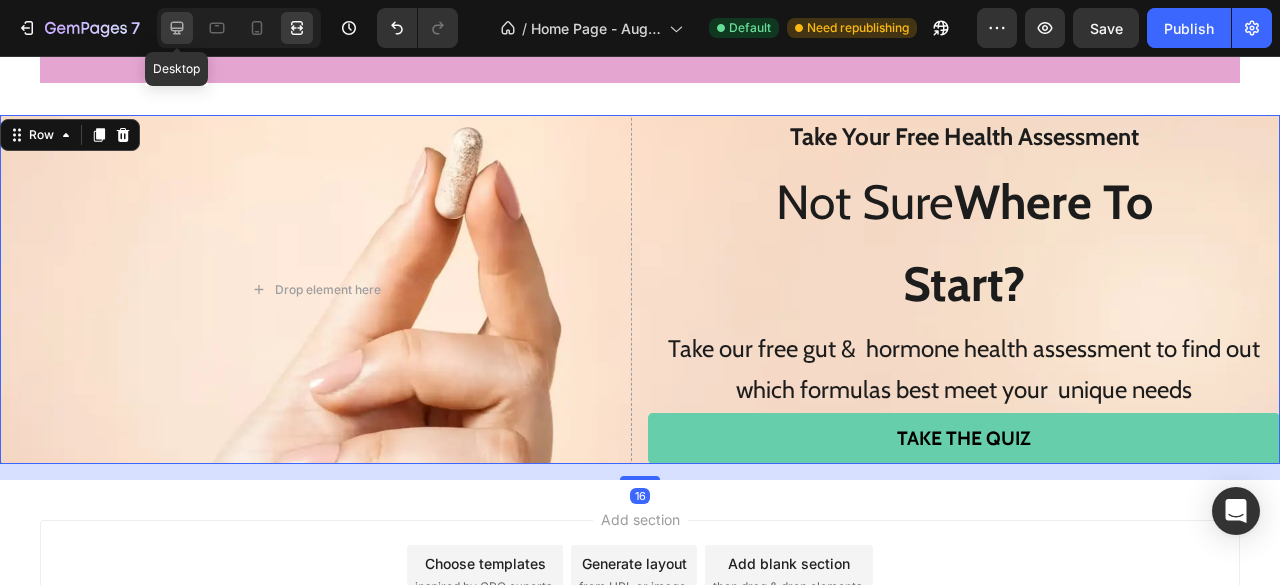 click 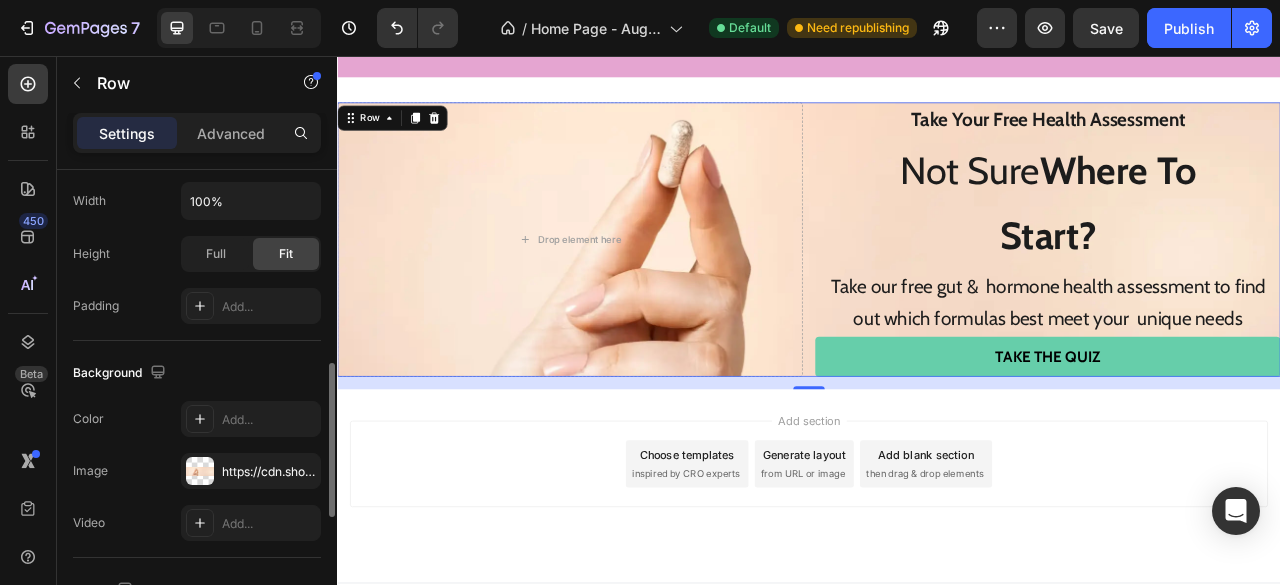 scroll, scrollTop: 596, scrollLeft: 0, axis: vertical 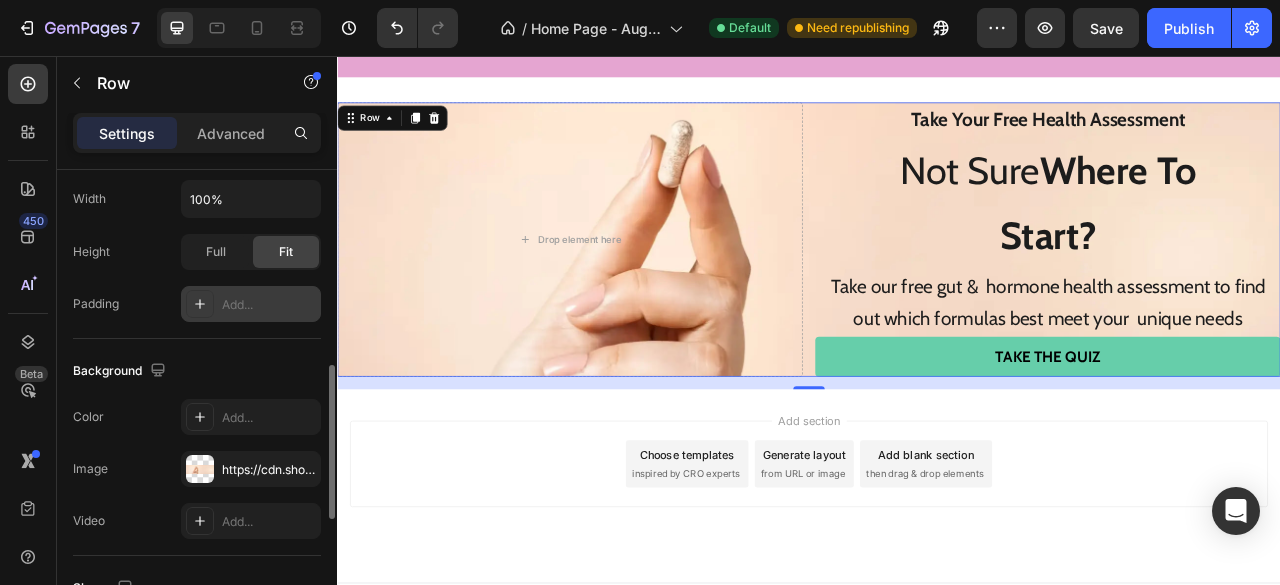 click 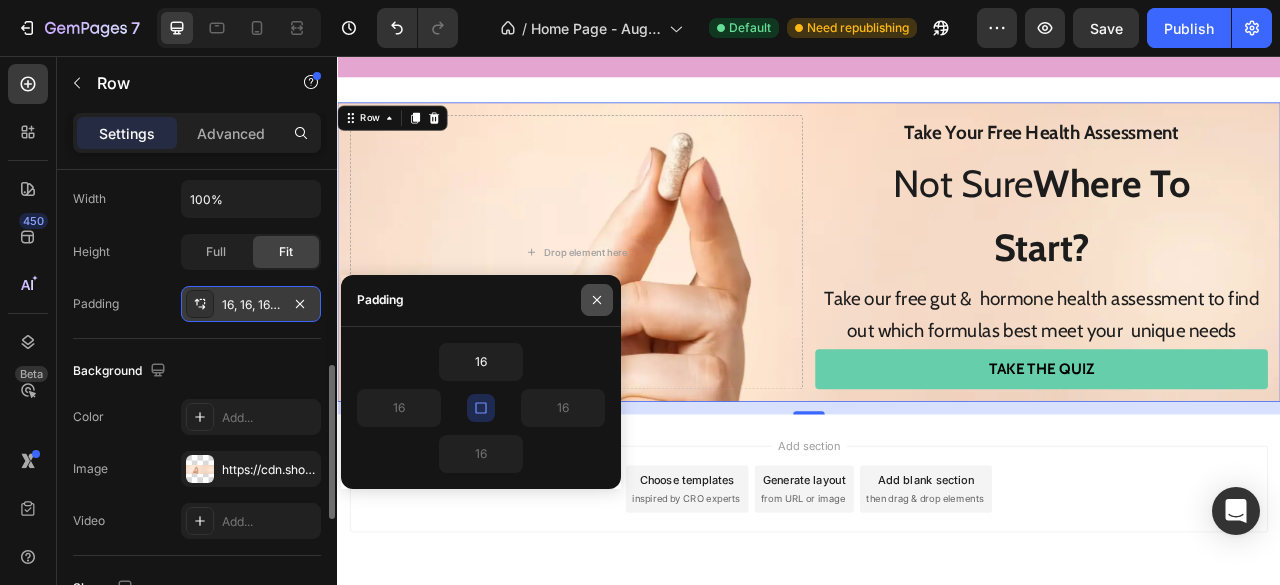 click at bounding box center [597, 300] 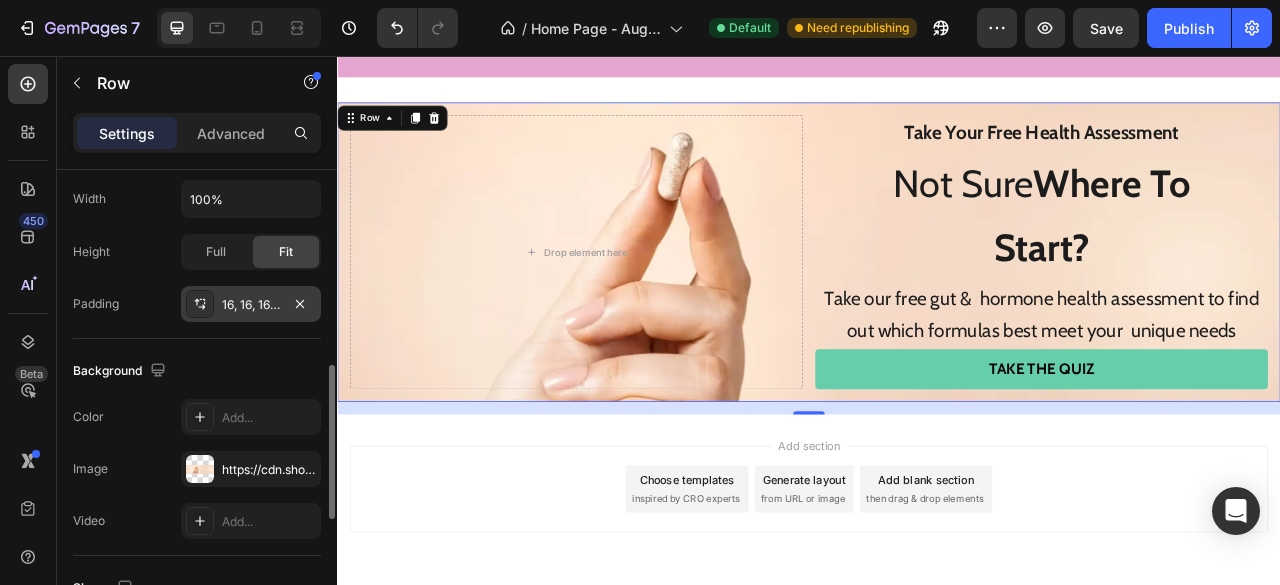 click on "16, 16, 16, 16" at bounding box center (251, 304) 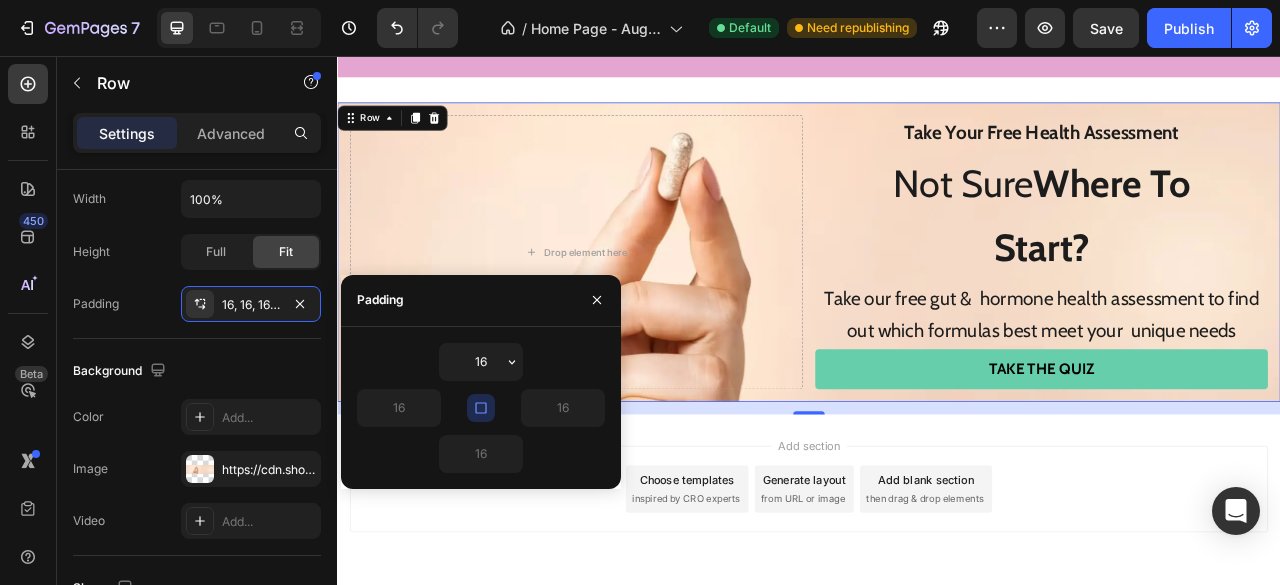 click 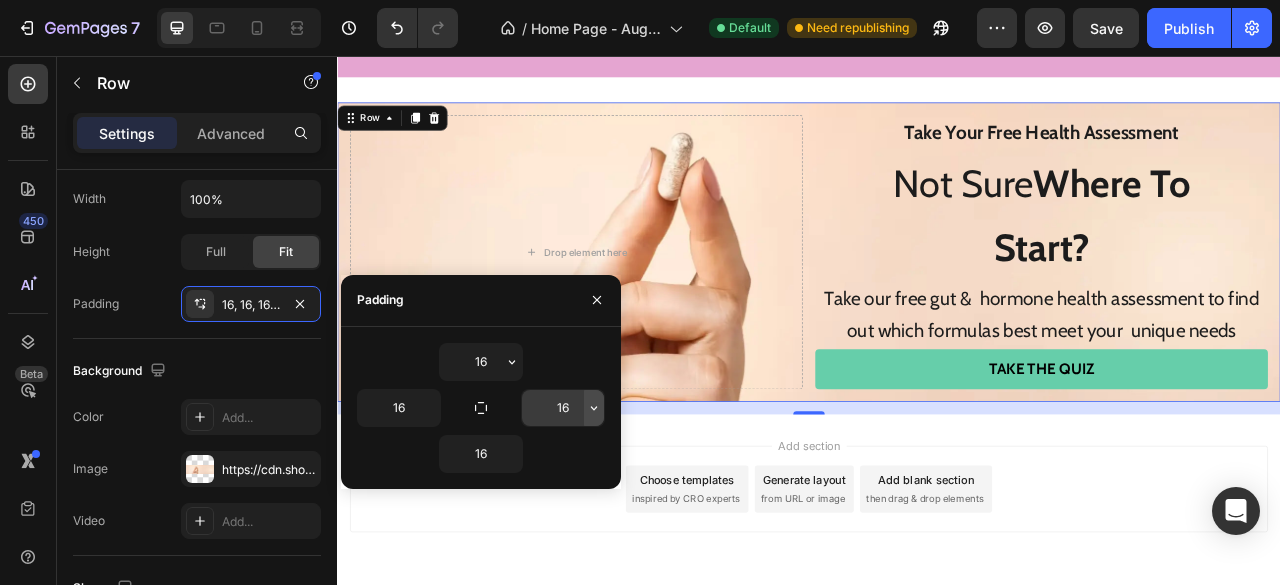 click 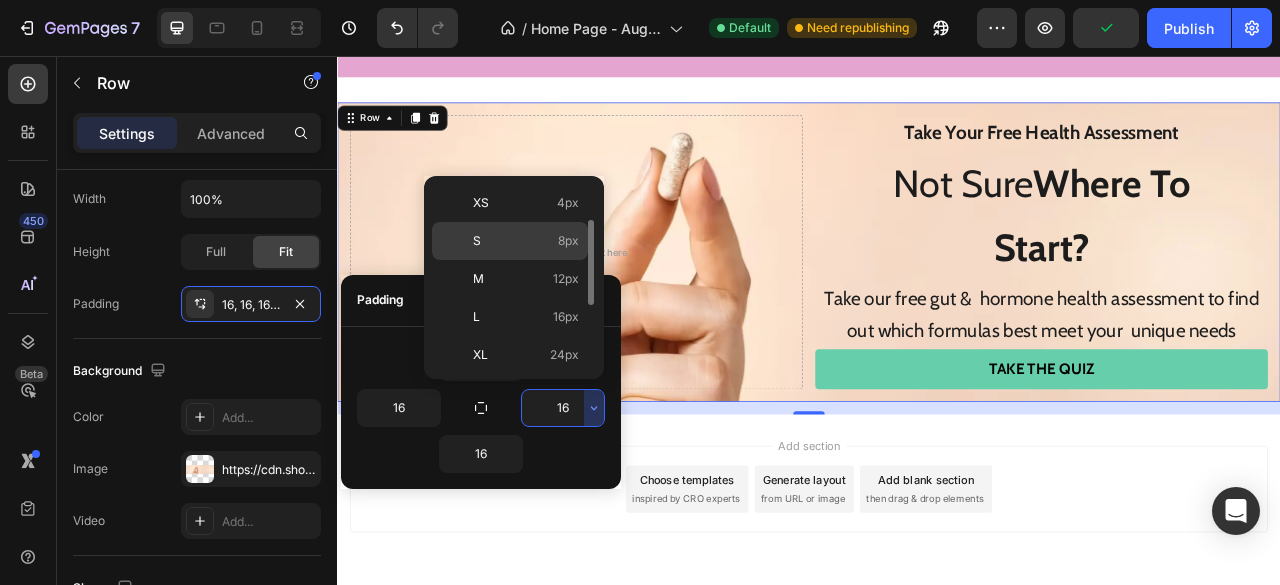 scroll, scrollTop: 77, scrollLeft: 0, axis: vertical 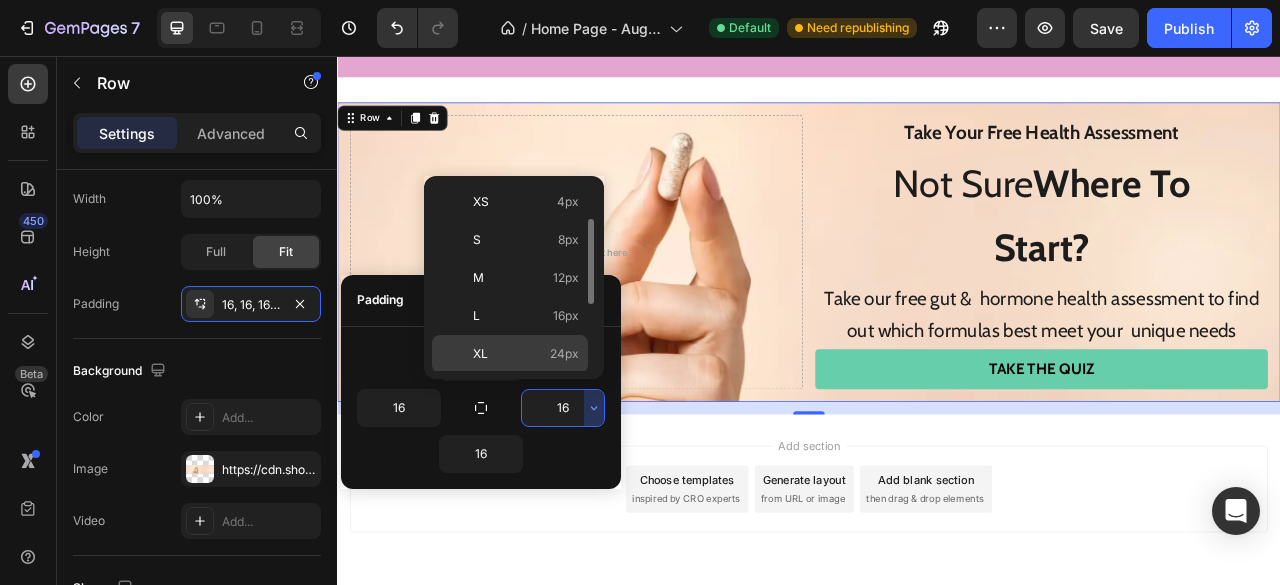 click on "XL 24px" 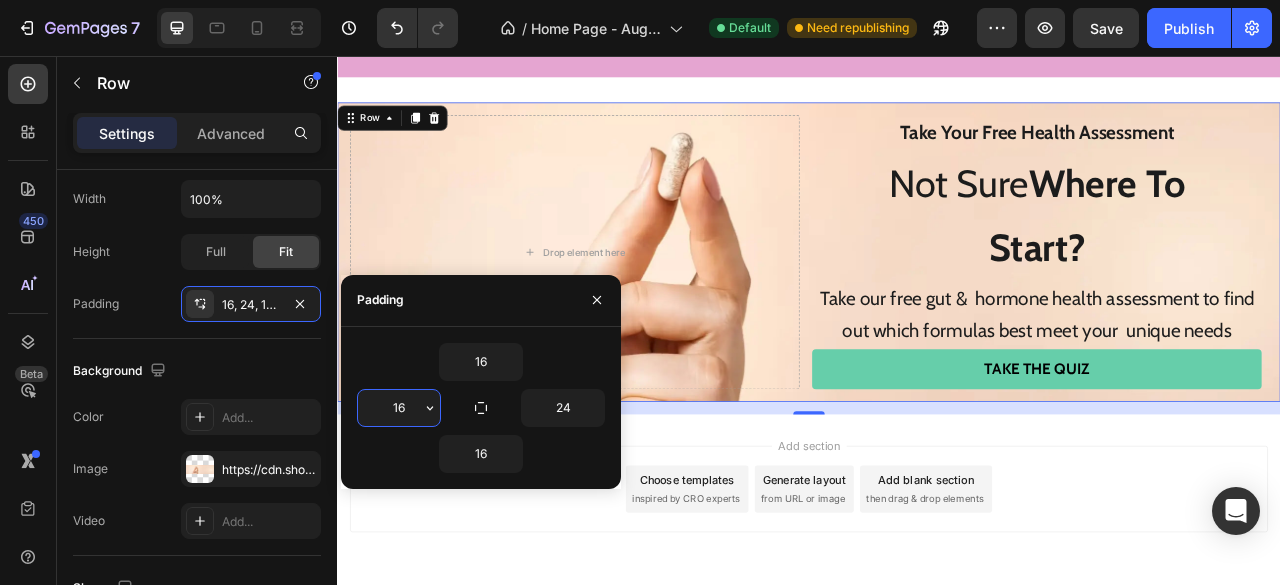 click on "16" 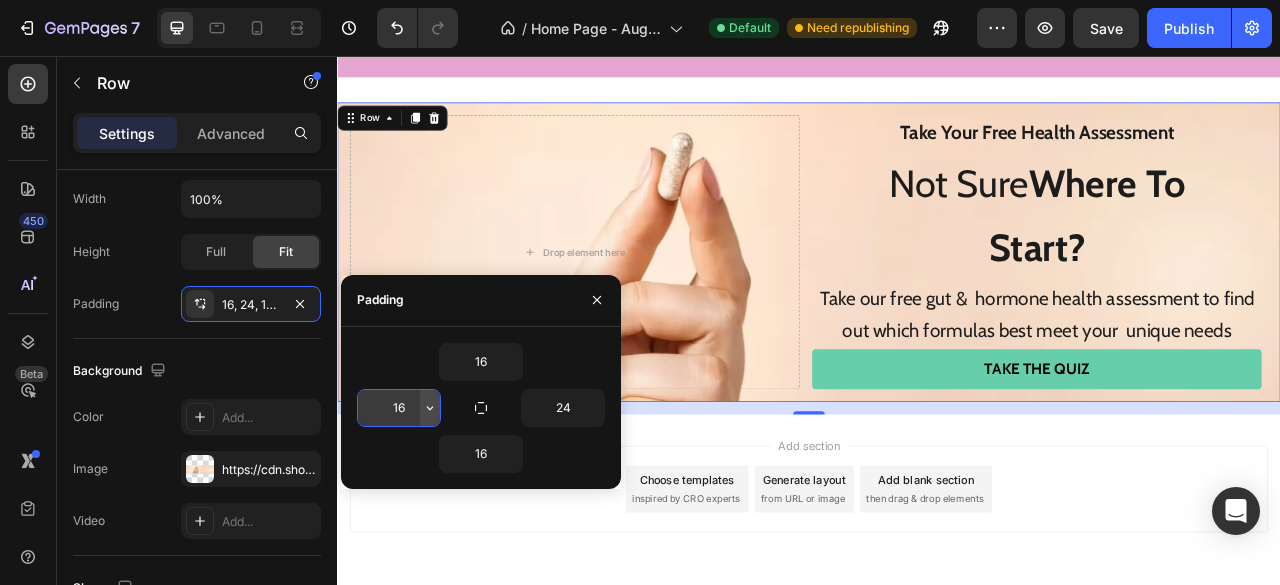 click 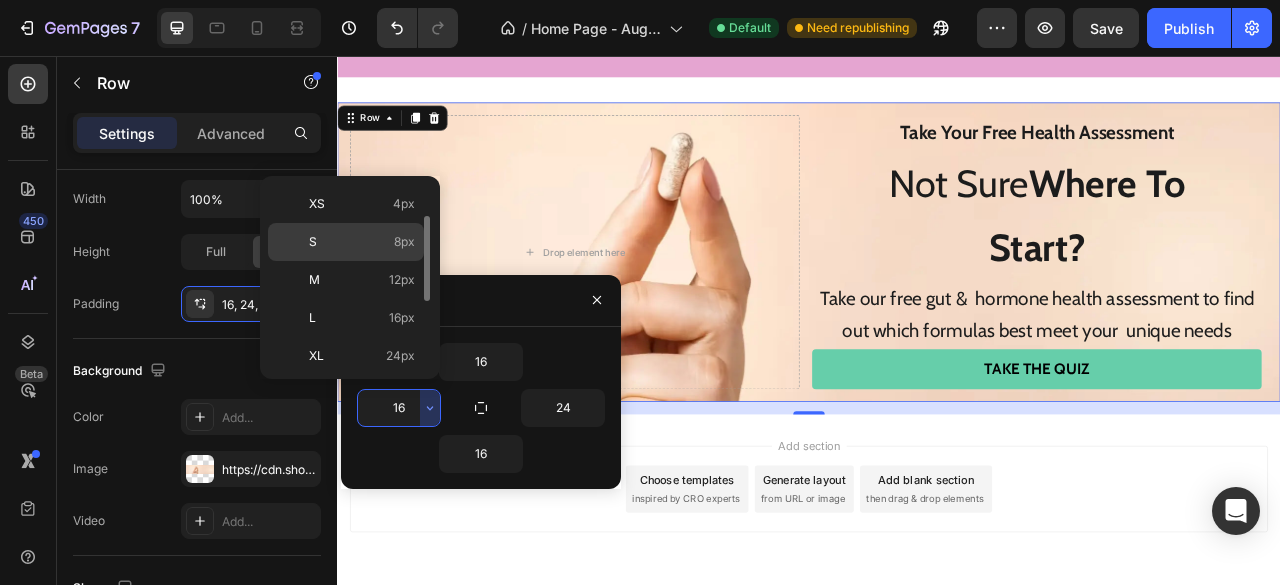 scroll, scrollTop: 76, scrollLeft: 0, axis: vertical 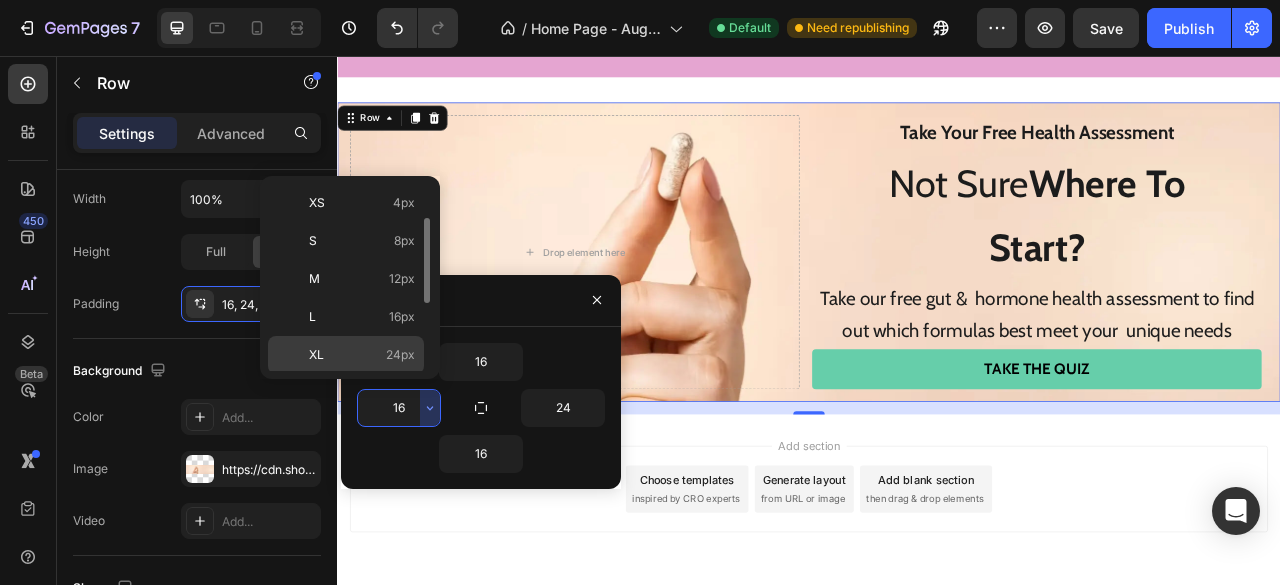 click on "XL 24px" 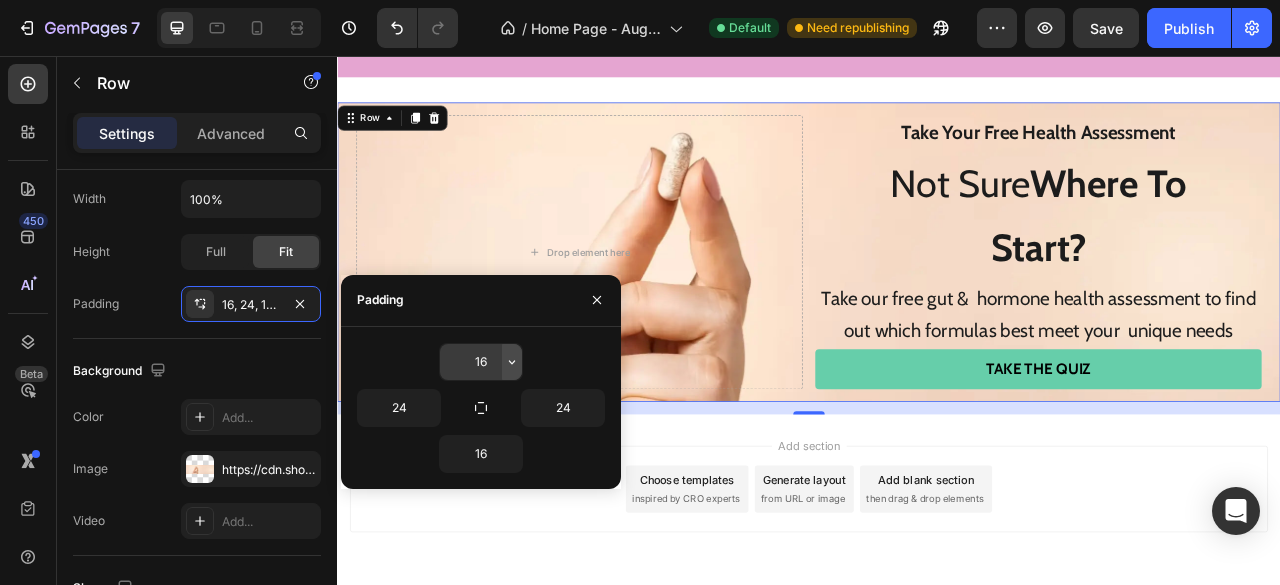 click 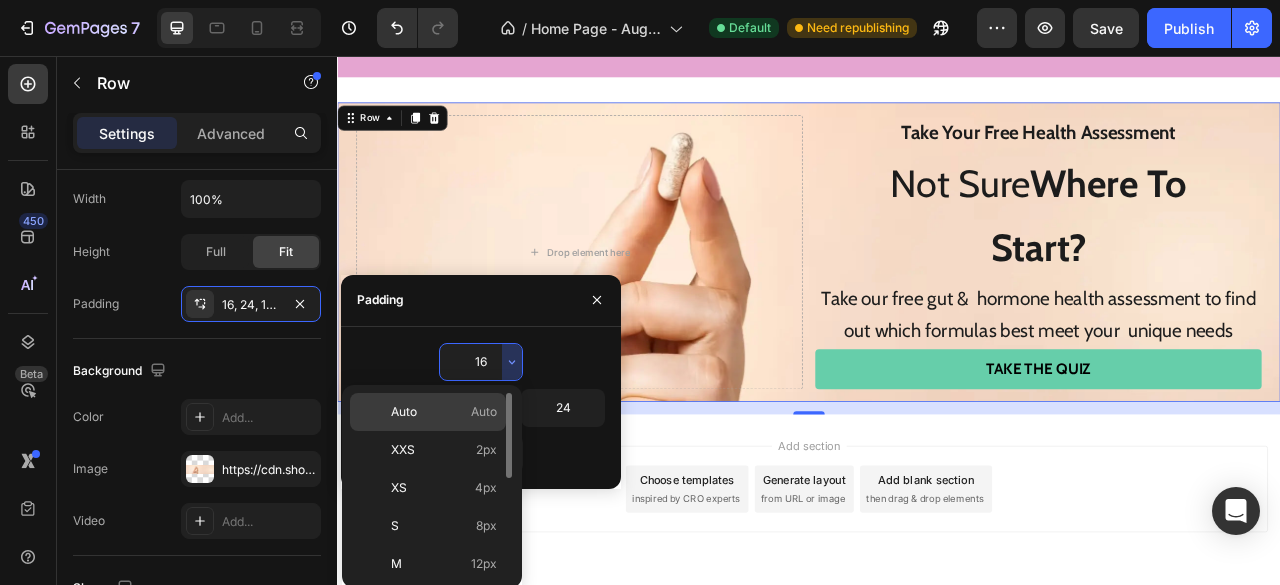 scroll, scrollTop: 102, scrollLeft: 0, axis: vertical 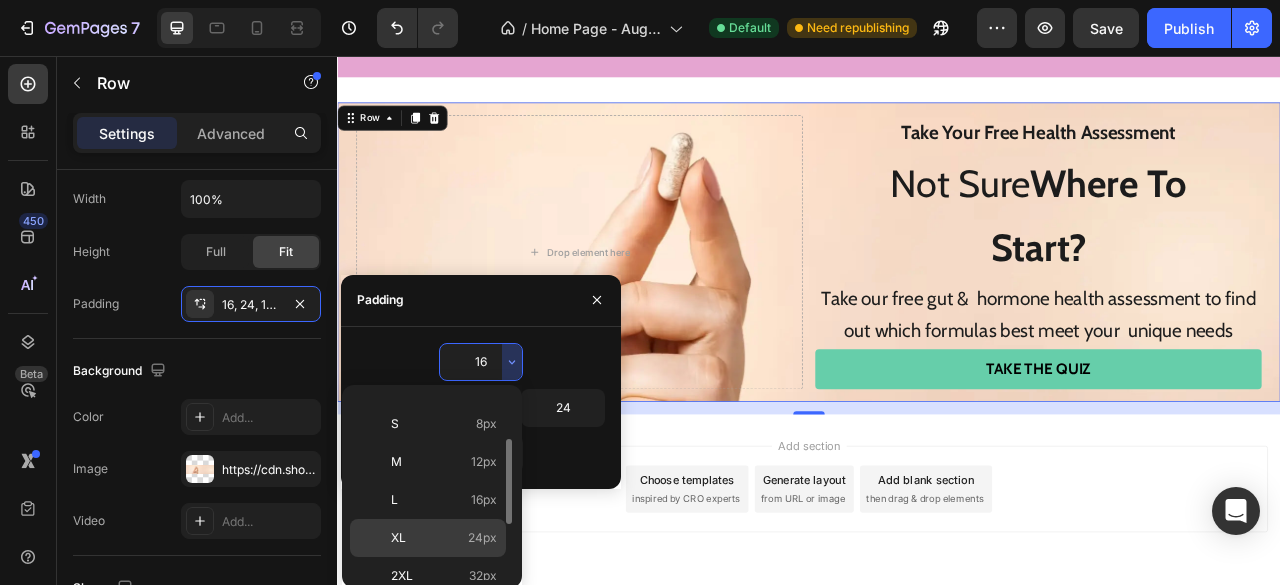 click on "24px" 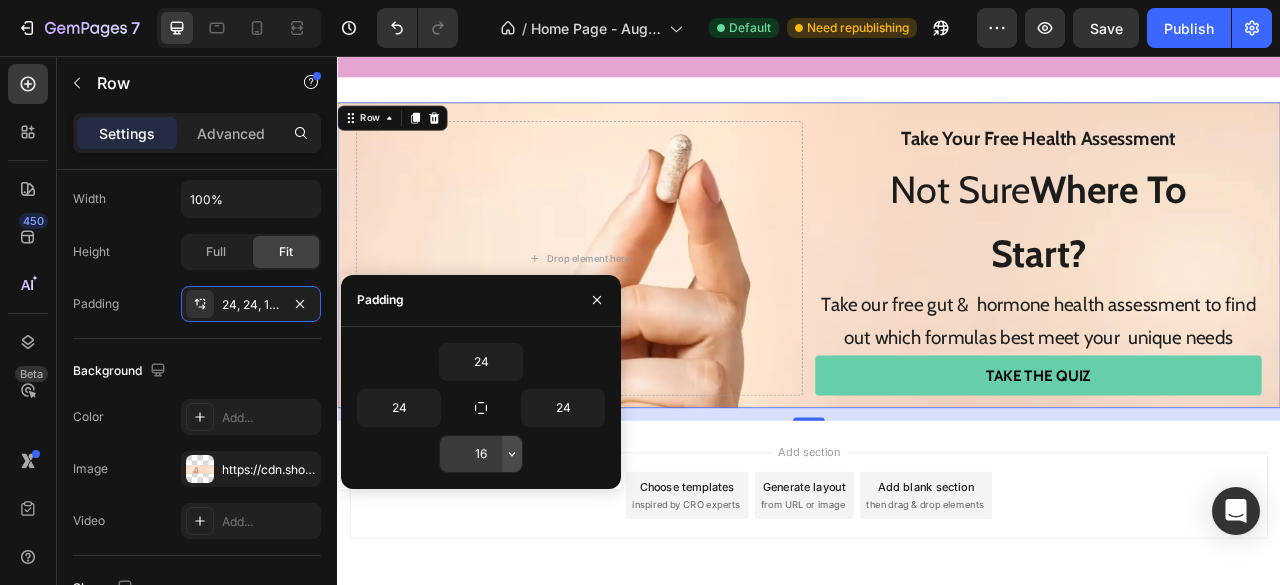 click 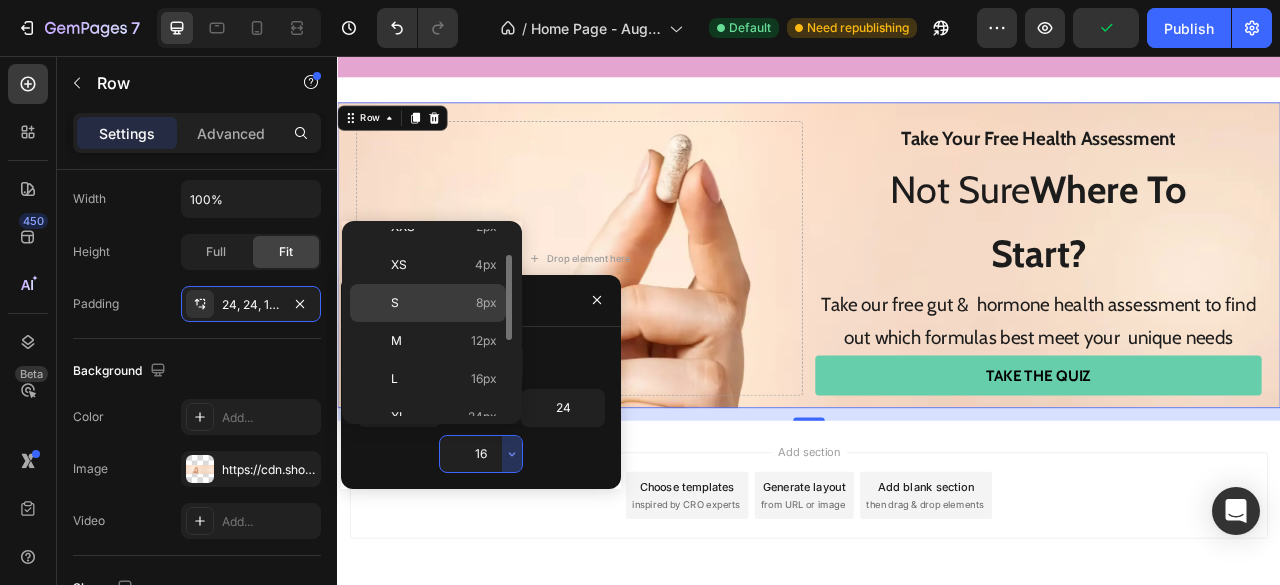 scroll, scrollTop: 63, scrollLeft: 0, axis: vertical 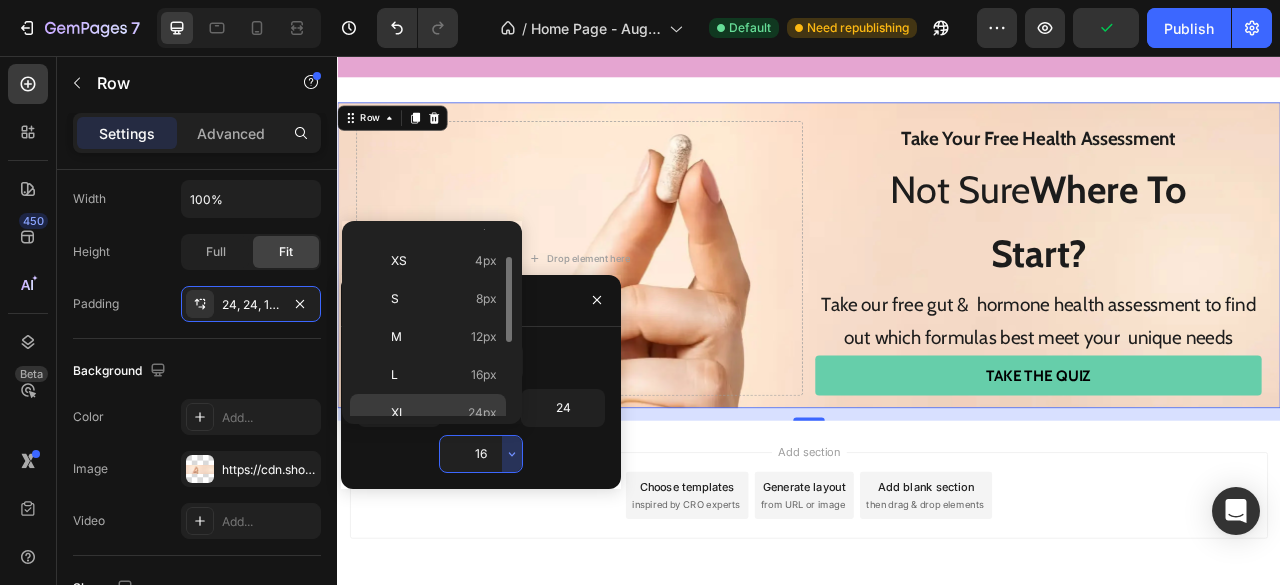 click on "XL 24px" 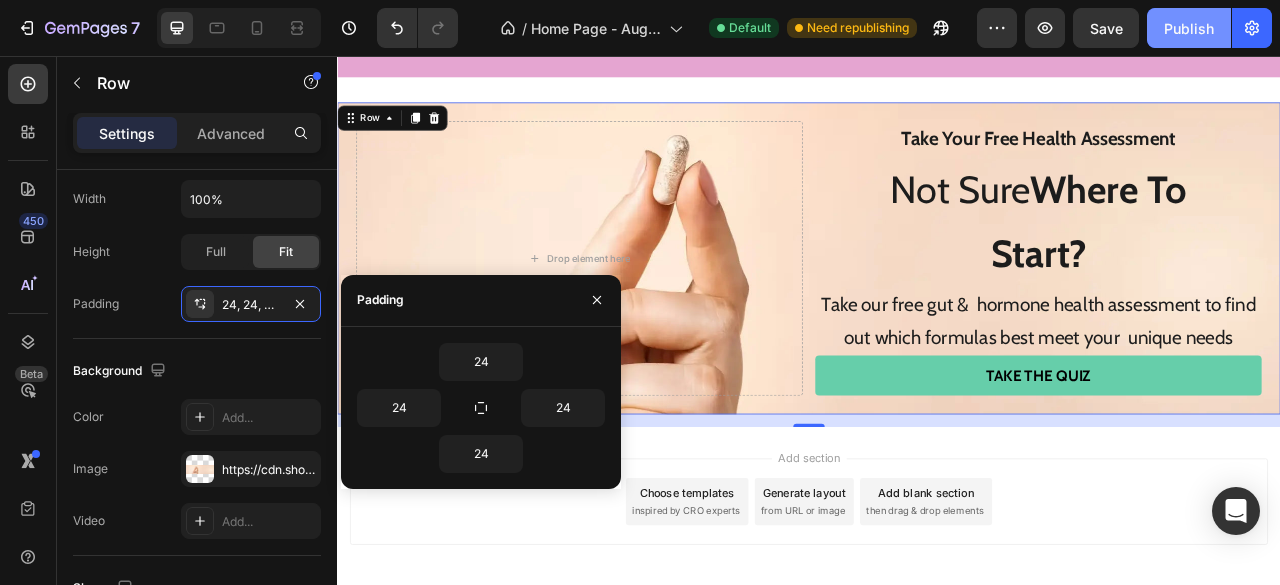 click on "Publish" 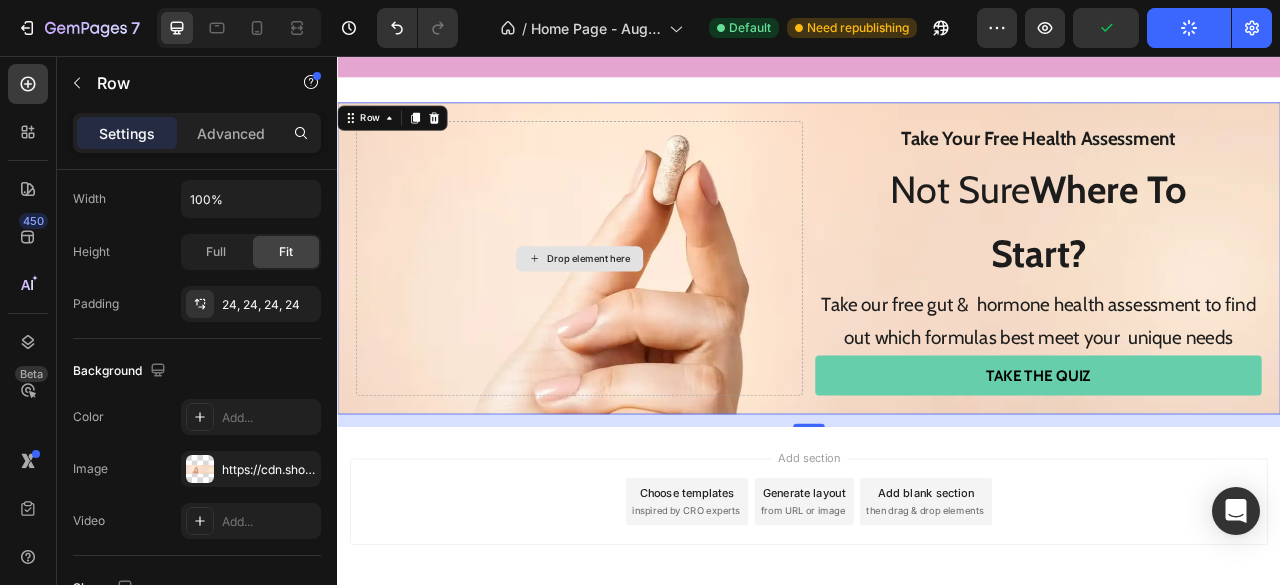 type 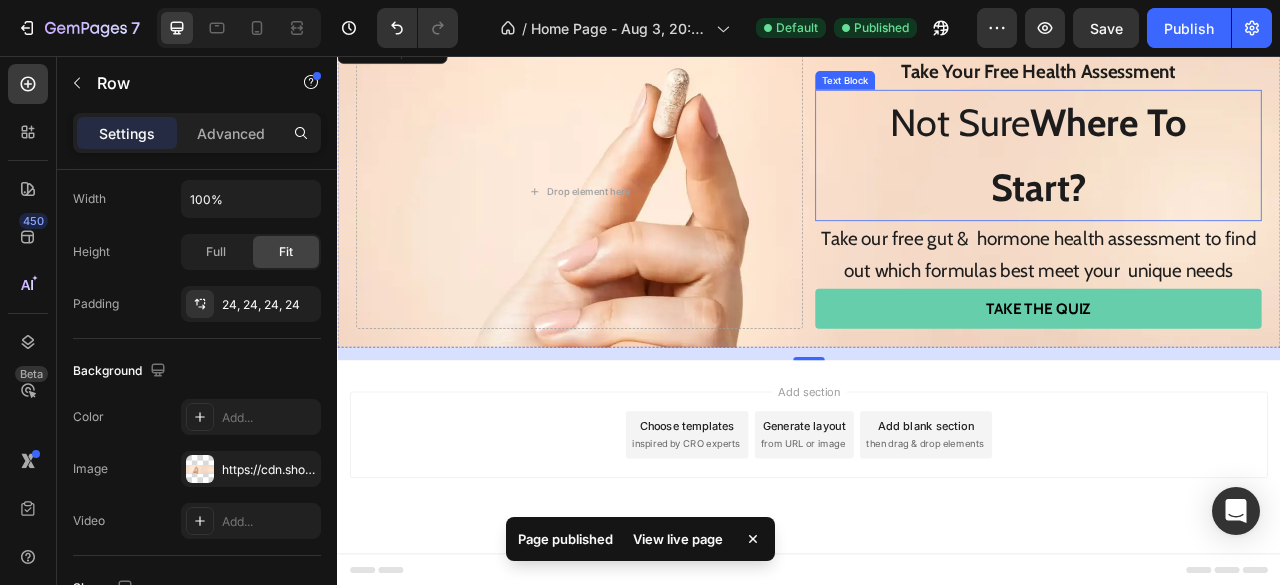 scroll, scrollTop: 3591, scrollLeft: 0, axis: vertical 